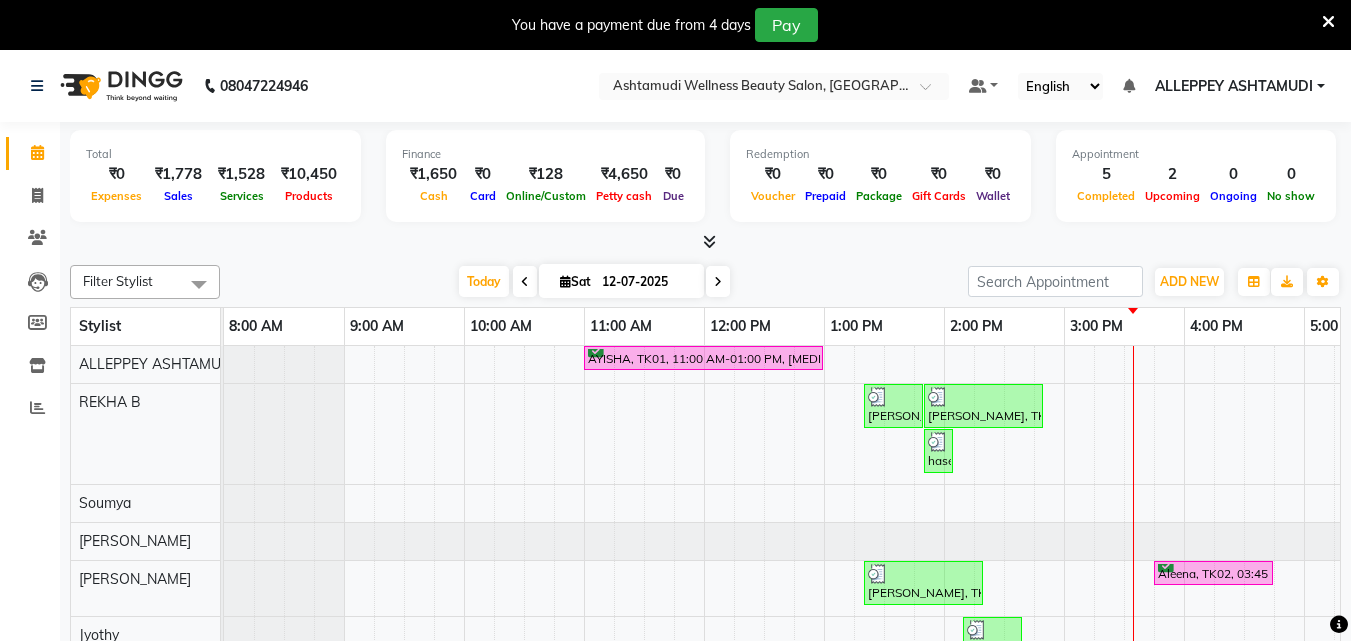 scroll, scrollTop: 0, scrollLeft: 0, axis: both 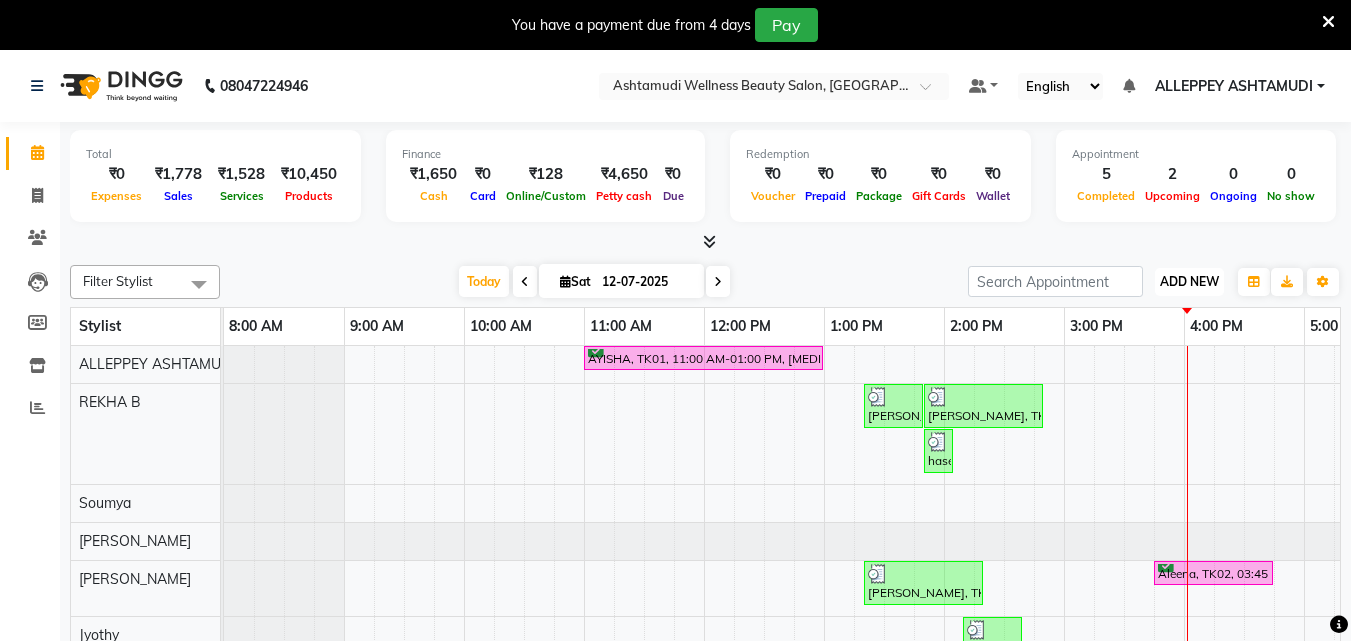 click on "ADD NEW" at bounding box center (1189, 281) 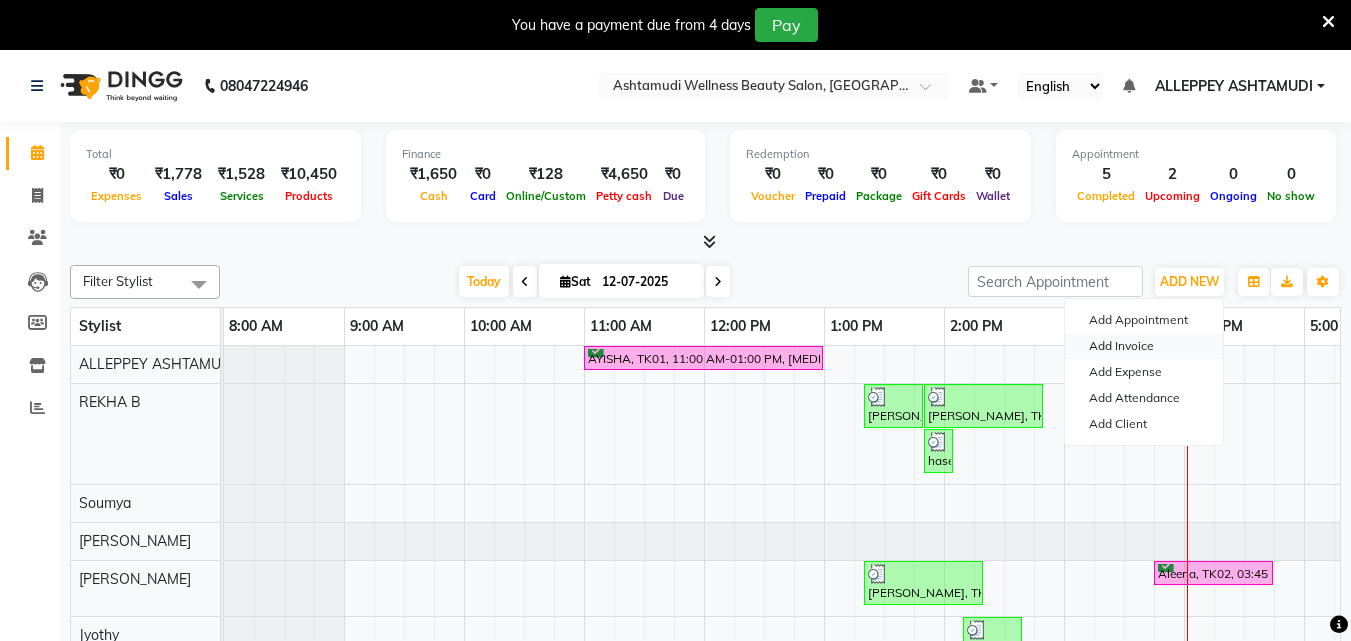click on "Add Invoice" at bounding box center [1144, 346] 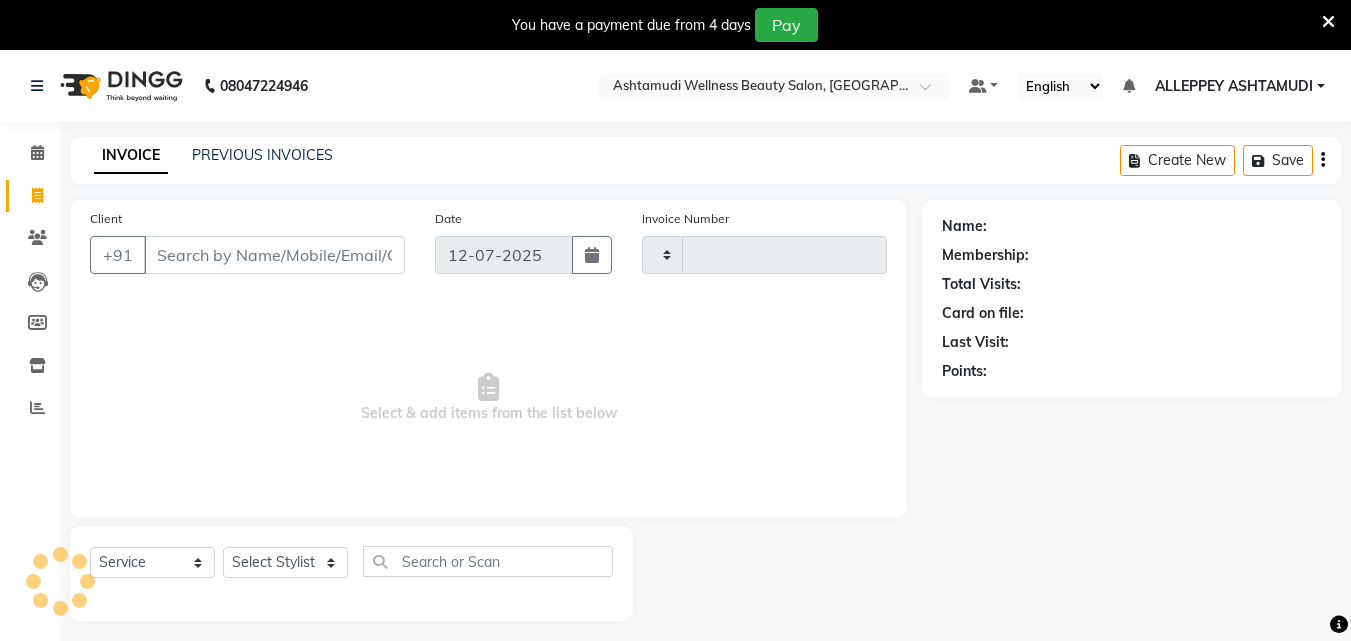type on "0896" 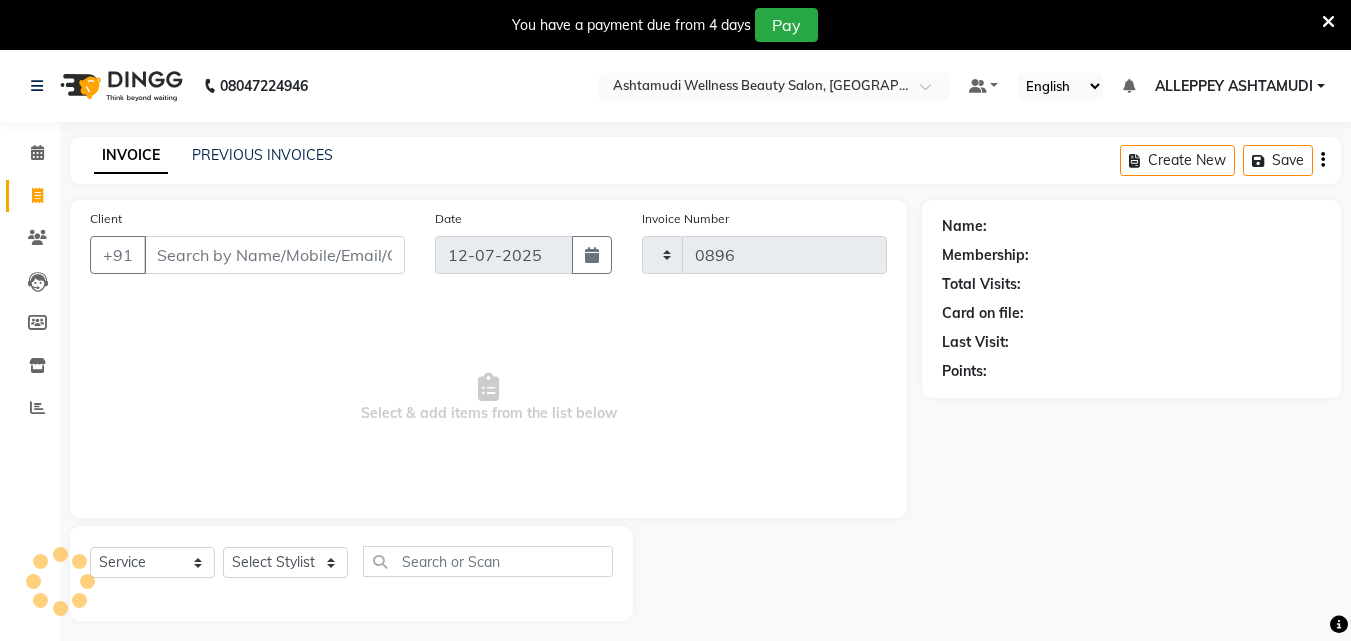 select on "4626" 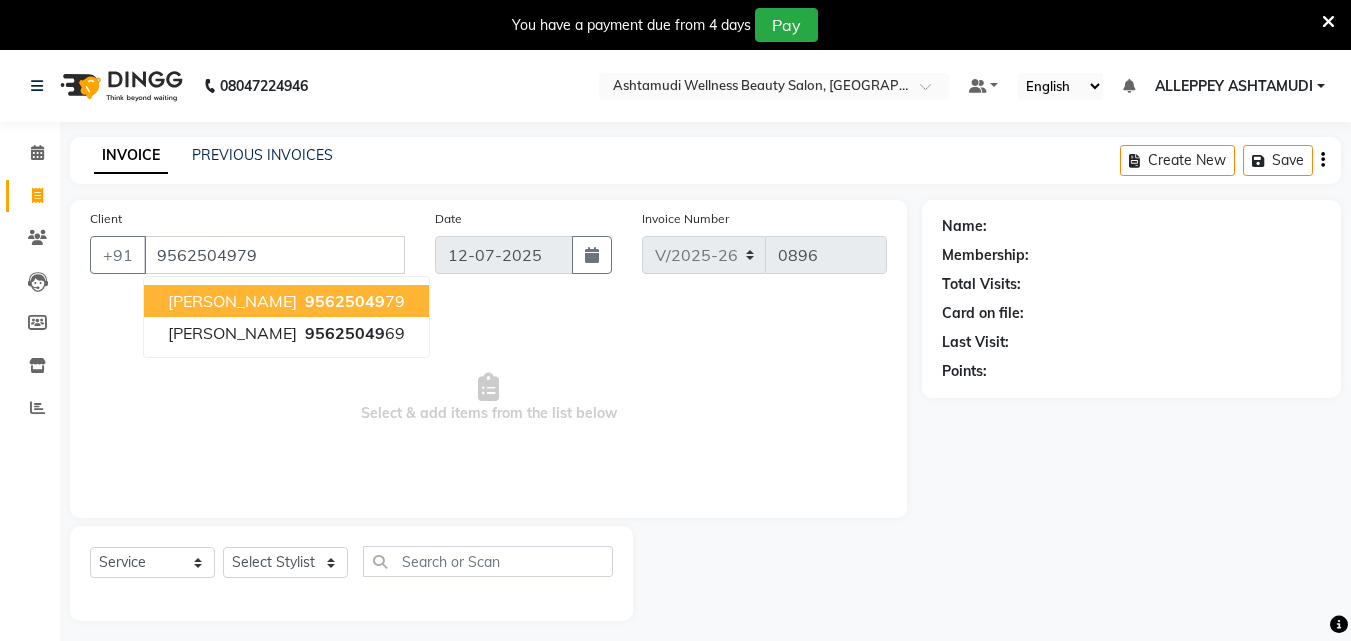 type on "9562504979" 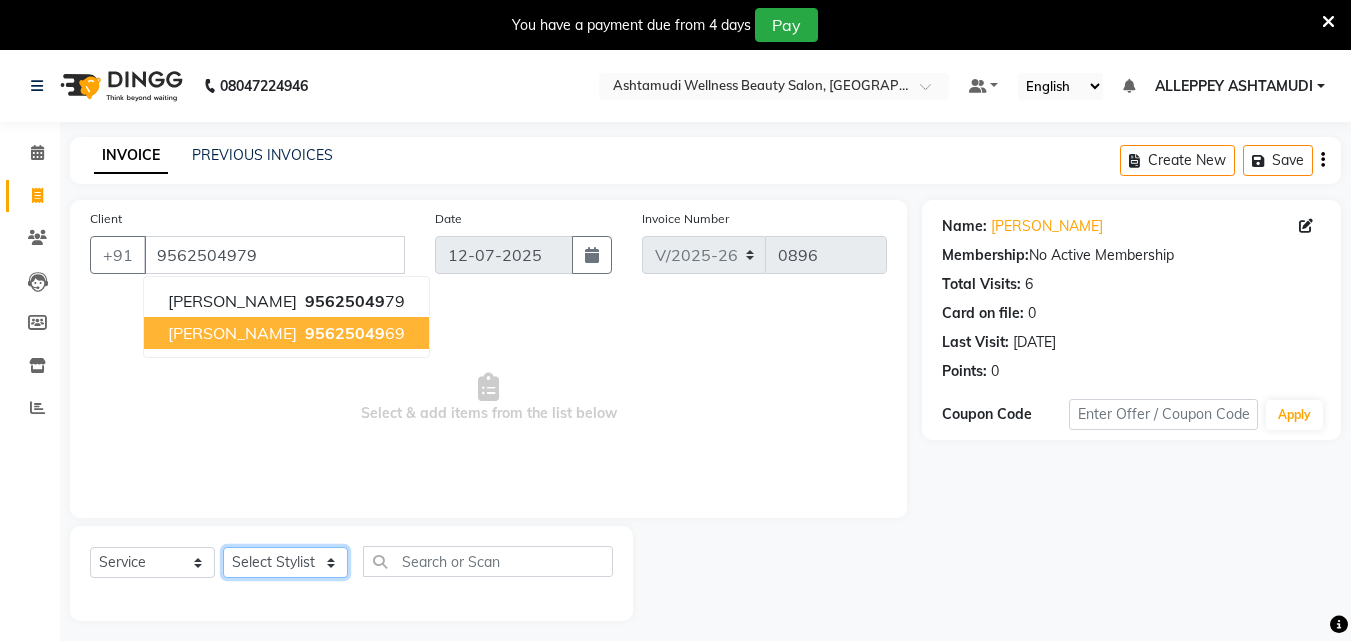 click on "Select Stylist ALLEPPEY ASHTAMUDI Jyothy [PERSON_NAME] [PERSON_NAME]" 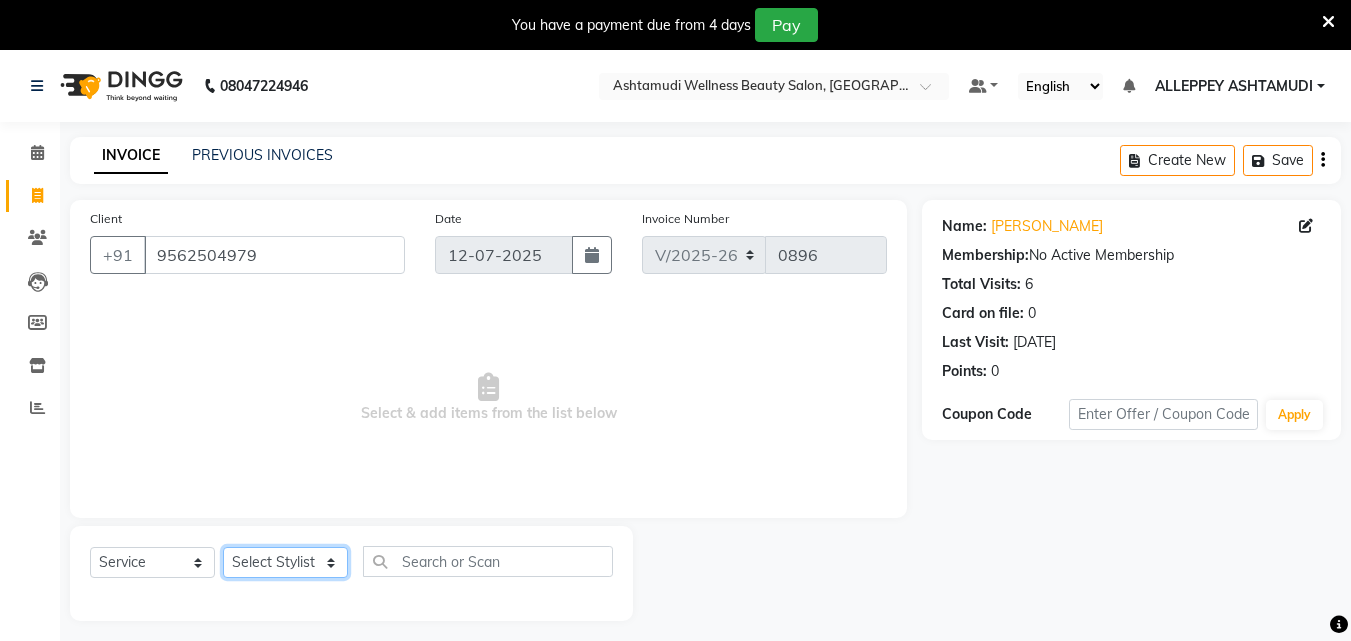 select on "57585" 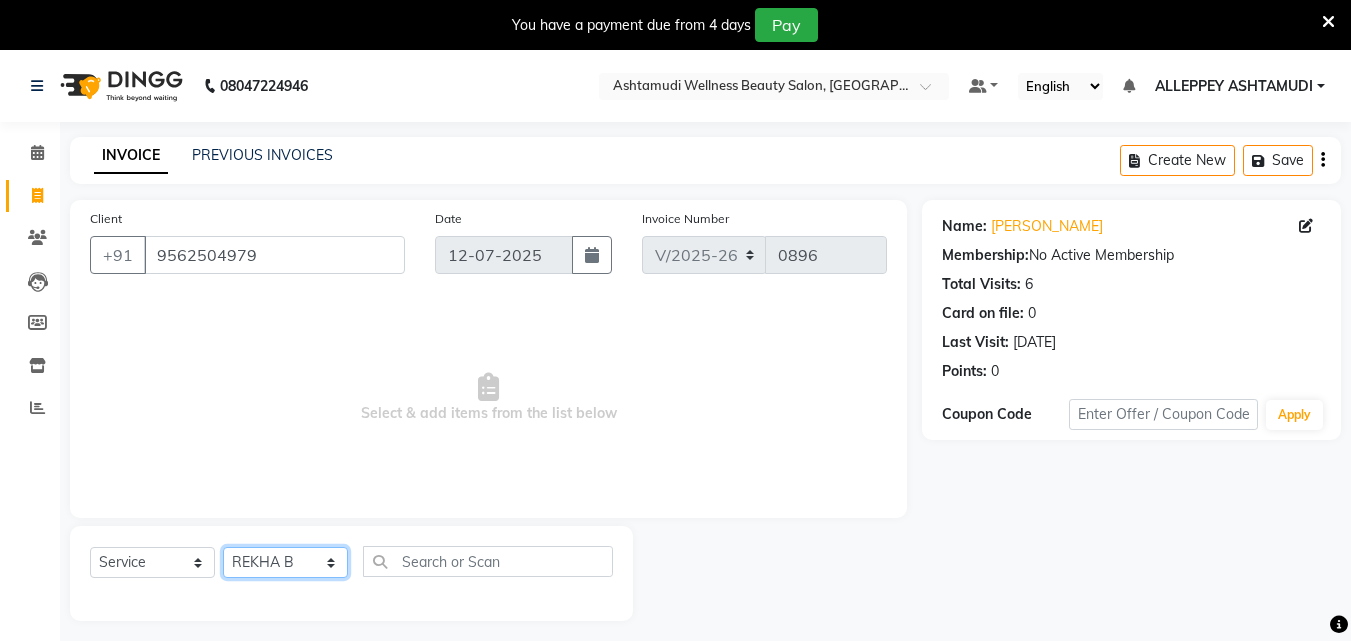 click on "Select Stylist ALLEPPEY ASHTAMUDI Jyothy [PERSON_NAME] [PERSON_NAME]" 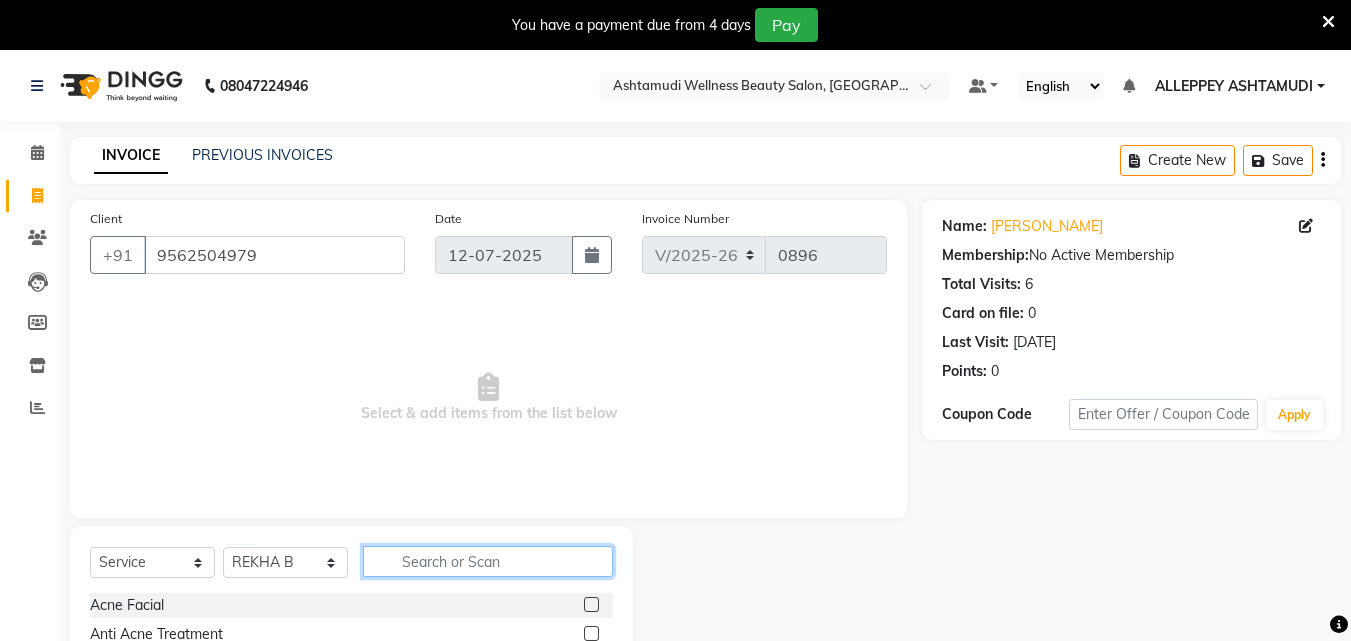 click 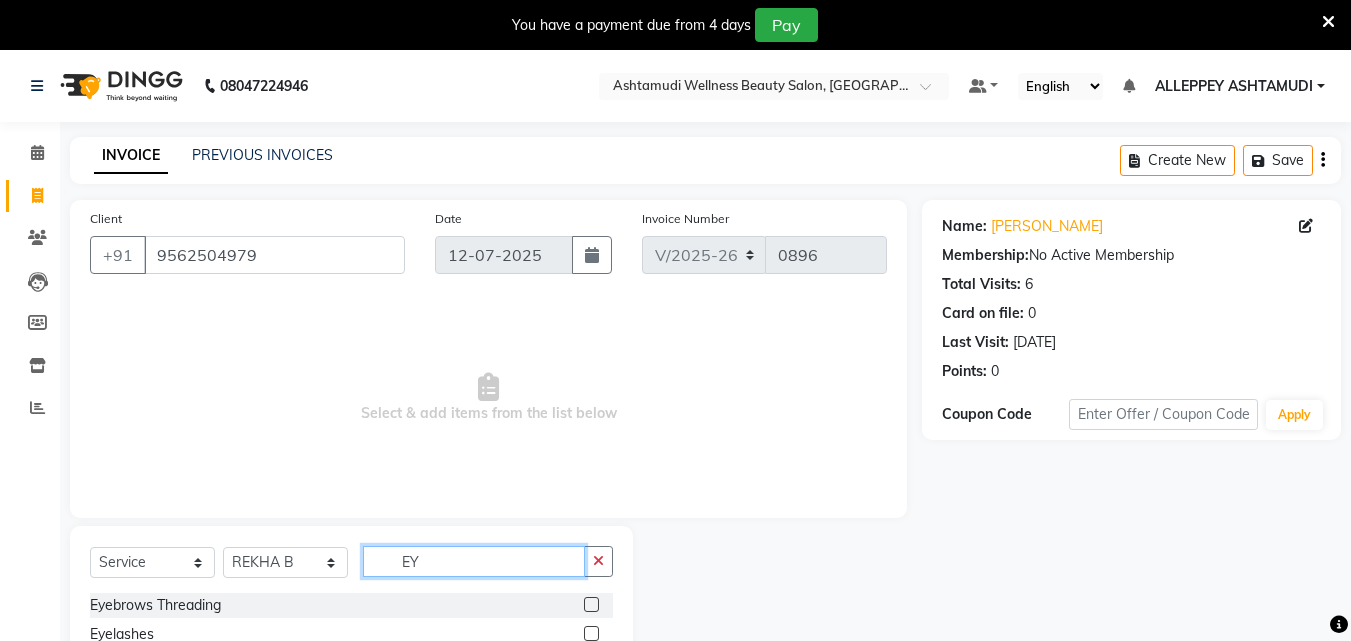 type on "EY" 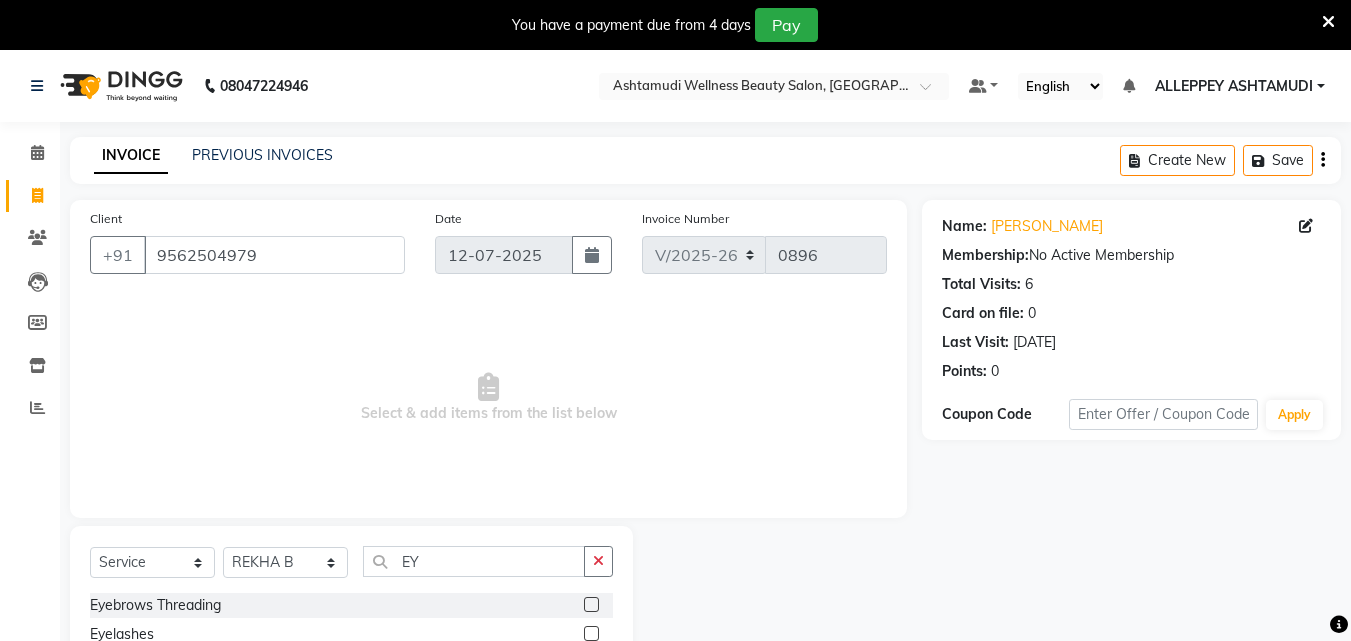click 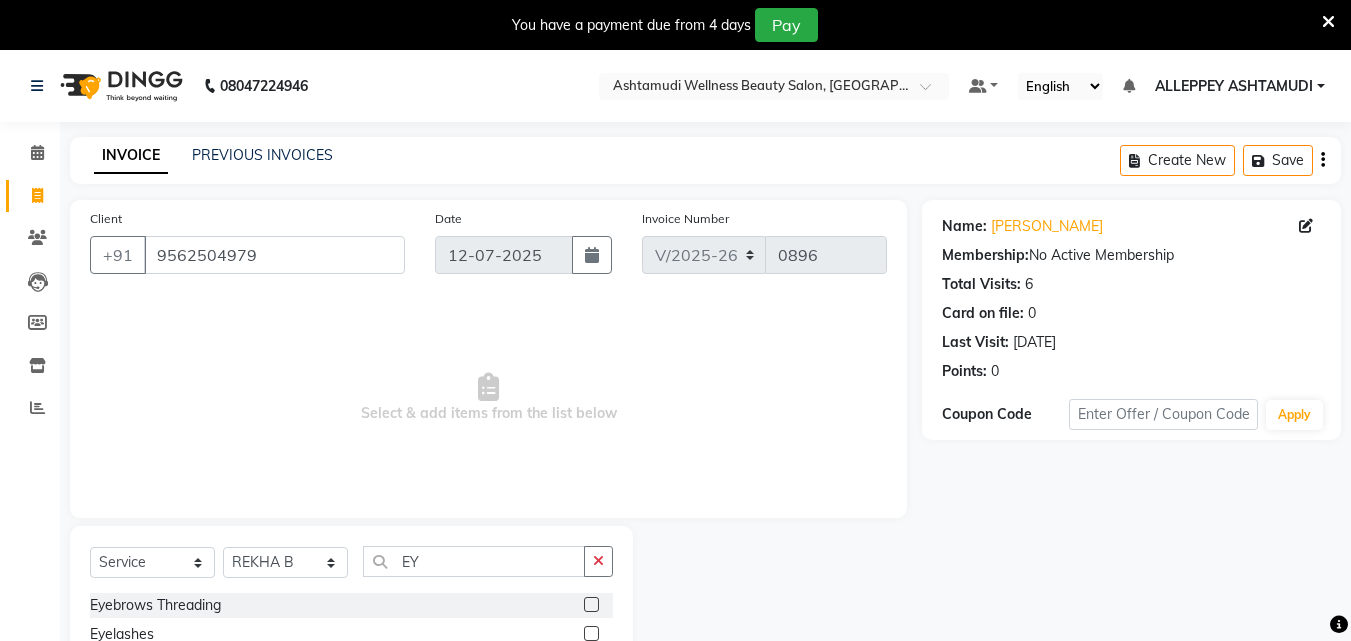 scroll, scrollTop: 68, scrollLeft: 0, axis: vertical 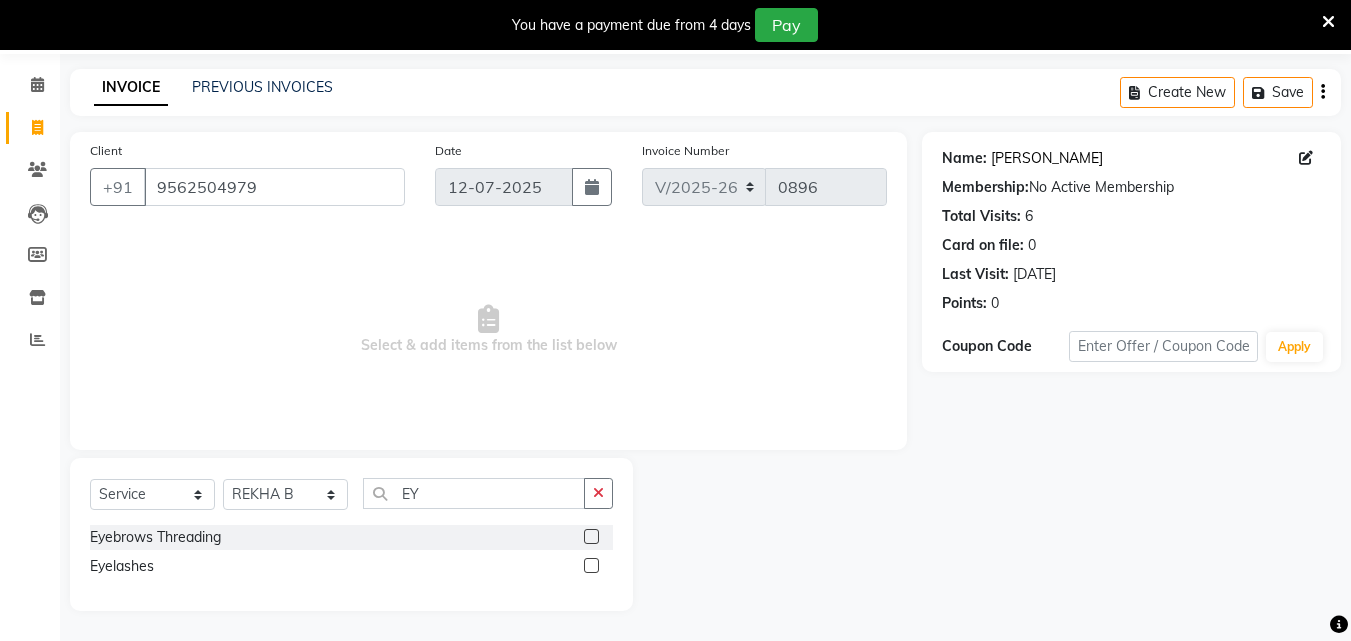 click on "[PERSON_NAME]" 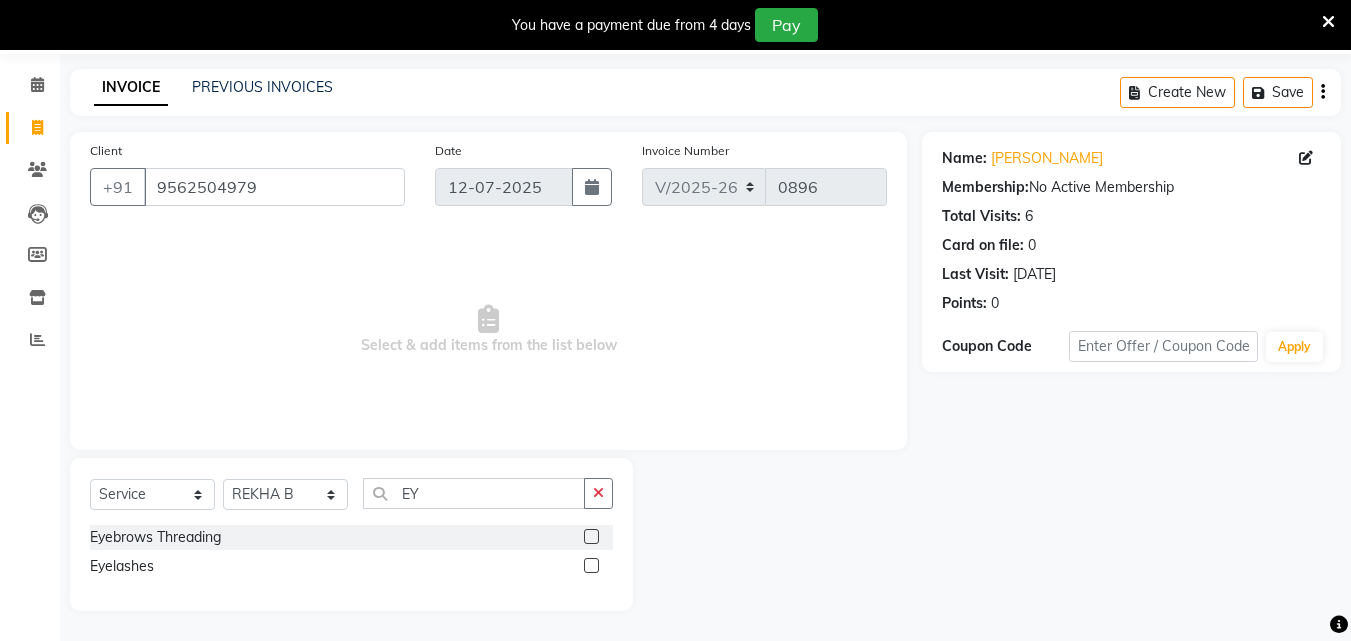 scroll, scrollTop: 0, scrollLeft: 0, axis: both 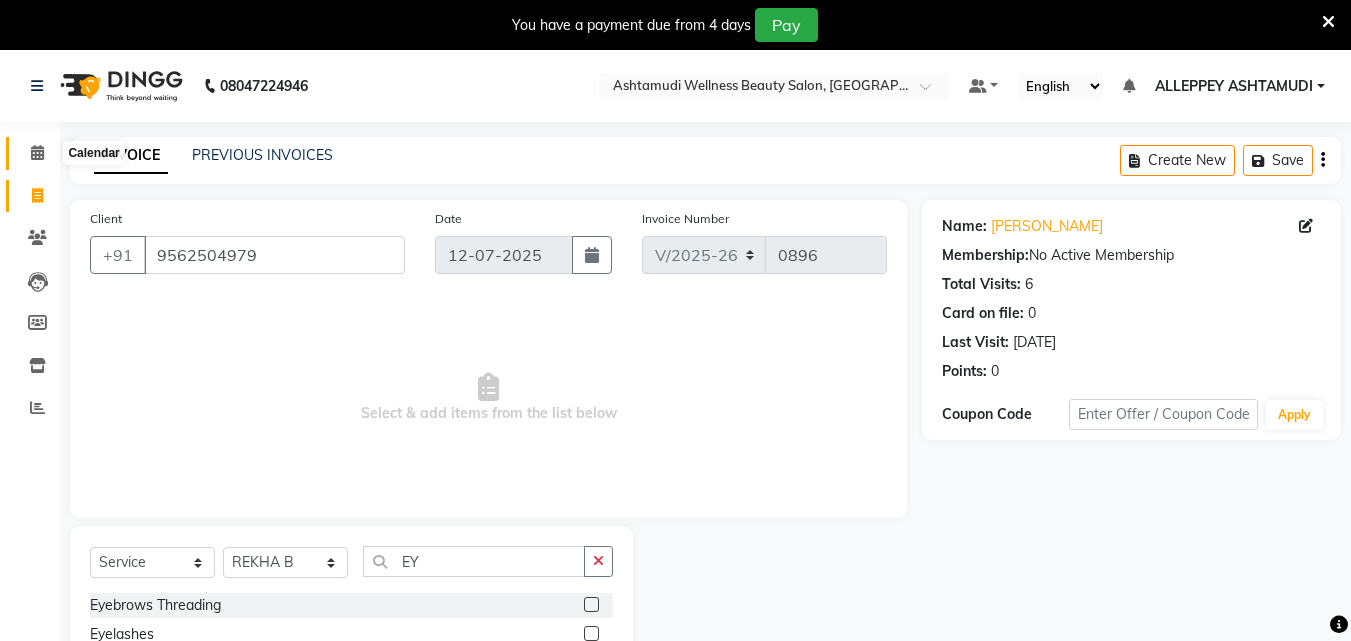 click 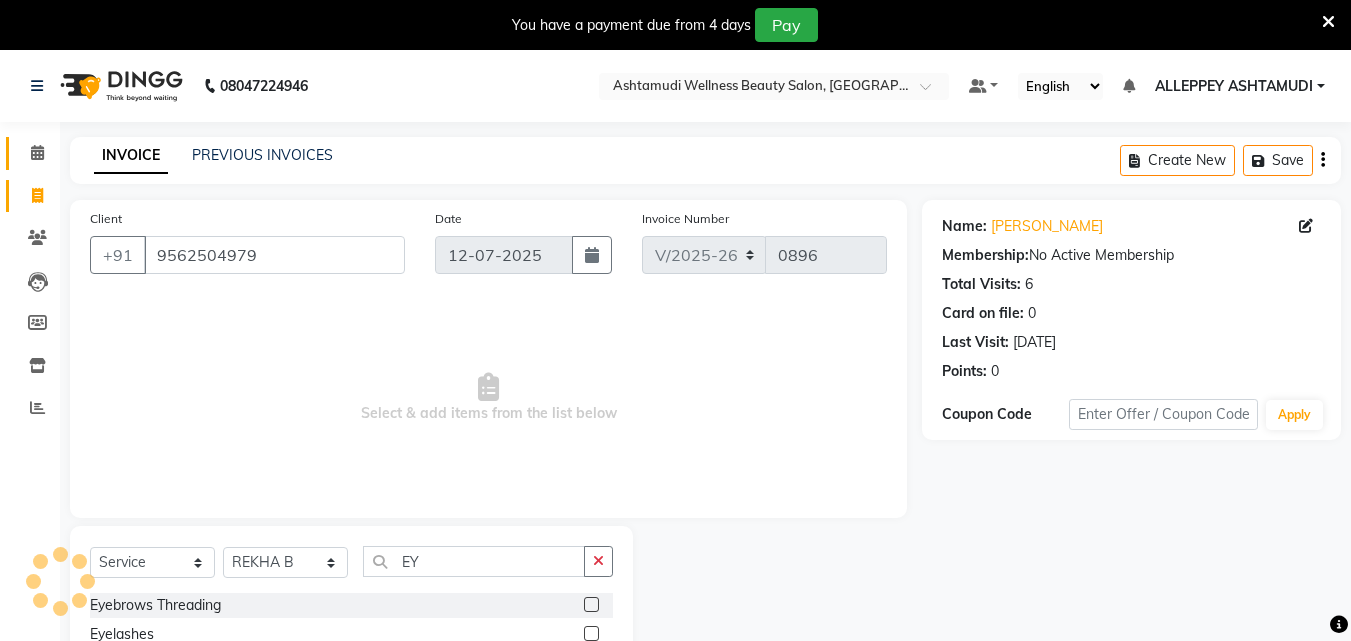 click on "Calendar" 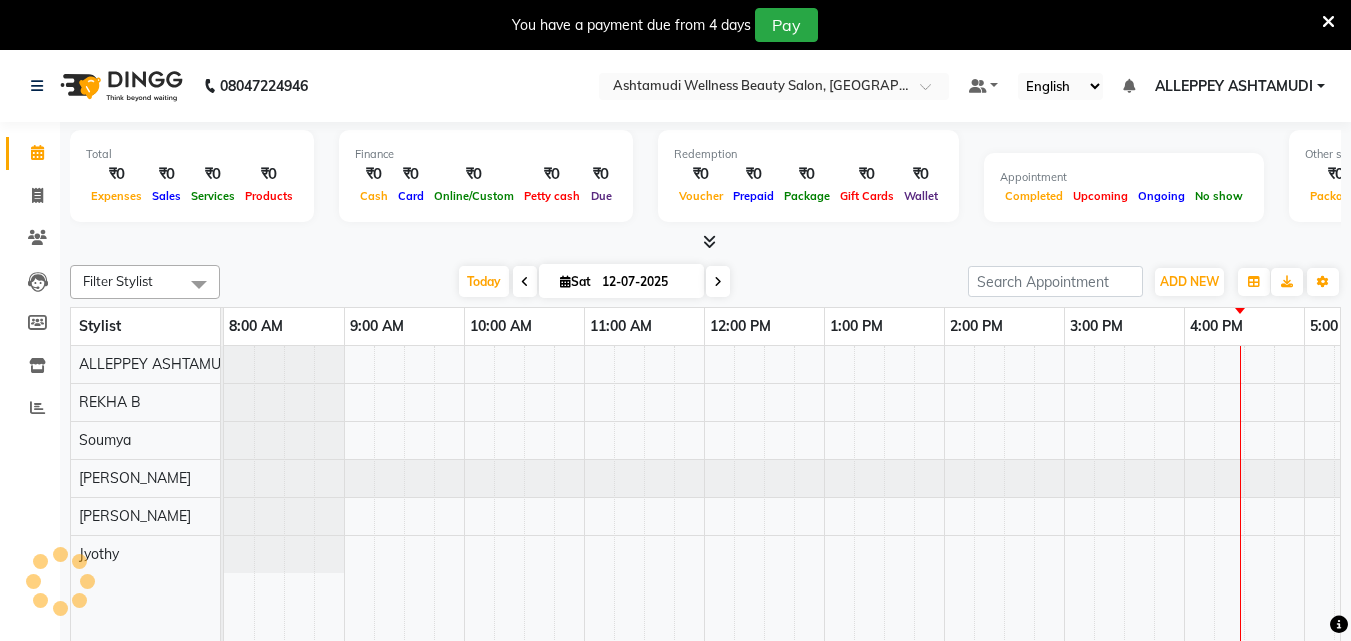 scroll, scrollTop: 0, scrollLeft: 0, axis: both 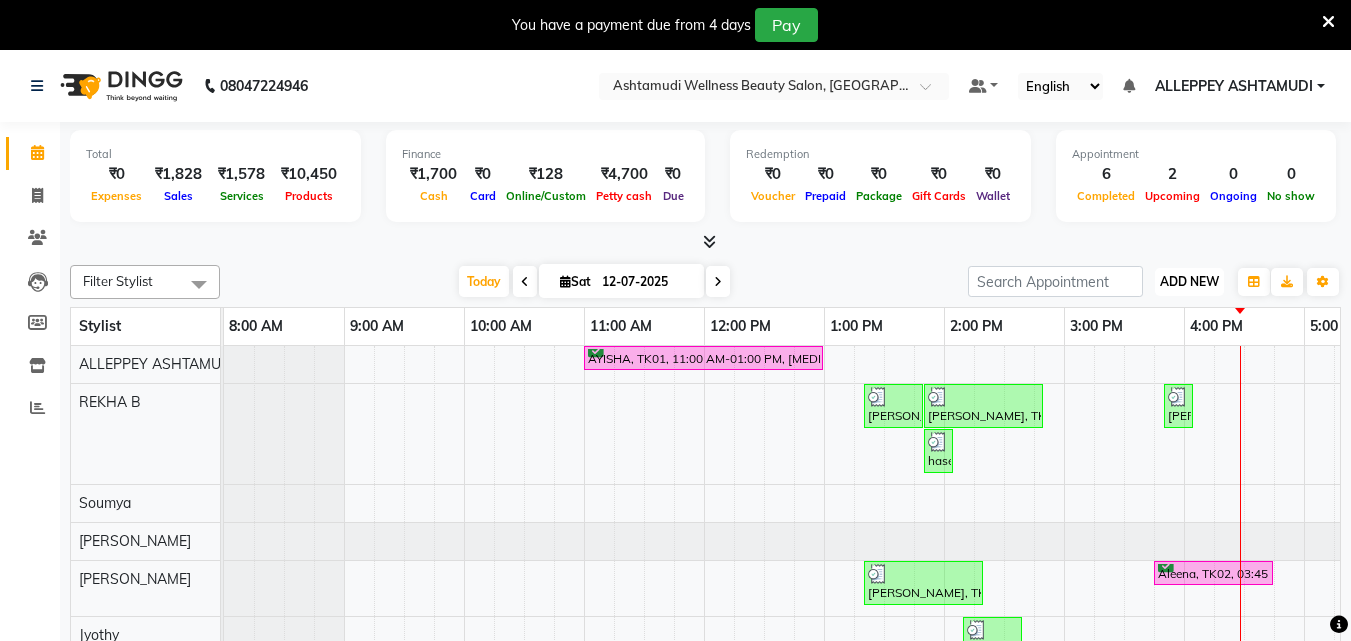 drag, startPoint x: 1209, startPoint y: 281, endPoint x: 1204, endPoint y: 290, distance: 10.29563 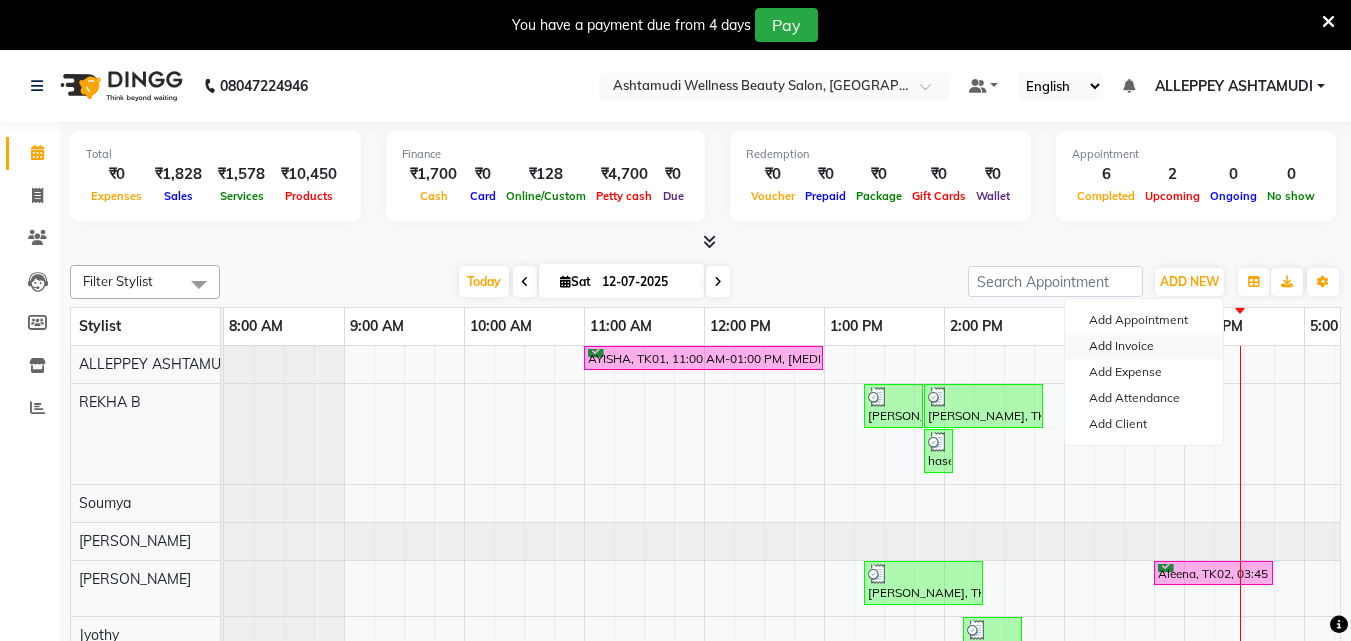 click on "Add Invoice" at bounding box center (1144, 346) 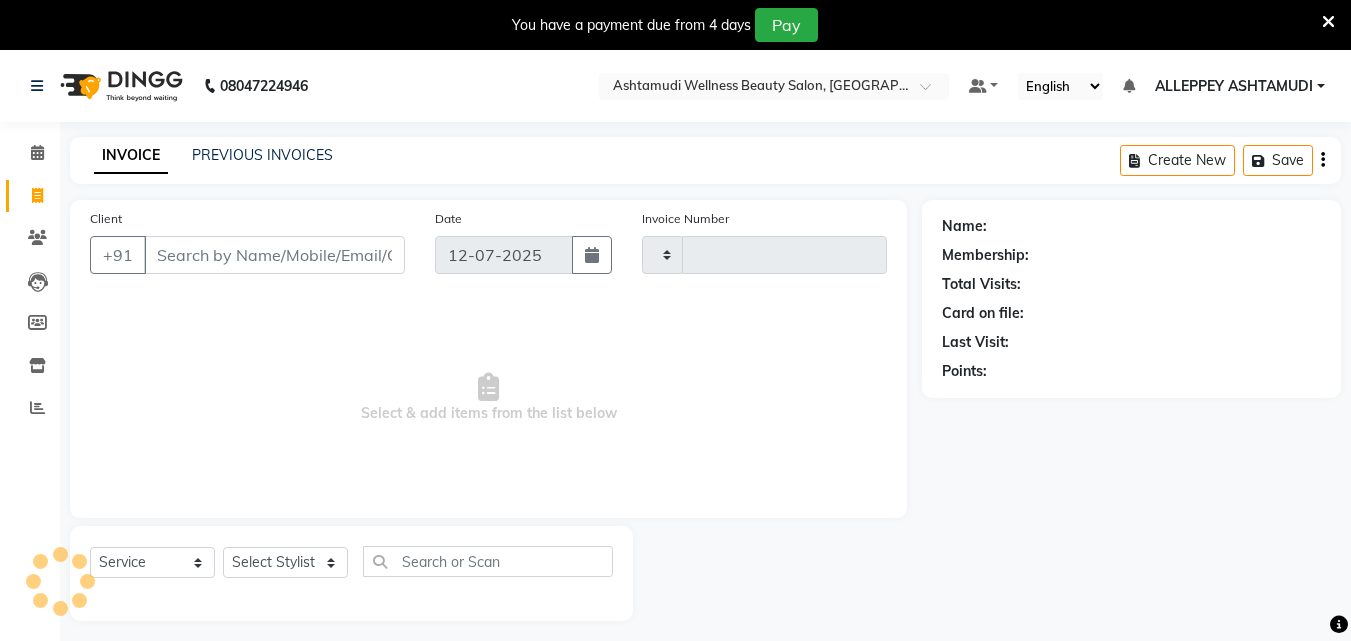 type on "0897" 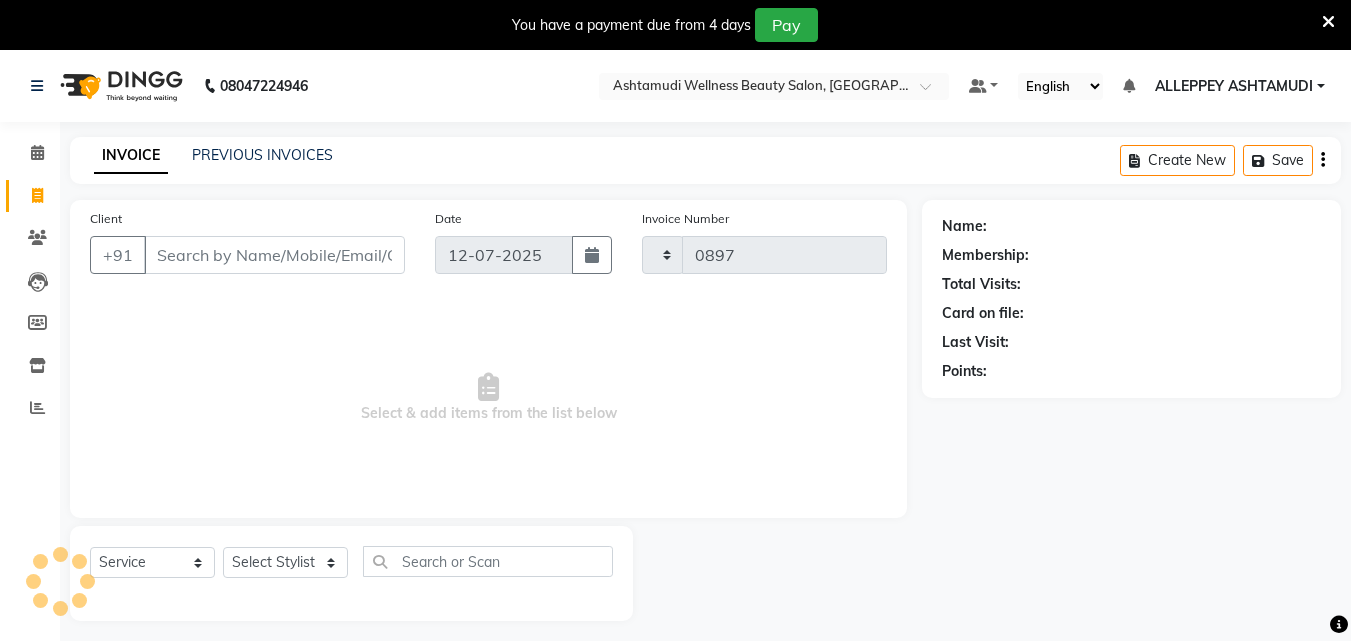 select on "4626" 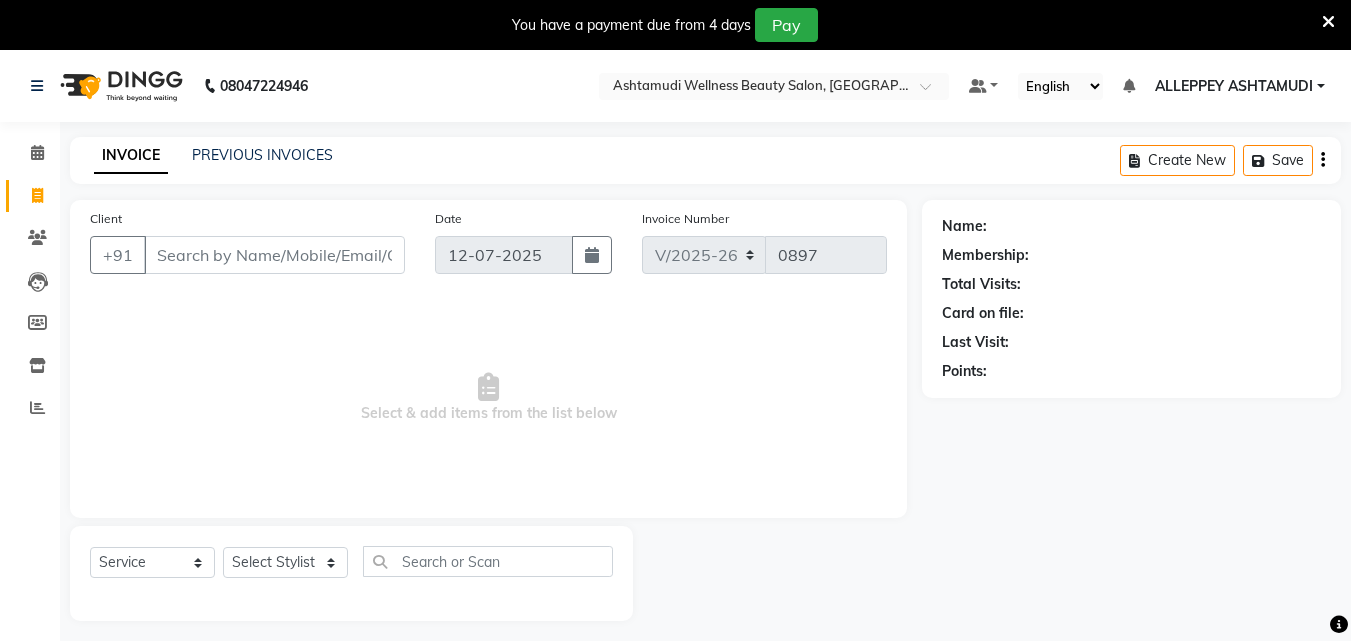 click on "Client" at bounding box center (274, 255) 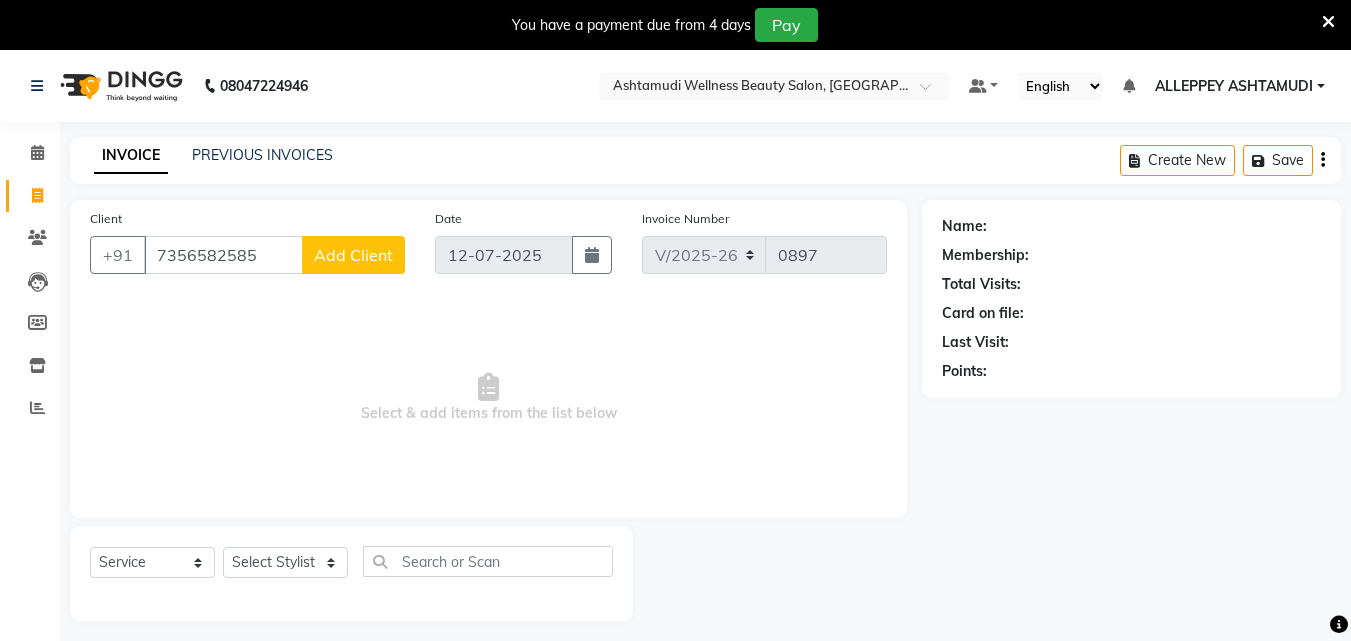 type on "7356582585" 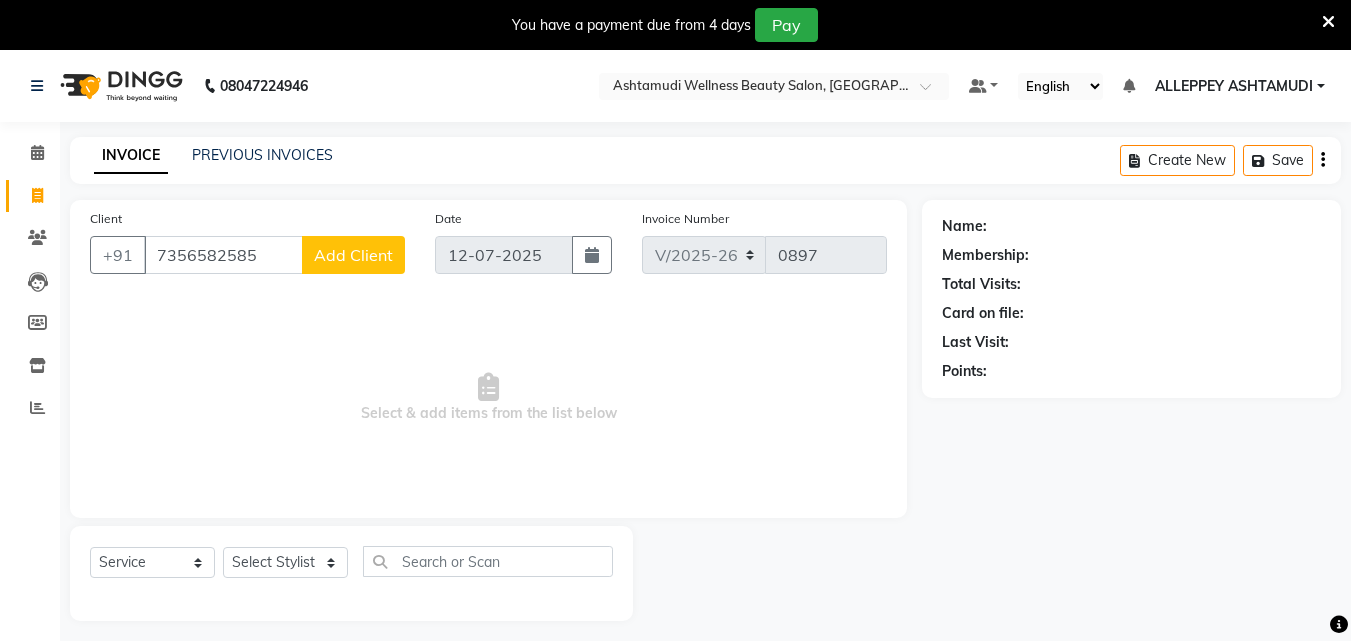 click on "Add Client" 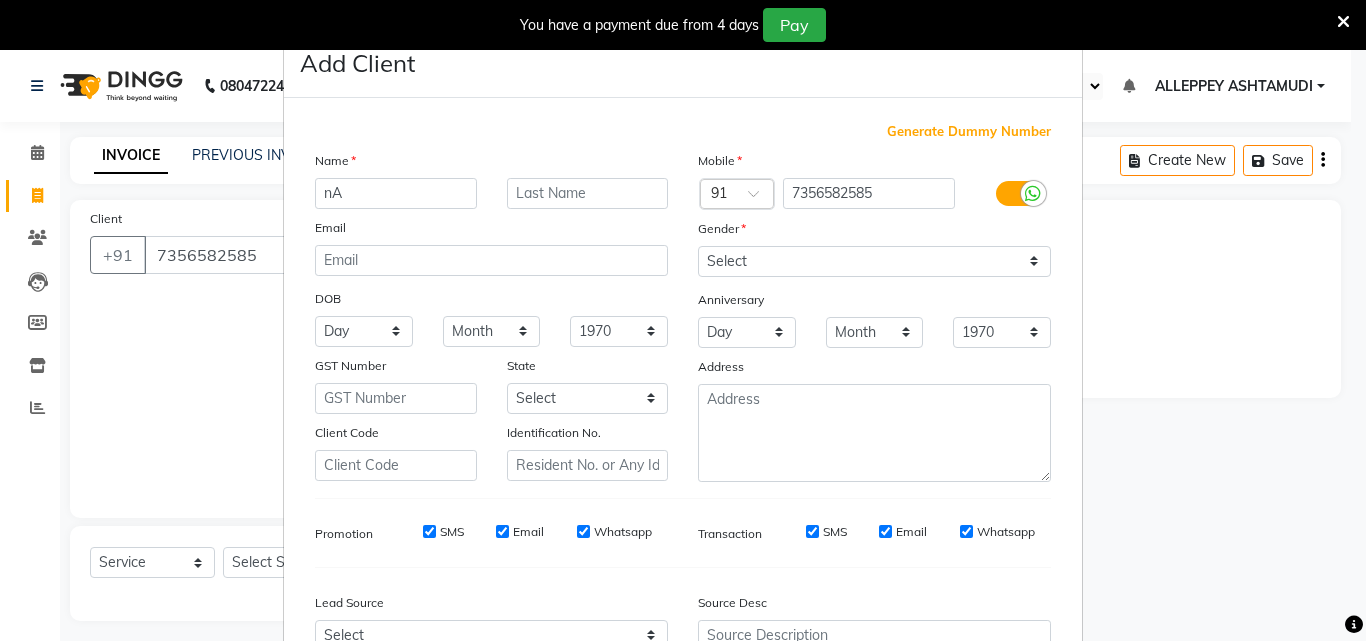 type on "n" 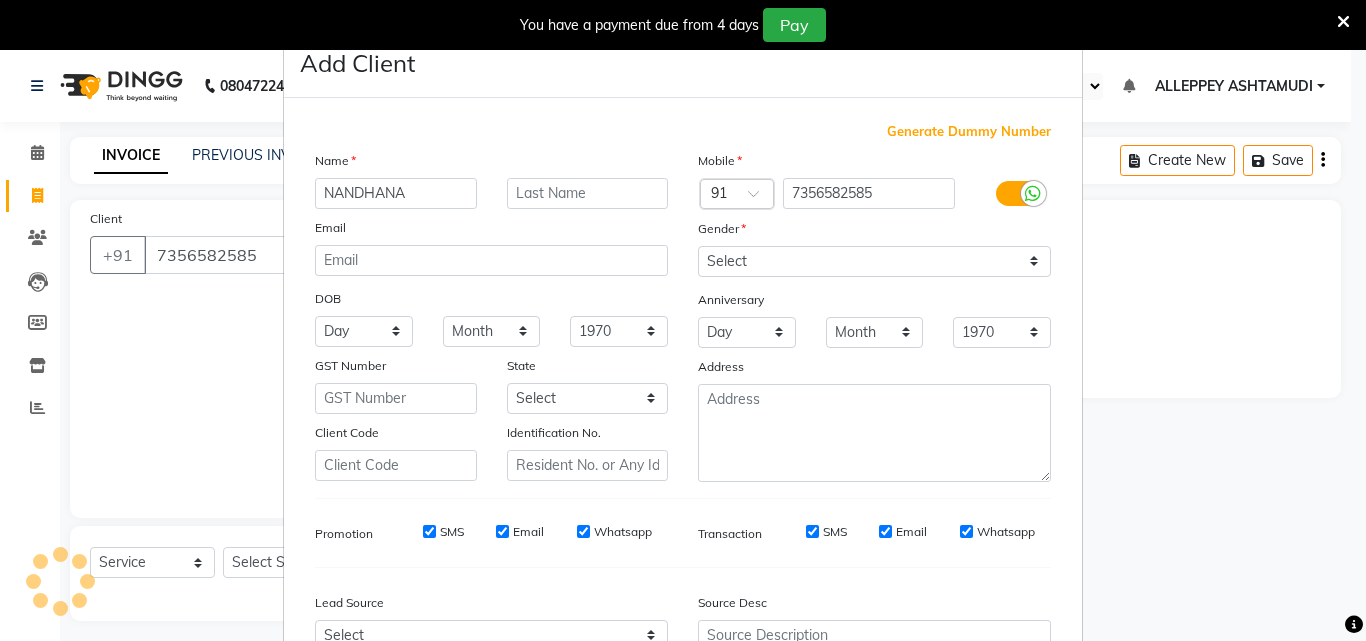 type on "NANDHANA" 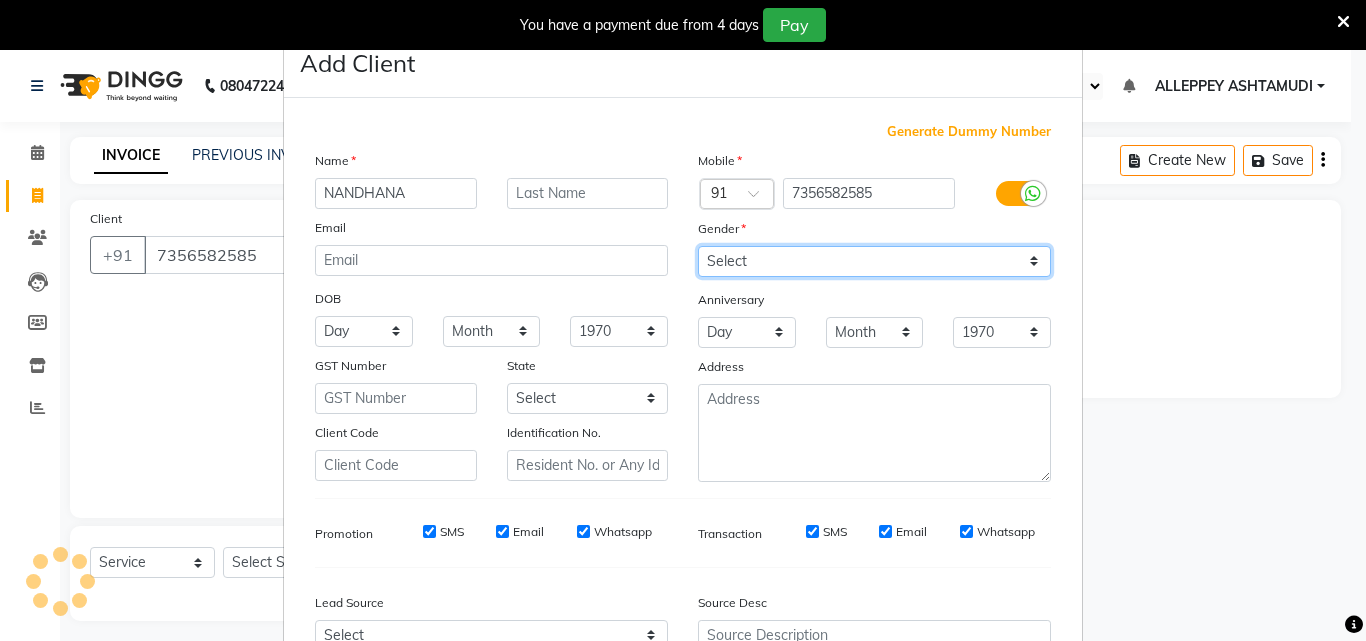 drag, startPoint x: 726, startPoint y: 263, endPoint x: 717, endPoint y: 275, distance: 15 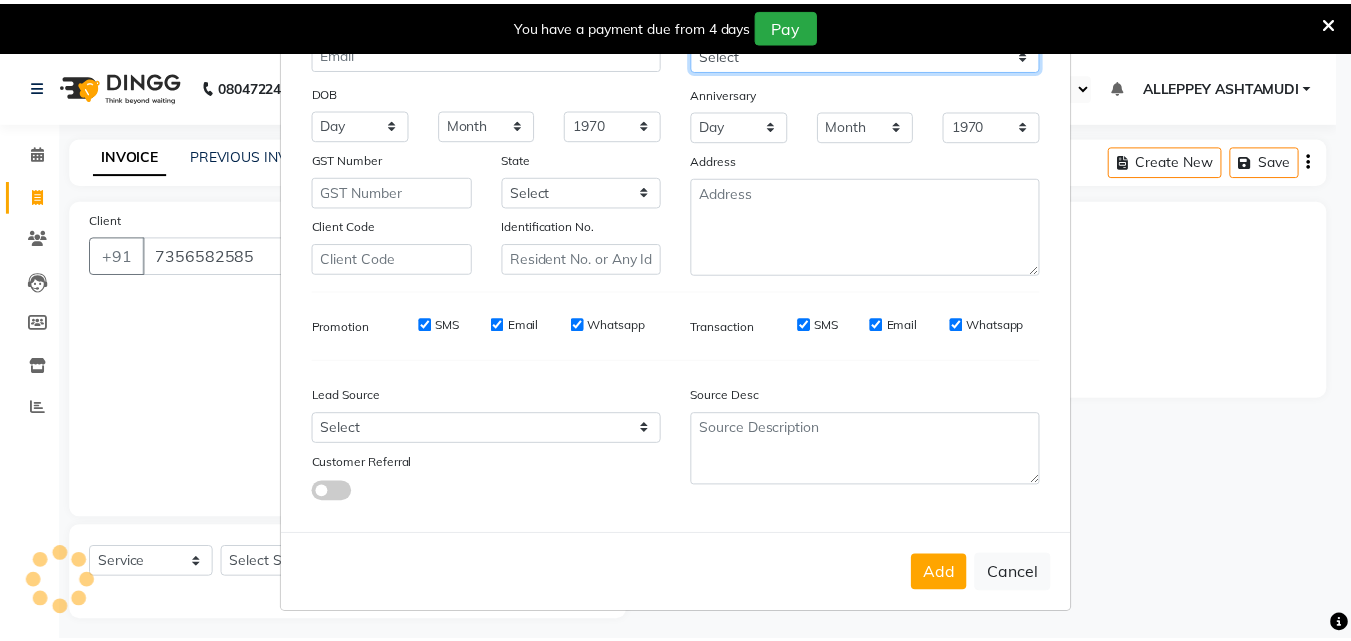 scroll, scrollTop: 208, scrollLeft: 0, axis: vertical 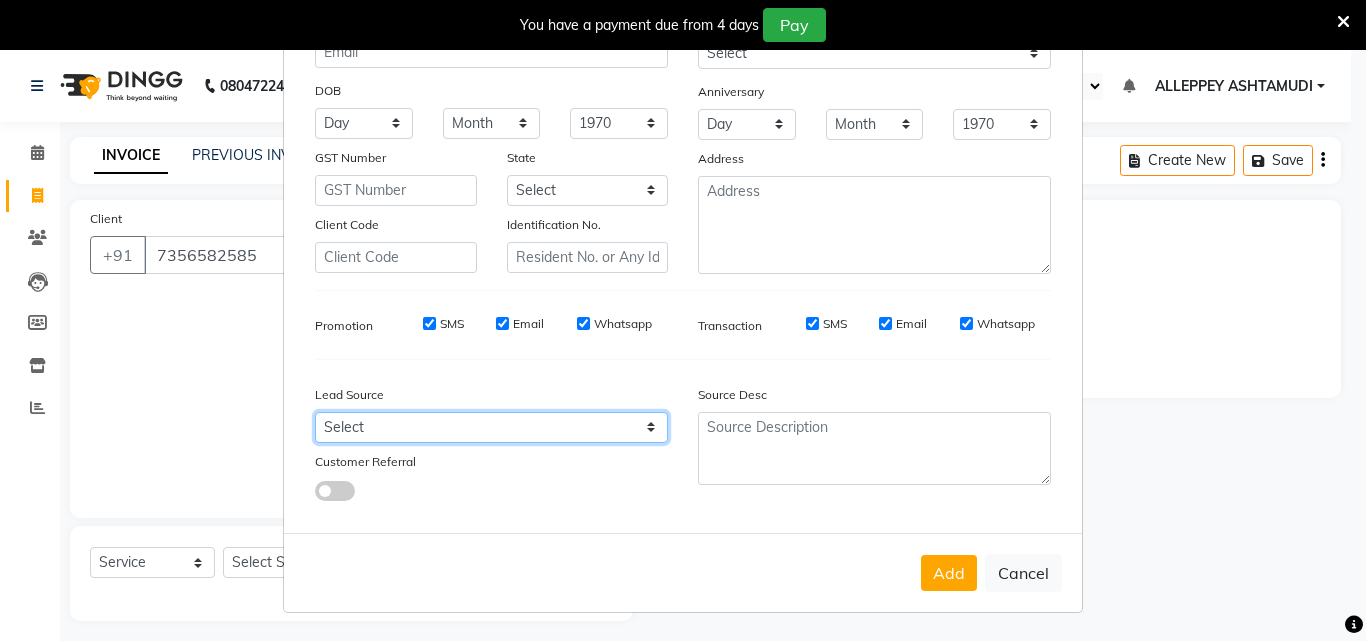 click on "Select Walk-in Referral Internet Friend Word of Mouth Advertisement Facebook JustDial Google Other Instagram  YouTube  WhatsApp" at bounding box center (491, 427) 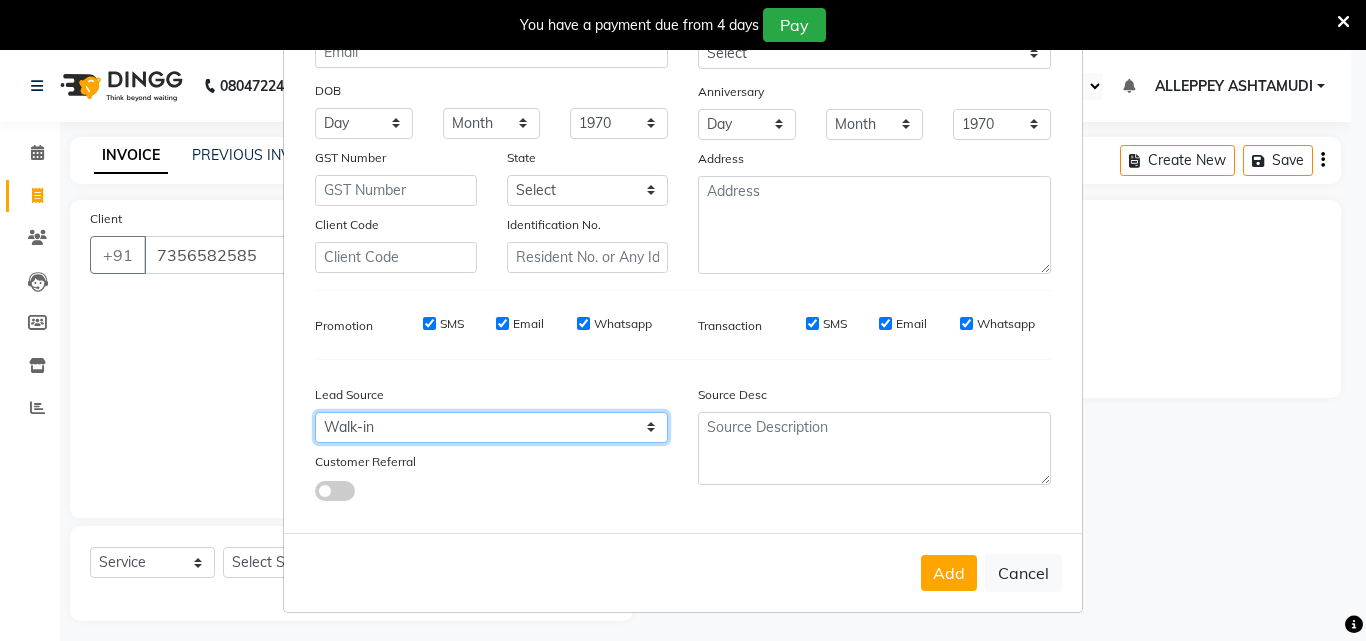 click on "Select Walk-in Referral Internet Friend Word of Mouth Advertisement Facebook JustDial Google Other Instagram  YouTube  WhatsApp" at bounding box center (491, 427) 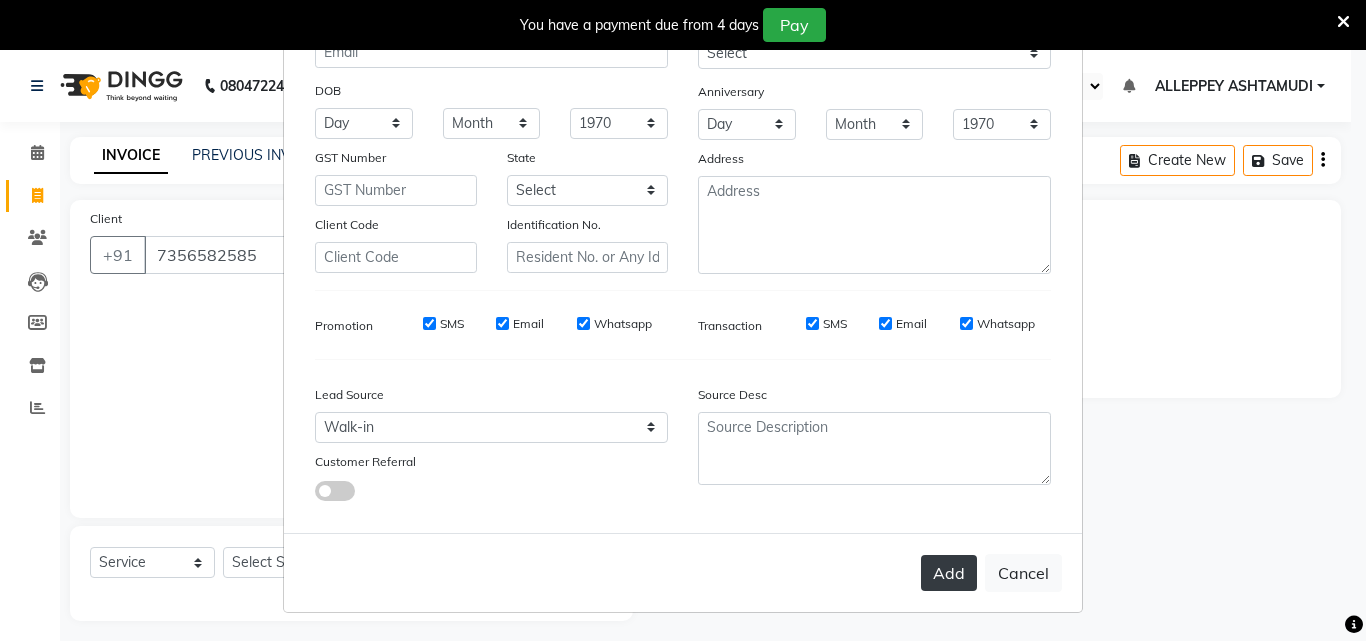 click on "Add" at bounding box center (949, 573) 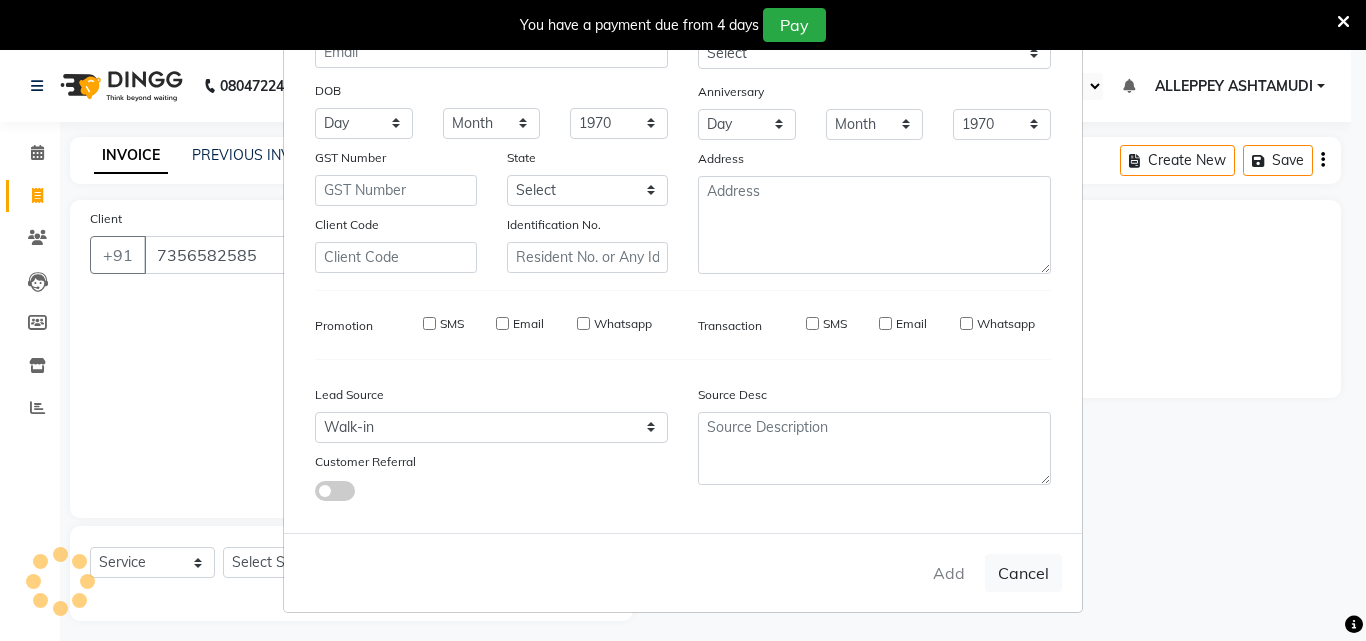 type 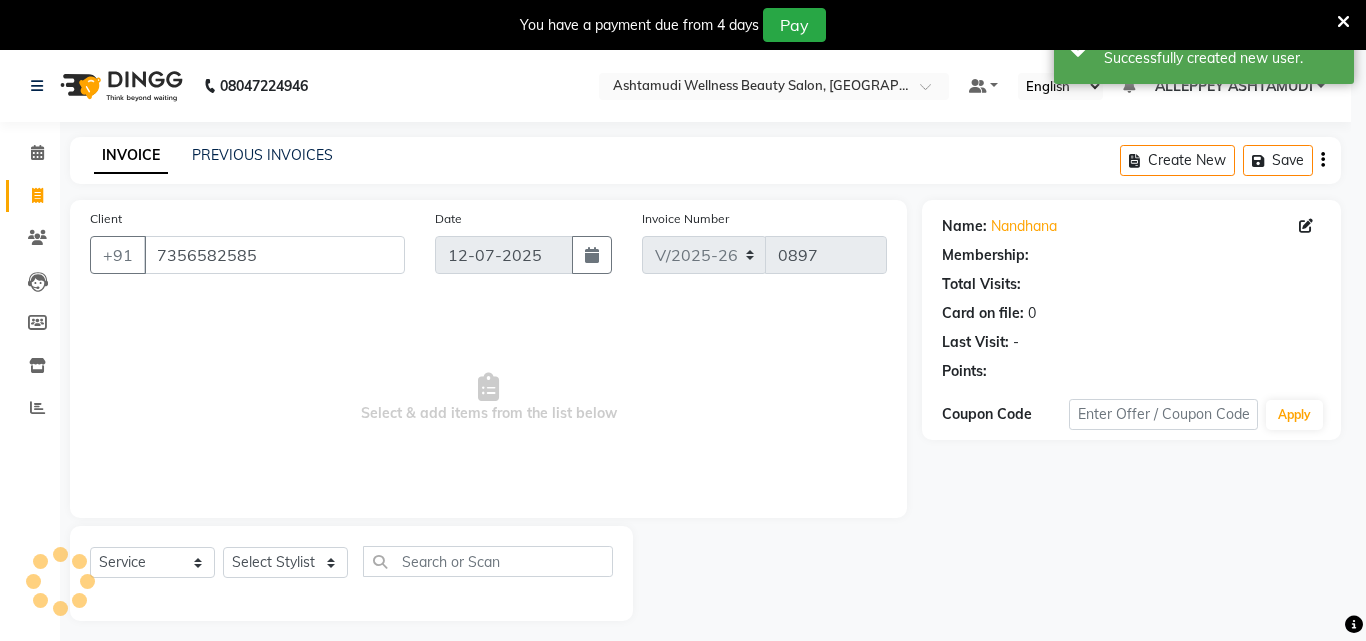 select on "1: Object" 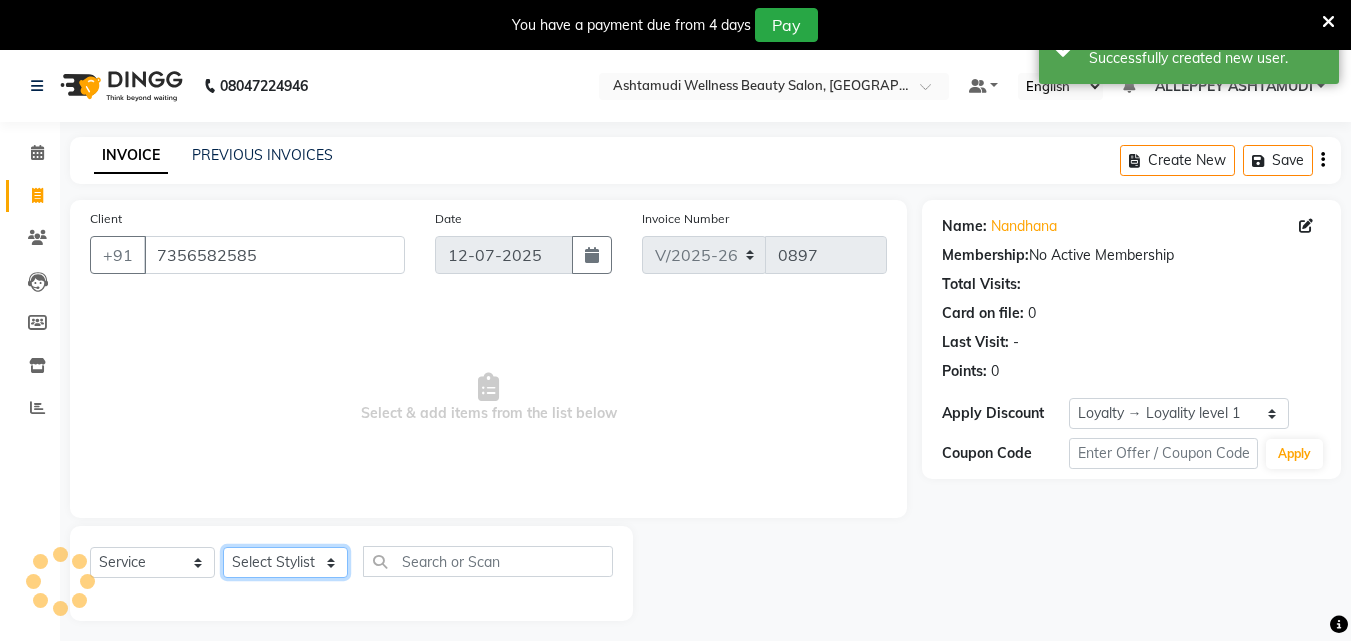 click on "Select Stylist ALLEPPEY ASHTAMUDI Jyothy [PERSON_NAME] [PERSON_NAME]" 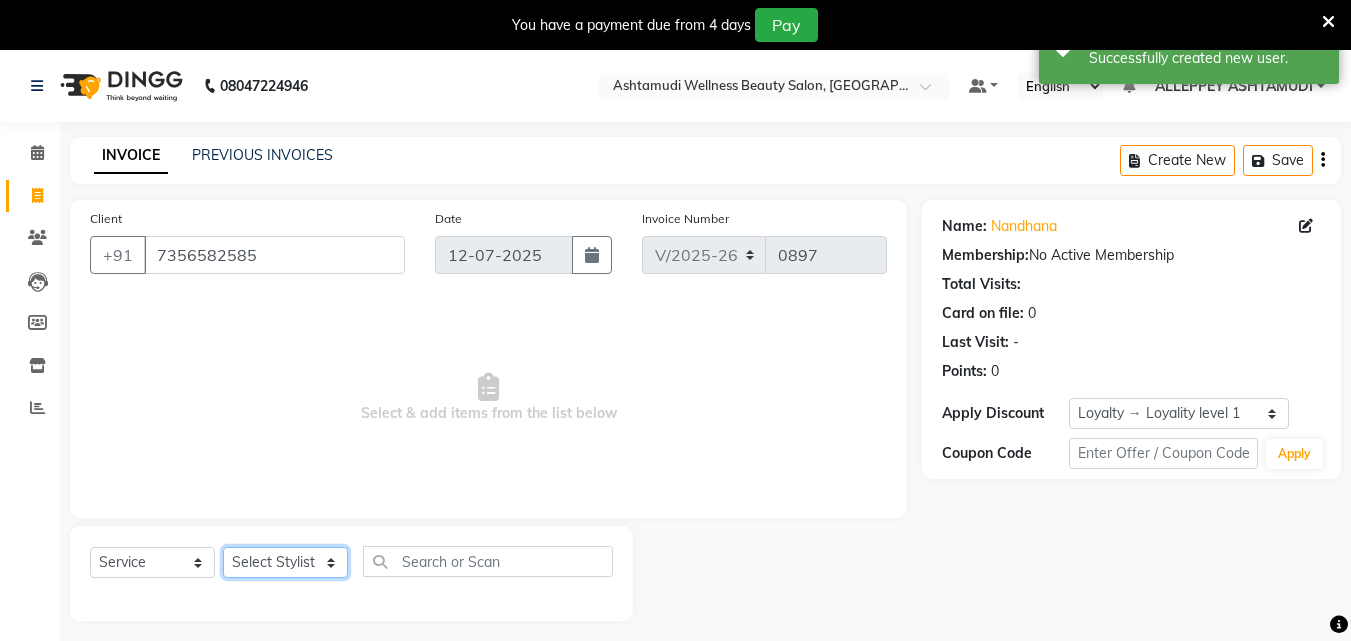select on "76486" 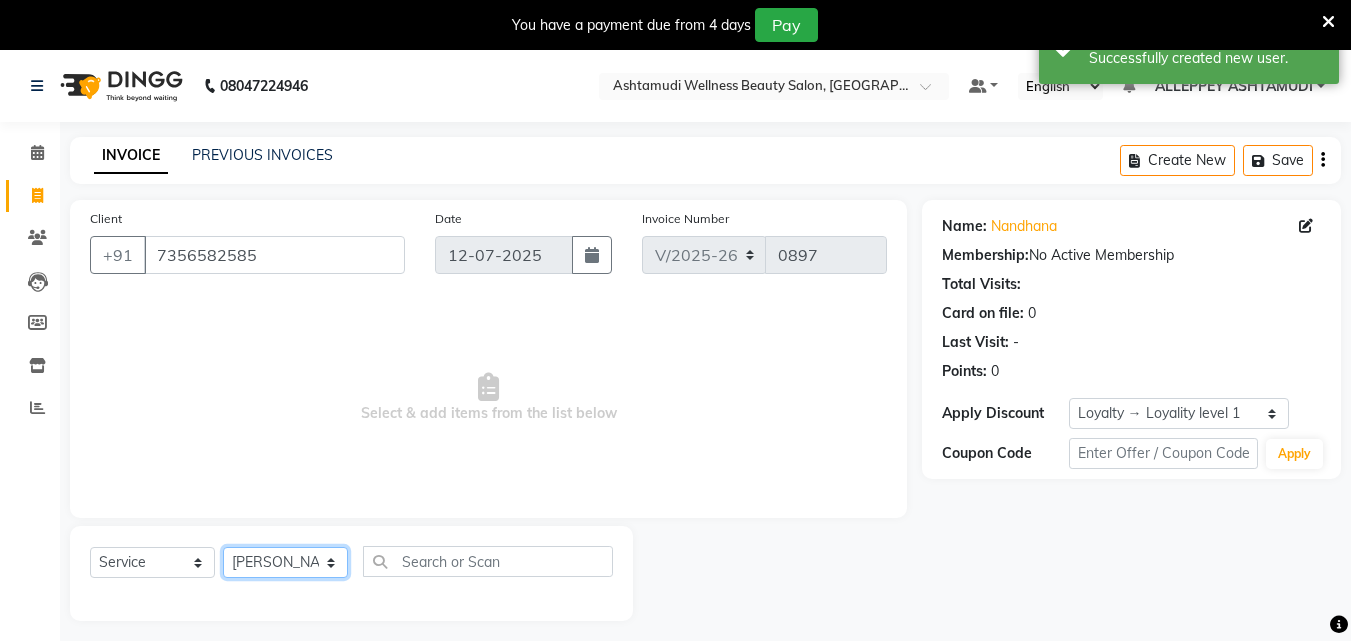 click on "Select Stylist ALLEPPEY ASHTAMUDI Jyothy [PERSON_NAME] [PERSON_NAME]" 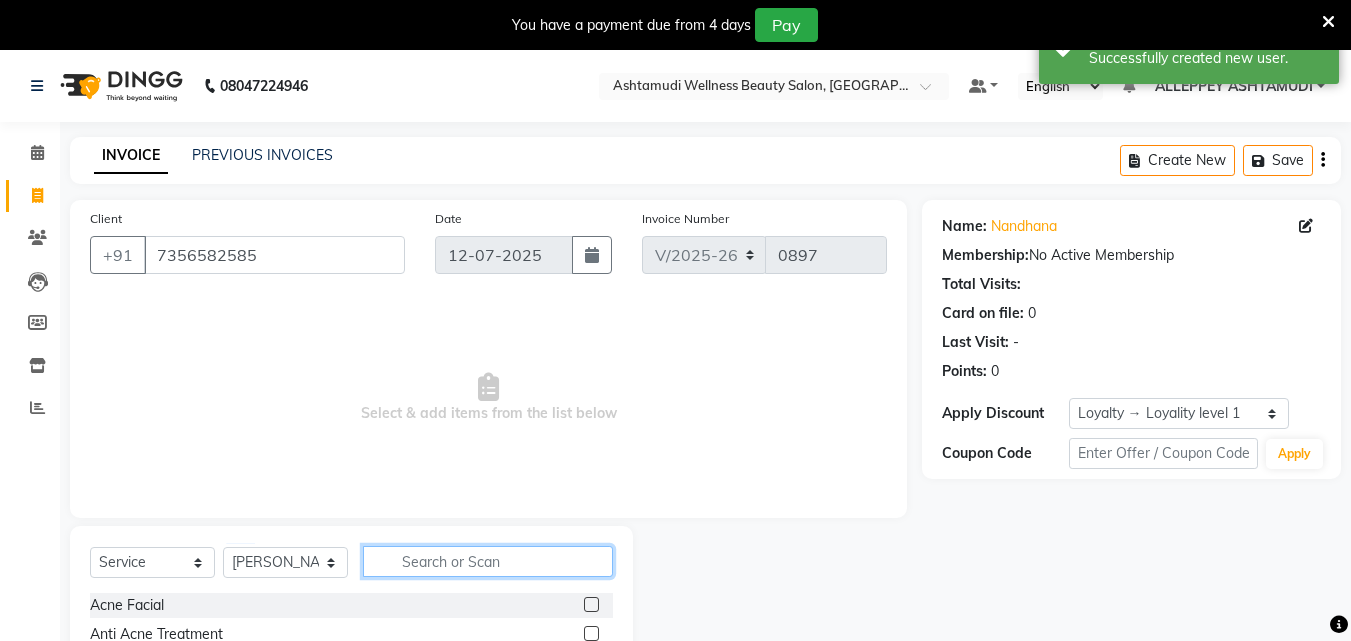 click 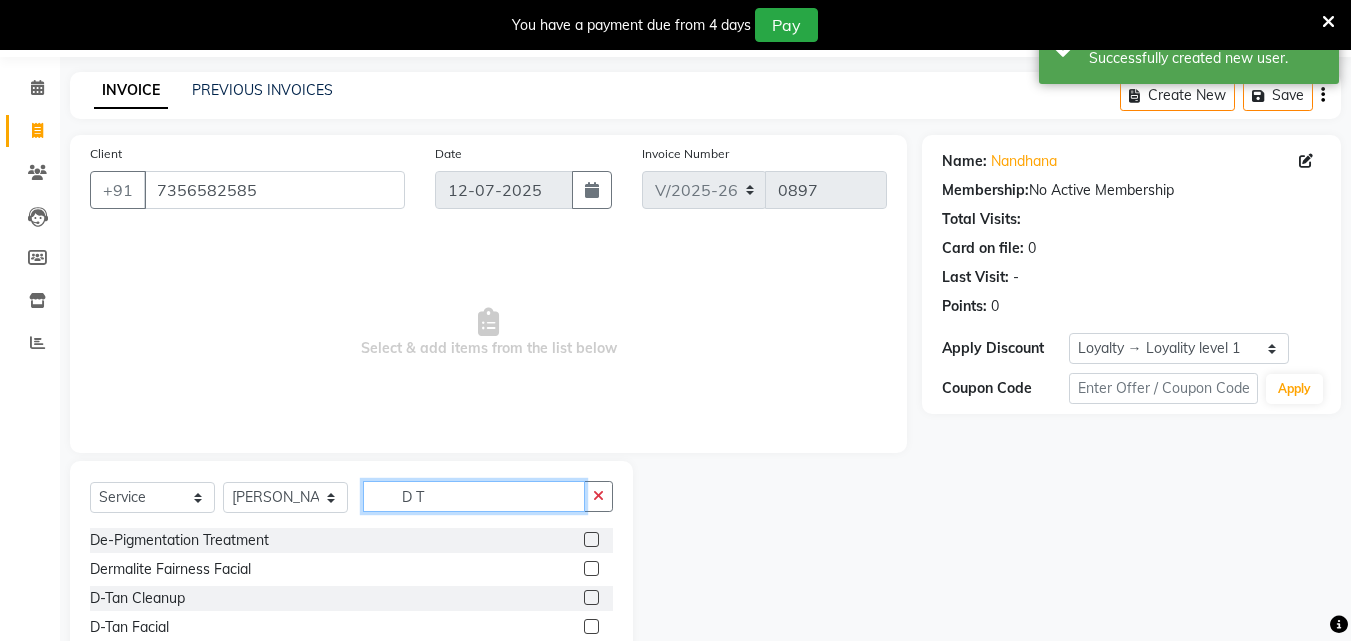 scroll, scrollTop: 100, scrollLeft: 0, axis: vertical 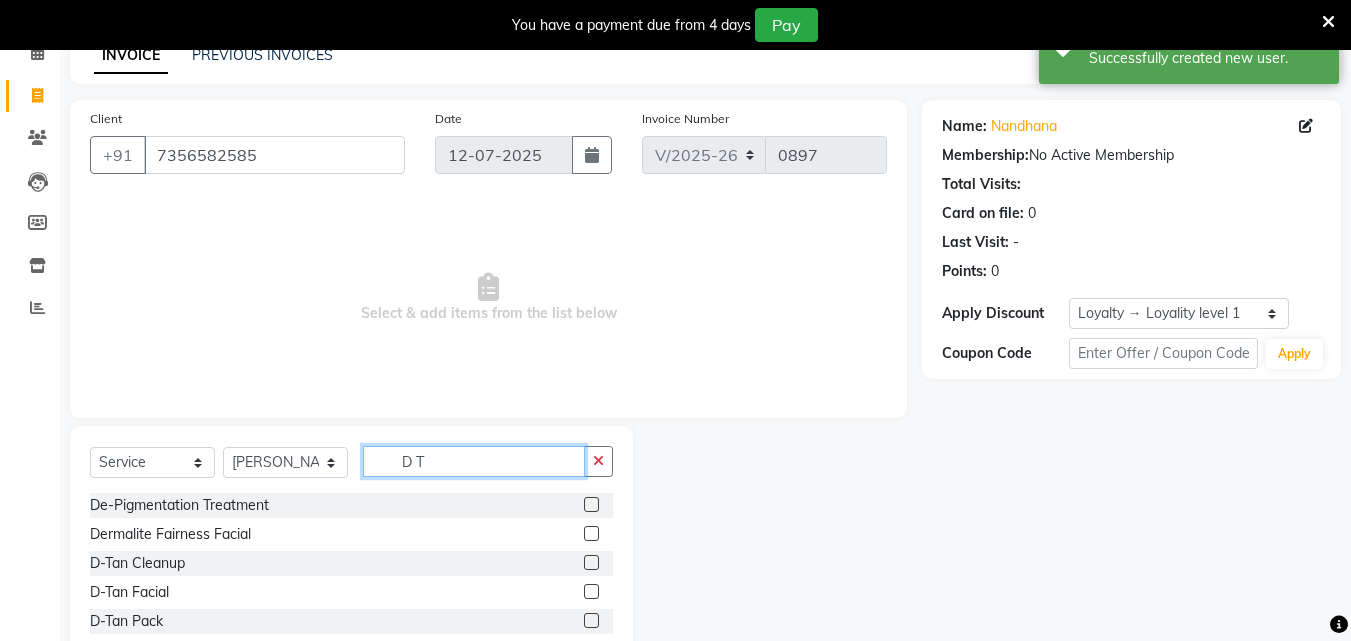 type on "D T" 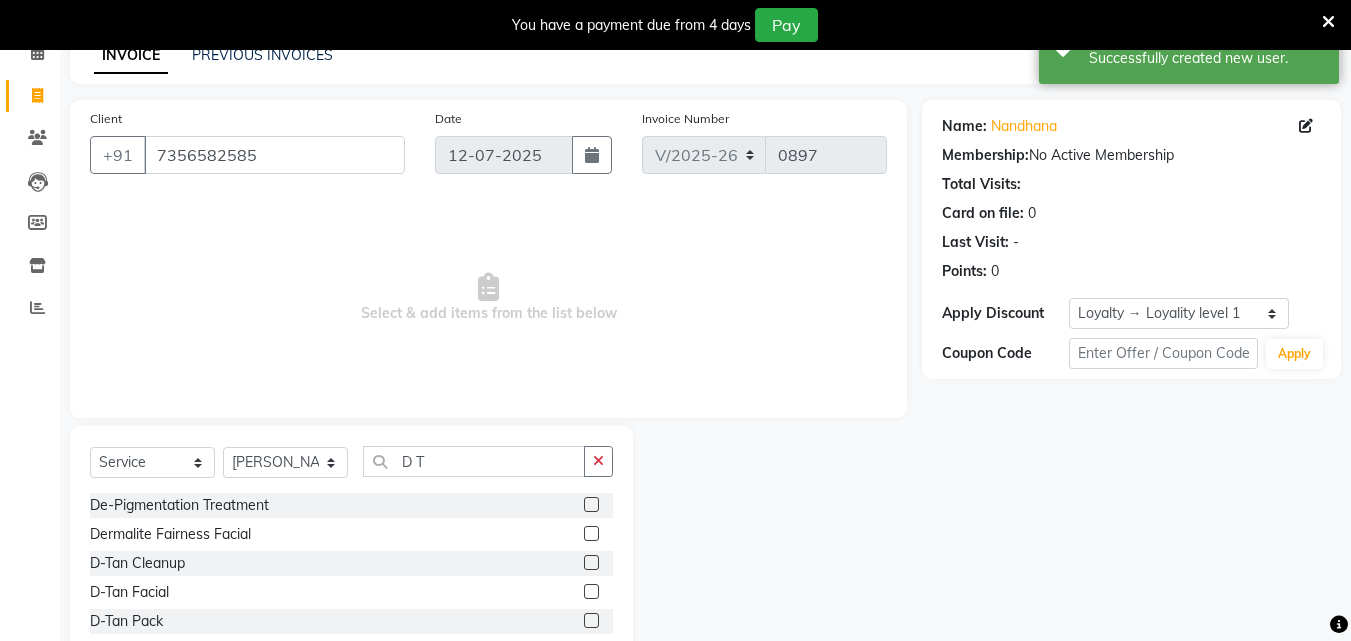click 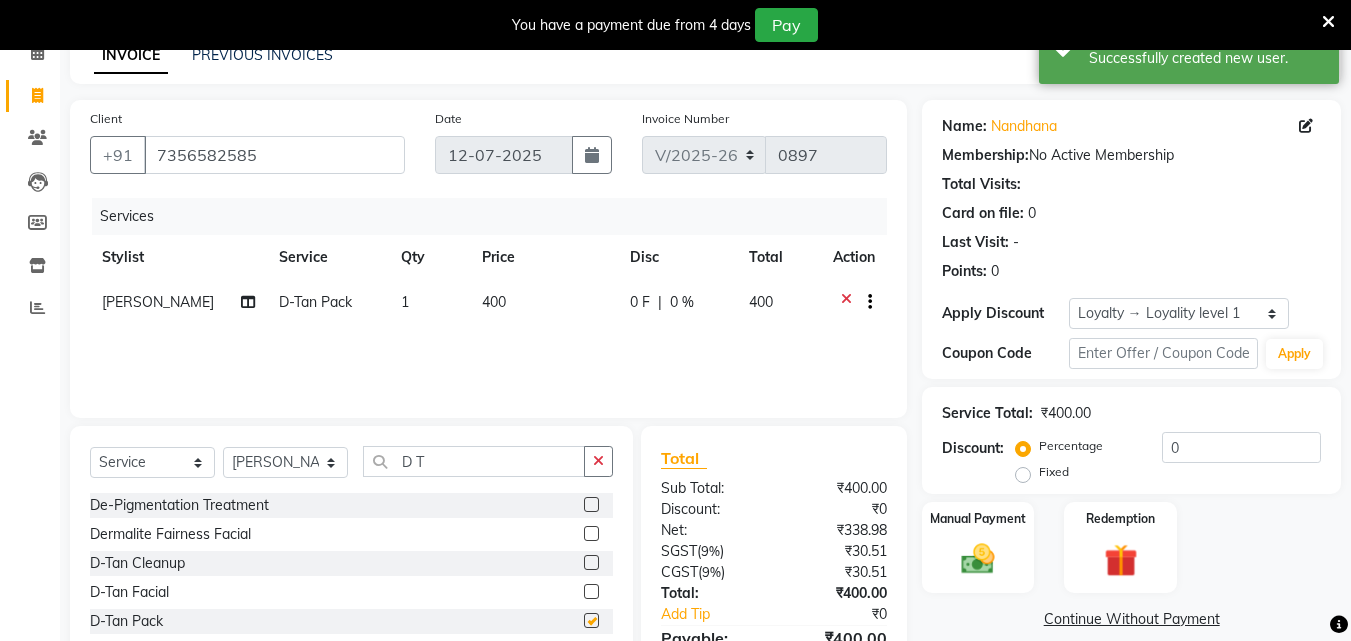 checkbox on "false" 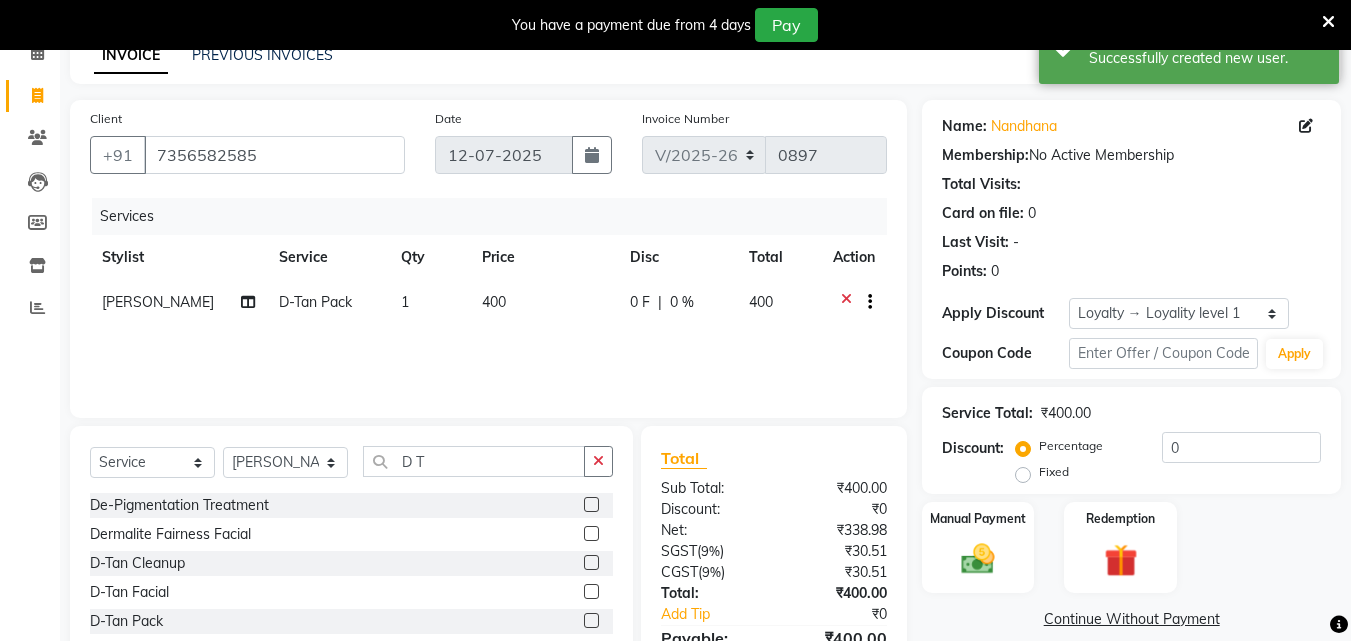 drag, startPoint x: 596, startPoint y: 464, endPoint x: 501, endPoint y: 469, distance: 95.131485 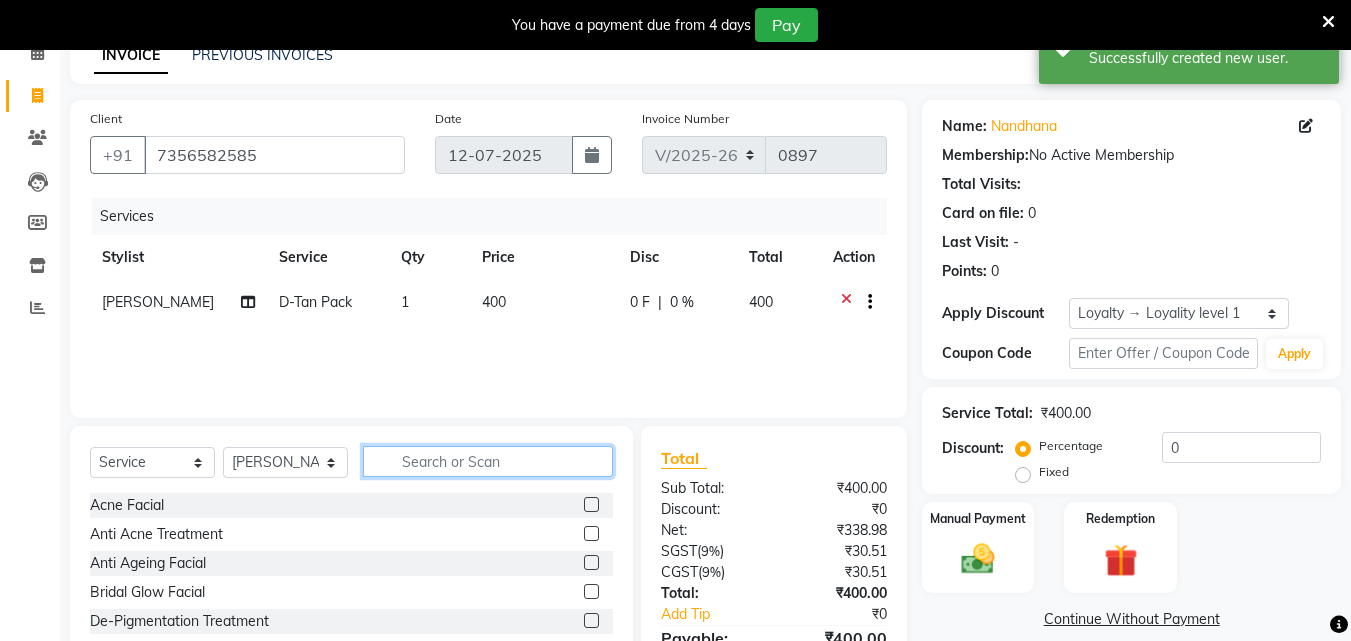 click 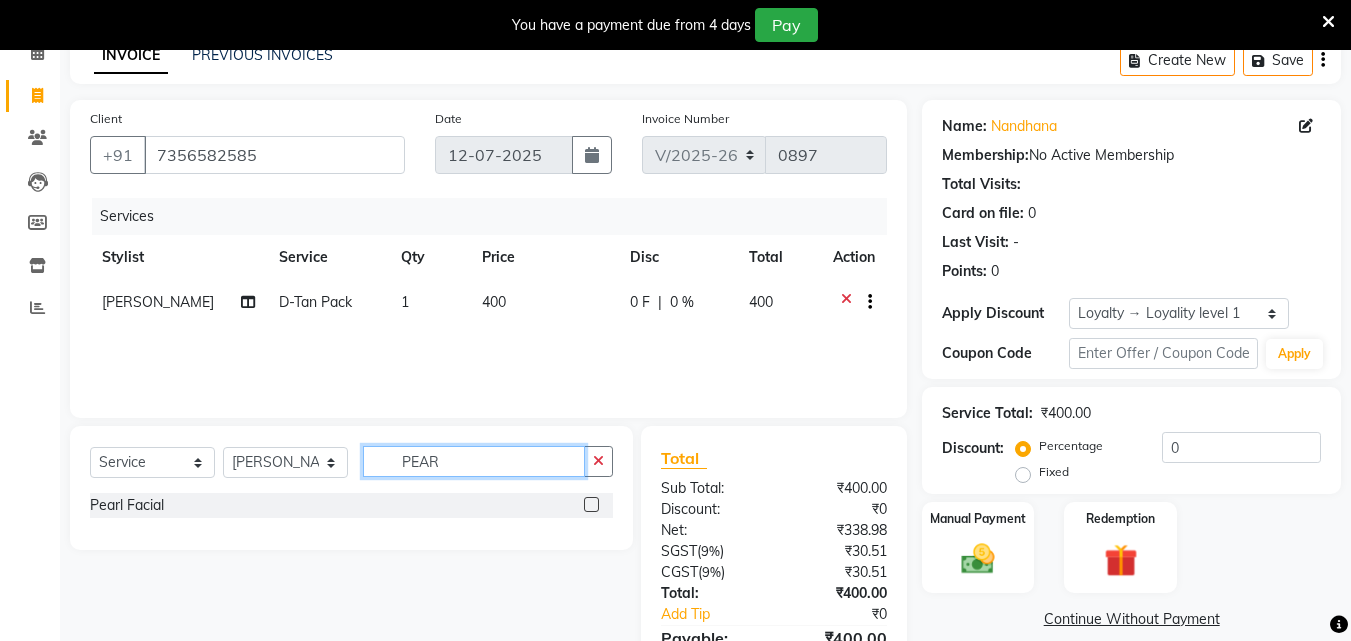 type on "PEAR" 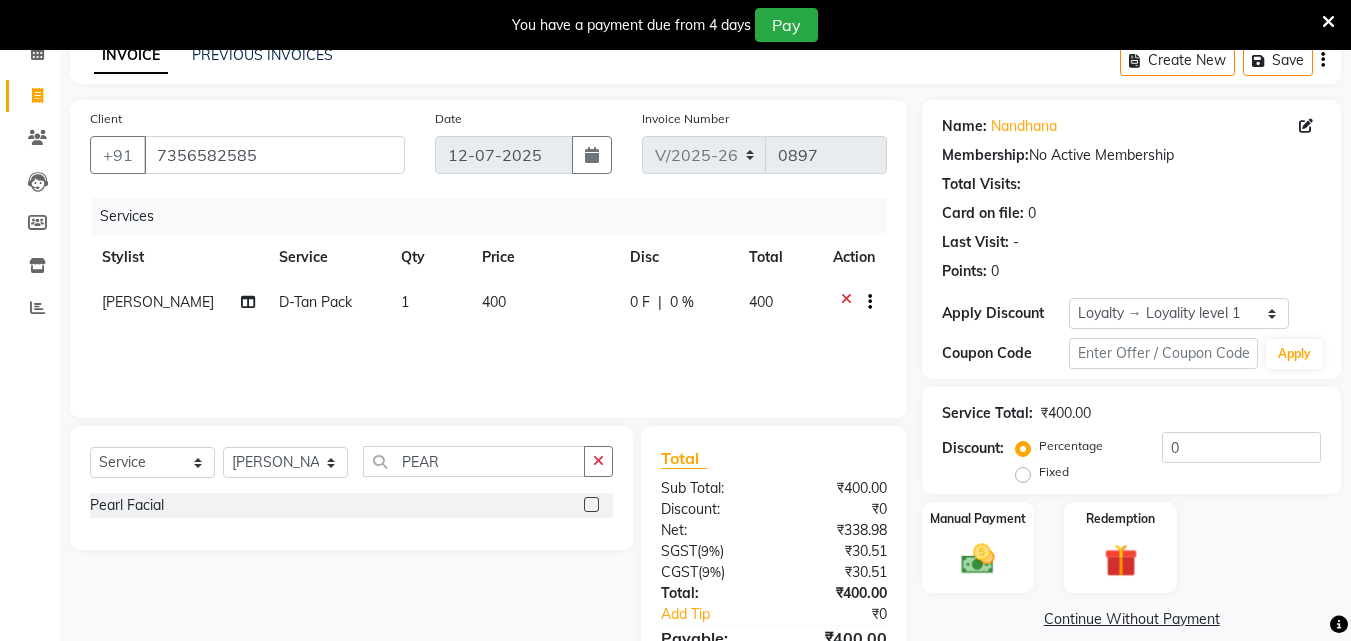 click 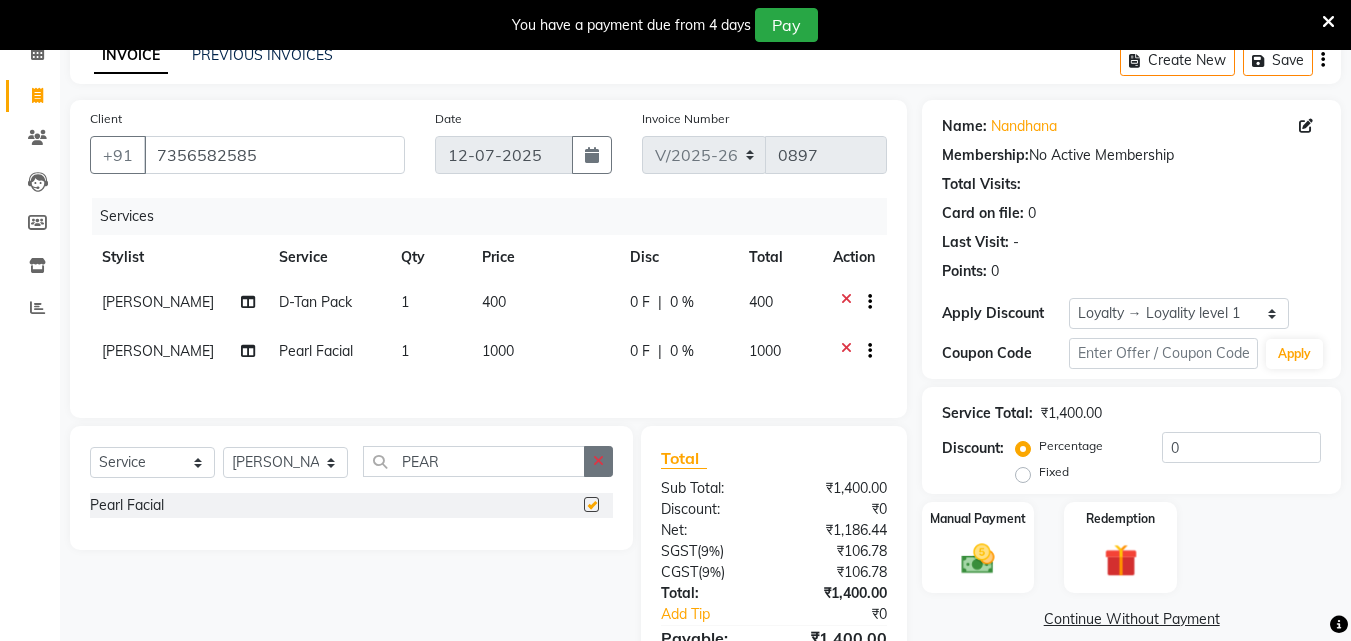 click 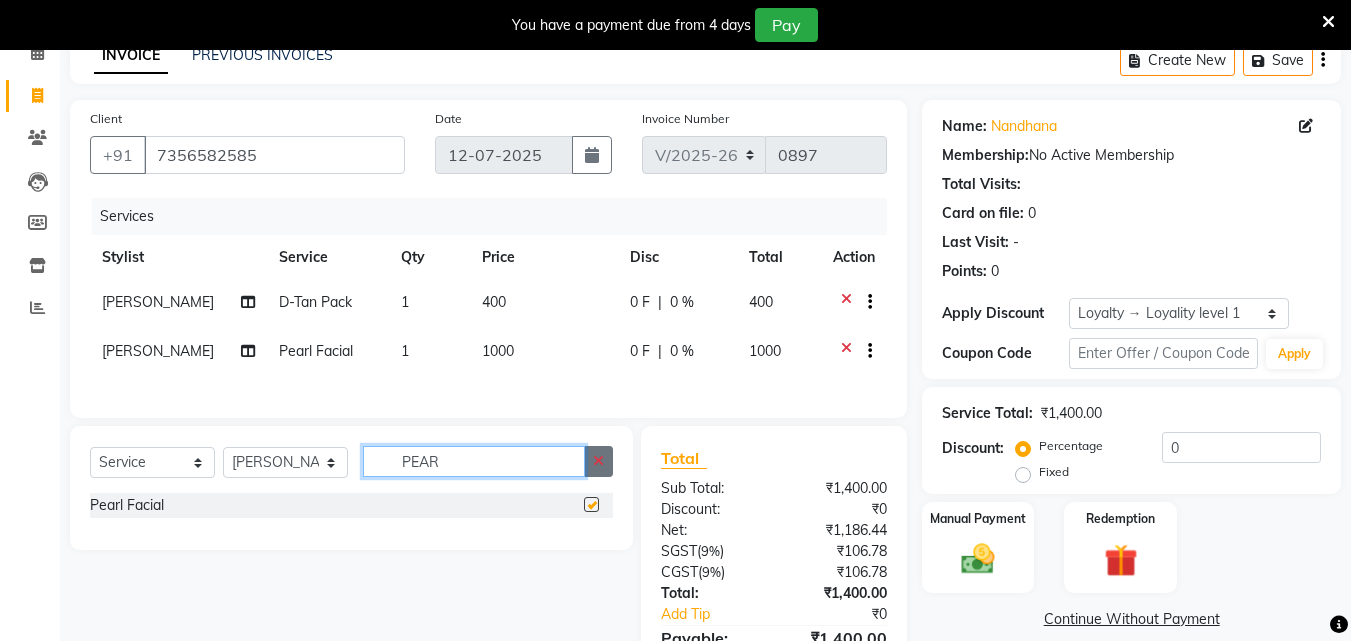 type 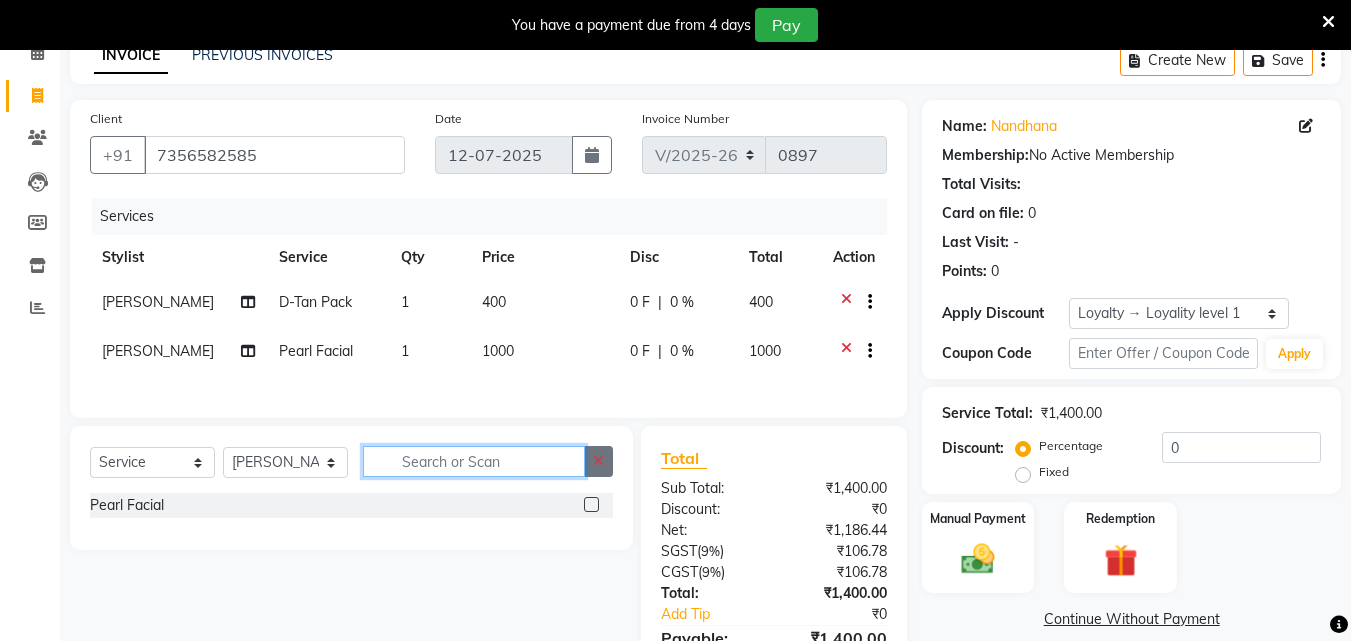 checkbox on "false" 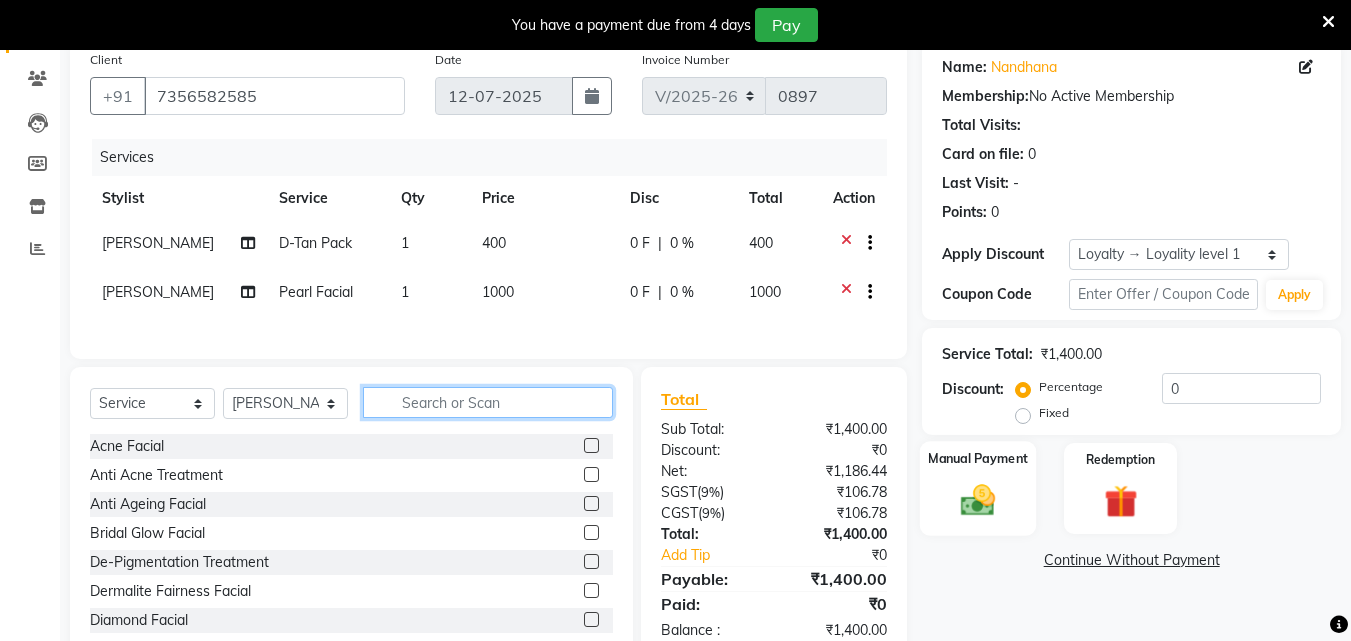 scroll, scrollTop: 221, scrollLeft: 0, axis: vertical 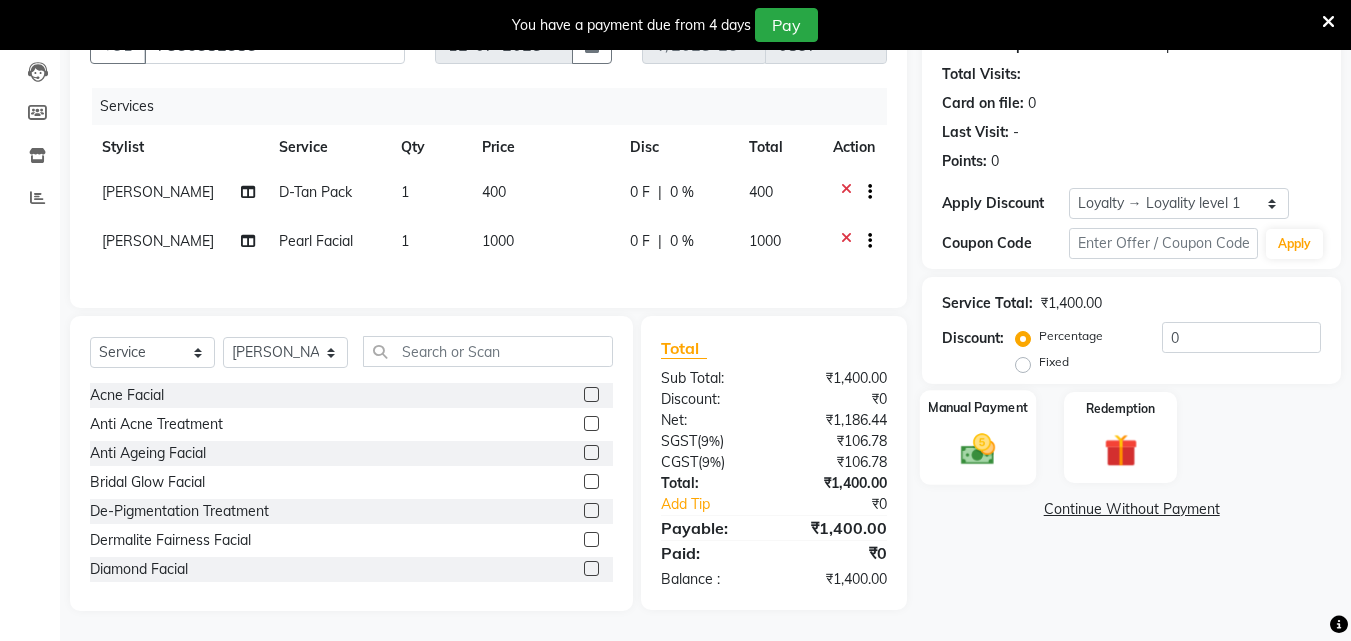 click 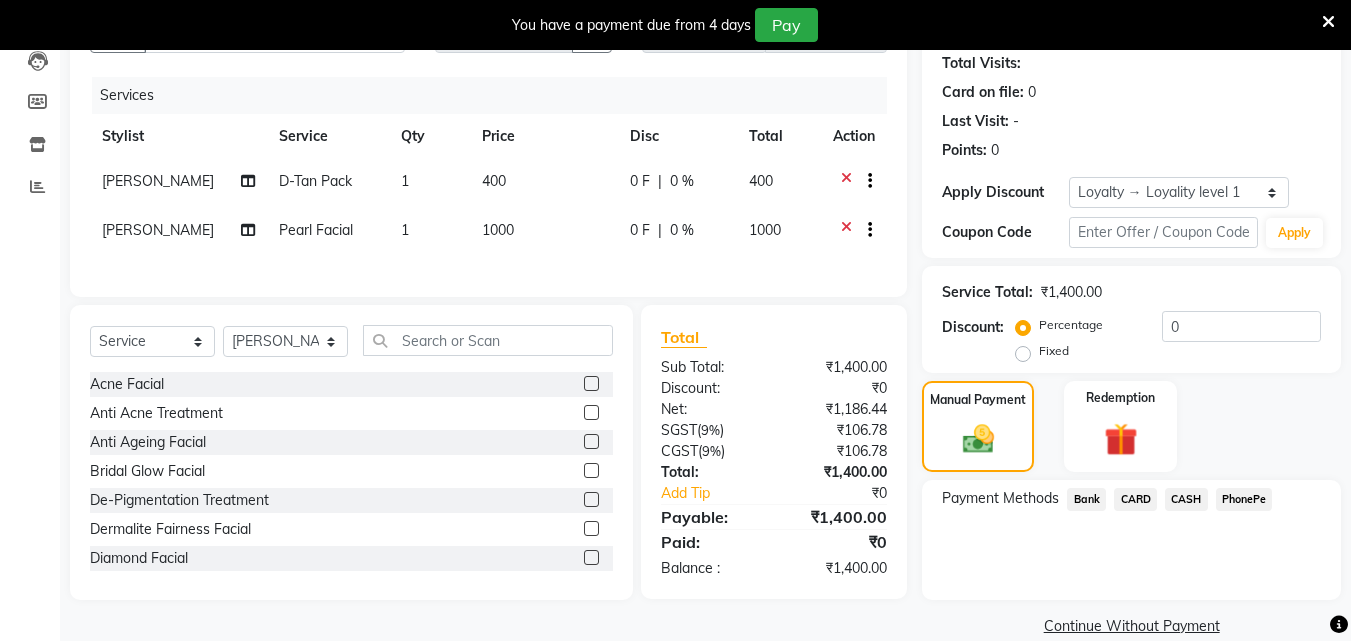 click on "PhonePe" 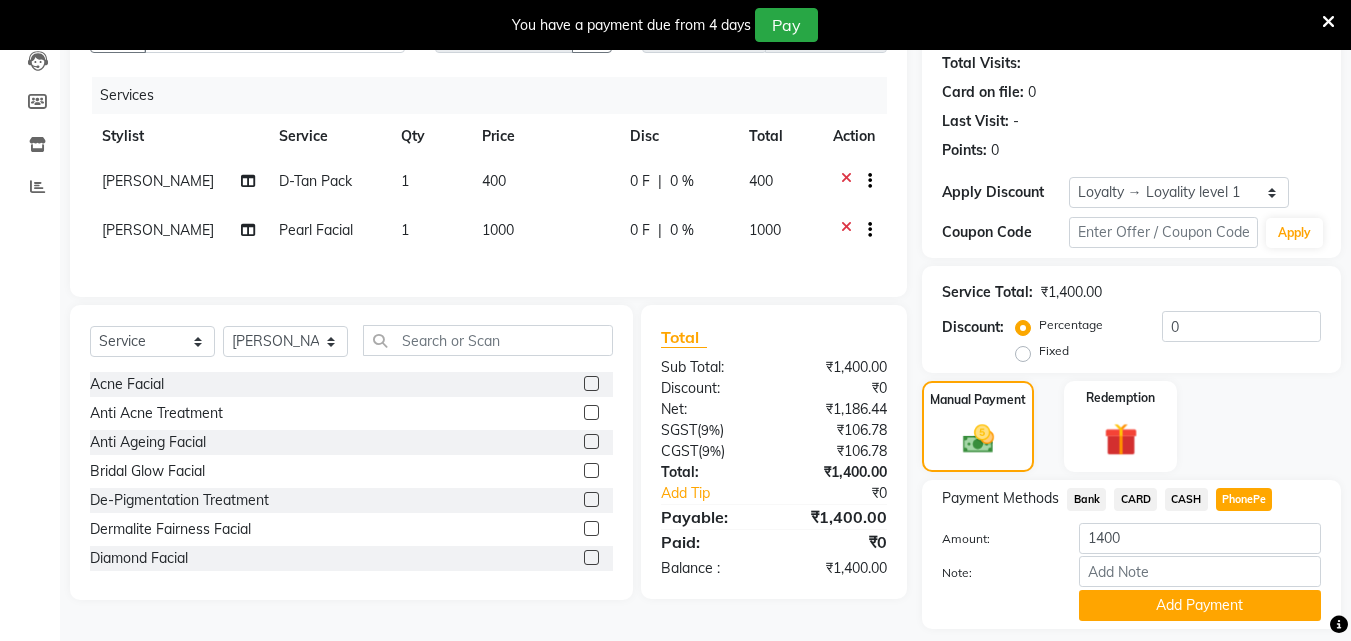 click on "CASH" 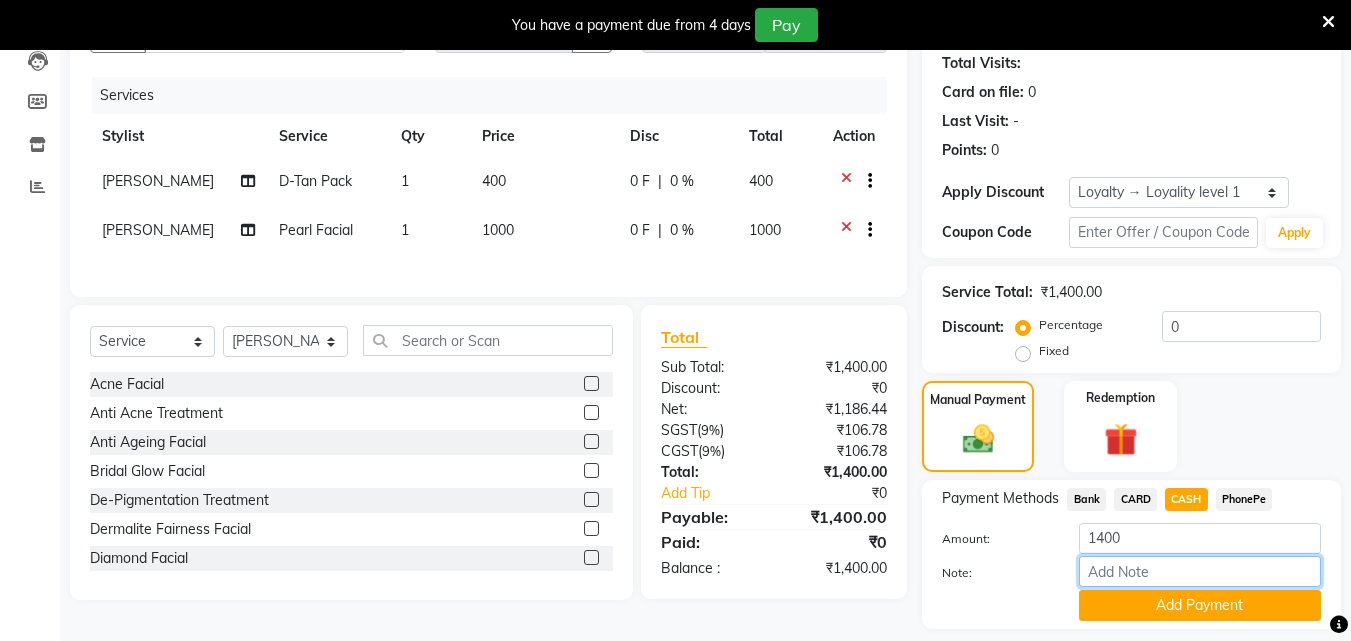 click on "Note:" at bounding box center (1200, 571) 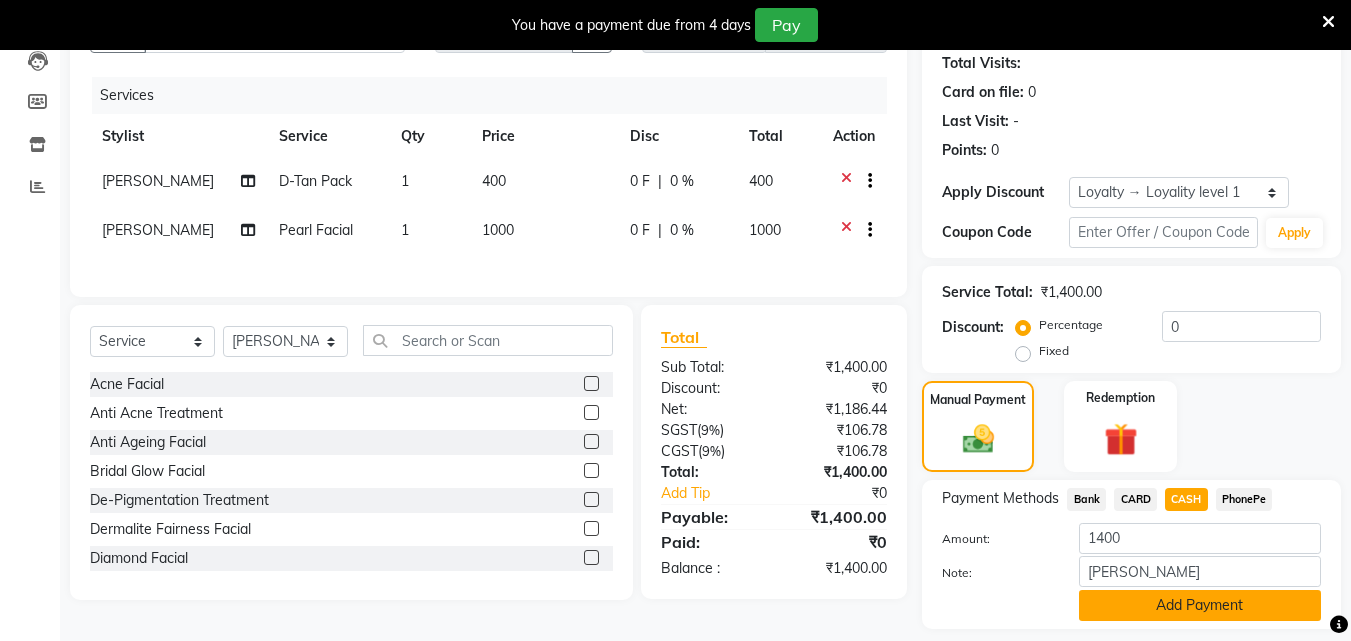 click on "Add Payment" 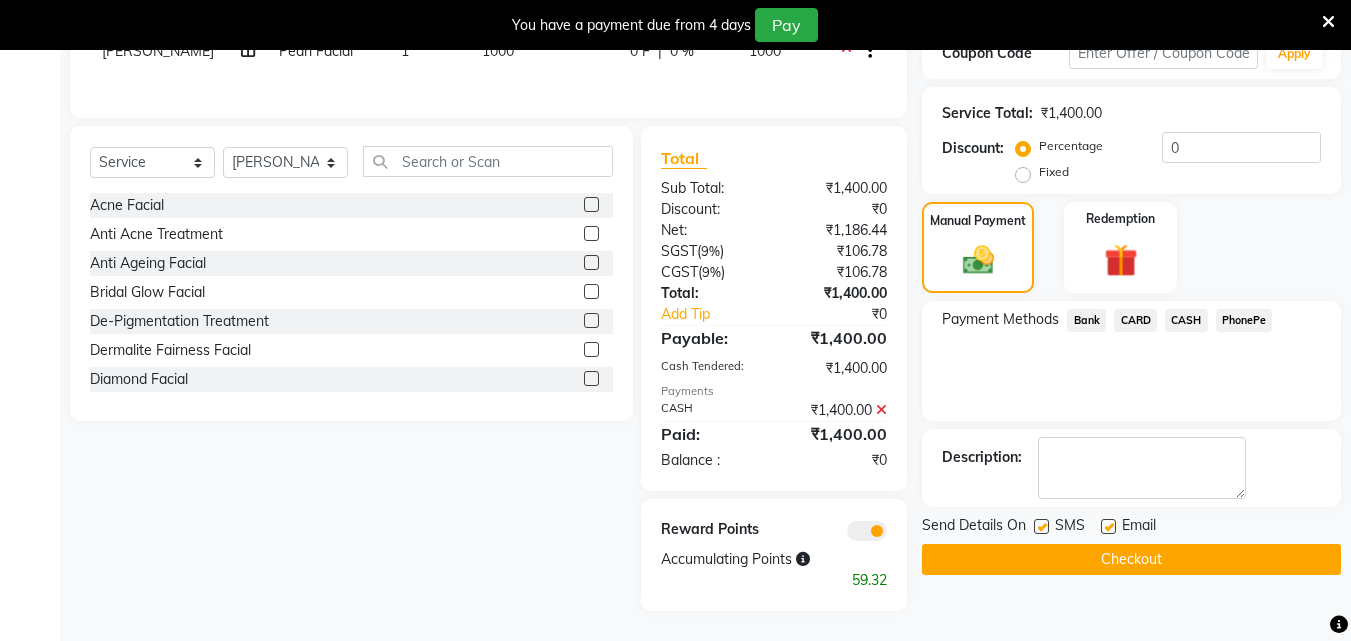 scroll, scrollTop: 411, scrollLeft: 0, axis: vertical 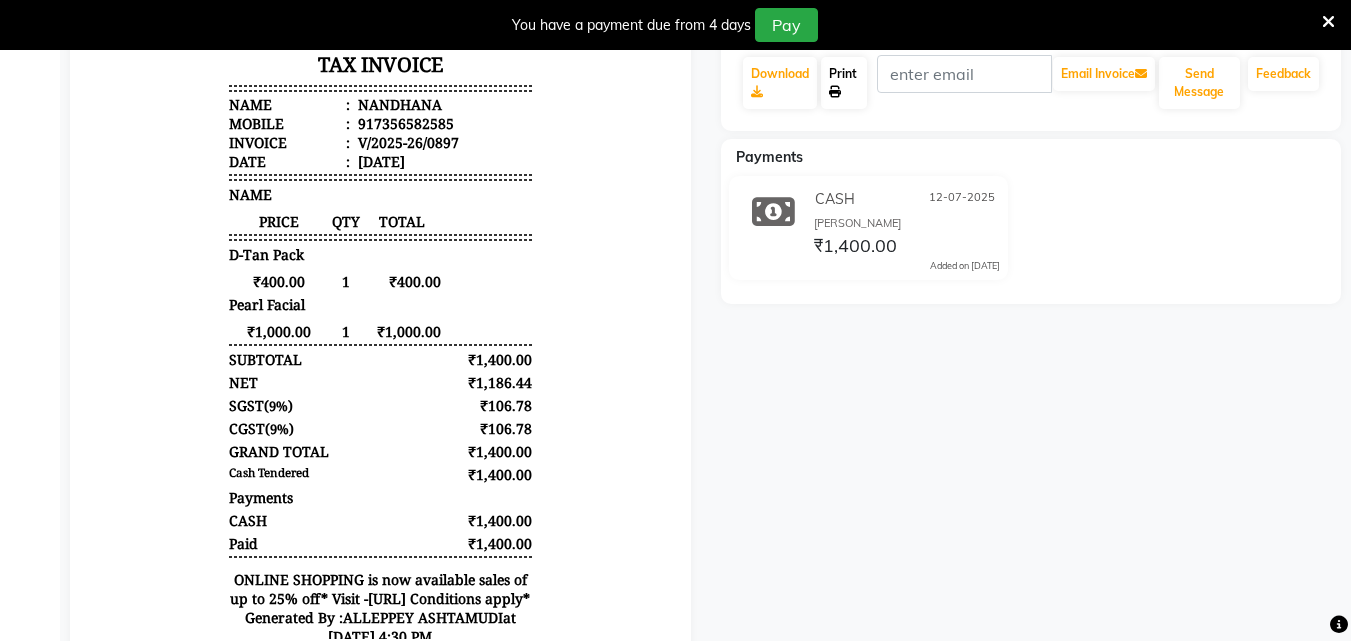 click on "Print" 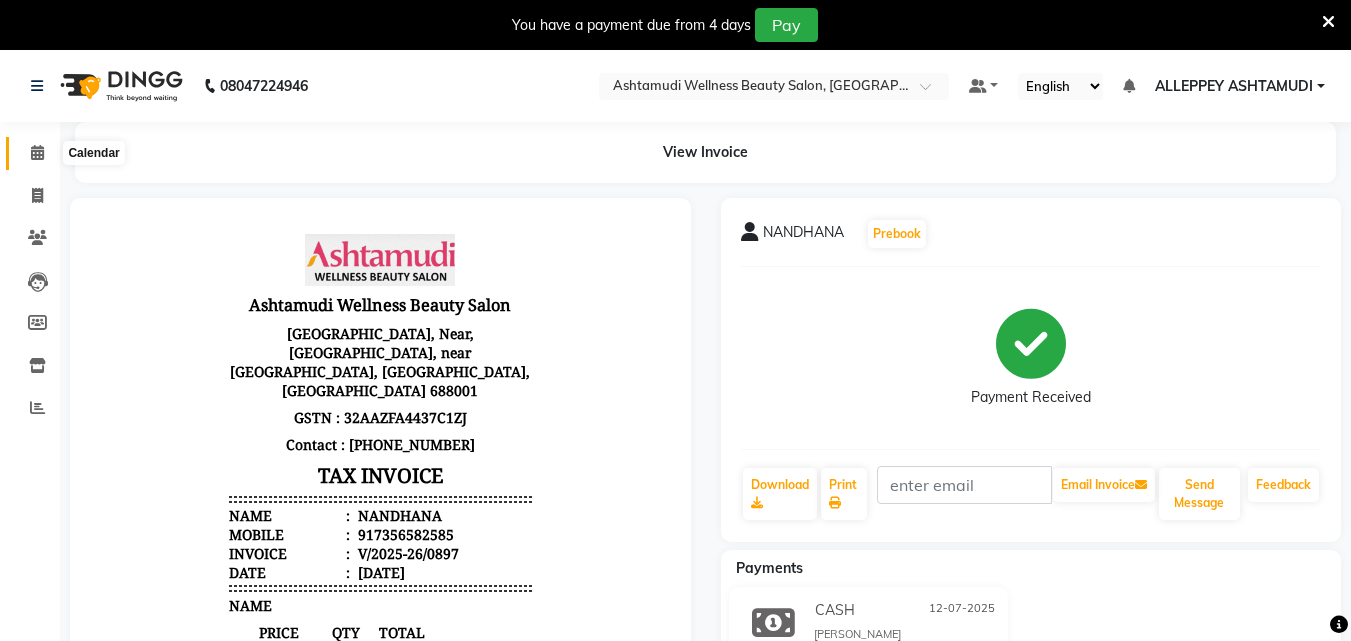 click 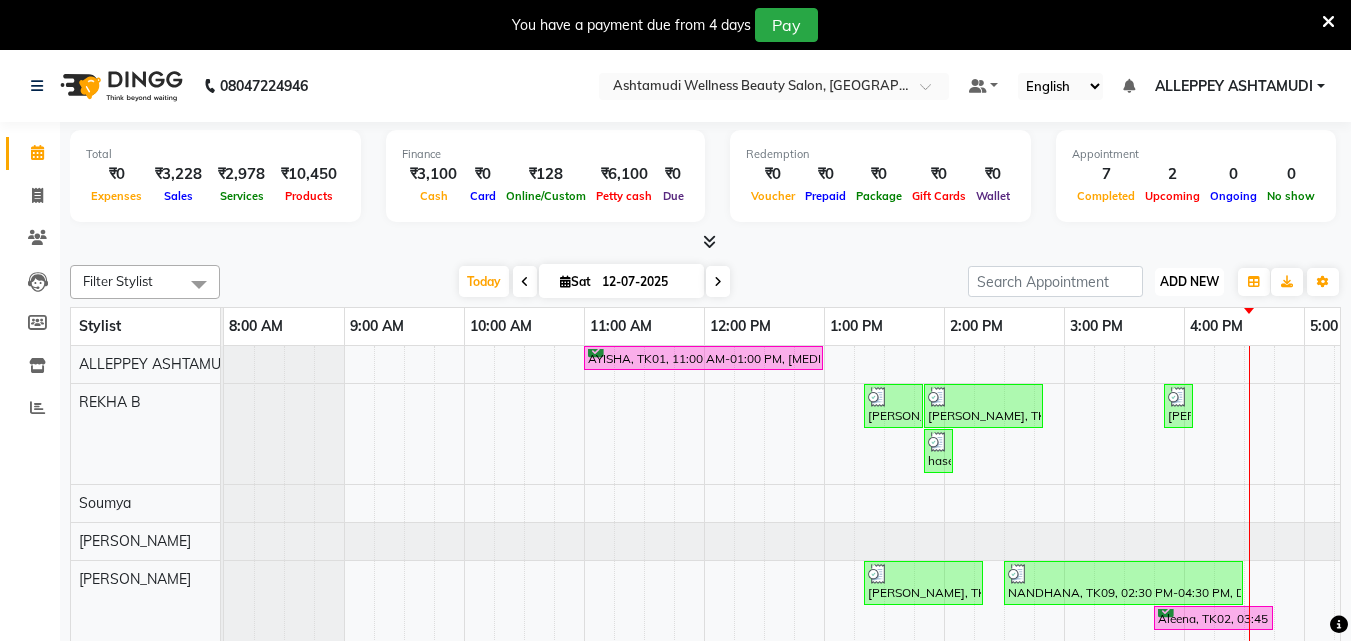 click on "ADD NEW Toggle Dropdown" at bounding box center (1189, 282) 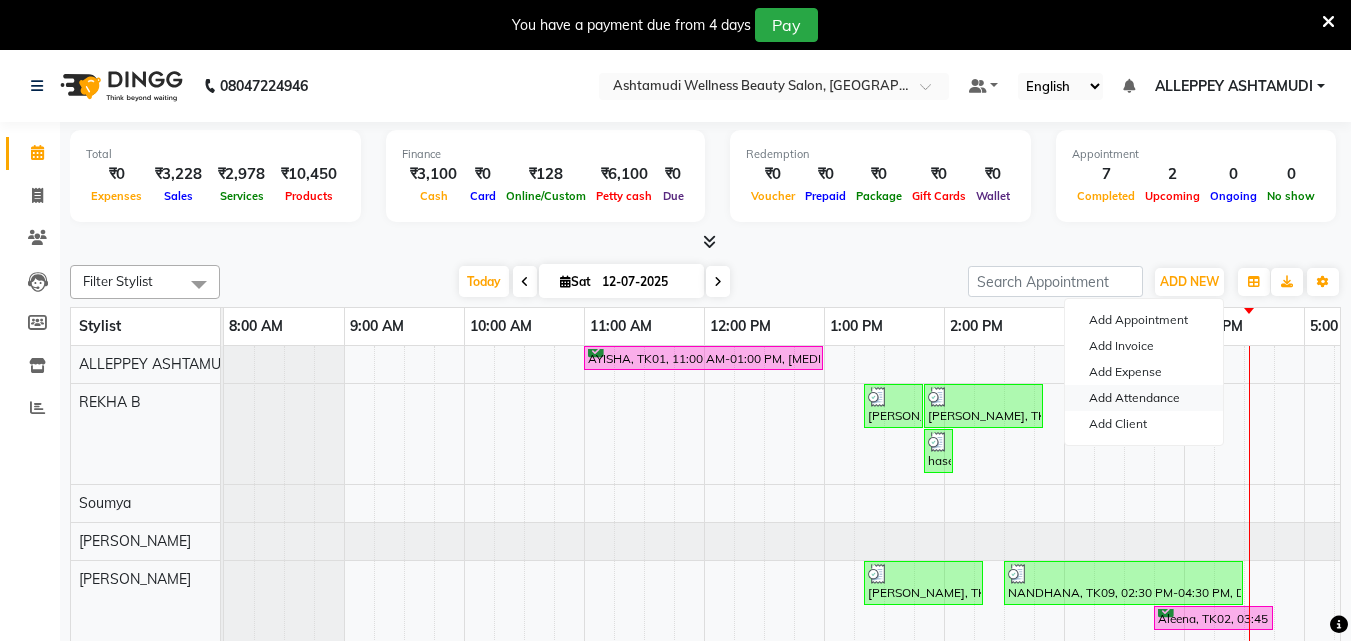 click on "Add Attendance" at bounding box center [1144, 398] 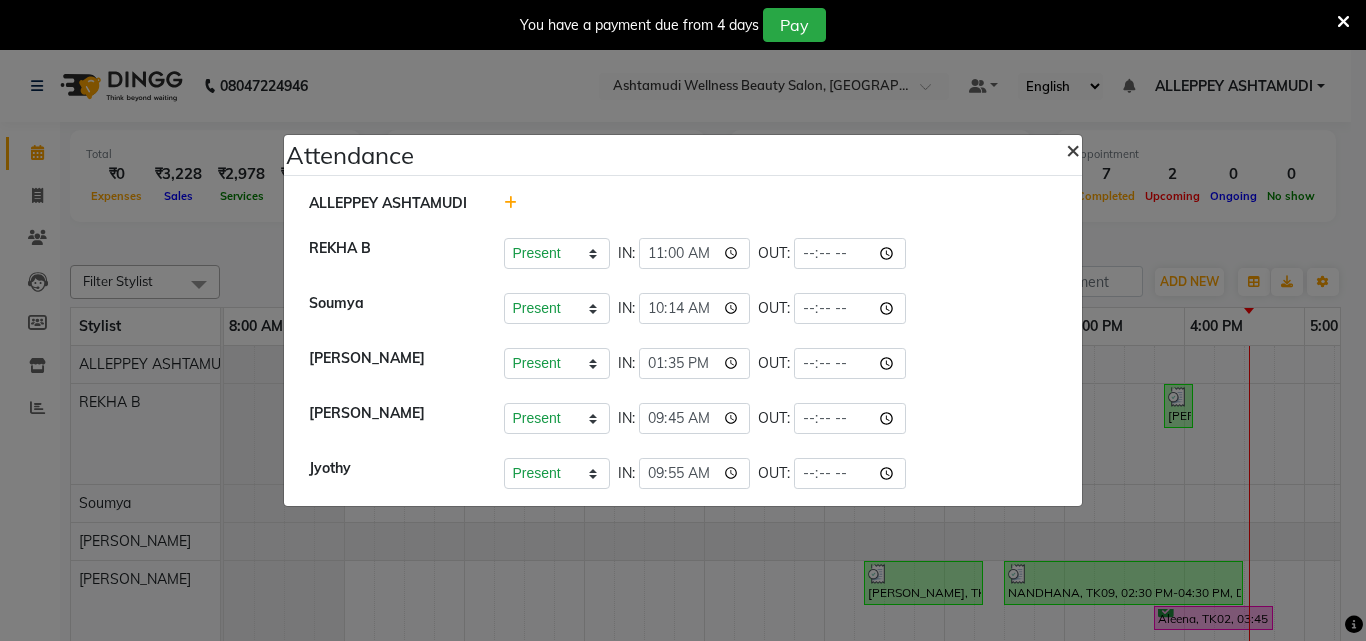 click on "×" 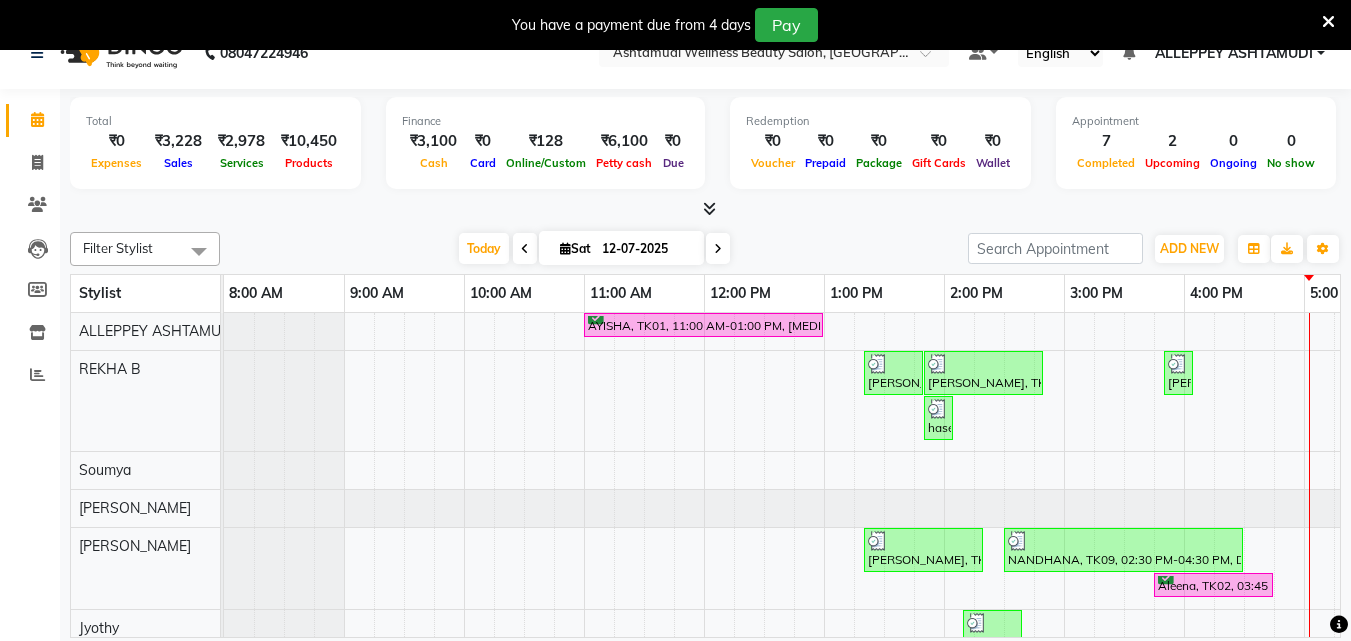 scroll, scrollTop: 50, scrollLeft: 0, axis: vertical 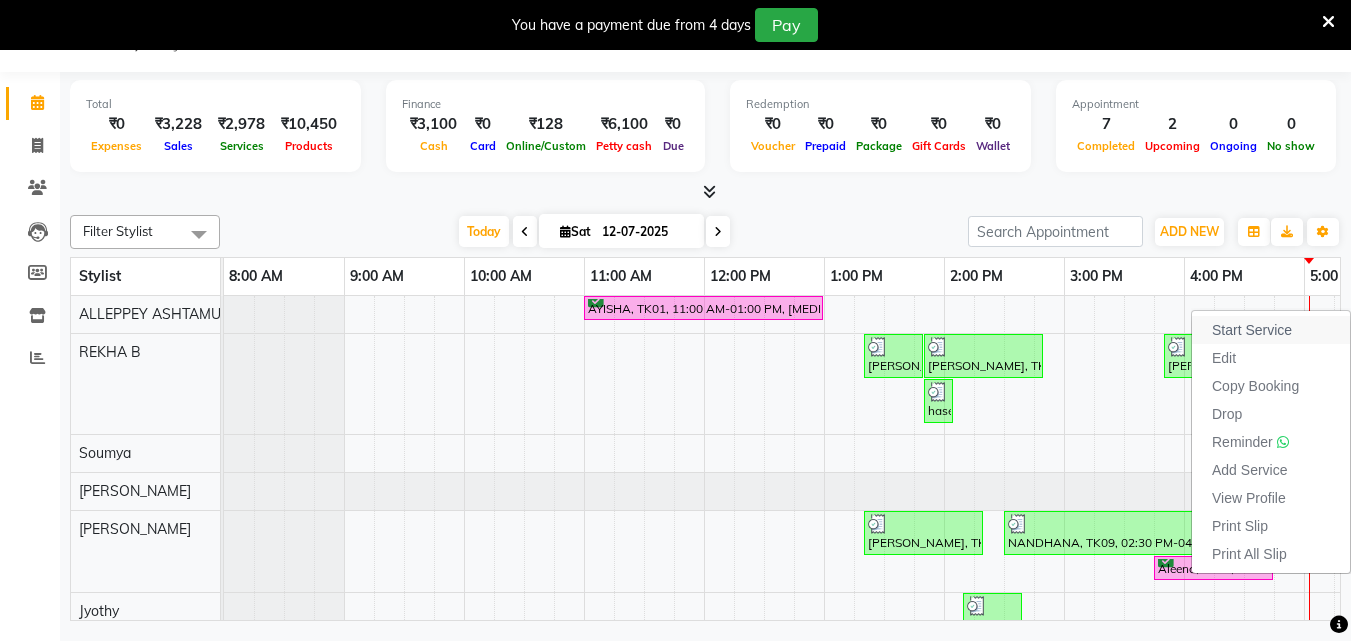 click on "Start Service" at bounding box center [1252, 330] 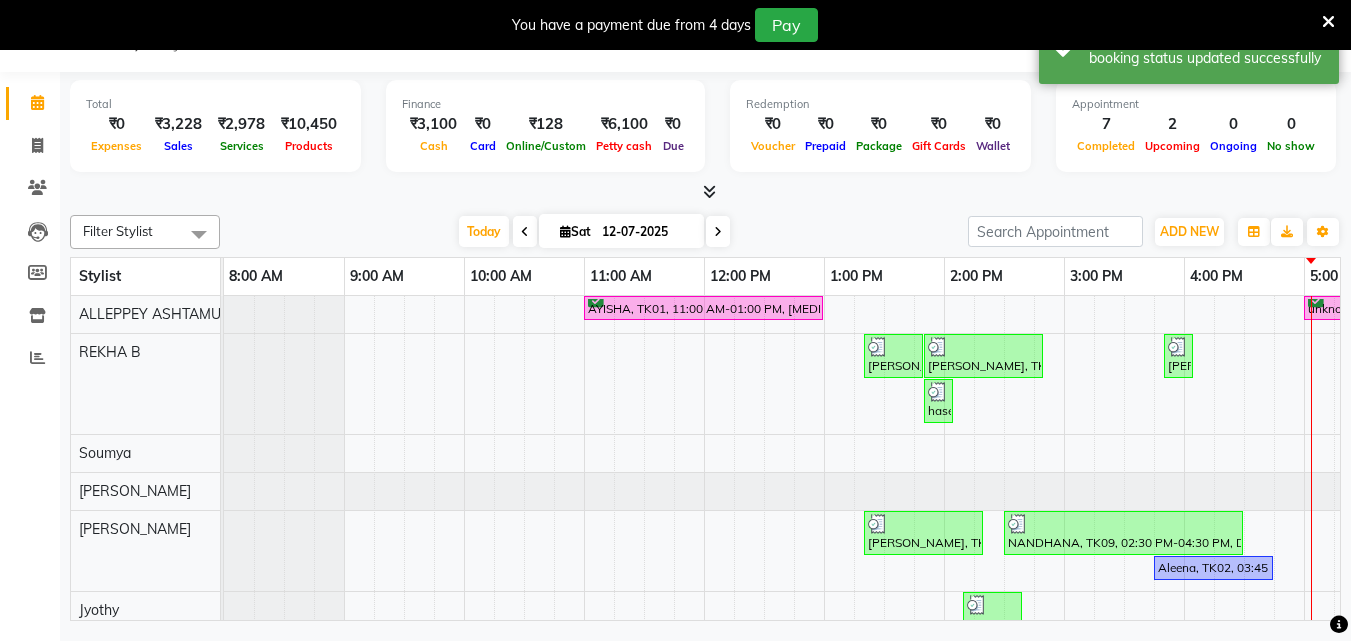 scroll, scrollTop: 30, scrollLeft: 0, axis: vertical 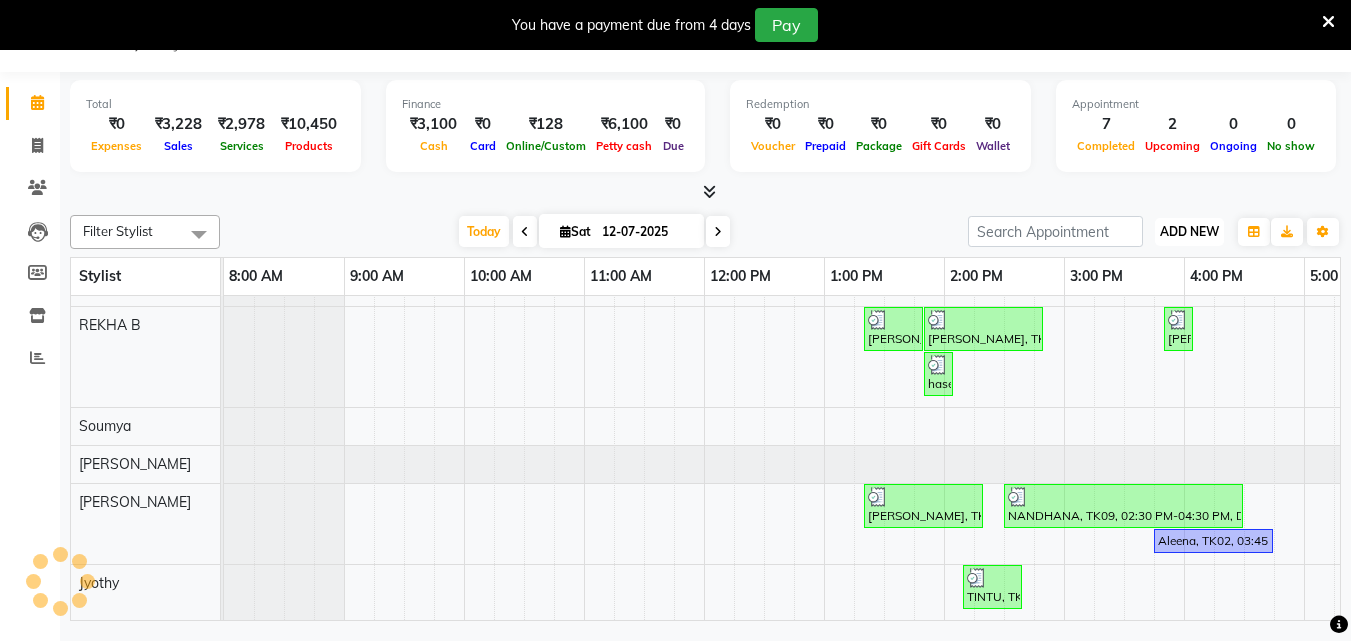 click on "ADD NEW" at bounding box center (1189, 231) 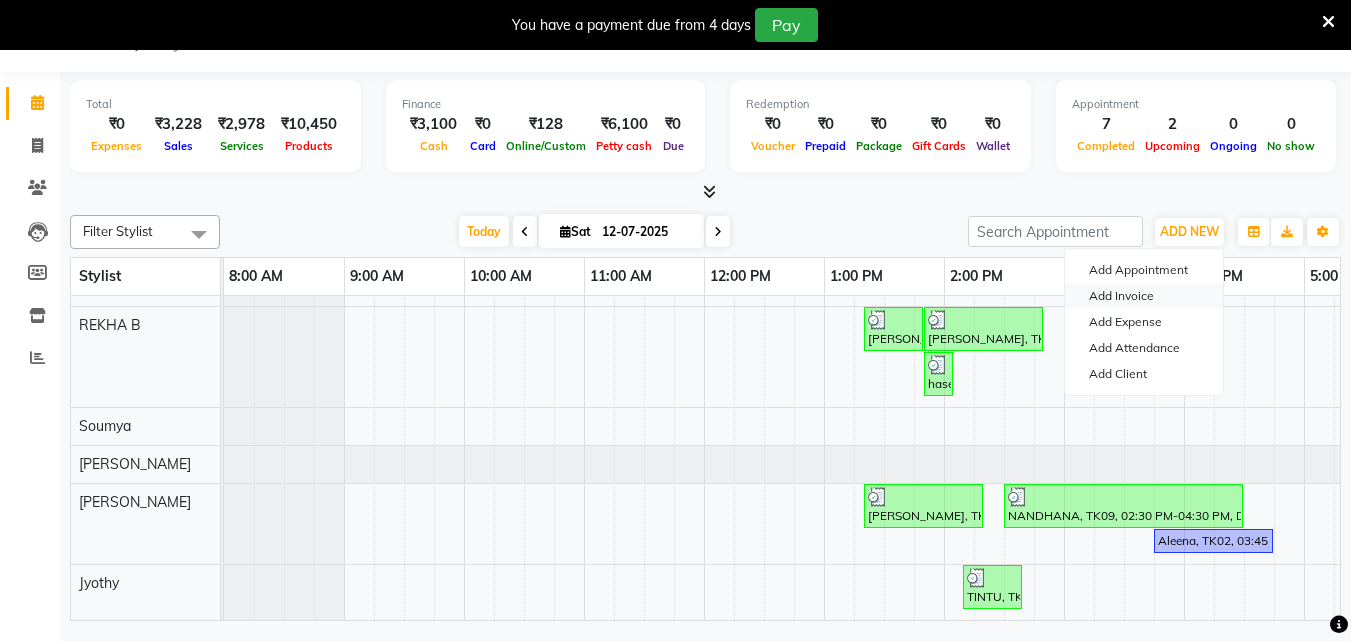 click on "Add Invoice" at bounding box center (1144, 296) 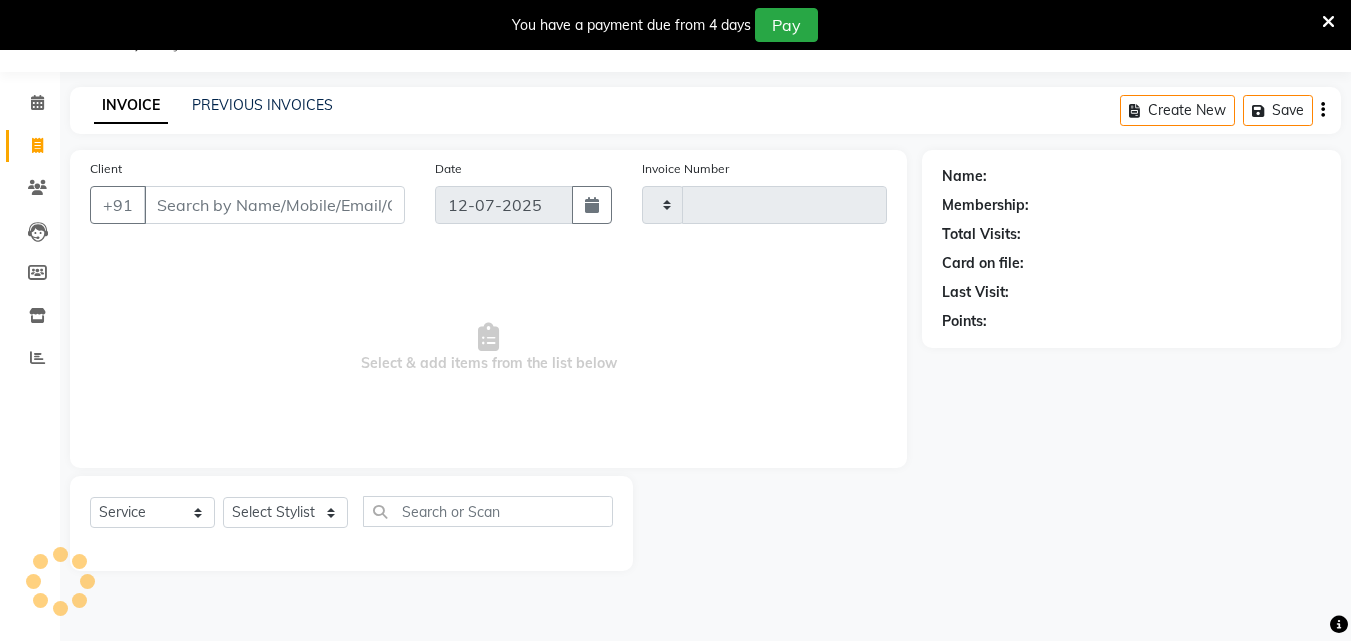 drag, startPoint x: 221, startPoint y: 186, endPoint x: 218, endPoint y: 197, distance: 11.401754 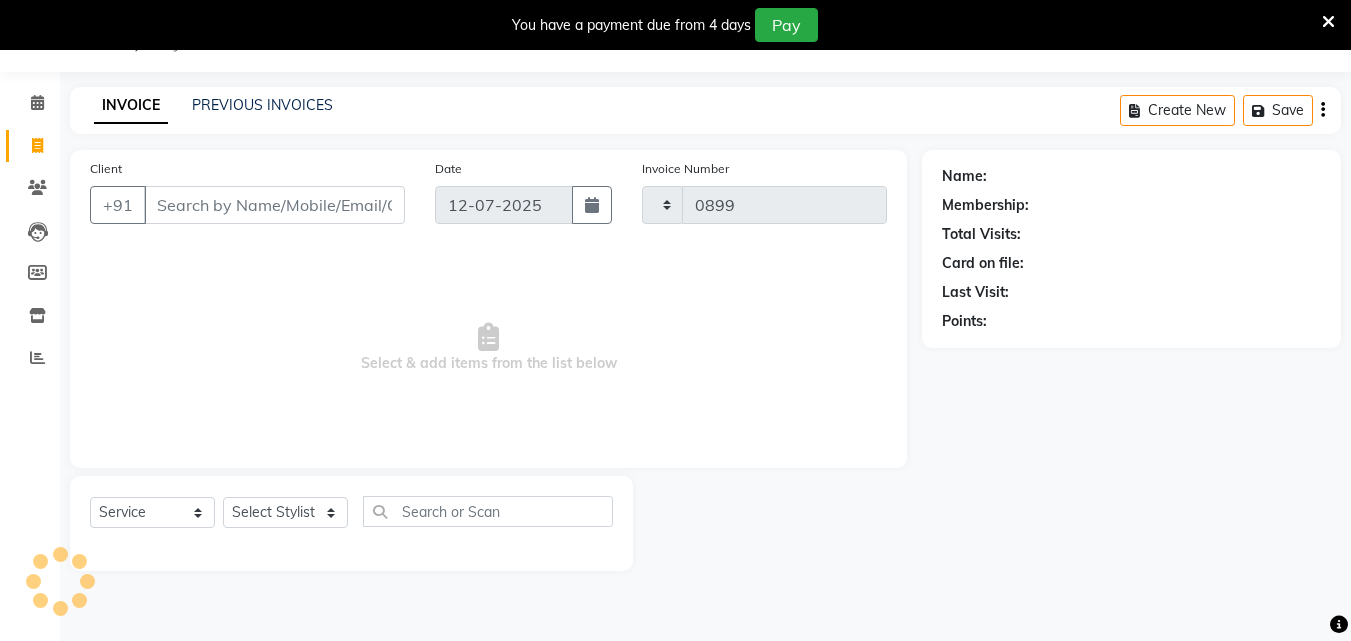 select on "4626" 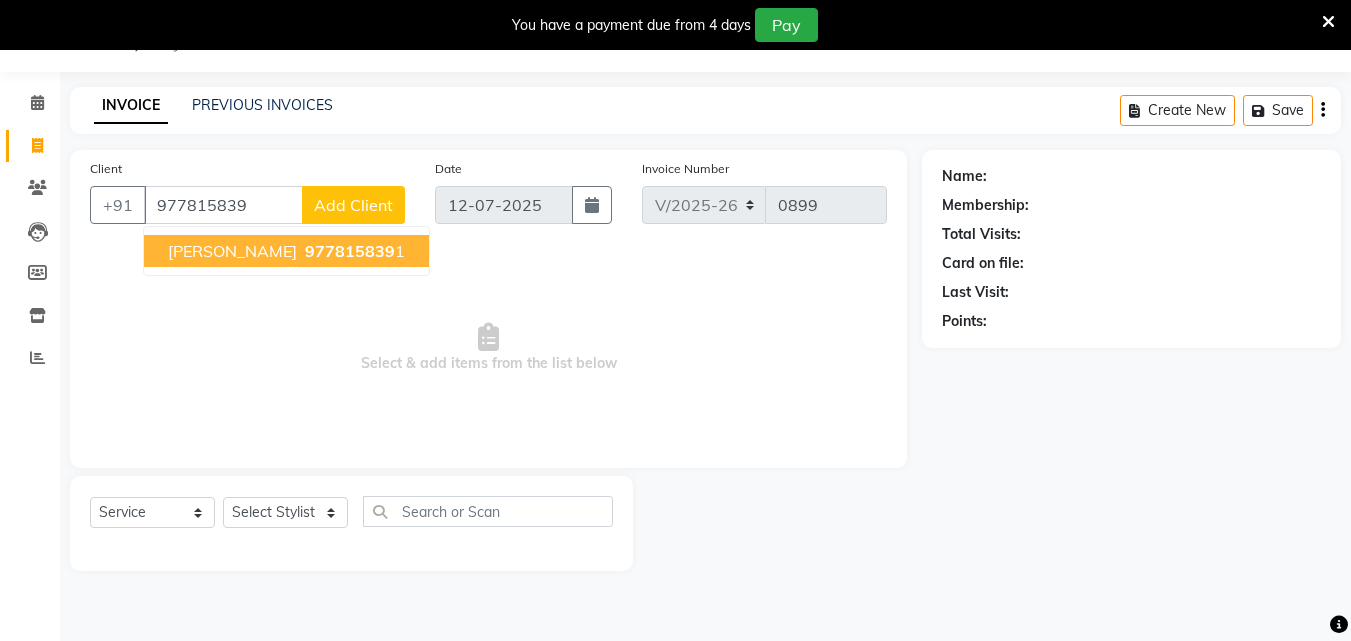 click on "977815839" at bounding box center [350, 251] 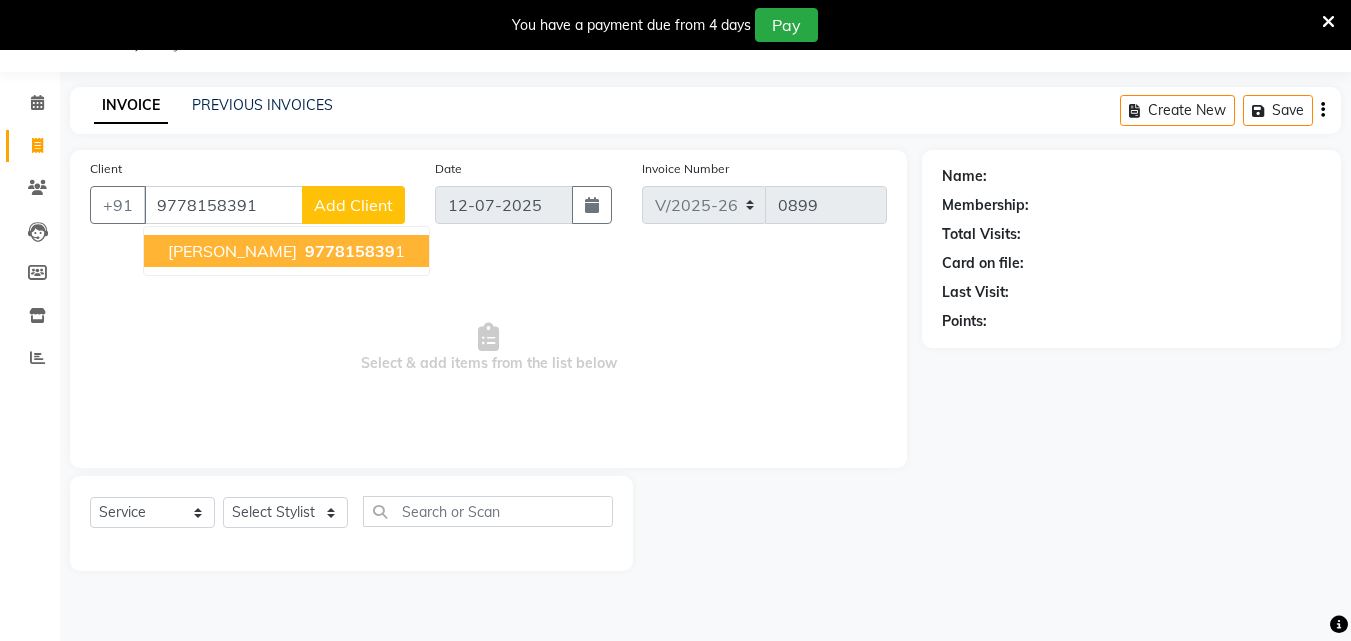 type on "9778158391" 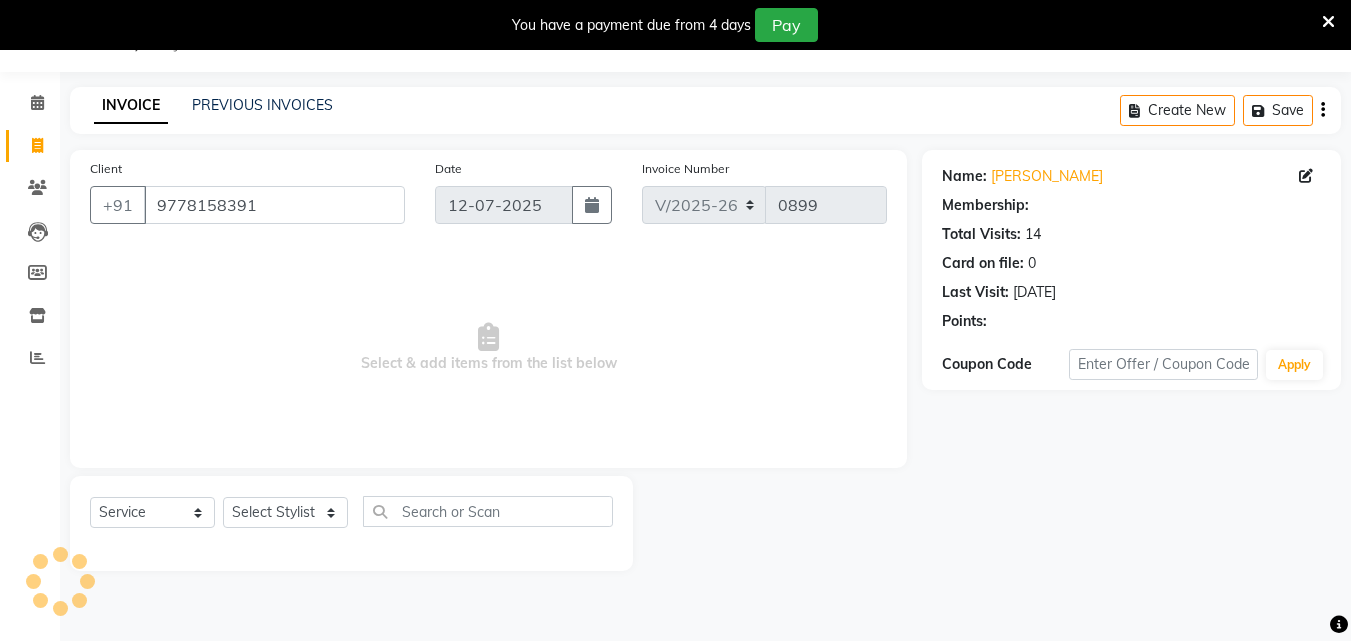 select on "1: Object" 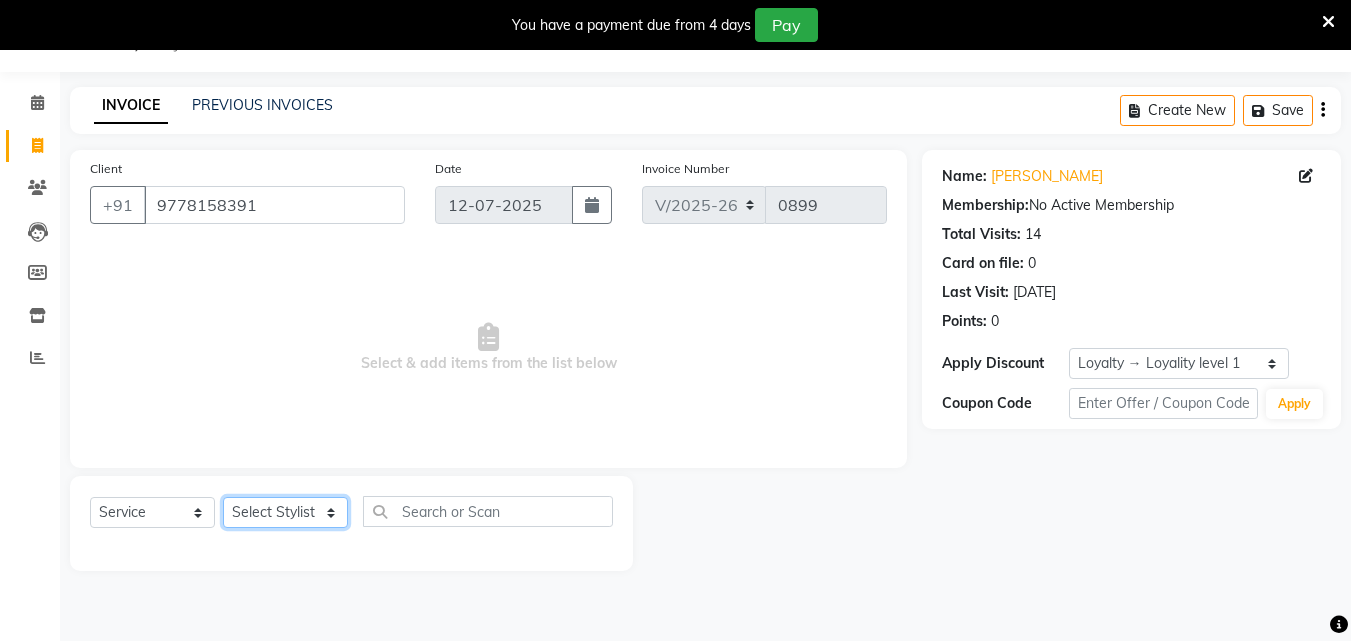 click on "Select Stylist ALLEPPEY ASHTAMUDI Jyothy REKHA B ROSELIN Soumya Sreedevi" 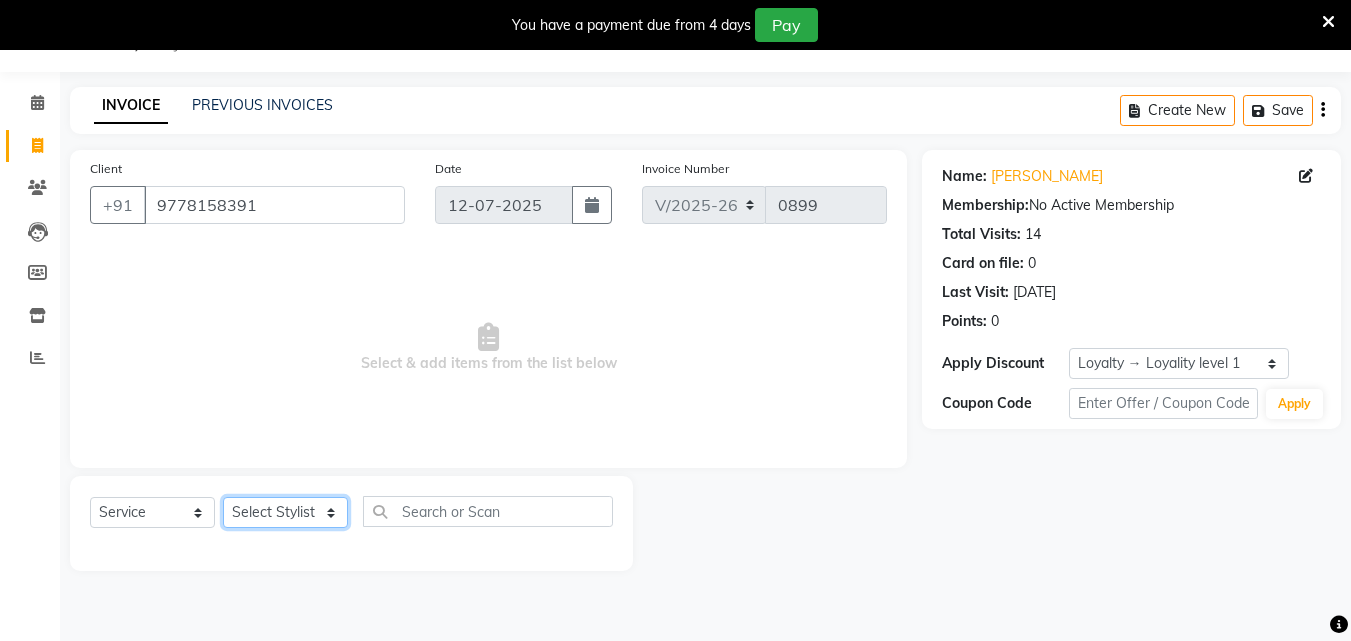 select on "80964" 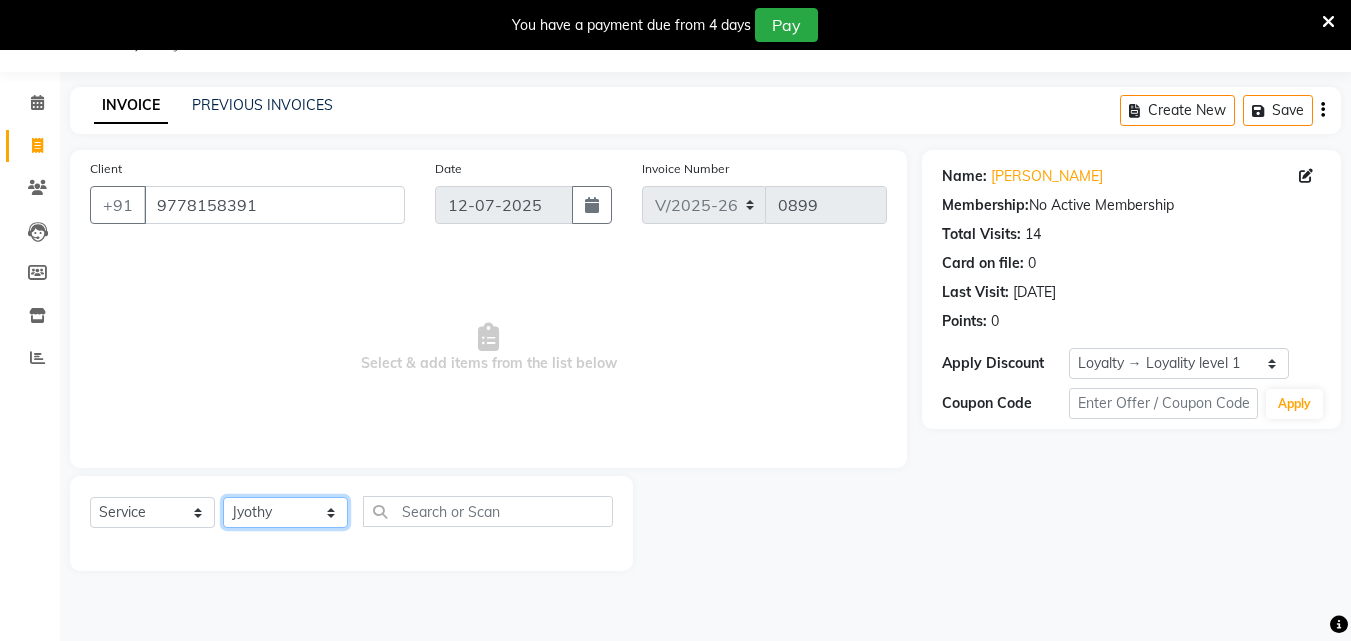 click on "Select Stylist ALLEPPEY ASHTAMUDI Jyothy REKHA B ROSELIN Soumya Sreedevi" 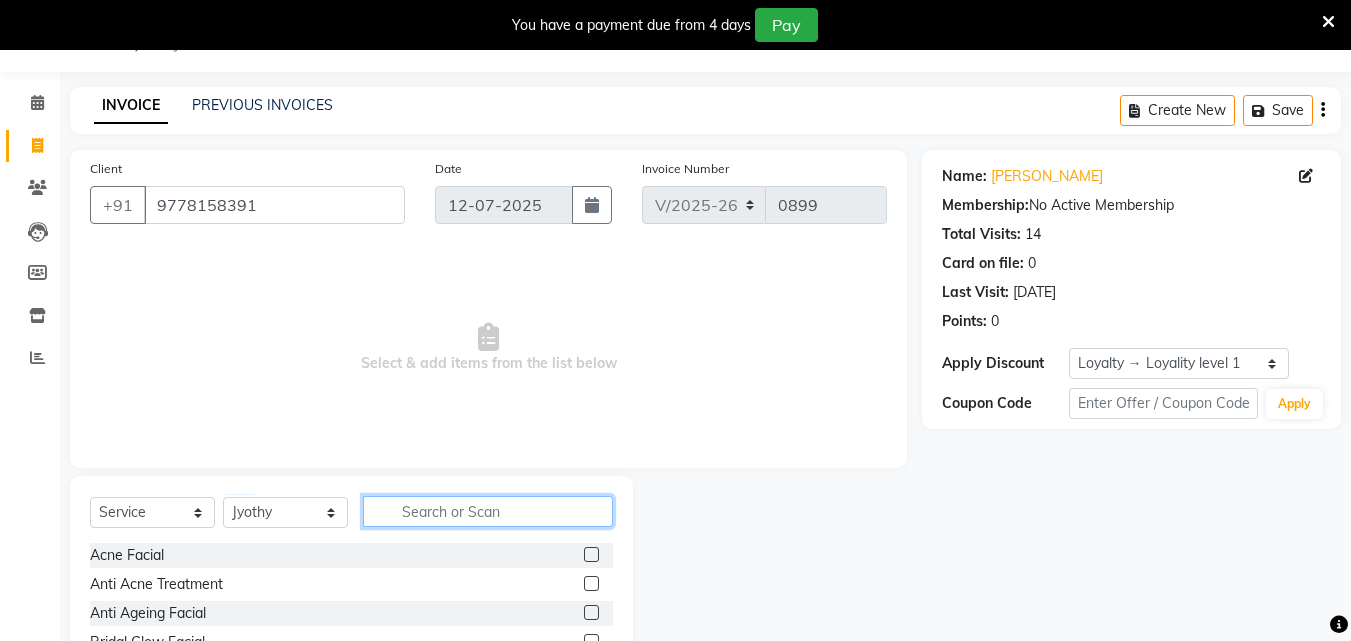 click 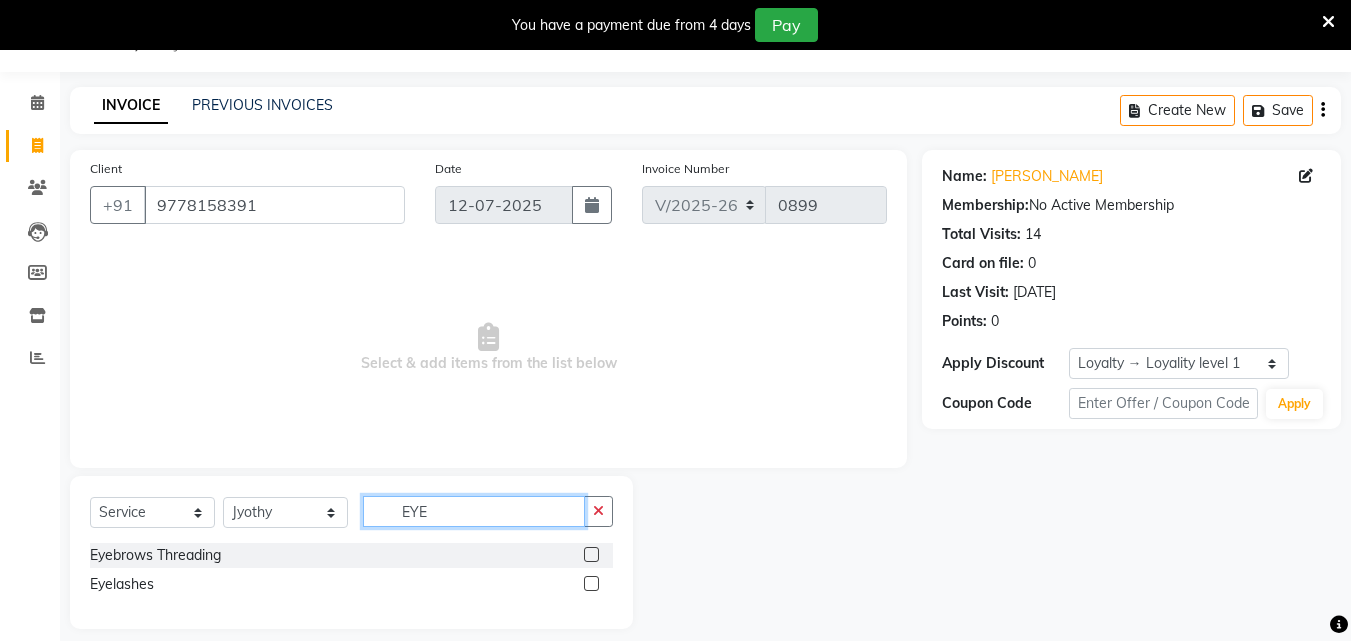 type on "EYE" 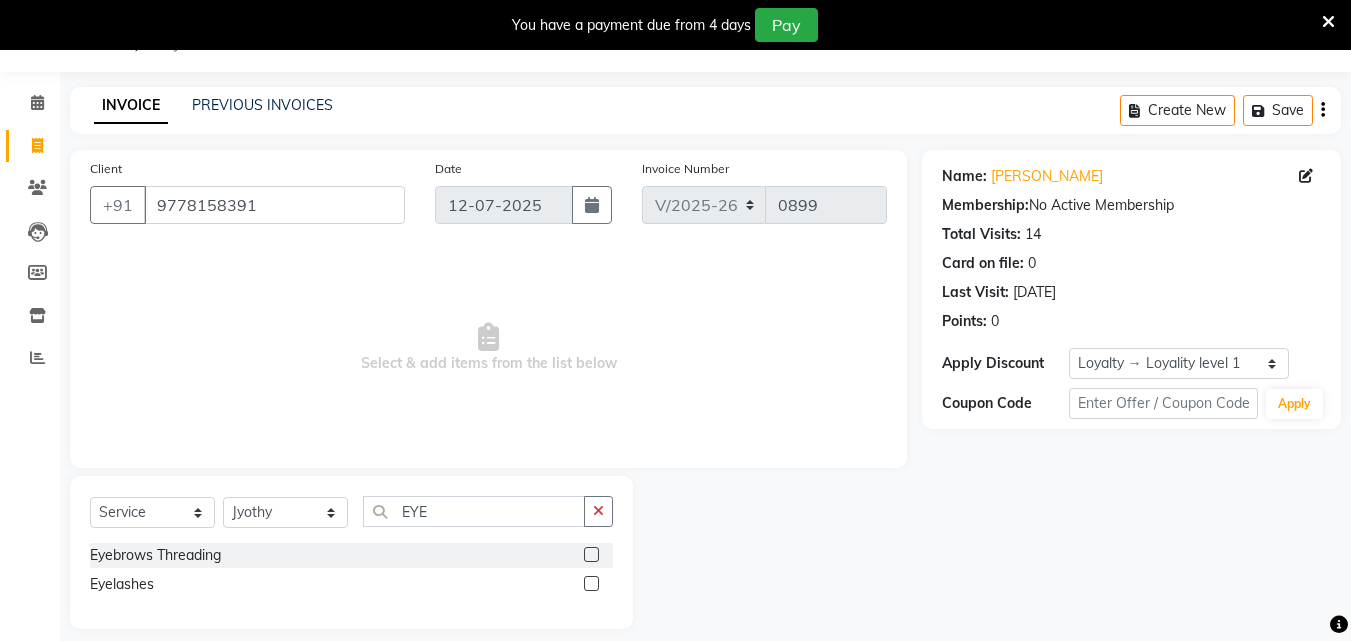 click 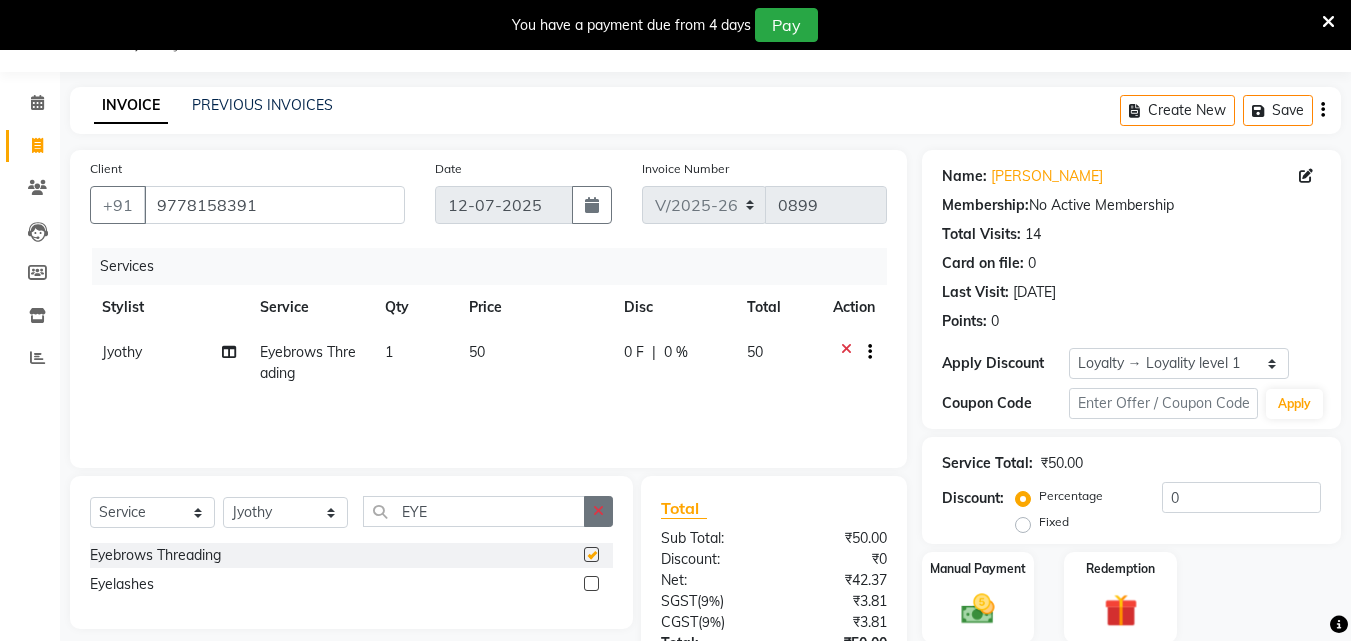 click 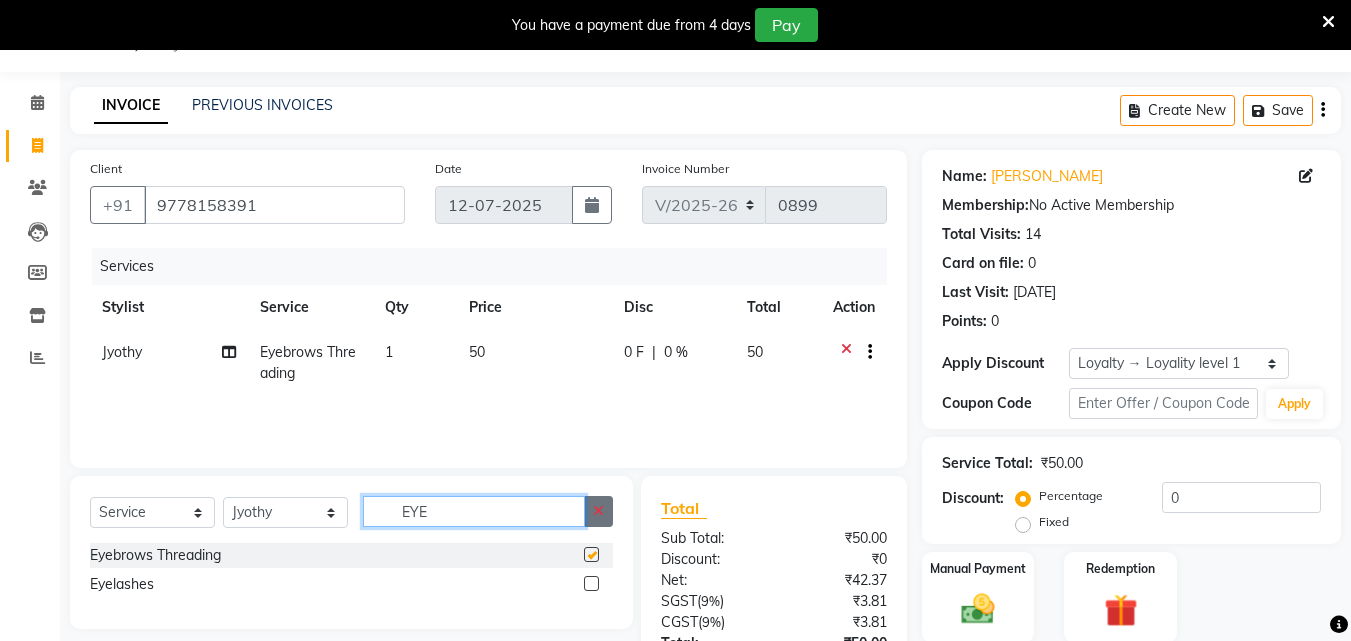 type 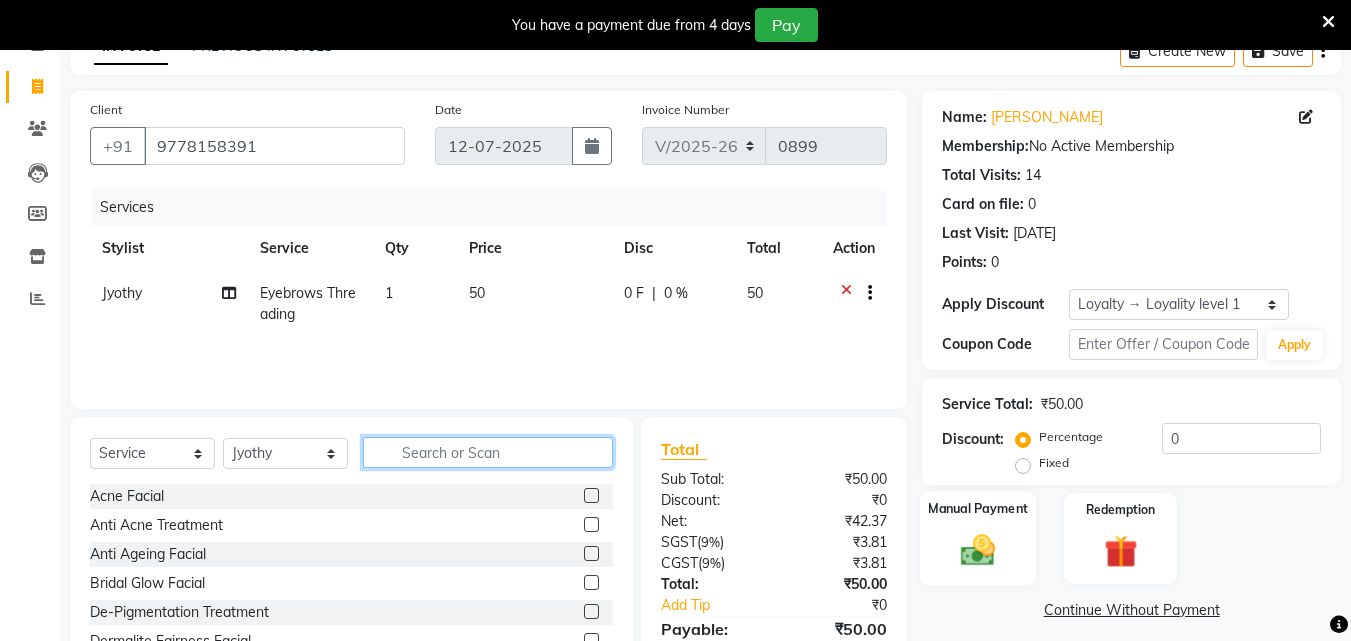 scroll, scrollTop: 210, scrollLeft: 0, axis: vertical 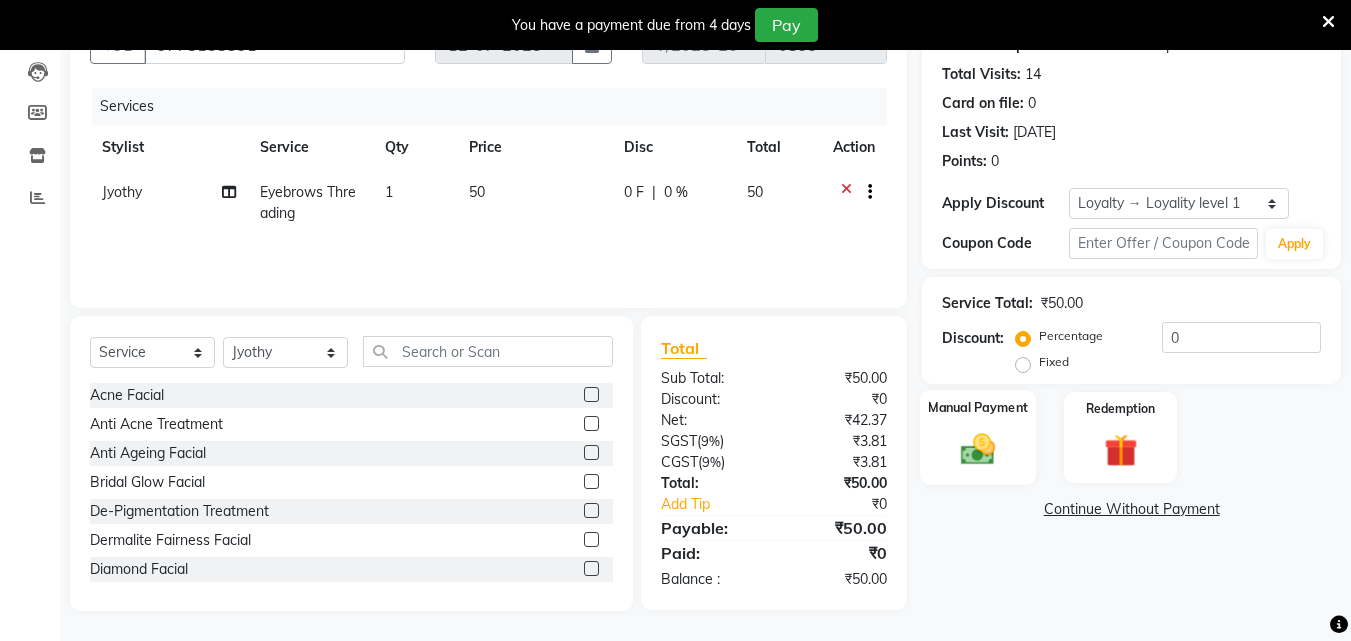 click 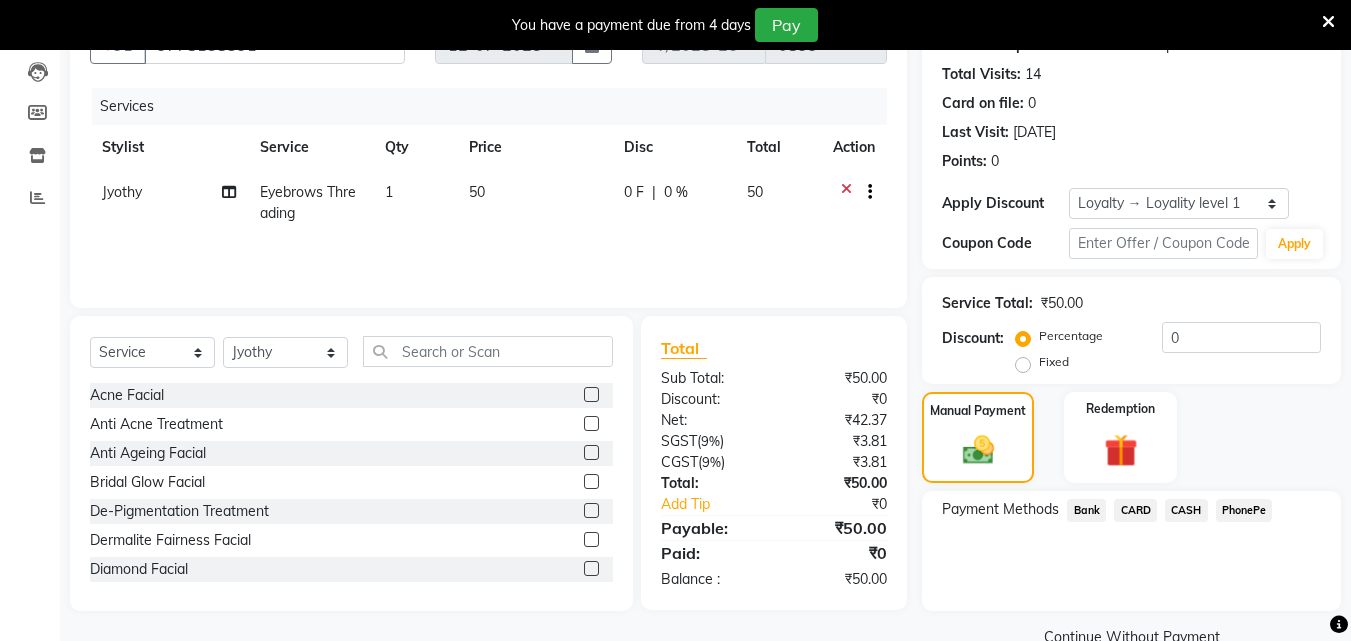 click on "CASH" 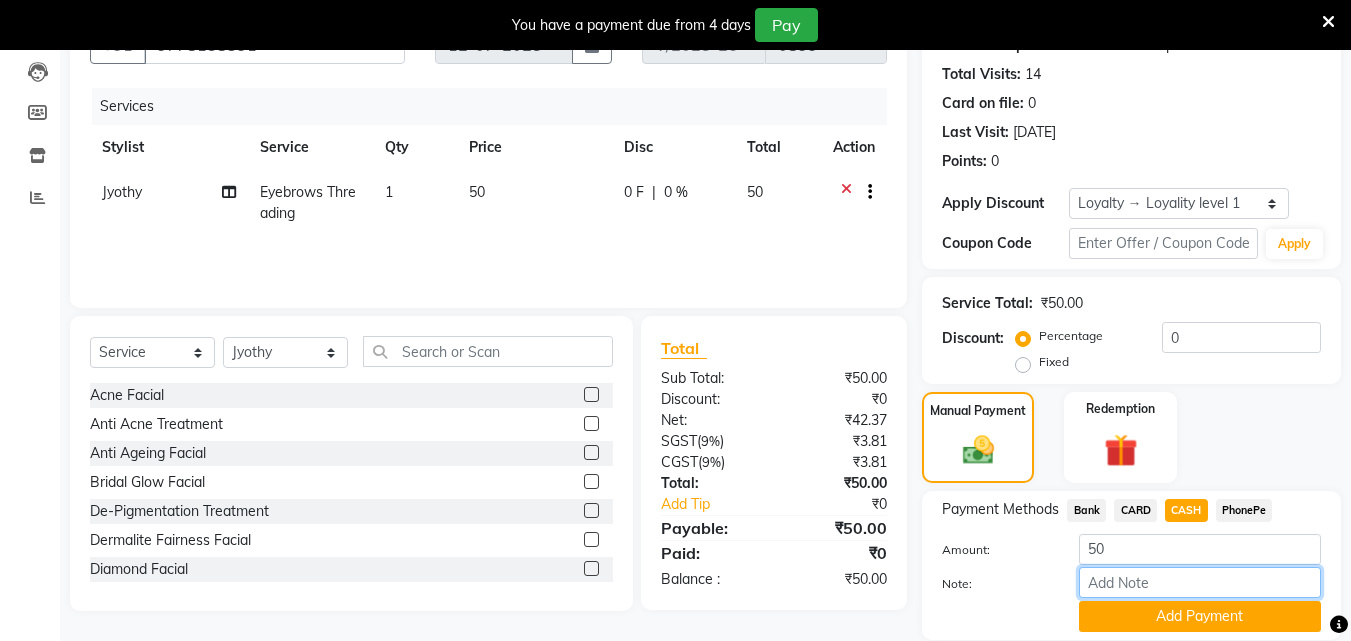 drag, startPoint x: 1122, startPoint y: 590, endPoint x: 1168, endPoint y: 556, distance: 57.201397 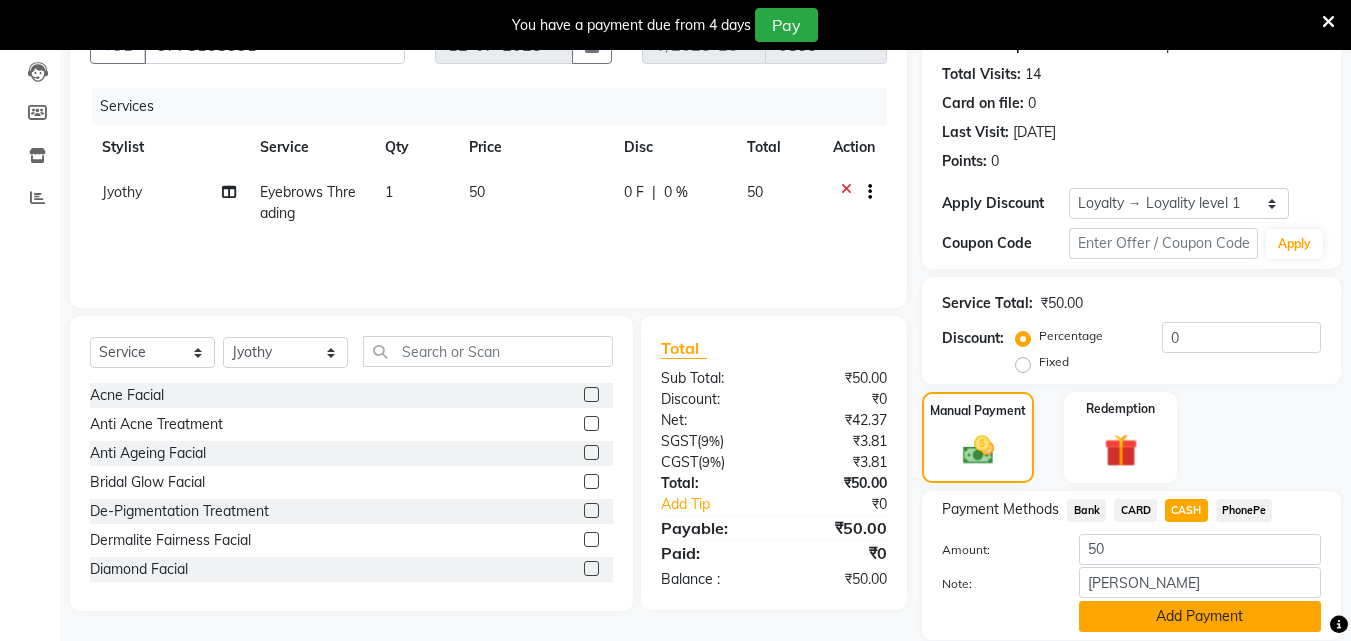 click on "Add Payment" 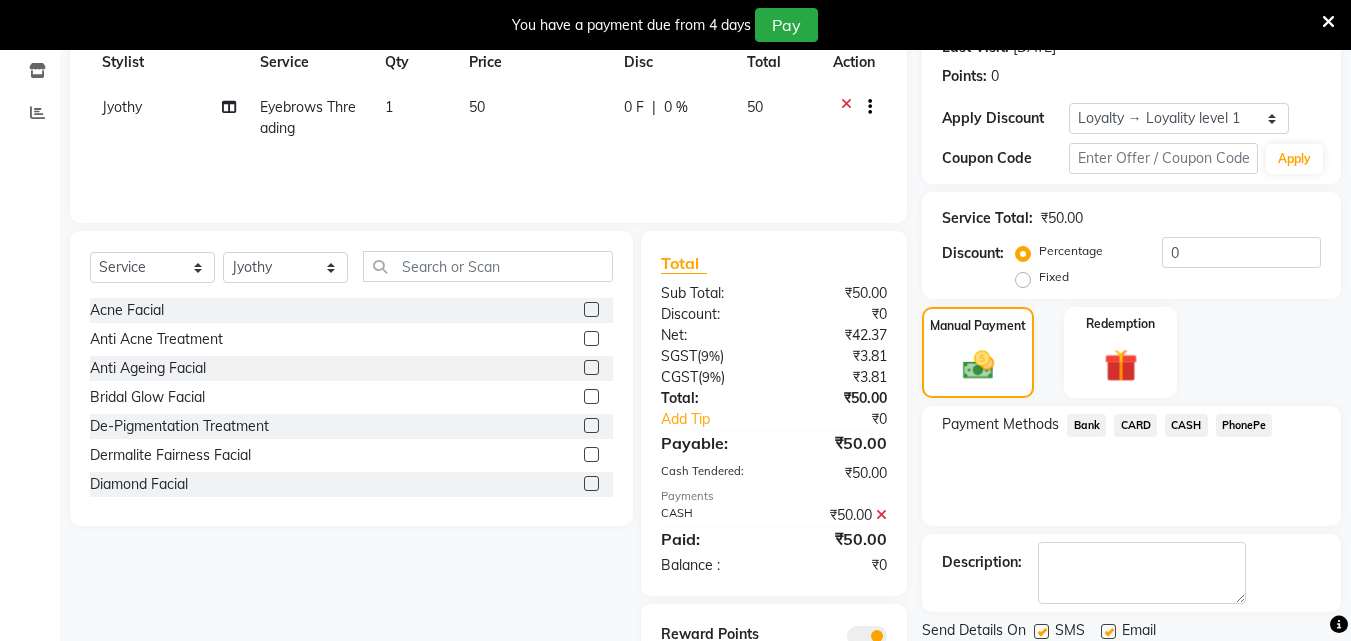 scroll, scrollTop: 379, scrollLeft: 0, axis: vertical 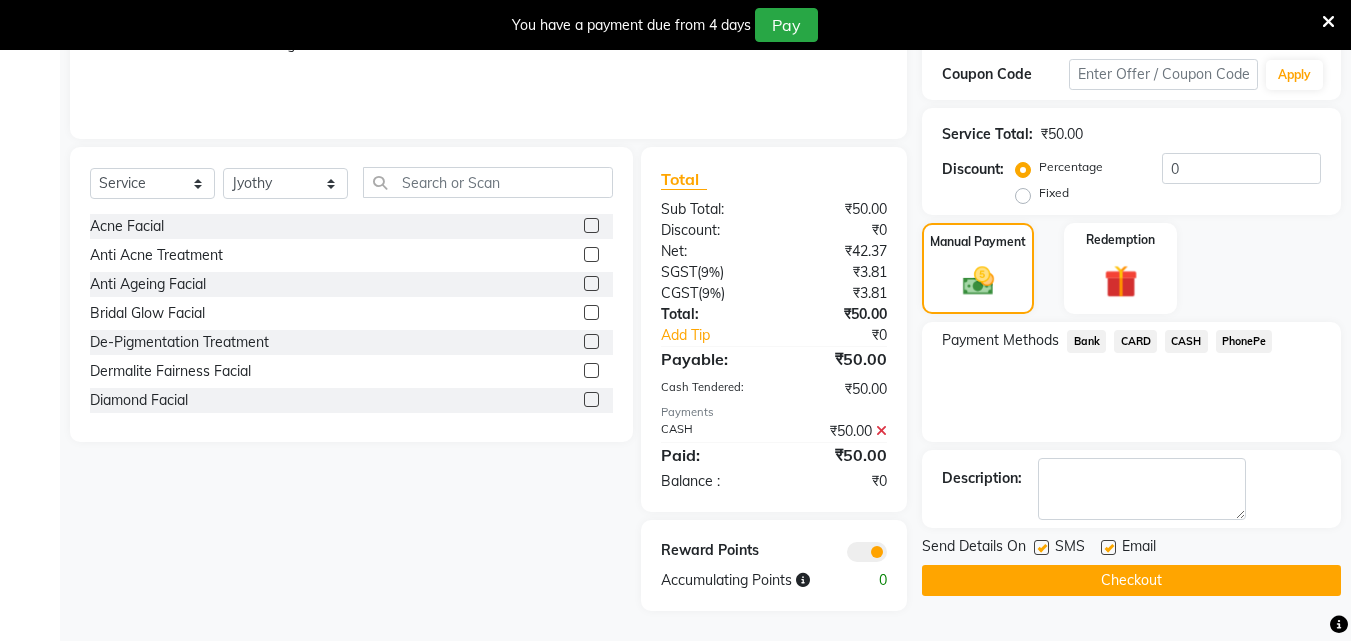 click on "Checkout" 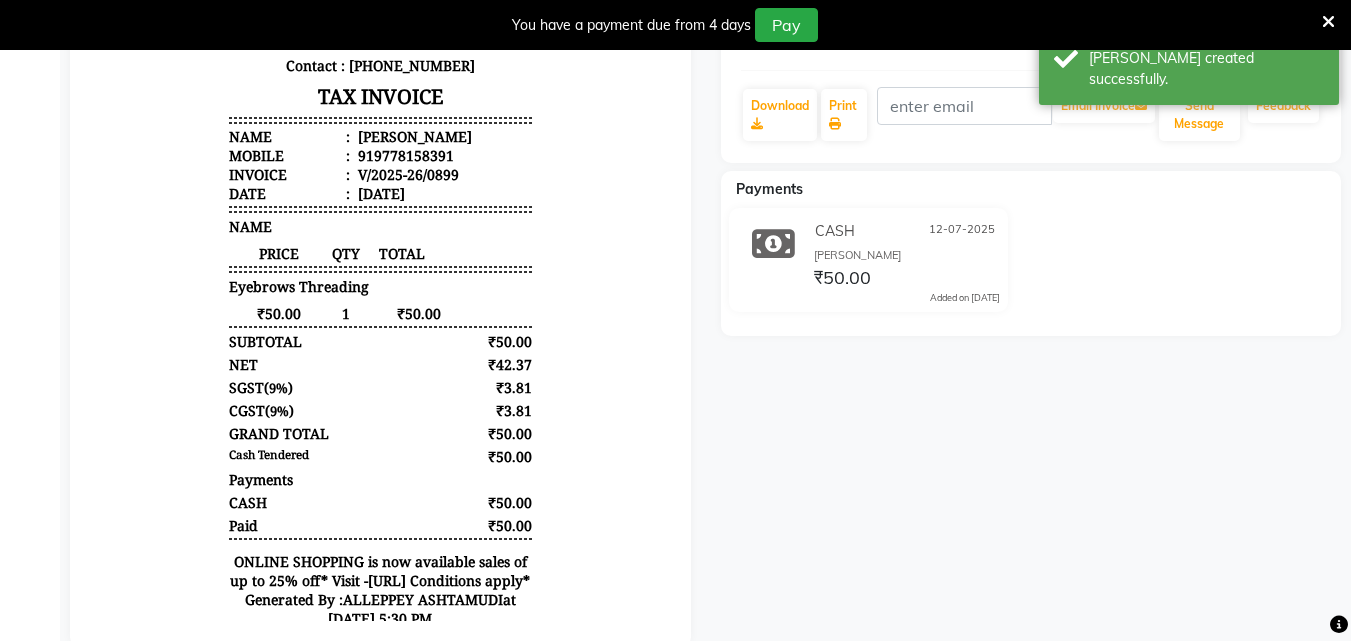 scroll, scrollTop: 0, scrollLeft: 0, axis: both 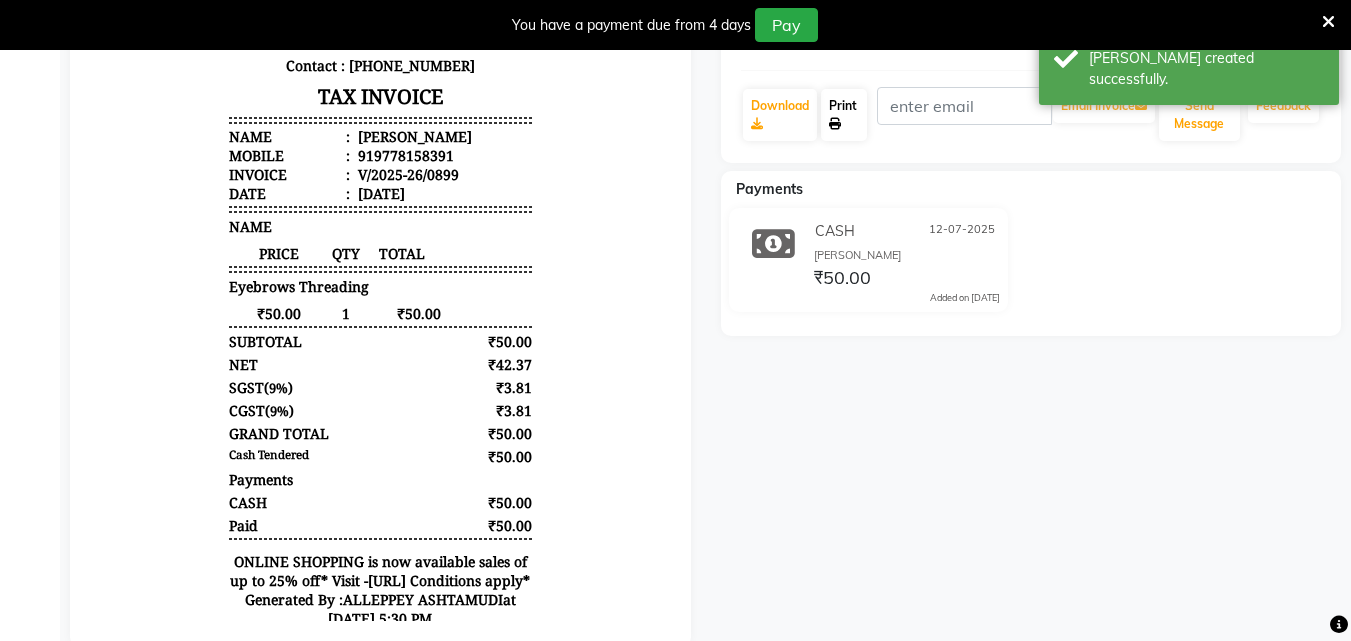 click on "Print" 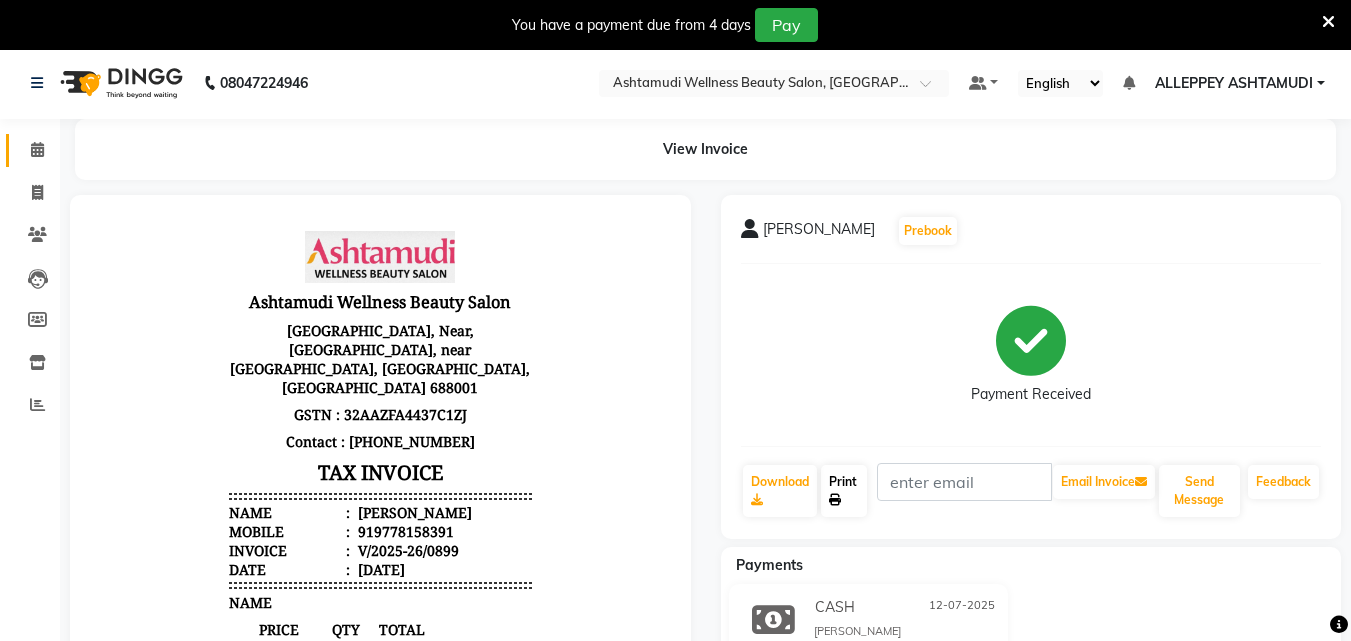 scroll, scrollTop: 0, scrollLeft: 0, axis: both 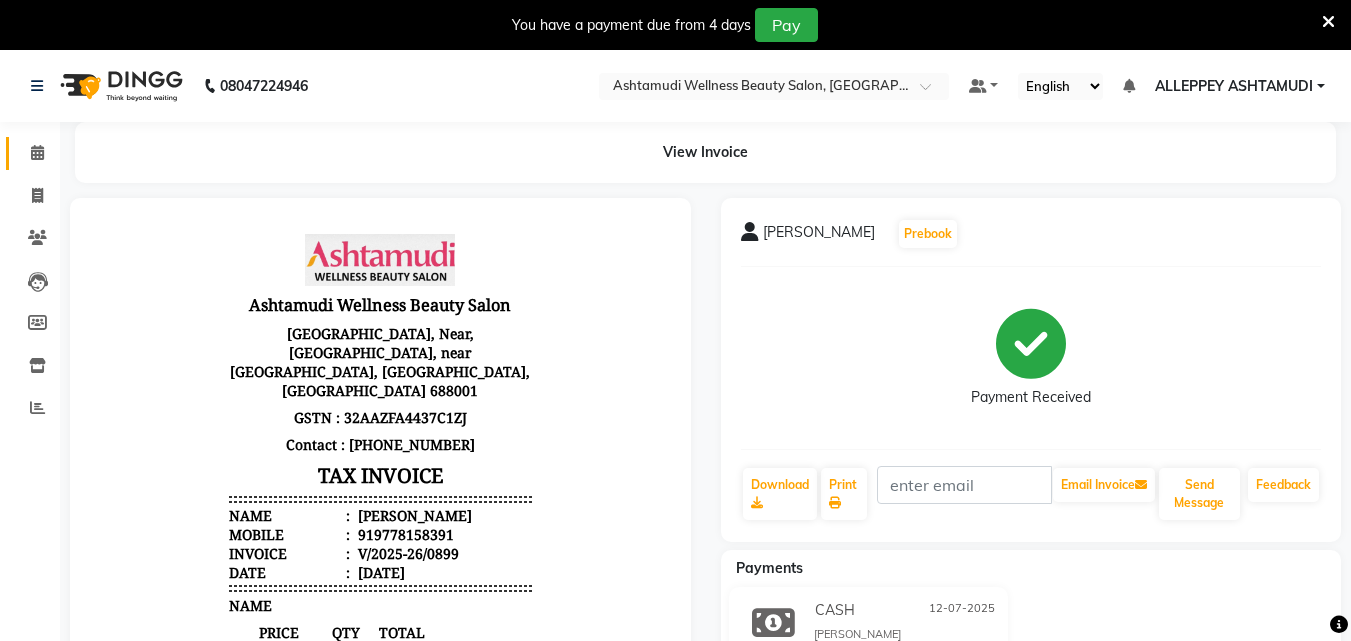 click 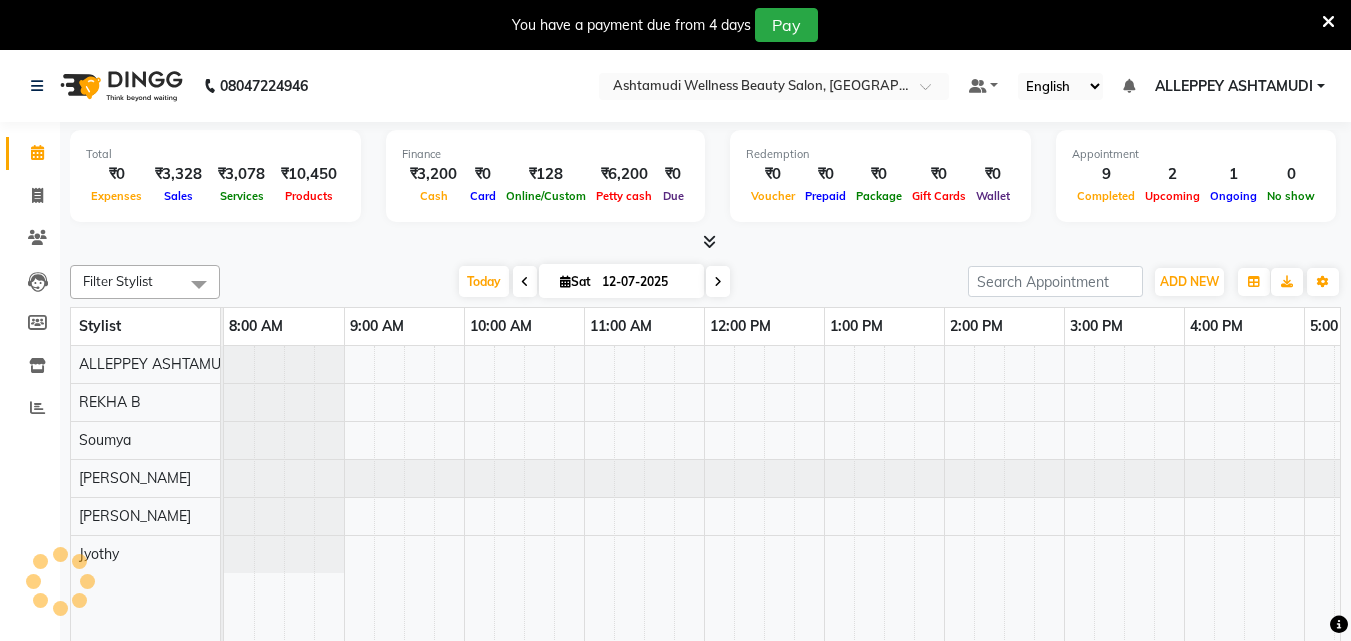 scroll, scrollTop: 0, scrollLeft: 0, axis: both 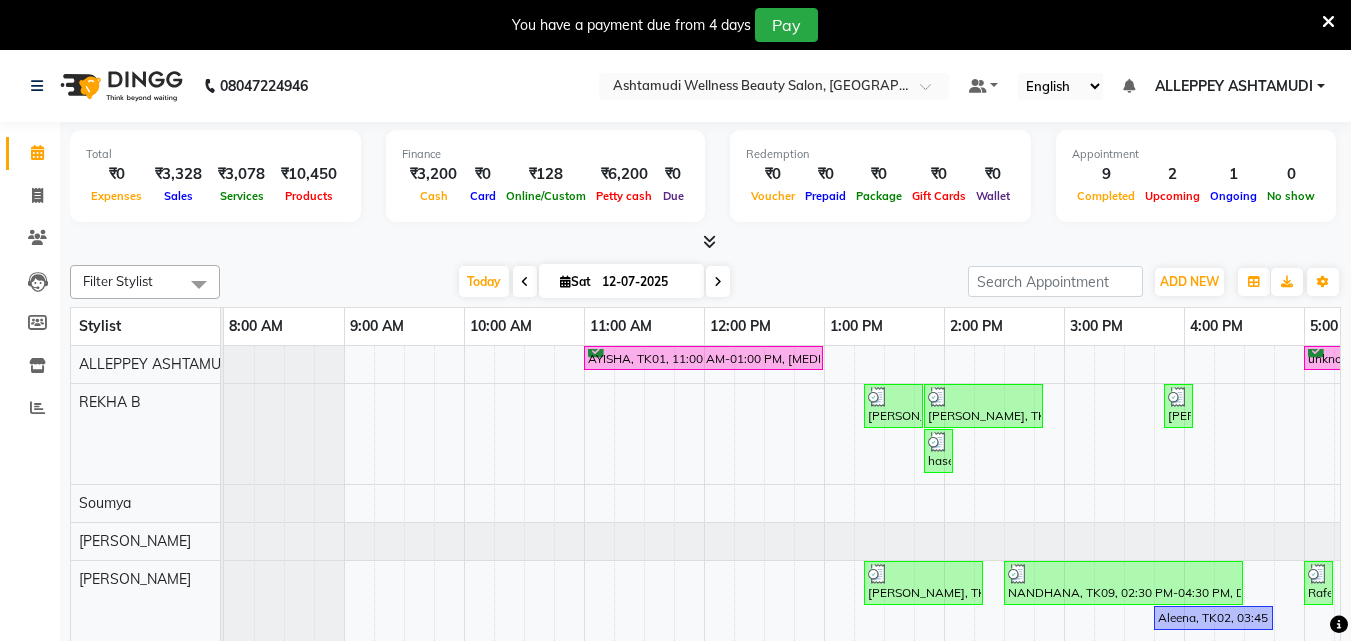 click on "ADD NEW Toggle Dropdown Add Appointment Add Invoice Add Expense Add Attendance Add Client" at bounding box center [1189, 282] 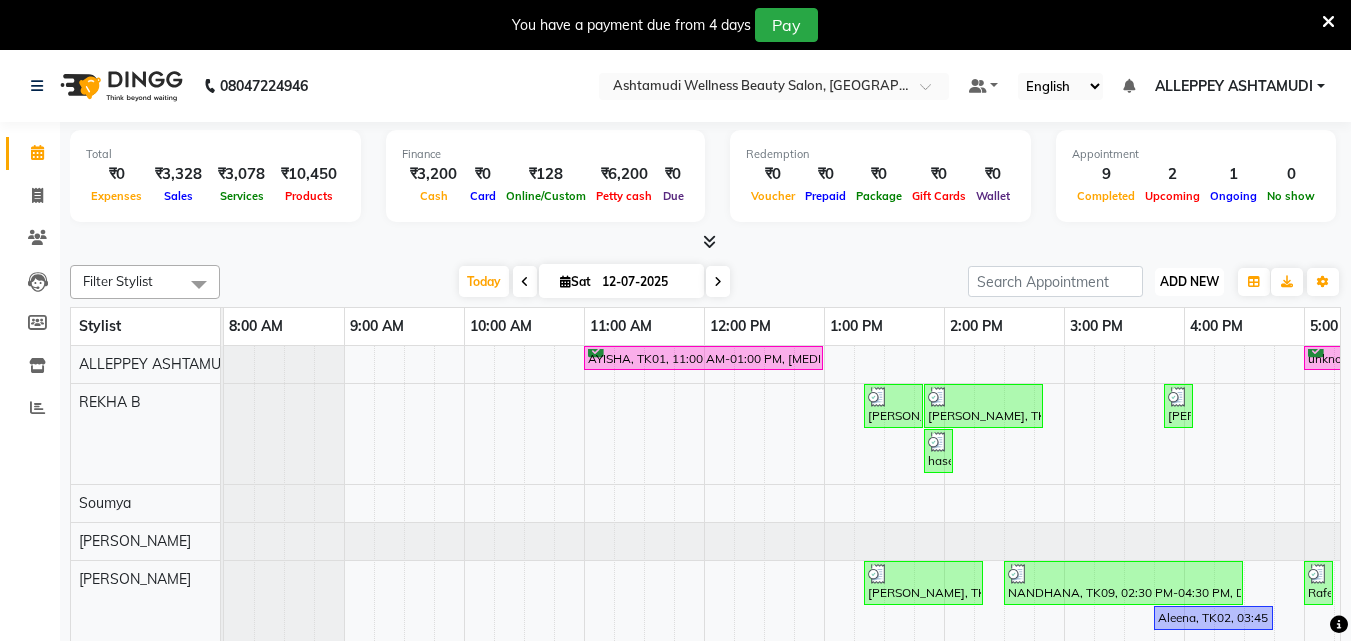 click on "ADD NEW" at bounding box center [1189, 281] 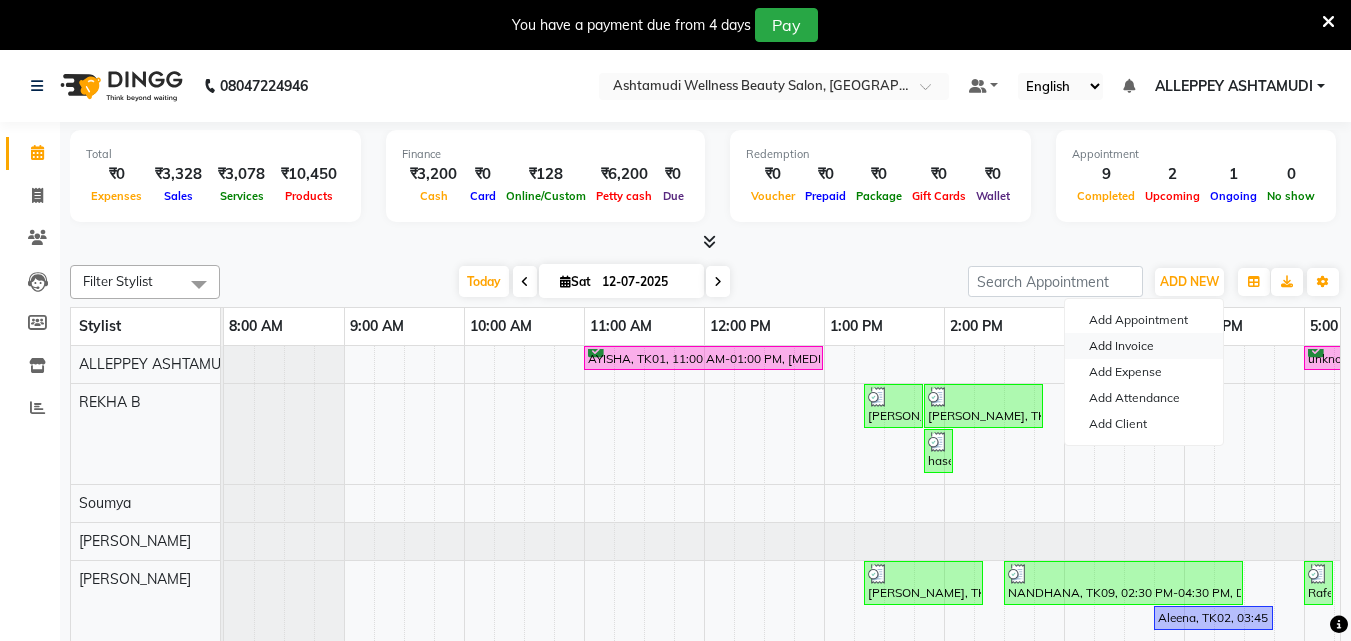 click on "Add Invoice" at bounding box center (1144, 346) 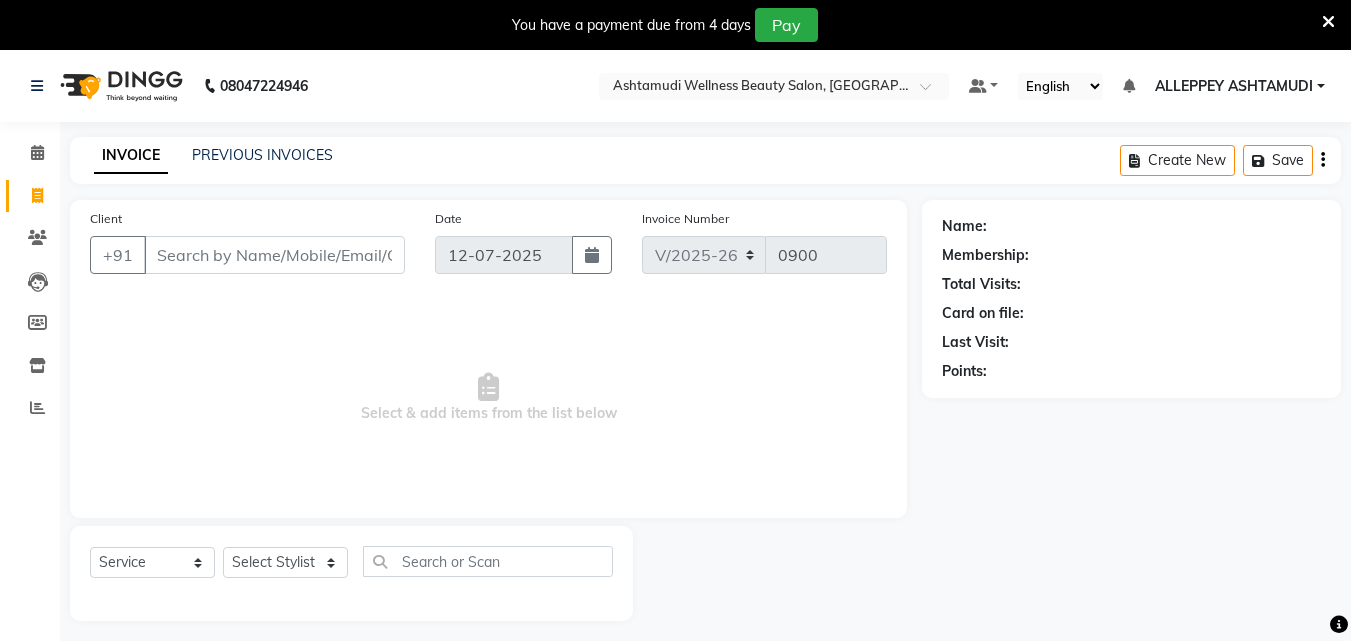 click on "Client" at bounding box center [274, 255] 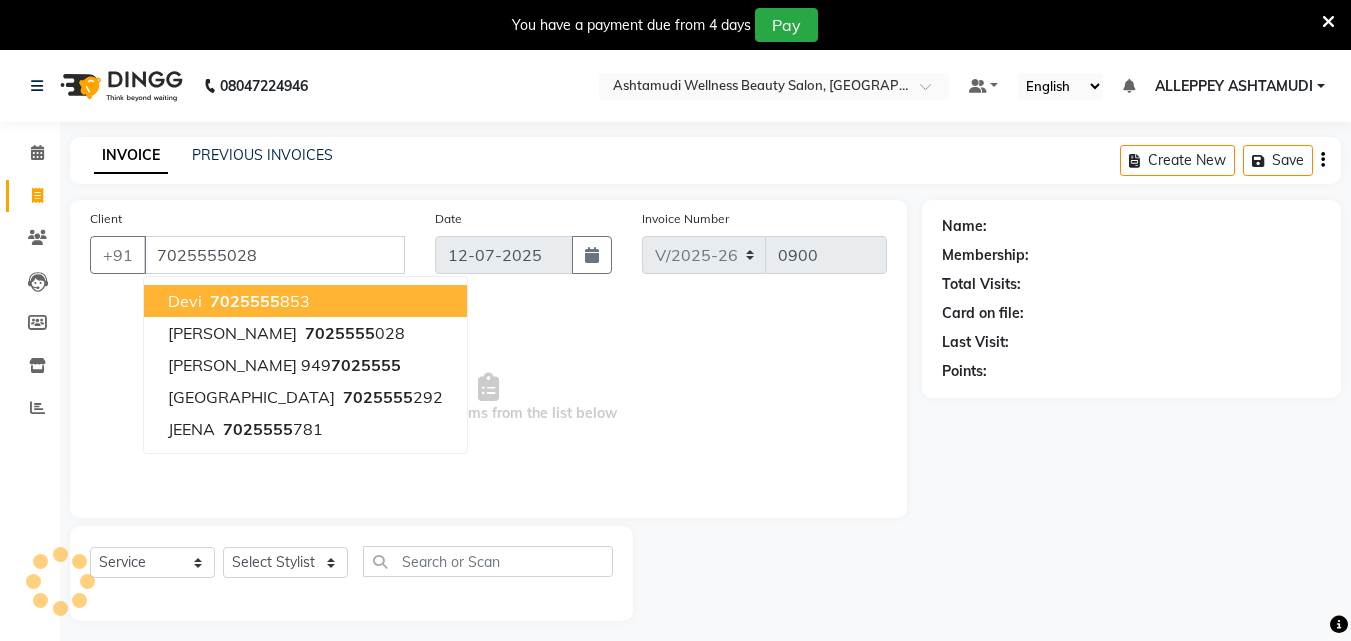 type on "7025555028" 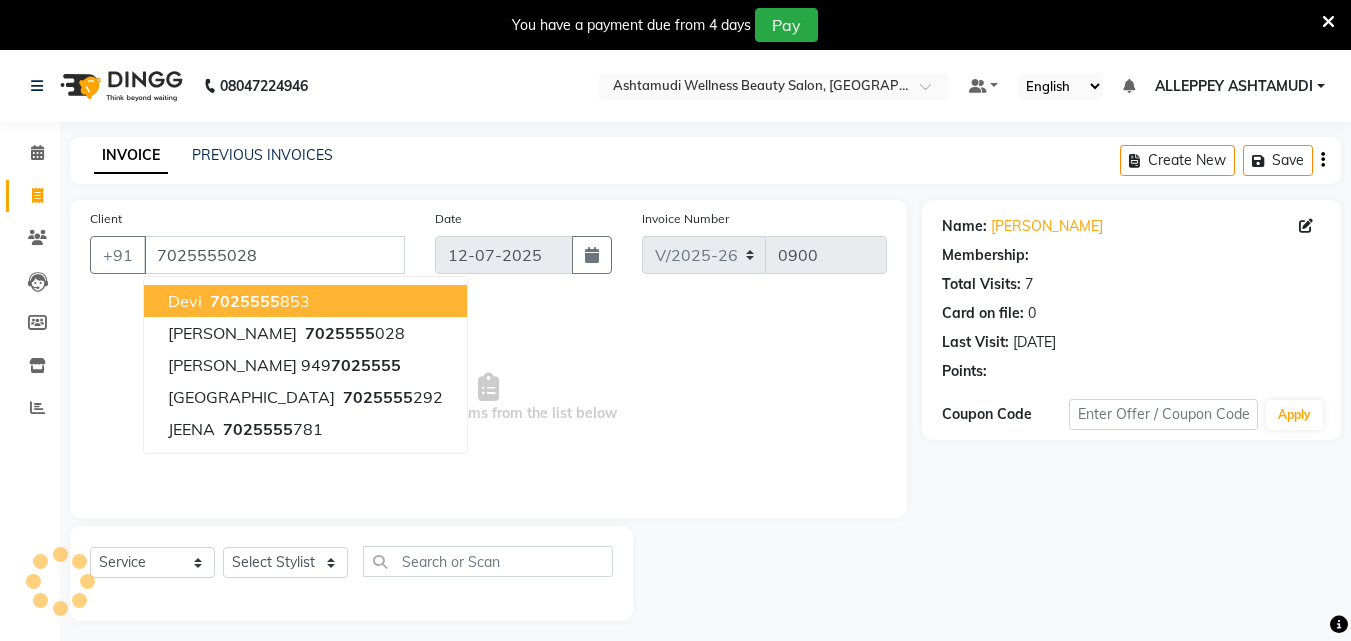 select on "1: Object" 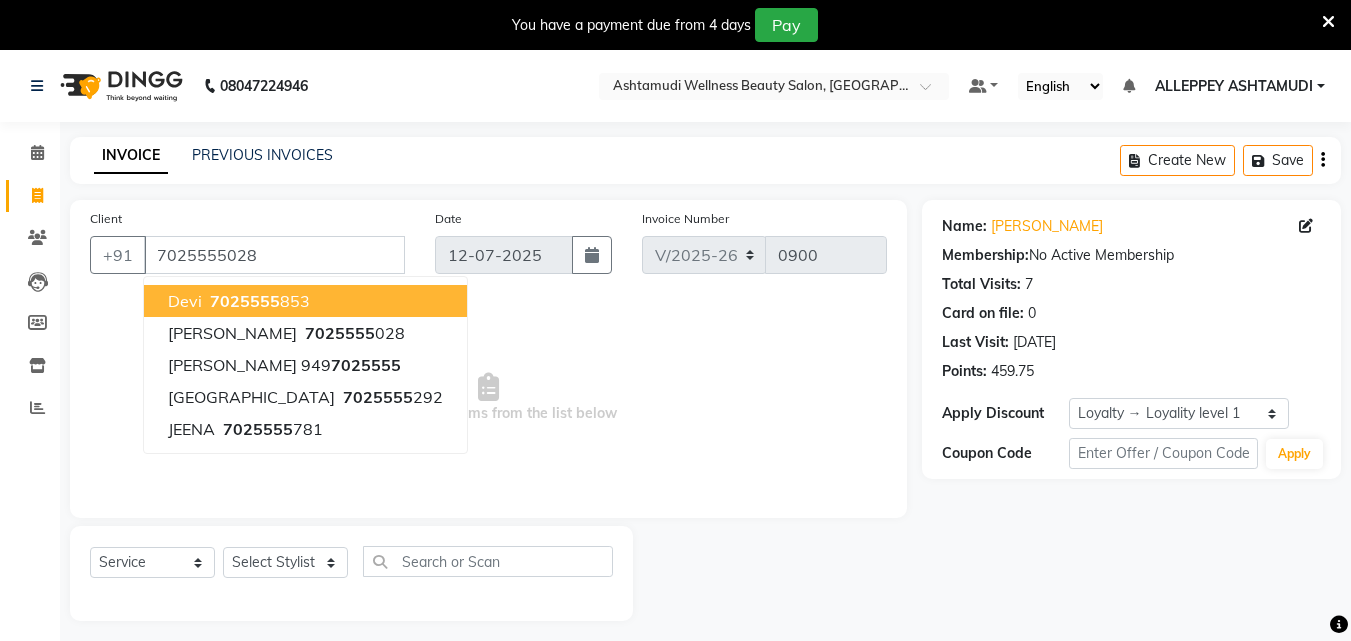 click on "Select & add items from the list below" at bounding box center [488, 398] 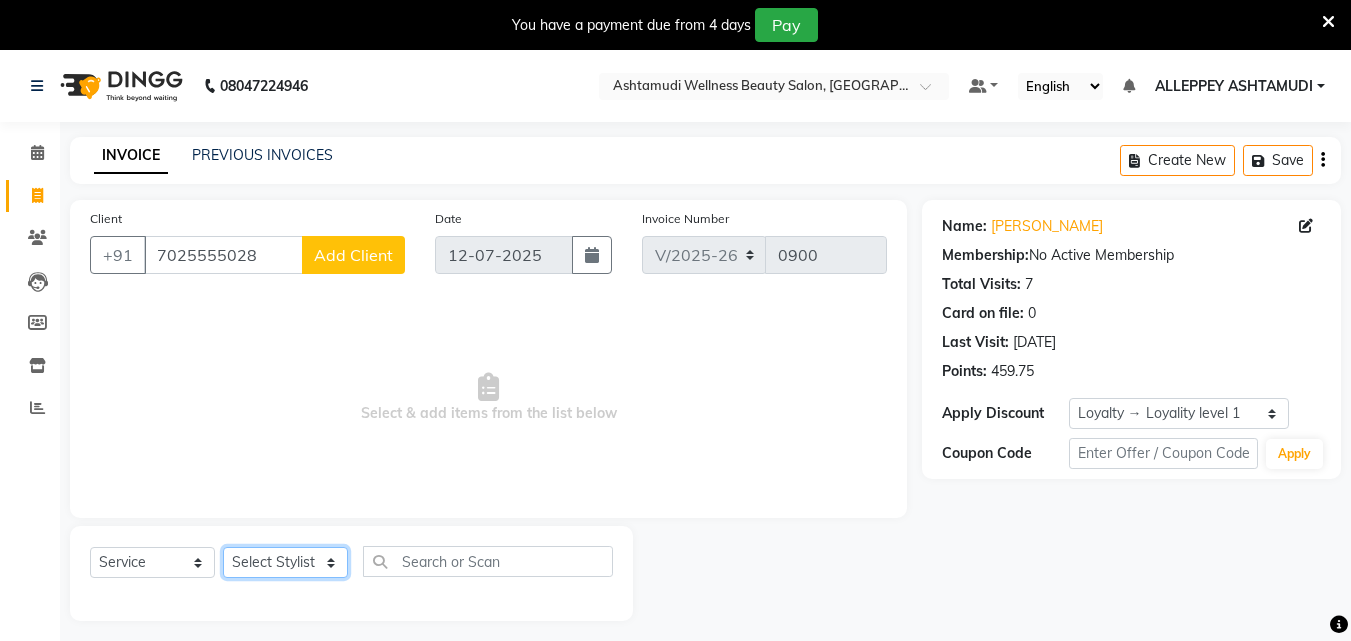 click on "Select Stylist ALLEPPEY ASHTAMUDI Jyothy REKHA B ROSELIN Soumya Sreedevi" 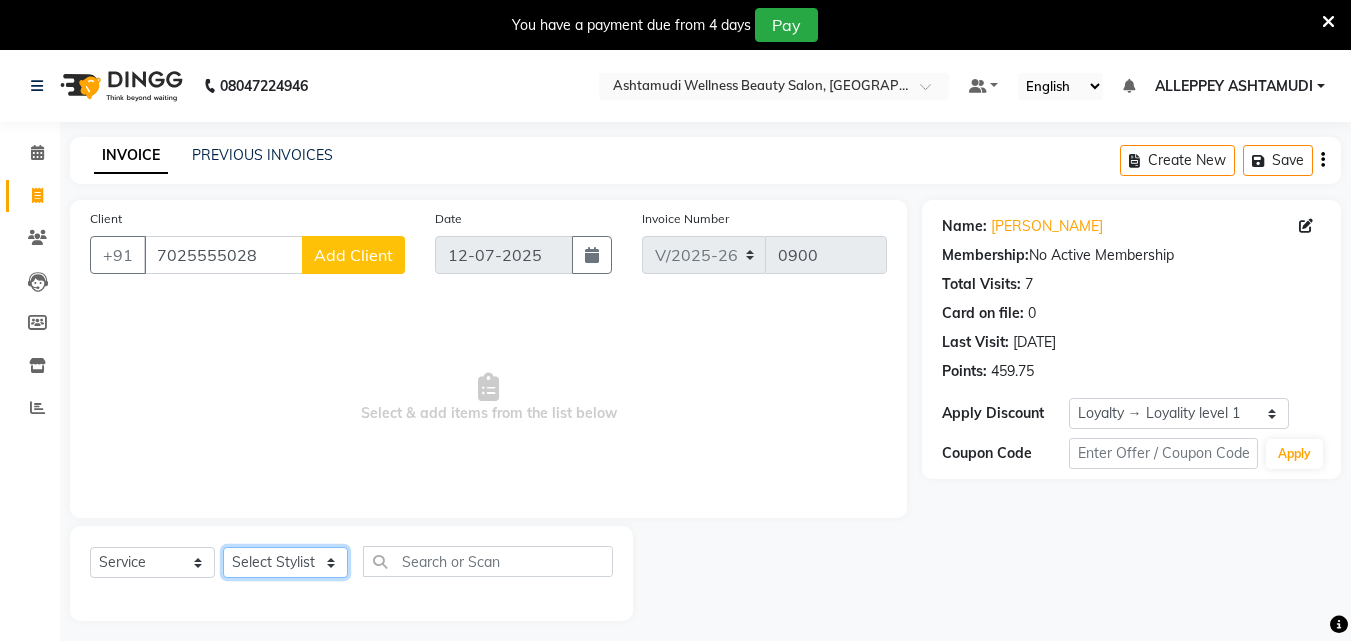 select on "69316" 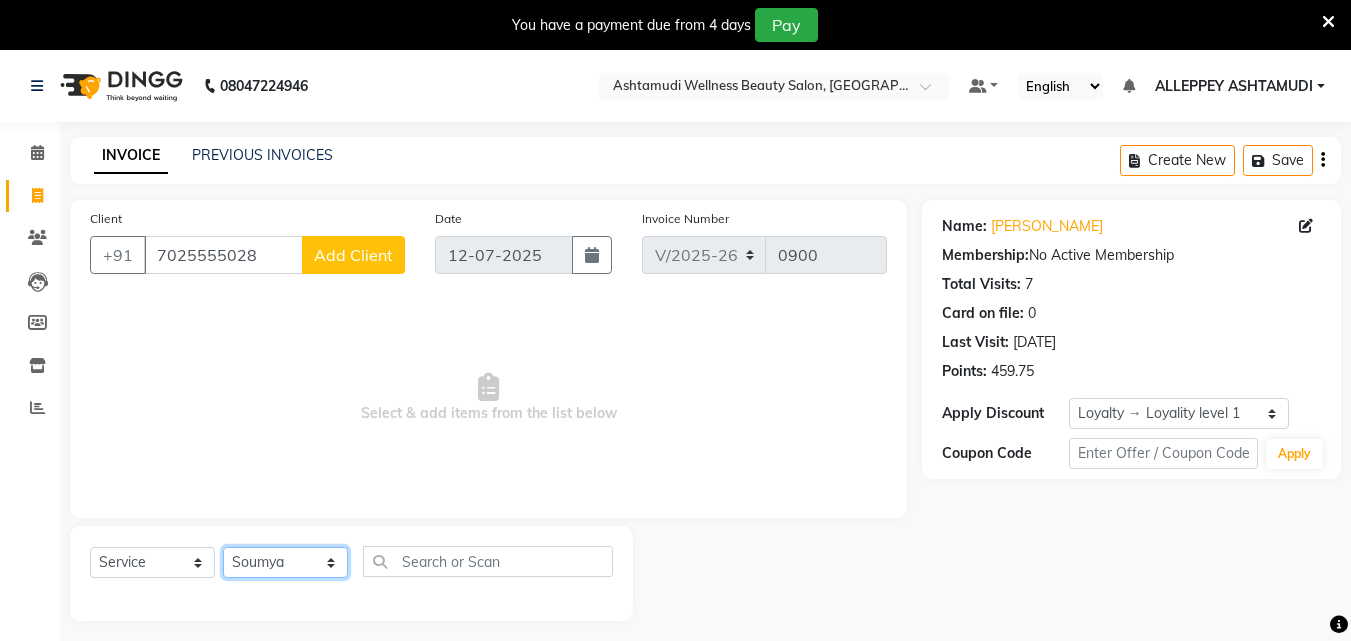 click on "Select Stylist ALLEPPEY ASHTAMUDI Jyothy REKHA B ROSELIN Soumya Sreedevi" 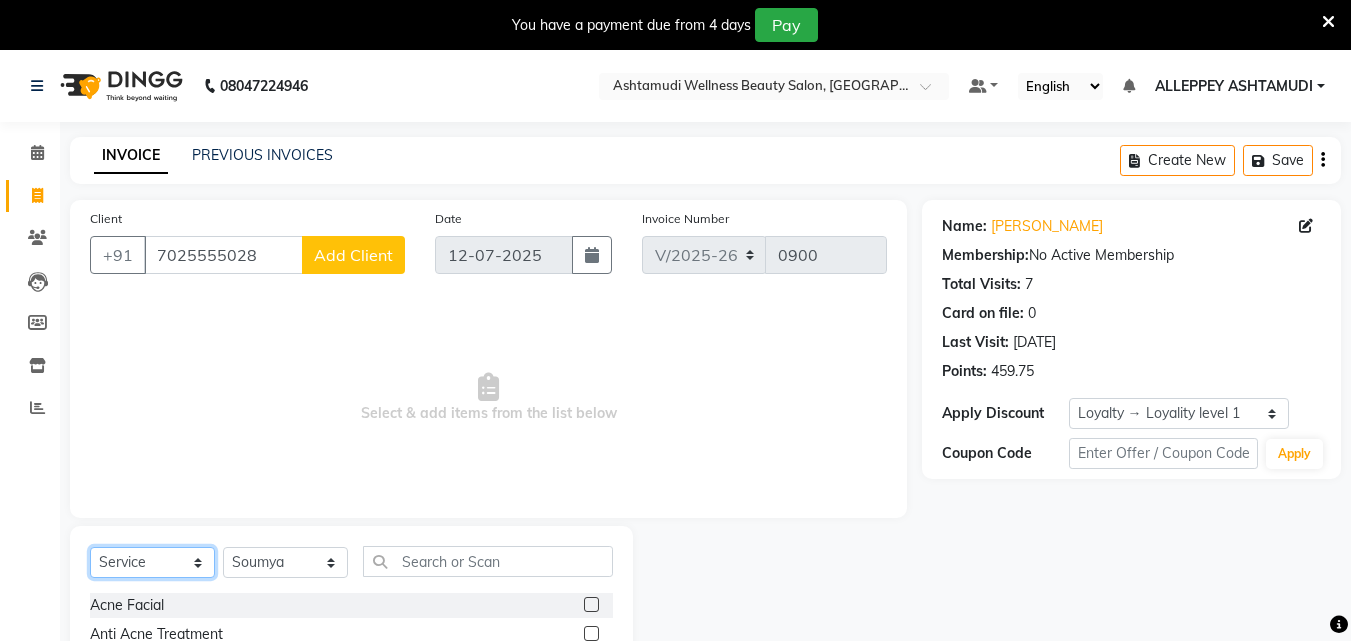 click on "Select  Service  Product  Membership  Package Voucher Prepaid Gift Card" 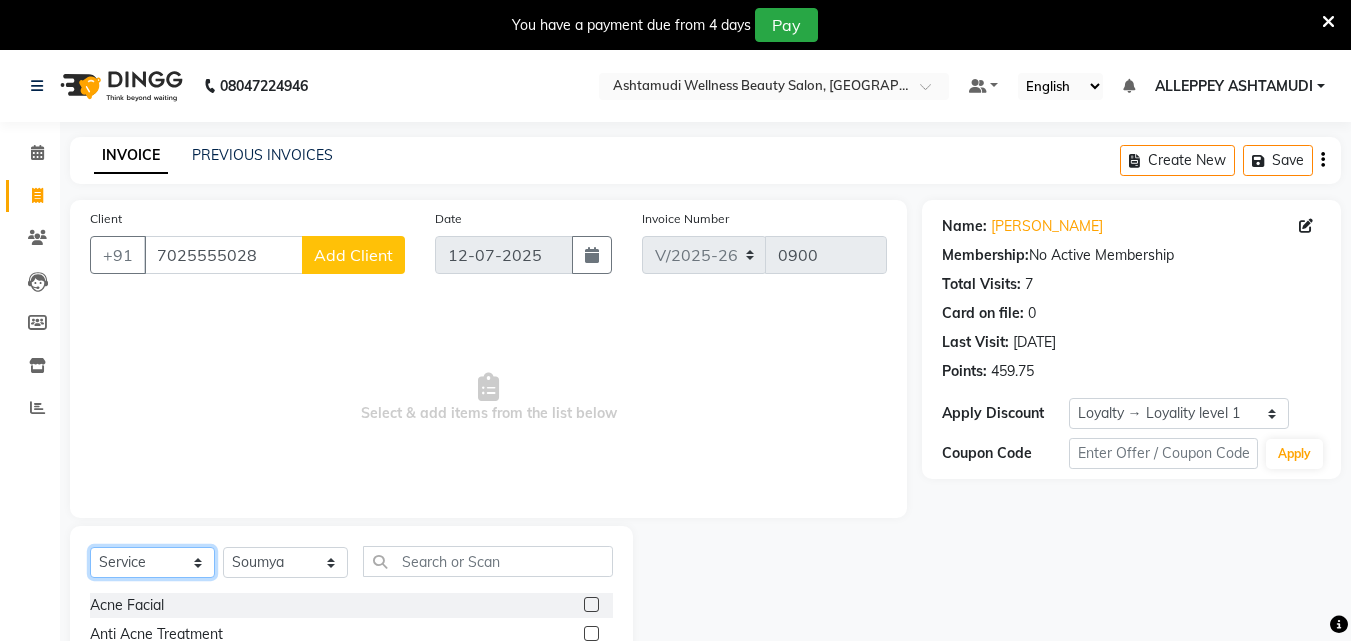 select on "product" 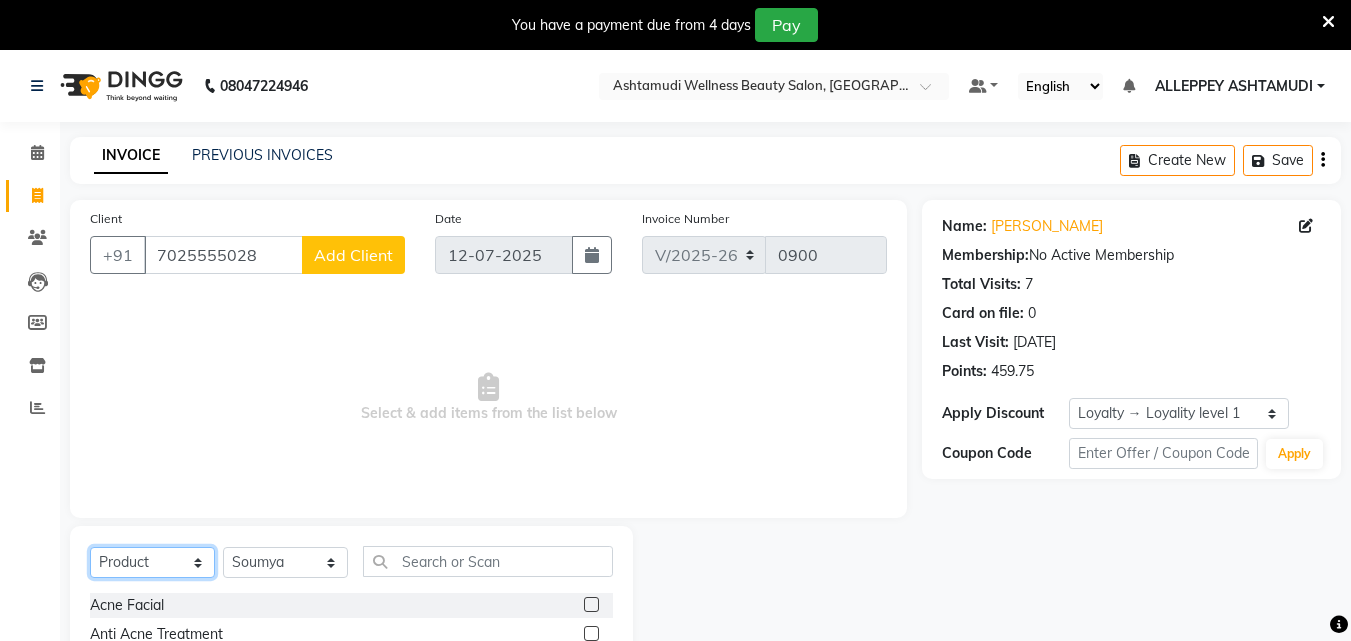 click on "Select  Service  Product  Membership  Package Voucher Prepaid Gift Card" 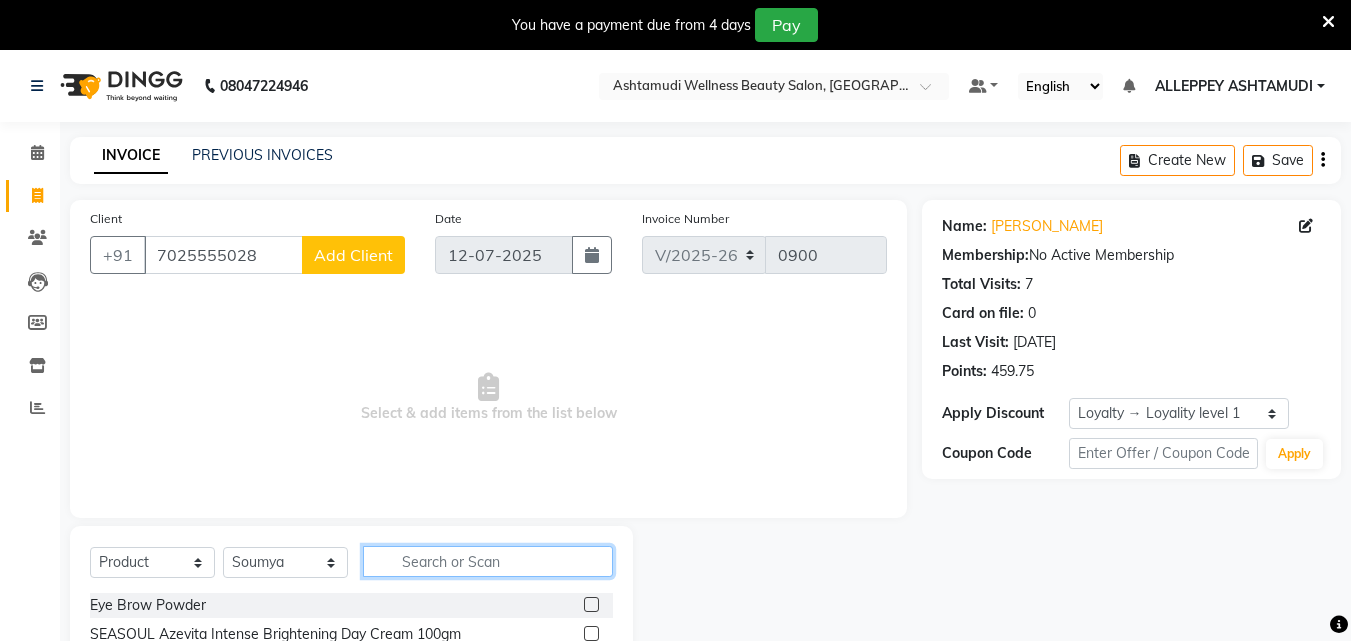 click 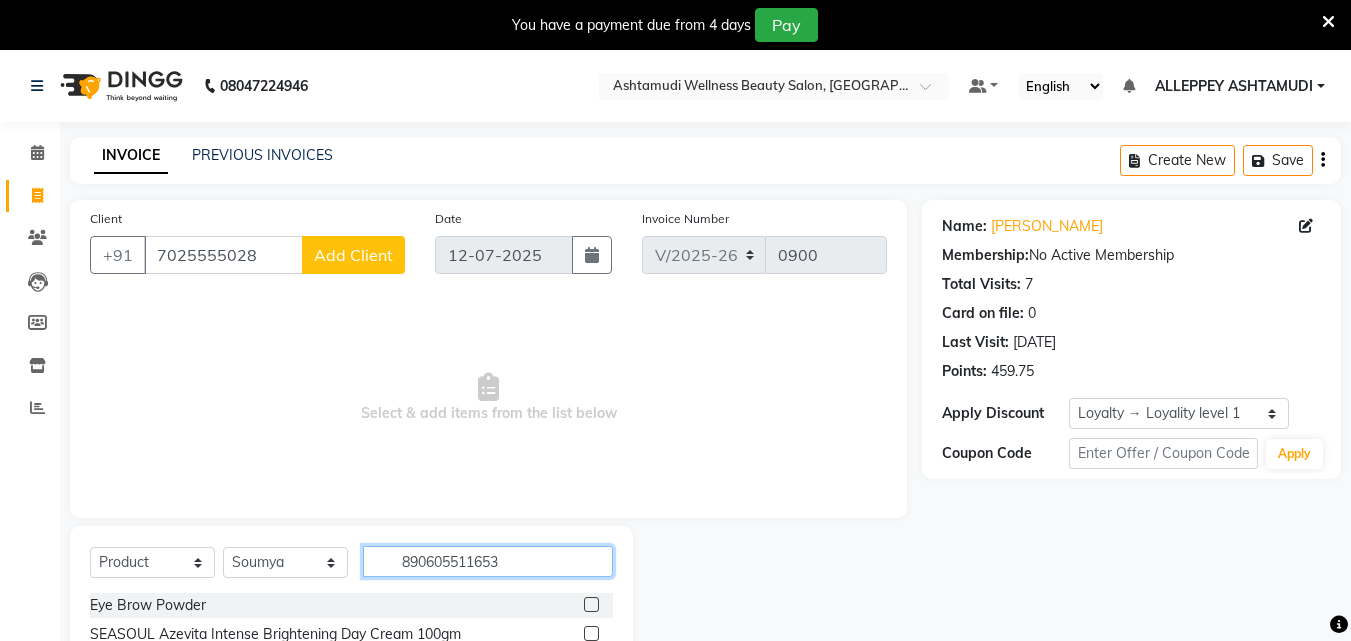 type on "8906055116531" 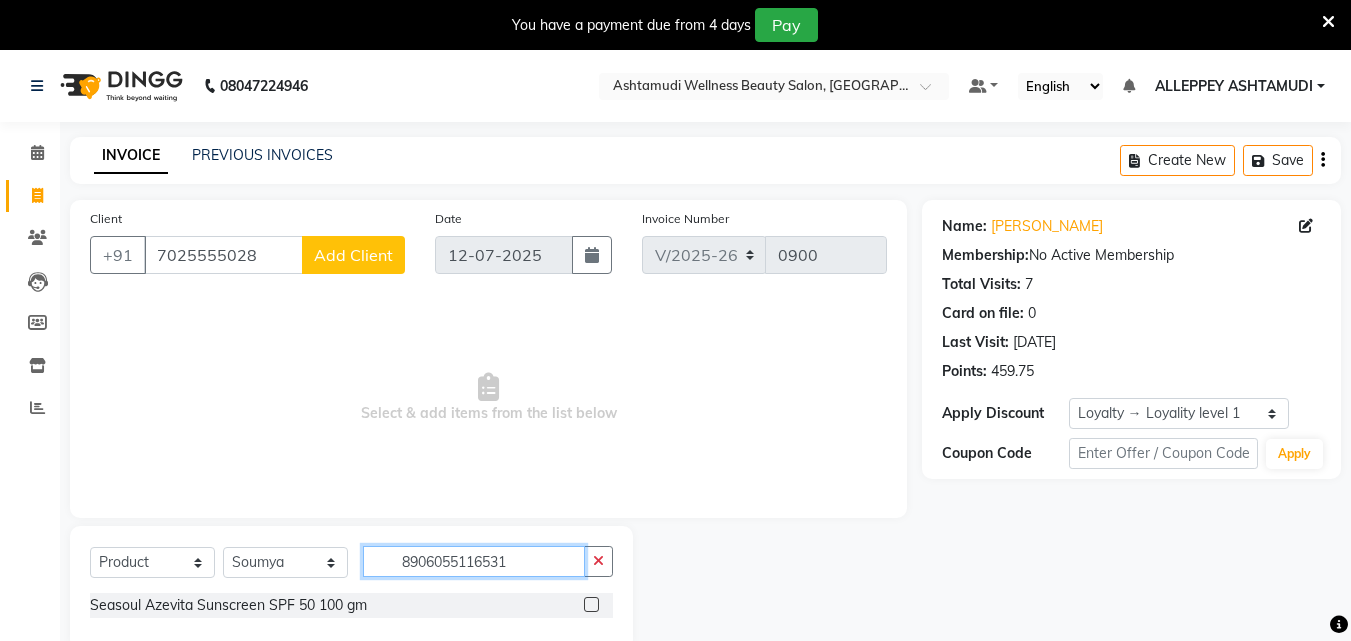 type 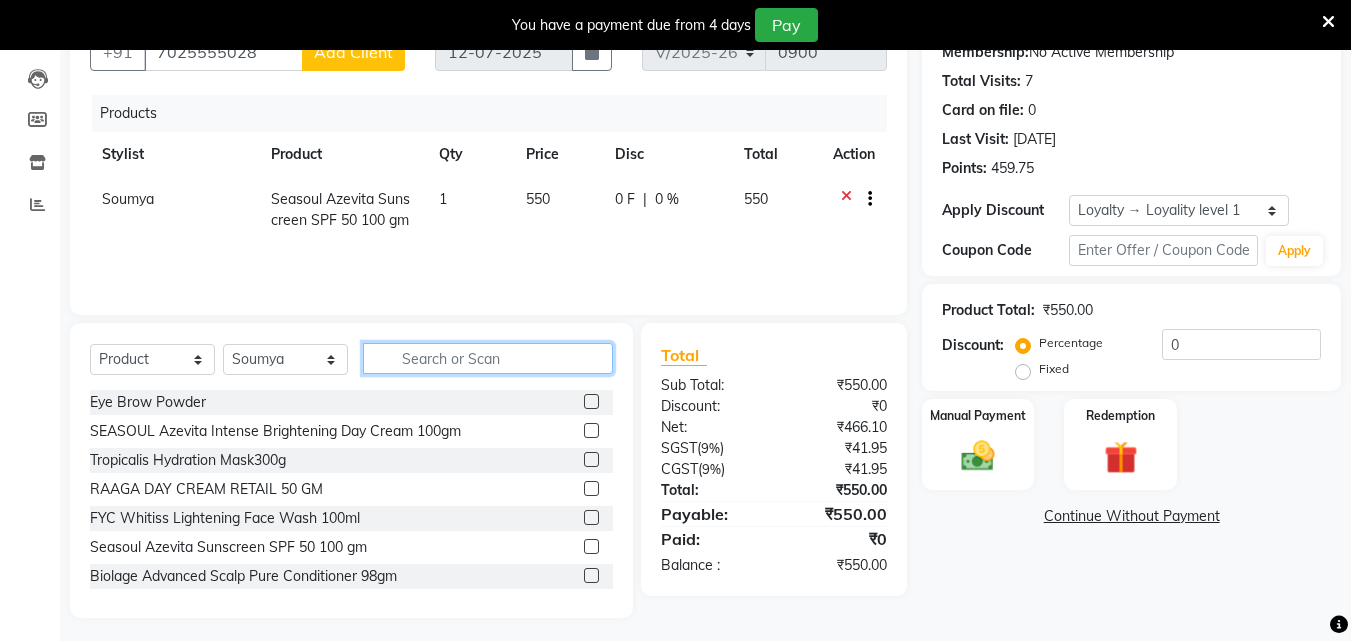 scroll, scrollTop: 210, scrollLeft: 0, axis: vertical 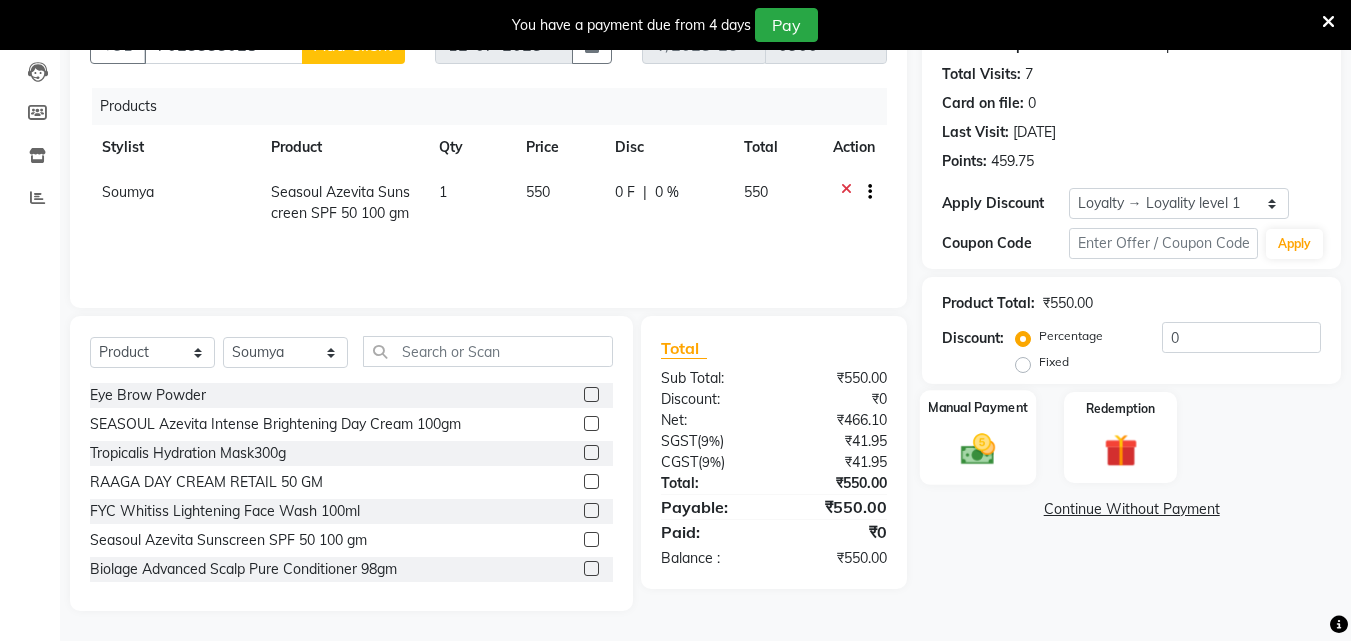 click 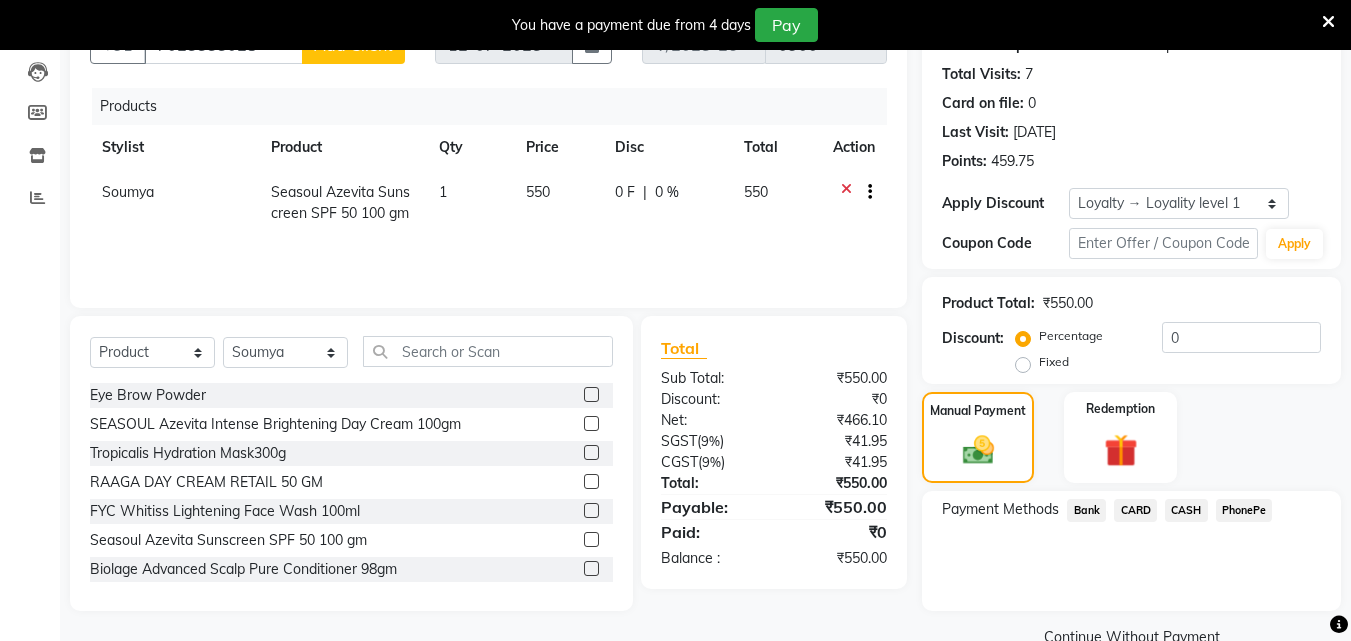 click on "PhonePe" 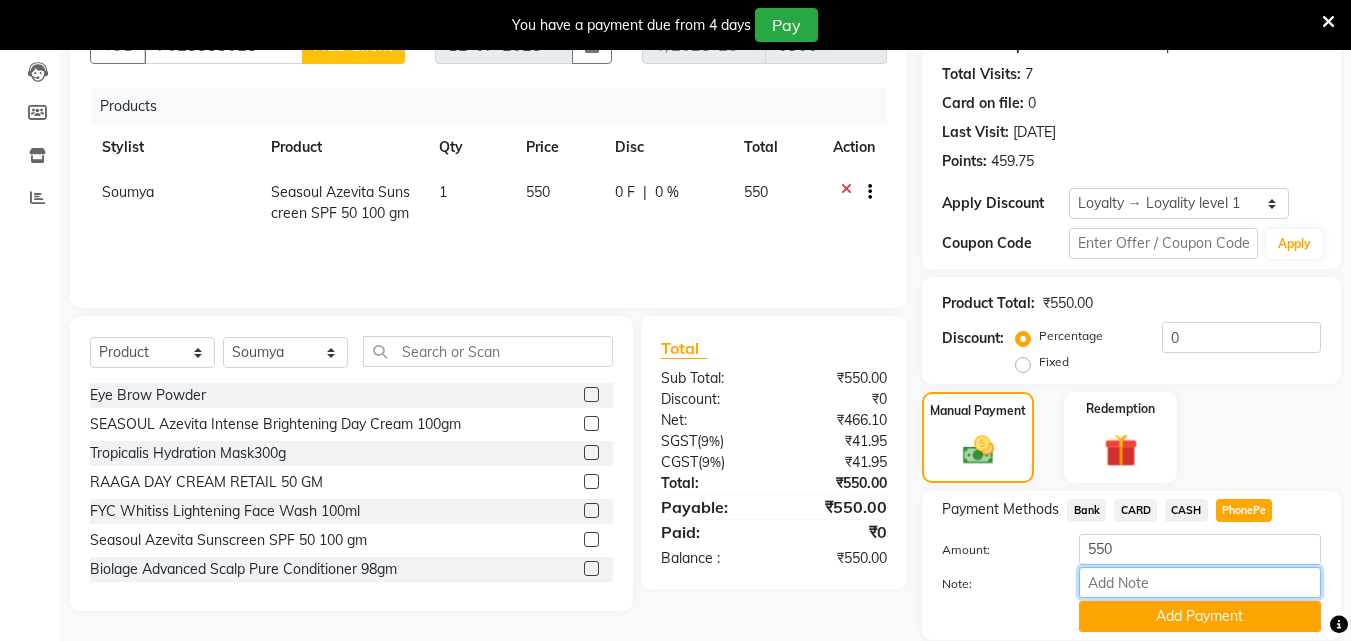 click on "Note:" at bounding box center (1200, 582) 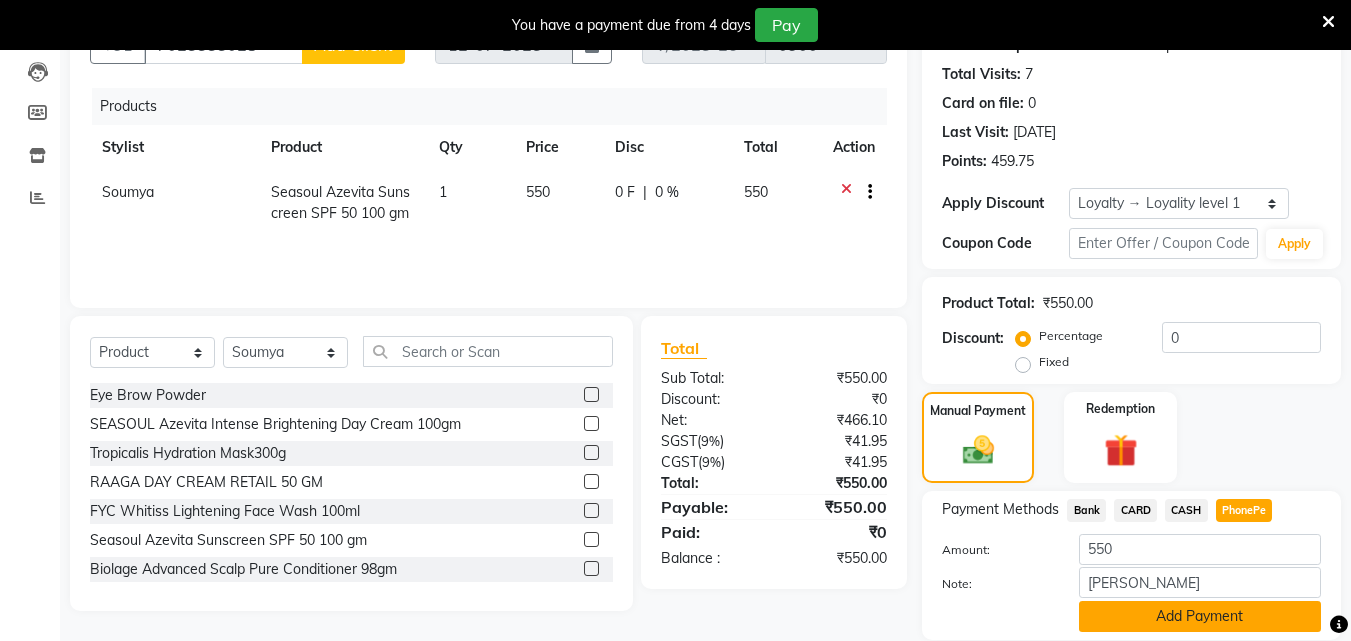 click on "Add Payment" 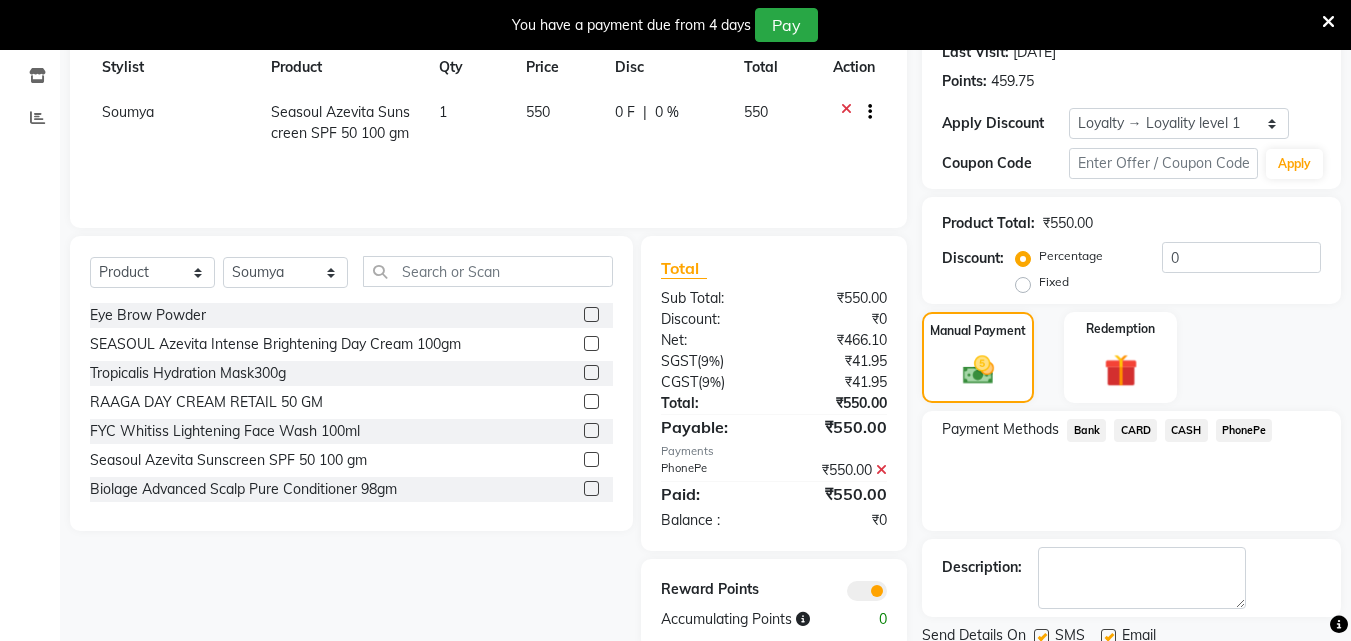scroll, scrollTop: 364, scrollLeft: 0, axis: vertical 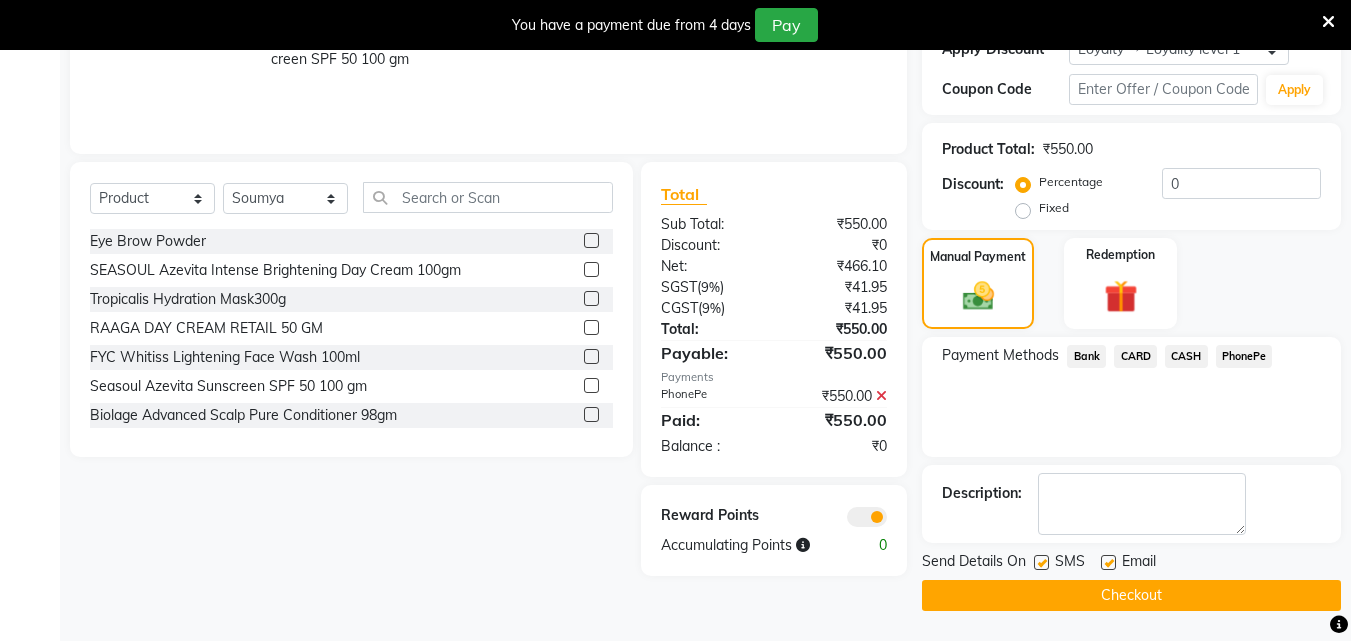 click on "Checkout" 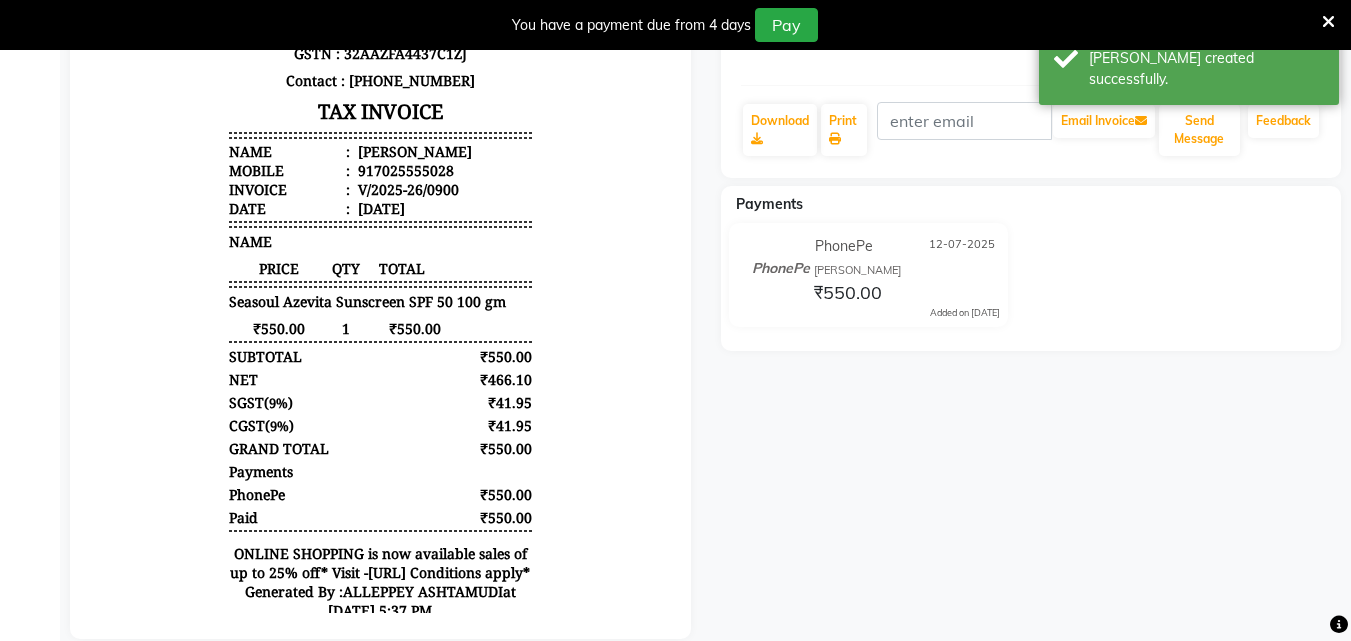 scroll, scrollTop: 0, scrollLeft: 0, axis: both 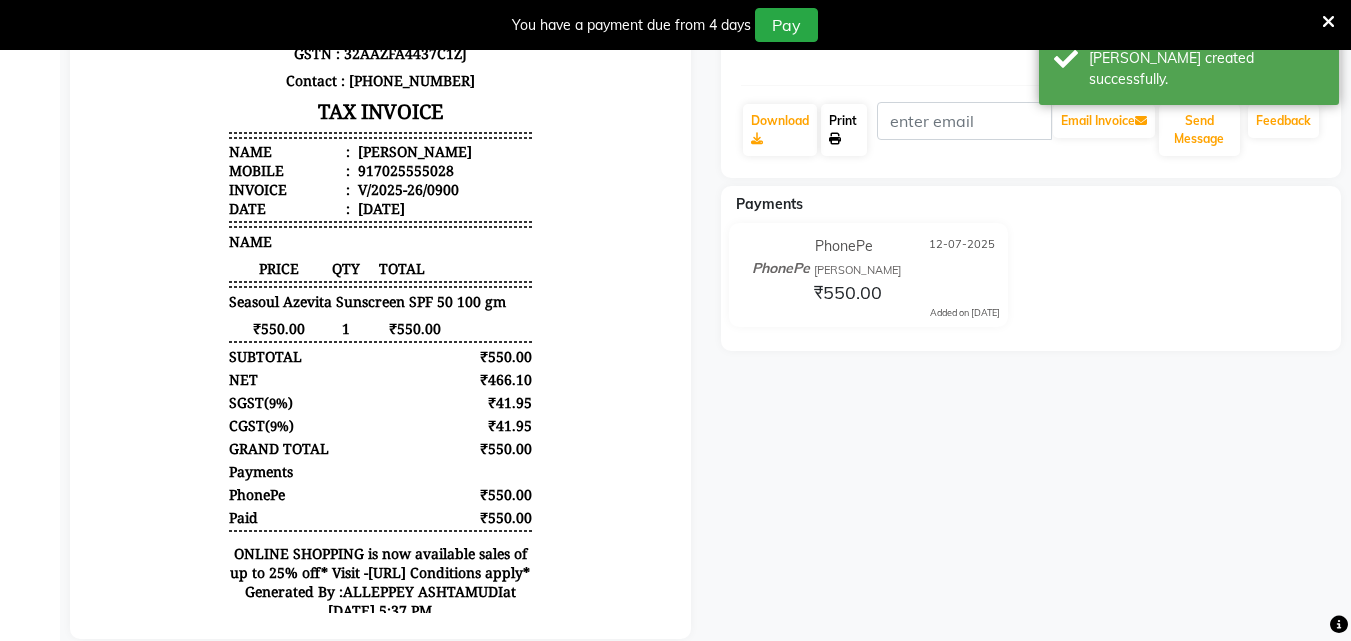 click on "Print" 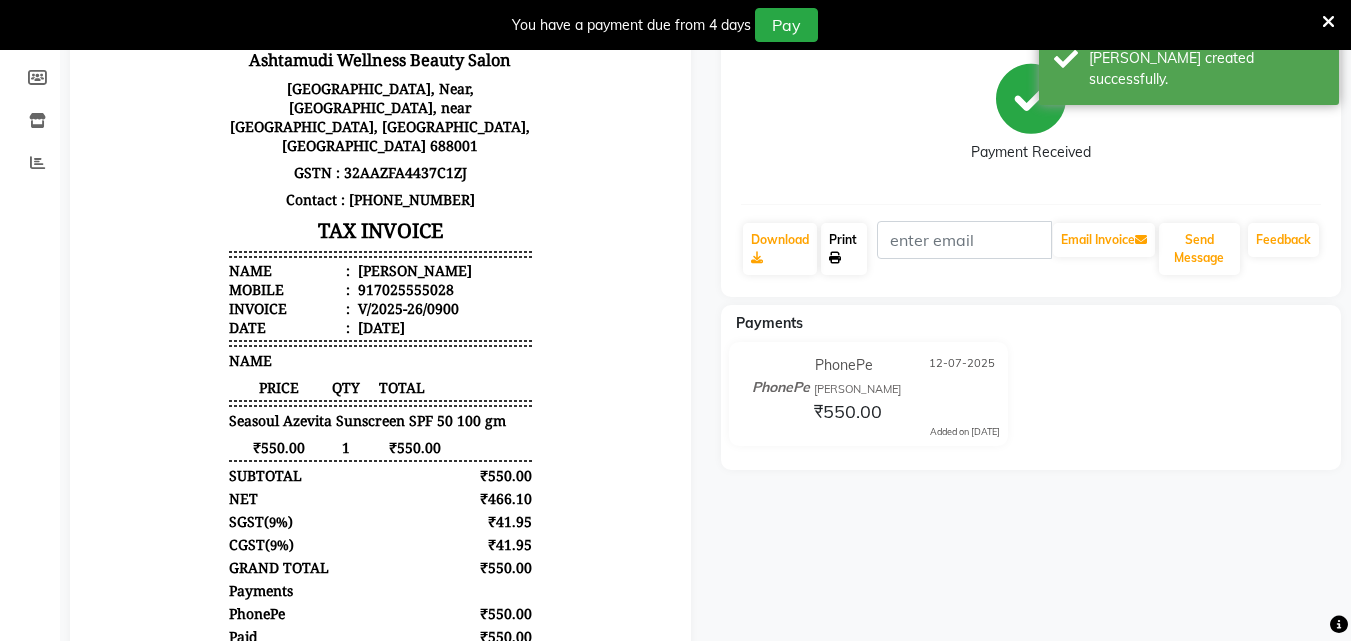 scroll, scrollTop: 0, scrollLeft: 0, axis: both 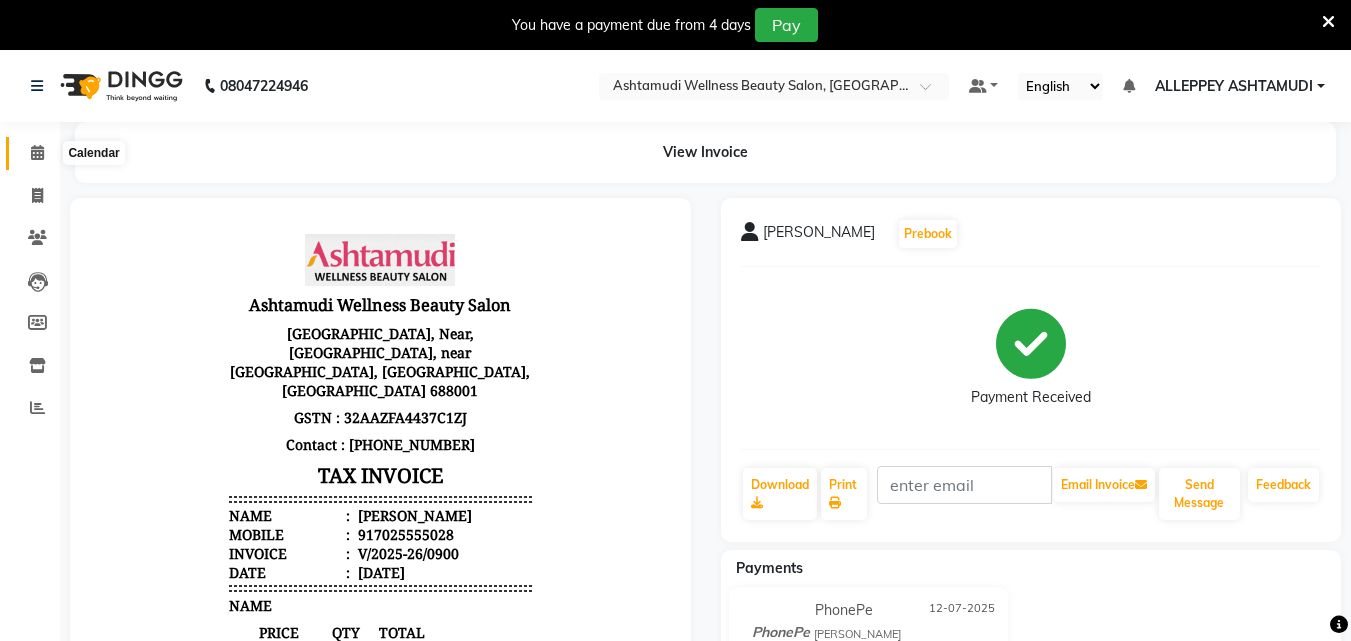 click 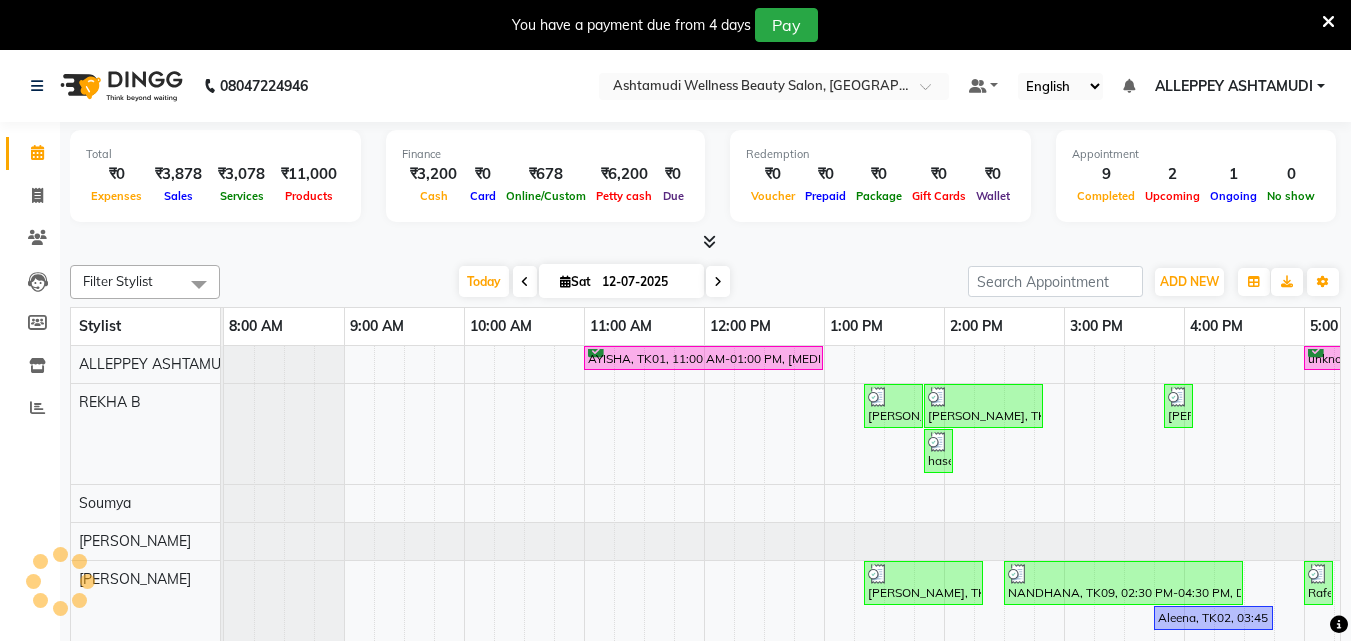scroll, scrollTop: 0, scrollLeft: 0, axis: both 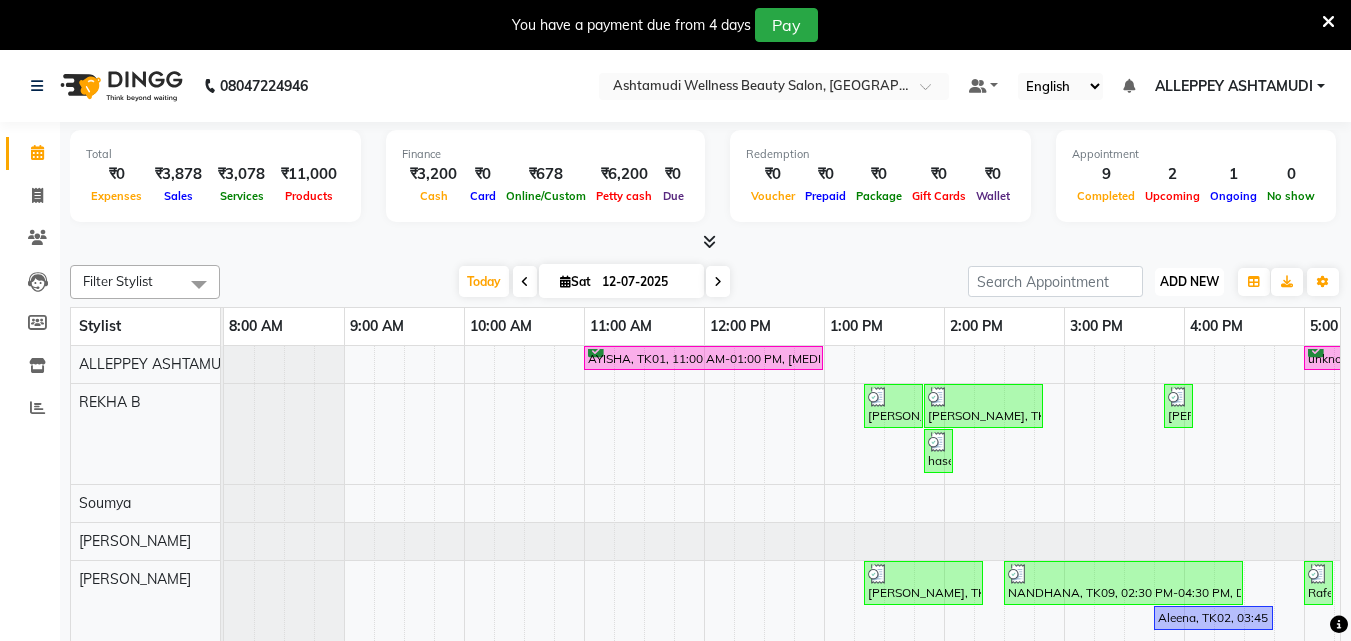 click on "ADD NEW" at bounding box center (1189, 281) 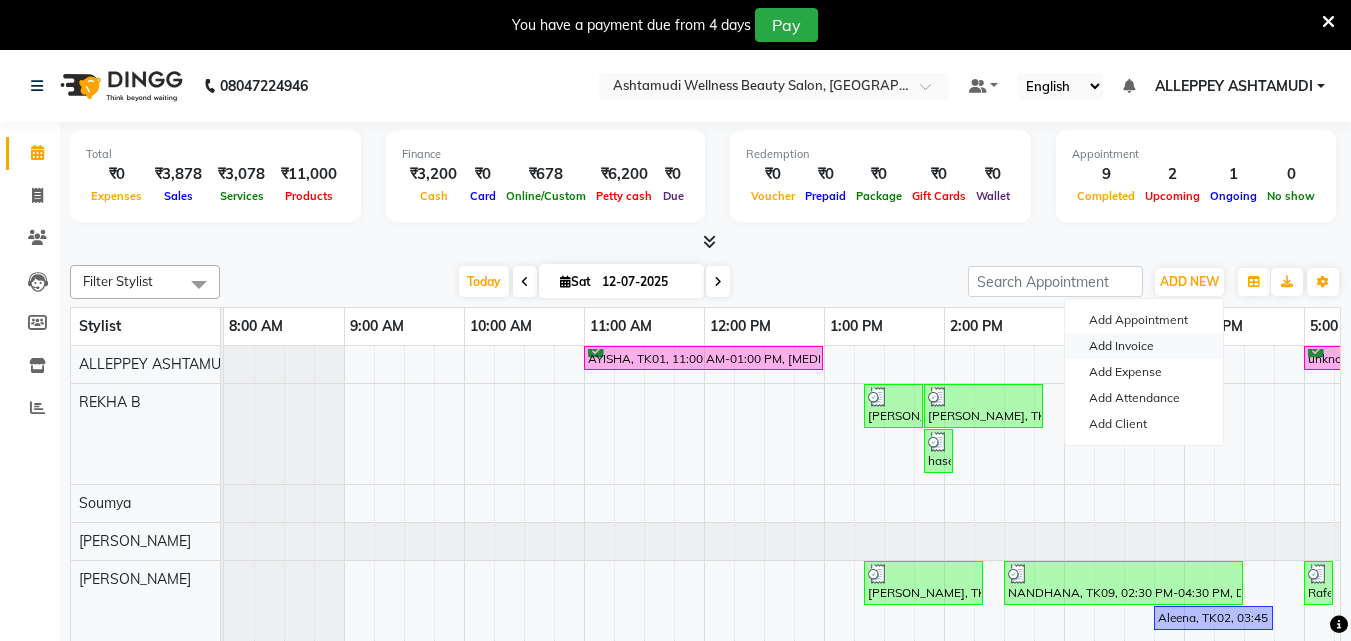 click on "Add Invoice" at bounding box center [1144, 346] 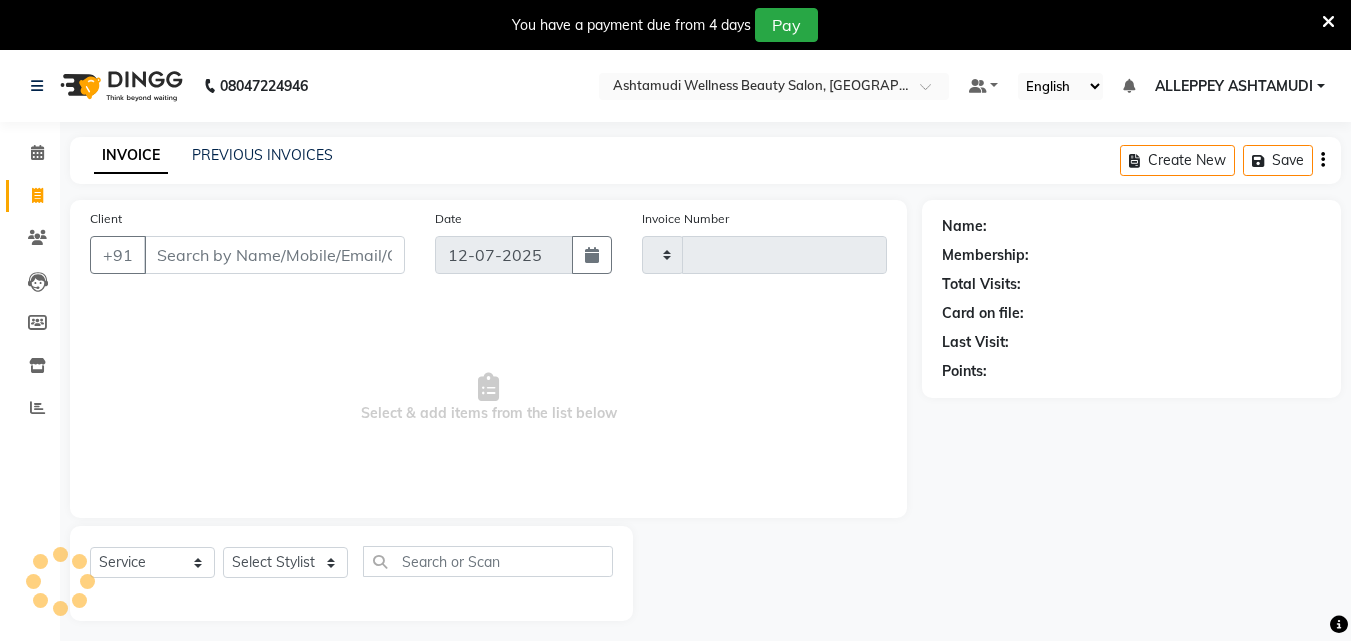 type on "0901" 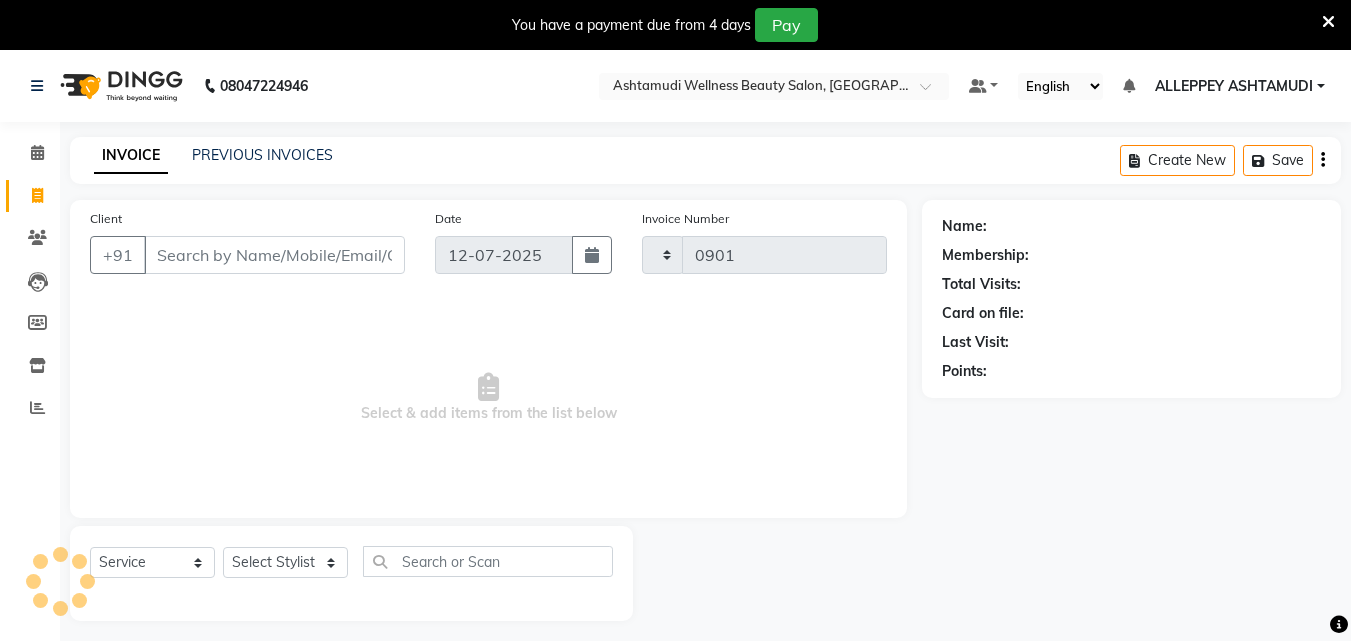 select on "4626" 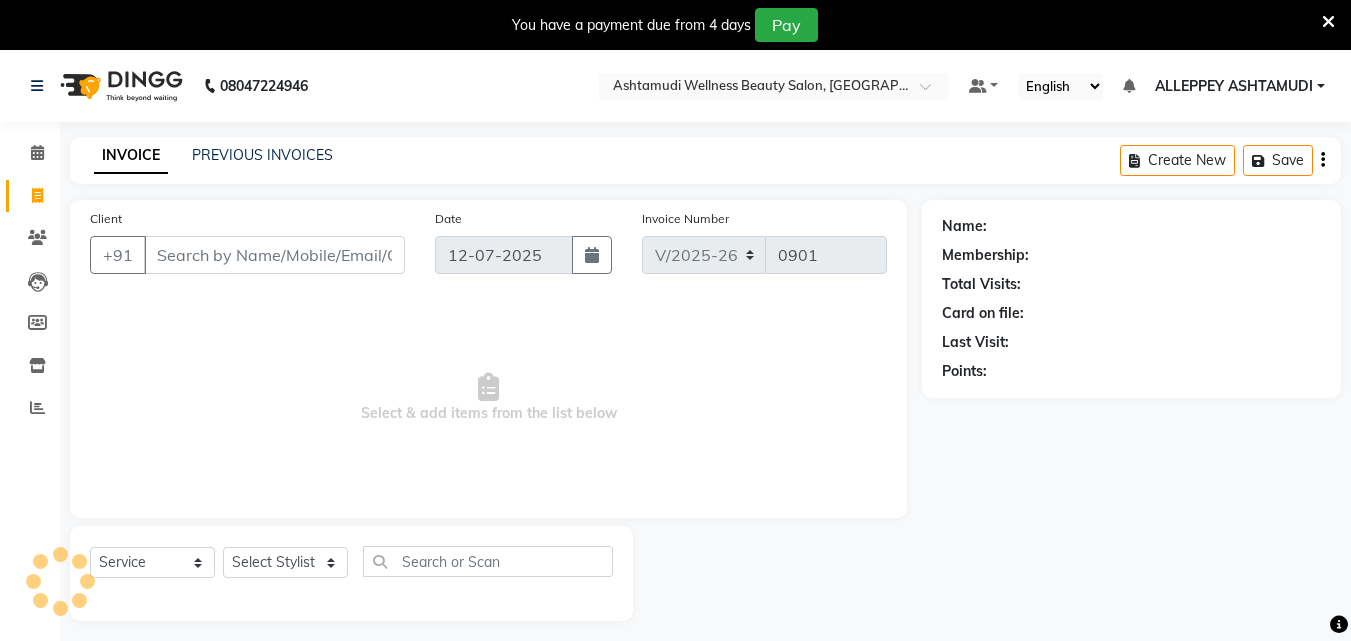 click on "Client" at bounding box center [274, 255] 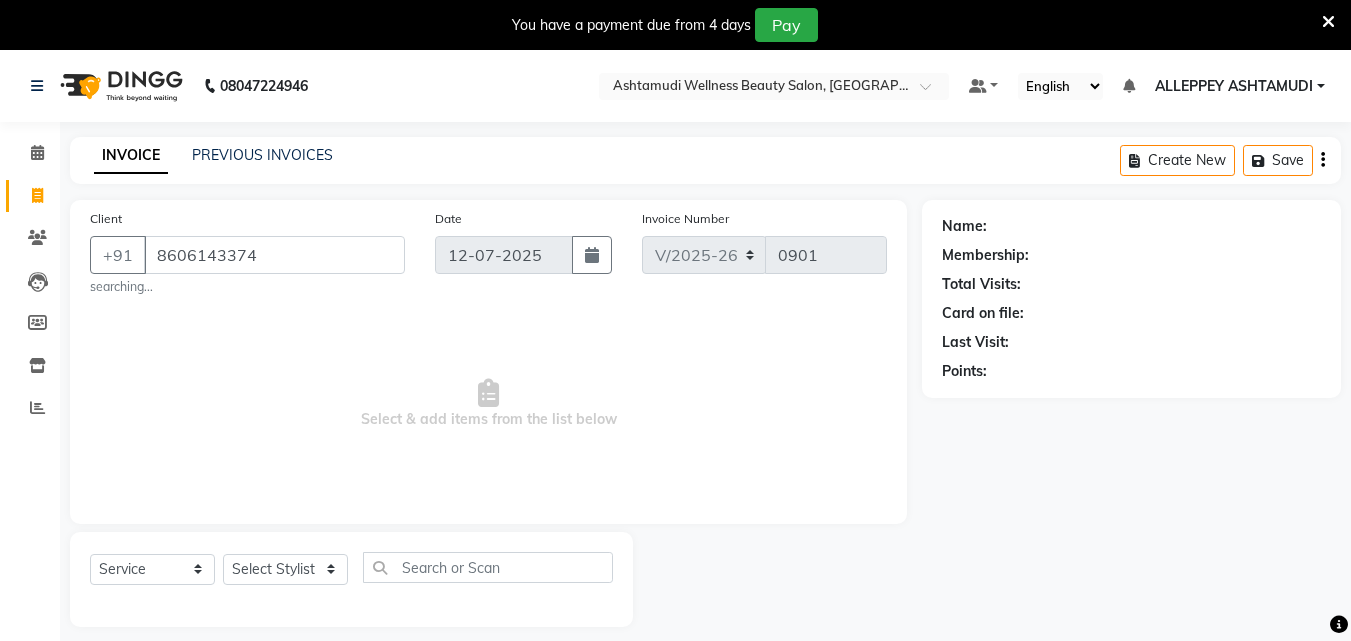 type on "8606143374" 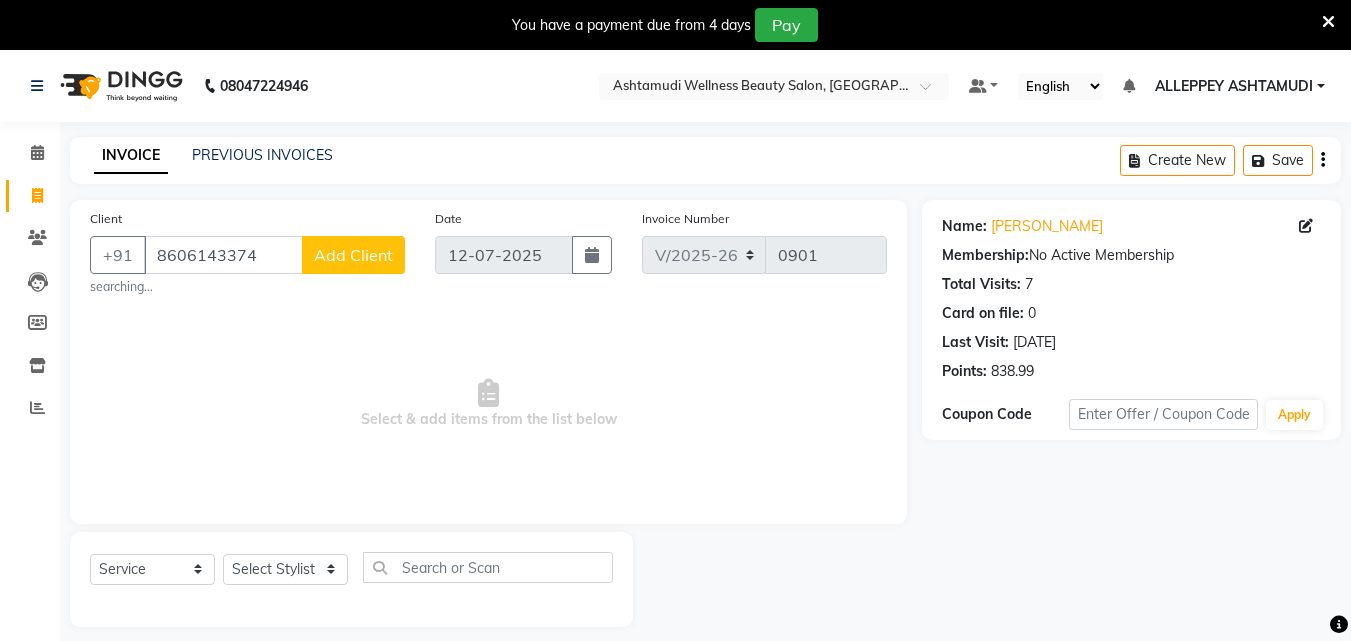 click on "Add Client" 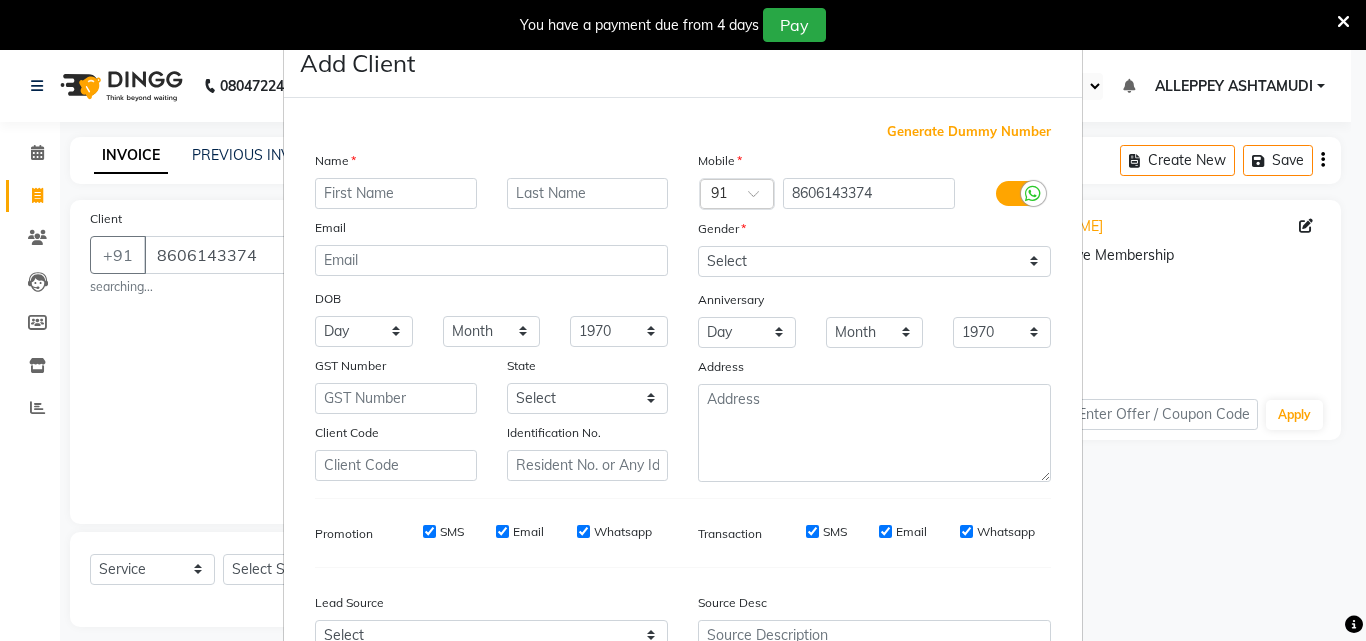 click at bounding box center [396, 193] 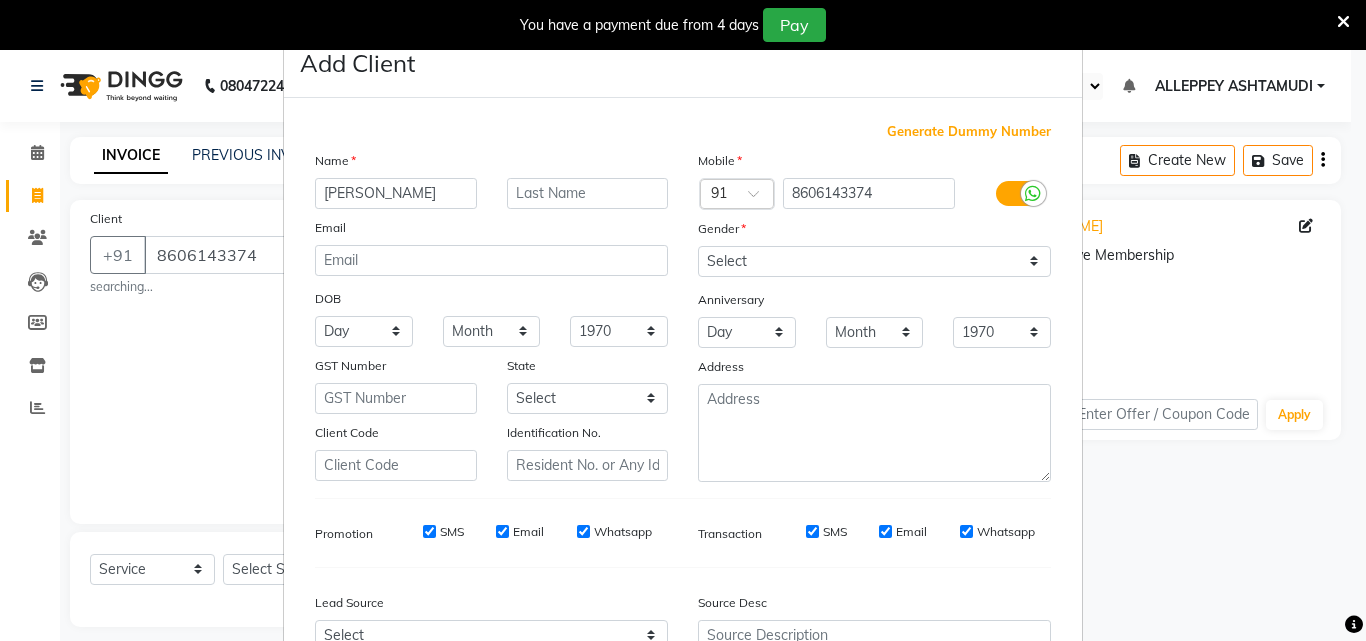 type on "Malavika" 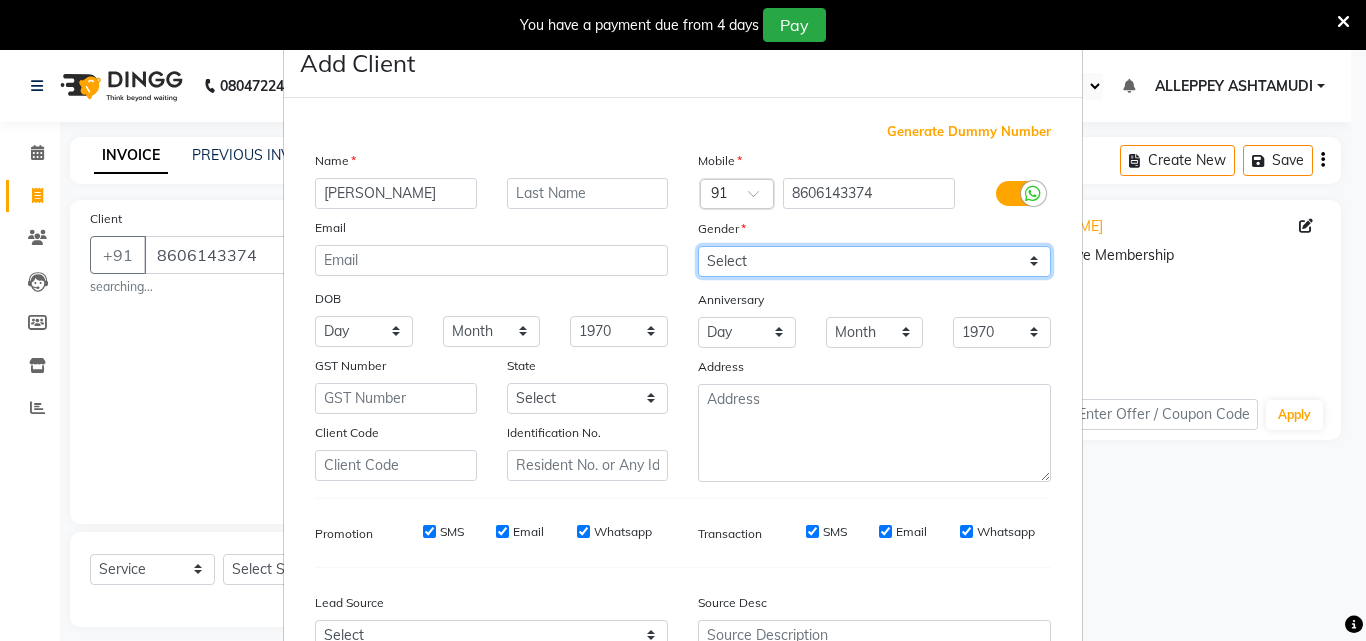 drag, startPoint x: 733, startPoint y: 262, endPoint x: 733, endPoint y: 275, distance: 13 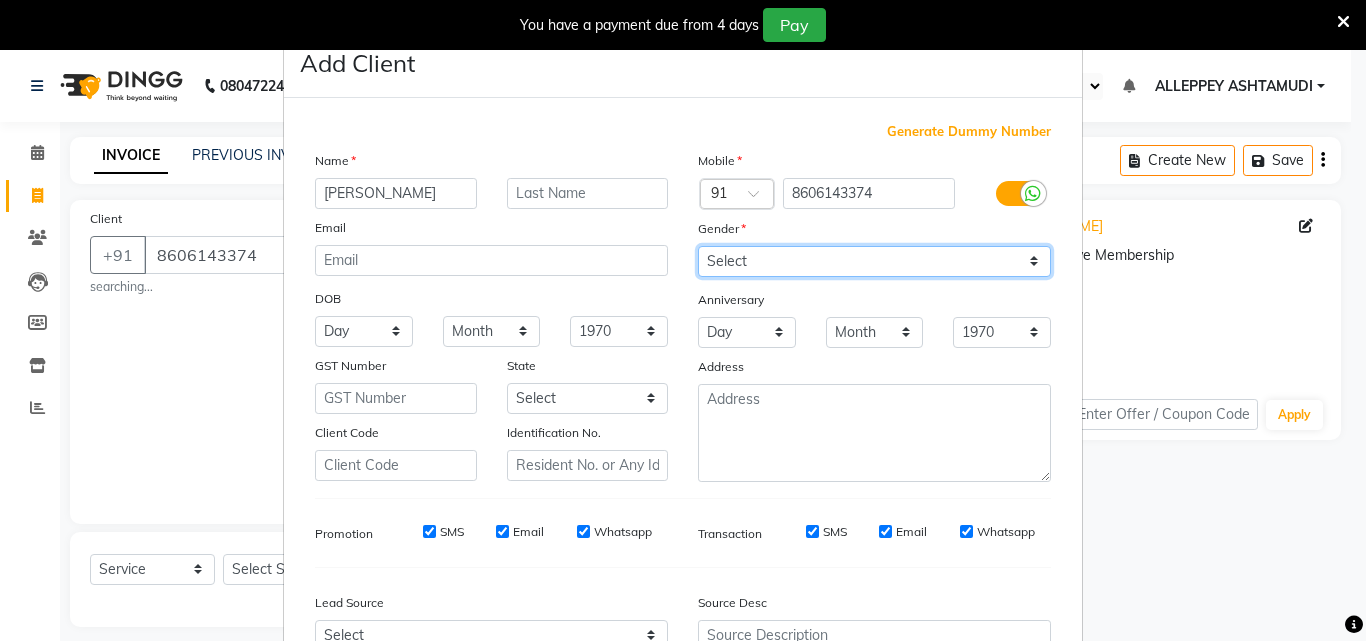 select on "[DEMOGRAPHIC_DATA]" 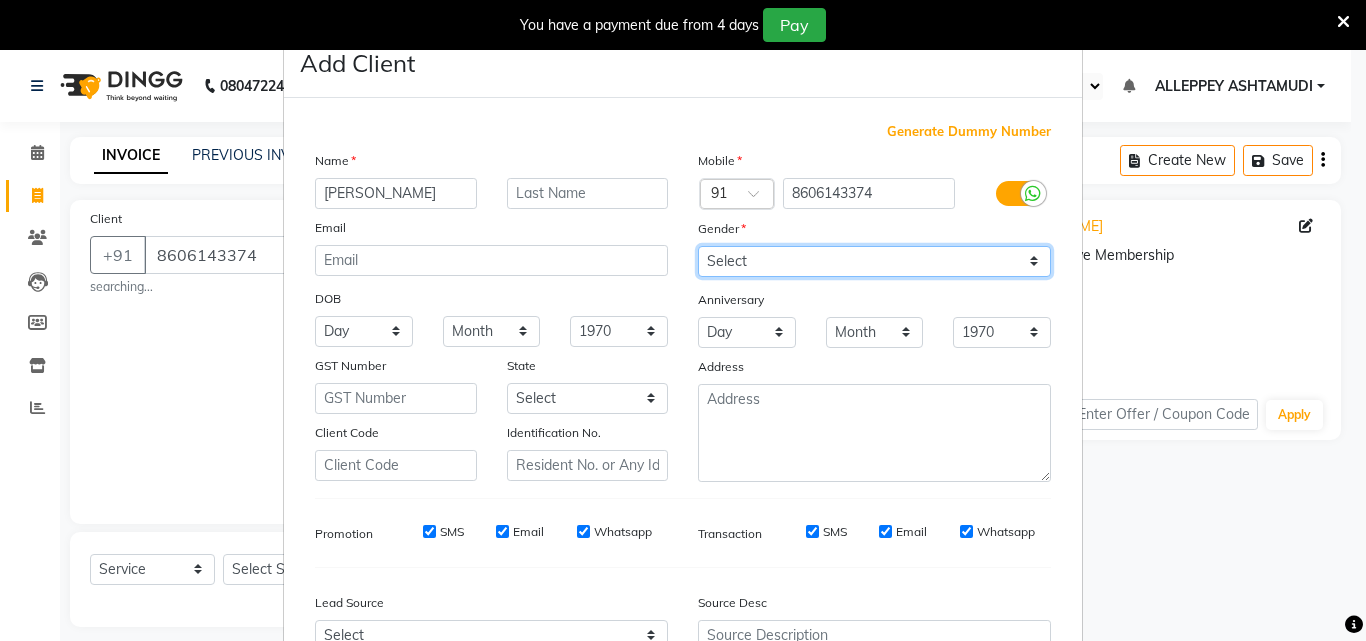 click on "Select Male Female Other Prefer Not To Say" at bounding box center [874, 261] 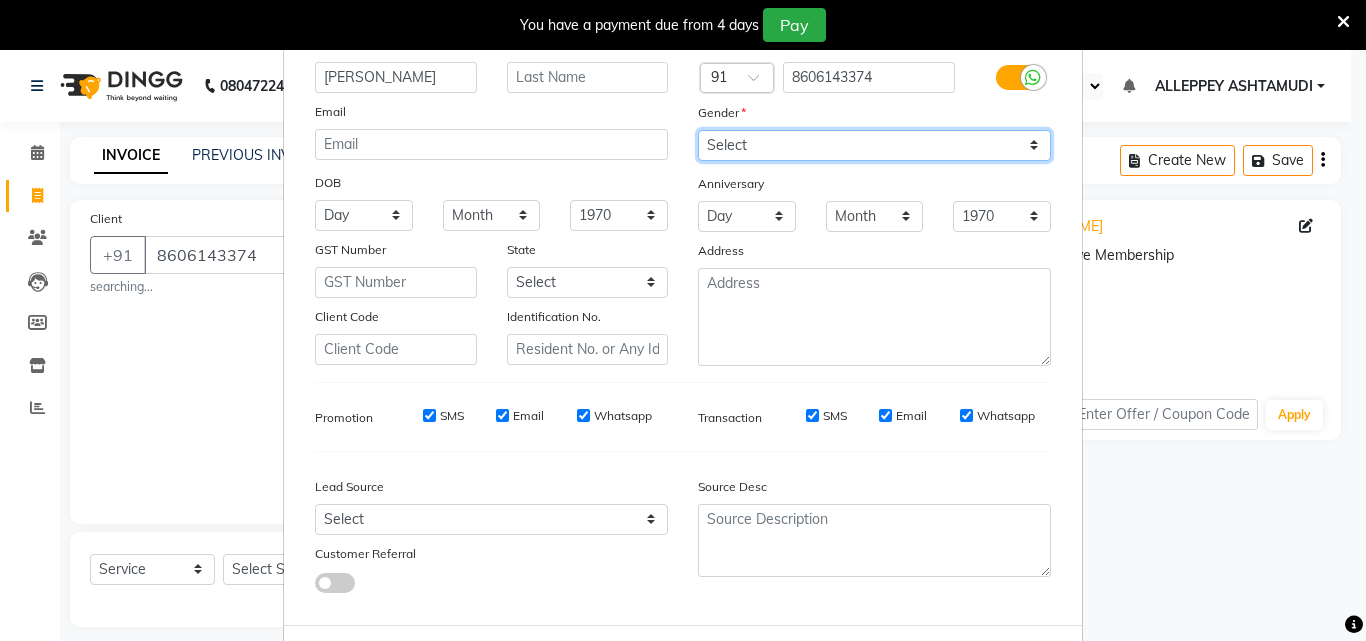 scroll, scrollTop: 208, scrollLeft: 0, axis: vertical 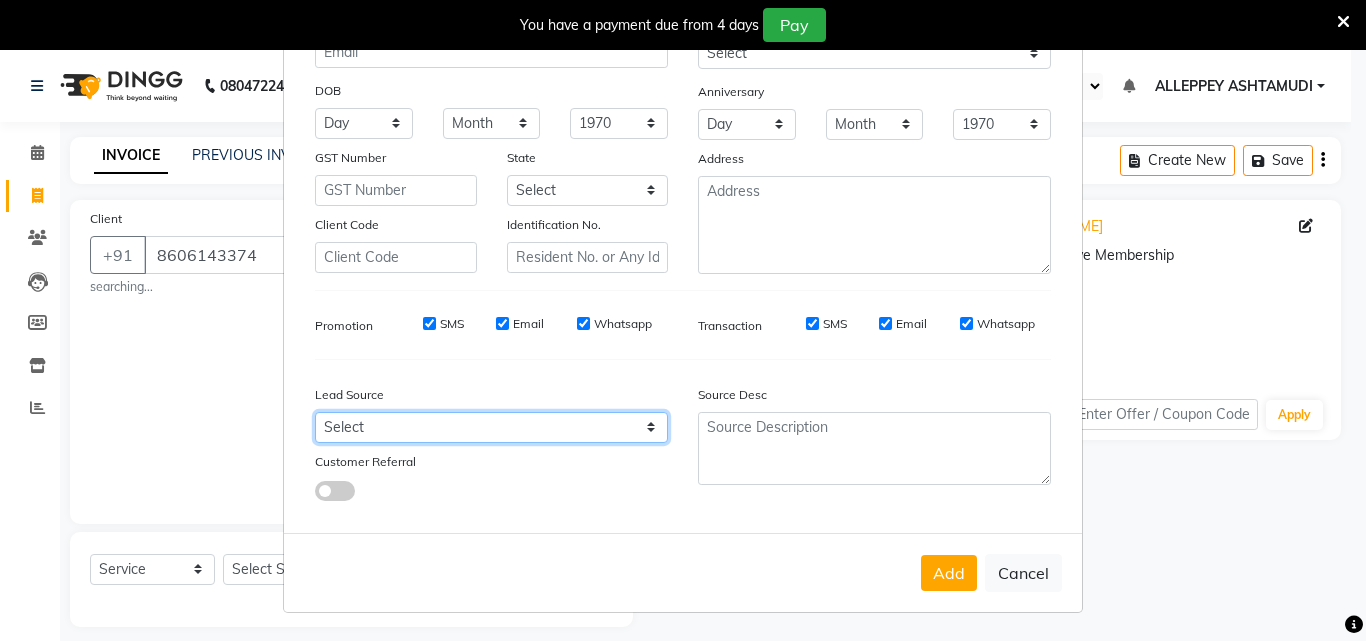 click on "Select Walk-in Referral Internet Friend Word of Mouth Advertisement Facebook JustDial Google Other Instagram  YouTube  WhatsApp" at bounding box center (491, 427) 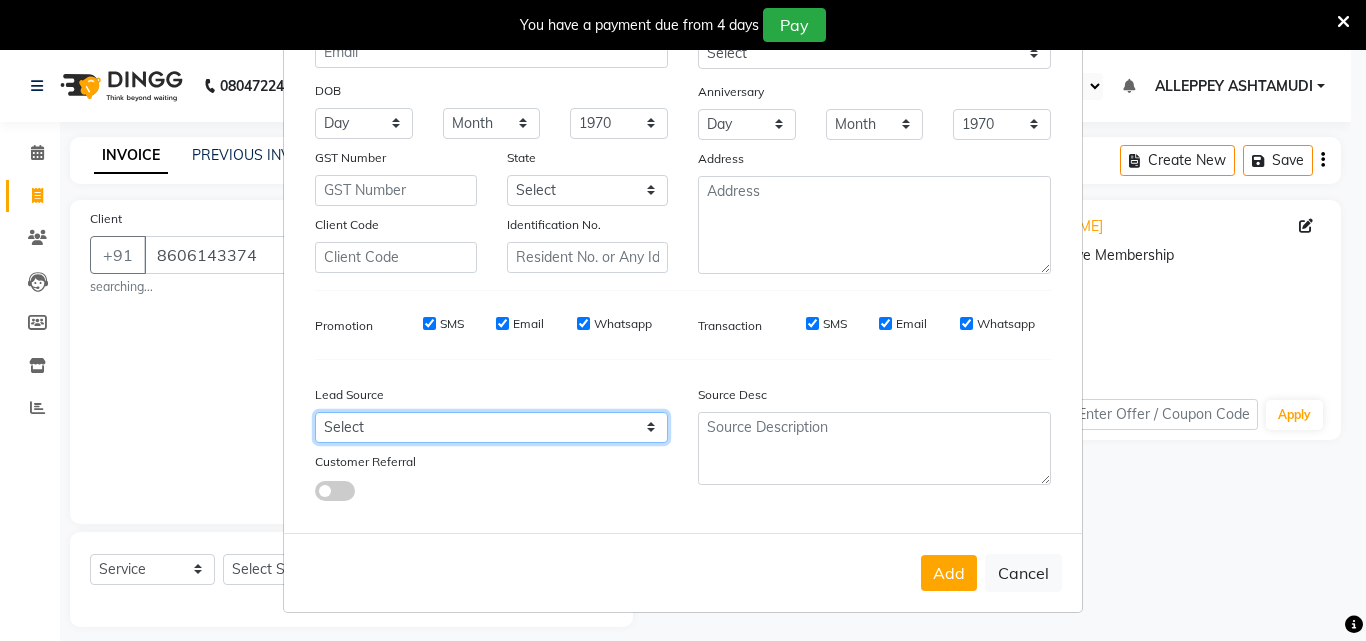 select on "31316" 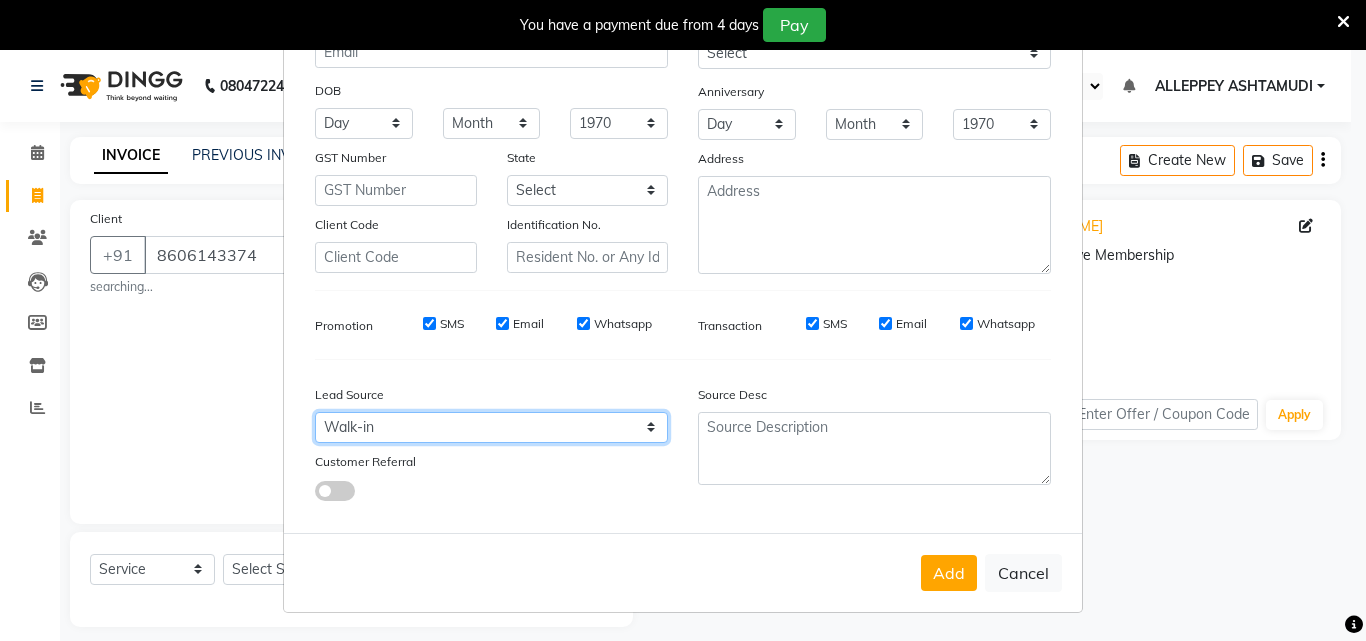 click on "Select Walk-in Referral Internet Friend Word of Mouth Advertisement Facebook JustDial Google Other Instagram  YouTube  WhatsApp" at bounding box center [491, 427] 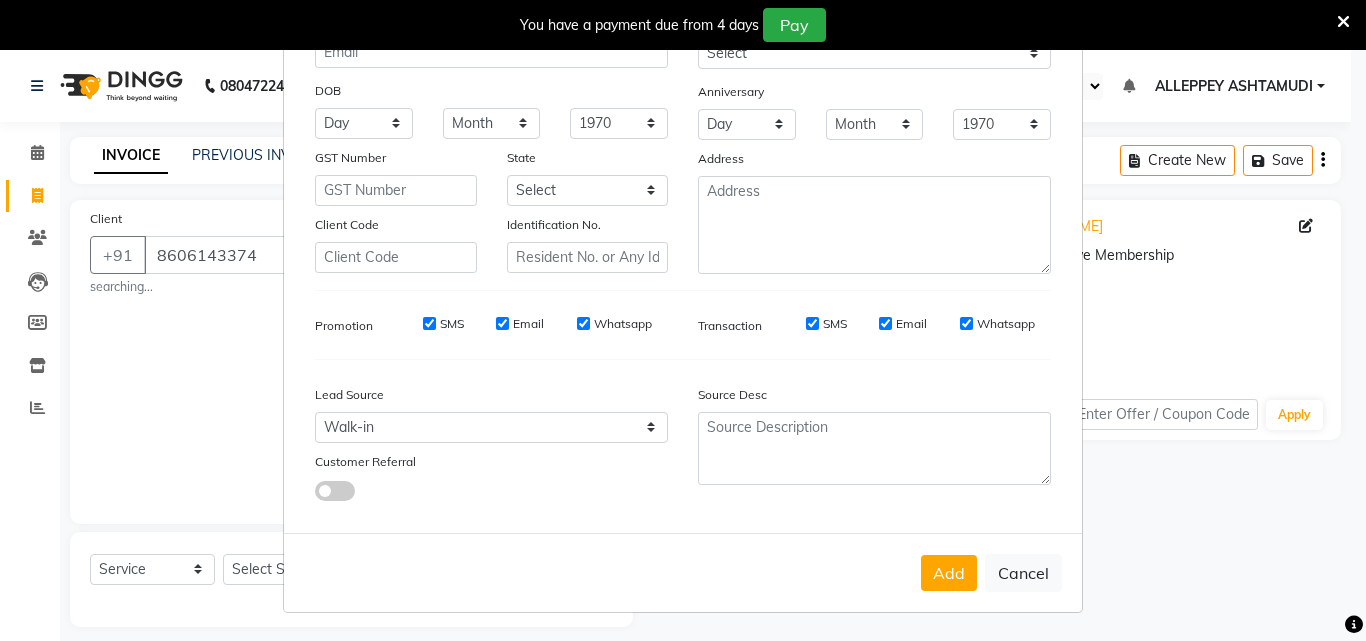 click on "Add" at bounding box center [949, 573] 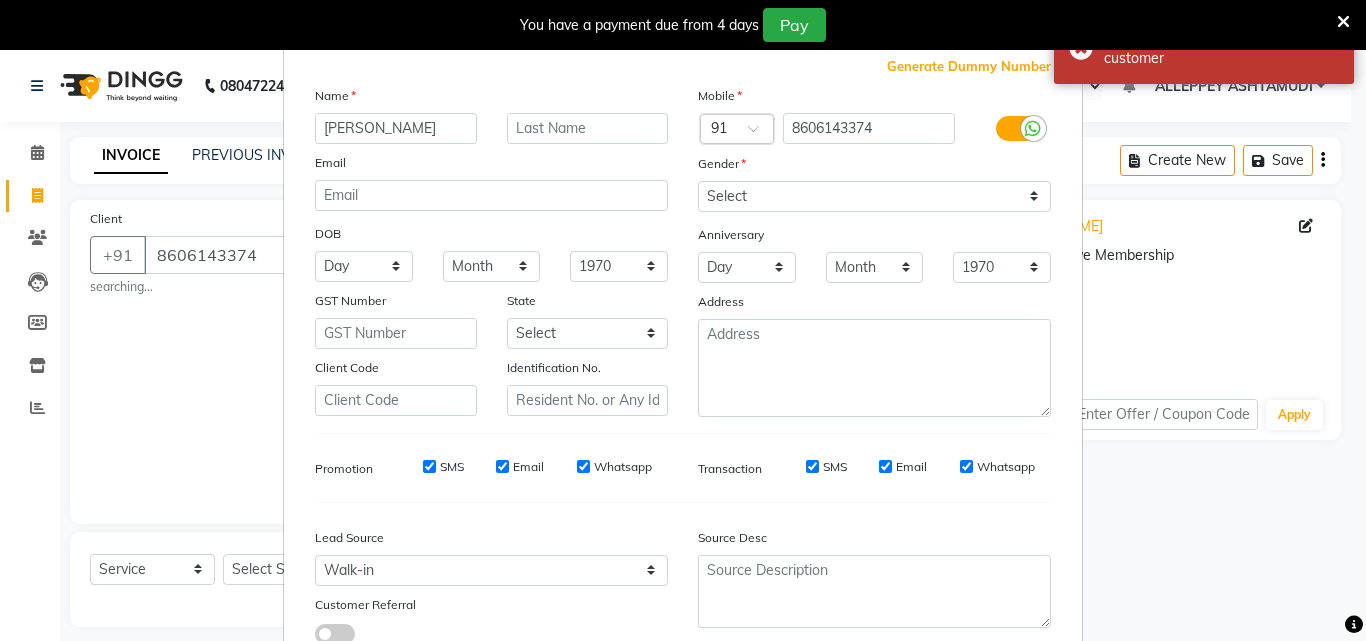 scroll, scrollTop: 100, scrollLeft: 0, axis: vertical 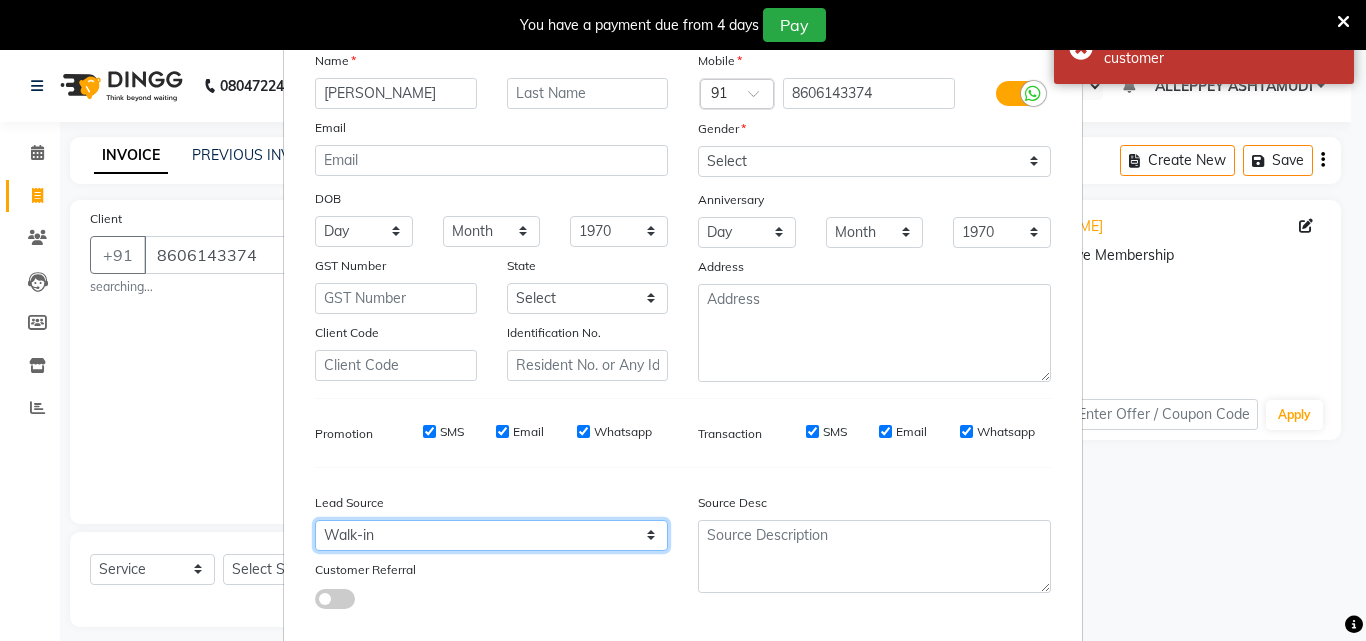click on "Select Walk-in Referral Internet Friend Word of Mouth Advertisement Facebook JustDial Google Other Instagram  YouTube  WhatsApp" at bounding box center (491, 535) 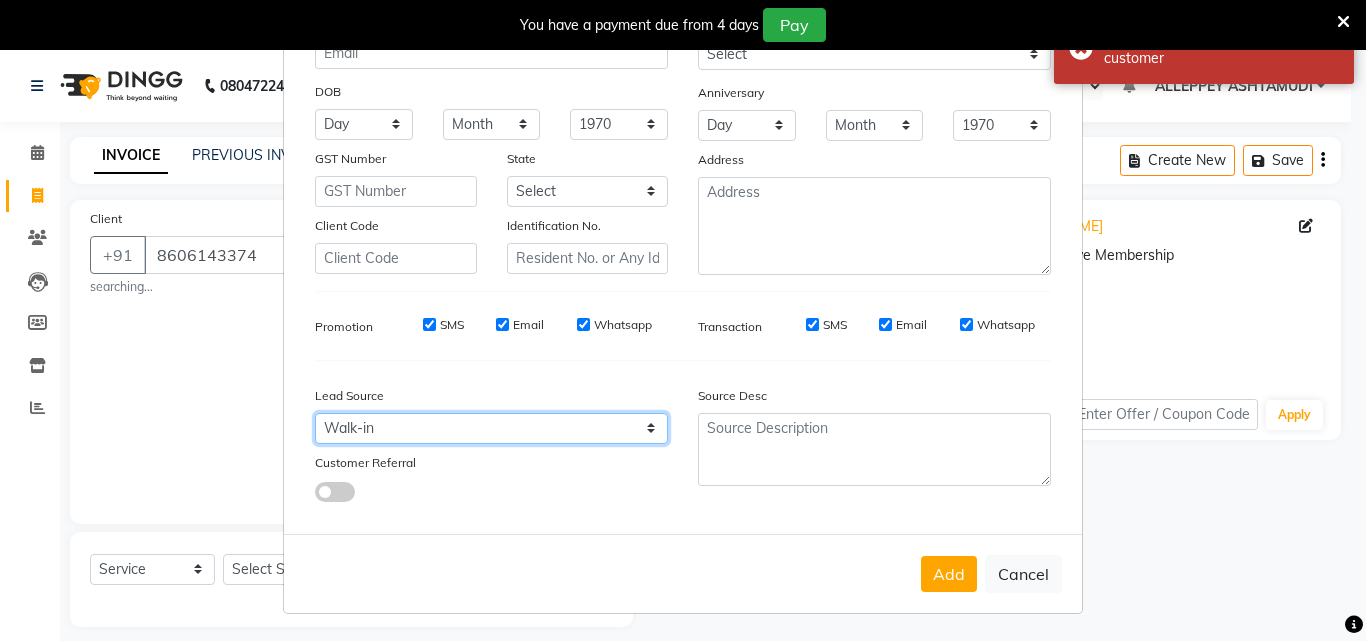 scroll, scrollTop: 208, scrollLeft: 0, axis: vertical 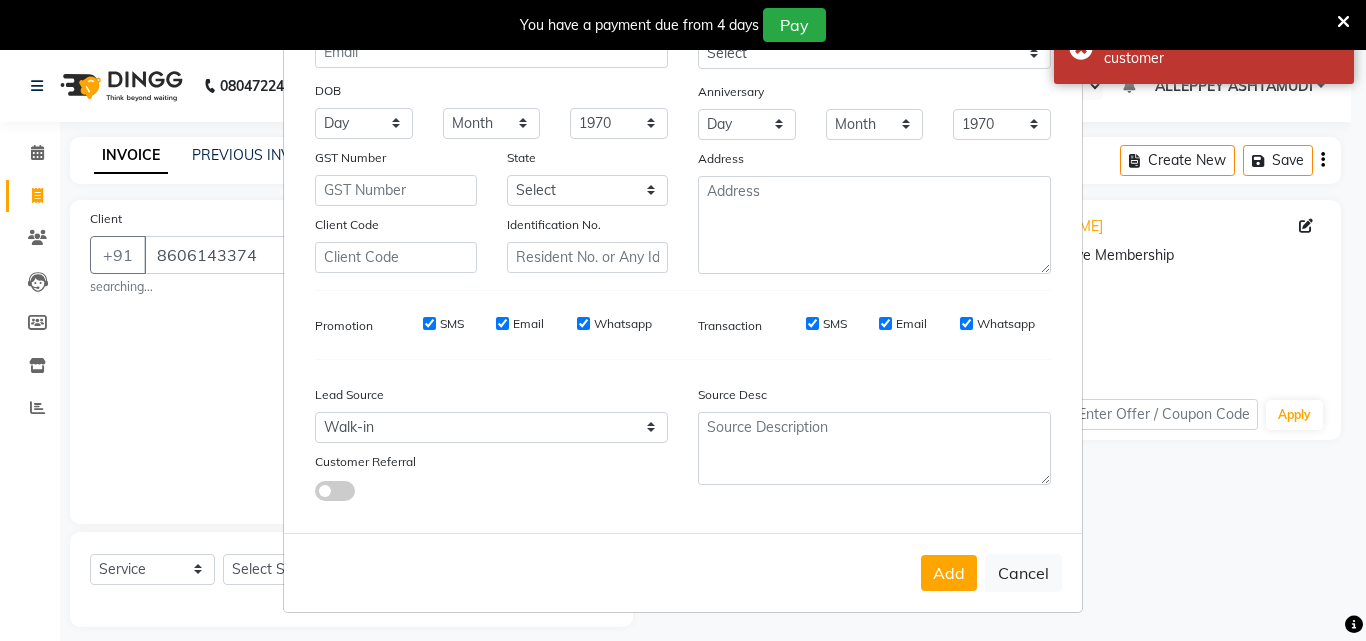 click on "Add" at bounding box center (949, 573) 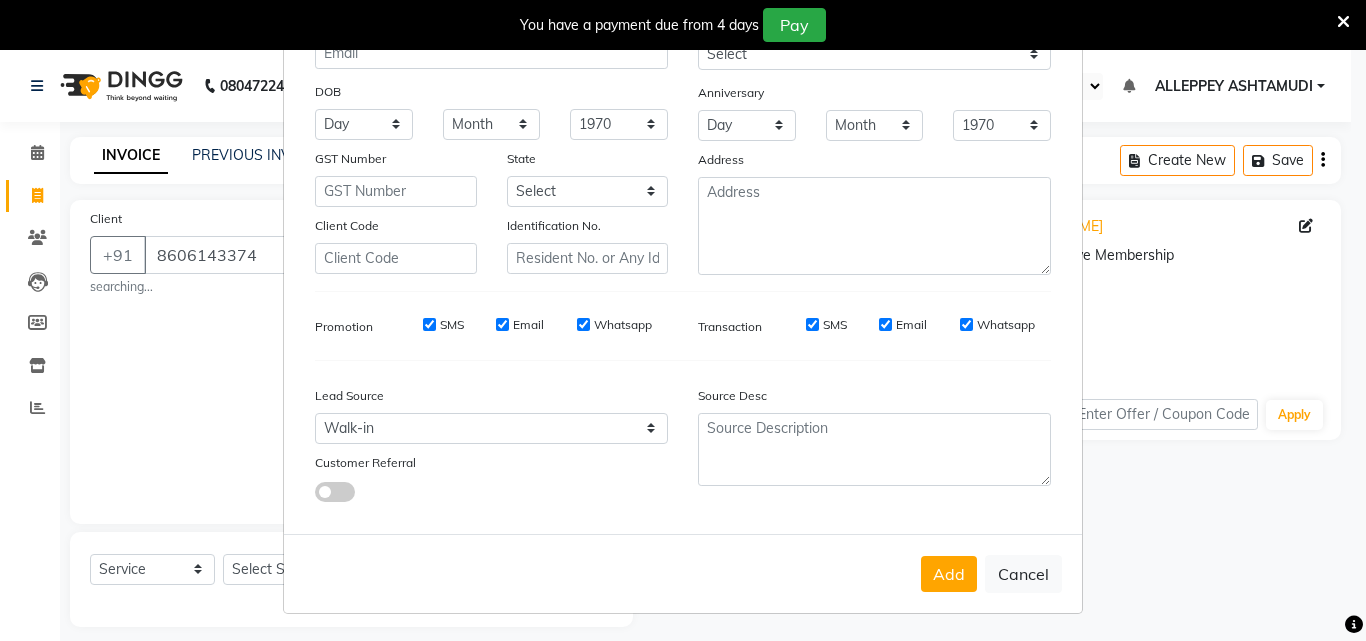 scroll, scrollTop: 208, scrollLeft: 0, axis: vertical 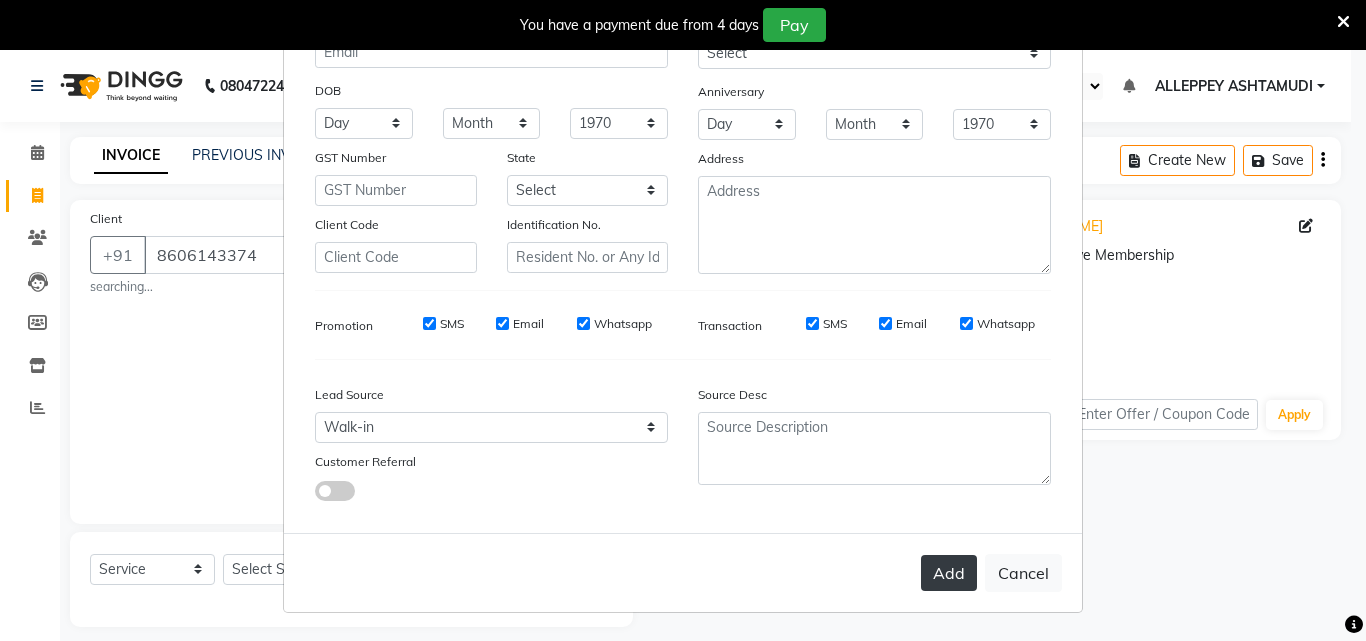 click on "Add" at bounding box center (949, 573) 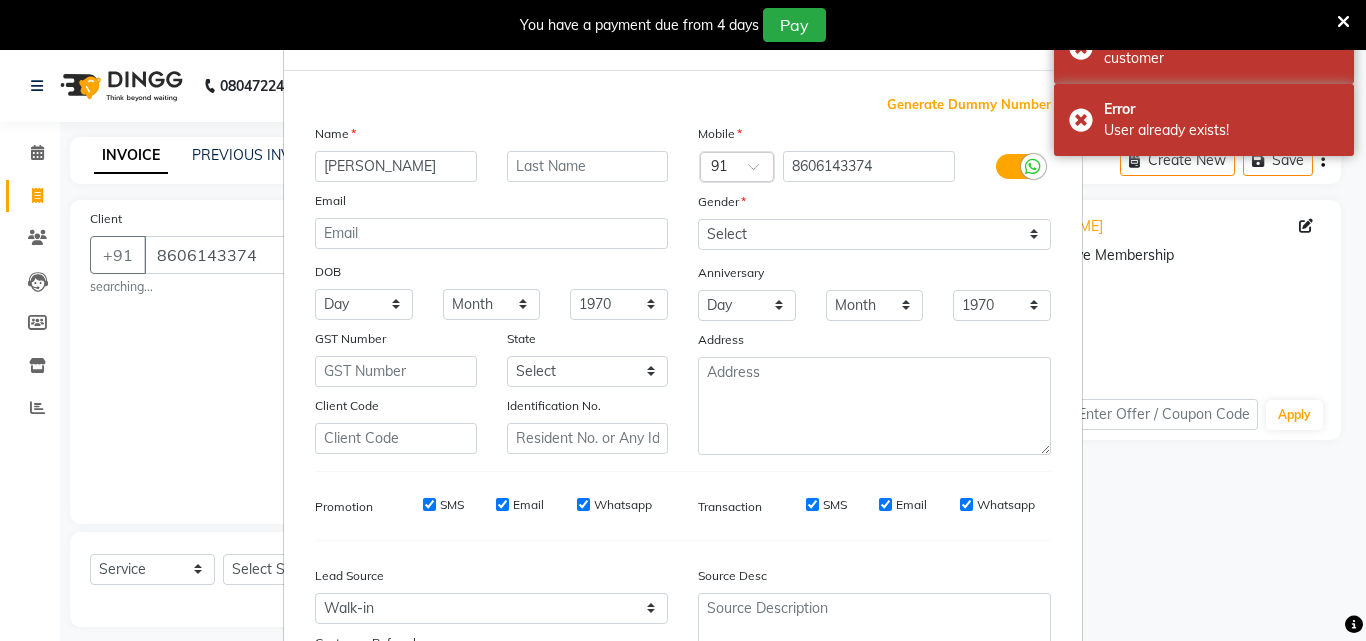 scroll, scrollTop: 0, scrollLeft: 0, axis: both 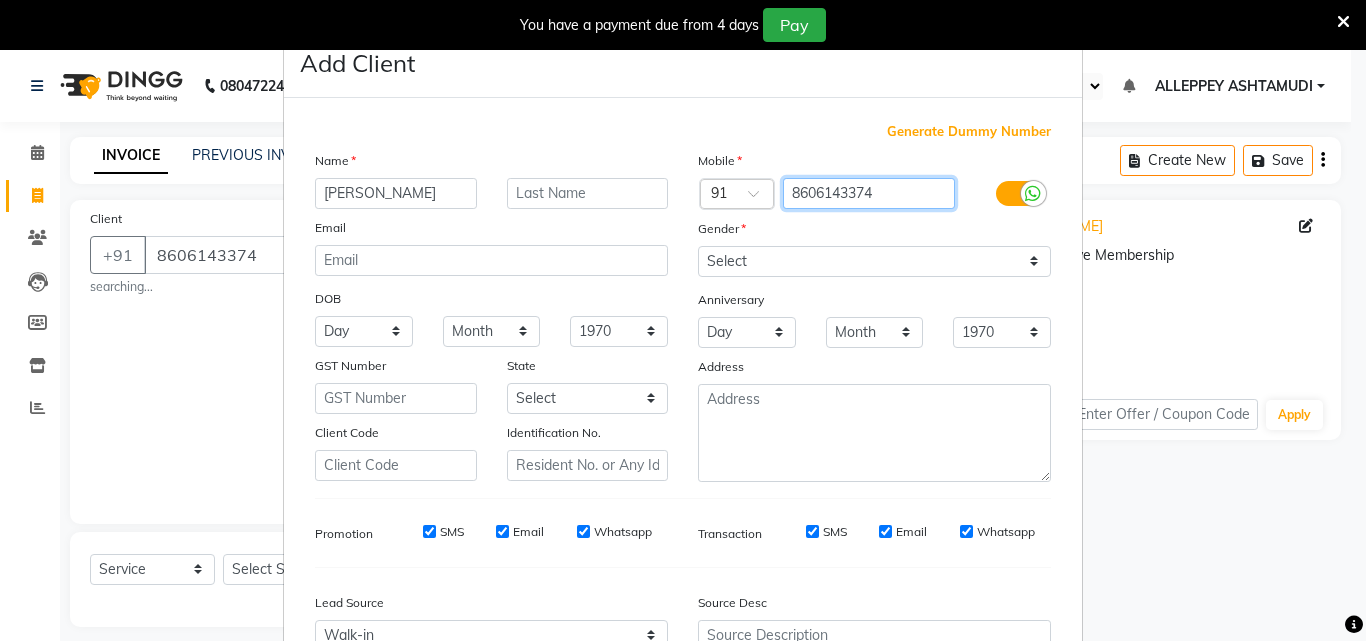 drag, startPoint x: 875, startPoint y: 193, endPoint x: 745, endPoint y: 221, distance: 132.9812 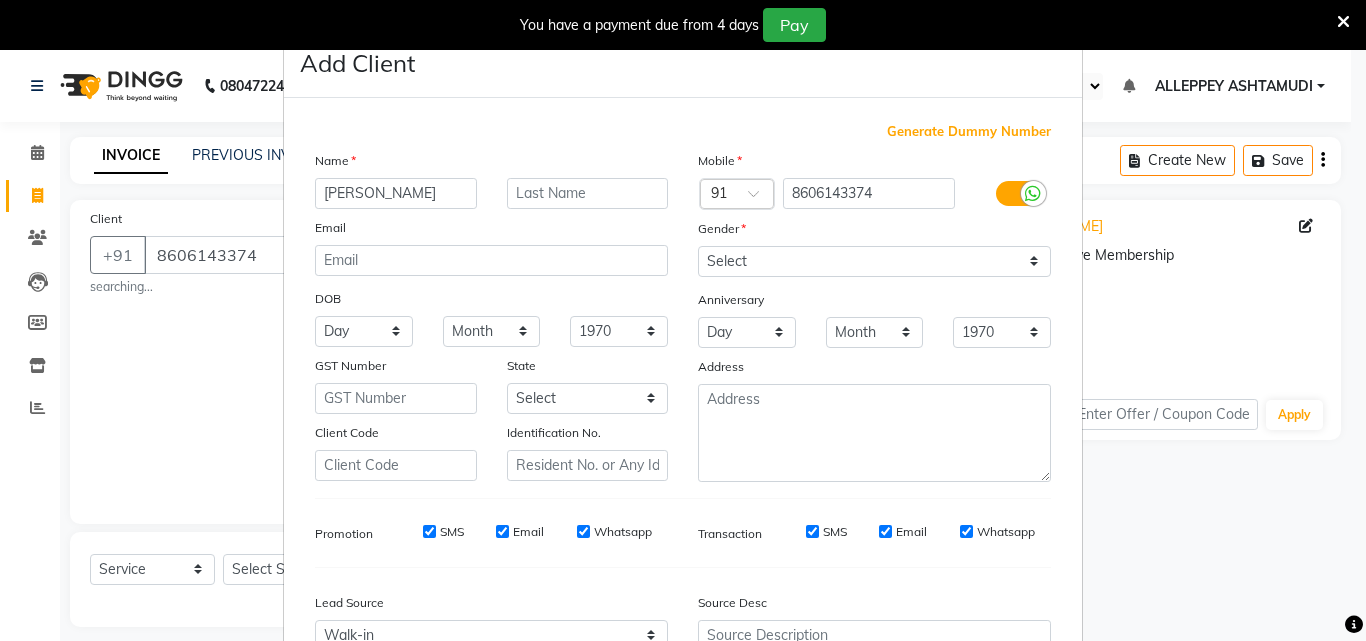 click at bounding box center (1343, 22) 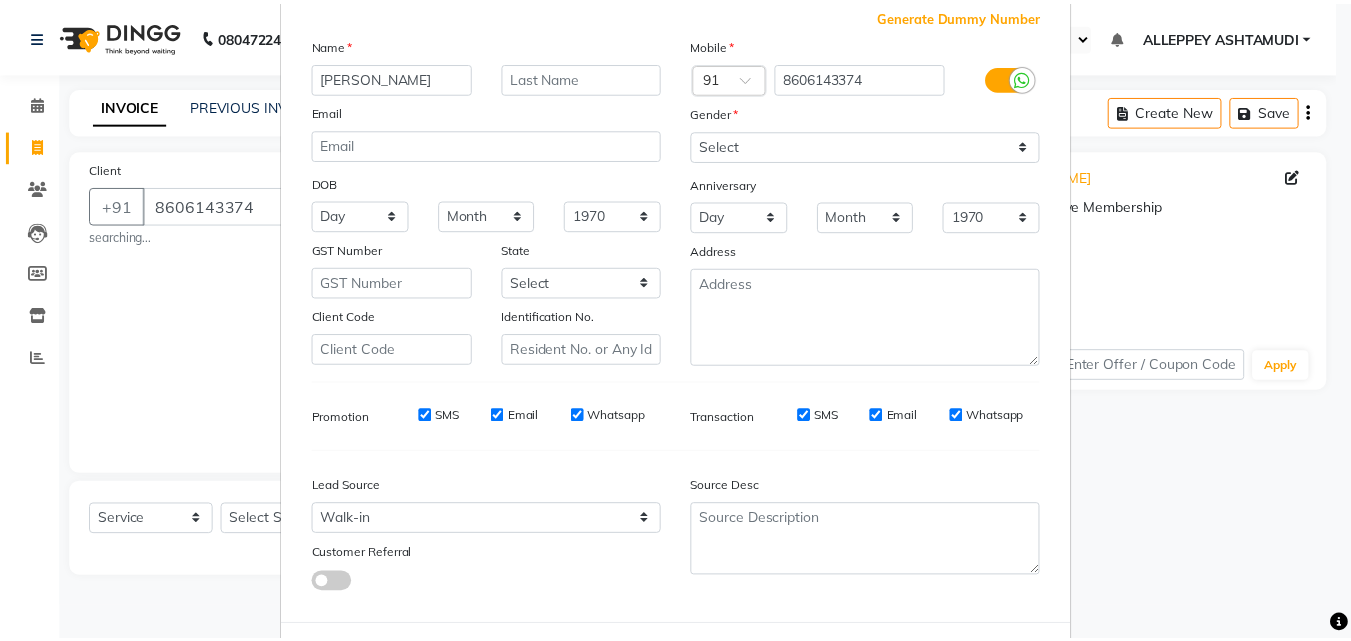 scroll, scrollTop: 208, scrollLeft: 0, axis: vertical 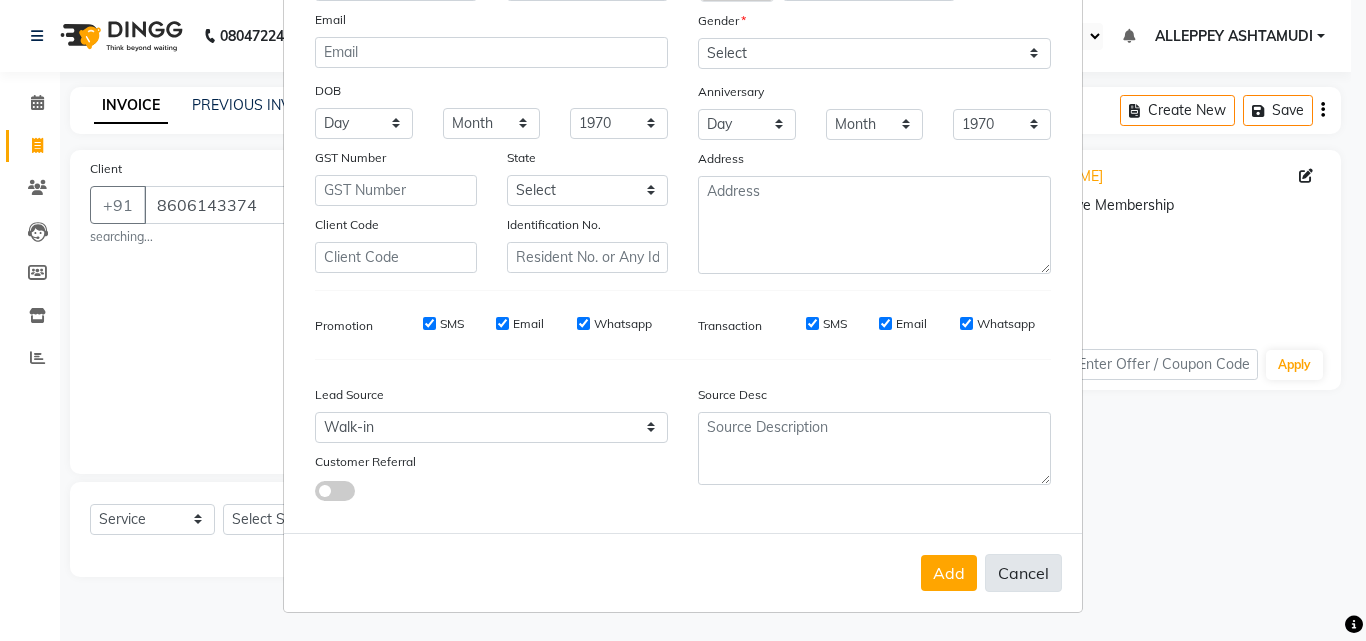 click on "Cancel" at bounding box center (1023, 573) 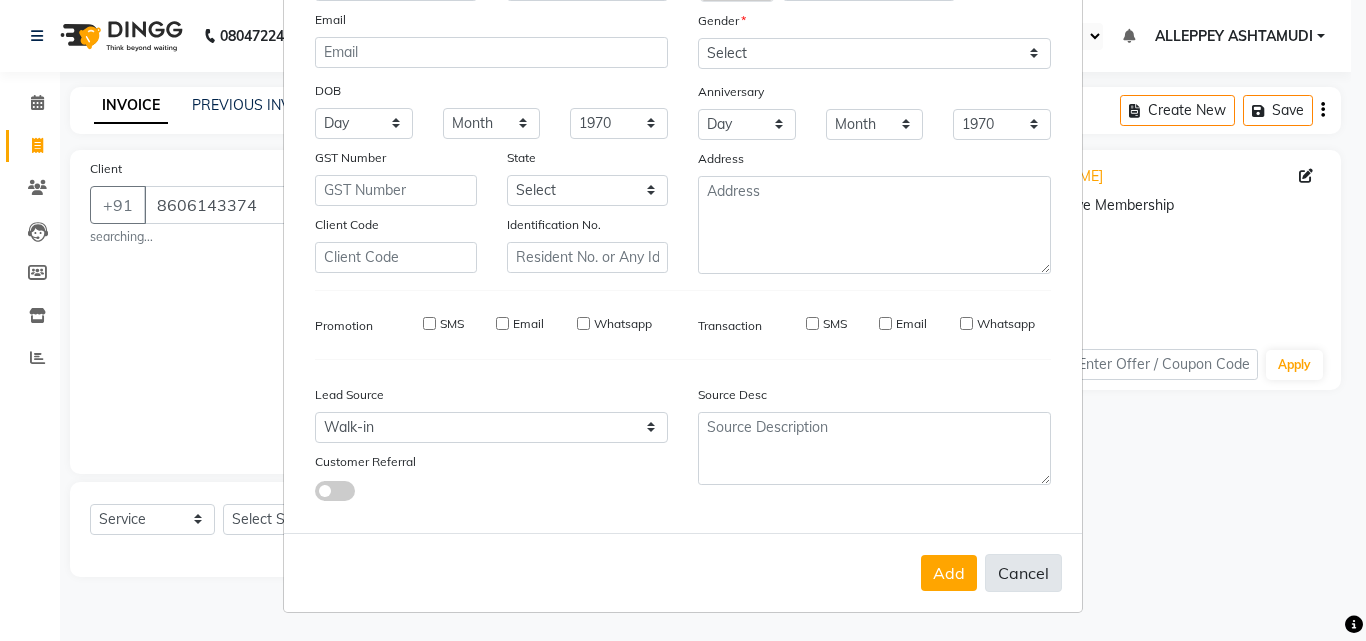 type 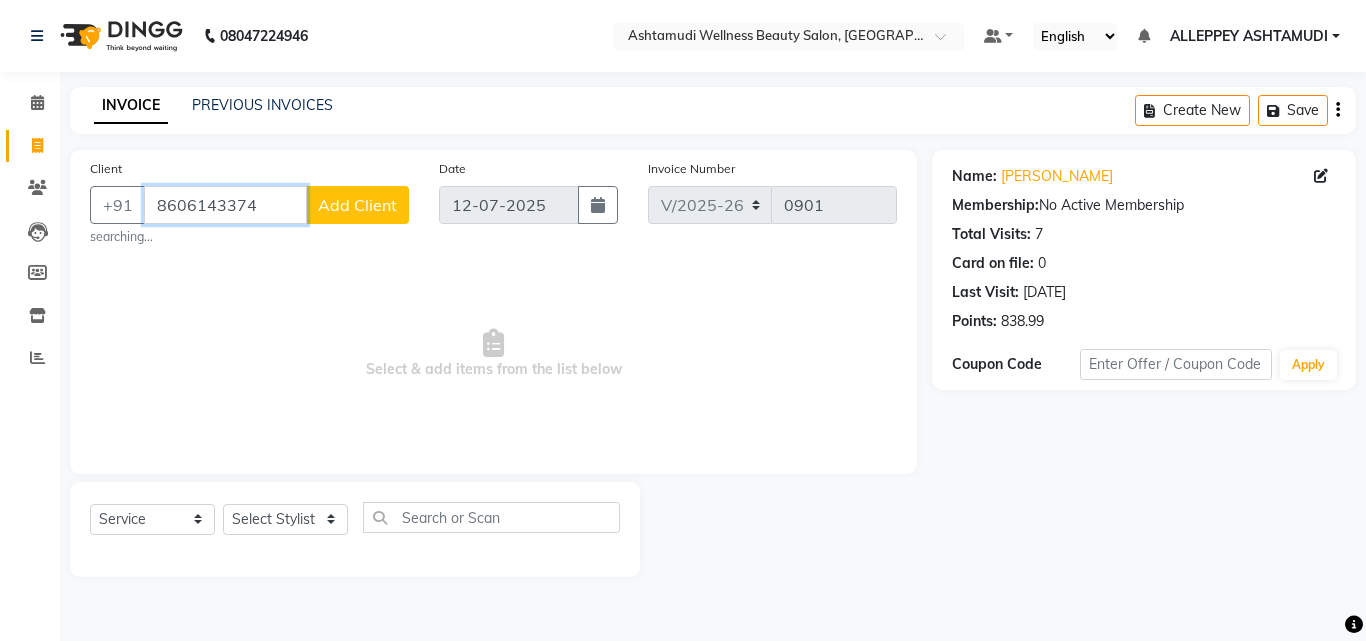 click on "8606143374" at bounding box center [225, 205] 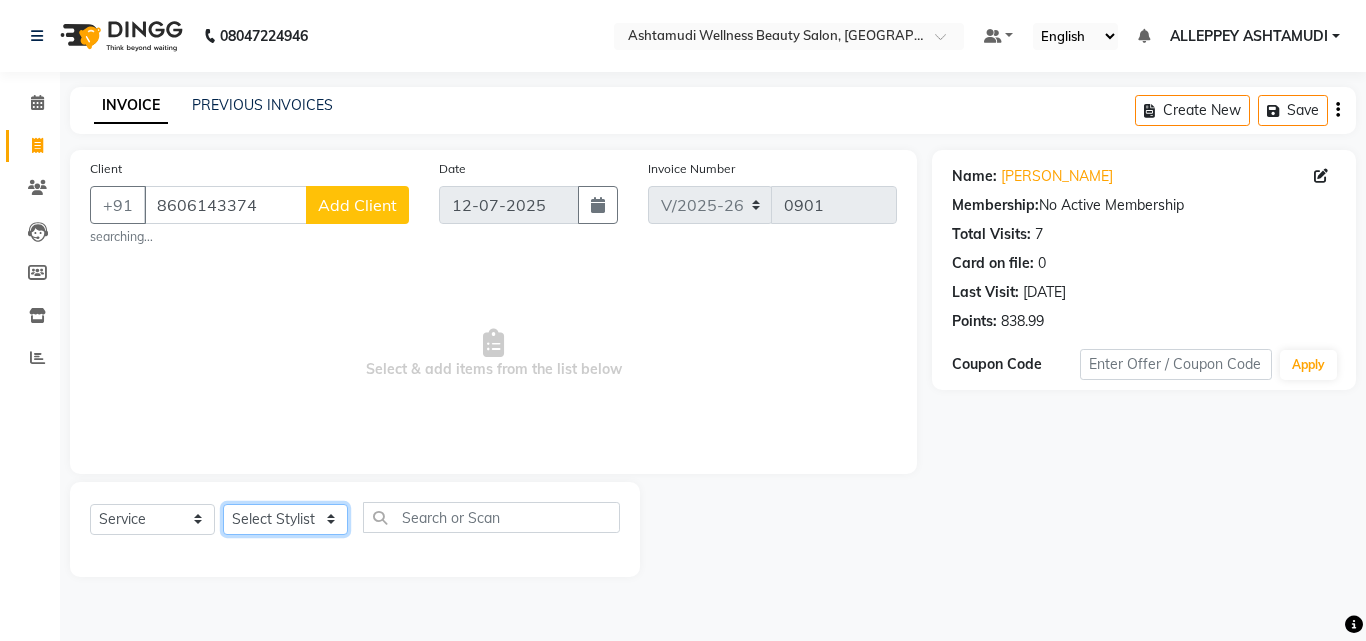 click on "Select Stylist ALLEPPEY ASHTAMUDI Jyothy REKHA B ROSELIN Soumya Sreedevi" 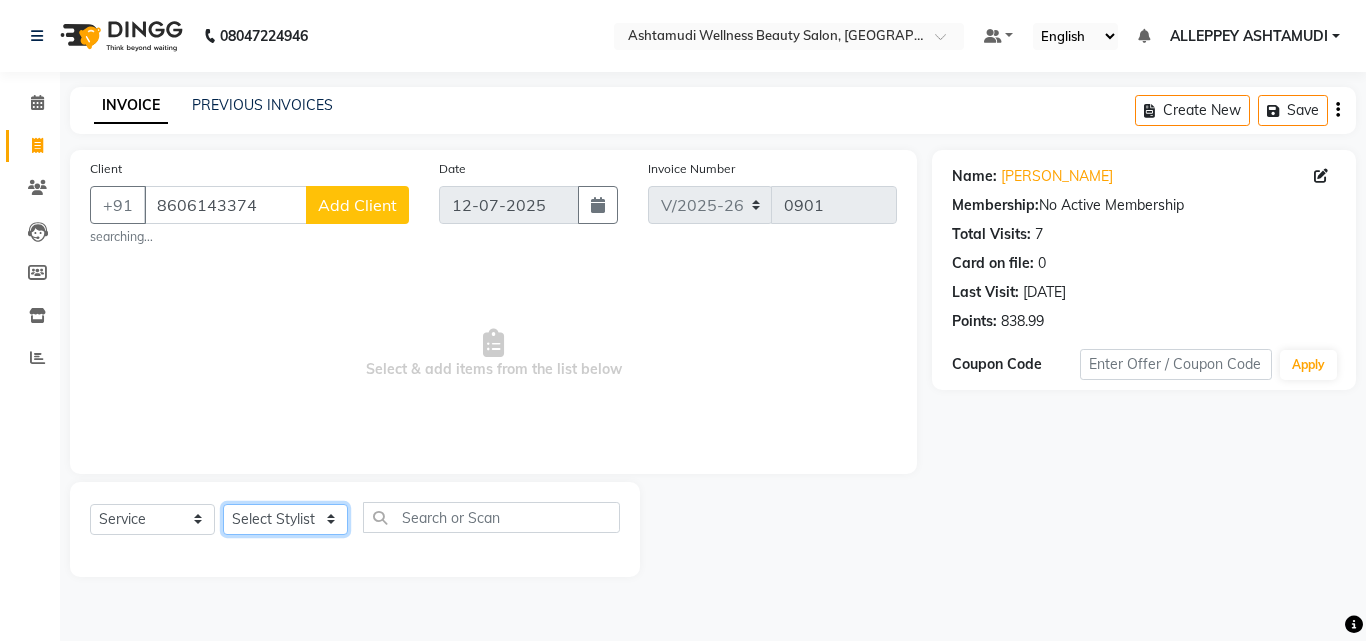 select on "80964" 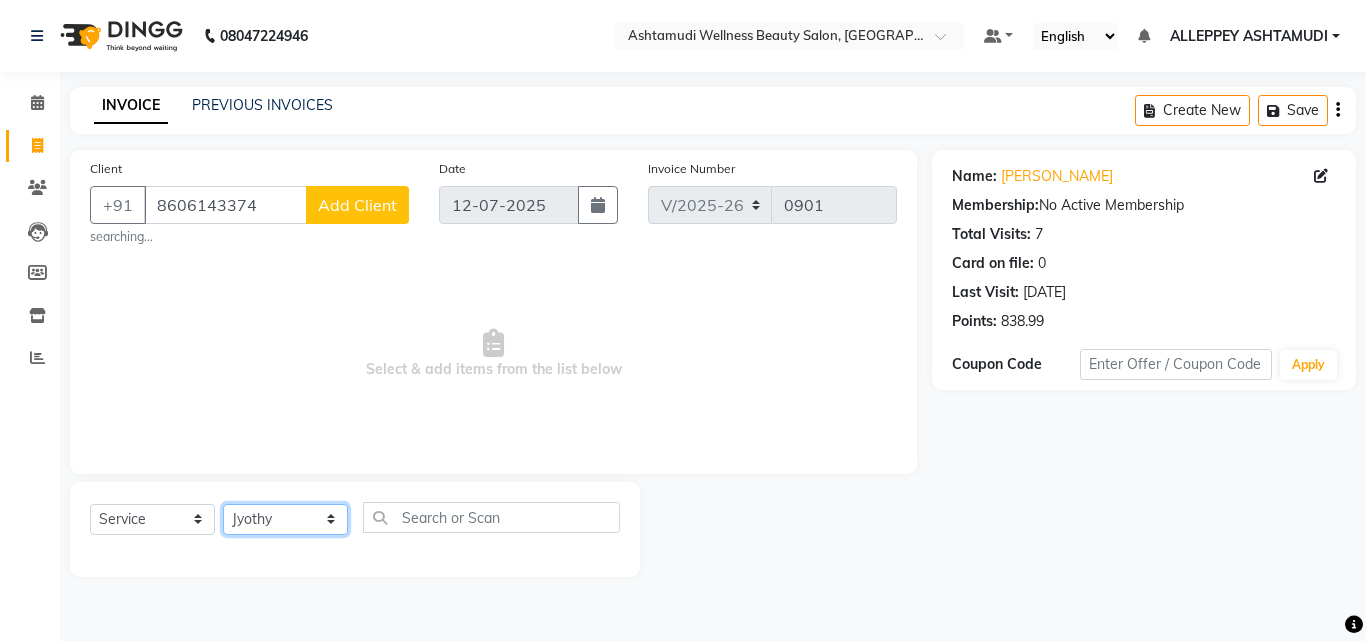 click on "Select Stylist ALLEPPEY ASHTAMUDI Jyothy REKHA B ROSELIN Soumya Sreedevi" 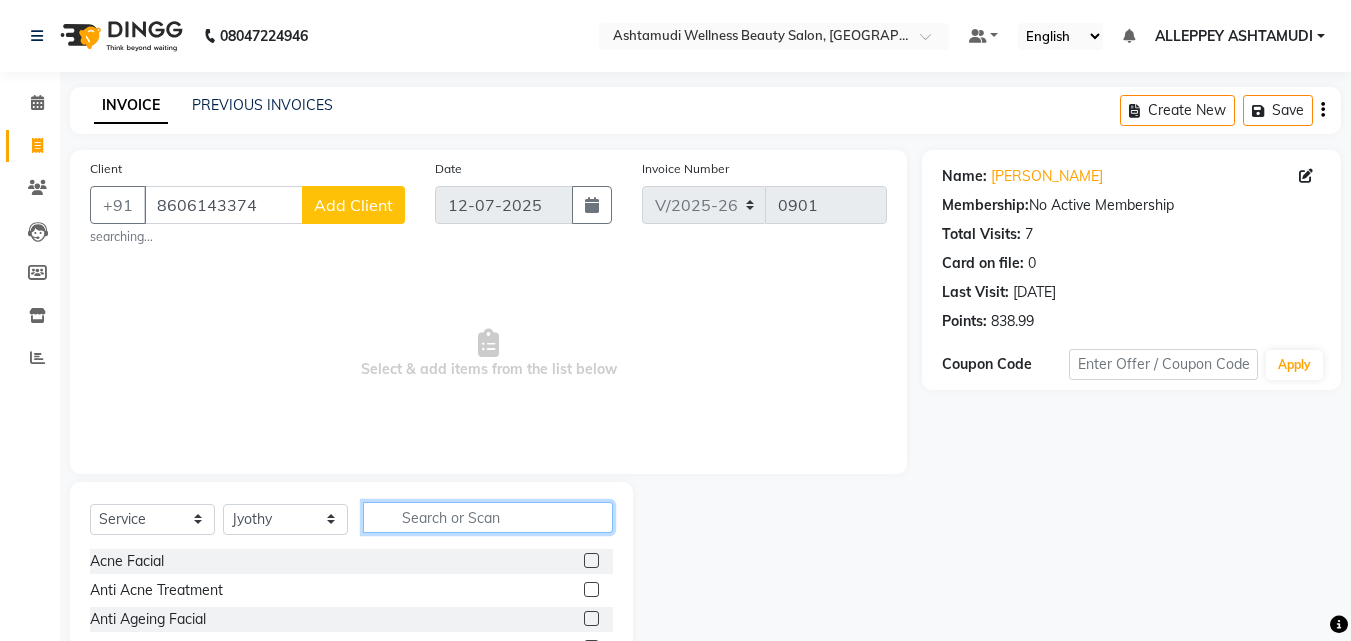 click 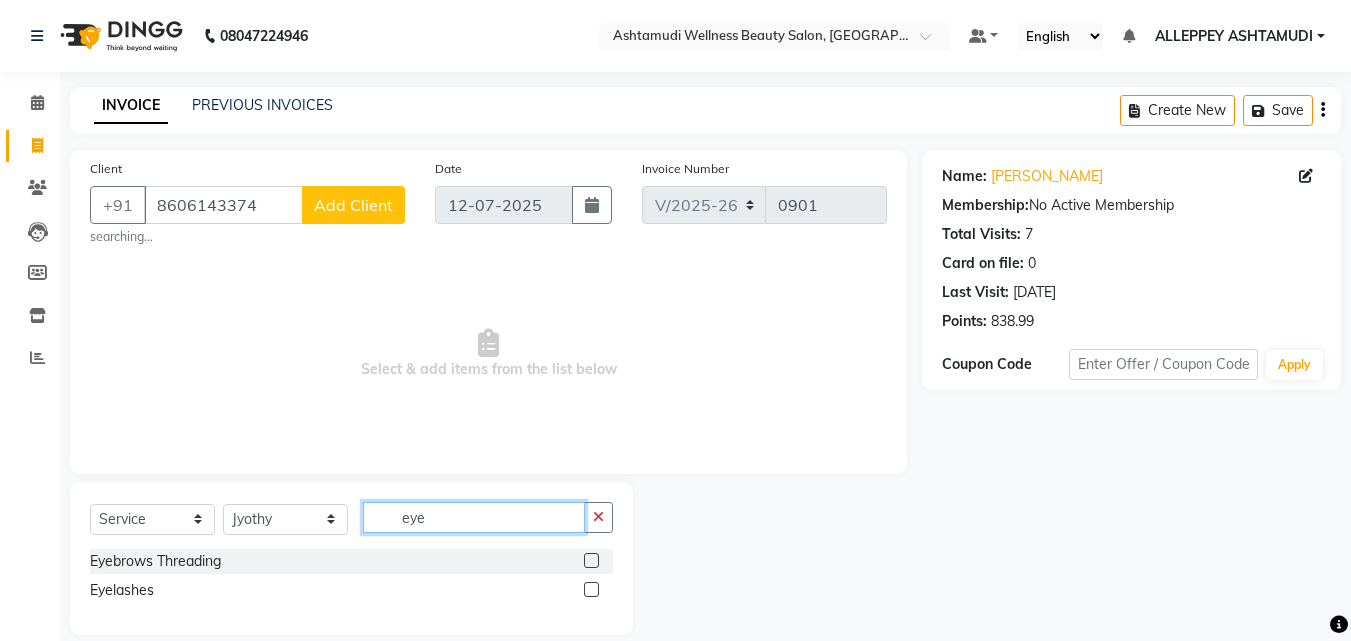type on "eye" 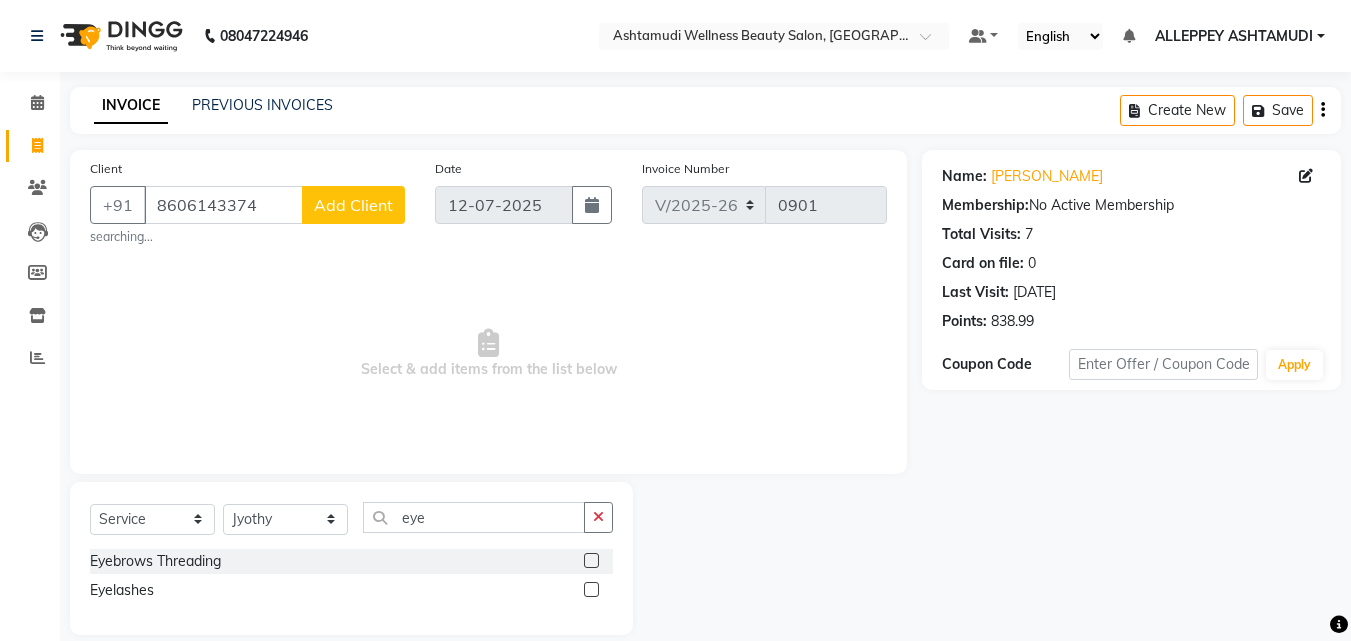 click 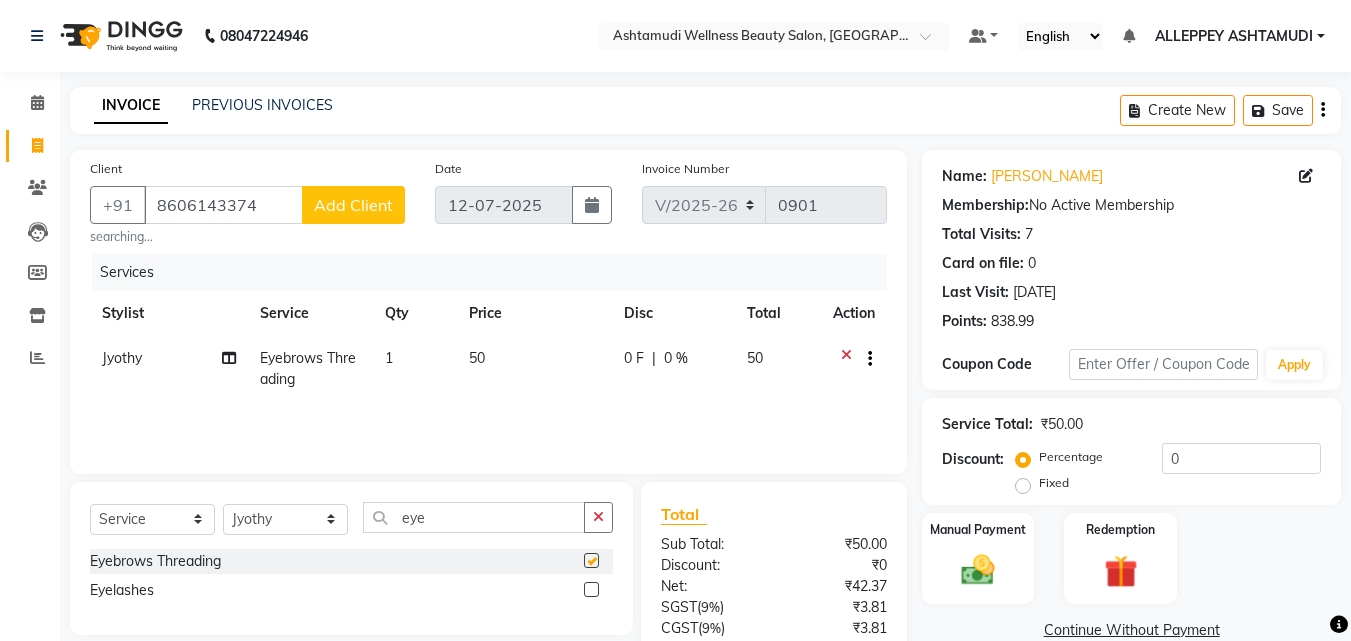 click on "Select  Service  Product  Membership  Package Voucher Prepaid Gift Card  Select Stylist ALLEPPEY ASHTAMUDI Jyothy REKHA B ROSELIN Soumya Sreedevi eye Eyebrows Threading  Eyelashes" 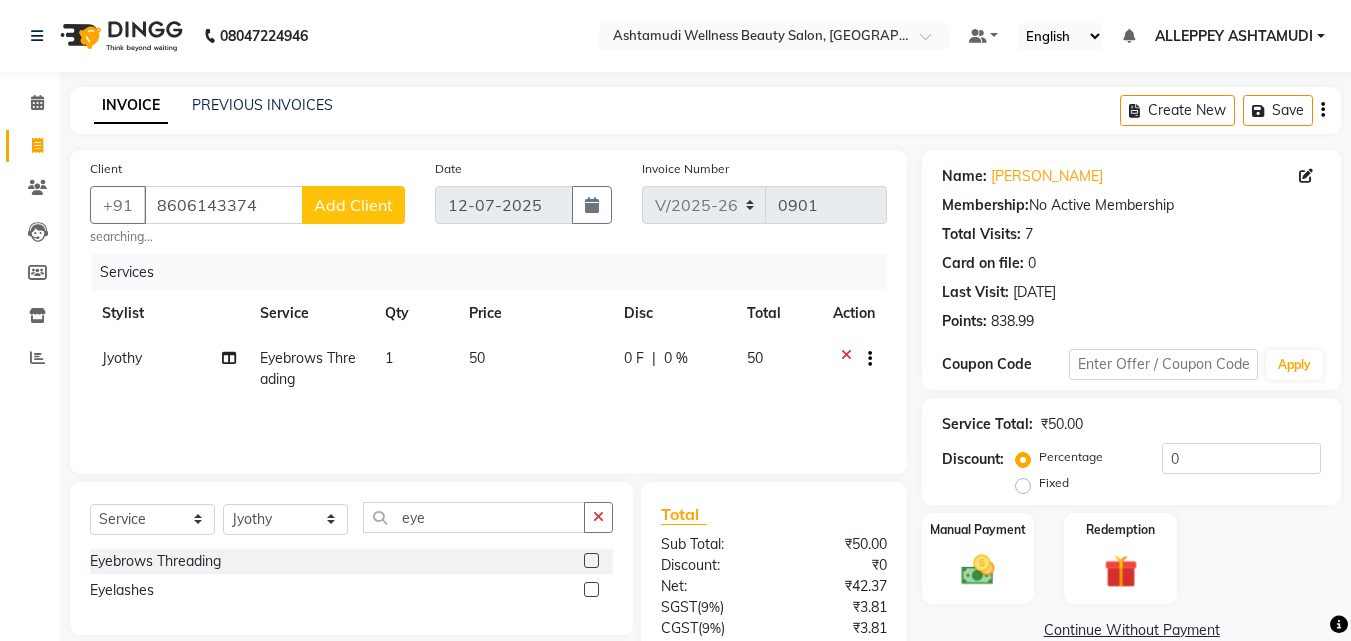 checkbox on "false" 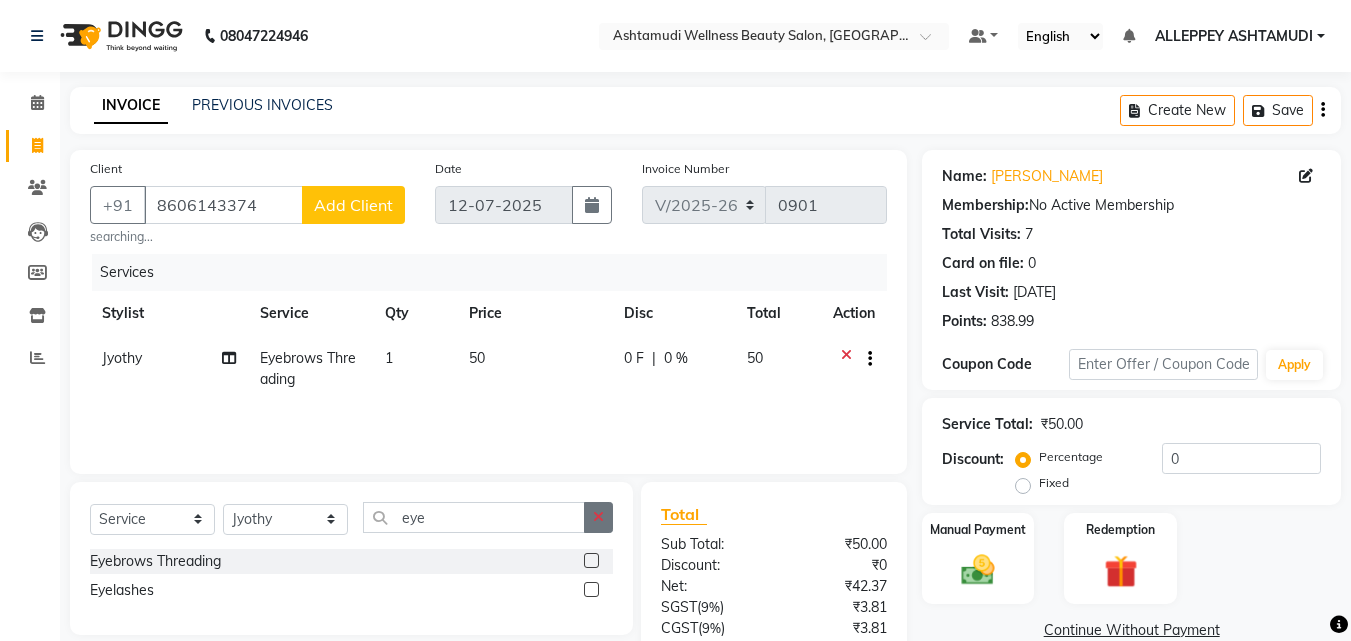 click 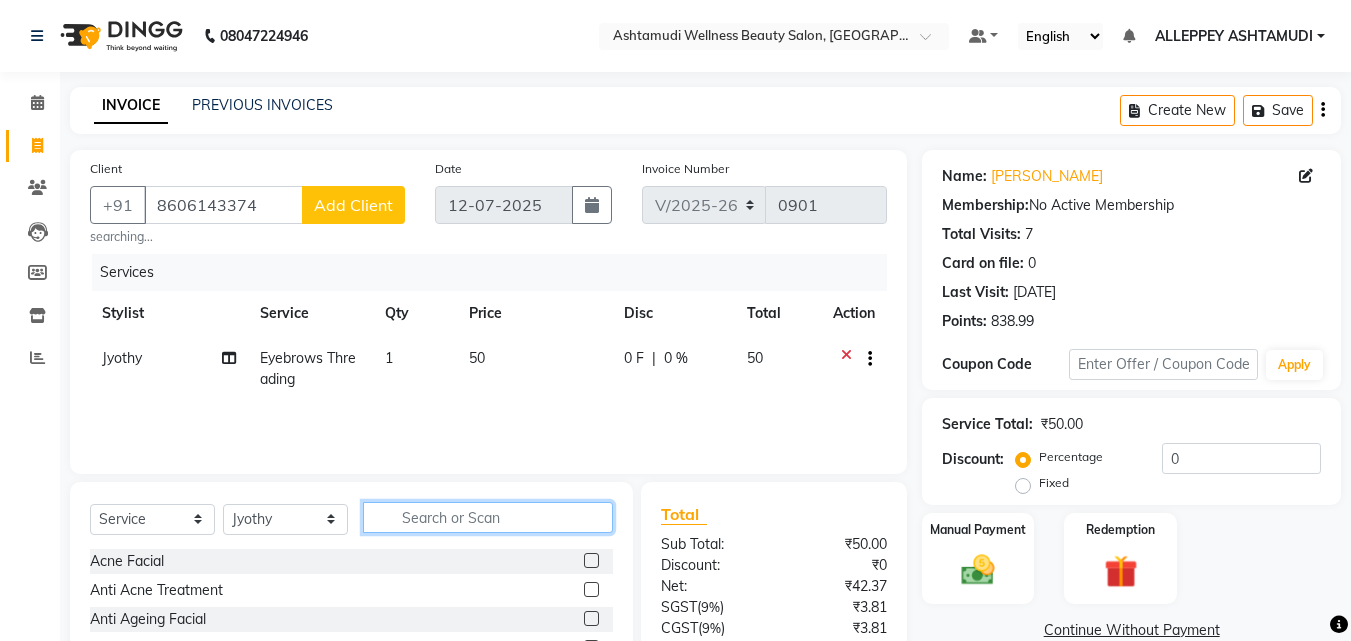 click 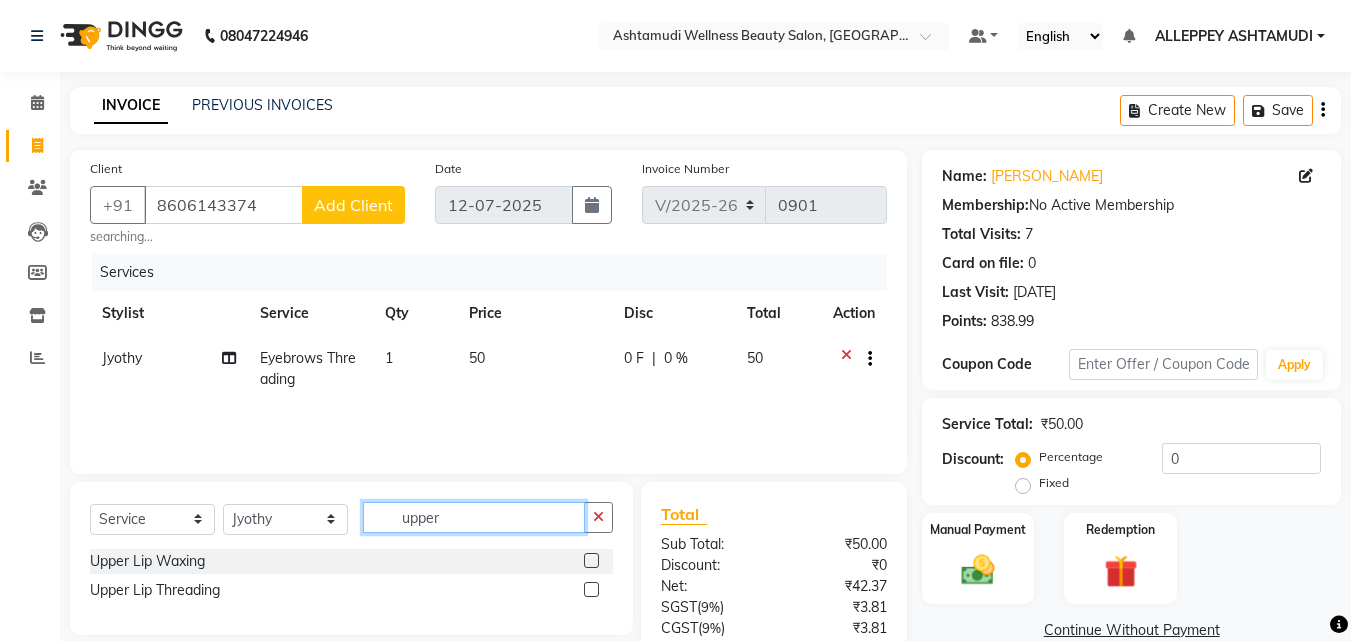 type on "upper" 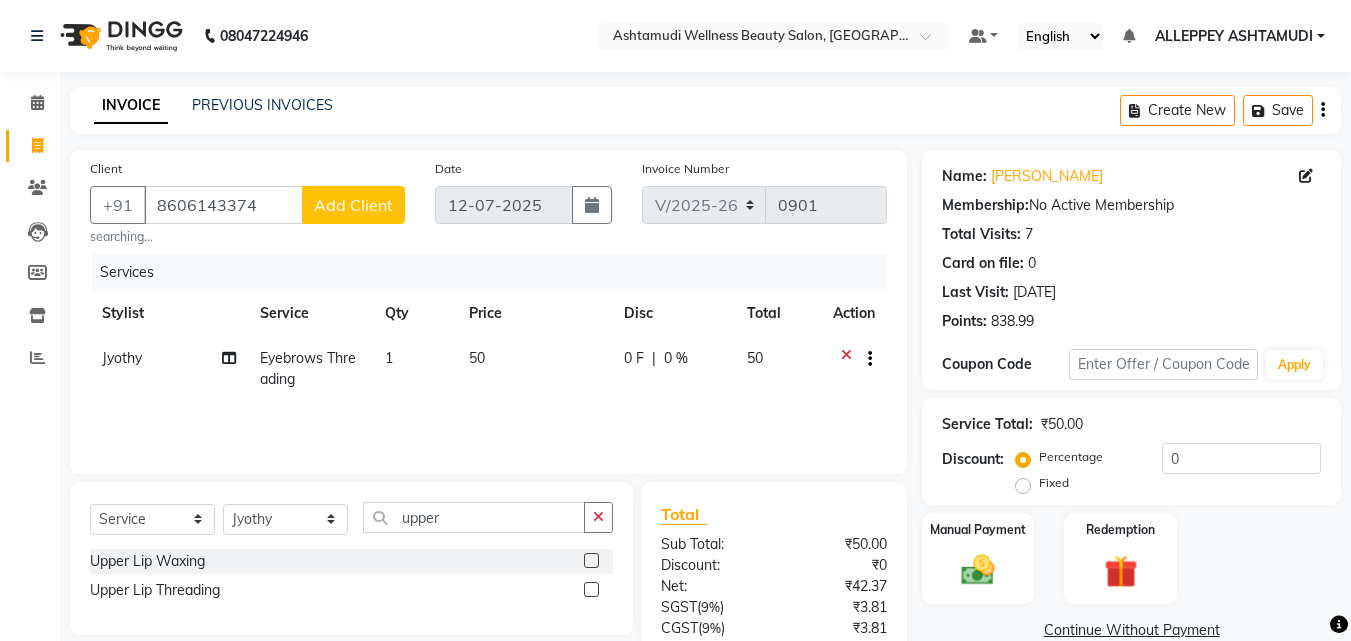 click 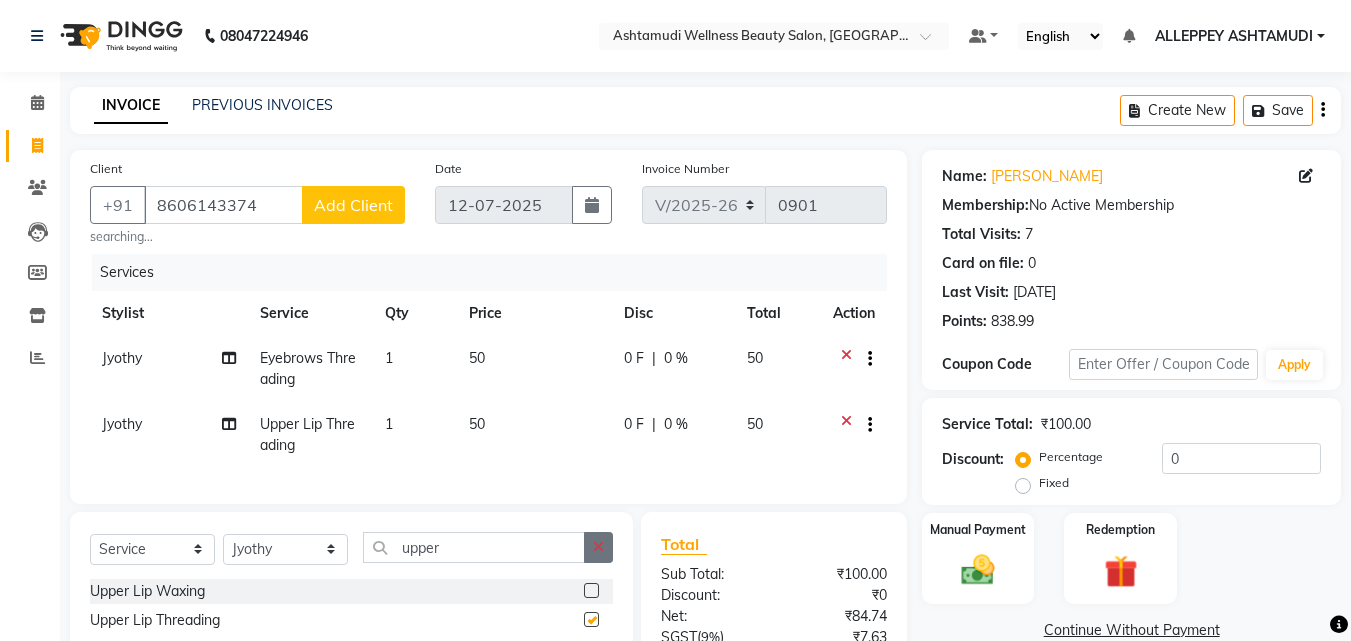 checkbox on "false" 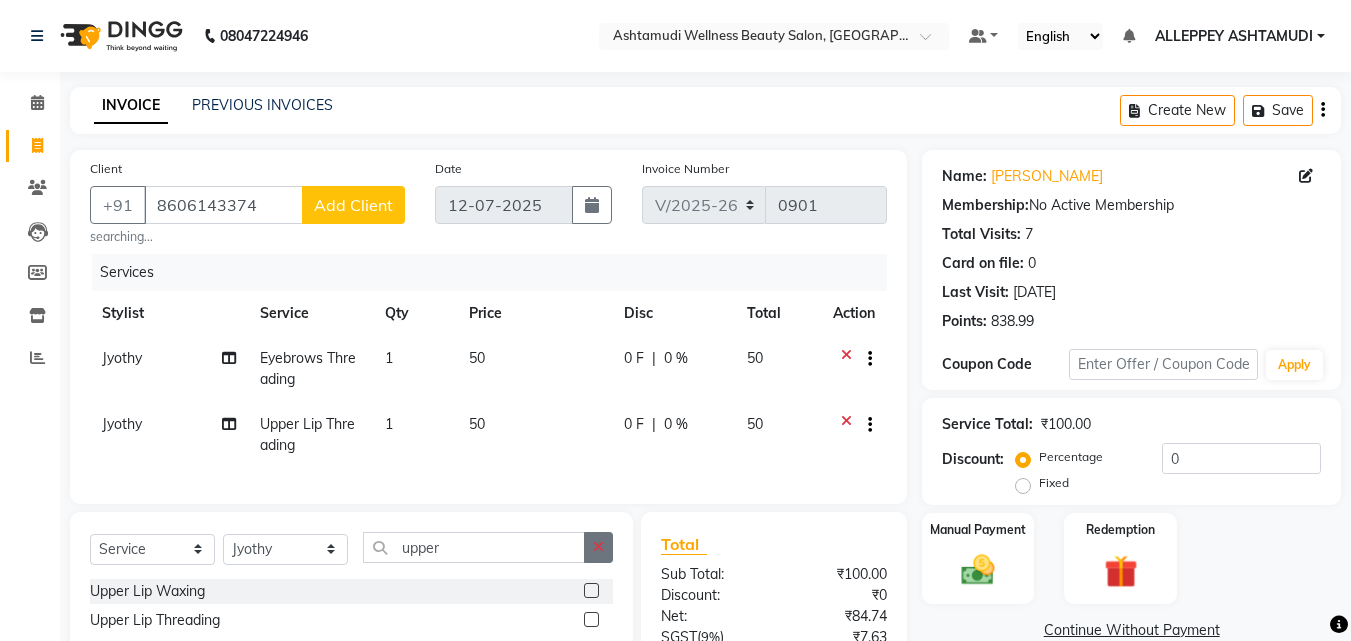 click 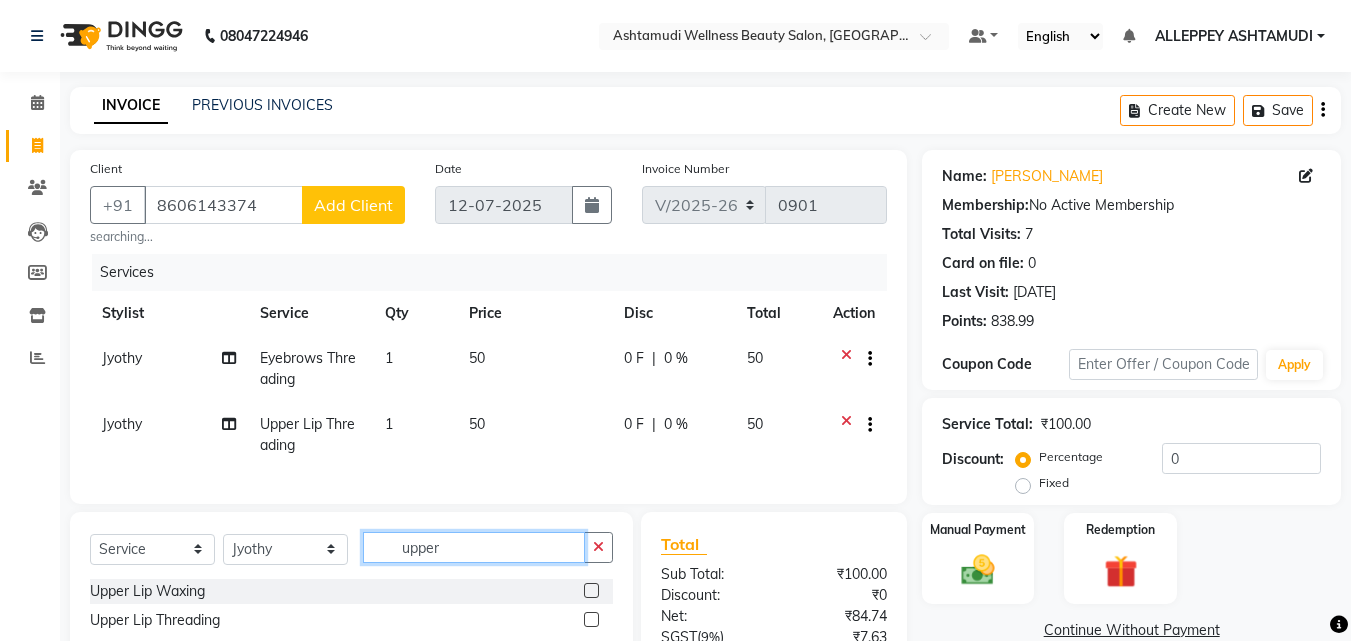 type 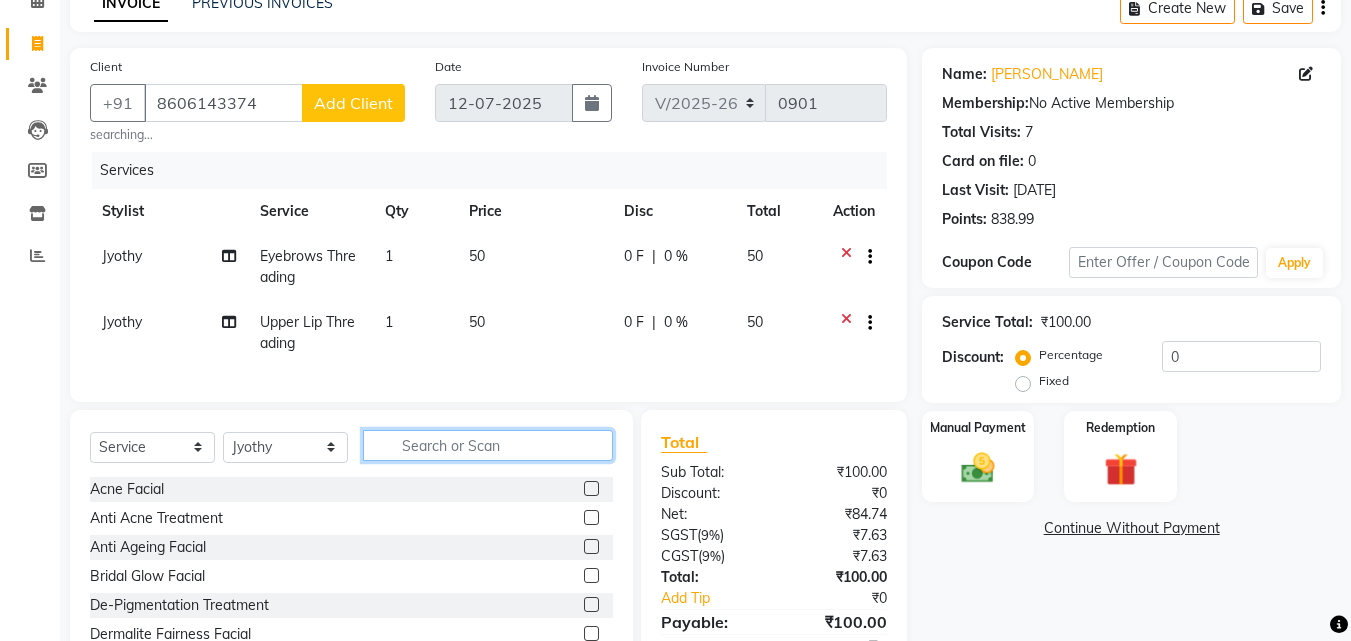 scroll, scrollTop: 211, scrollLeft: 0, axis: vertical 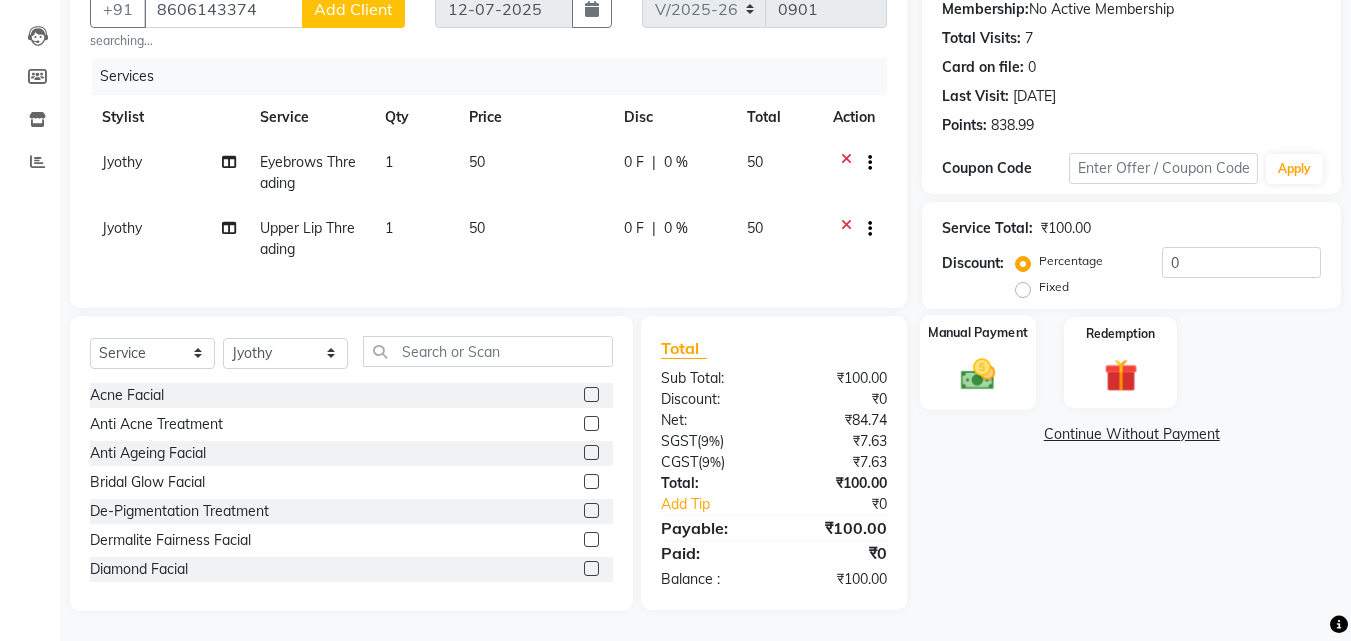click 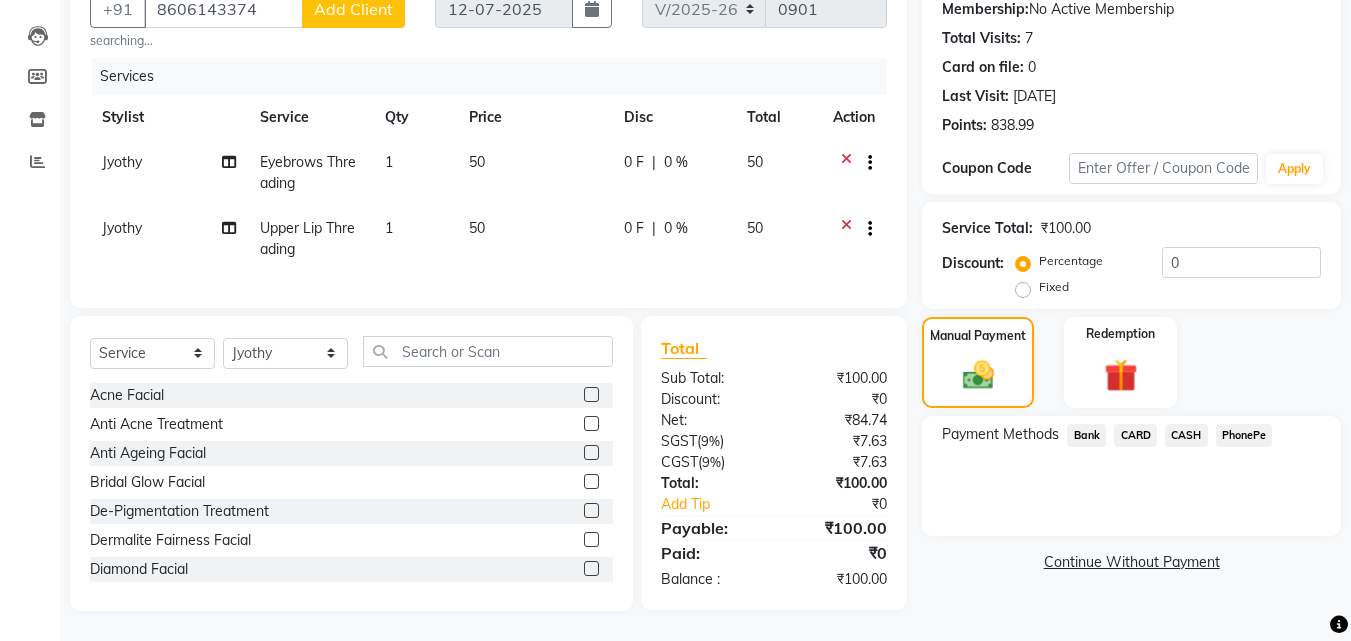 click on "CASH" 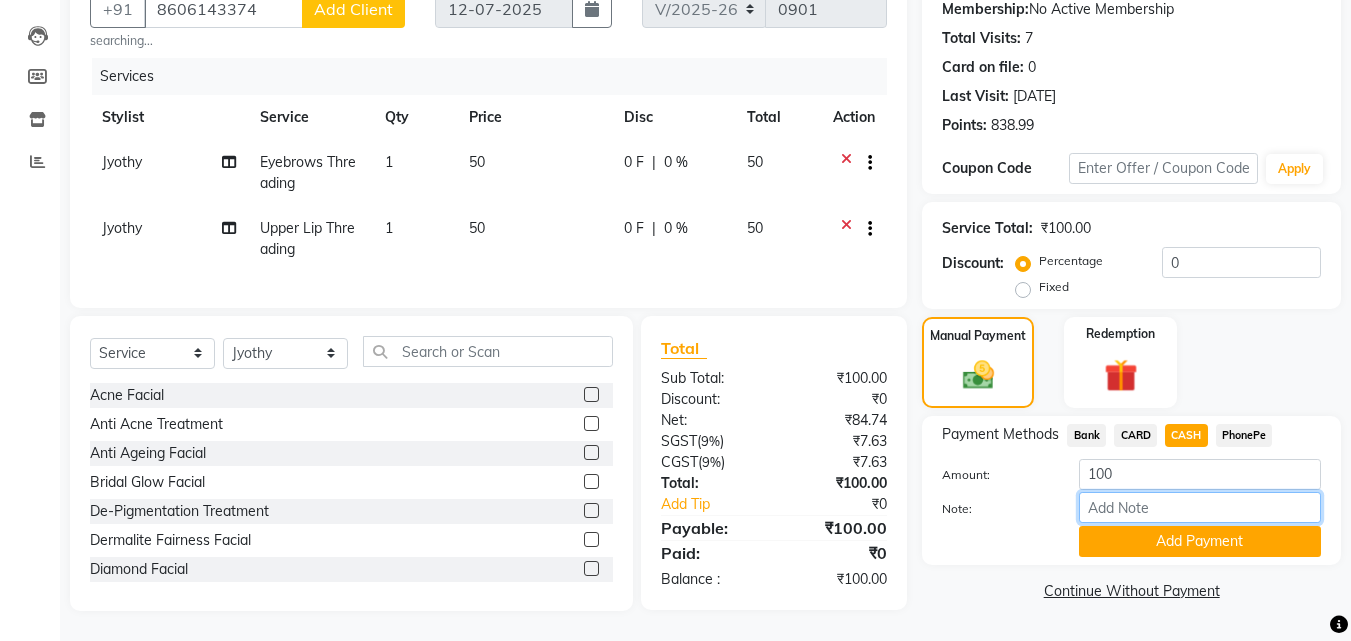 click on "Note:" at bounding box center [1200, 507] 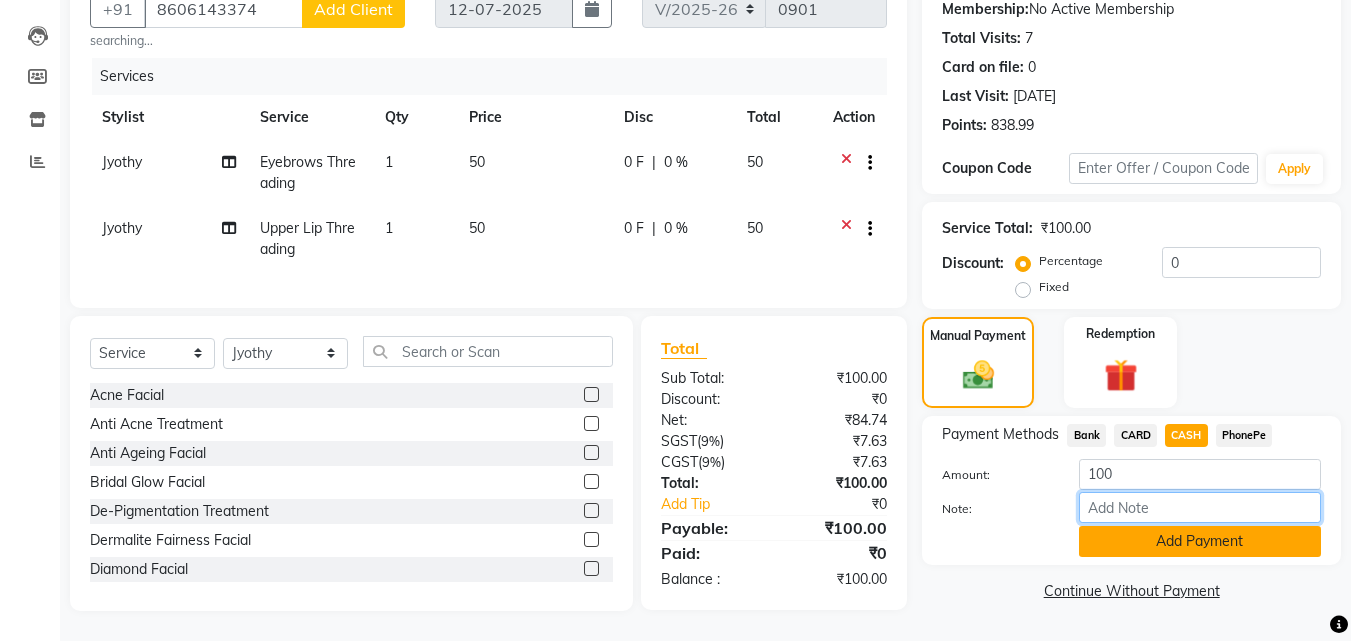 type on "soumya" 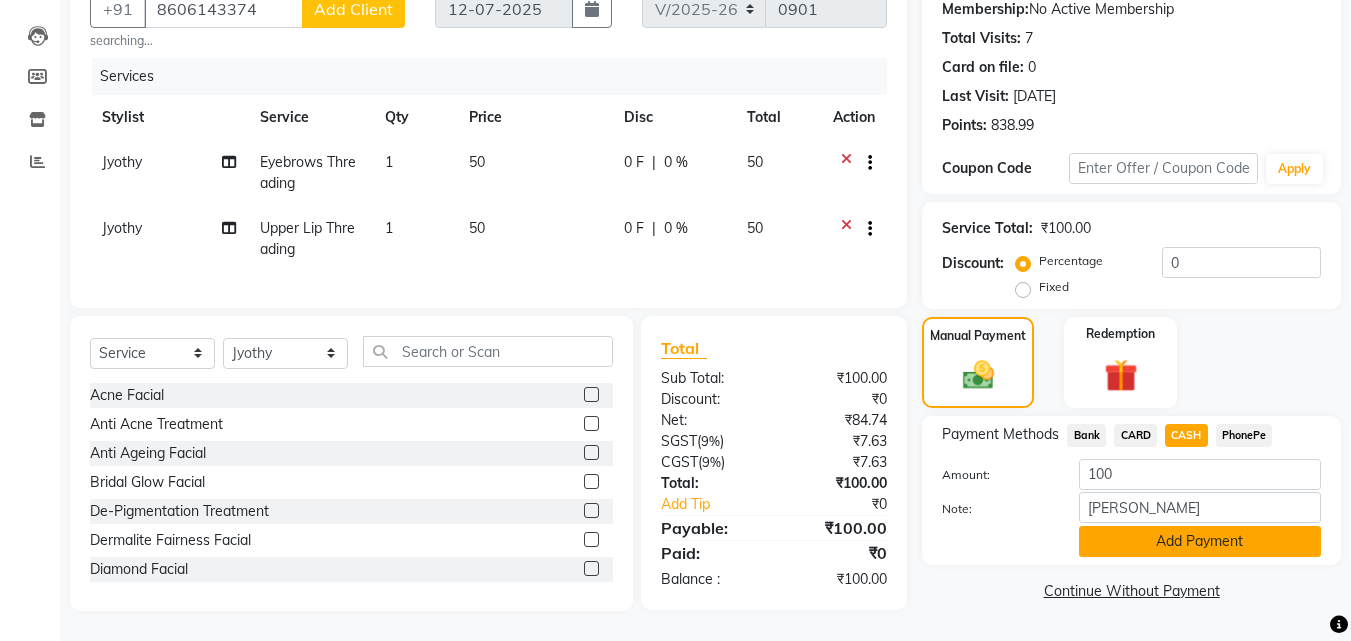 click on "Add Payment" 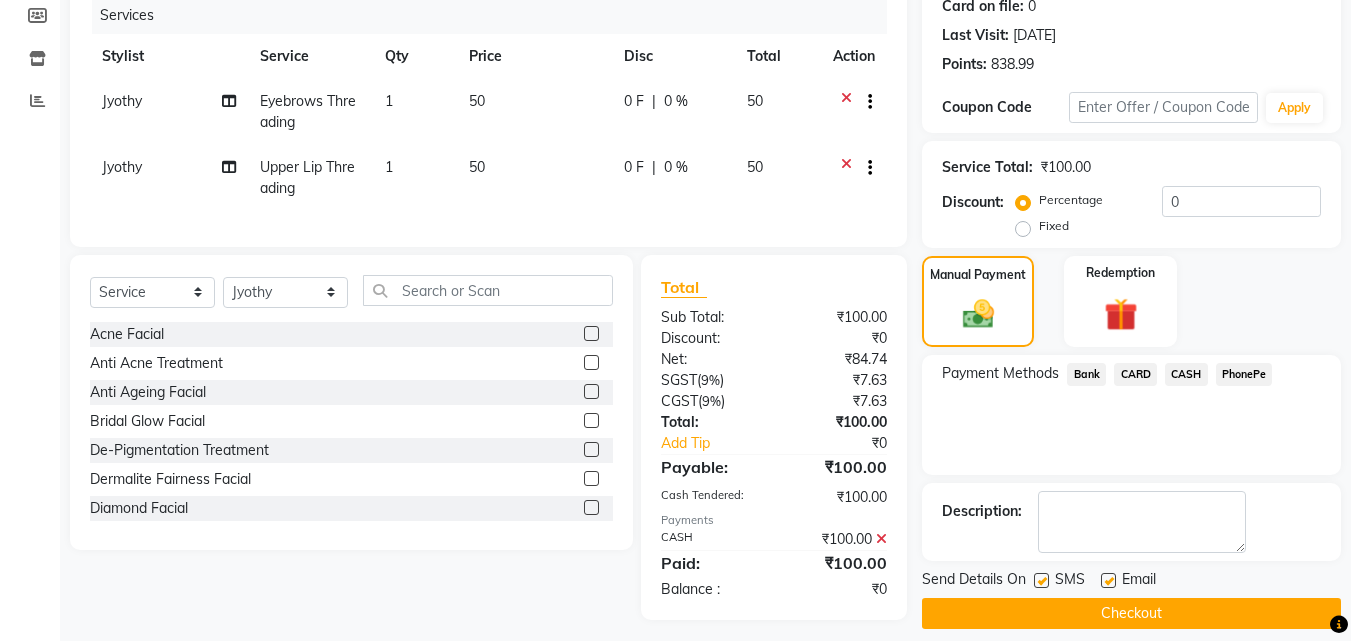 scroll, scrollTop: 281, scrollLeft: 0, axis: vertical 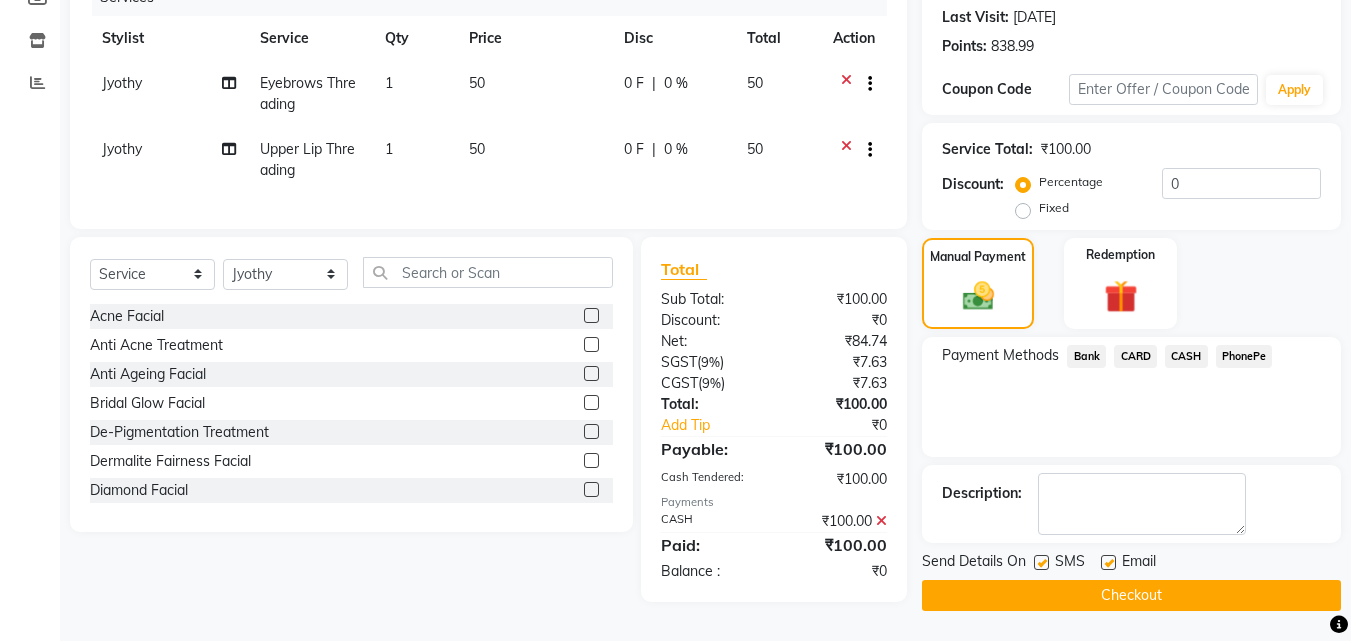 click on "Checkout" 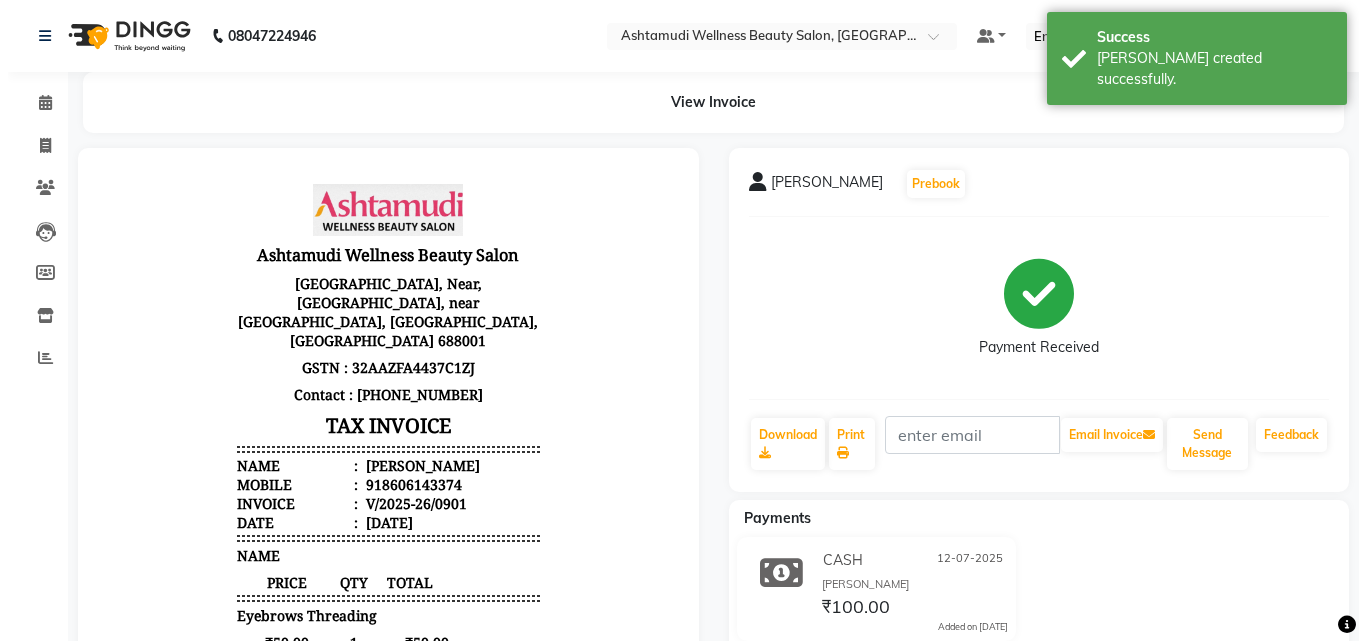 scroll, scrollTop: 0, scrollLeft: 0, axis: both 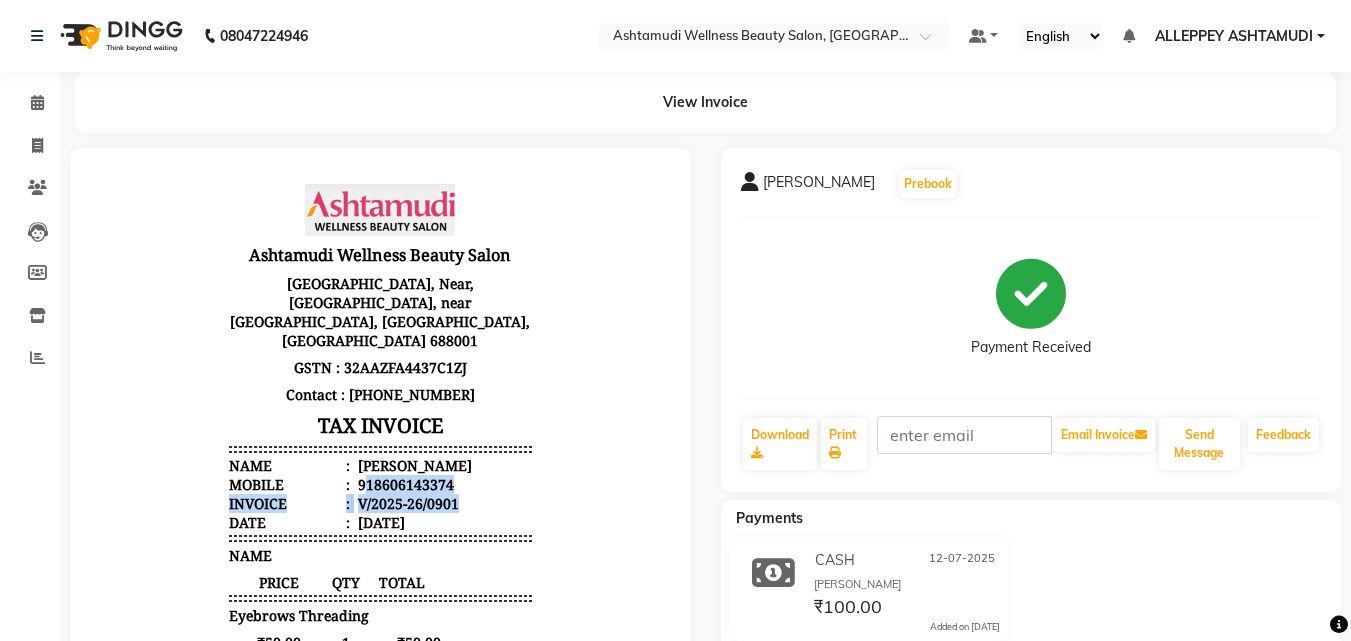 drag, startPoint x: 353, startPoint y: 445, endPoint x: 463, endPoint y: 464, distance: 111.62885 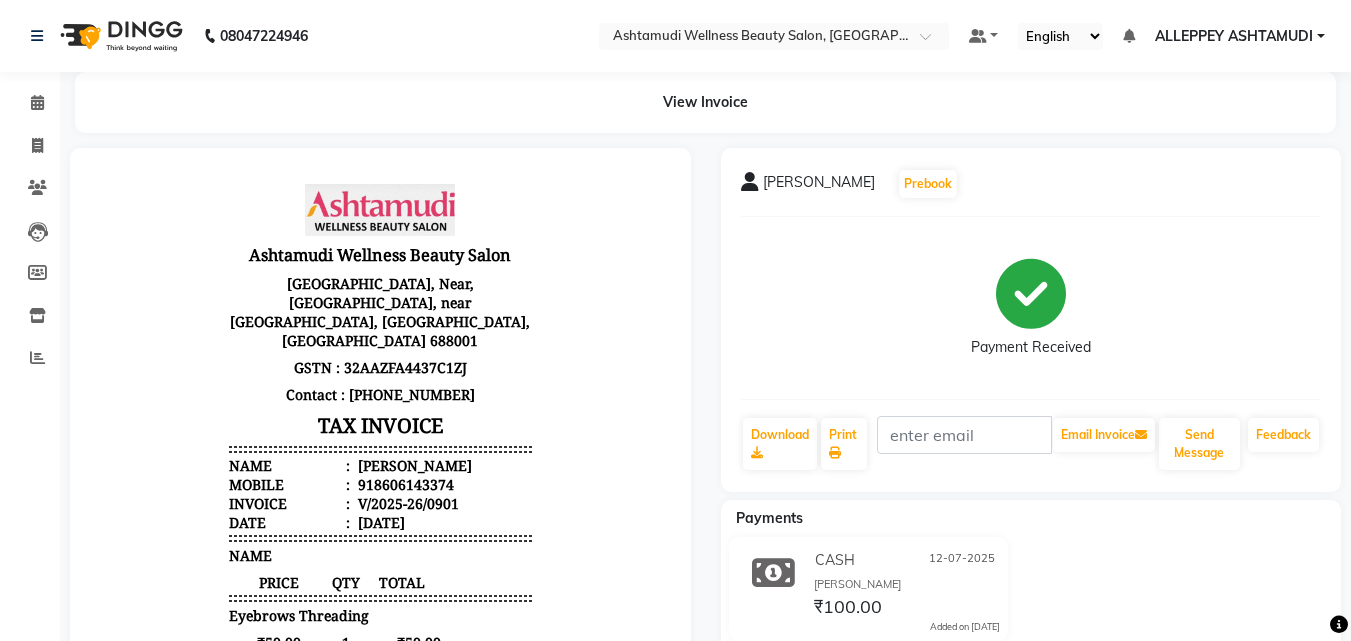 click on "Invoice  :
V/2025-26/0901" at bounding box center [380, 503] 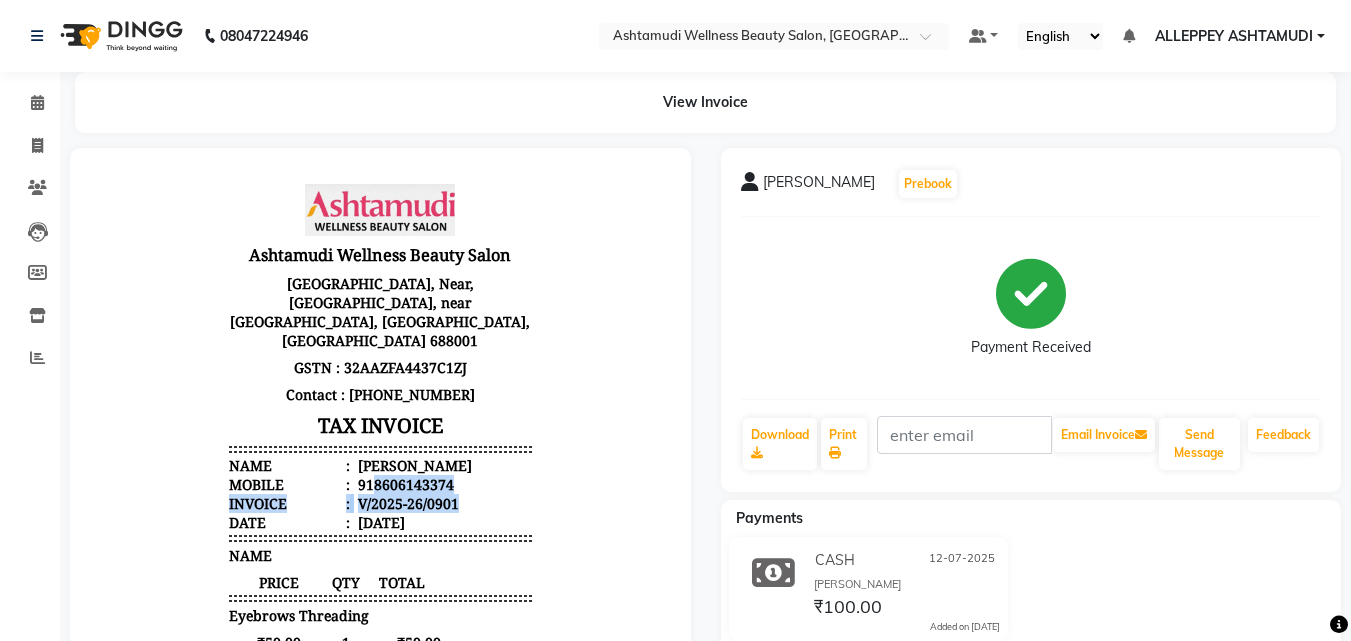 drag, startPoint x: 358, startPoint y: 446, endPoint x: 452, endPoint y: 457, distance: 94.641426 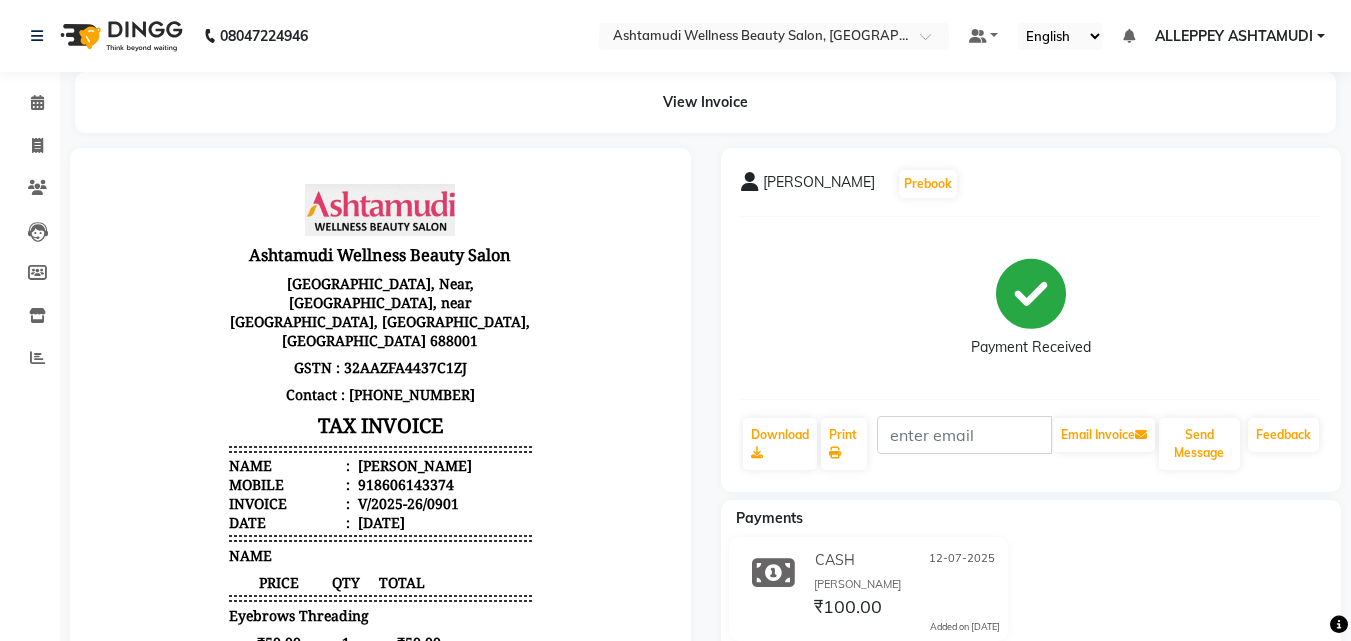 click on "Invoice  :
V/2025-26/0901" at bounding box center [380, 503] 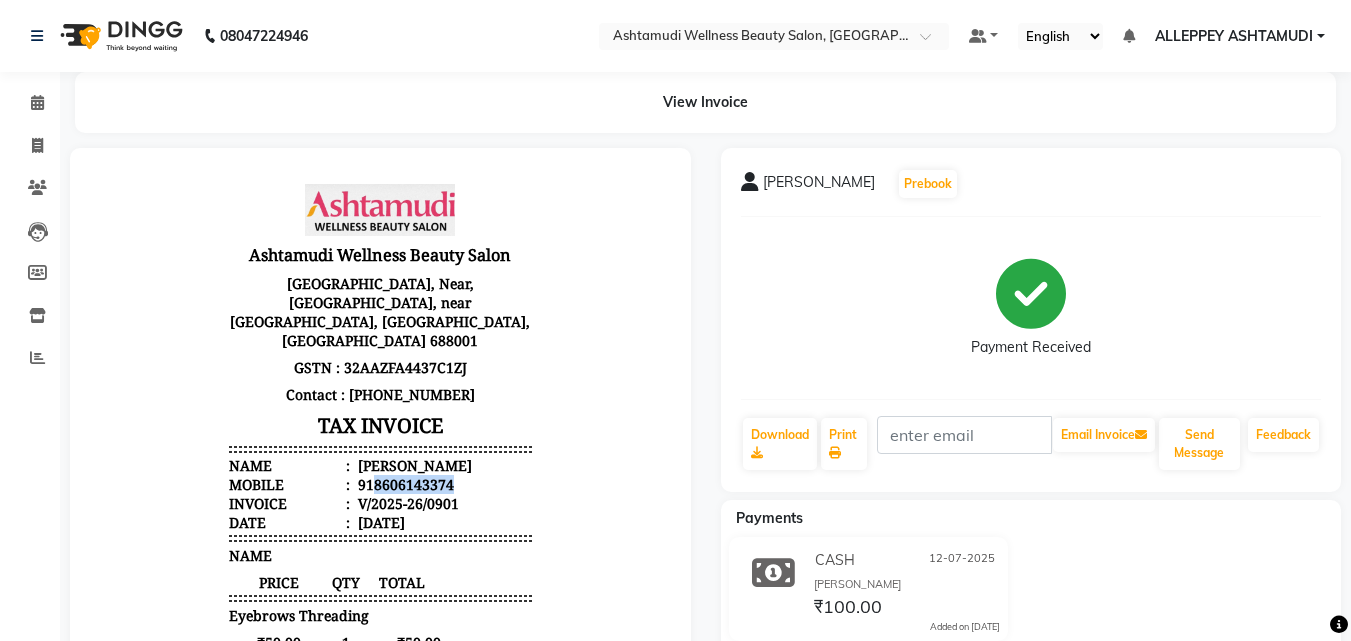drag, startPoint x: 358, startPoint y: 445, endPoint x: 457, endPoint y: 454, distance: 99.40825 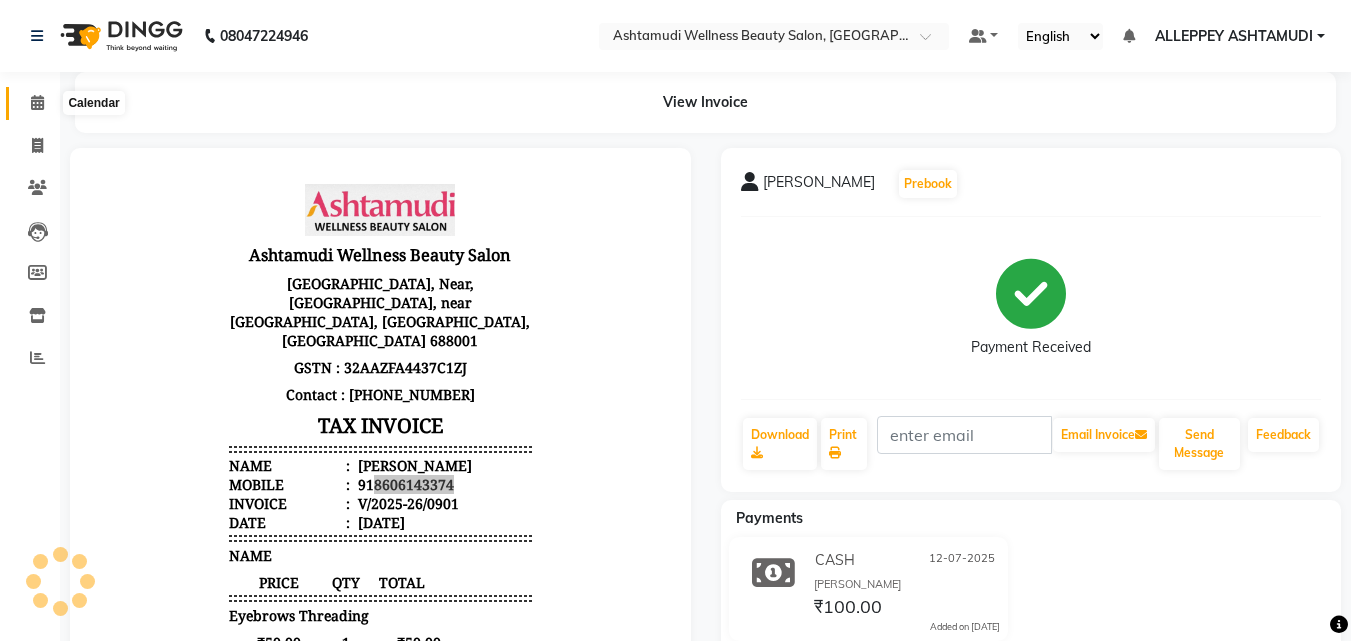 click 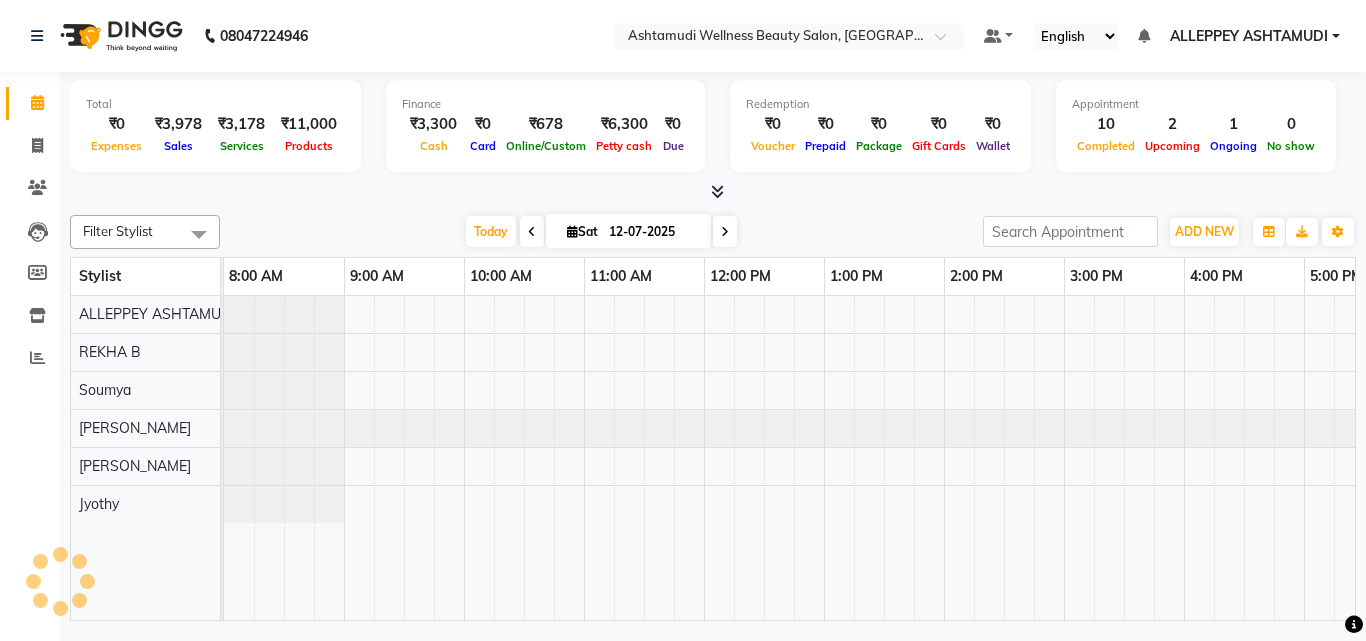 scroll, scrollTop: 0, scrollLeft: 0, axis: both 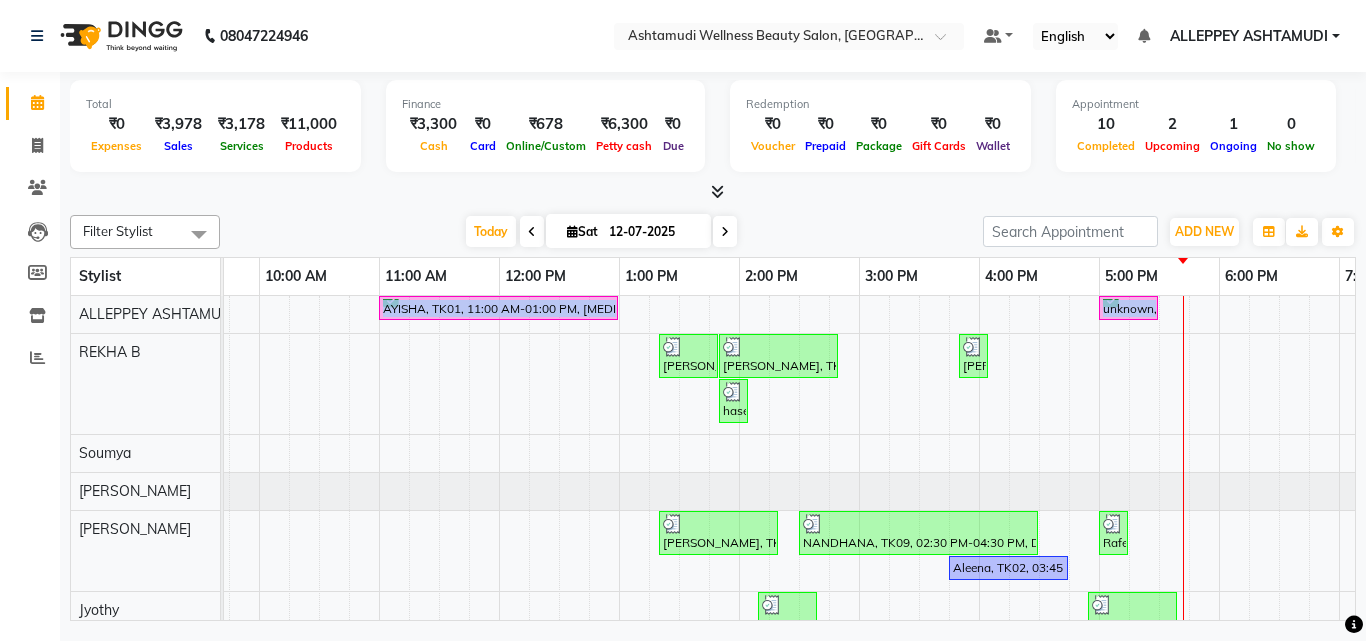 drag, startPoint x: 1355, startPoint y: 359, endPoint x: 1344, endPoint y: 334, distance: 27.313 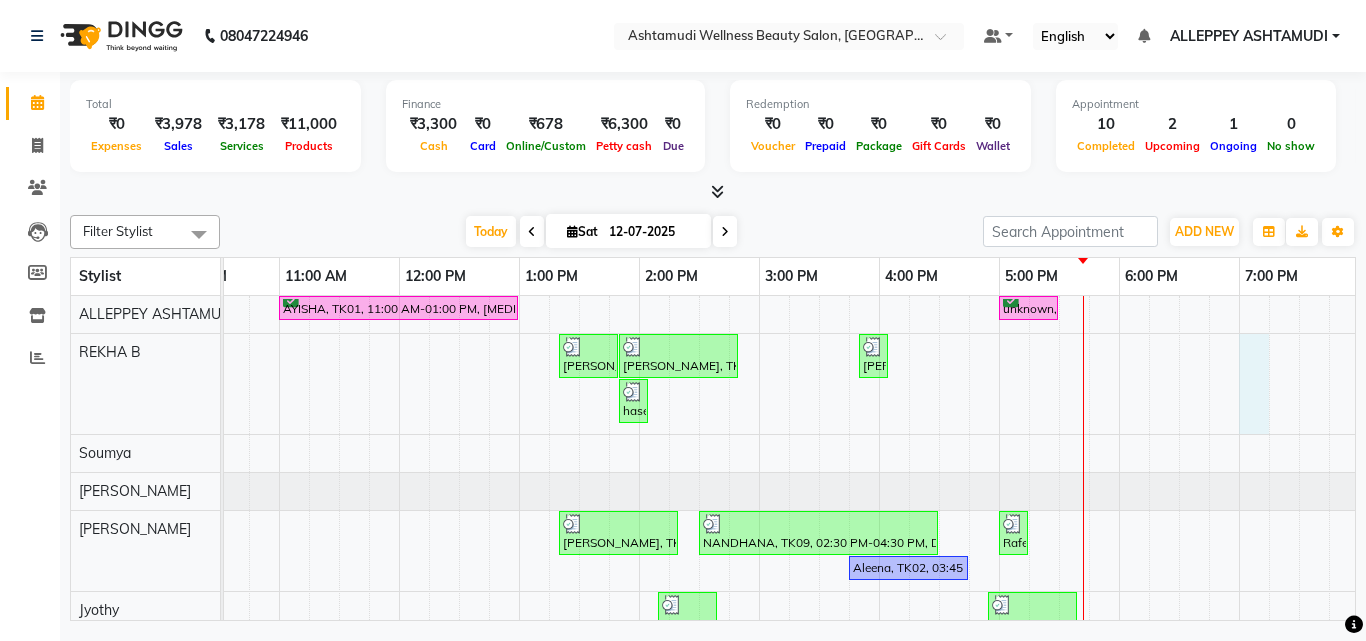 click on "AYISHA, TK01, 11:00 AM-01:00 PM, BOTOX OFFER - ELBOW LENGTH     unknown, TK10, 05:00 PM-05:30 PM, Full Leg Waxing     JYOTHI, TK03, 01:20 PM-01:50 PM, Eyebrows Threading,Forehead Threading     Revathy, TK07, 01:50 PM-02:50 PM, Eyebrows Threading,Upper Lip Threading,Chin Threading     Sreelakshmi, TK08, 03:50 PM-04:05 PM, Eyebrows Threading     haseena, TK04, 01:50 PM-02:05 PM, Eyebrows Threading     nimmi, TK05, 01:20 PM-02:20 PM, Layer Cut     NANDHANA, TK09, 02:30 PM-04:30 PM, D-Tan Pack,Pearl Facial     Rafeena, TK11, 05:00 PM-05:15 PM, Eyebrows Threading    Aleena, TK02, 03:45 PM-04:45 PM, Anti-Dandruff Treatment With Spa     TINTU, TK06, 02:10 PM-02:40 PM, Haircut without wash      Malavika, TK13, 04:55 PM-05:40 PM, Eyebrows Threading,Upper Lip Threading     Sabitha, TK12, 05:15 PM-05:30 PM, Eyebrows Threading" at bounding box center (699, 494) 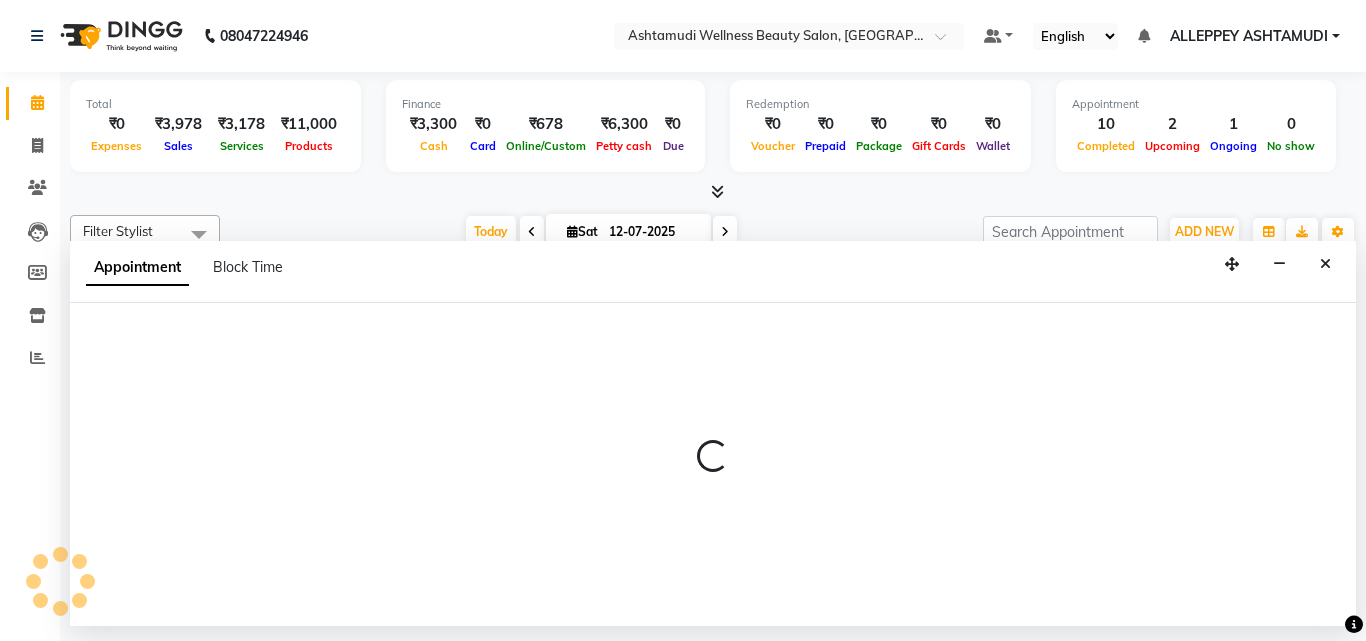 select on "57585" 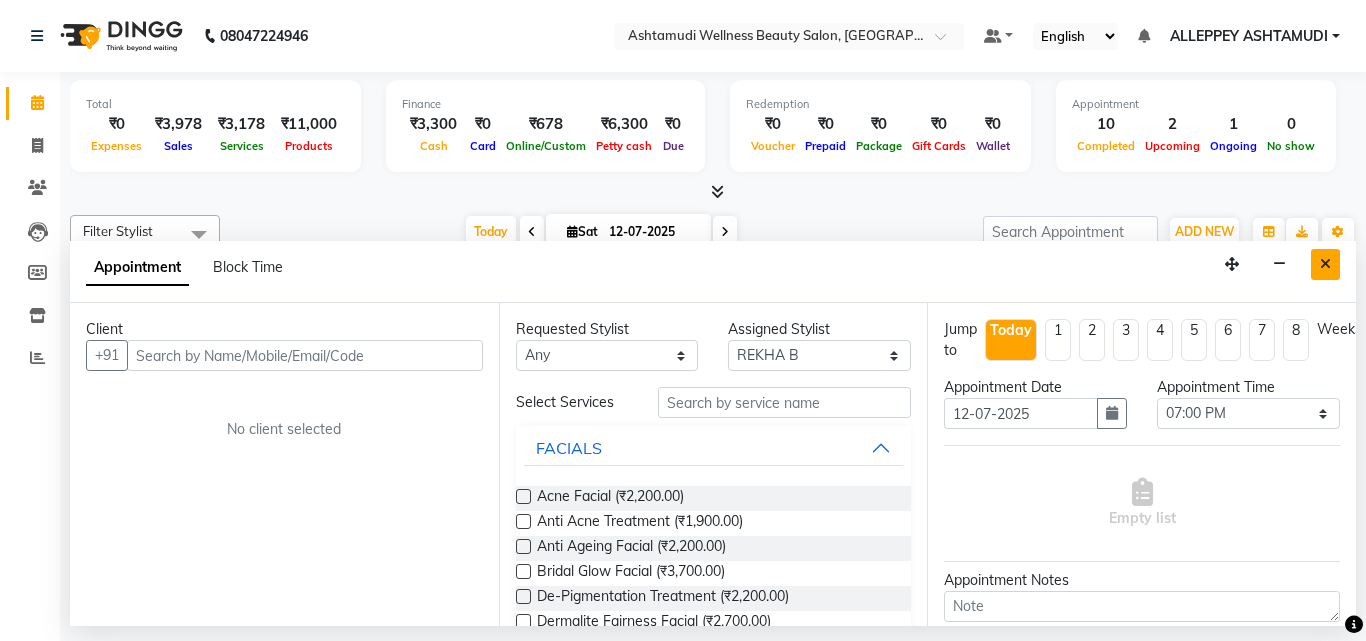 click at bounding box center (1325, 264) 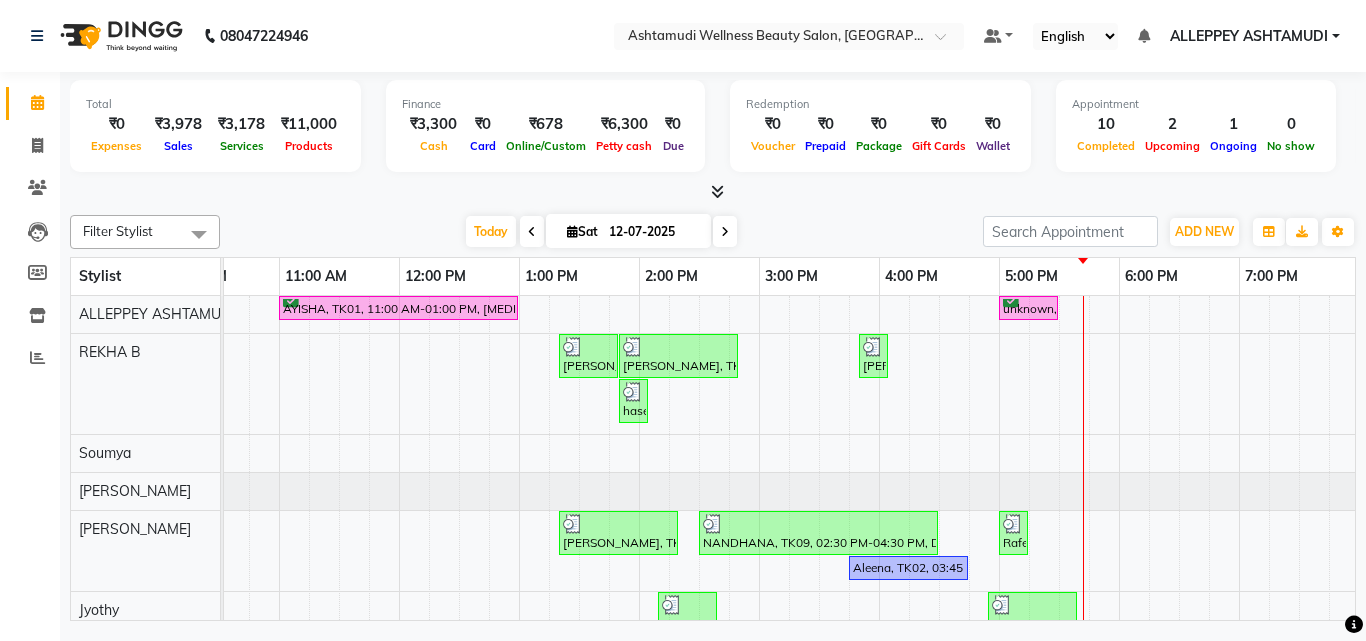 scroll, scrollTop: 0, scrollLeft: 205, axis: horizontal 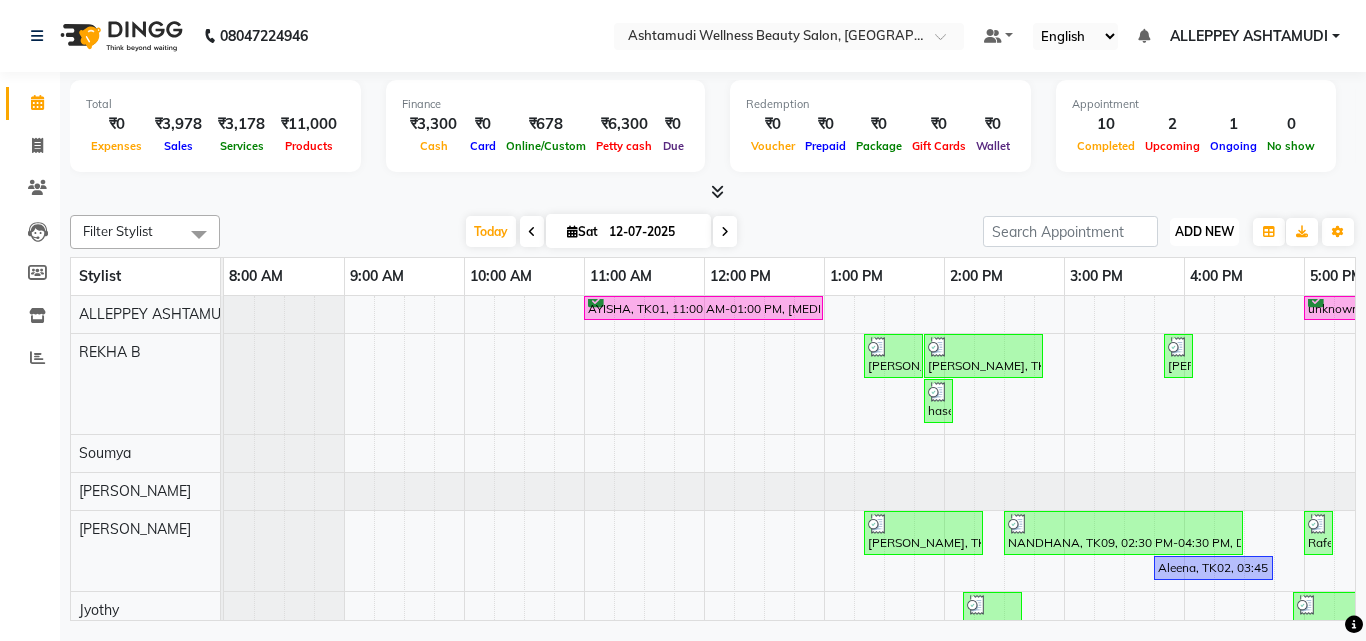 click on "ADD NEW" at bounding box center (1204, 231) 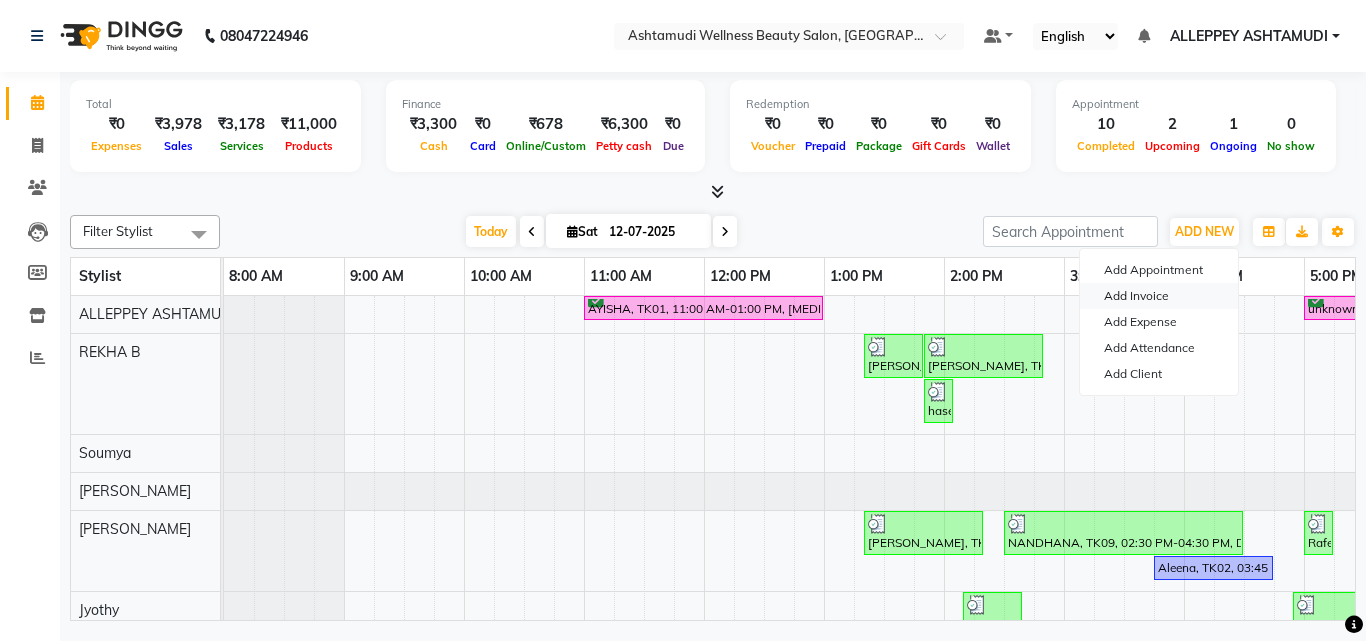 click on "Add Invoice" at bounding box center [1159, 296] 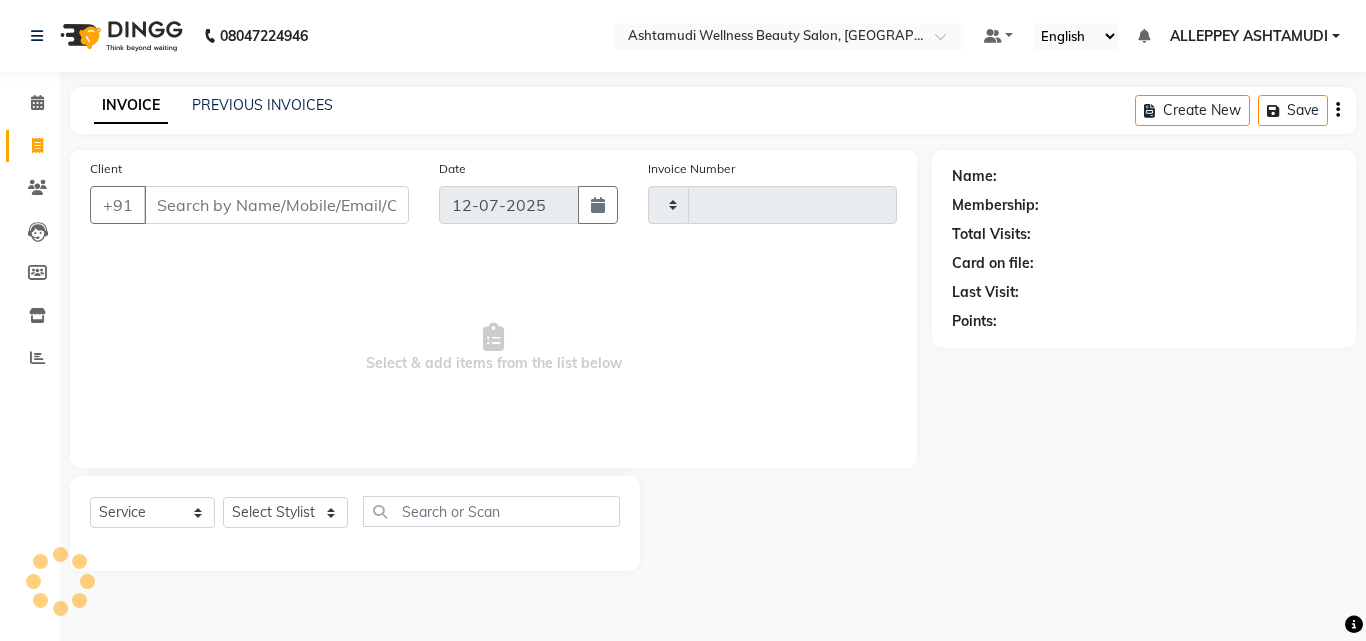 type on "0902" 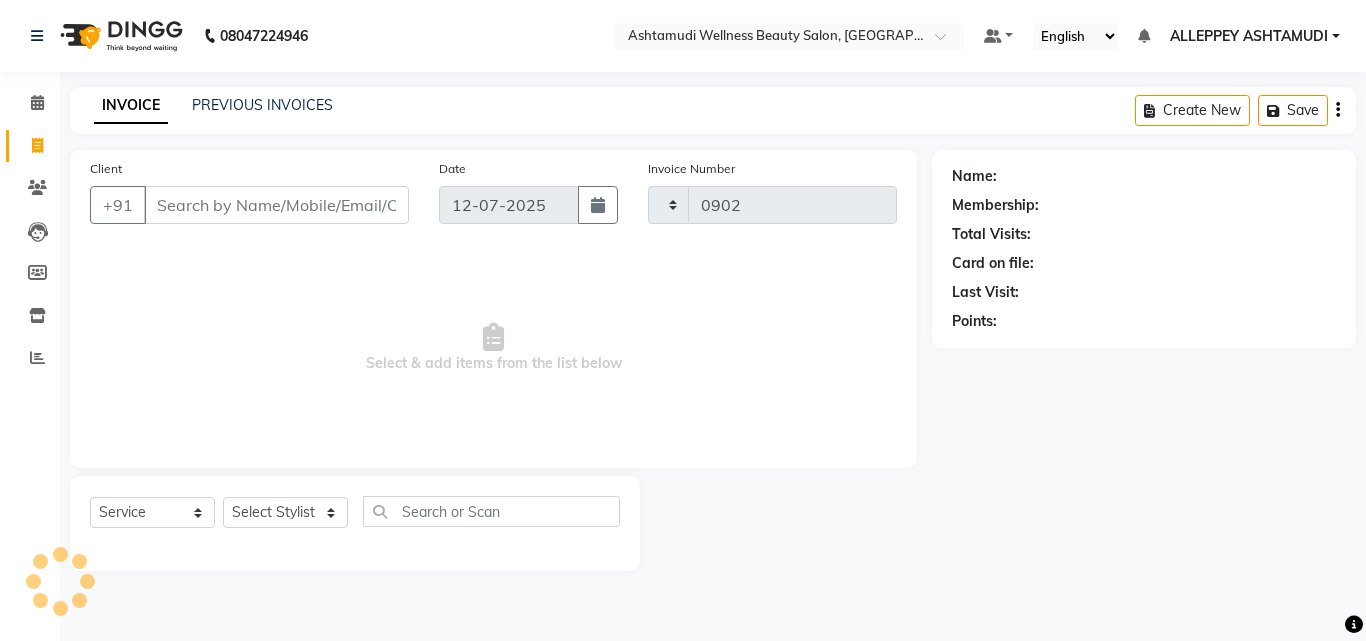 select on "4626" 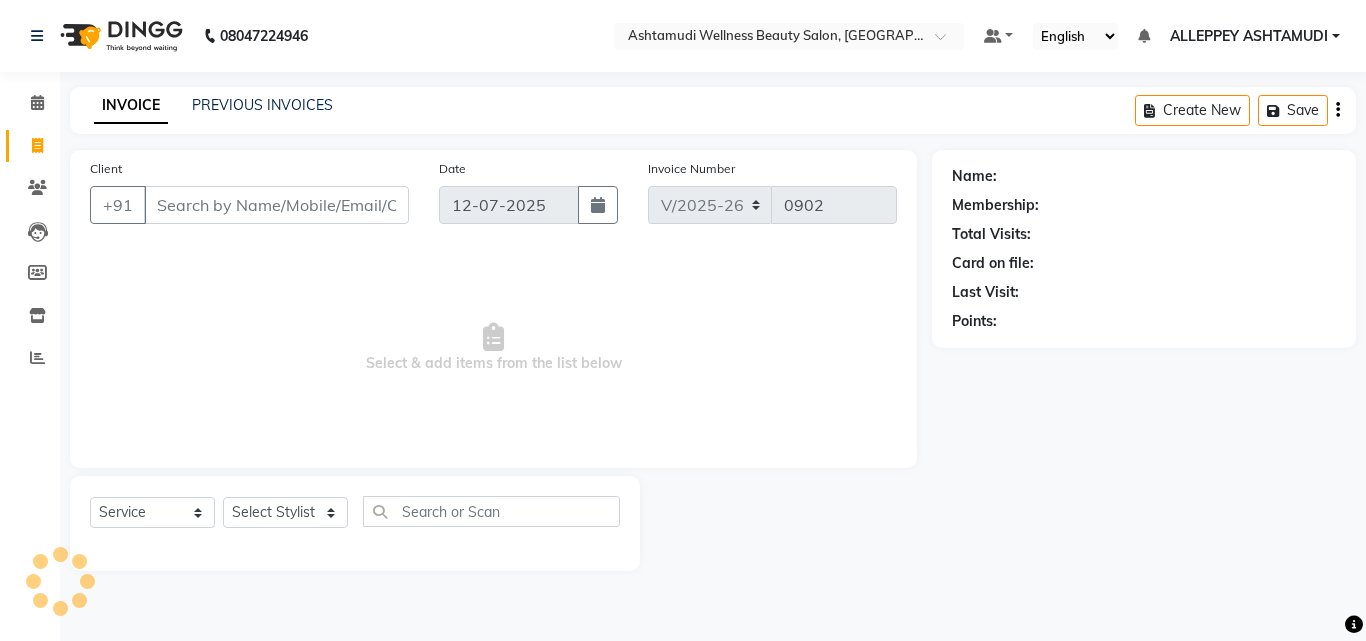 click on "Client +91" 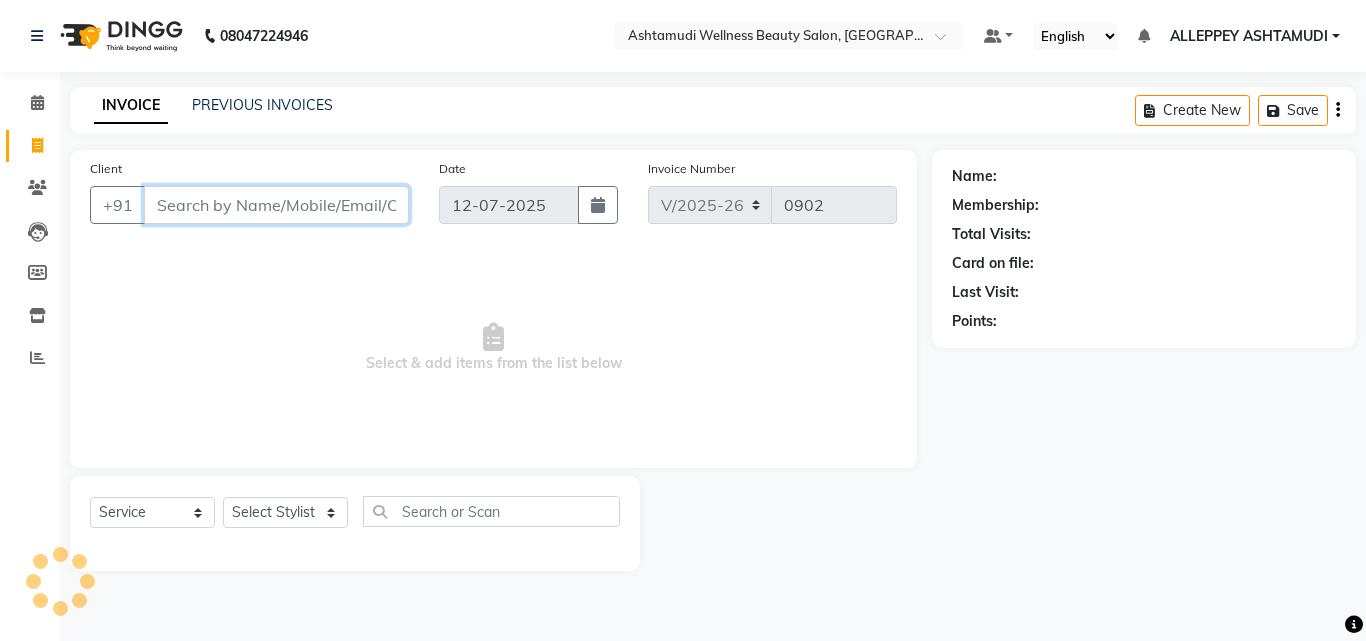 click on "Client" at bounding box center [276, 205] 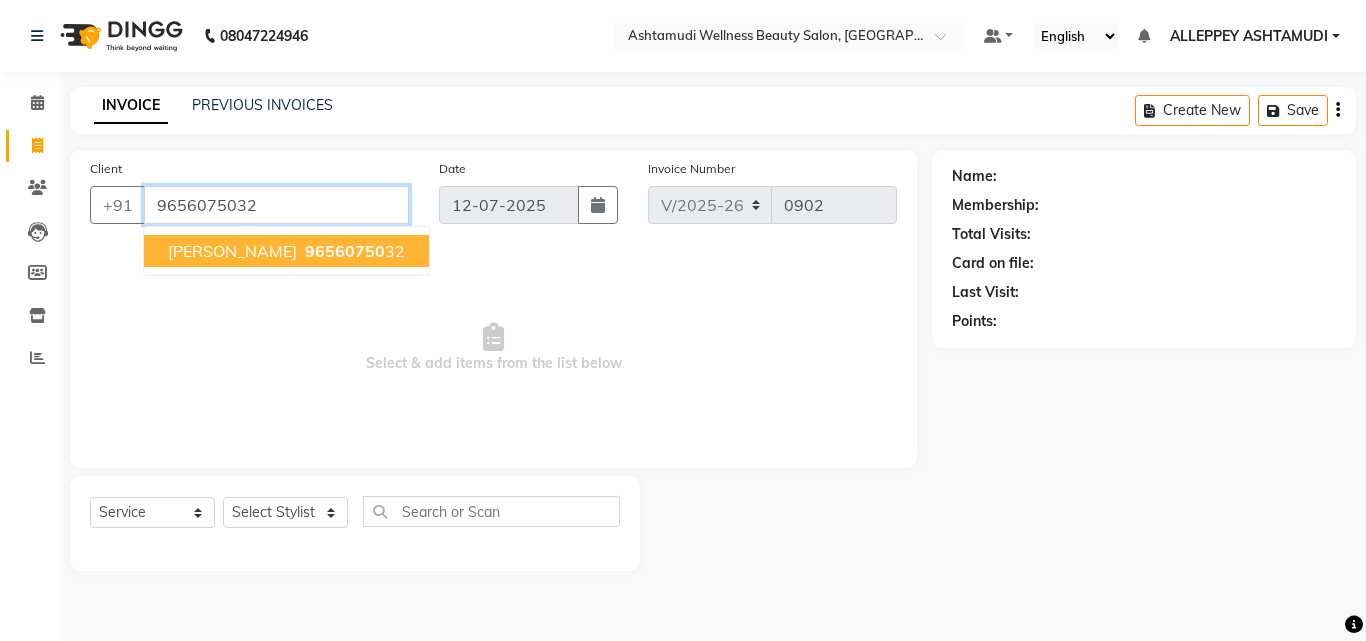 type on "9656075032" 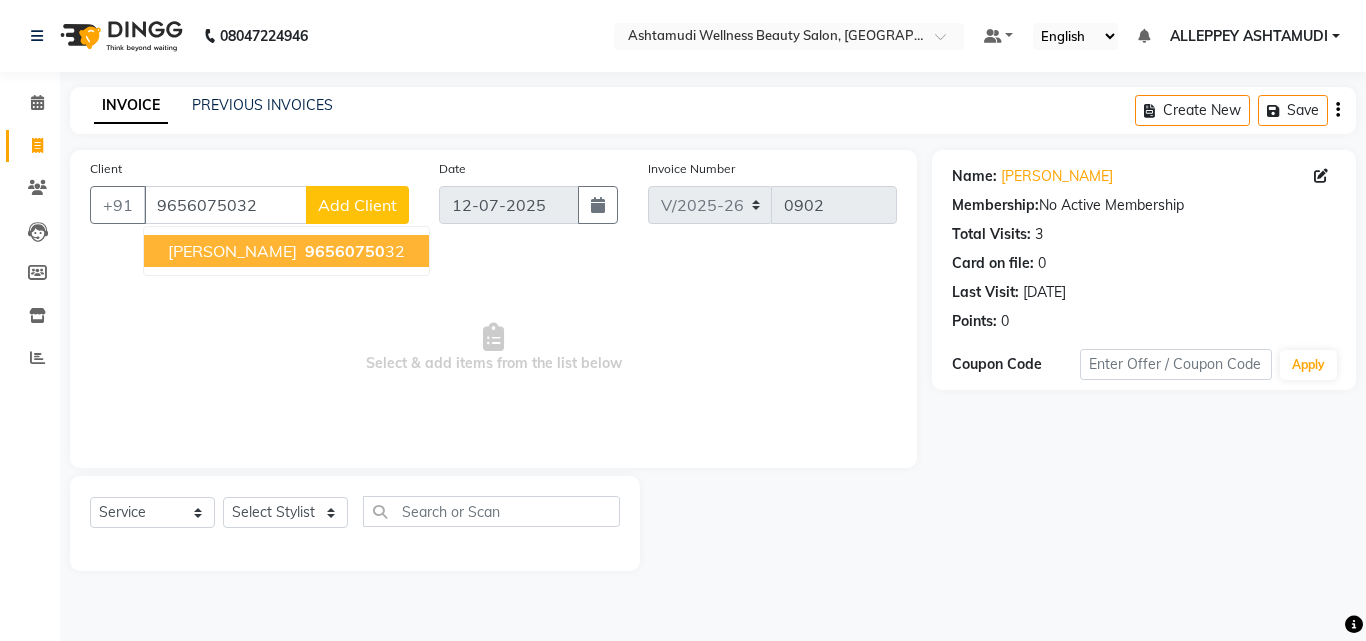 click on "96560750" at bounding box center [345, 251] 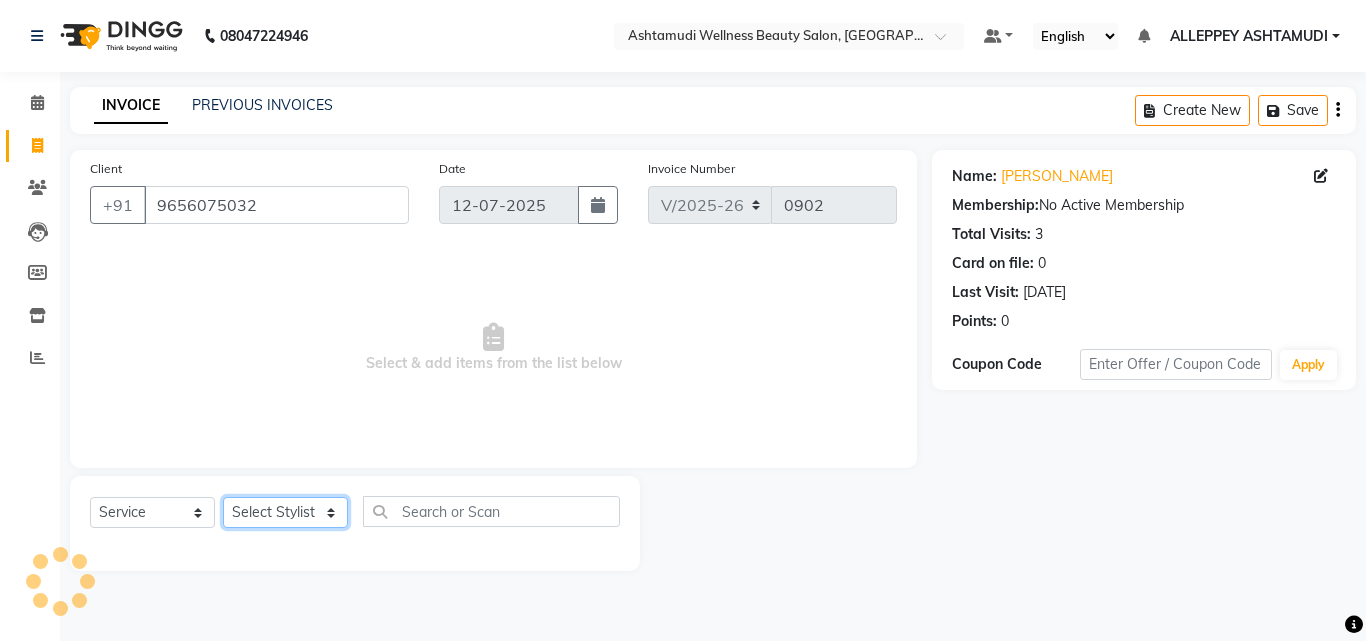 click on "Select Stylist ALLEPPEY ASHTAMUDI Jyothy REKHA B ROSELIN Soumya Sreedevi" 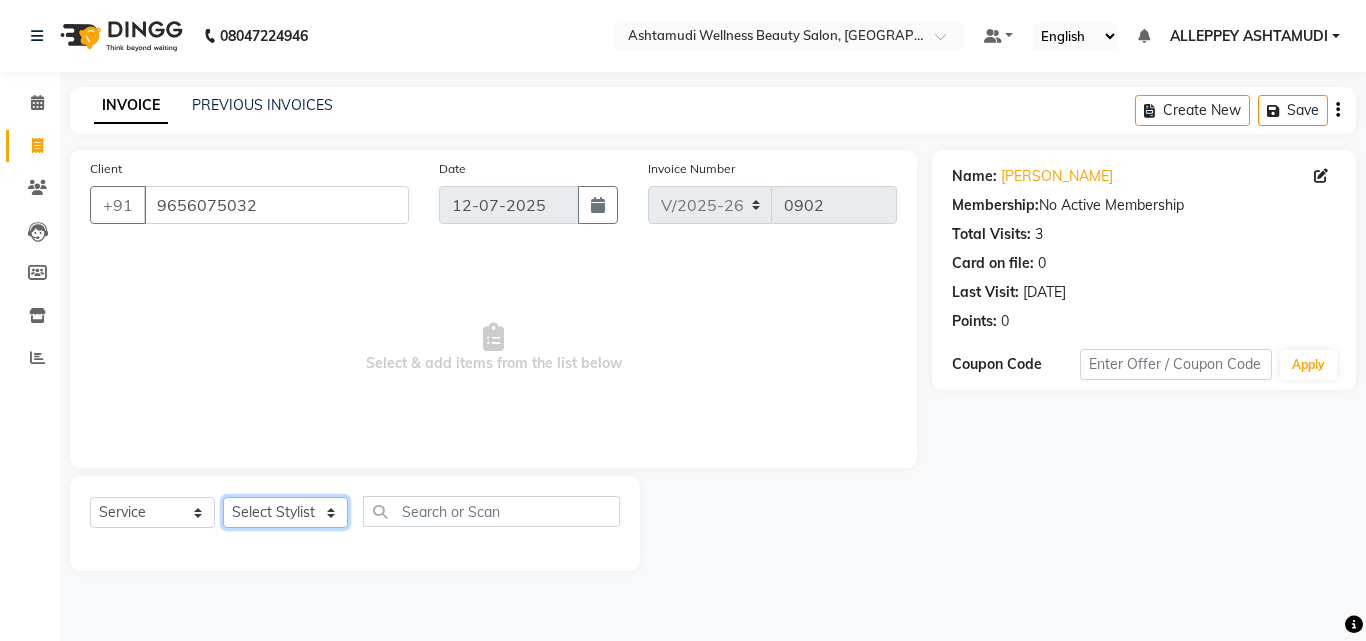 select on "80964" 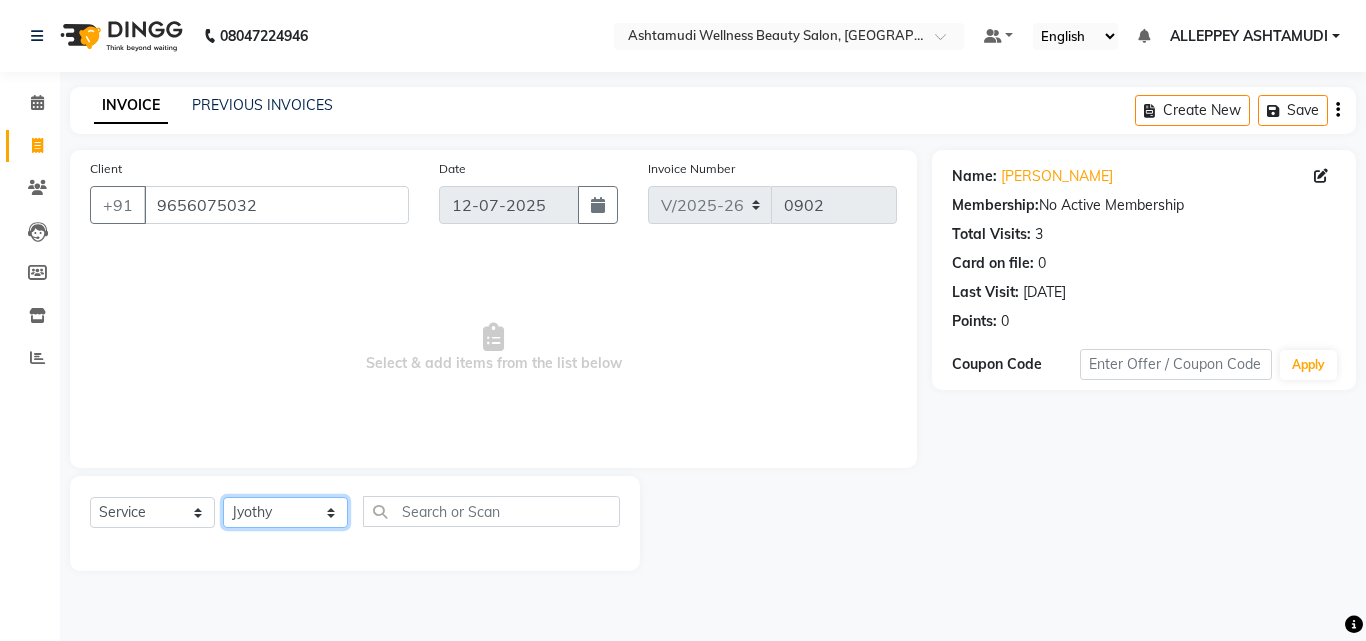 click on "Select Stylist ALLEPPEY ASHTAMUDI Jyothy REKHA B ROSELIN Soumya Sreedevi" 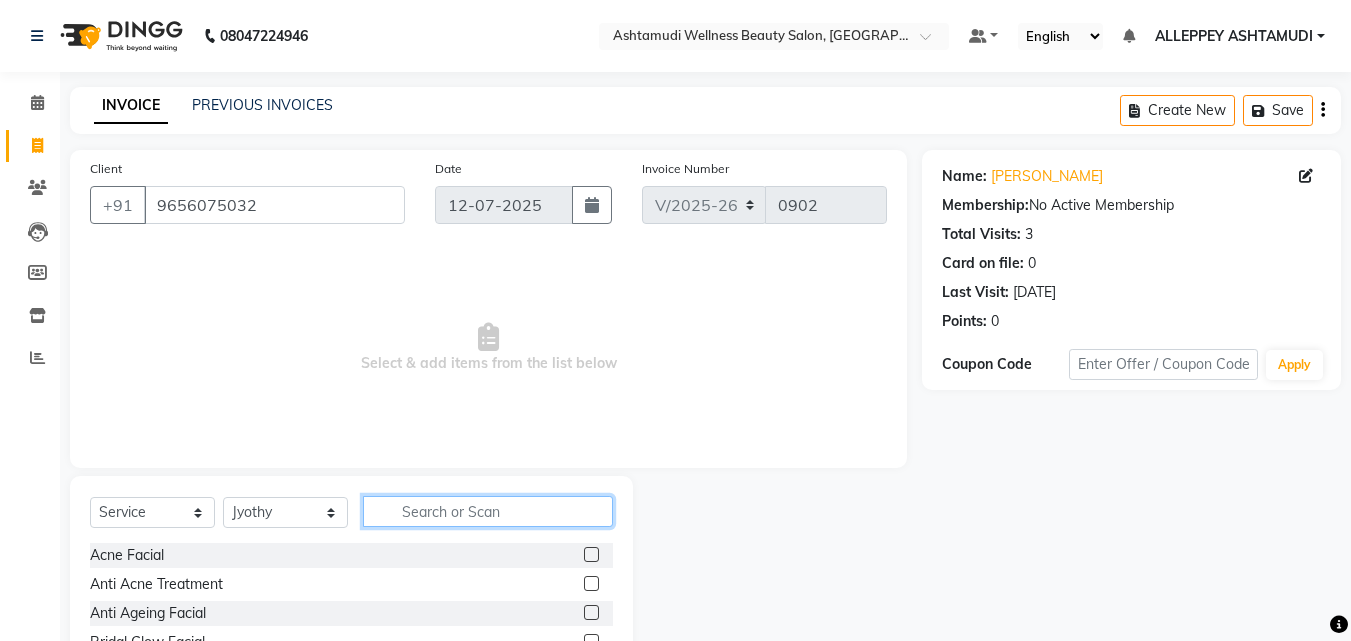 click 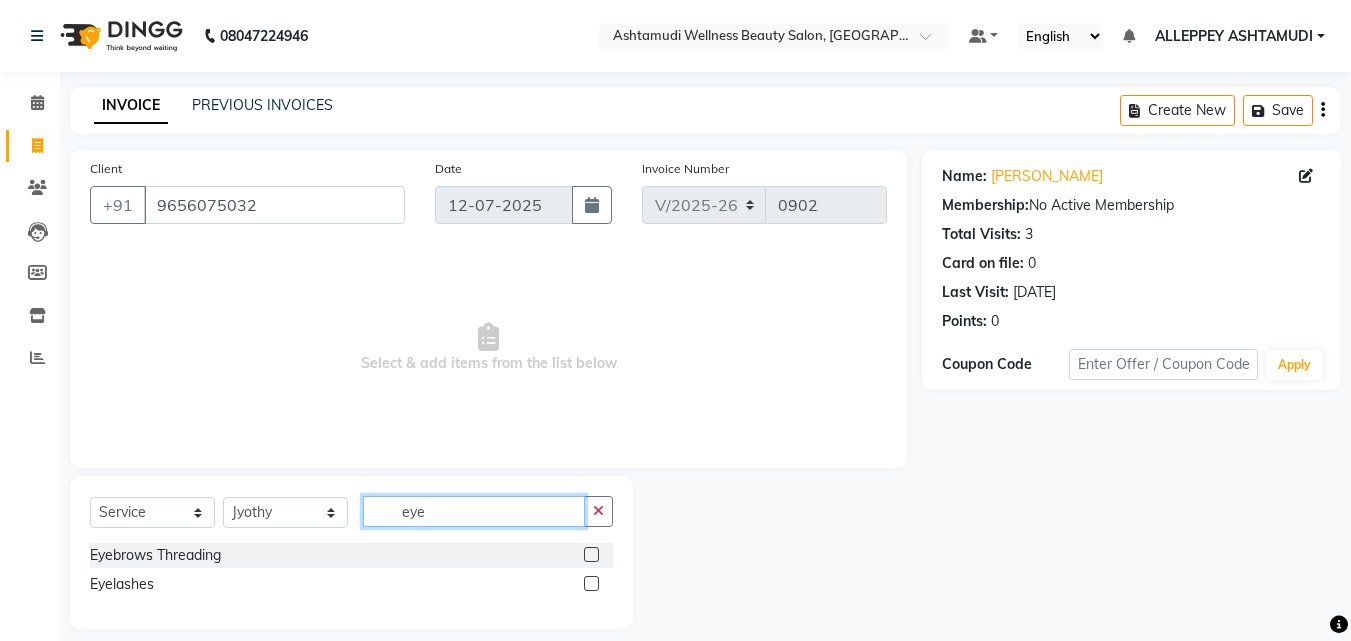 type on "eye" 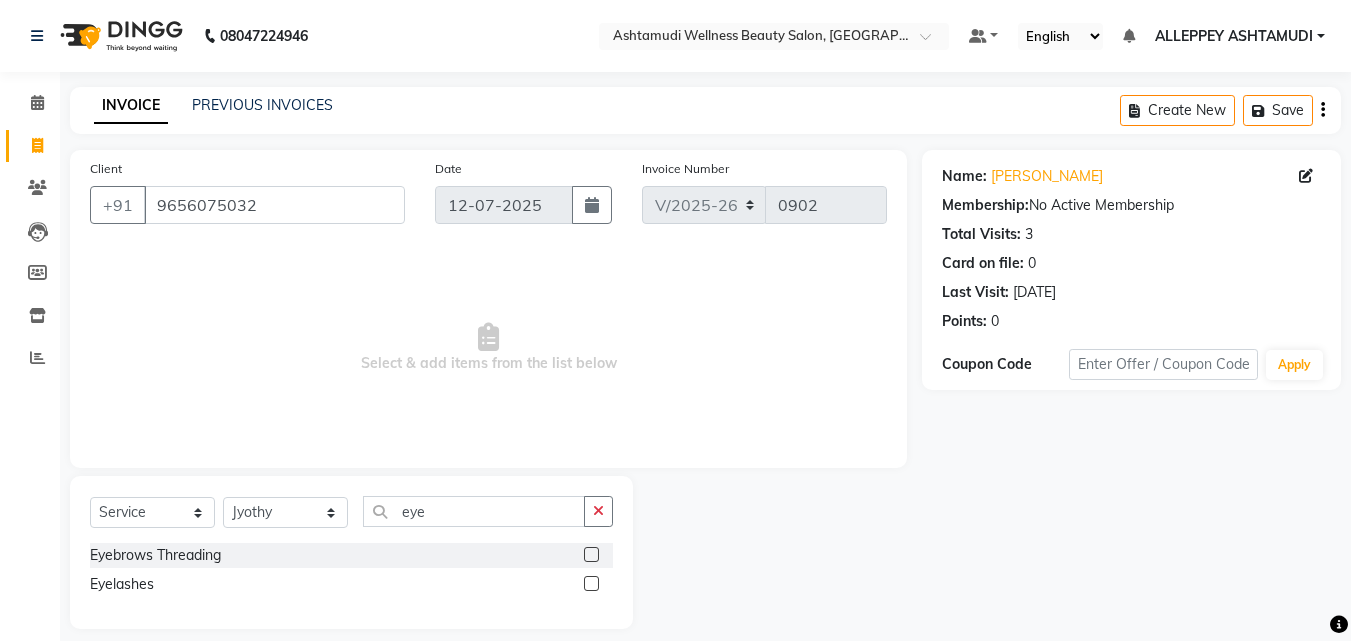 click 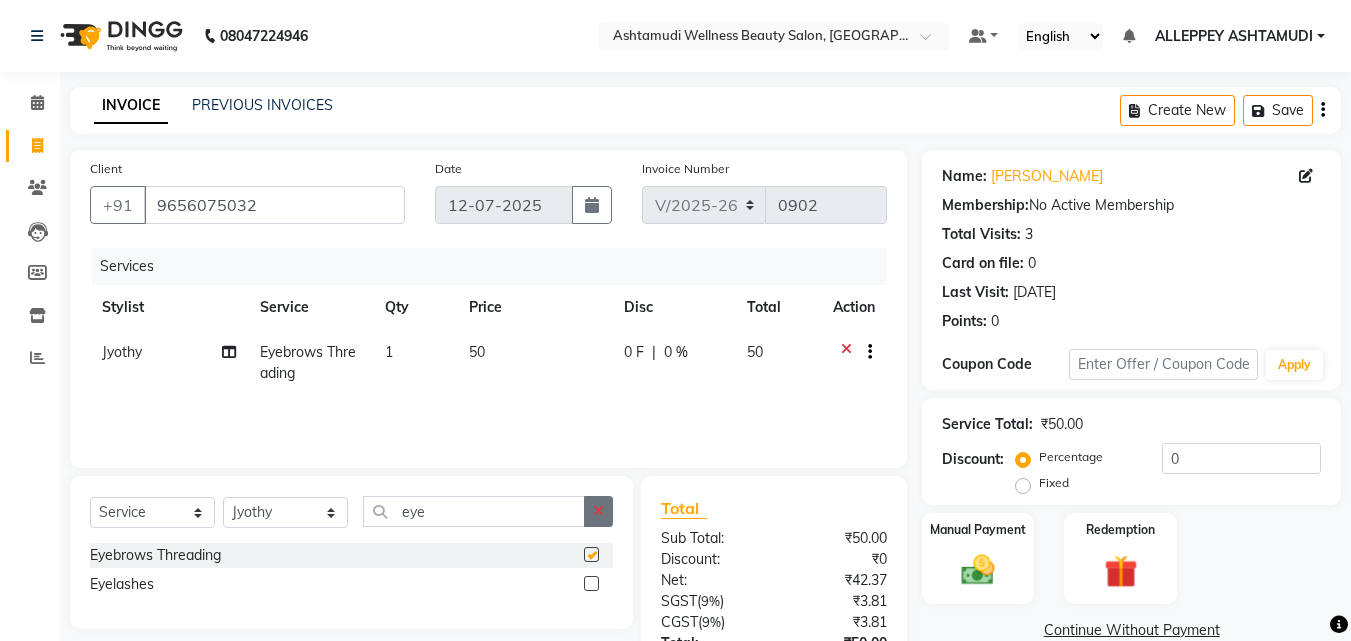 click 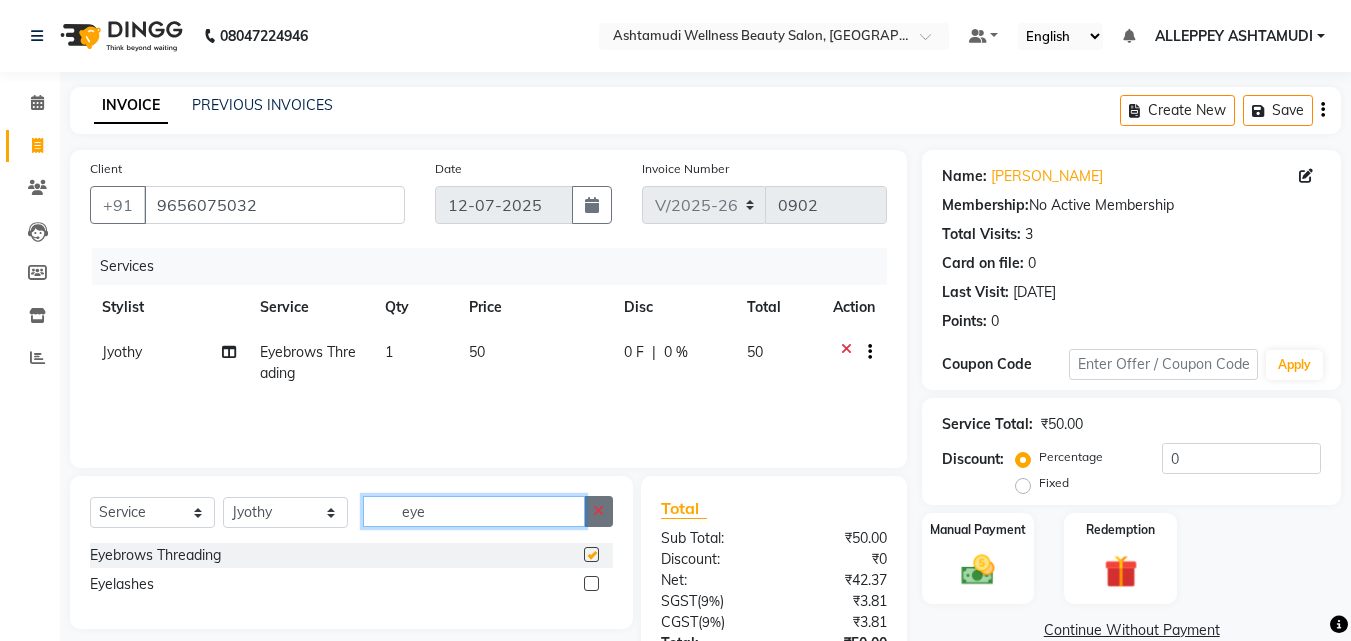 type 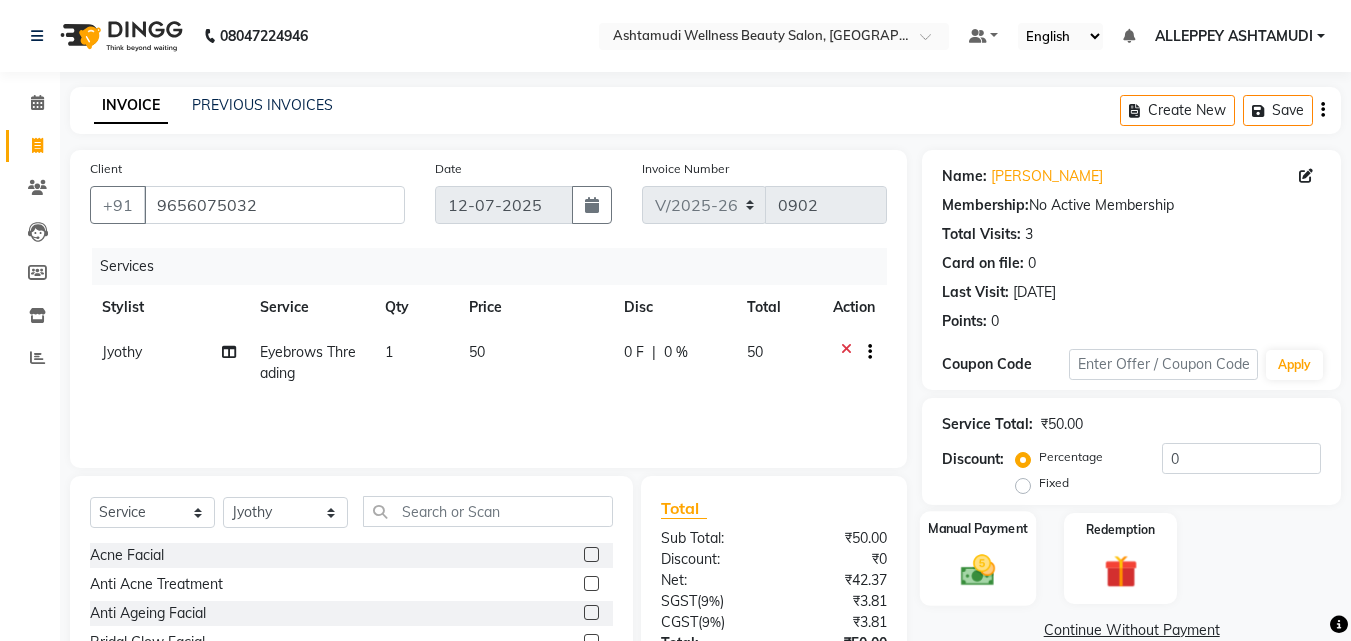 click 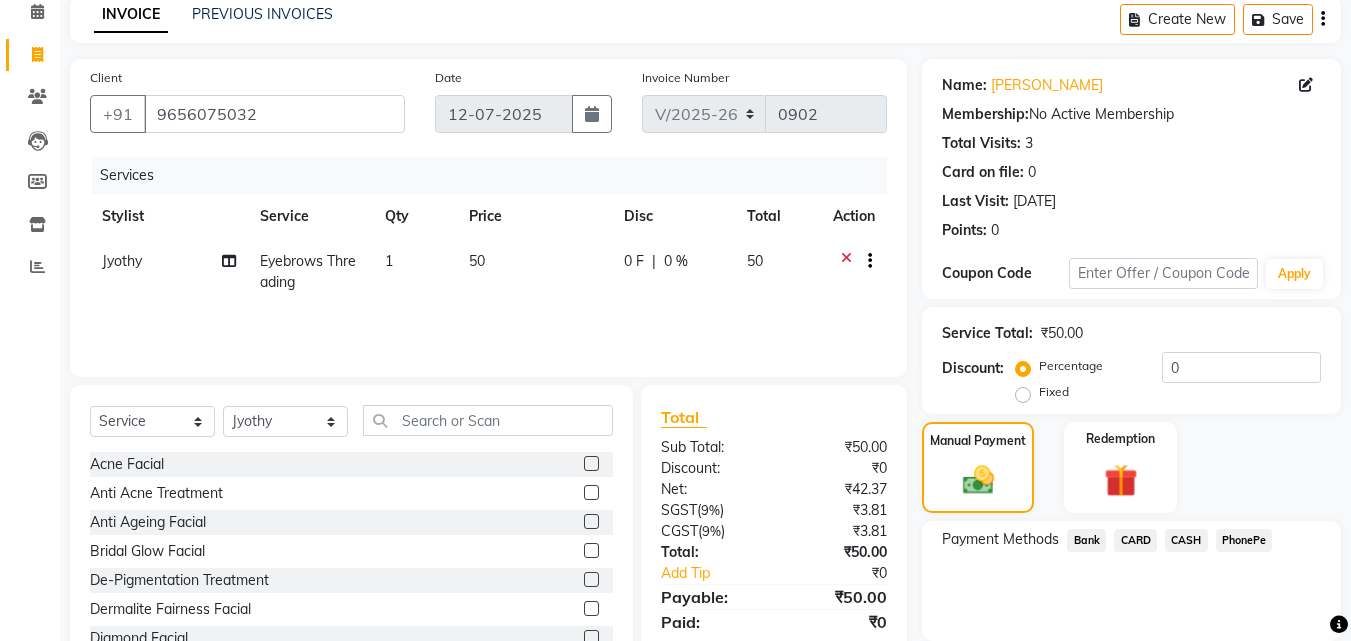 scroll, scrollTop: 162, scrollLeft: 0, axis: vertical 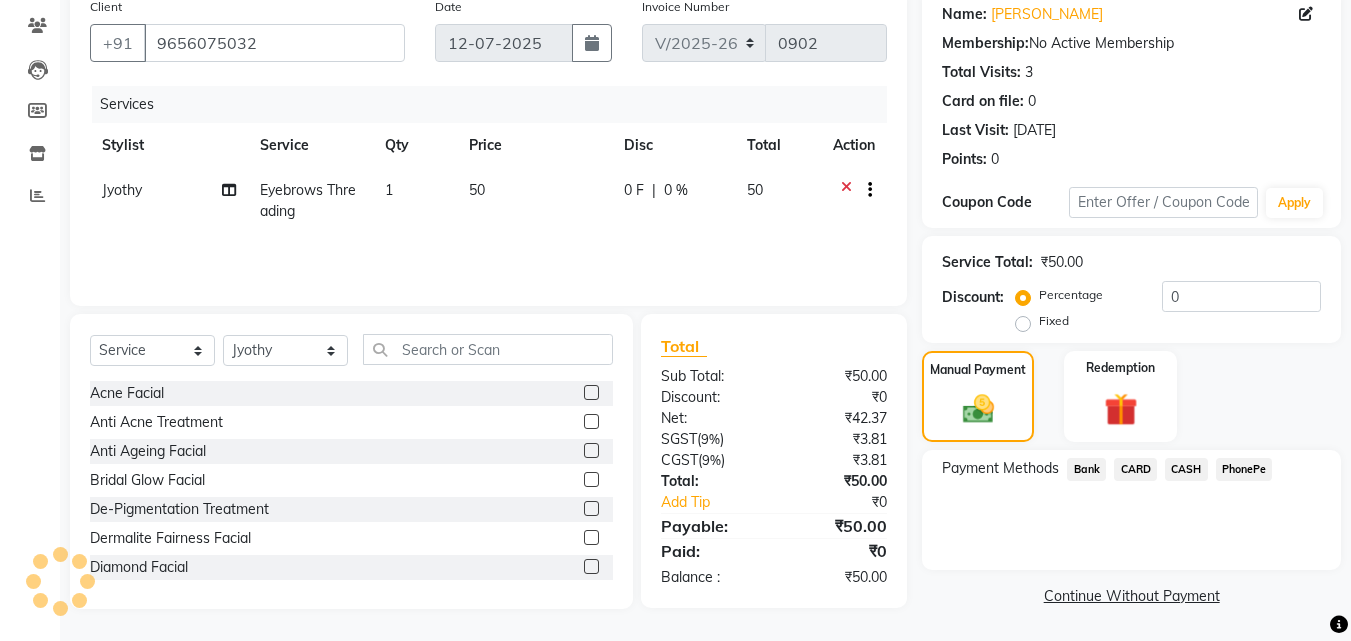 click on "CASH" 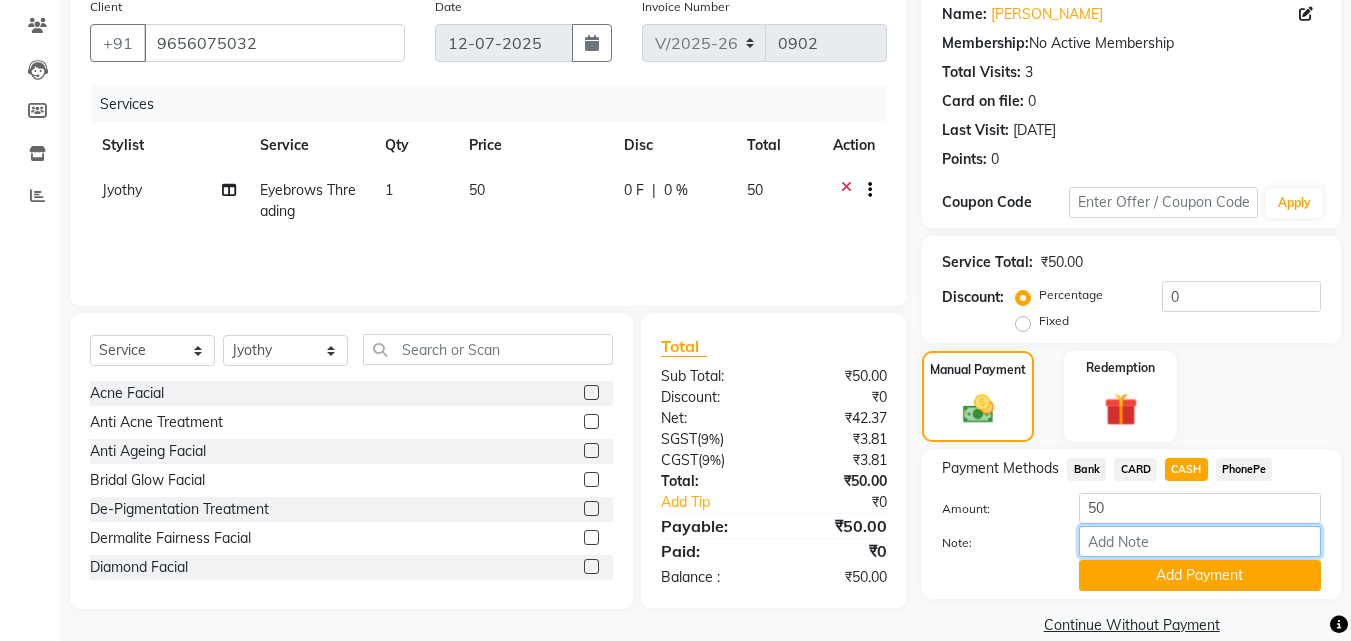 click on "Note:" at bounding box center [1200, 541] 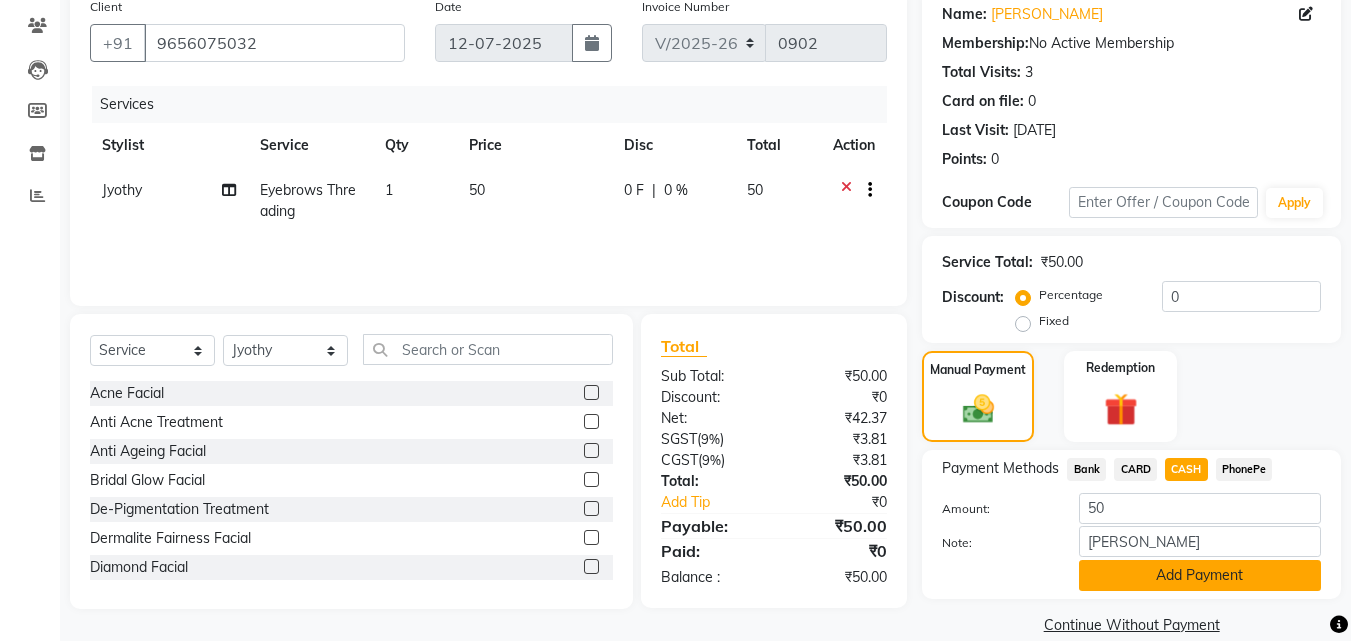 click on "Add Payment" 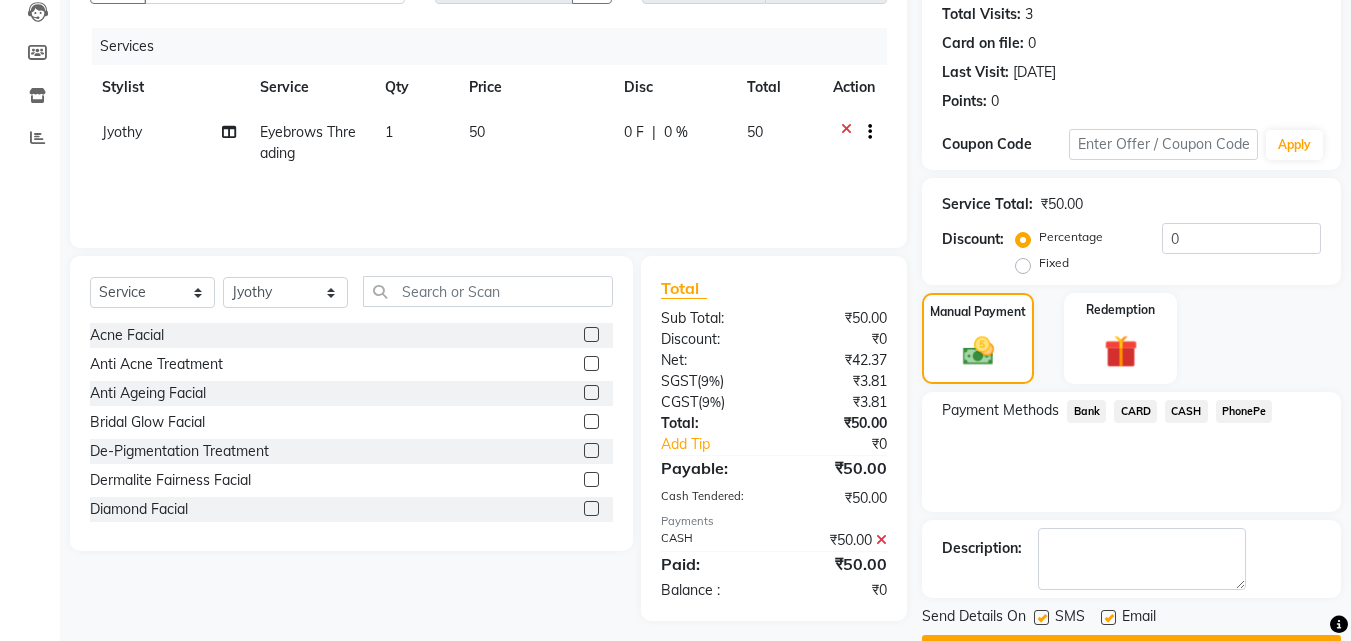 scroll, scrollTop: 275, scrollLeft: 0, axis: vertical 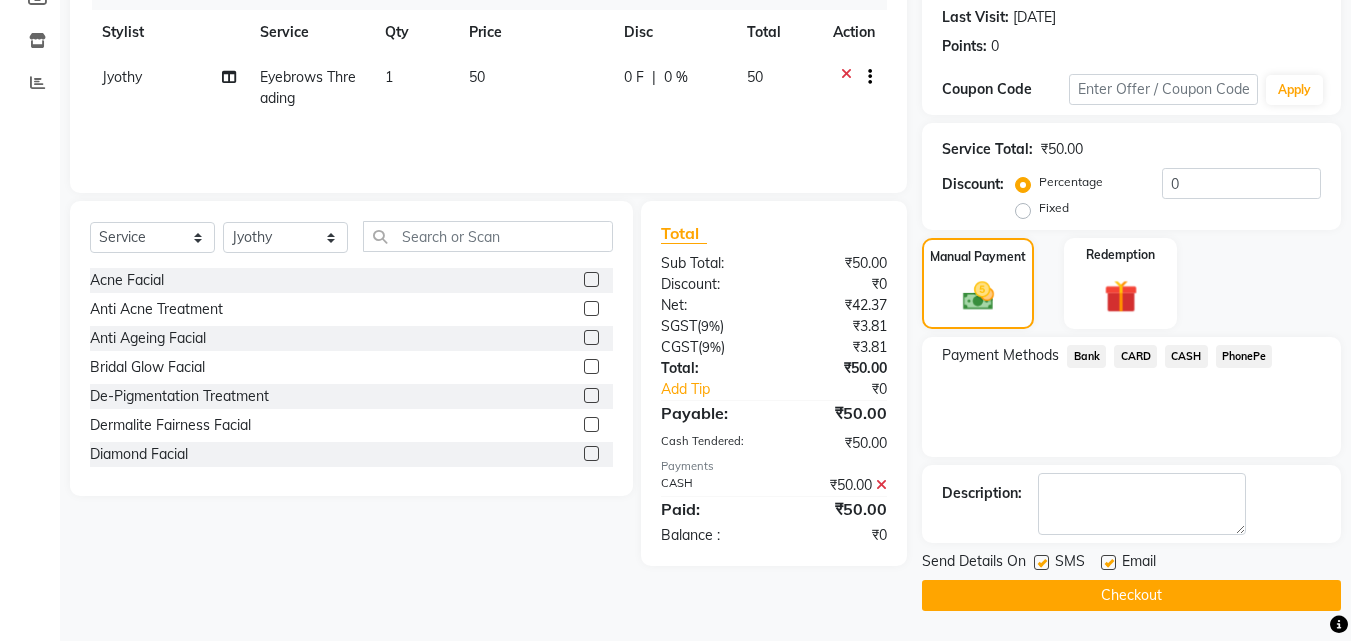 click on "Checkout" 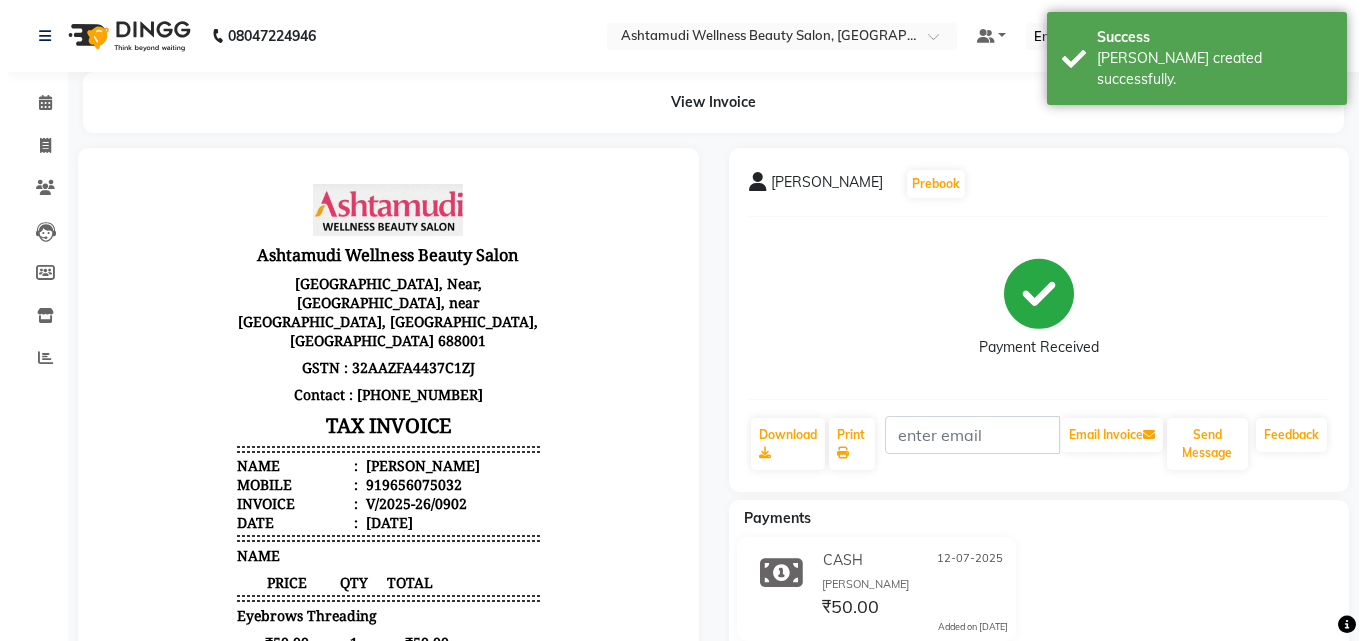 scroll, scrollTop: 0, scrollLeft: 0, axis: both 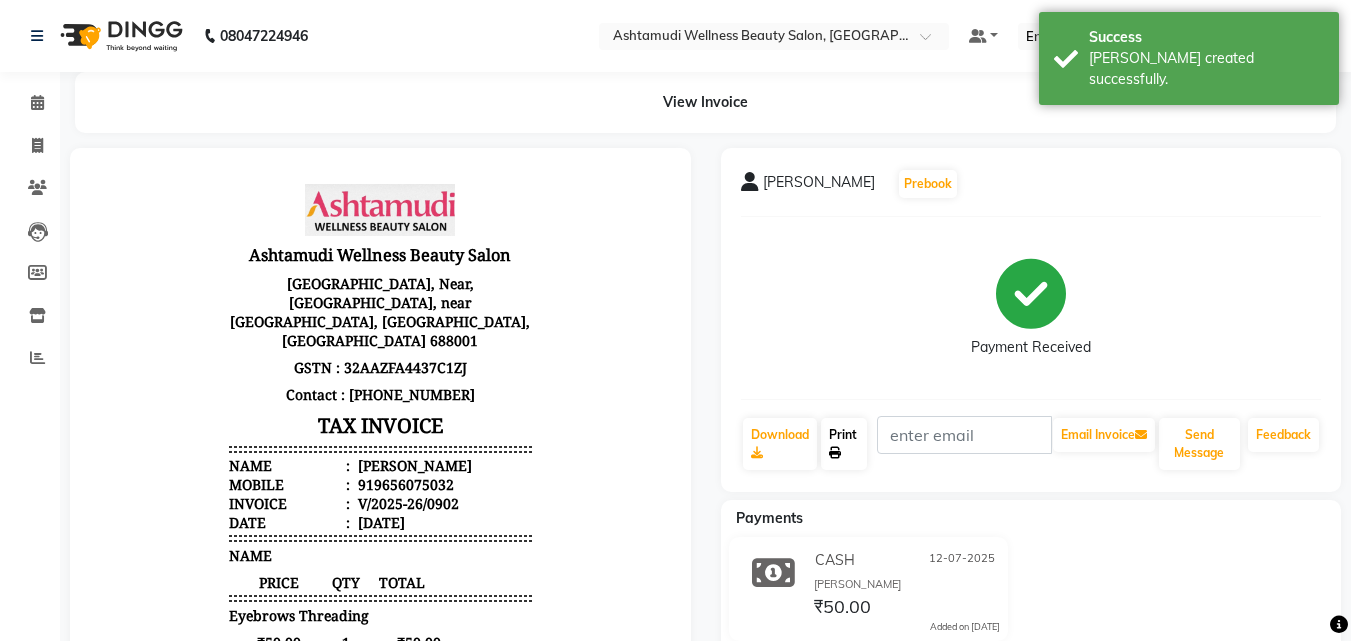 click on "Print" 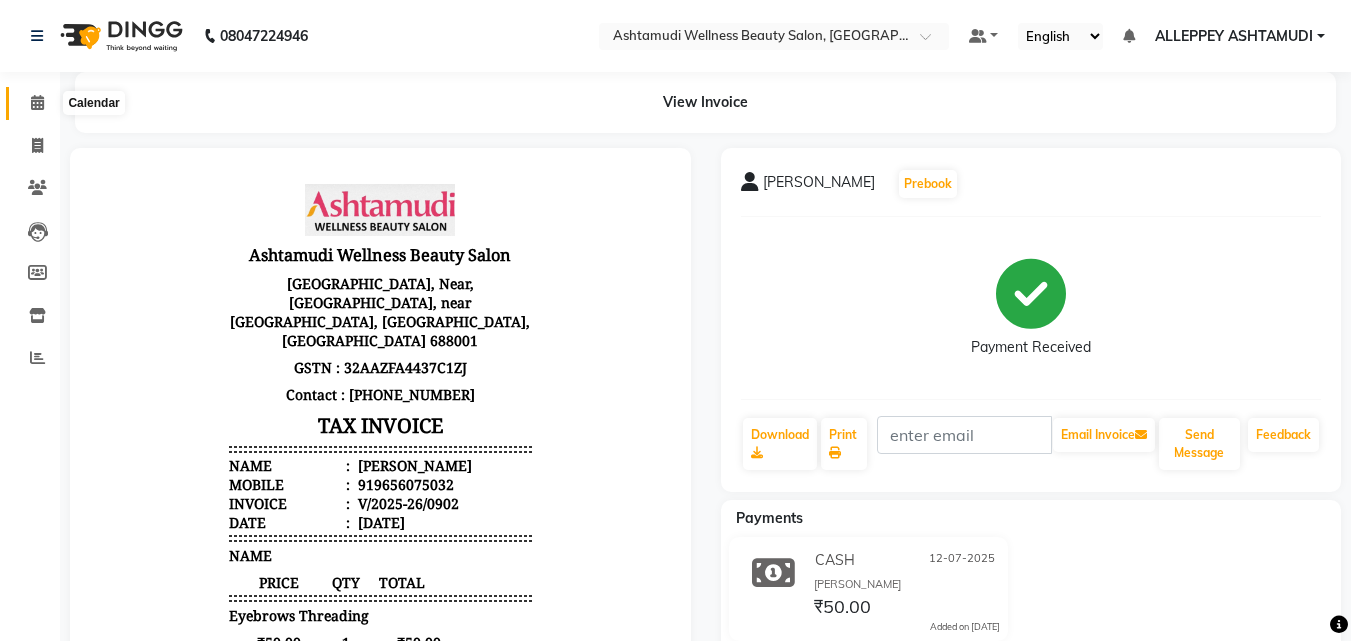 click 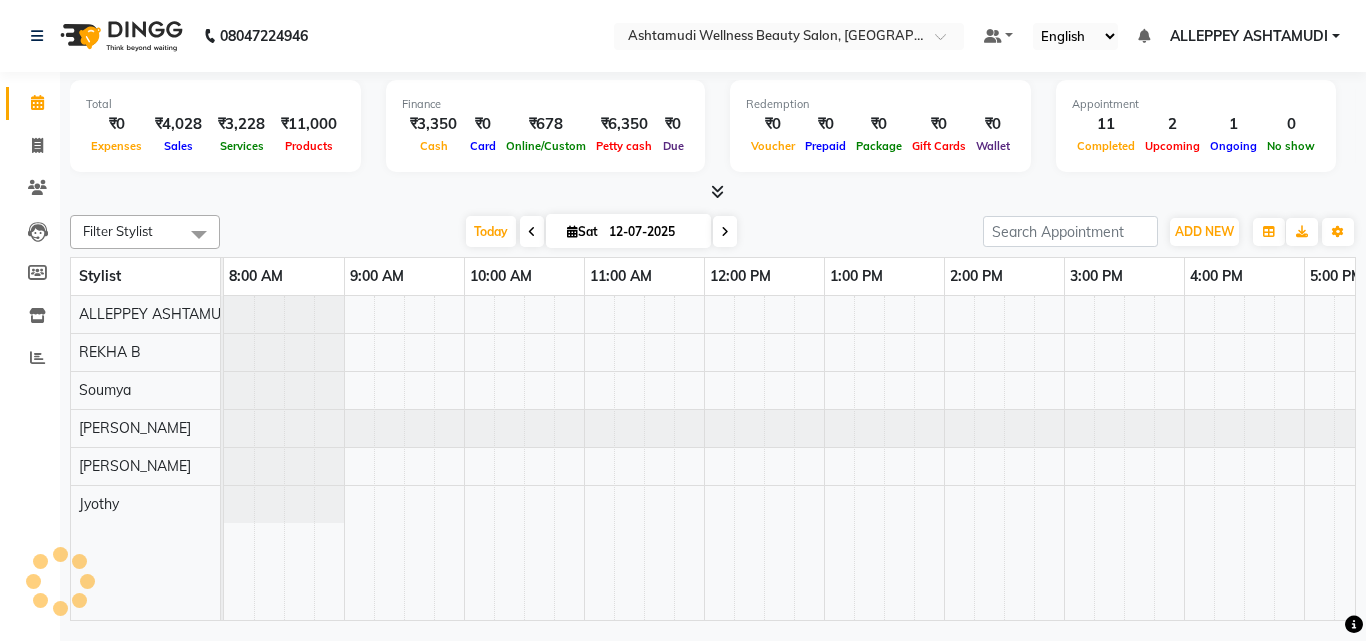 scroll, scrollTop: 0, scrollLeft: 0, axis: both 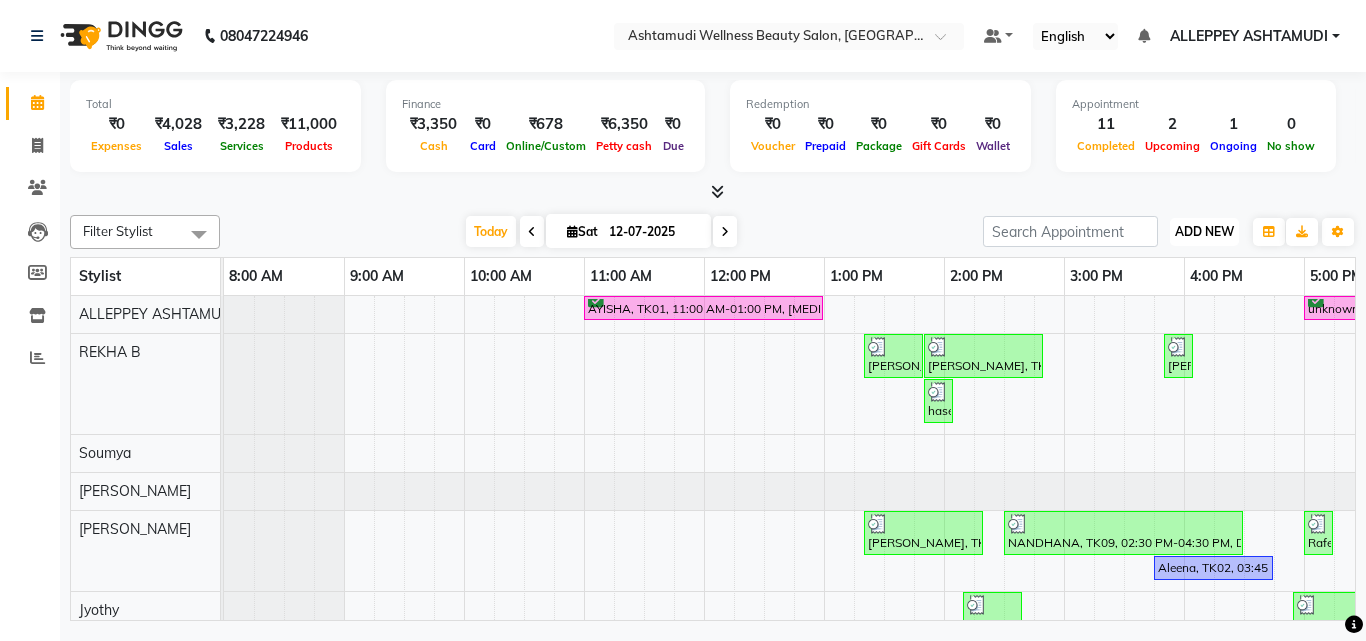 click on "ADD NEW" at bounding box center (1204, 231) 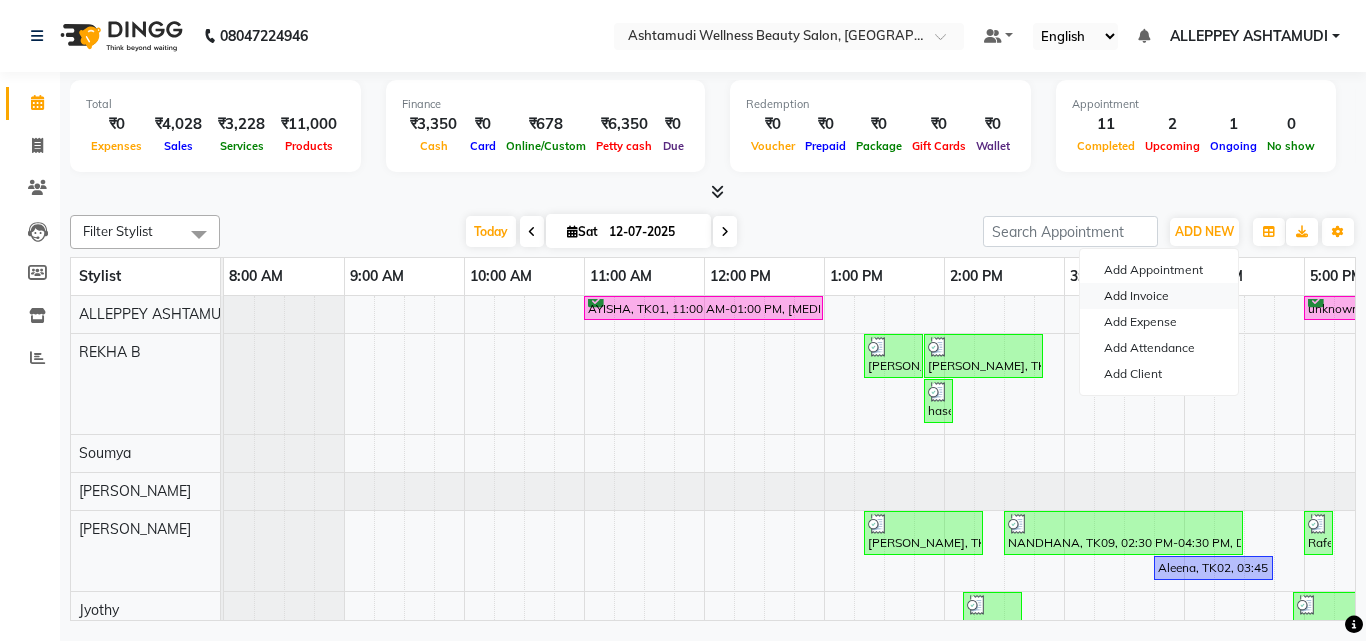 click on "Add Invoice" at bounding box center (1159, 296) 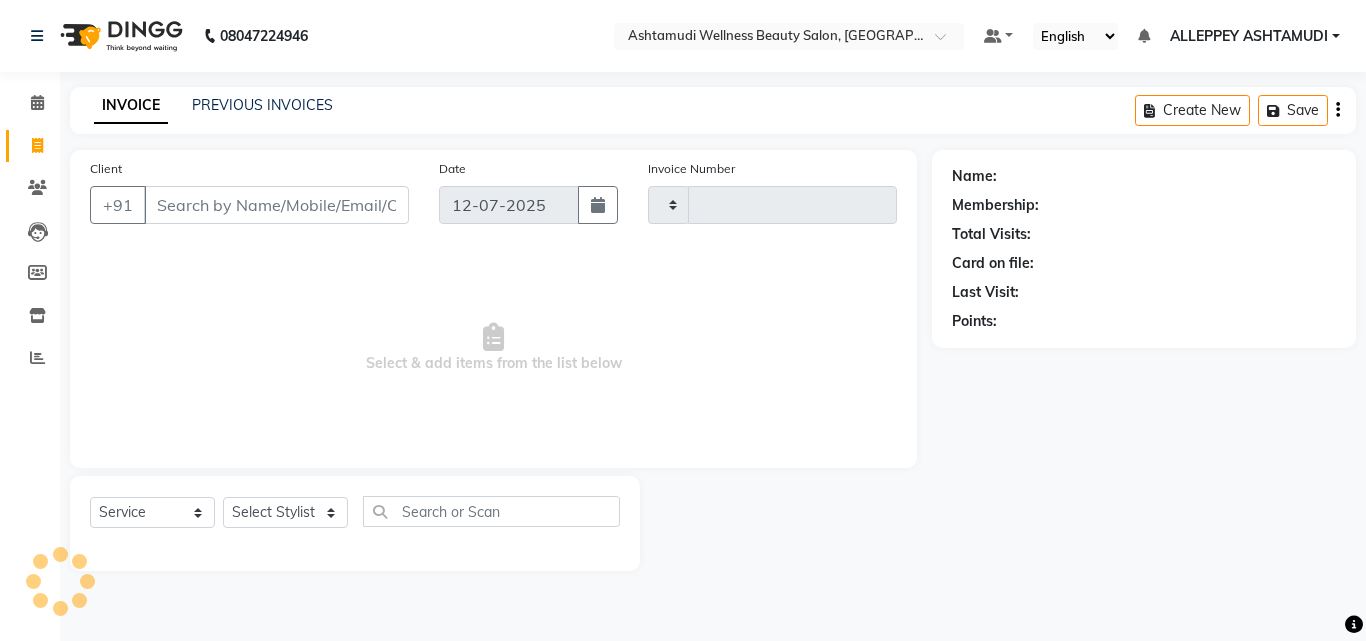 type on "0903" 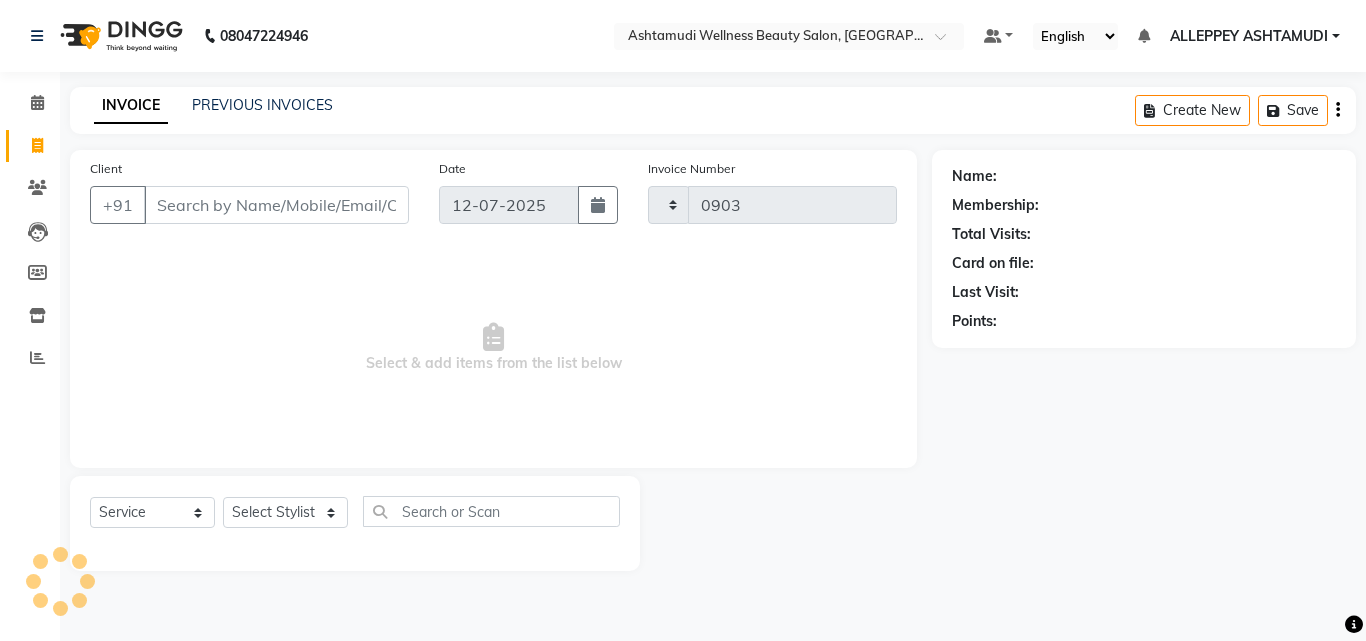 select on "4626" 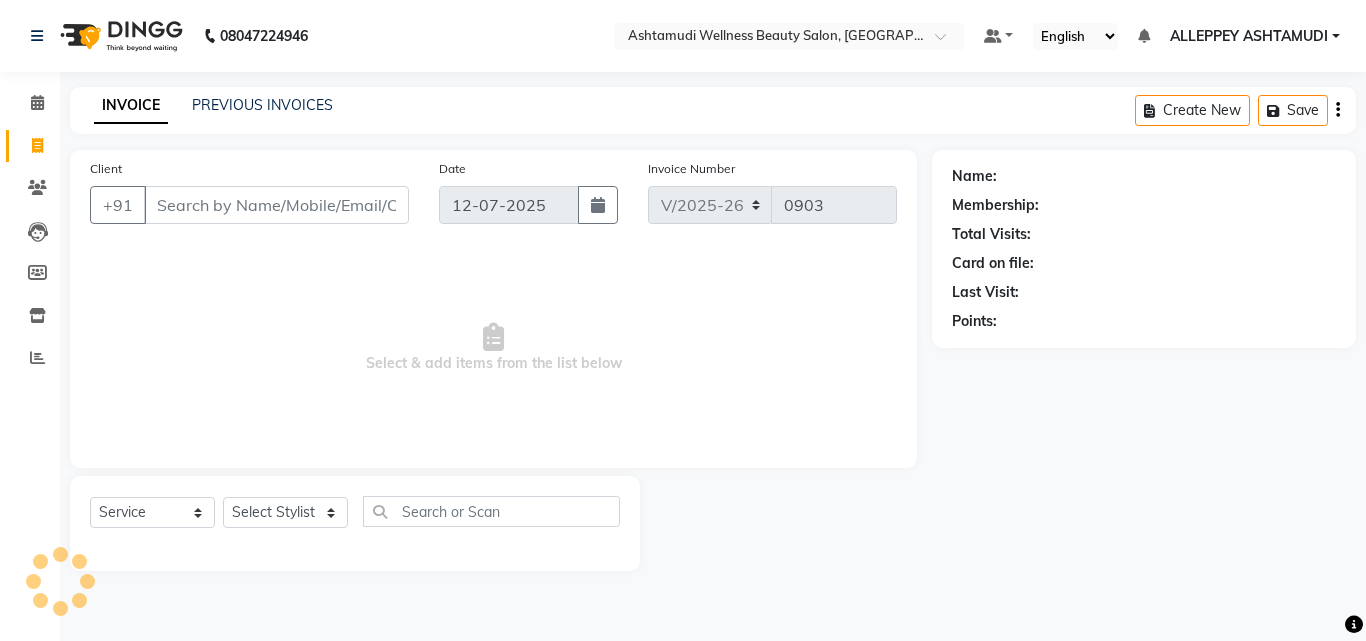 click on "Client" at bounding box center [276, 205] 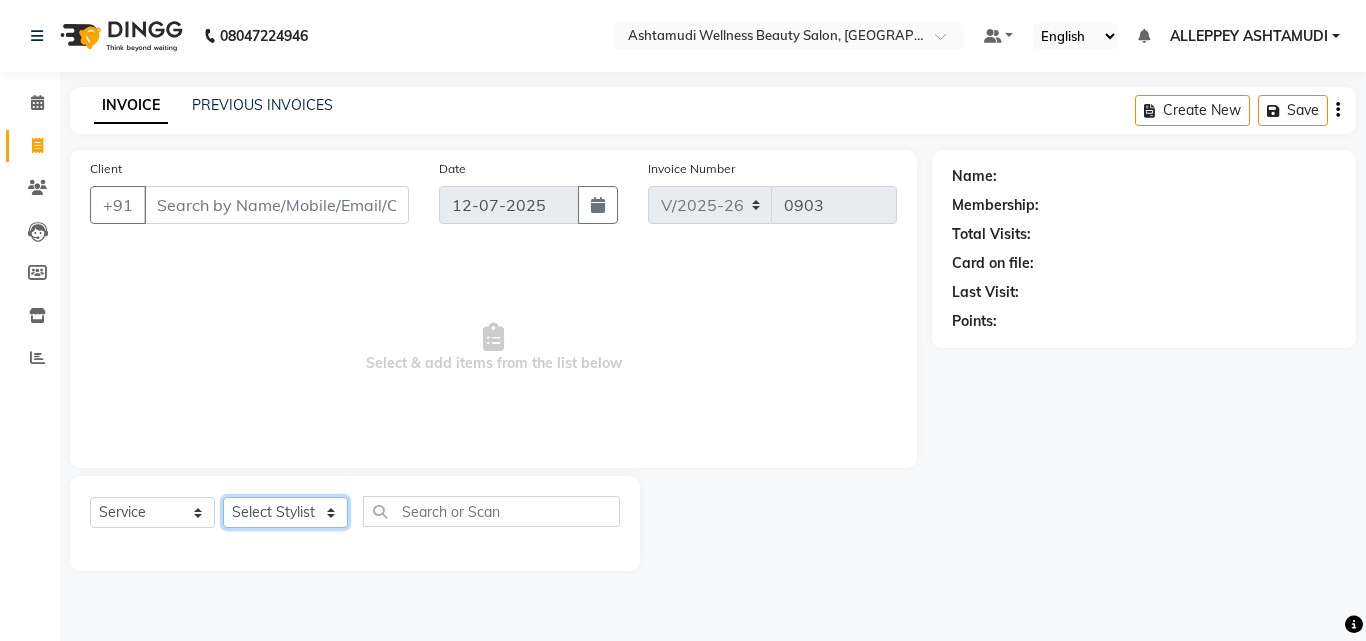 click on "Select Stylist" 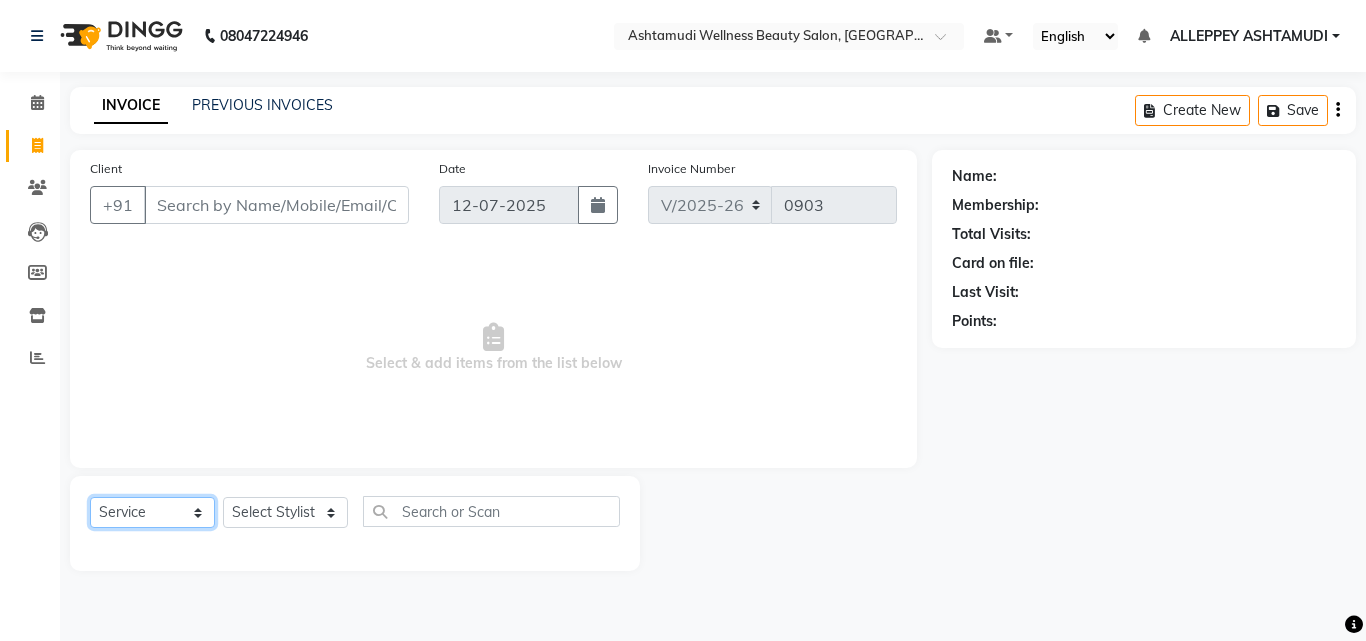 click on "Select  Service  Product  Membership  Package Voucher Prepaid Gift Card" 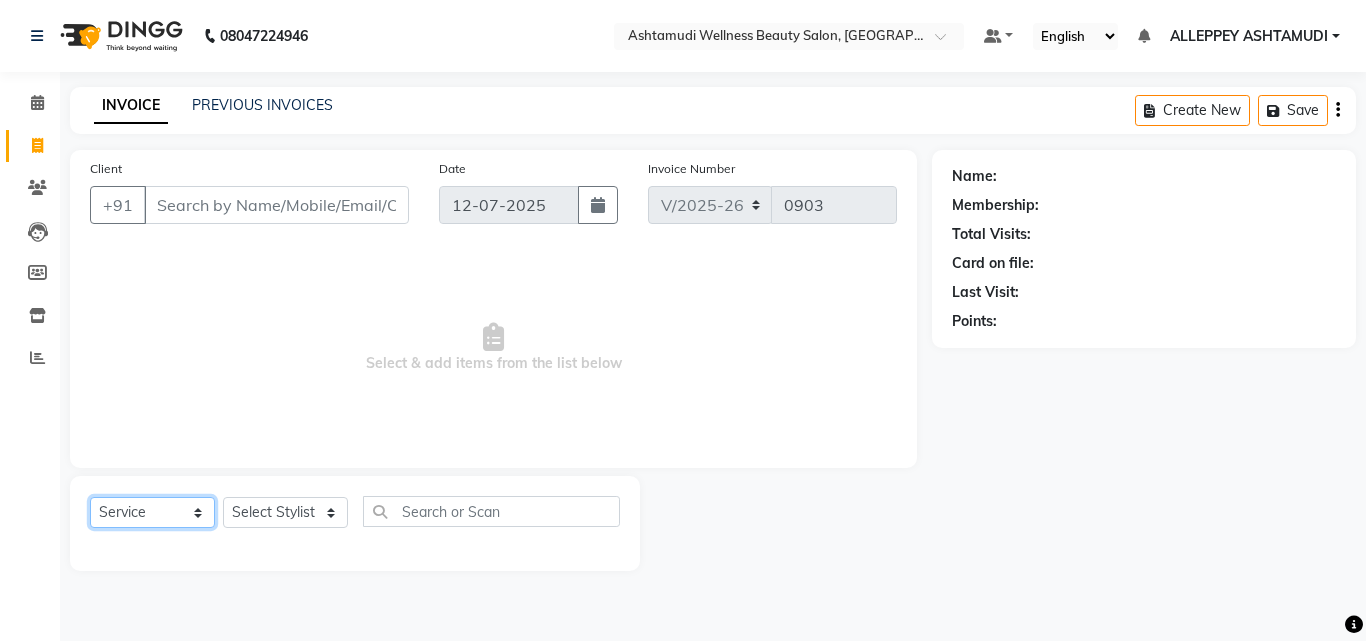 select on "product" 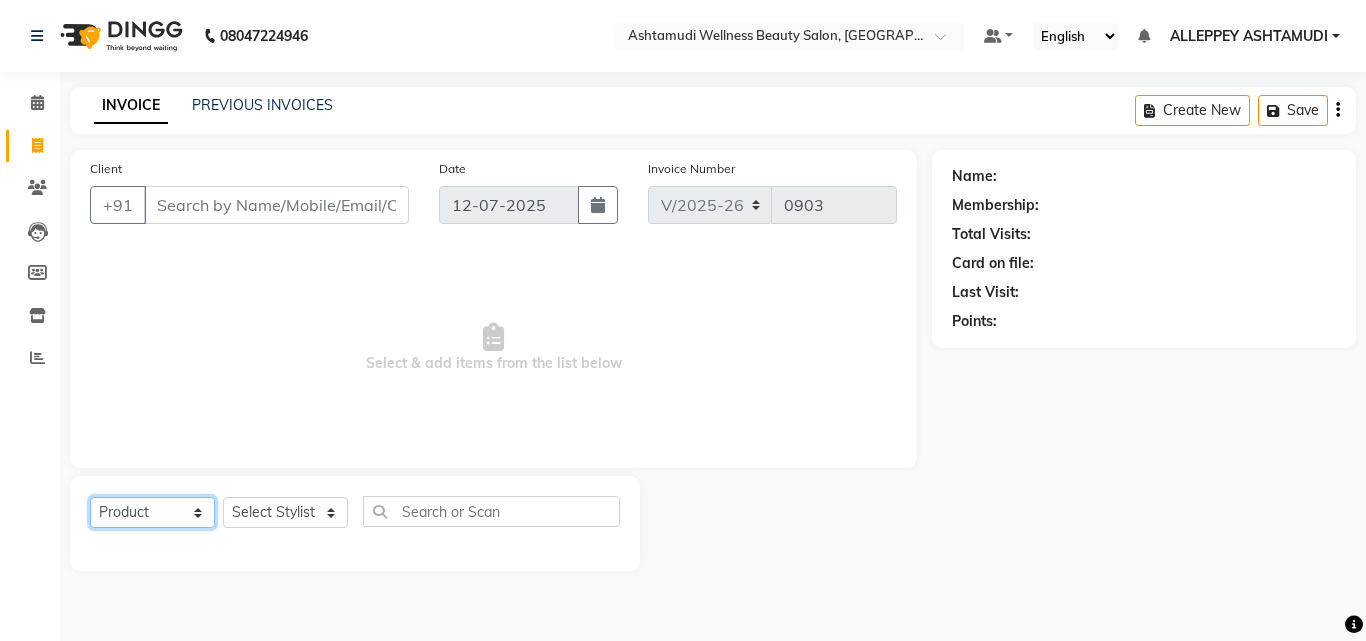 click on "Select  Service  Product  Membership  Package Voucher Prepaid Gift Card" 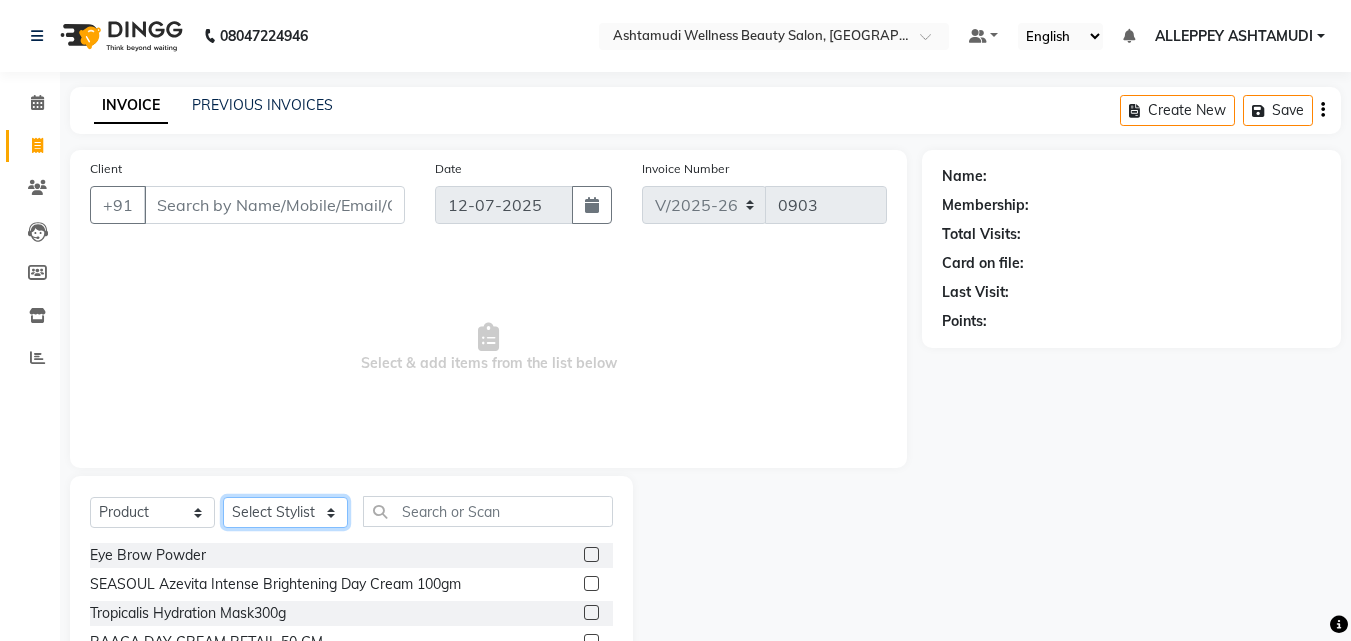 click on "Select Stylist ALLEPPEY ASHTAMUDI Jyothy REKHA B ROSELIN Soumya Sreedevi" 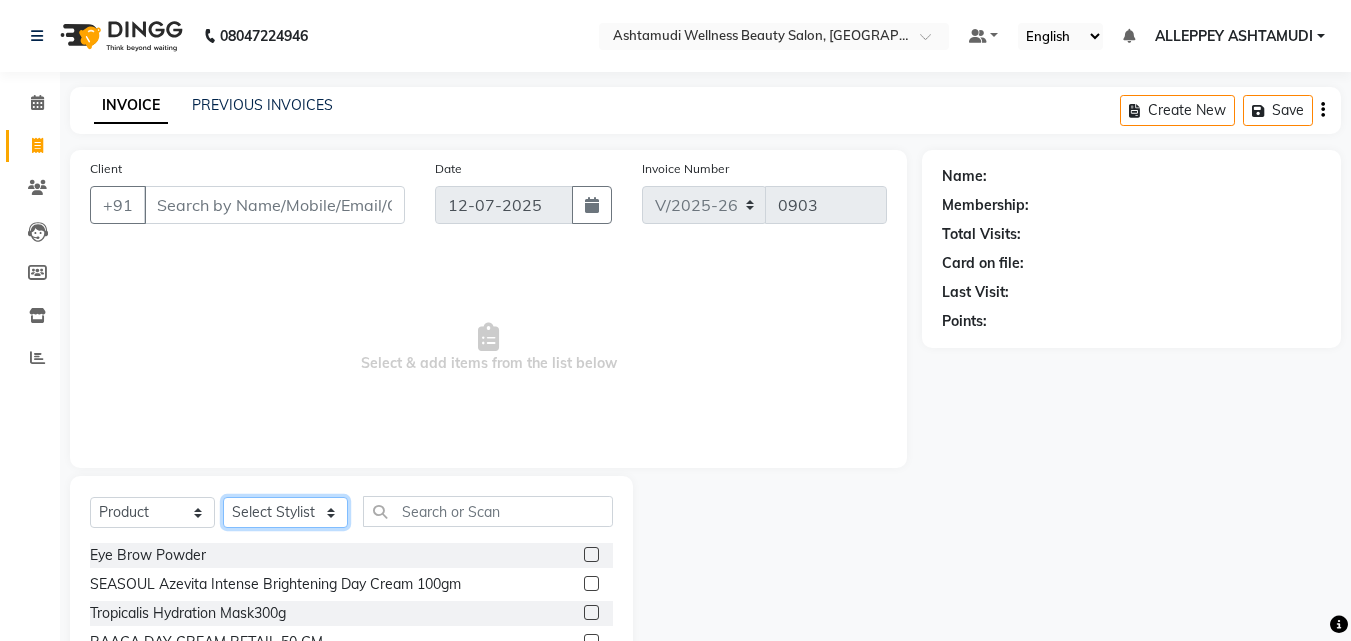 select on "70758" 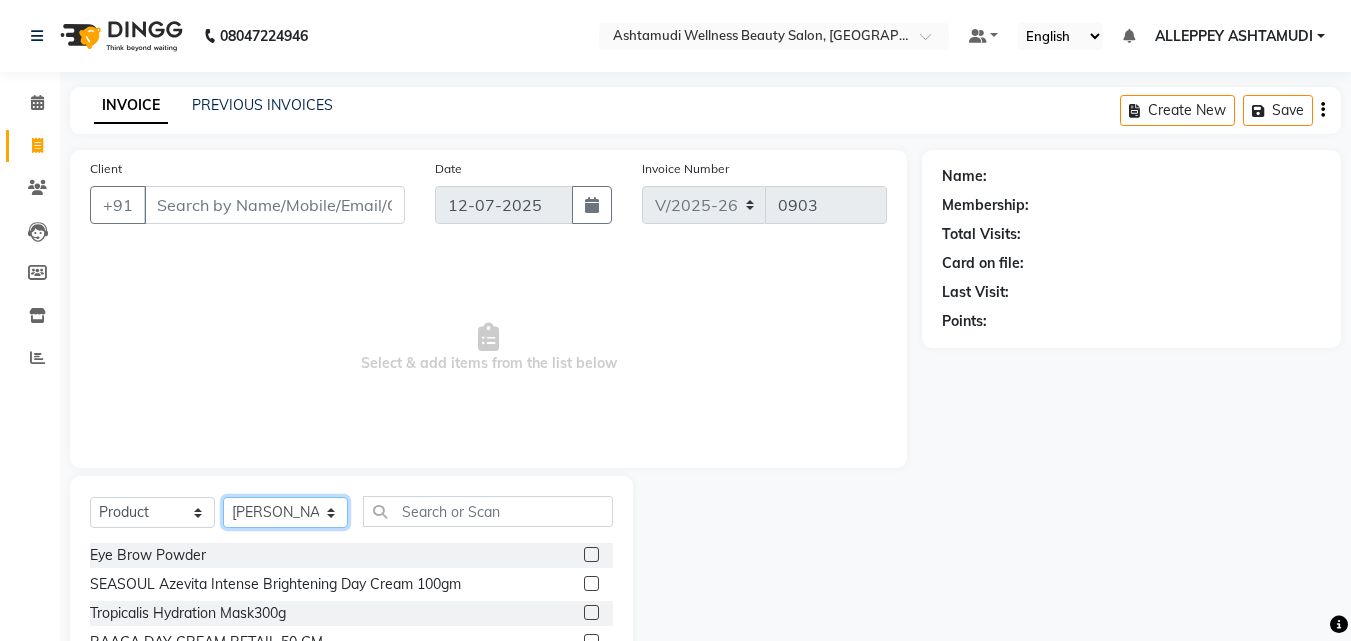 click on "Select Stylist ALLEPPEY ASHTAMUDI Jyothy REKHA B ROSELIN Soumya Sreedevi" 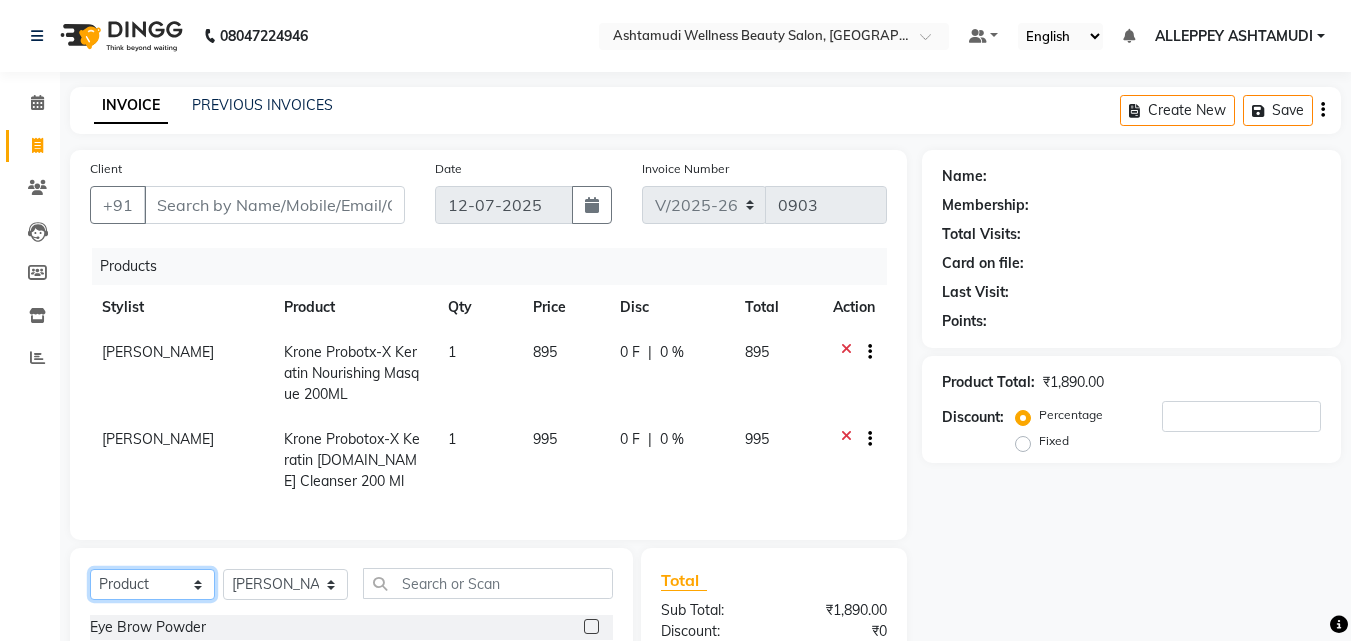 click on "Select  Service  Product  Membership  Package Voucher Prepaid Gift Card" 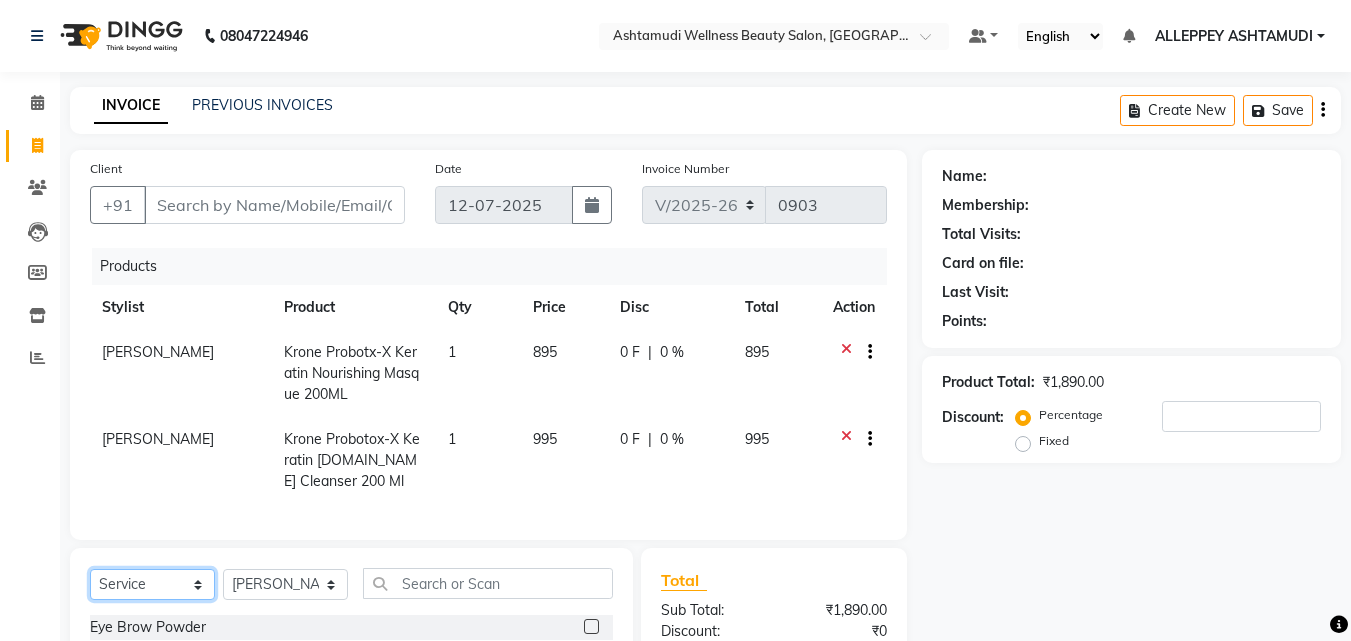click on "Select  Service  Product  Membership  Package Voucher Prepaid Gift Card" 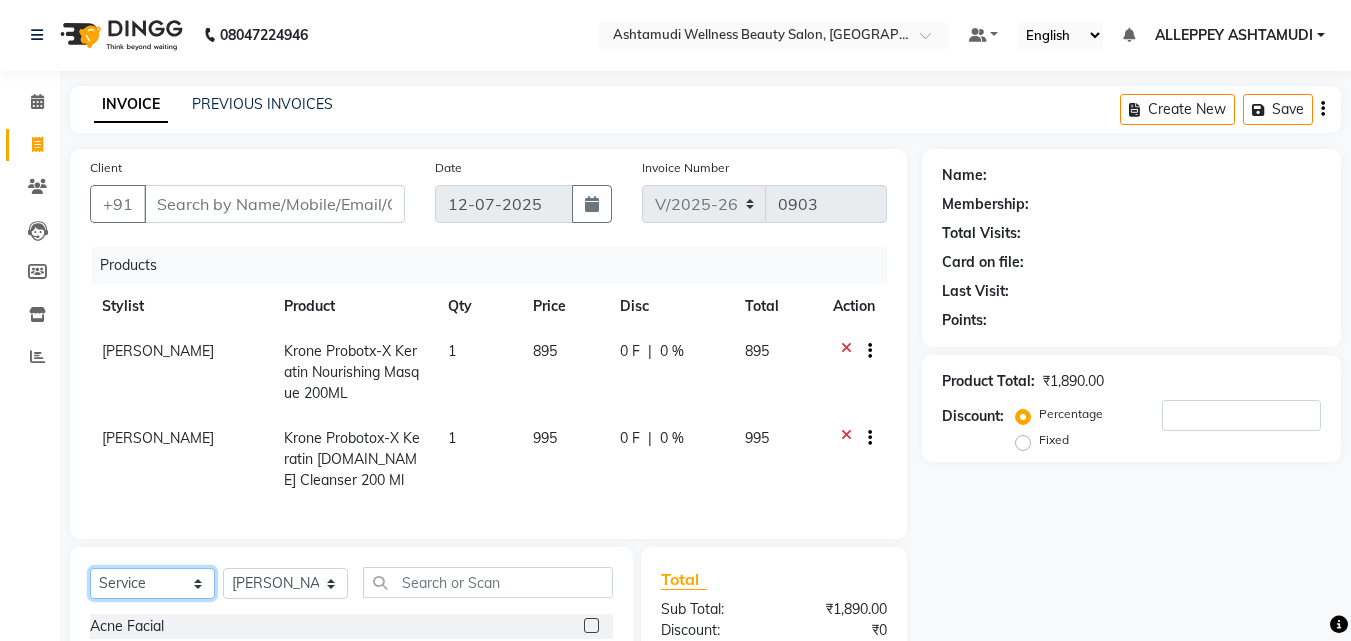 scroll, scrollTop: 247, scrollLeft: 0, axis: vertical 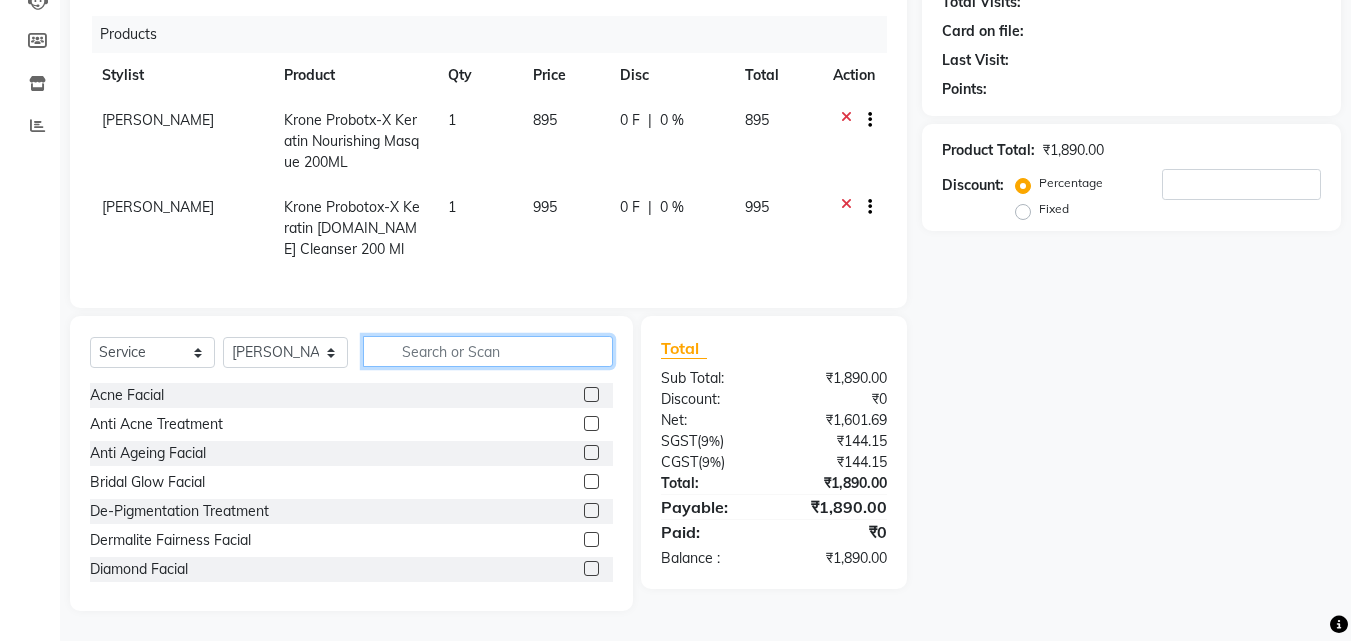 click 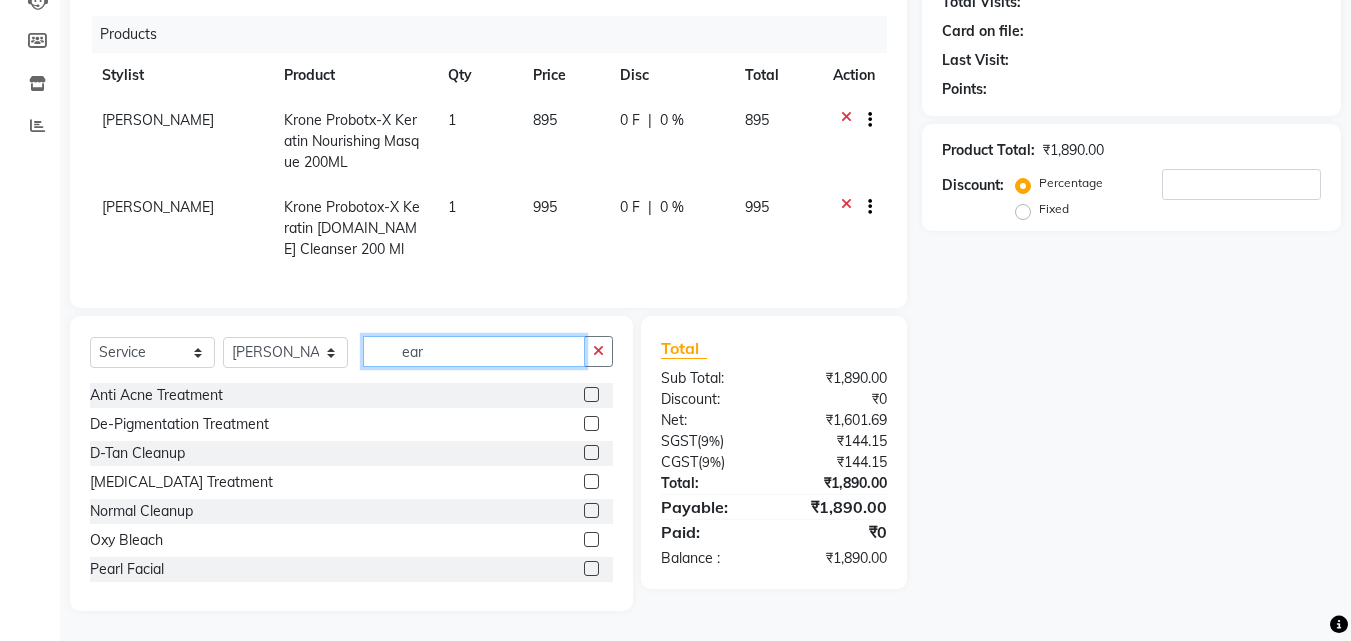scroll, scrollTop: 225, scrollLeft: 0, axis: vertical 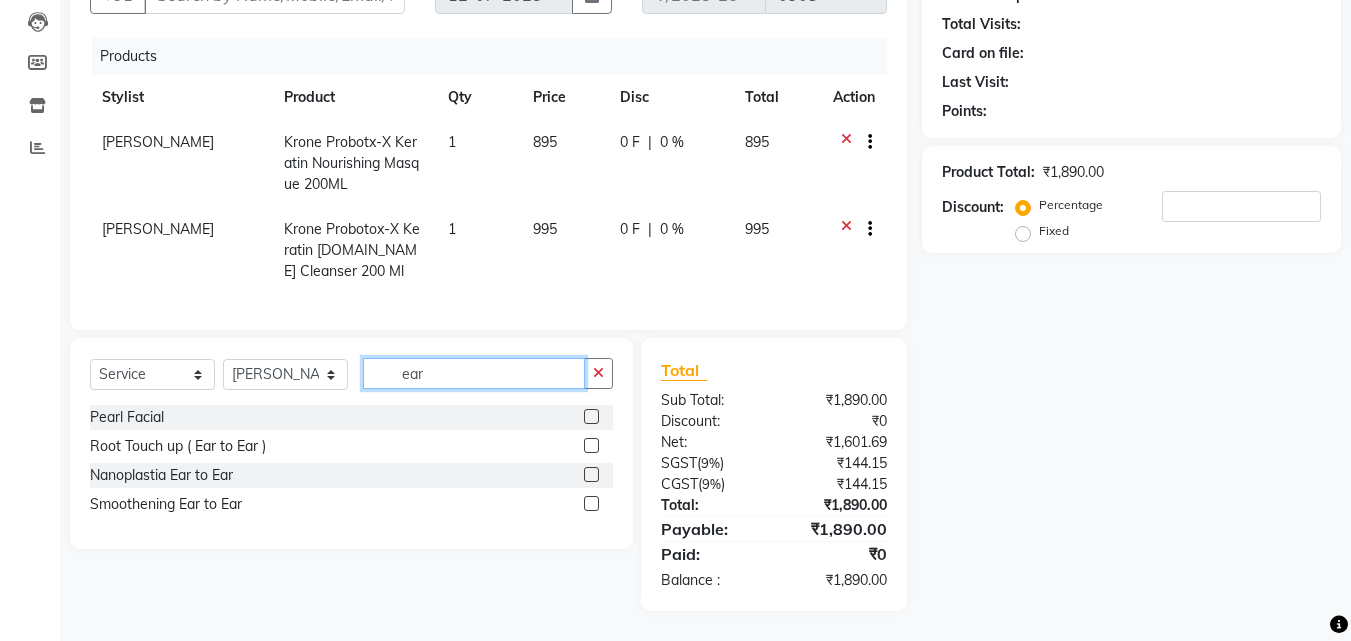 type on "ear" 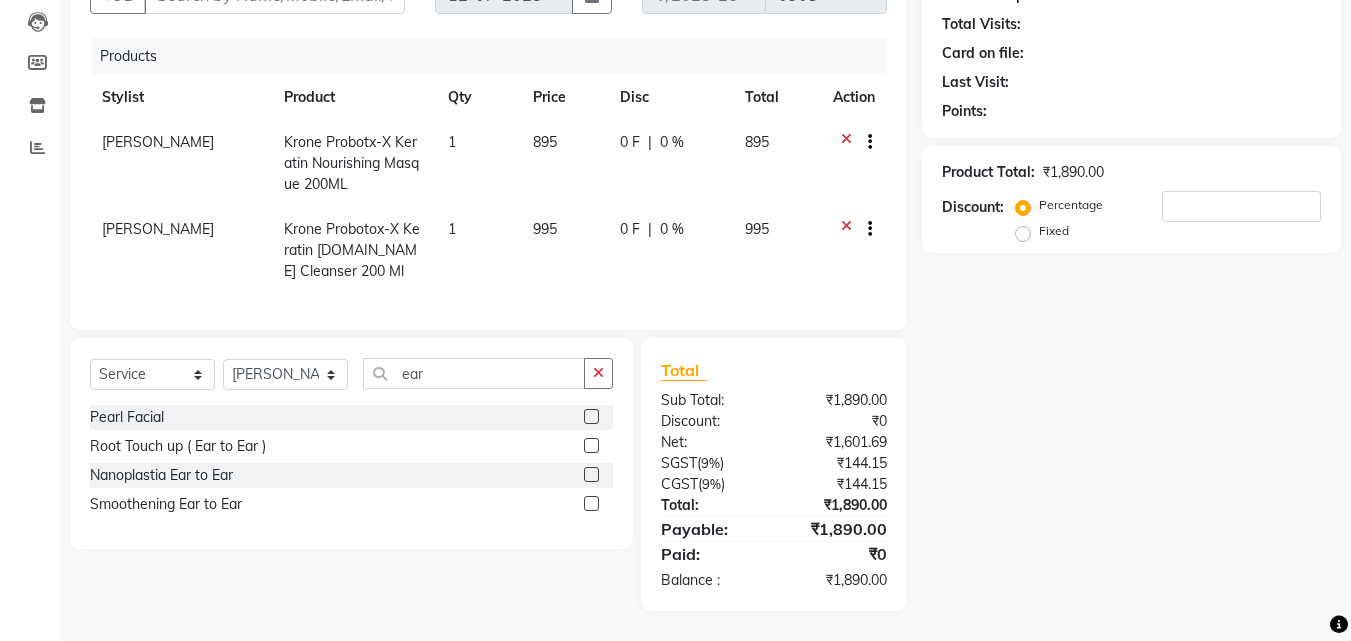click 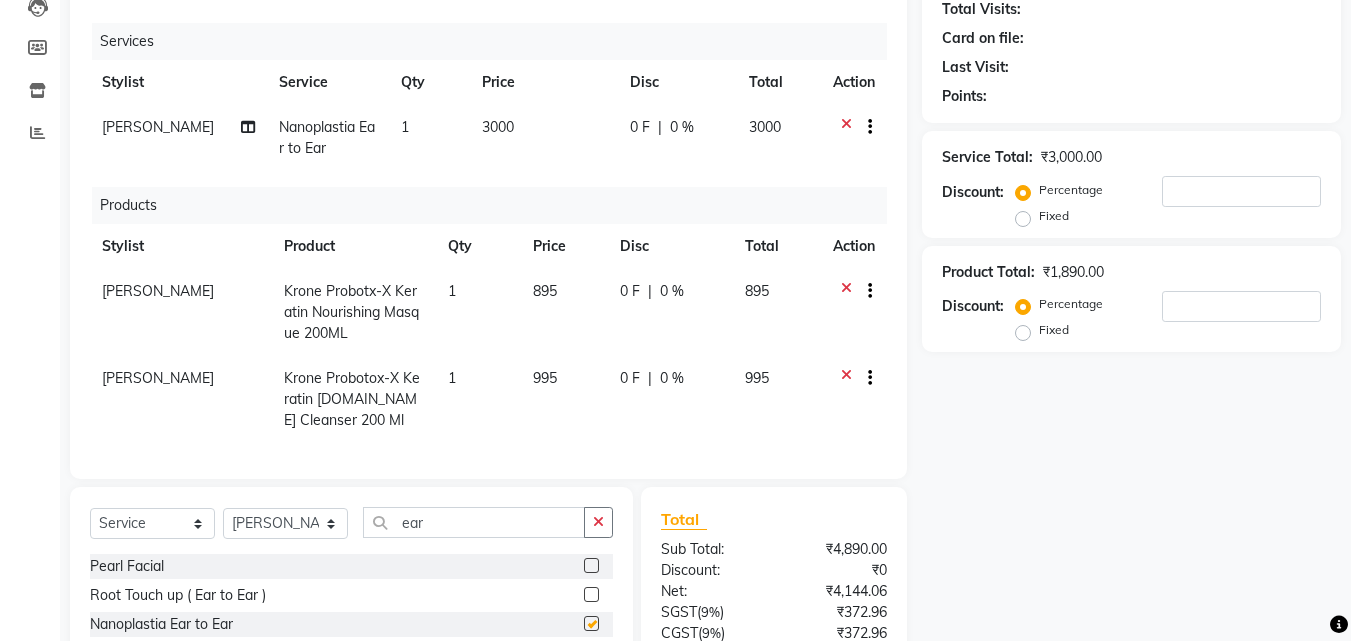 checkbox on "false" 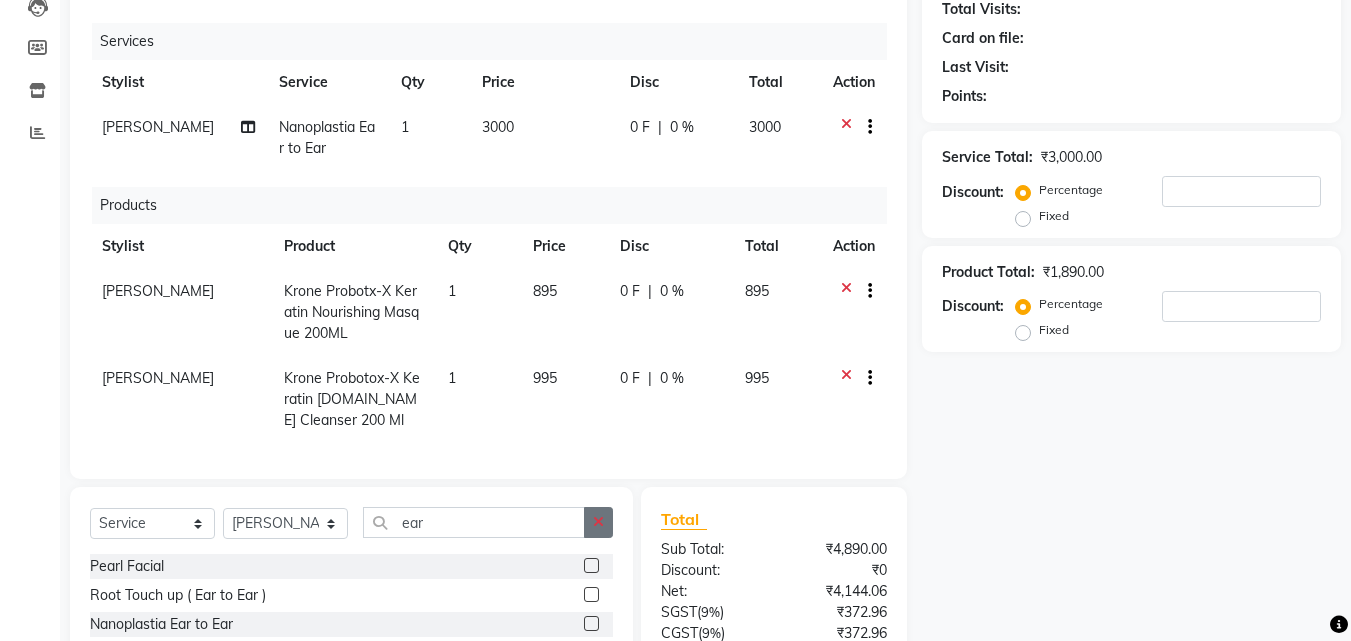click 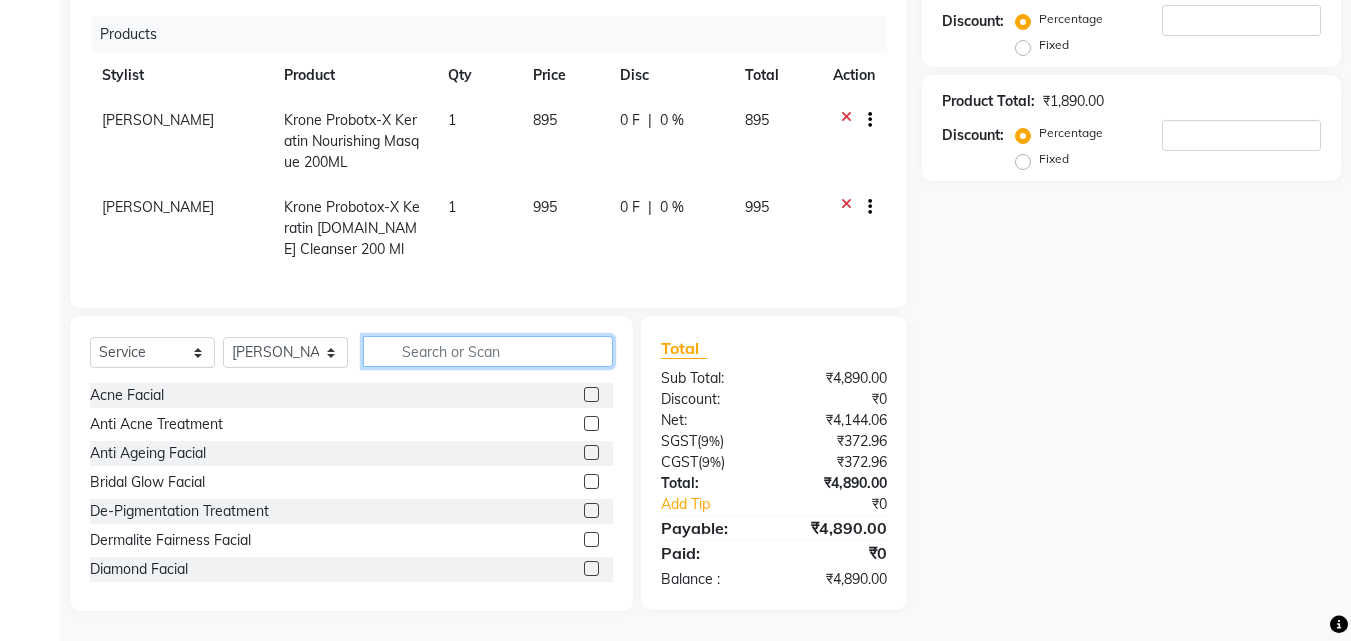 scroll, scrollTop: 411, scrollLeft: 0, axis: vertical 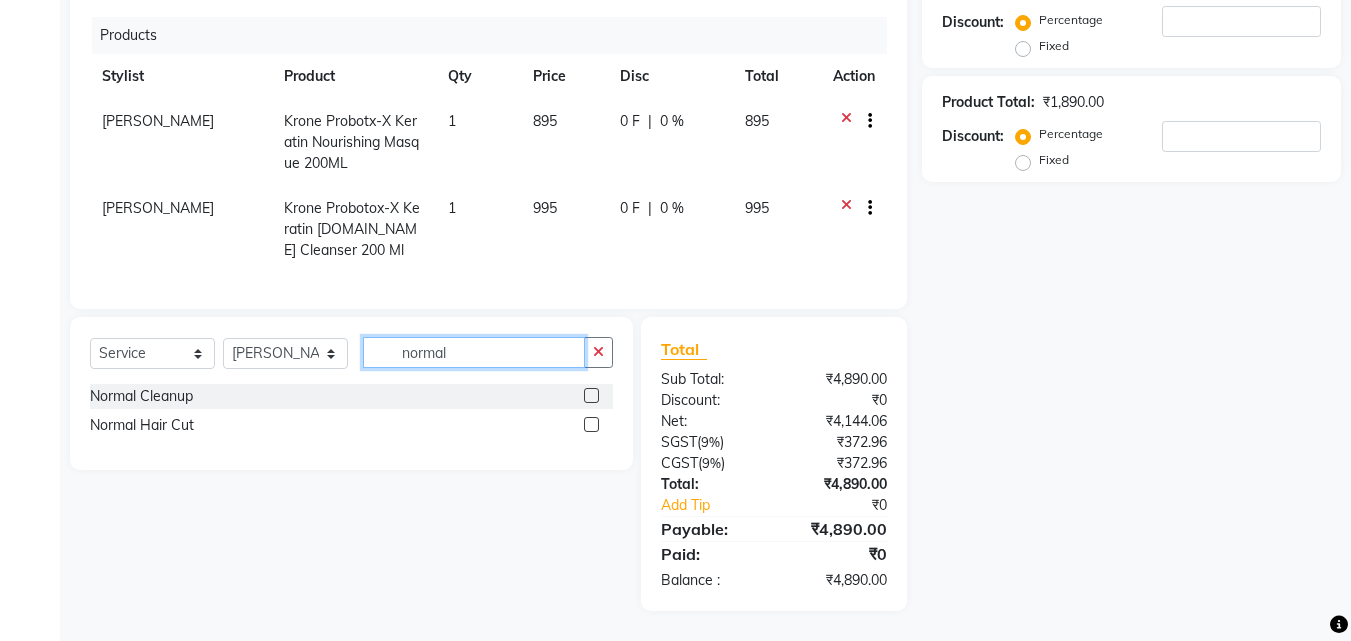 type on "normal" 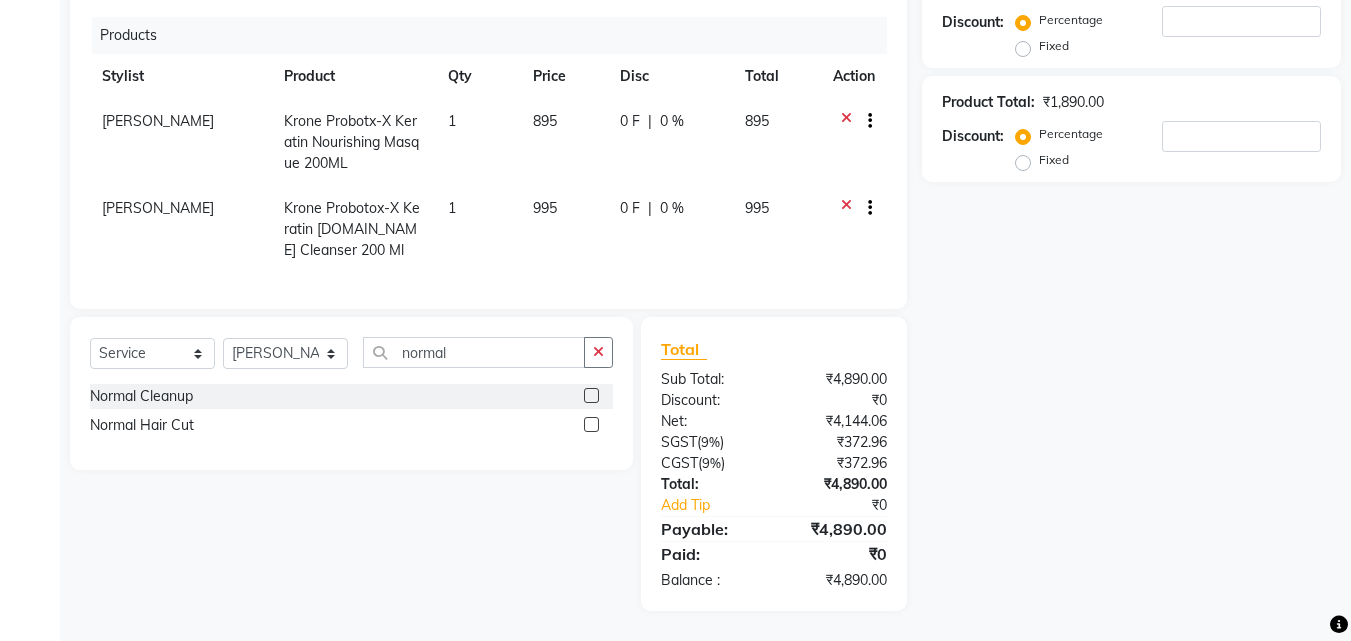click 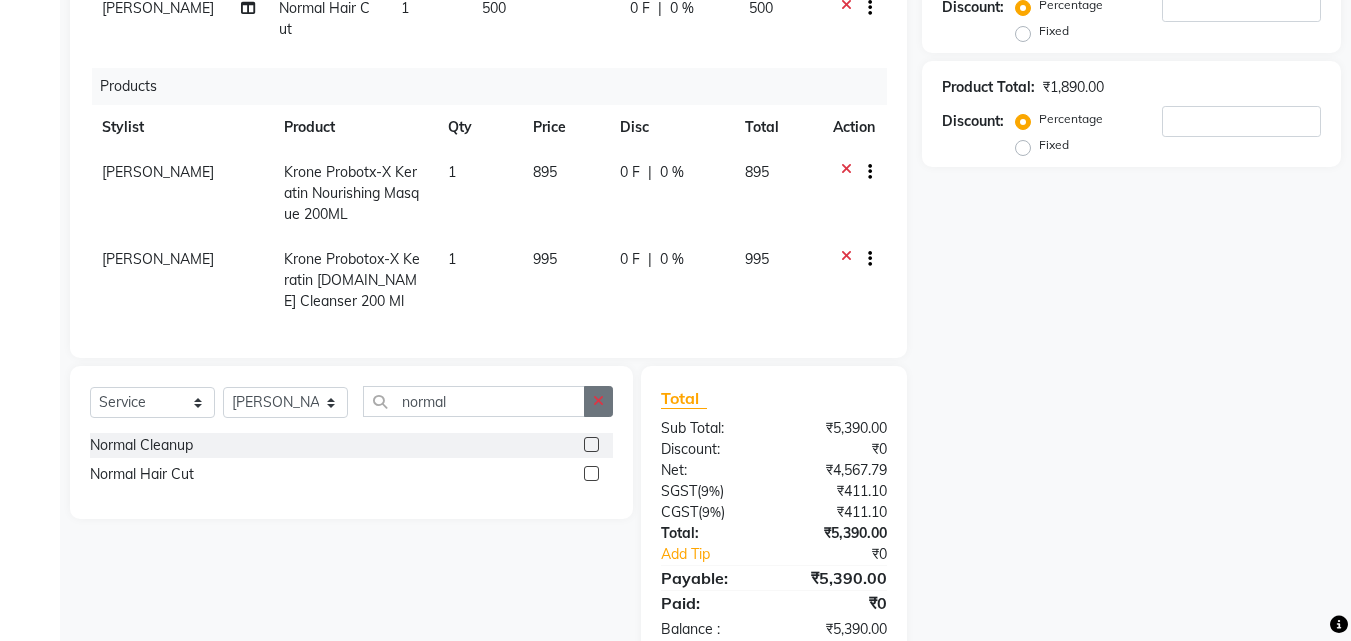 click 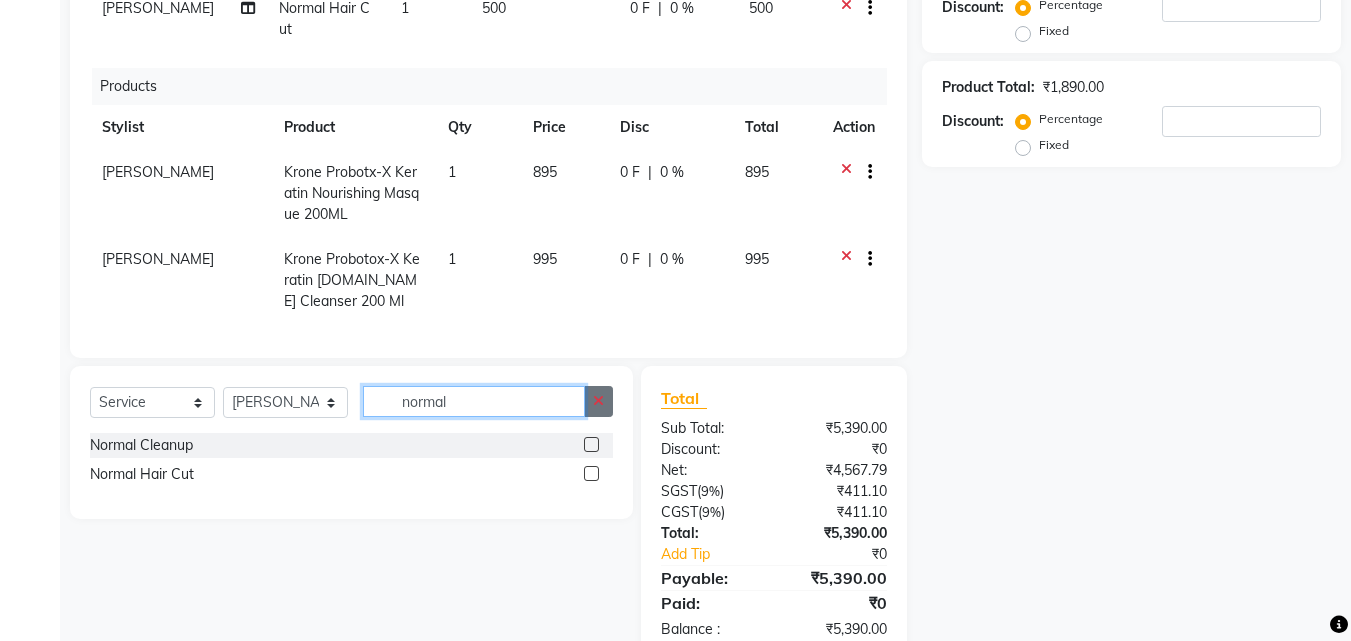 type 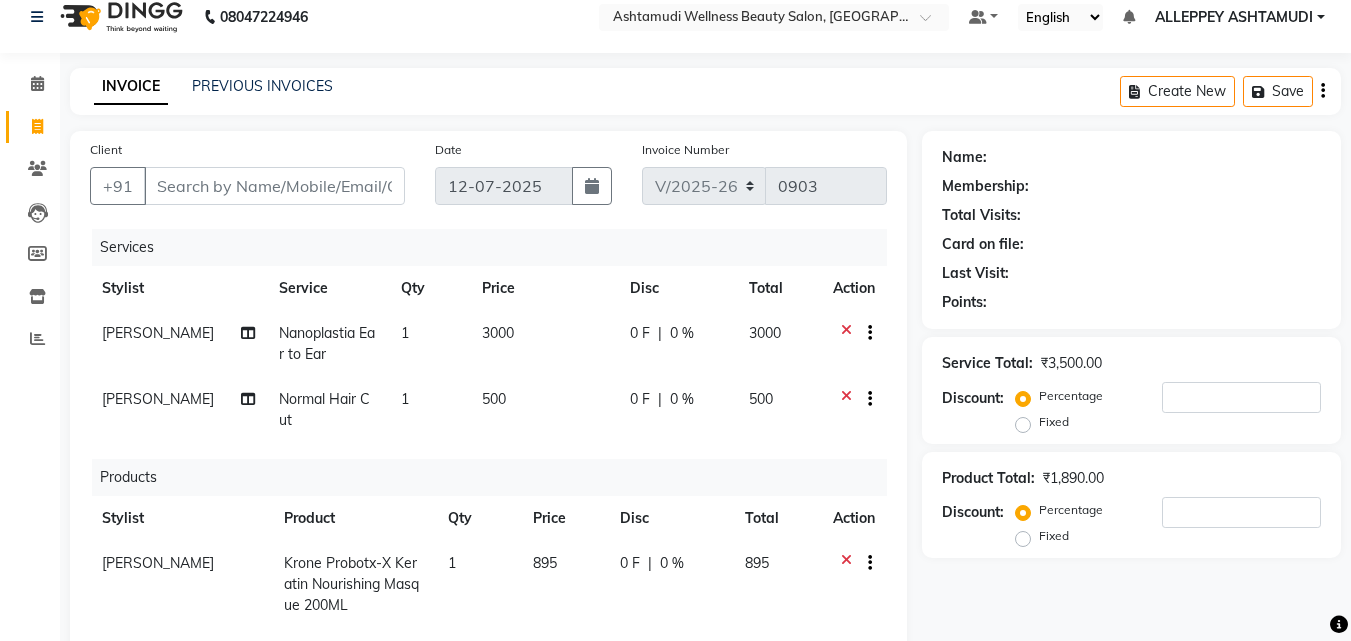 scroll, scrollTop: 0, scrollLeft: 0, axis: both 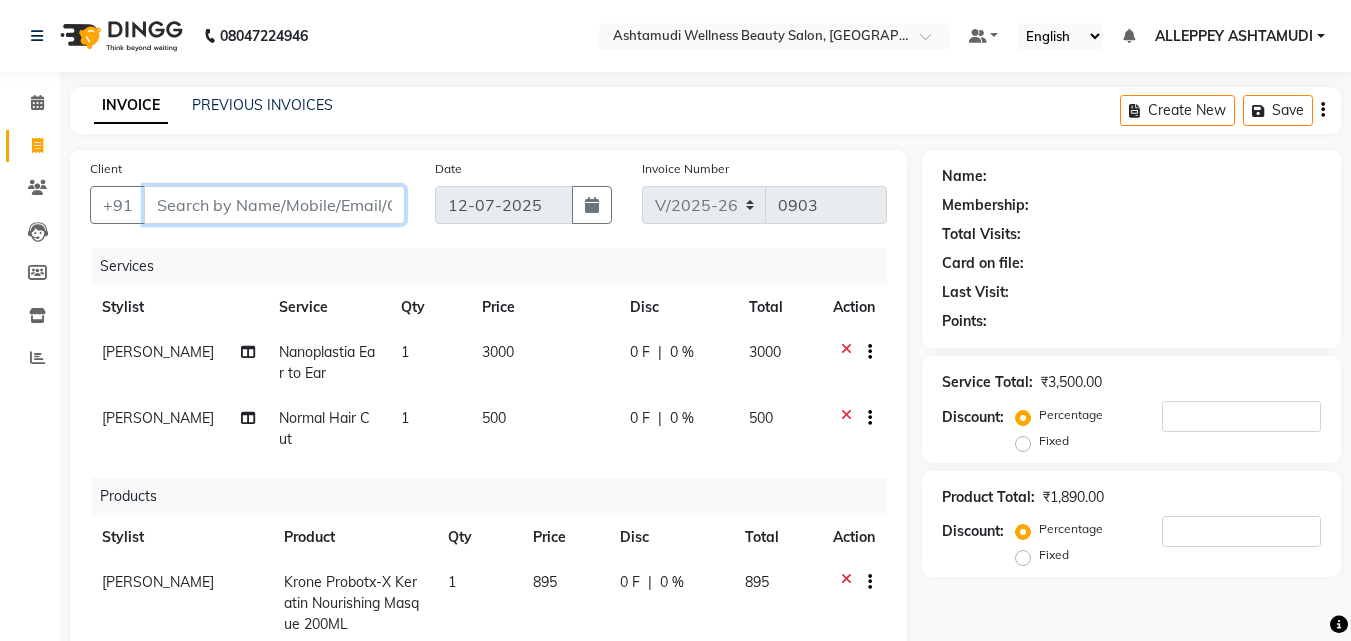 click on "Client" at bounding box center (274, 205) 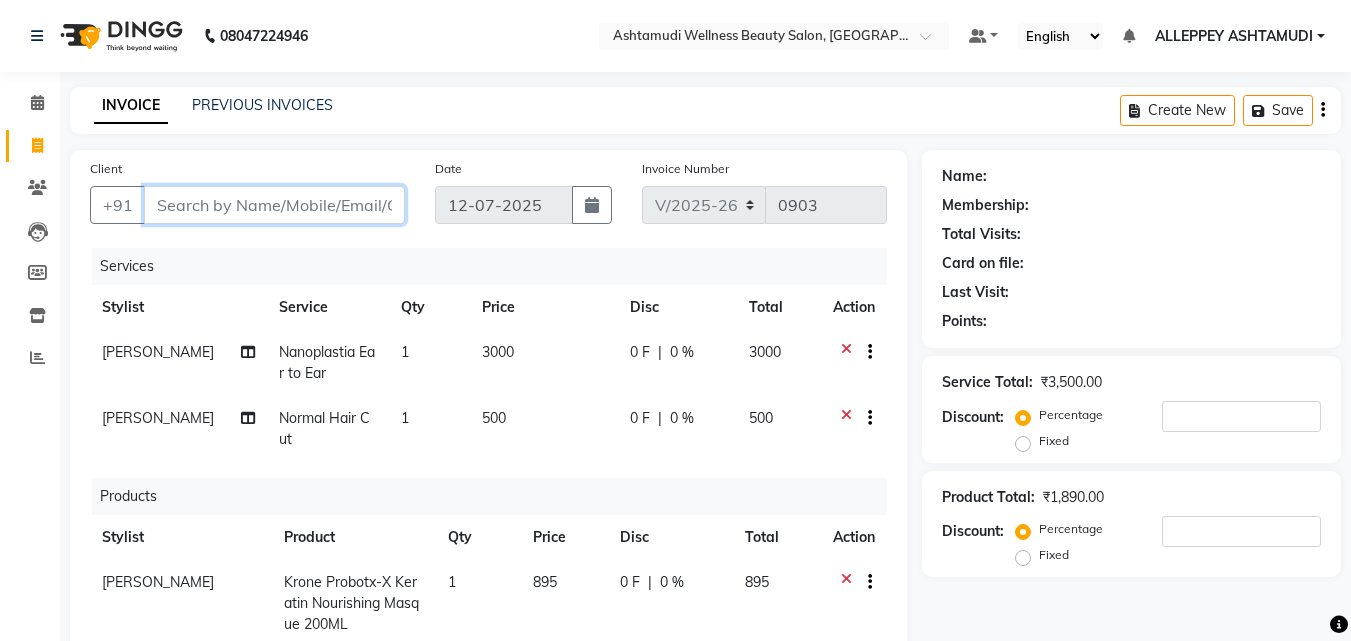 type on "8" 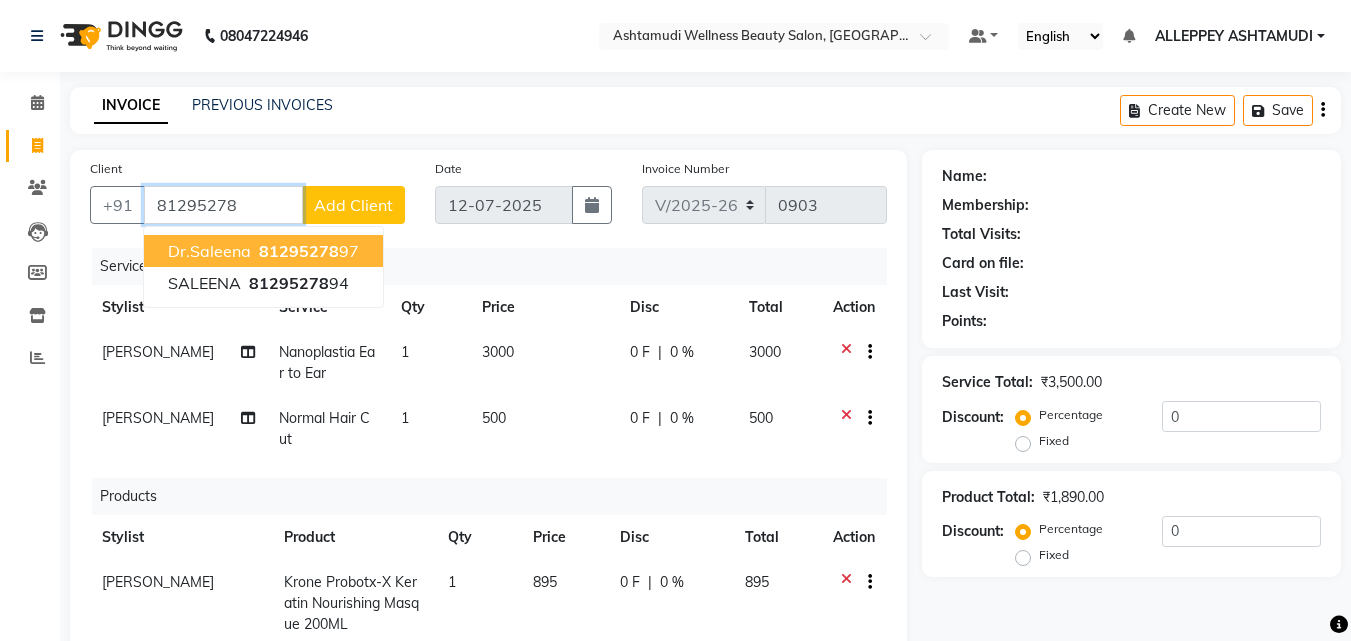 click on "81295278" at bounding box center [299, 251] 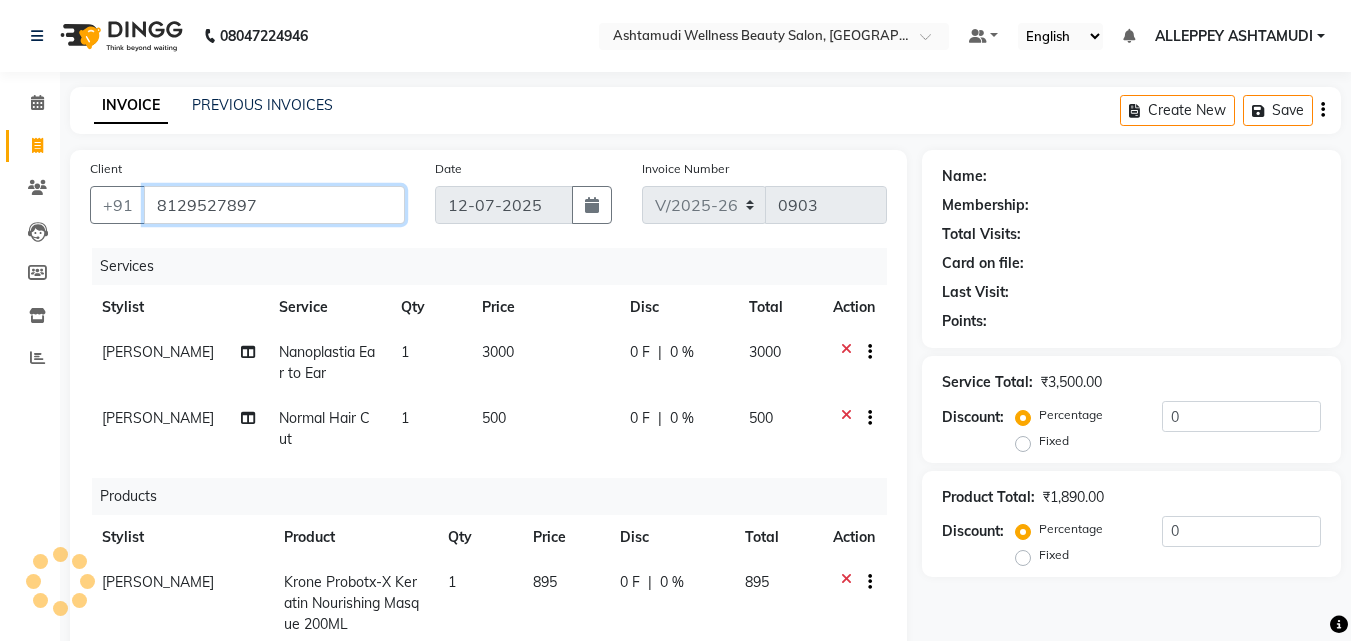 type on "8129527897" 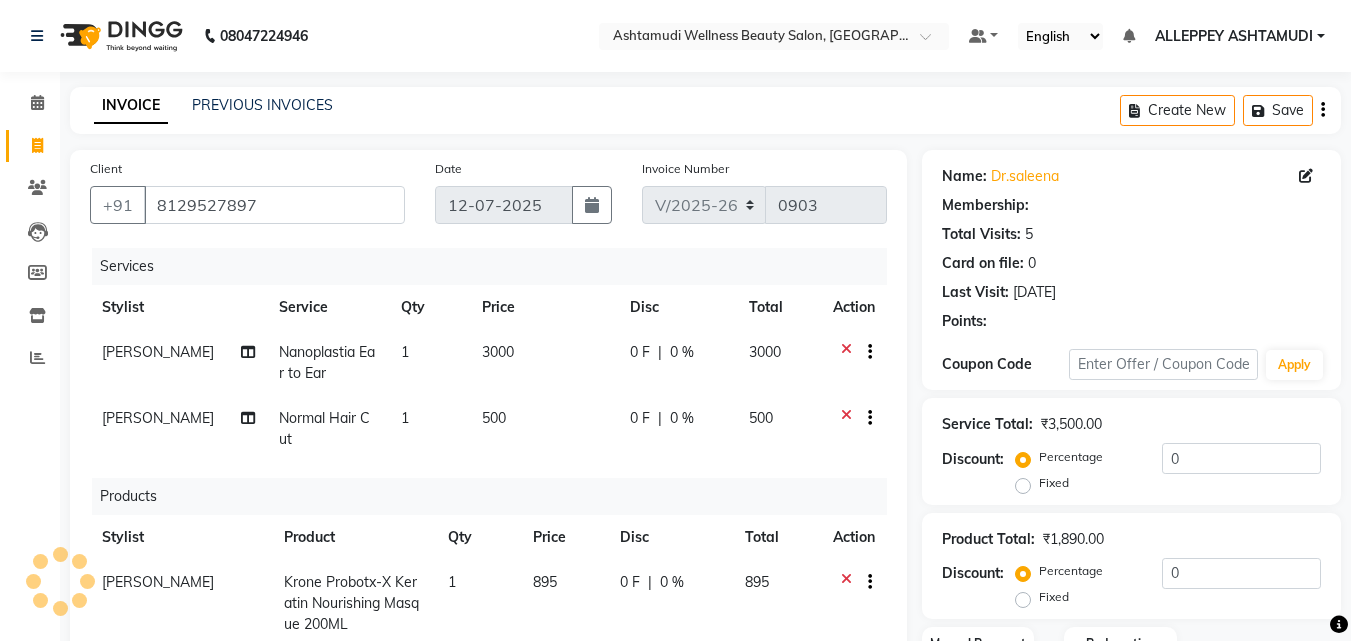 select on "2: Object" 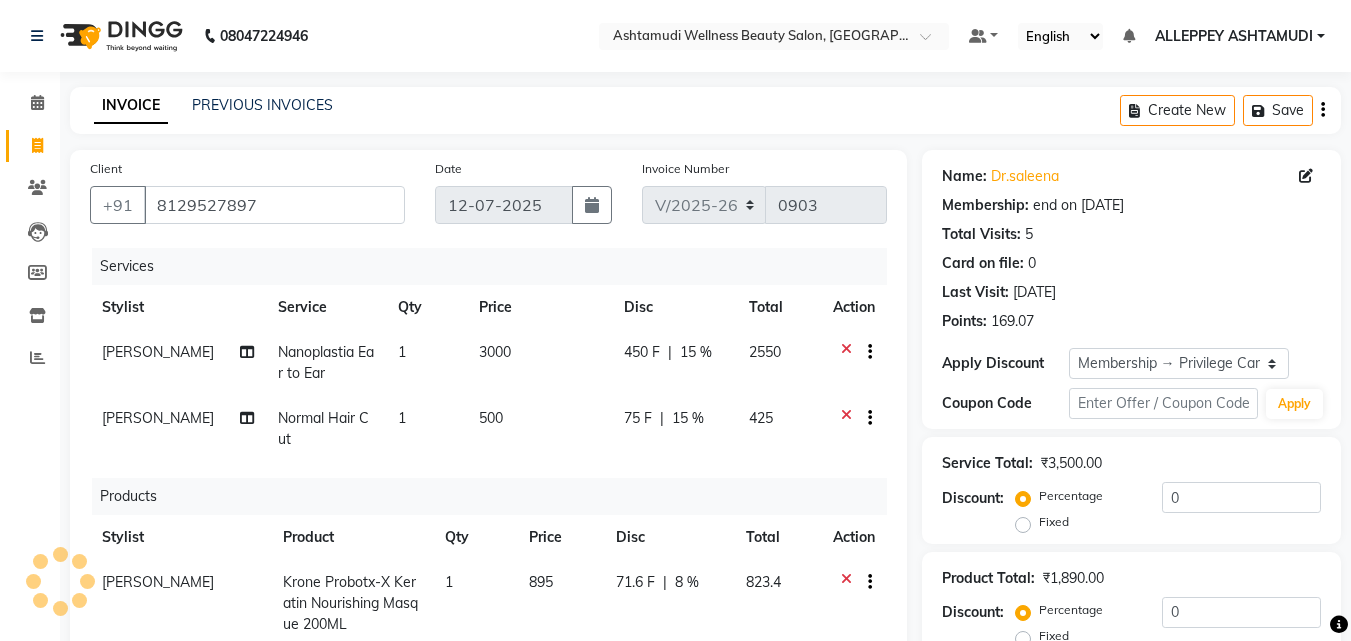 type on "8" 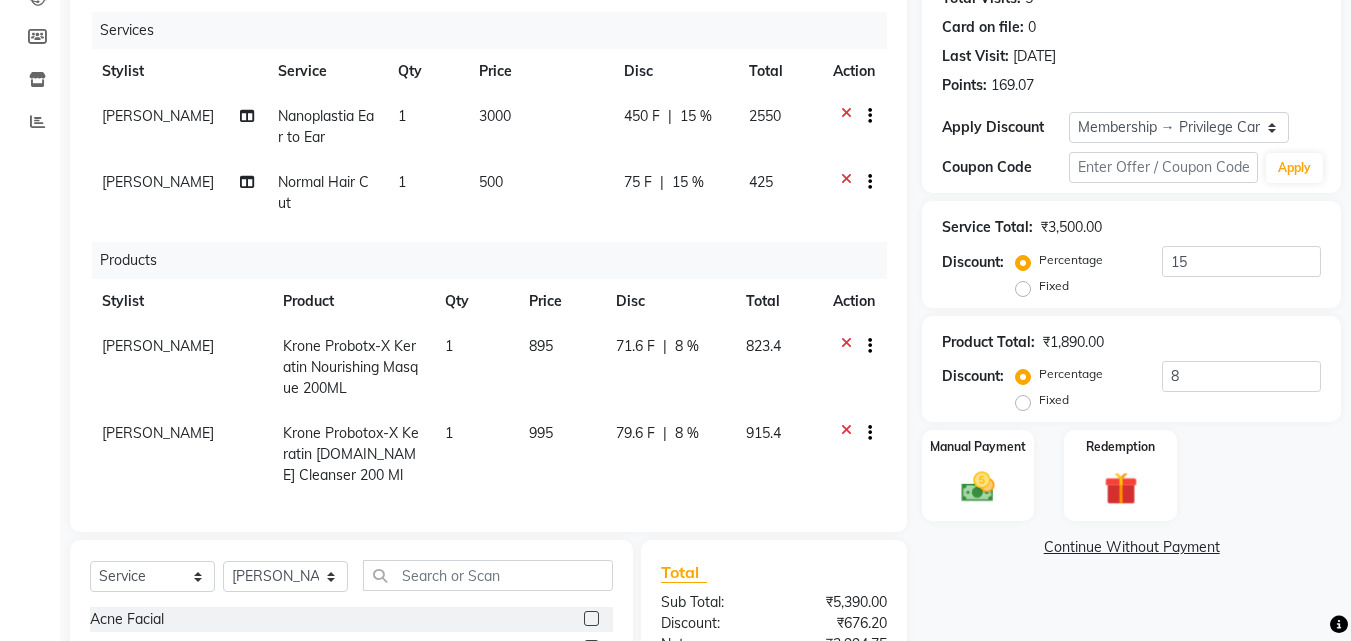 scroll, scrollTop: 180, scrollLeft: 0, axis: vertical 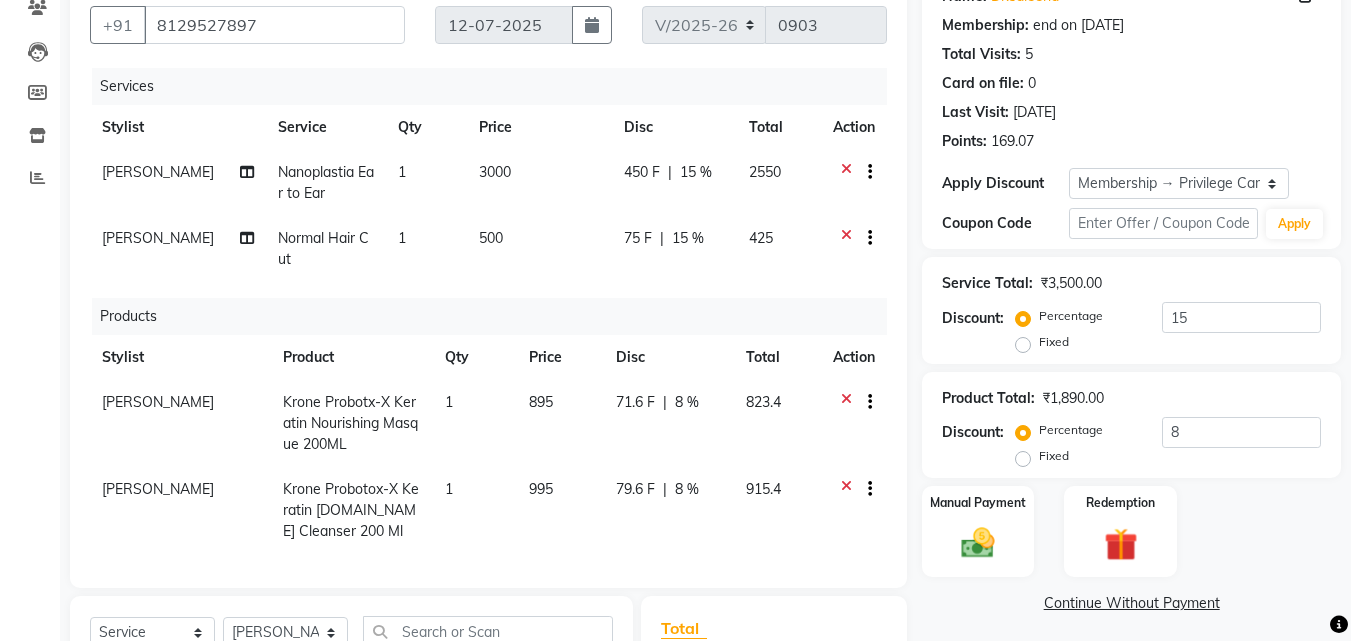 click on "15 %" 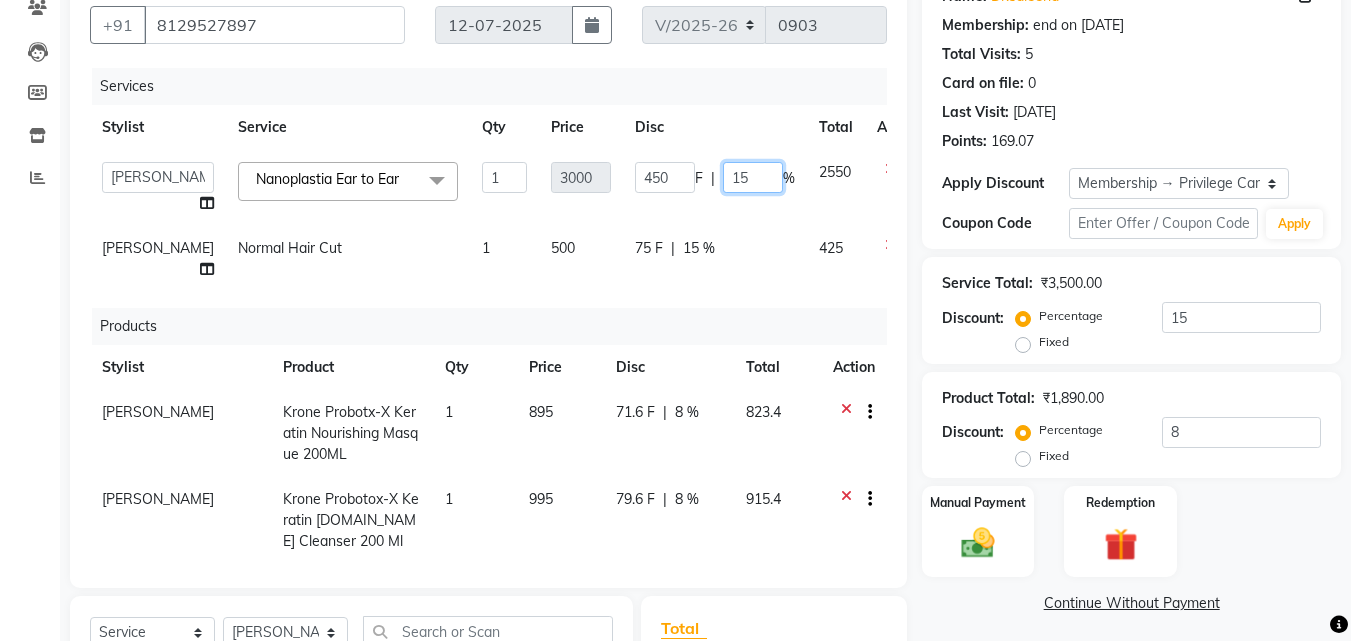 click on "15" 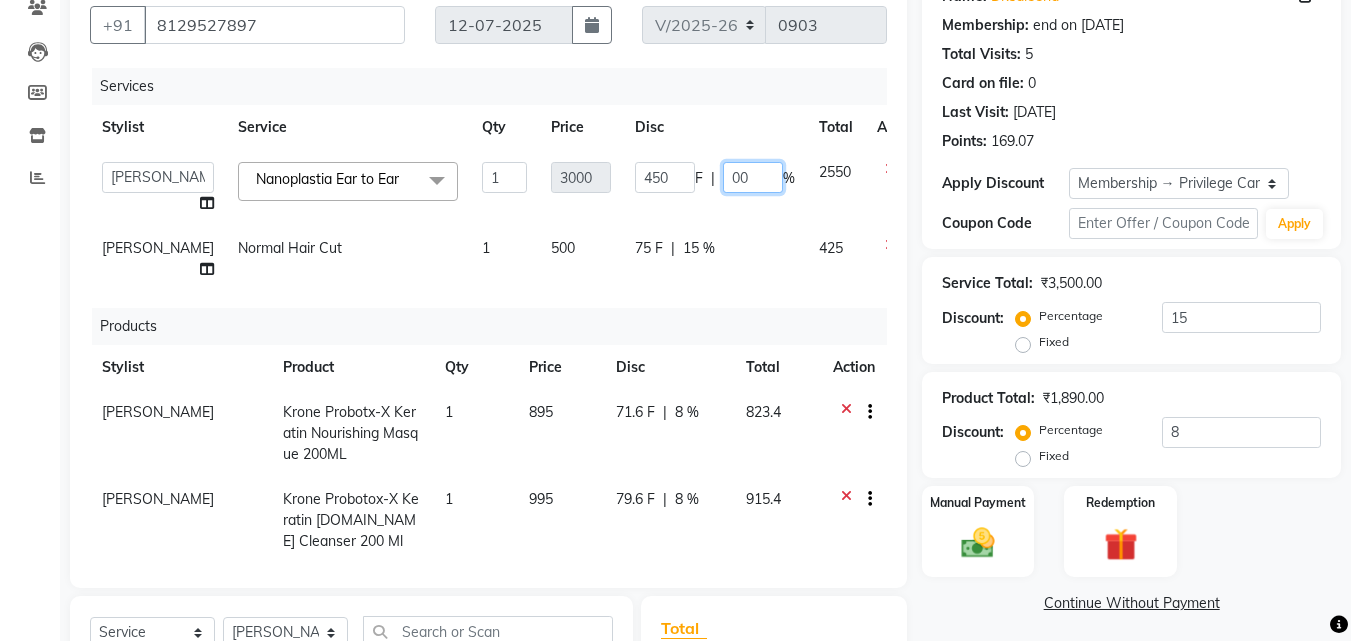 type on "0" 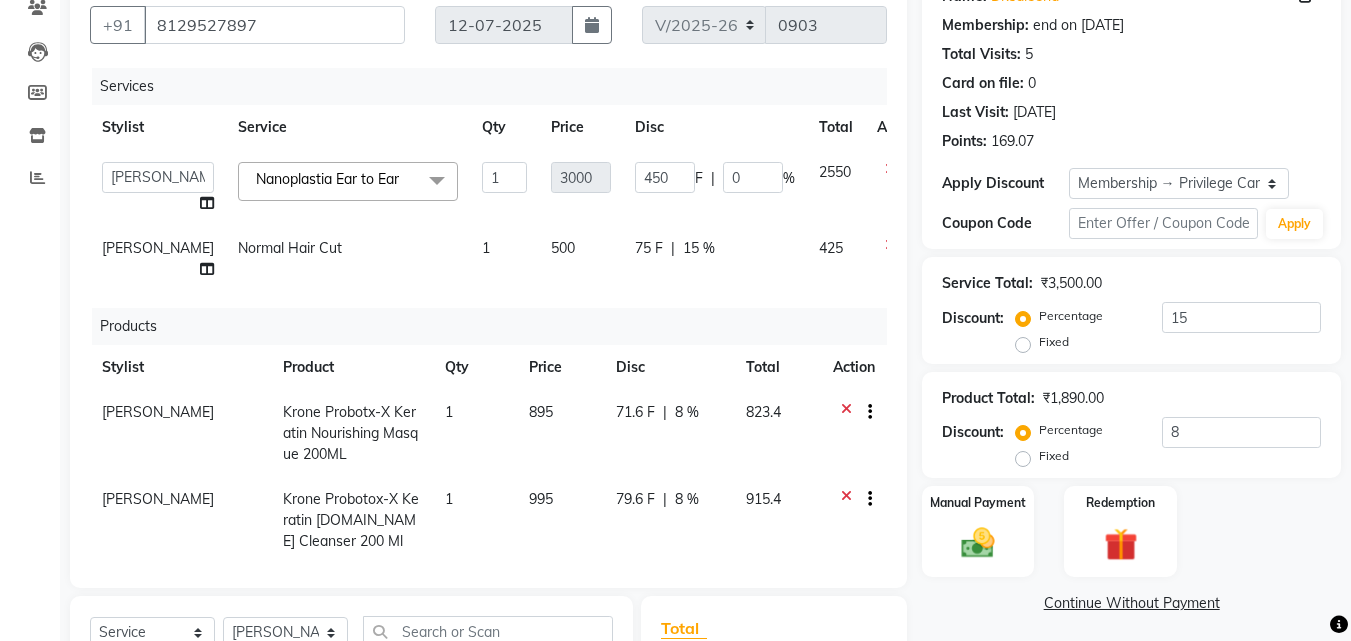 click on "450 F | 0 %" 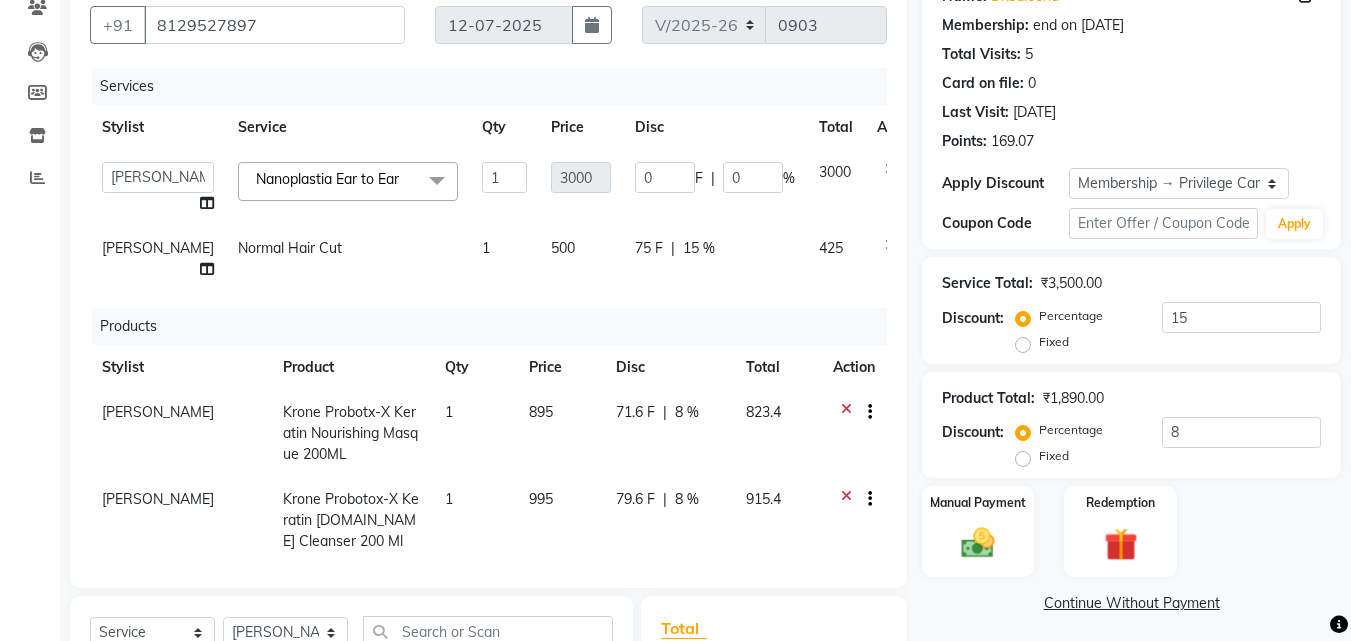 click on "71.6 F | 8 %" 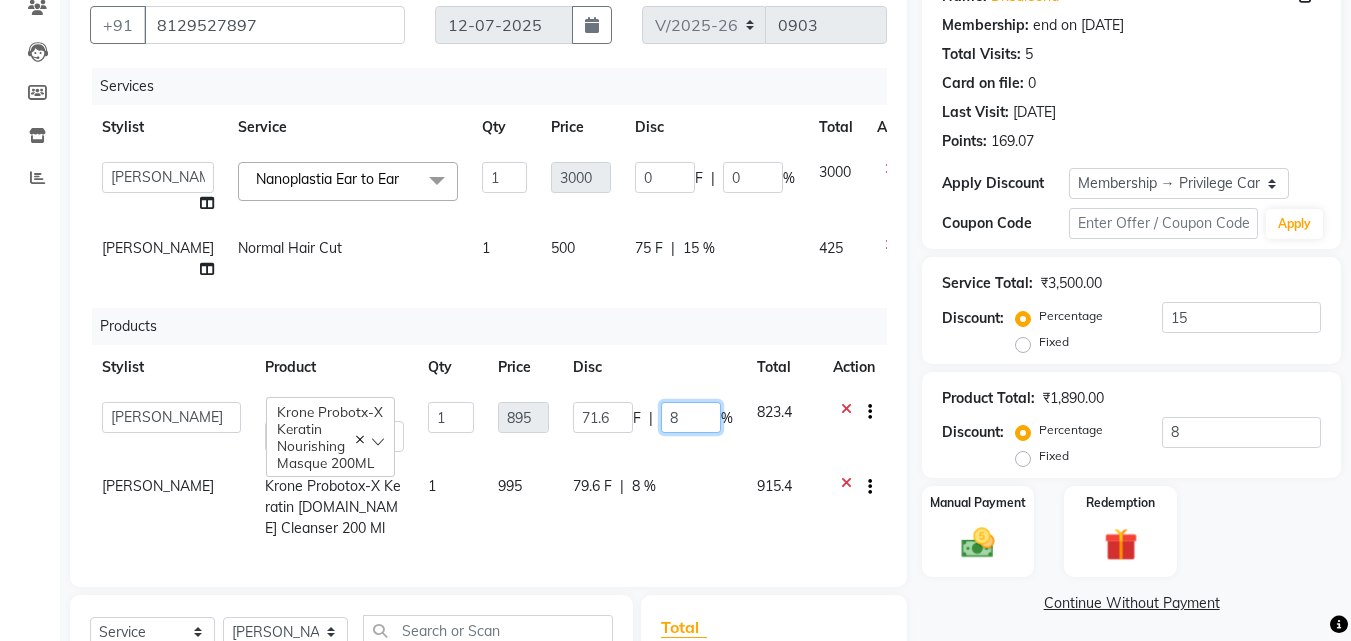 click on "8" 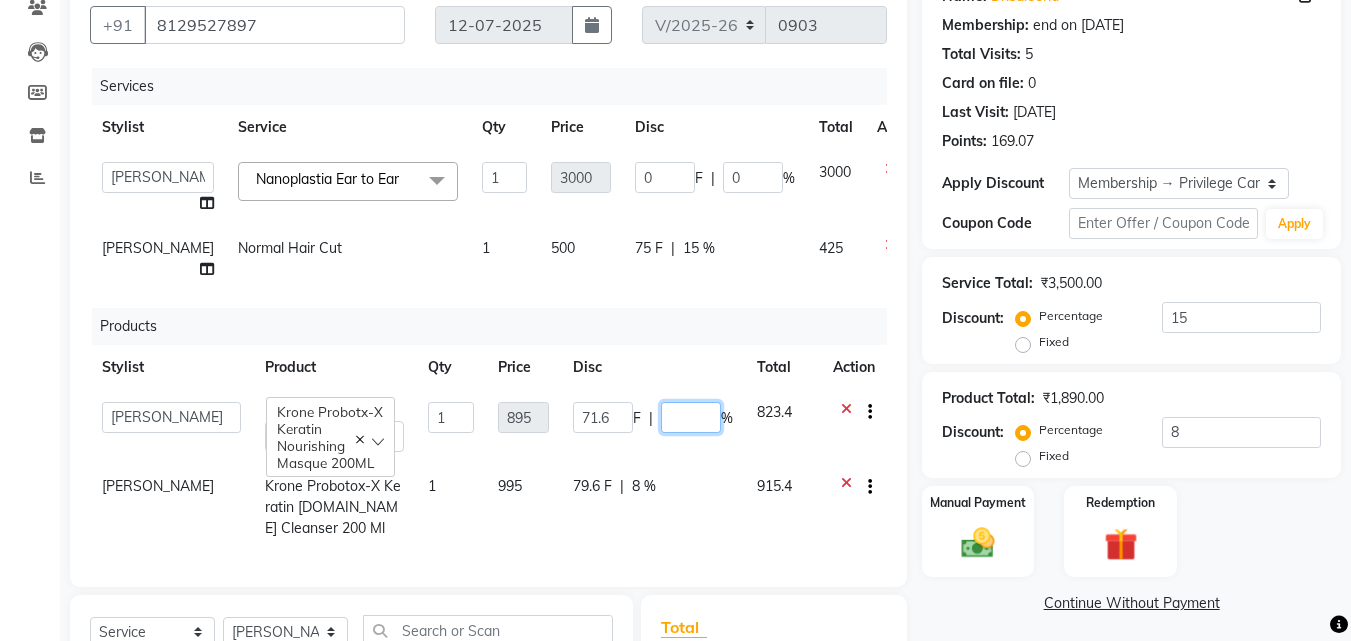 type on "0" 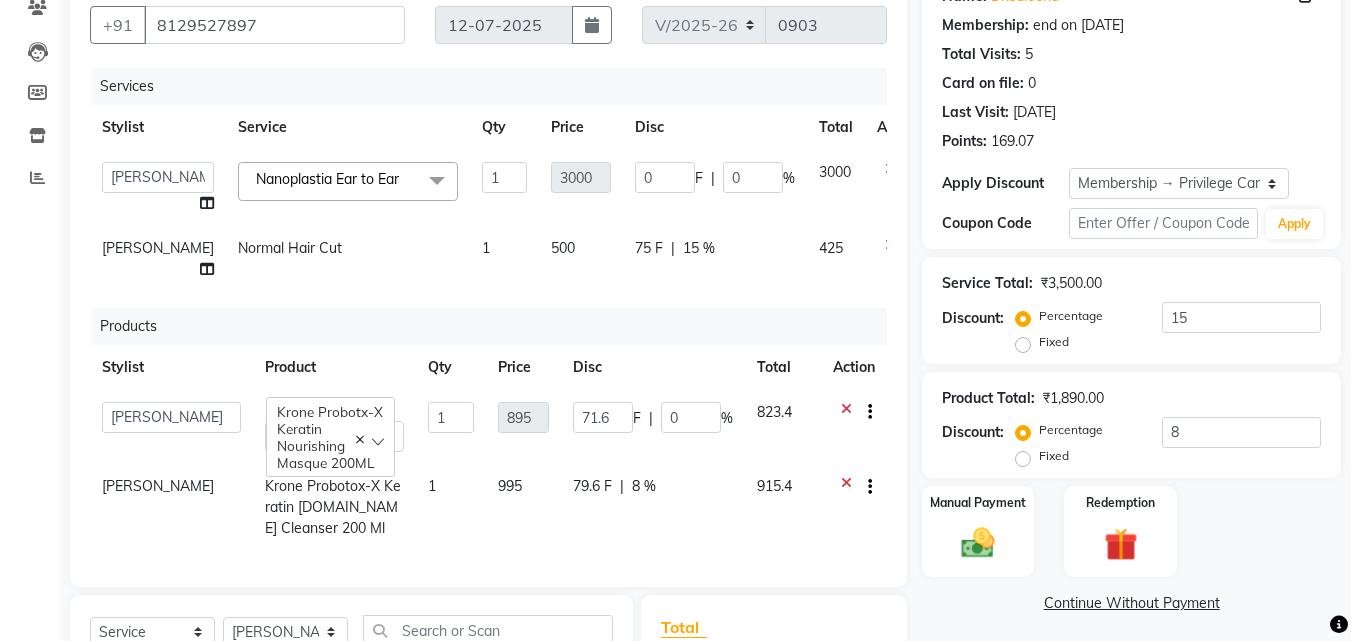 click on "Stylist Product Qty Price Disc Total Action" 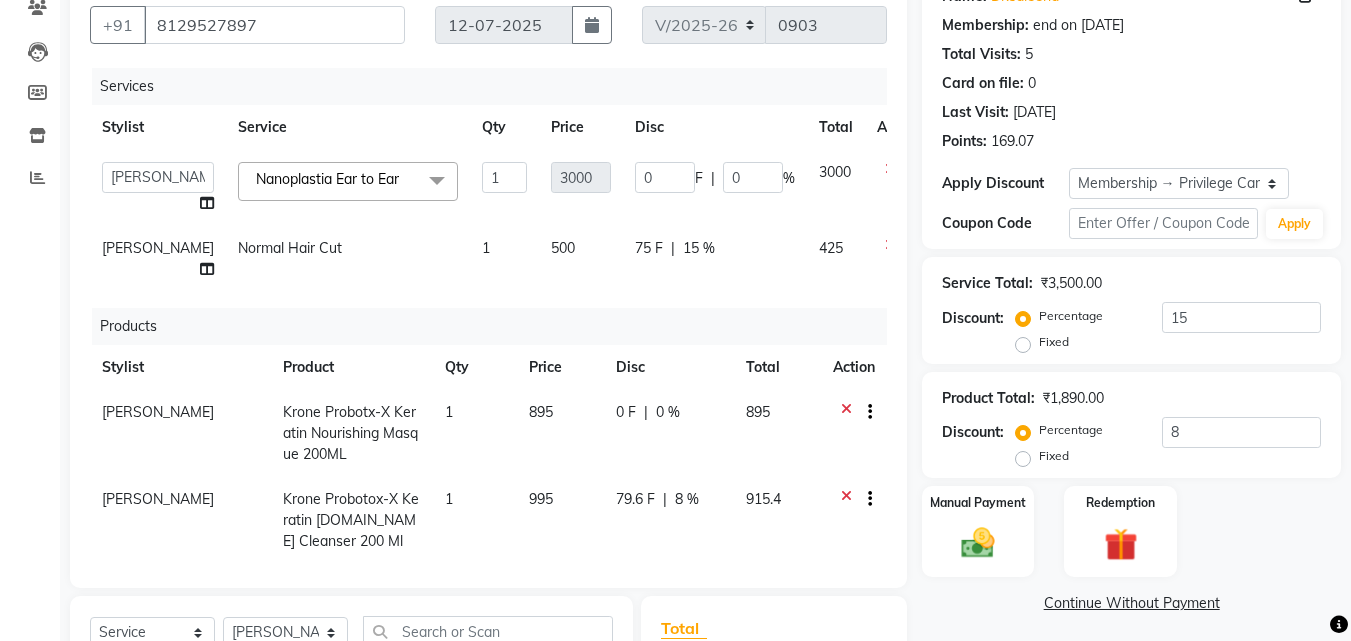 click on "79.6 F | 8 %" 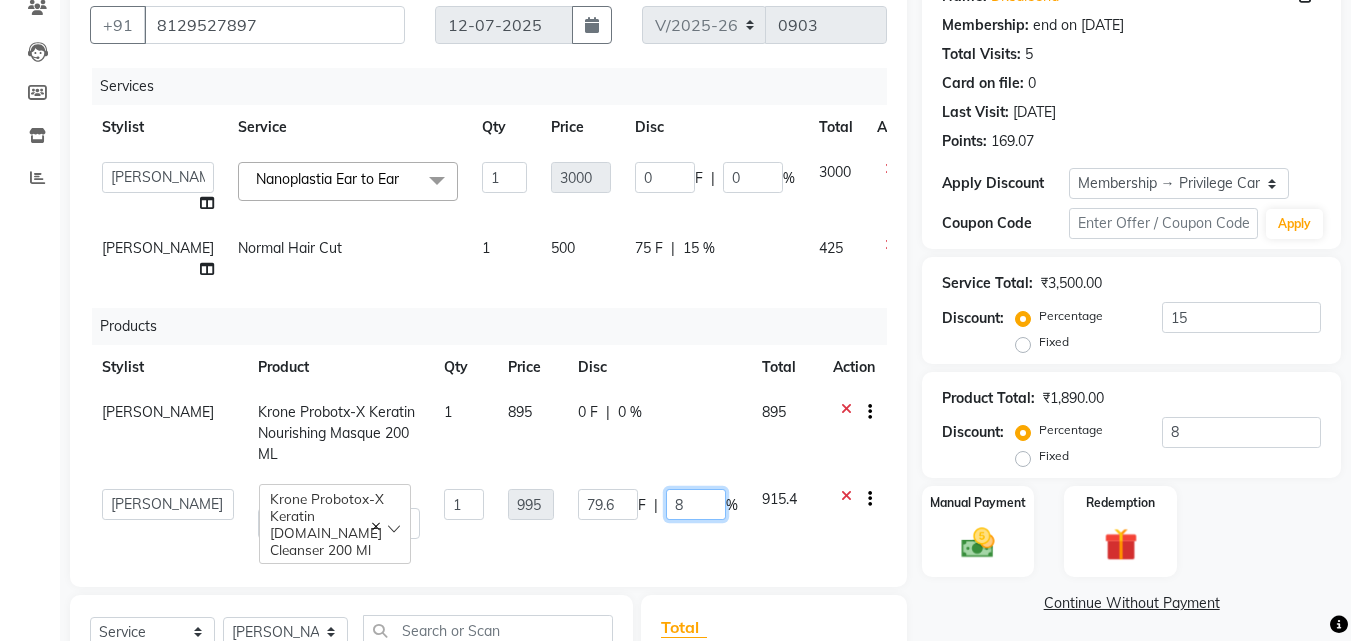 click on "8" 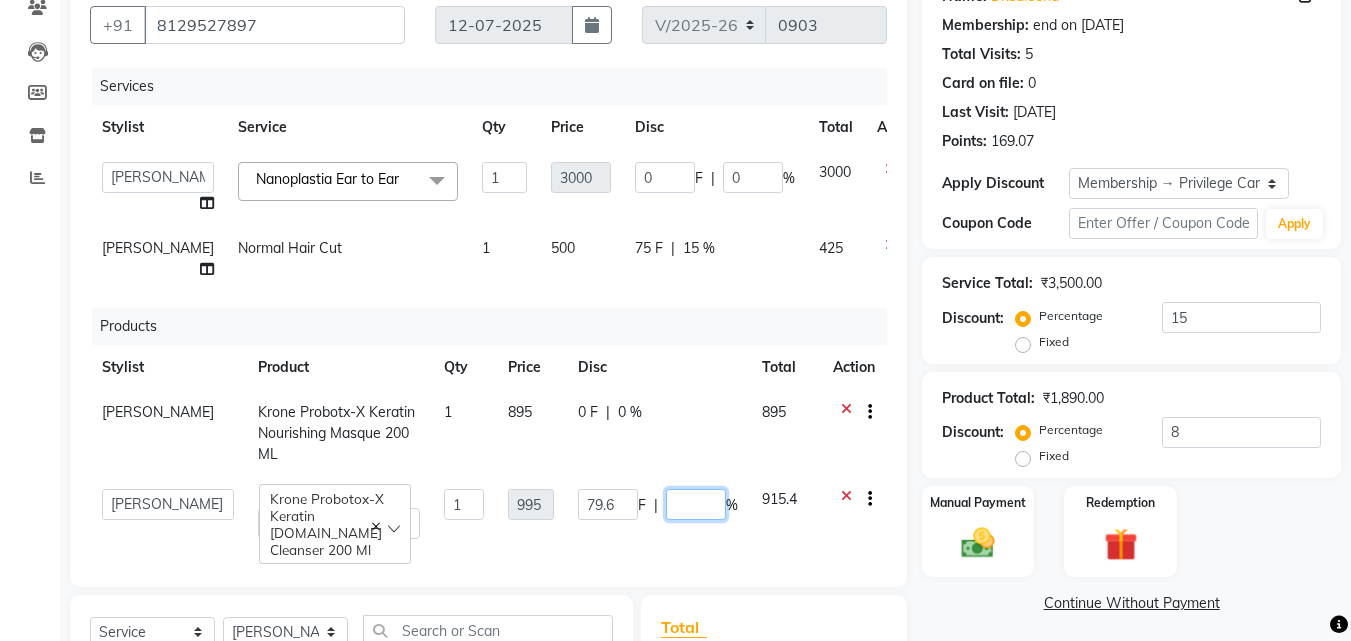 type on "0" 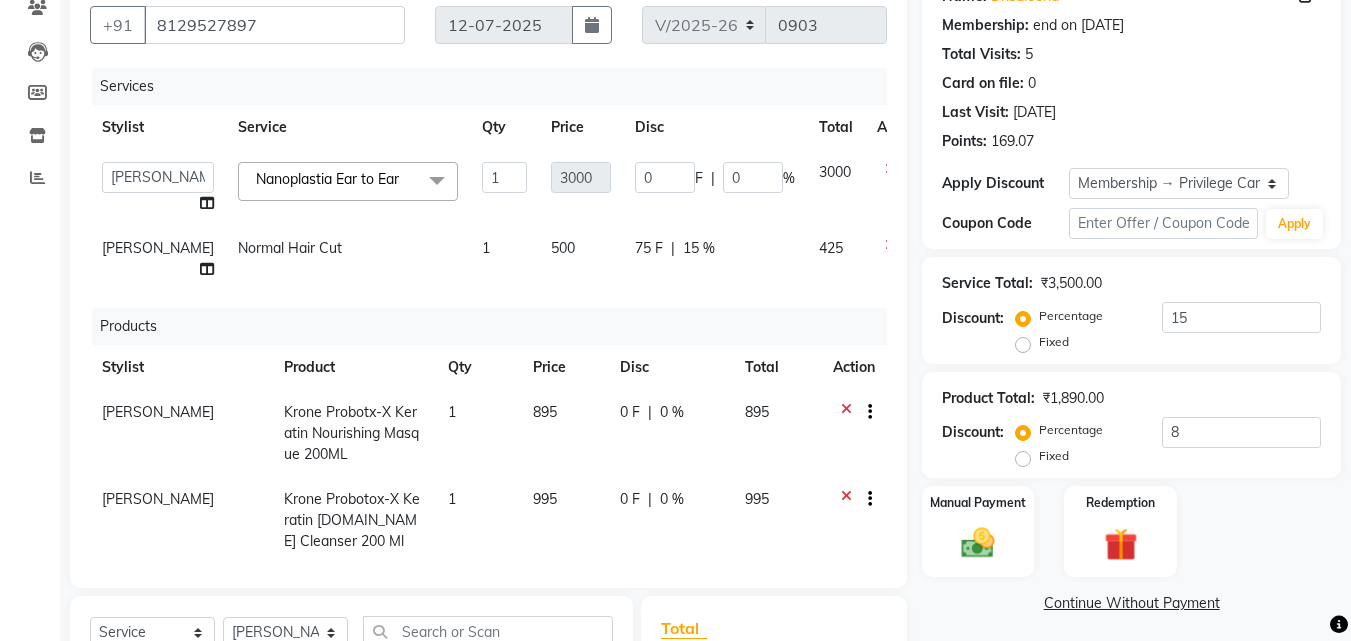 click on "75 F | 15 %" 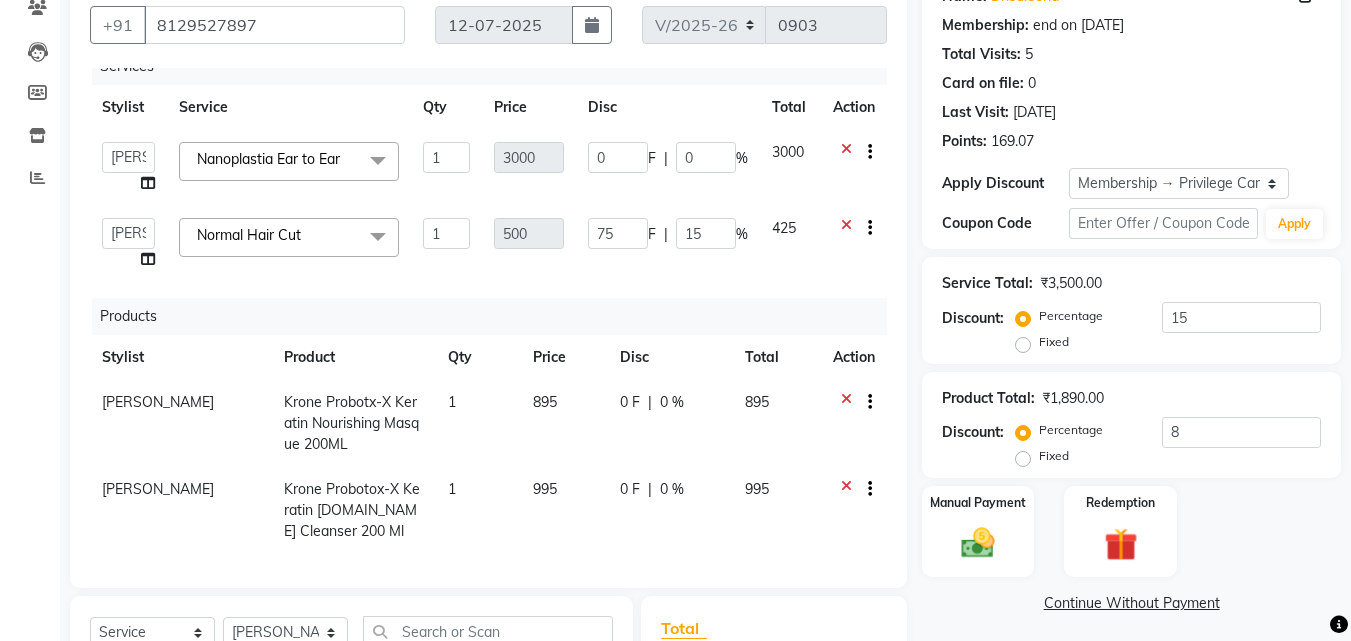 scroll, scrollTop: 37, scrollLeft: 0, axis: vertical 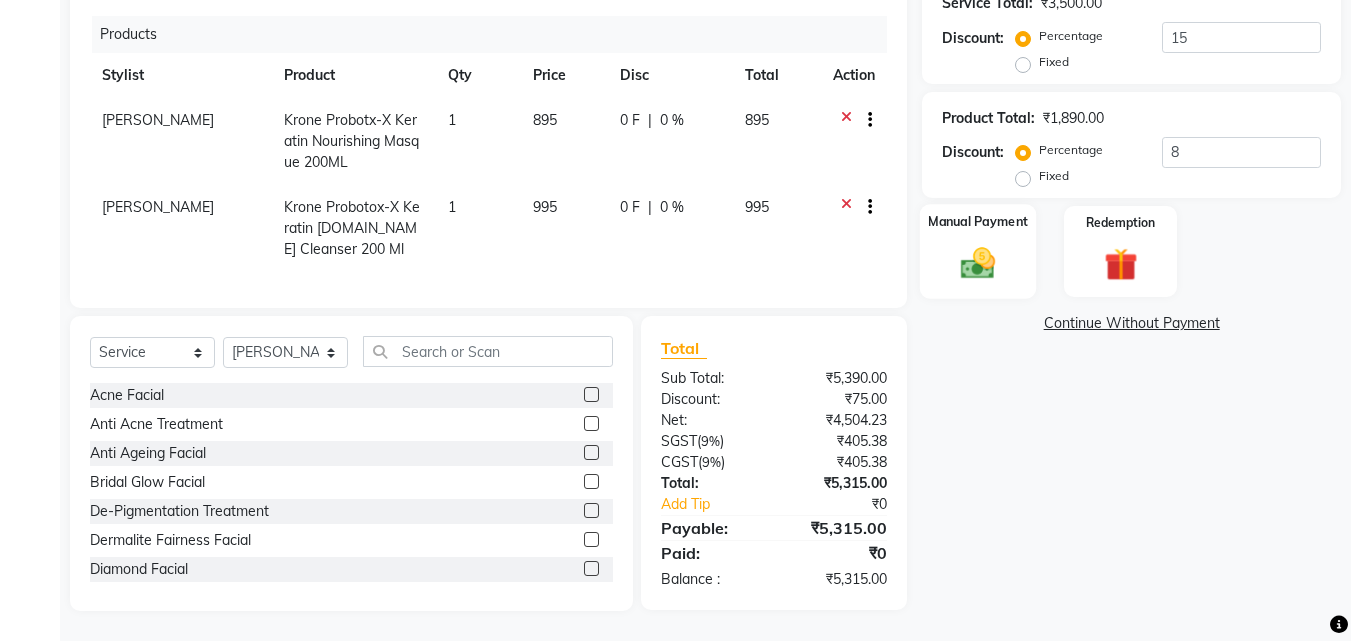 click 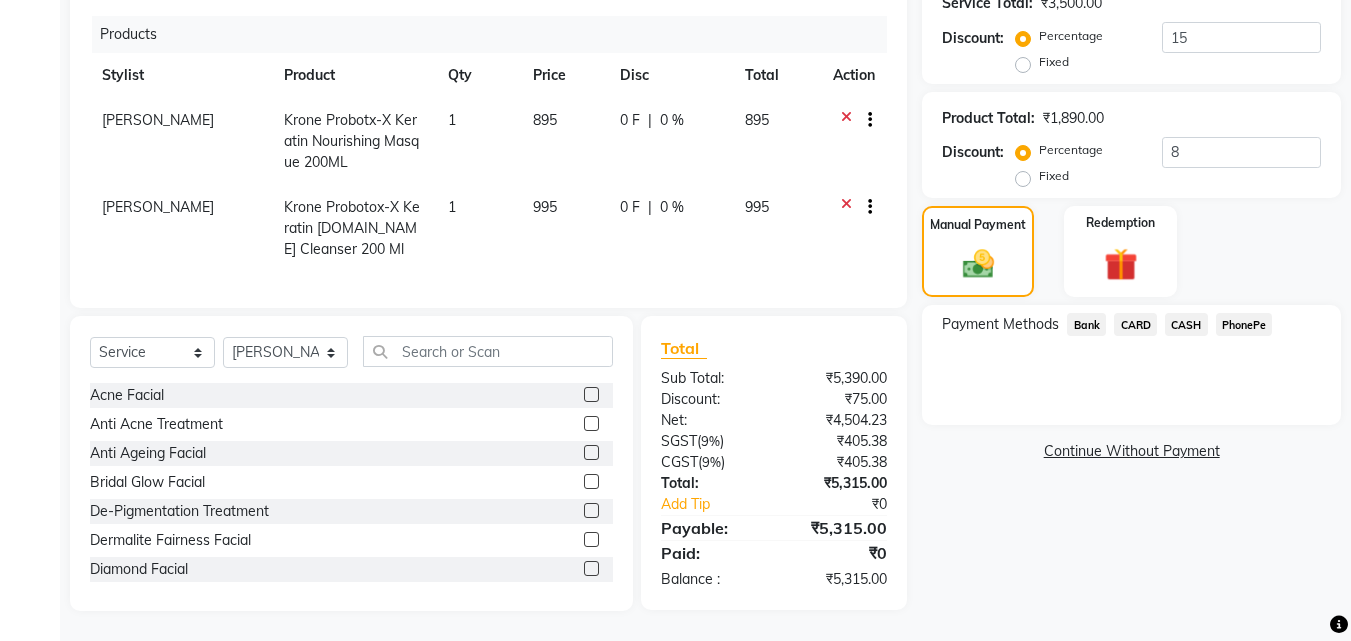 click on "PhonePe" 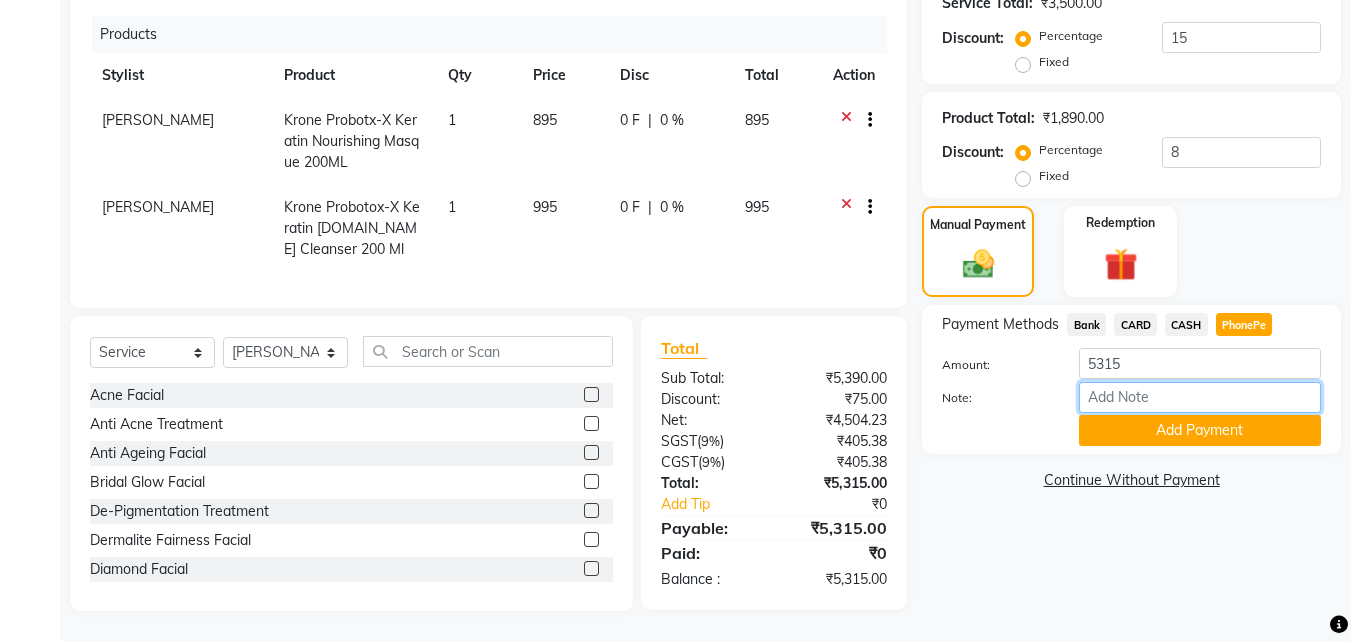 drag, startPoint x: 1133, startPoint y: 390, endPoint x: 1156, endPoint y: 396, distance: 23.769728 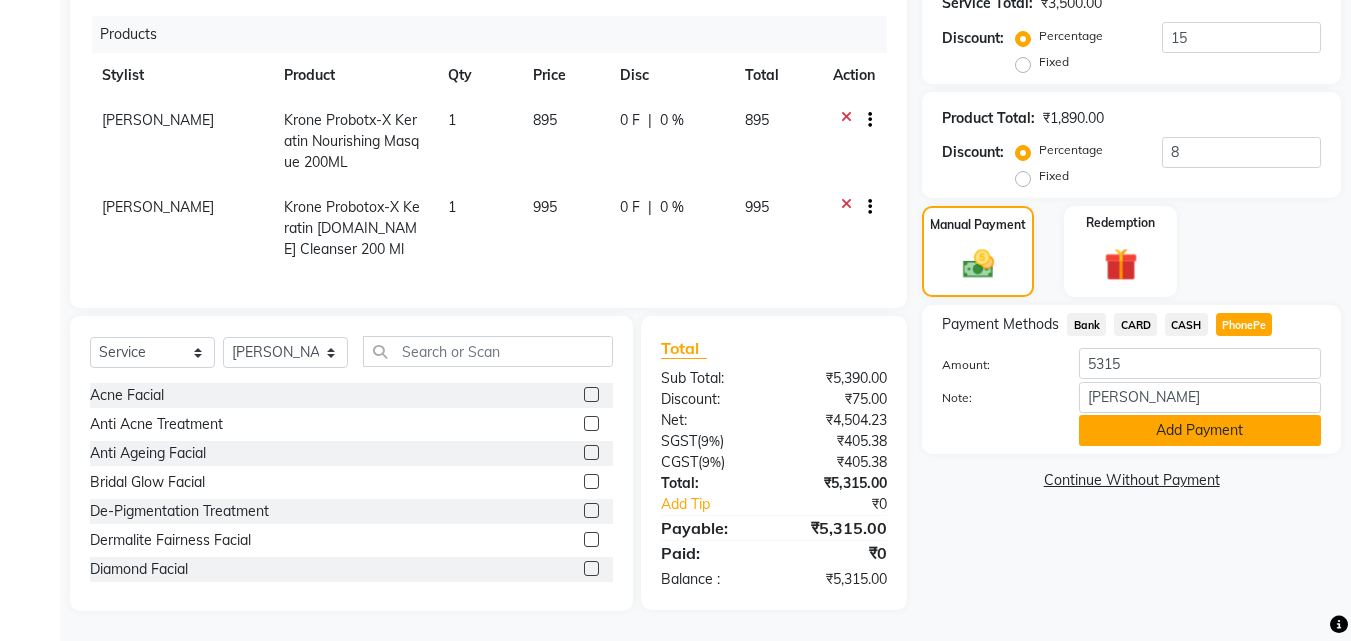 click on "Add Payment" 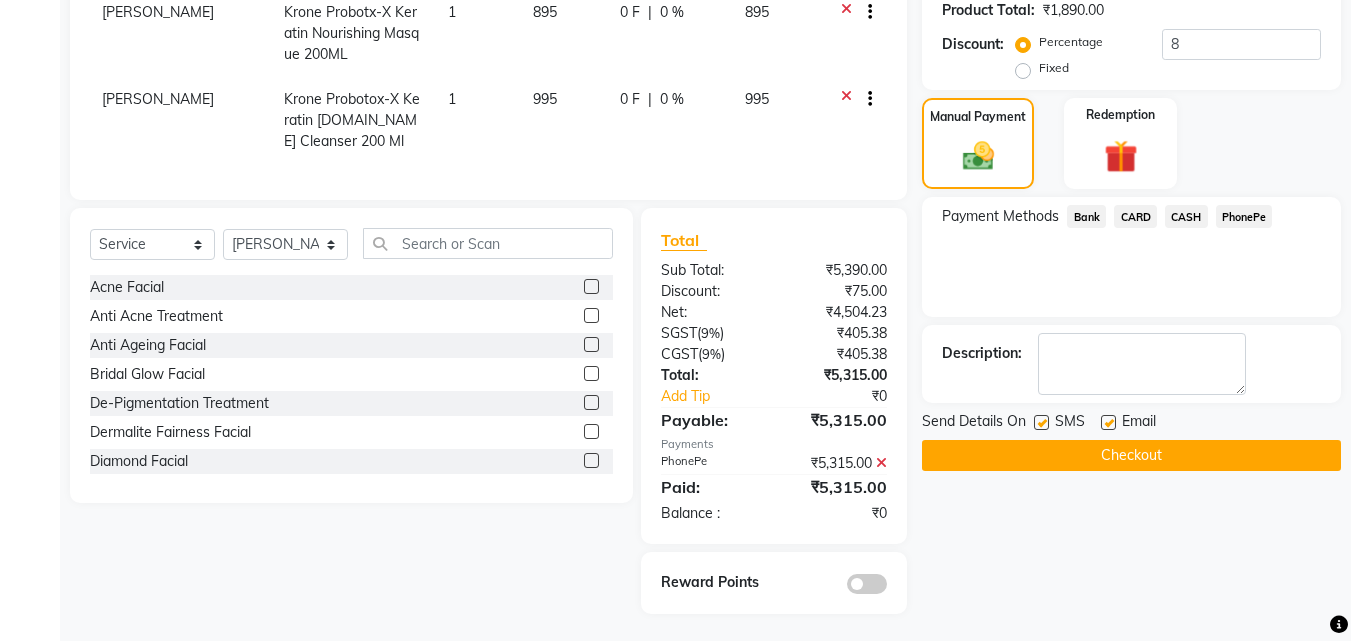 scroll, scrollTop: 571, scrollLeft: 0, axis: vertical 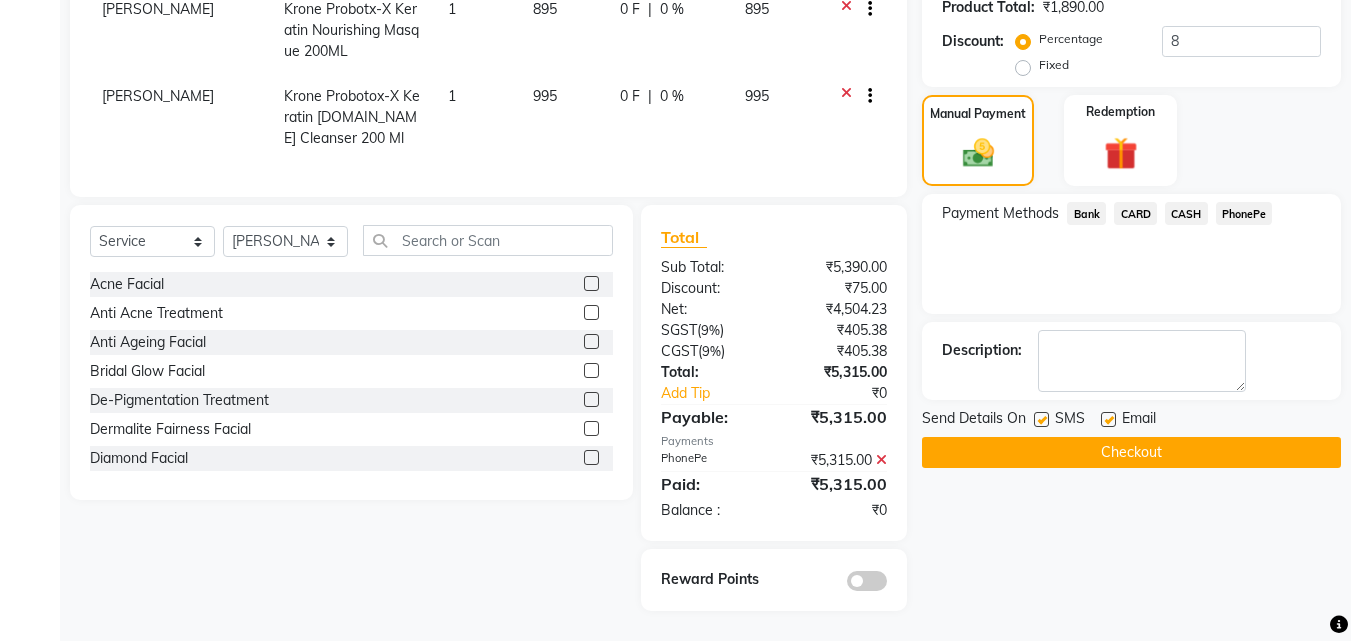 click on "Checkout" 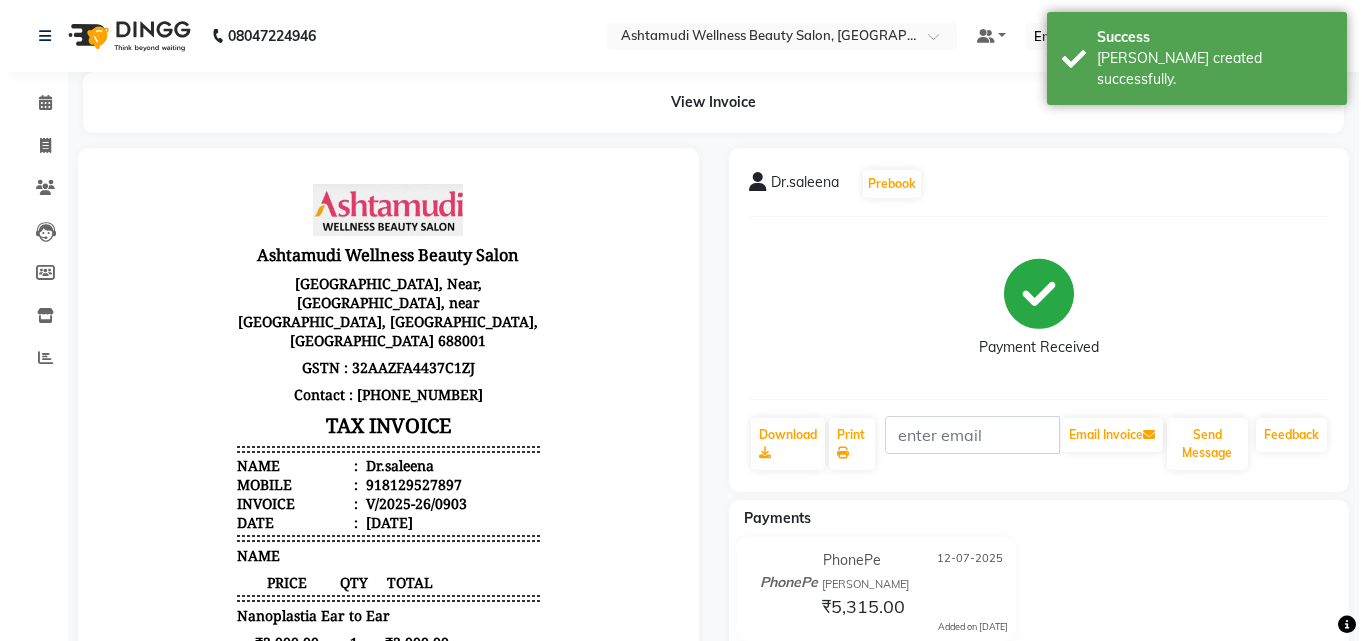 scroll, scrollTop: 0, scrollLeft: 0, axis: both 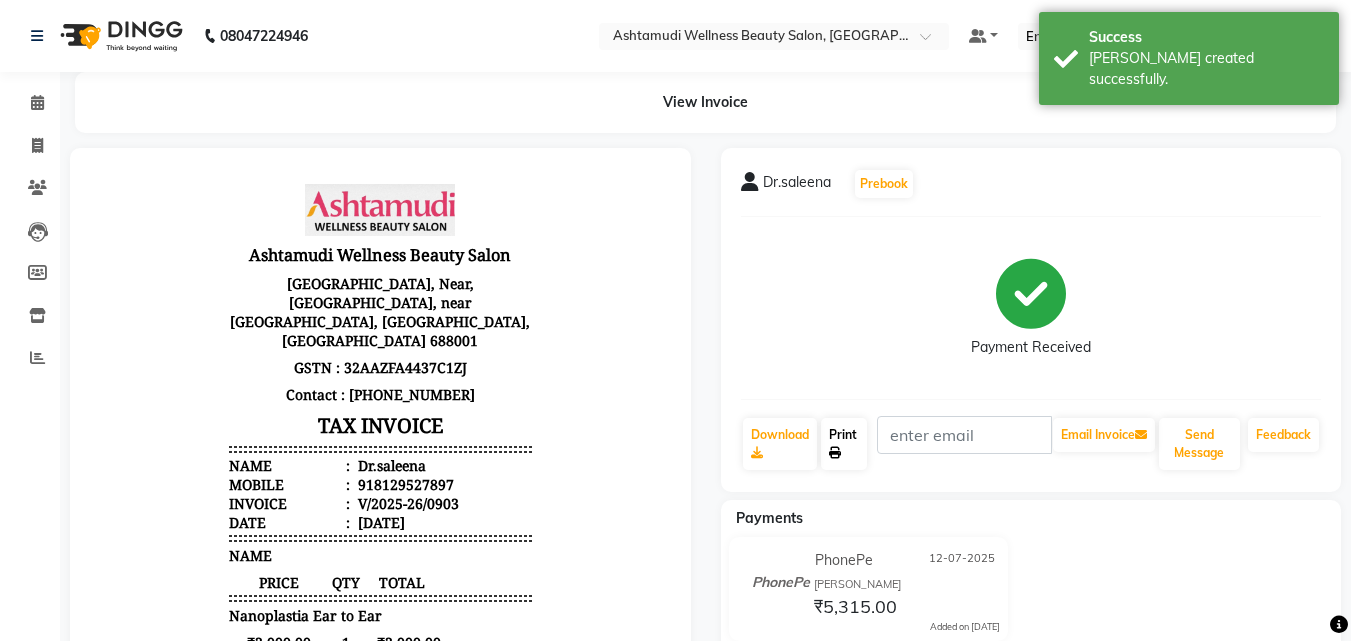 click on "Print" 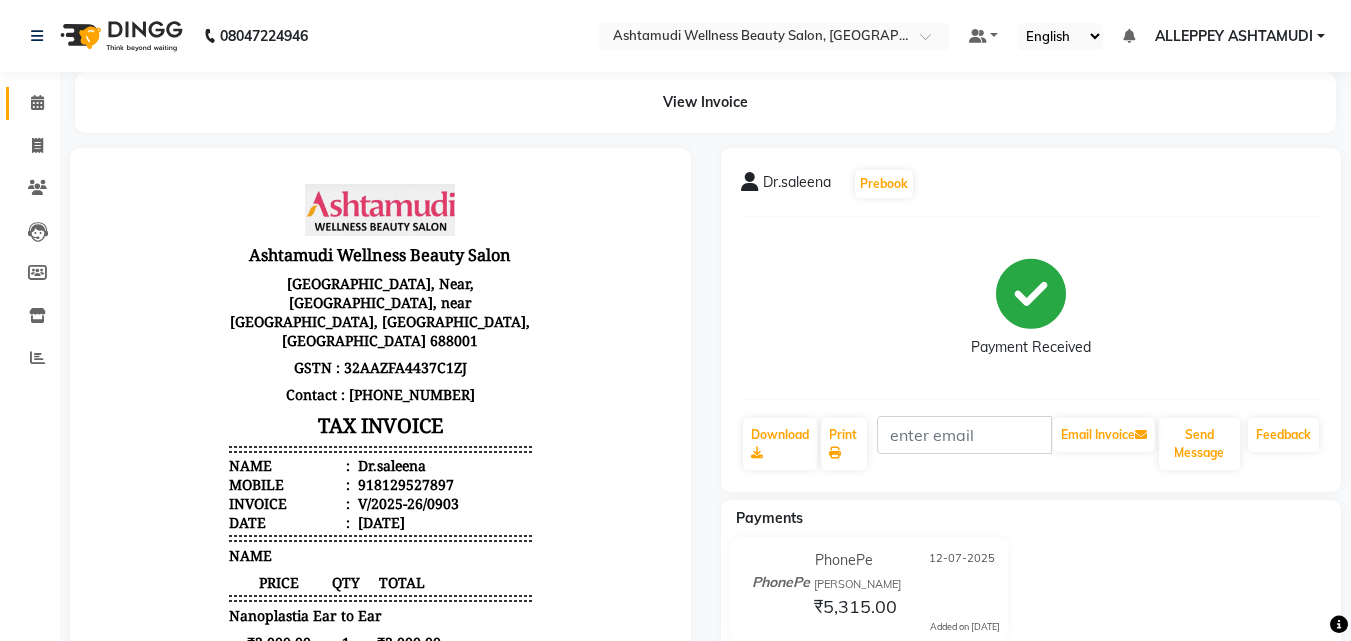 click 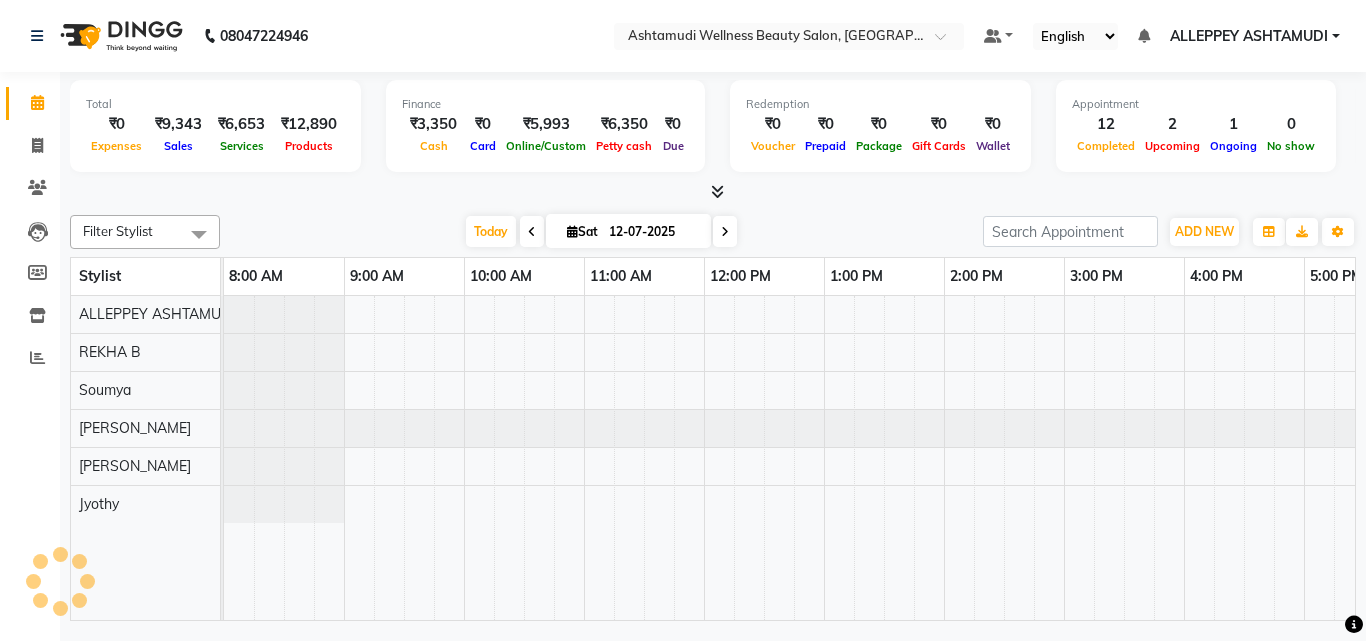 scroll, scrollTop: 0, scrollLeft: 429, axis: horizontal 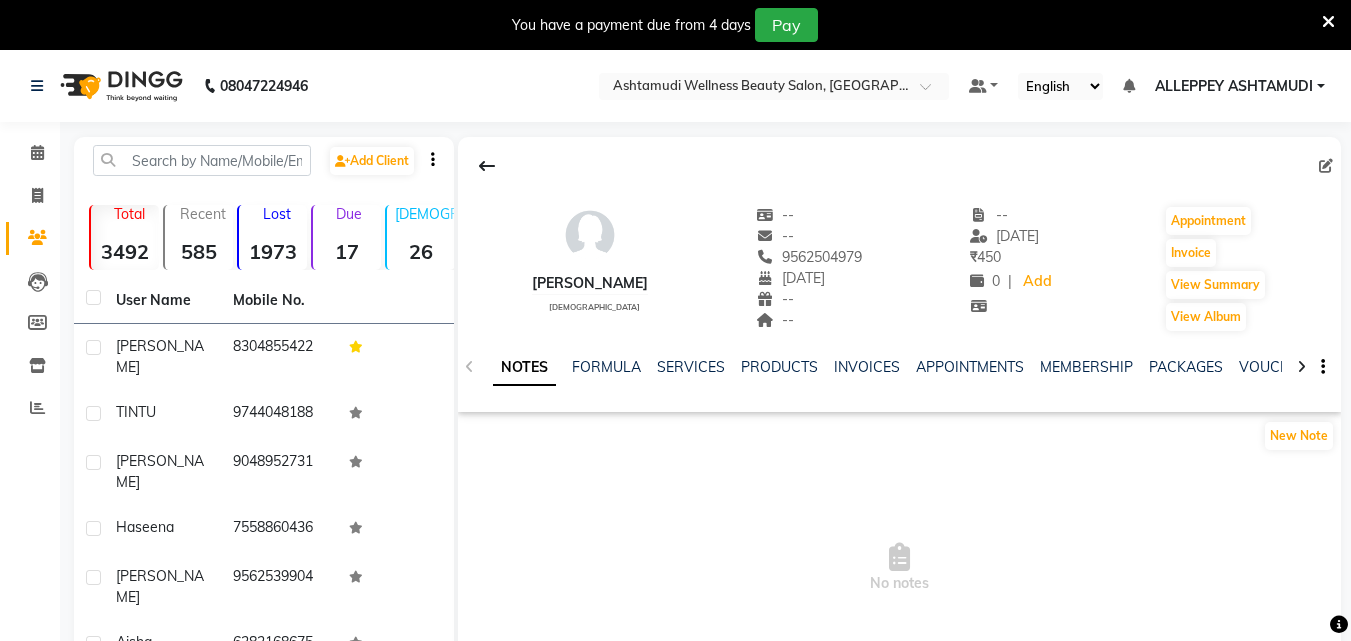 click at bounding box center (1328, 22) 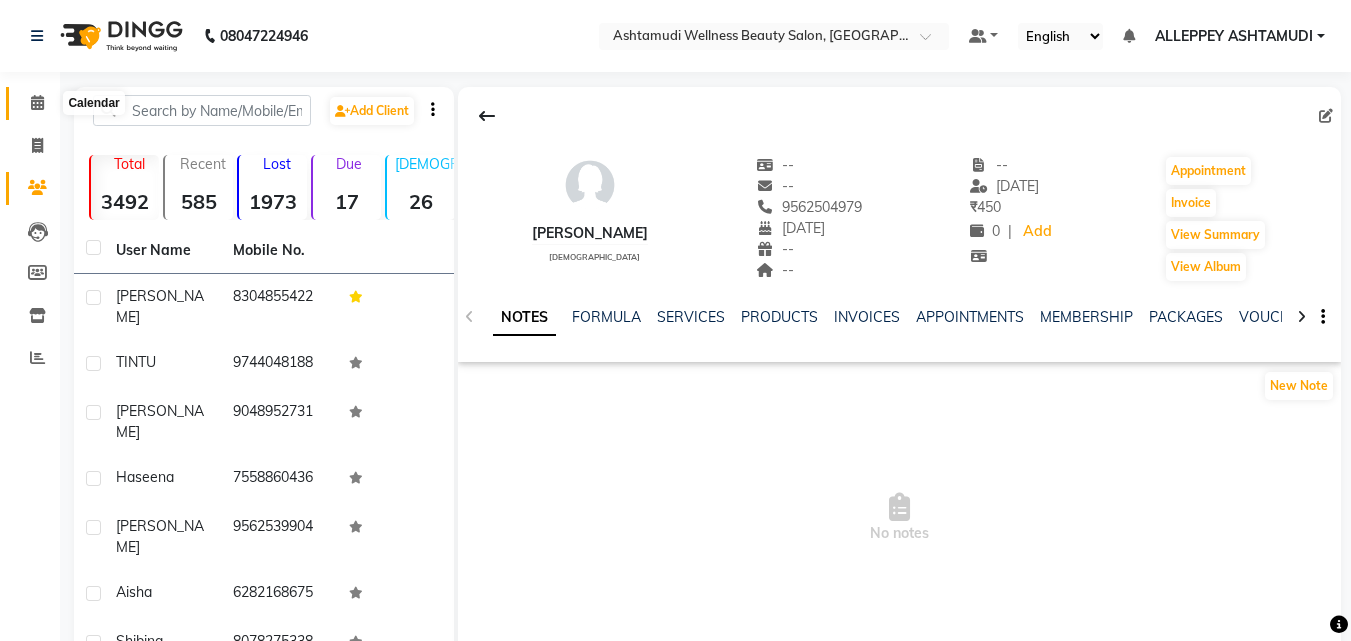 click 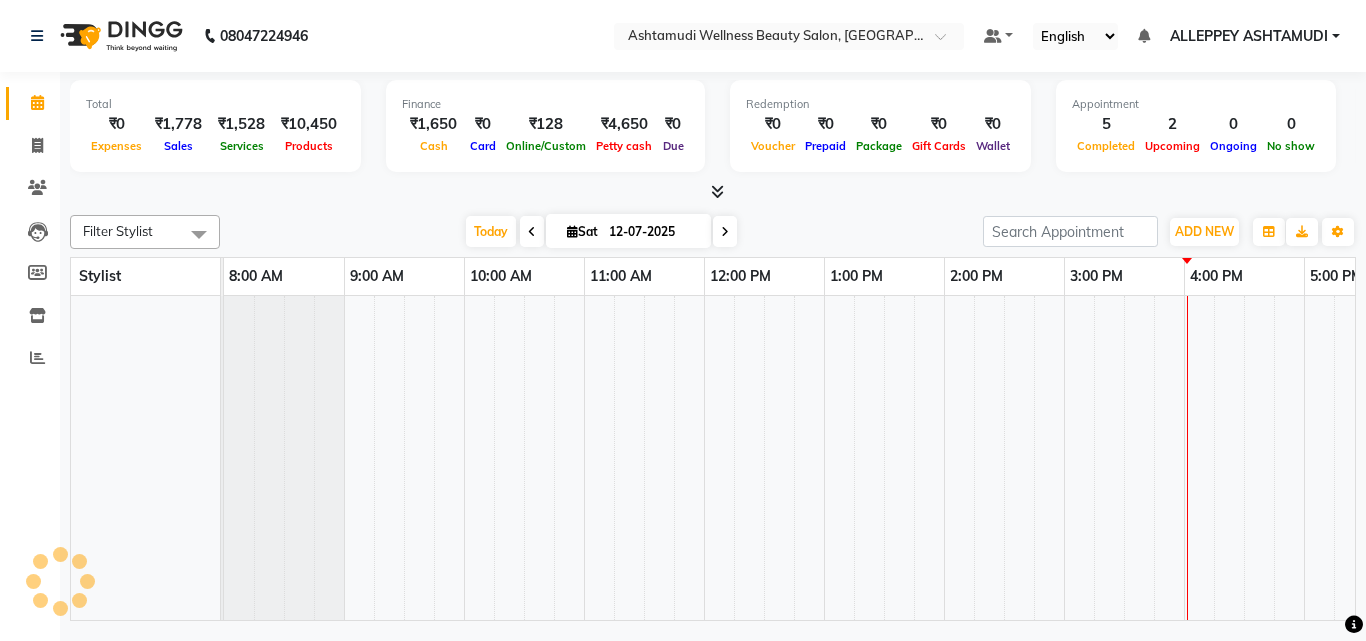 click 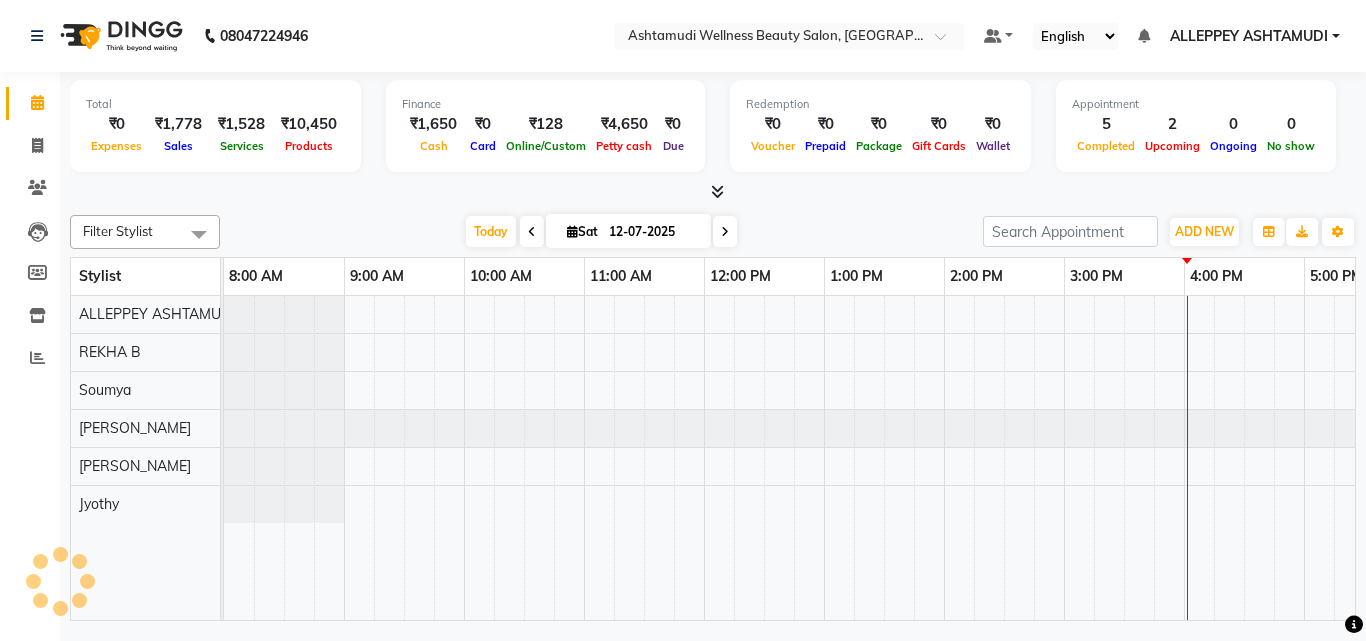 scroll, scrollTop: 0, scrollLeft: 429, axis: horizontal 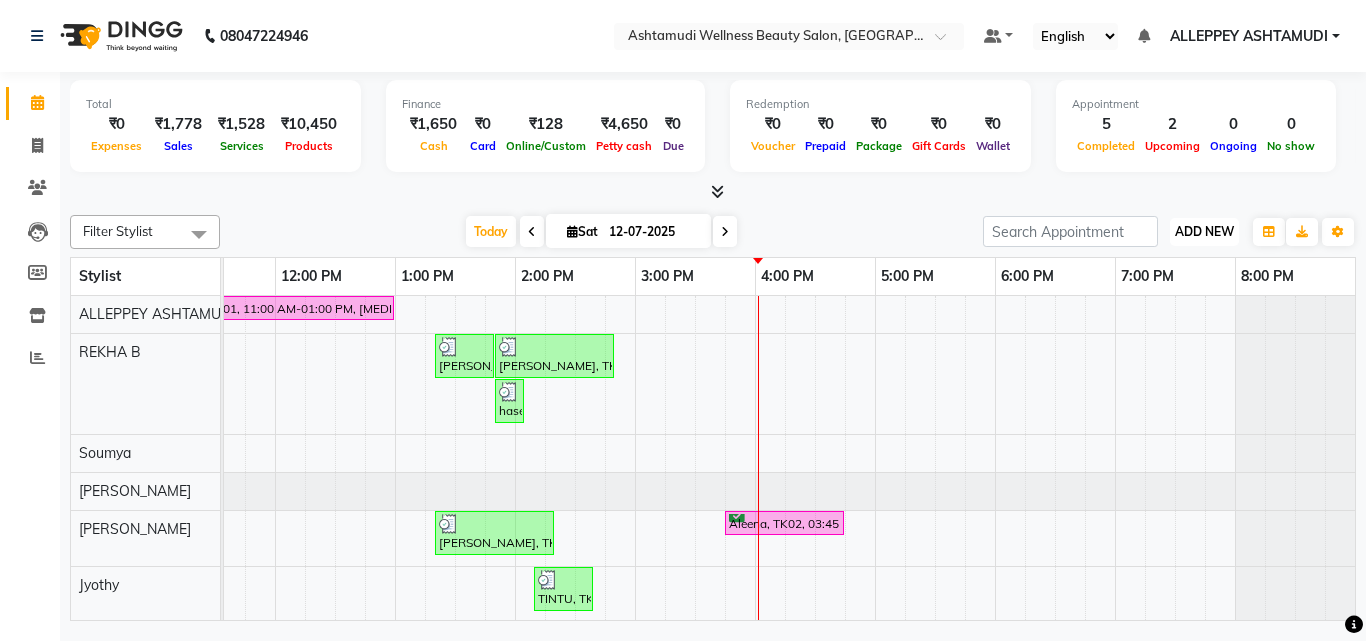 click on "ADD NEW" at bounding box center (1204, 231) 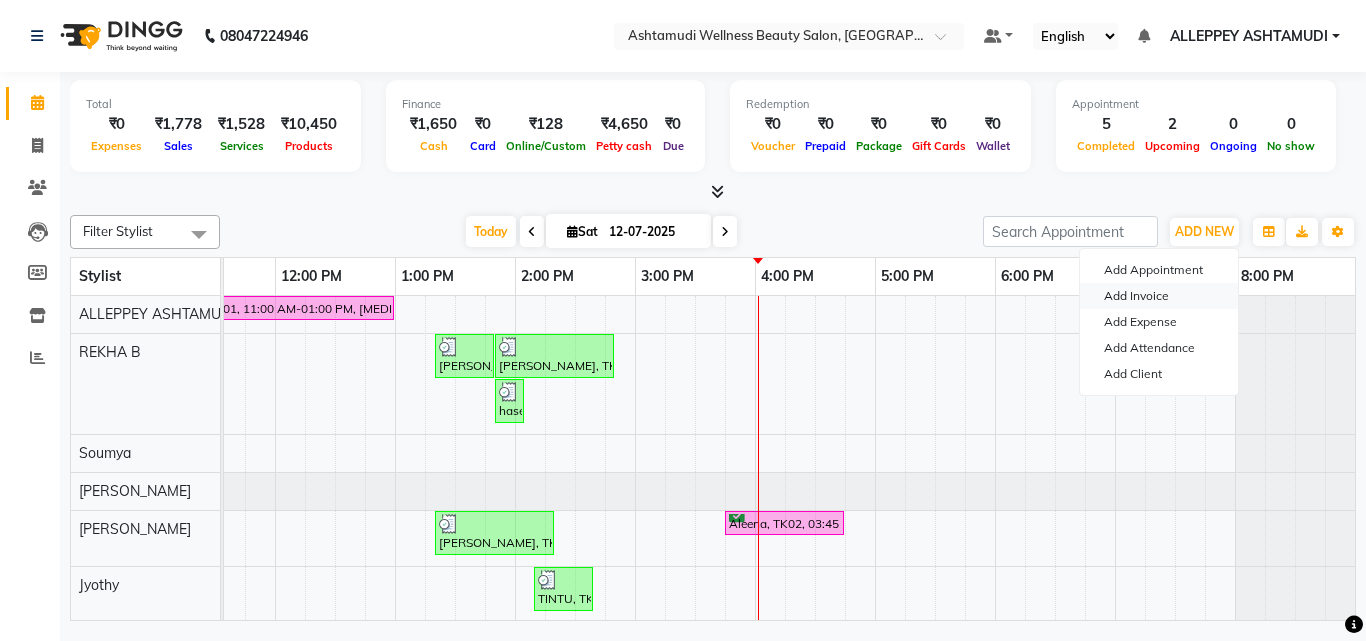 click on "Add Invoice" at bounding box center [1159, 296] 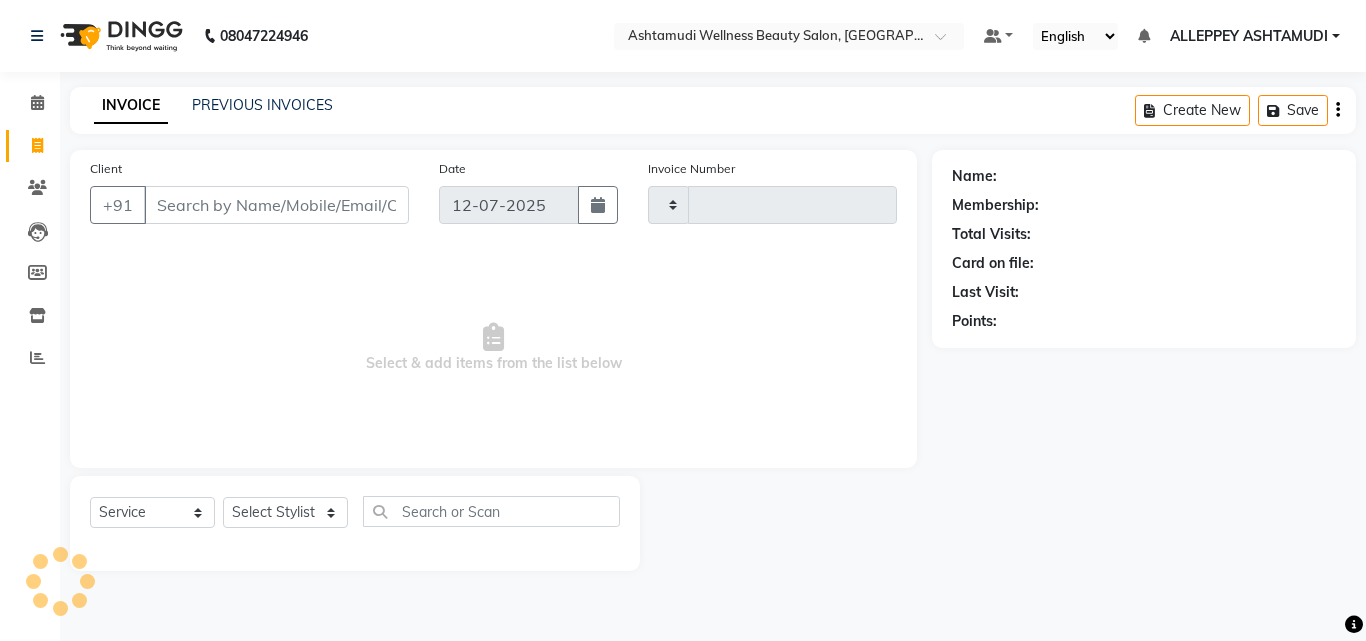 type on "0896" 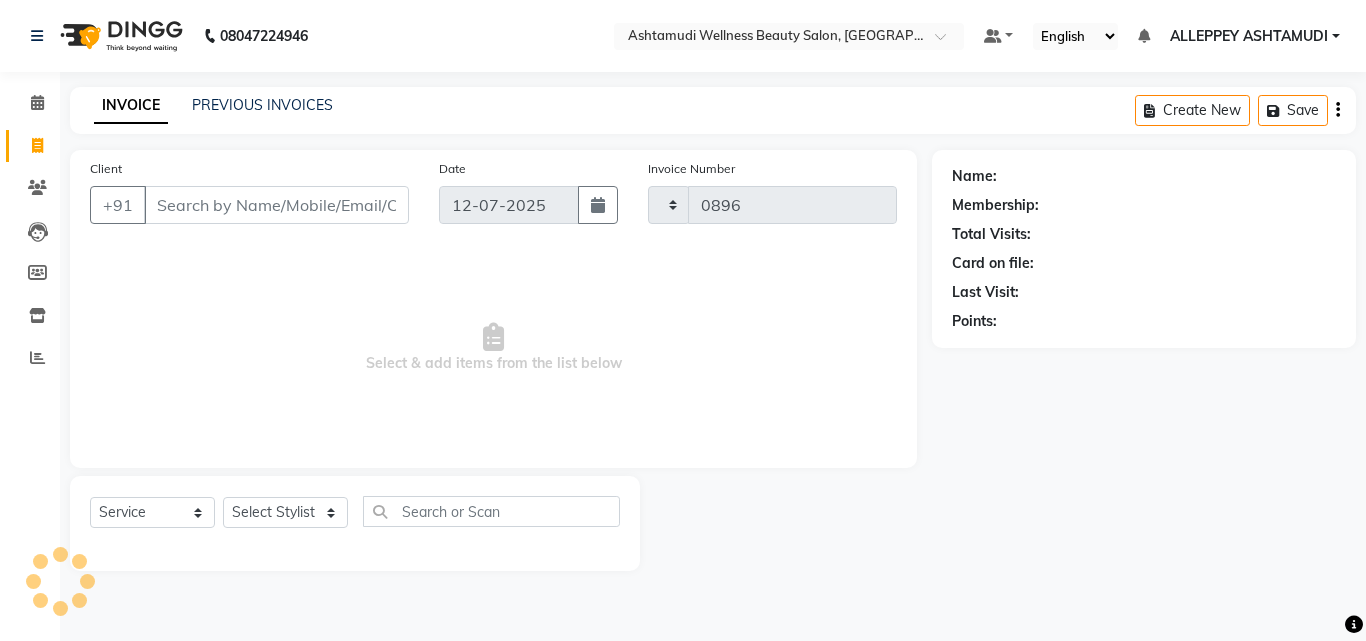 select on "4626" 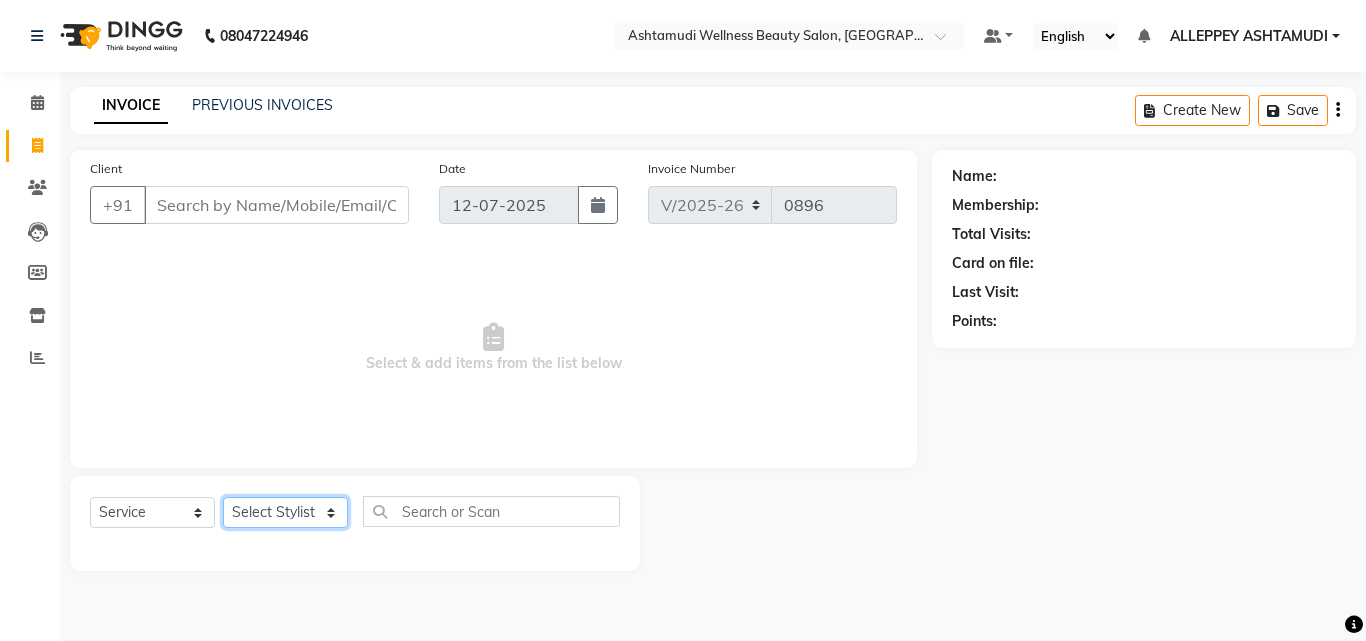 click on "Select Stylist ALLEPPEY ASHTAMUDI Jyothy [PERSON_NAME] [PERSON_NAME]" 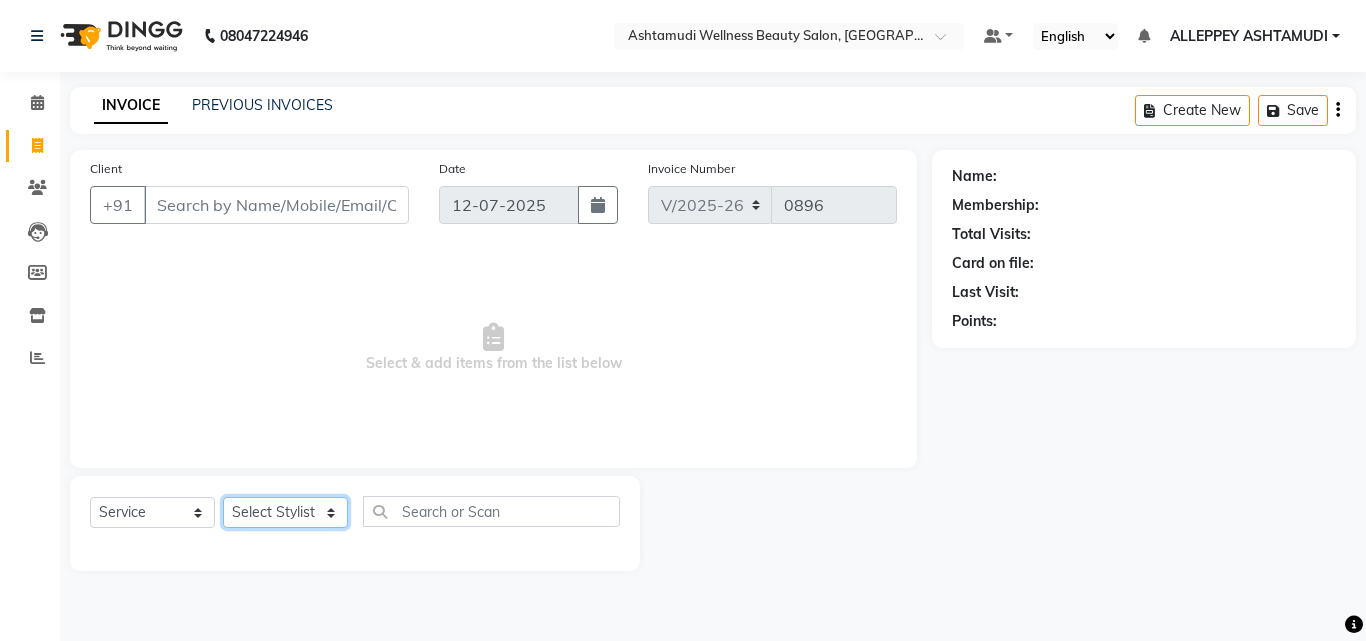 select on "57585" 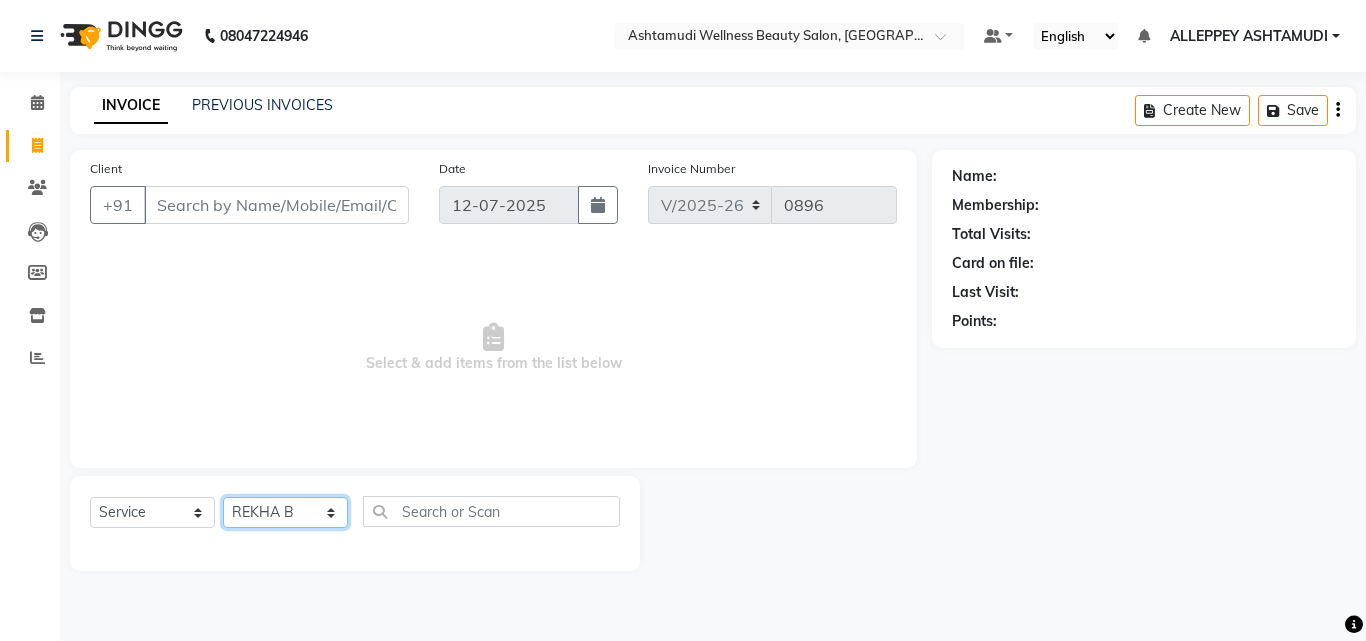 click on "Select Stylist ALLEPPEY ASHTAMUDI Jyothy [PERSON_NAME] [PERSON_NAME]" 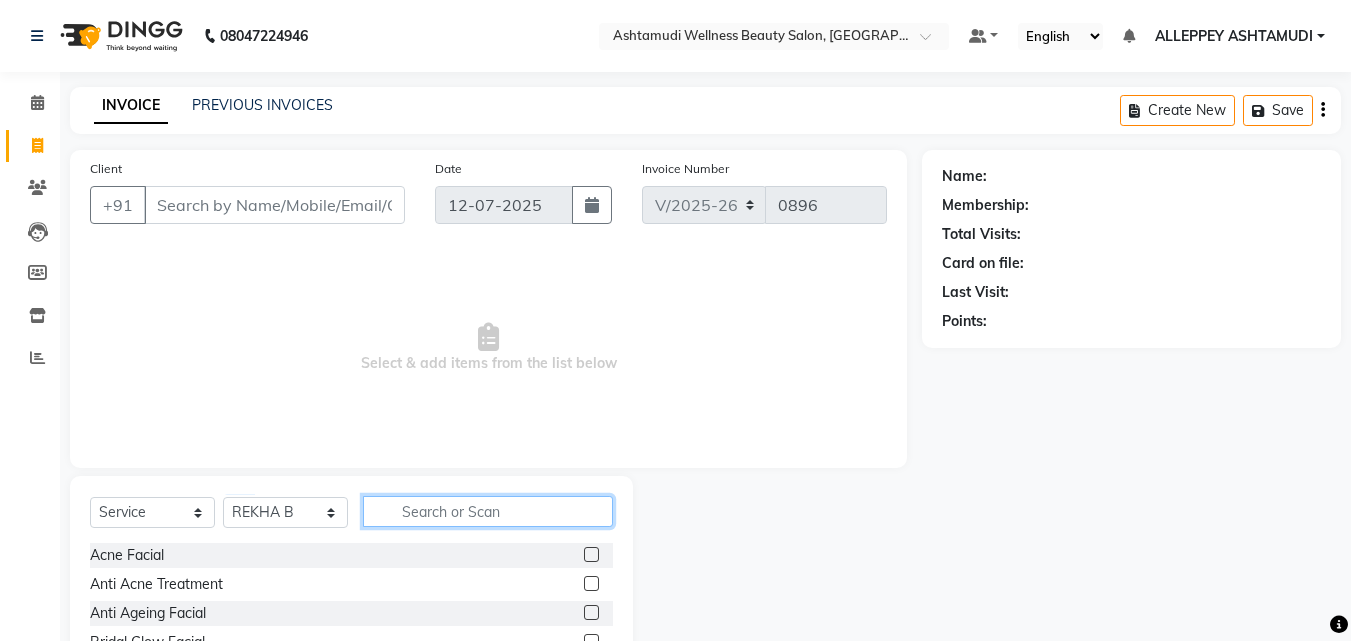click 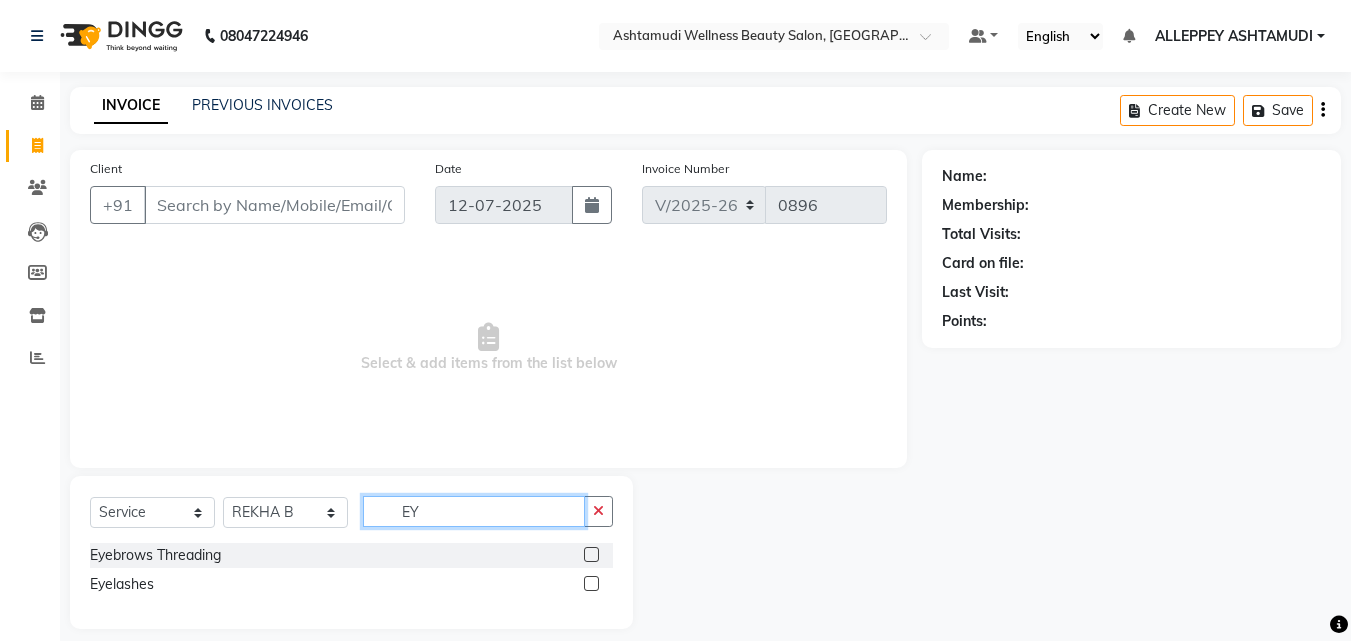 type on "EY" 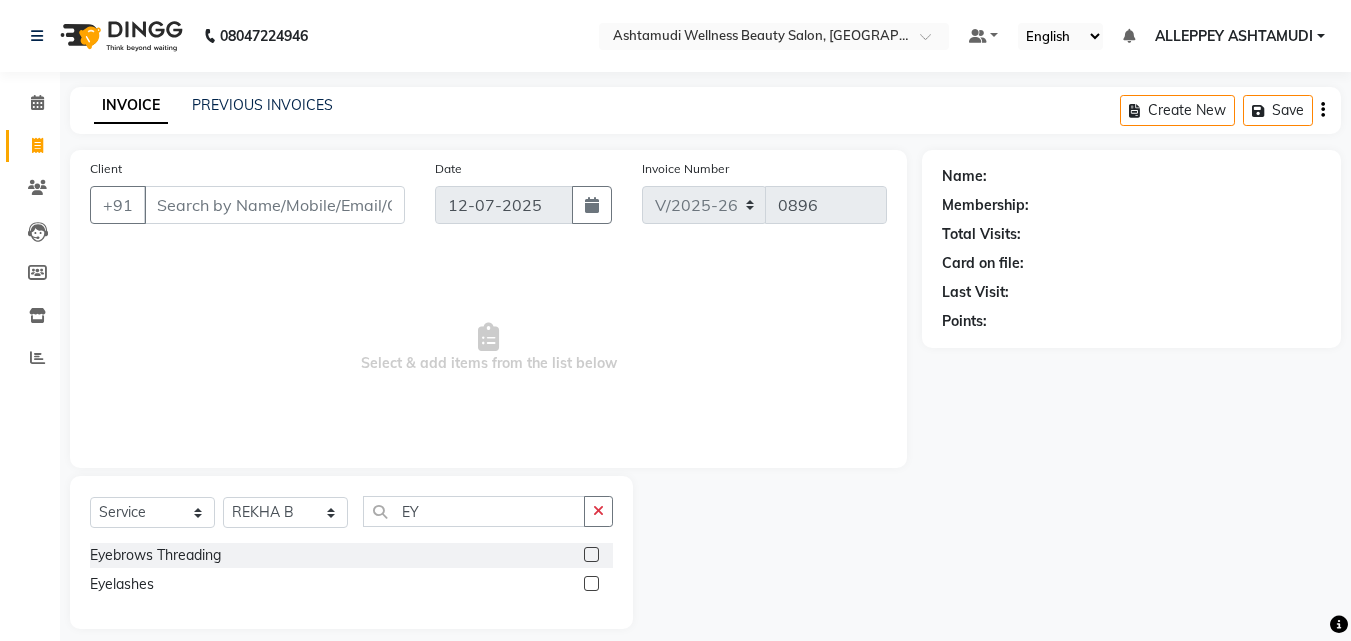 click 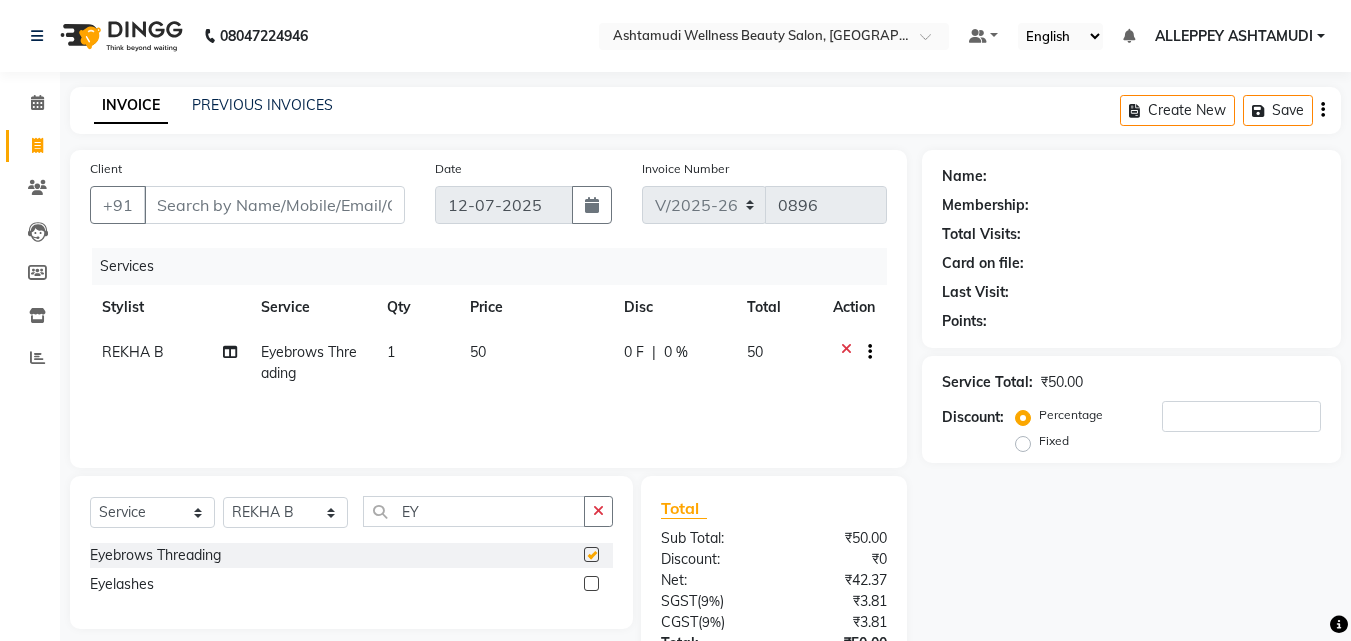 checkbox on "false" 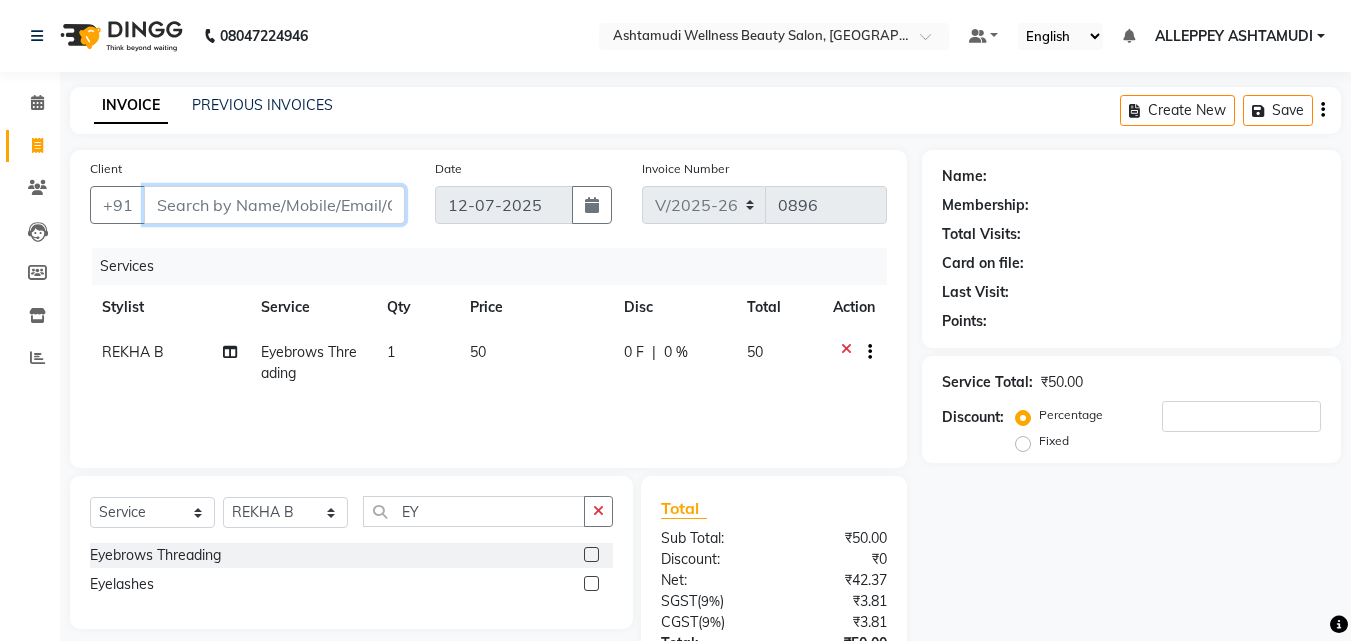 click on "Client" at bounding box center [274, 205] 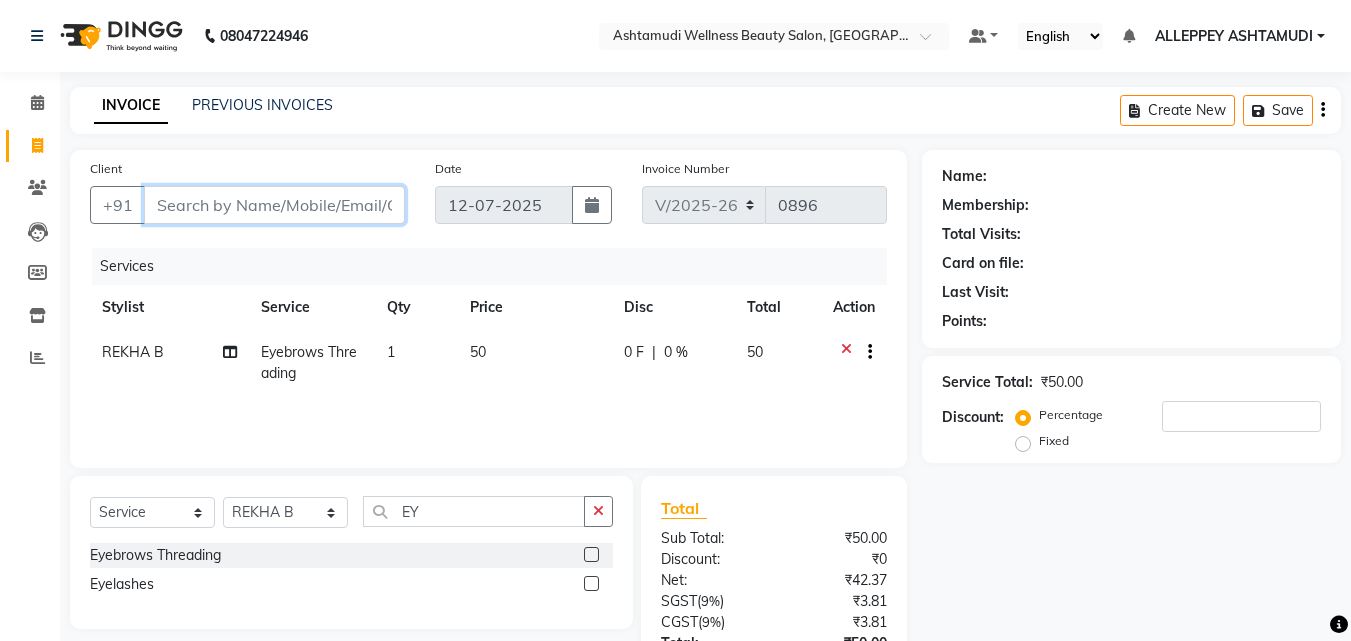type on "9" 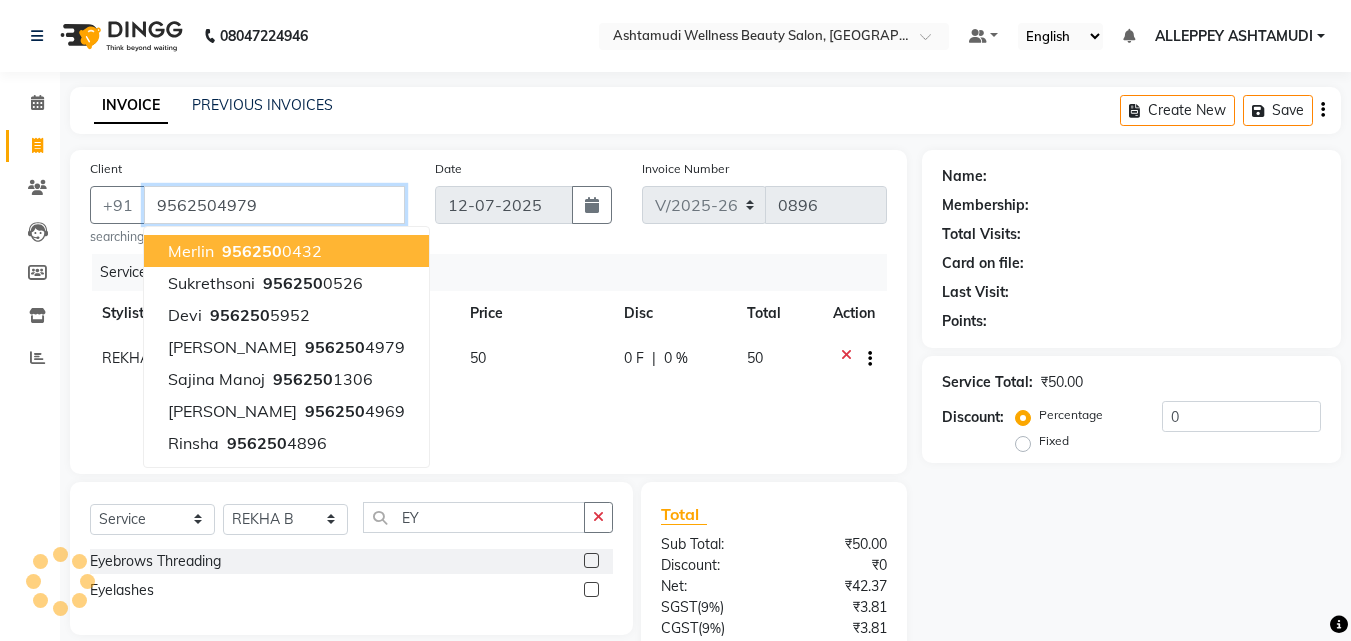 type on "9562504979" 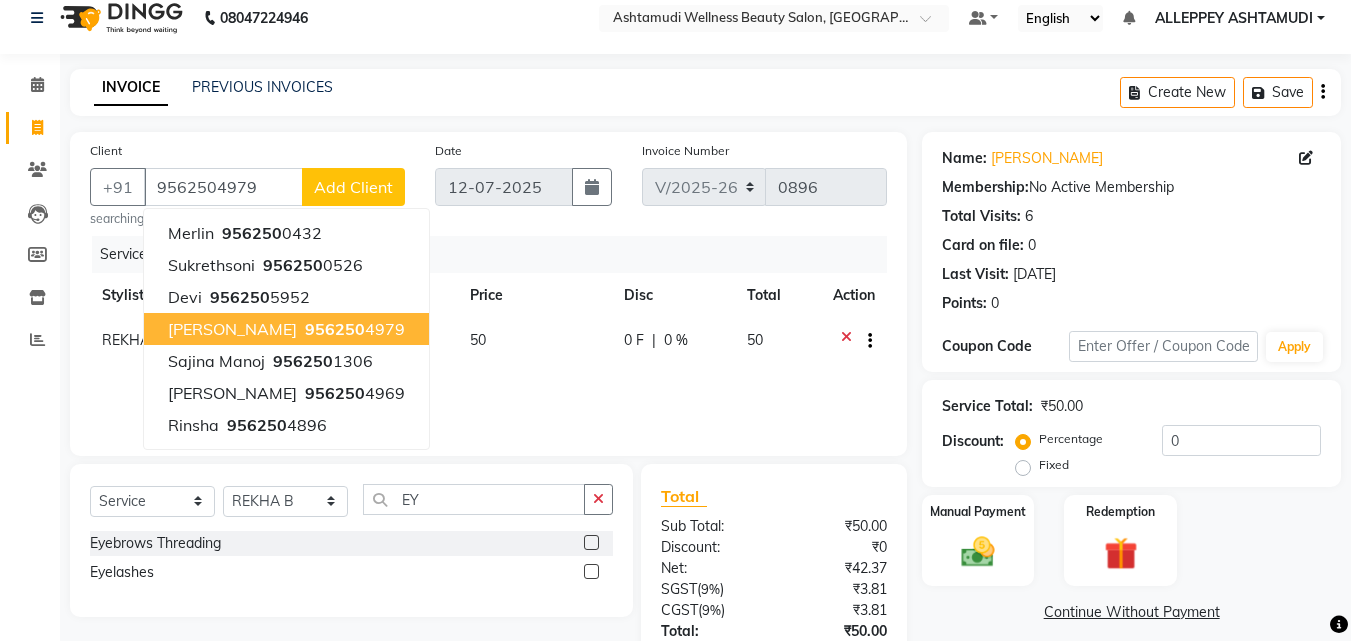 scroll, scrollTop: 0, scrollLeft: 0, axis: both 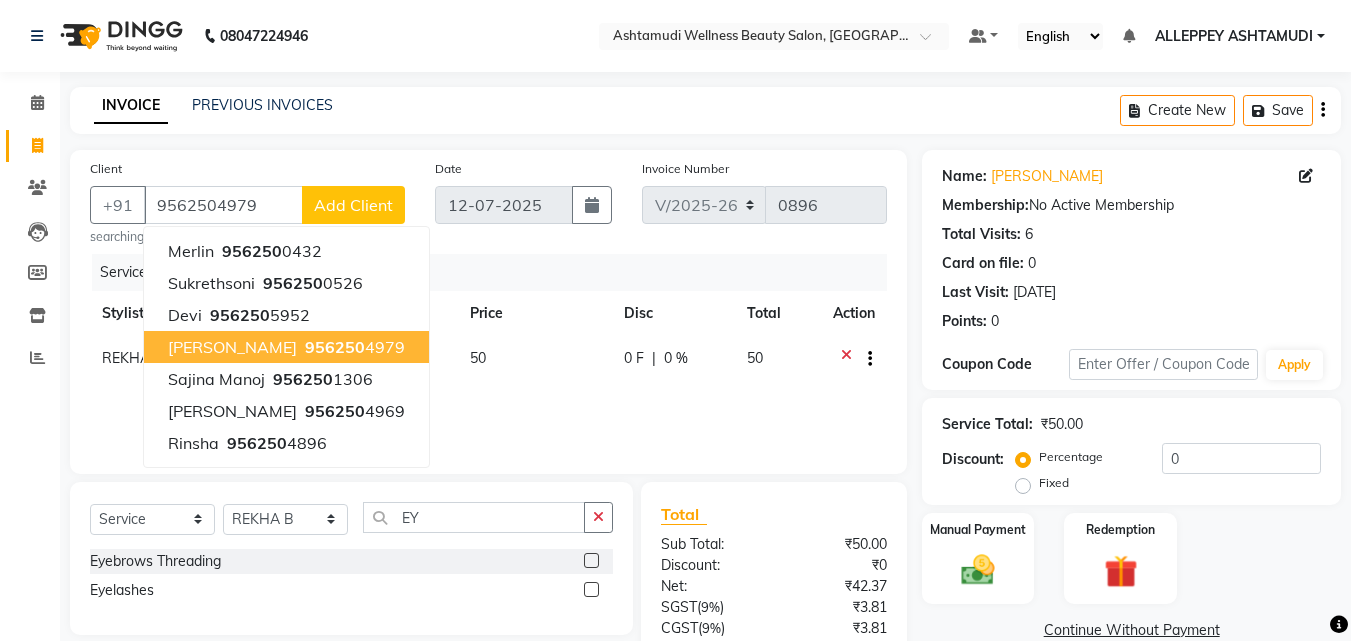 click on "956250" at bounding box center (335, 347) 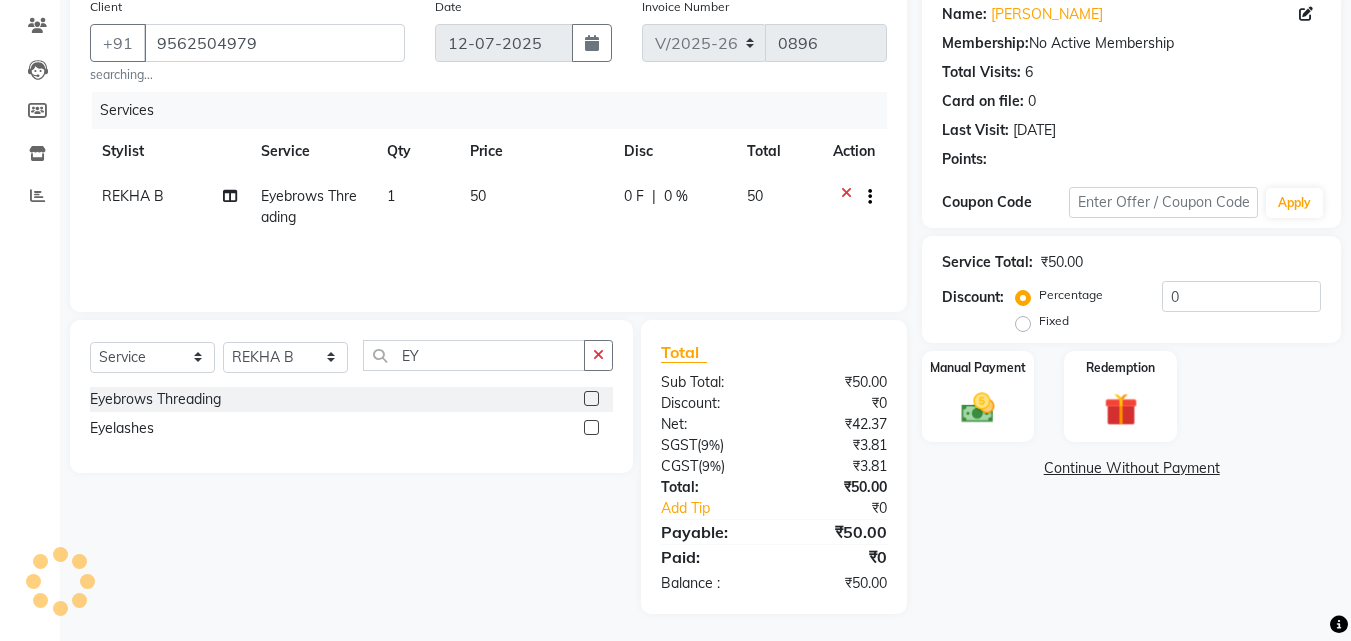 scroll, scrollTop: 165, scrollLeft: 0, axis: vertical 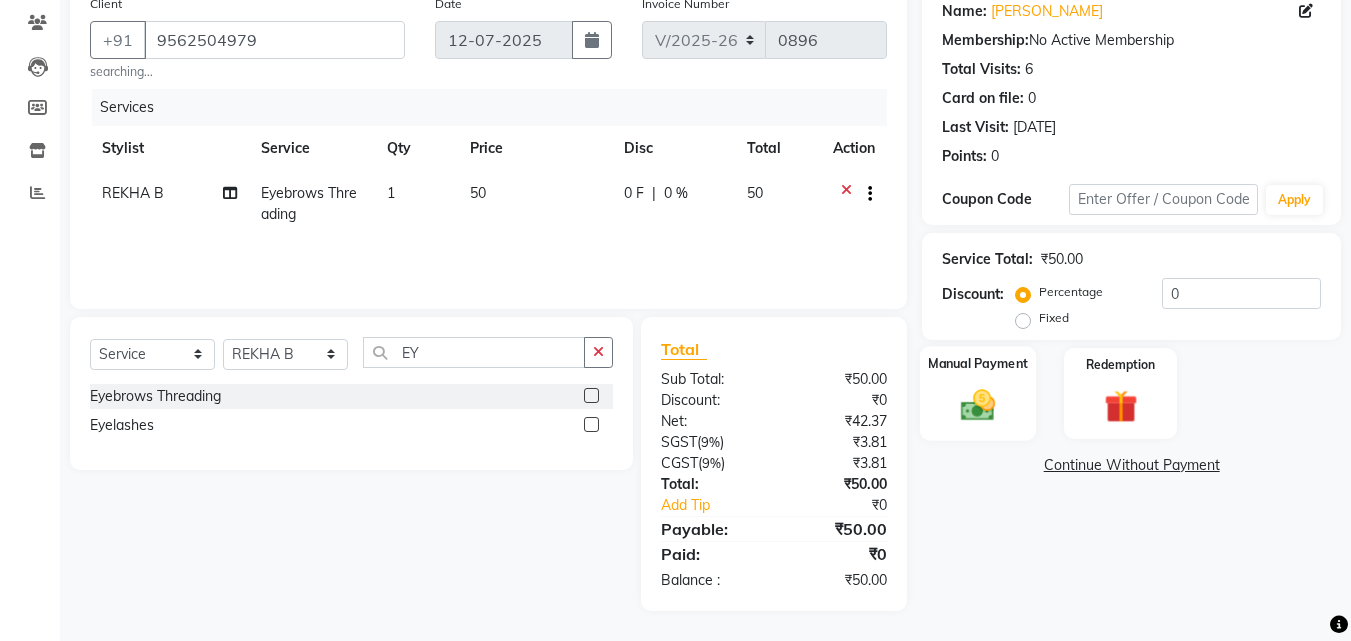 click 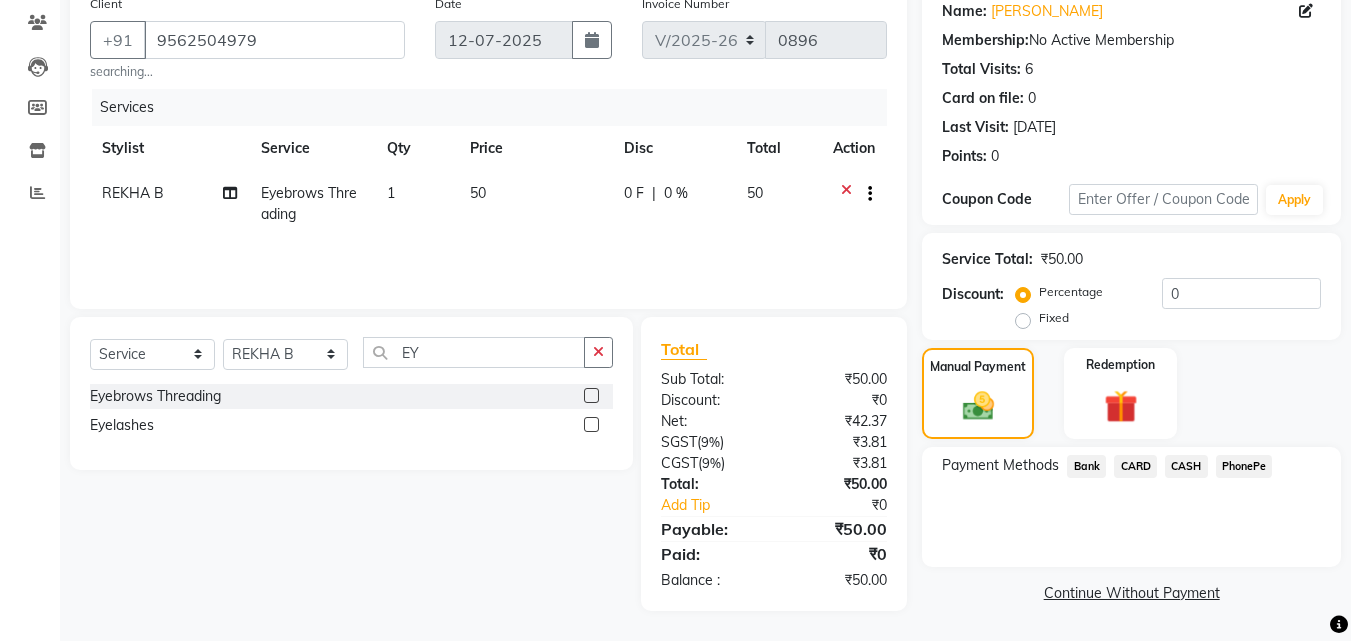 click on "CASH" 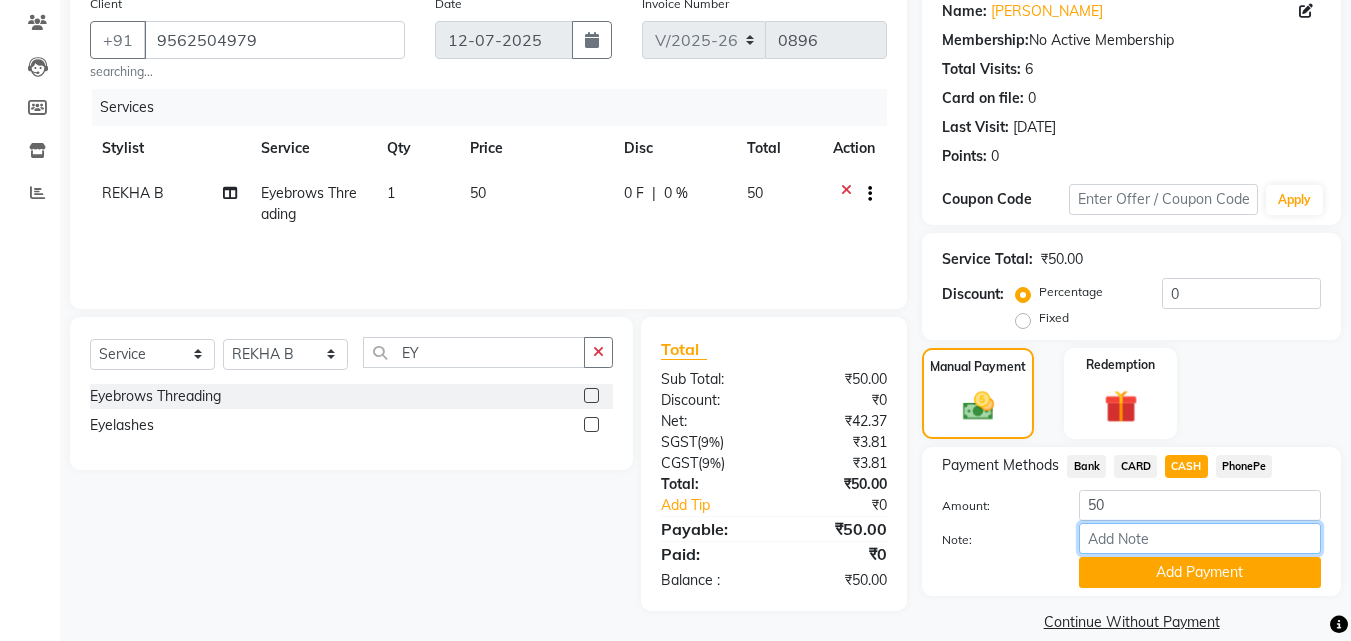 click on "Note:" at bounding box center [1200, 538] 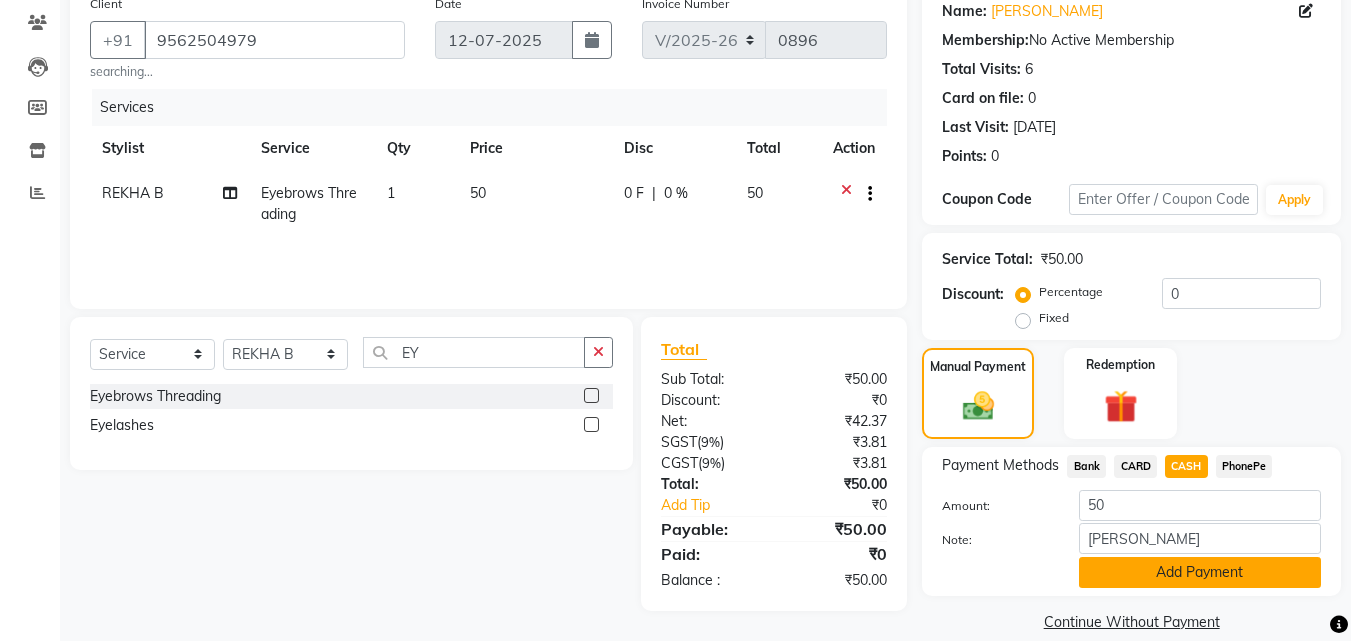 click on "Add Payment" 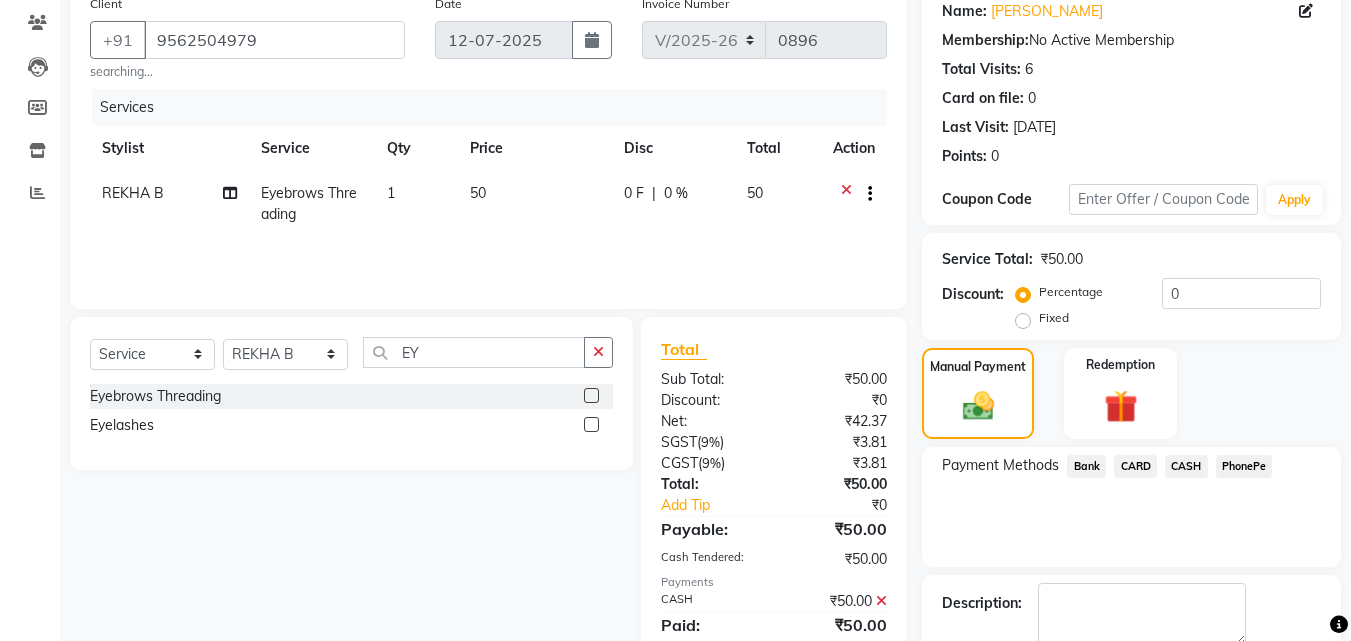 scroll, scrollTop: 275, scrollLeft: 0, axis: vertical 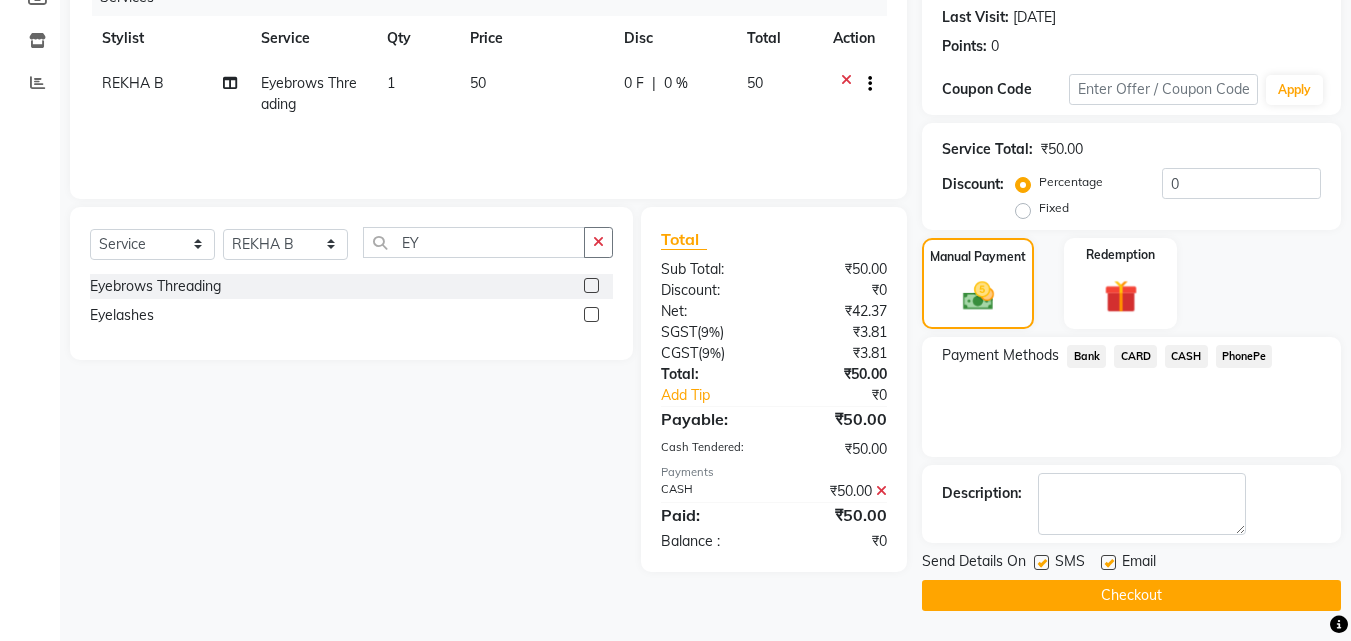 click on "Checkout" 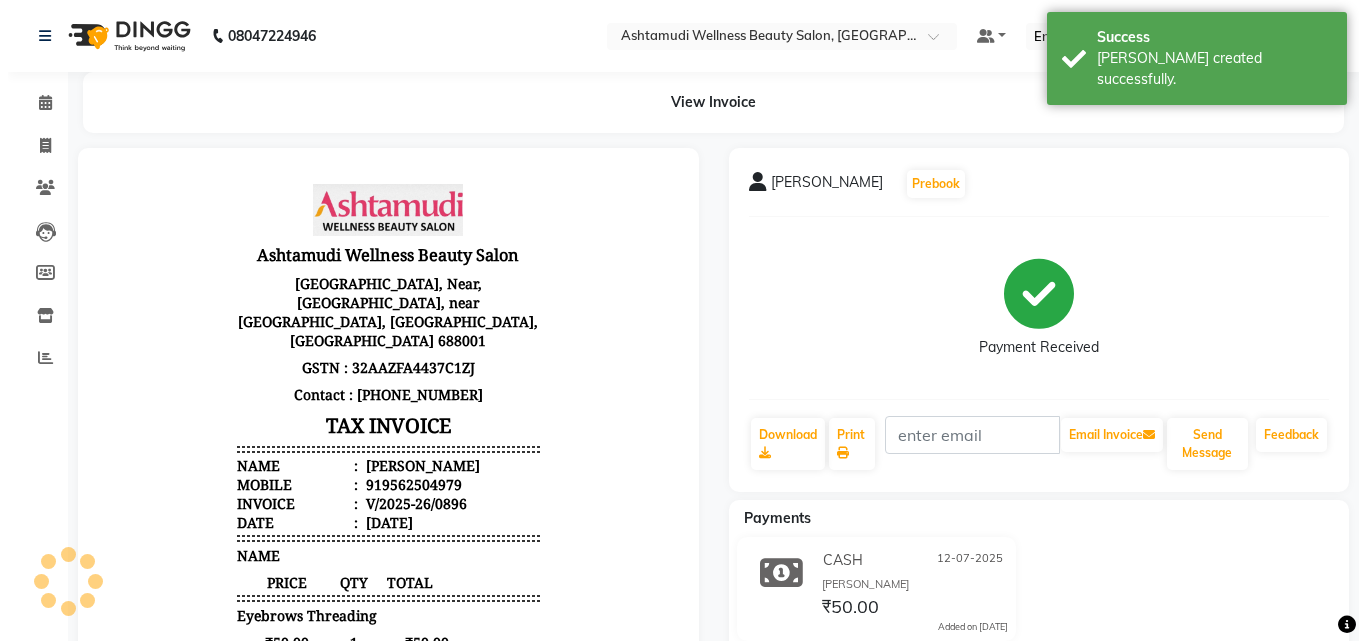 scroll, scrollTop: 0, scrollLeft: 0, axis: both 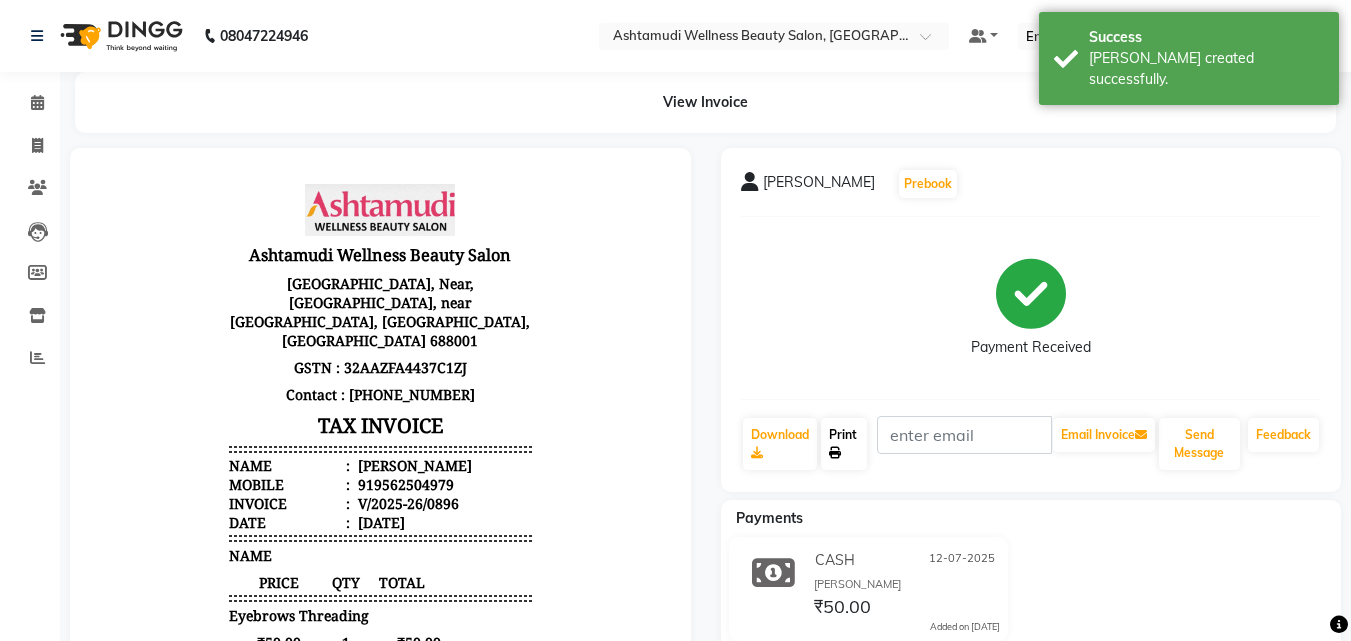 click on "Print" 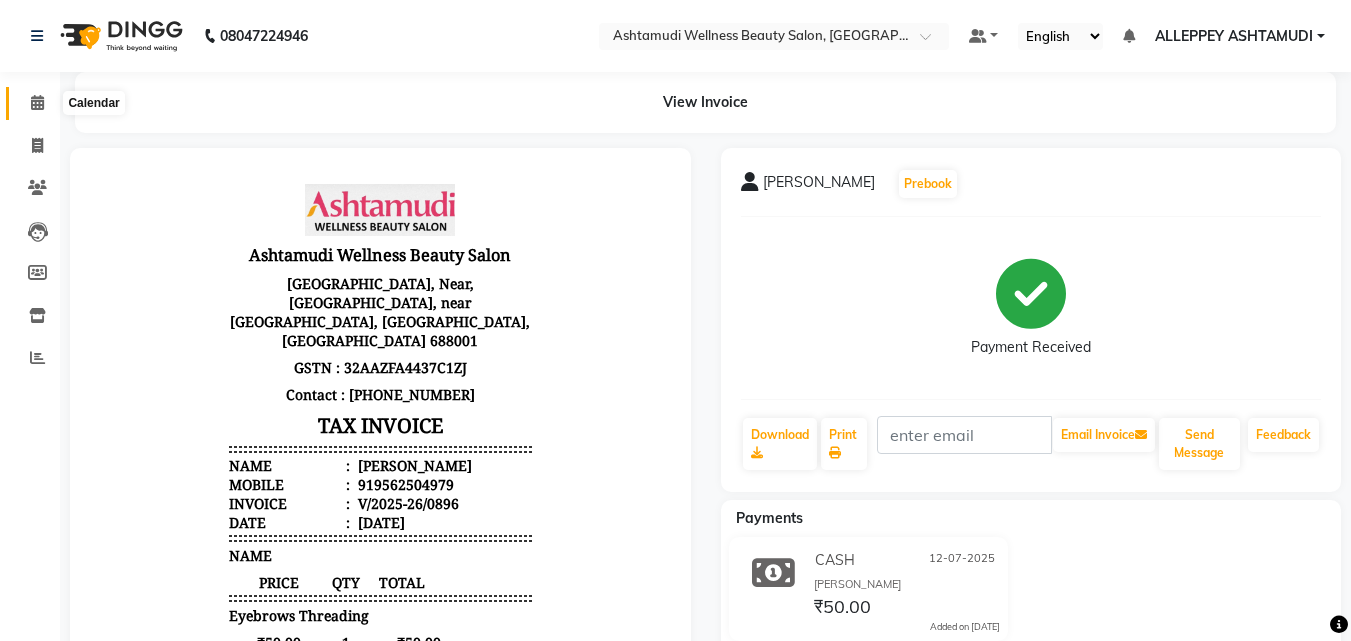 click 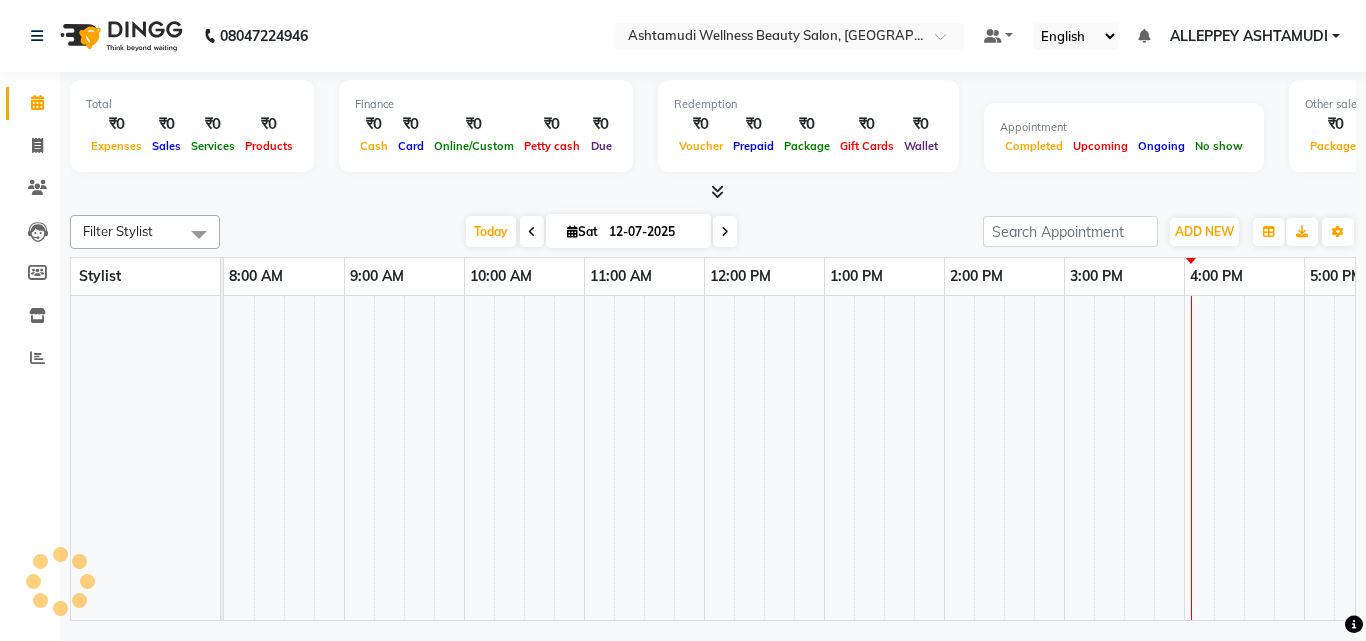 scroll, scrollTop: 0, scrollLeft: 429, axis: horizontal 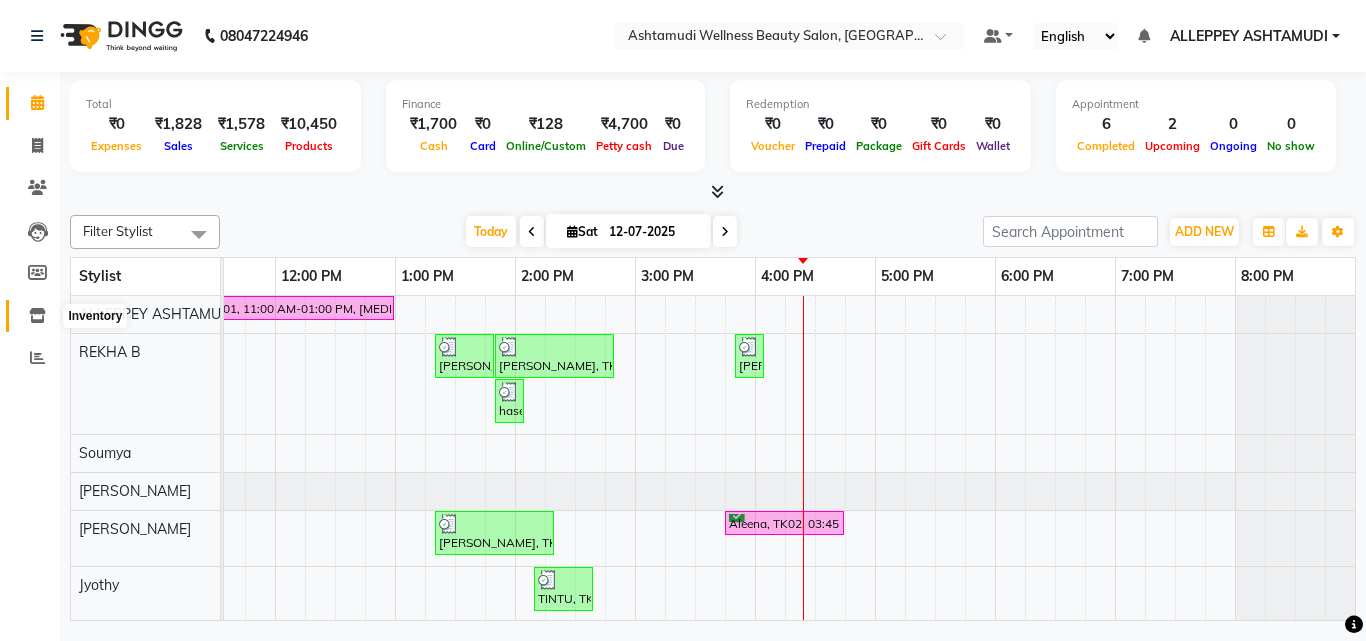click 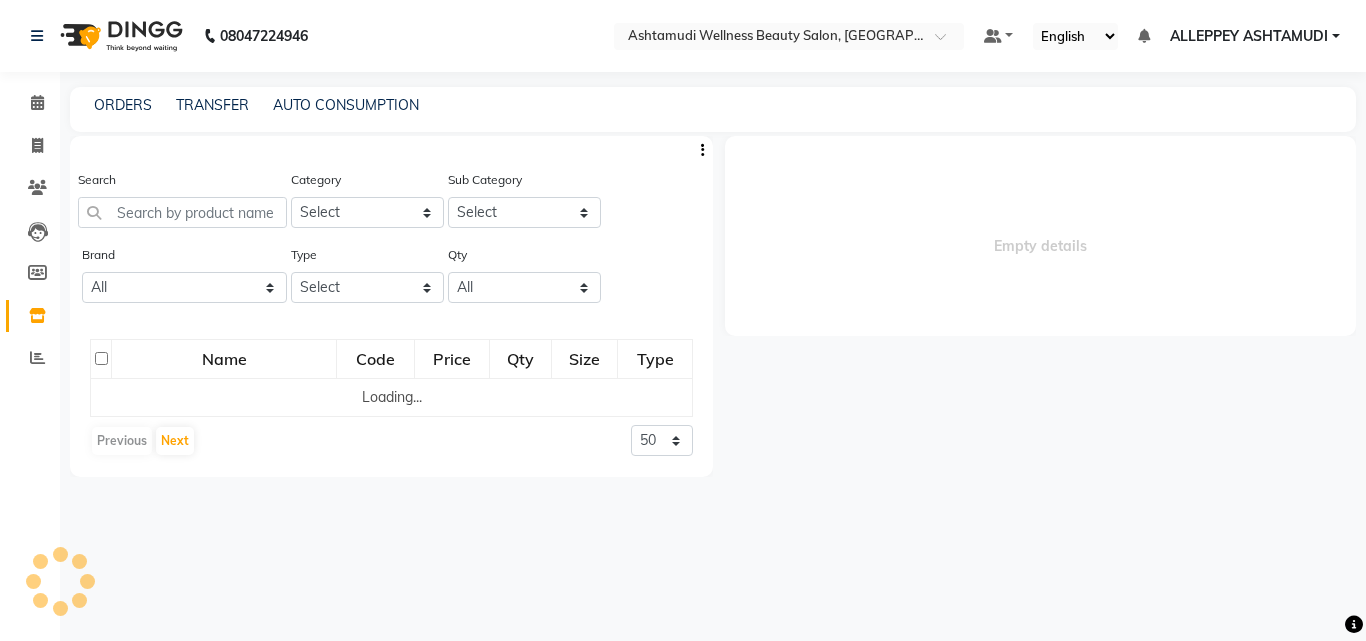 select 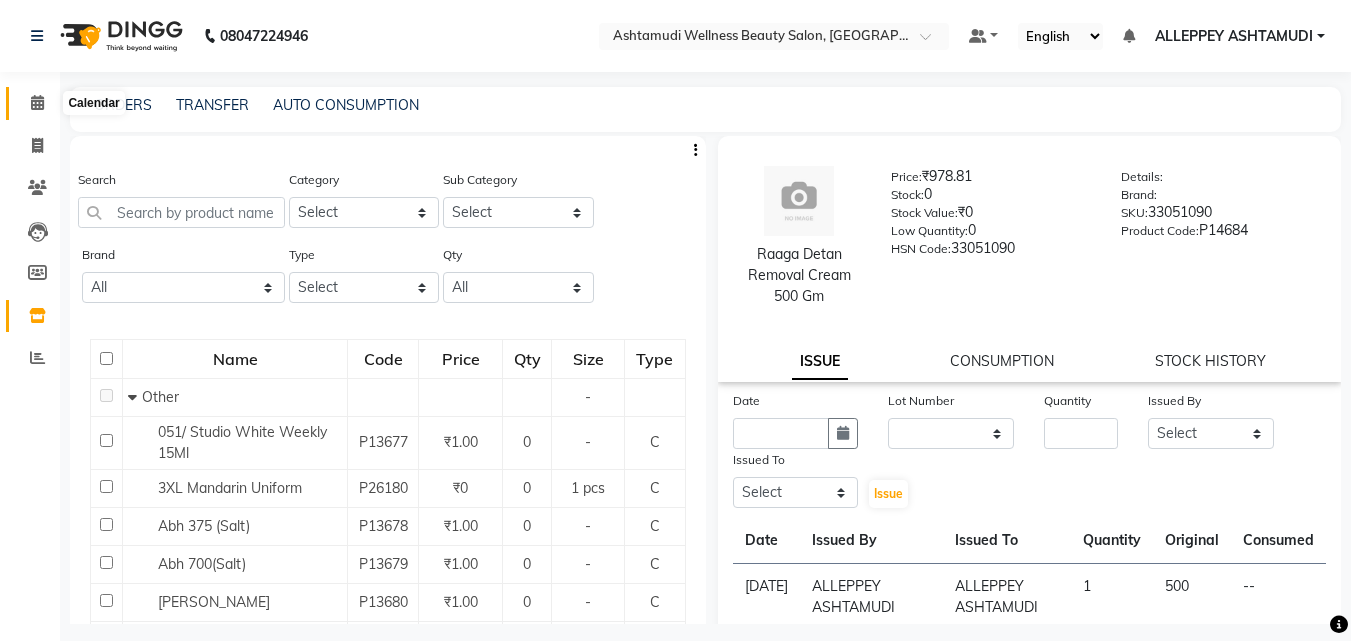 click 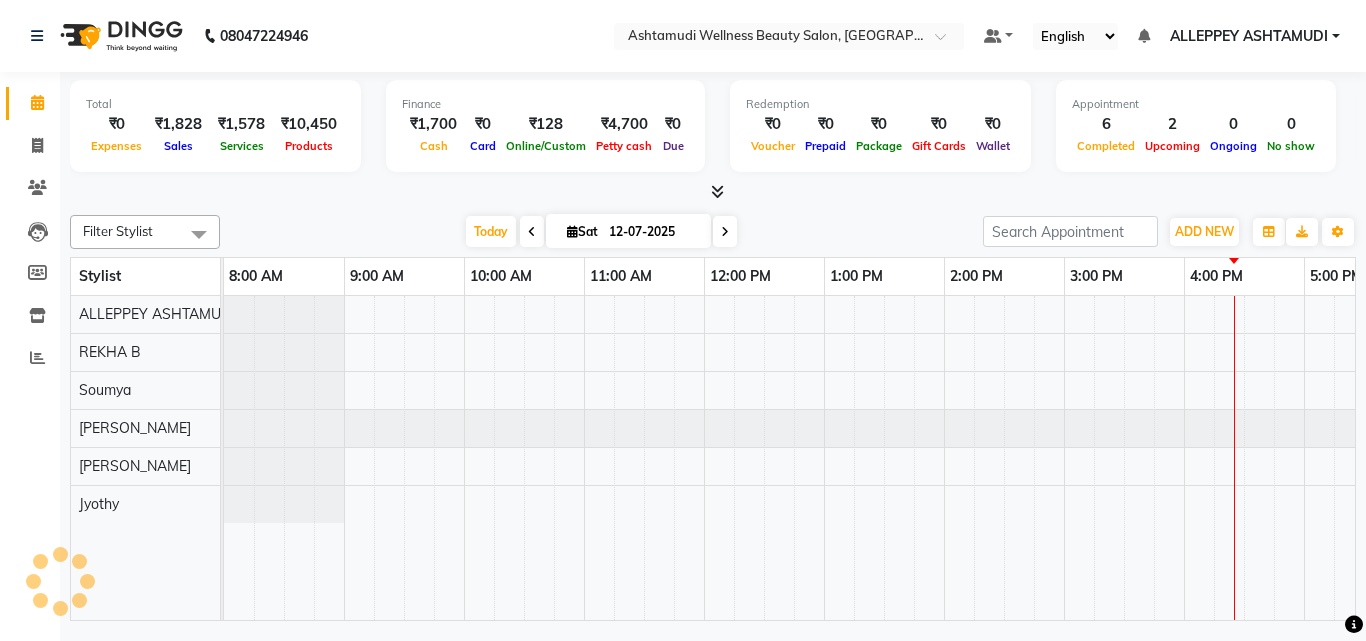 scroll, scrollTop: 0, scrollLeft: 0, axis: both 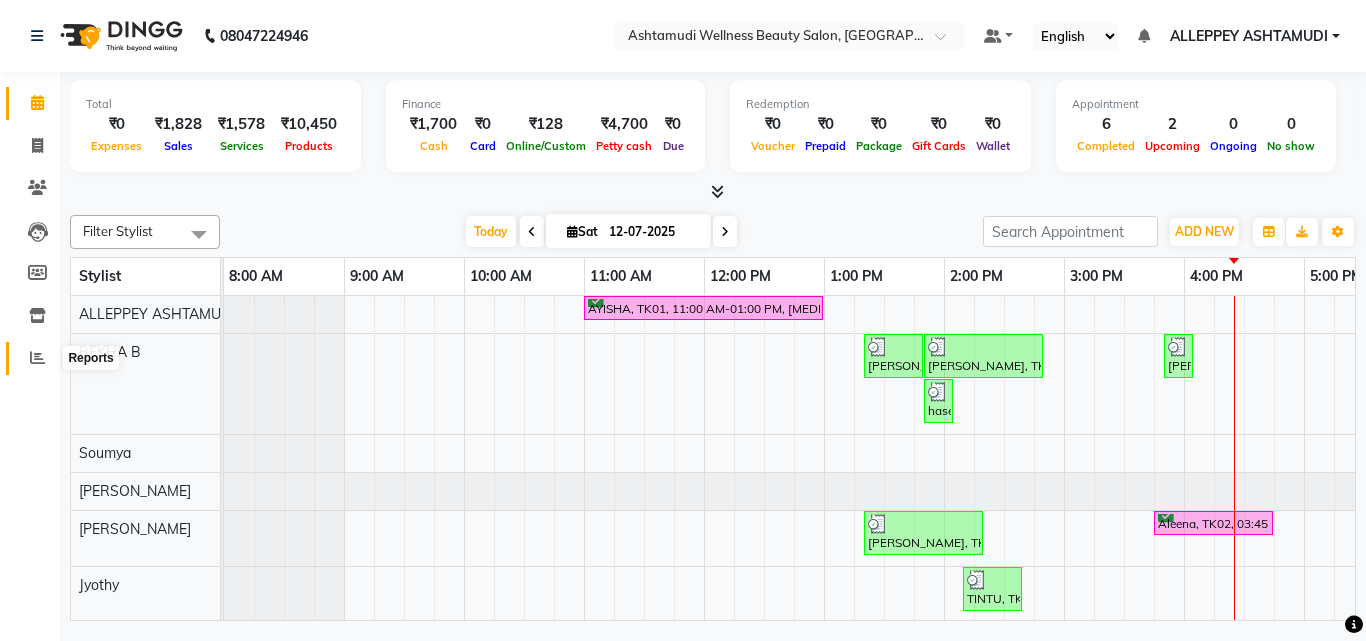 click 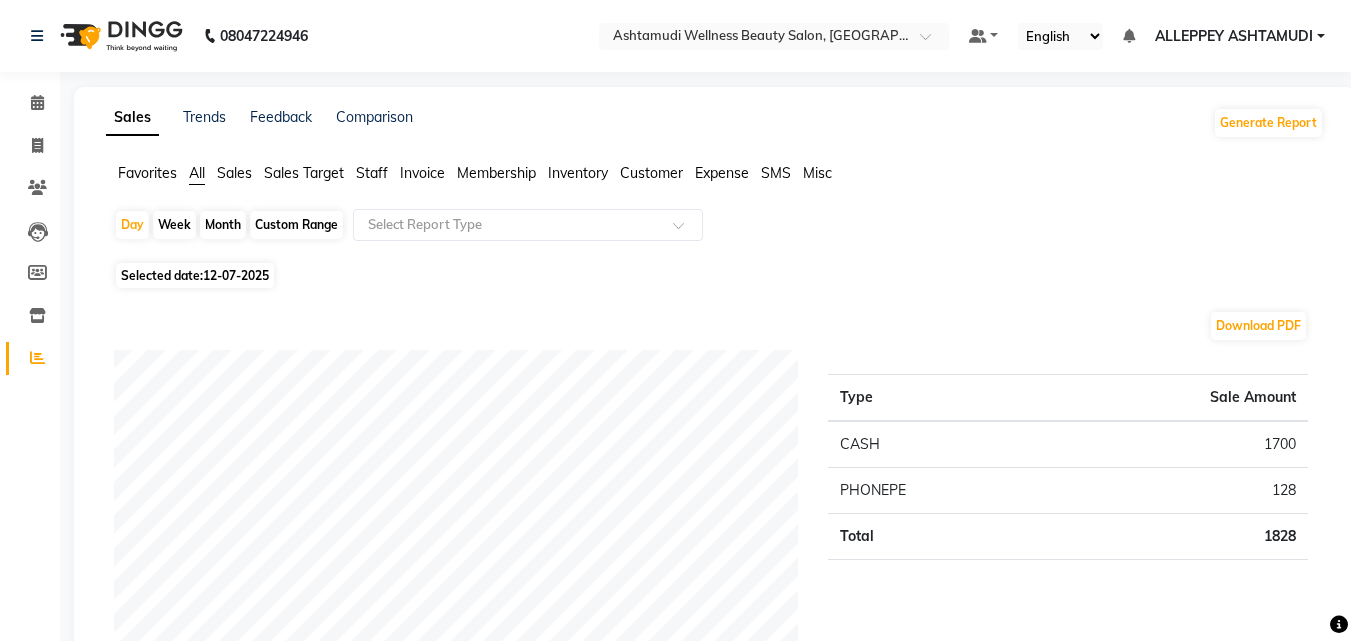 click on "Customer" 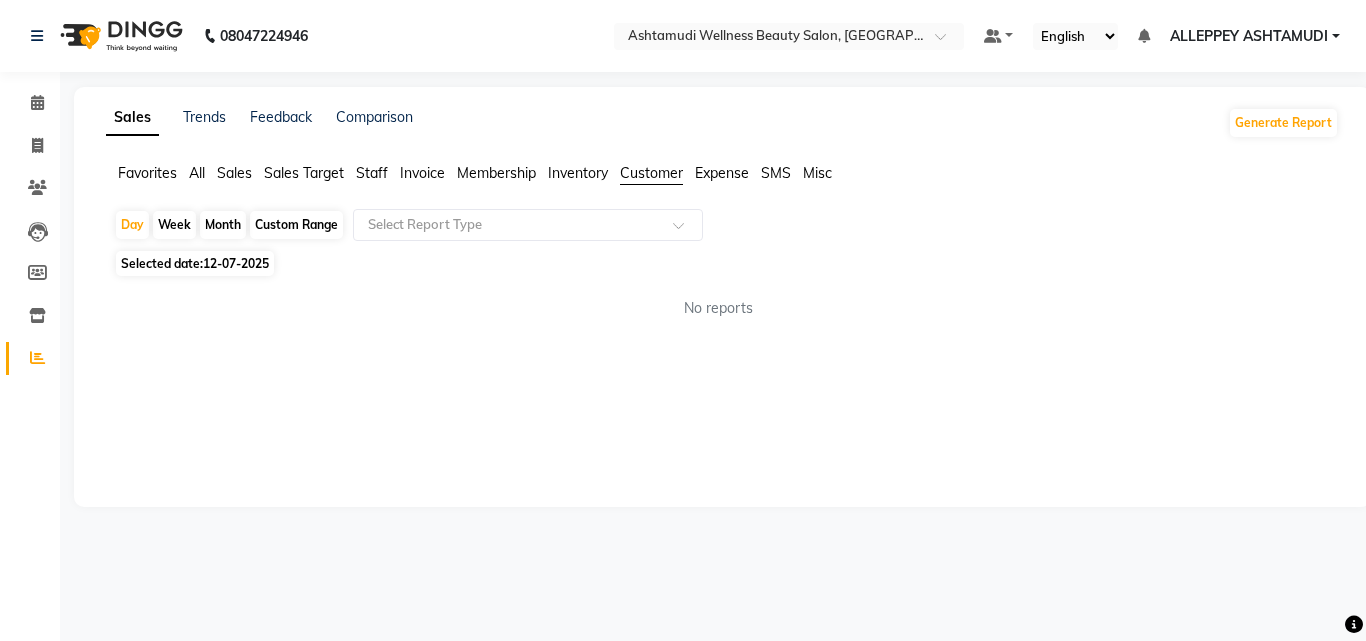click on "Inventory" 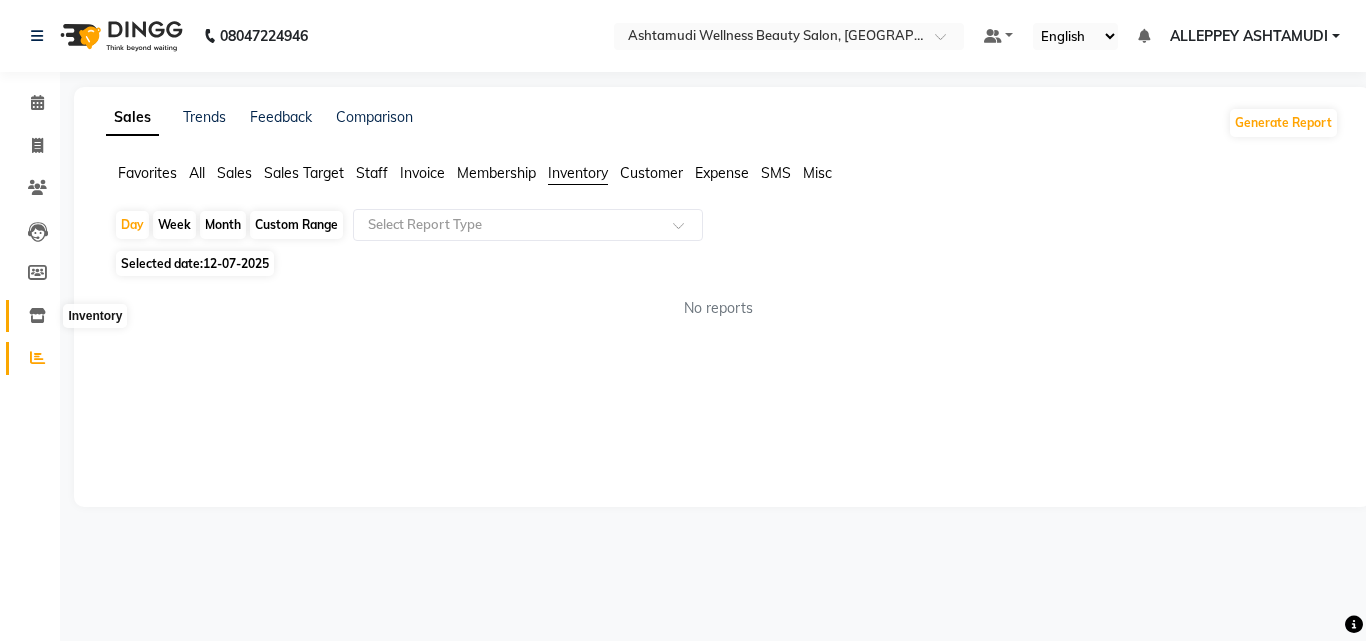 click 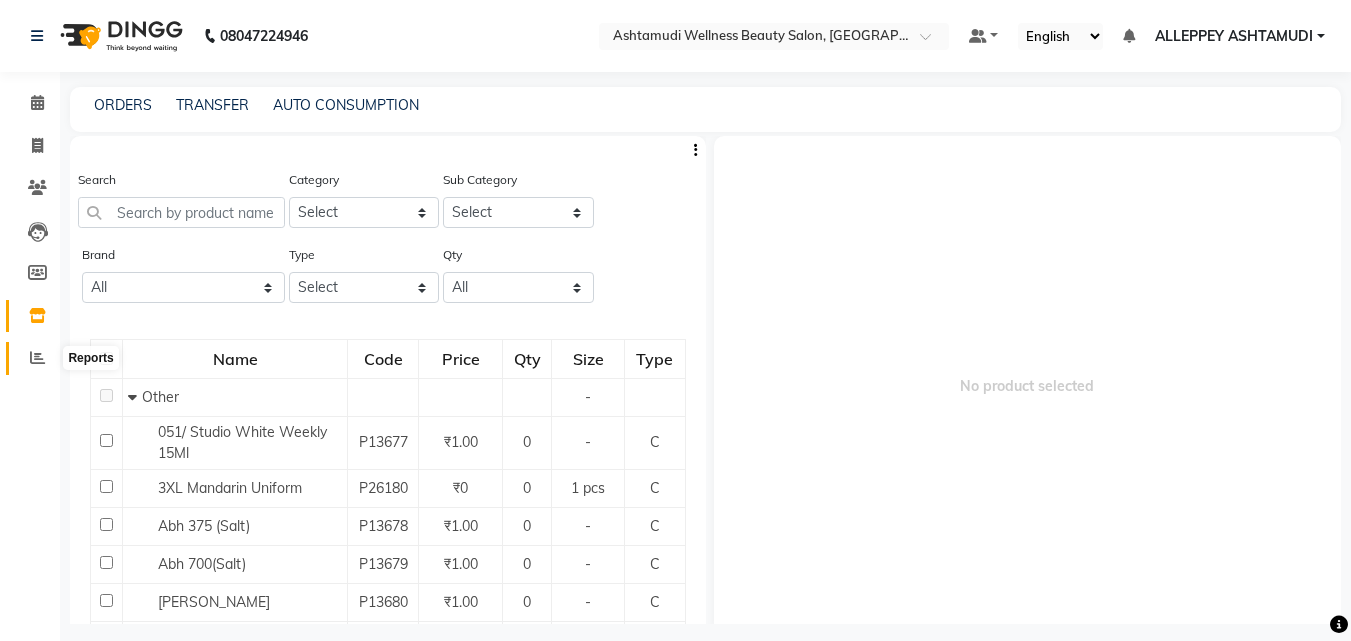 click 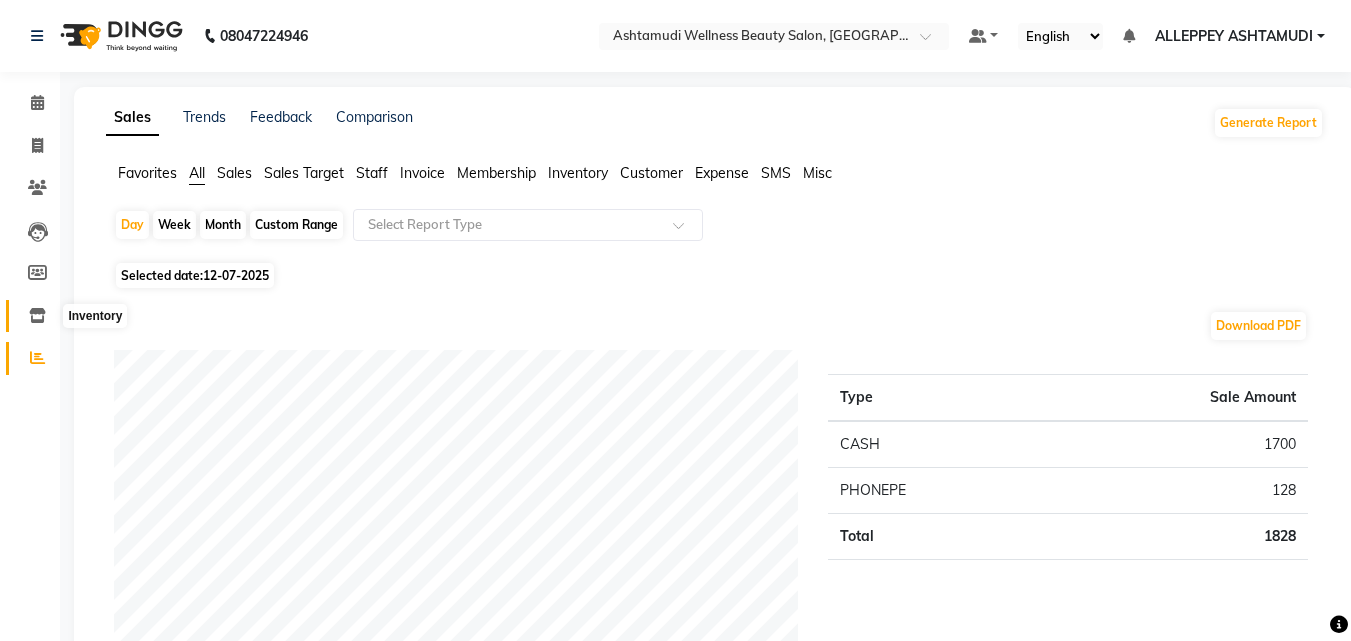 click 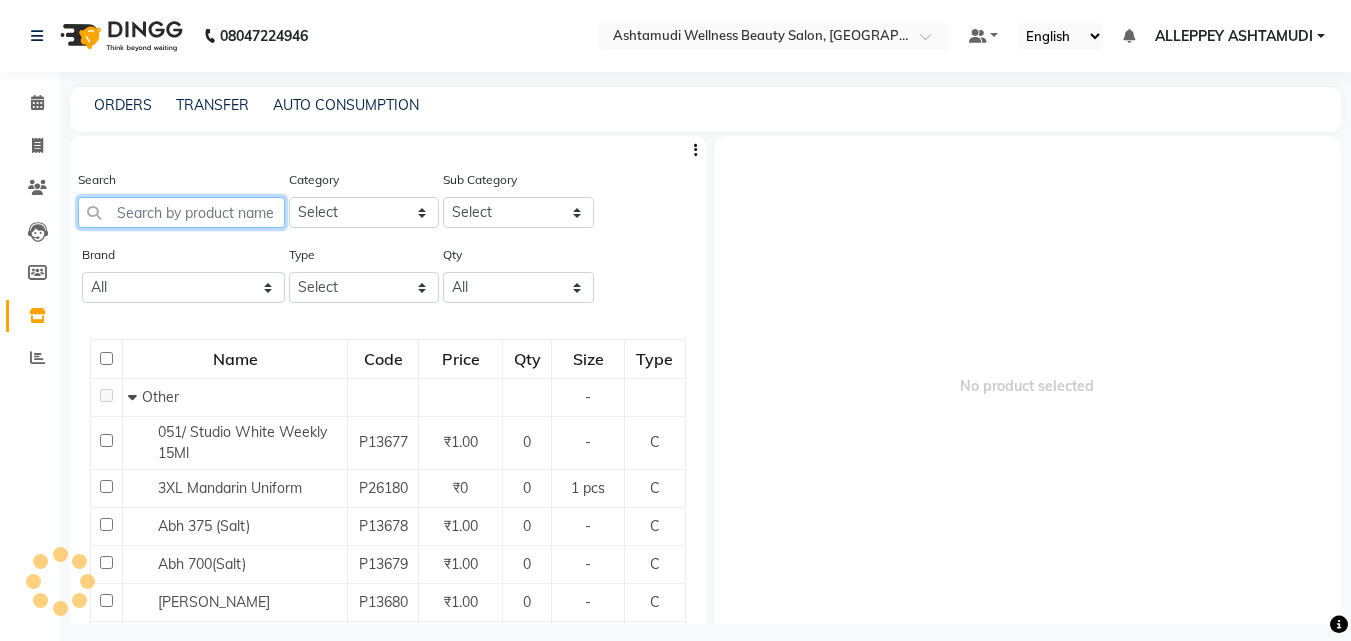 click 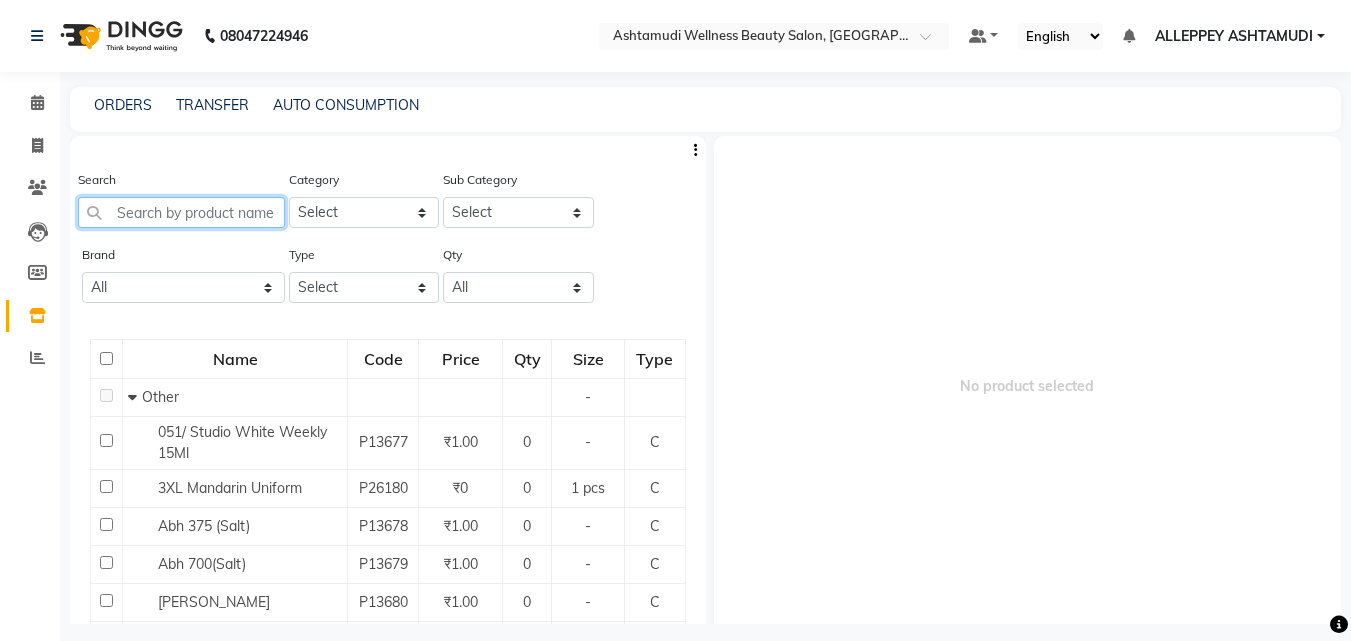 click 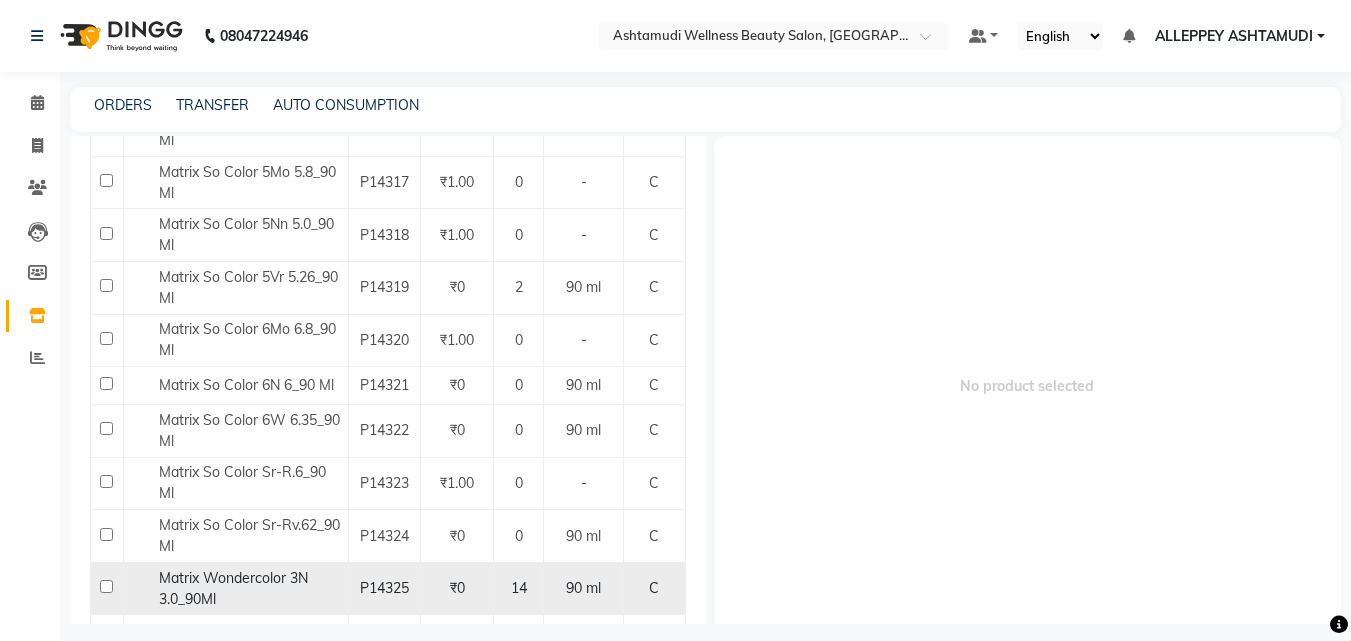 scroll, scrollTop: 1700, scrollLeft: 0, axis: vertical 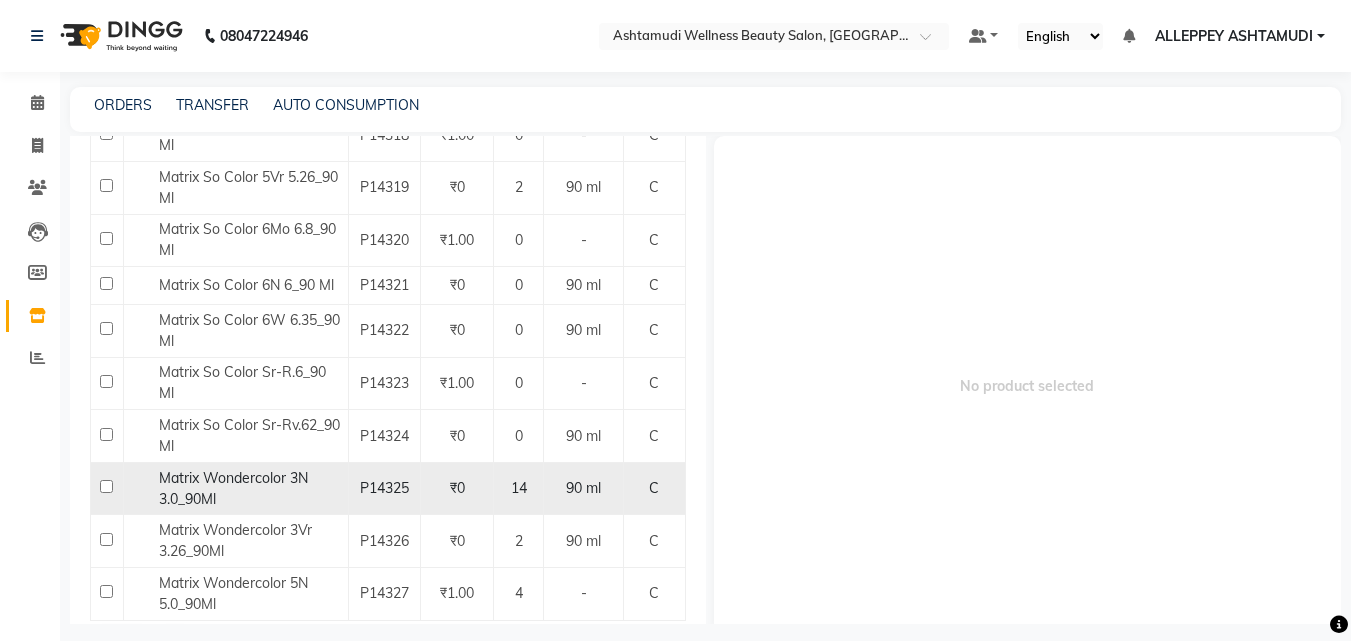 type on "MATRIX" 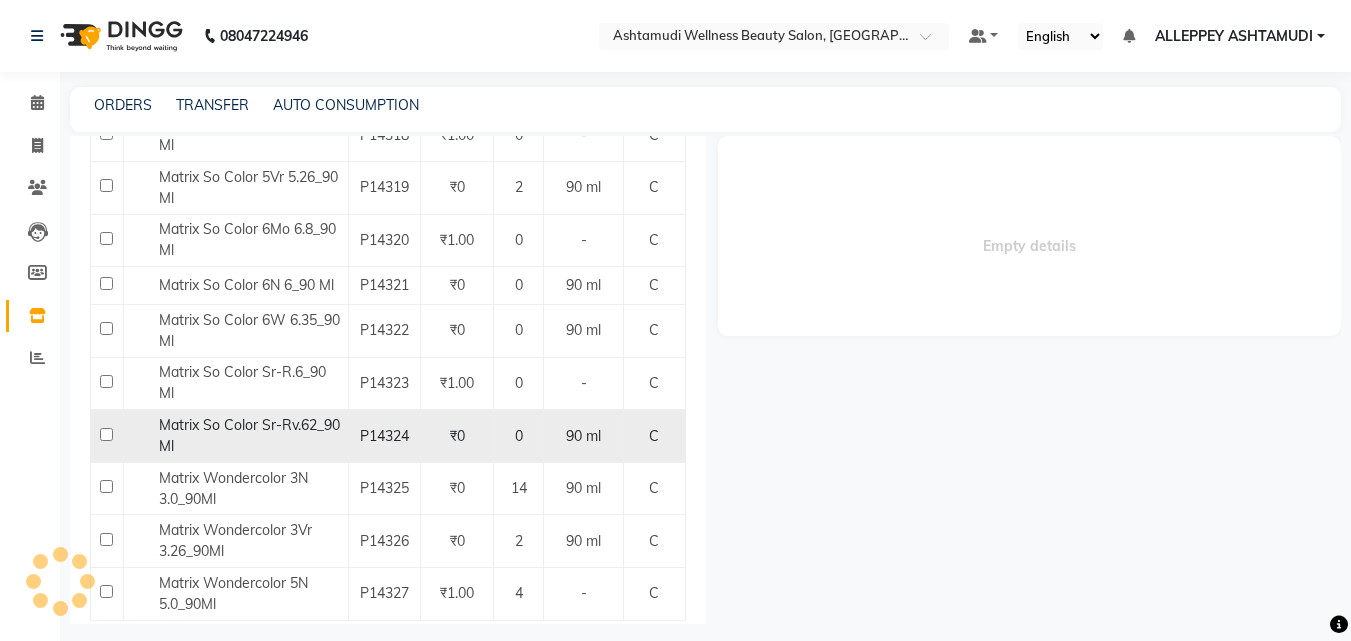 select 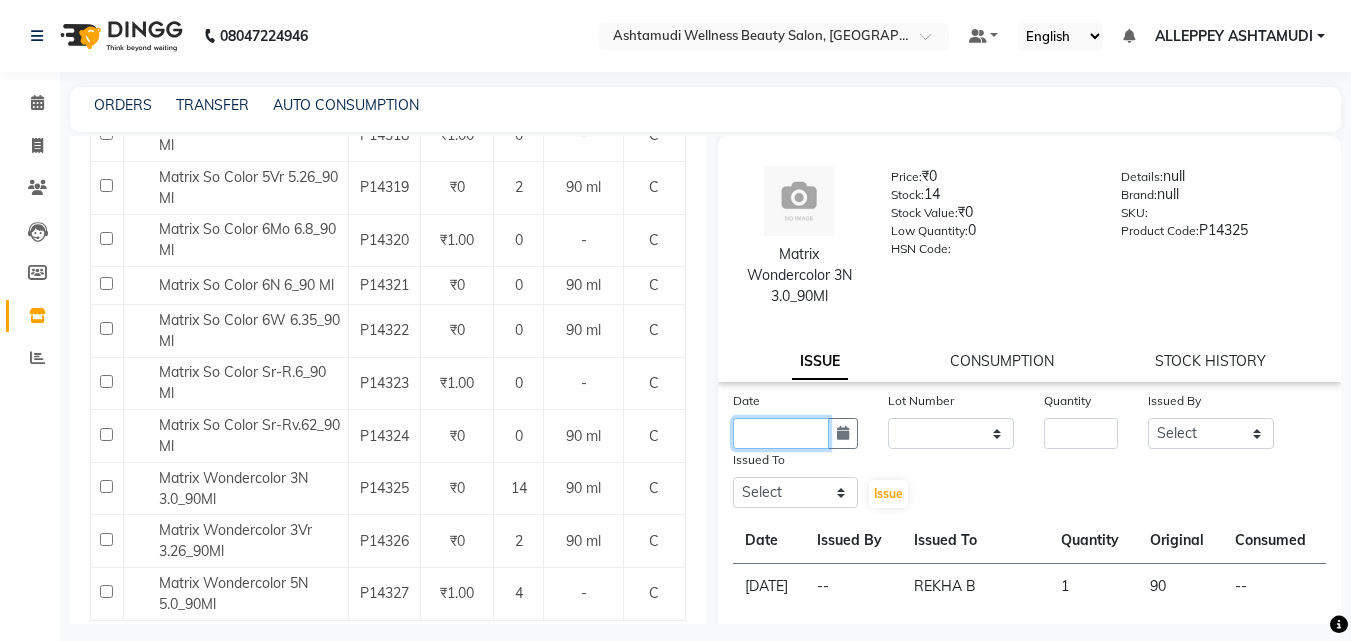click 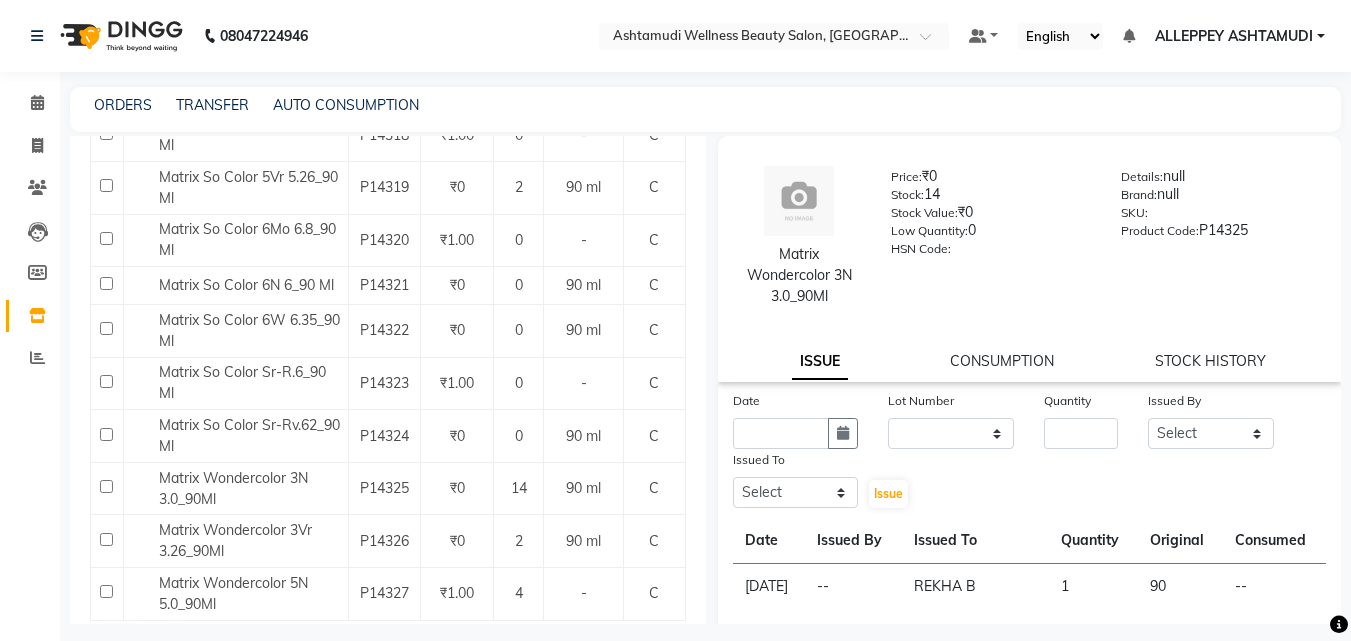 select on "7" 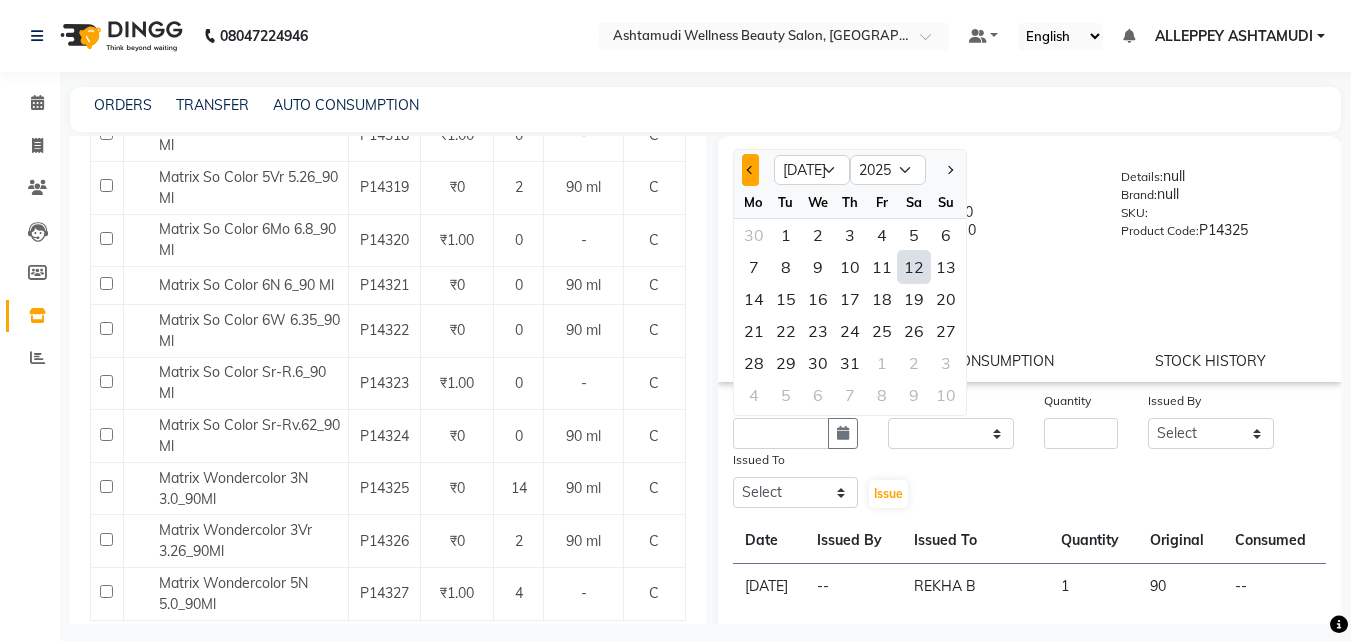click 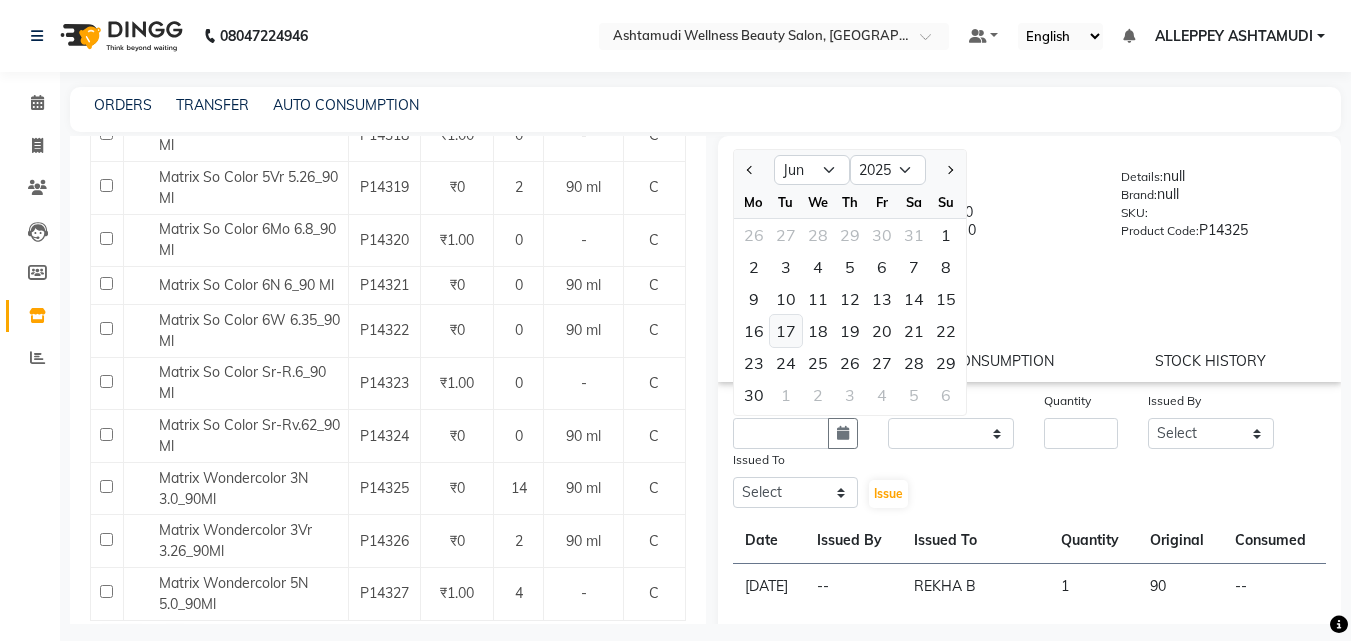 click on "17" 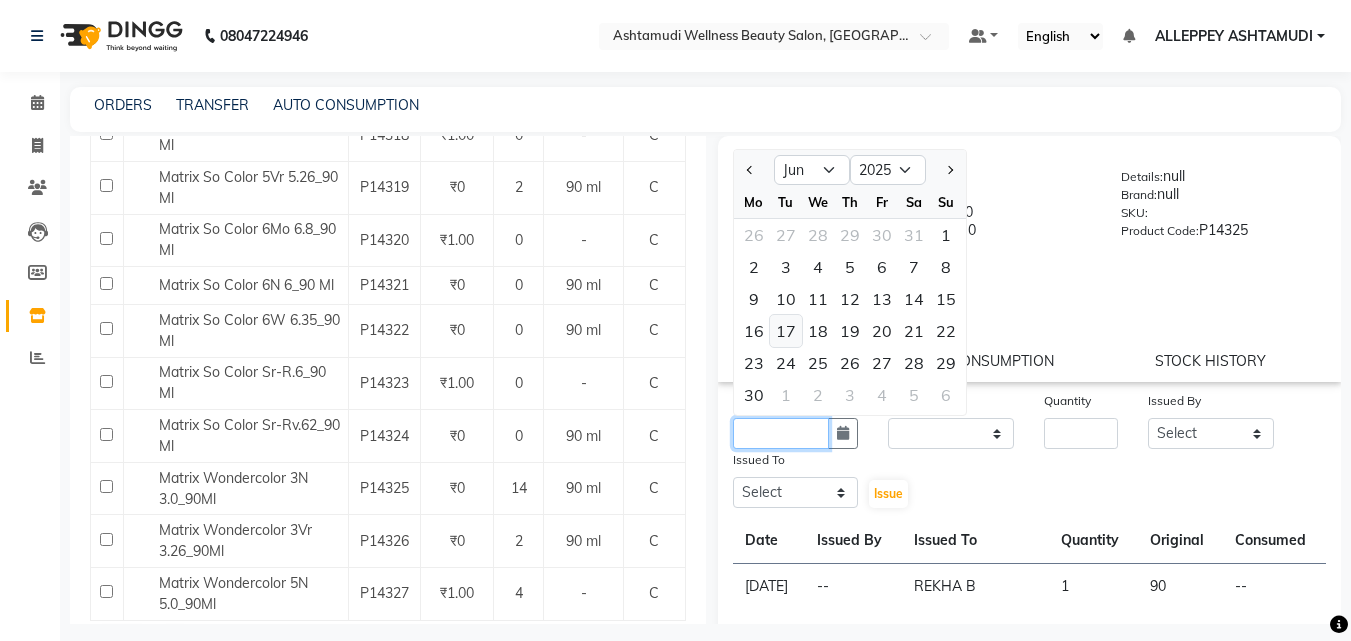 type on "17-06-2025" 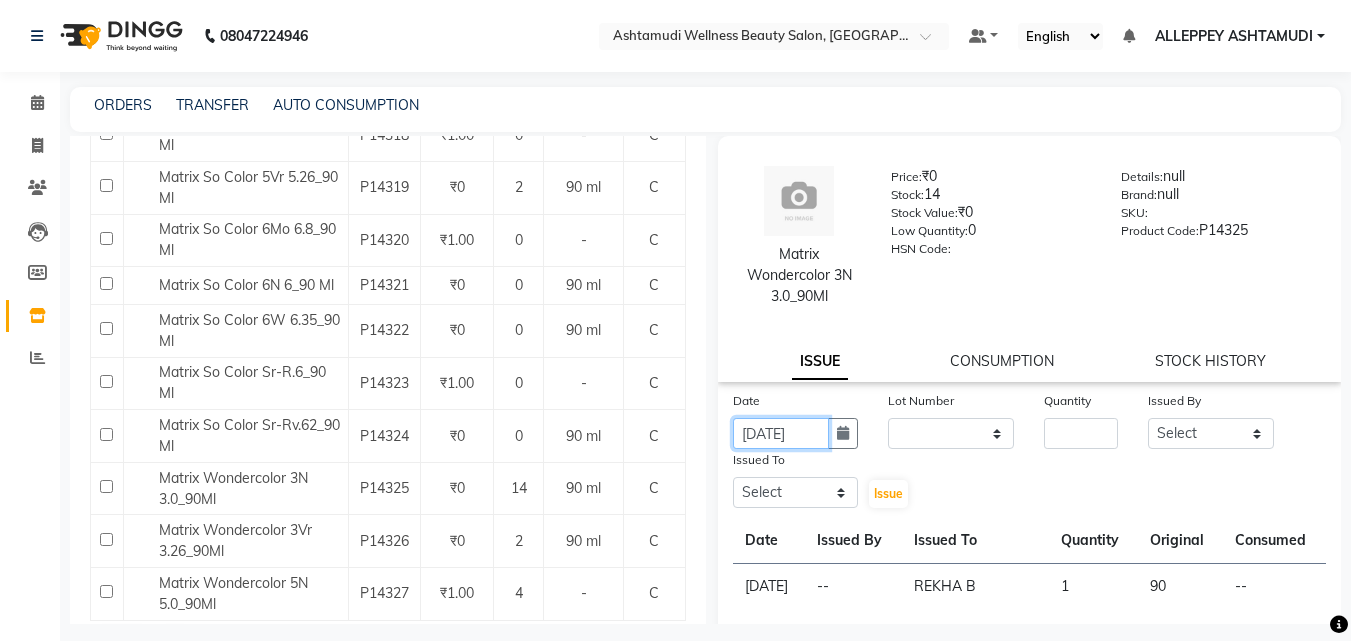 scroll, scrollTop: 0, scrollLeft: 4, axis: horizontal 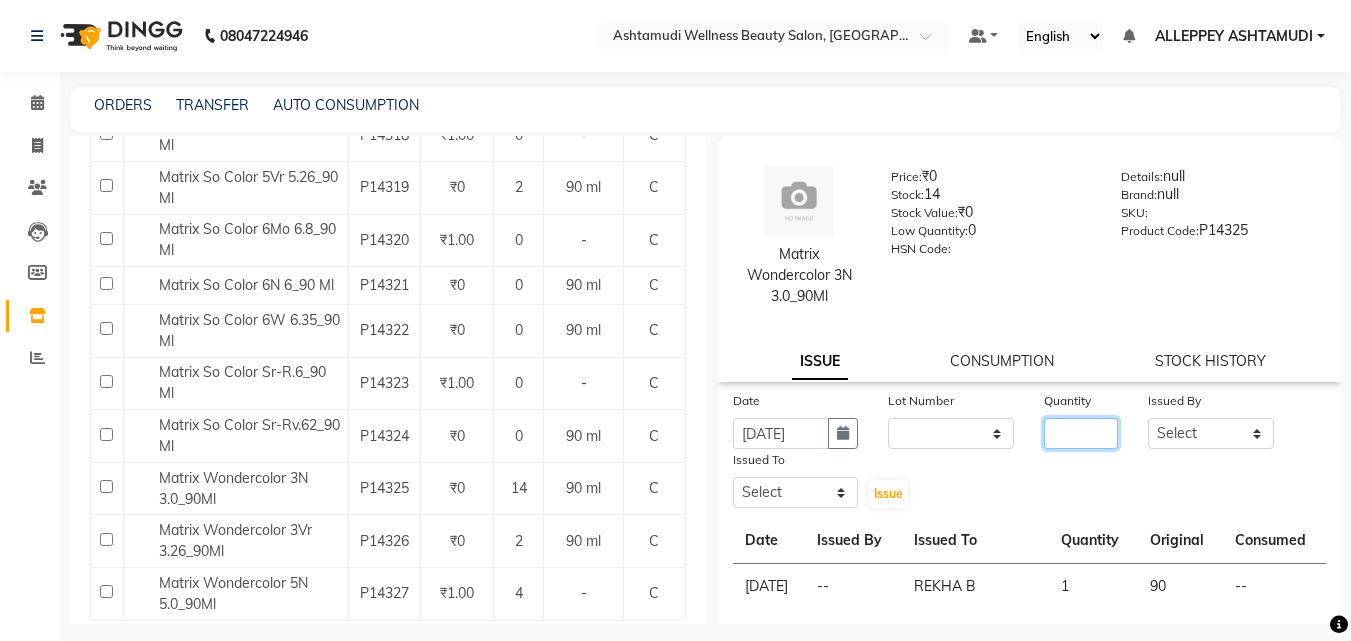 click 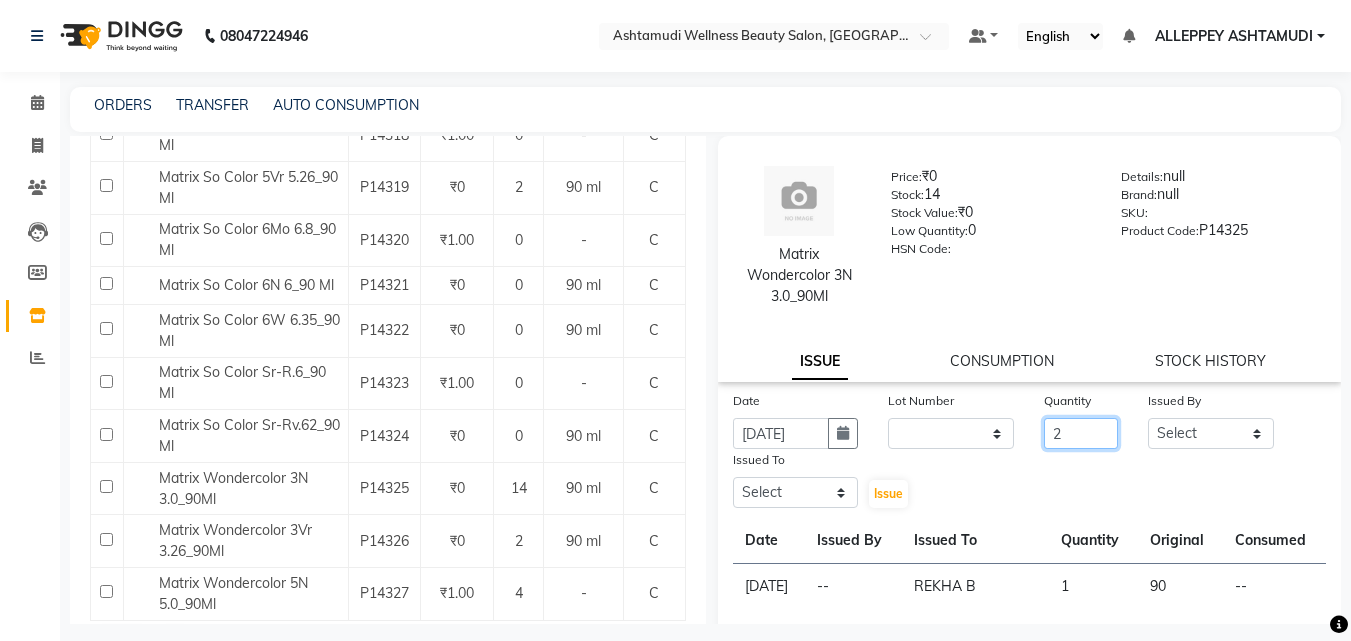 type on "2" 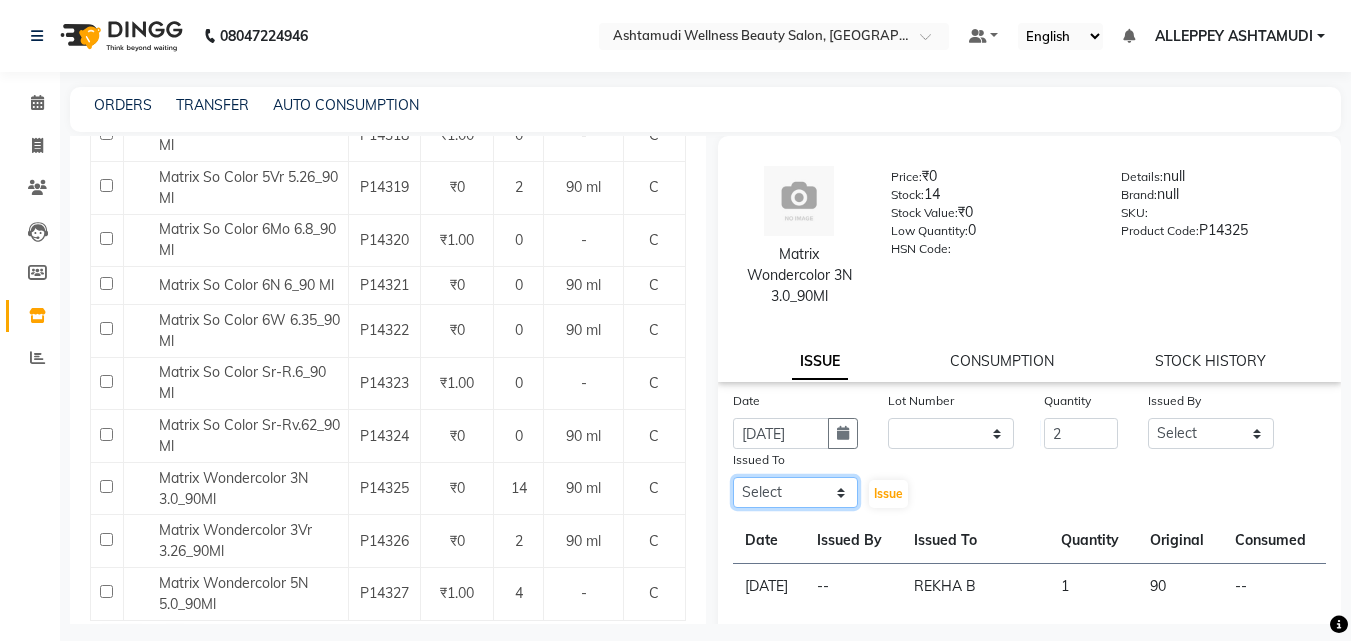 click on "Select ALLEPPEY ASHTAMUDI Jyothy REKHA B ROSELIN Soumya Sreedevi" 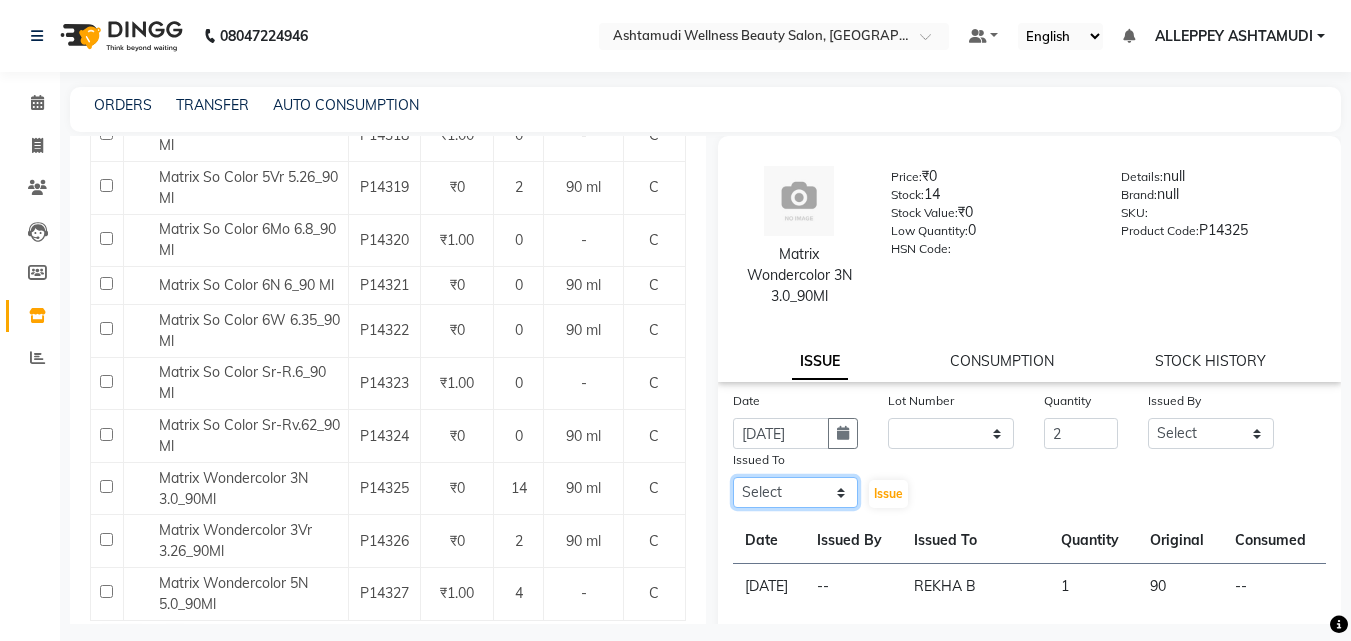 select on "80964" 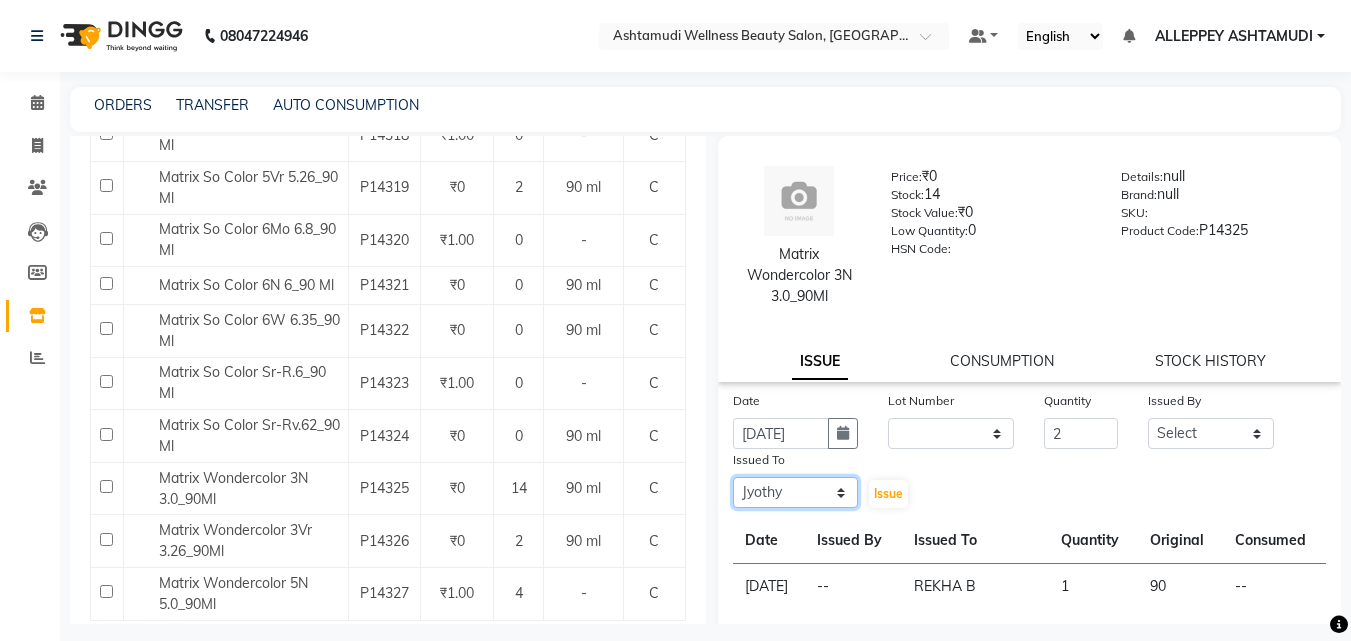 click on "Select ALLEPPEY ASHTAMUDI Jyothy REKHA B ROSELIN Soumya Sreedevi" 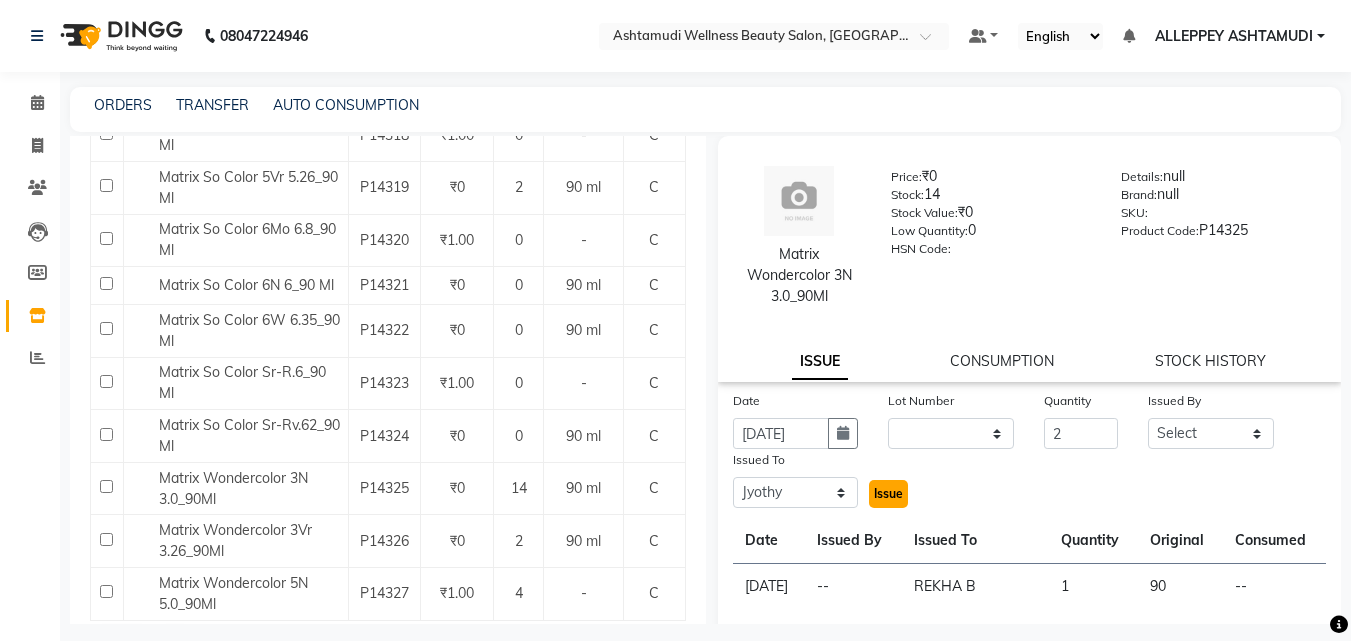 click on "Issue" 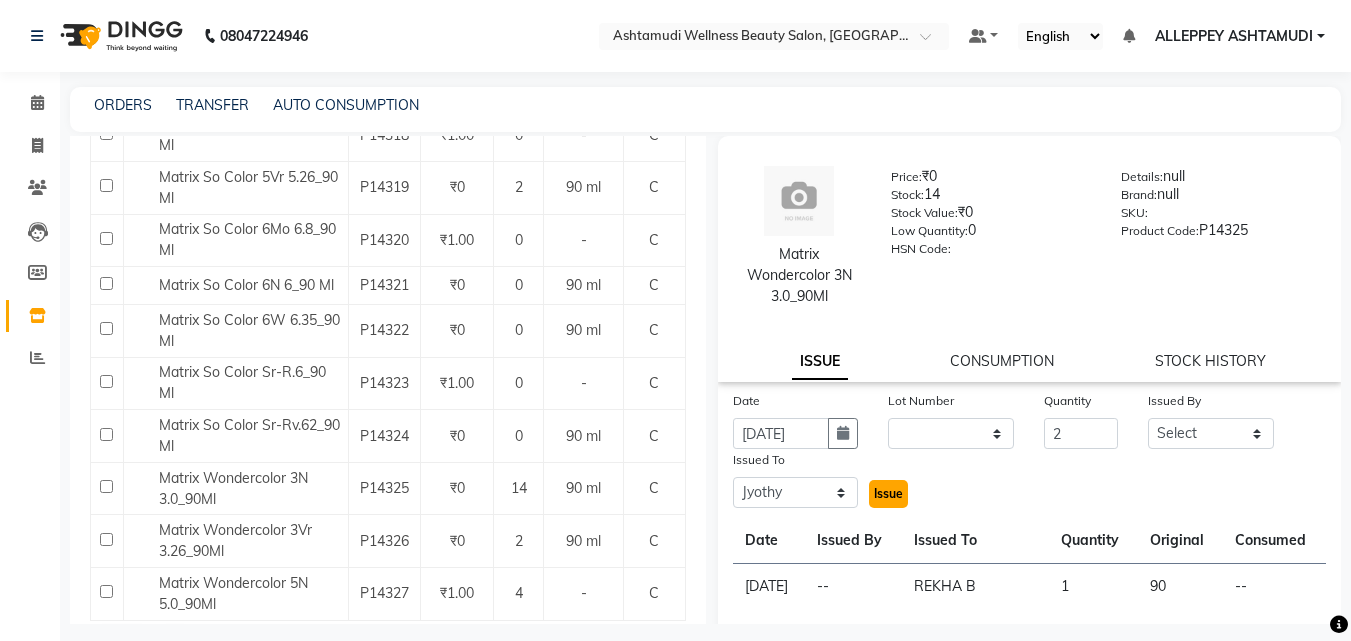 click on "Issue" 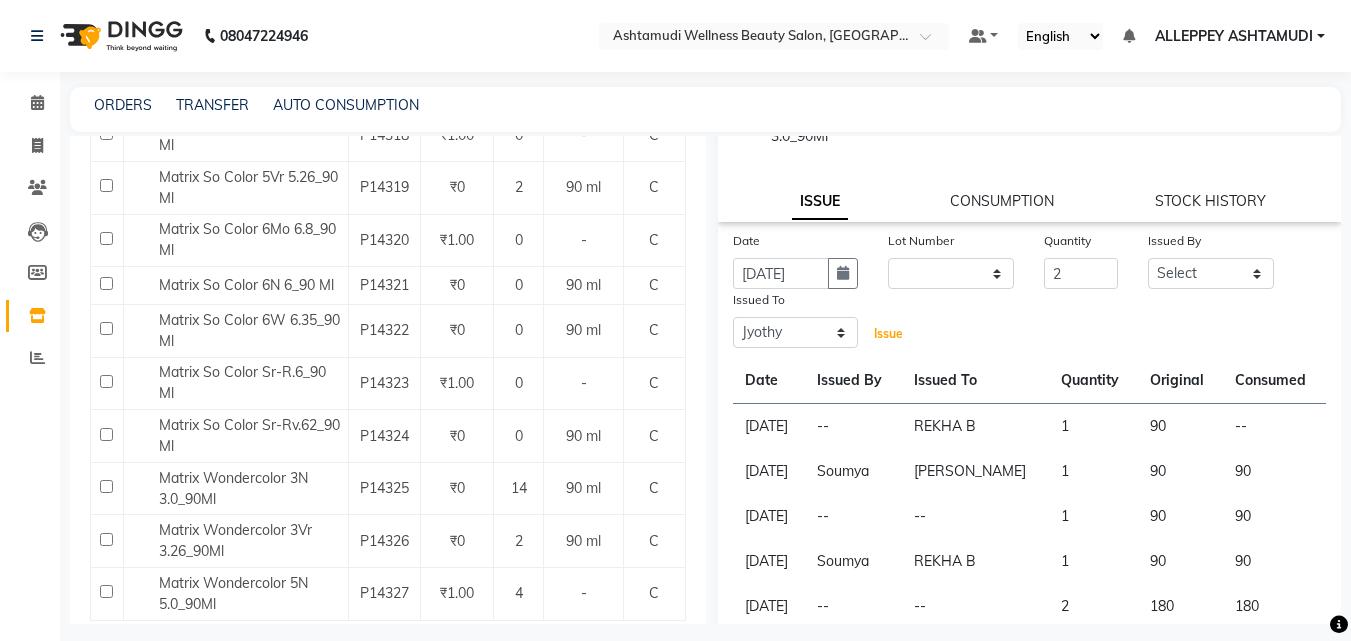 scroll, scrollTop: 0, scrollLeft: 0, axis: both 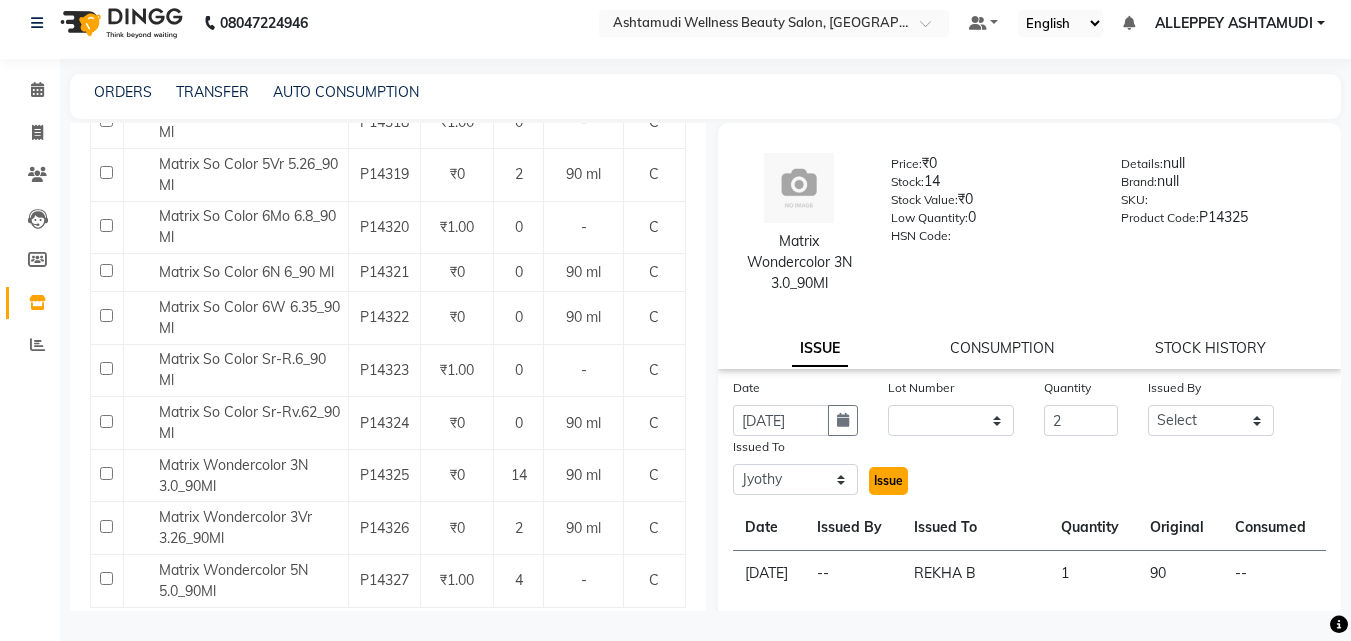 click on "Issue" 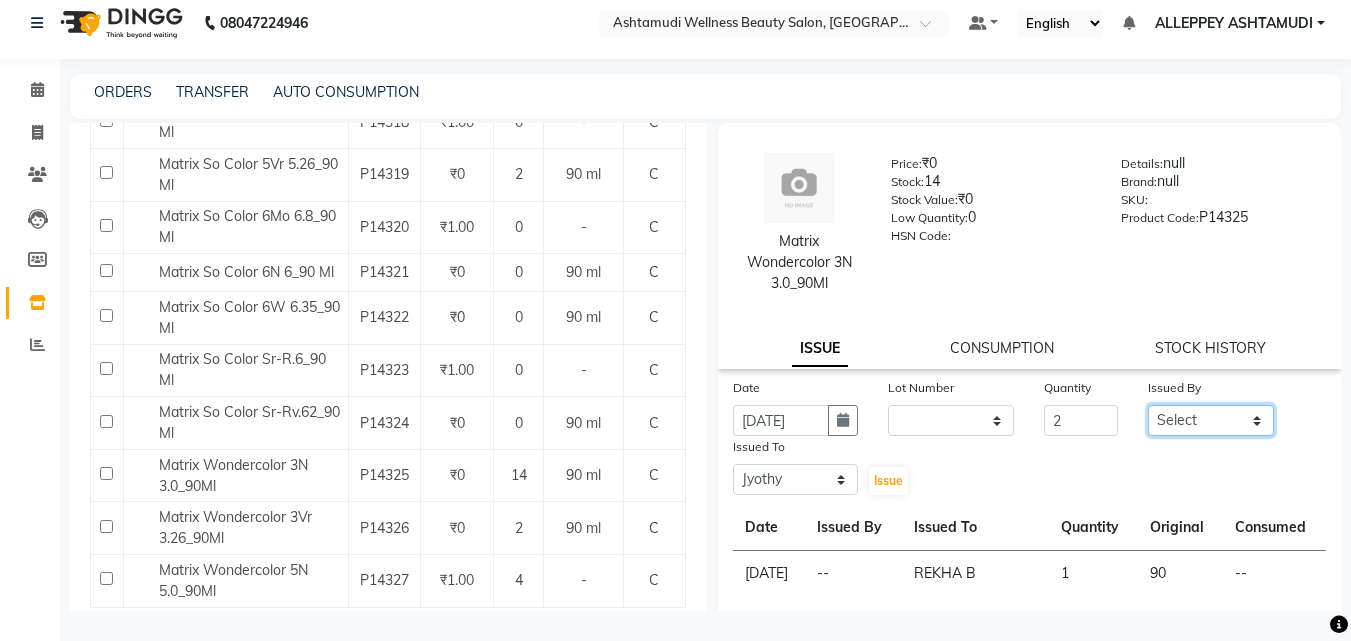 click on "Select ALLEPPEY ASHTAMUDI Jyothy REKHA B ROSELIN Soumya Sreedevi" 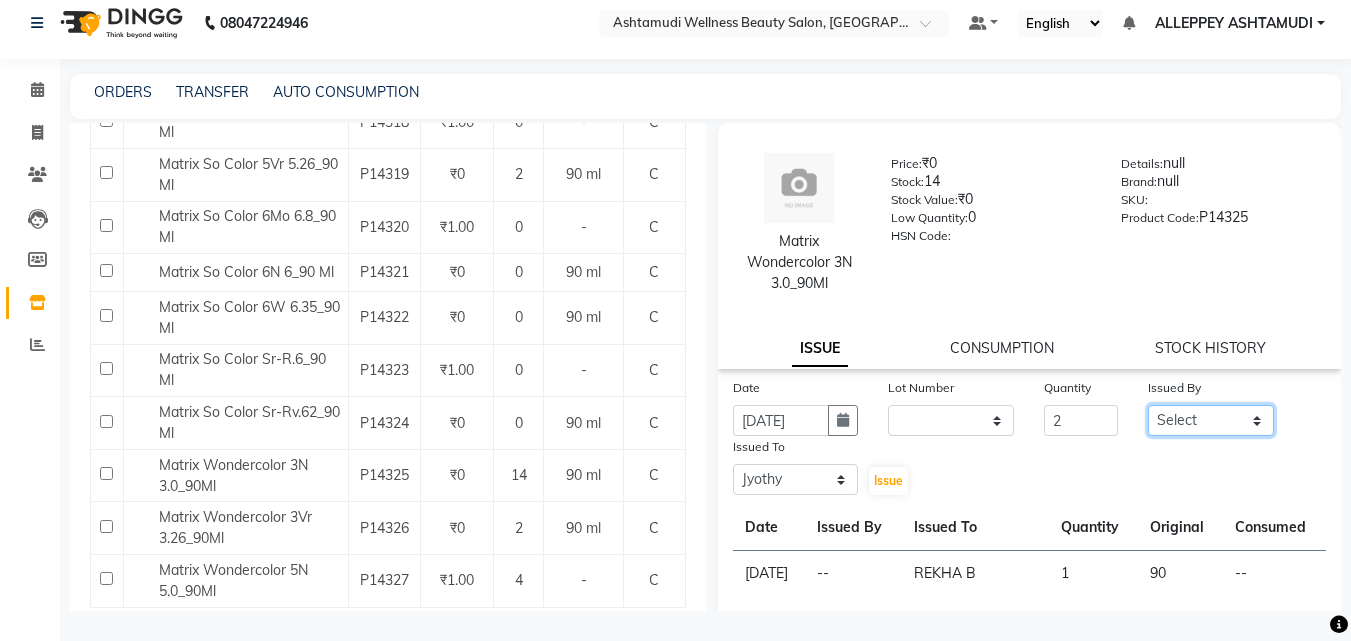 select on "57585" 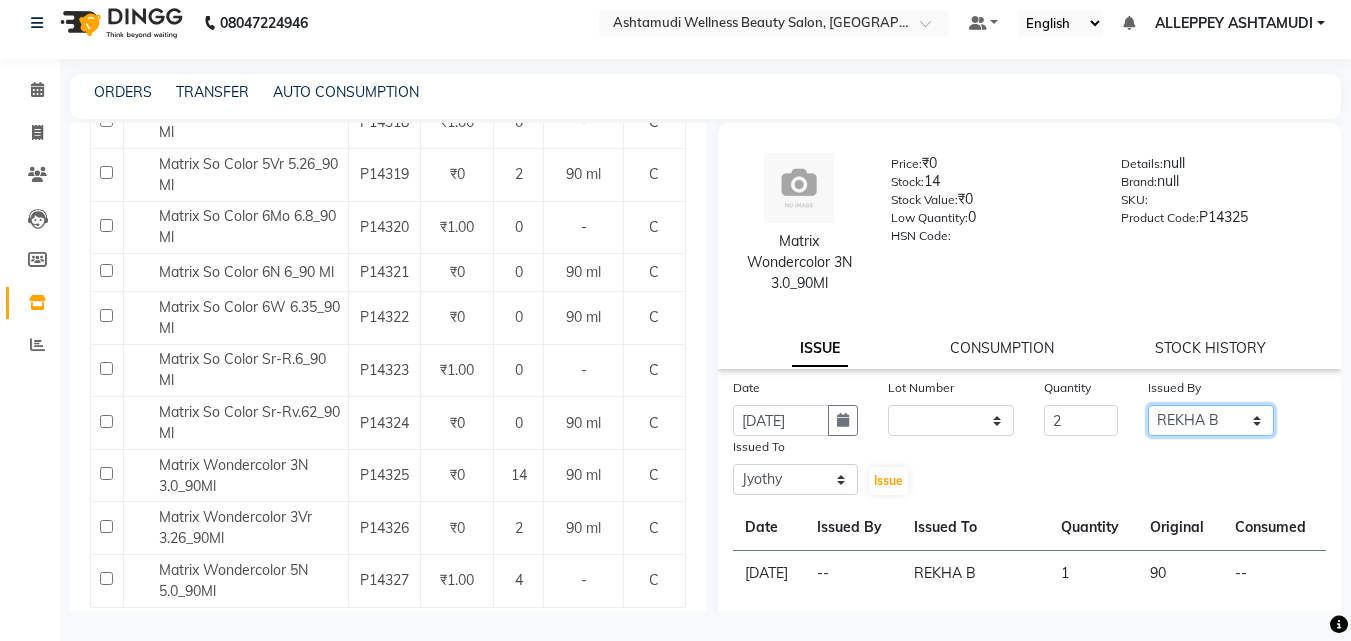 click on "Select ALLEPPEY ASHTAMUDI Jyothy REKHA B ROSELIN Soumya Sreedevi" 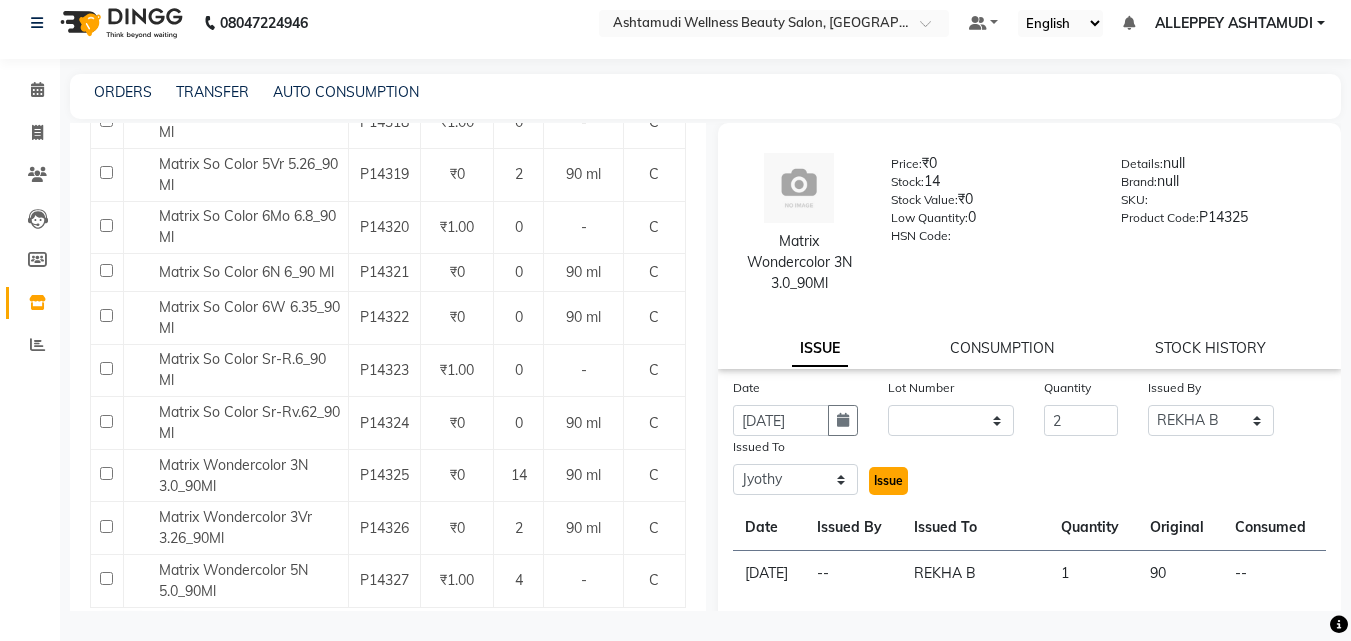 click on "Issue" 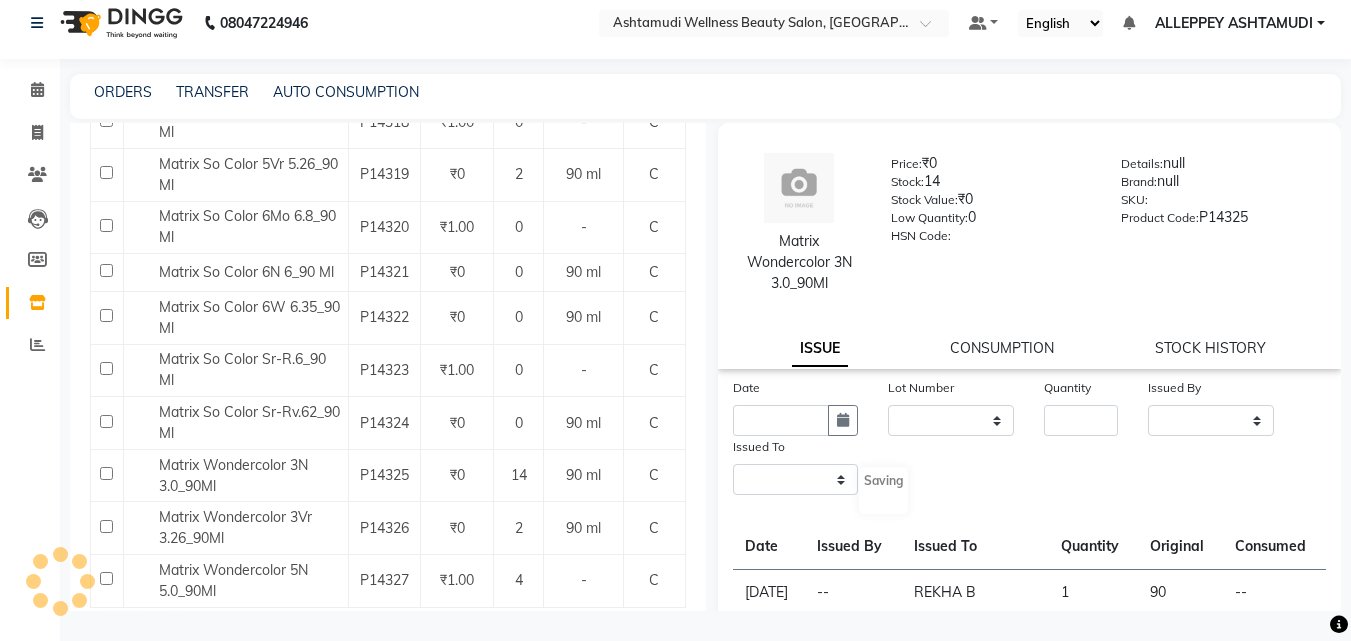 select 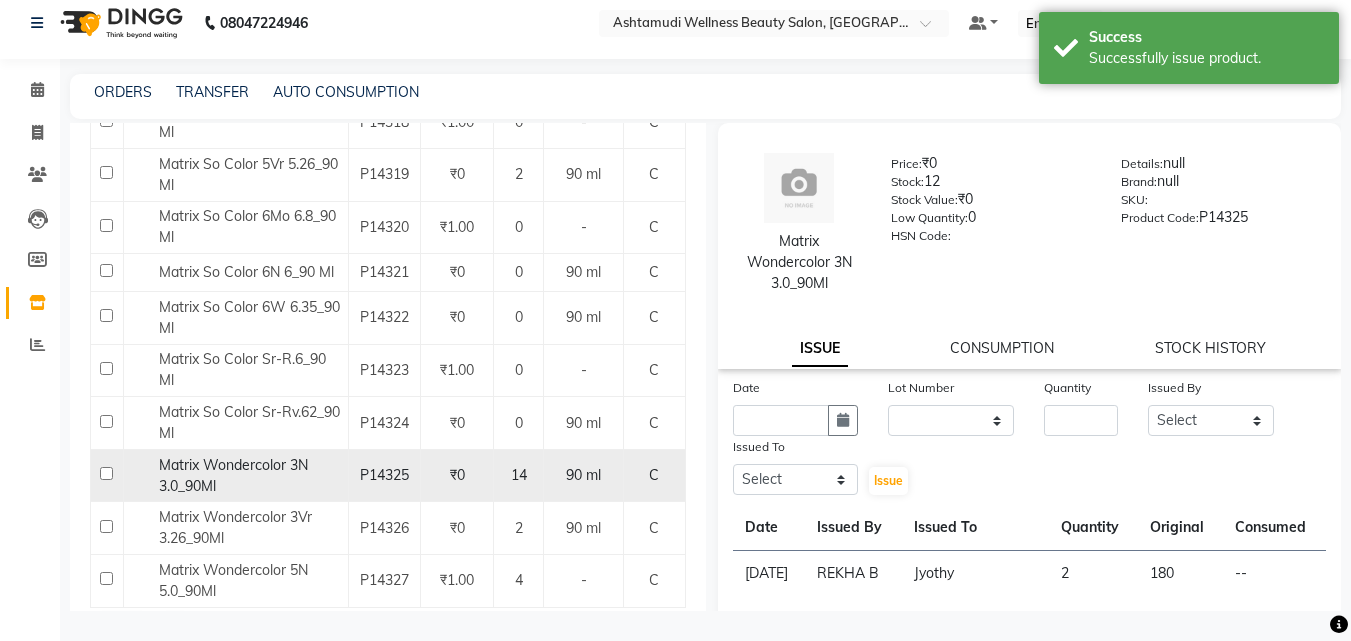 click on "Matrix Wondercolor 3N 3.0_90Ml" 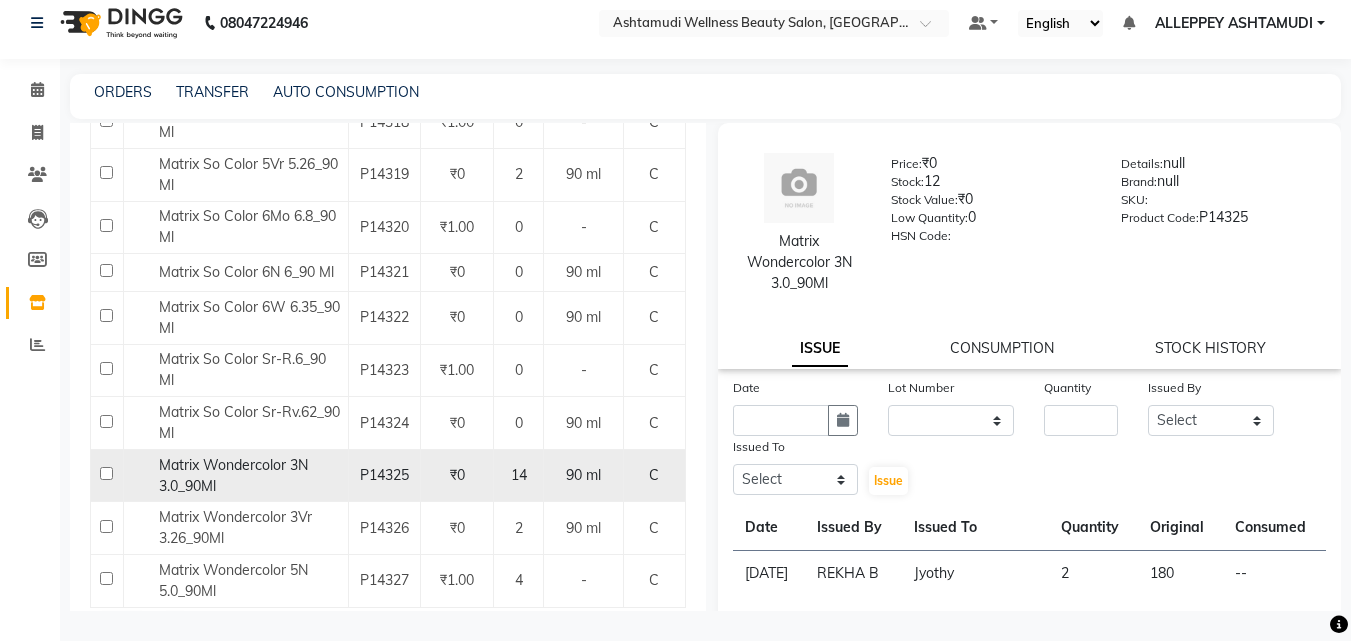 click 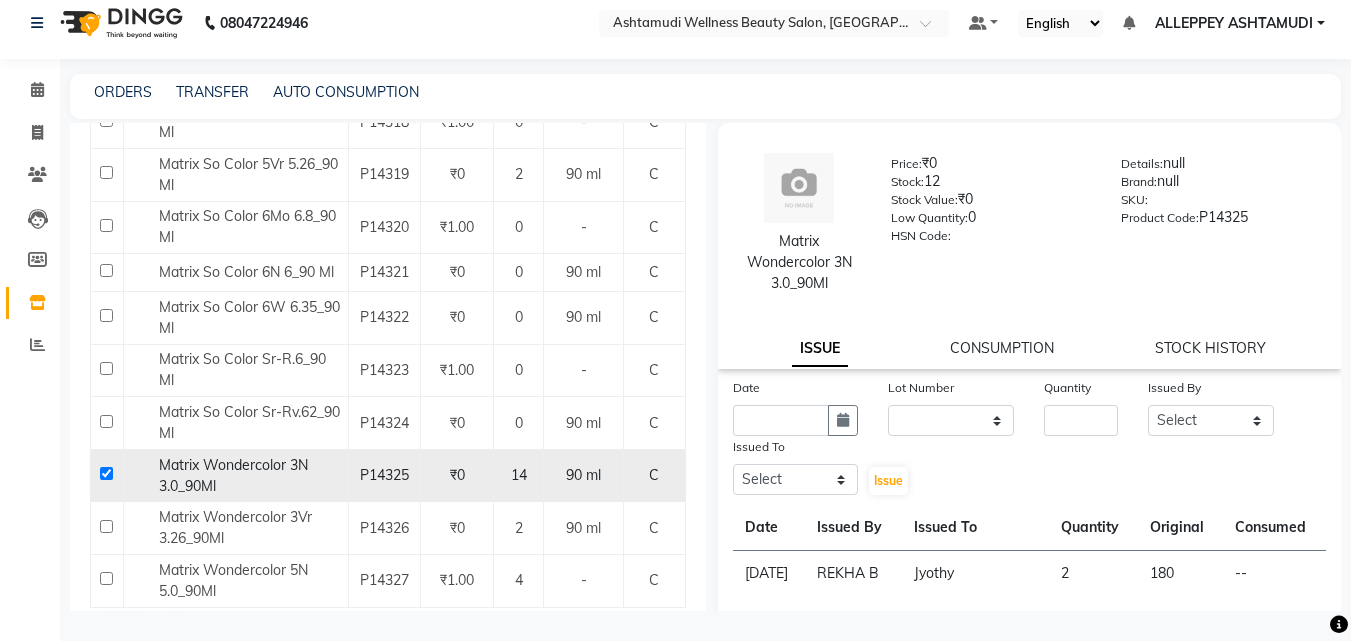 checkbox on "true" 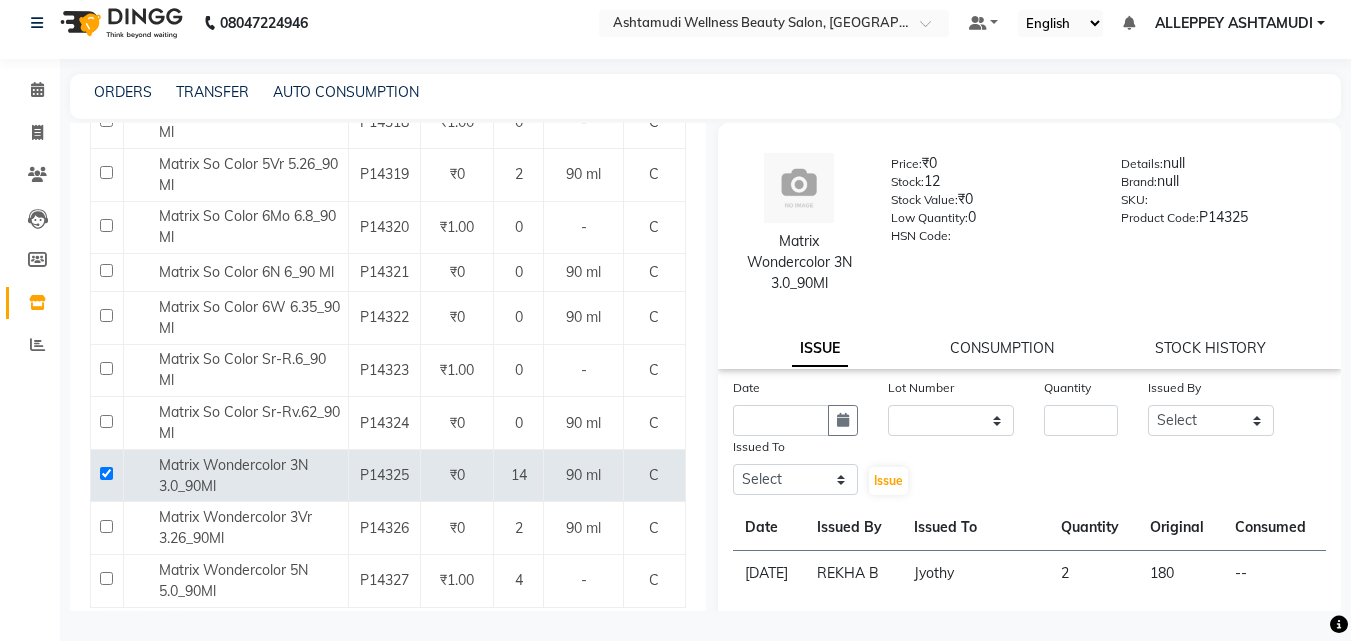 click on "Issued To" 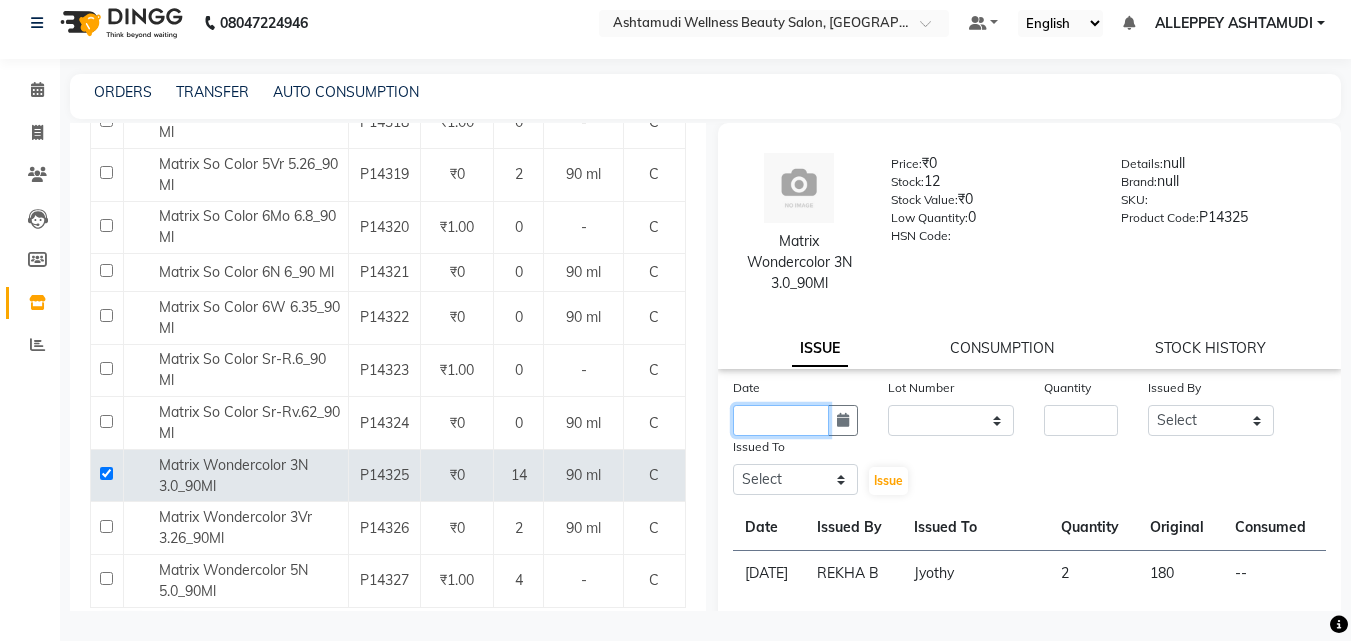 click 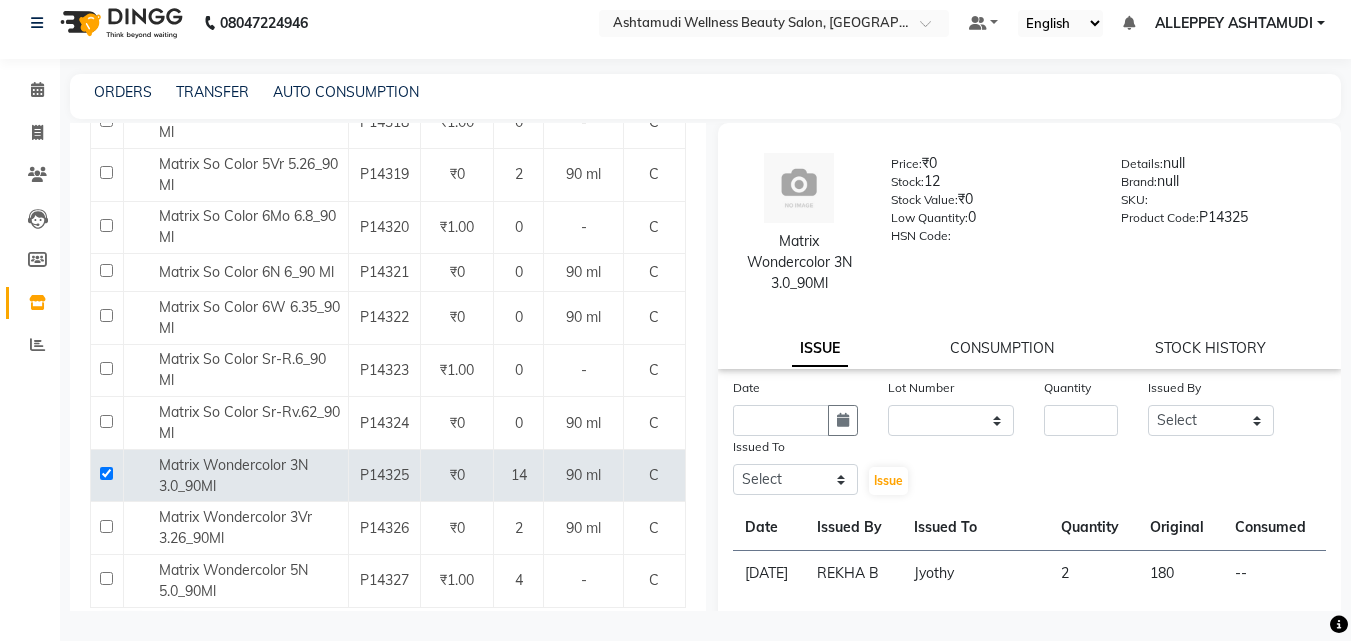 select on "7" 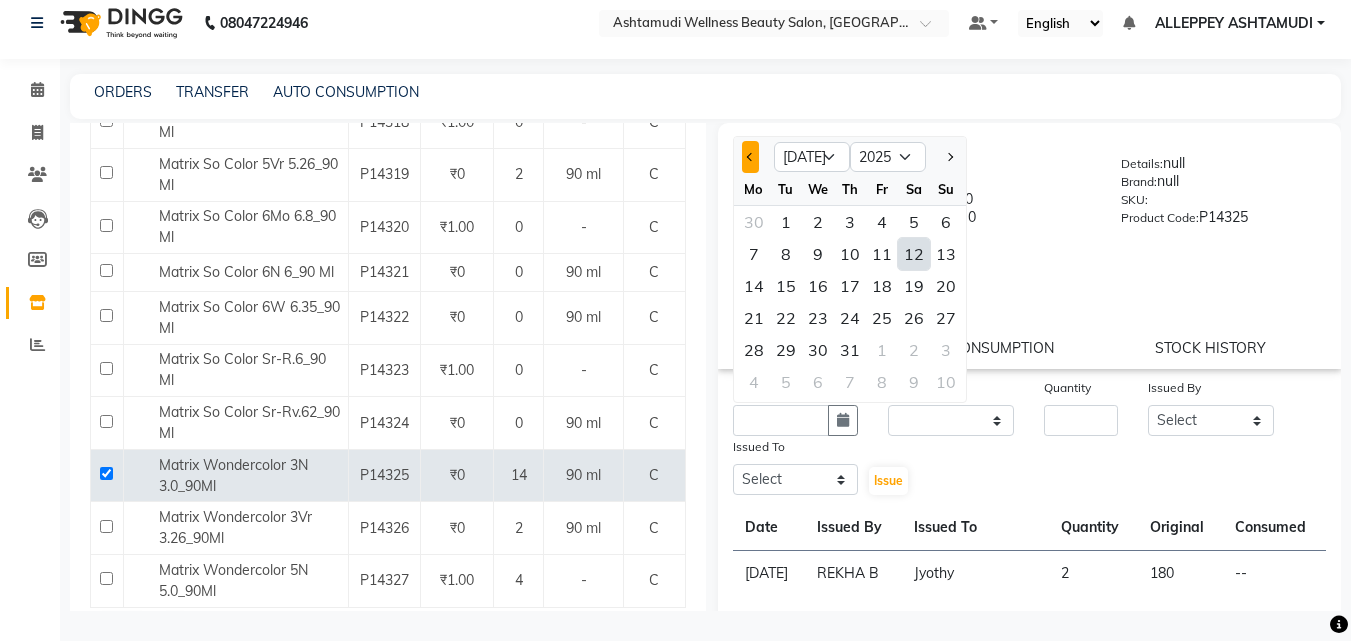 click 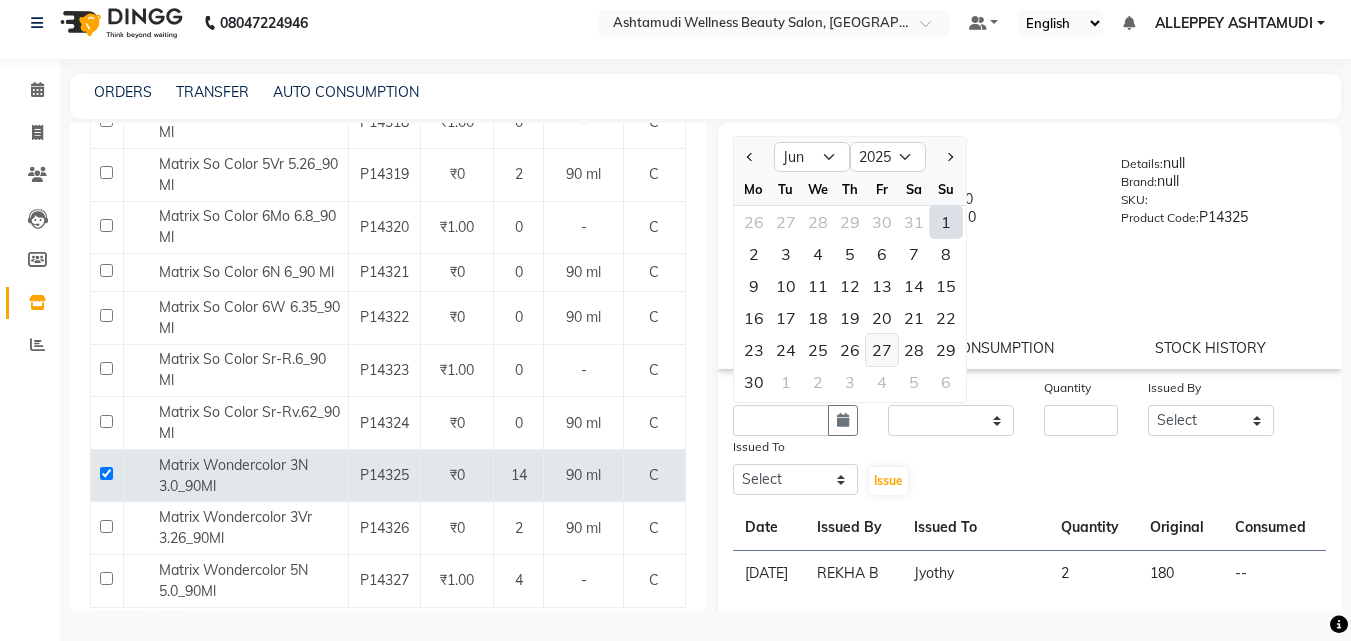 click on "27" 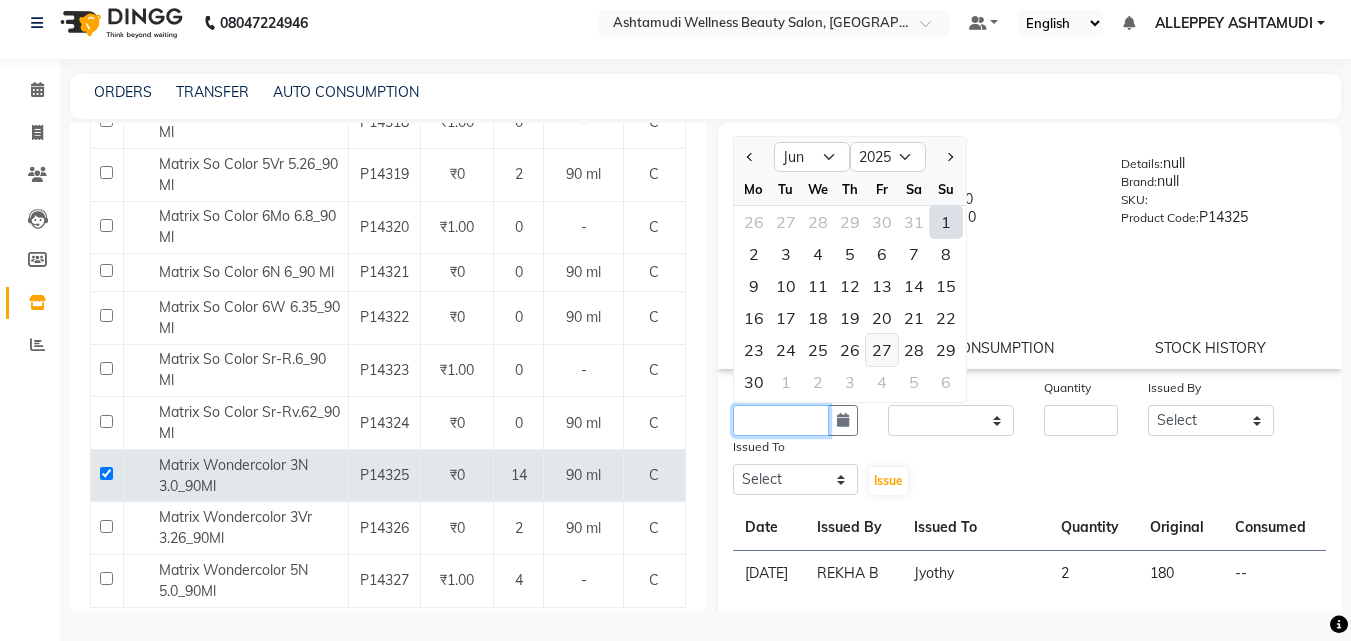 type on "27-06-2025" 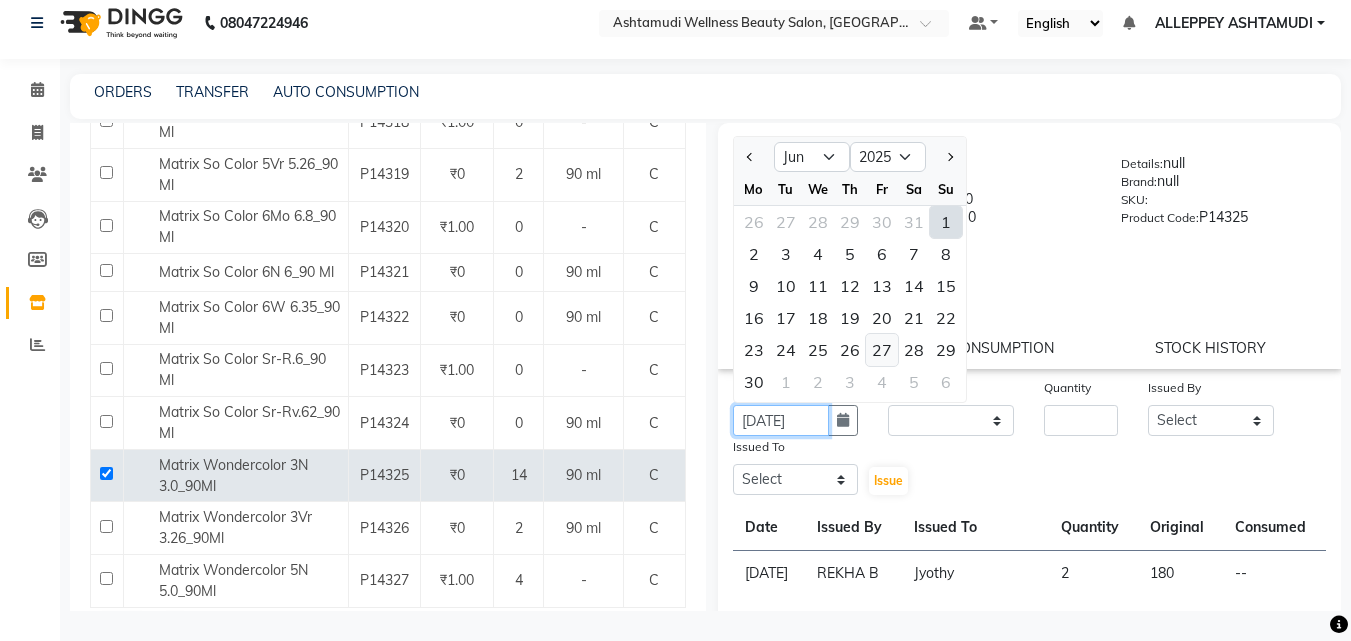 scroll, scrollTop: 0, scrollLeft: 4, axis: horizontal 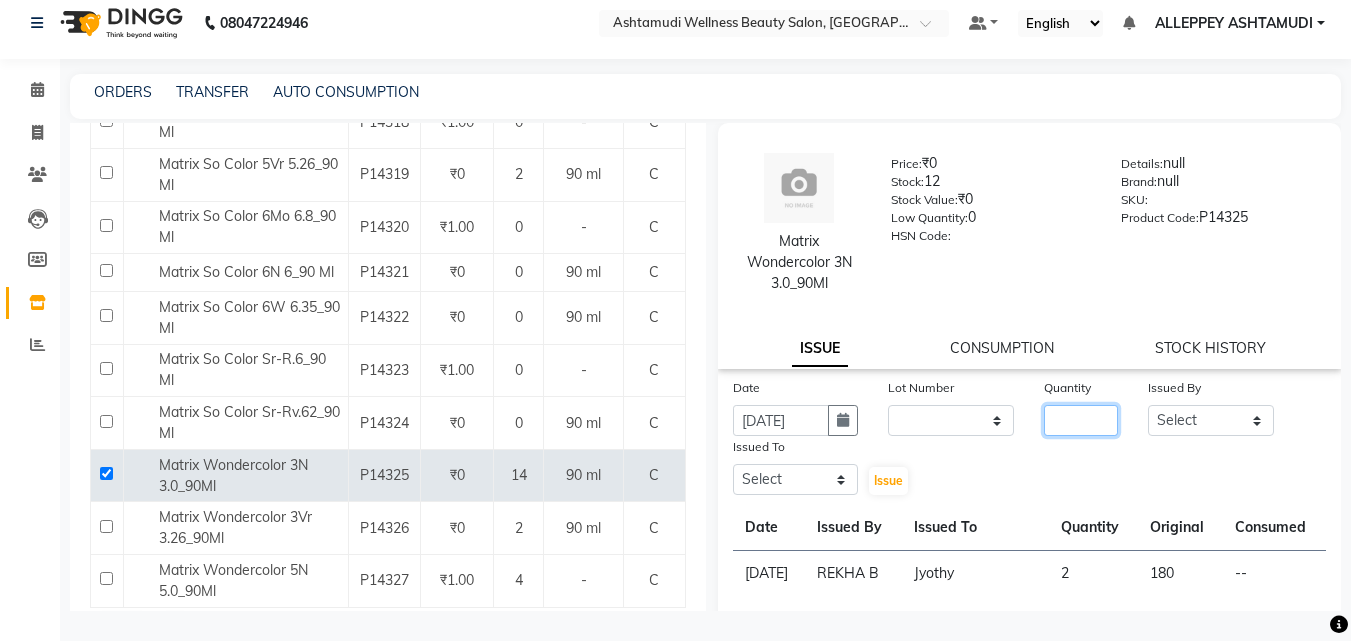 click 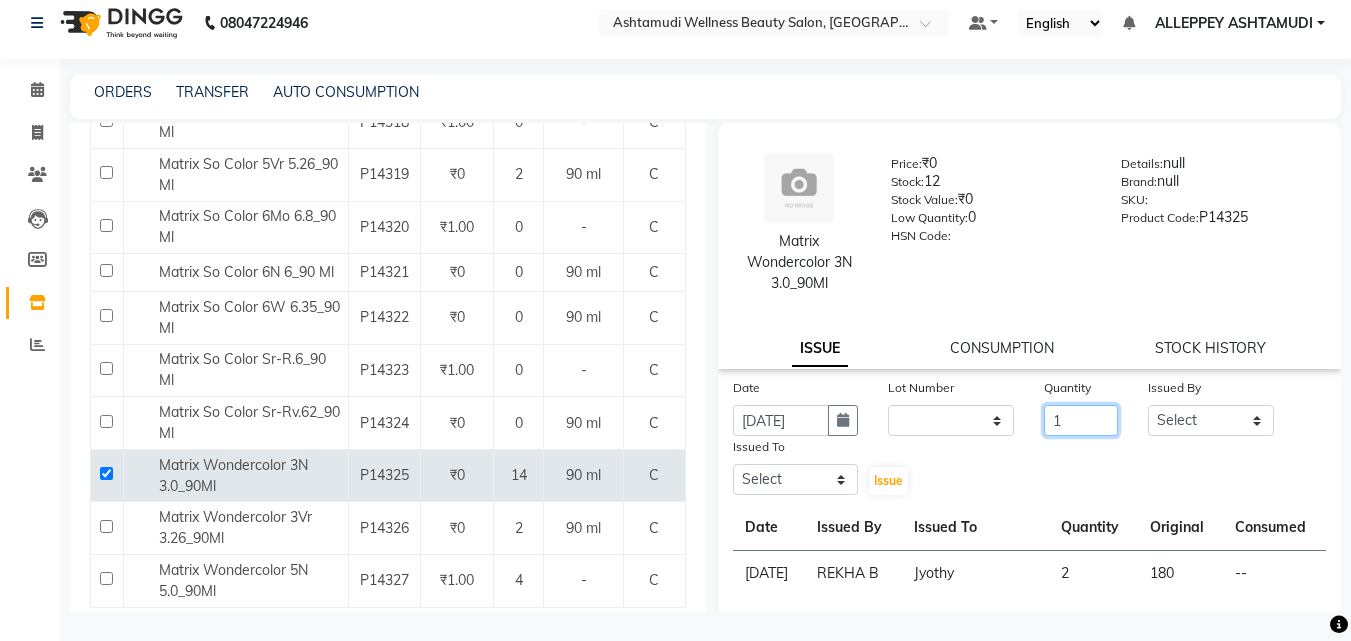 type on "1" 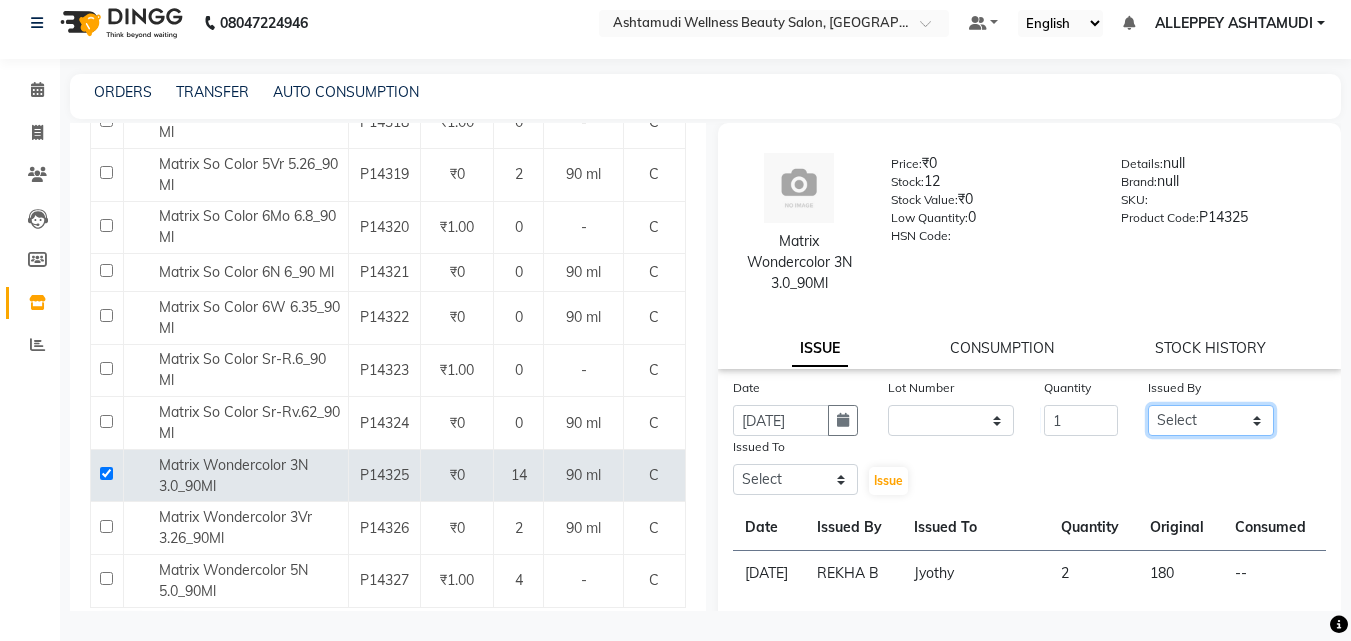 click on "Select ALLEPPEY ASHTAMUDI Jyothy REKHA B ROSELIN Soumya Sreedevi" 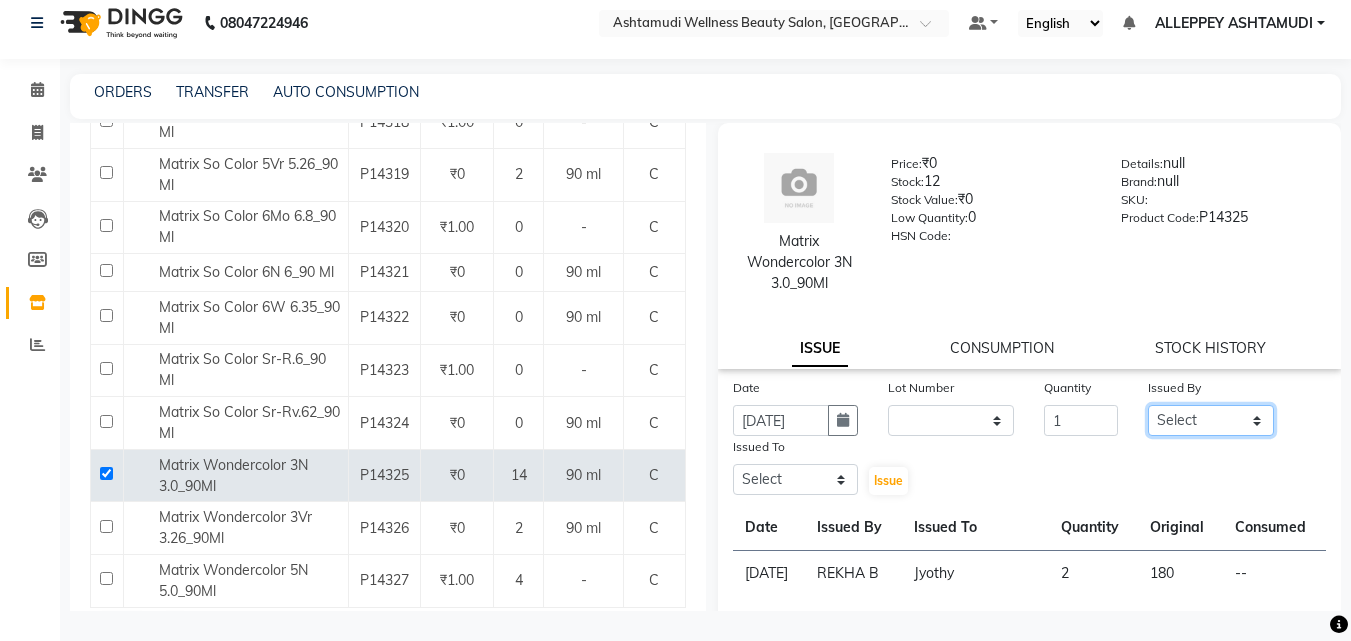 select on "57585" 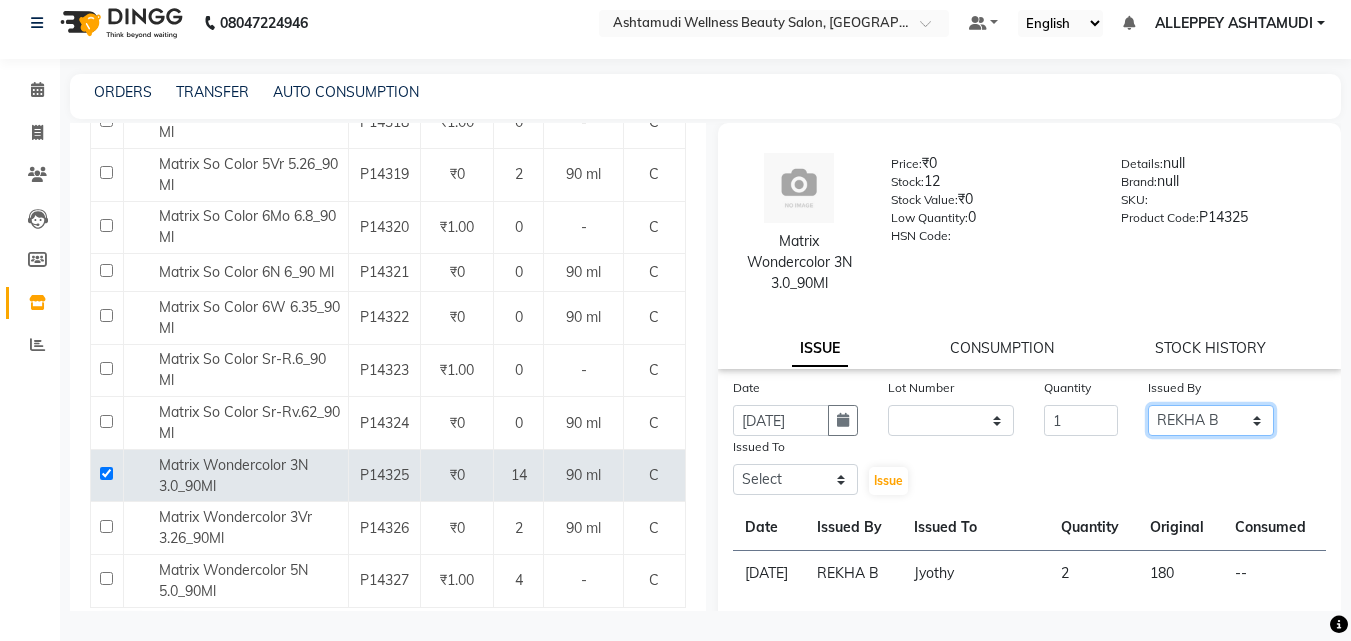 click on "Select ALLEPPEY ASHTAMUDI Jyothy REKHA B ROSELIN Soumya Sreedevi" 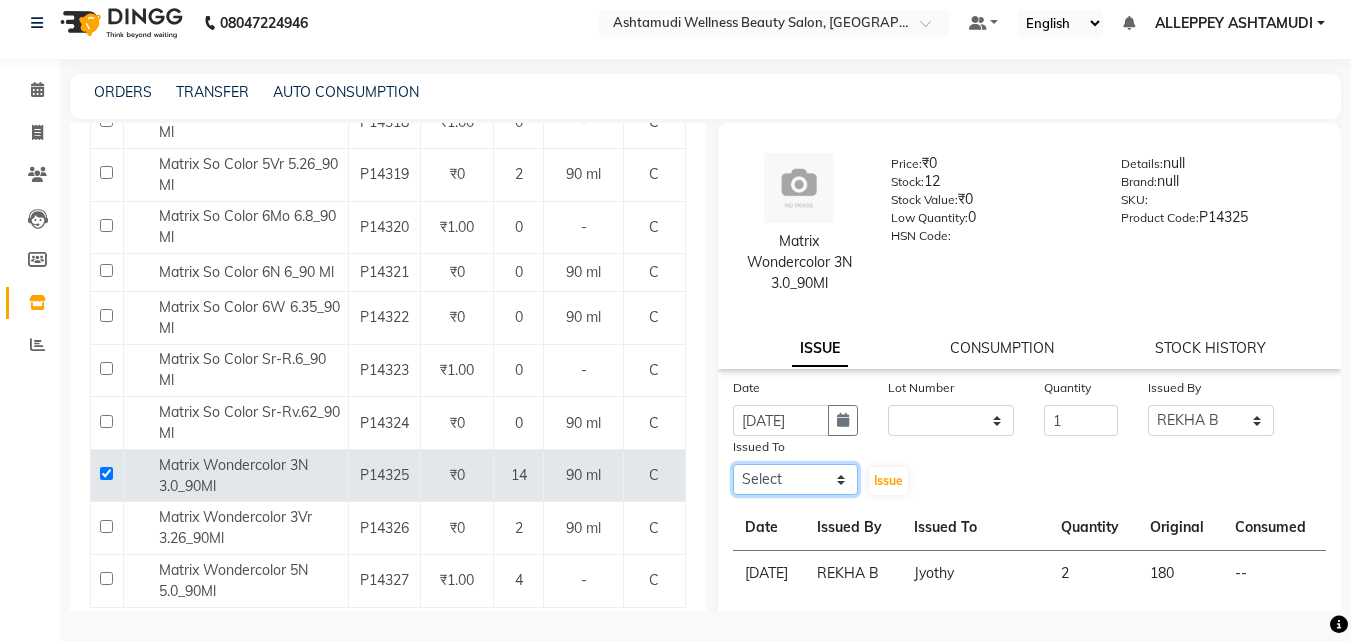 drag, startPoint x: 779, startPoint y: 483, endPoint x: 779, endPoint y: 471, distance: 12 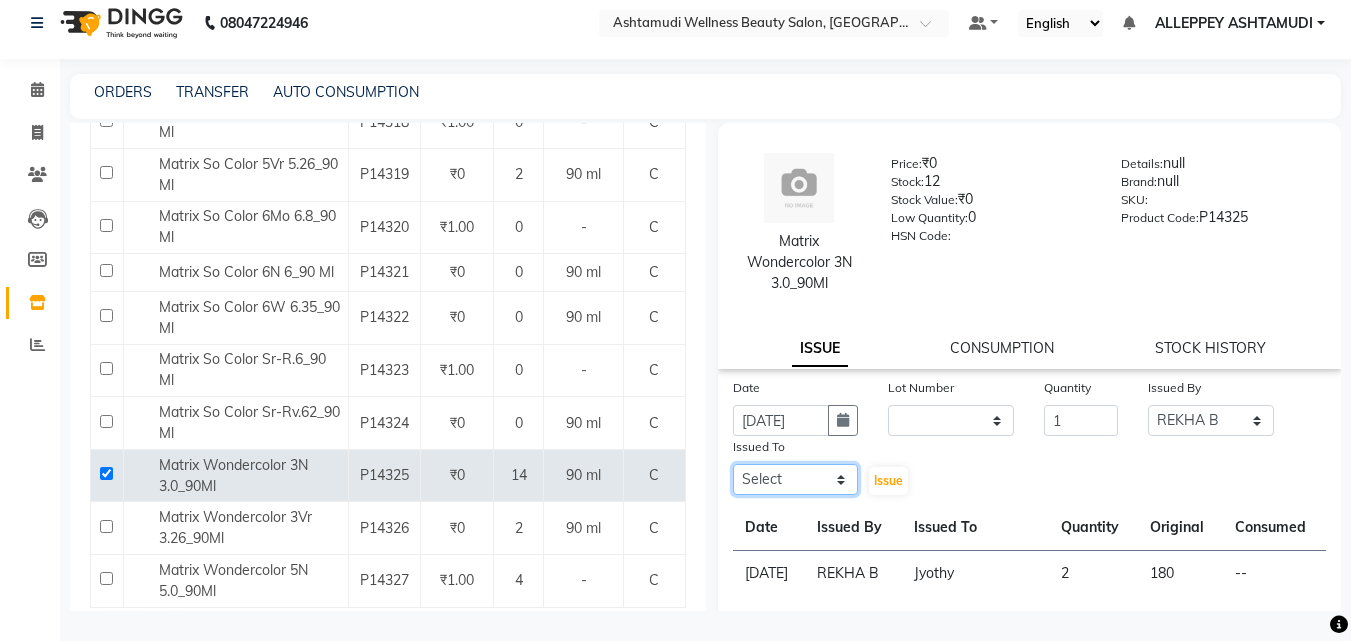 select on "76486" 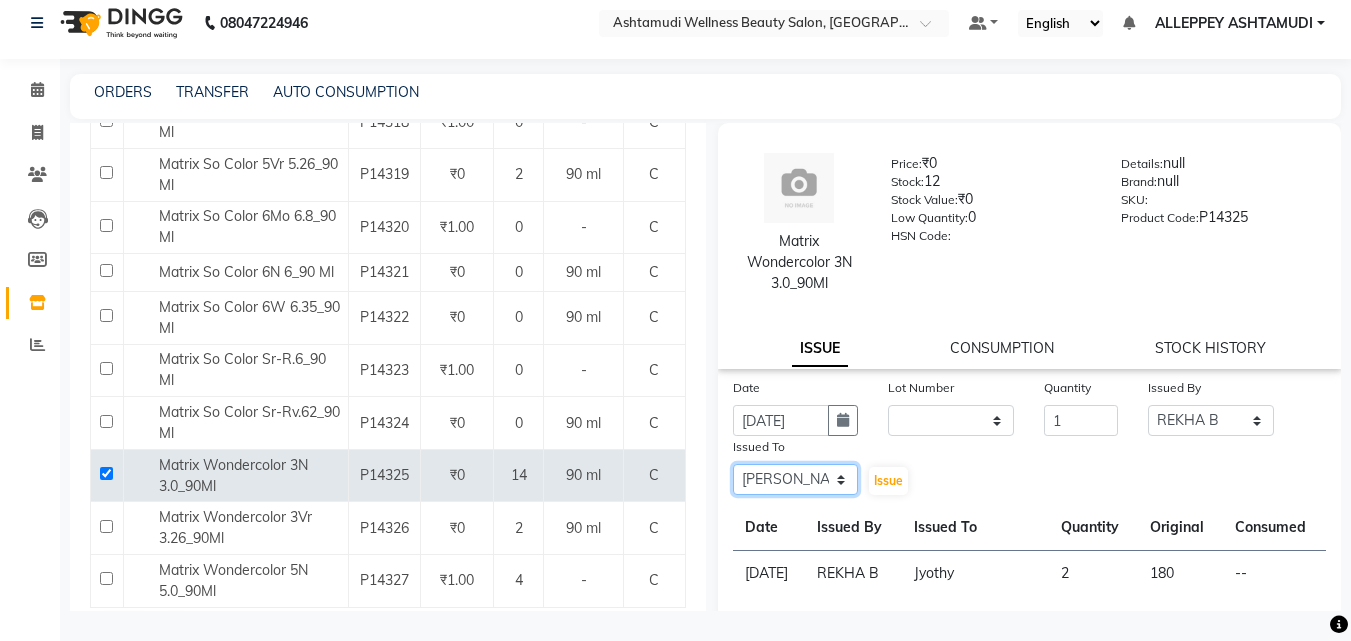 click on "Select ALLEPPEY ASHTAMUDI Jyothy REKHA B ROSELIN Soumya Sreedevi" 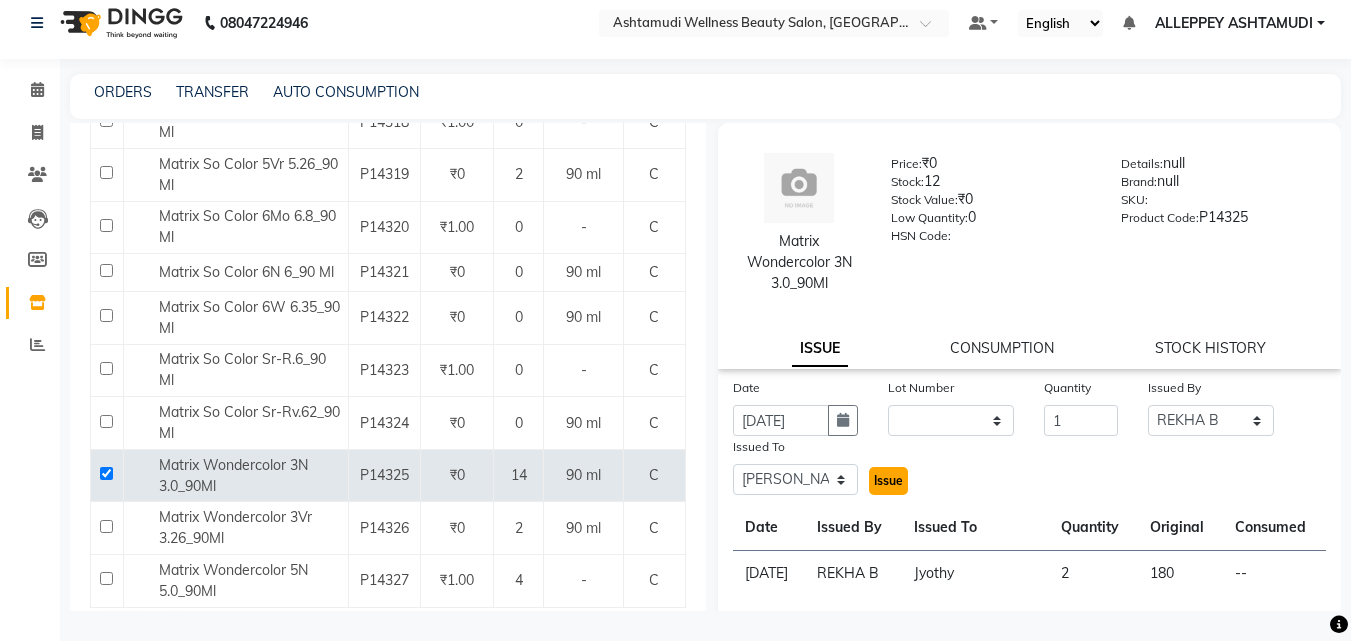 click on "Issue" 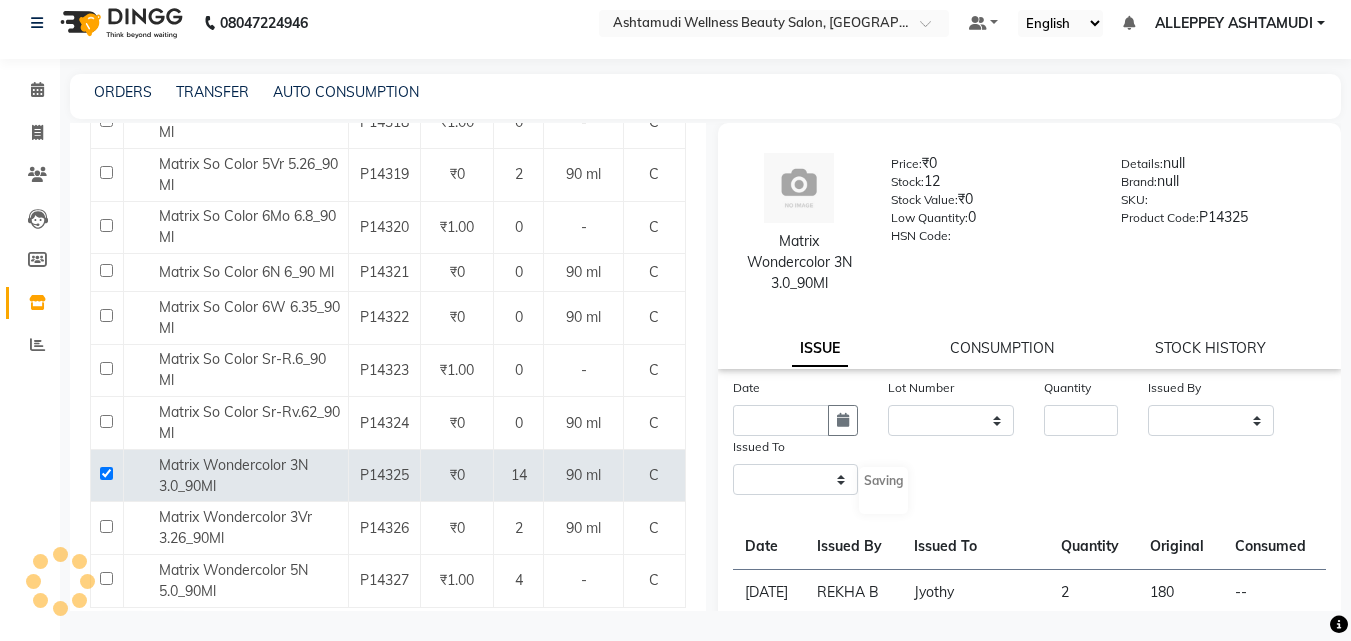 select 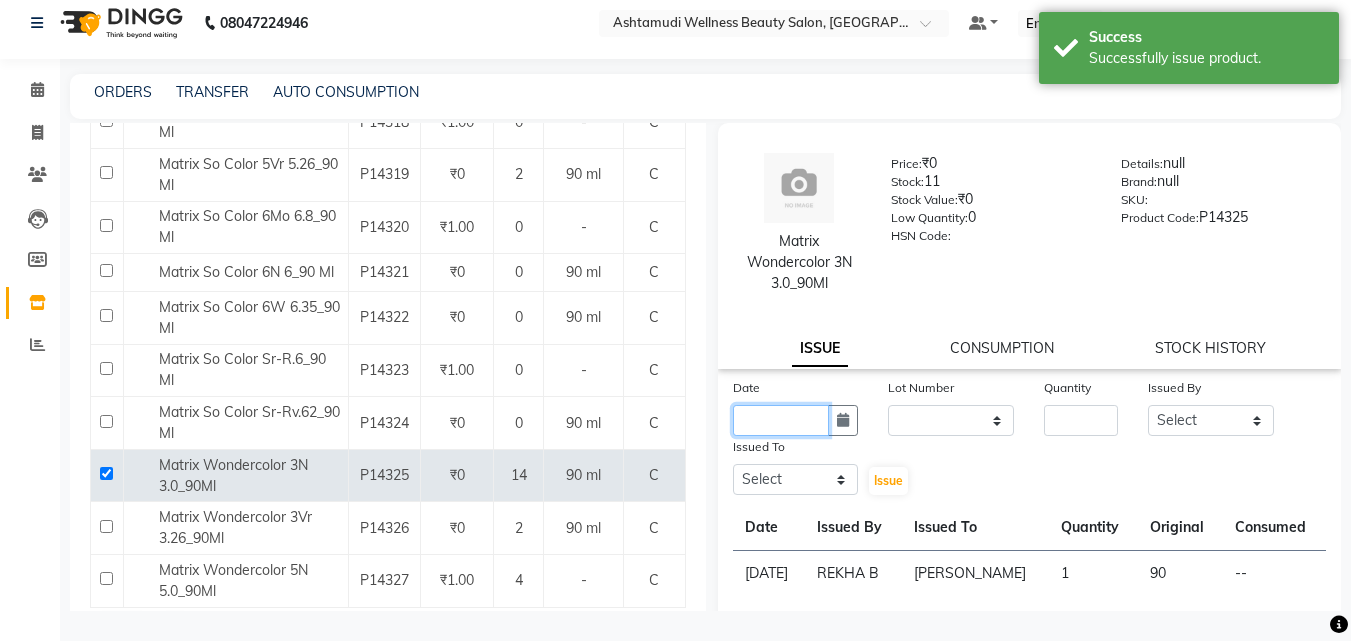 click 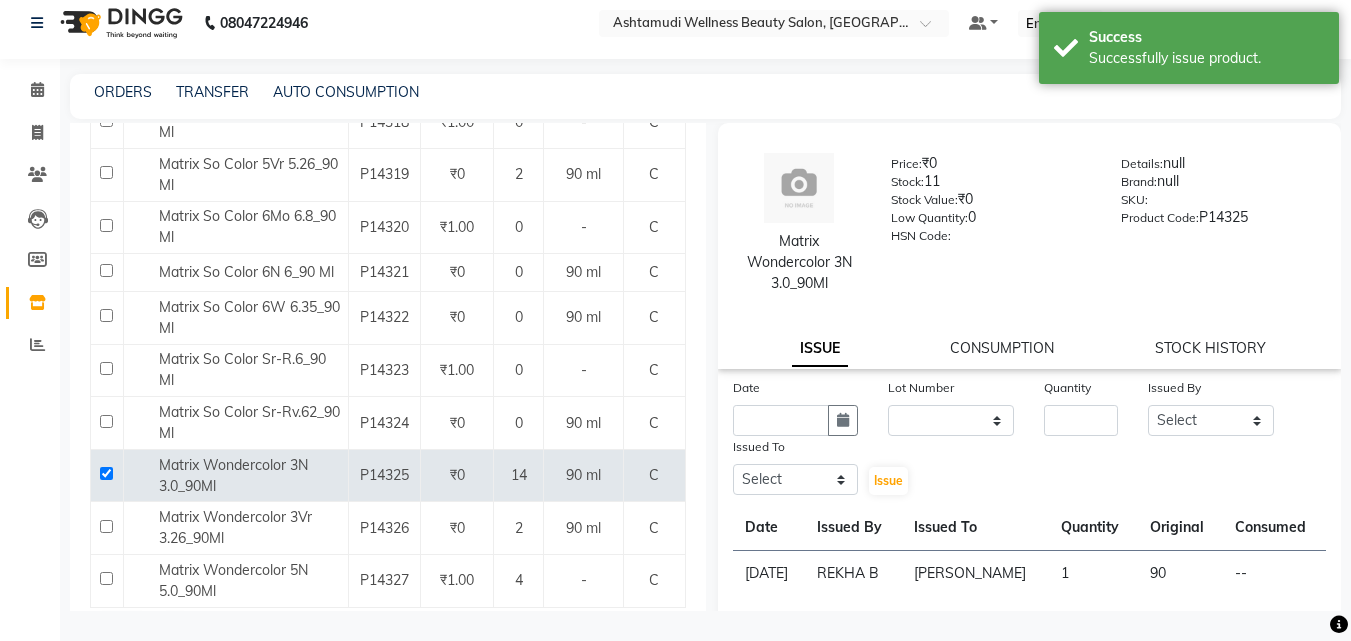 select on "7" 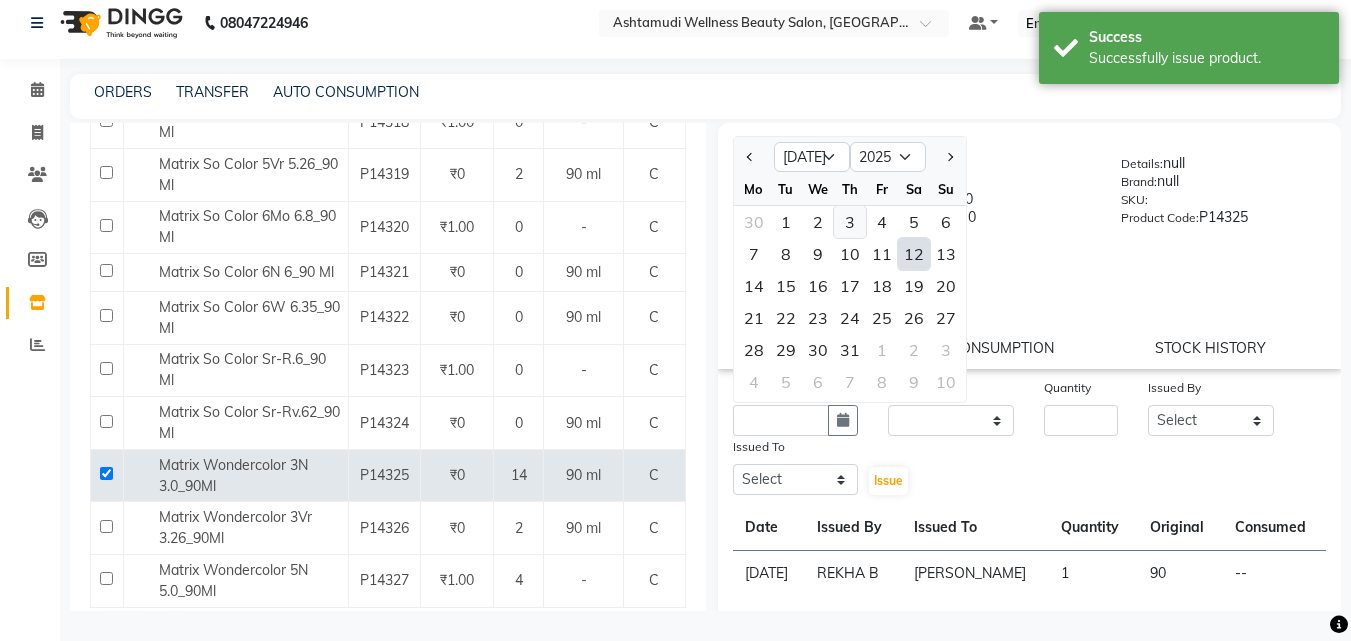 click on "3" 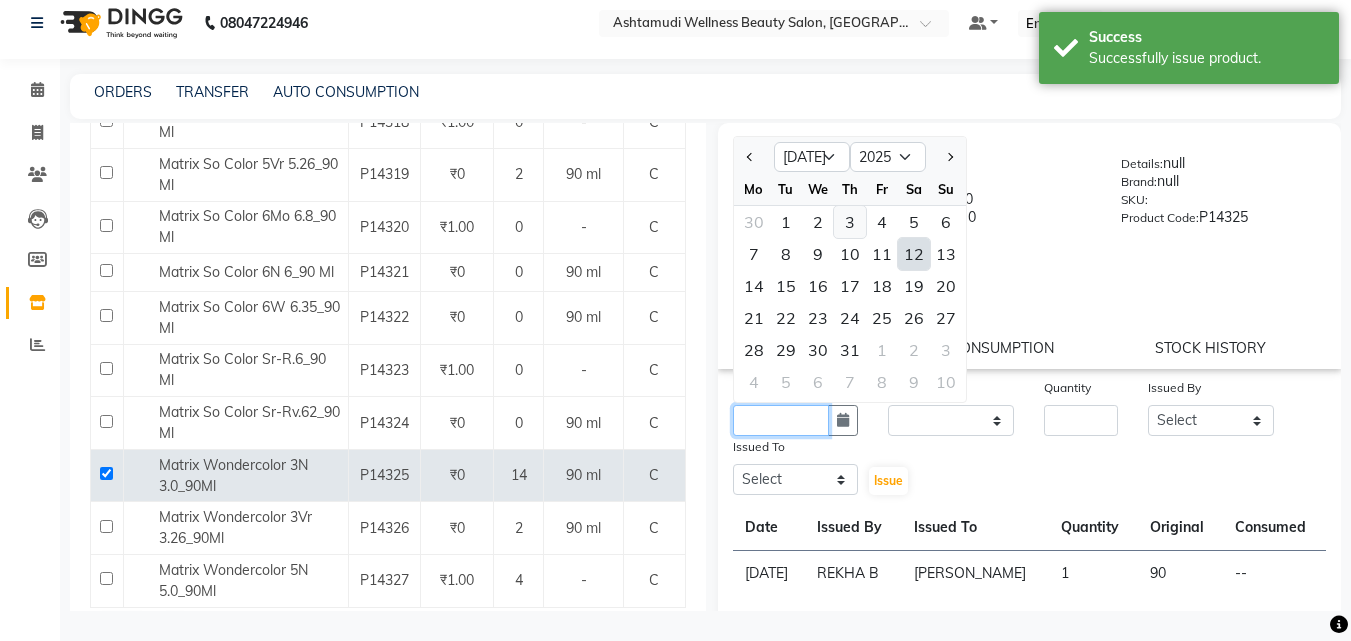 type on "[DATE]" 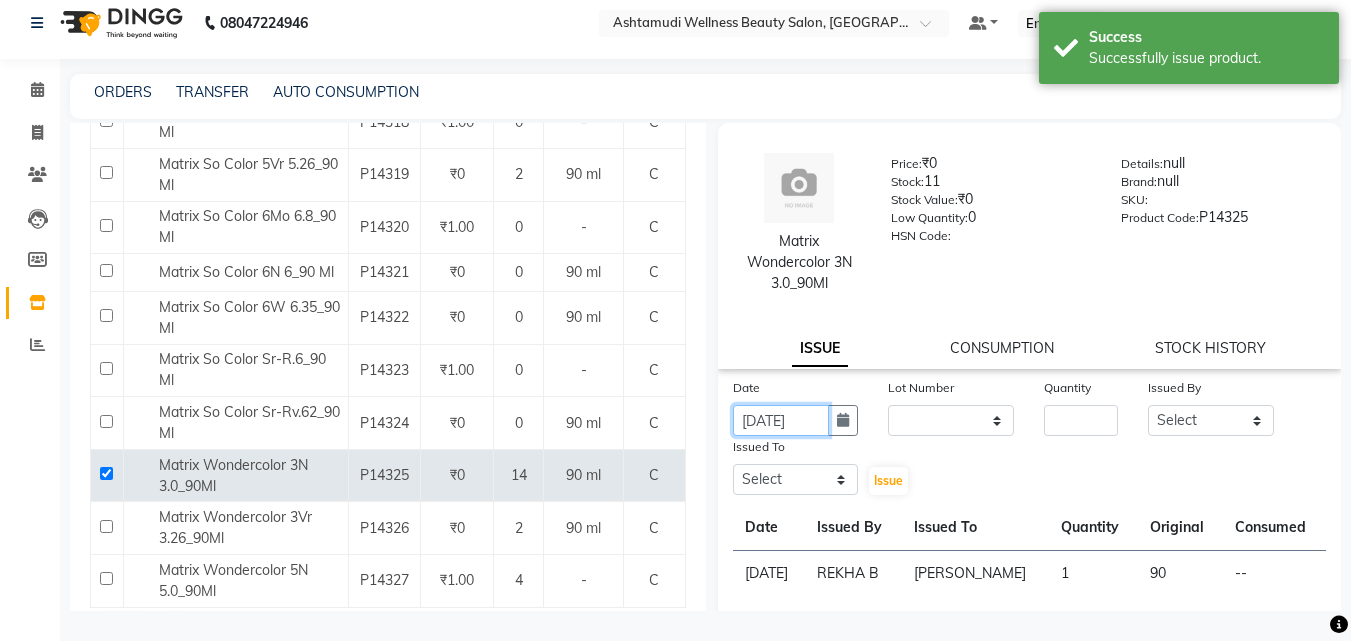 scroll, scrollTop: 0, scrollLeft: 4, axis: horizontal 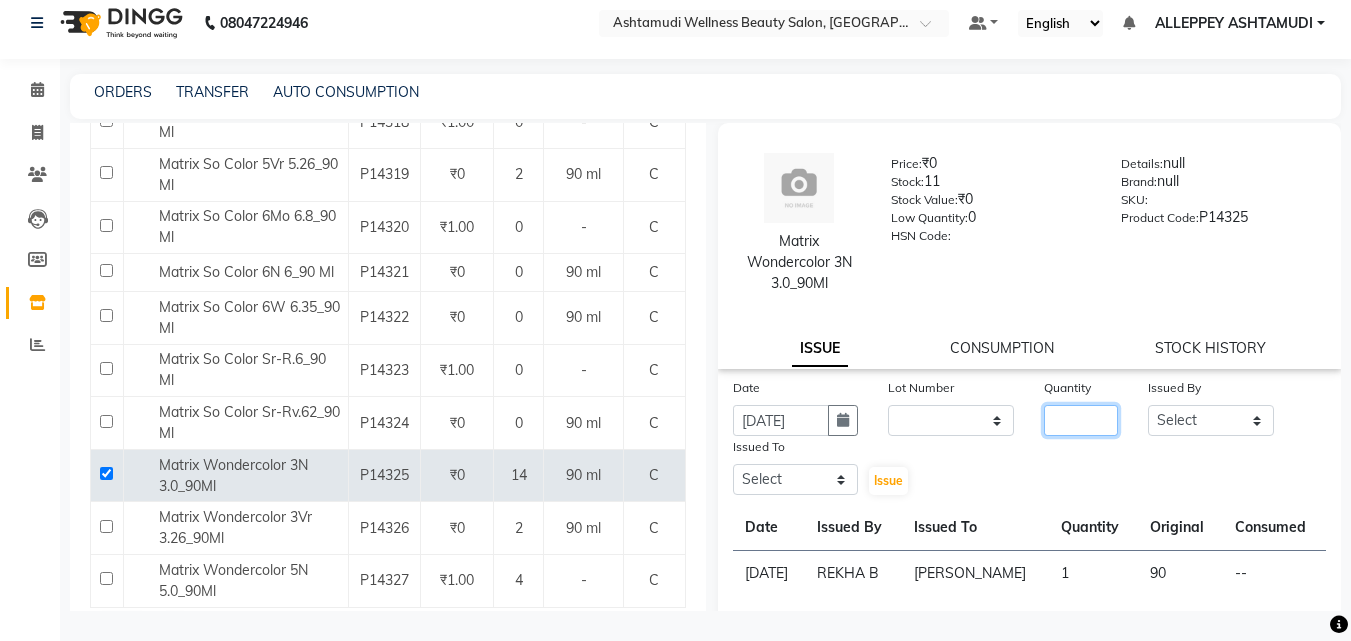 click 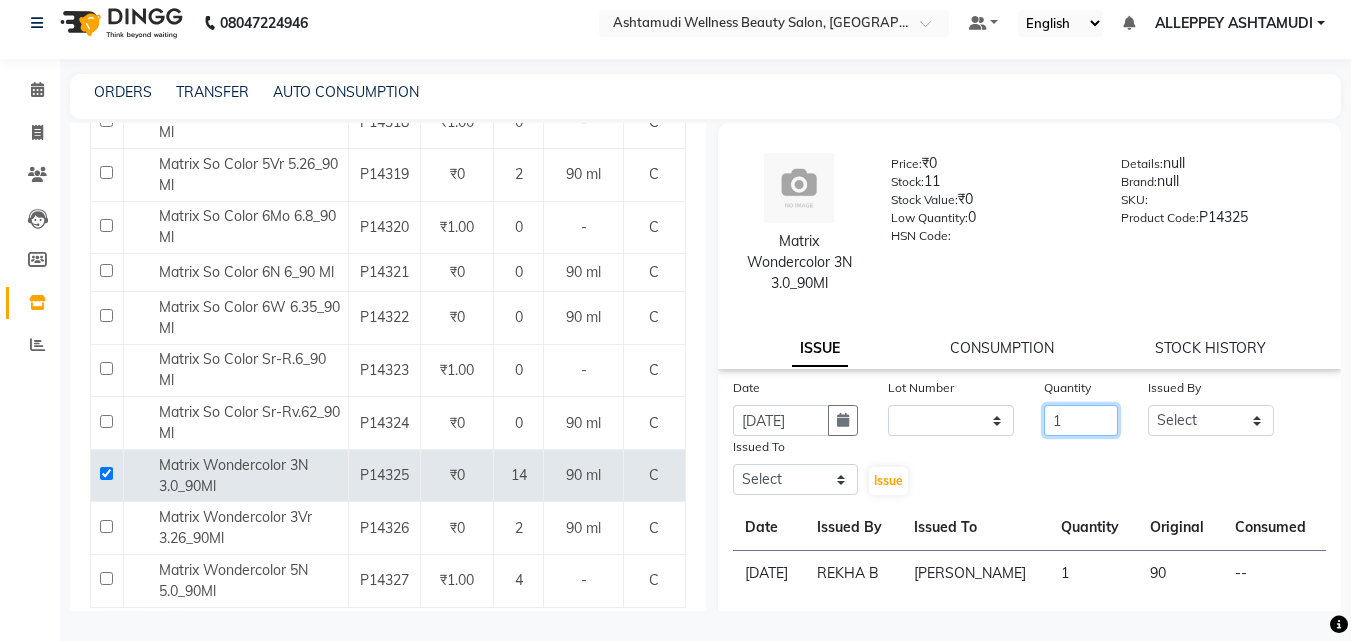 type on "1" 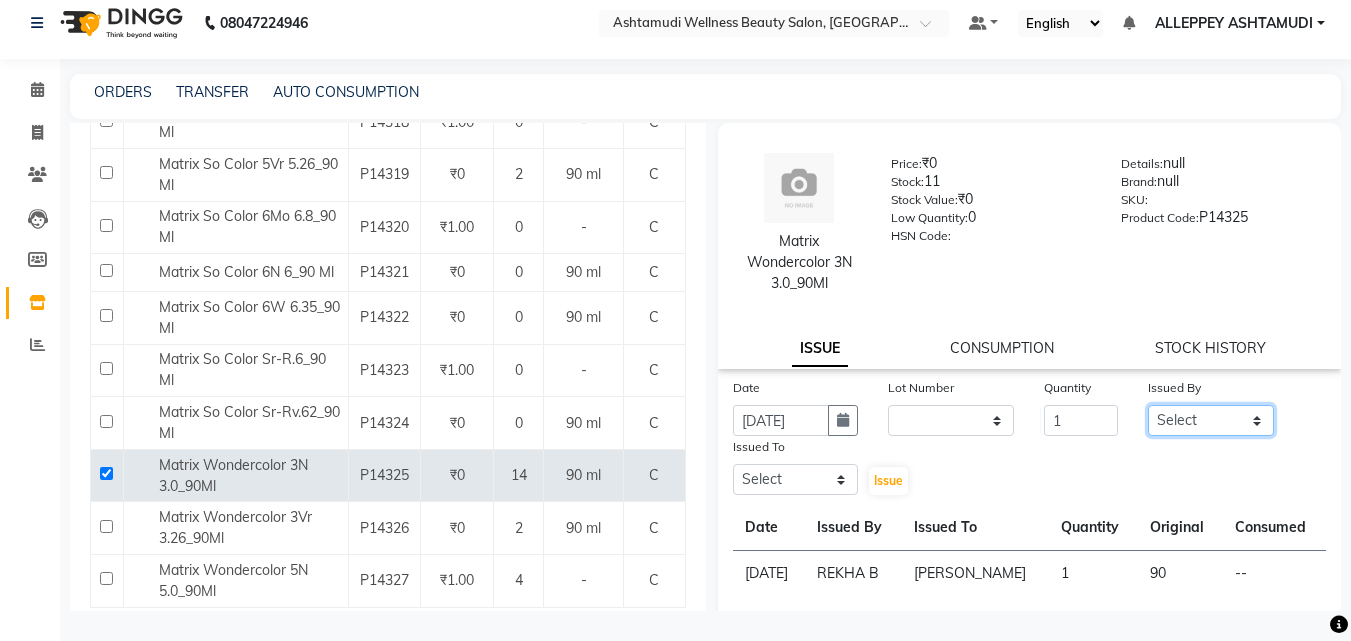 click on "Select ALLEPPEY ASHTAMUDI Jyothy REKHA B ROSELIN Soumya Sreedevi" 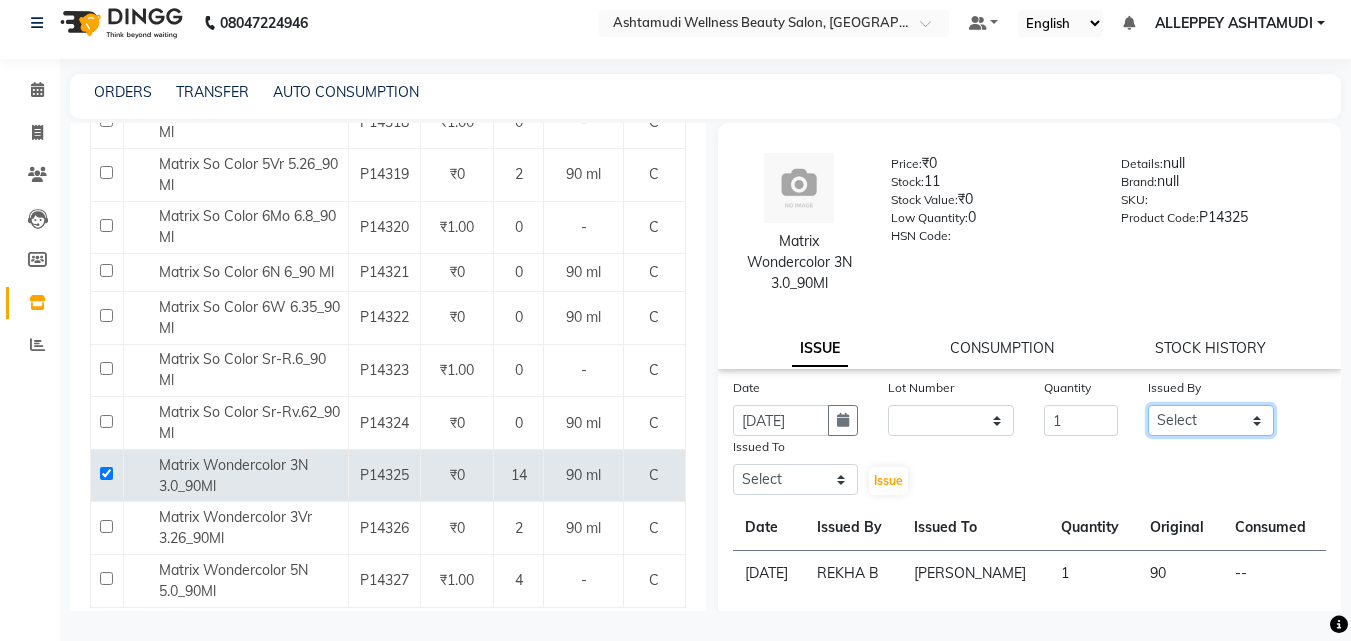 select on "69316" 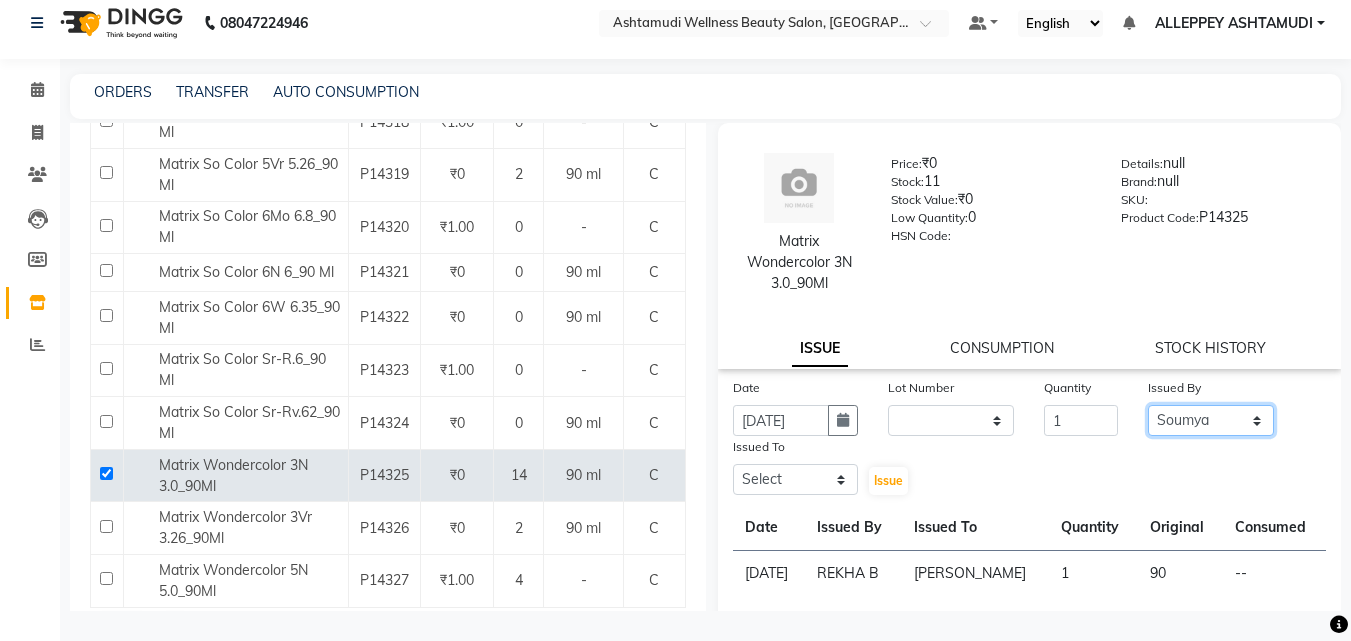 click on "Select ALLEPPEY ASHTAMUDI Jyothy REKHA B ROSELIN Soumya Sreedevi" 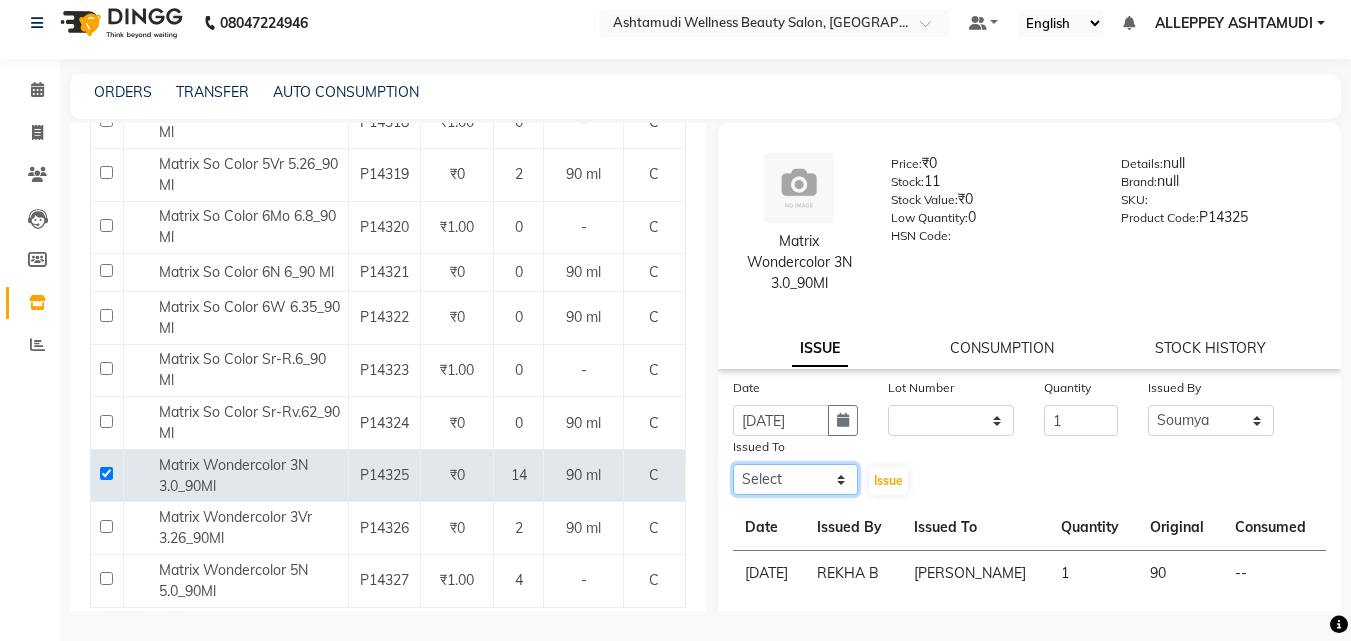 click on "Select ALLEPPEY ASHTAMUDI Jyothy REKHA B ROSELIN Soumya Sreedevi" 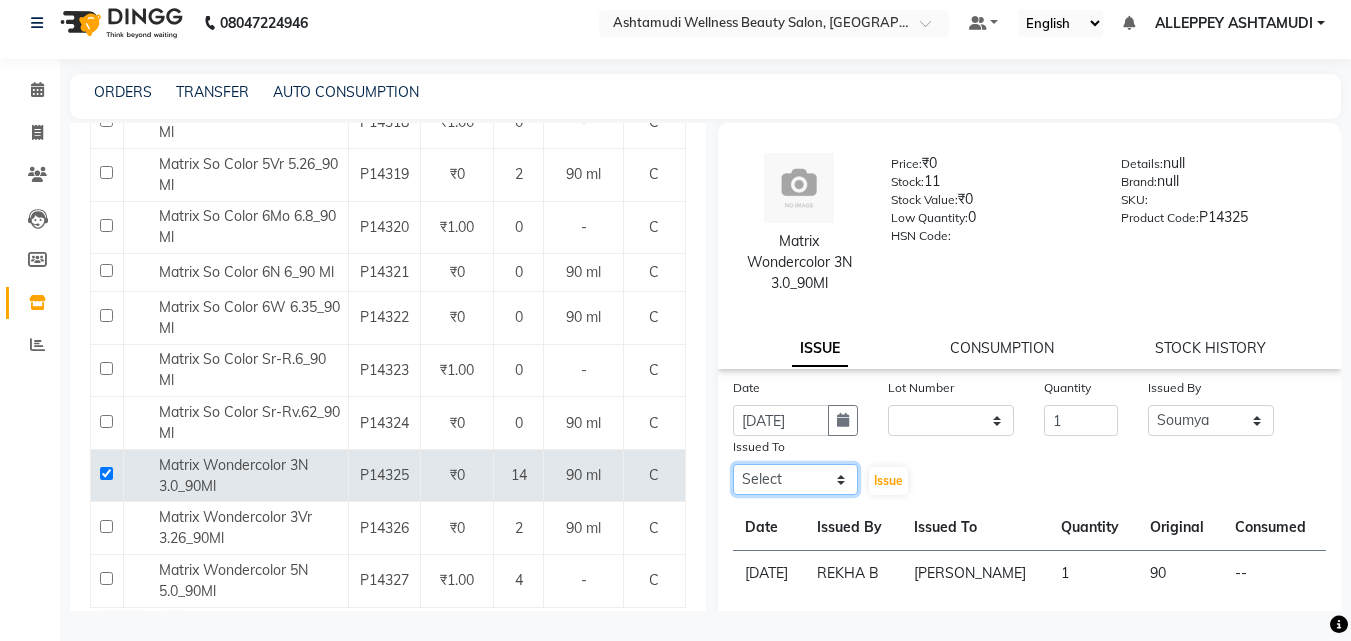 select on "76486" 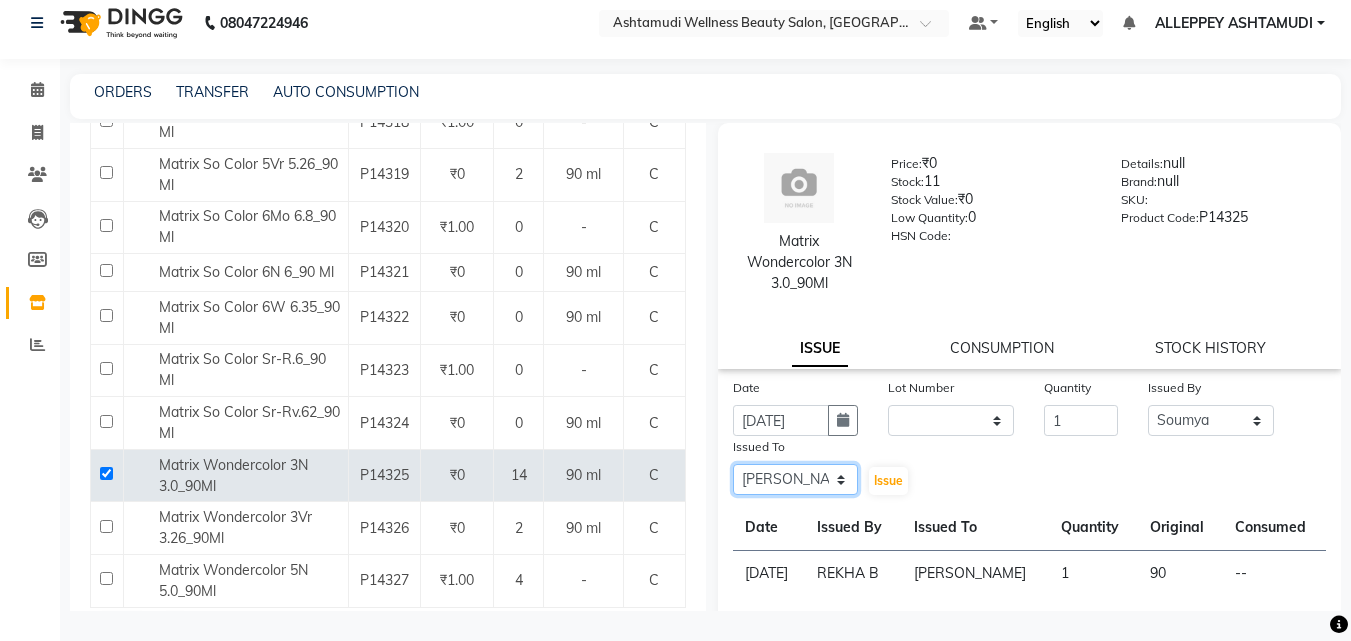 click on "Select ALLEPPEY ASHTAMUDI Jyothy REKHA B ROSELIN Soumya Sreedevi" 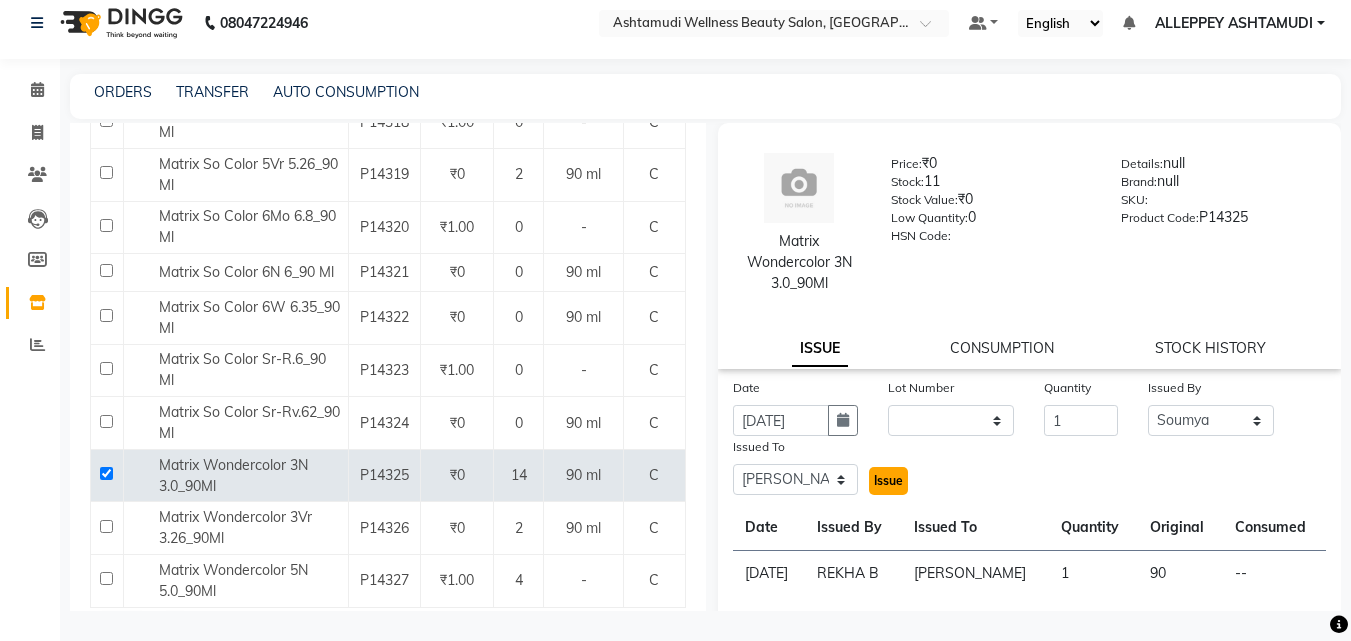 click on "Issue" 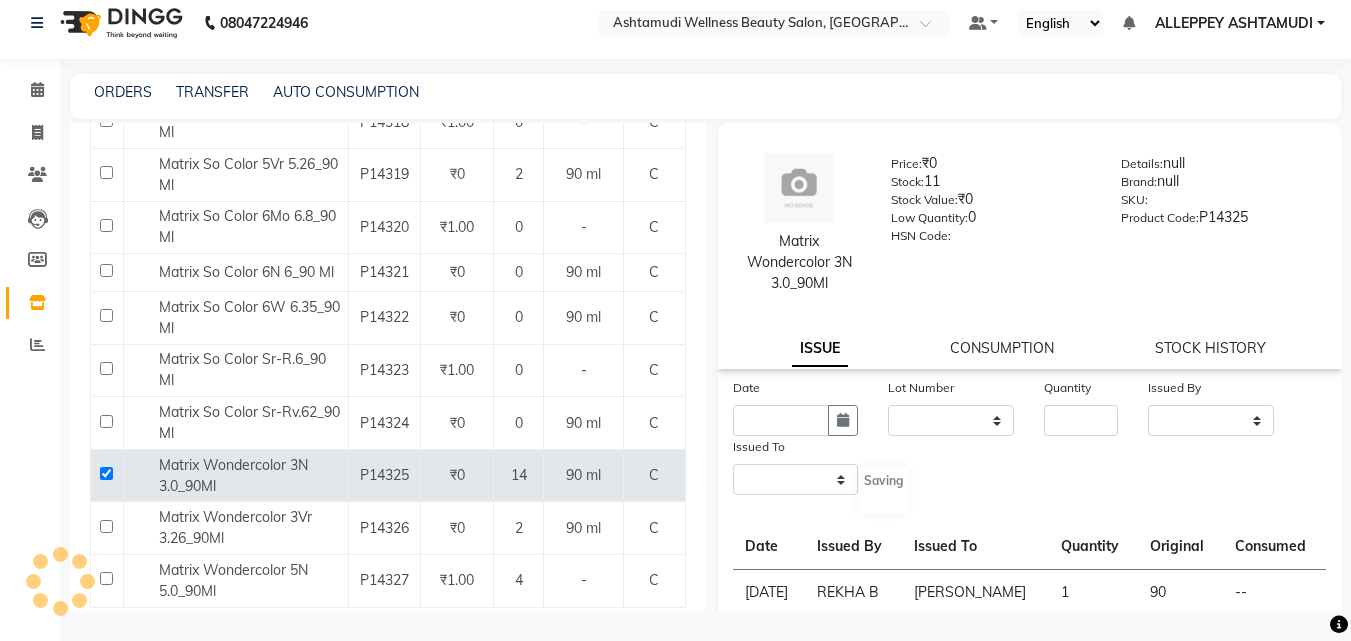 select 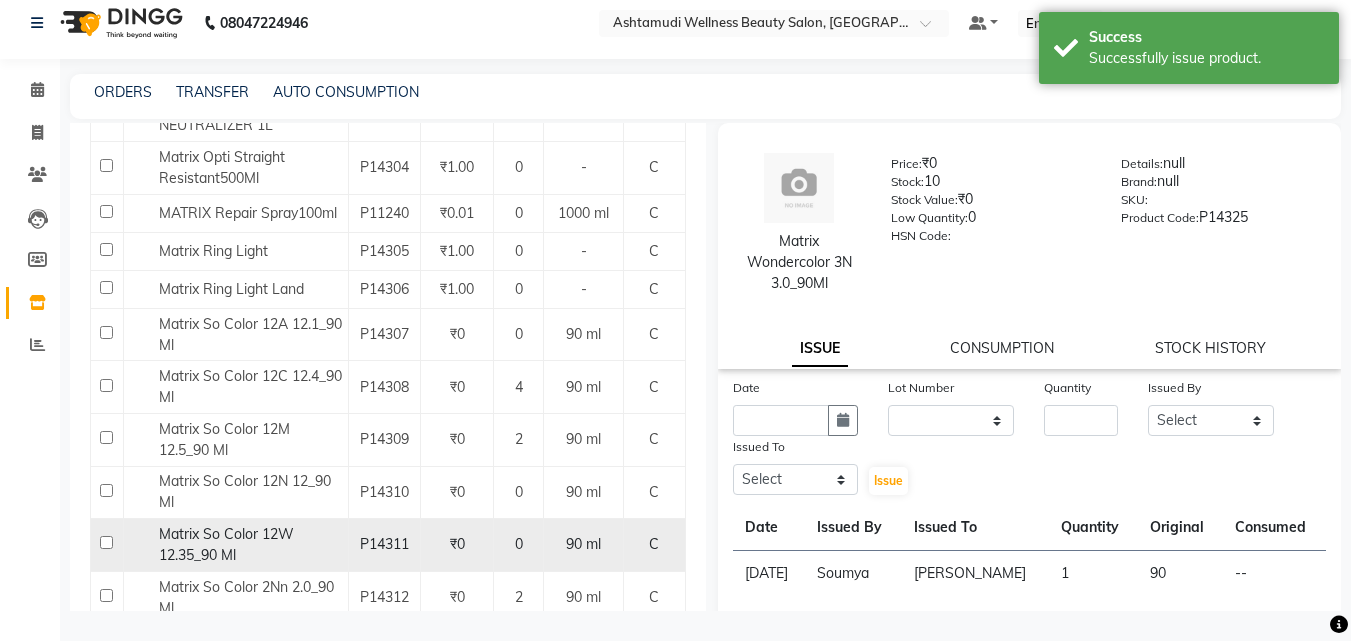 scroll, scrollTop: 900, scrollLeft: 0, axis: vertical 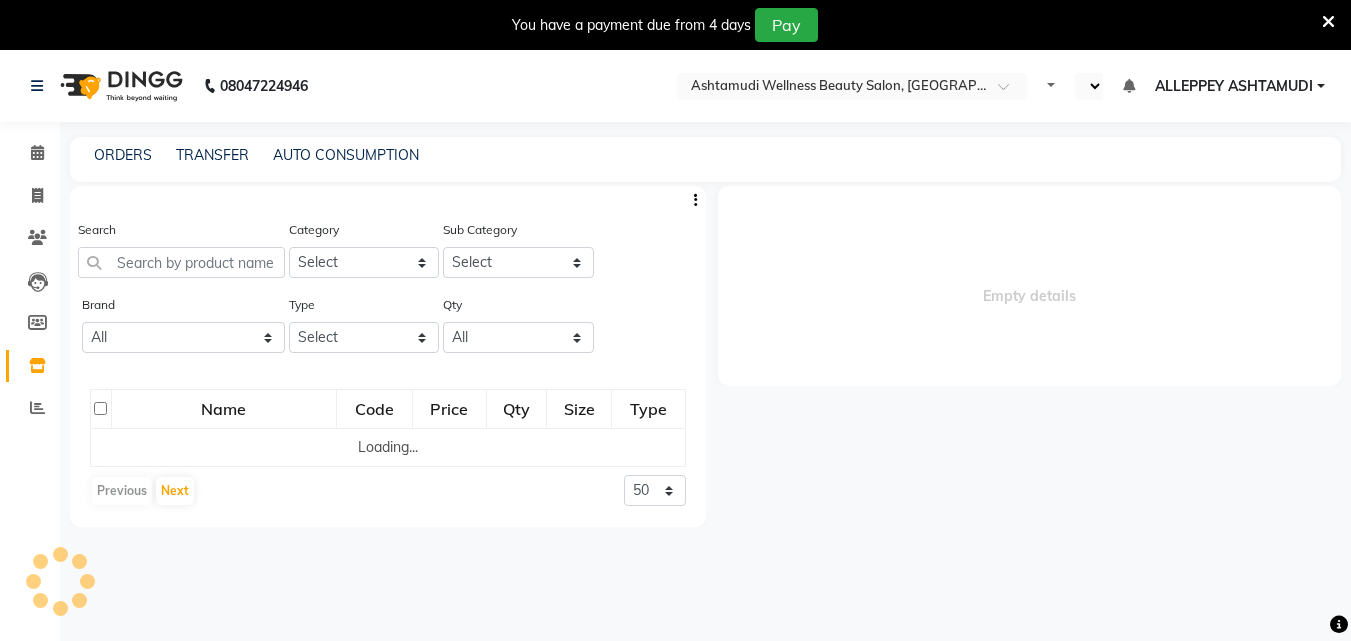 select on "en" 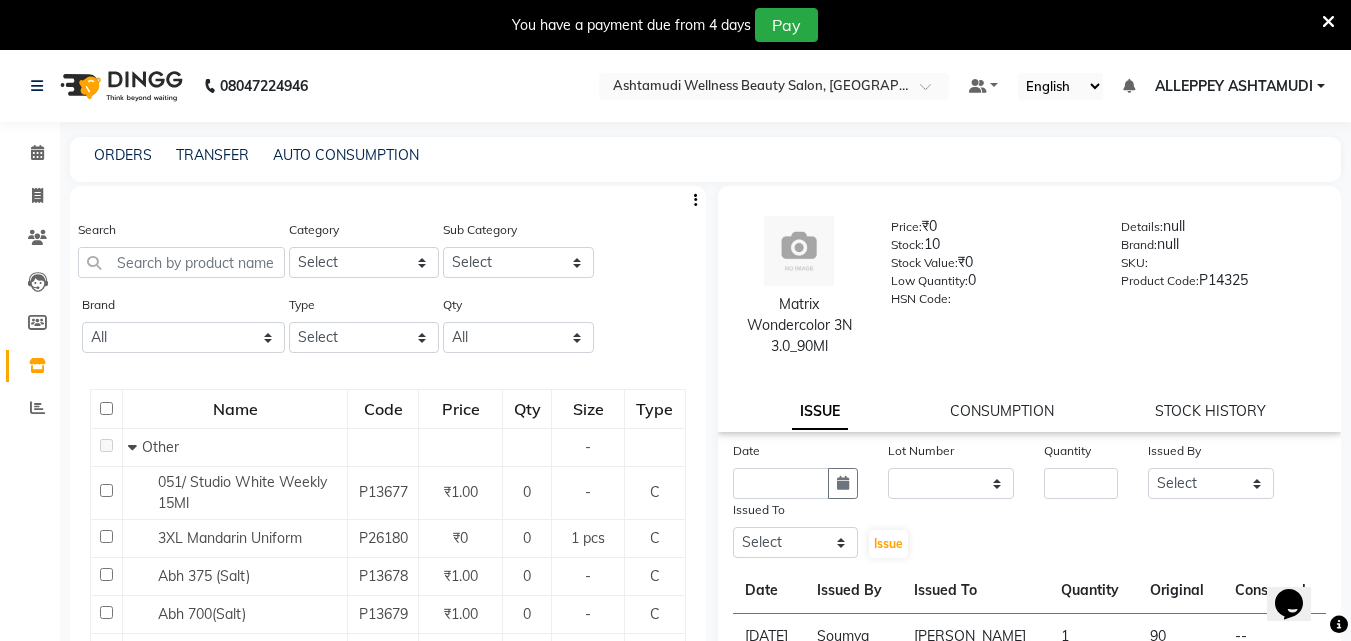 scroll, scrollTop: 0, scrollLeft: 0, axis: both 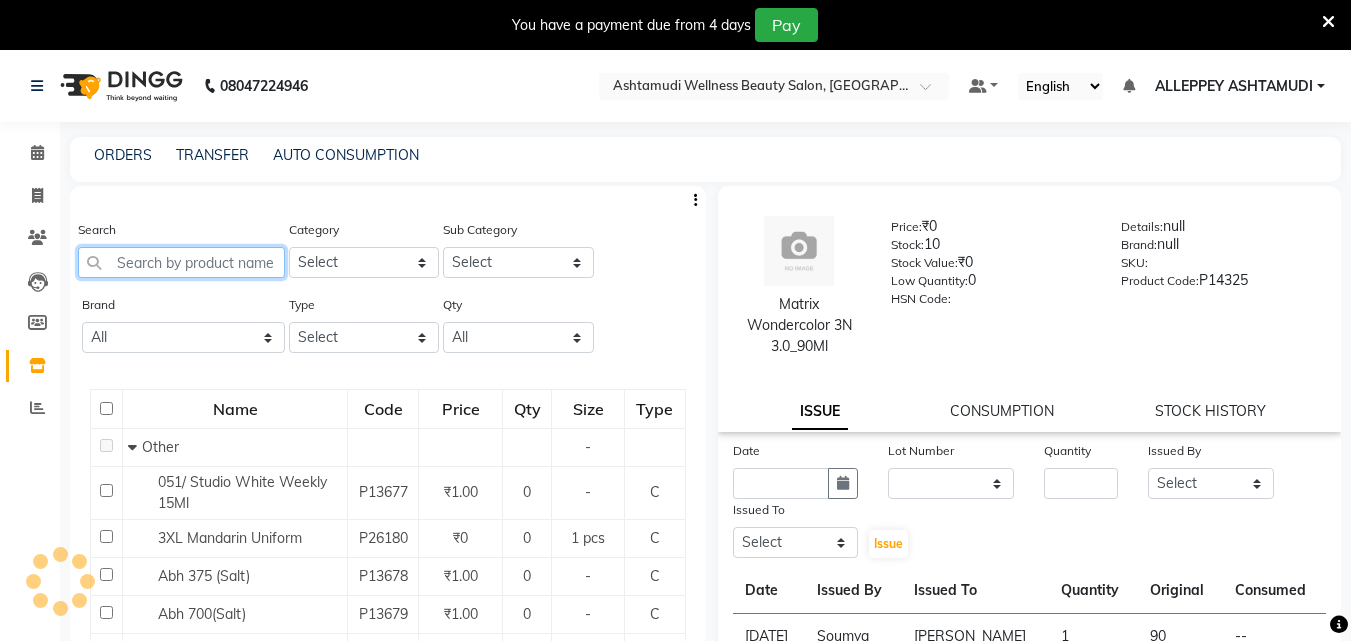click 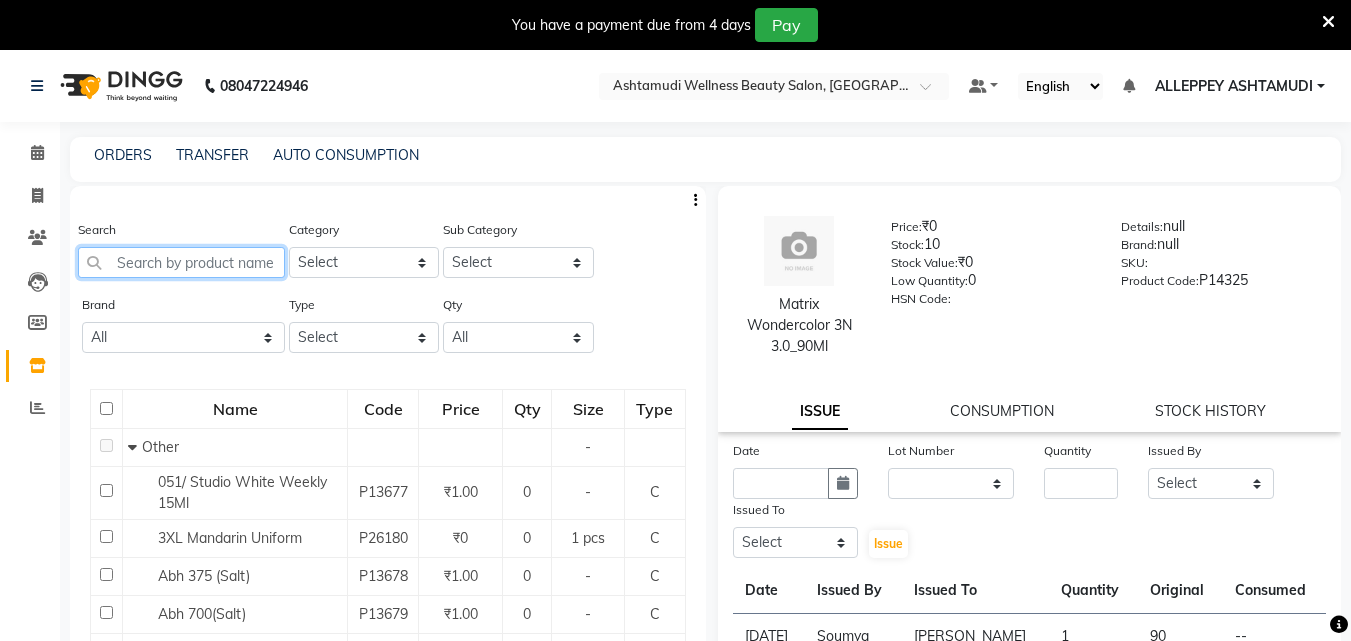 click 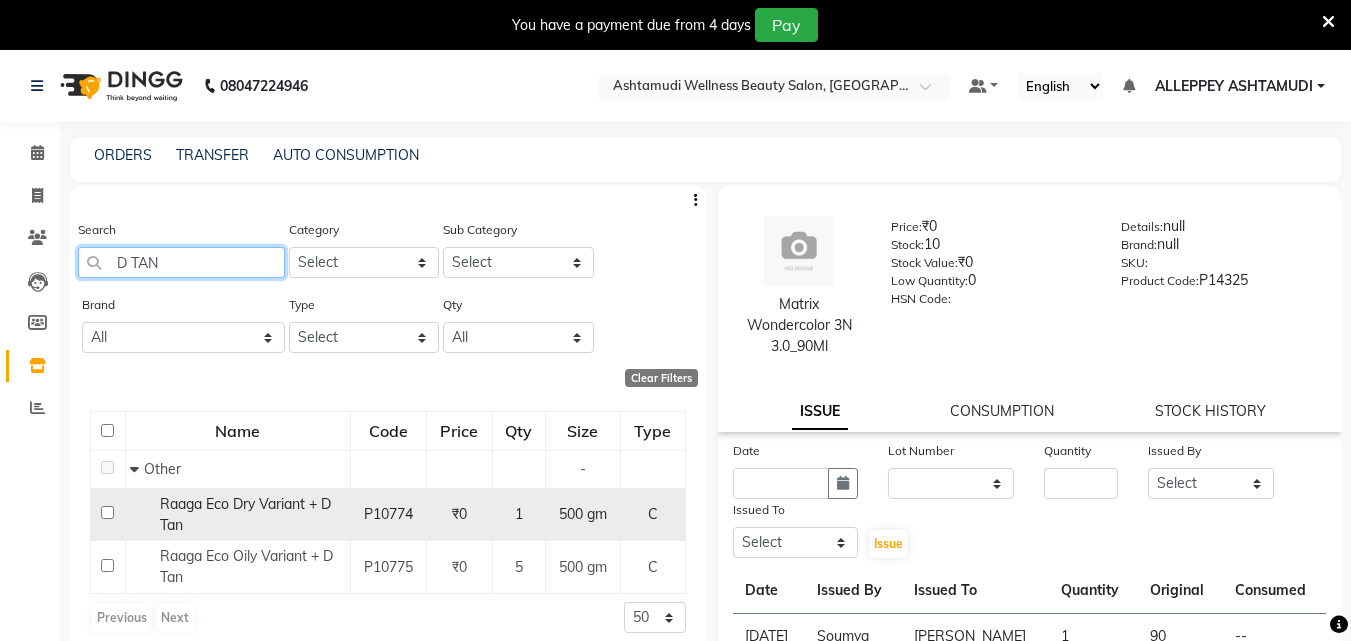 type on "D TAN" 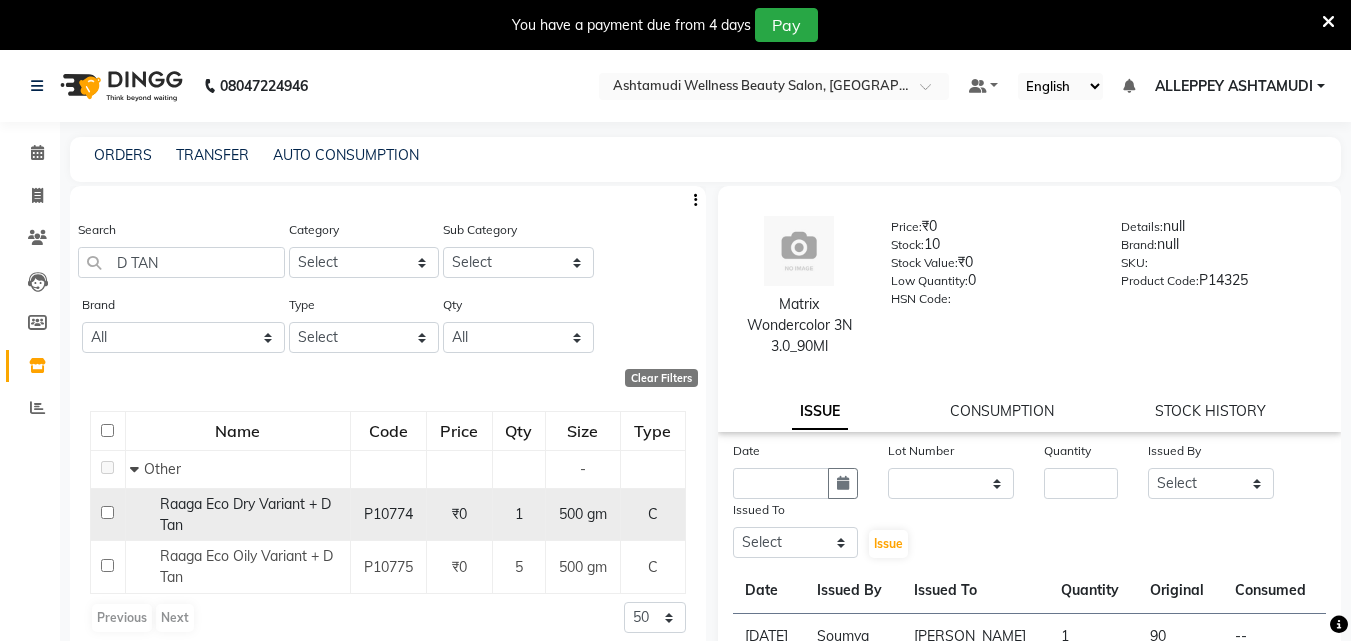 click 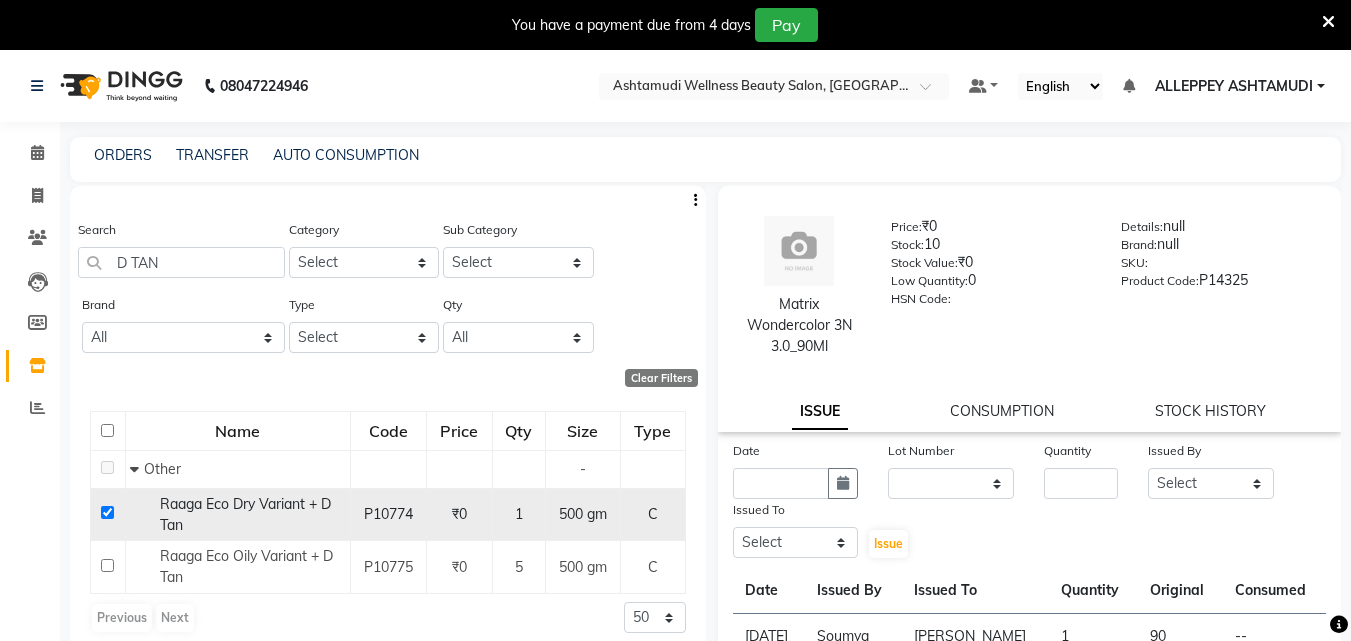 checkbox on "true" 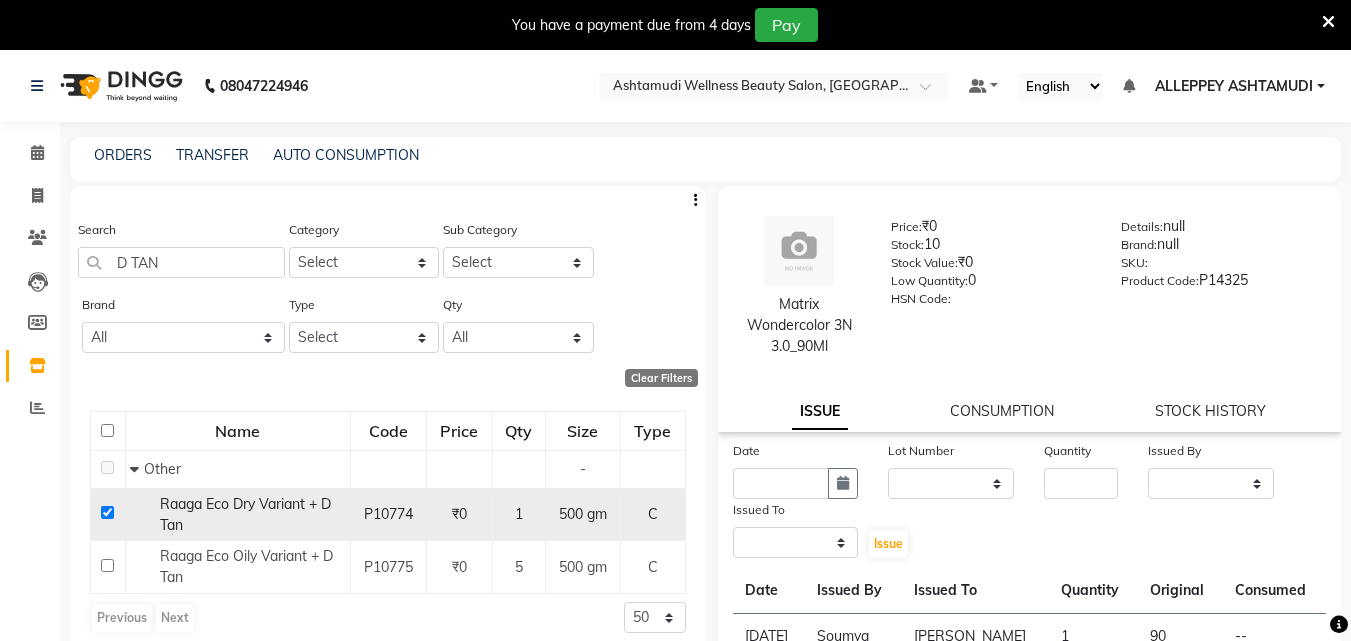 select 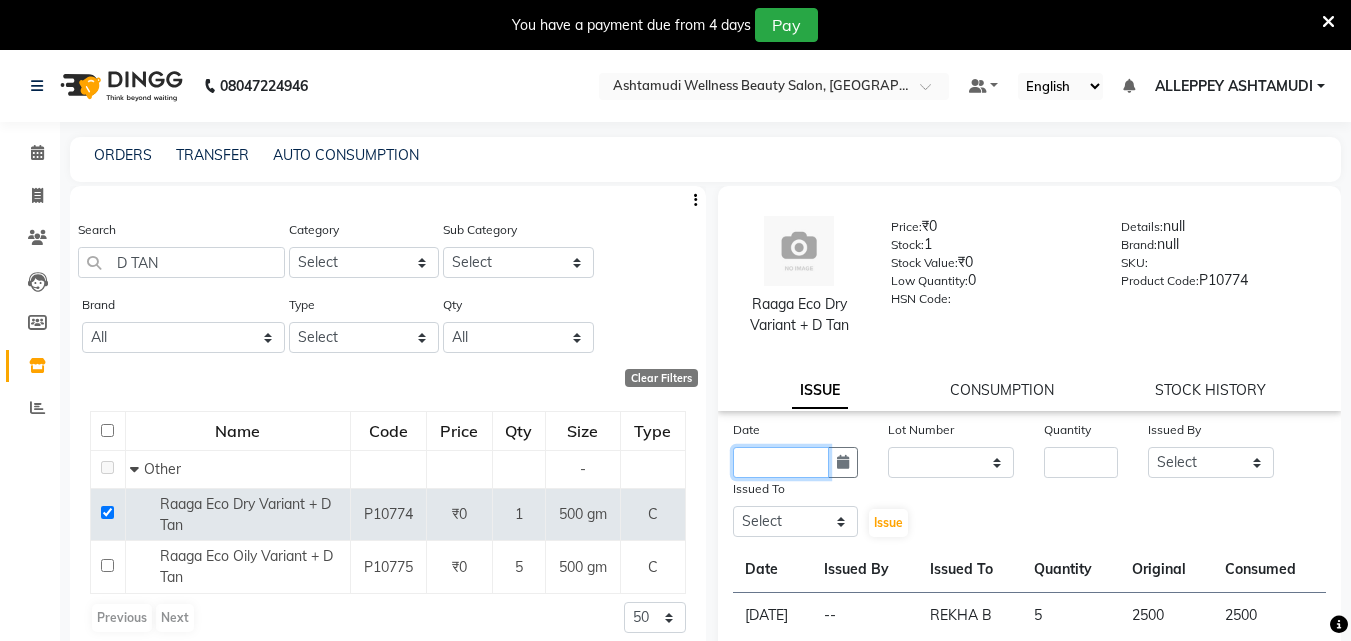 click 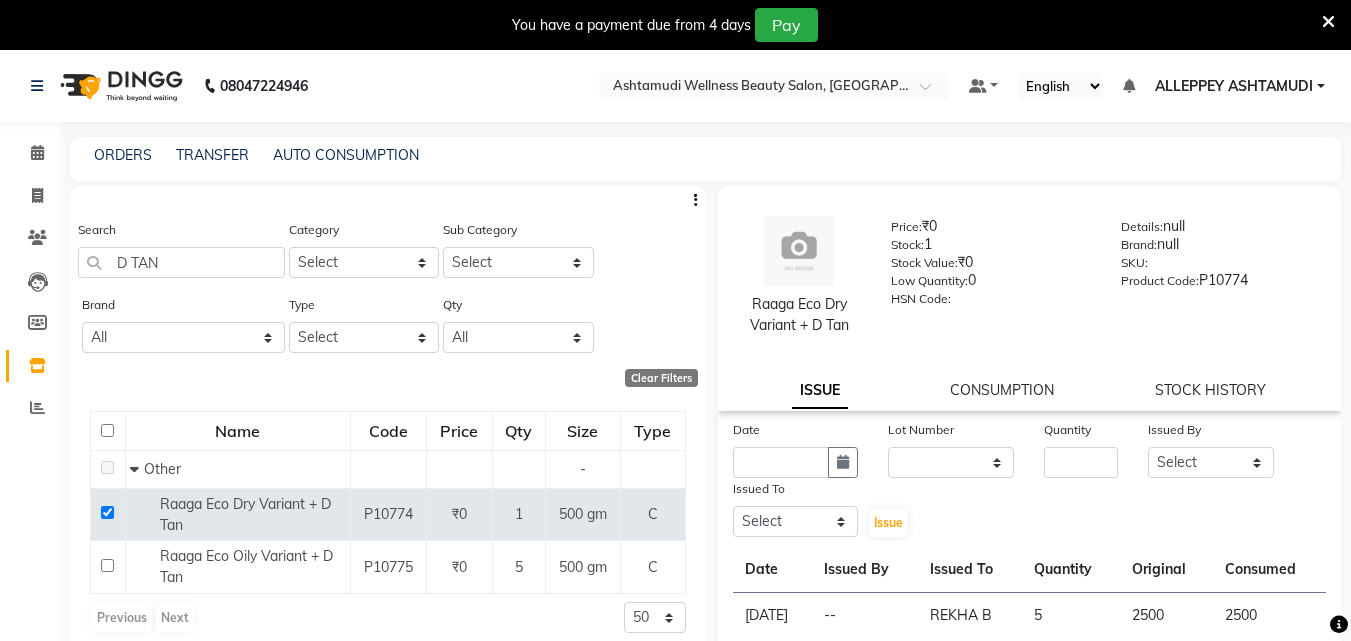 select on "7" 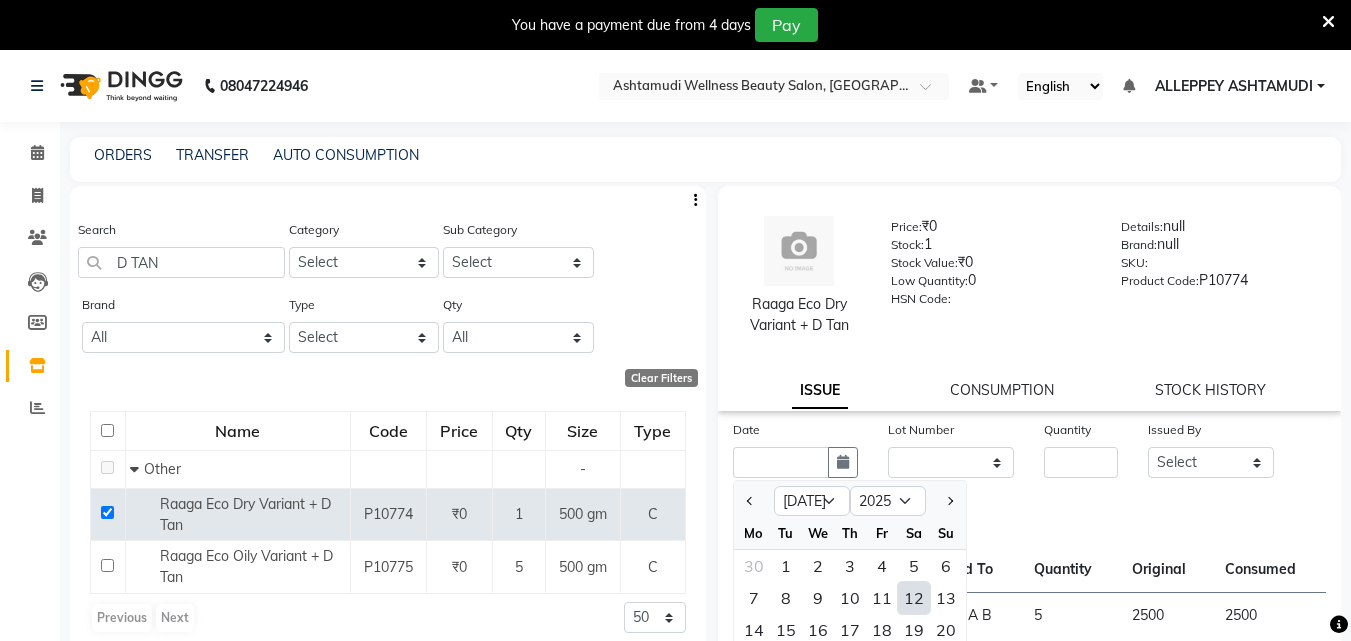 click on "12" 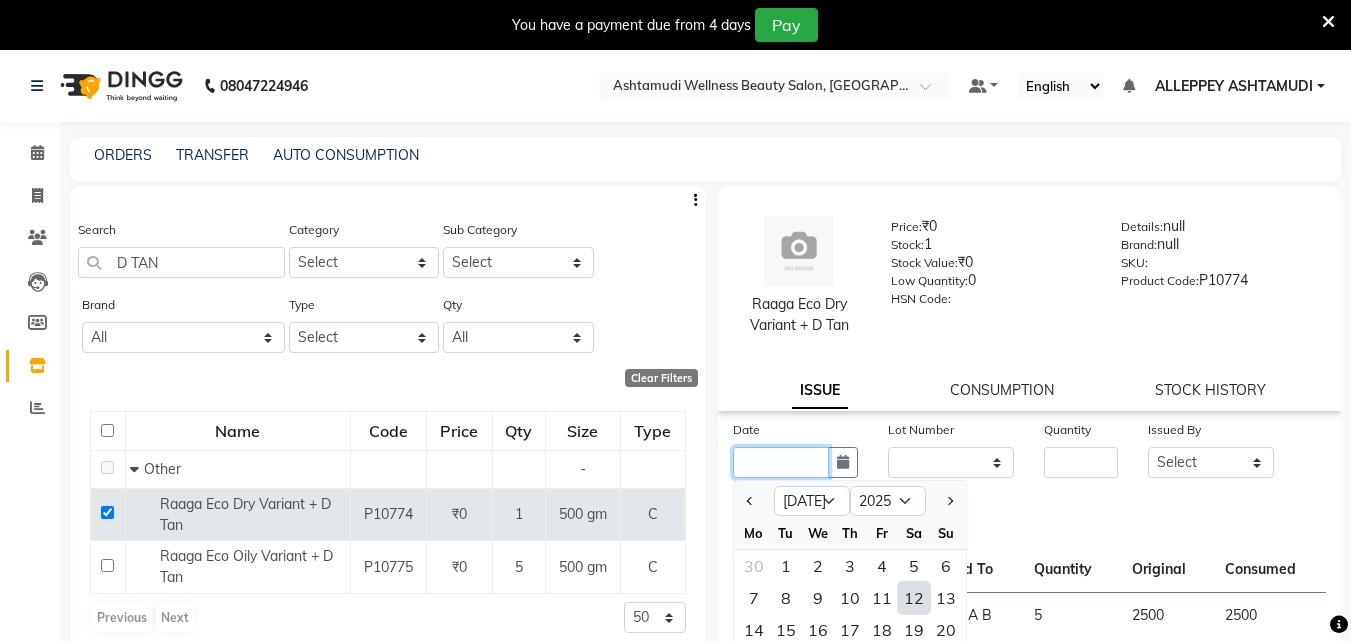 type on "12-07-2025" 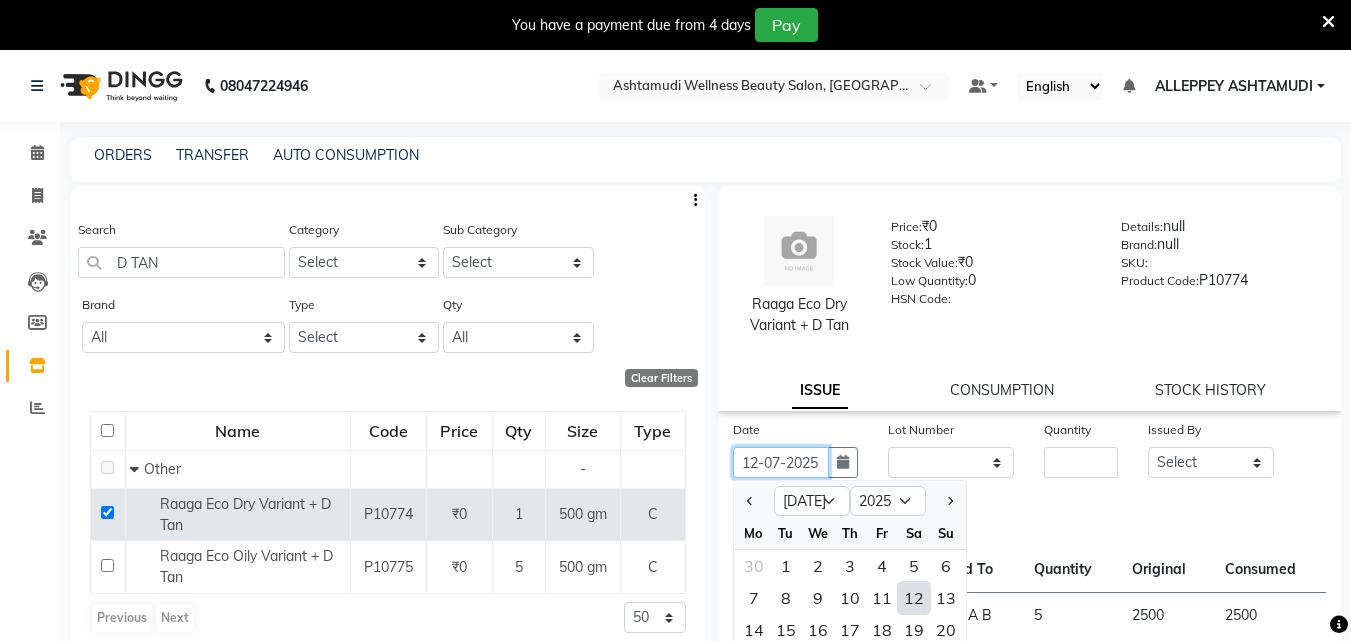 scroll, scrollTop: 0, scrollLeft: 4, axis: horizontal 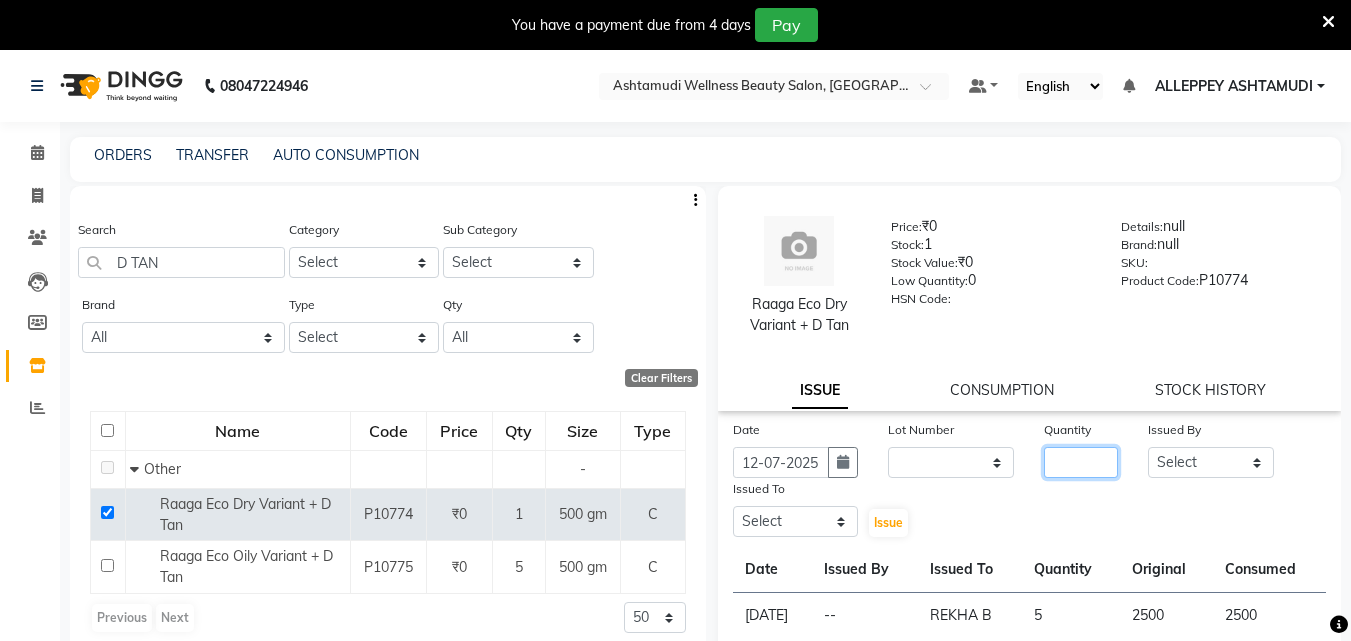 click 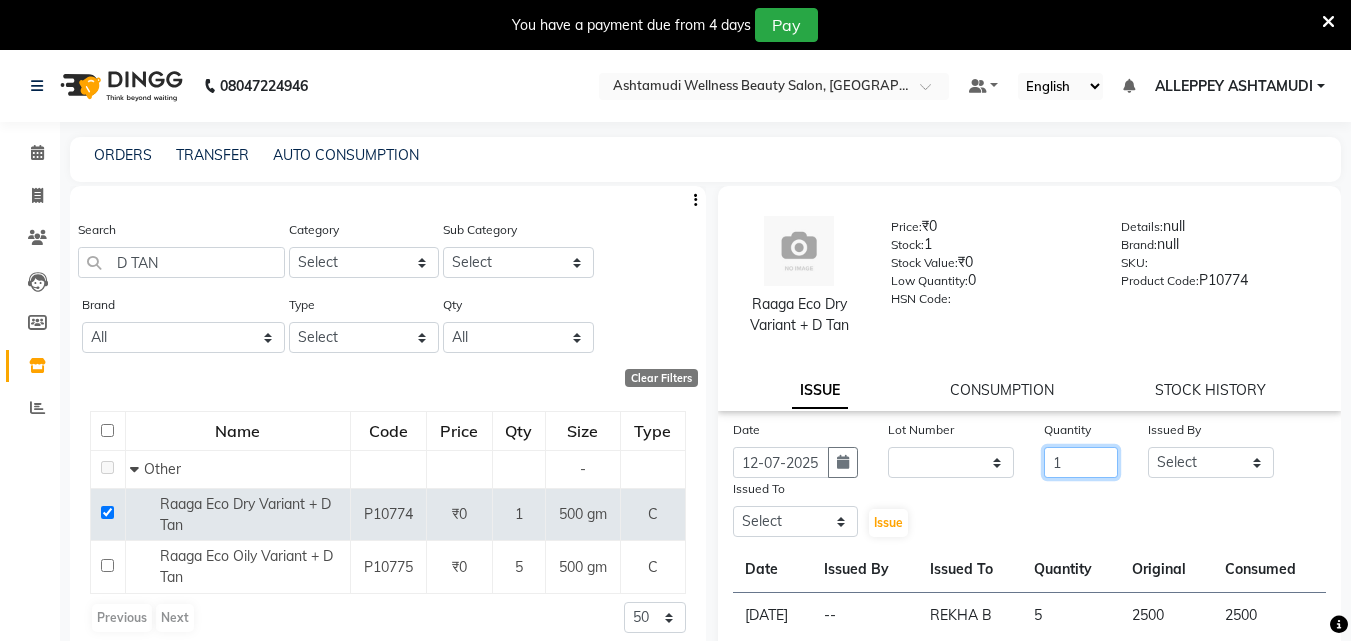 type on "1" 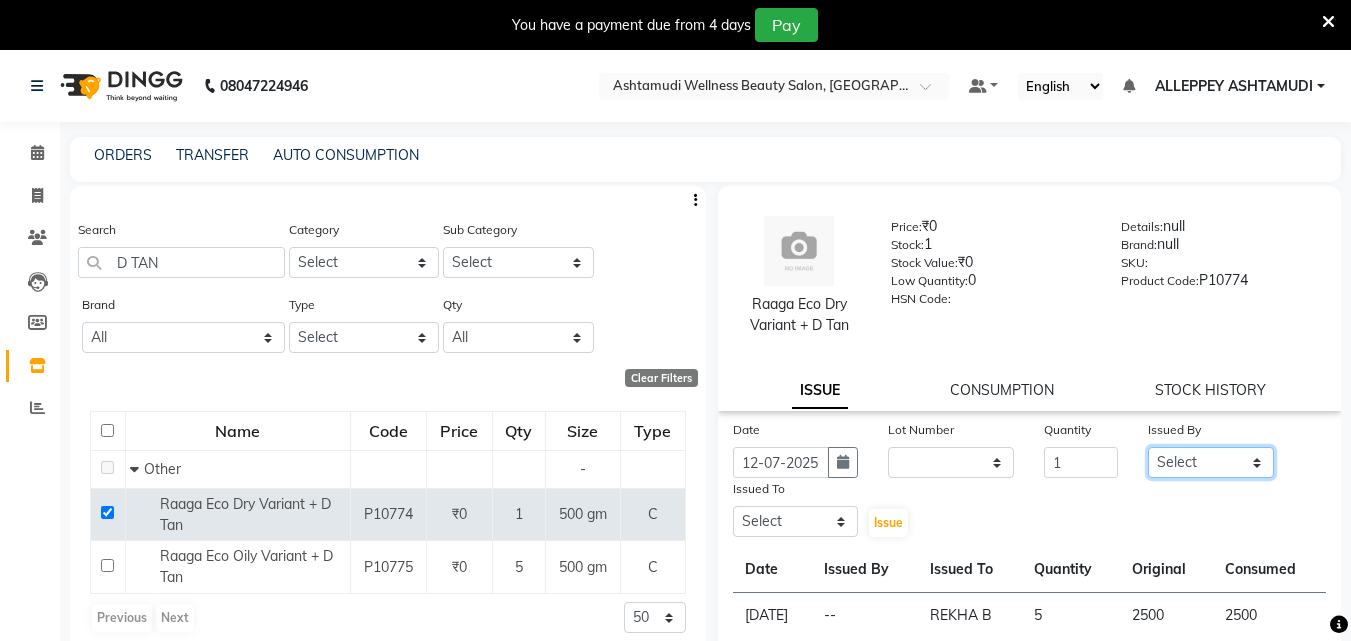 click on "Select ALLEPPEY ASHTAMUDI Jyothy REKHA B ROSELIN Soumya Sreedevi" 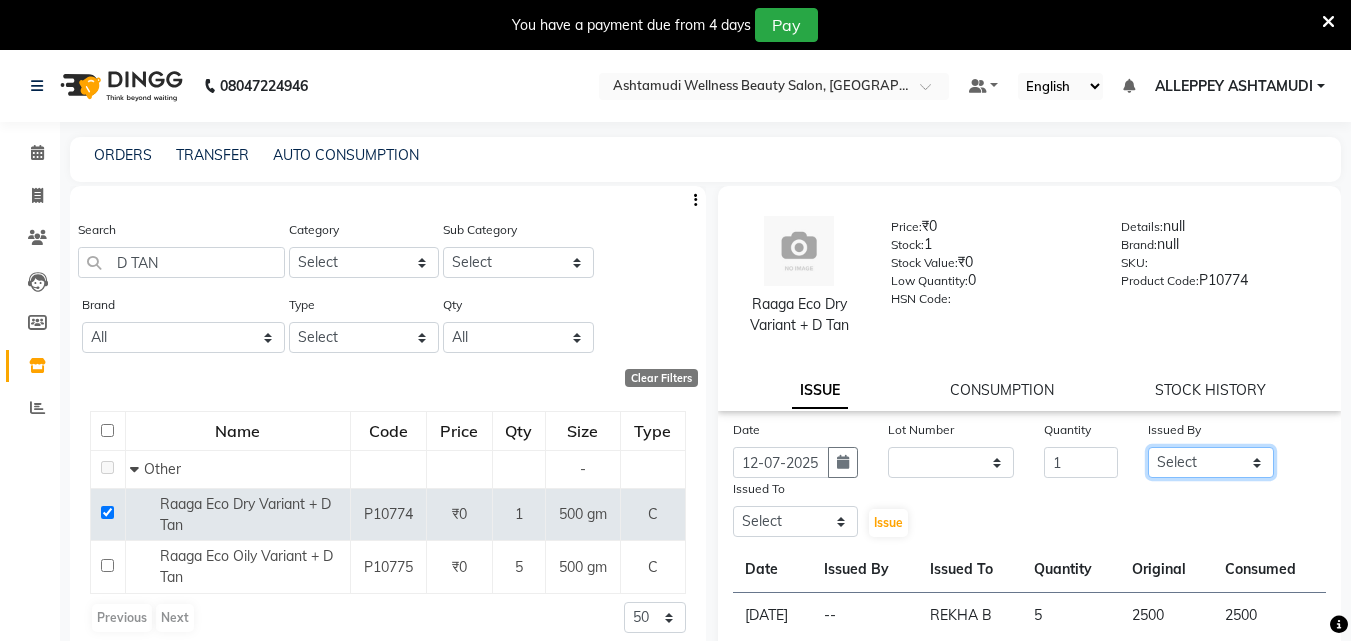 select on "69316" 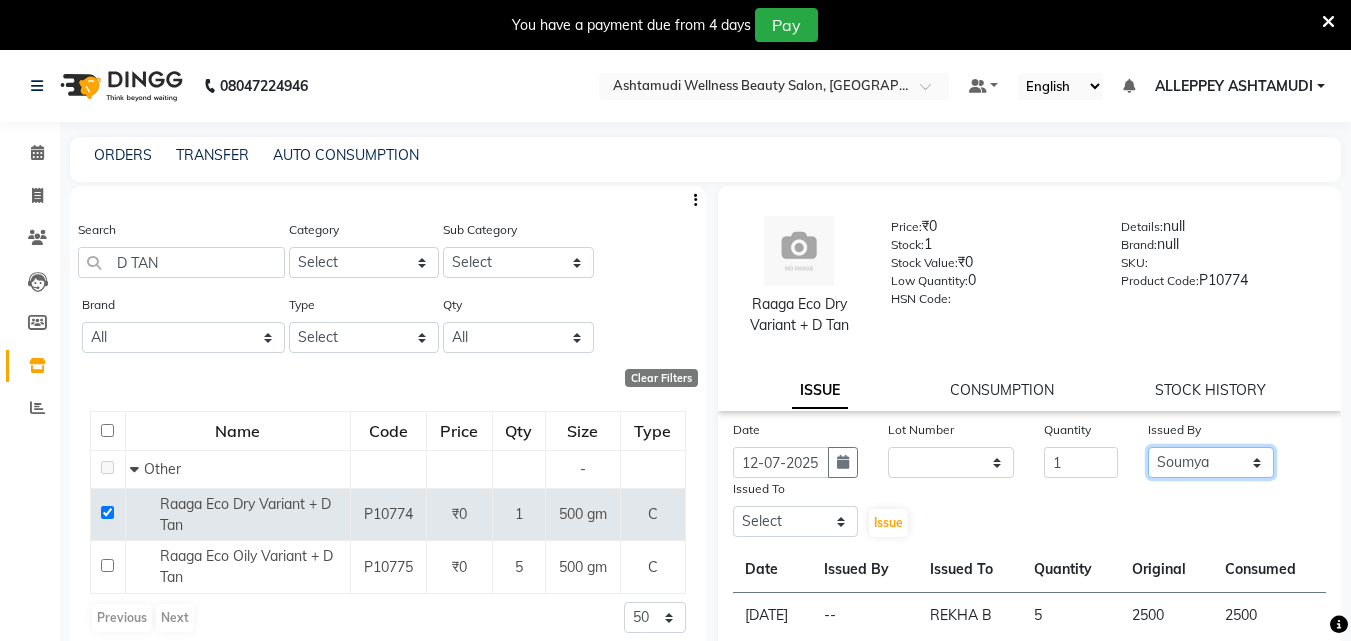click on "Select ALLEPPEY ASHTAMUDI Jyothy REKHA B ROSELIN Soumya Sreedevi" 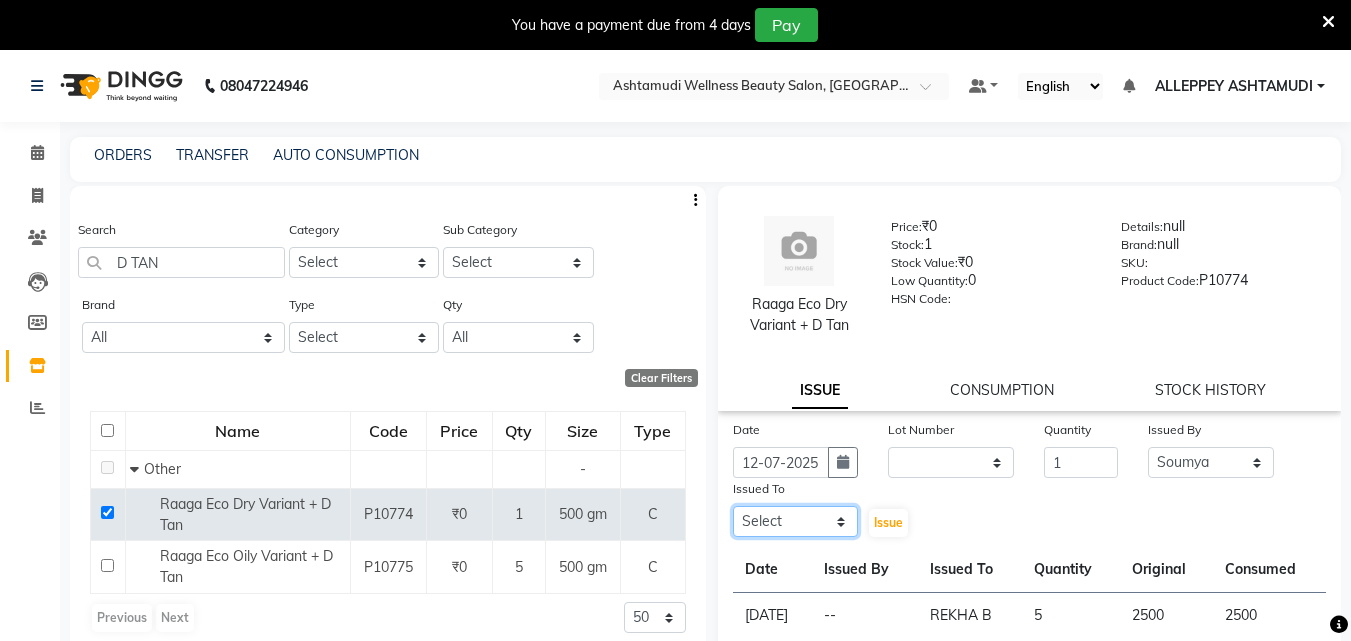 click on "Select ALLEPPEY ASHTAMUDI Jyothy REKHA B ROSELIN Soumya Sreedevi" 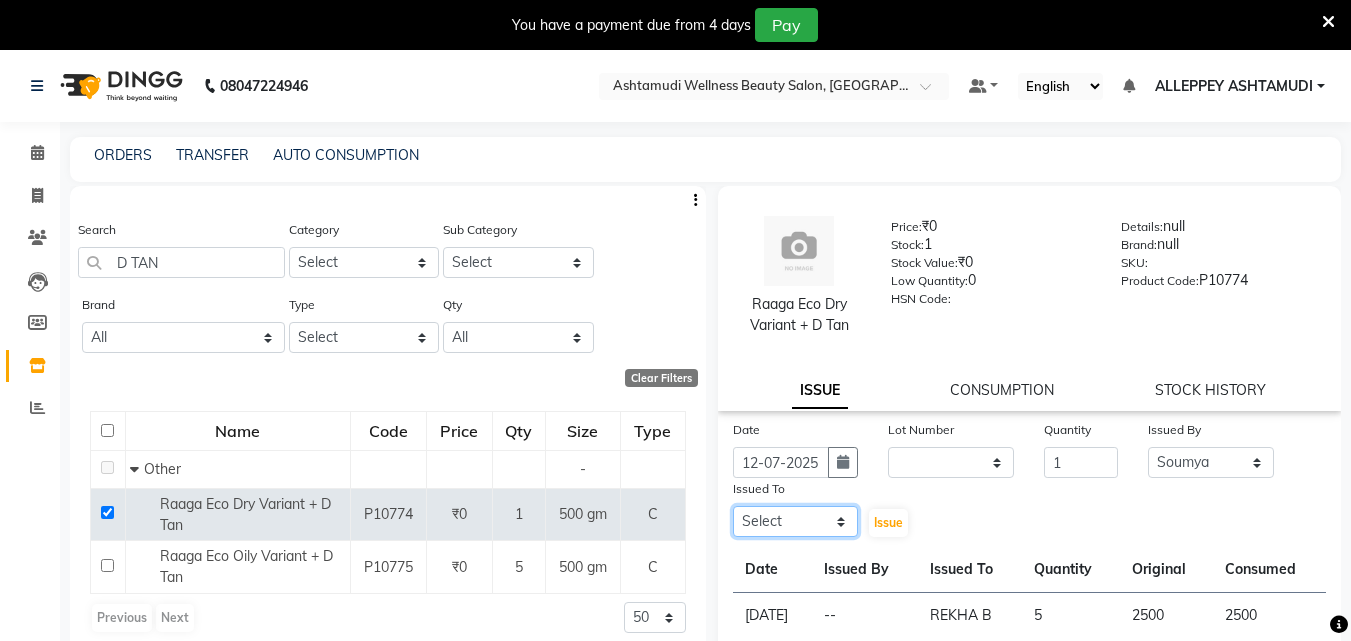 select on "57585" 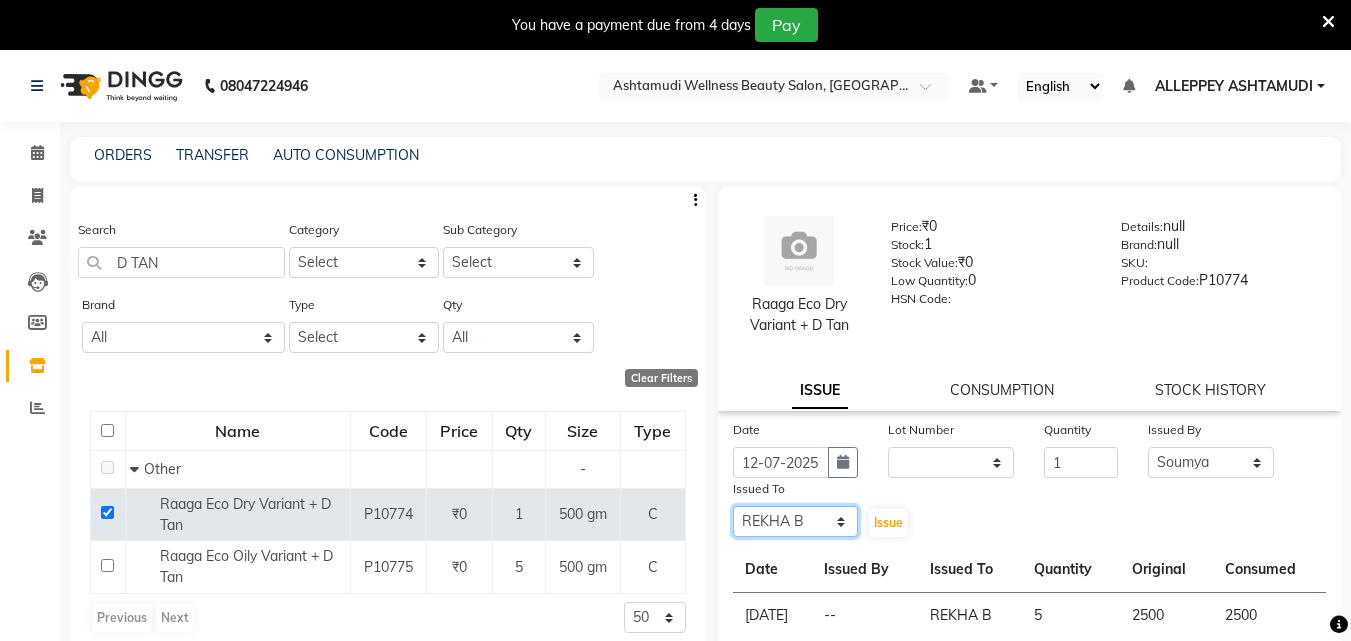 click on "Select ALLEPPEY ASHTAMUDI Jyothy REKHA B ROSELIN Soumya Sreedevi" 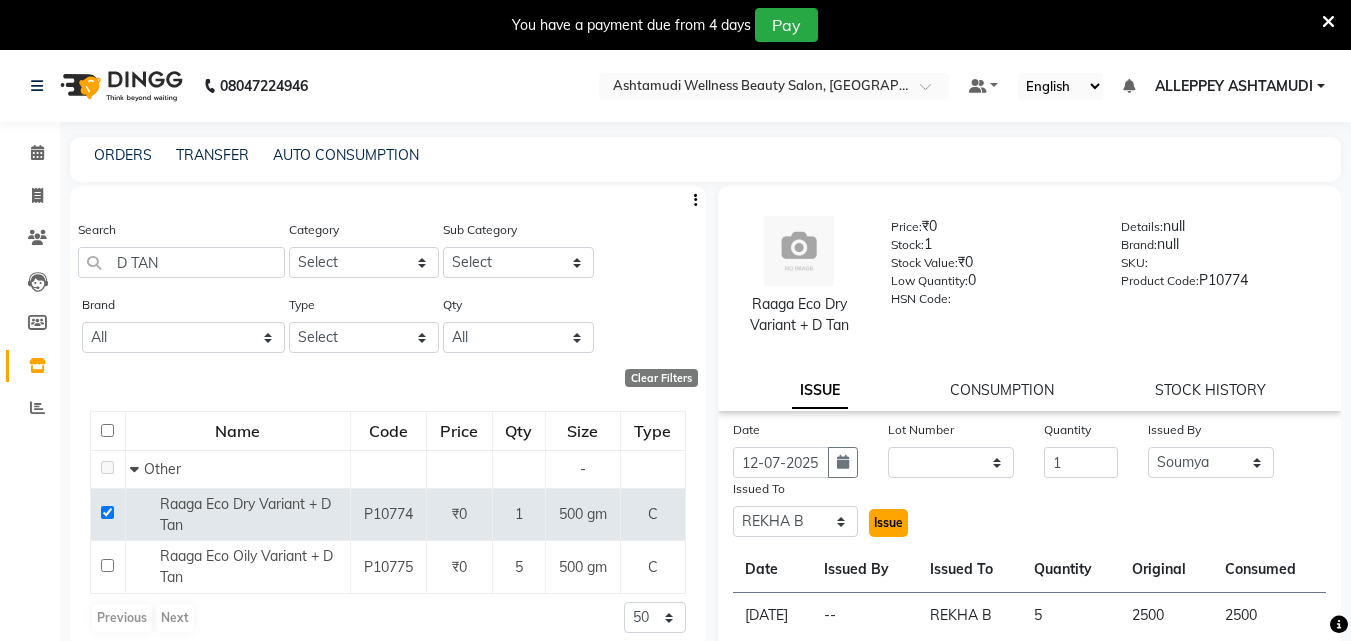 click on "Issue" 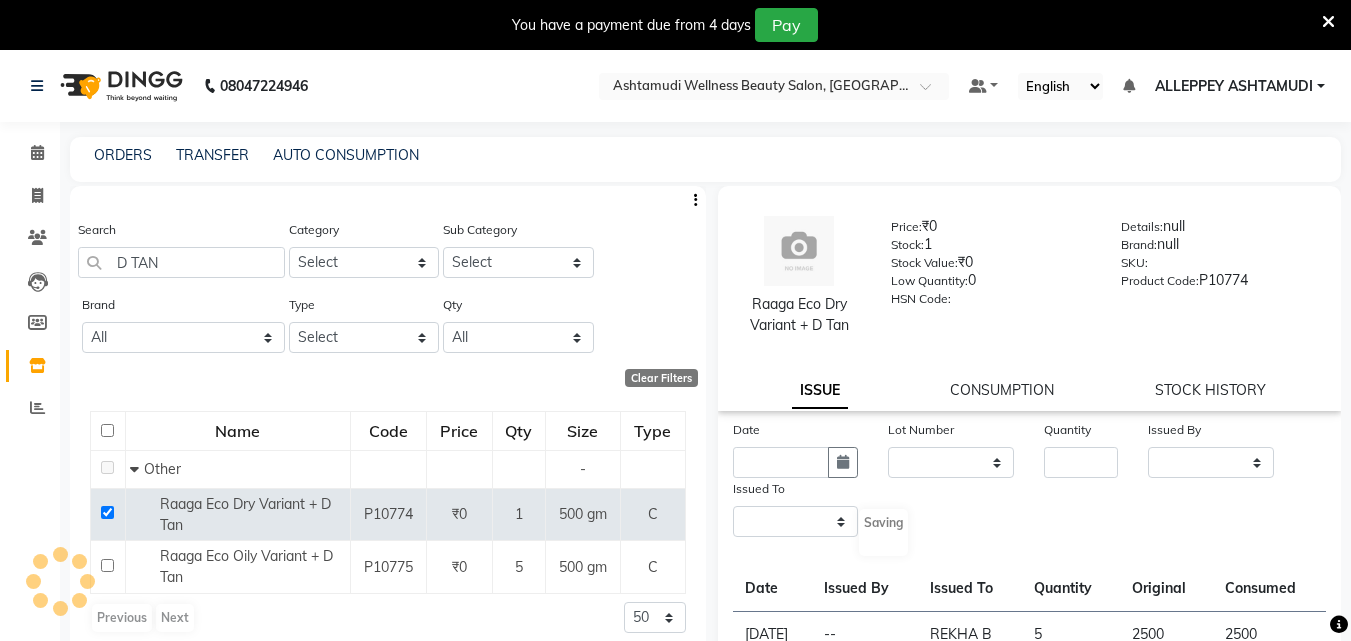 select 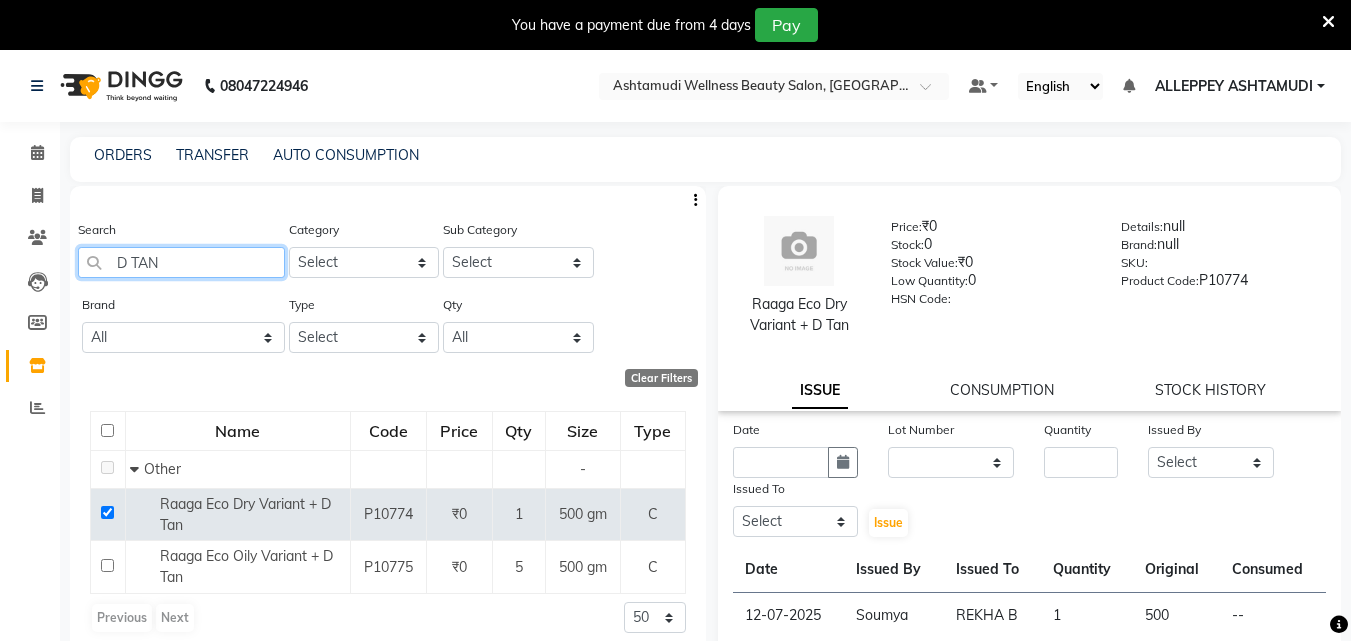 click on "D TAN" 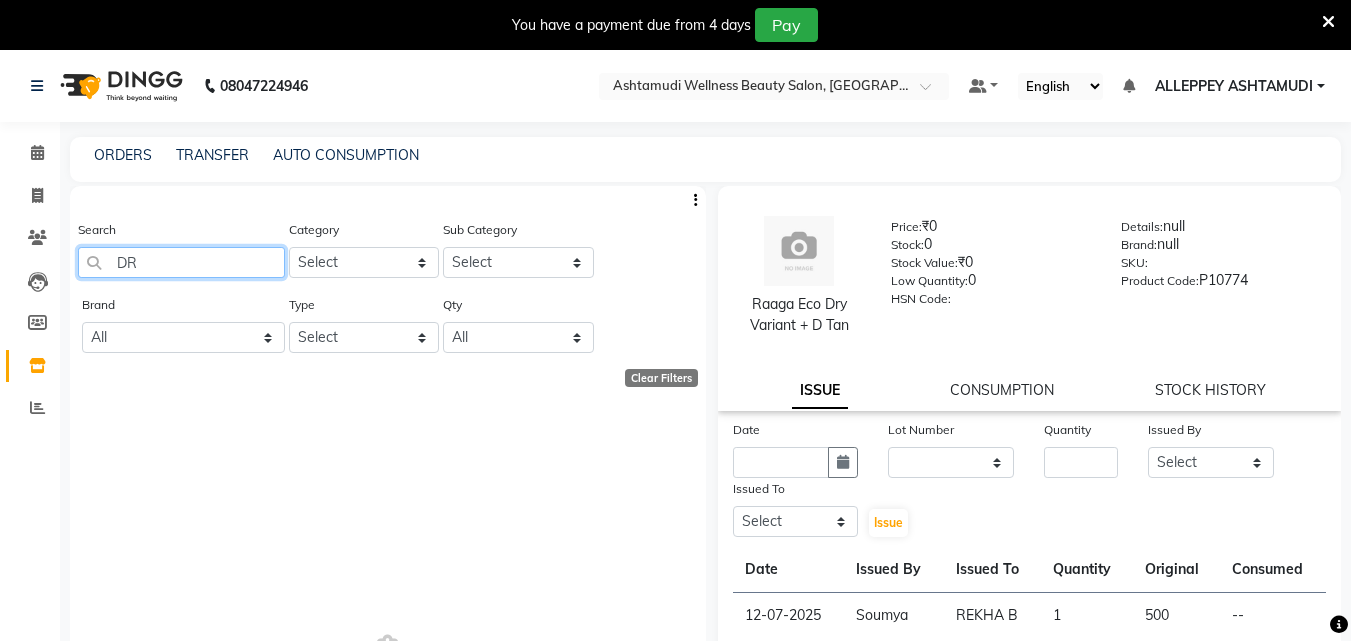 type on "D" 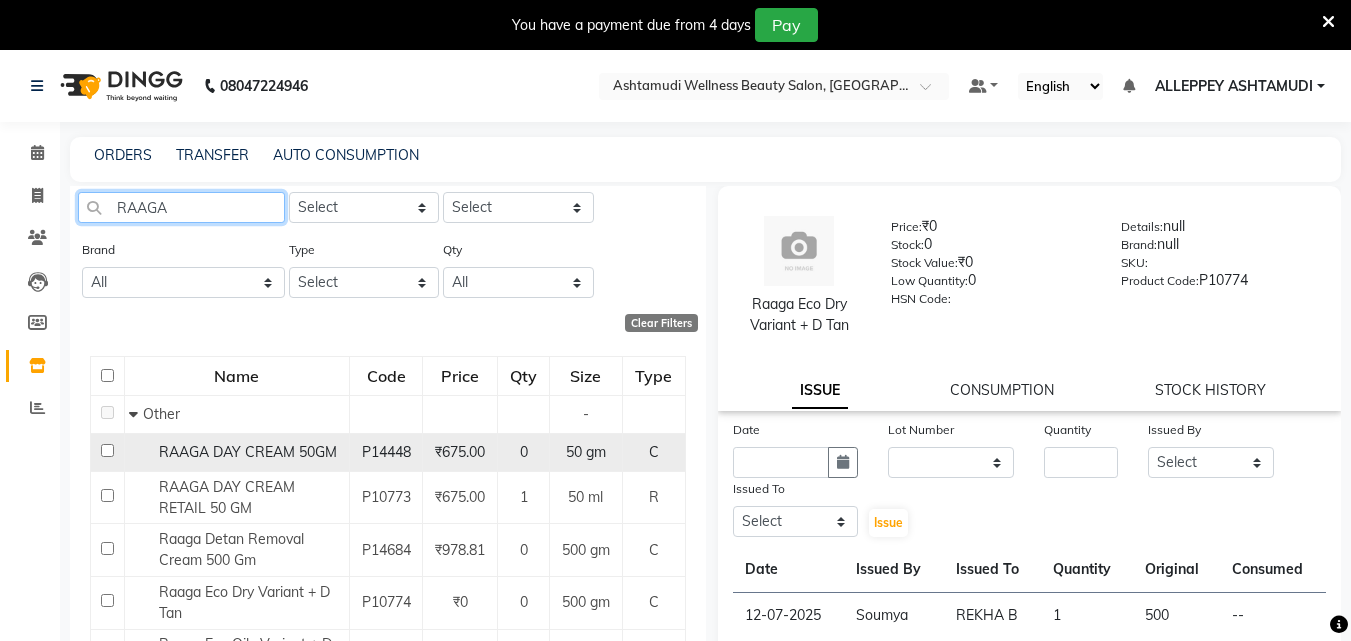 scroll, scrollTop: 100, scrollLeft: 0, axis: vertical 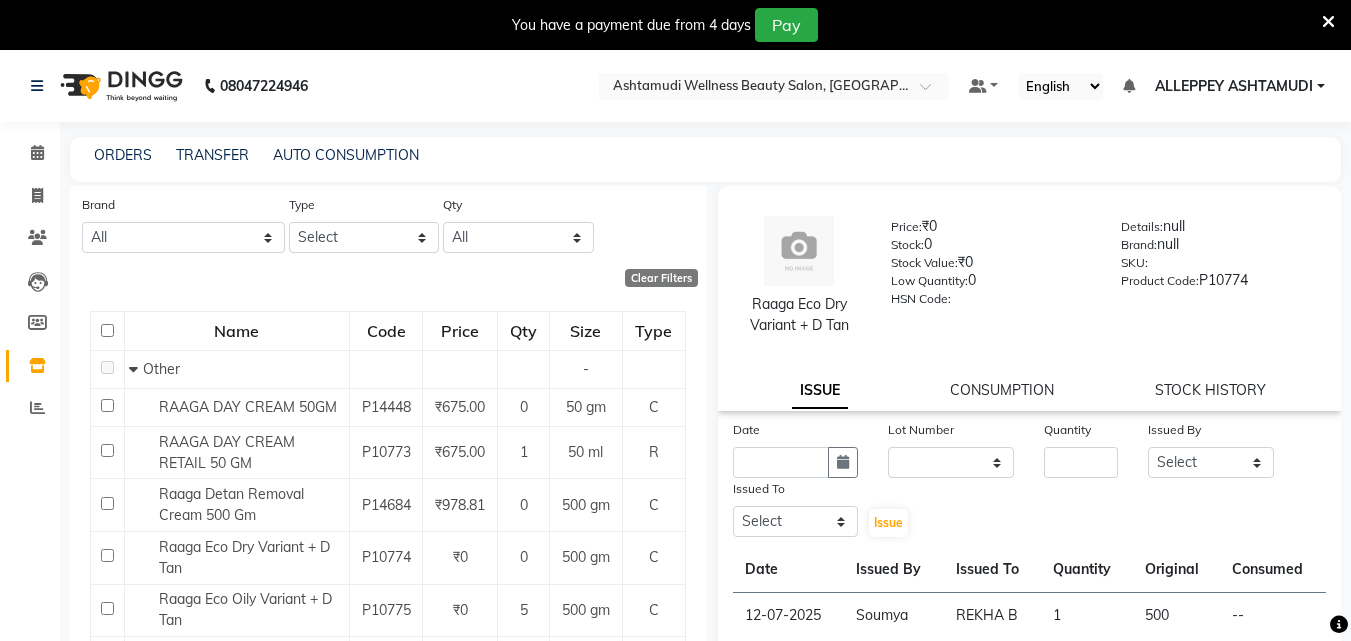 type on "RAAGA" 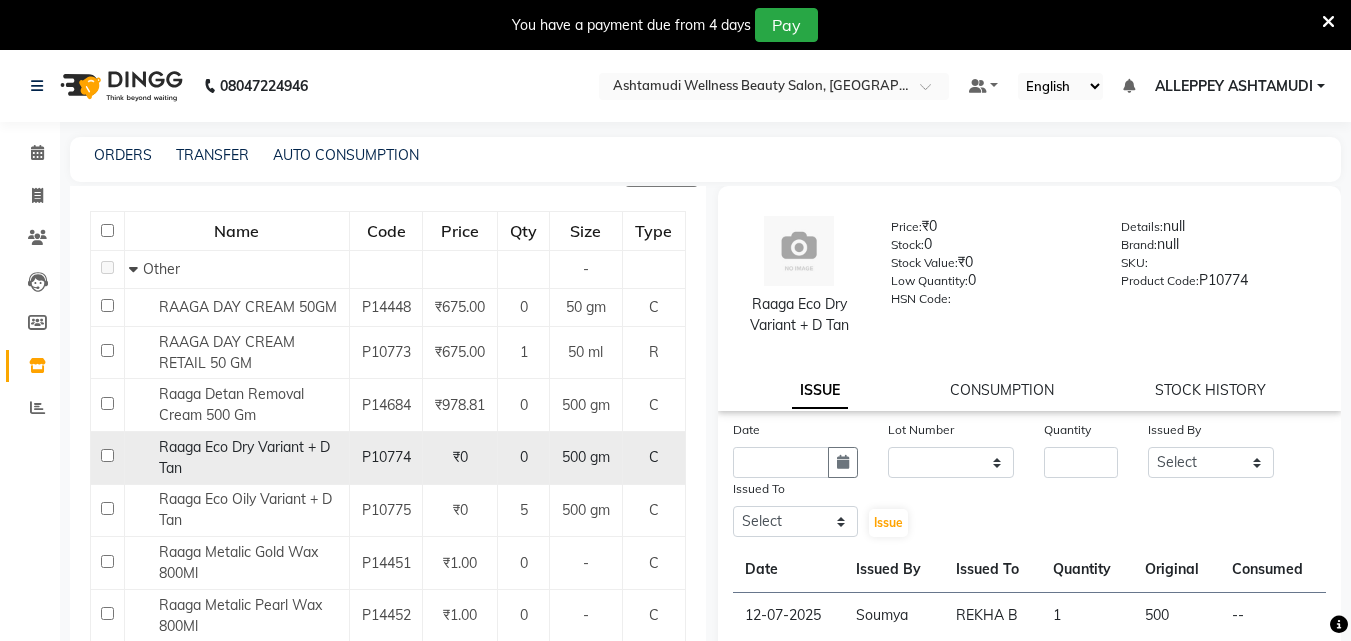 scroll, scrollTop: 300, scrollLeft: 0, axis: vertical 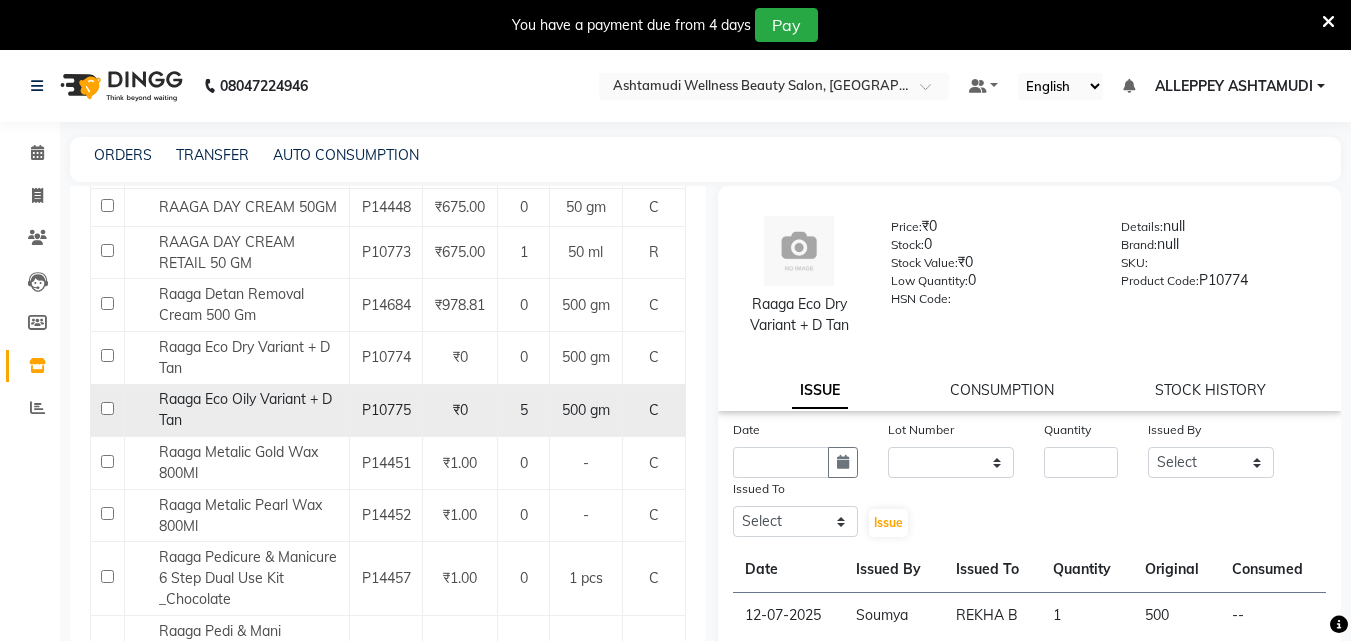 click 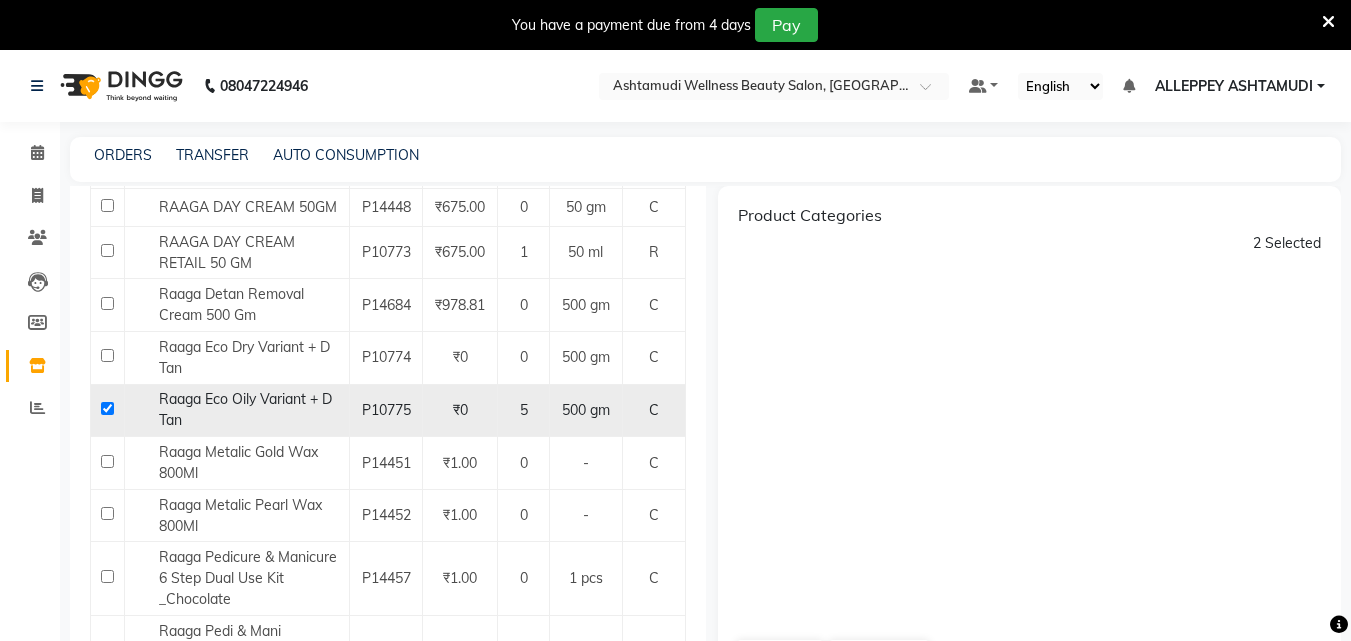 click 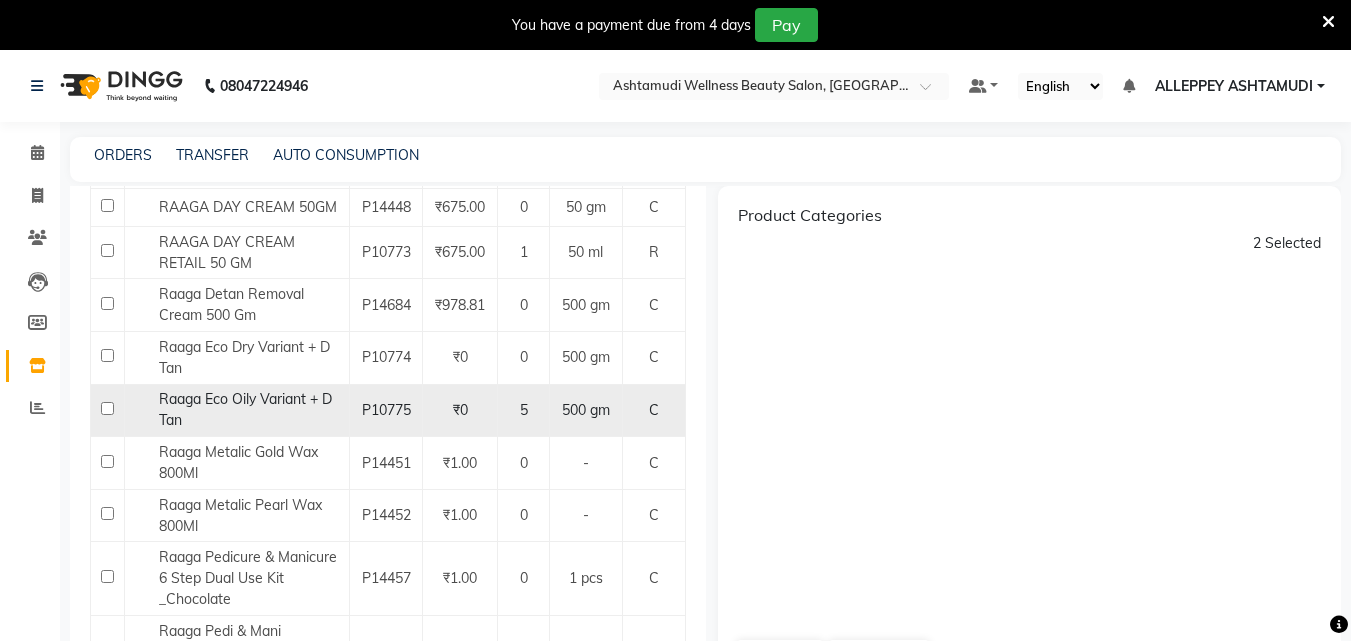 checkbox on "false" 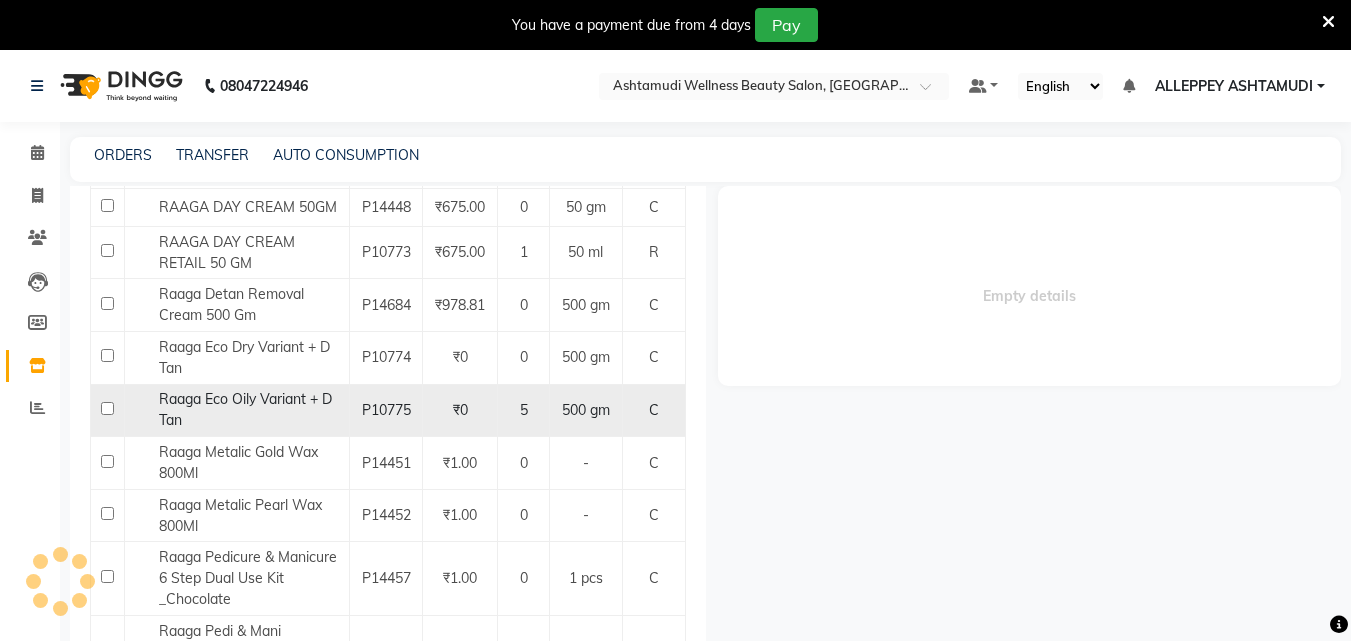 select 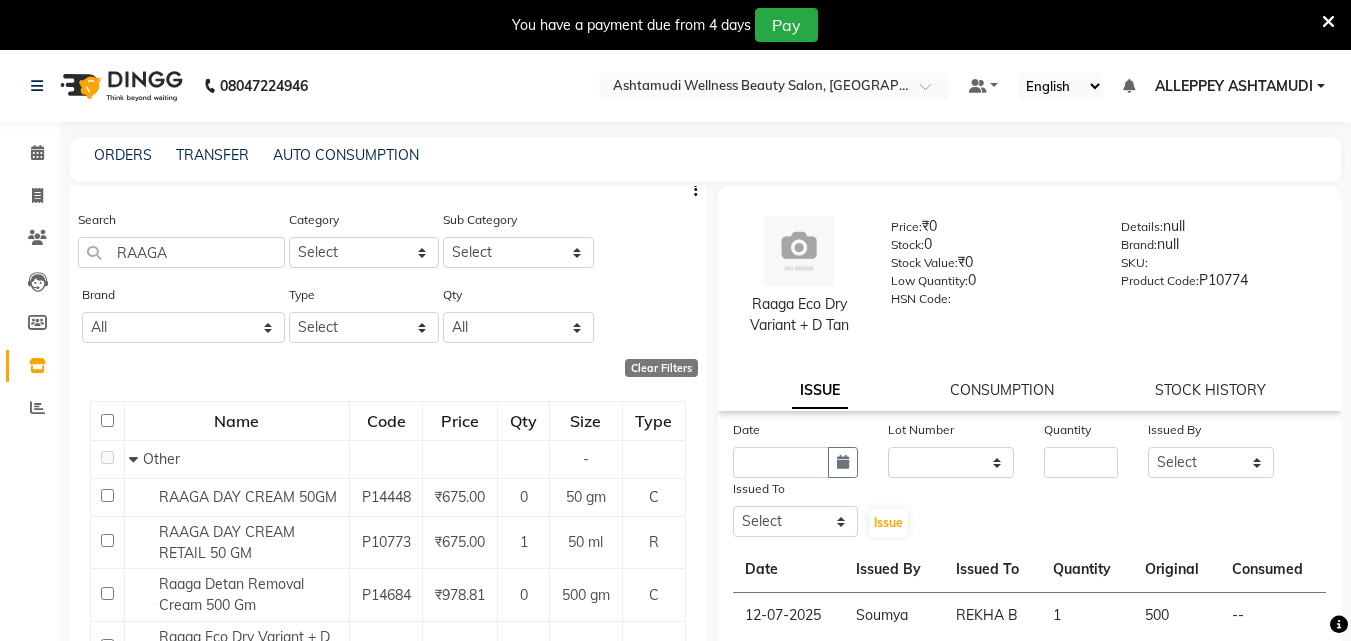 scroll, scrollTop: 0, scrollLeft: 0, axis: both 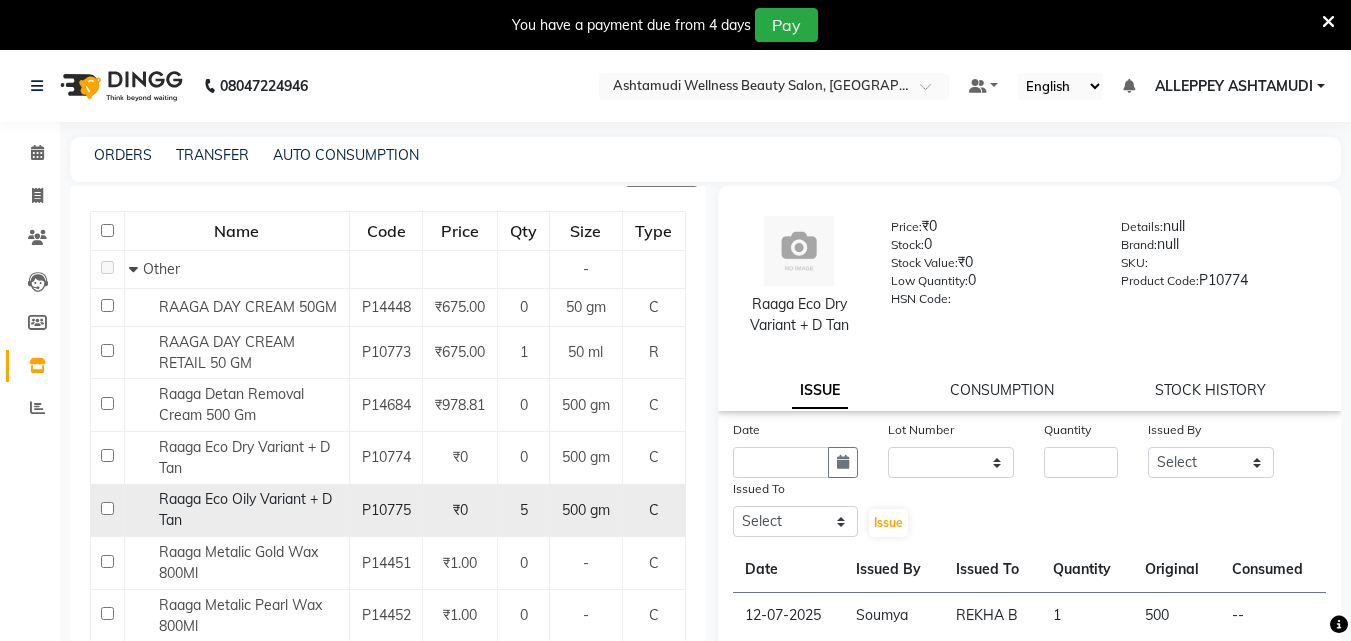 click 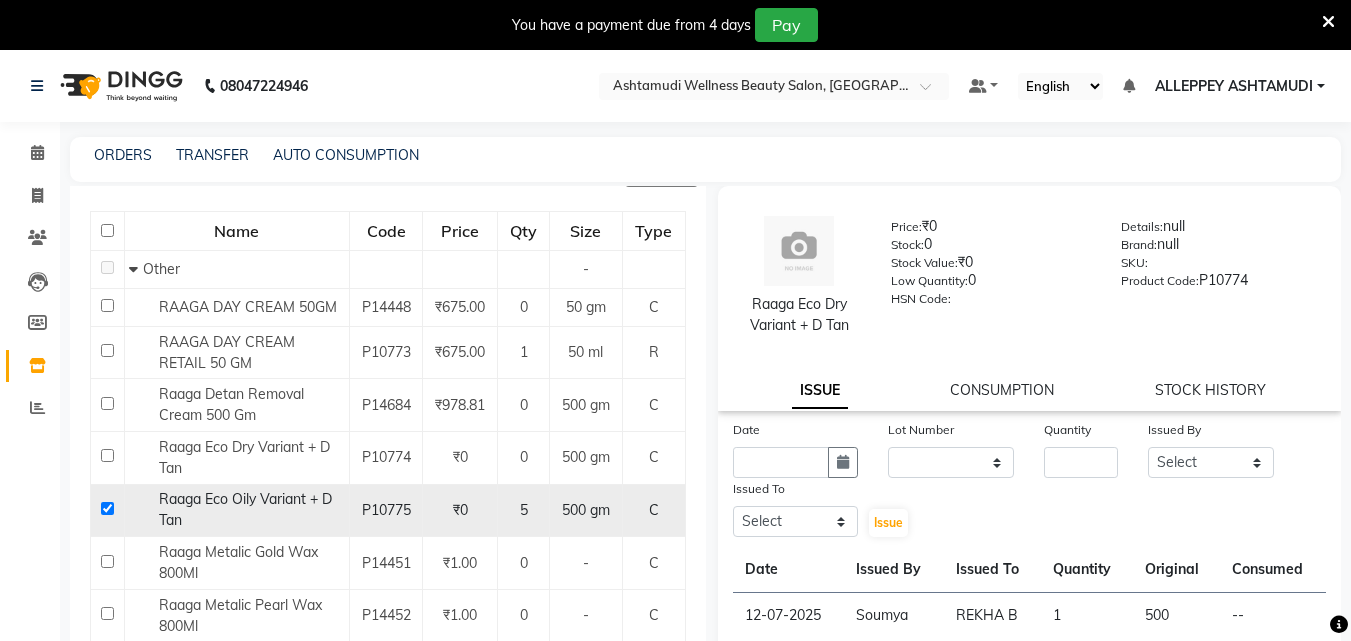 checkbox on "true" 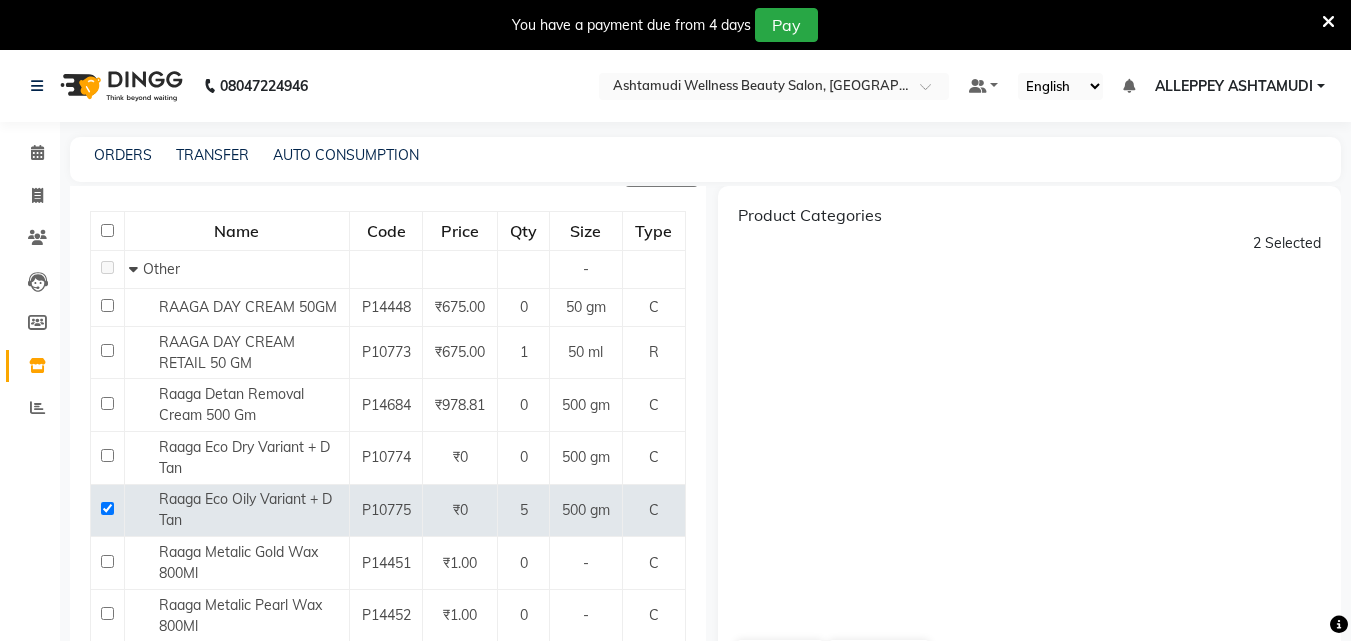 click on "2 Selected" 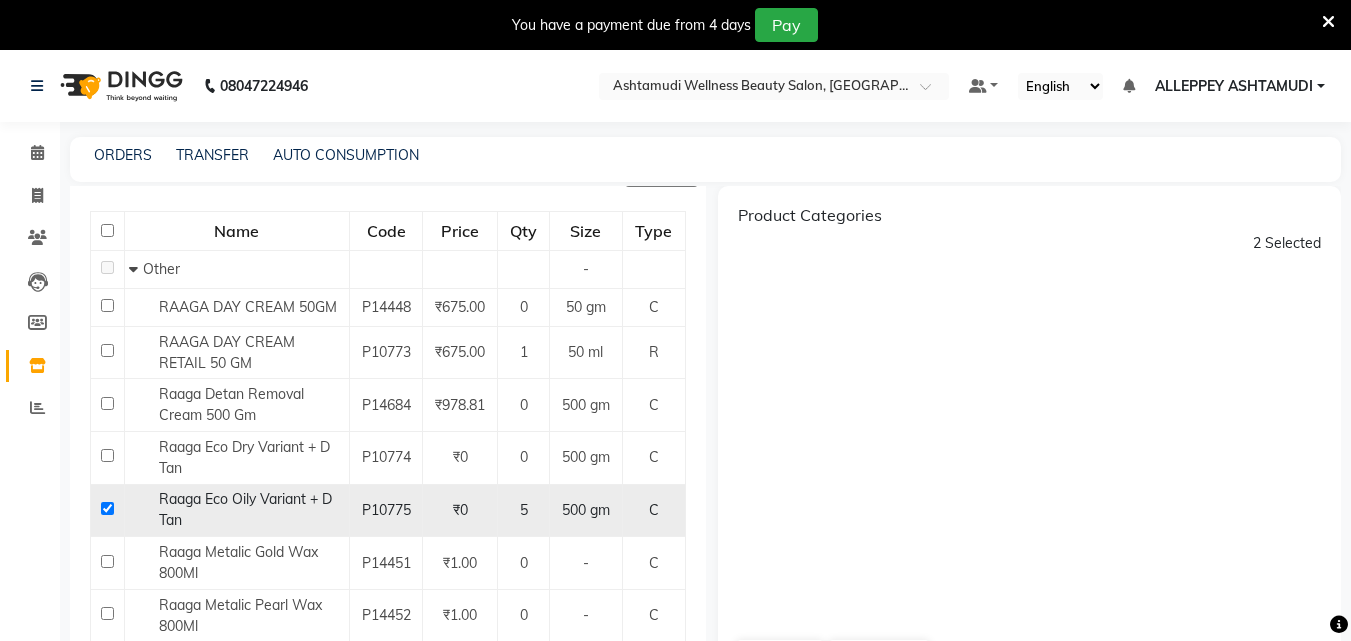 click on "Raaga Eco Oily Variant + D Tan" 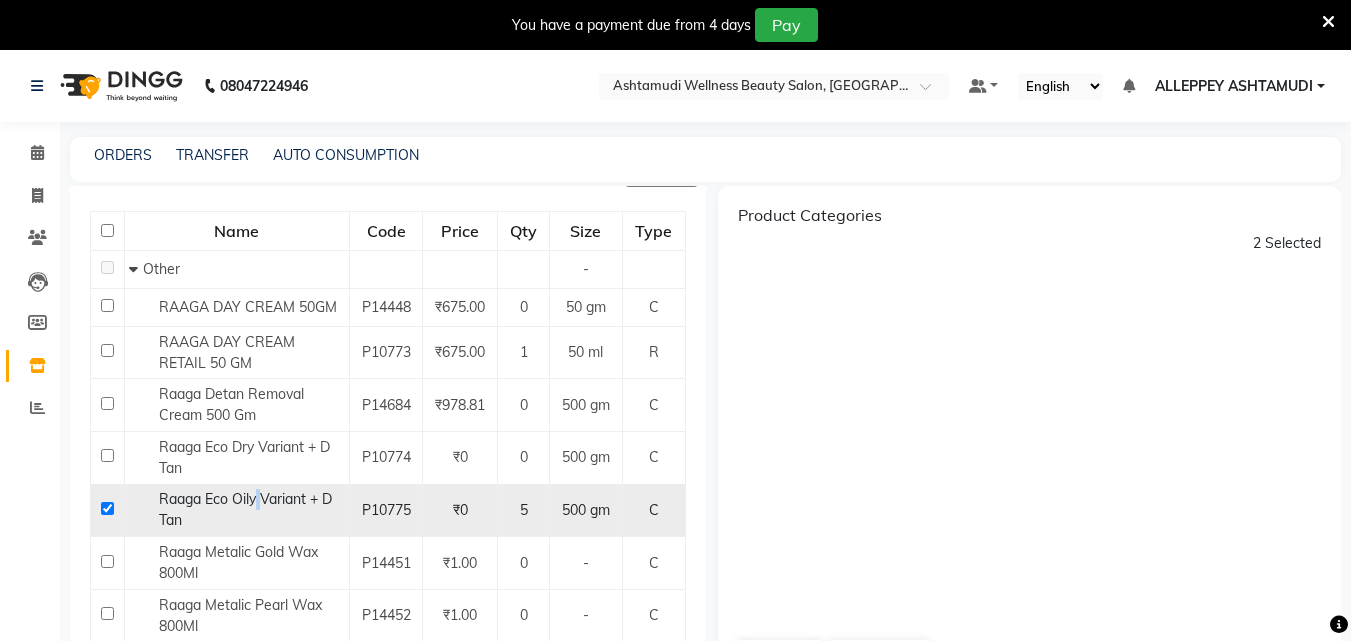 click on "Raaga Eco Oily Variant + D Tan" 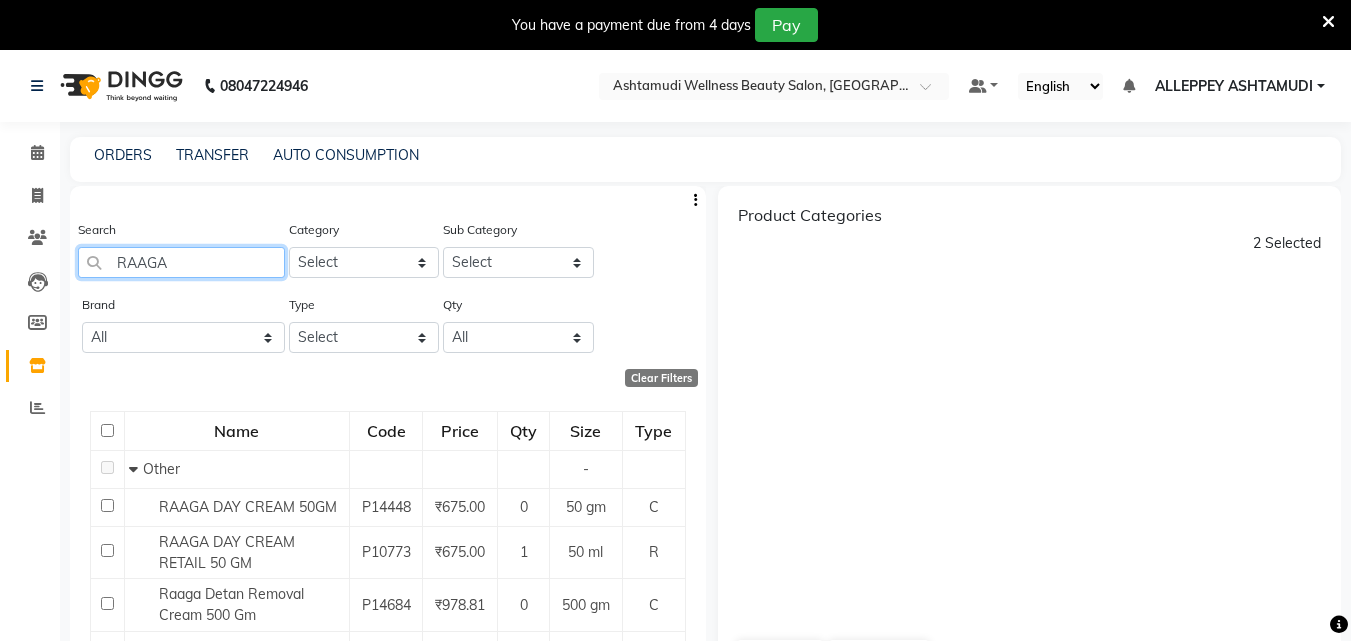 click on "RAAGA" 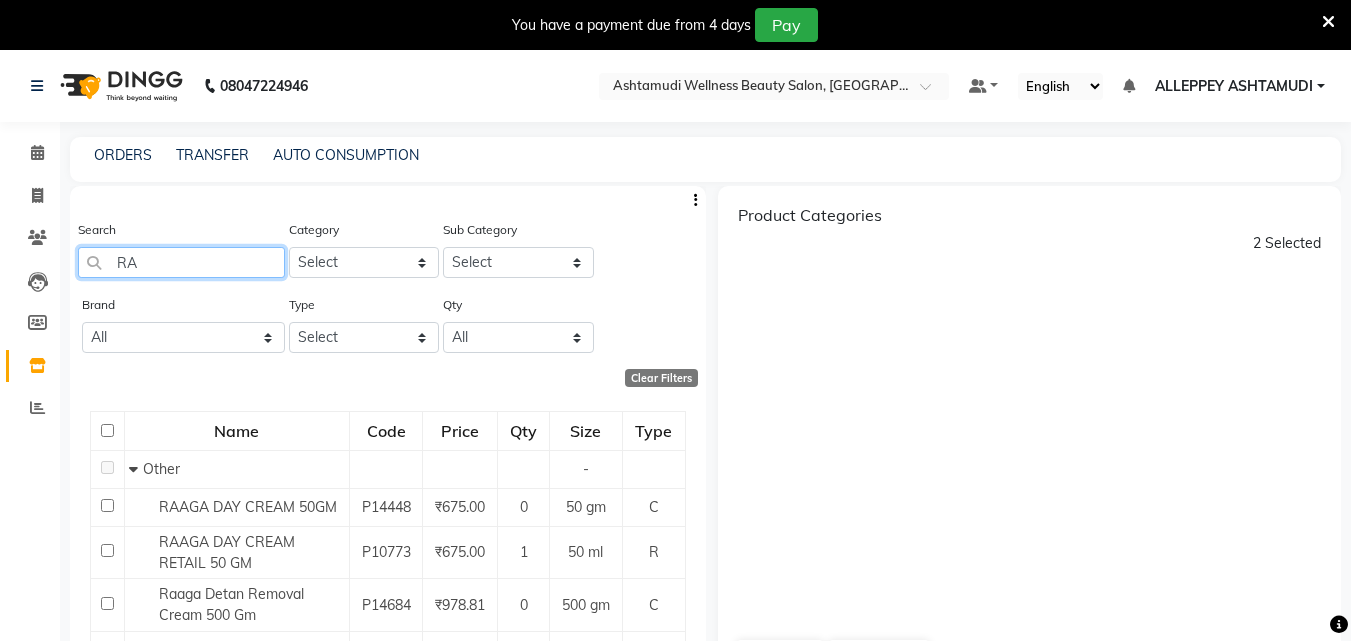 type on "R" 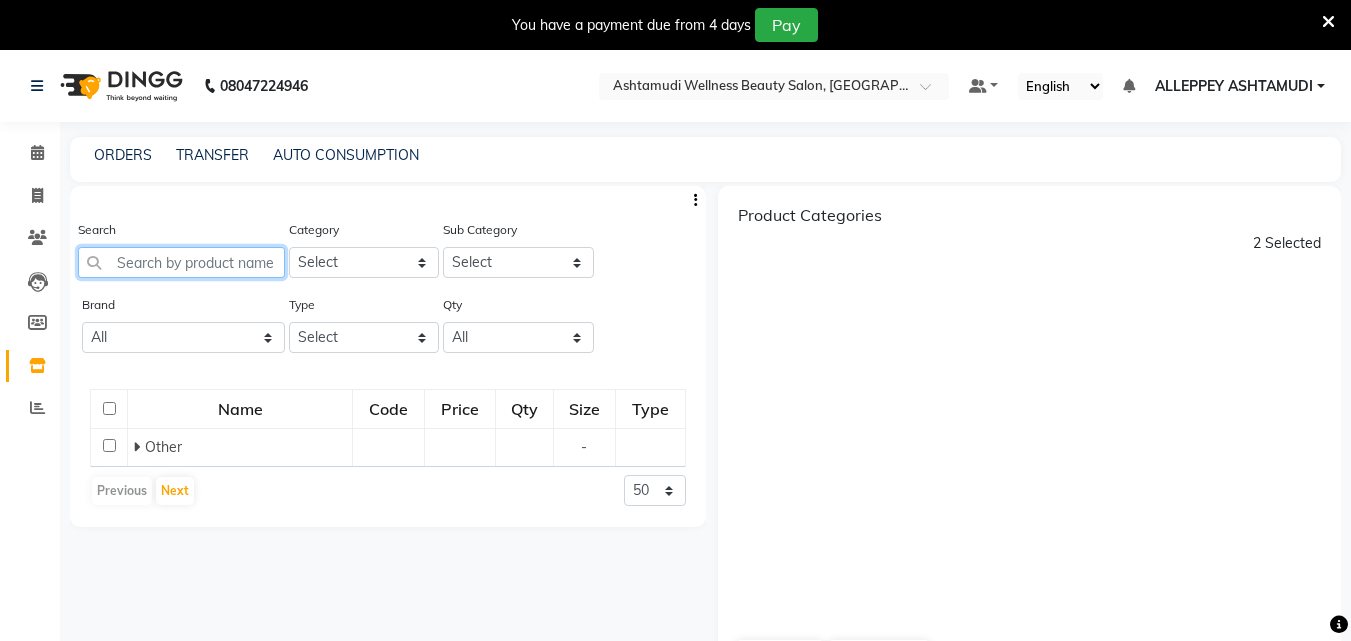 scroll, scrollTop: 0, scrollLeft: 0, axis: both 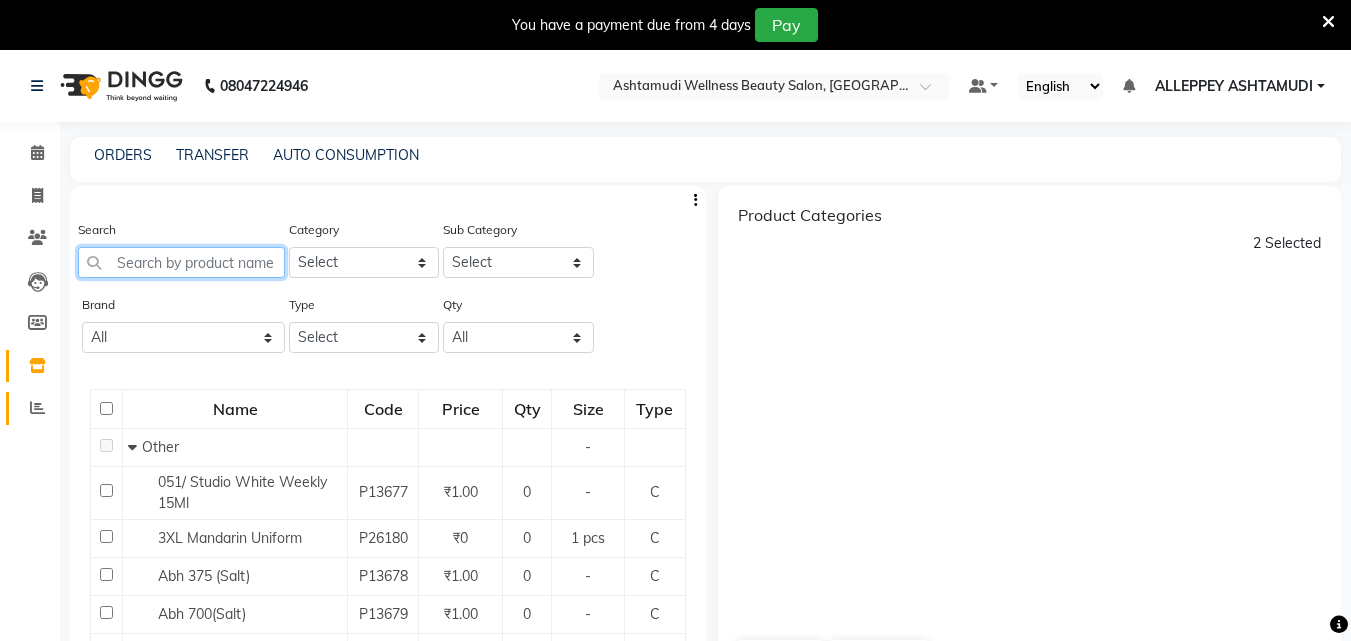 type 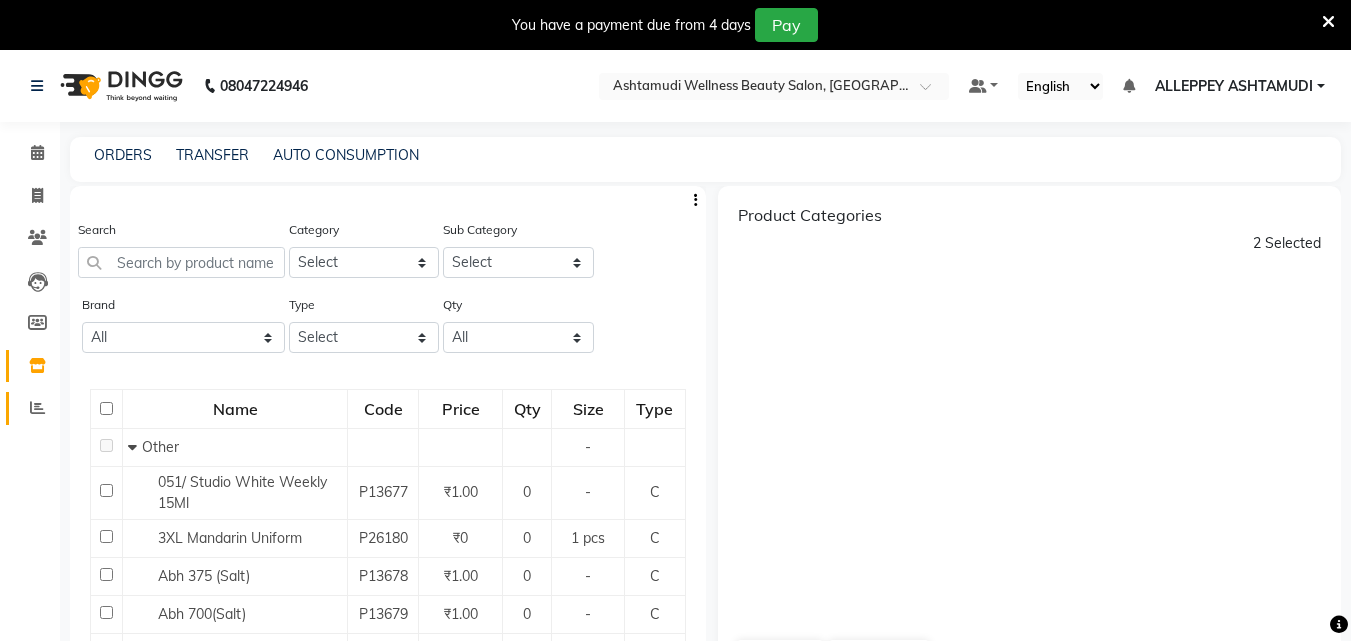 click 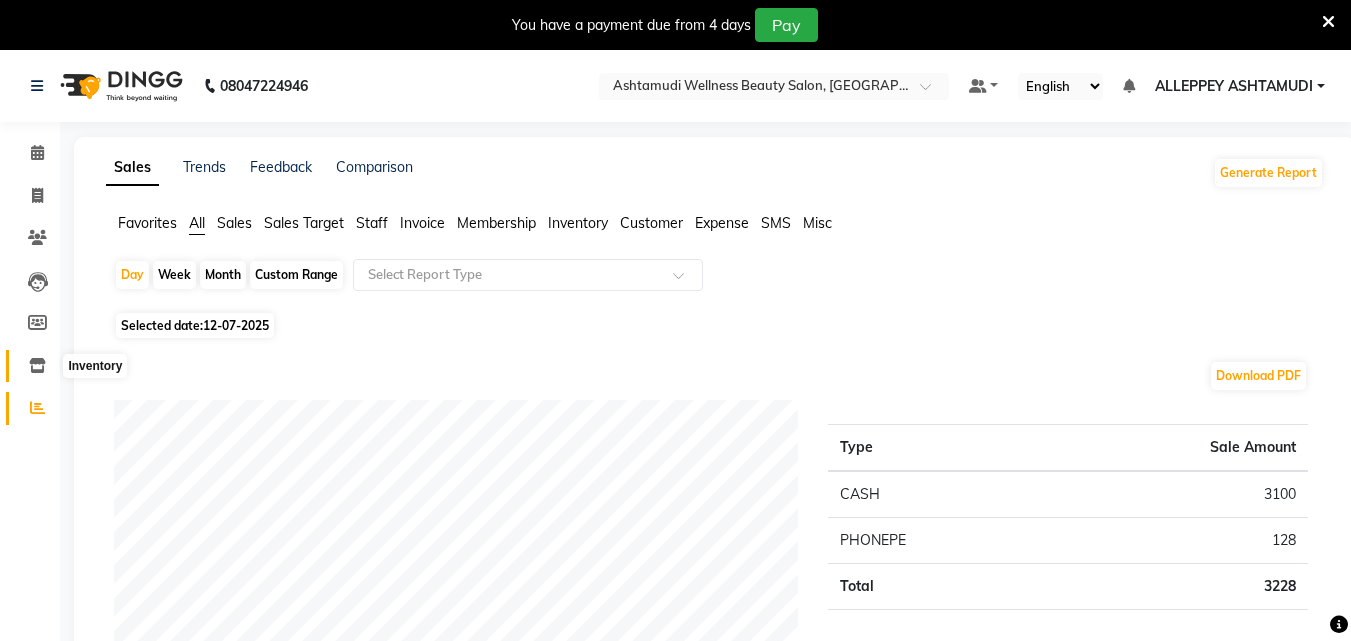 click 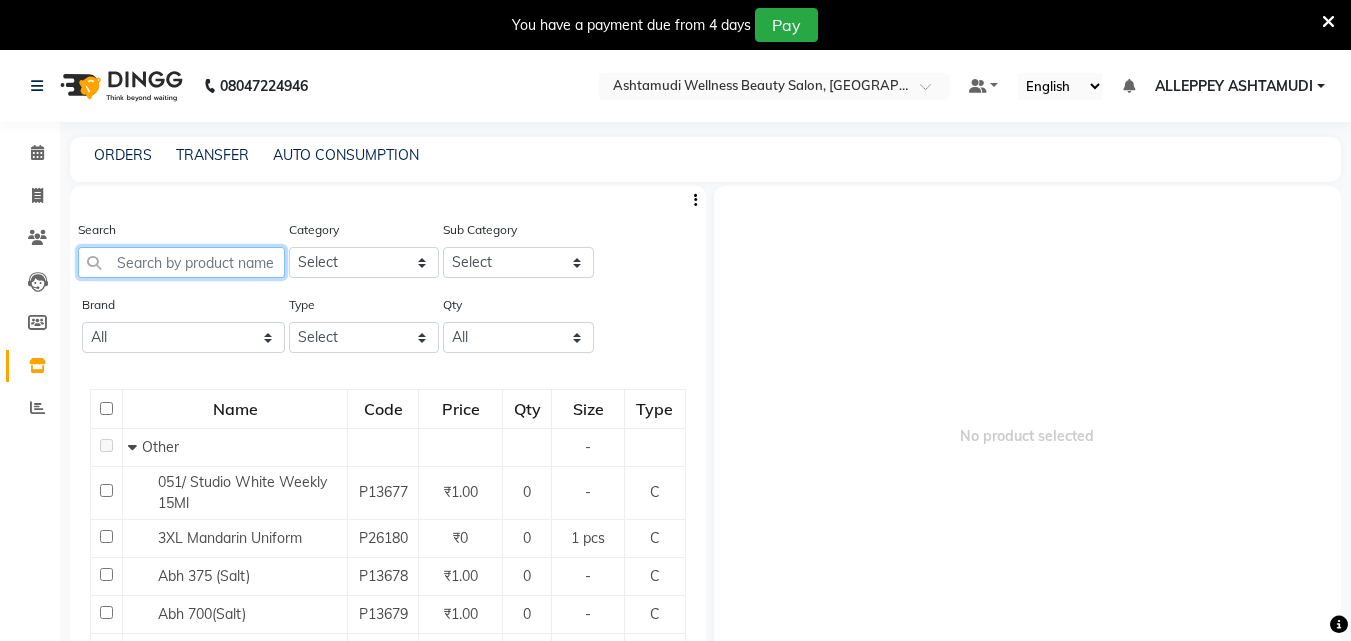 drag, startPoint x: 166, startPoint y: 266, endPoint x: 139, endPoint y: 276, distance: 28.79236 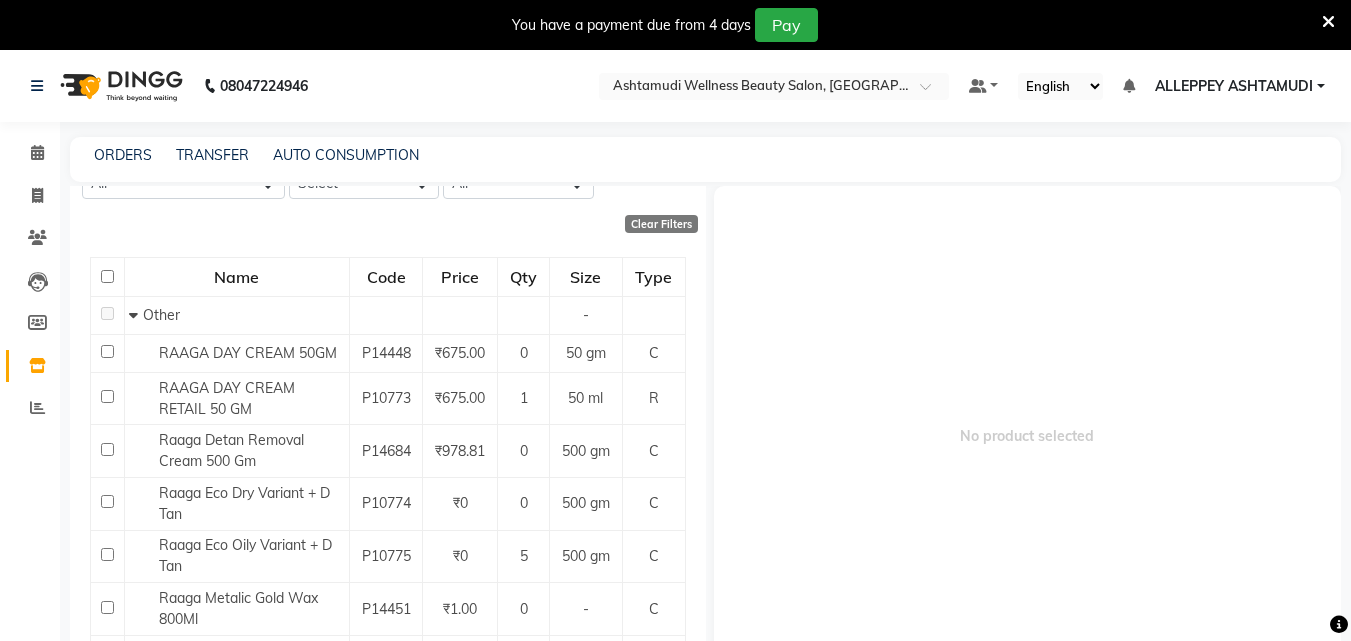 scroll, scrollTop: 200, scrollLeft: 0, axis: vertical 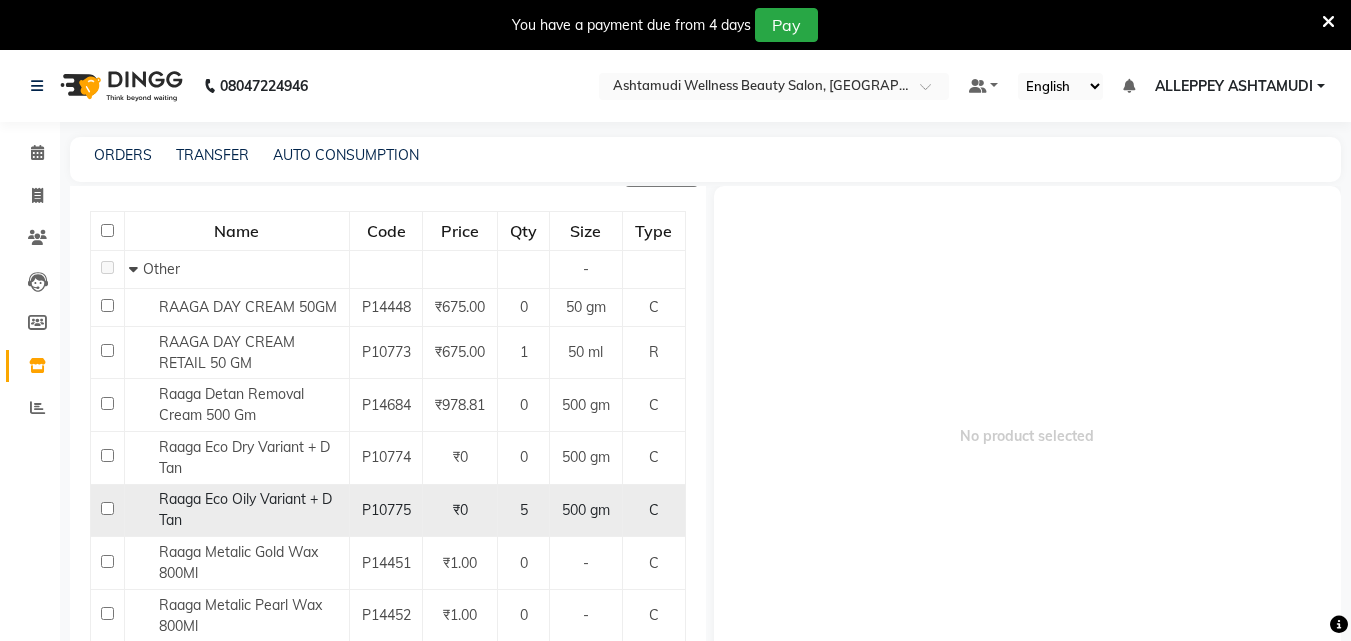 type on "RAAGA" 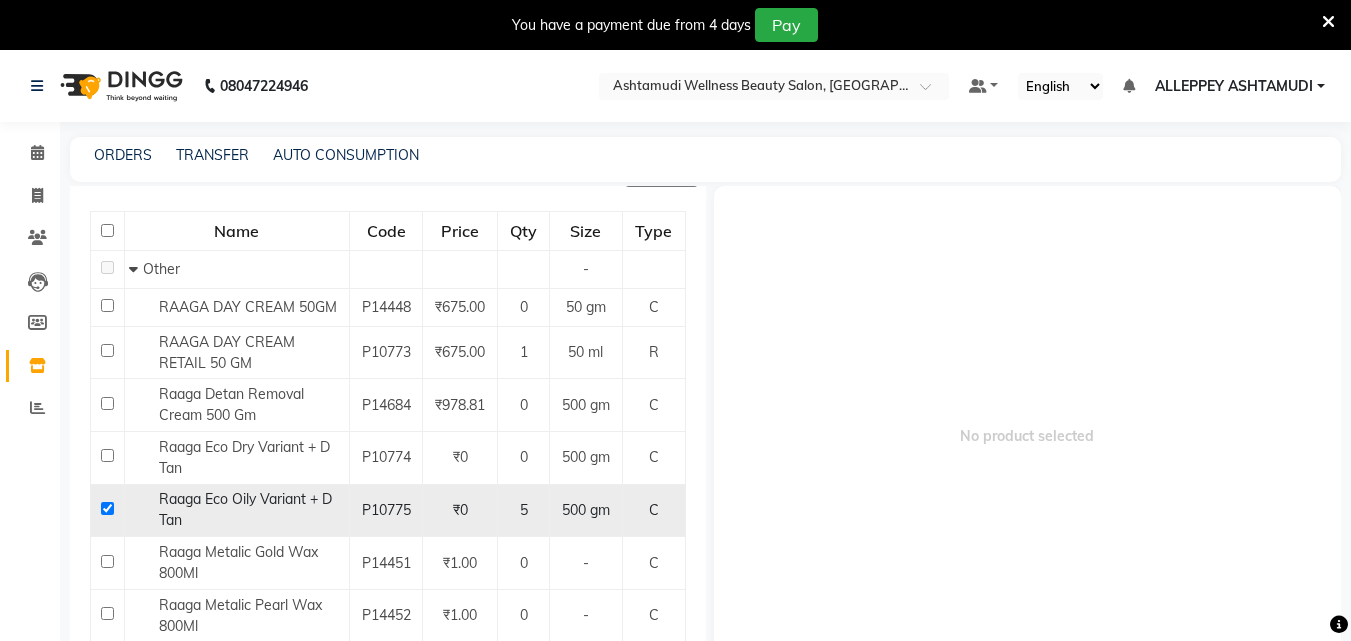 checkbox on "true" 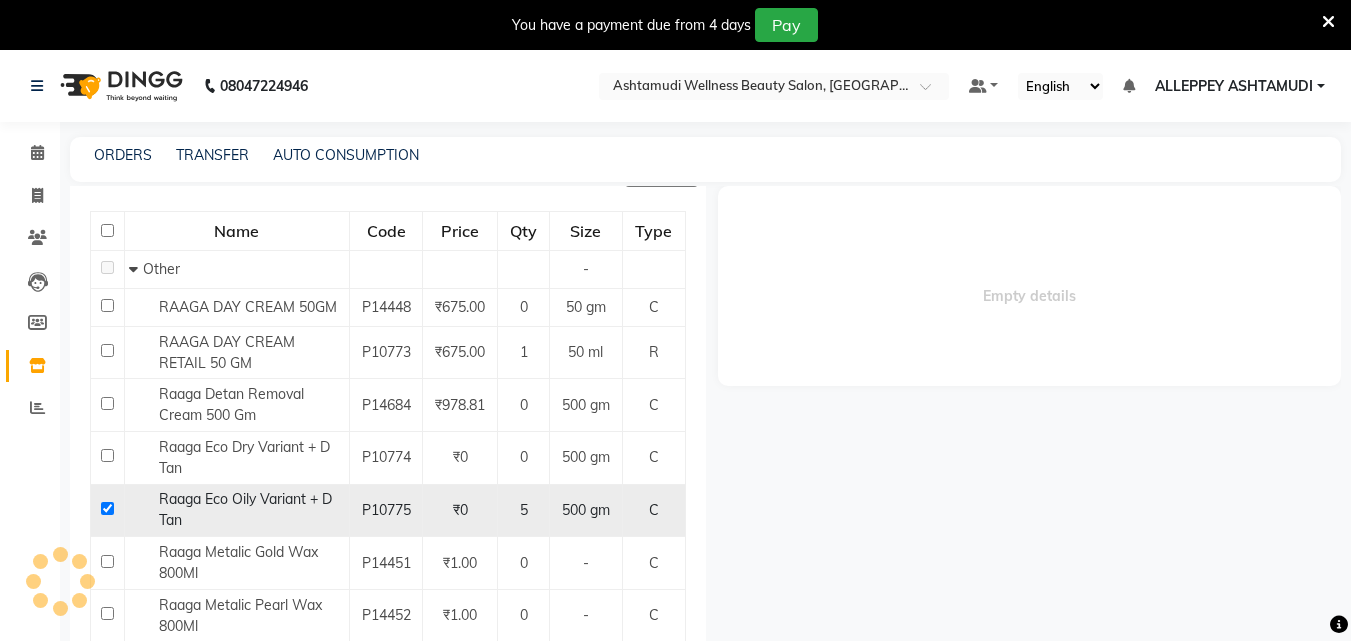 select 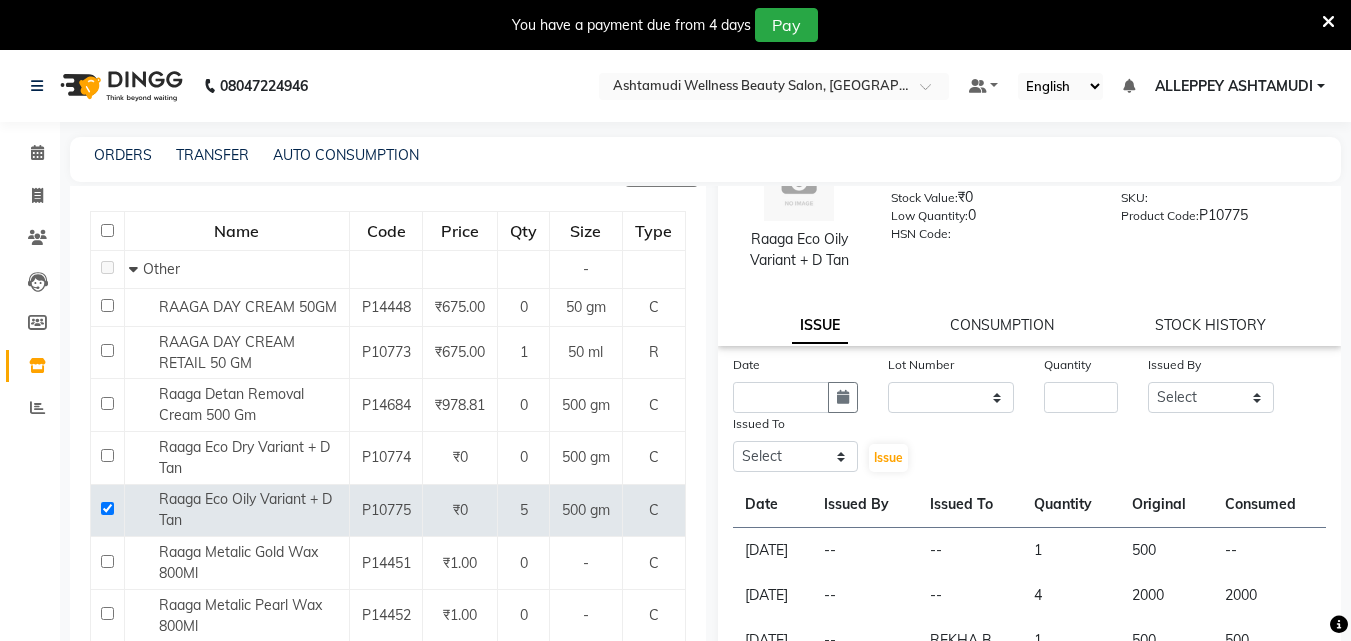 scroll, scrollTop: 100, scrollLeft: 0, axis: vertical 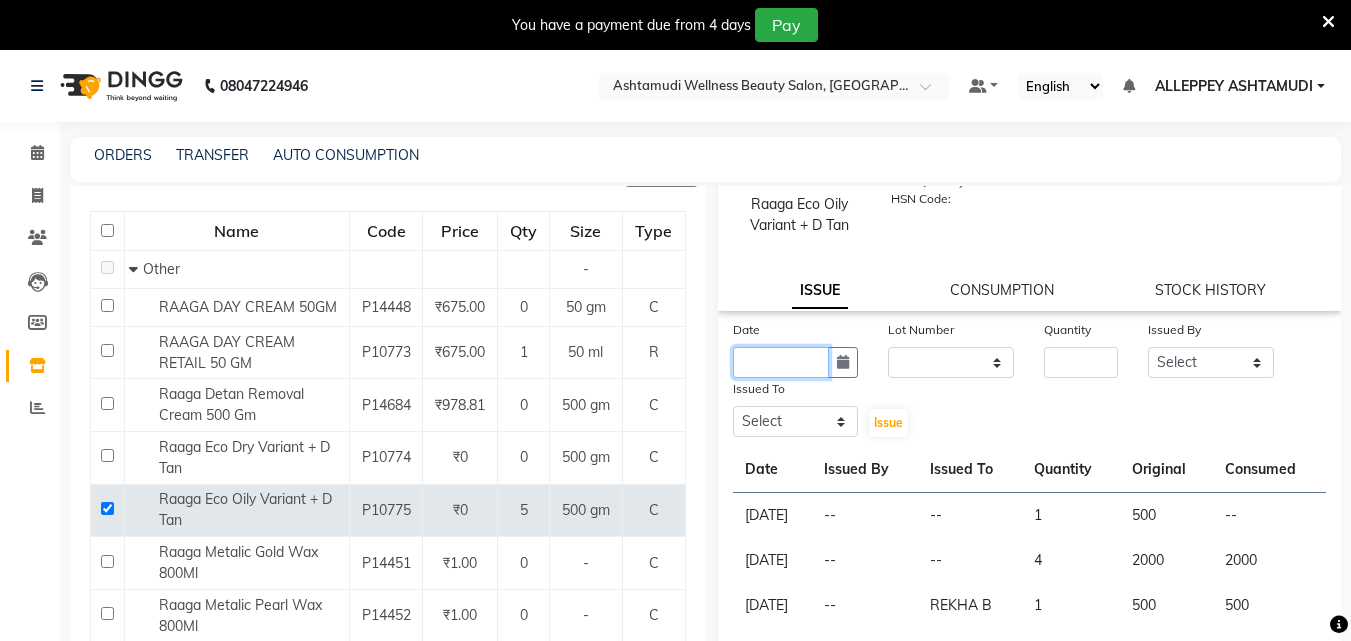 click 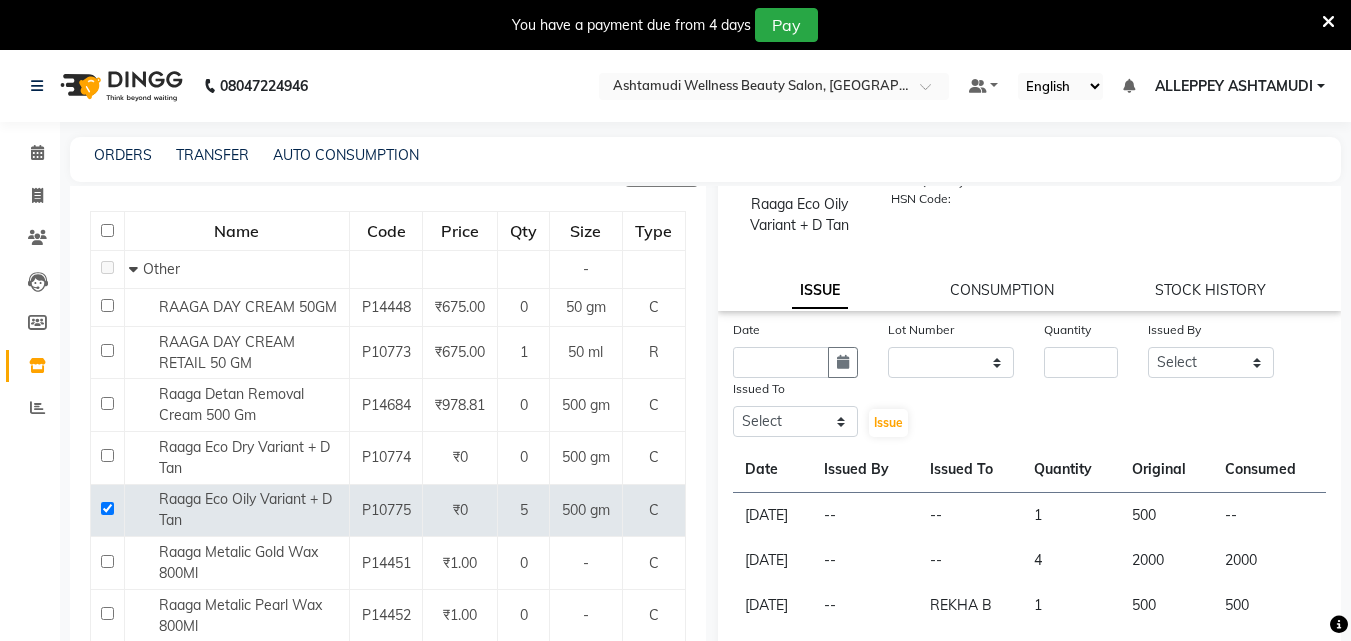 select on "7" 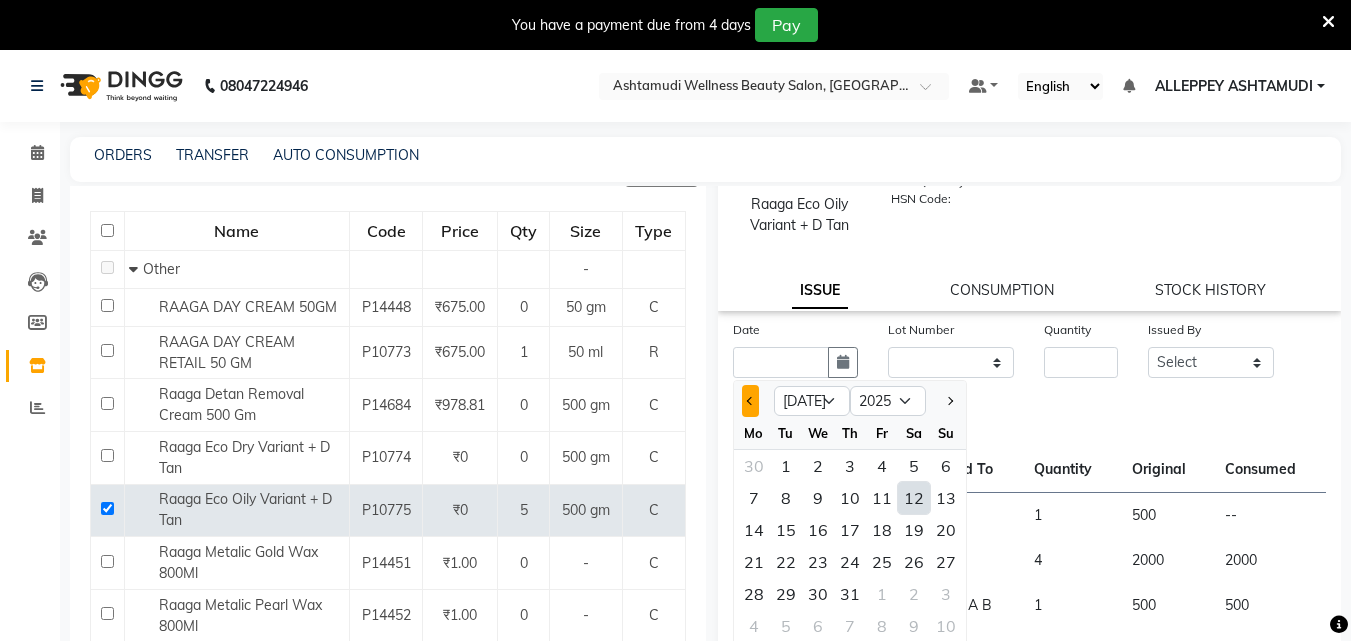 click 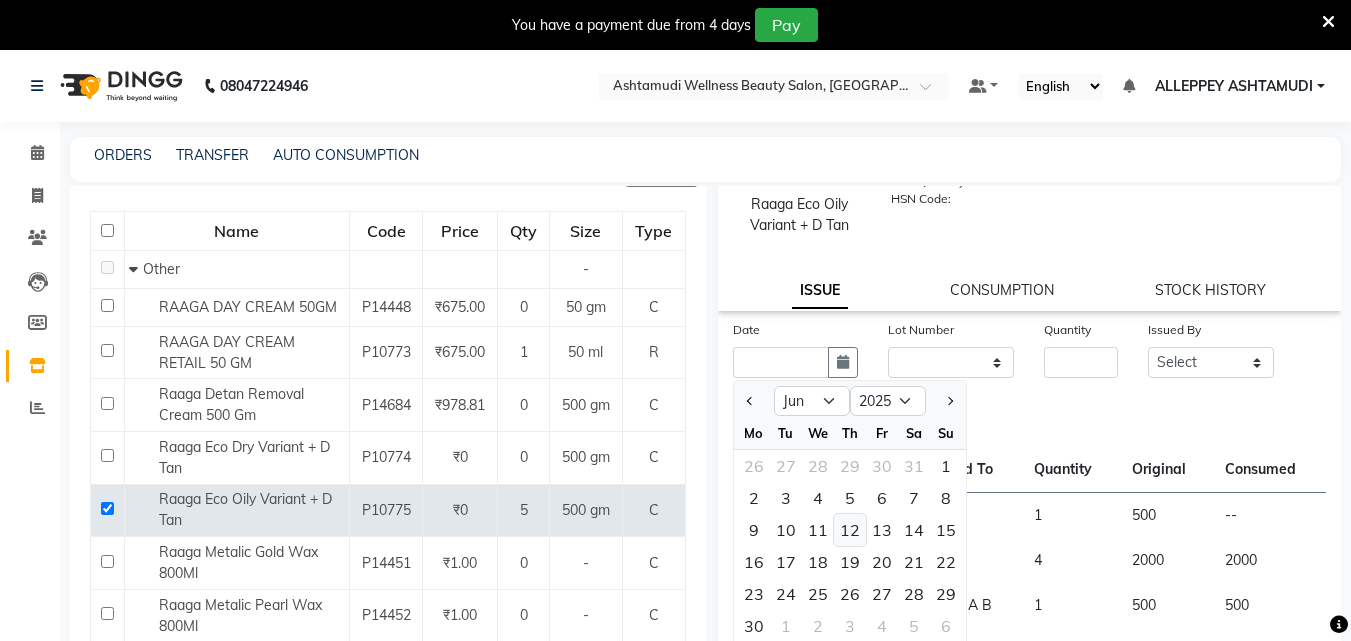 click on "12" 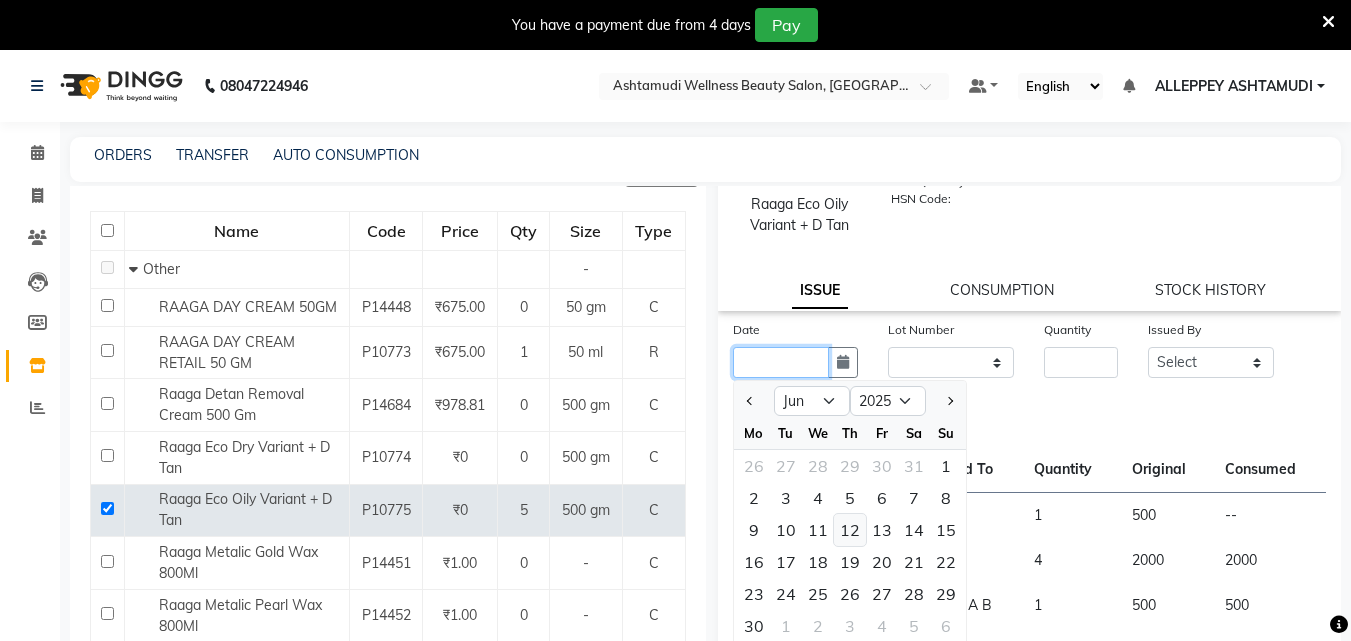 type on "12-06-2025" 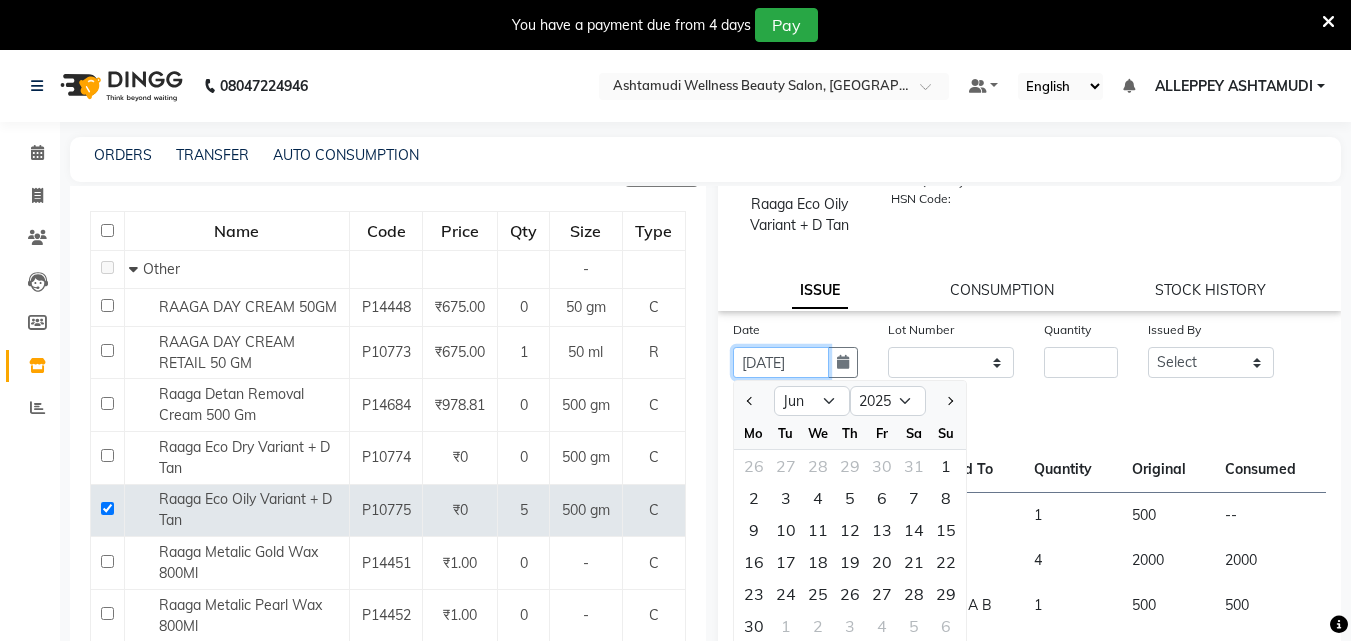 scroll, scrollTop: 0, scrollLeft: 4, axis: horizontal 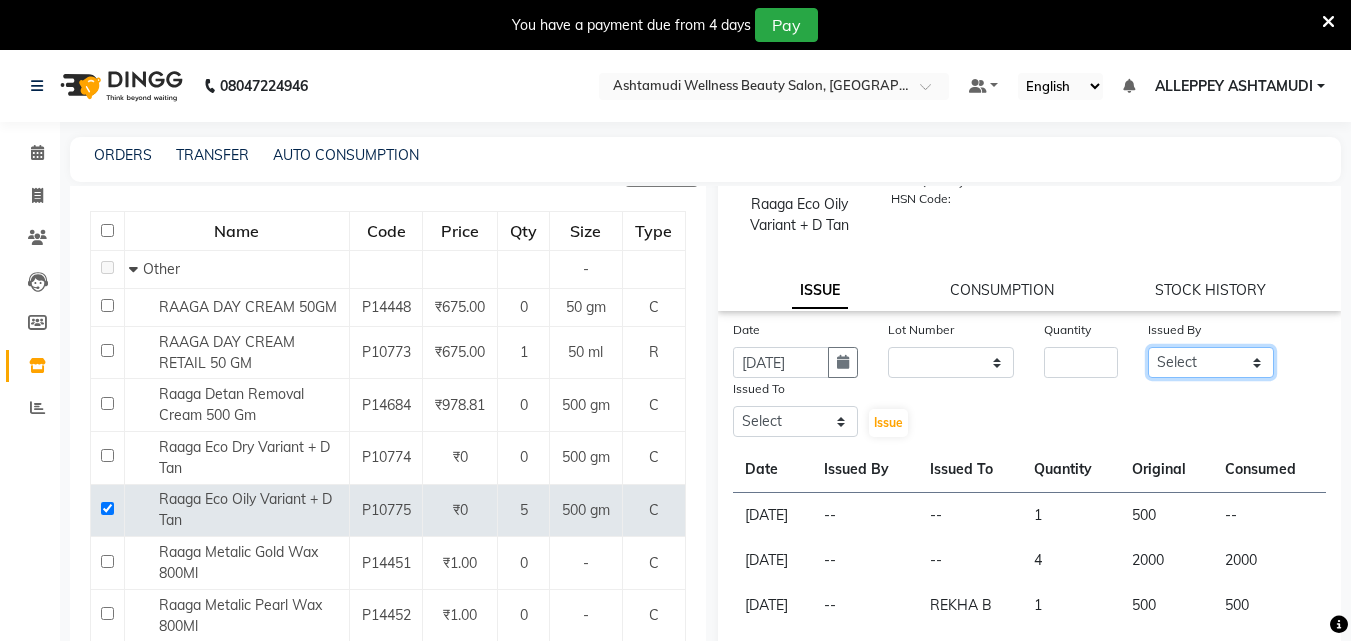 click on "Select ALLEPPEY ASHTAMUDI Jyothy REKHA B ROSELIN Soumya Sreedevi" 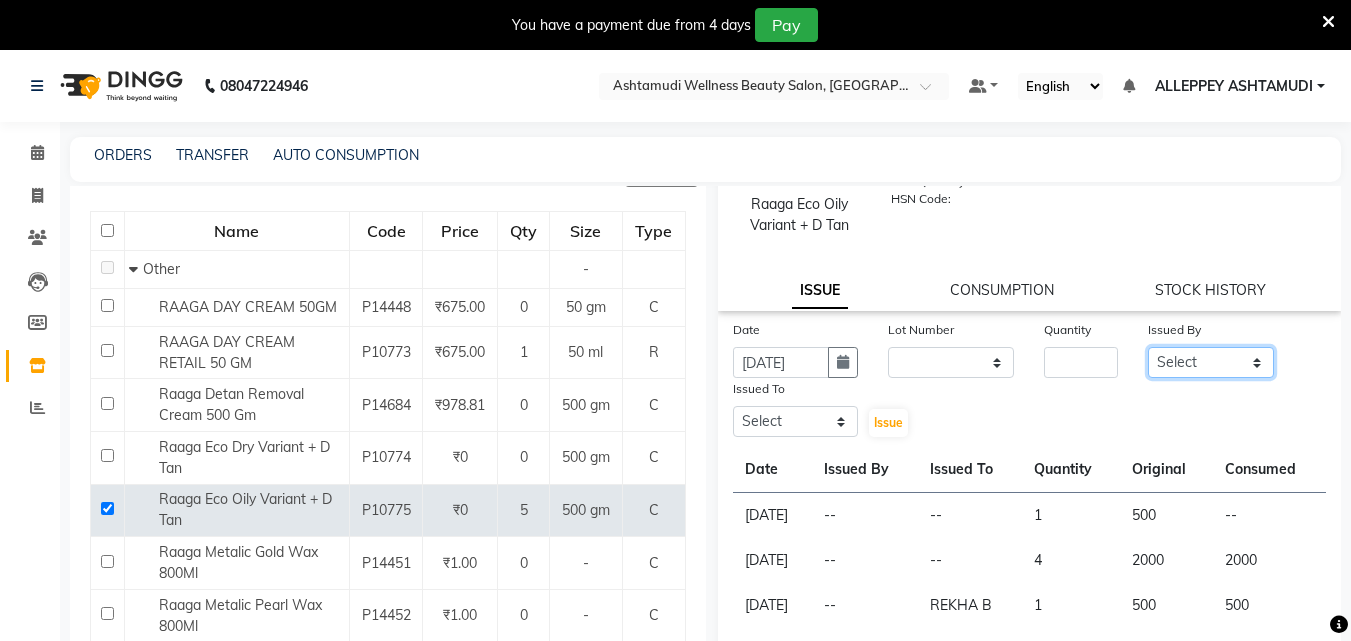 select on "69316" 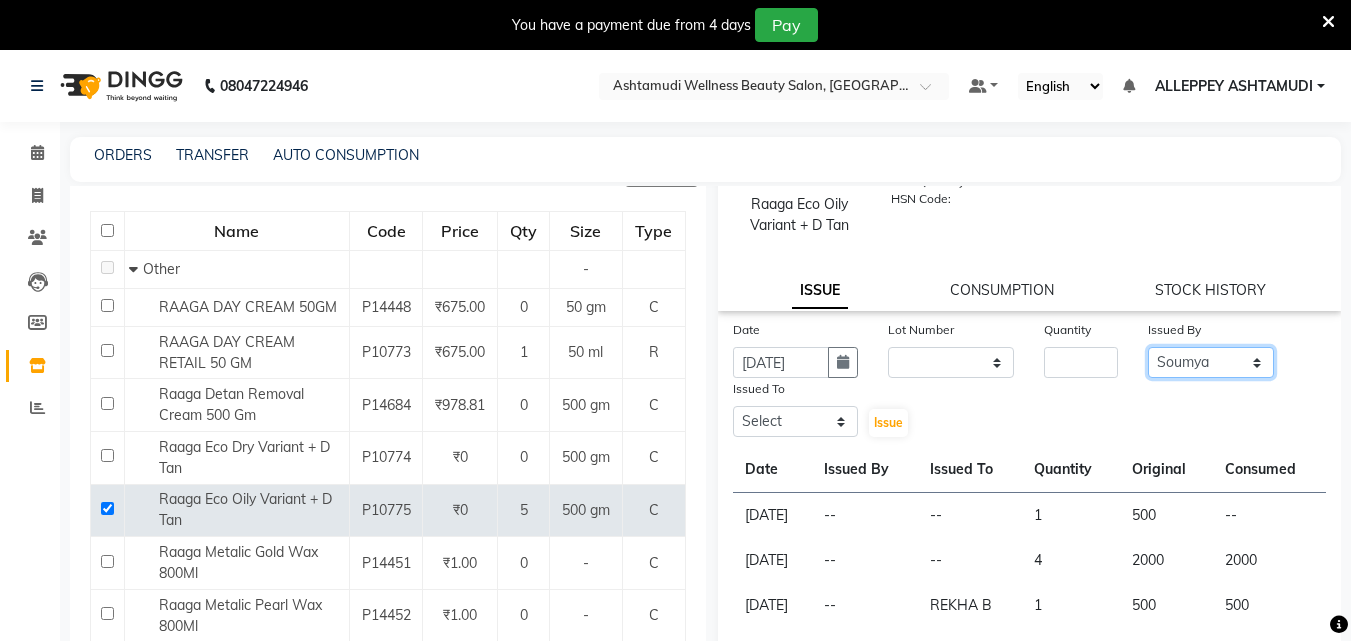 click on "Select ALLEPPEY ASHTAMUDI Jyothy REKHA B ROSELIN Soumya Sreedevi" 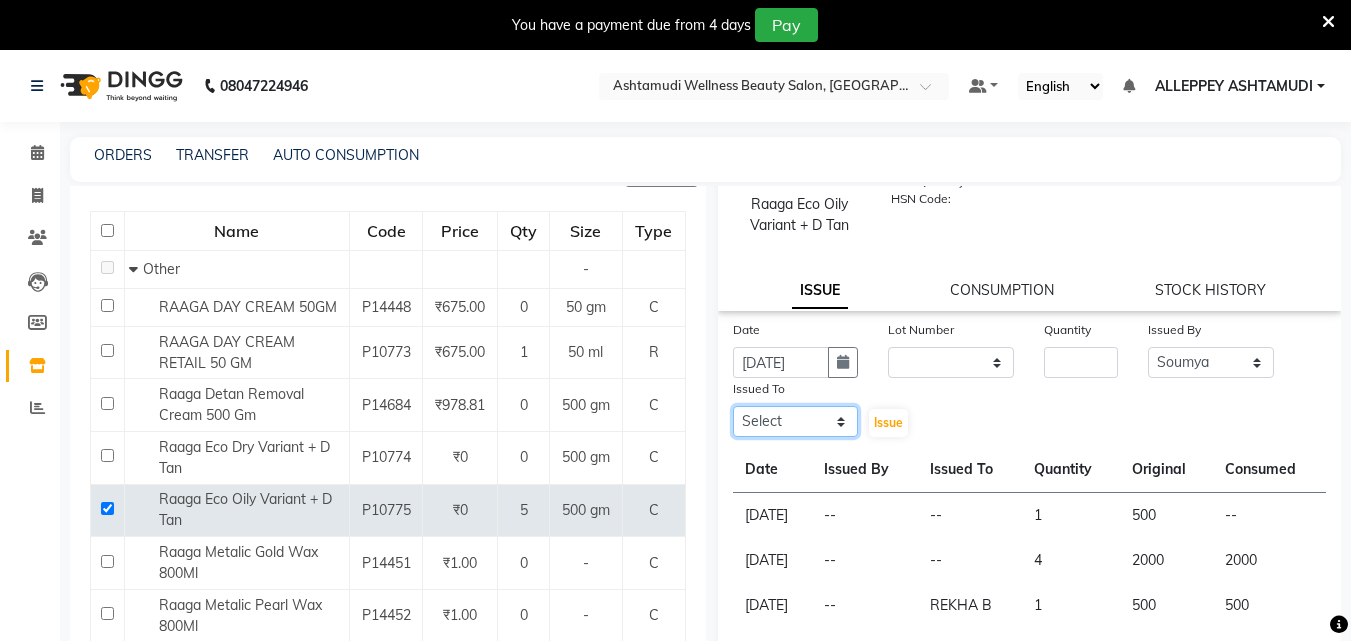 click on "Select ALLEPPEY ASHTAMUDI Jyothy REKHA B ROSELIN Soumya Sreedevi" 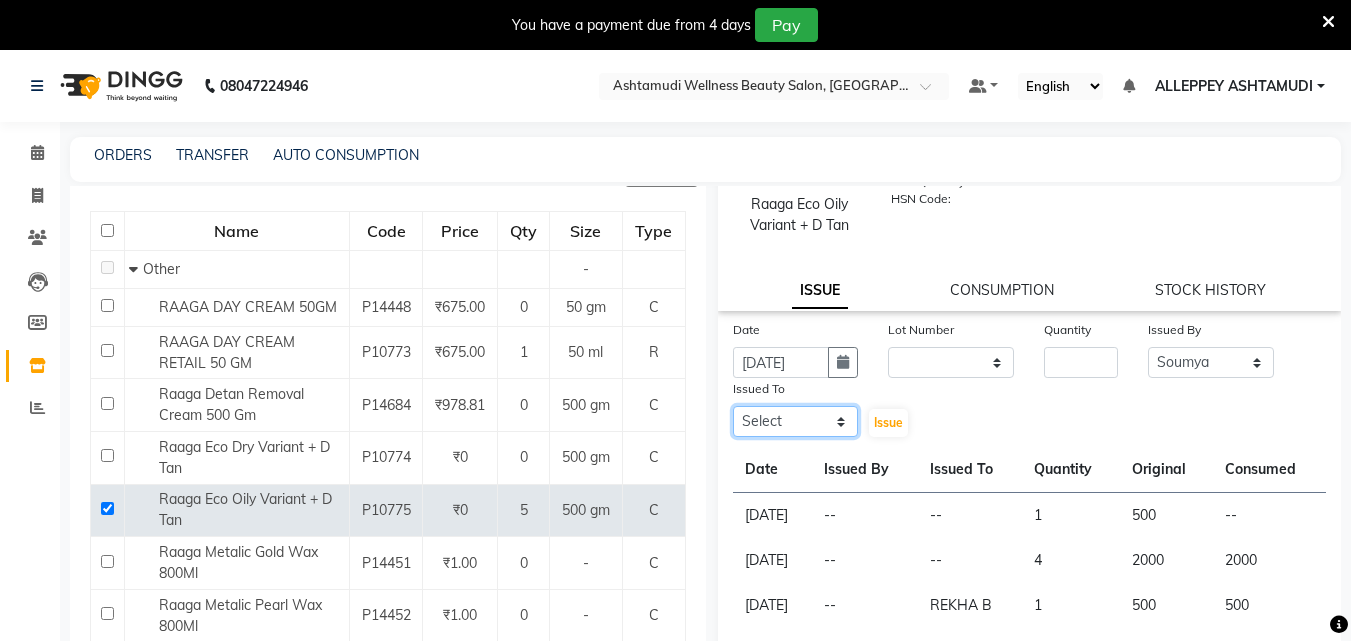 select on "57585" 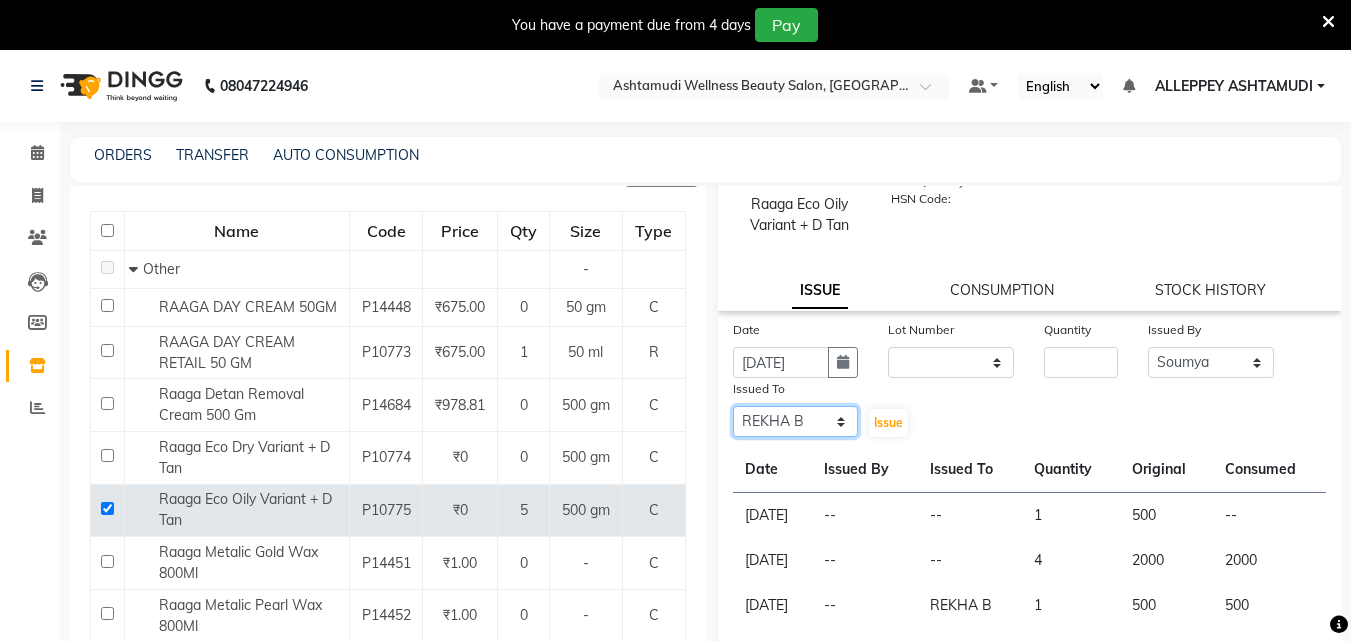 click on "Select ALLEPPEY ASHTAMUDI Jyothy REKHA B ROSELIN Soumya Sreedevi" 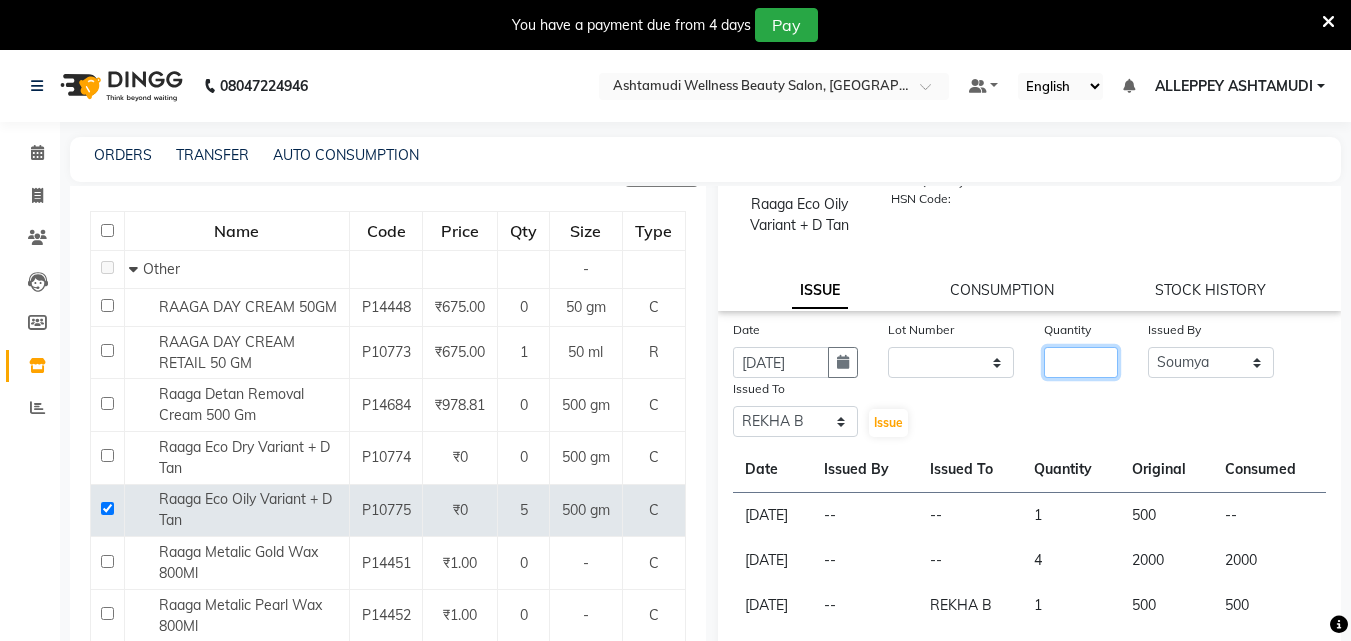 click 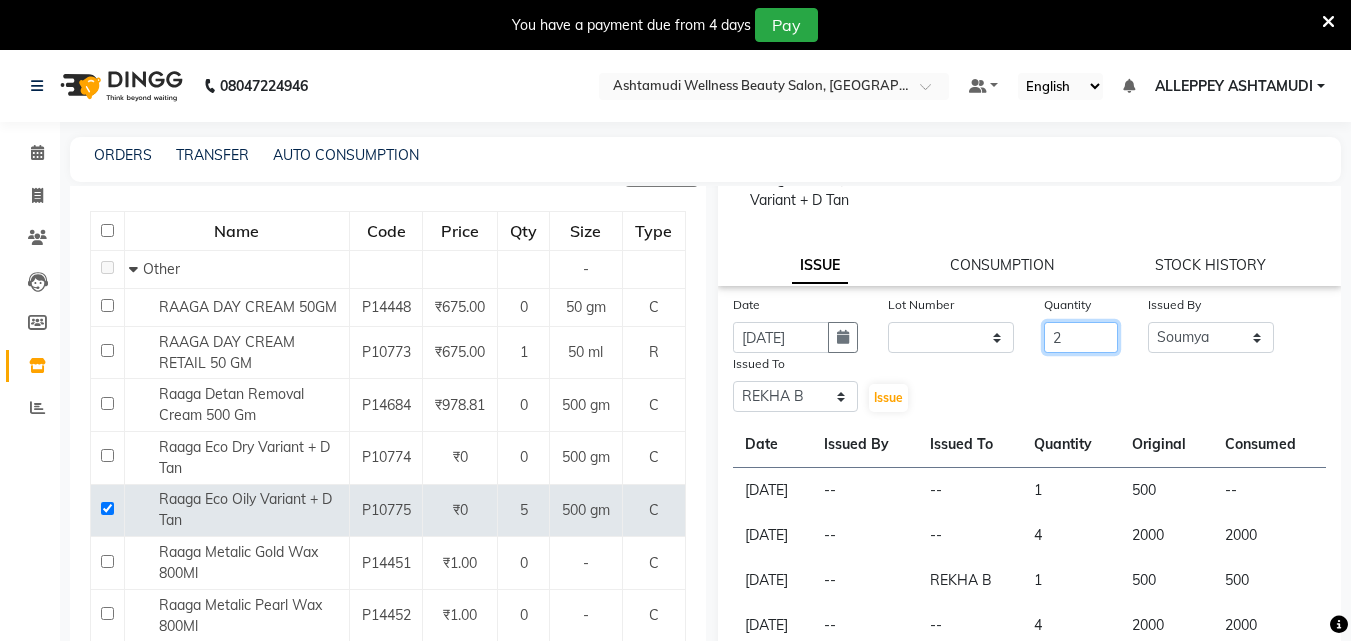 scroll, scrollTop: 145, scrollLeft: 0, axis: vertical 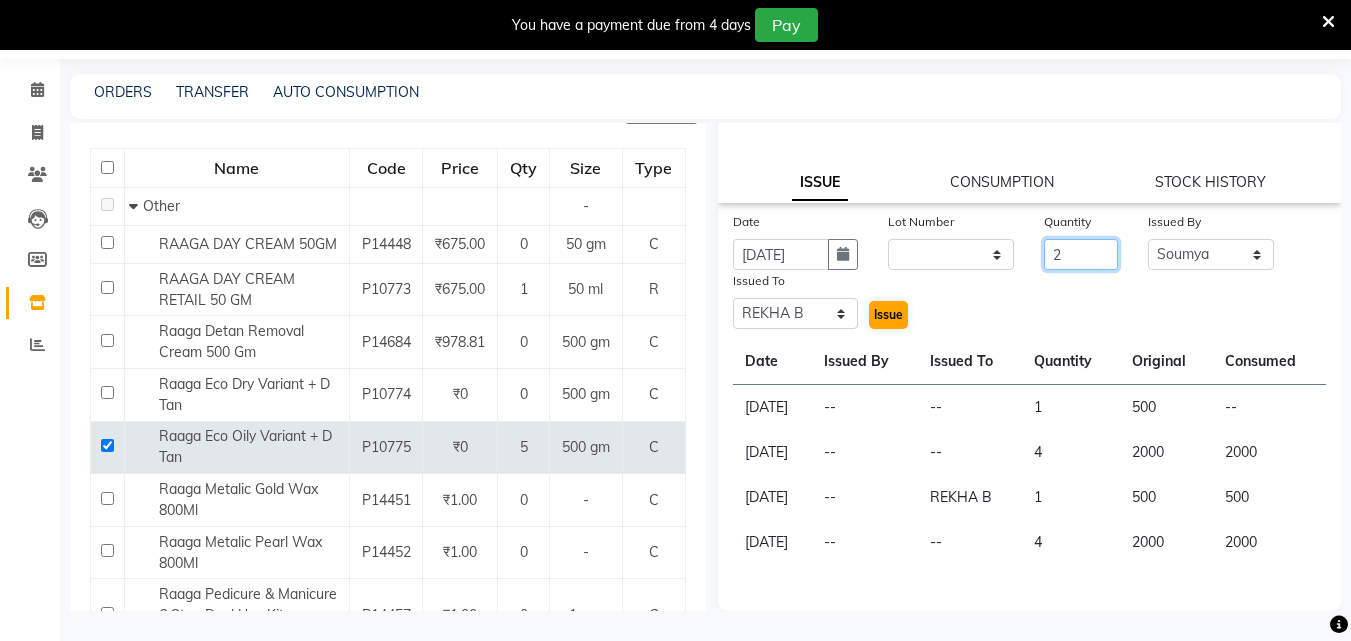 type on "2" 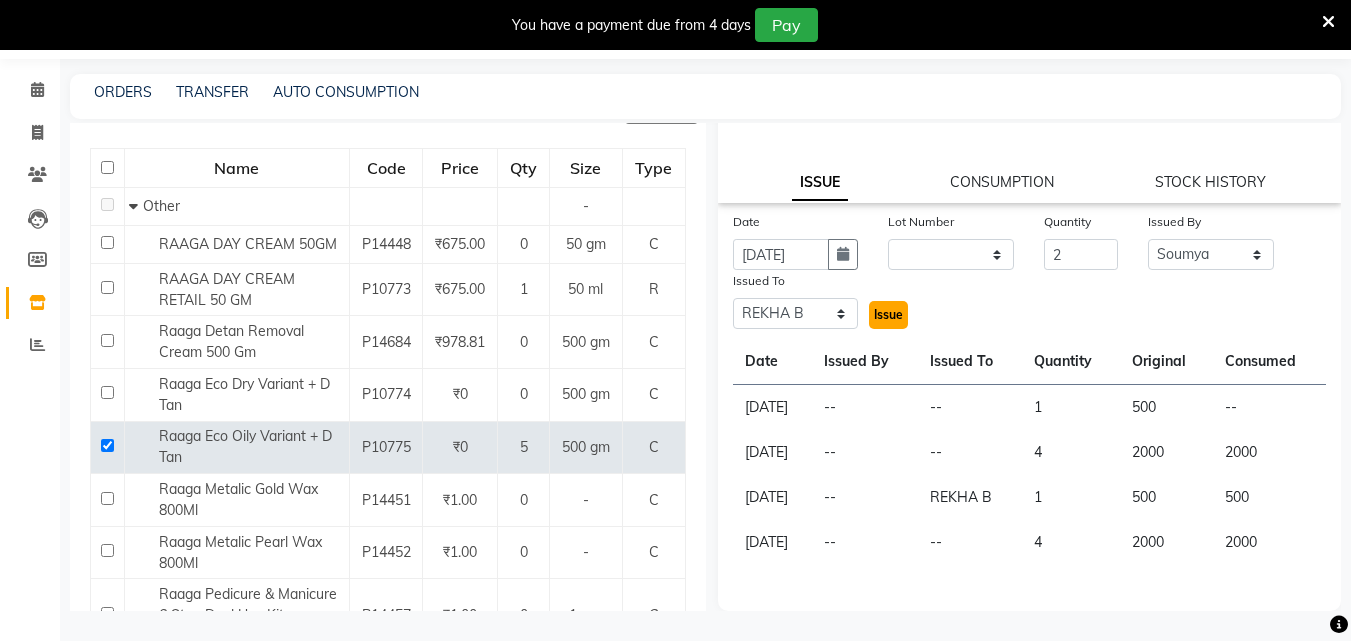 click on "Issue" 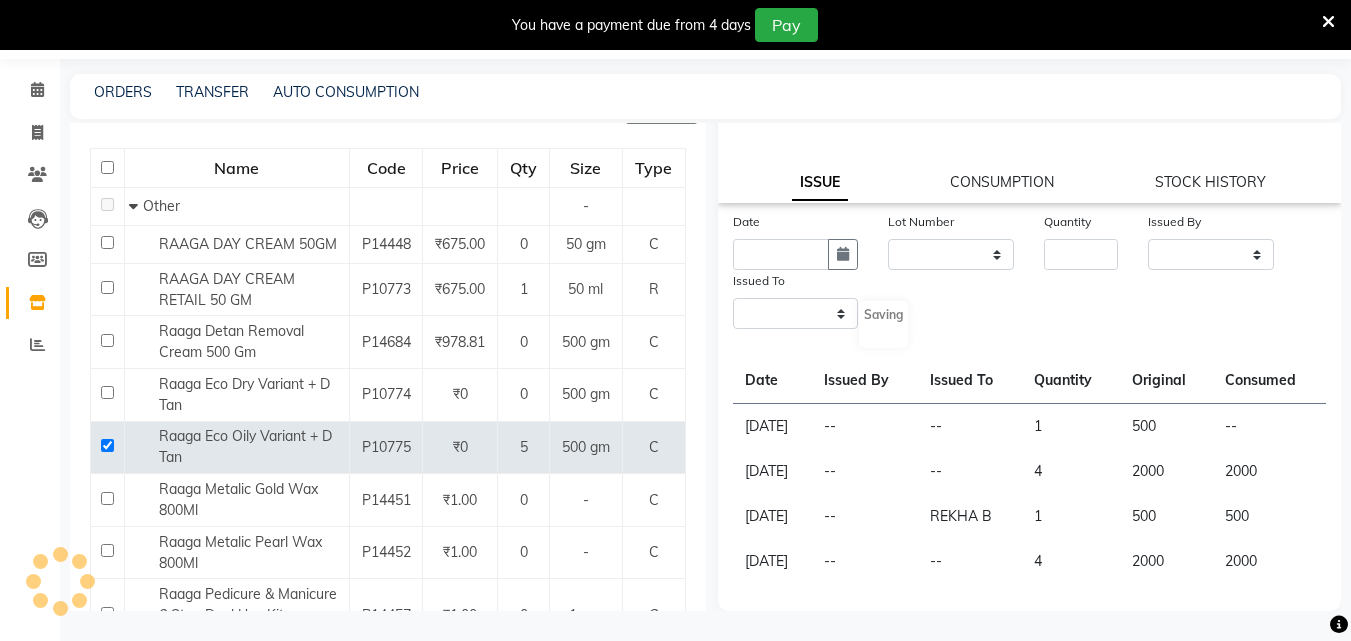 select 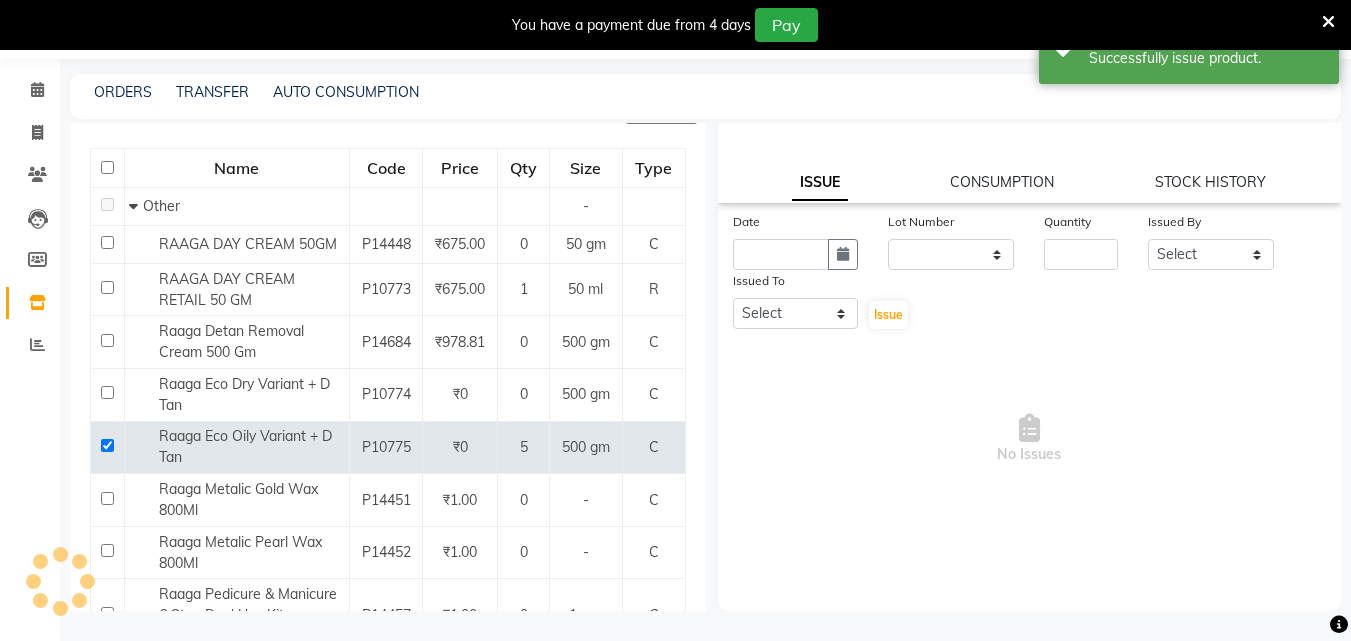 scroll, scrollTop: 0, scrollLeft: 0, axis: both 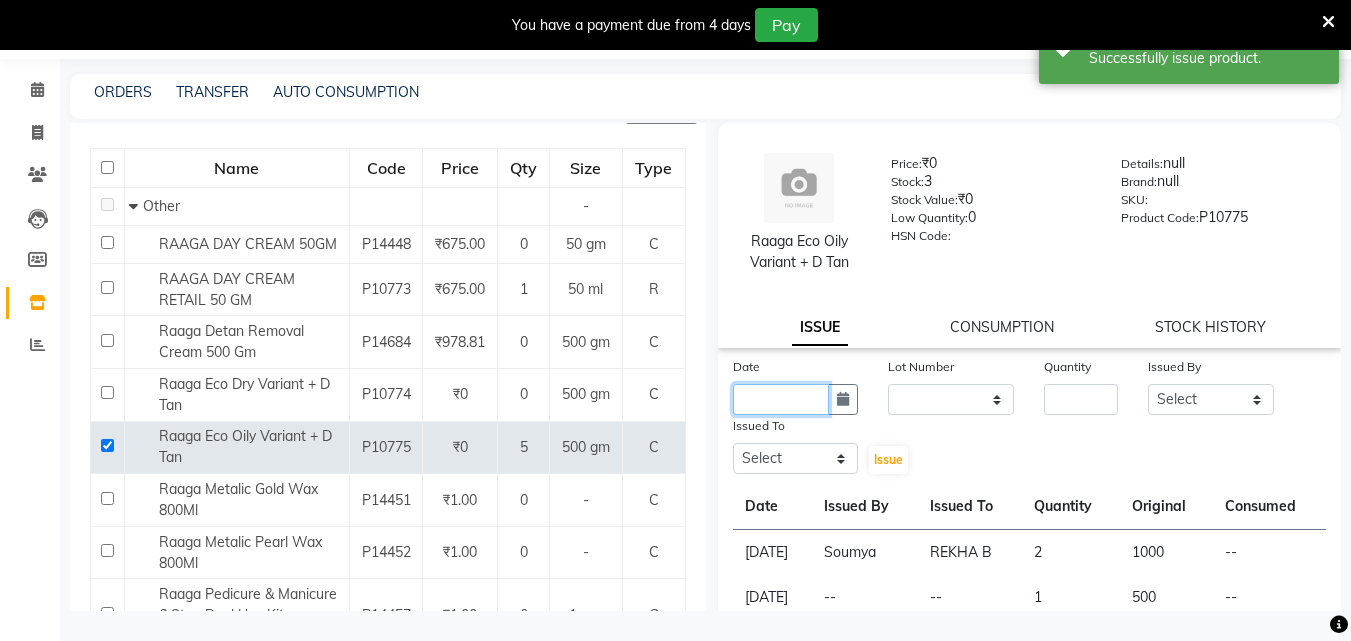 click 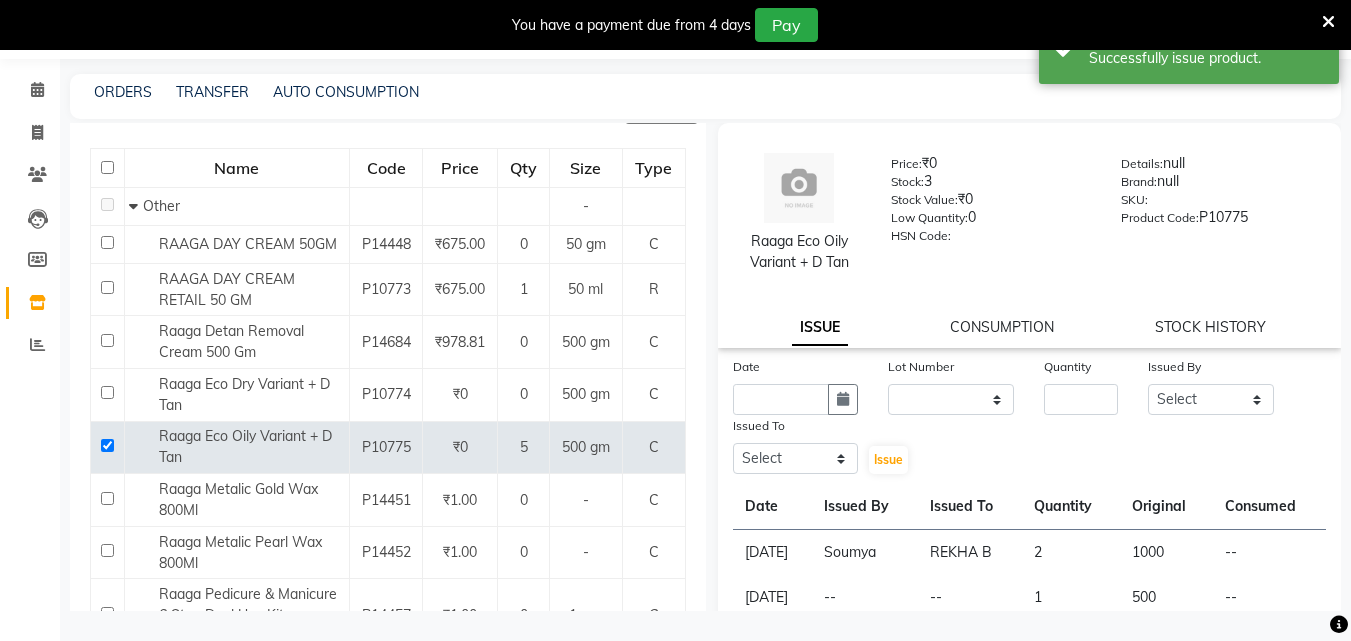 select on "7" 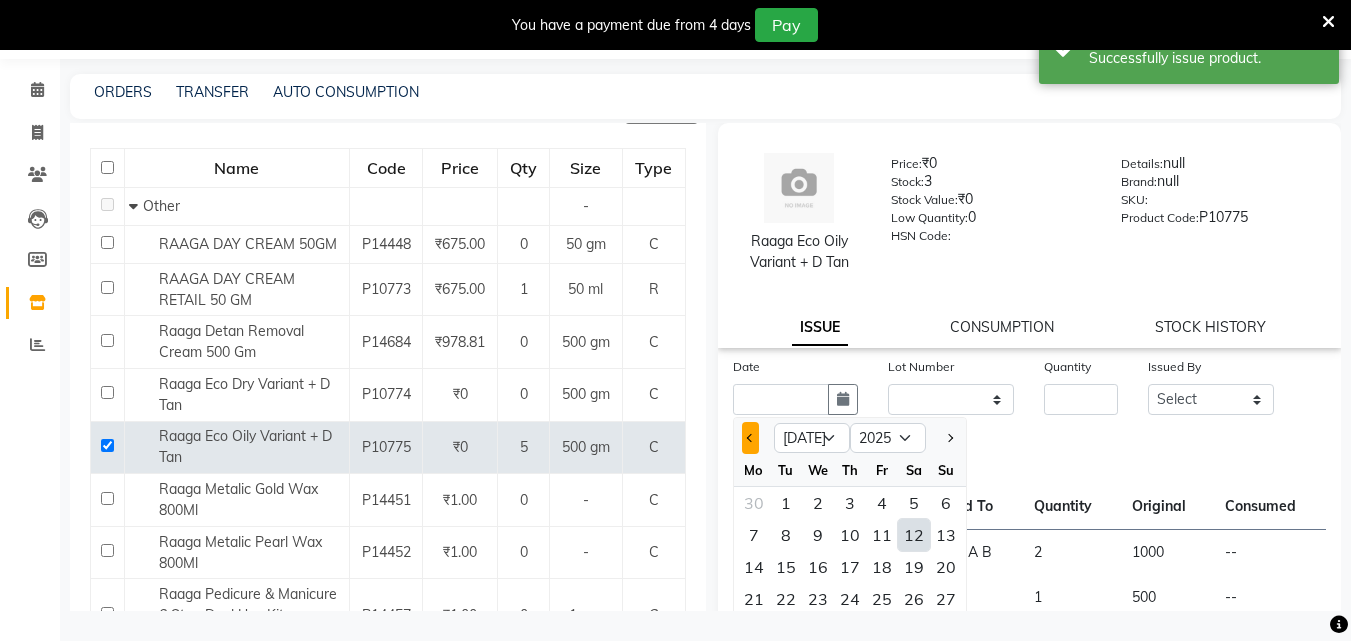 click 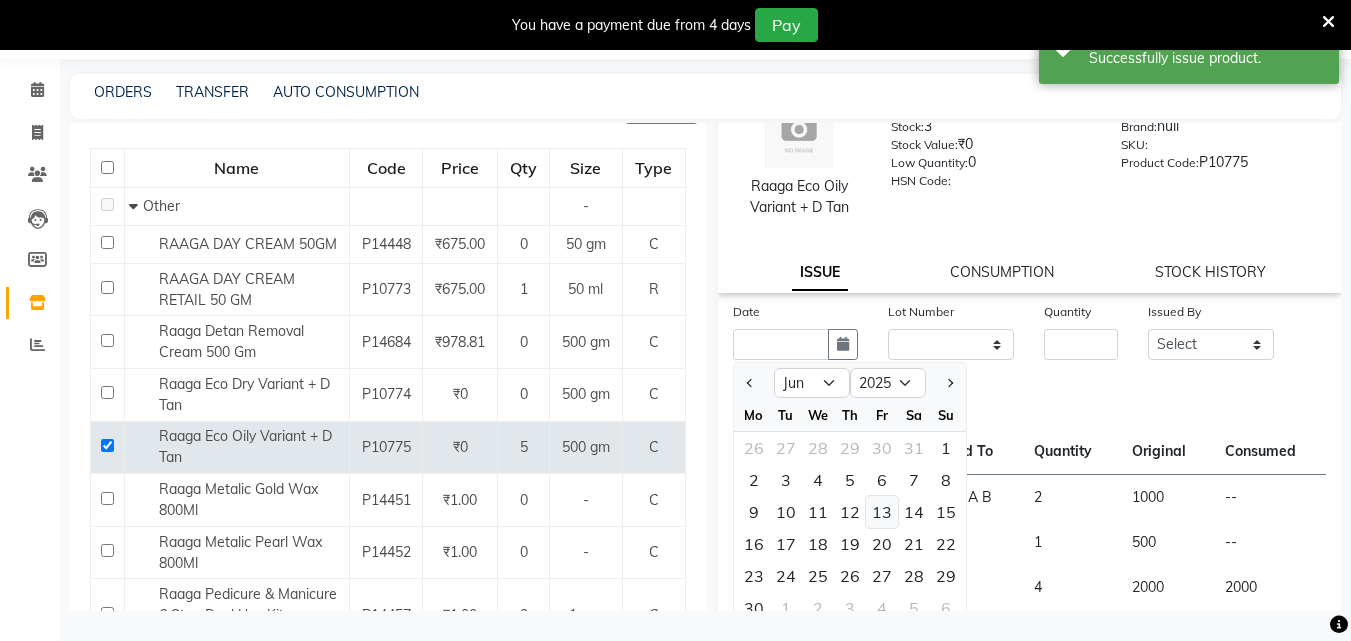 scroll, scrollTop: 100, scrollLeft: 0, axis: vertical 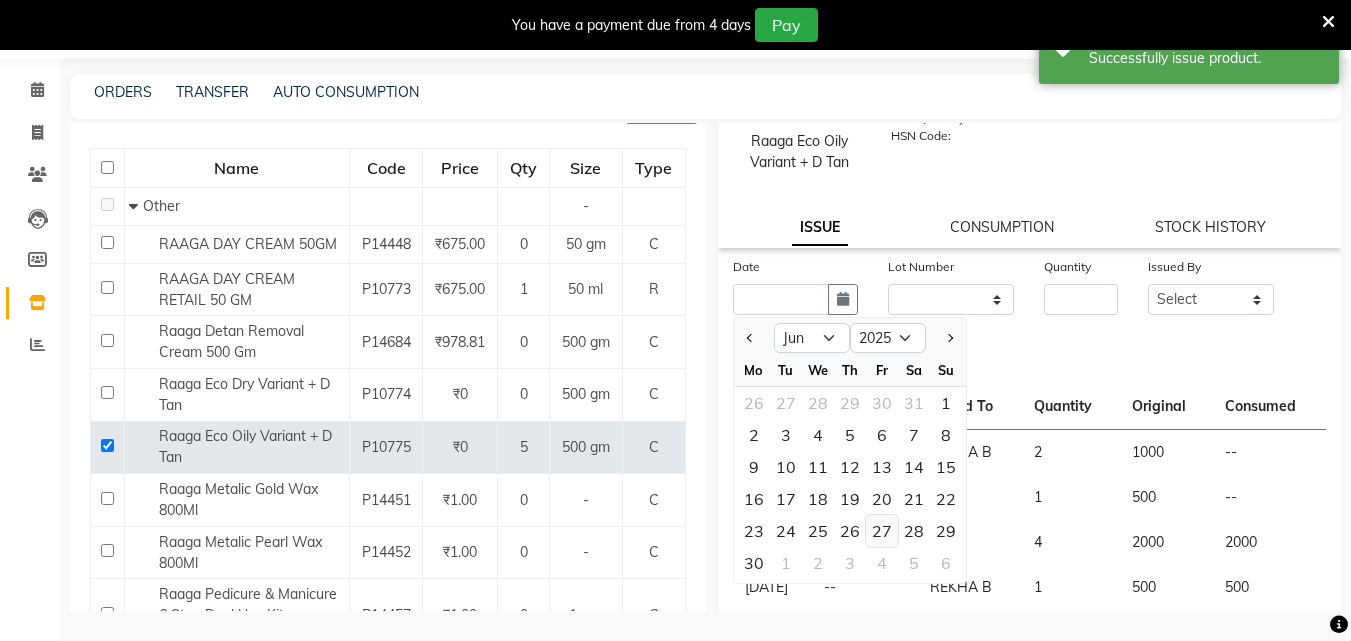 click on "27" 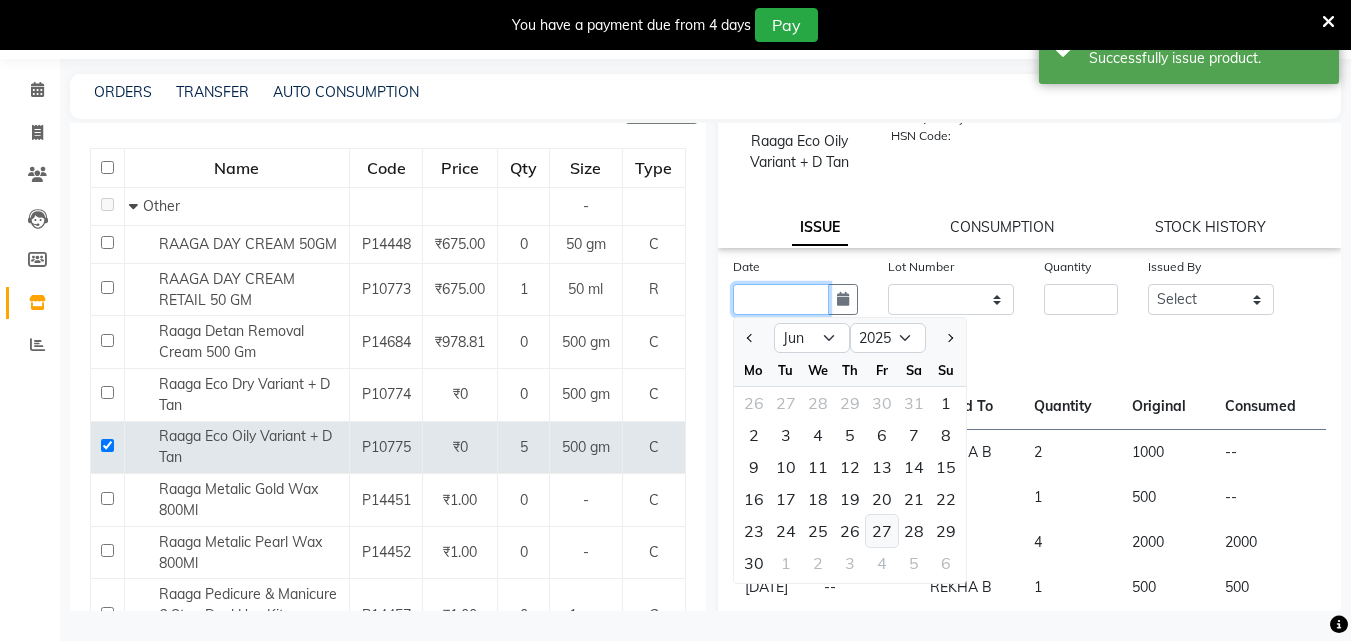 type on "27-06-2025" 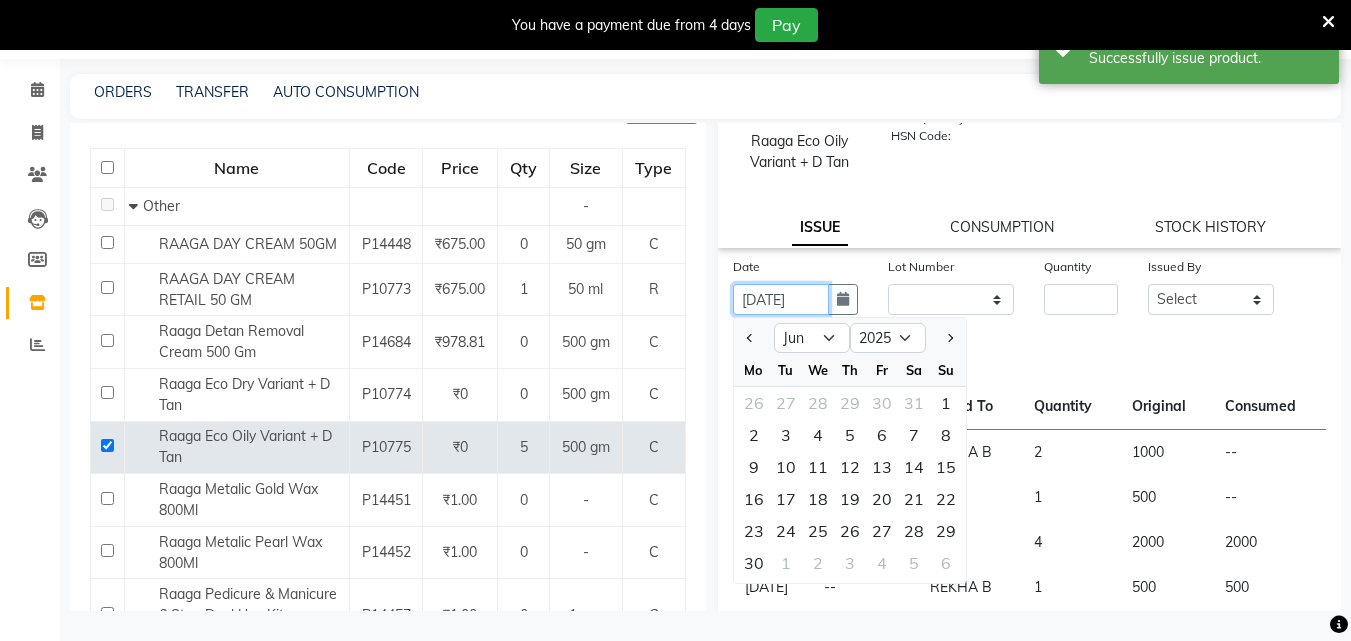 scroll, scrollTop: 0, scrollLeft: 4, axis: horizontal 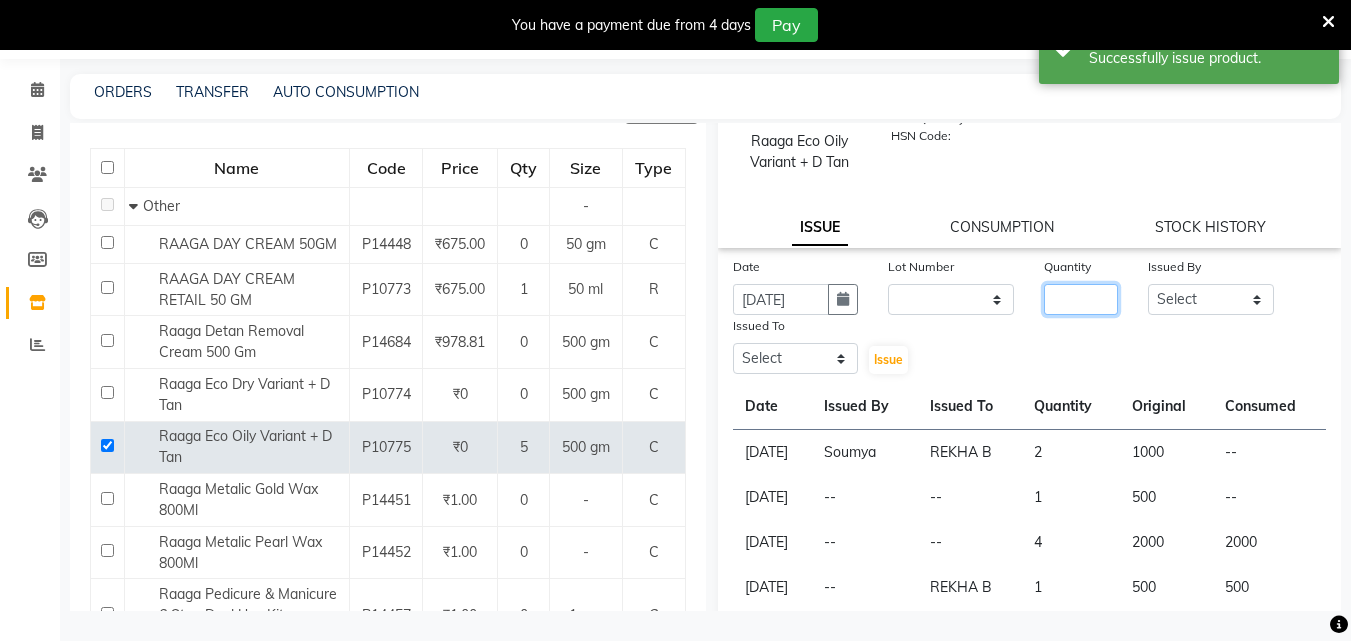 click 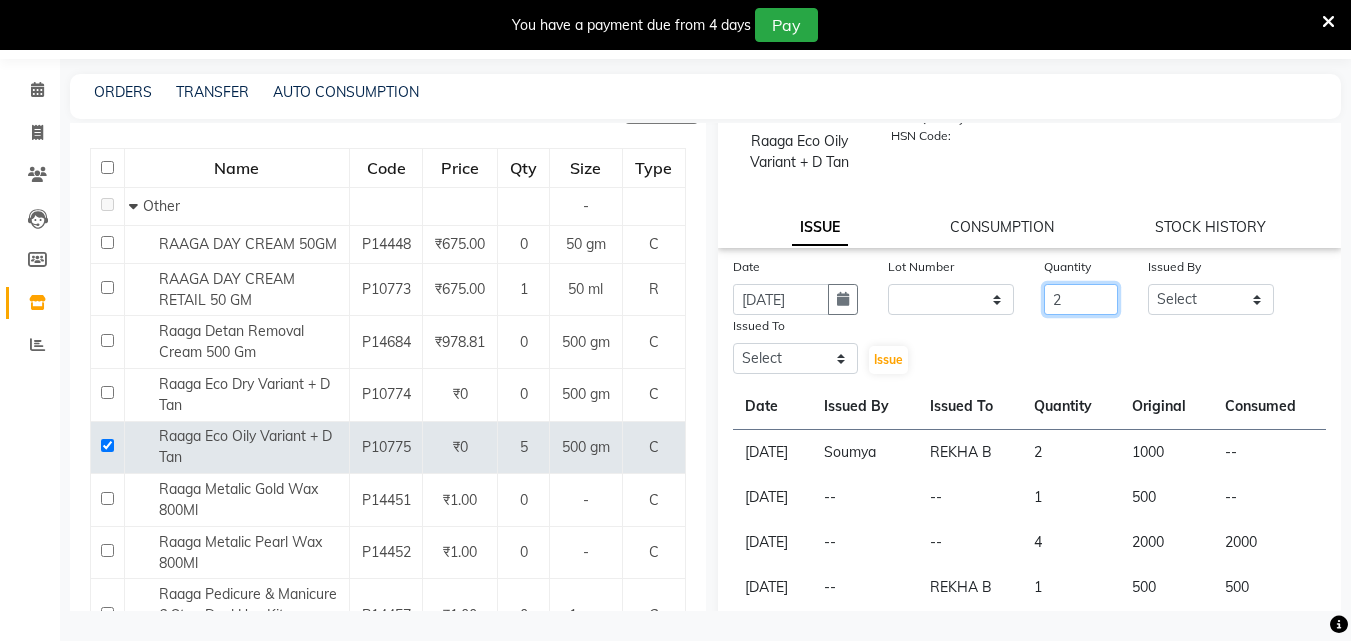 type on "2" 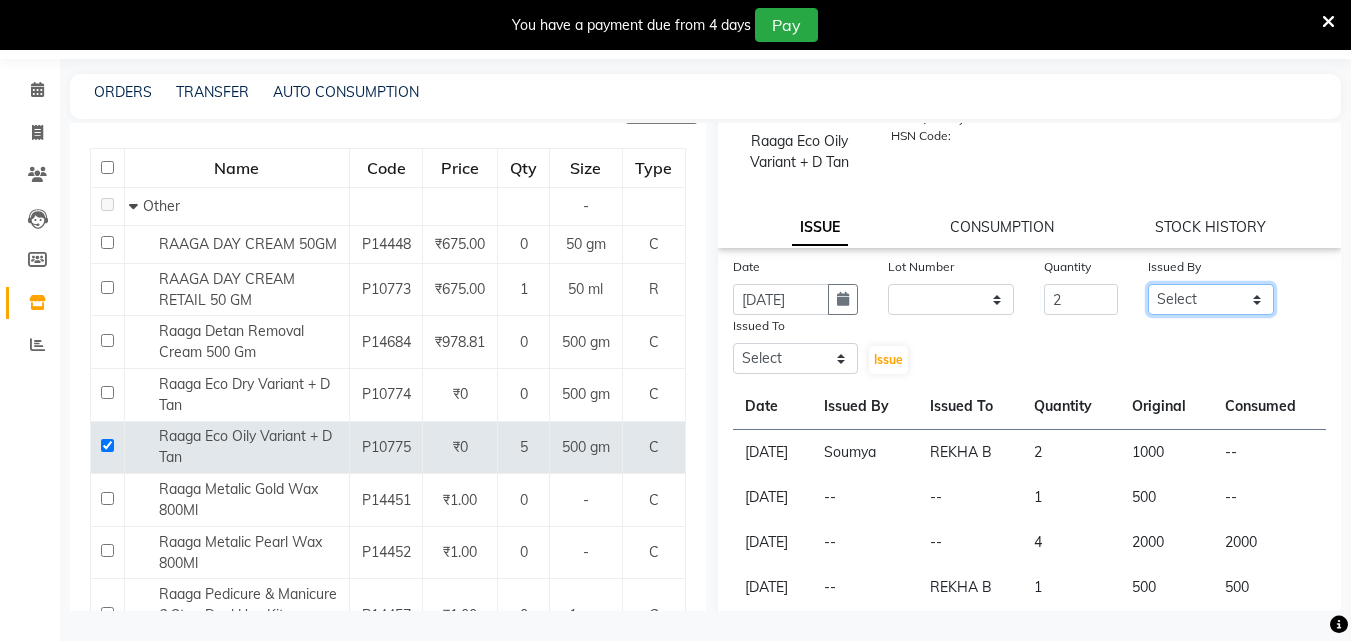 click on "Select ALLEPPEY ASHTAMUDI Jyothy REKHA B ROSELIN Soumya Sreedevi" 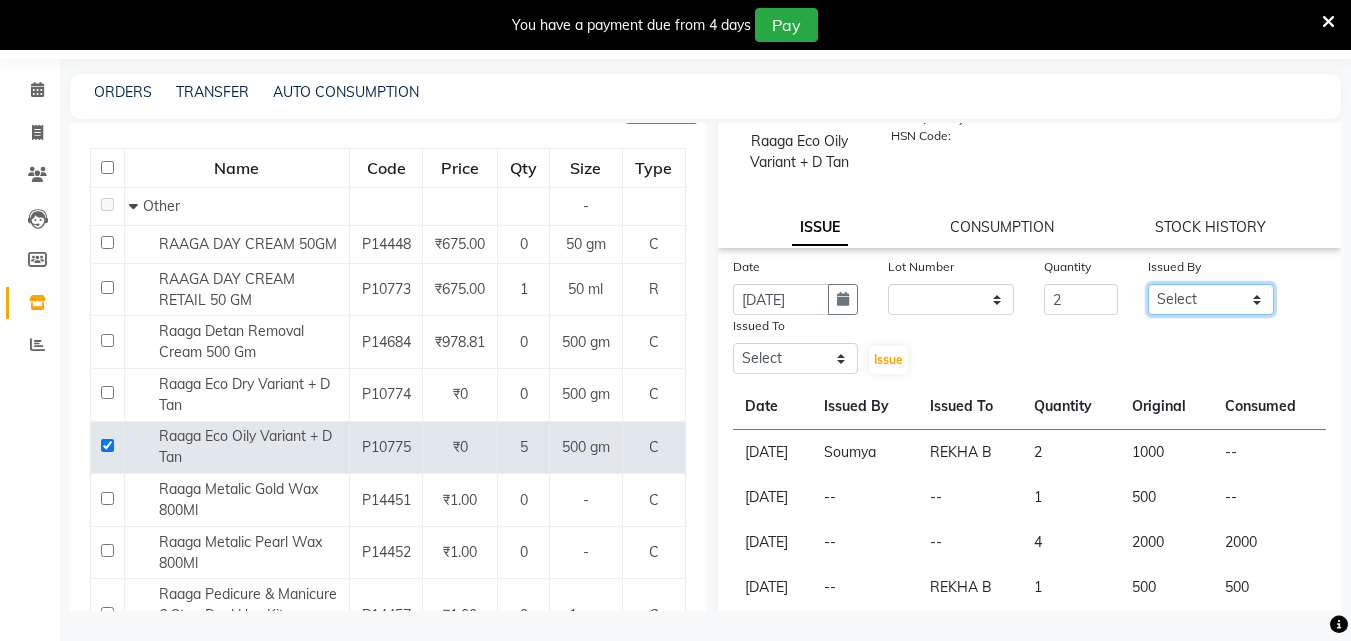 select on "57585" 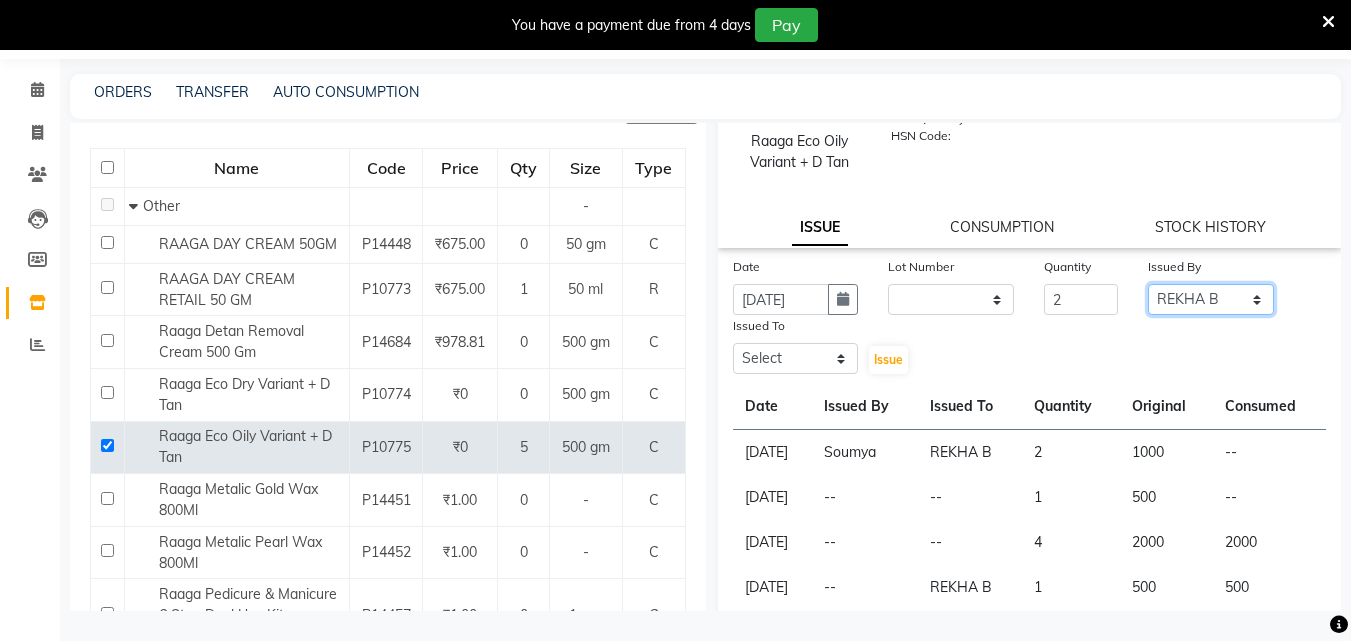 click on "Select ALLEPPEY ASHTAMUDI Jyothy REKHA B ROSELIN Soumya Sreedevi" 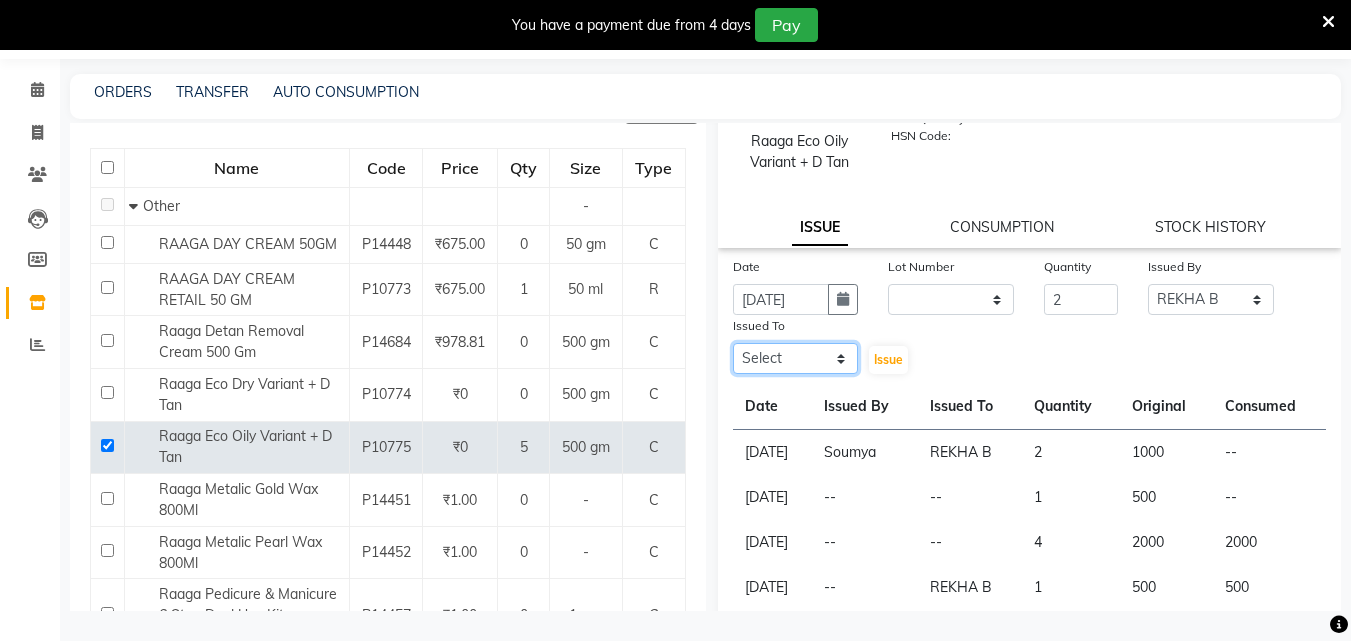 click on "Select ALLEPPEY ASHTAMUDI Jyothy REKHA B ROSELIN Soumya Sreedevi" 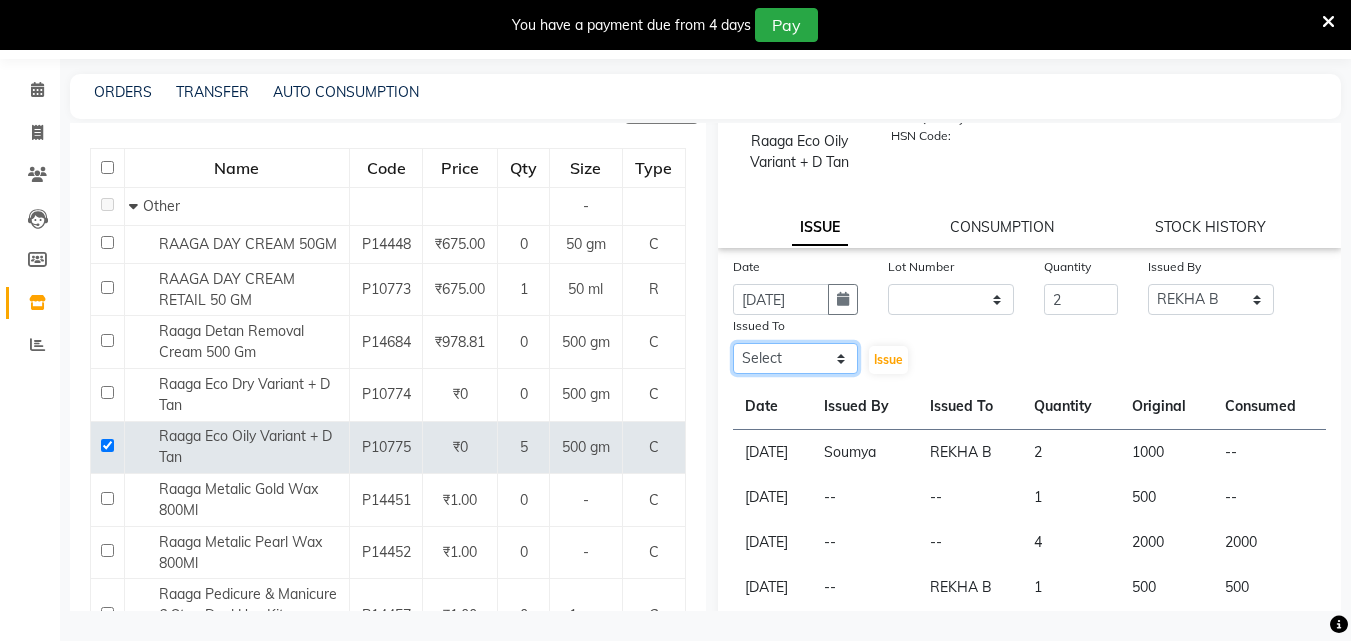 select on "76486" 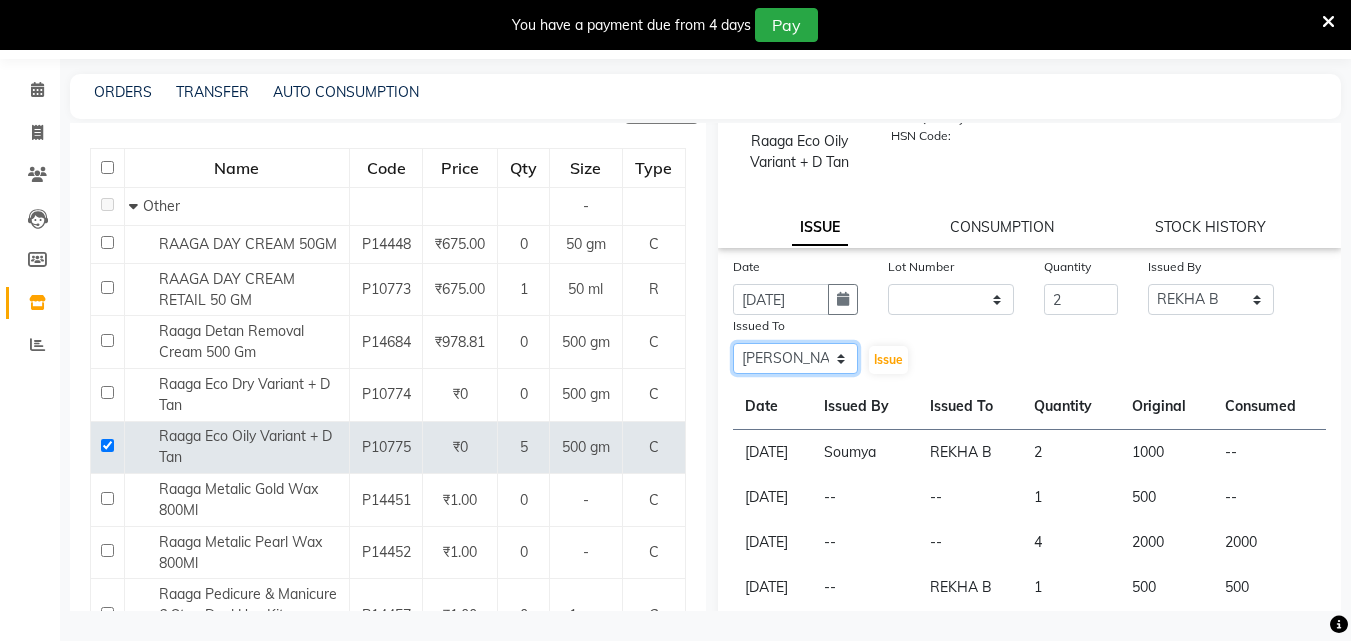click on "Select ALLEPPEY ASHTAMUDI Jyothy REKHA B ROSELIN Soumya Sreedevi" 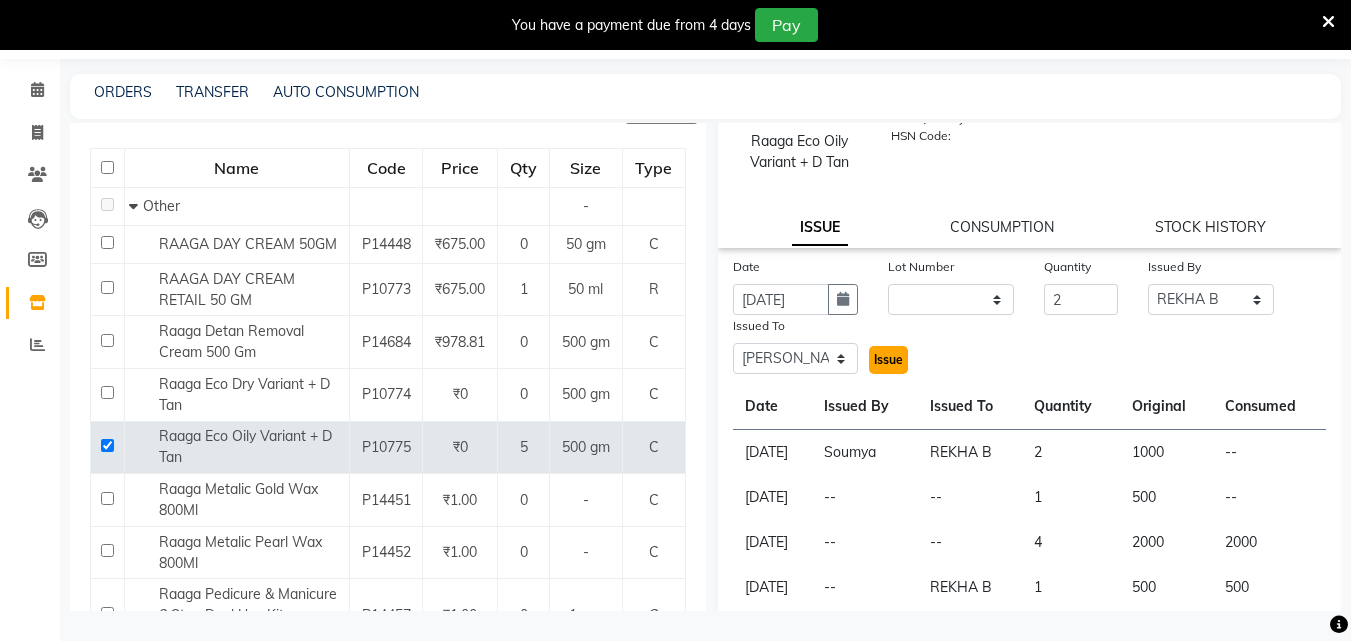 click on "Issue" 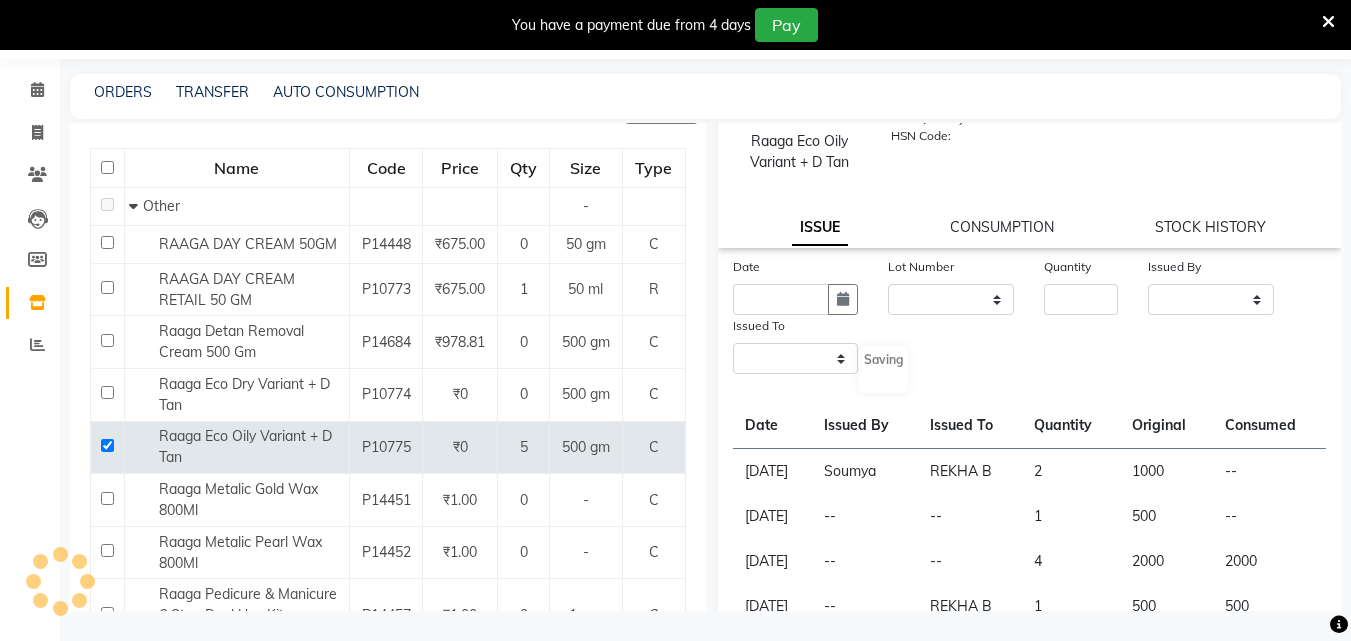 scroll, scrollTop: 0, scrollLeft: 0, axis: both 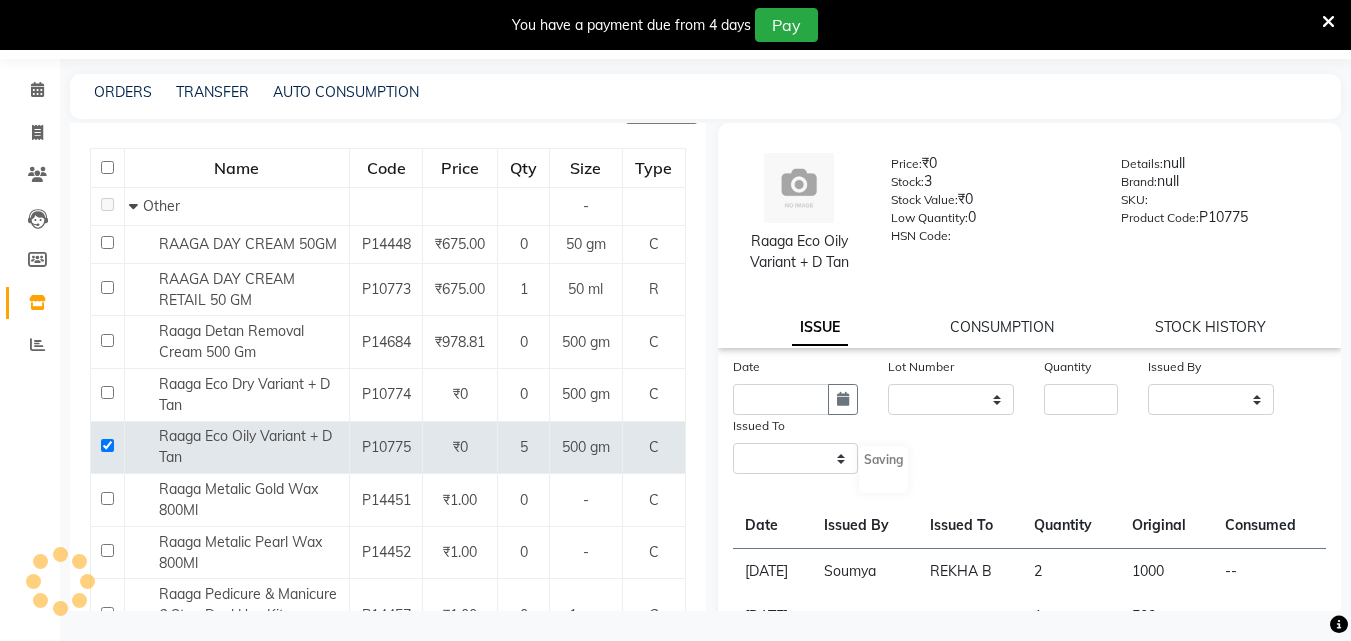 select 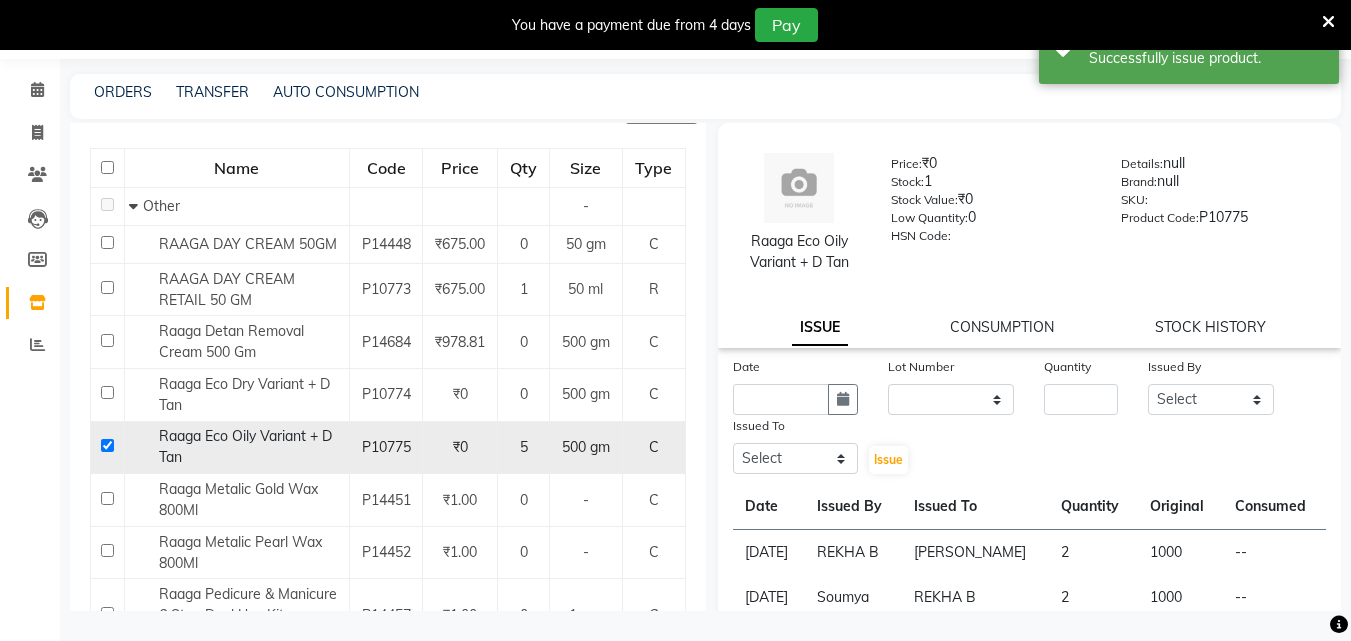 click 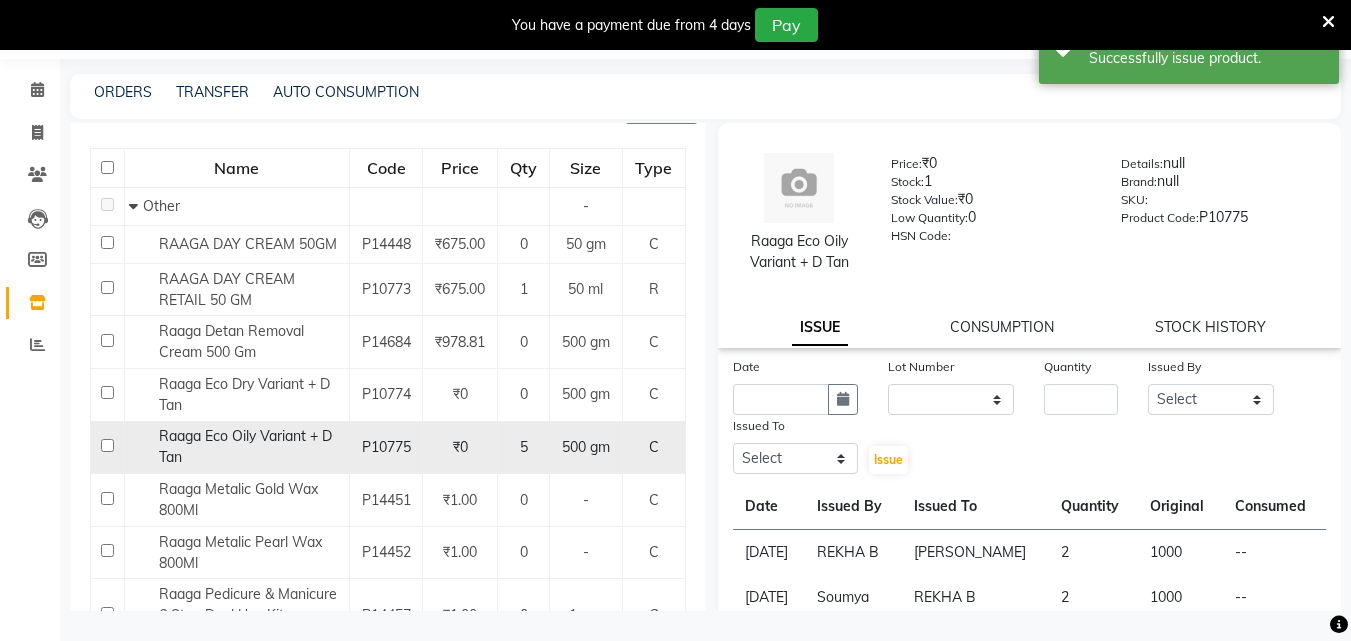 checkbox on "false" 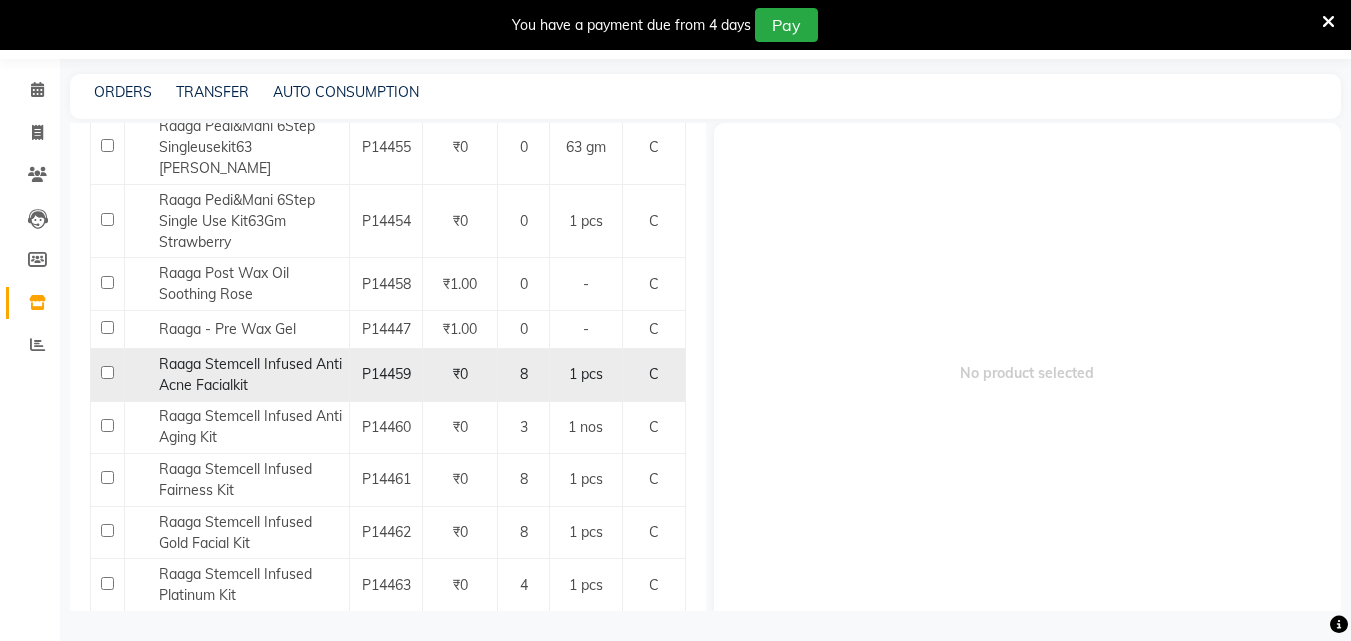 scroll, scrollTop: 982, scrollLeft: 0, axis: vertical 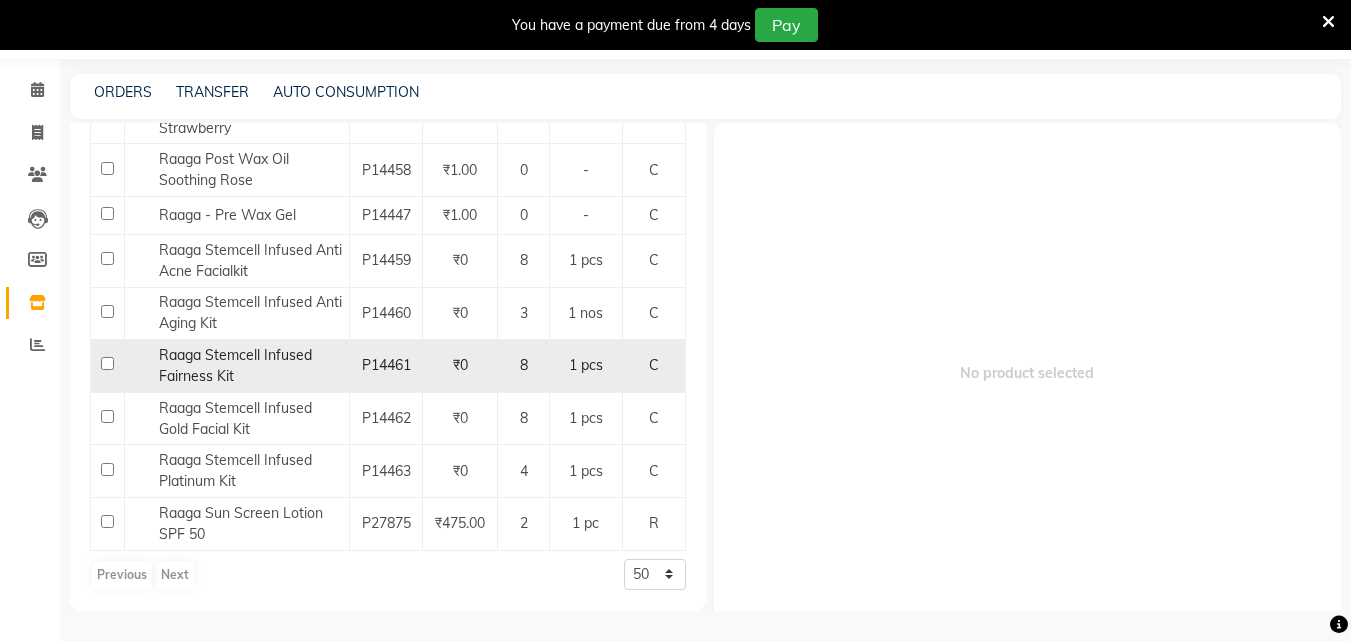 click 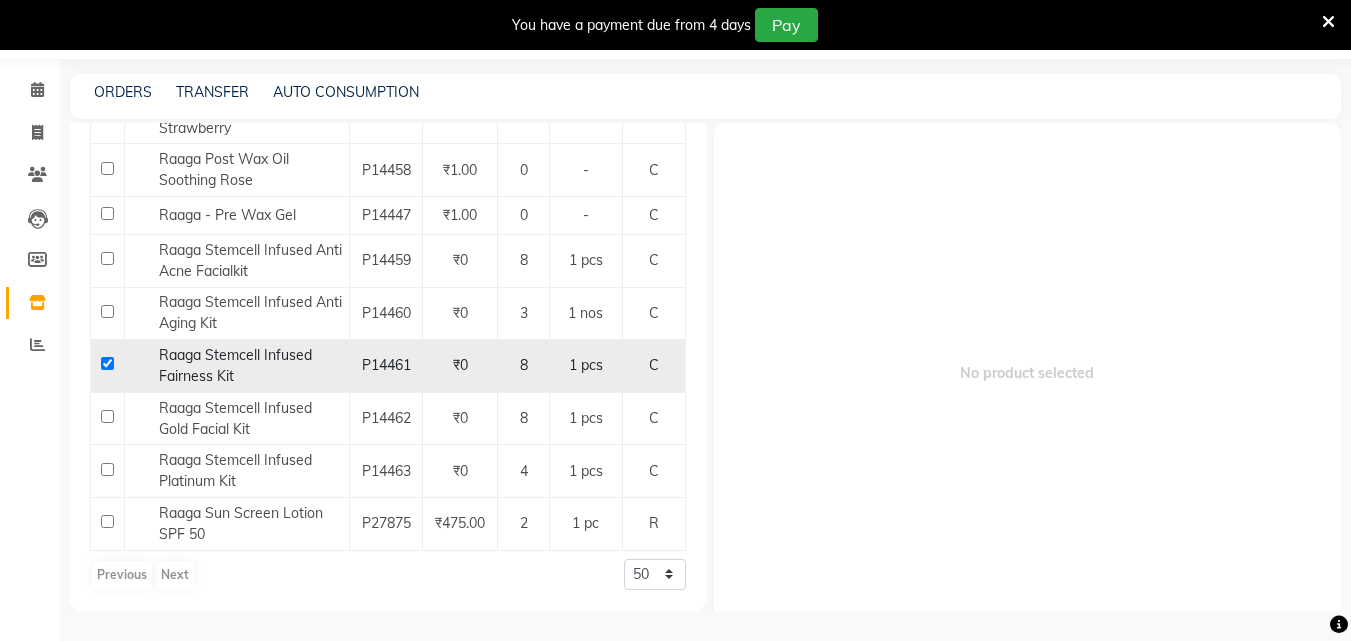 checkbox on "true" 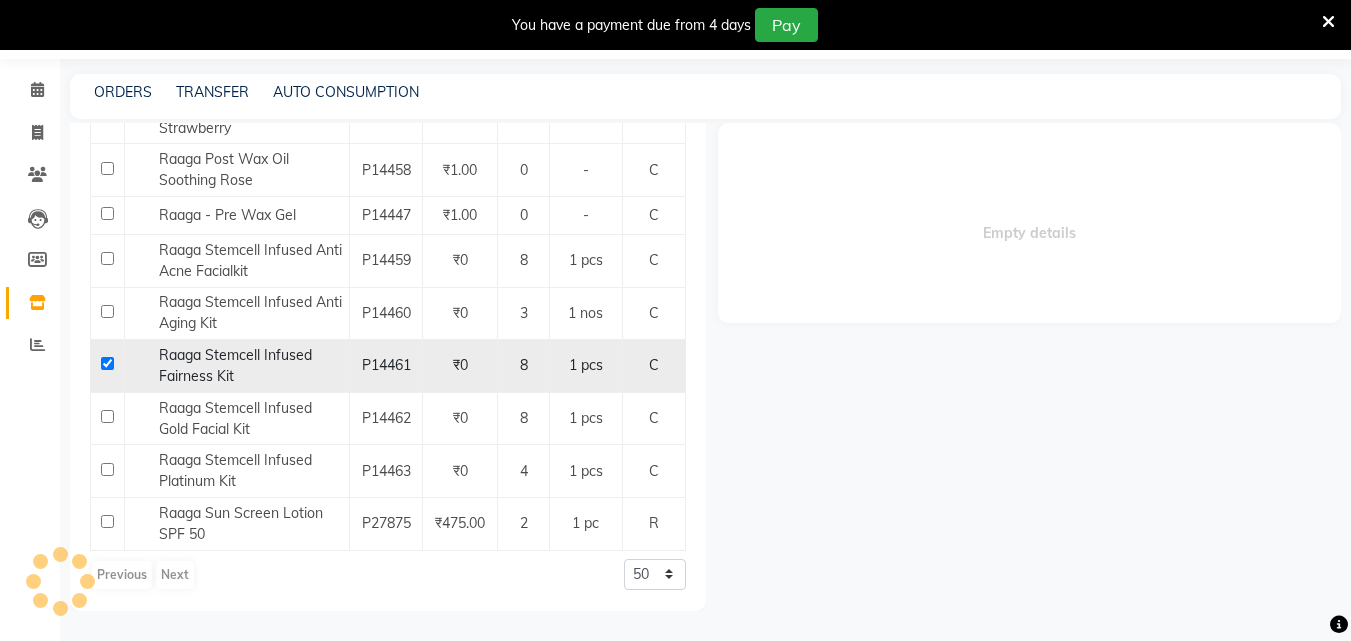 select 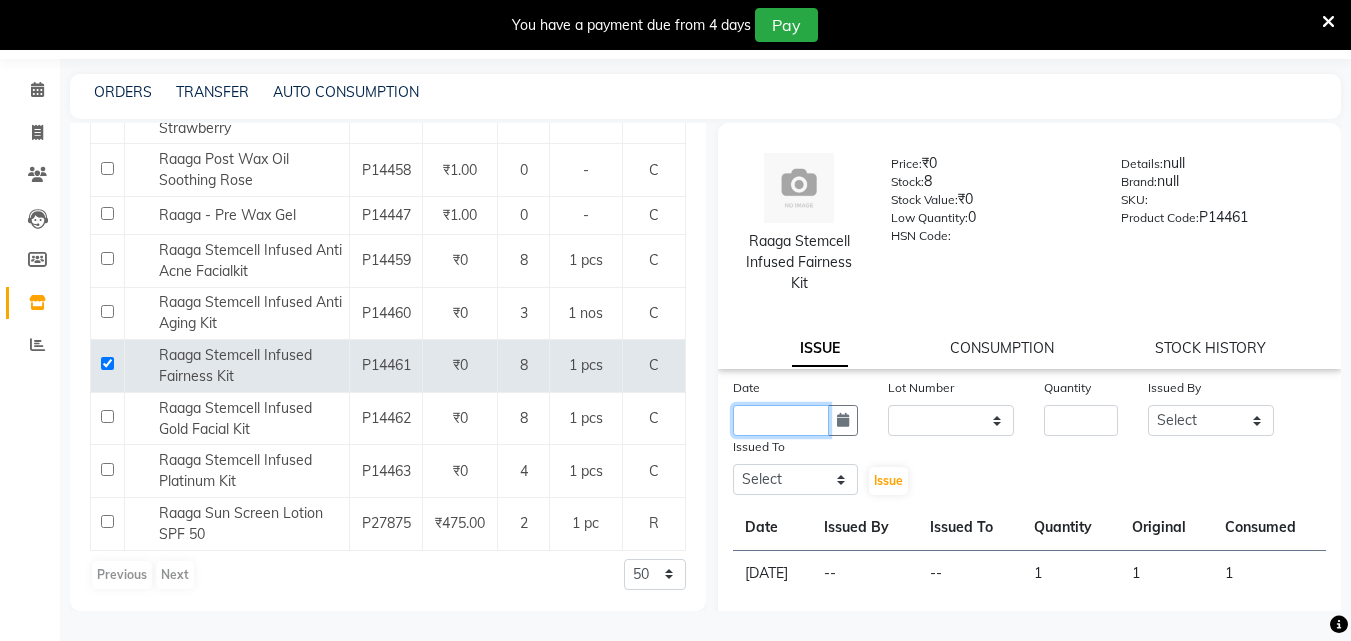 click 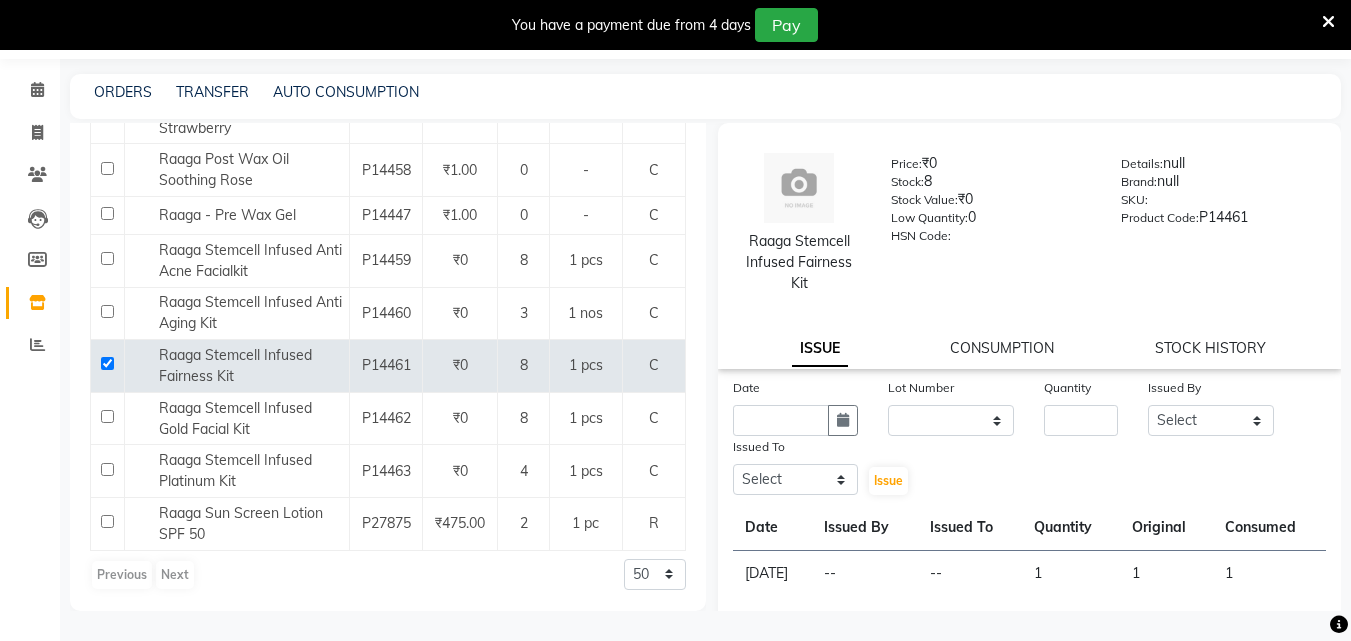 select on "7" 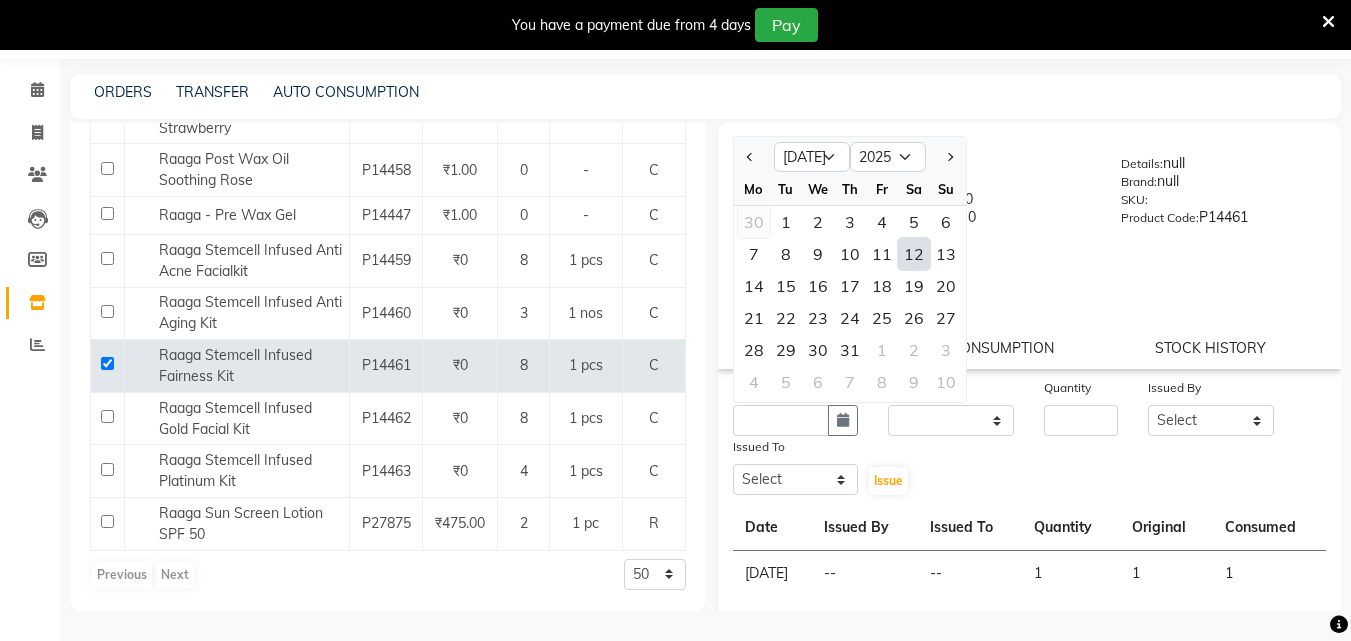 click on "30" 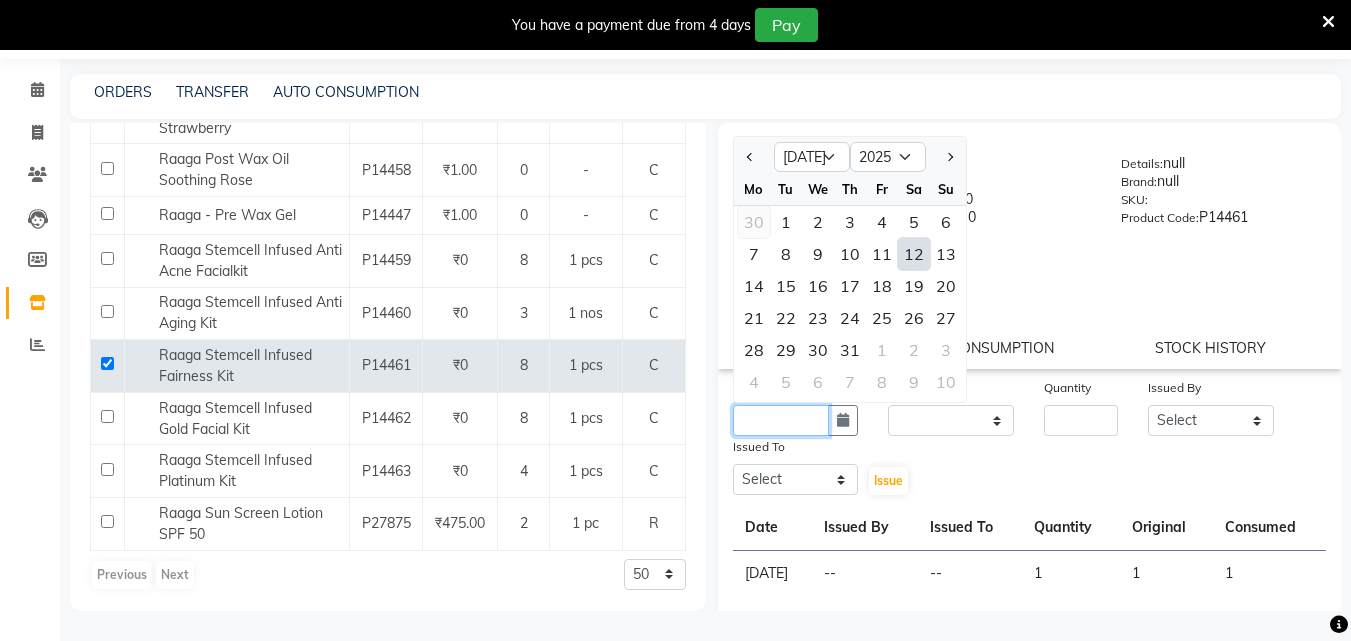 type on "30-06-2025" 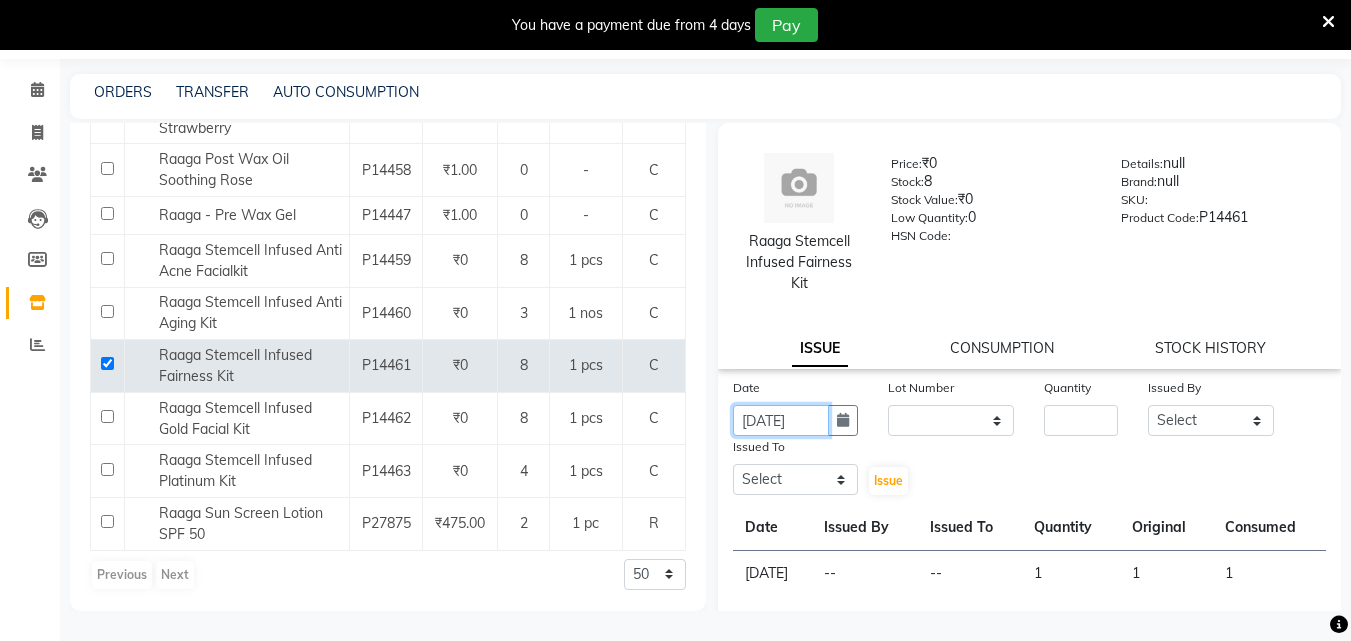 scroll, scrollTop: 0, scrollLeft: 4, axis: horizontal 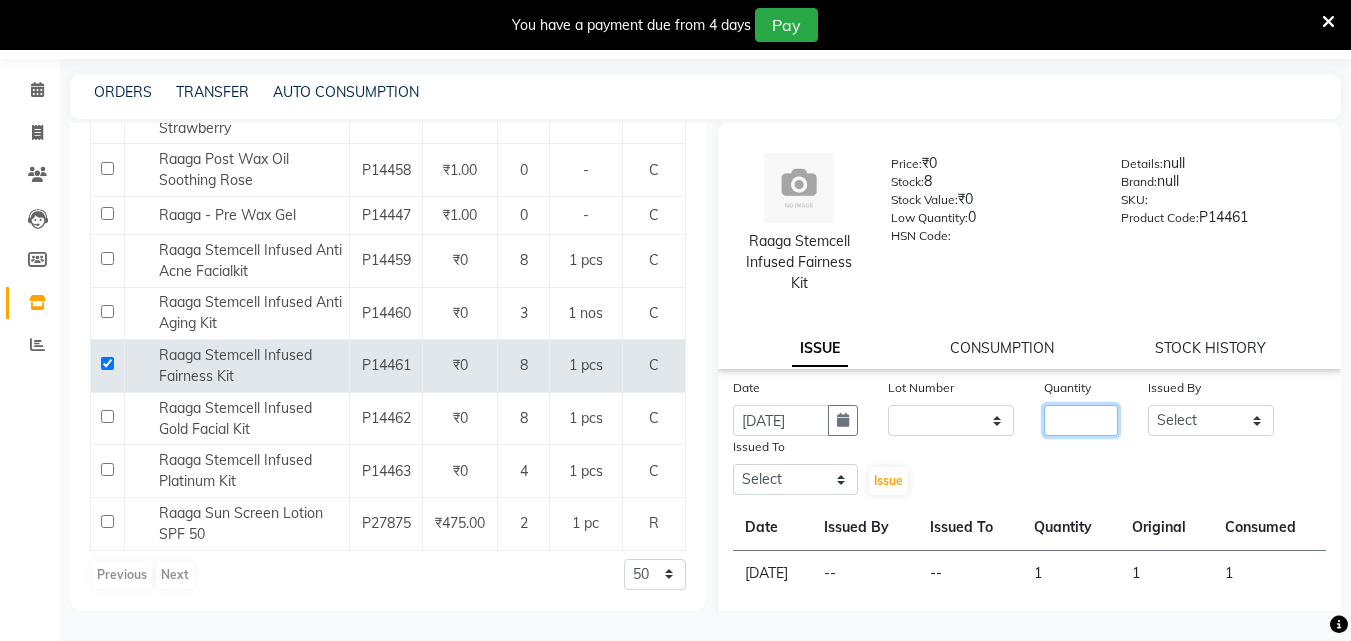 click 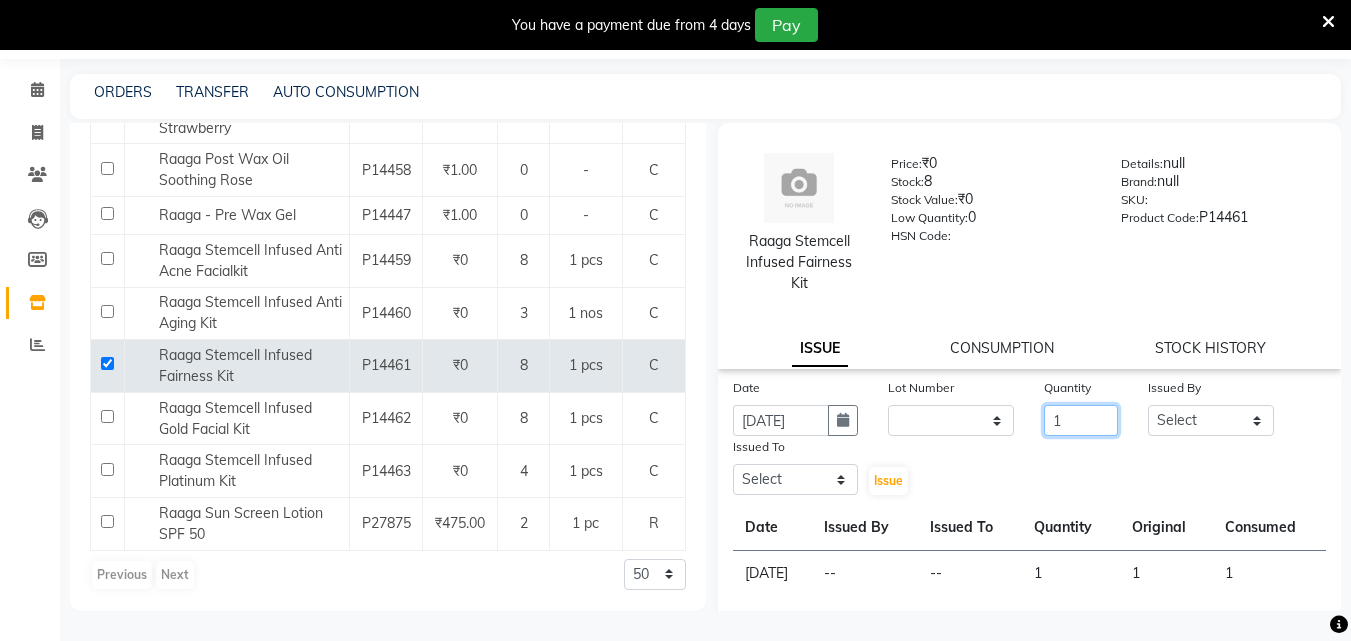 type on "1" 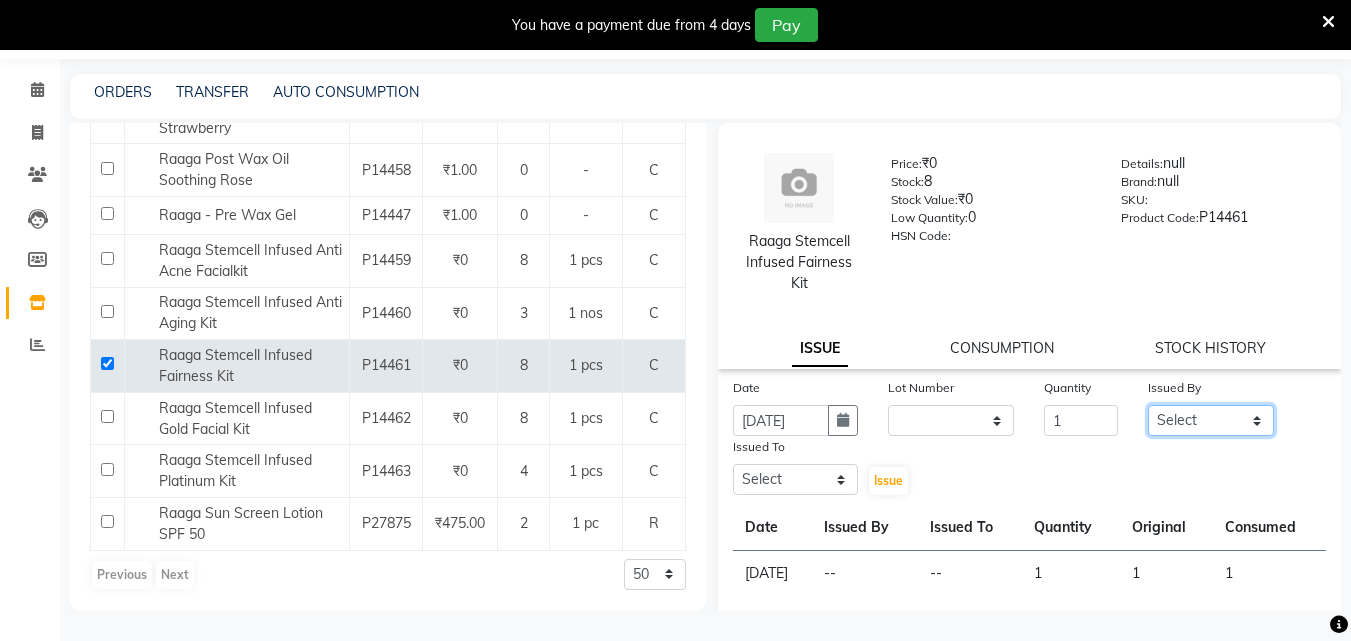 click on "Select ALLEPPEY ASHTAMUDI Jyothy REKHA B ROSELIN Soumya Sreedevi" 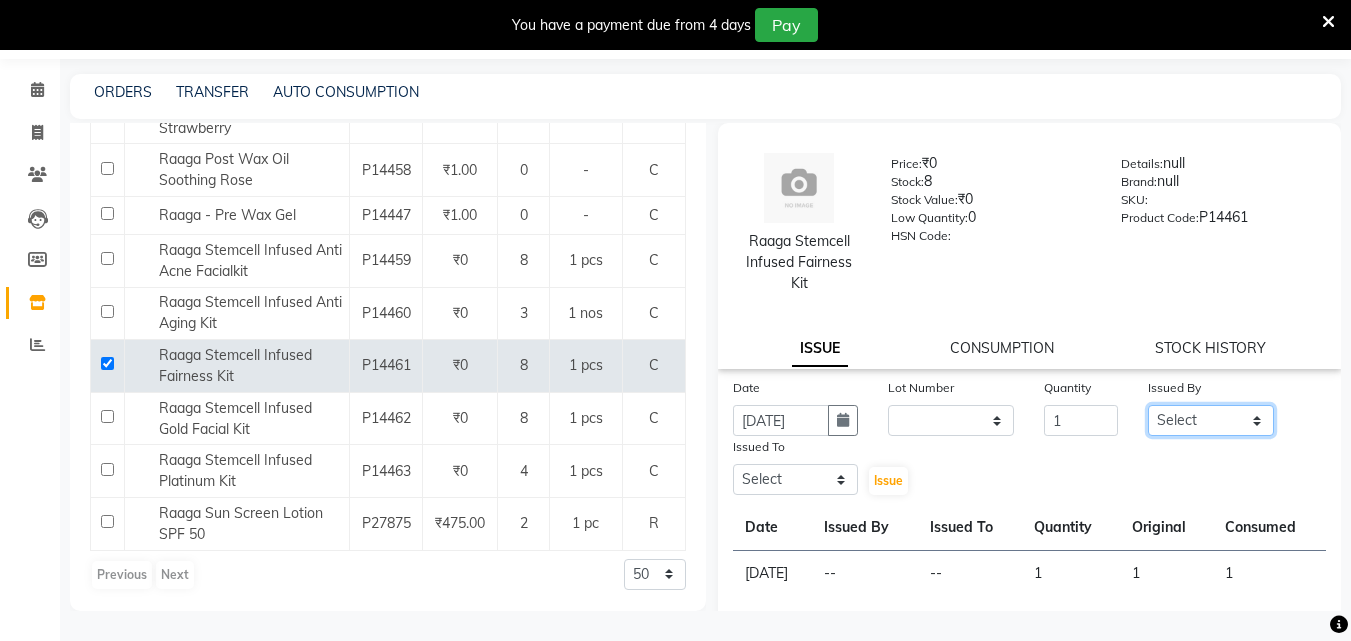 select on "57585" 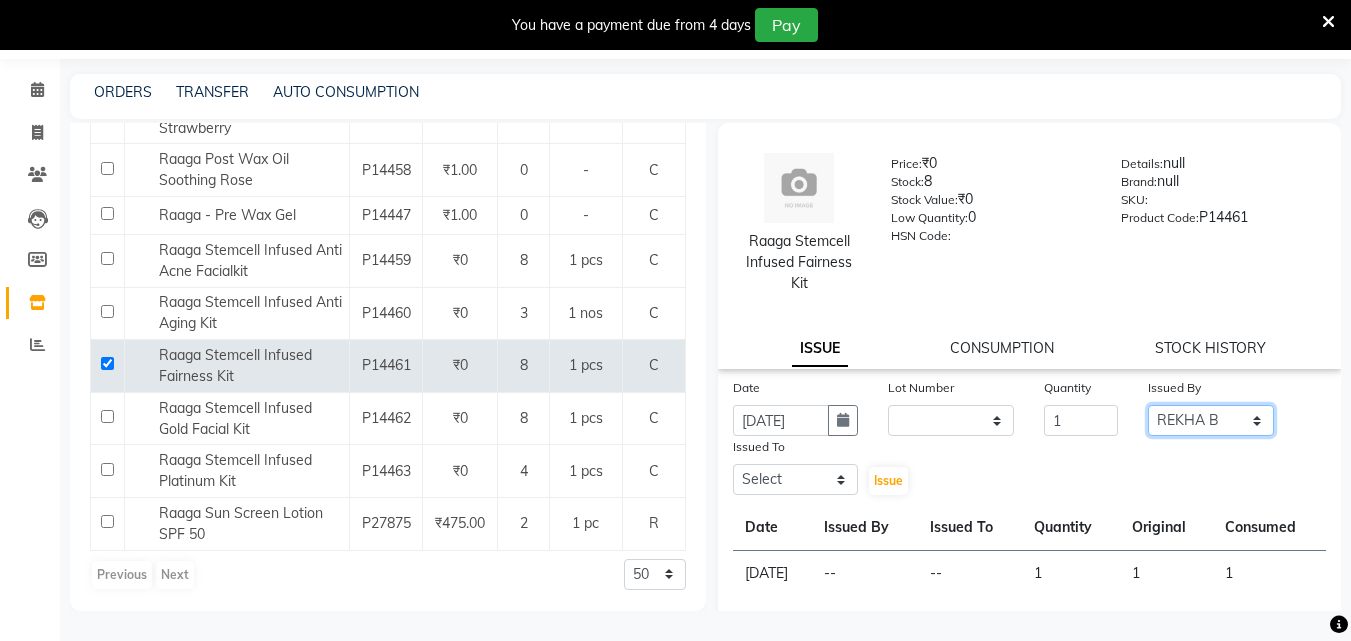 click on "Select ALLEPPEY ASHTAMUDI Jyothy REKHA B ROSELIN Soumya Sreedevi" 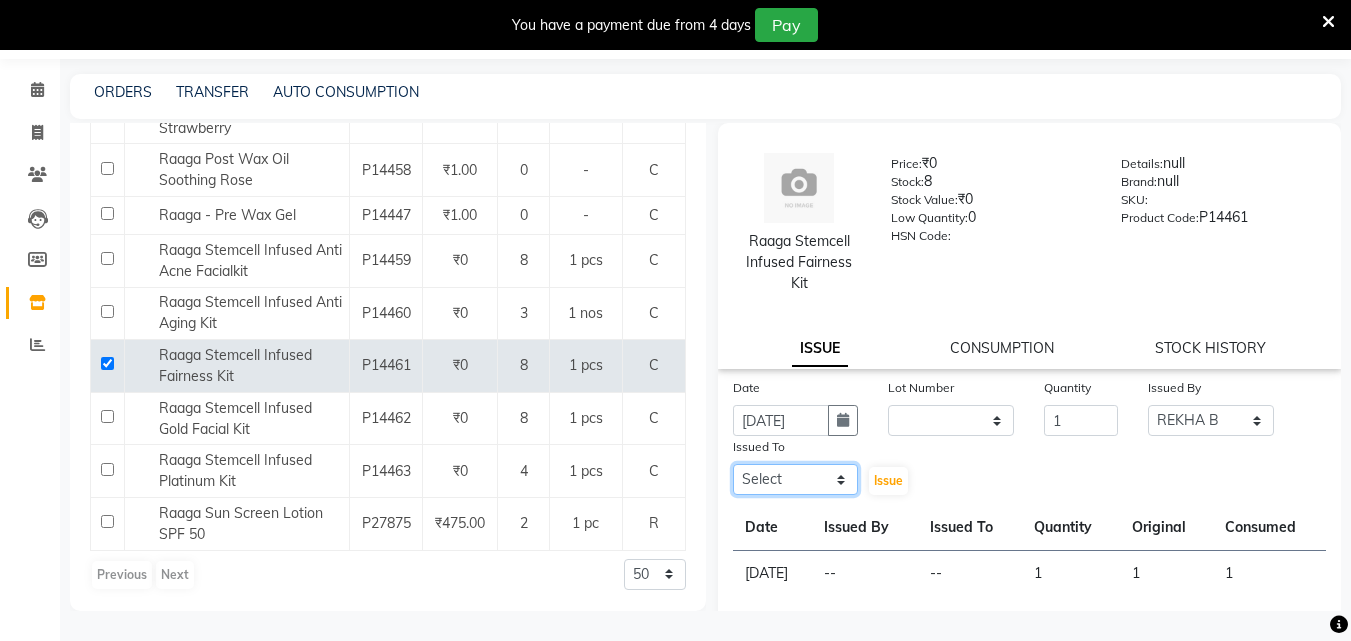 click on "Select ALLEPPEY ASHTAMUDI Jyothy REKHA B ROSELIN Soumya Sreedevi" 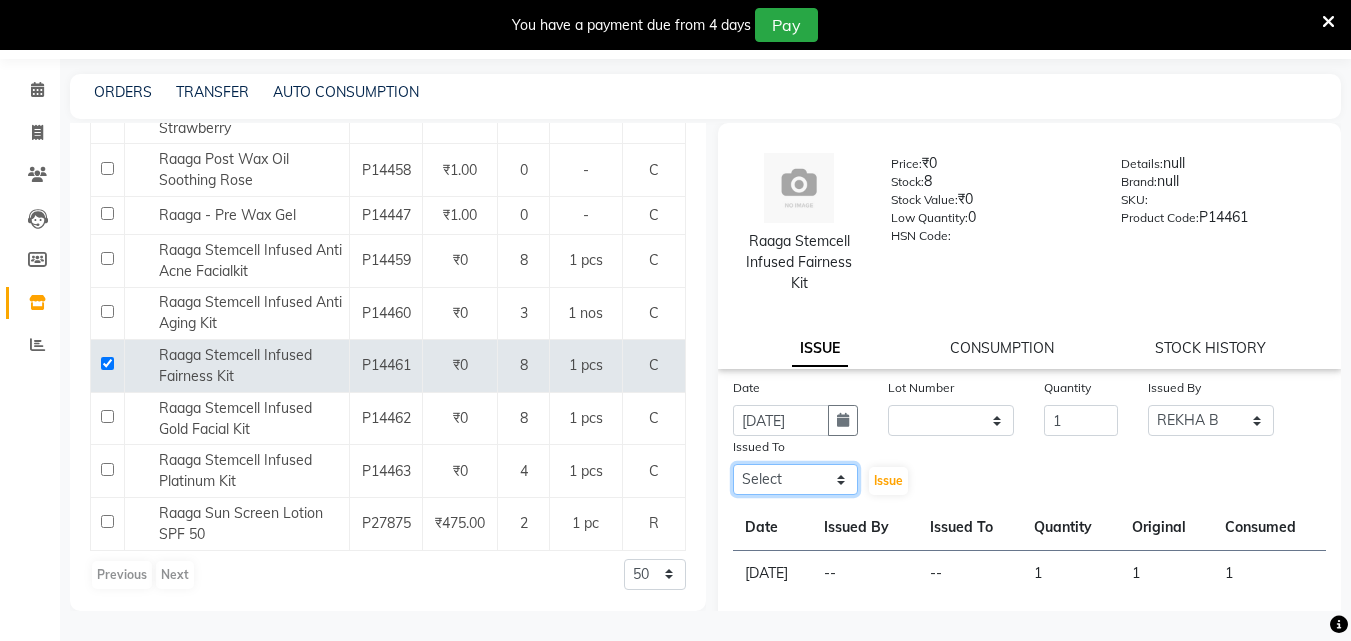 select on "80964" 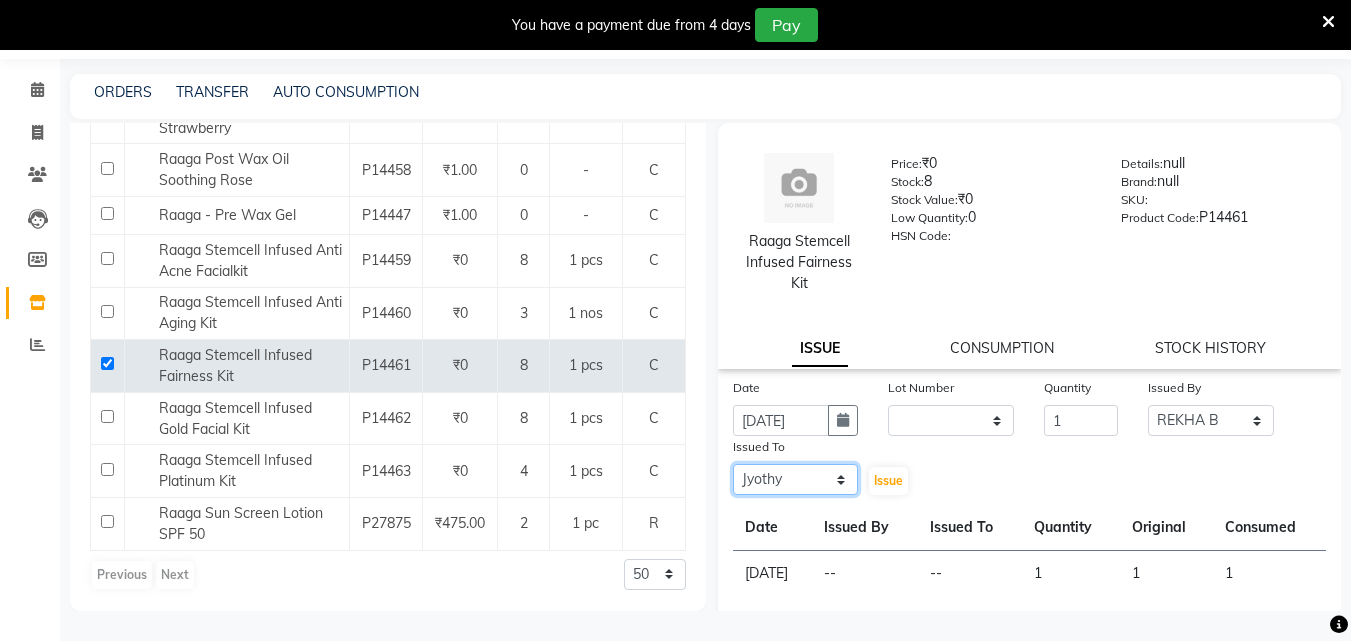 click on "Select ALLEPPEY ASHTAMUDI Jyothy REKHA B ROSELIN Soumya Sreedevi" 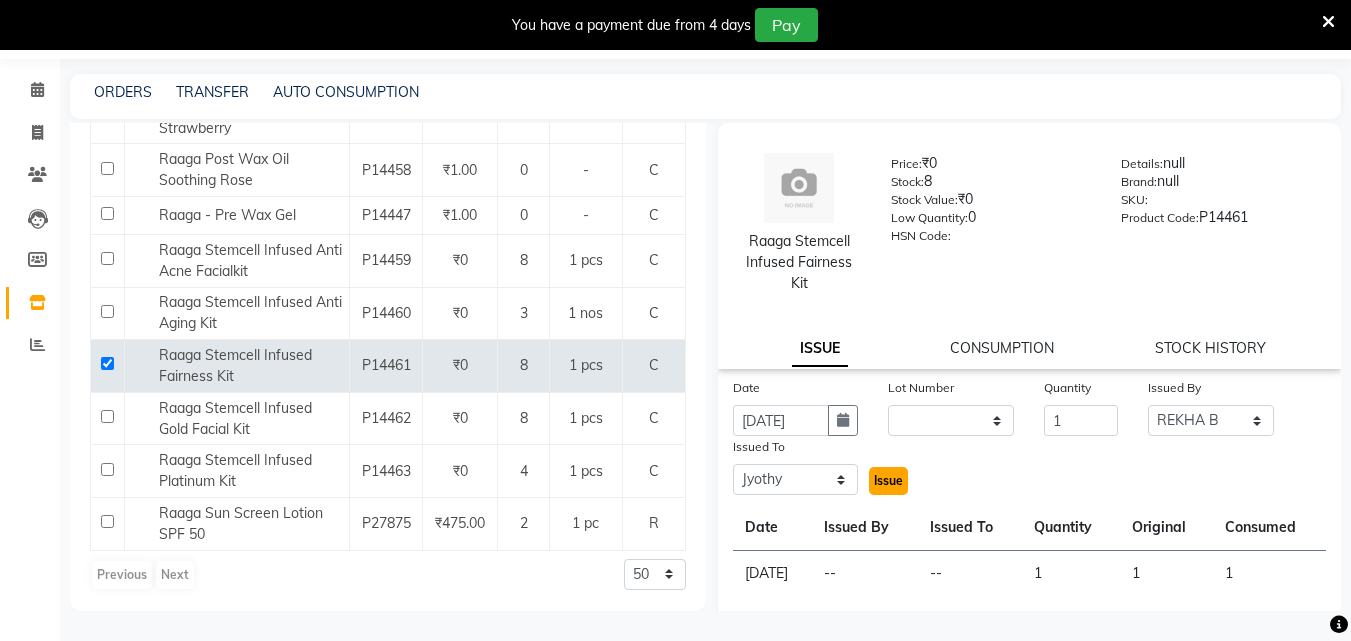 click on "Issue" 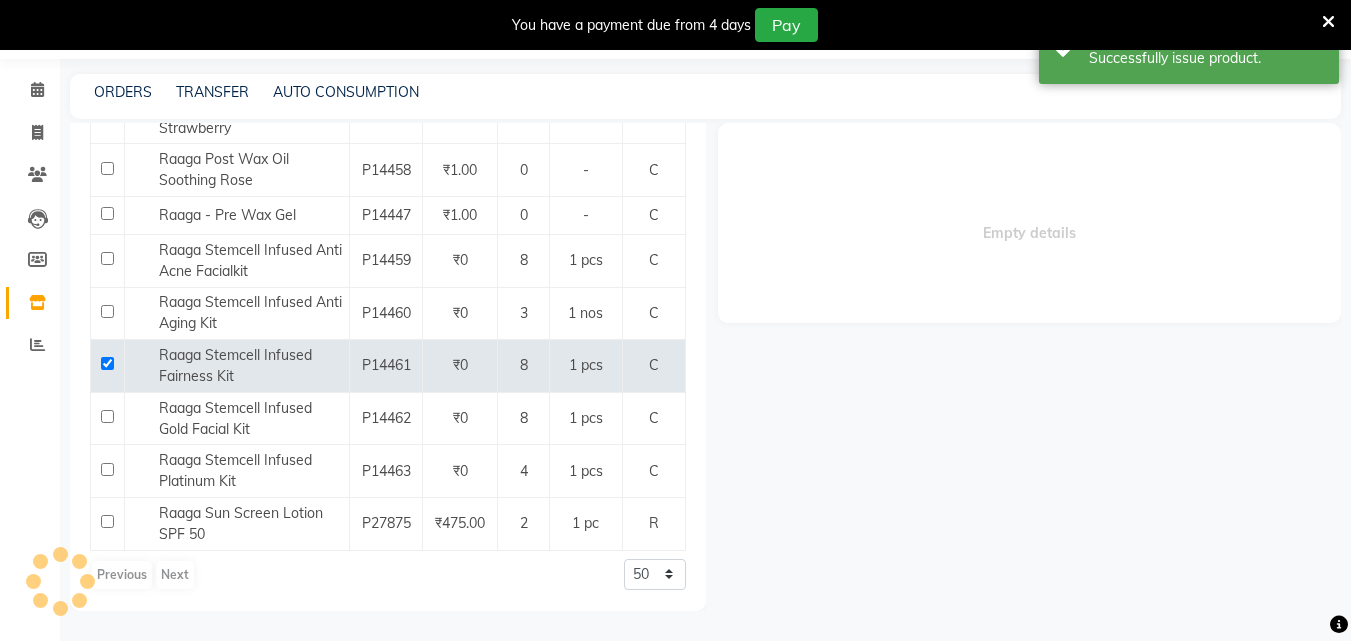 select 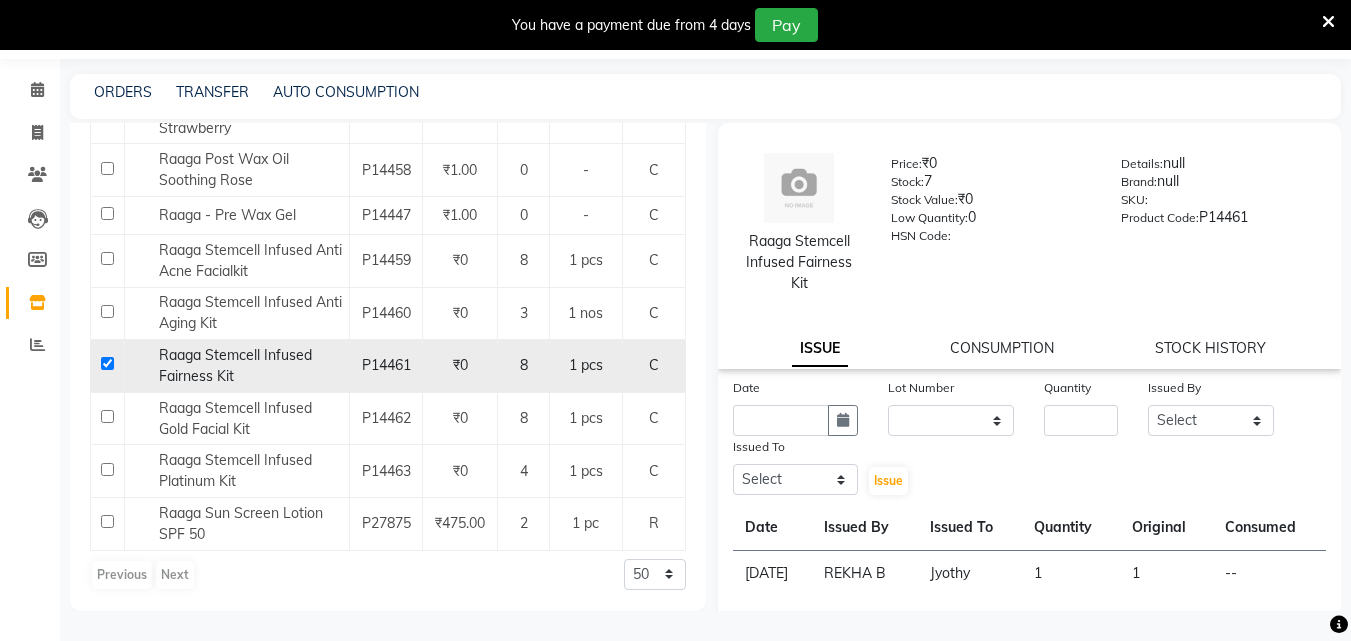 click 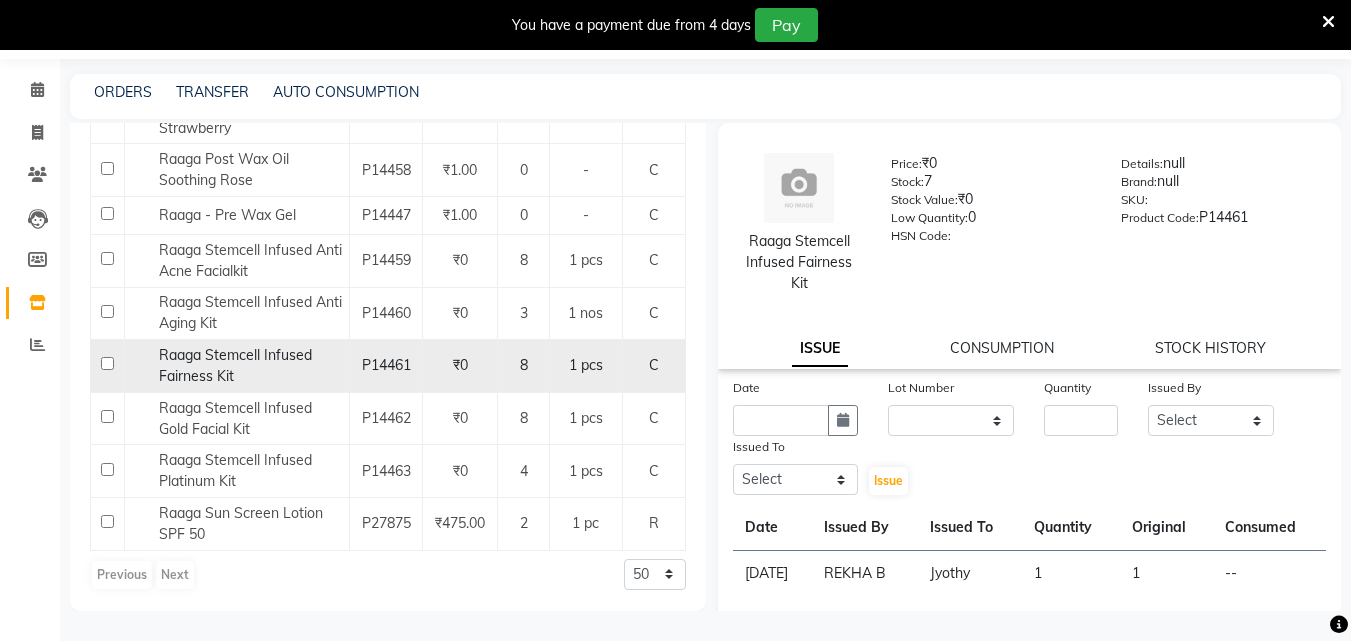 checkbox on "false" 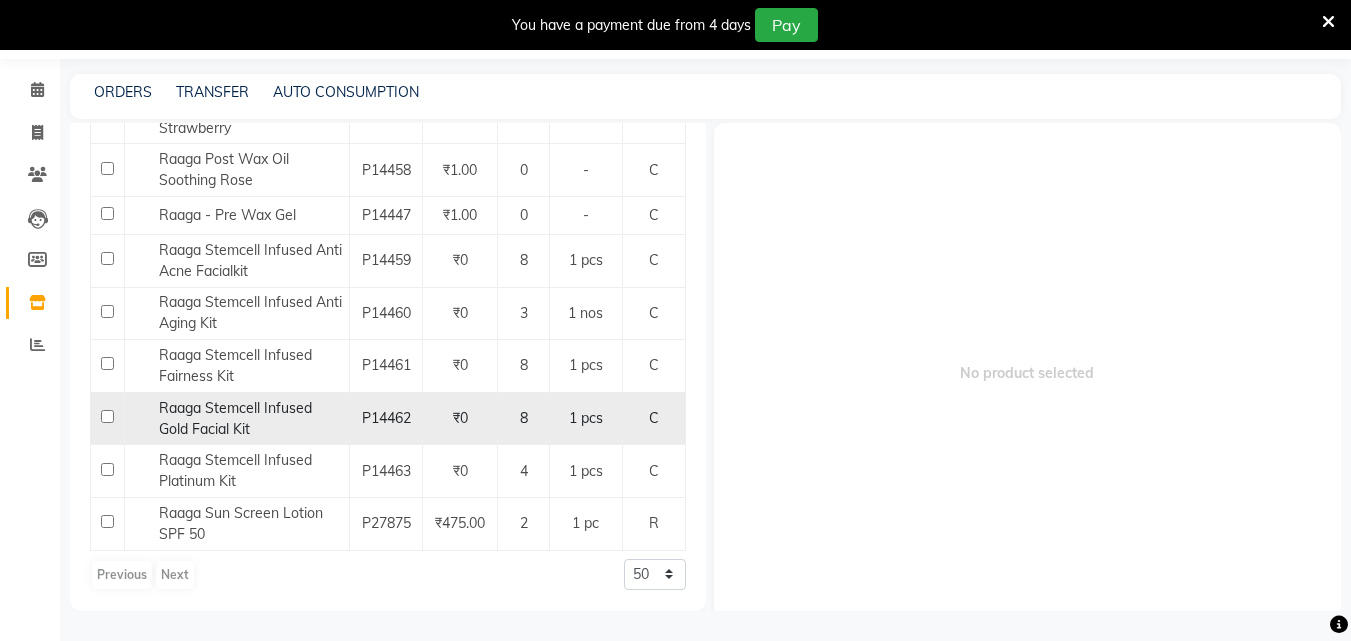click 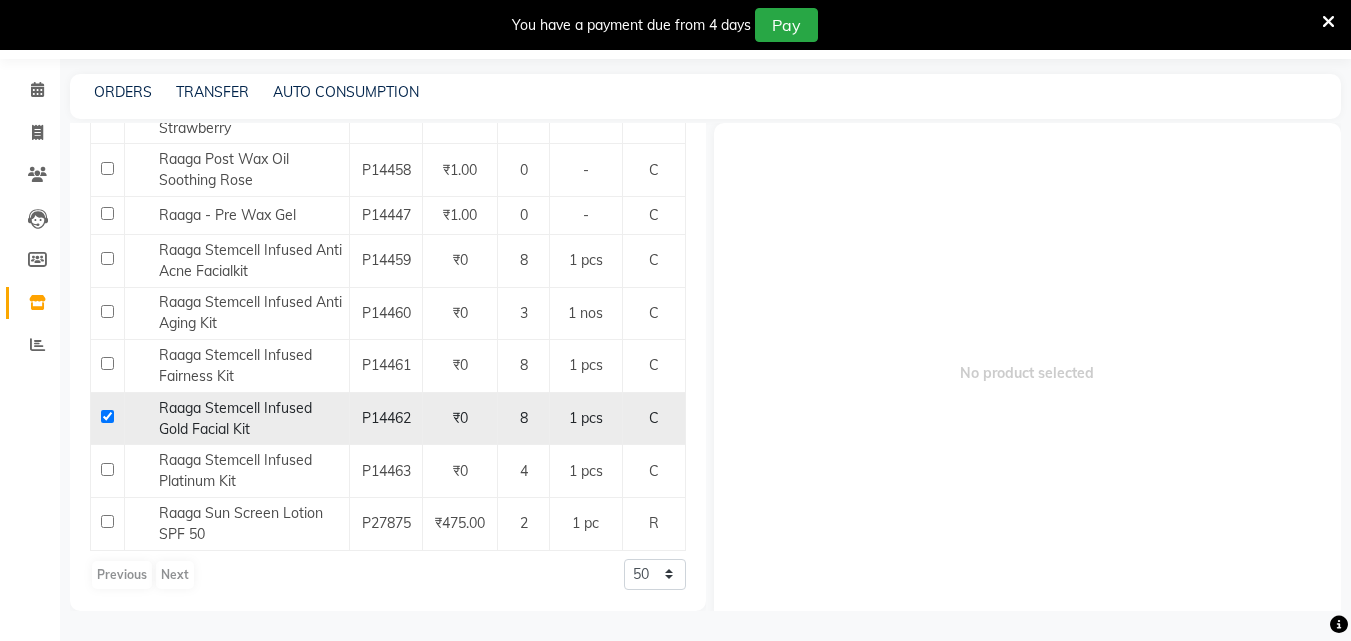 checkbox on "true" 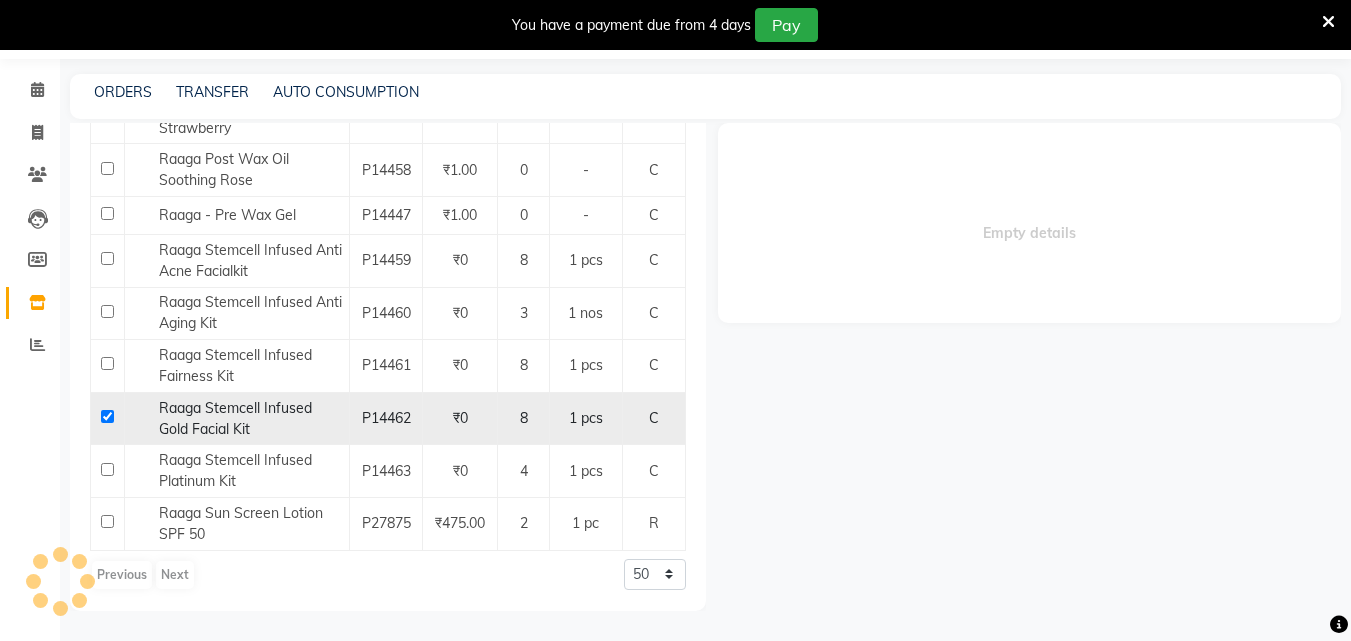 select 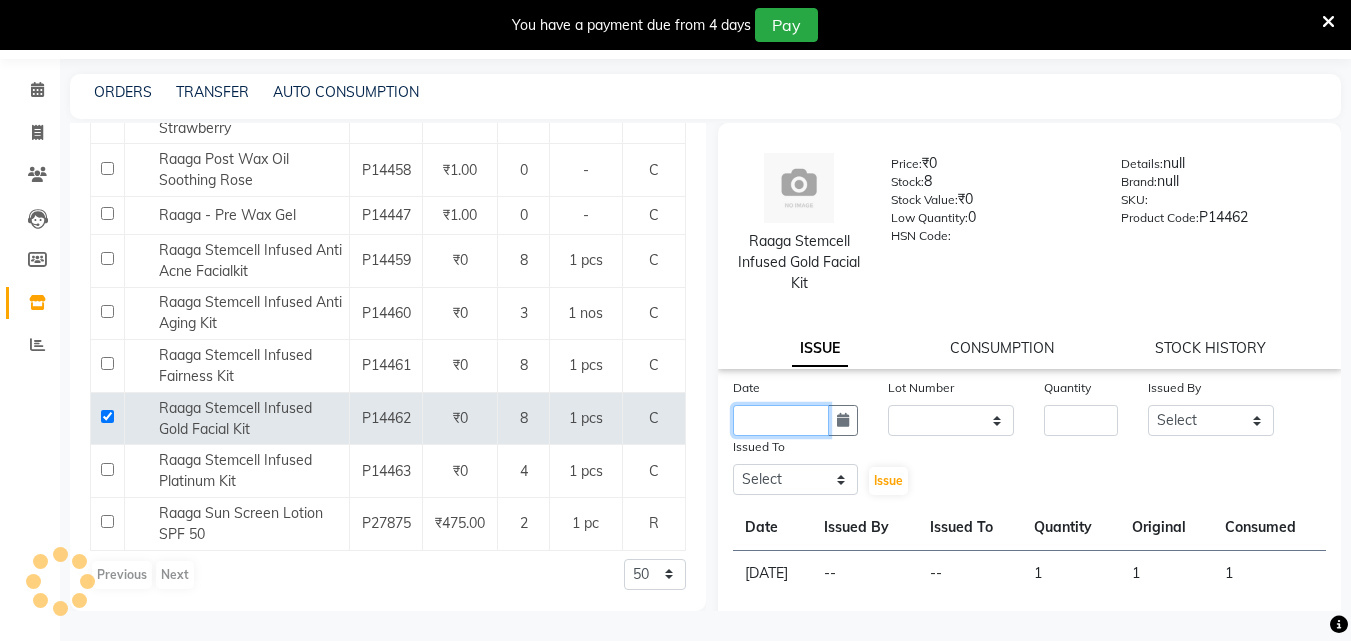 click 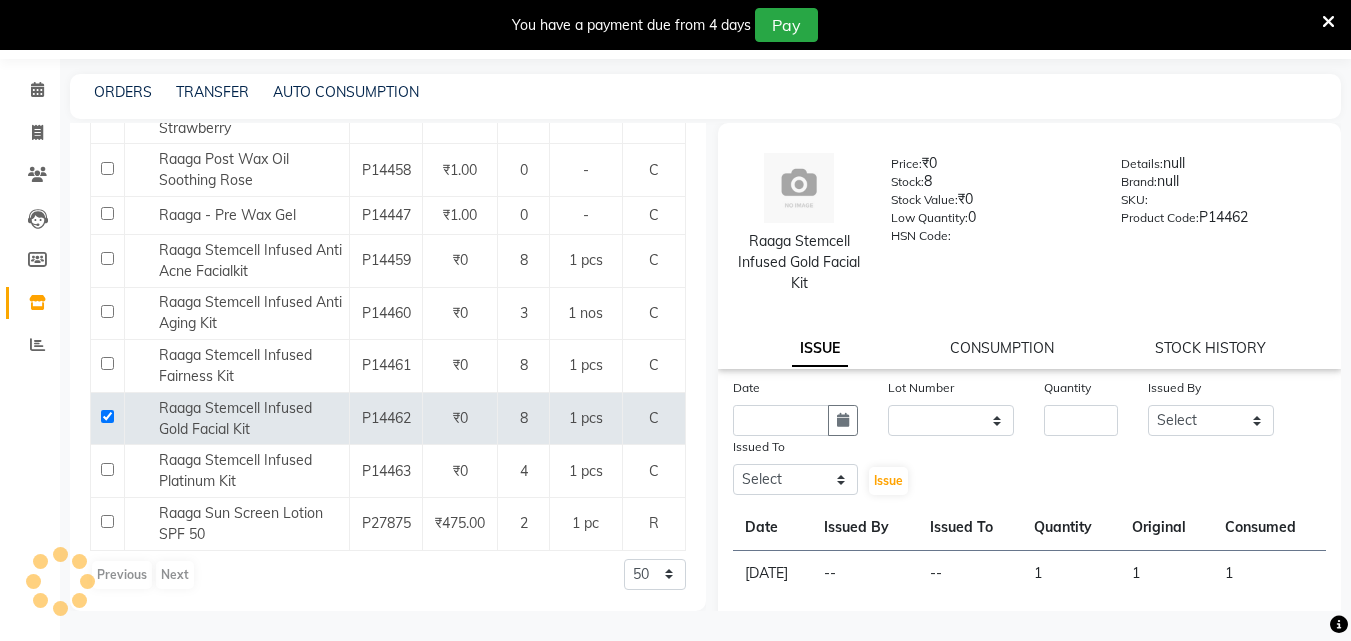 select on "7" 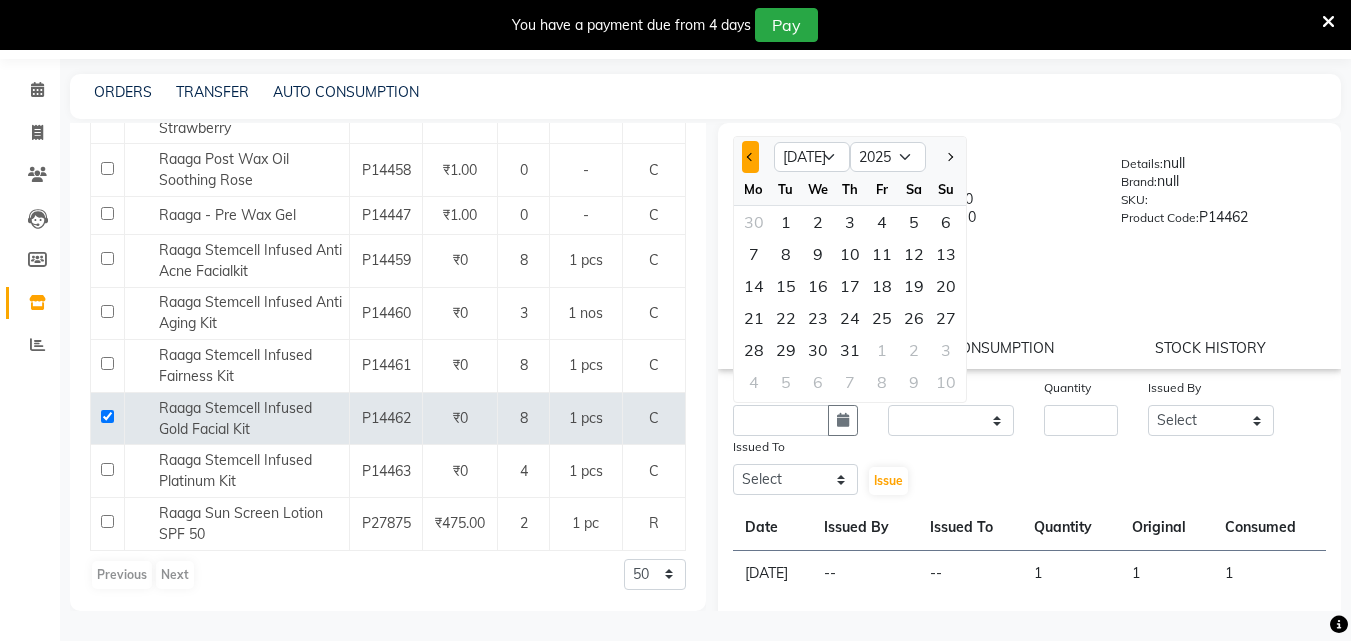 click 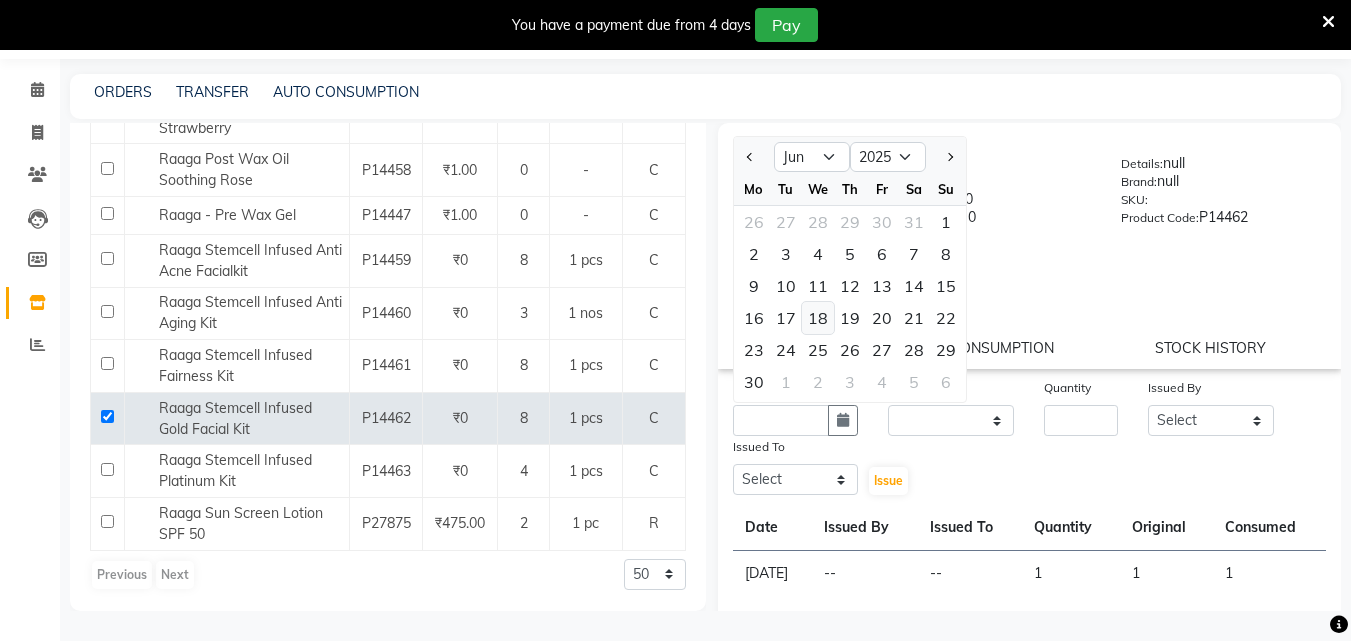 click on "18" 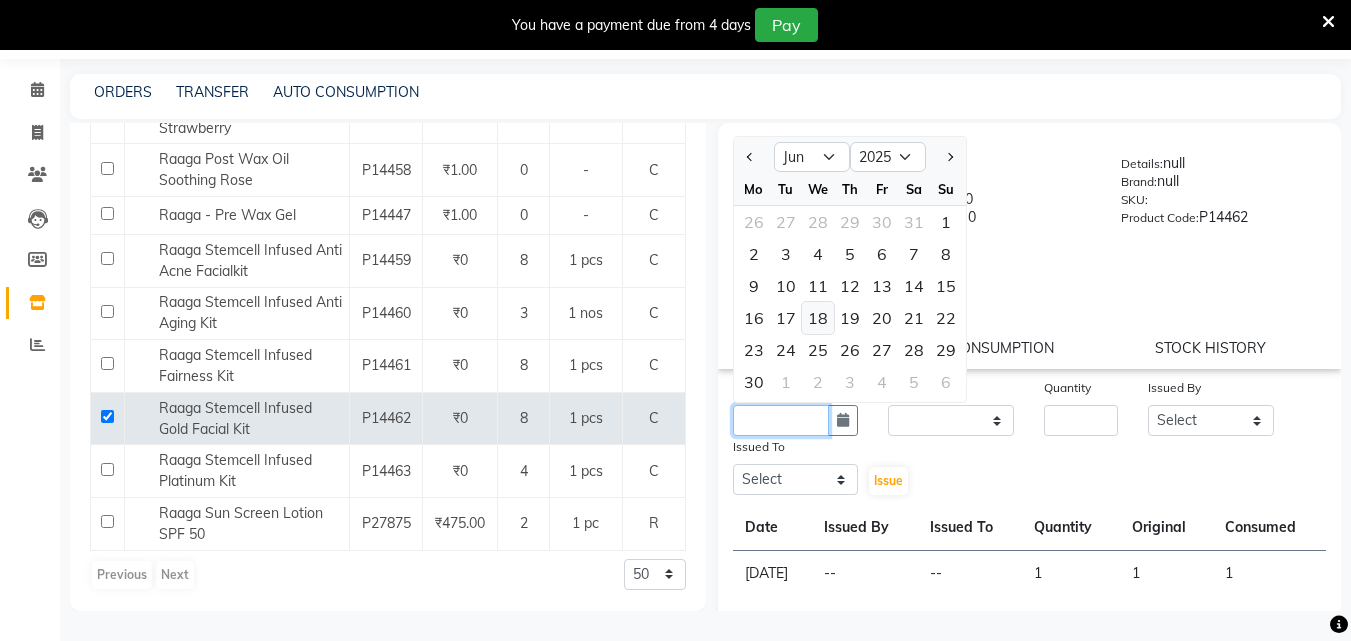 type on "18-06-2025" 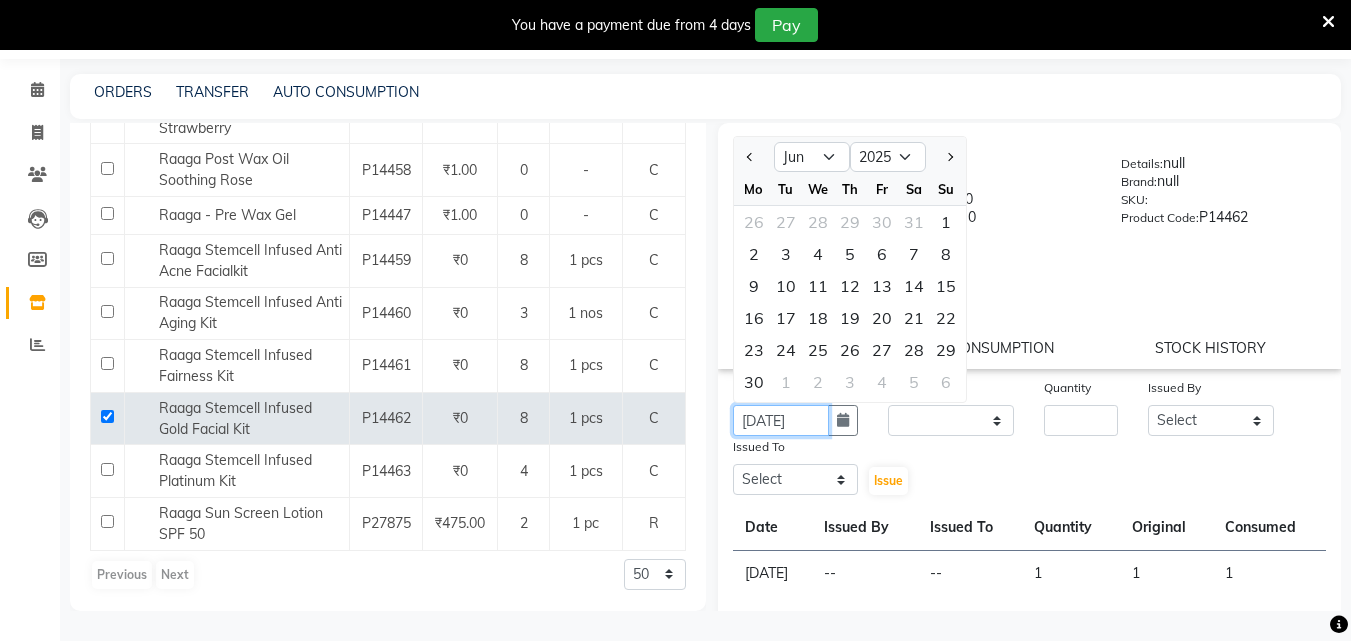 scroll, scrollTop: 0, scrollLeft: 4, axis: horizontal 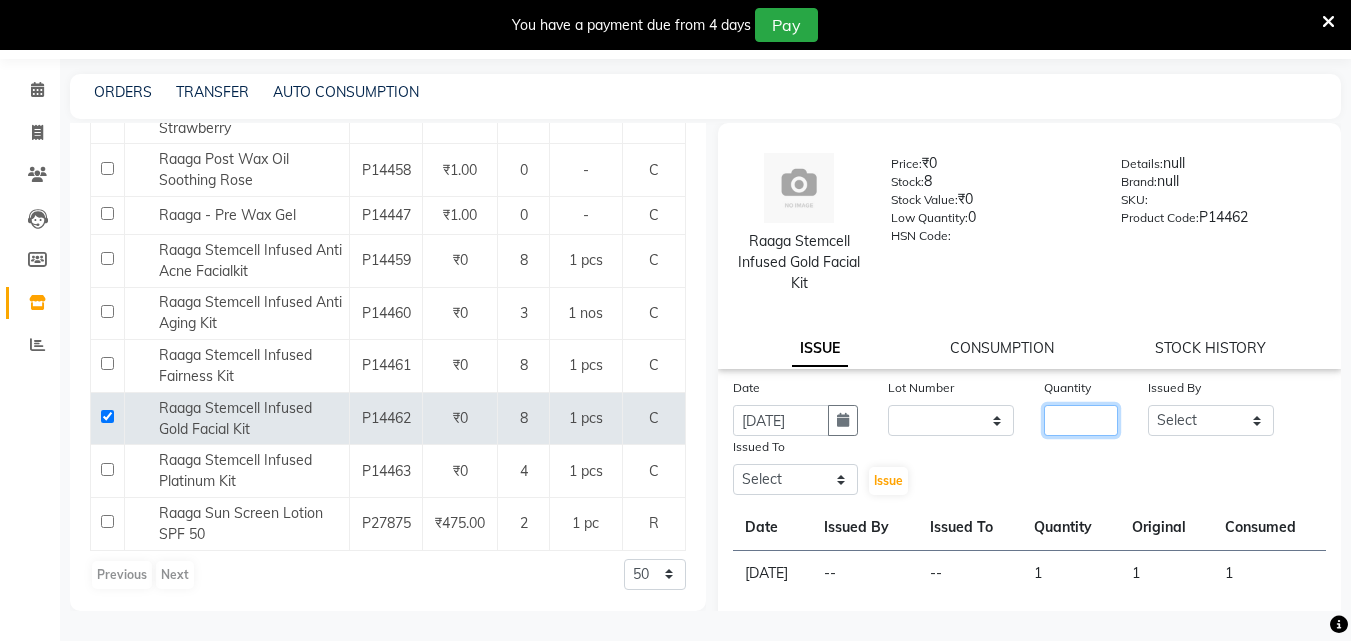 click 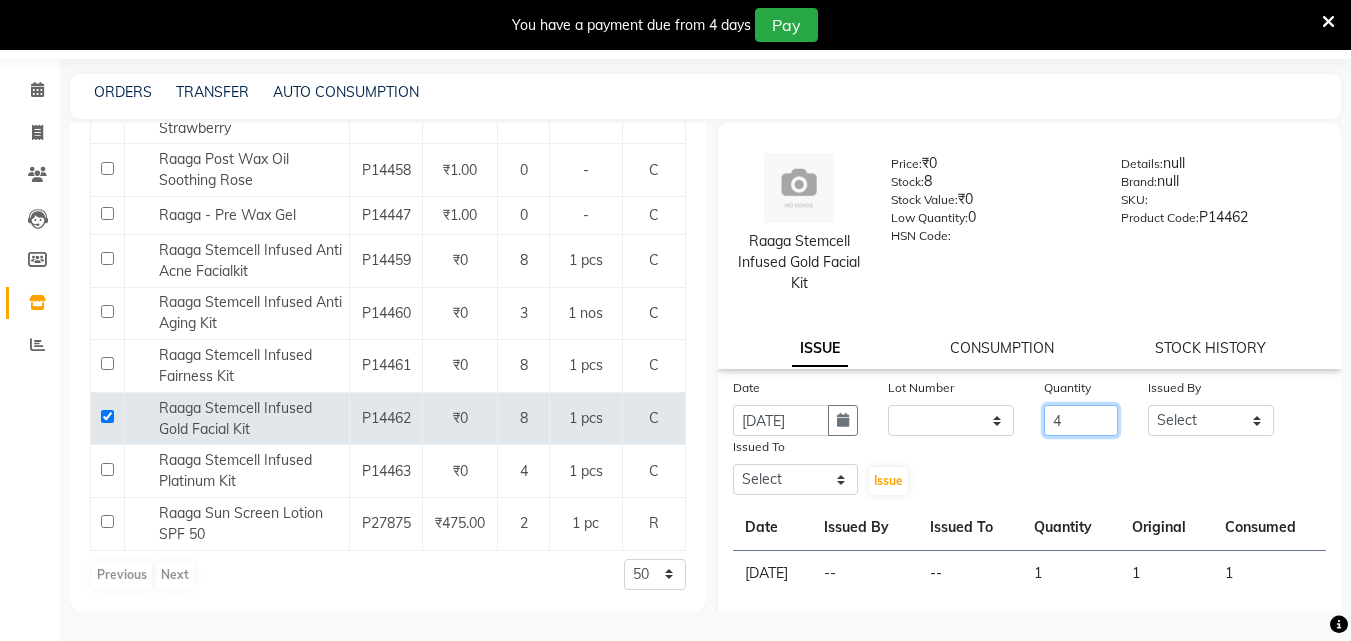 type on "4" 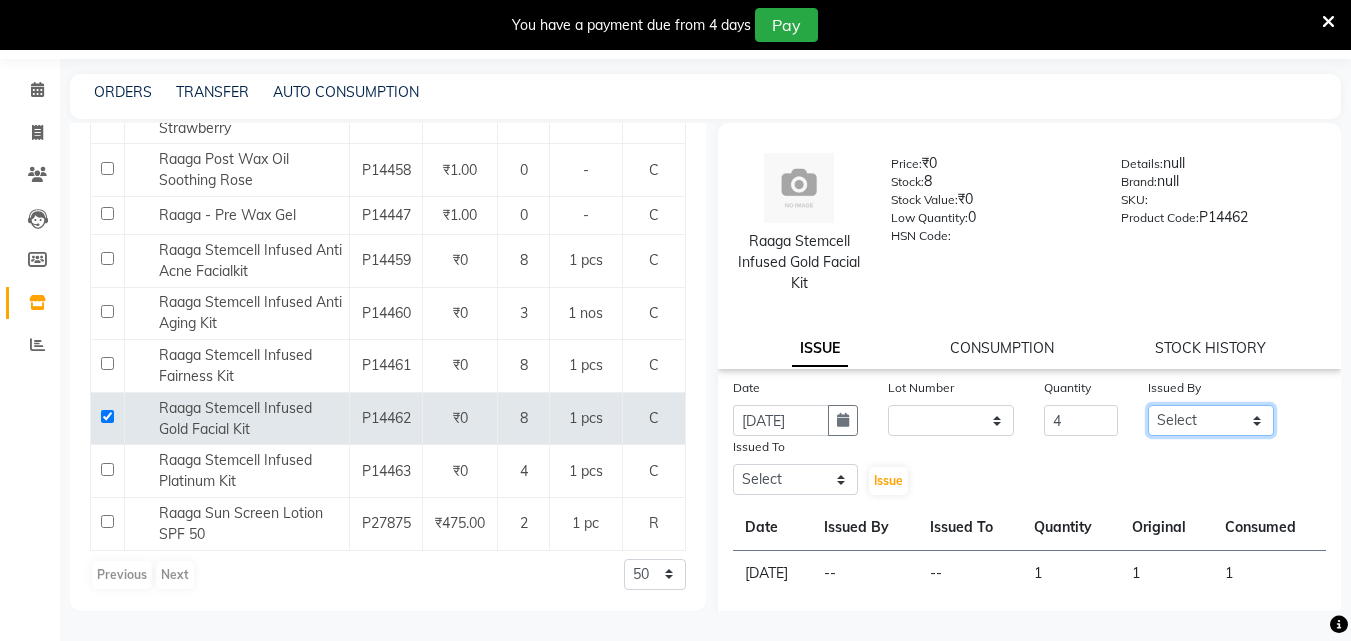 click on "Select ALLEPPEY ASHTAMUDI Jyothy REKHA B ROSELIN Soumya Sreedevi" 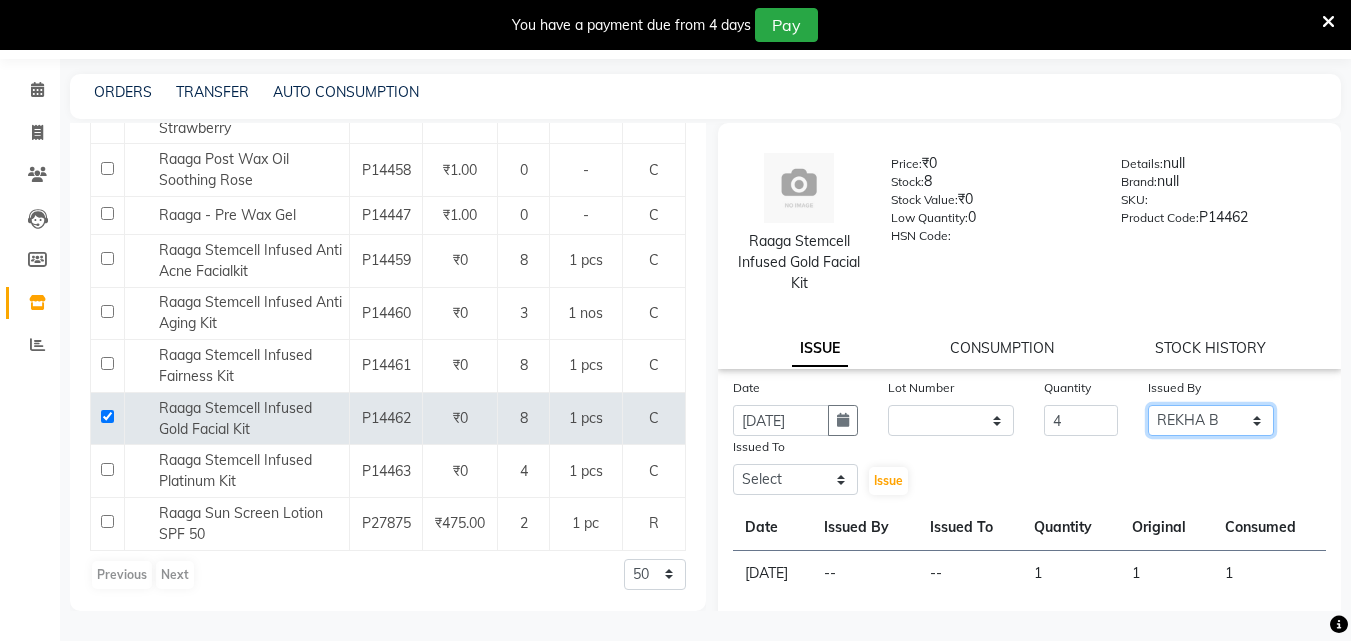 click on "Select ALLEPPEY ASHTAMUDI Jyothy REKHA B ROSELIN Soumya Sreedevi" 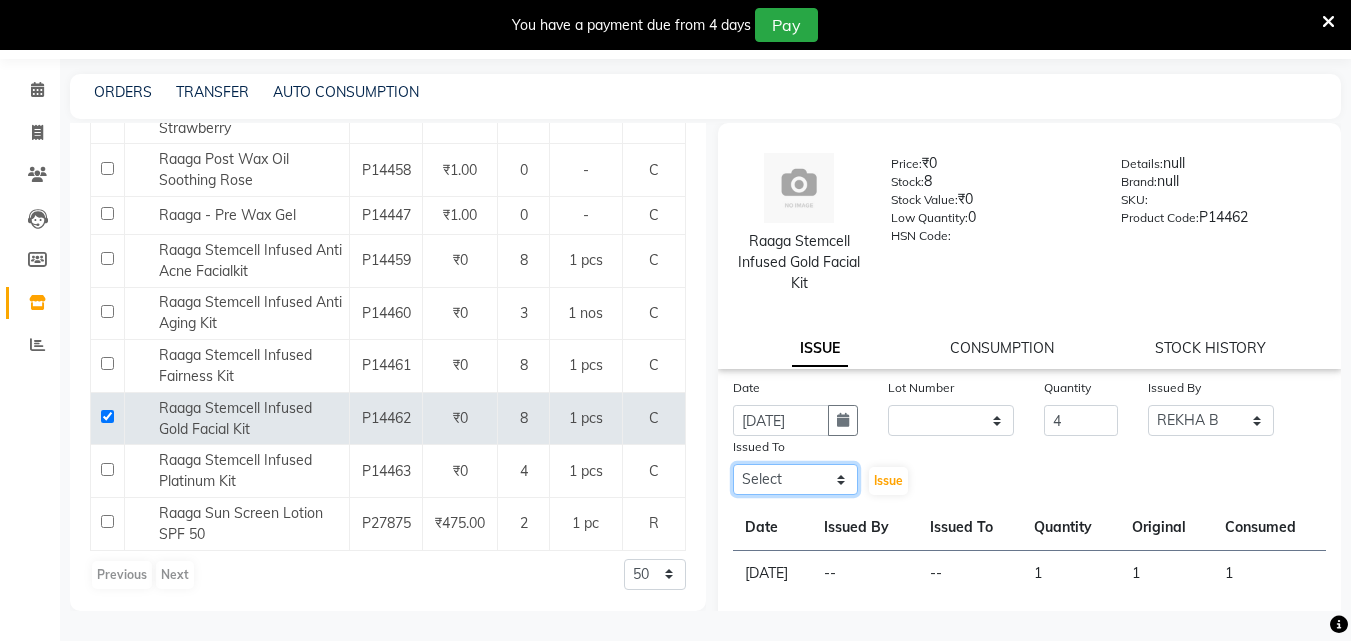 click on "Select ALLEPPEY ASHTAMUDI Jyothy REKHA B ROSELIN Soumya Sreedevi" 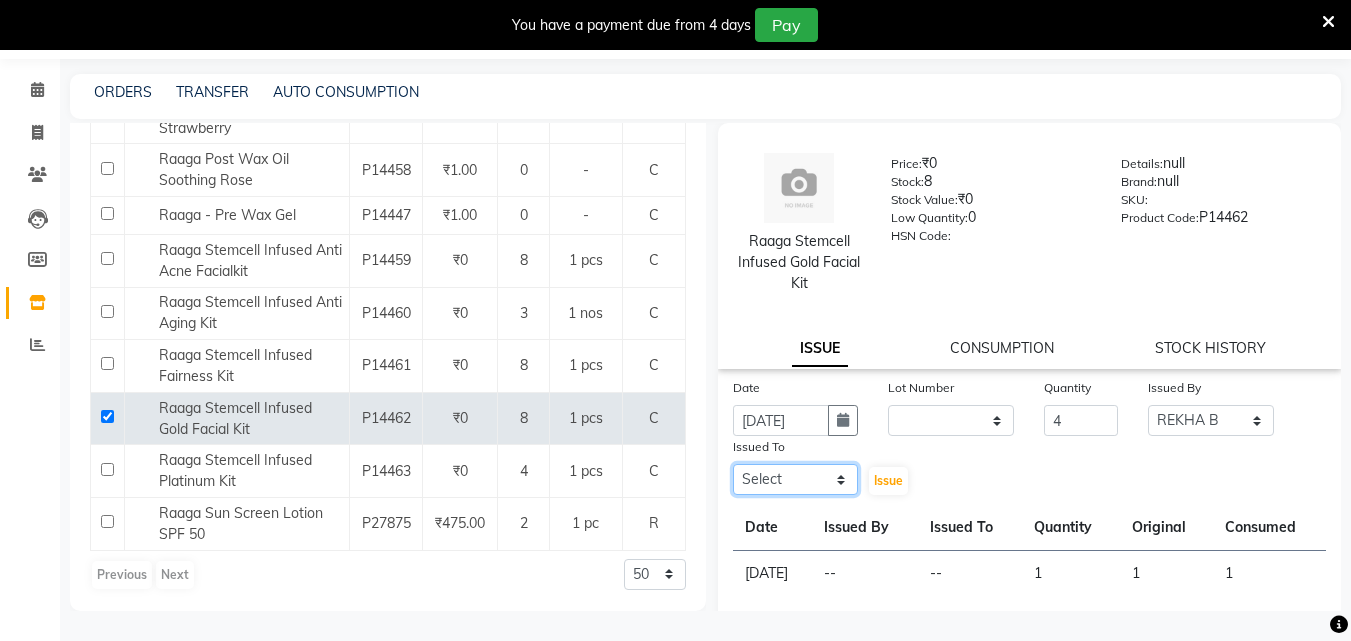 select on "76486" 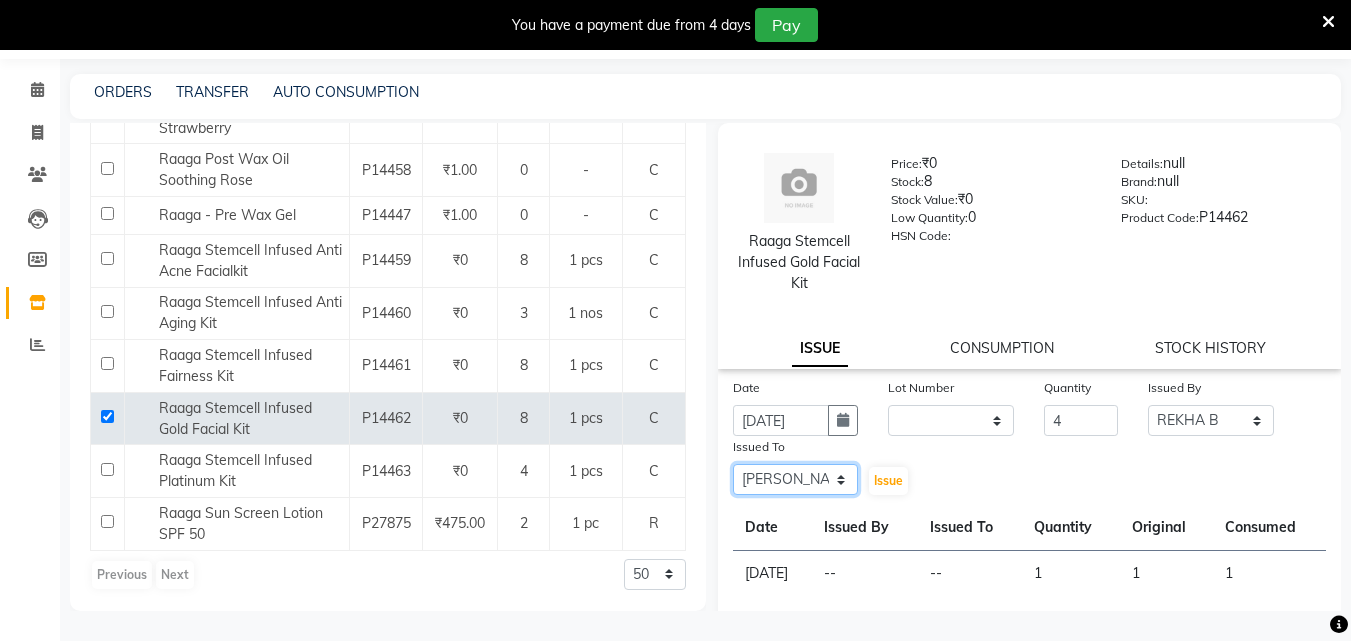 click on "Select ALLEPPEY ASHTAMUDI Jyothy REKHA B ROSELIN Soumya Sreedevi" 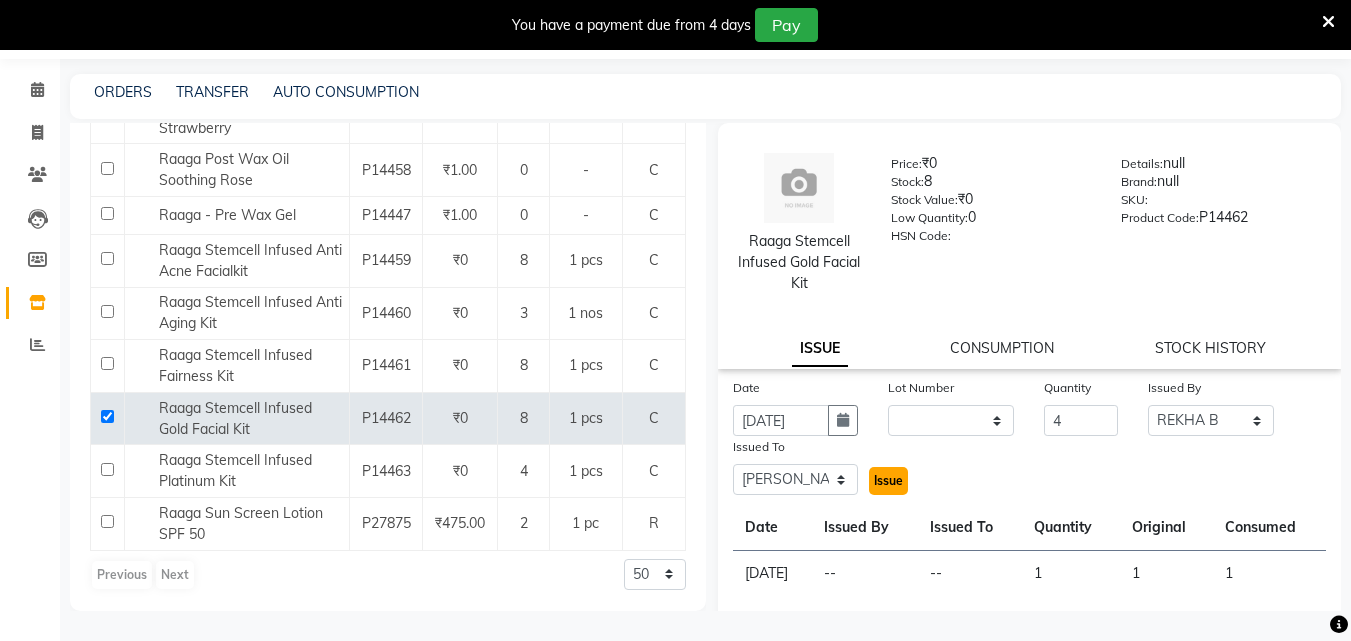 click on "Issue" 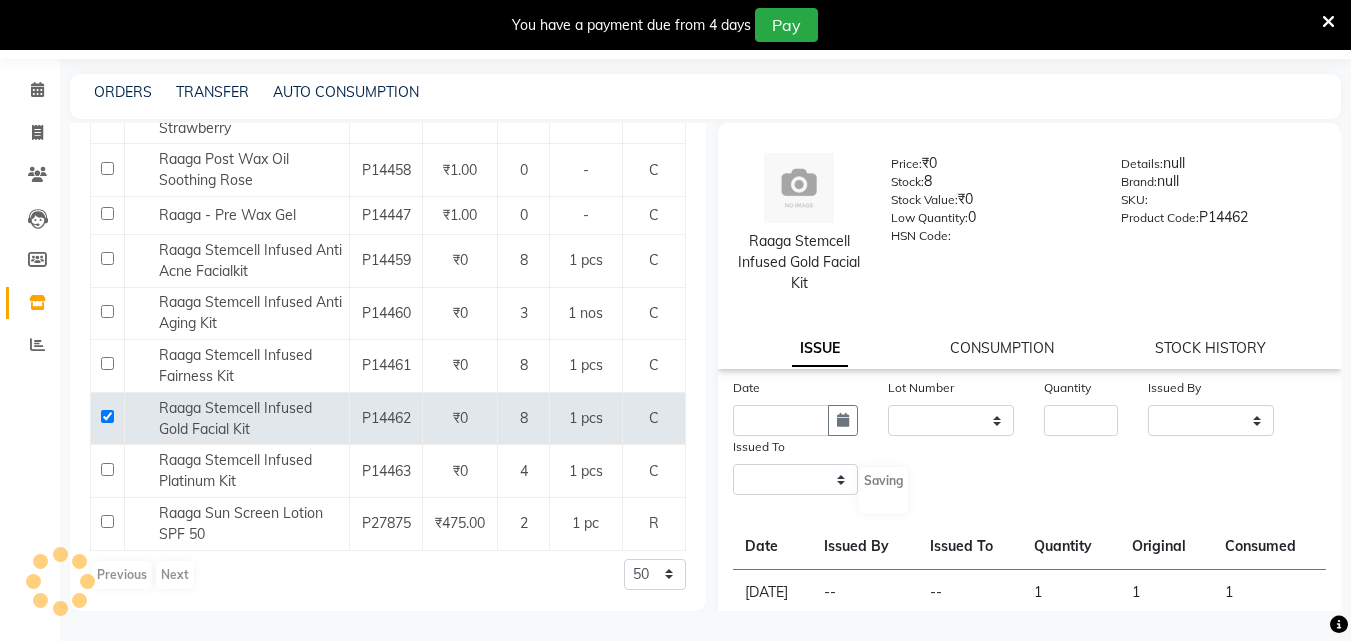 select 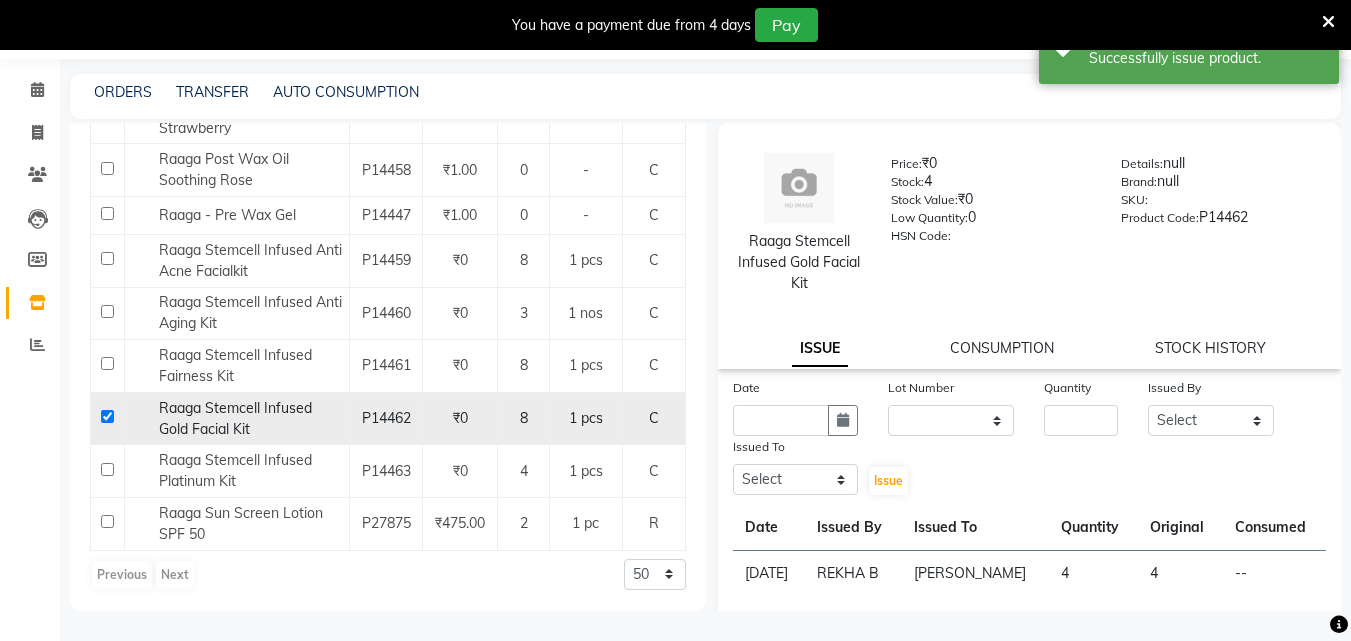 click 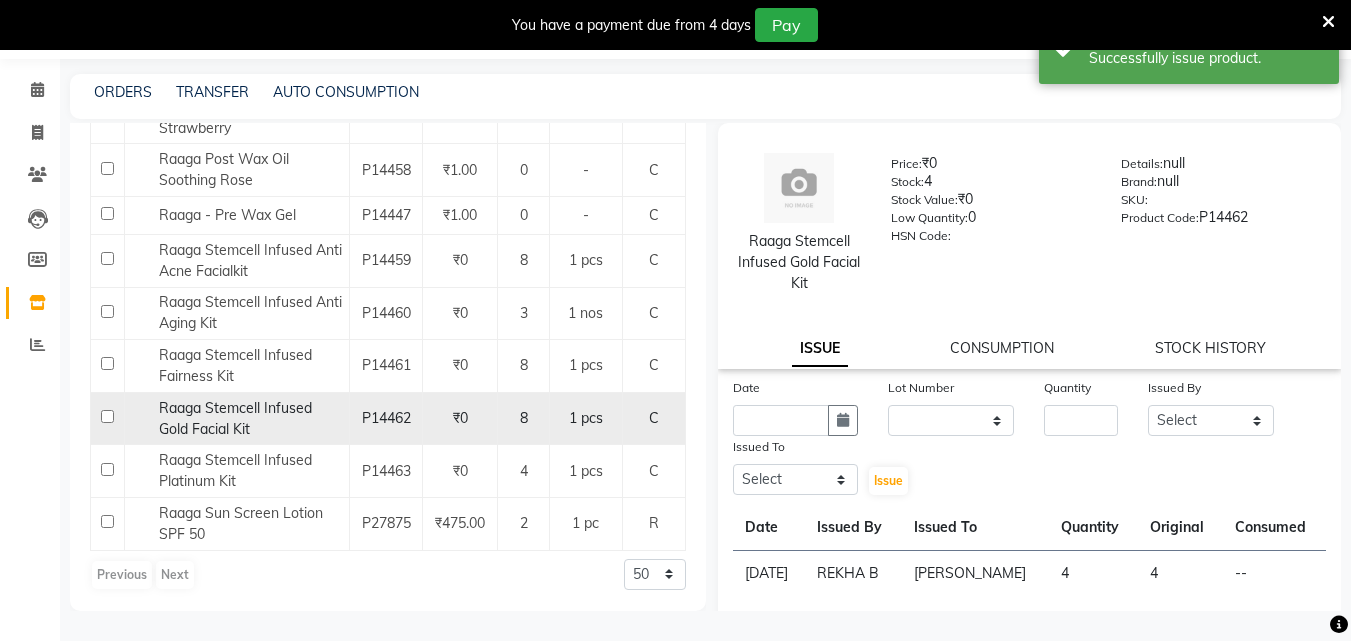 checkbox on "false" 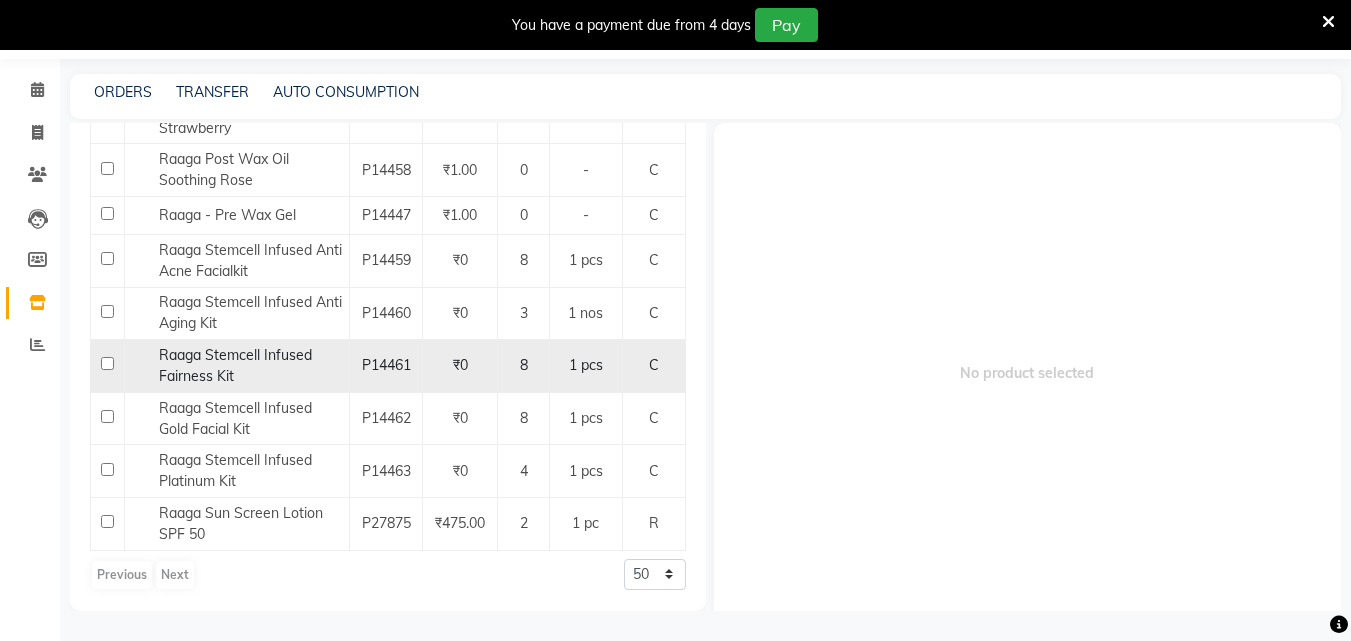 scroll, scrollTop: 882, scrollLeft: 0, axis: vertical 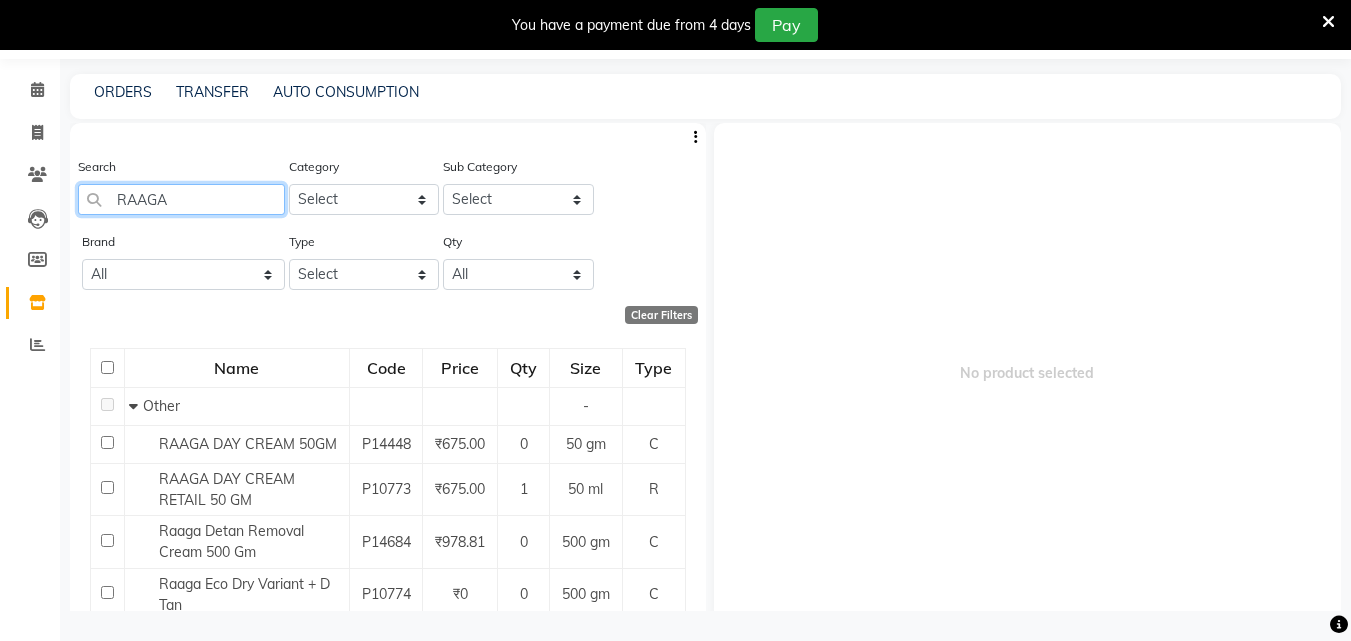click on "RAAGA" 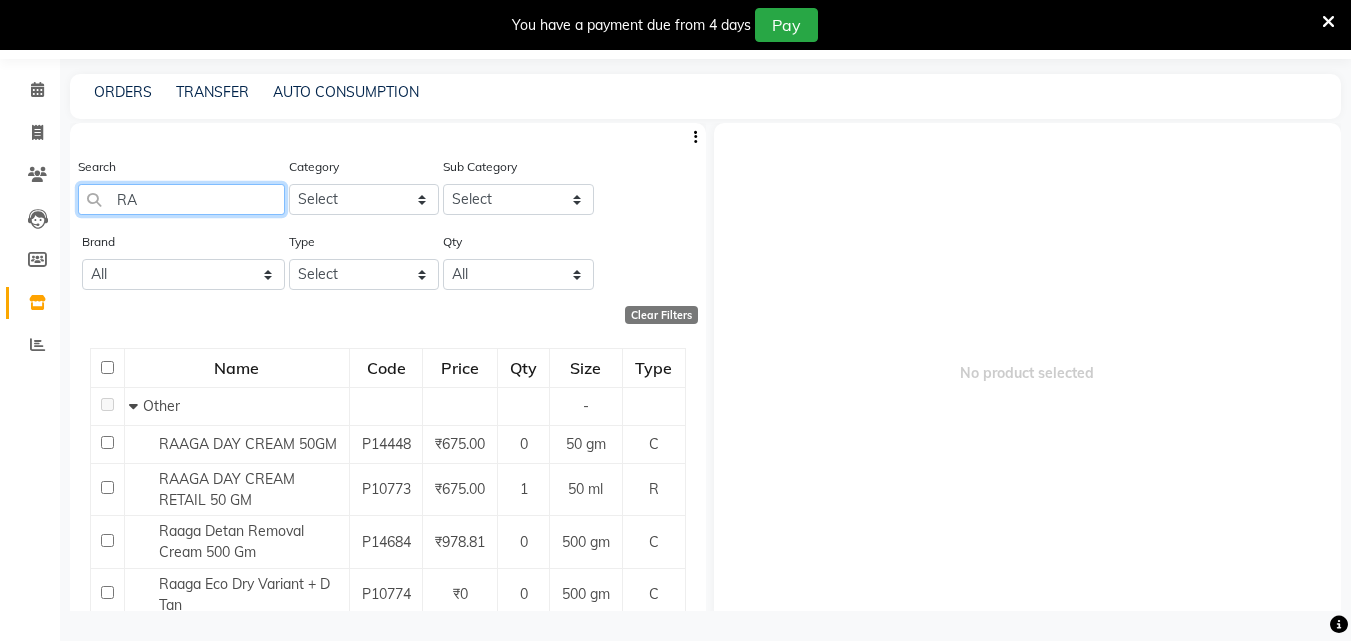 type on "R" 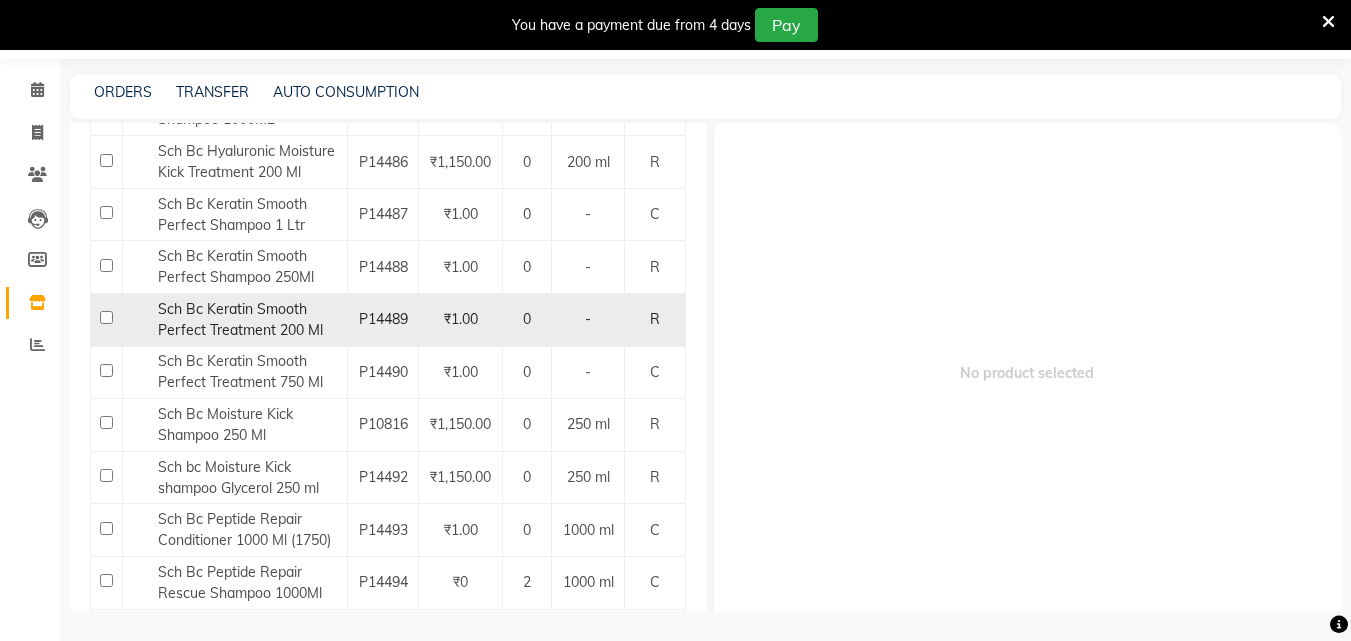 scroll, scrollTop: 600, scrollLeft: 0, axis: vertical 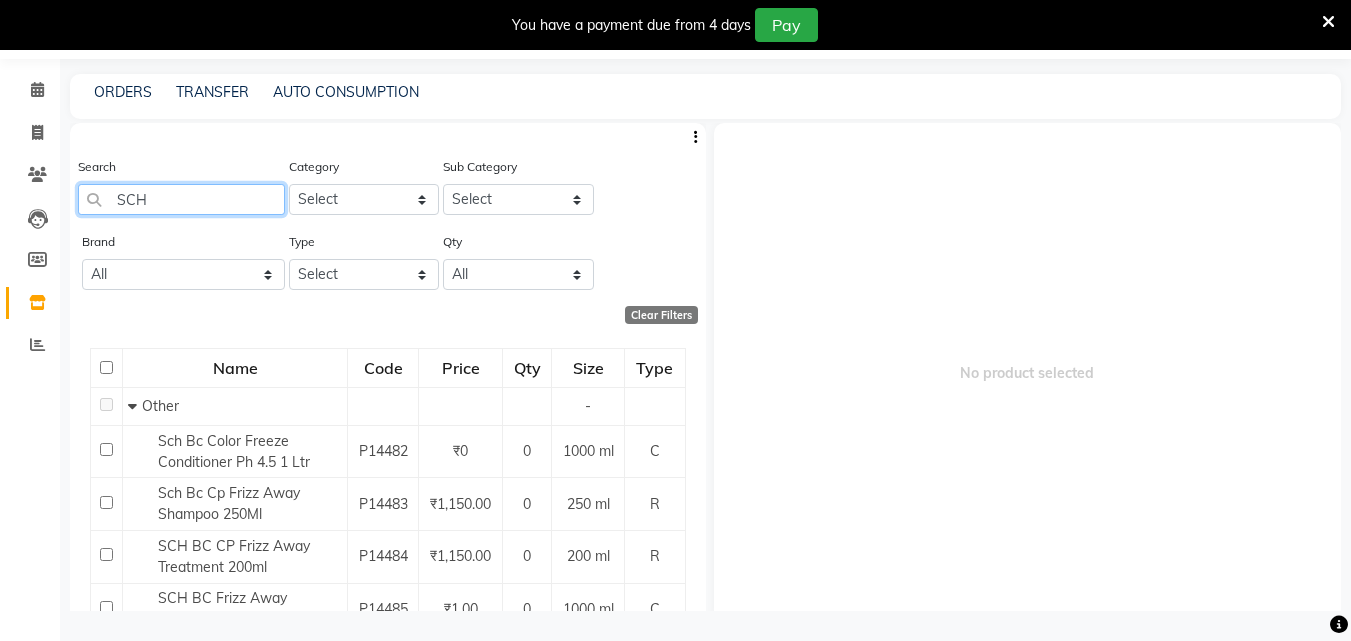 click on "SCH" 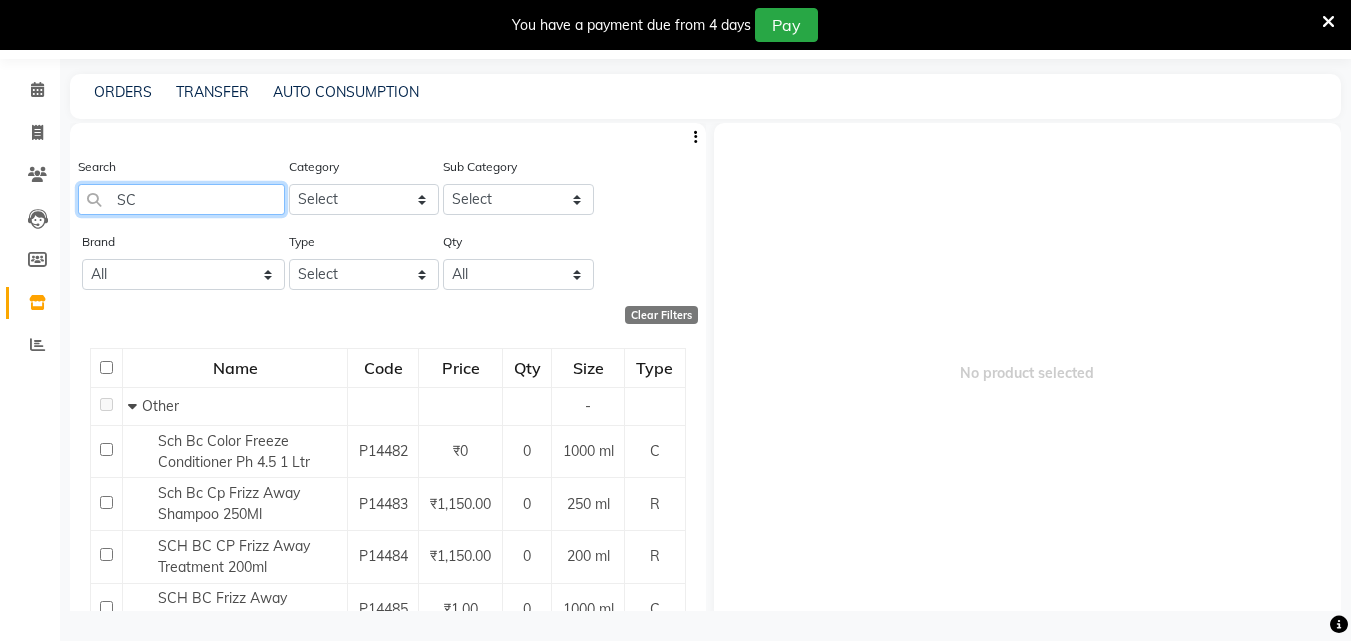 type on "S" 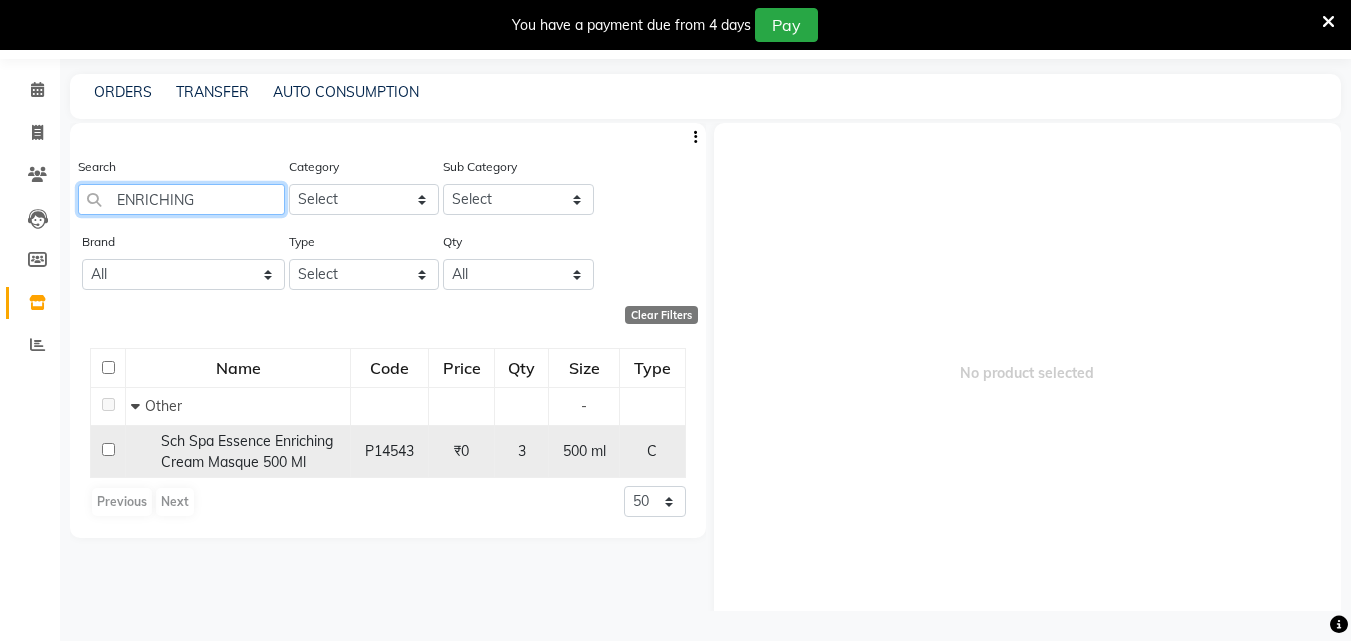 type on "ENRICHING" 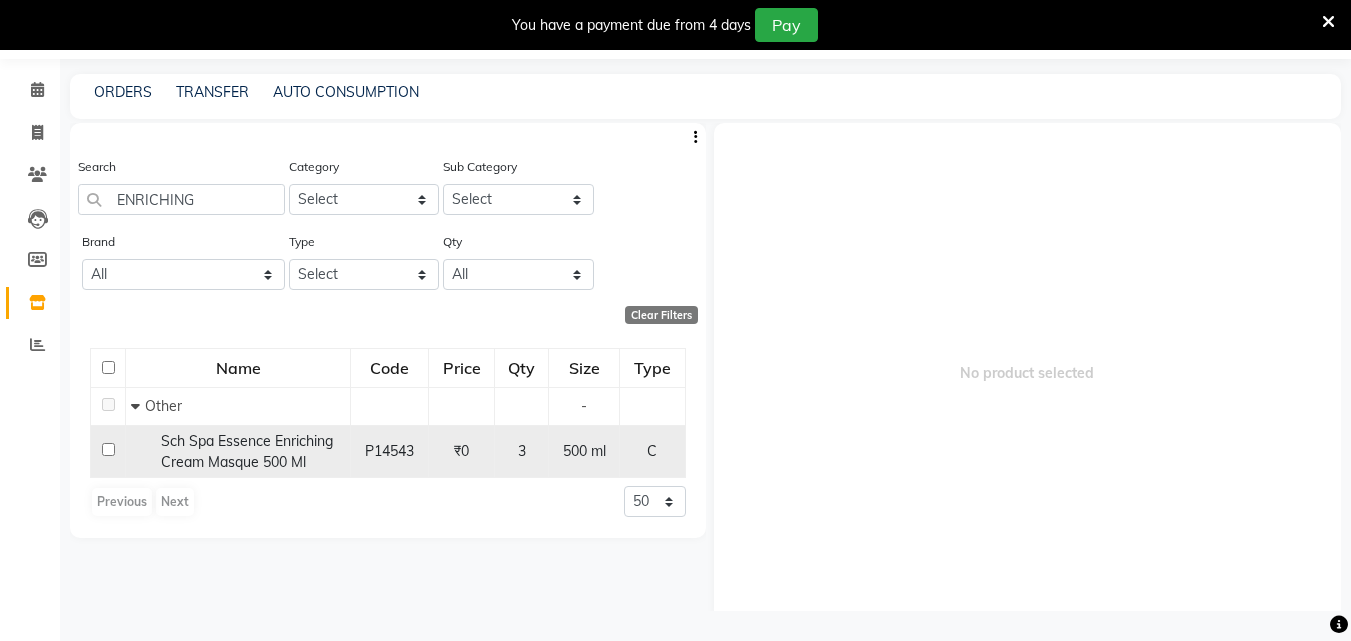 click 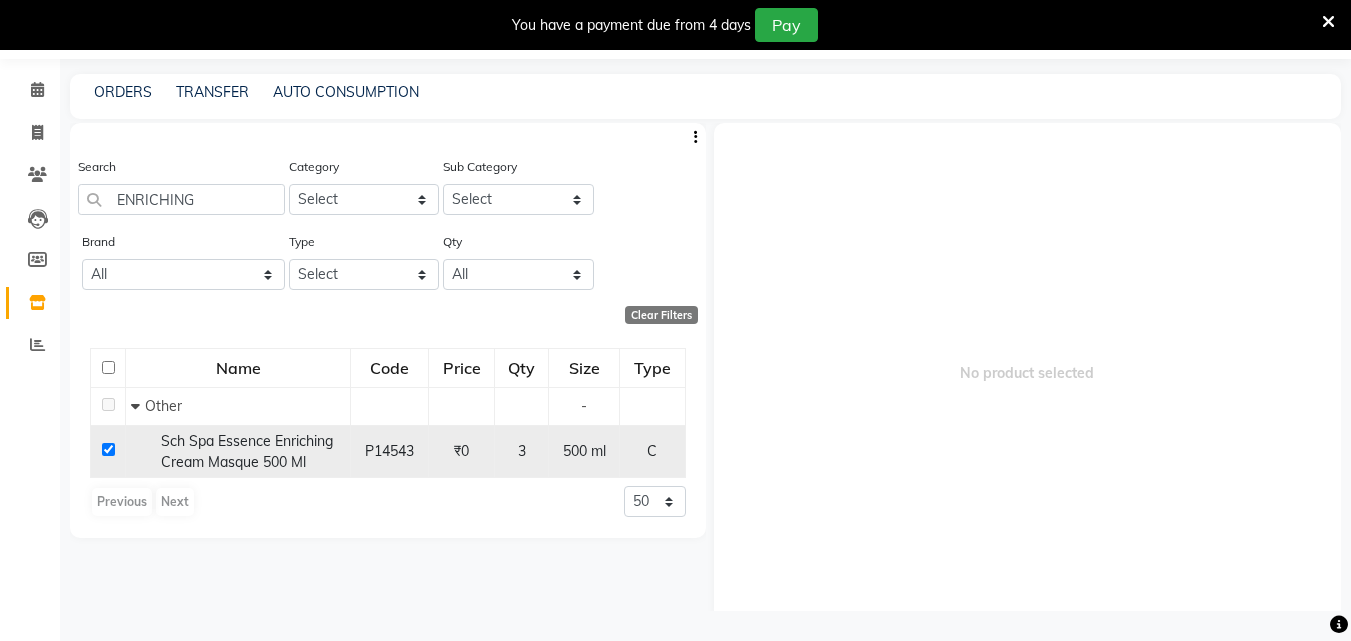 checkbox on "true" 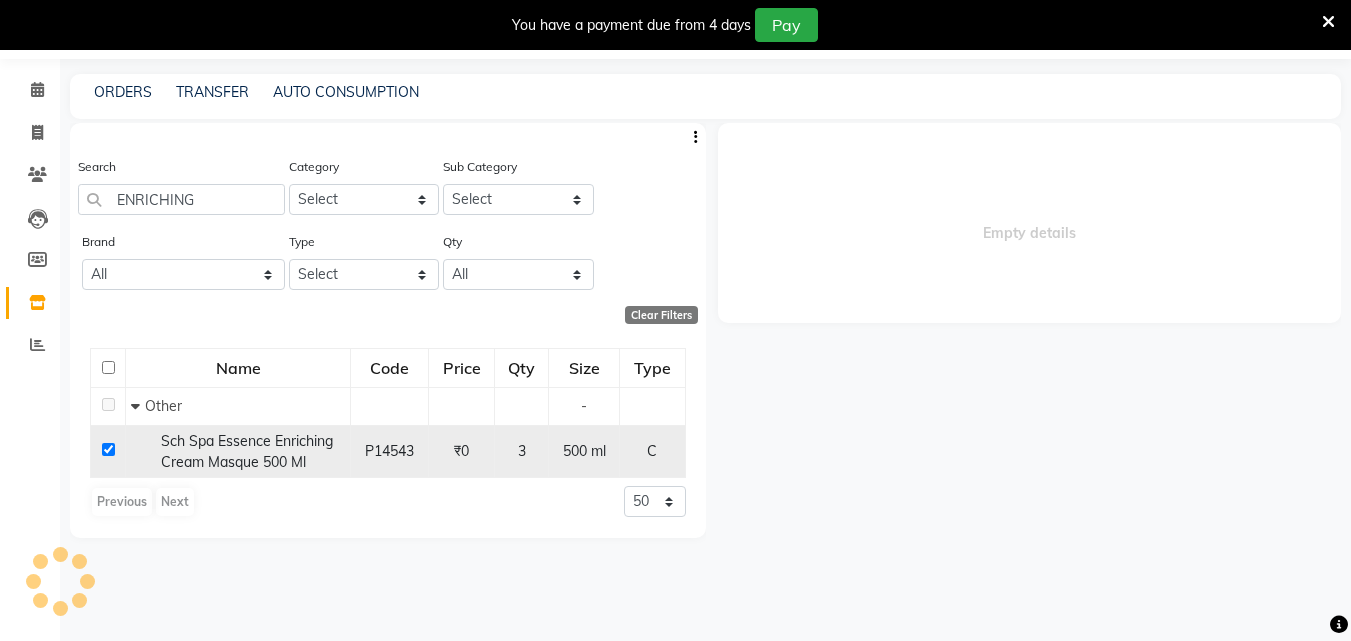 select 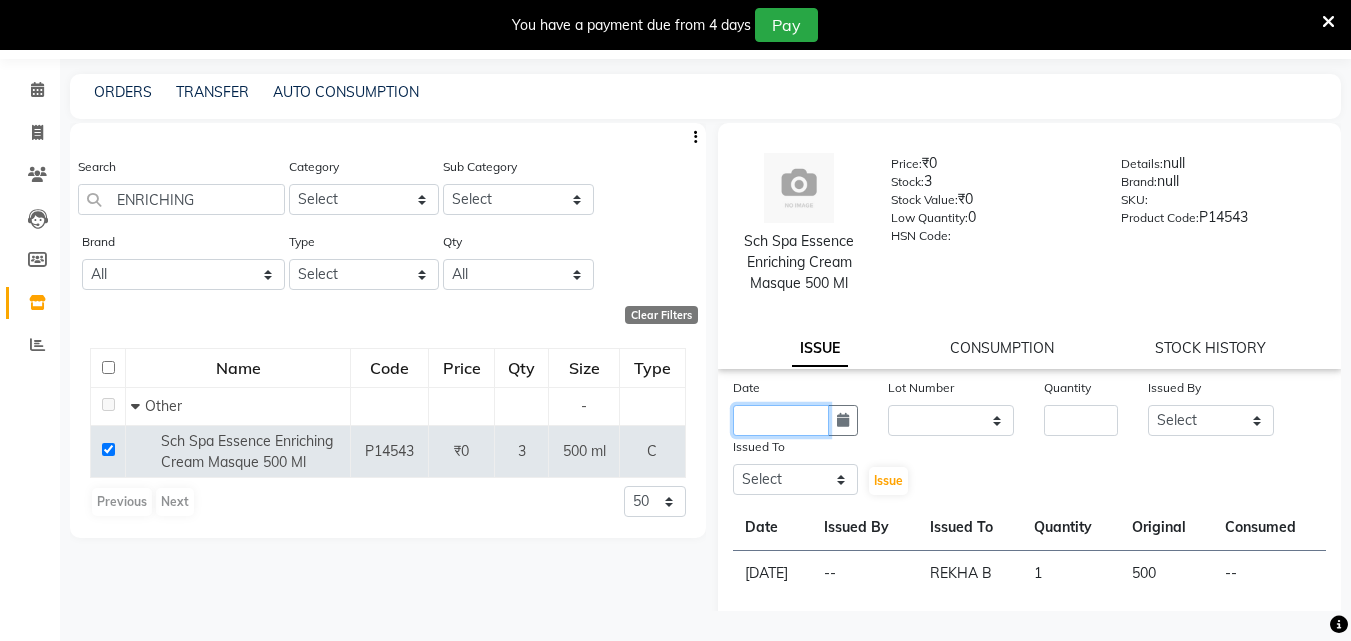 click 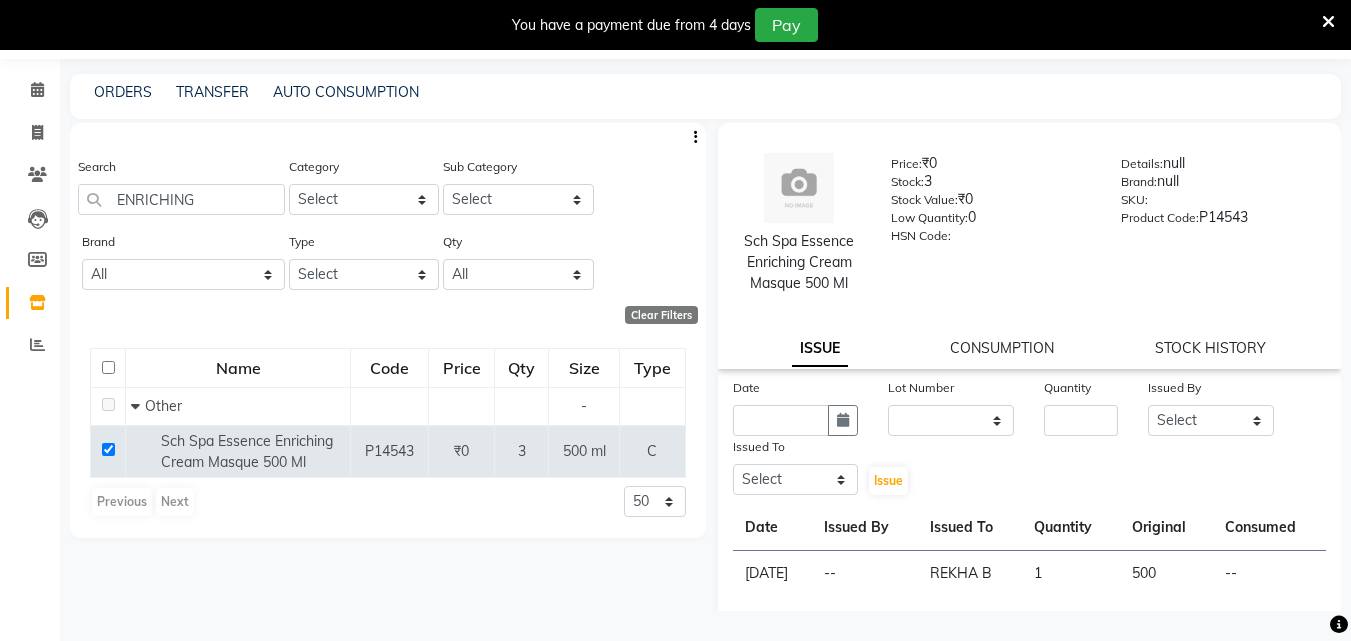select on "7" 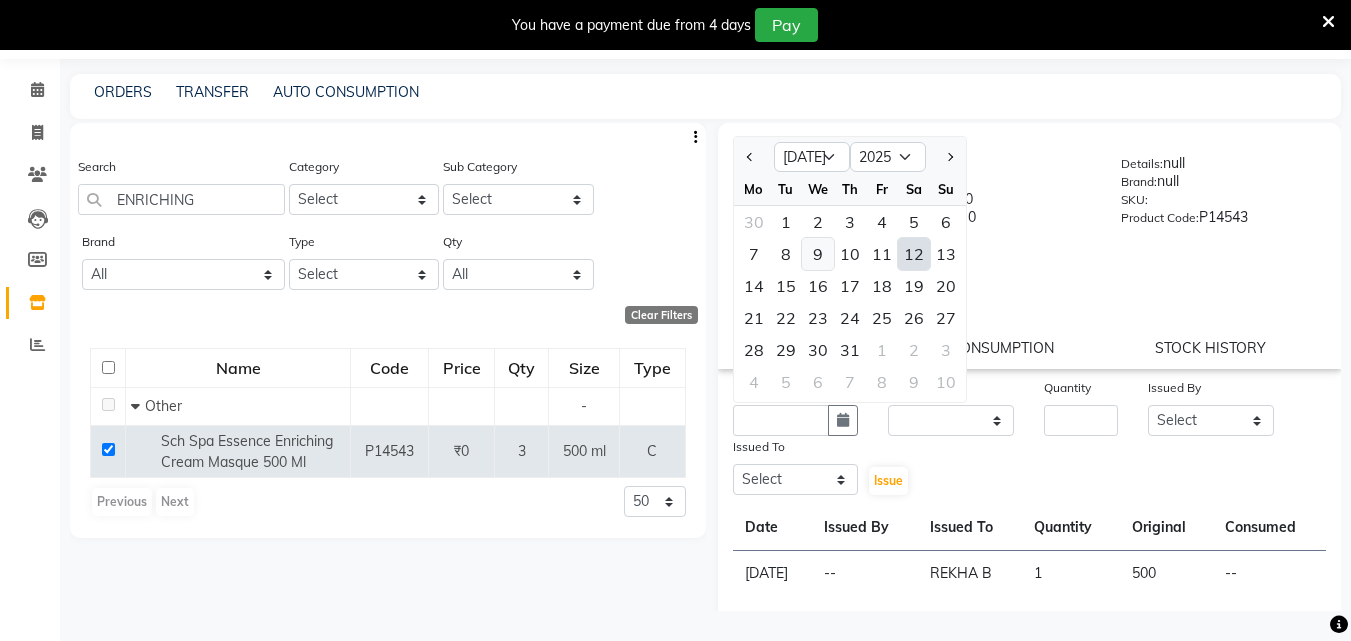 click on "9" 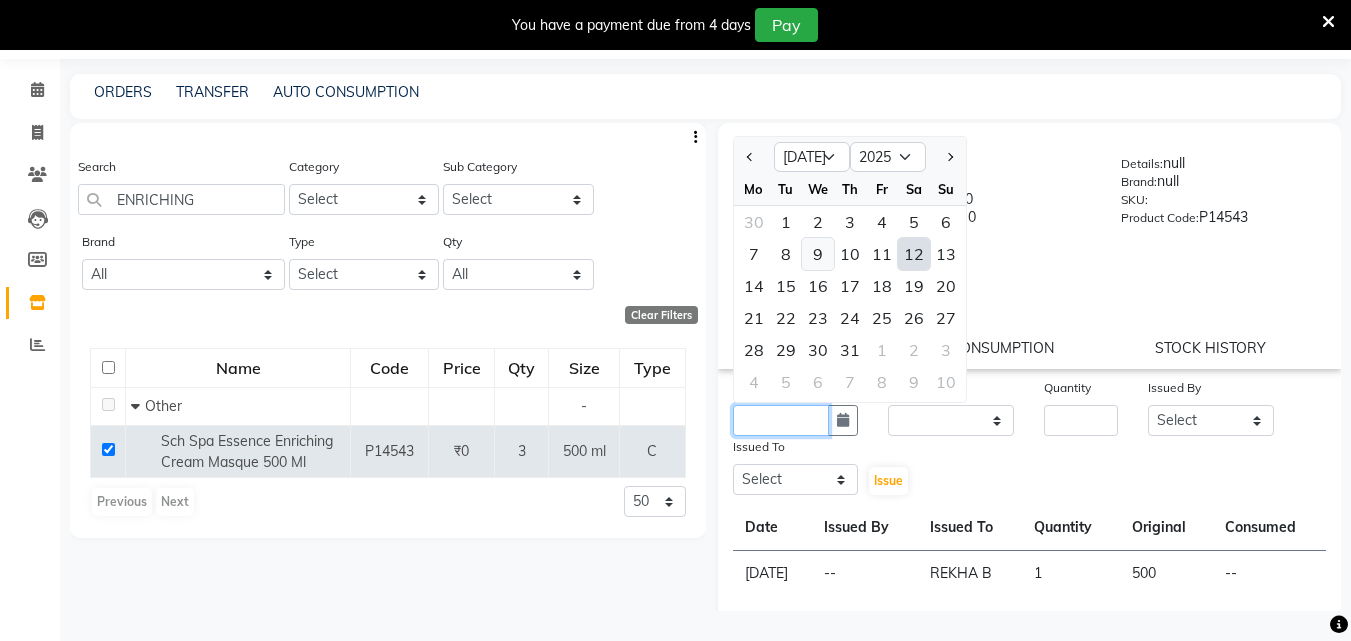 type on "09-07-2025" 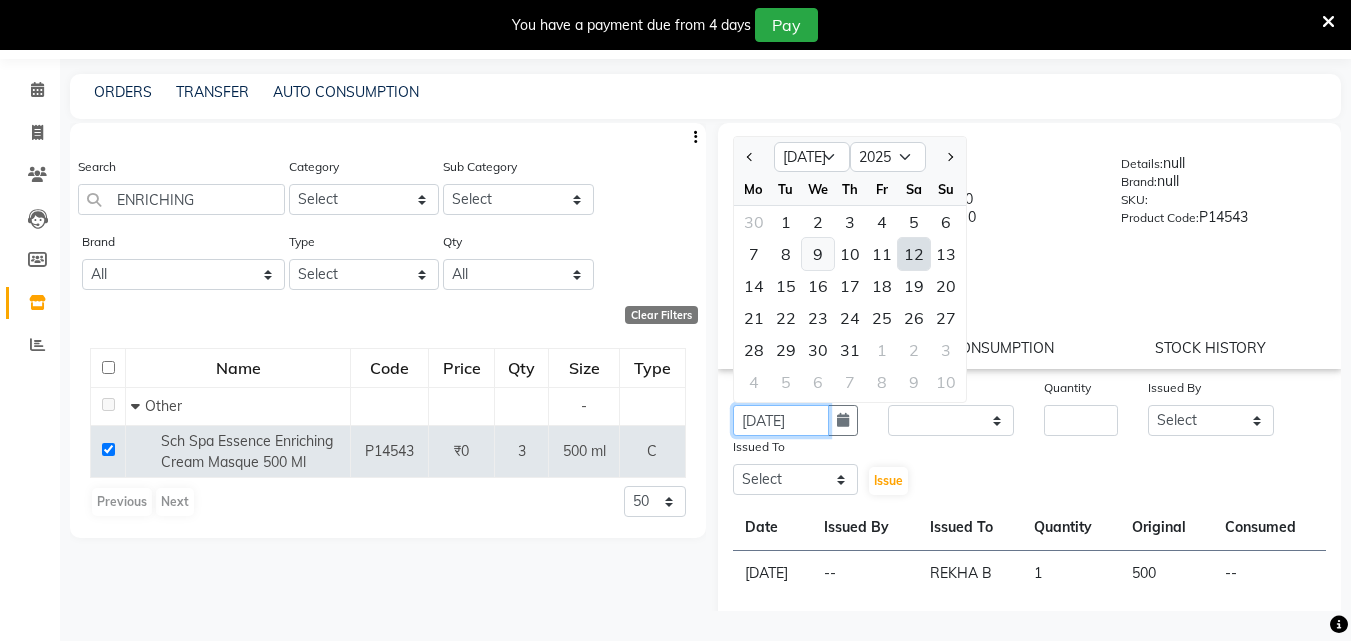 scroll, scrollTop: 0, scrollLeft: 4, axis: horizontal 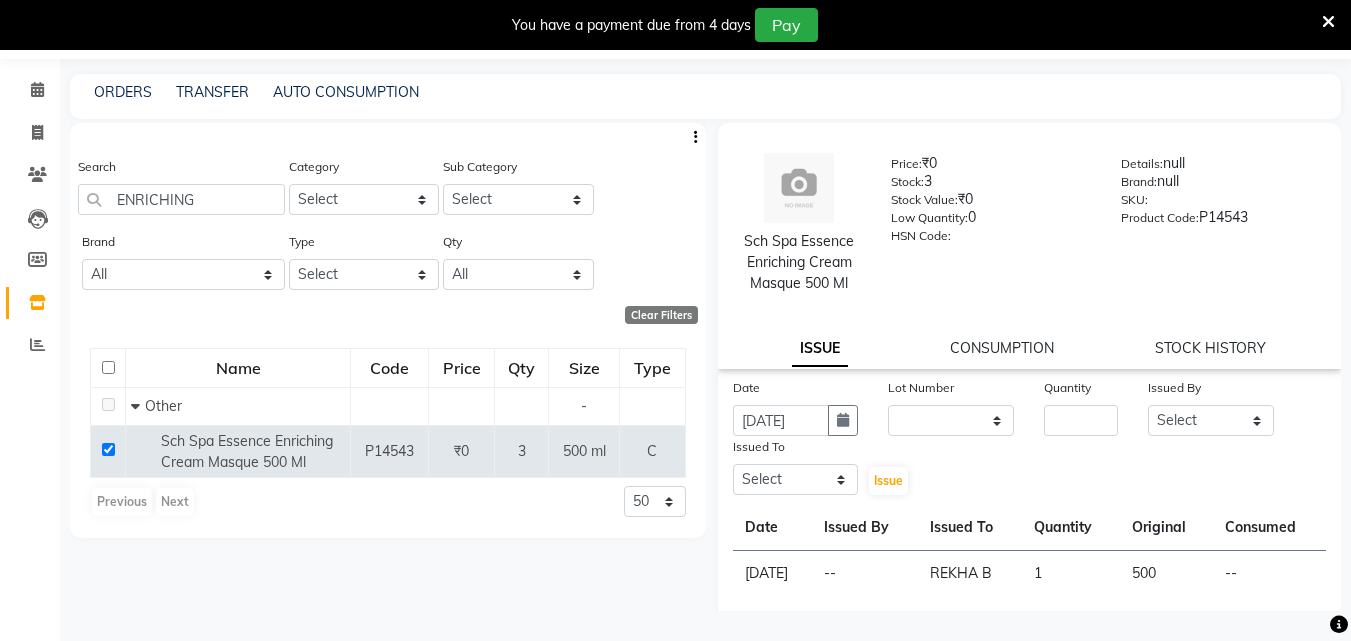 click on "Quantity" 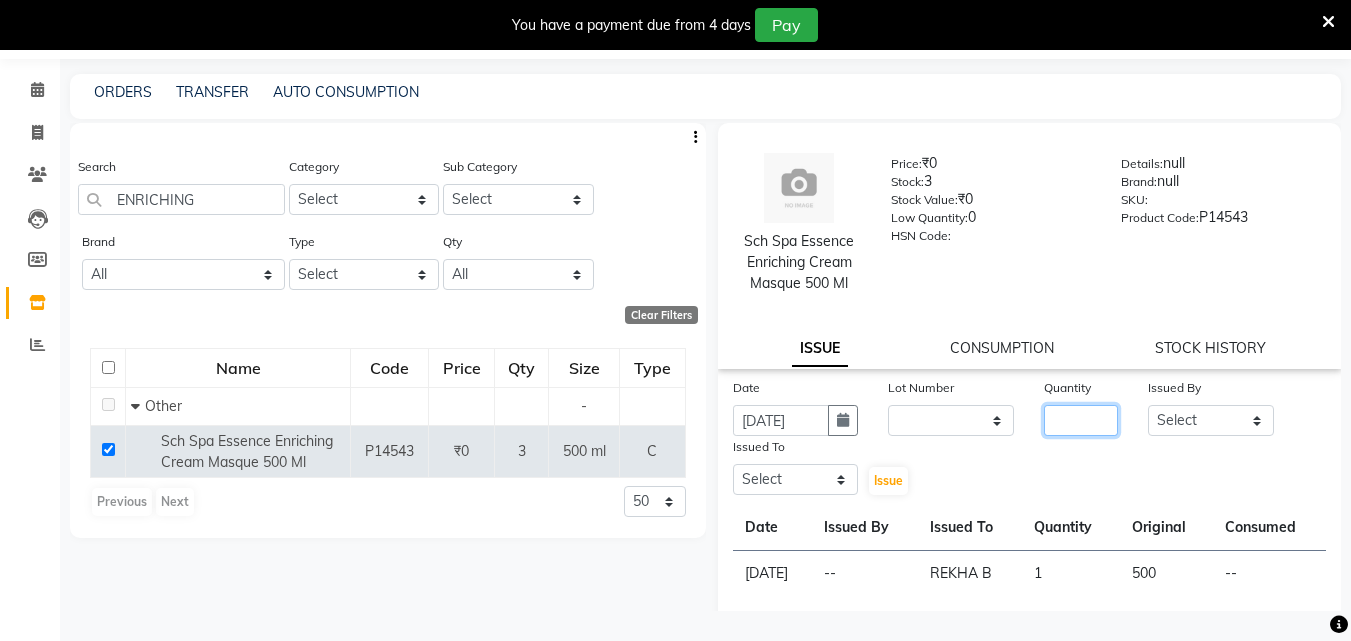 click 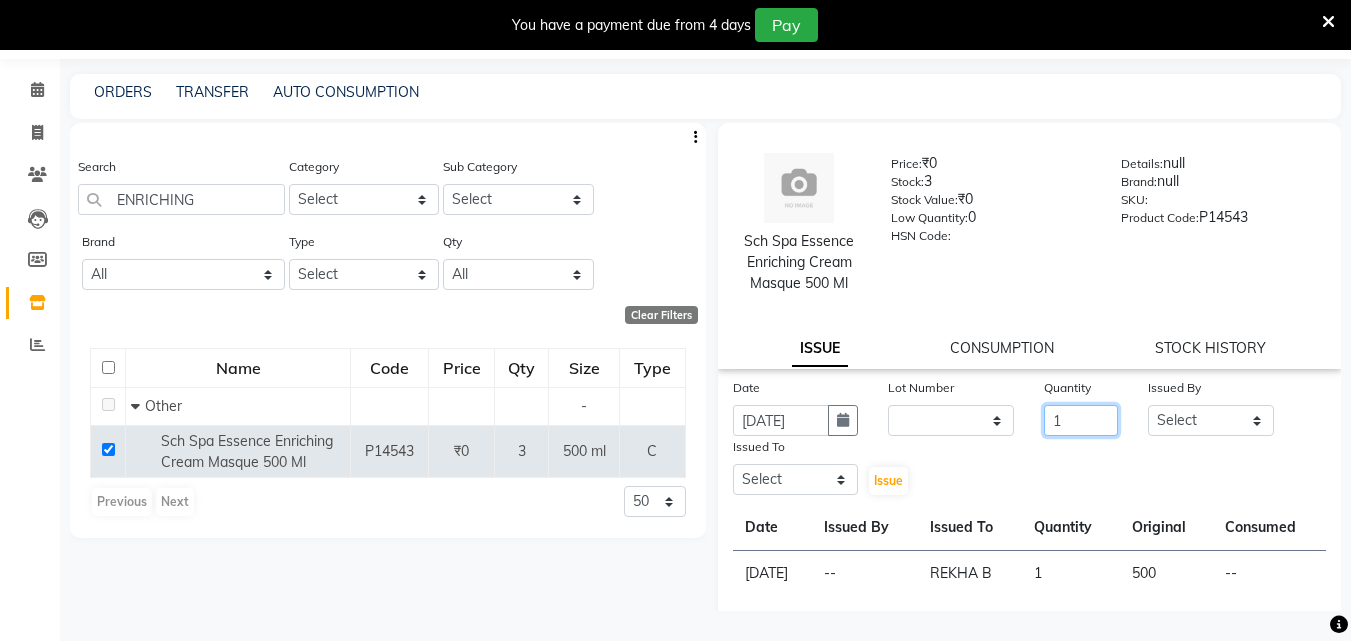 type on "1" 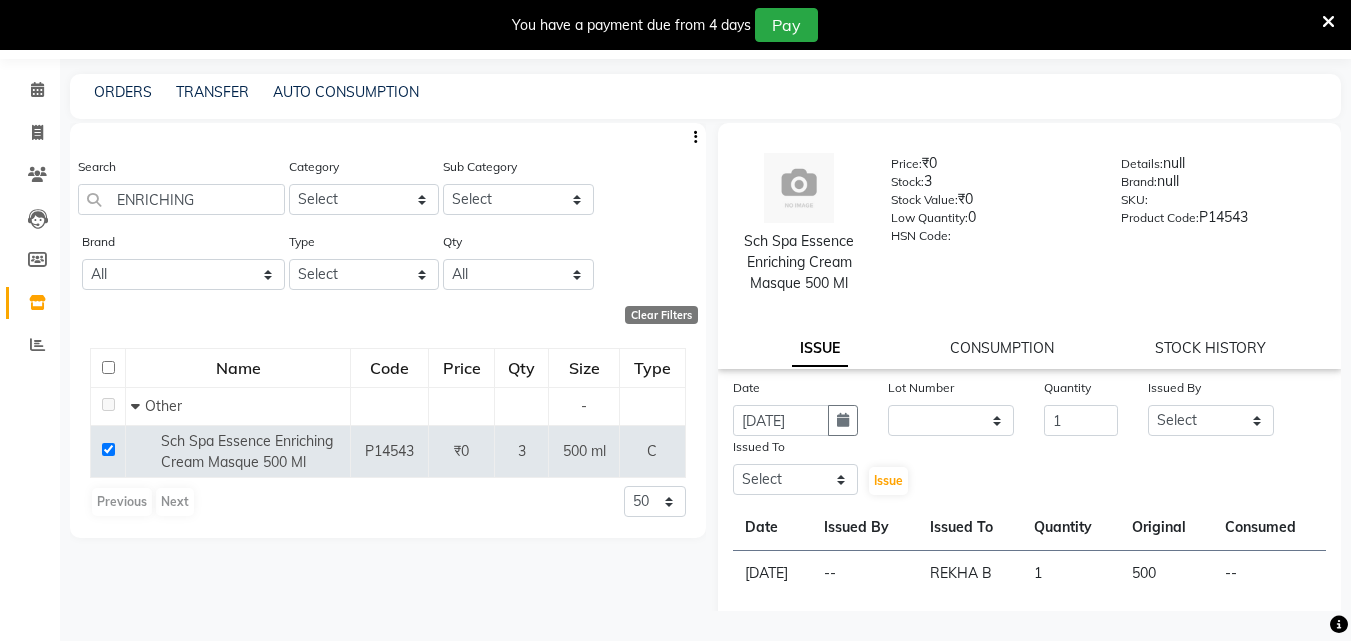 click on "Issued By" 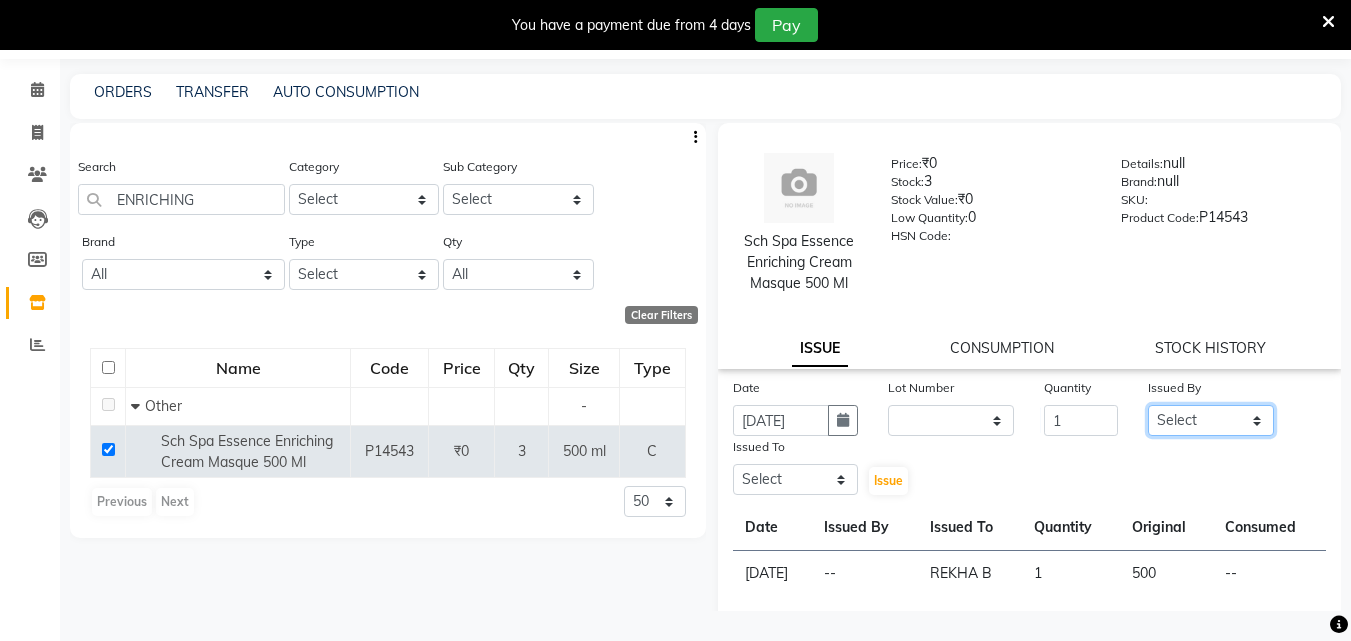 click on "Select ALLEPPEY ASHTAMUDI Jyothy REKHA B ROSELIN Soumya Sreedevi" 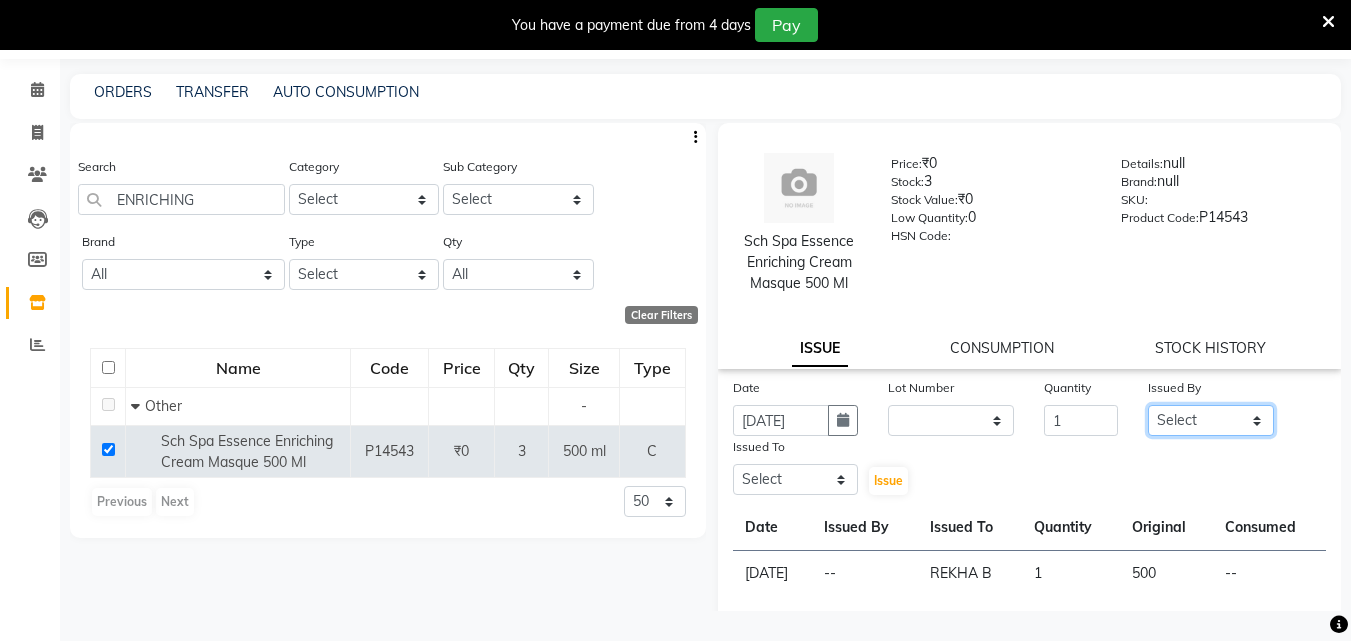 select on "57585" 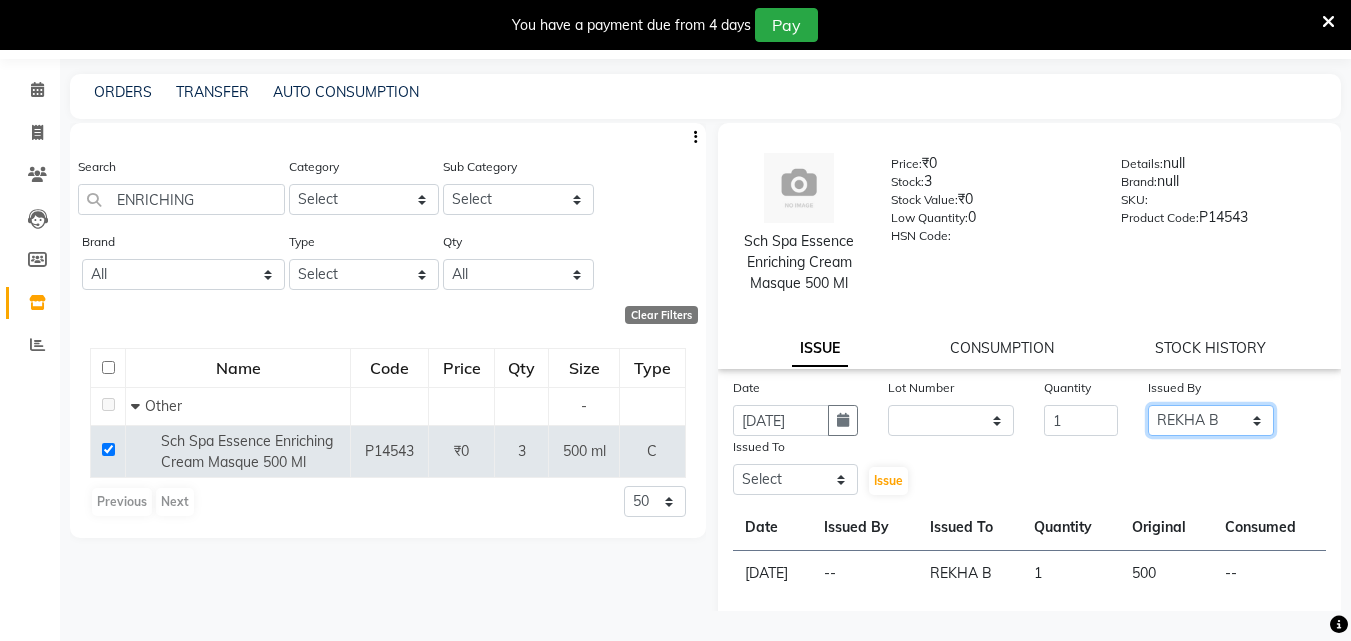 click on "Select ALLEPPEY ASHTAMUDI Jyothy REKHA B ROSELIN Soumya Sreedevi" 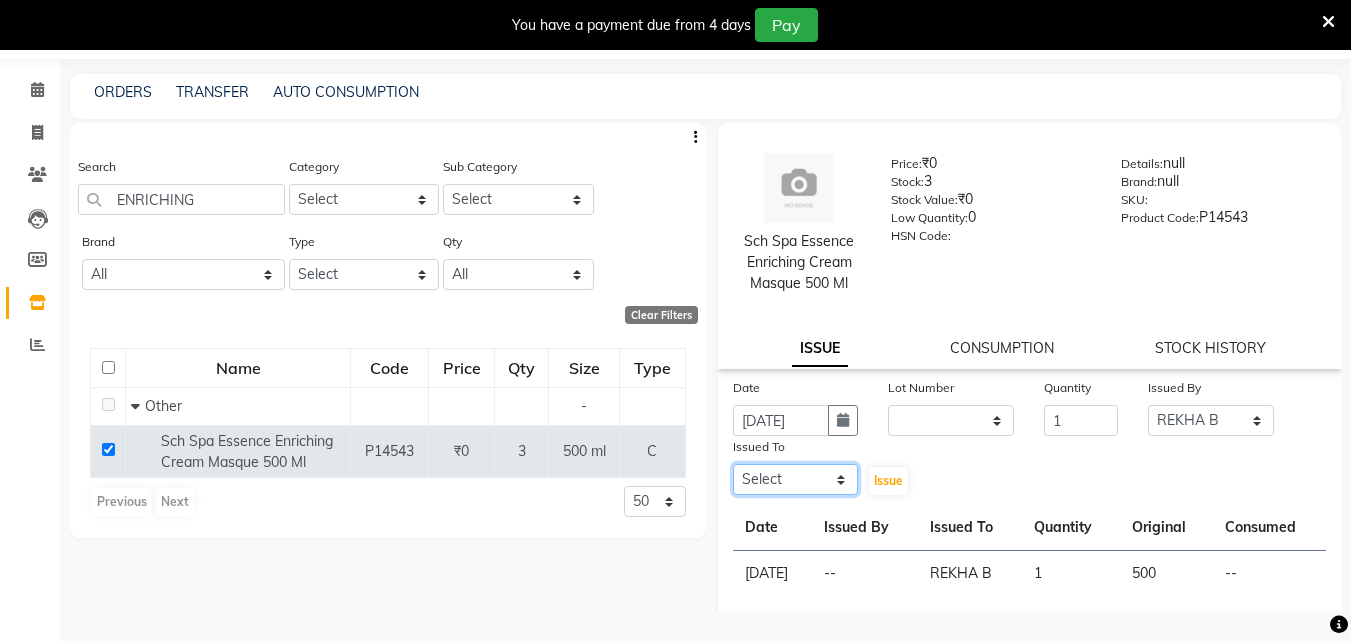 click on "Select ALLEPPEY ASHTAMUDI Jyothy REKHA B ROSELIN Soumya Sreedevi" 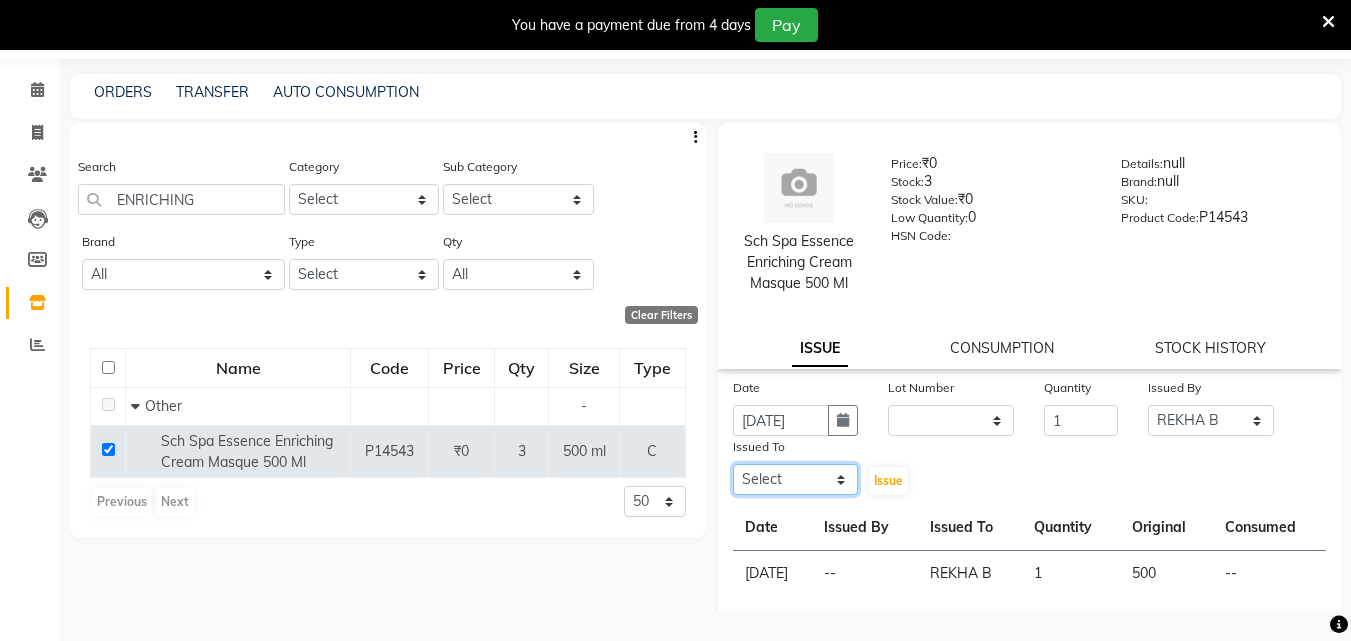 select on "57585" 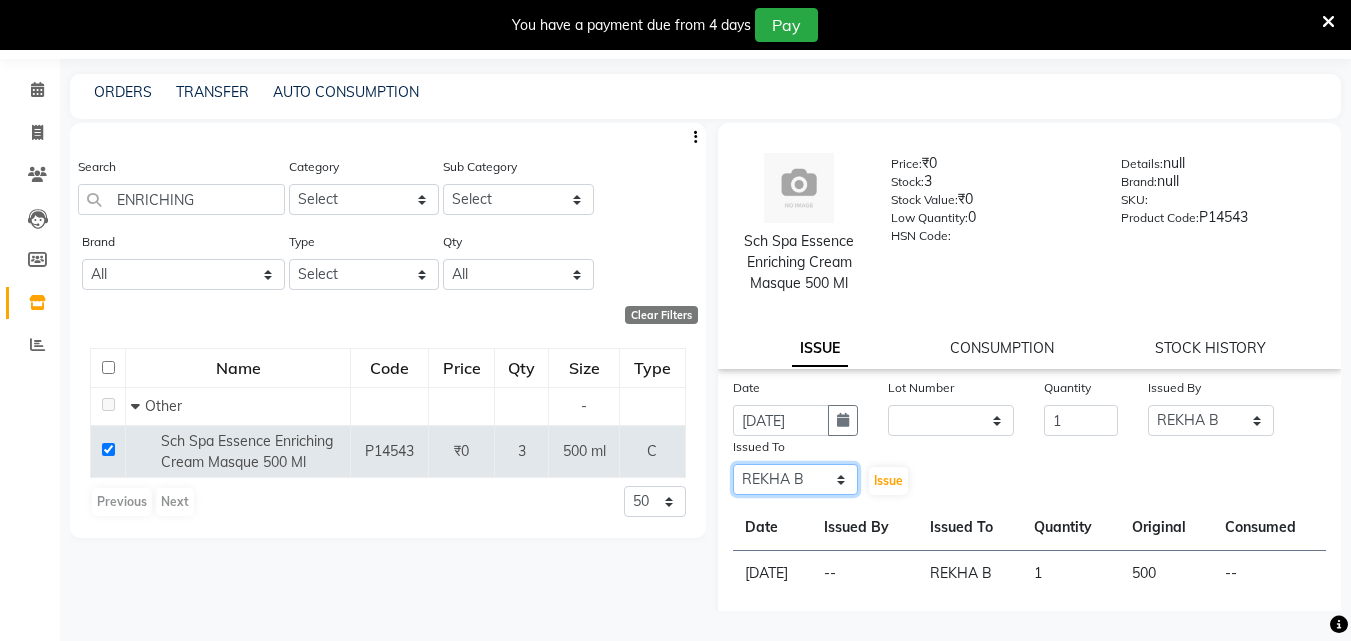 click on "Select ALLEPPEY ASHTAMUDI Jyothy REKHA B ROSELIN Soumya Sreedevi" 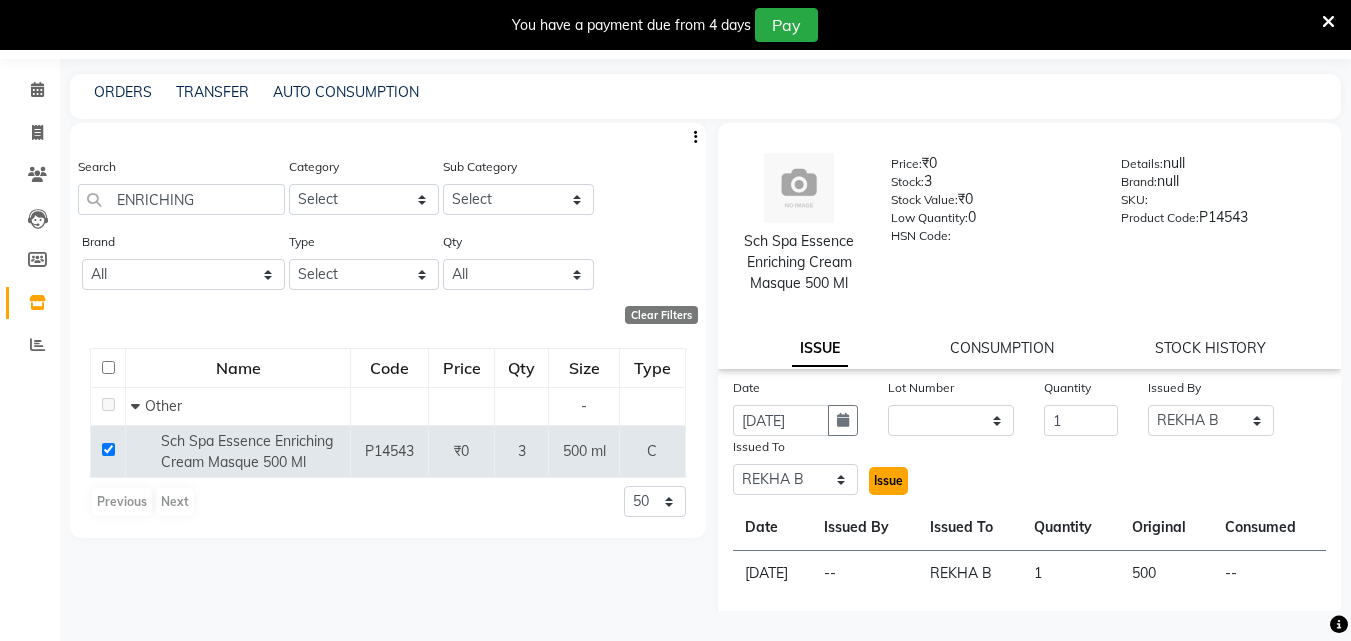 click on "Issue" 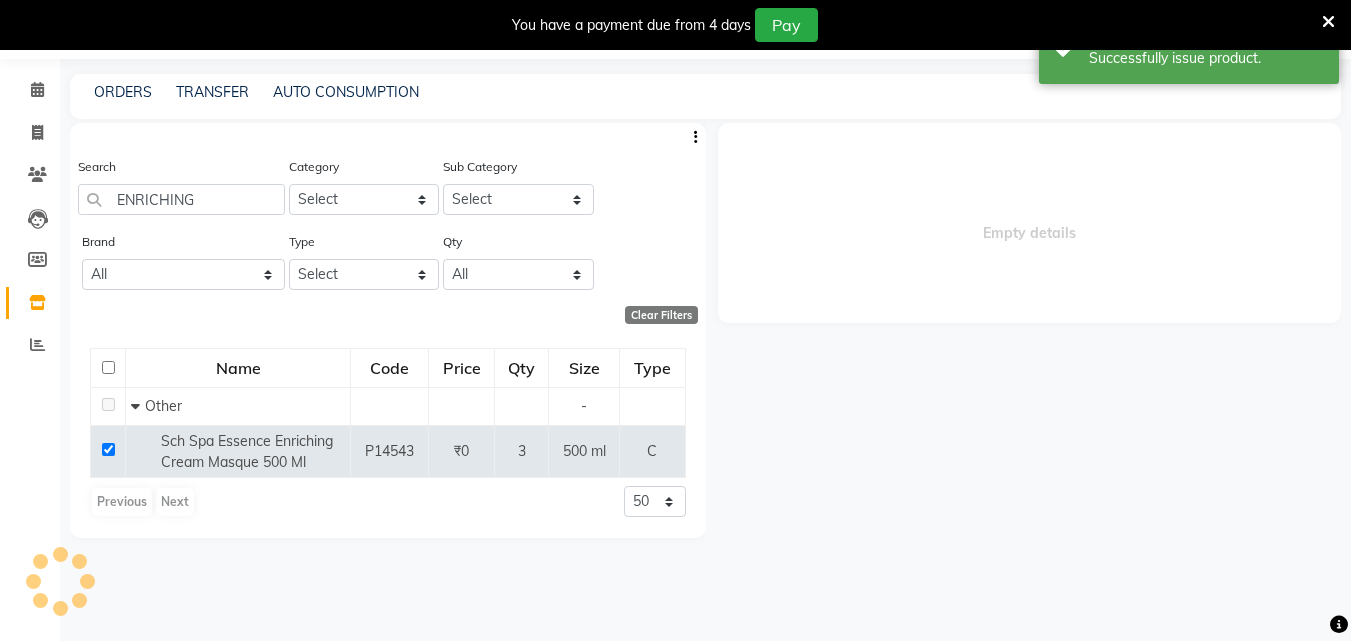 select 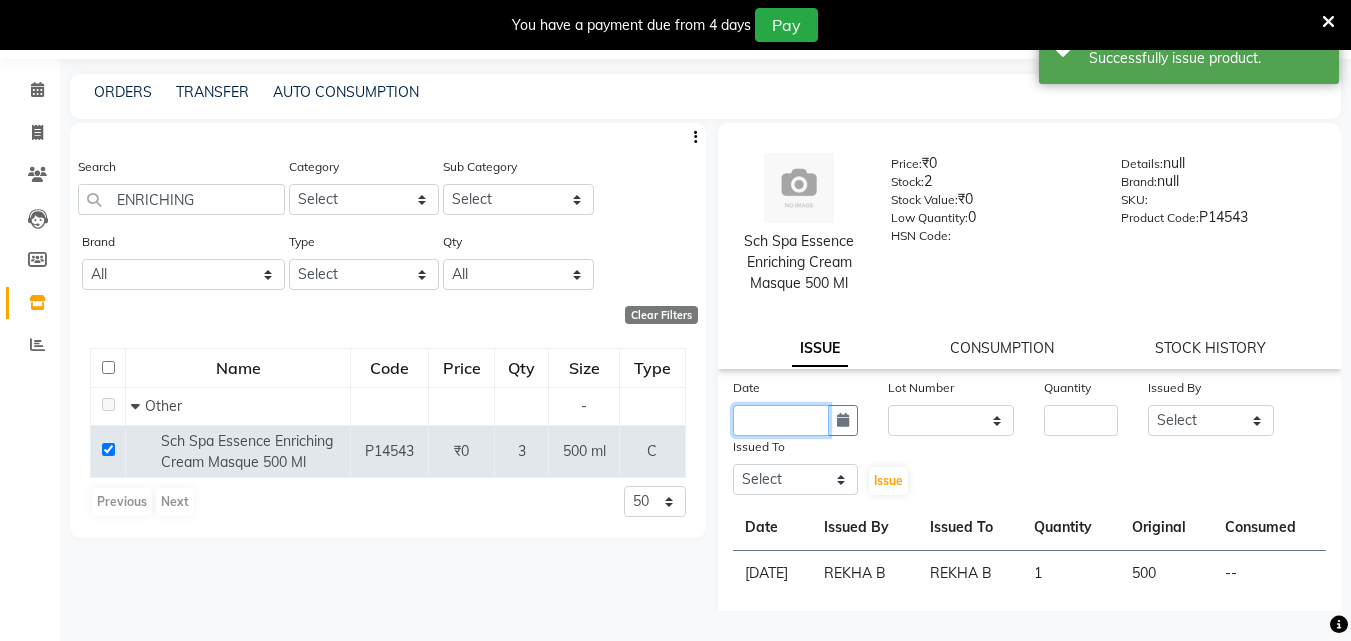 click 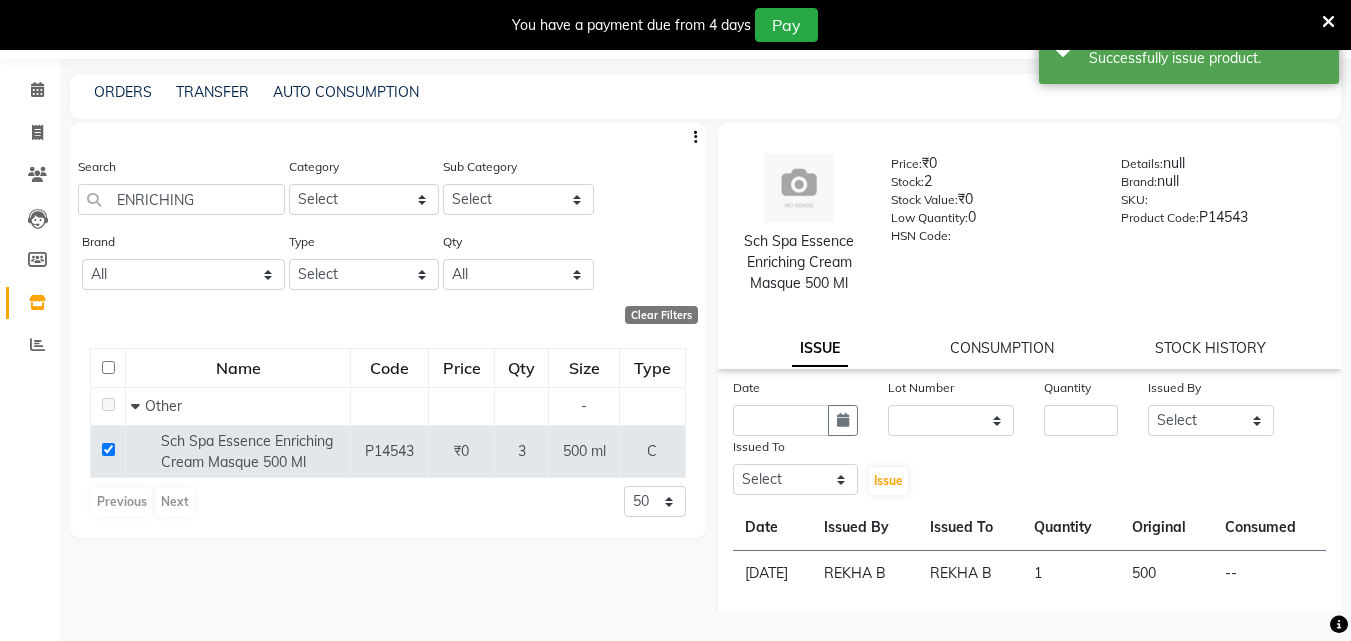 select on "7" 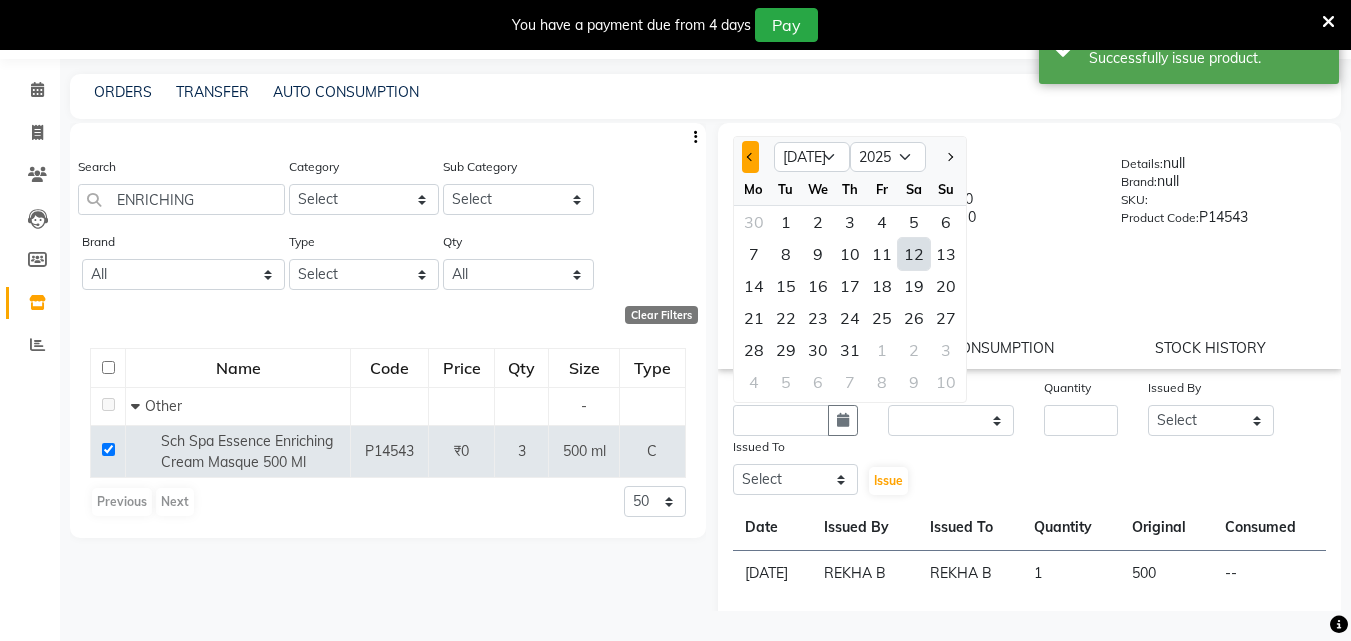 click 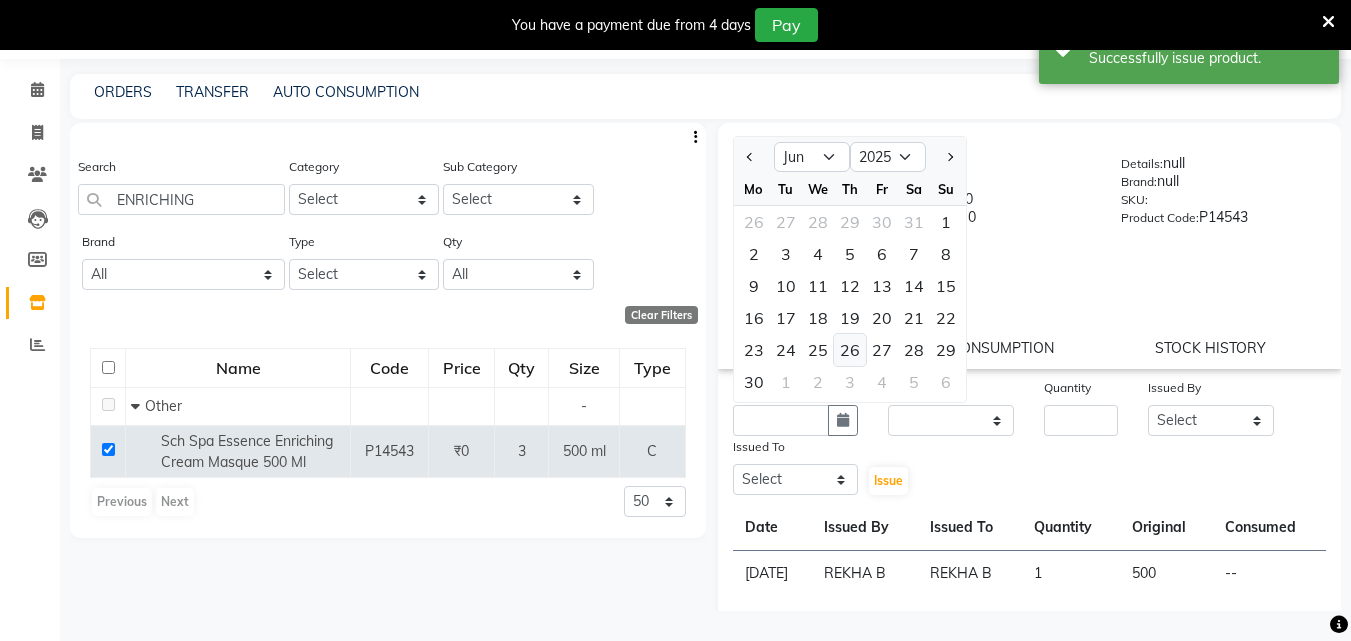 click on "26" 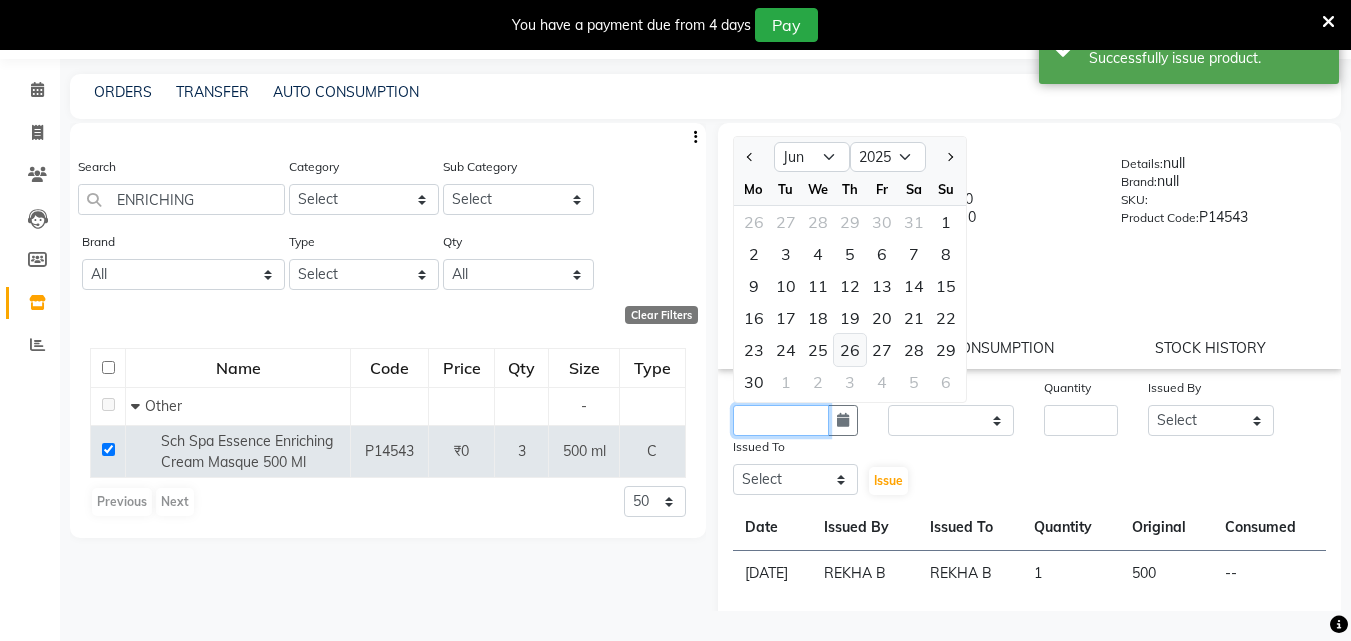 type on "26-06-2025" 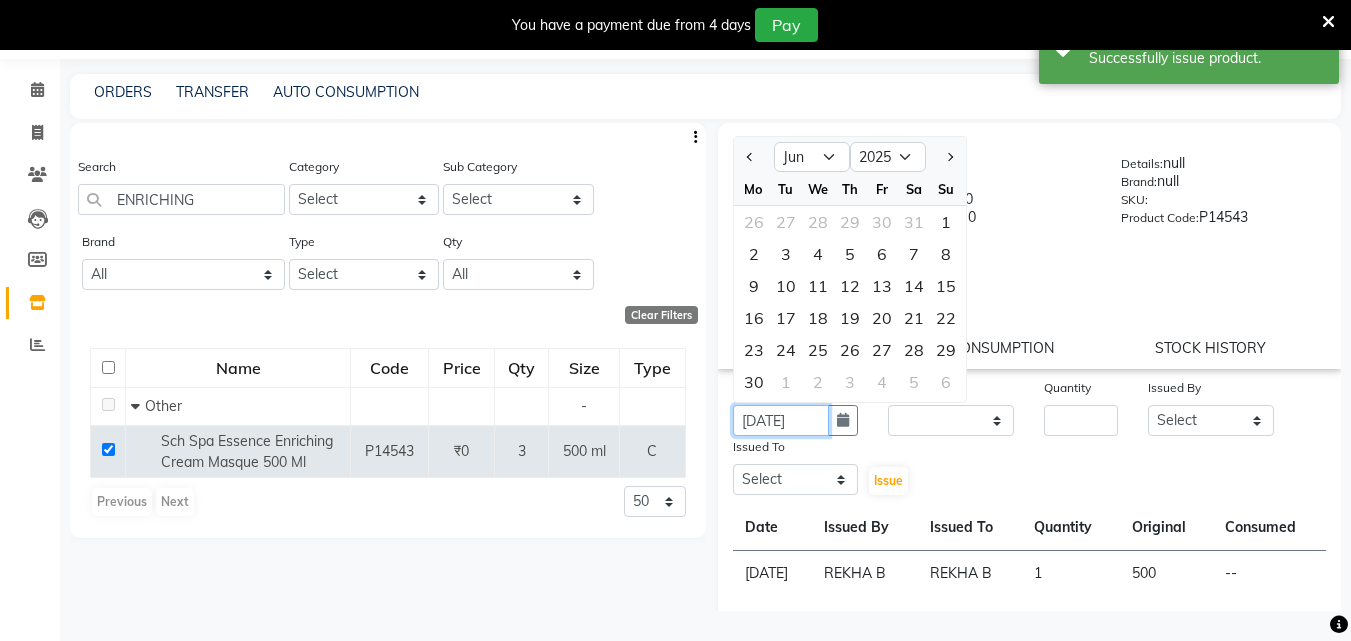 scroll, scrollTop: 0, scrollLeft: 4, axis: horizontal 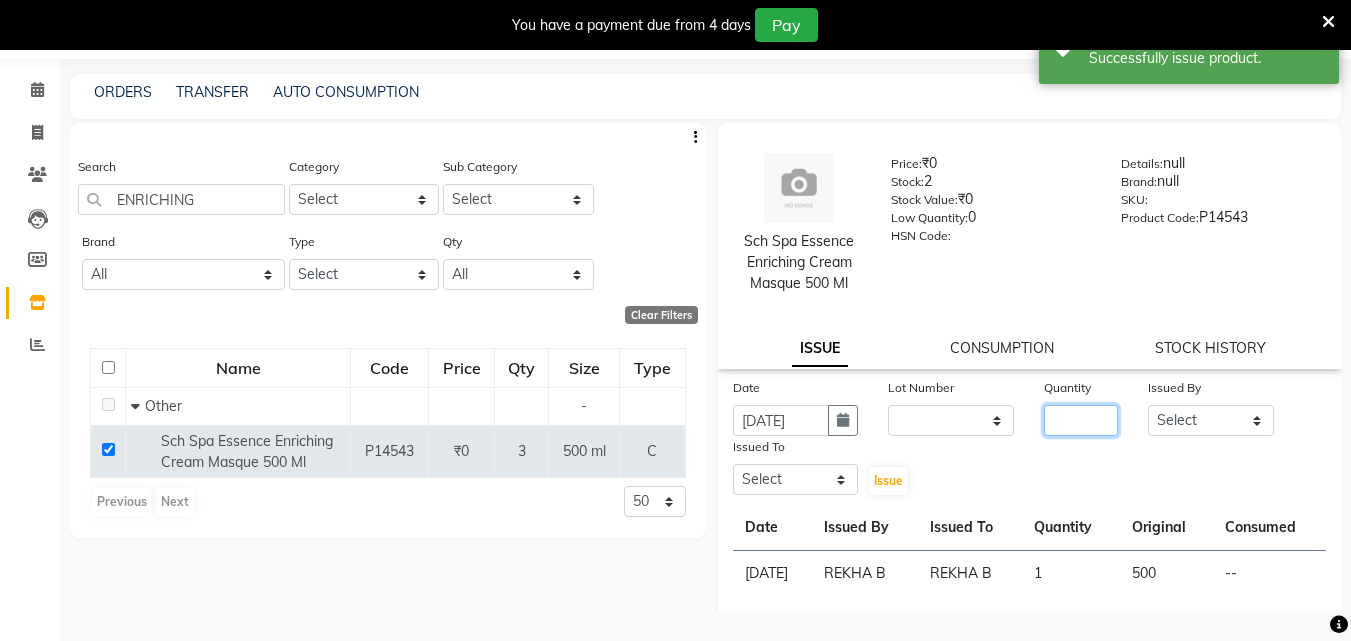 click 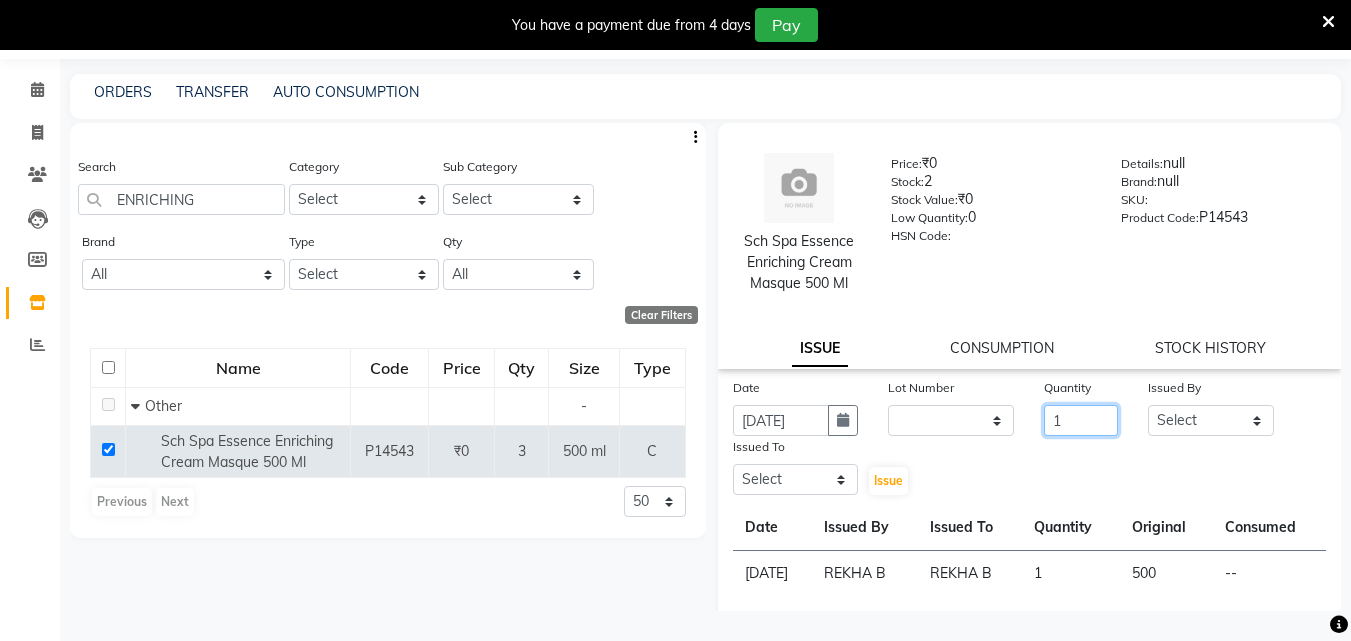 type on "1" 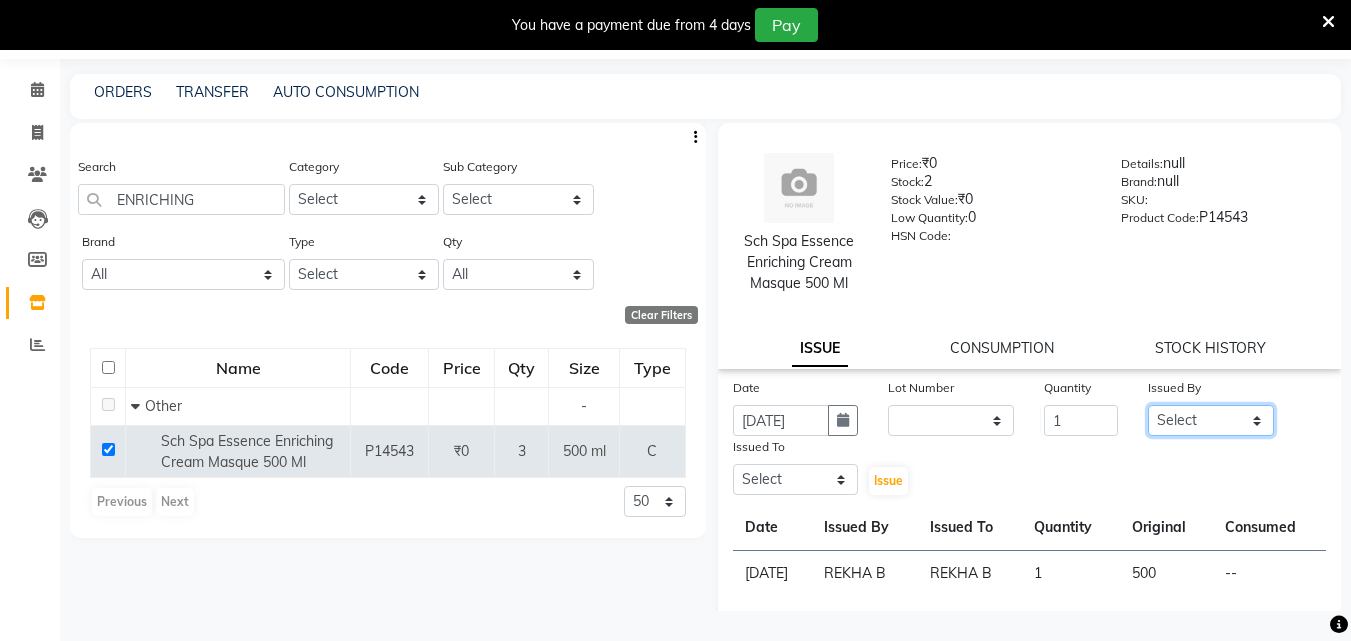 click on "Select ALLEPPEY ASHTAMUDI Jyothy REKHA B ROSELIN Soumya Sreedevi" 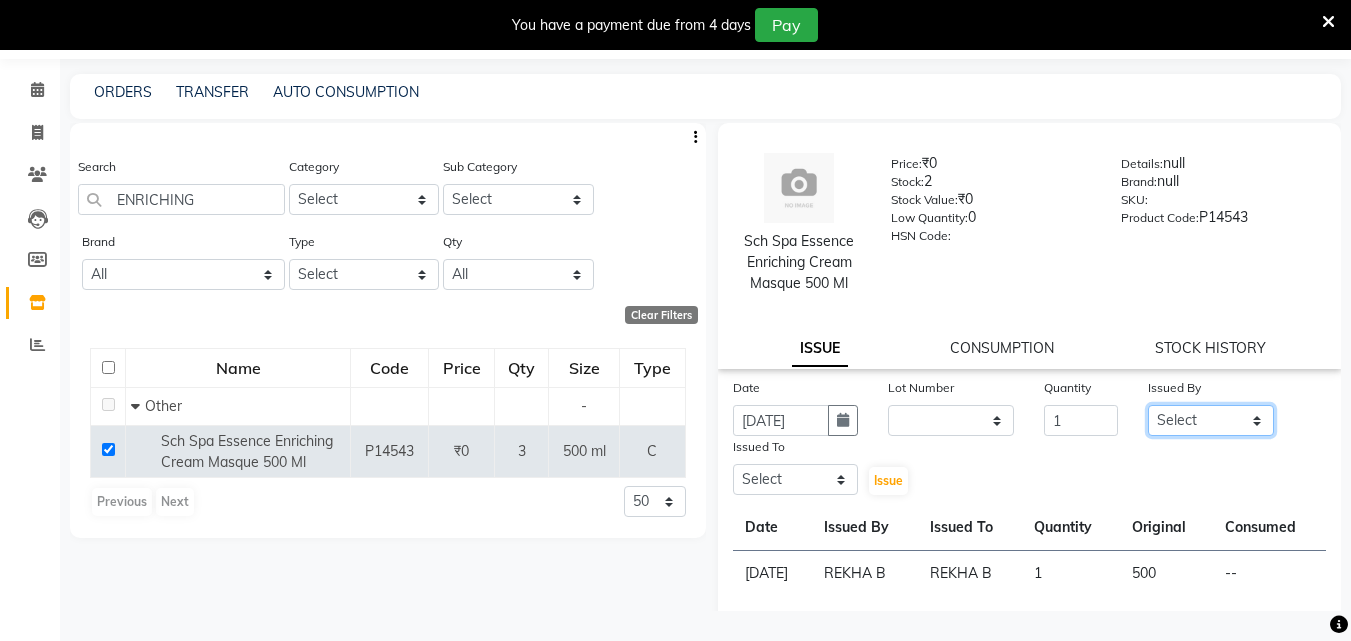 select on "57585" 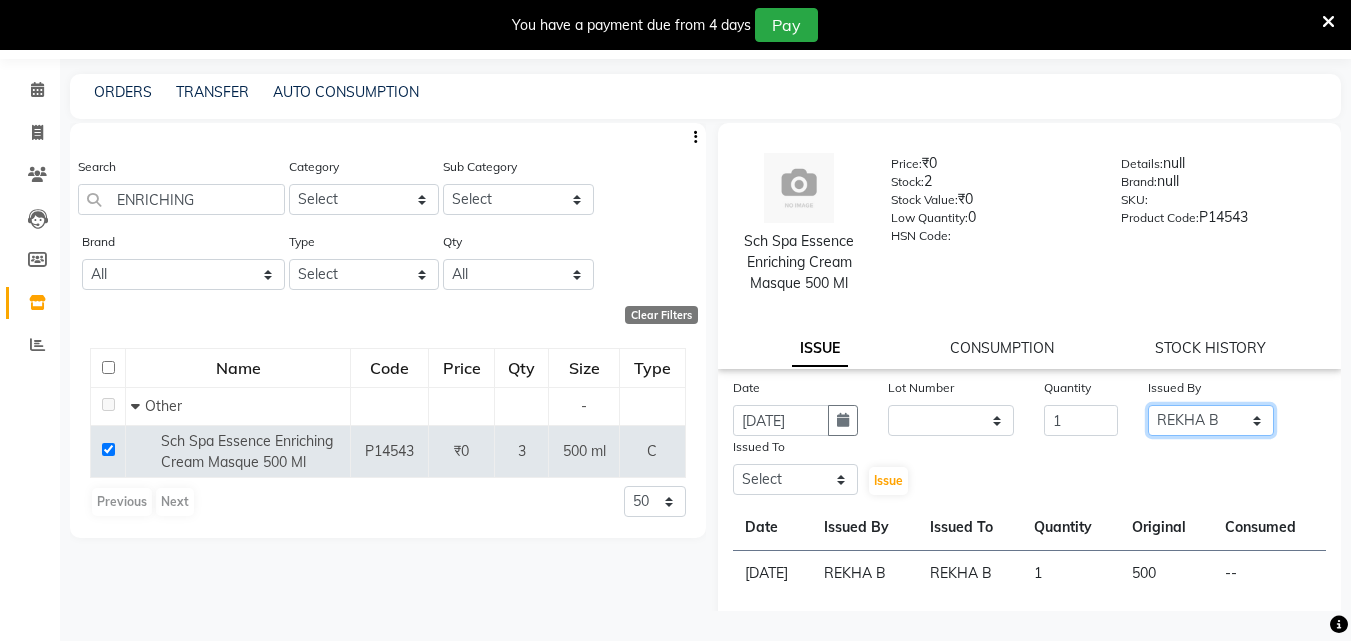 click on "Select ALLEPPEY ASHTAMUDI Jyothy REKHA B ROSELIN Soumya Sreedevi" 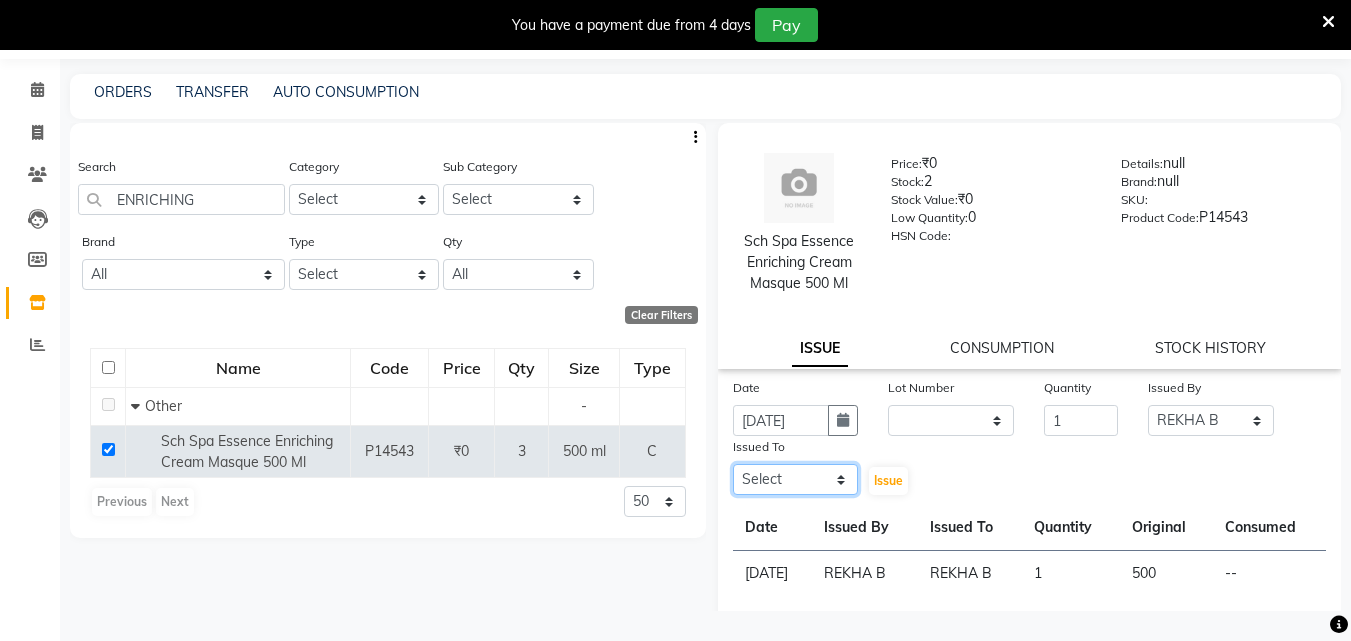 click on "Select ALLEPPEY ASHTAMUDI Jyothy REKHA B ROSELIN Soumya Sreedevi" 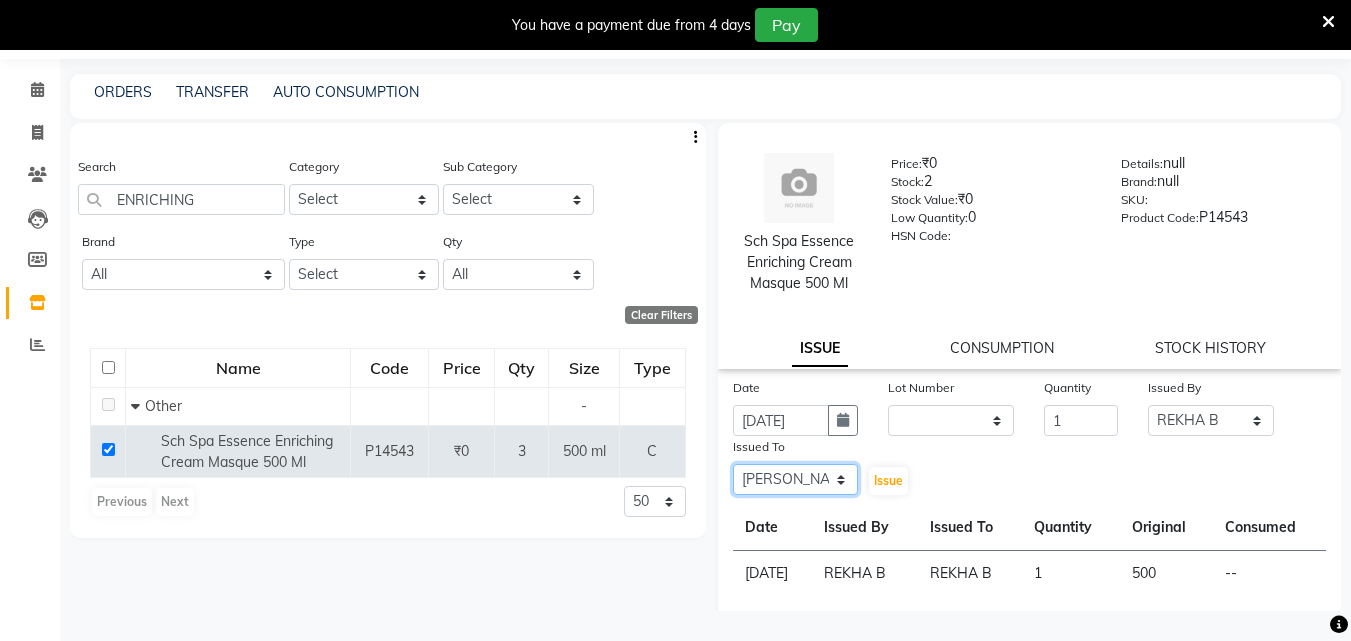 click on "Select ALLEPPEY ASHTAMUDI Jyothy REKHA B ROSELIN Soumya Sreedevi" 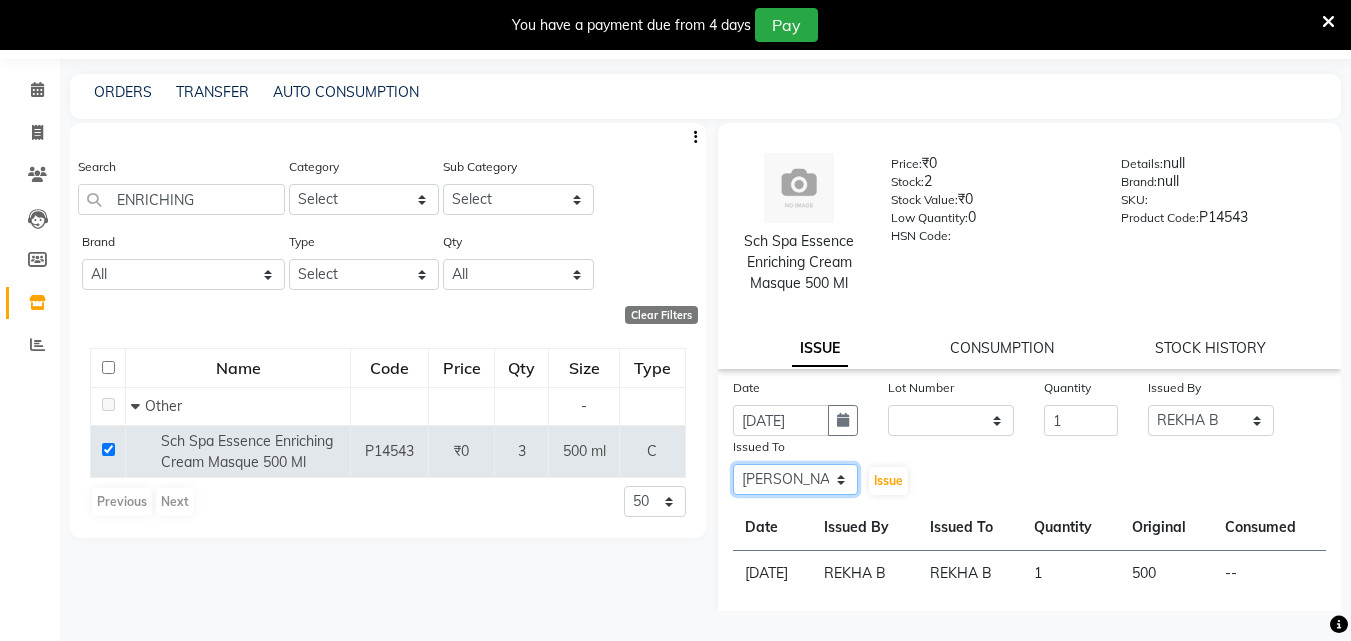click on "Select ALLEPPEY ASHTAMUDI Jyothy REKHA B ROSELIN Soumya Sreedevi" 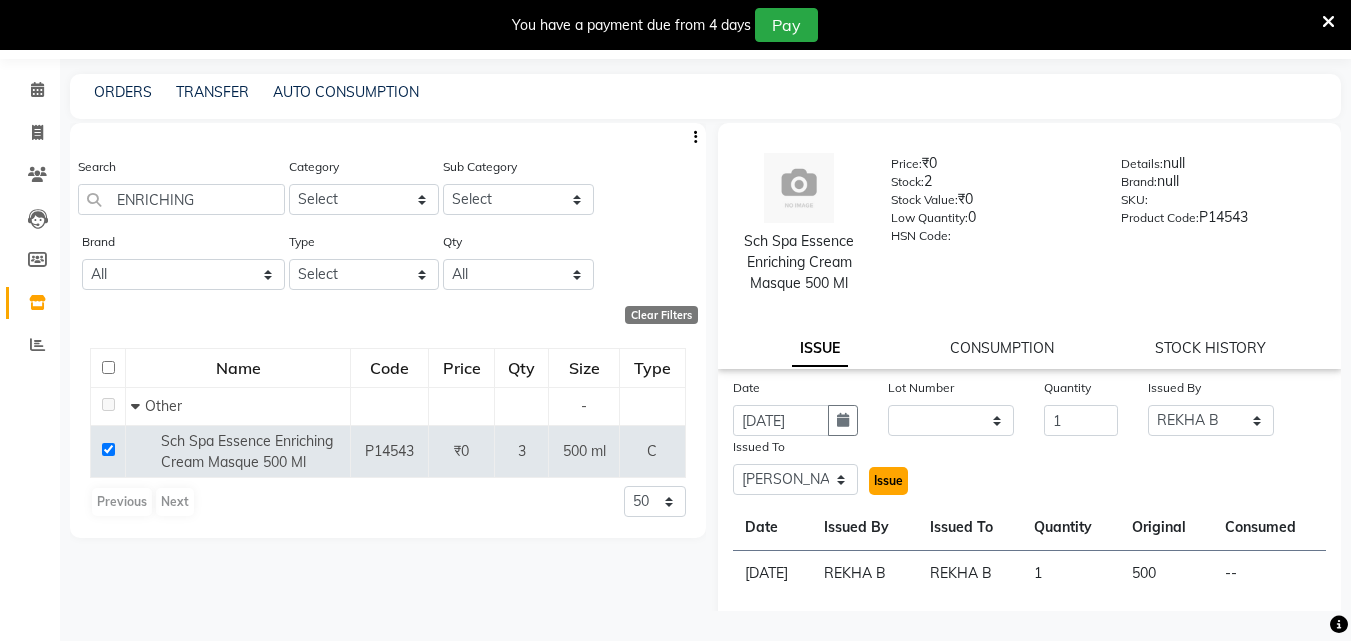 click on "Issue" 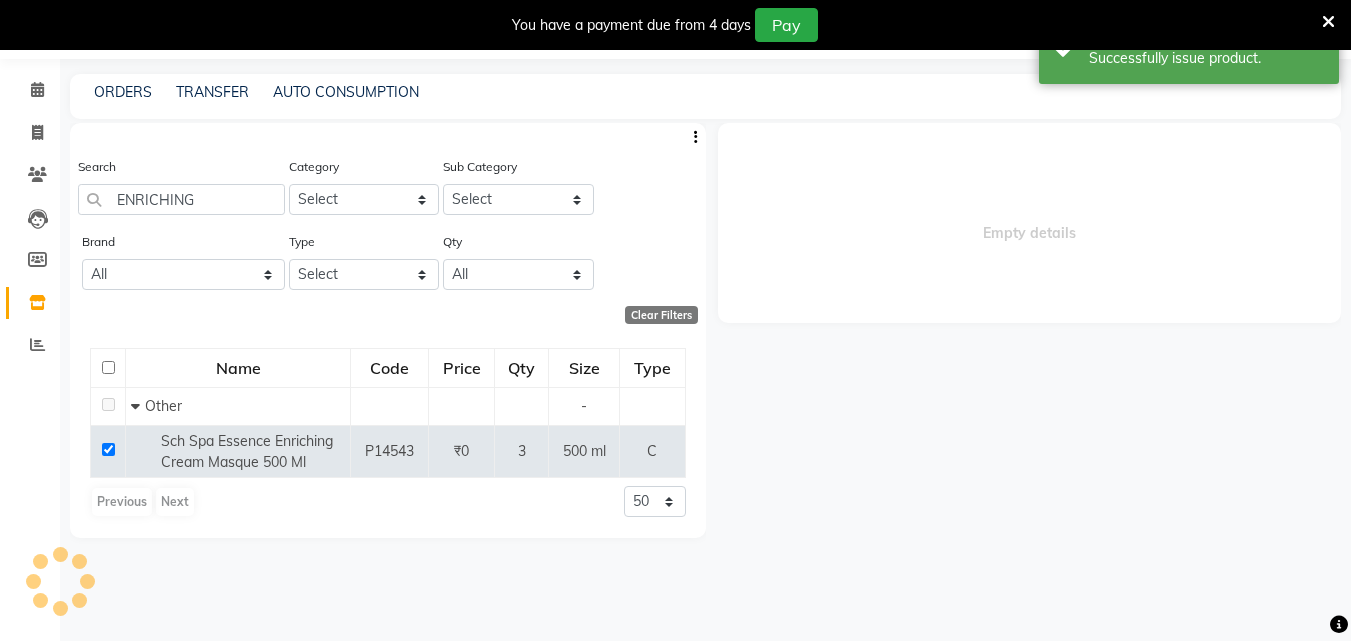 select 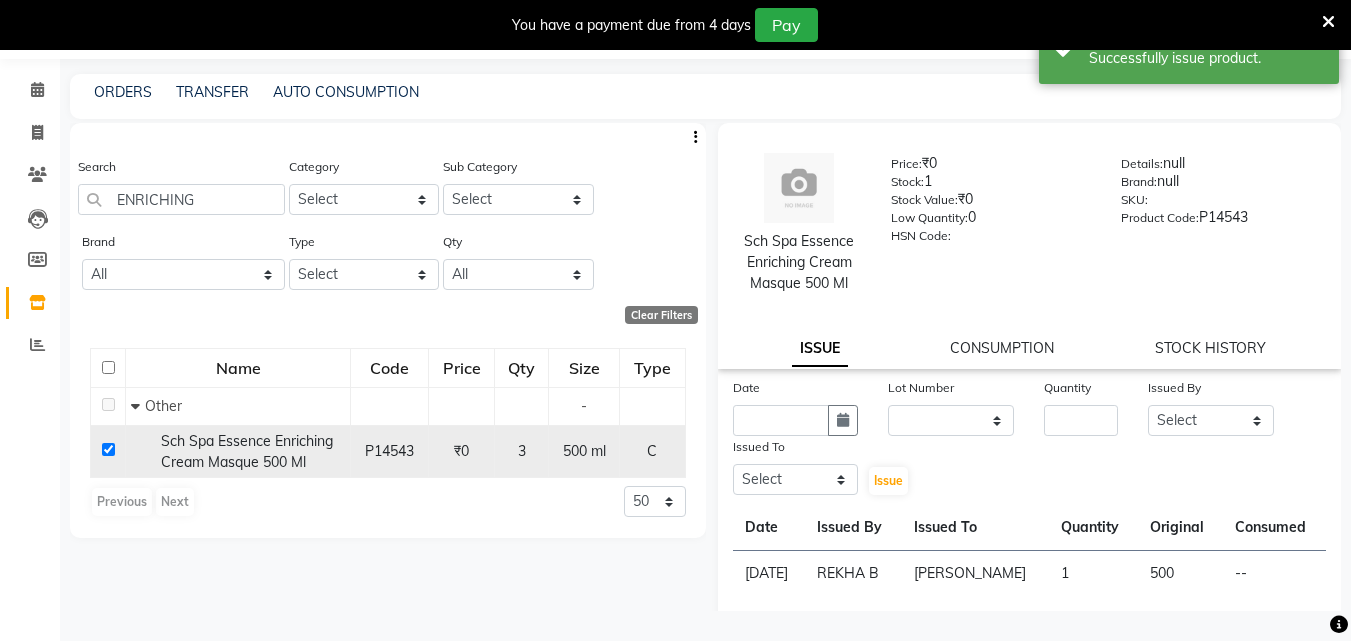 click 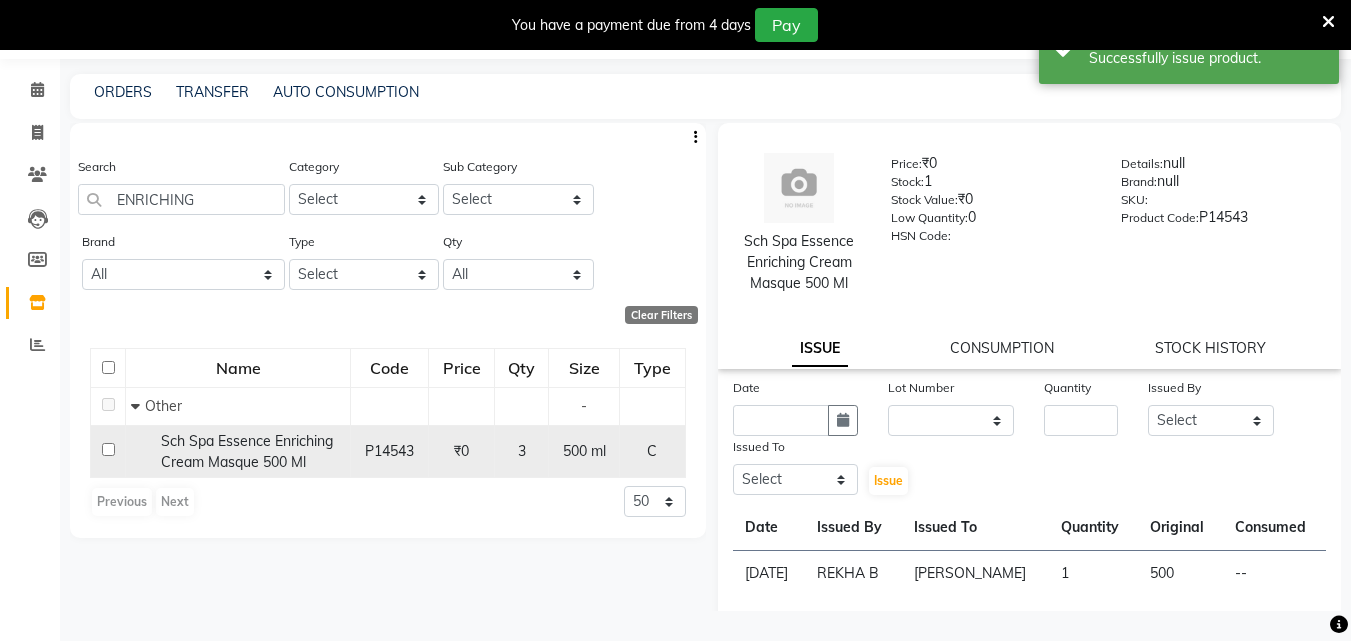 checkbox on "false" 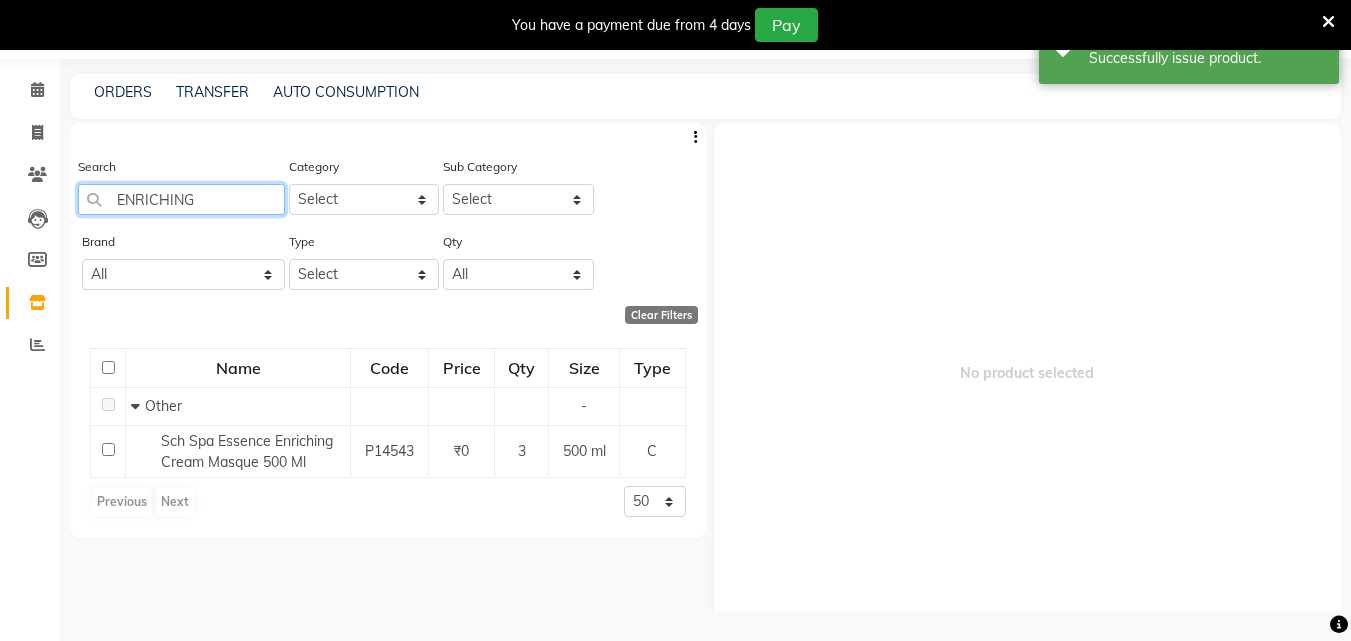 click on "ENRICHING" 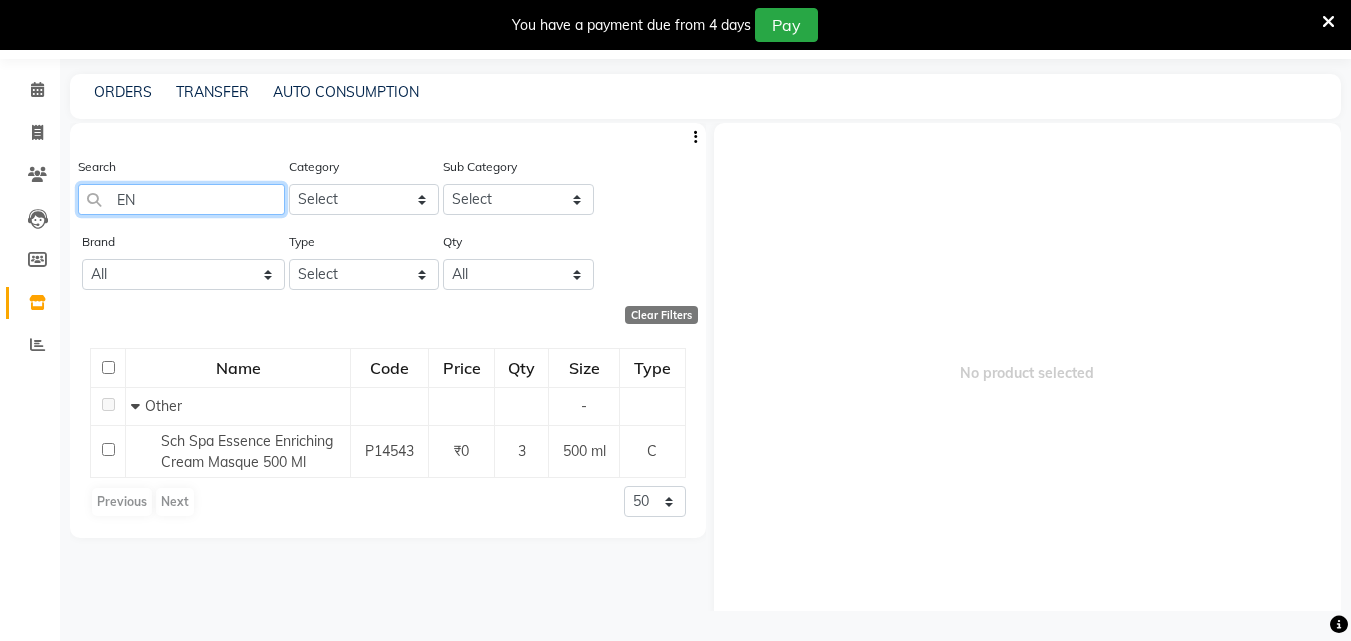 type on "E" 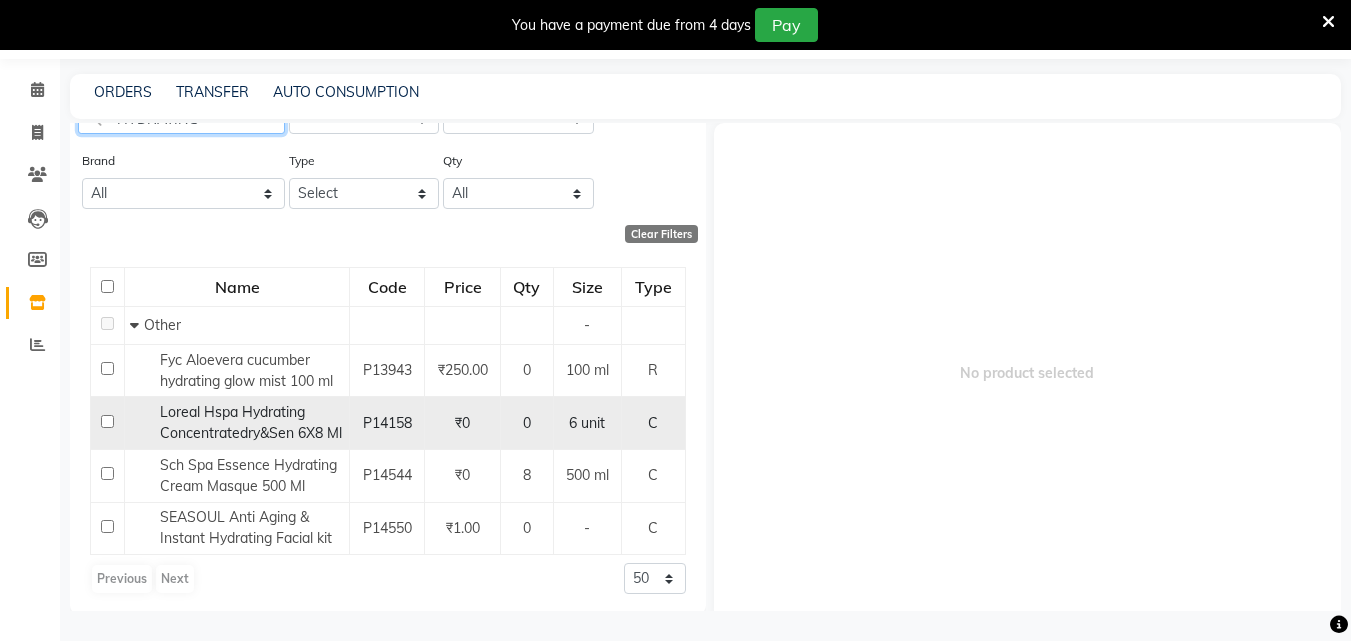 scroll, scrollTop: 85, scrollLeft: 0, axis: vertical 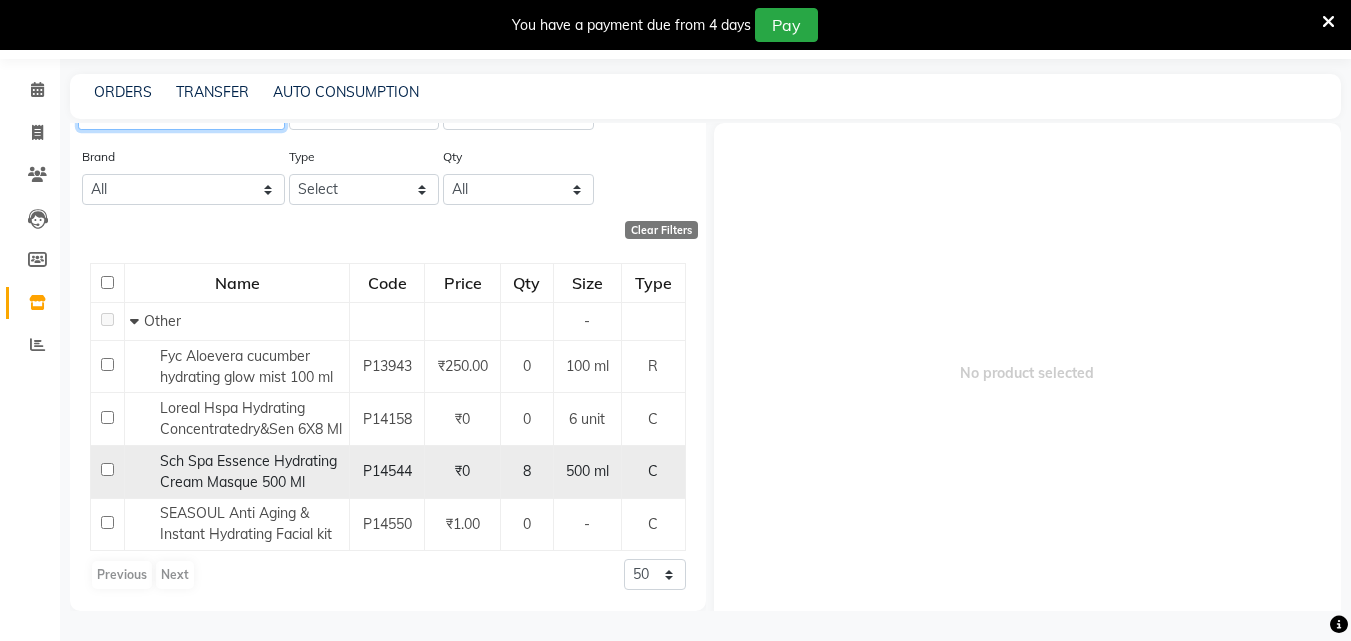type on "HYDRATING" 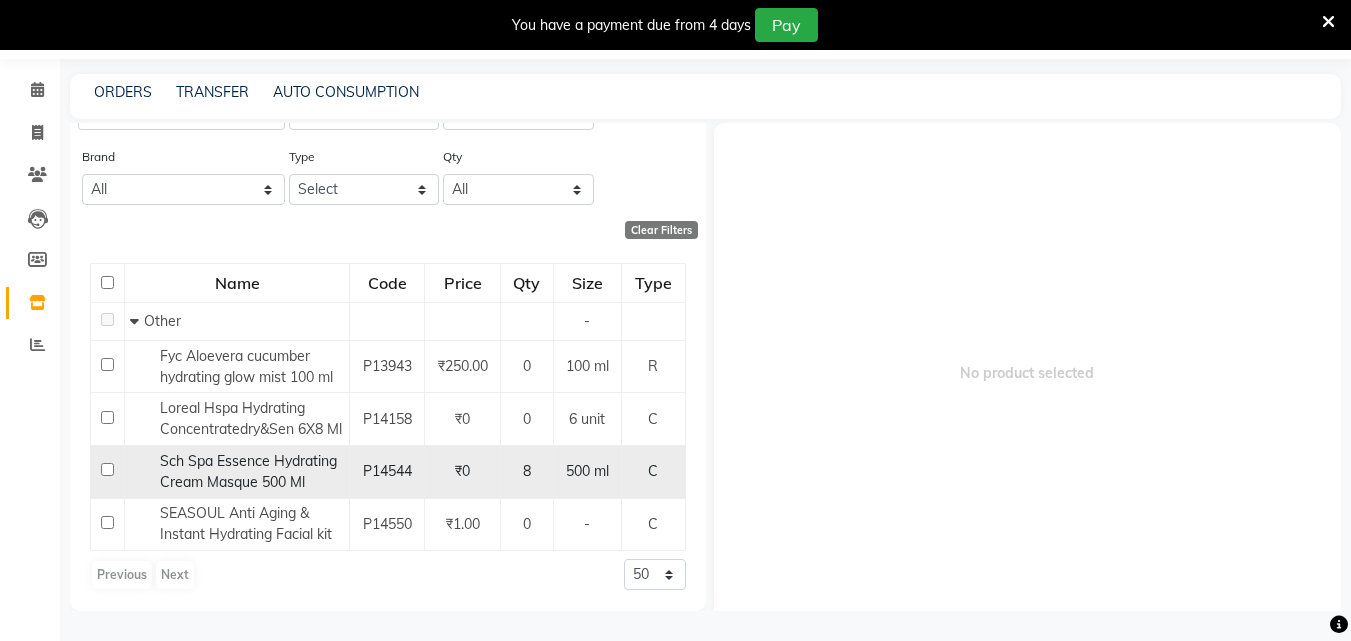 click 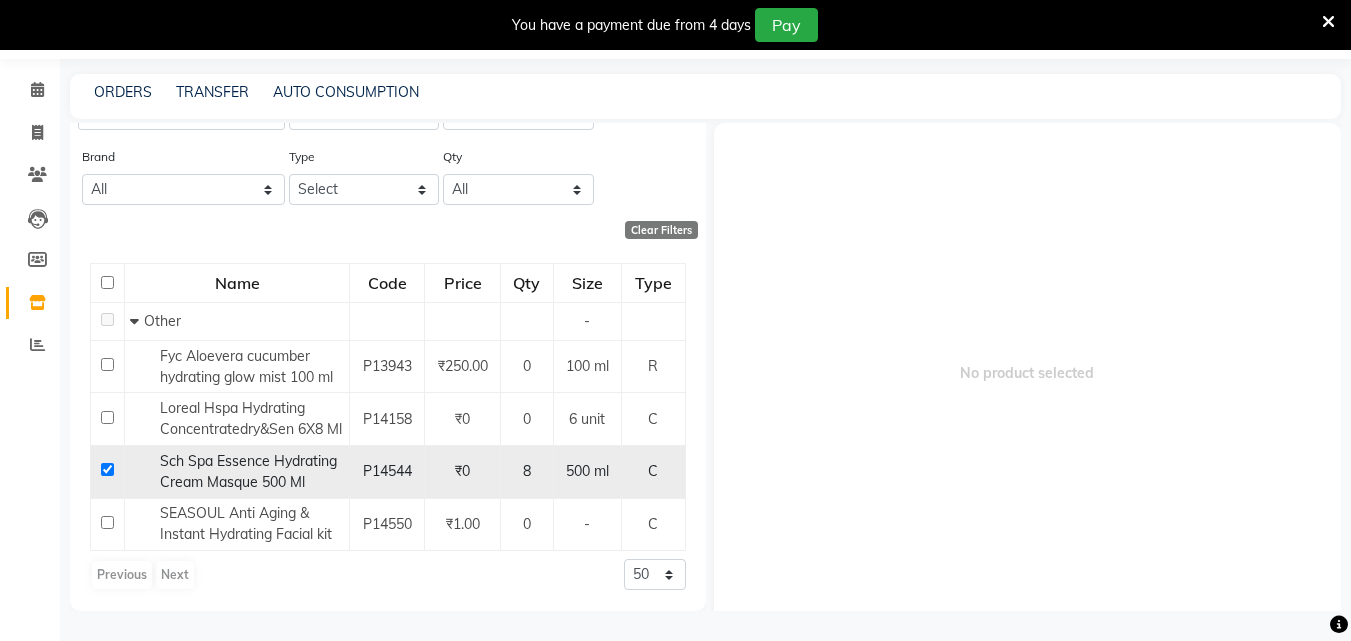 checkbox on "true" 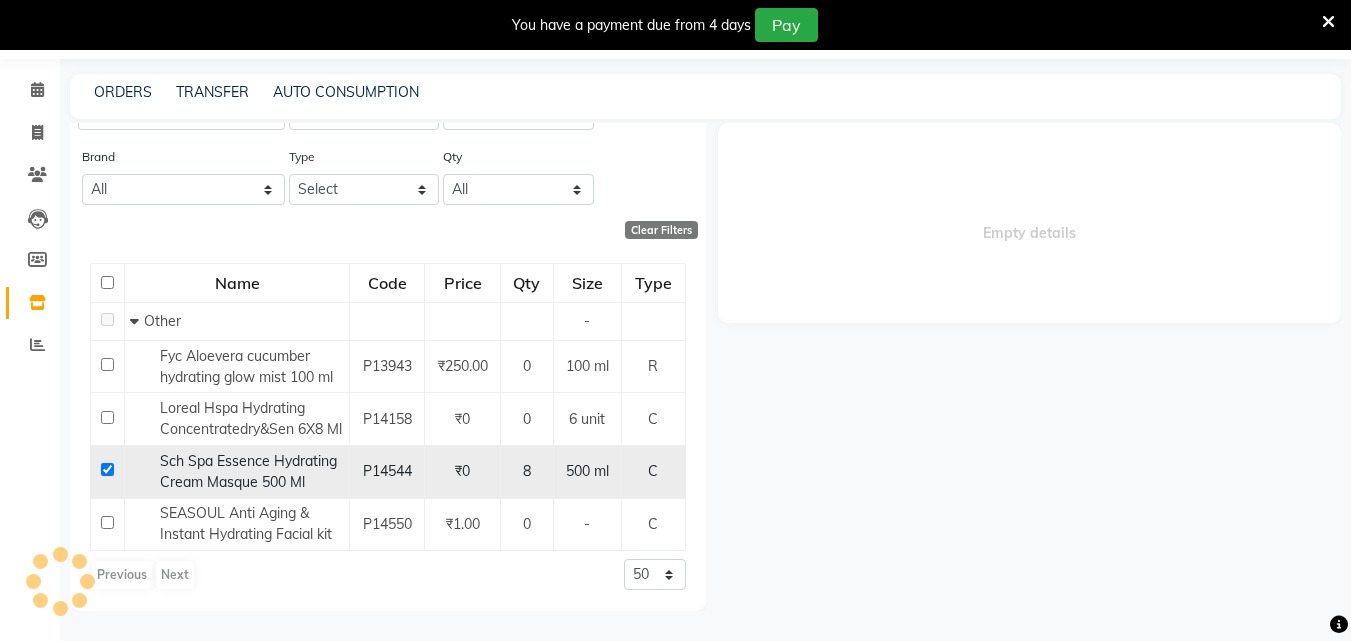 select 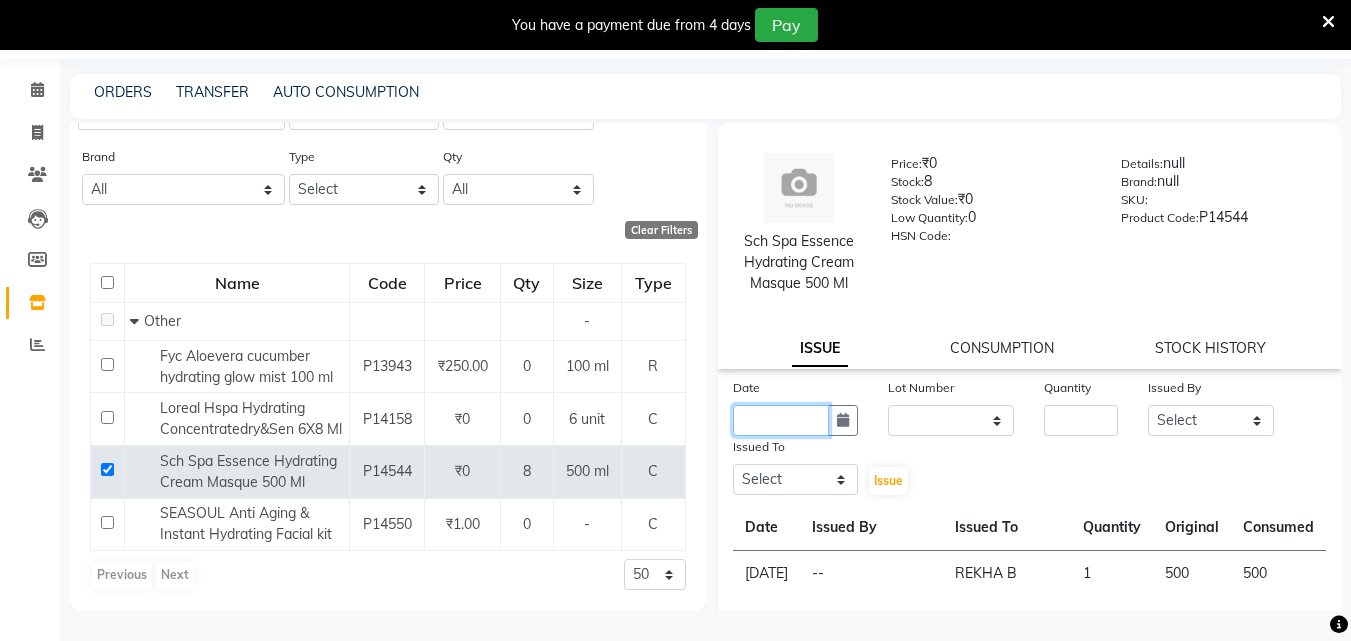 click 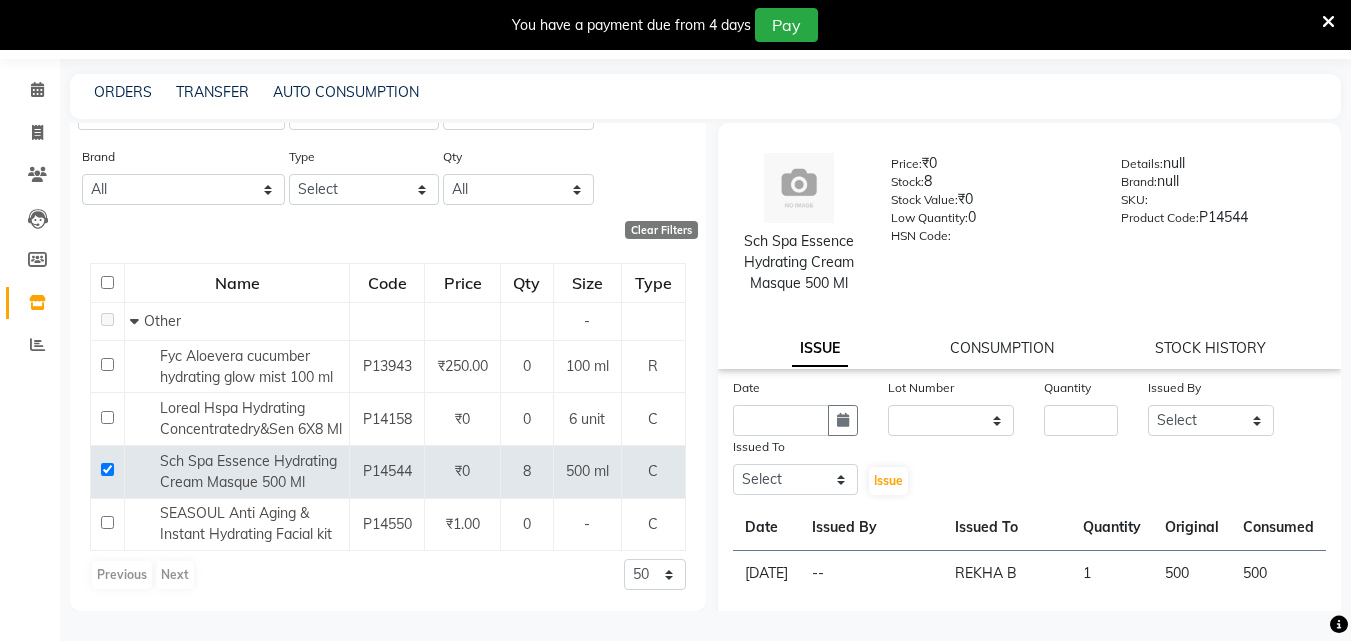 select on "7" 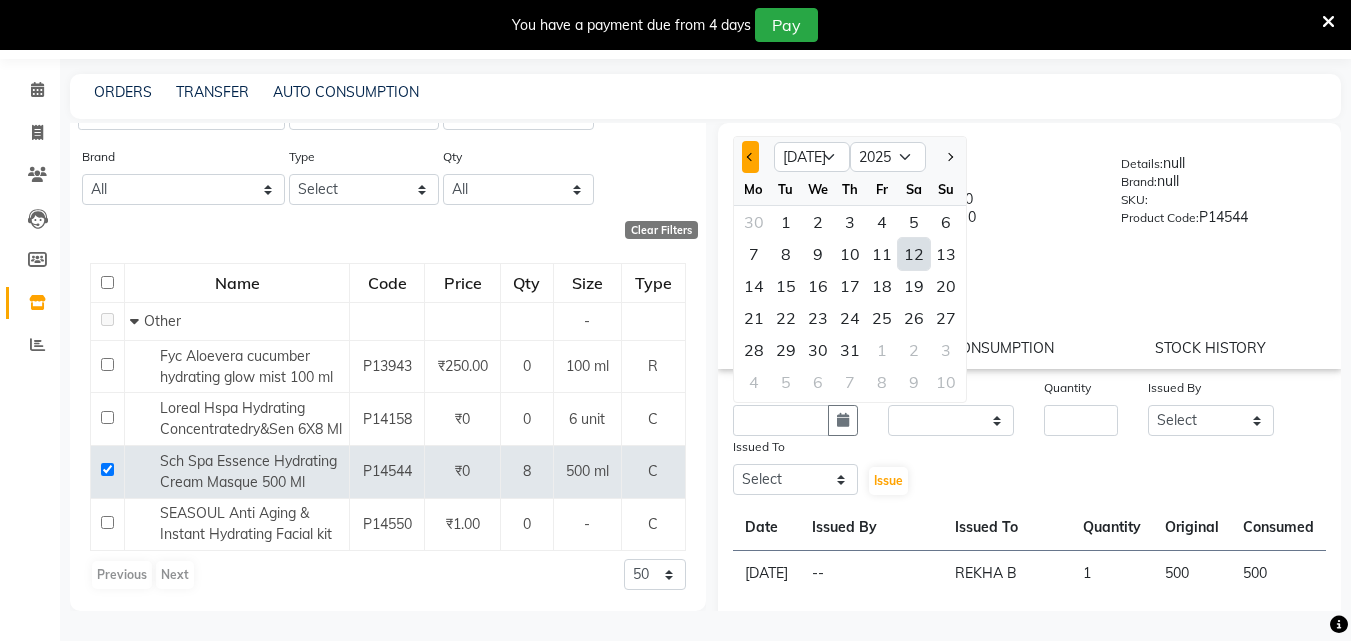 click 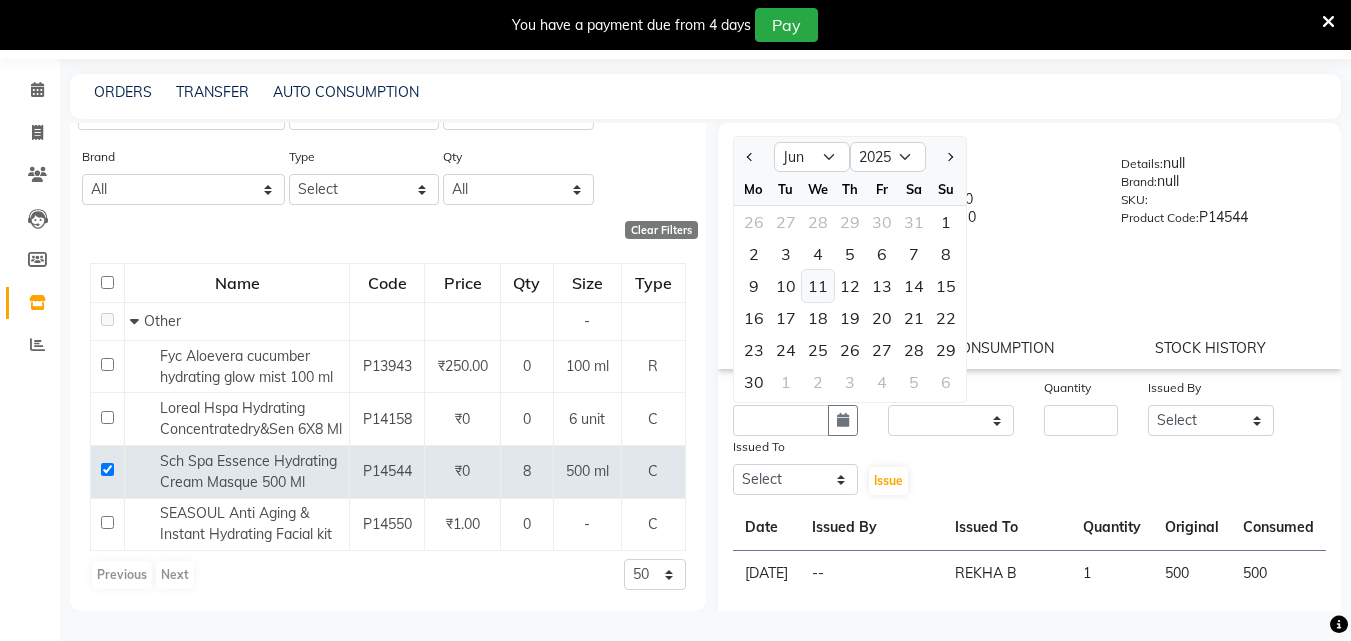click on "11" 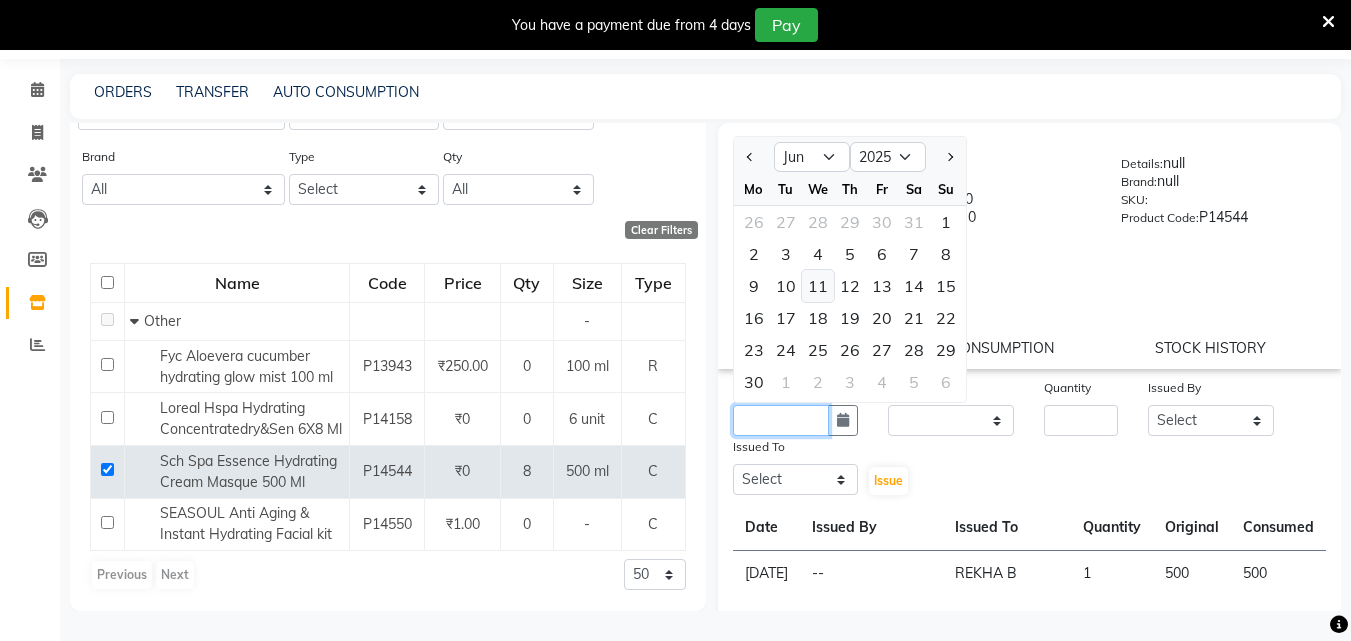 type on "11-06-2025" 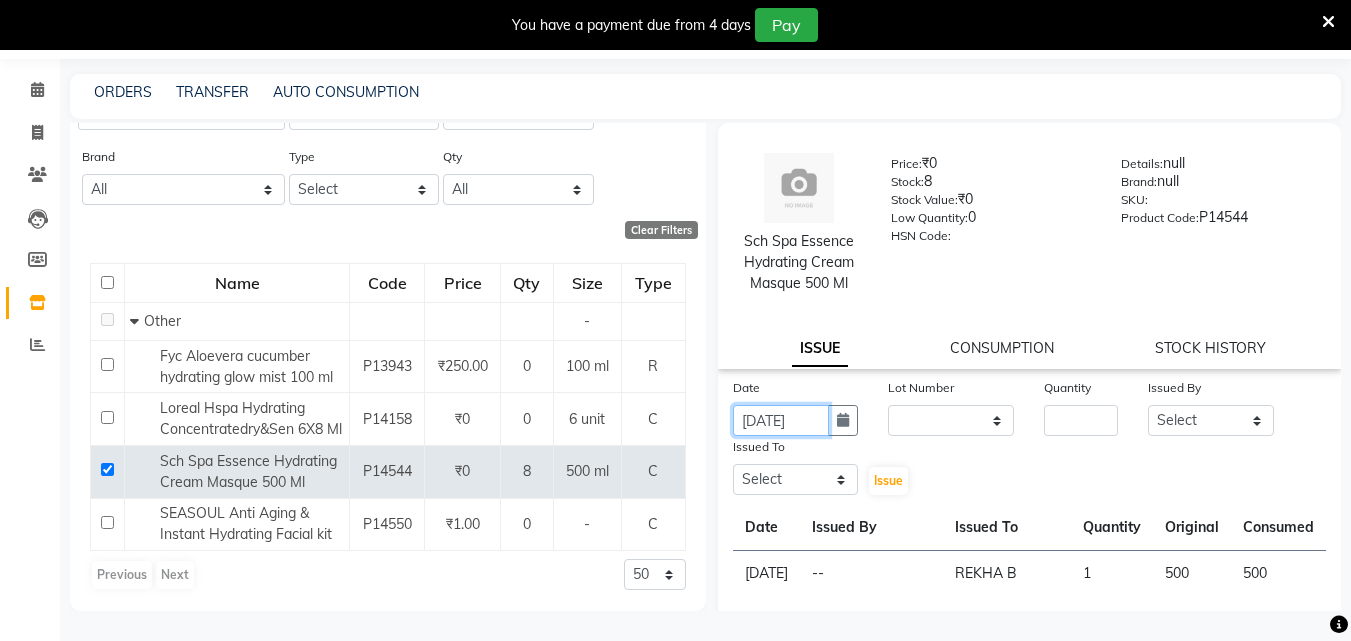 scroll, scrollTop: 0, scrollLeft: 4, axis: horizontal 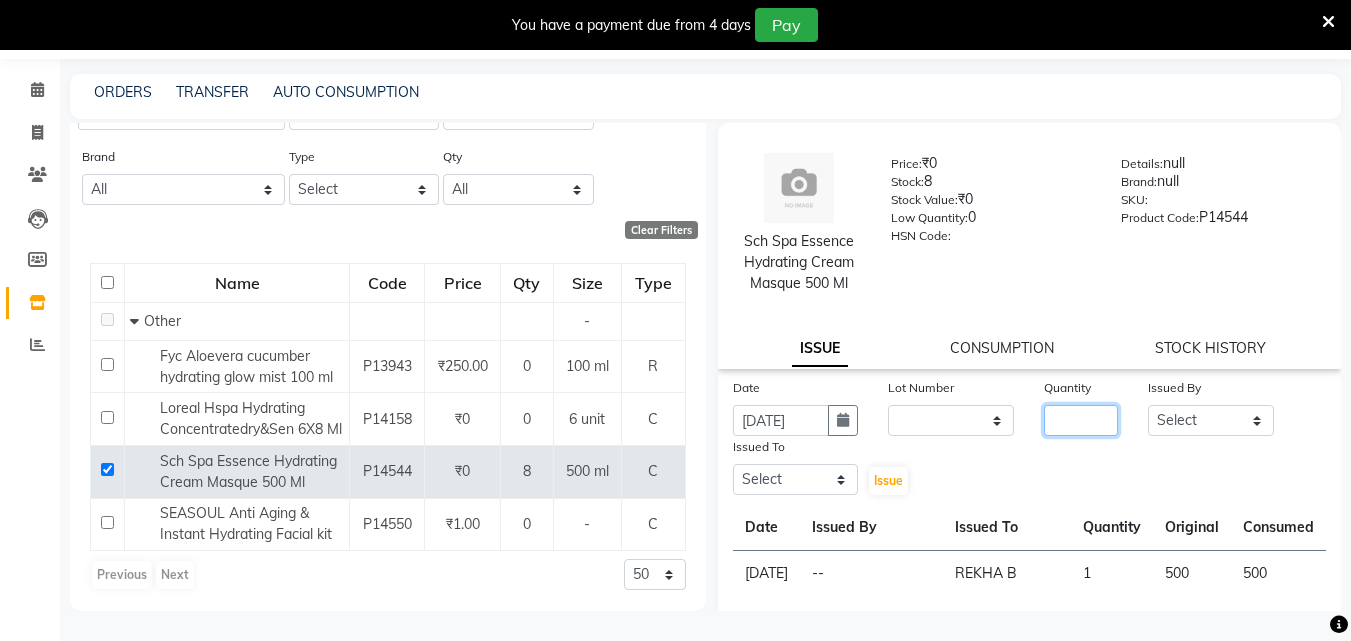 click 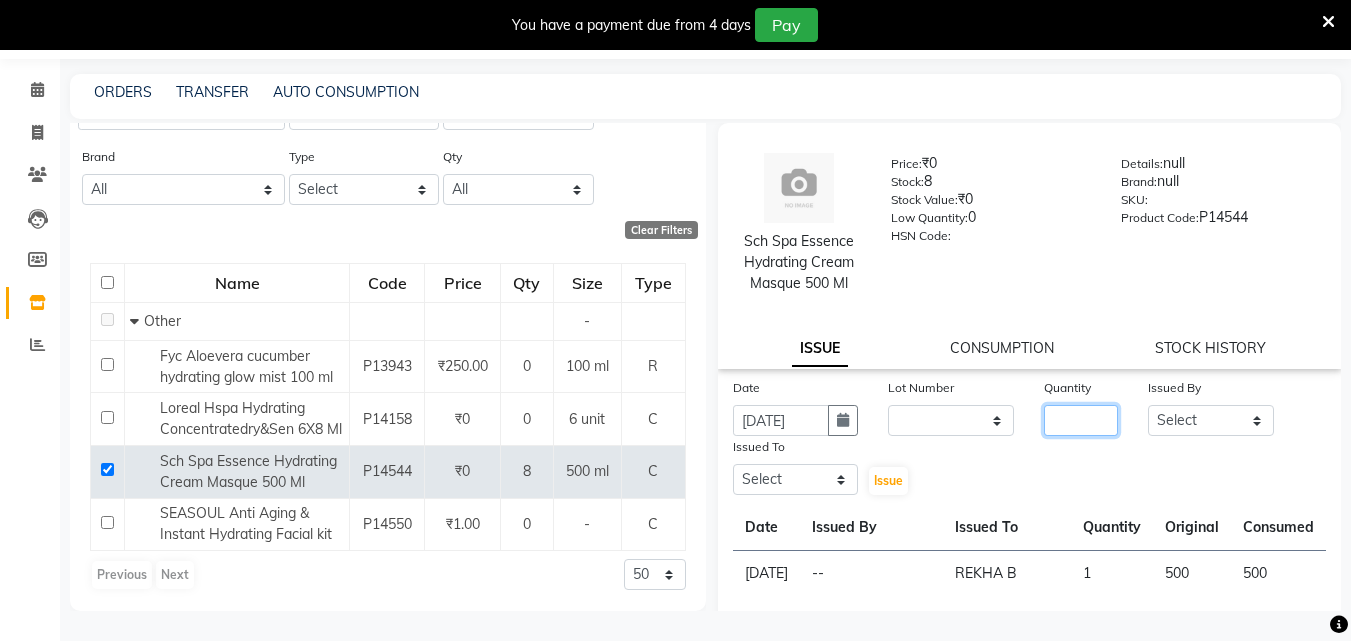 click 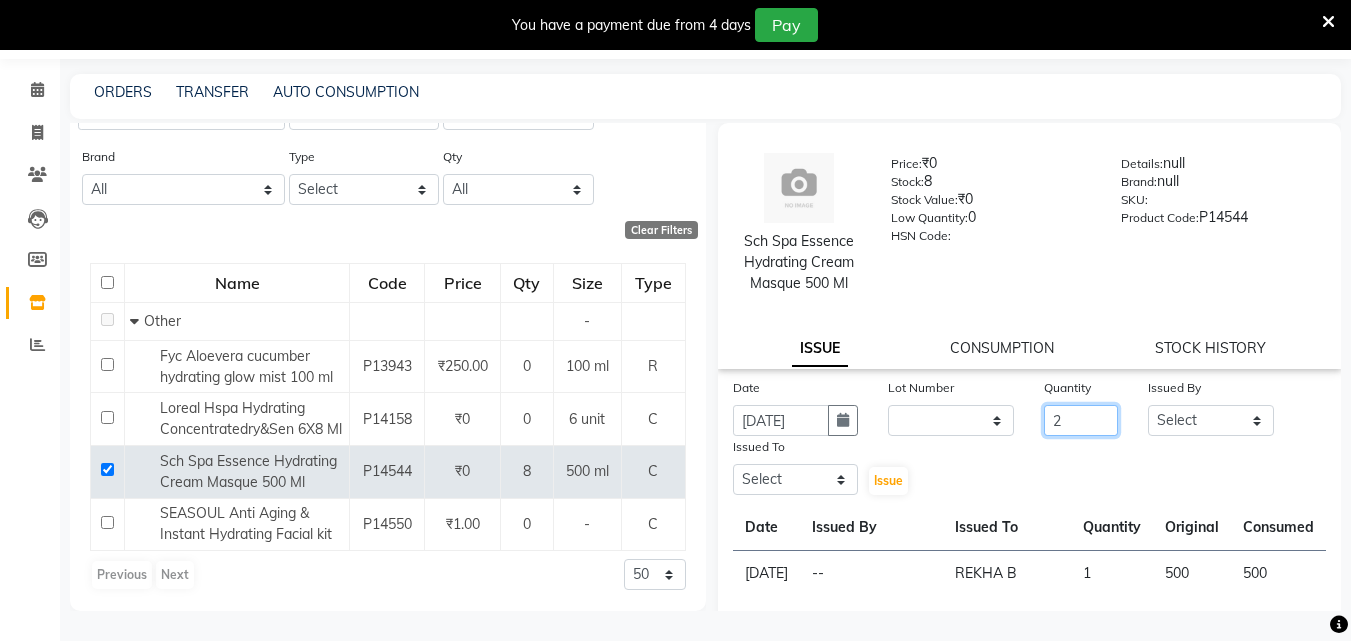 type on "2" 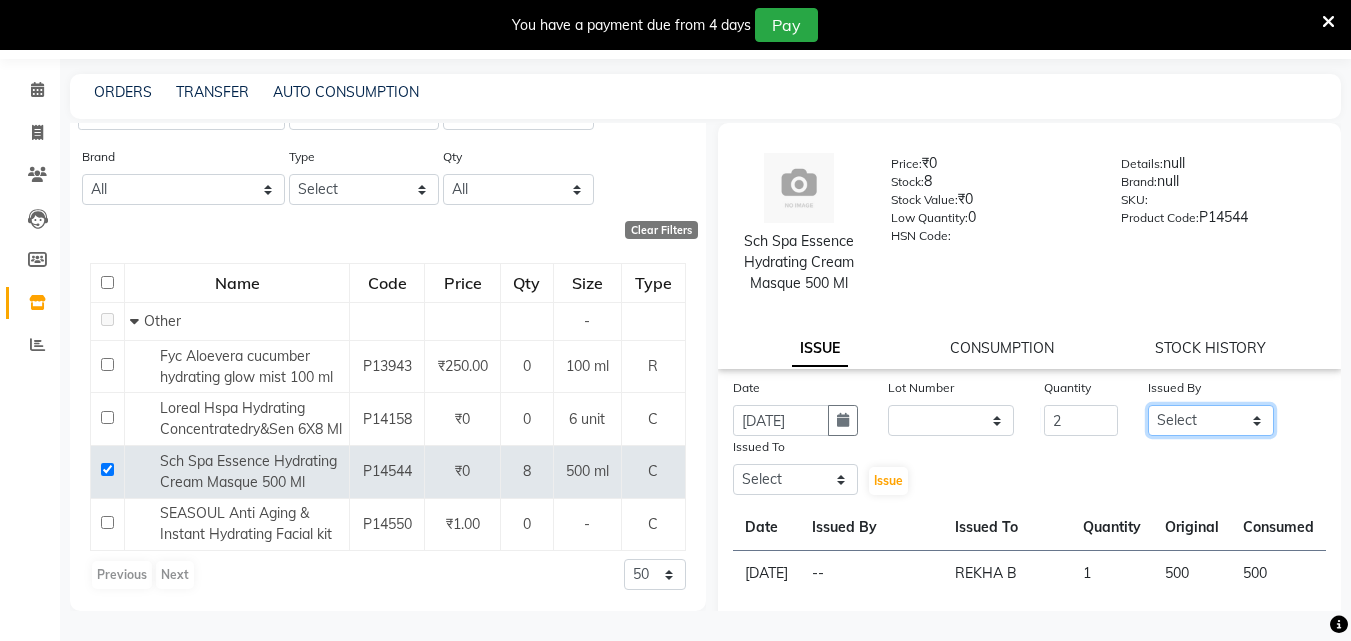 click on "Select ALLEPPEY ASHTAMUDI Jyothy REKHA B ROSELIN Soumya Sreedevi" 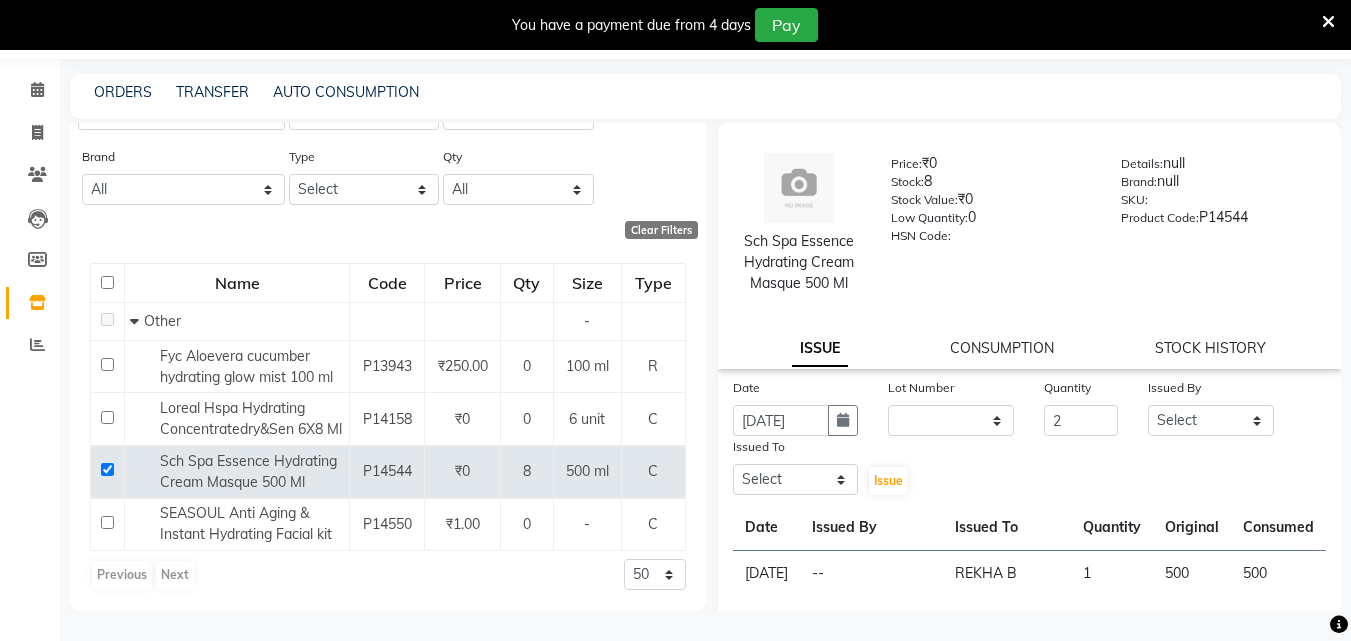 click on "1" 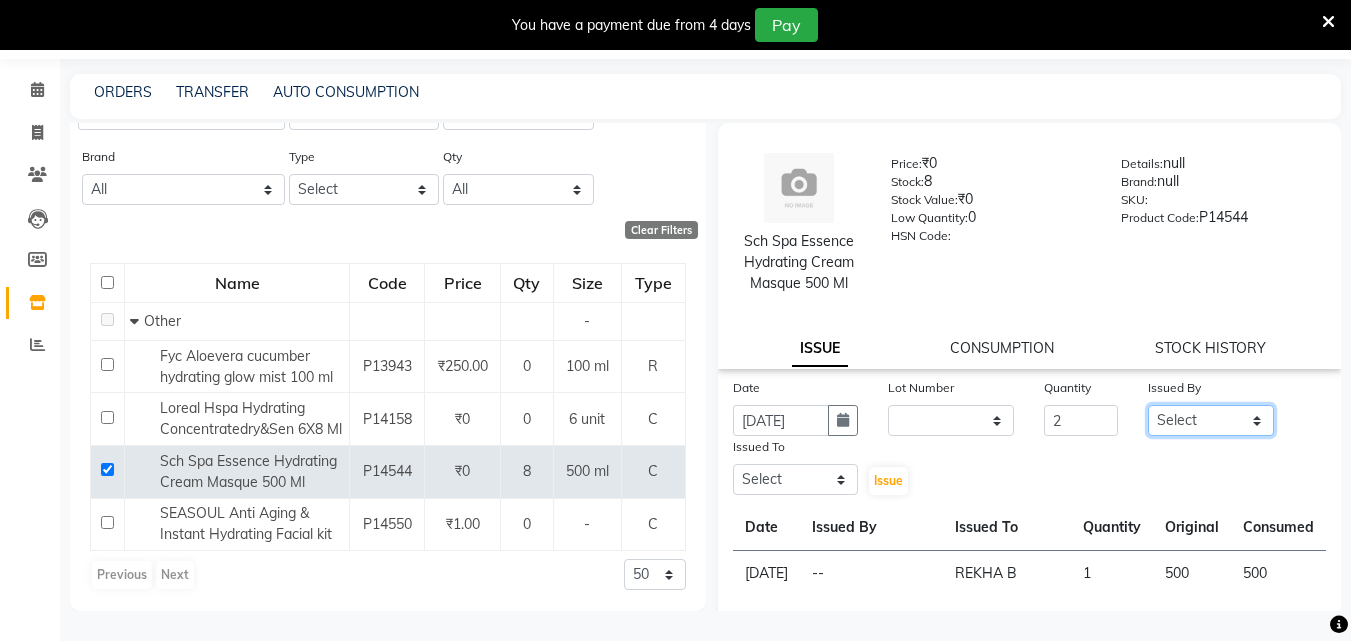 drag, startPoint x: 1152, startPoint y: 422, endPoint x: 1158, endPoint y: 434, distance: 13.416408 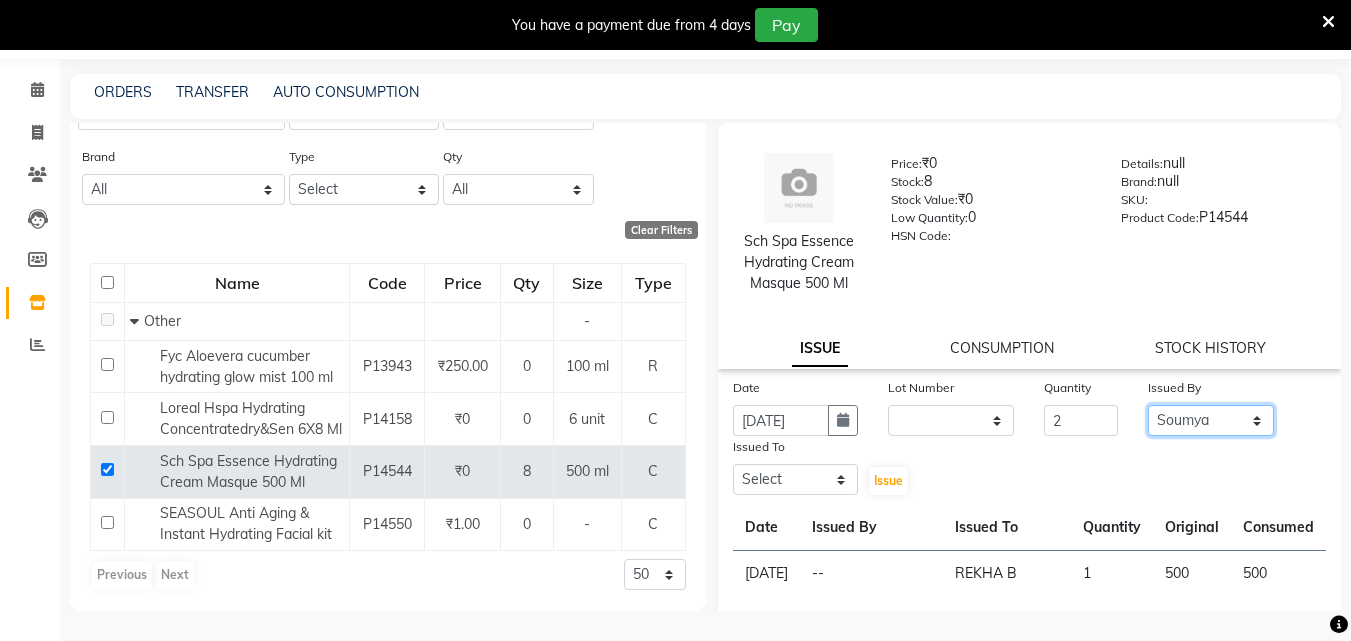 click on "Select ALLEPPEY ASHTAMUDI Jyothy REKHA B ROSELIN Soumya Sreedevi" 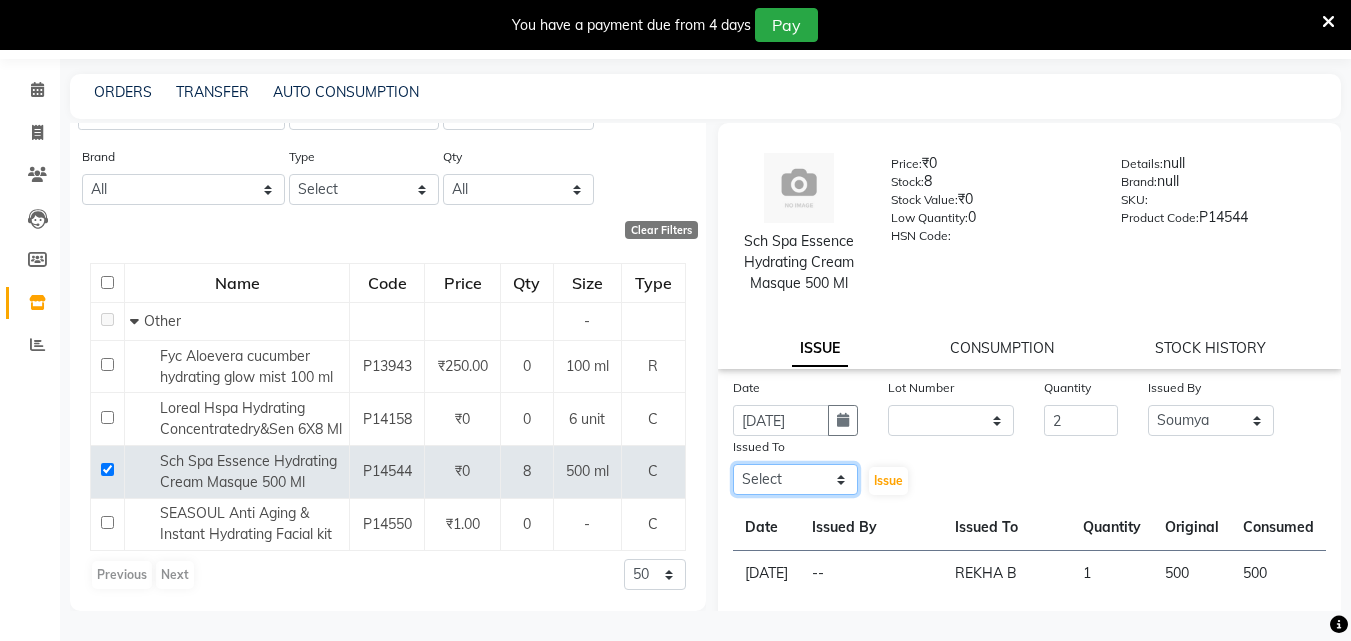 click on "Select ALLEPPEY ASHTAMUDI Jyothy REKHA B ROSELIN Soumya Sreedevi" 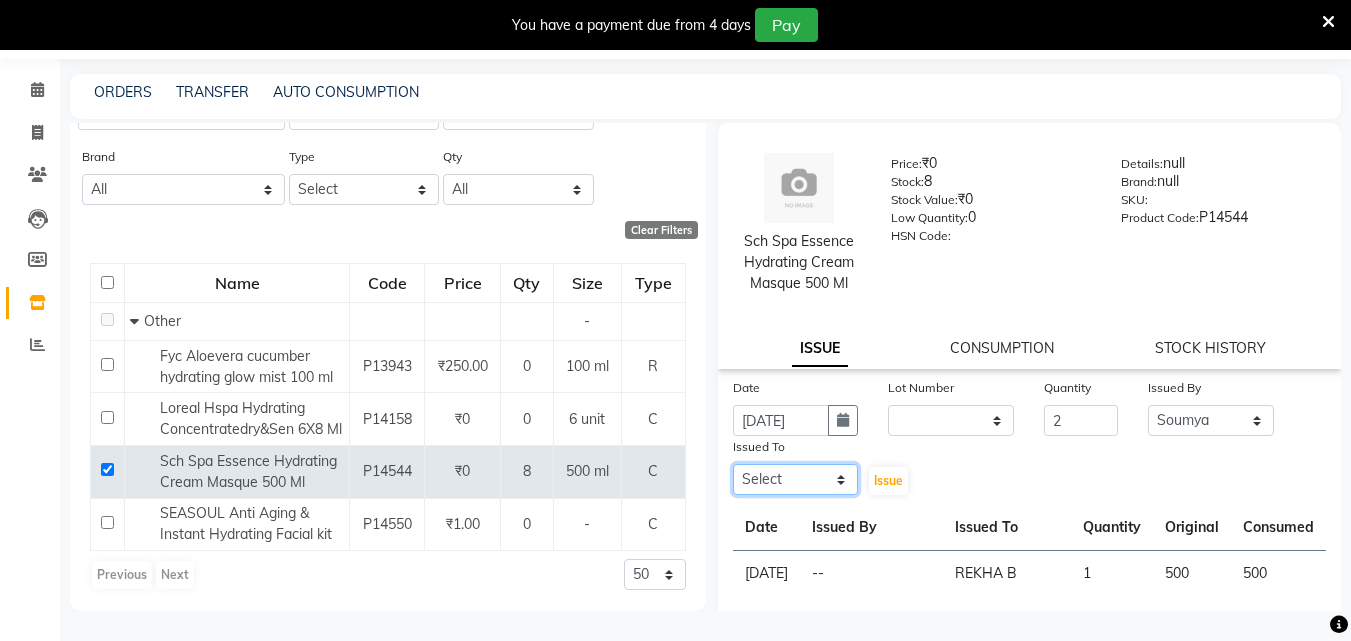 select on "57585" 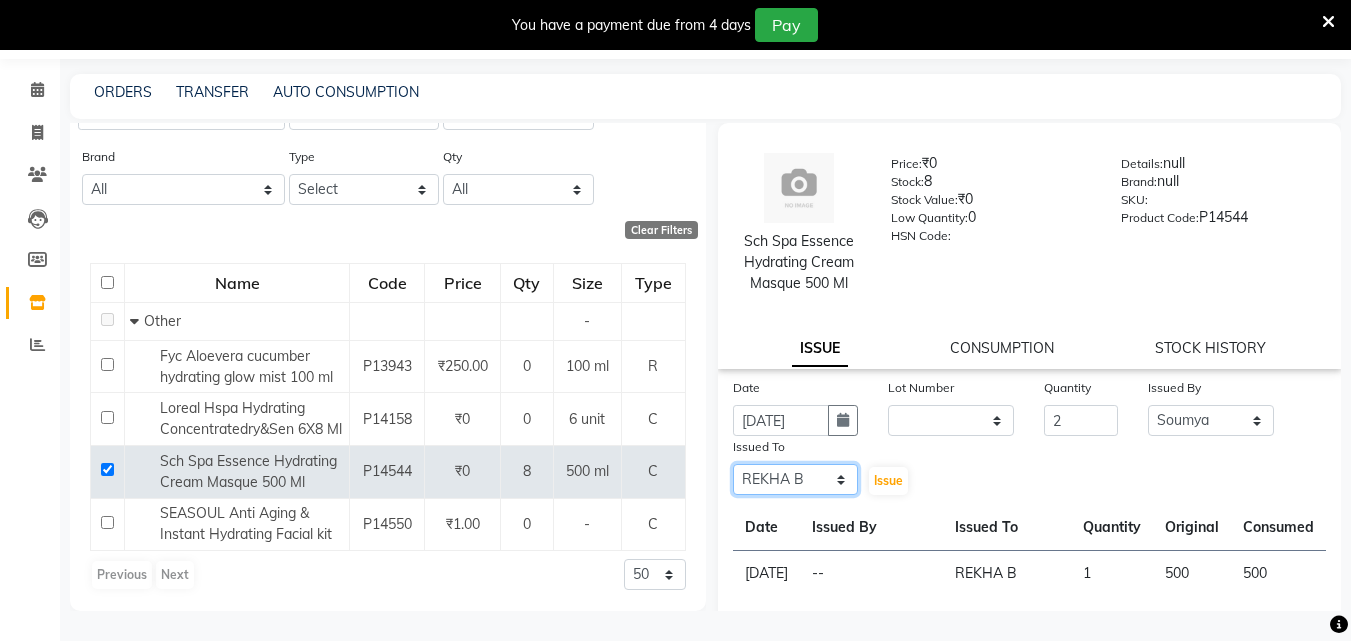 click on "Select ALLEPPEY ASHTAMUDI Jyothy REKHA B ROSELIN Soumya Sreedevi" 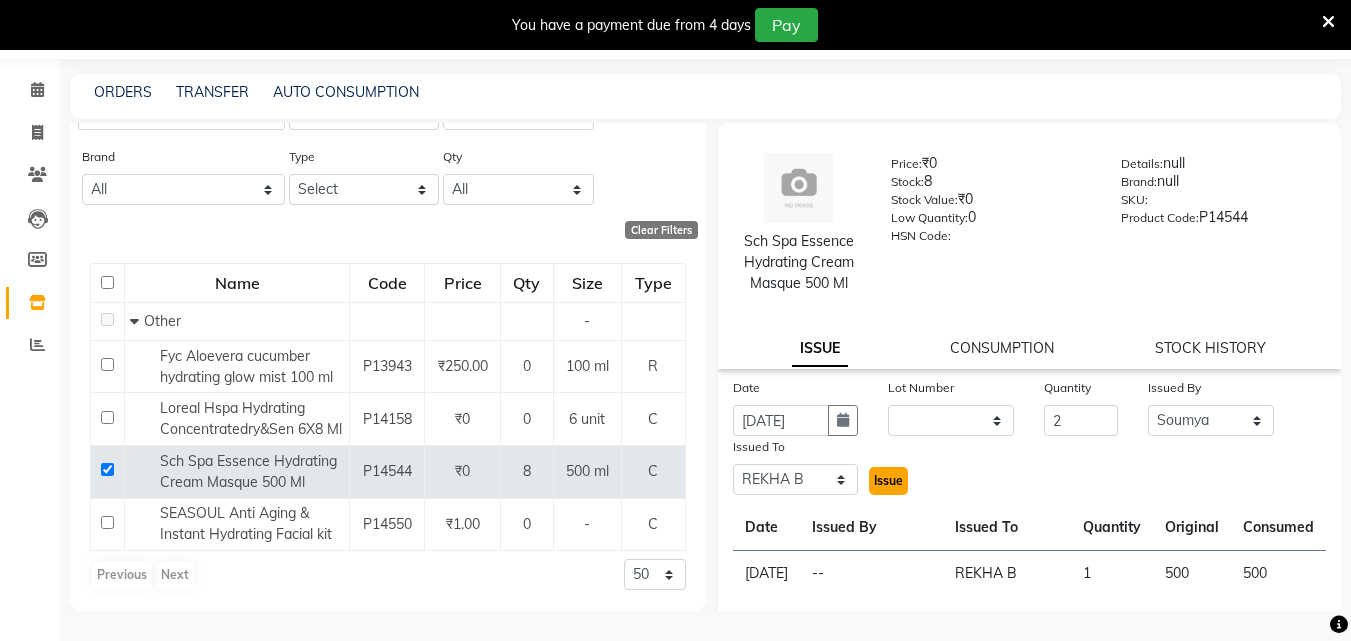 click on "Issue" 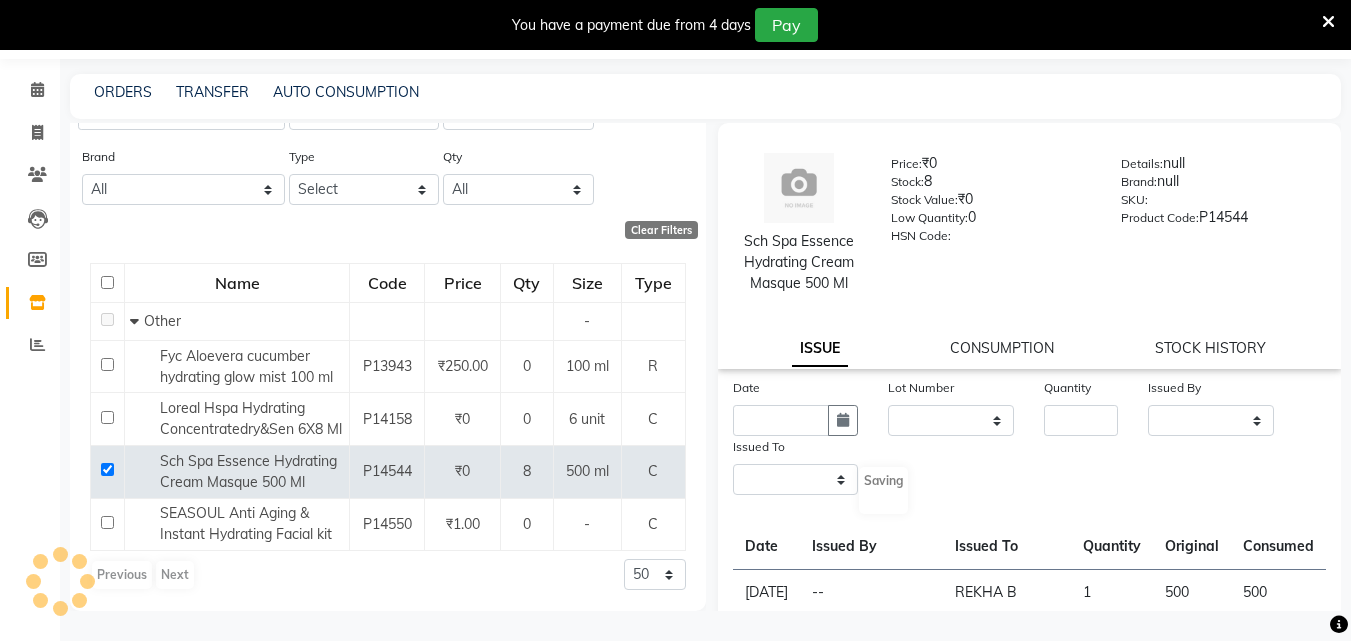 select 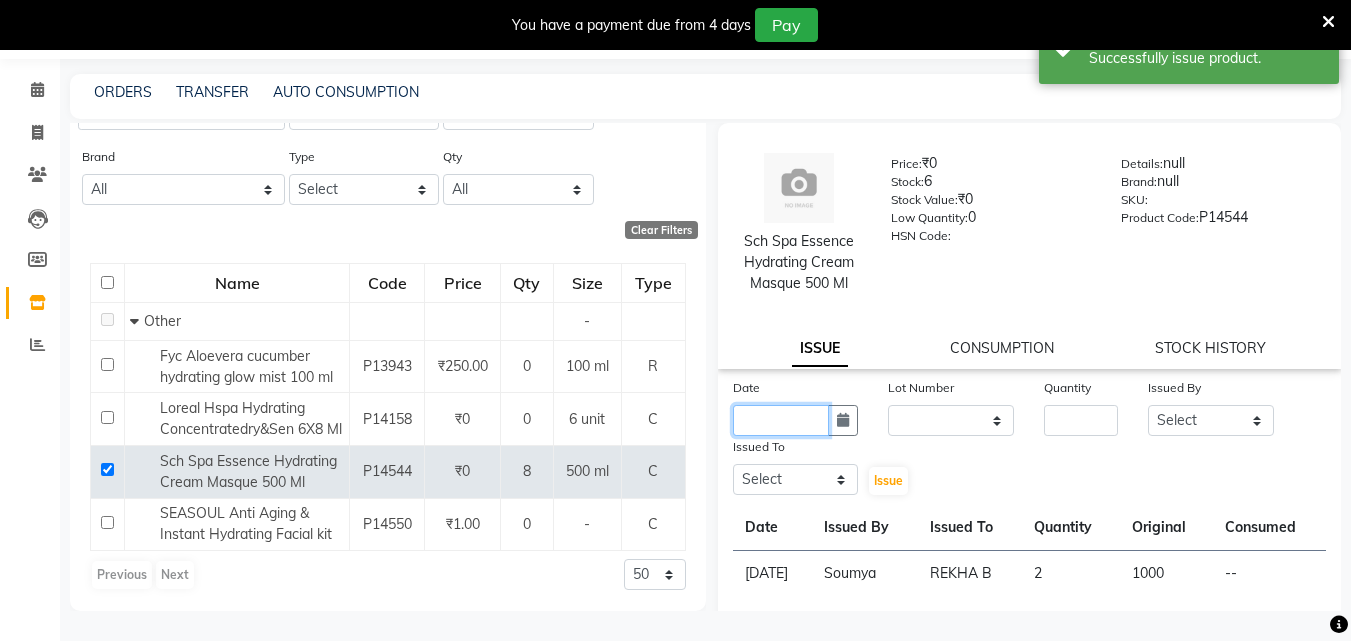 click 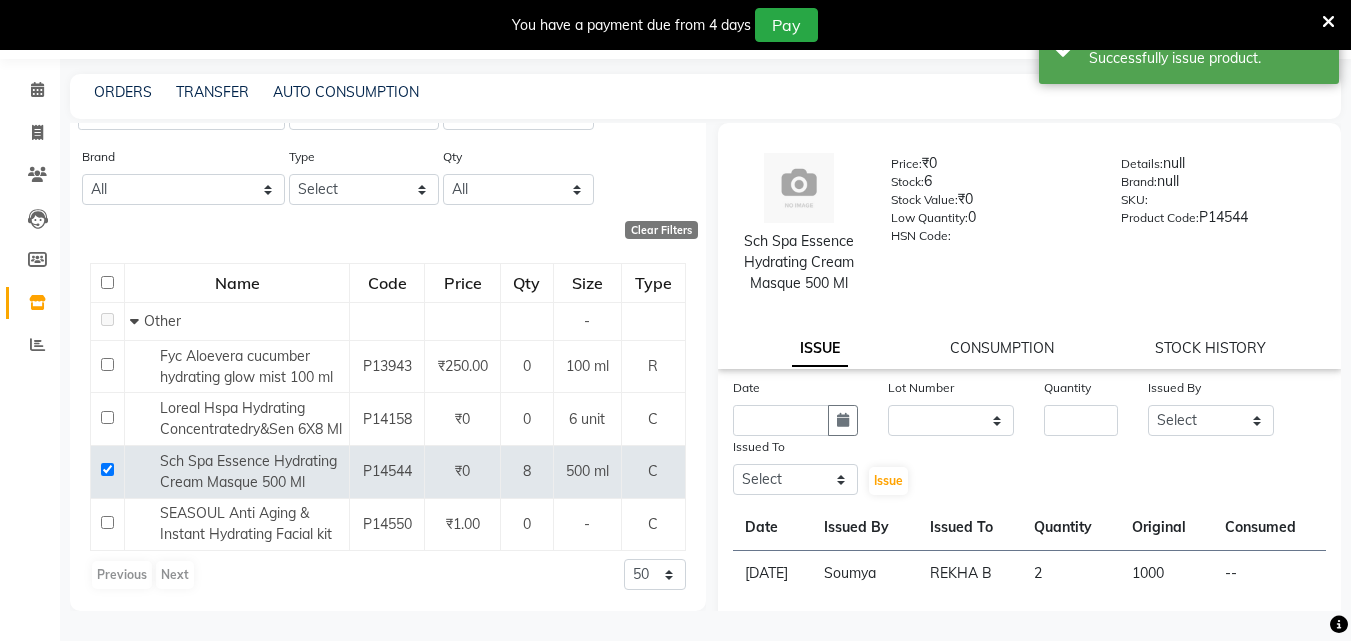 select on "7" 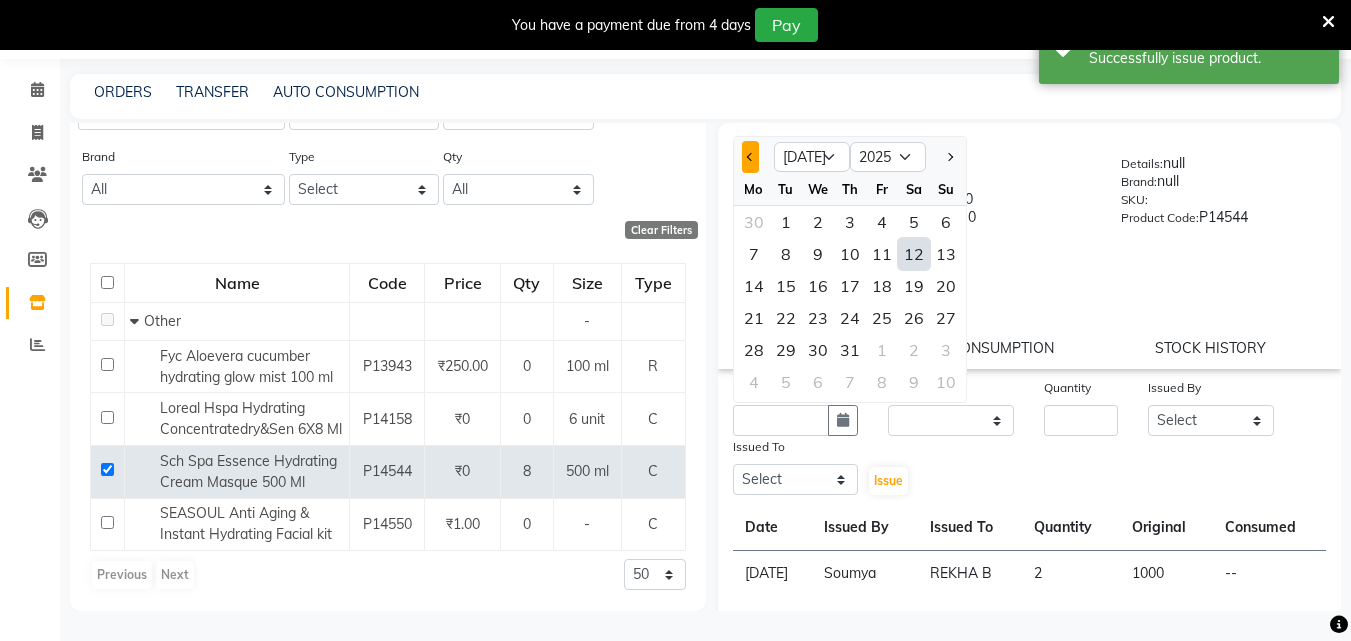 click 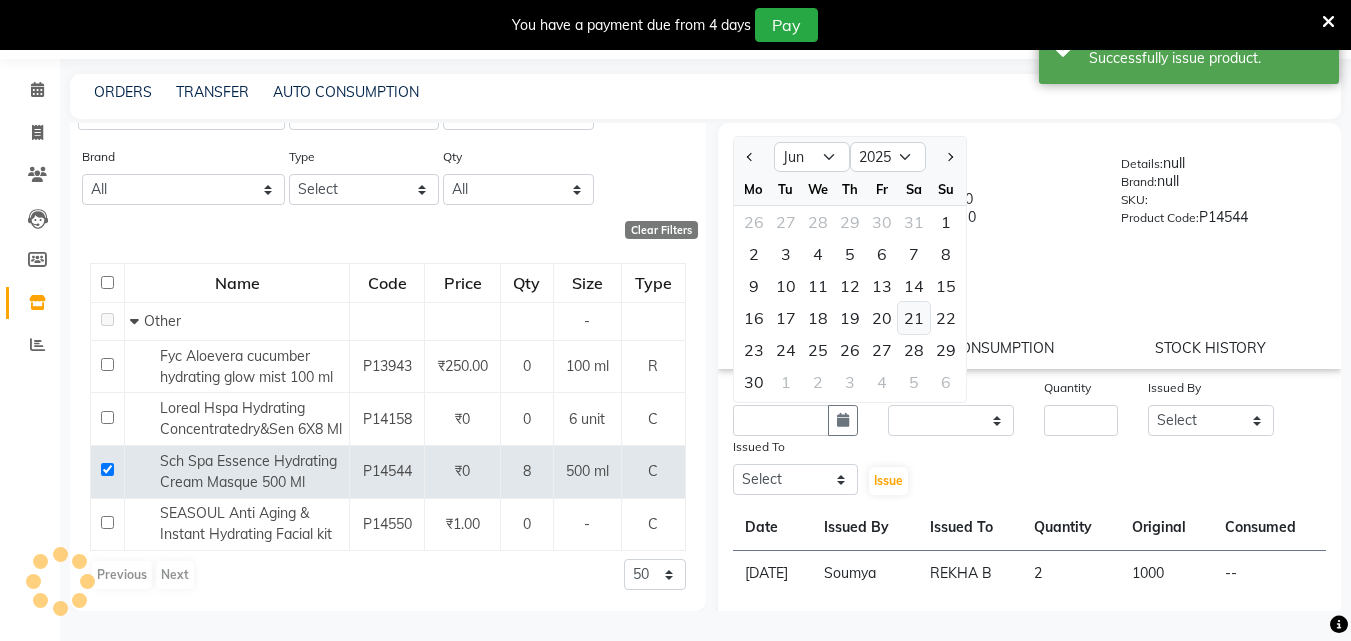 click on "21" 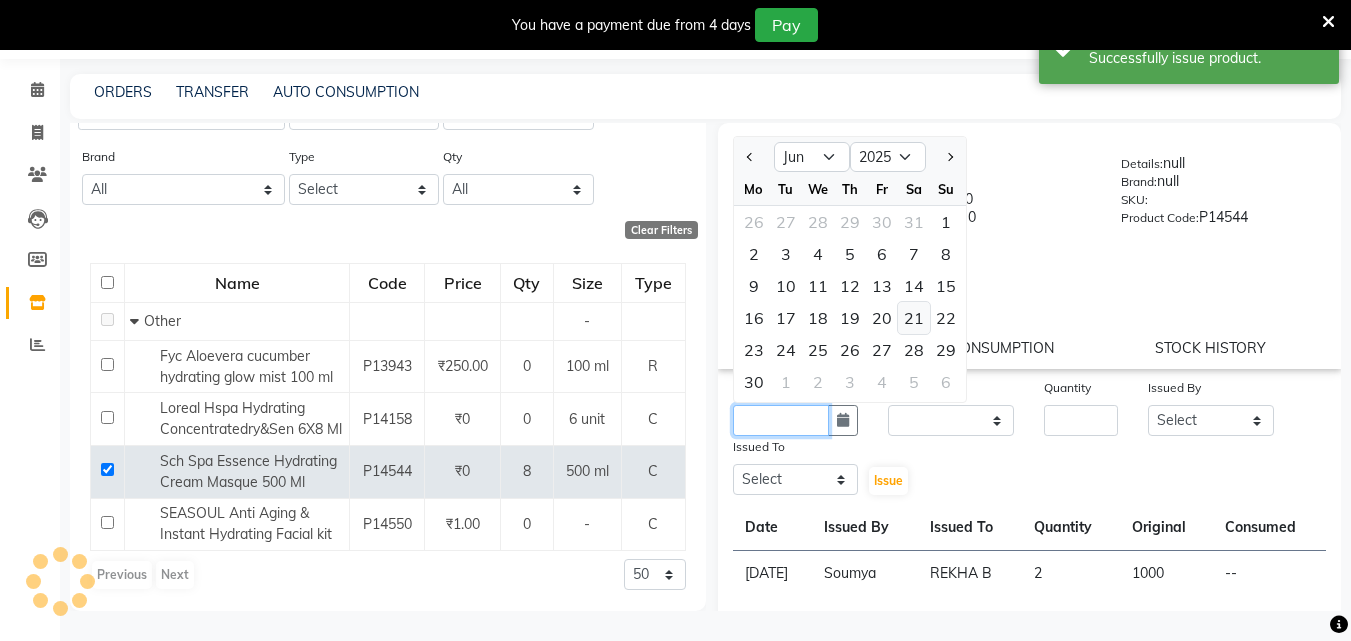 type on "21-06-2025" 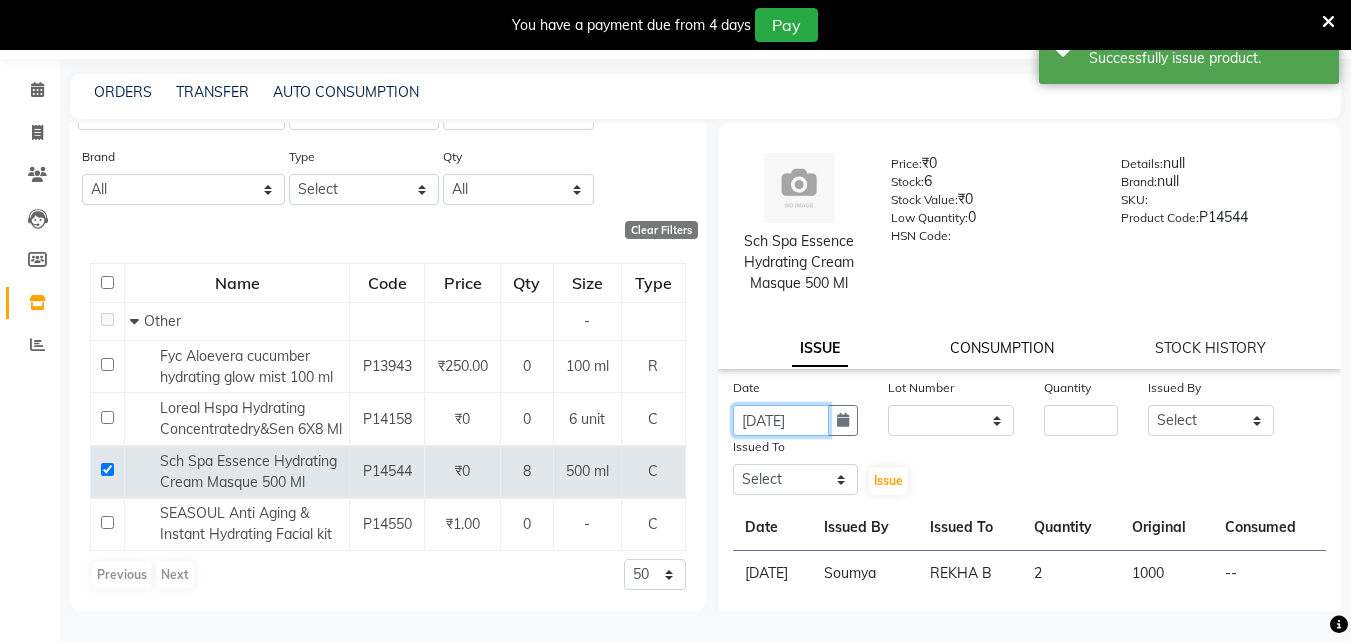 scroll, scrollTop: 0, scrollLeft: 4, axis: horizontal 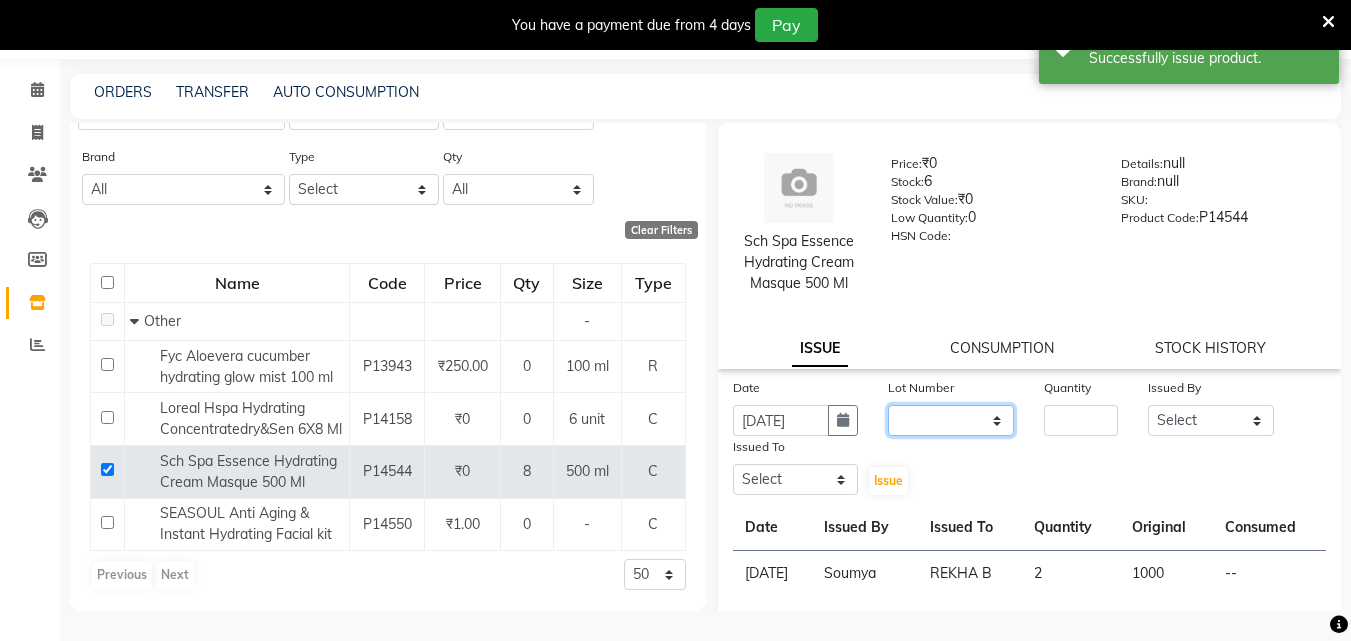 click on "None" 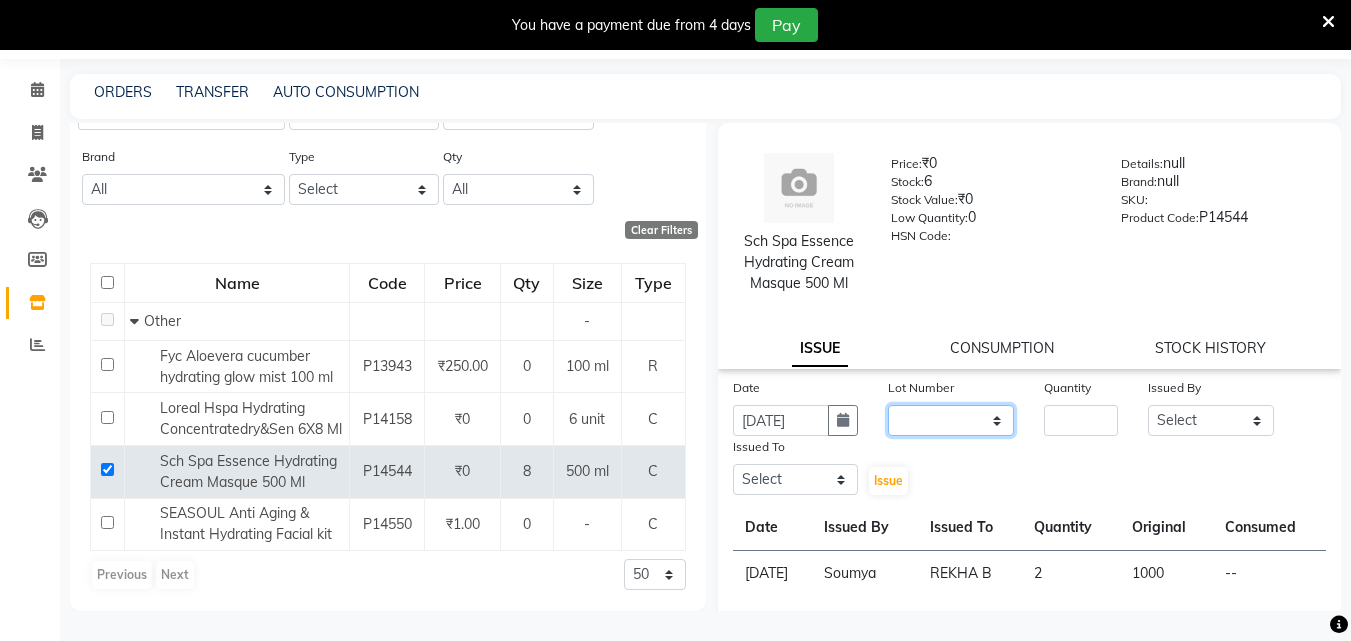 scroll, scrollTop: 0, scrollLeft: 0, axis: both 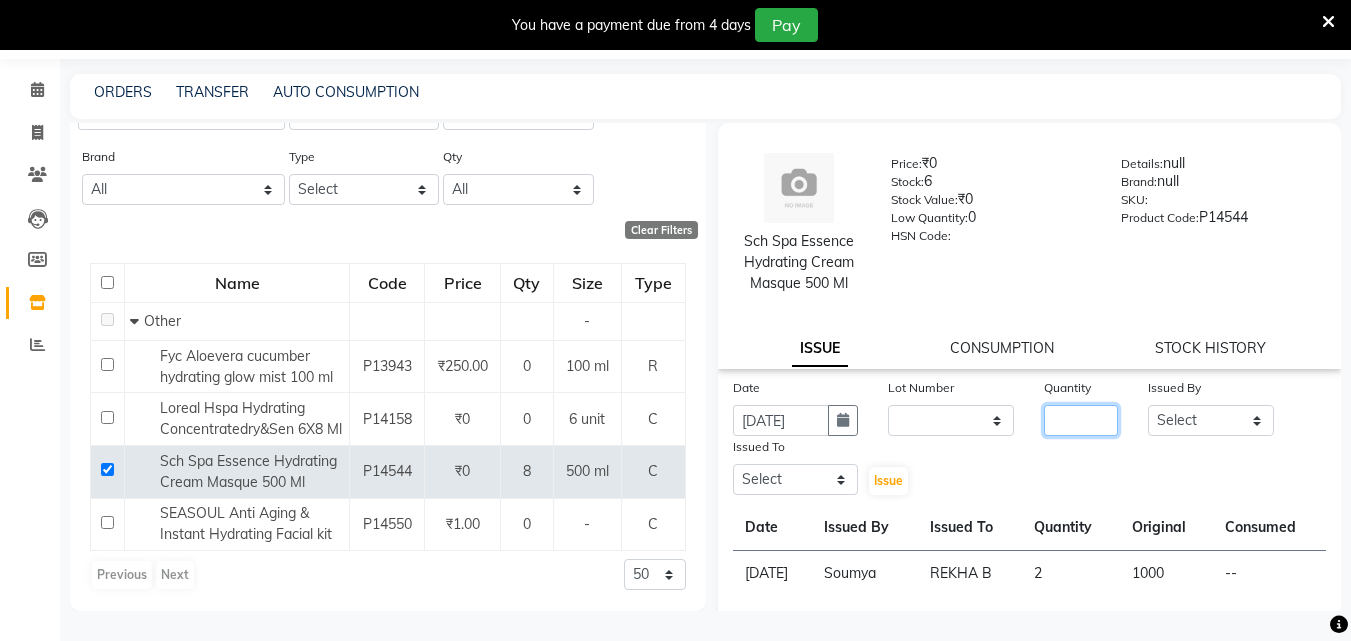 drag, startPoint x: 1040, startPoint y: 413, endPoint x: 1060, endPoint y: 414, distance: 20.024984 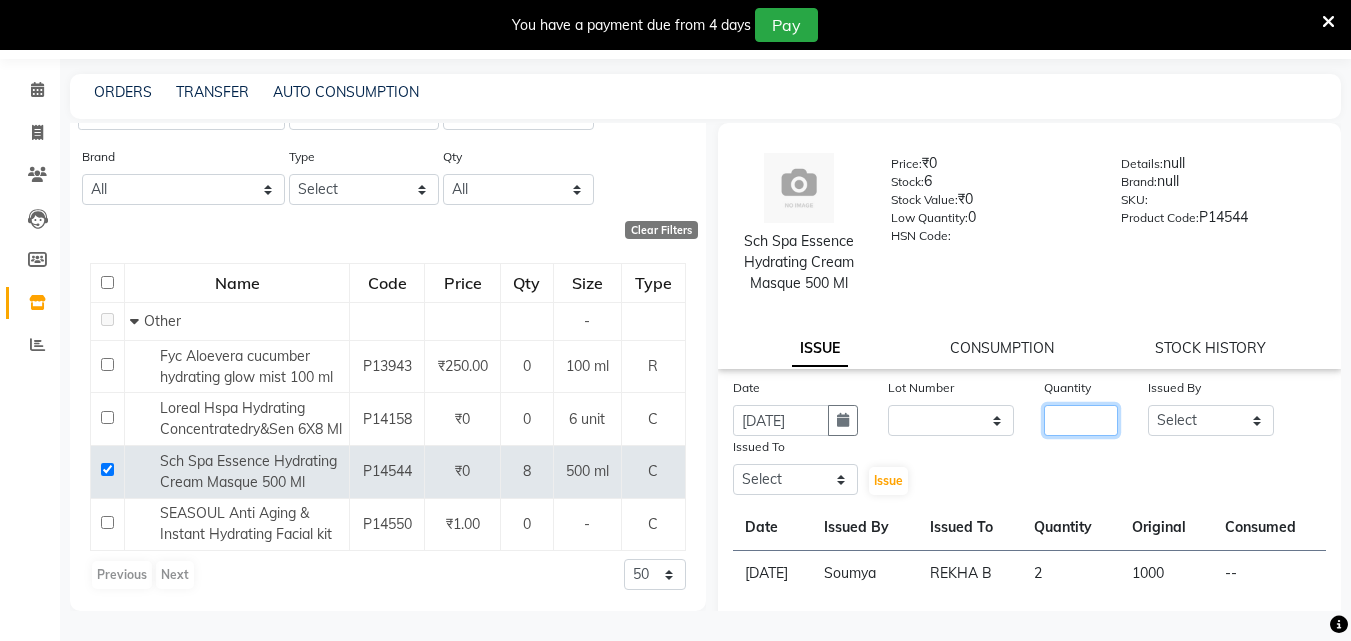 type on "1" 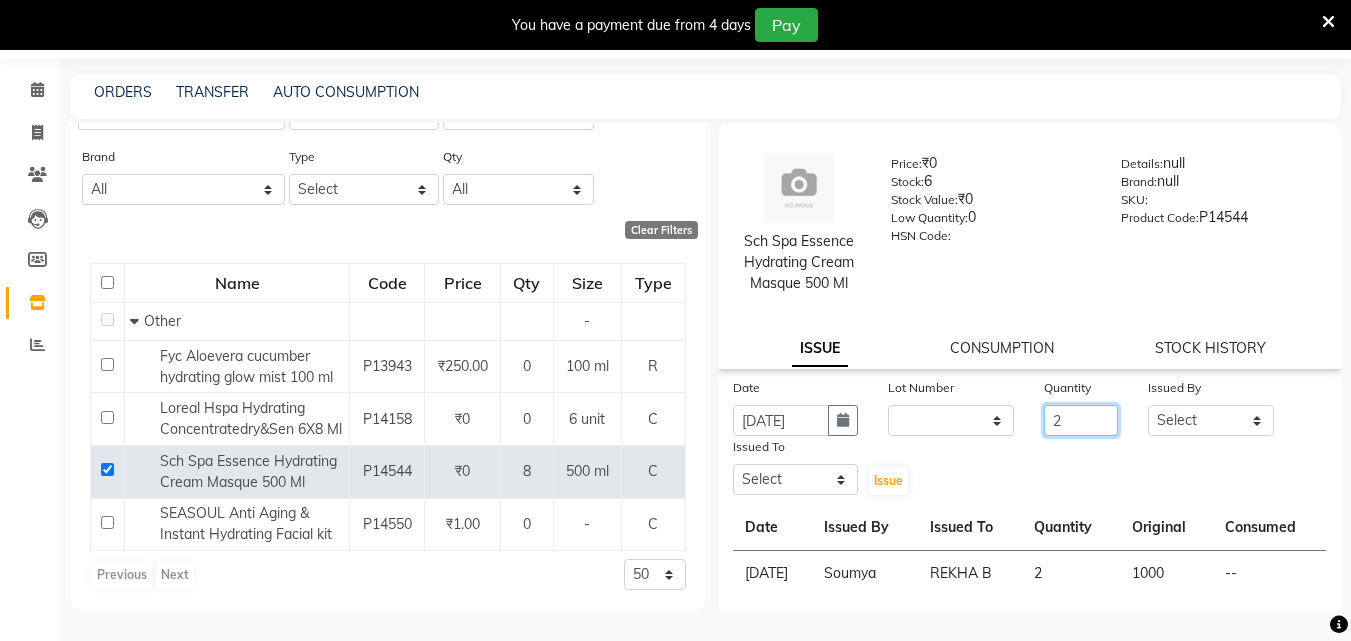 type on "2" 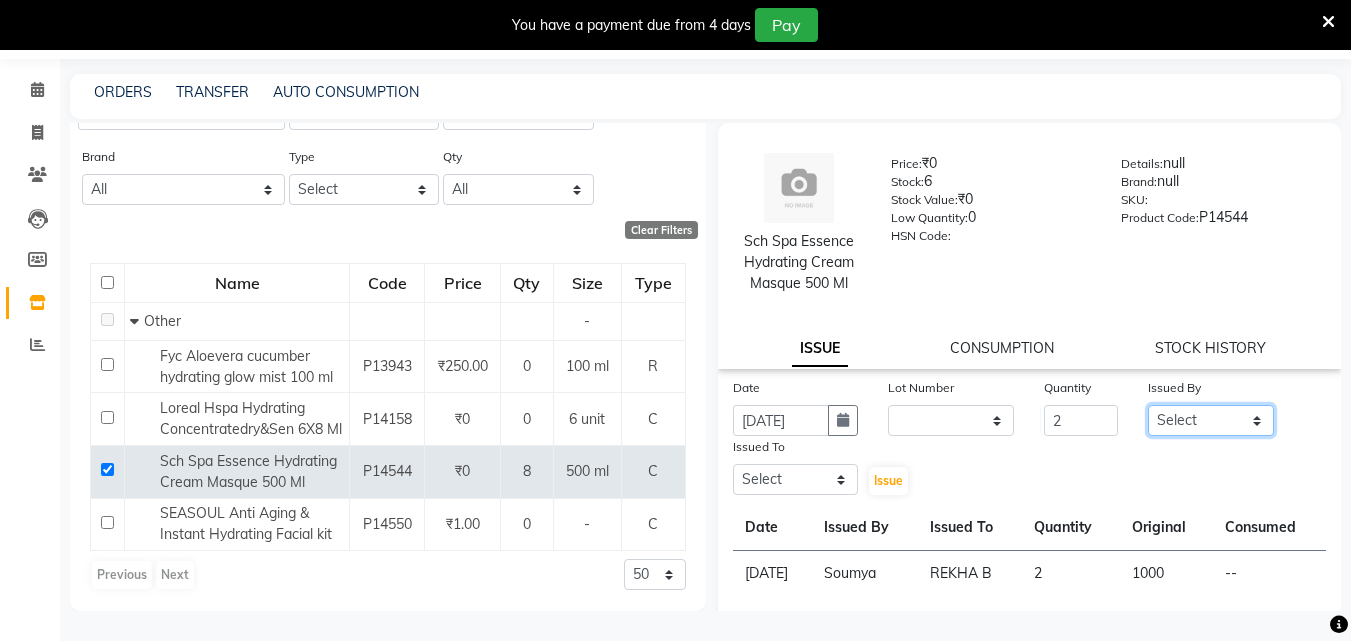 click on "Select ALLEPPEY ASHTAMUDI Jyothy REKHA B ROSELIN Soumya Sreedevi" 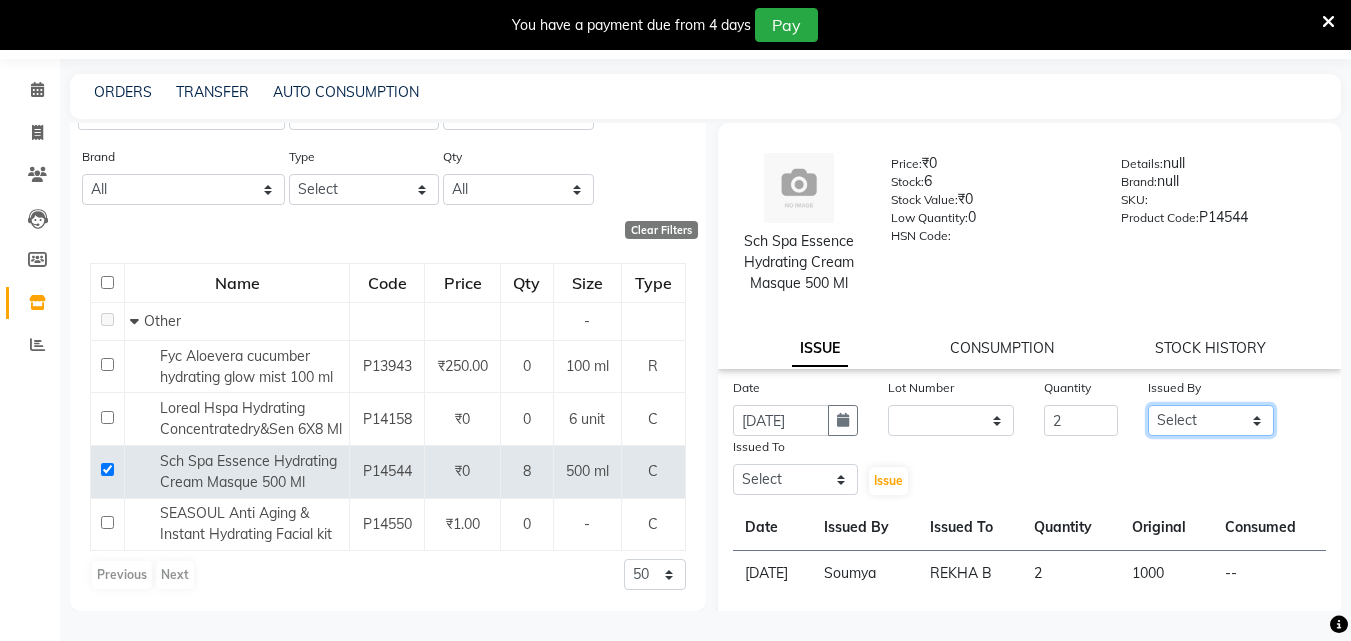 select on "57585" 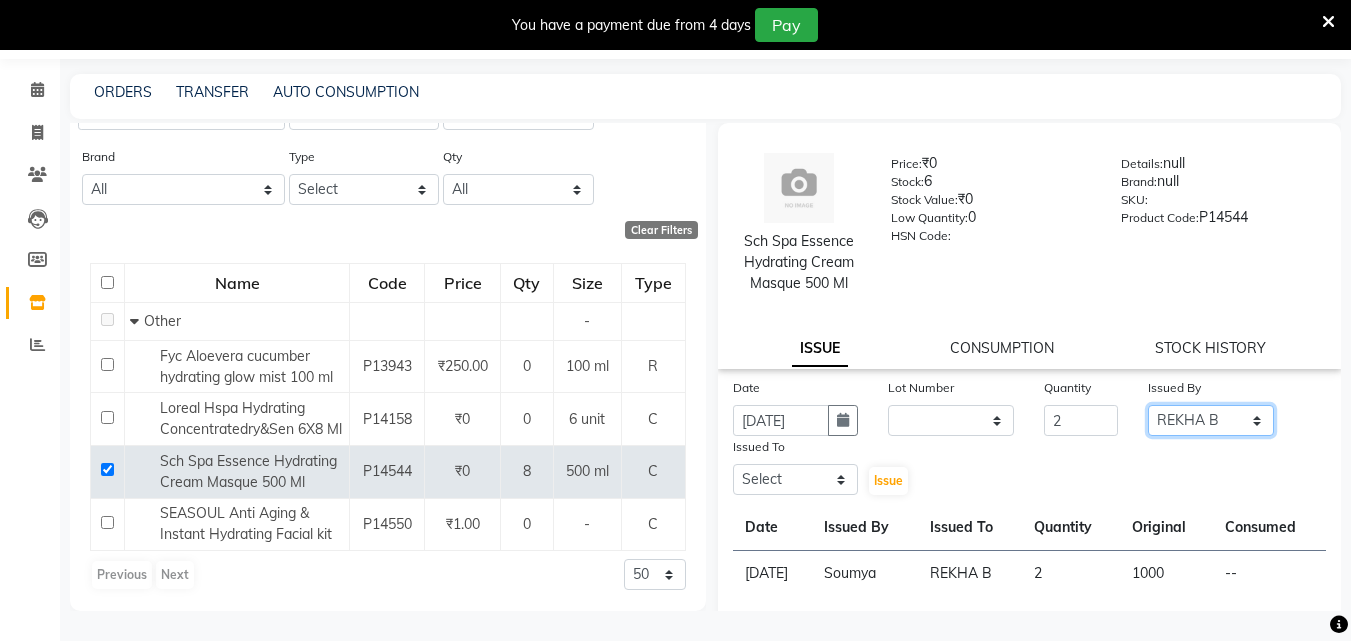 click on "Select ALLEPPEY ASHTAMUDI Jyothy REKHA B ROSELIN Soumya Sreedevi" 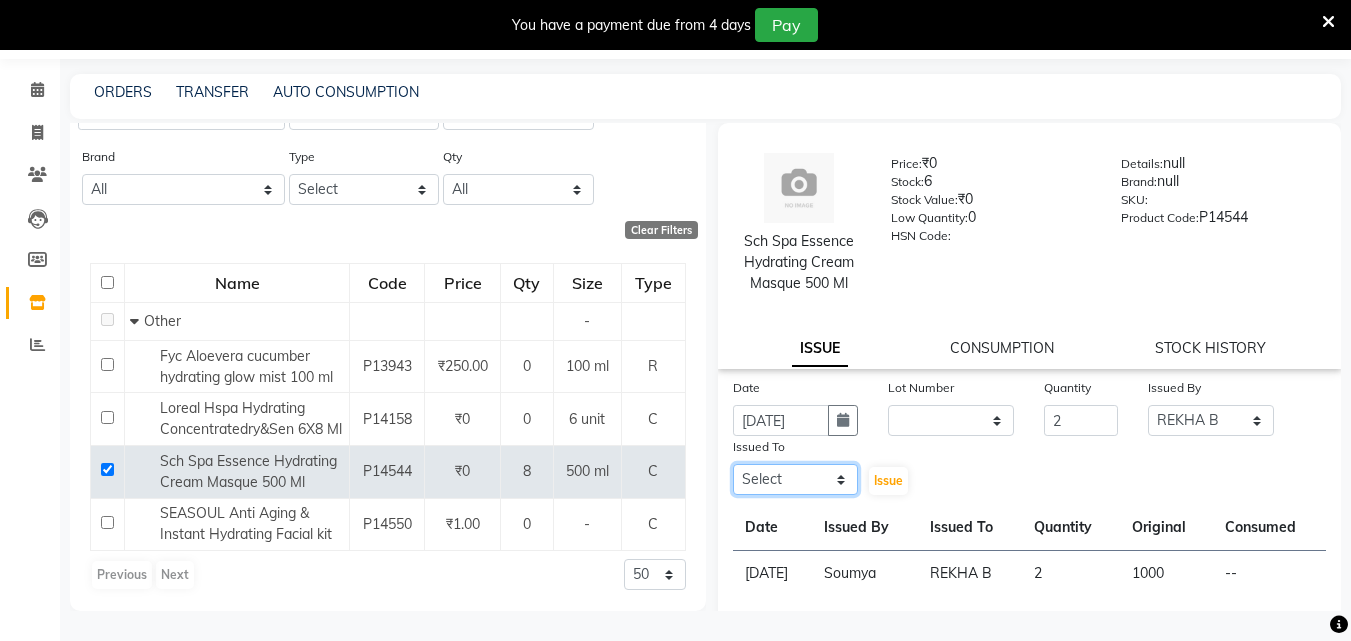 click on "Select ALLEPPEY ASHTAMUDI Jyothy REKHA B ROSELIN Soumya Sreedevi" 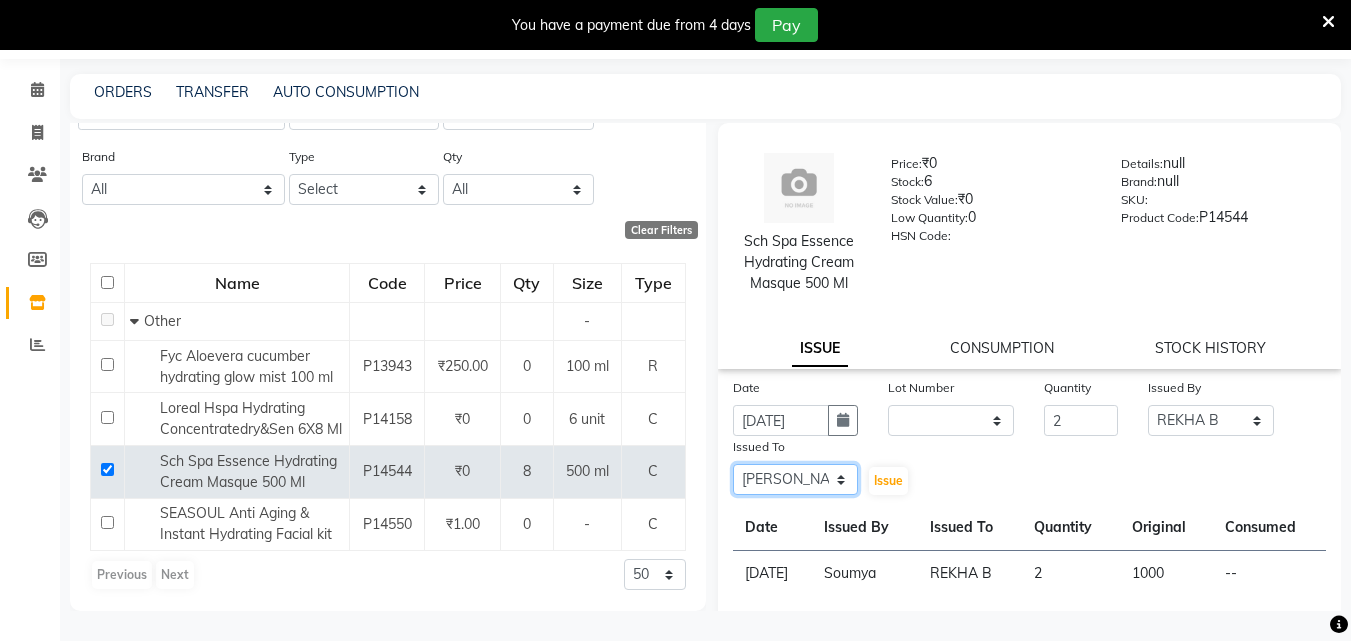 click on "Select ALLEPPEY ASHTAMUDI Jyothy REKHA B ROSELIN Soumya Sreedevi" 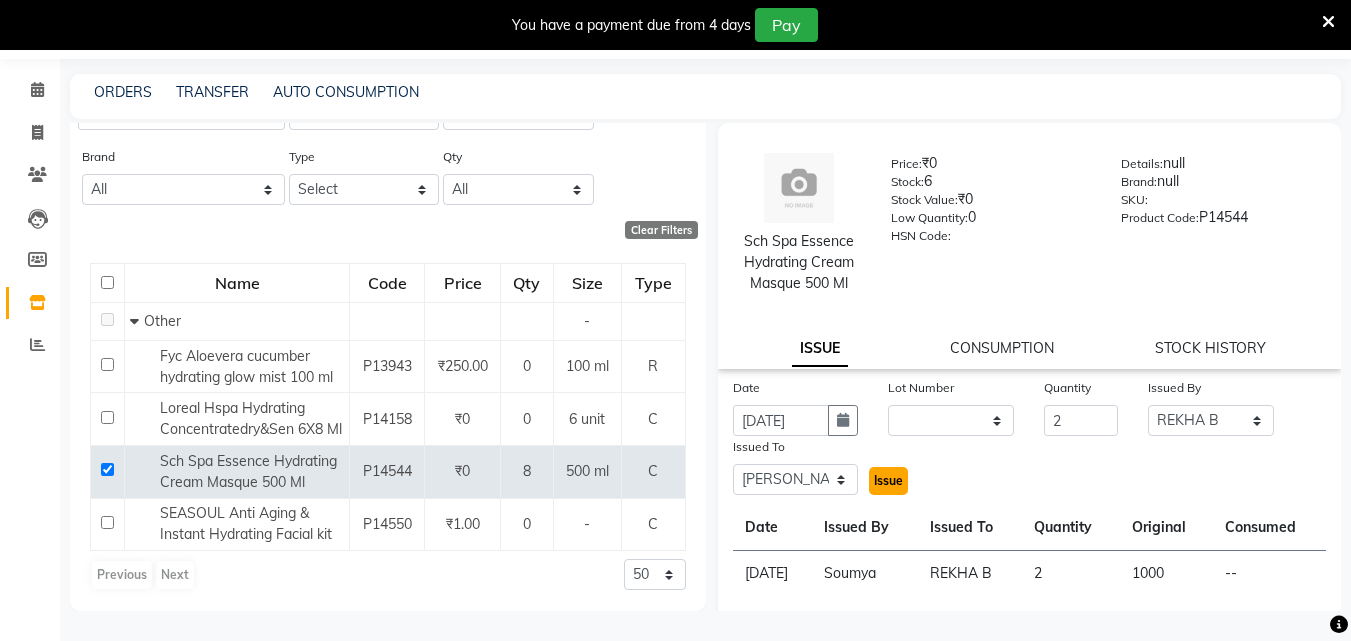 click on "Issue" 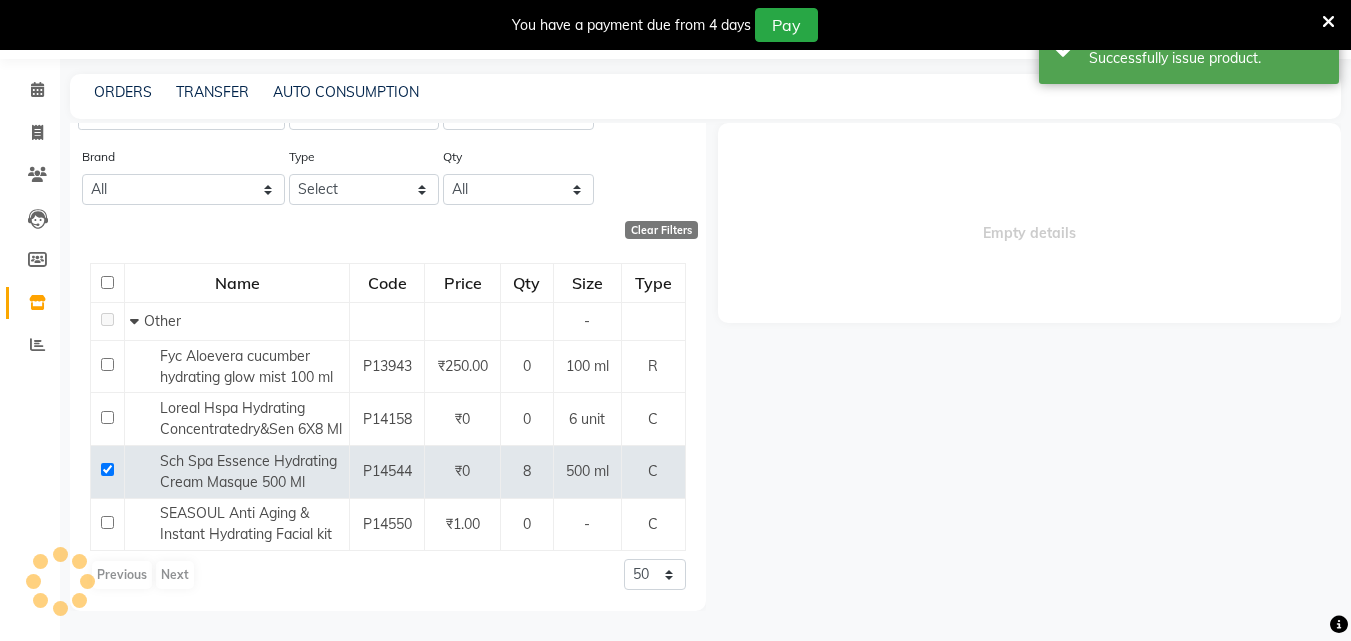 select 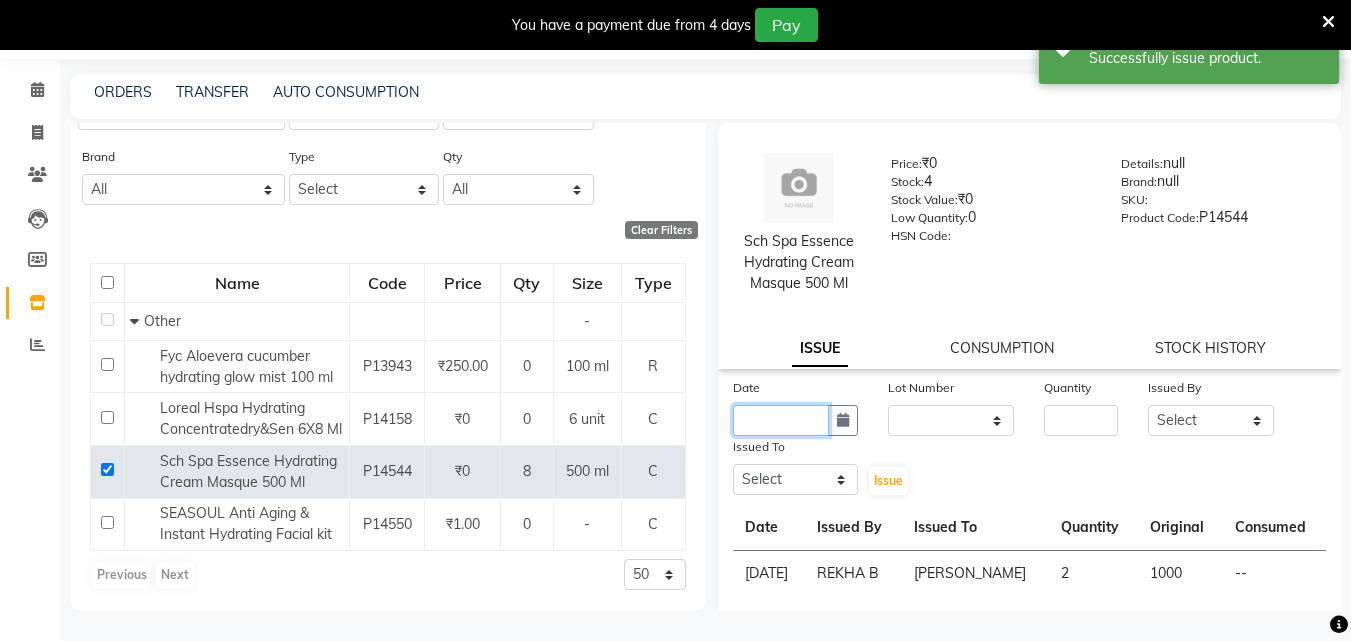 click 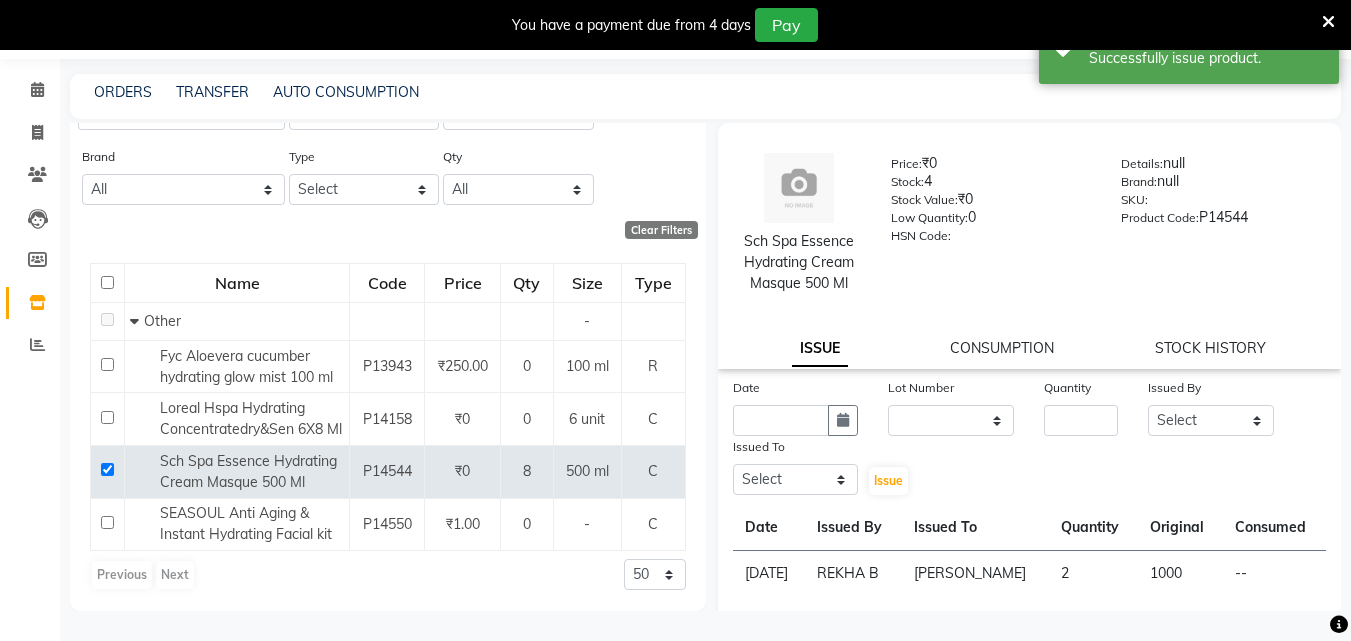 select on "7" 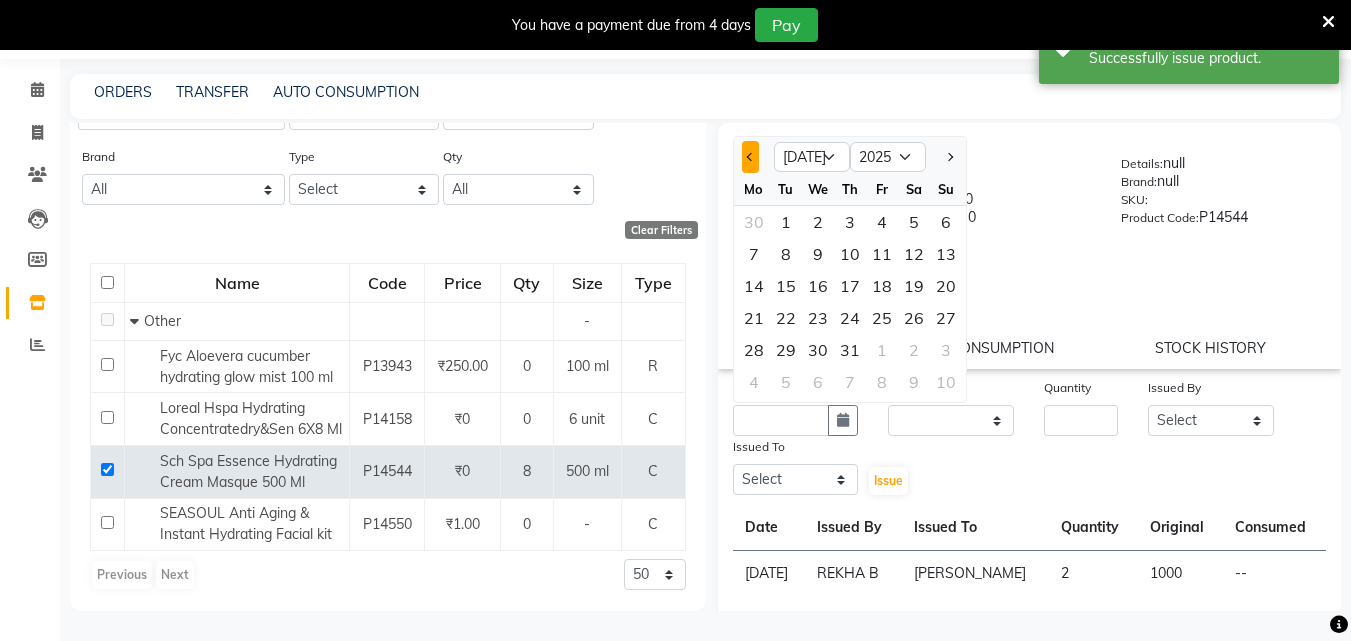 click 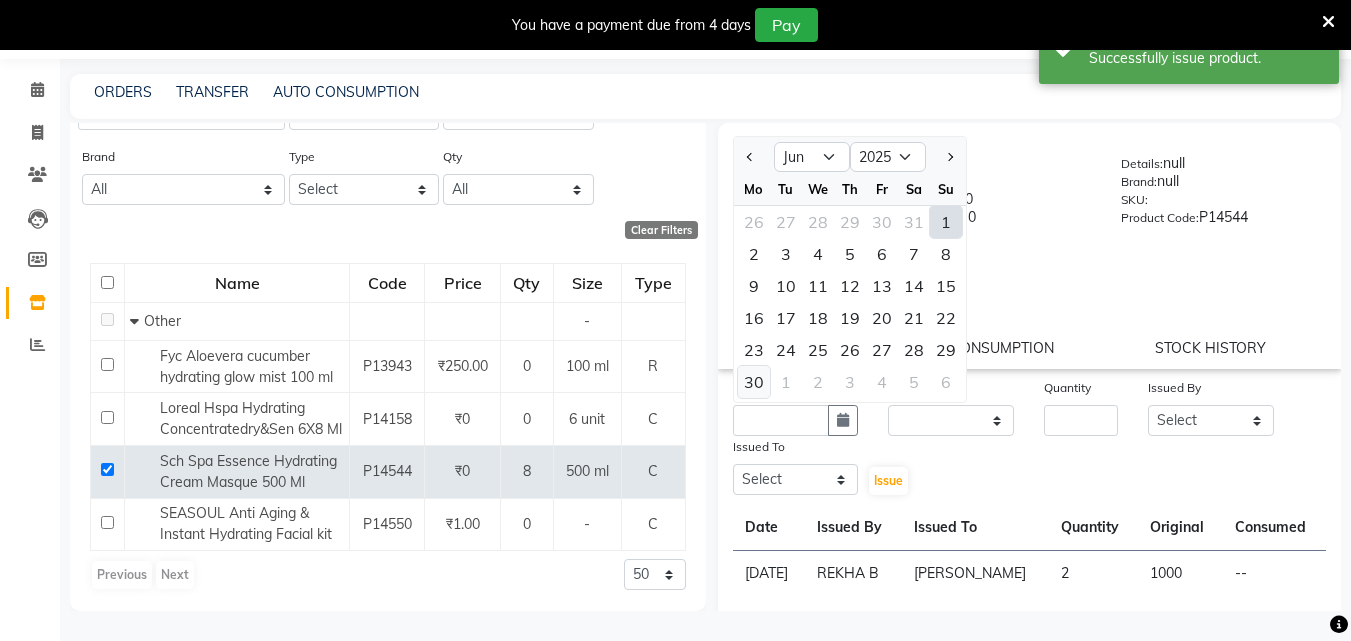 click on "30" 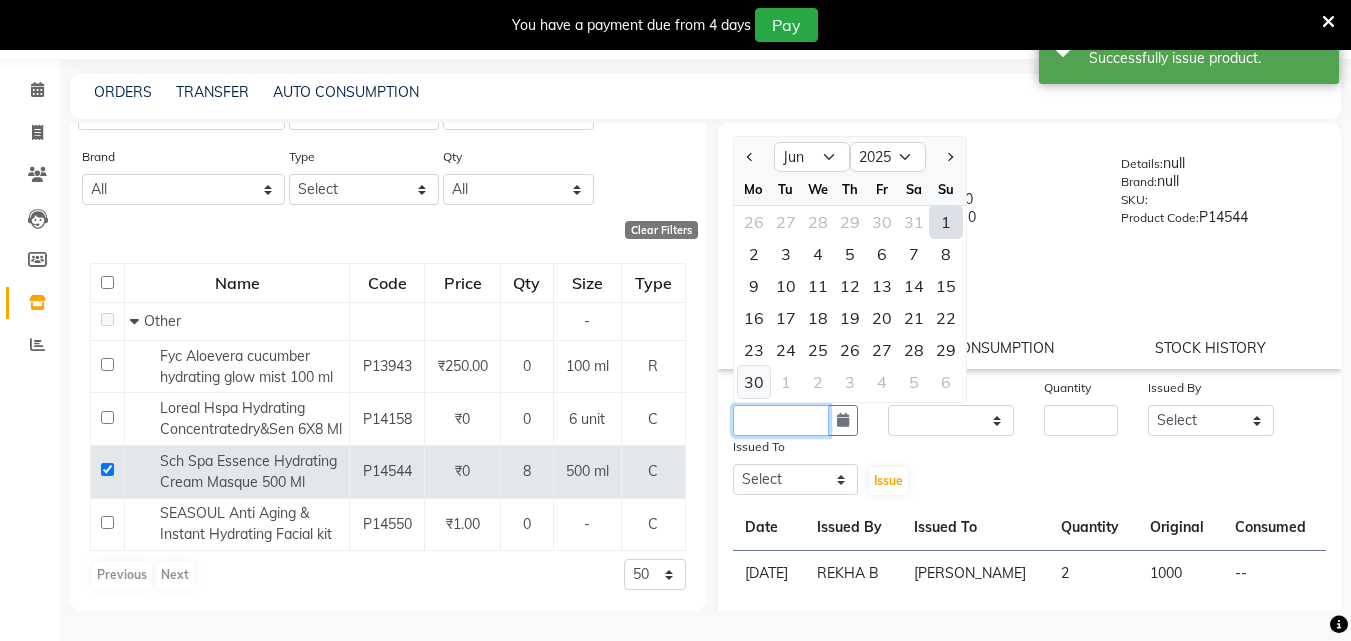 type on "30-06-2025" 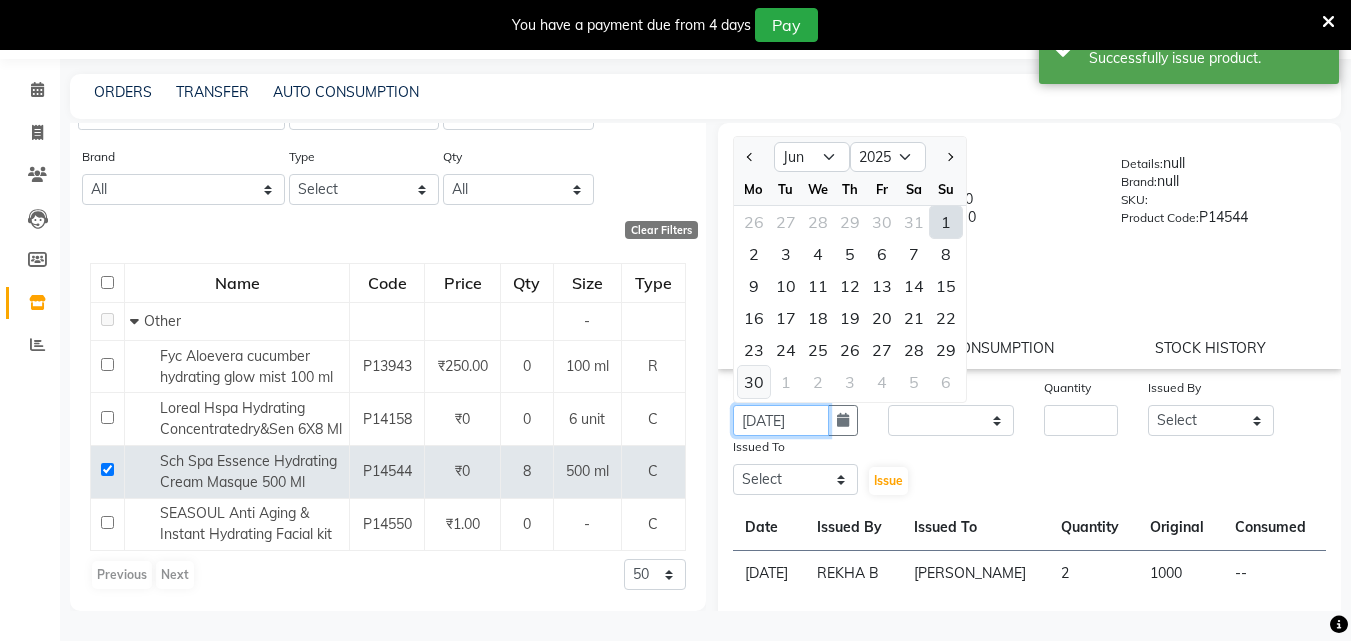 scroll, scrollTop: 0, scrollLeft: 4, axis: horizontal 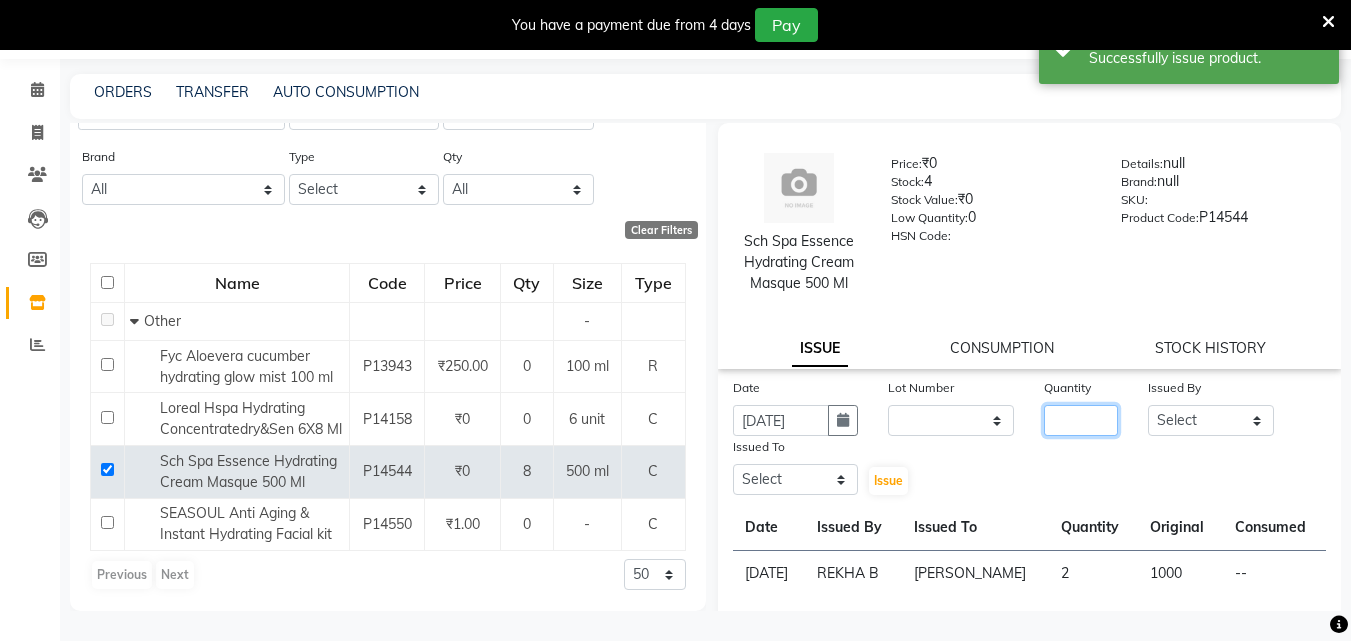 click 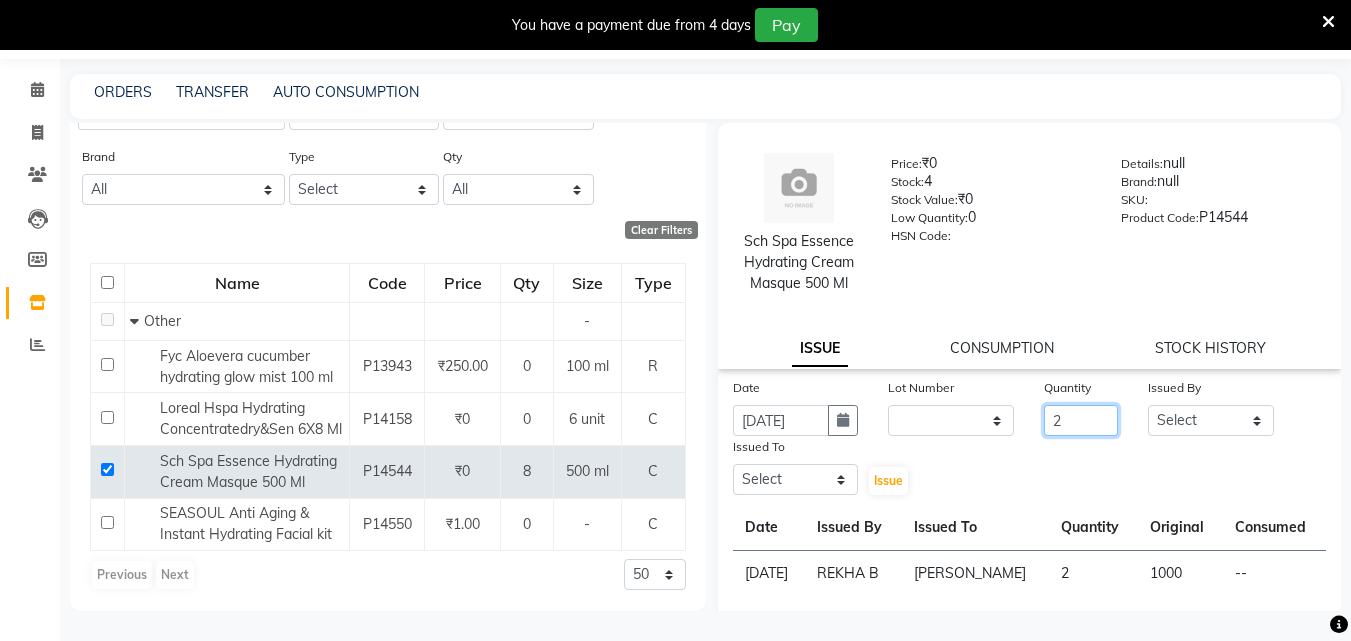 type on "2" 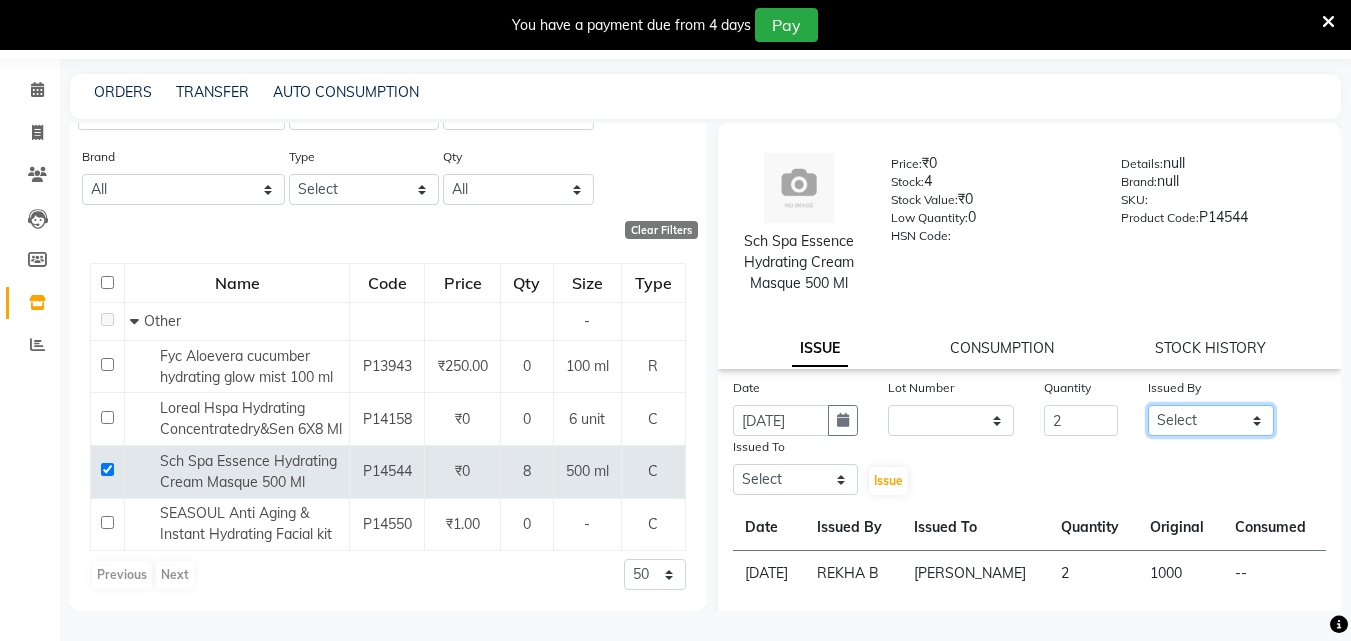 click on "Select ALLEPPEY ASHTAMUDI Jyothy REKHA B ROSELIN Soumya Sreedevi" 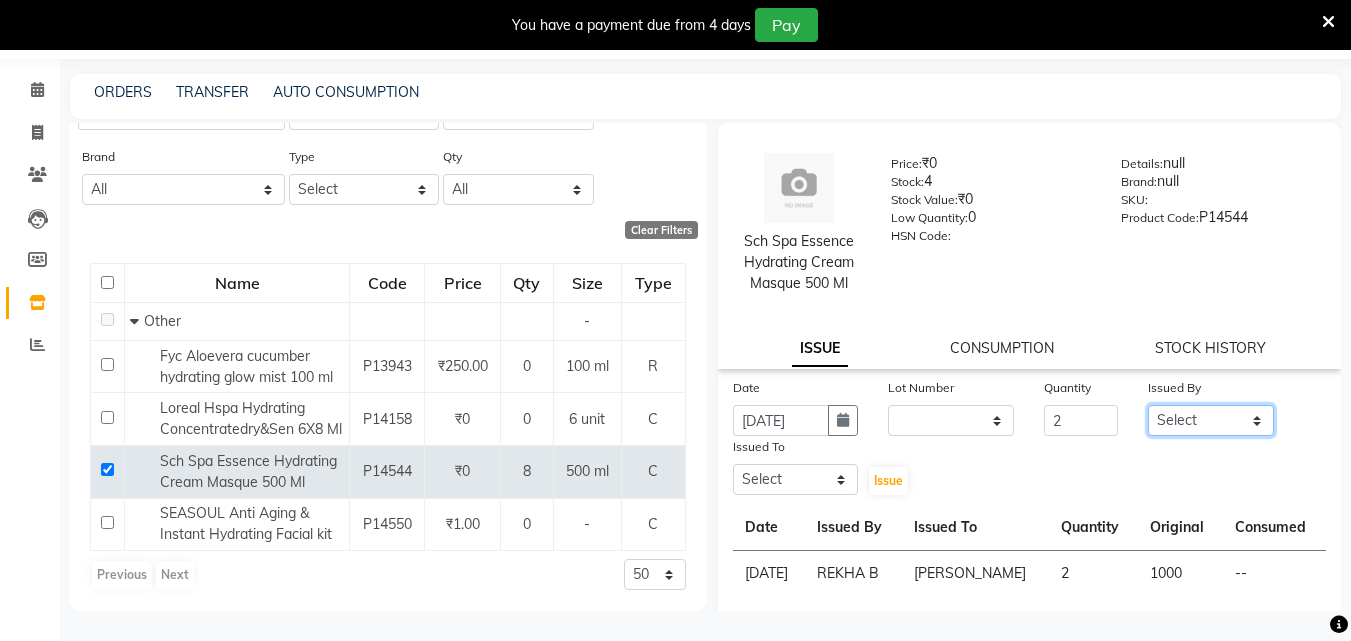 select on "57585" 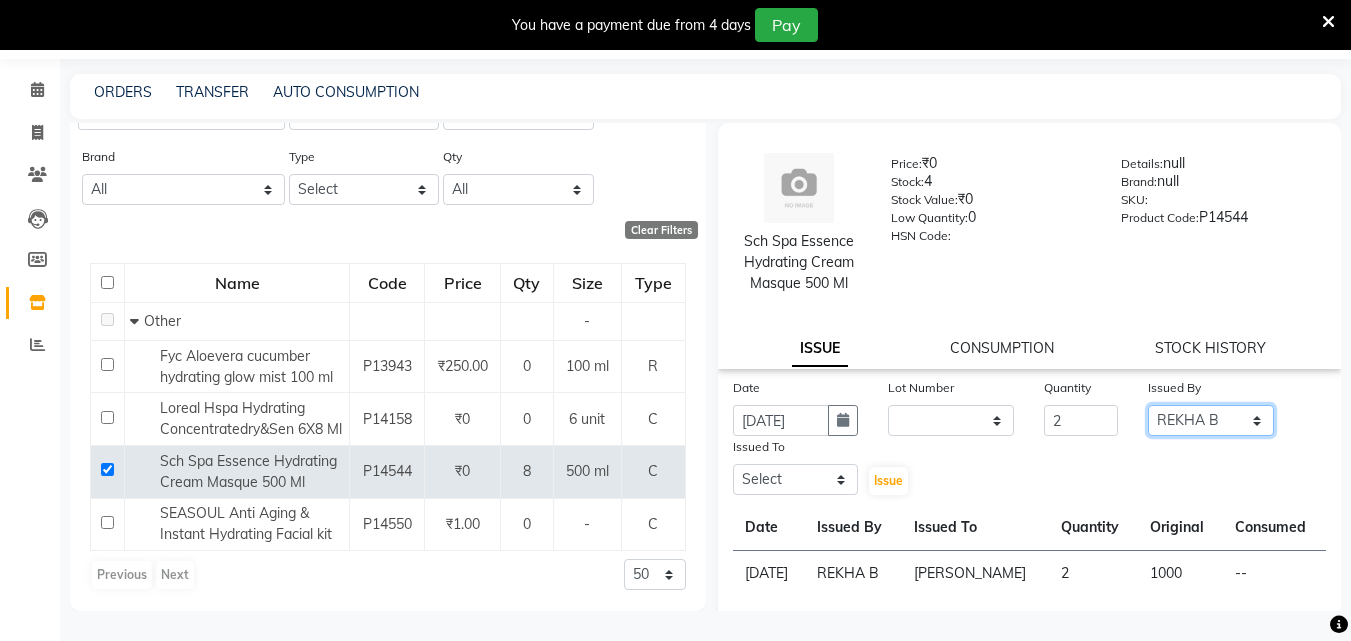 click on "Select ALLEPPEY ASHTAMUDI Jyothy REKHA B ROSELIN Soumya Sreedevi" 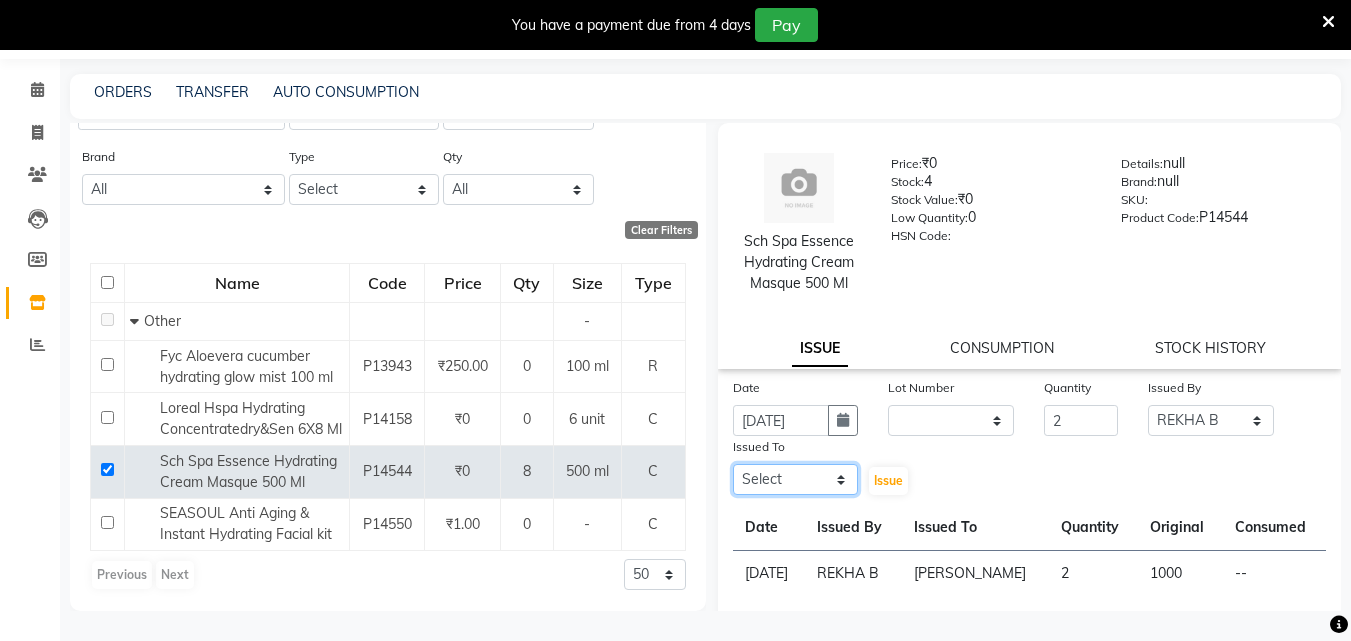 click on "Select ALLEPPEY ASHTAMUDI Jyothy REKHA B ROSELIN Soumya Sreedevi" 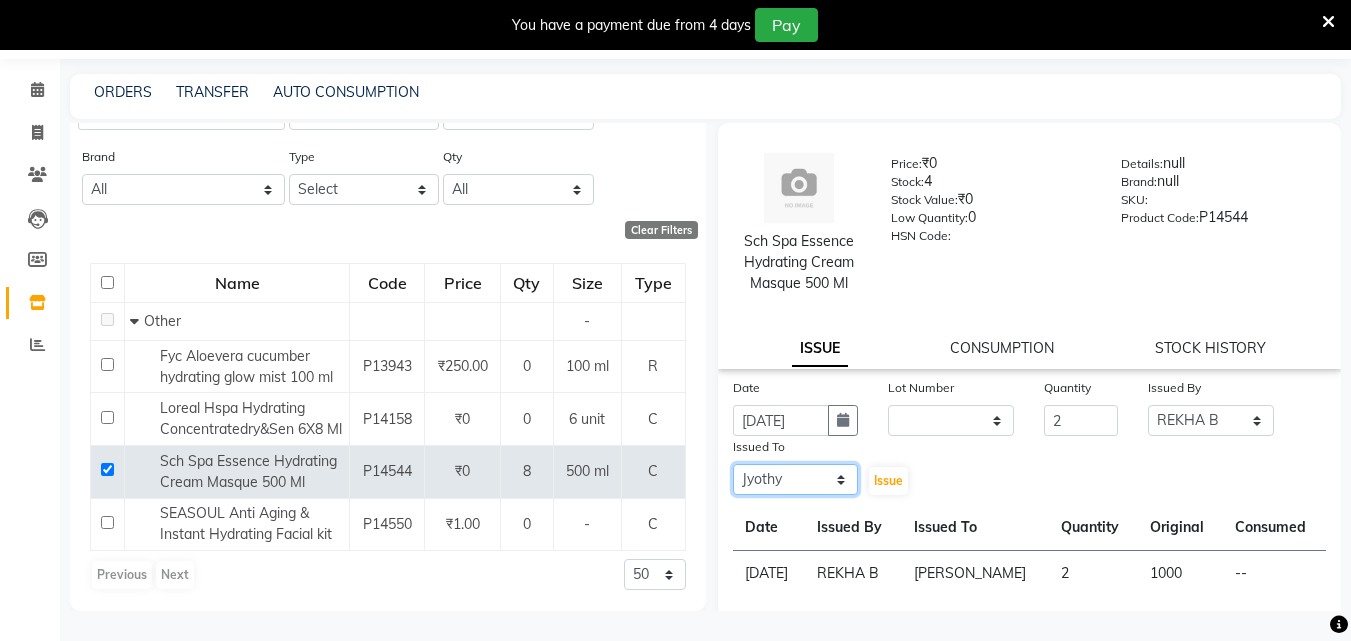 click on "Select ALLEPPEY ASHTAMUDI Jyothy REKHA B ROSELIN Soumya Sreedevi" 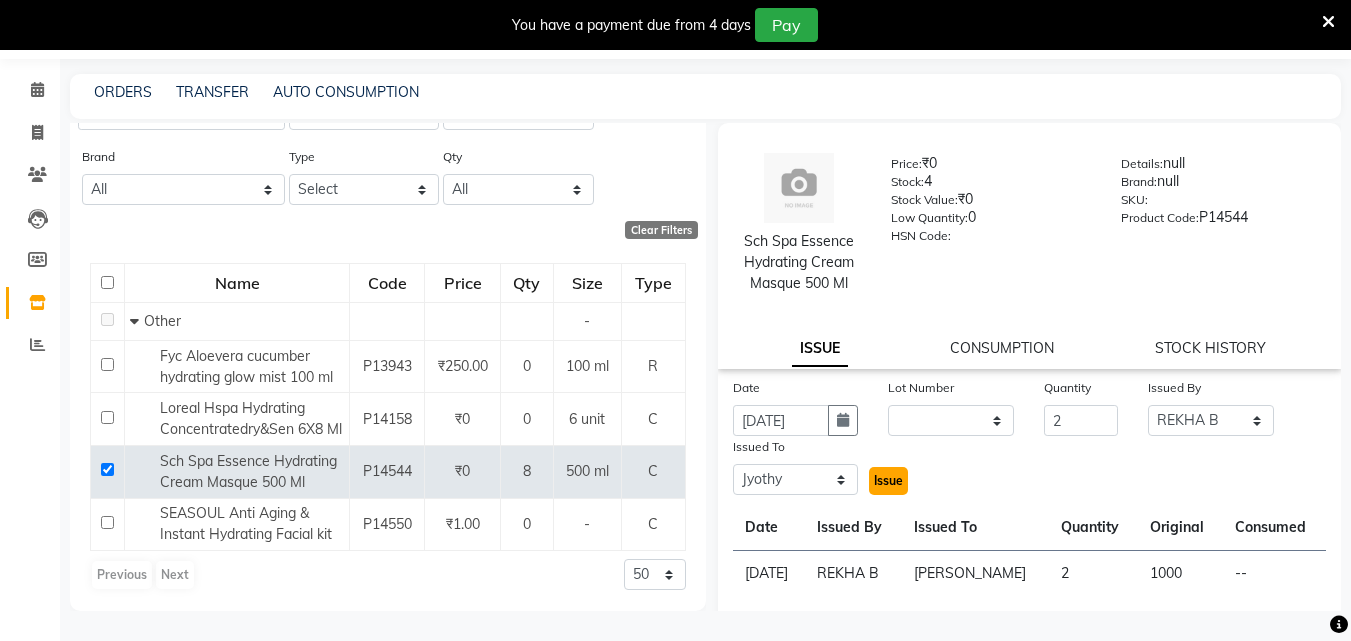 click on "Issue" 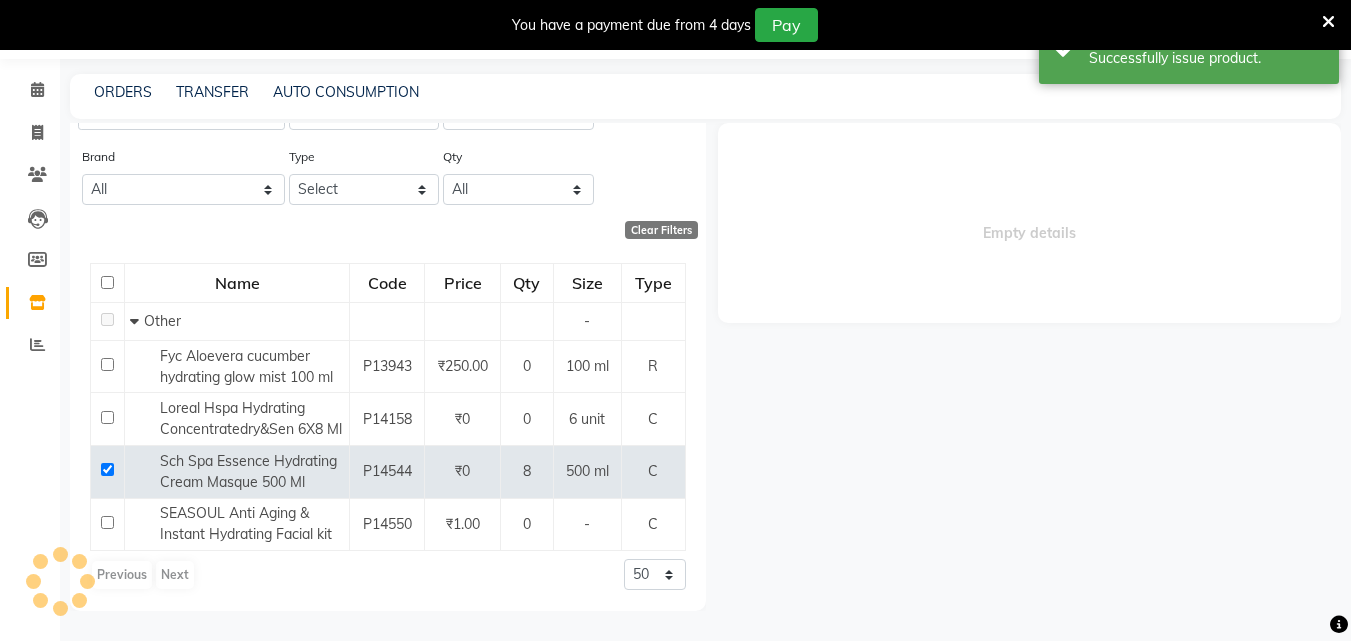 select 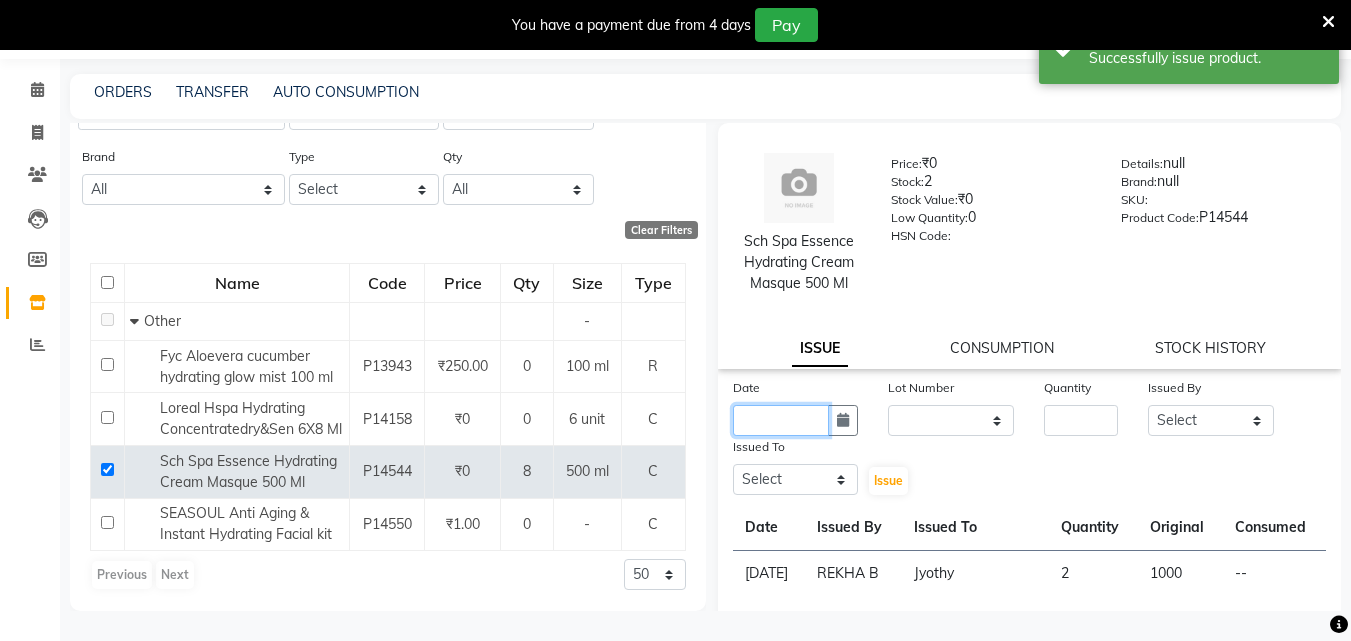 click 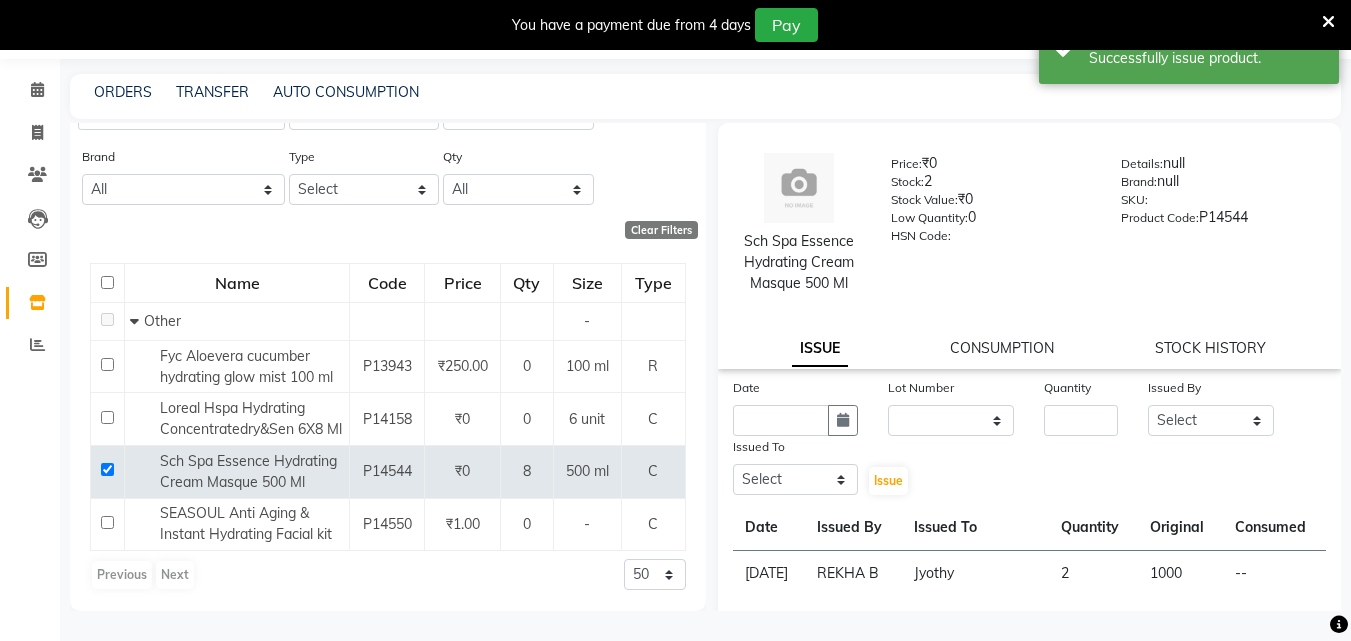 select on "7" 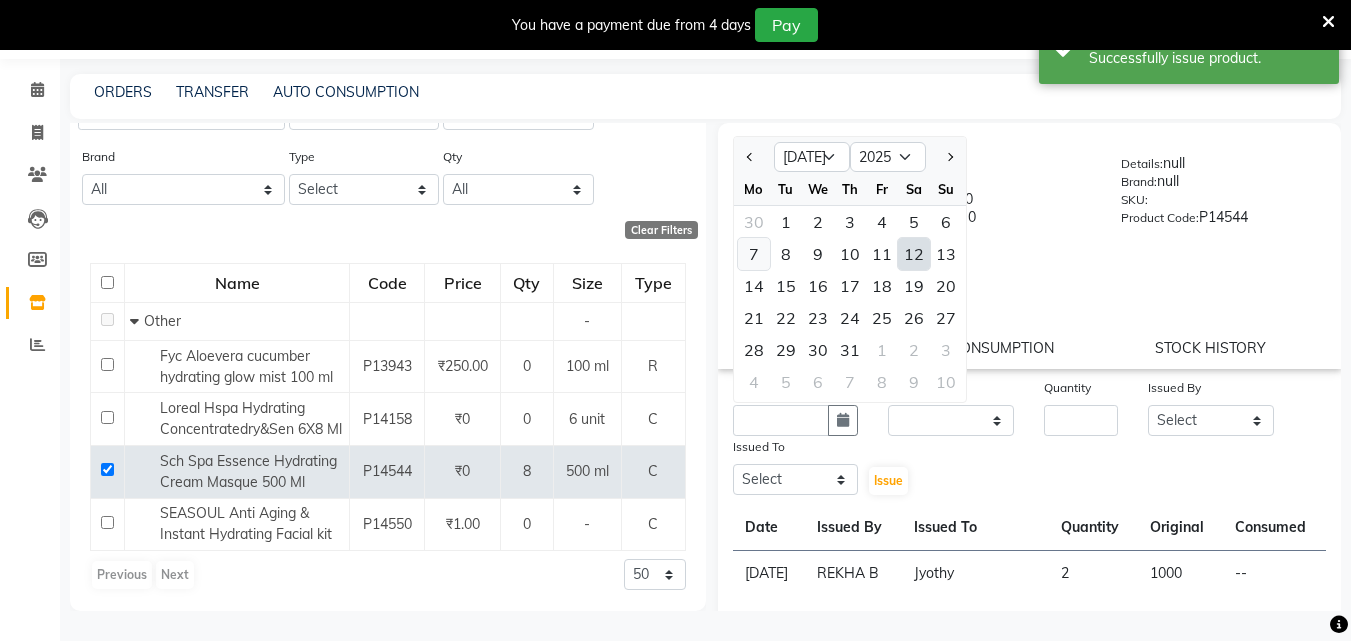click on "7" 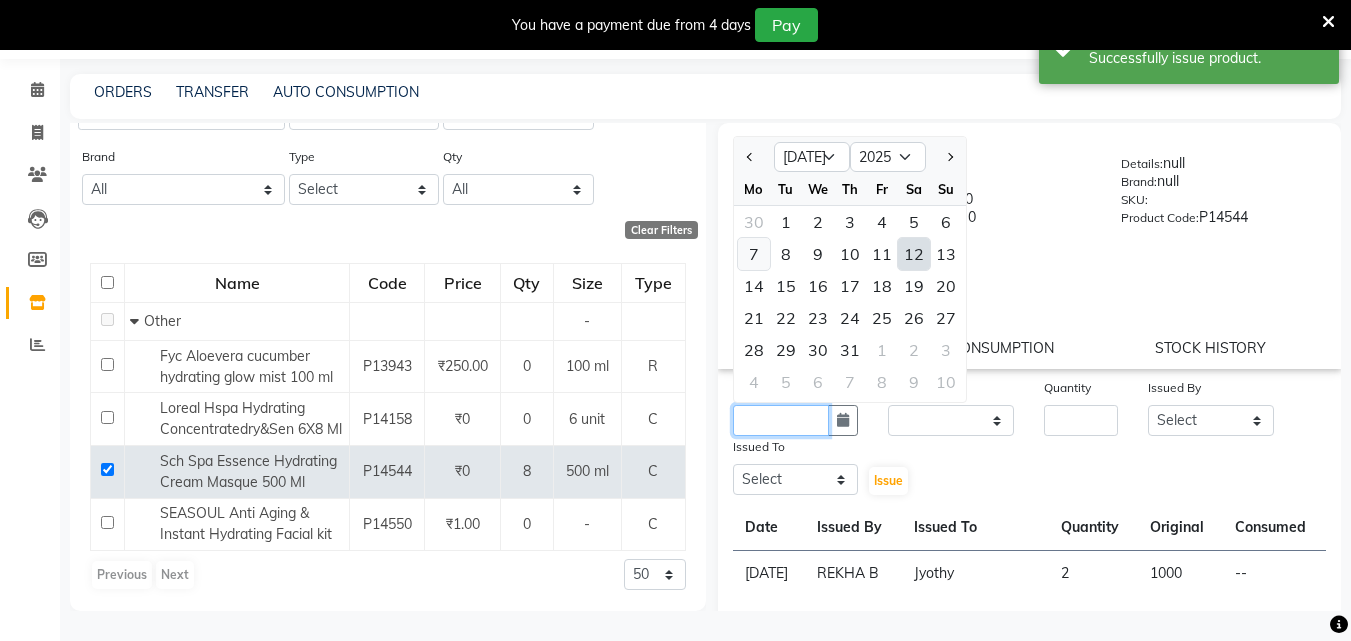 type on "07-07-2025" 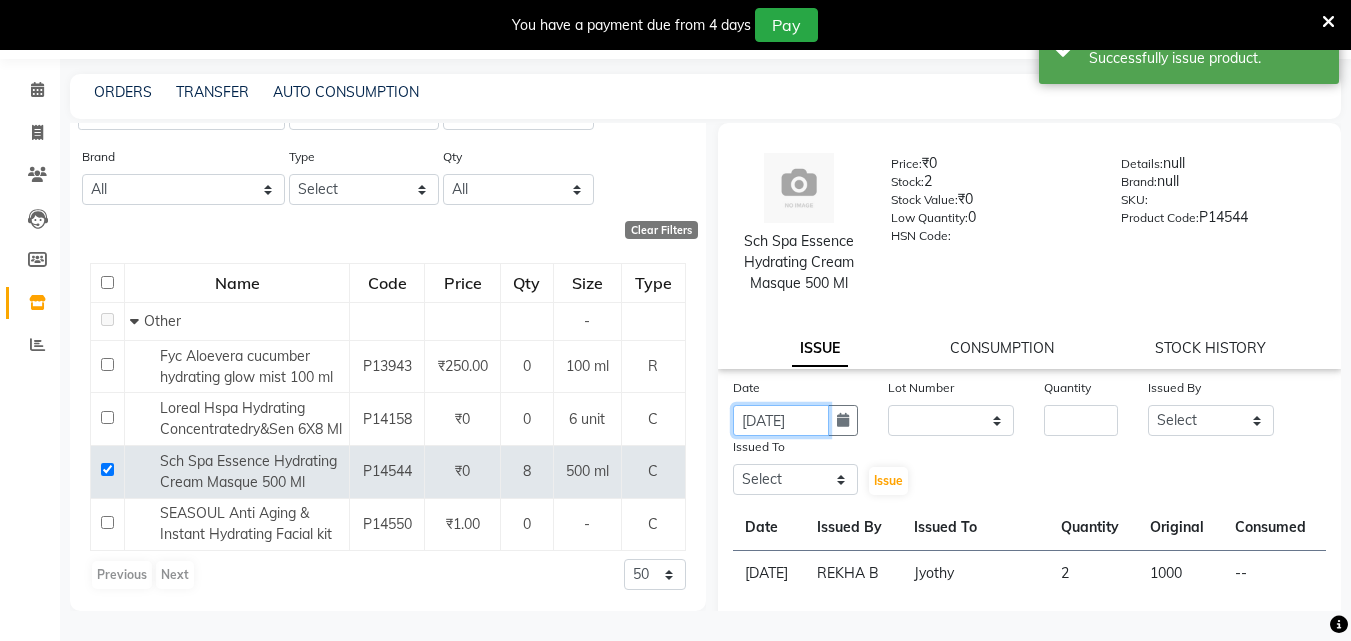 scroll, scrollTop: 0, scrollLeft: 4, axis: horizontal 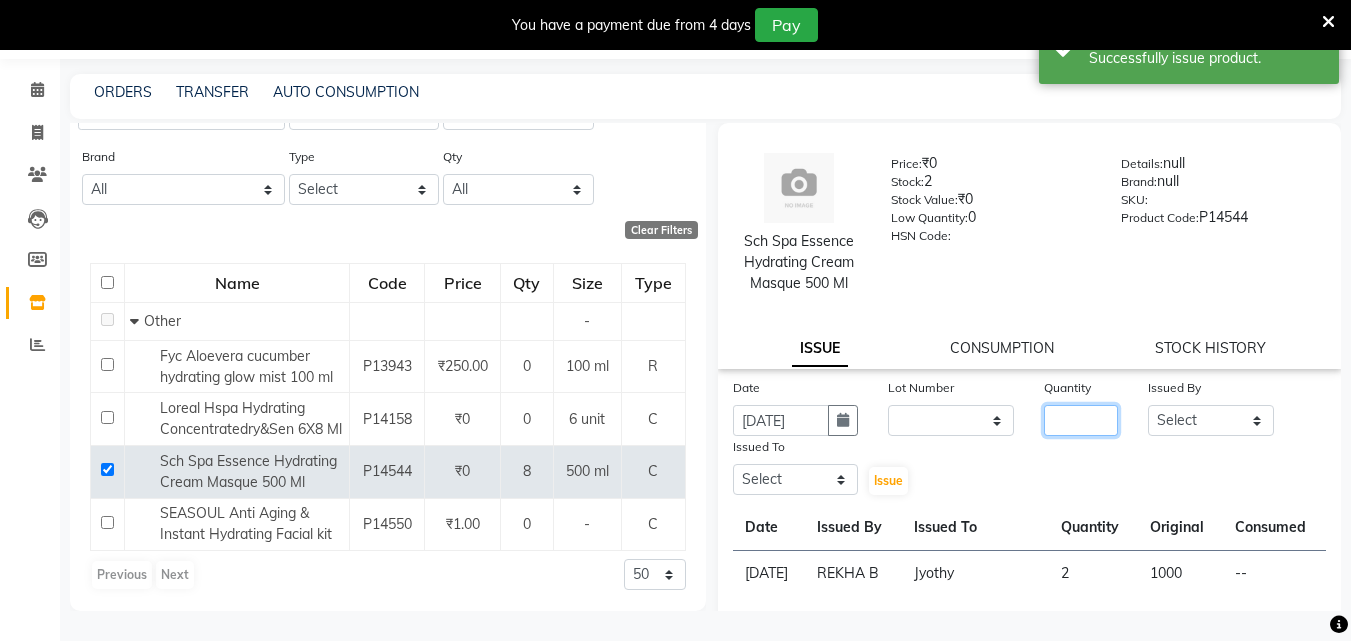 click 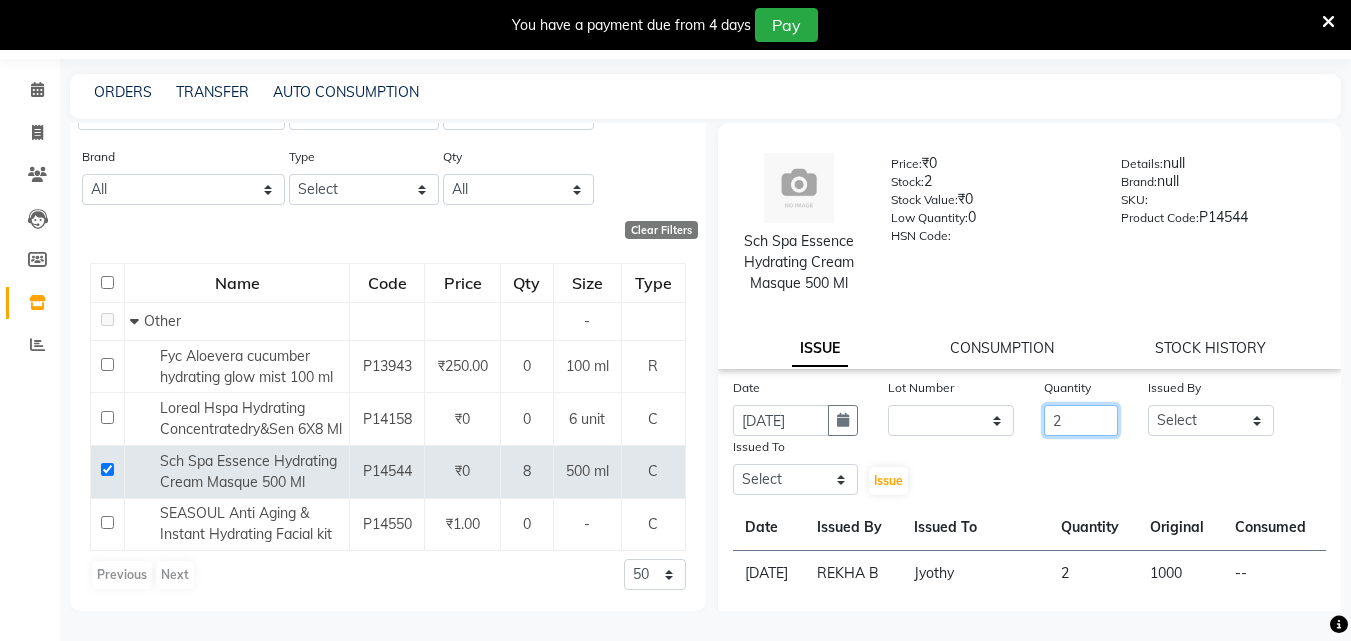type on "2" 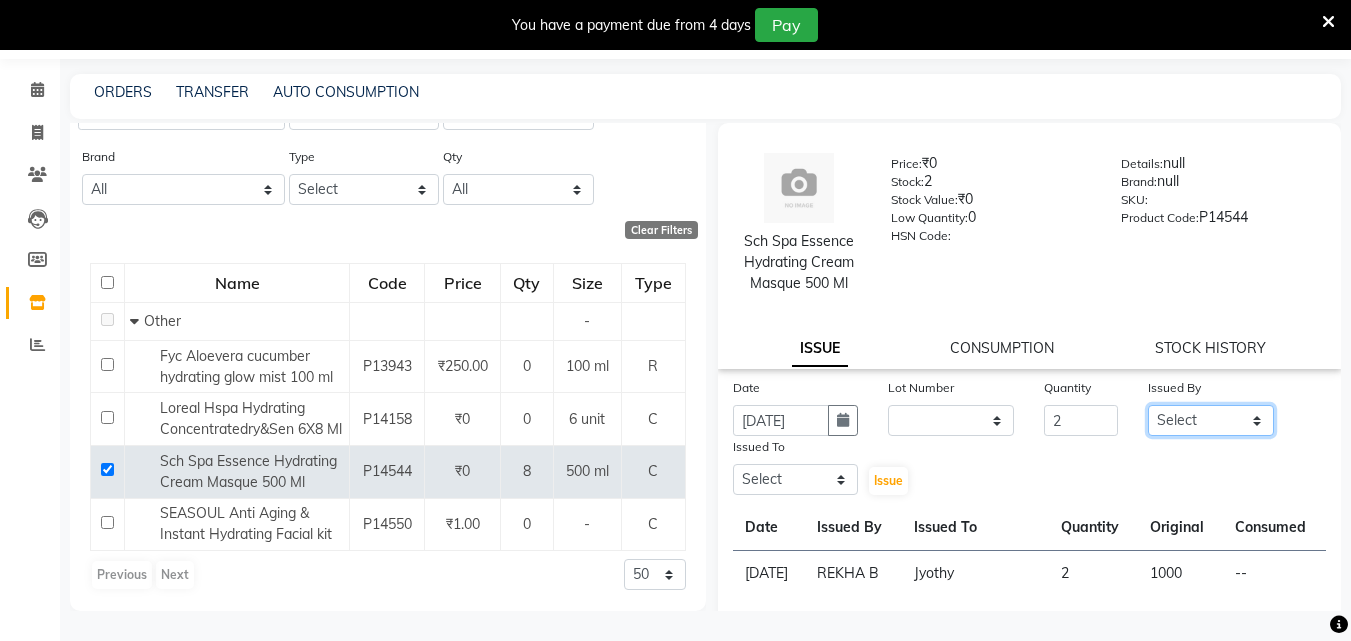 click on "Select ALLEPPEY ASHTAMUDI Jyothy REKHA B ROSELIN Soumya Sreedevi" 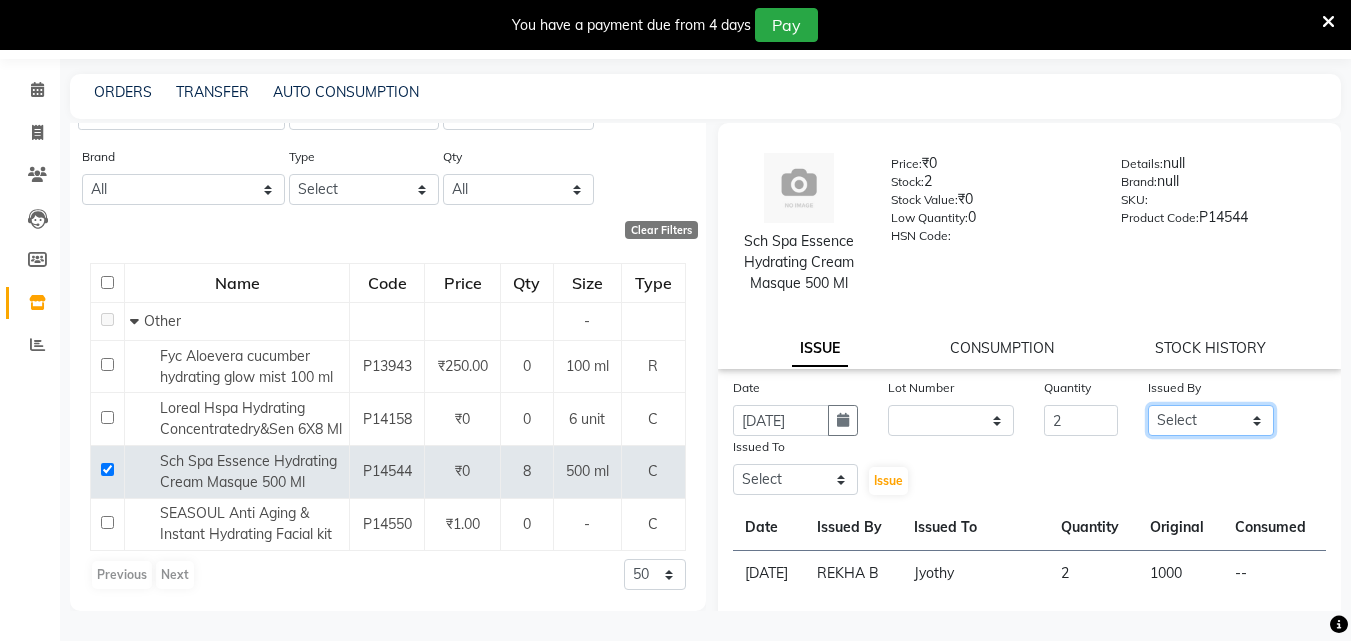 select on "69316" 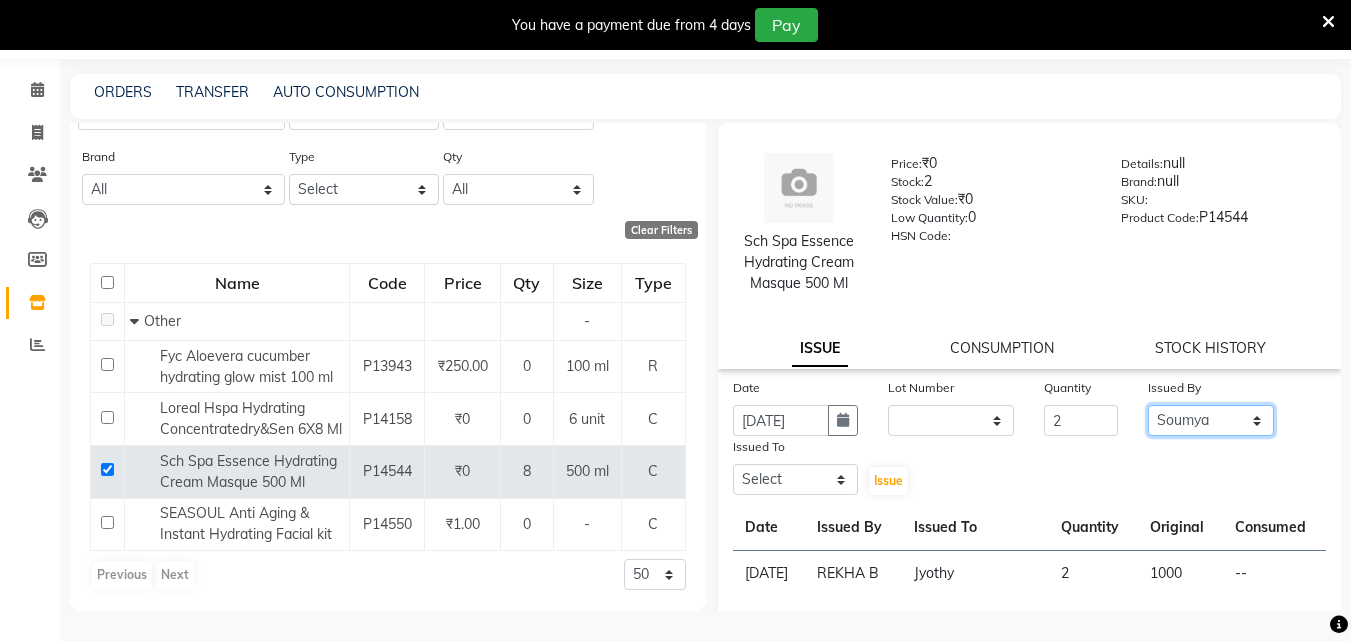 click on "Select ALLEPPEY ASHTAMUDI Jyothy REKHA B ROSELIN Soumya Sreedevi" 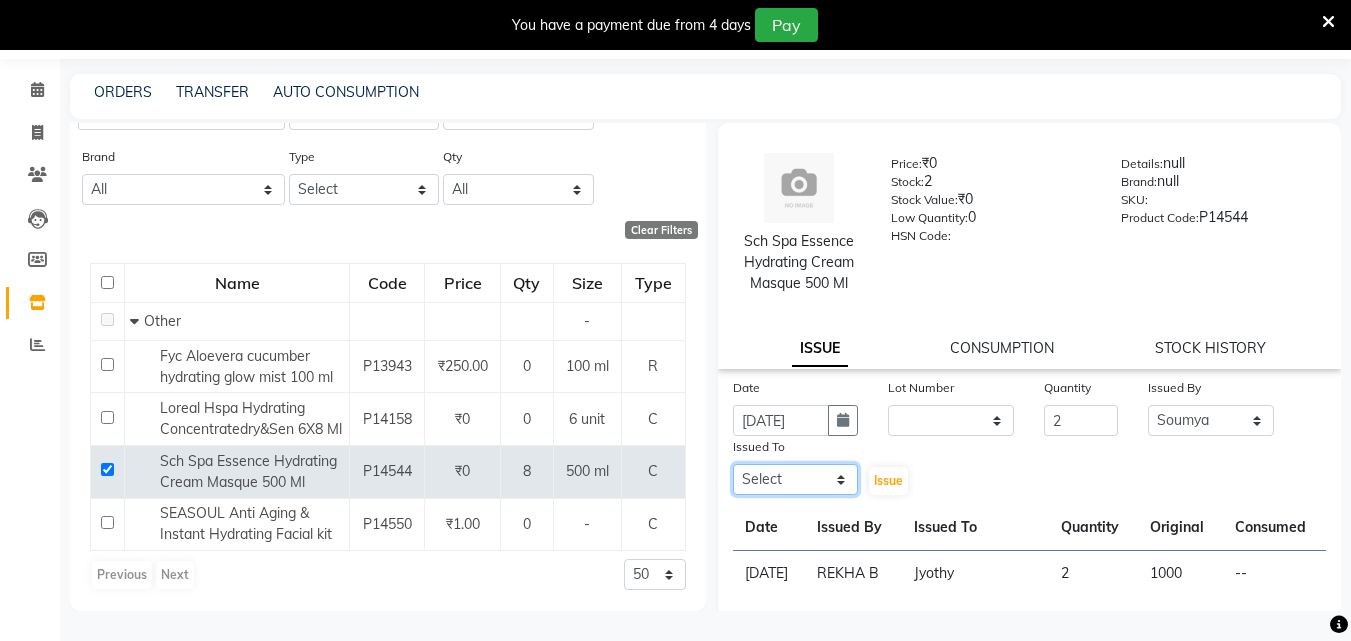 click on "Select ALLEPPEY ASHTAMUDI Jyothy REKHA B ROSELIN Soumya Sreedevi" 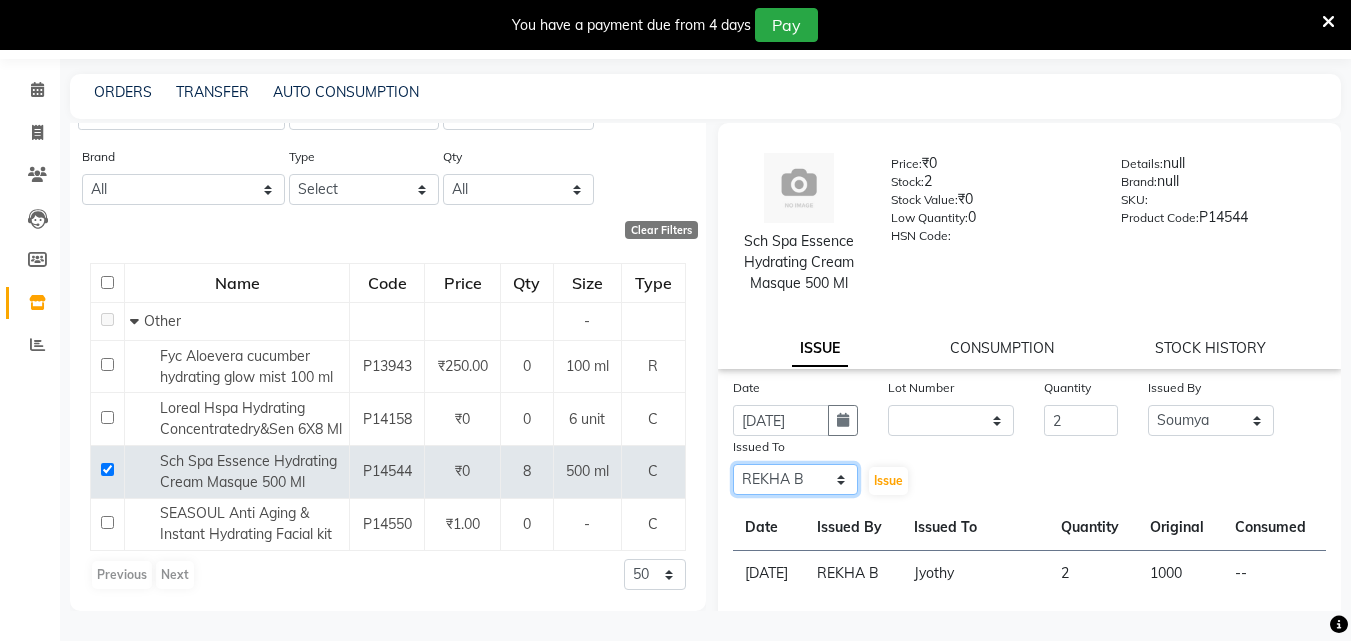 click on "Select ALLEPPEY ASHTAMUDI Jyothy REKHA B ROSELIN Soumya Sreedevi" 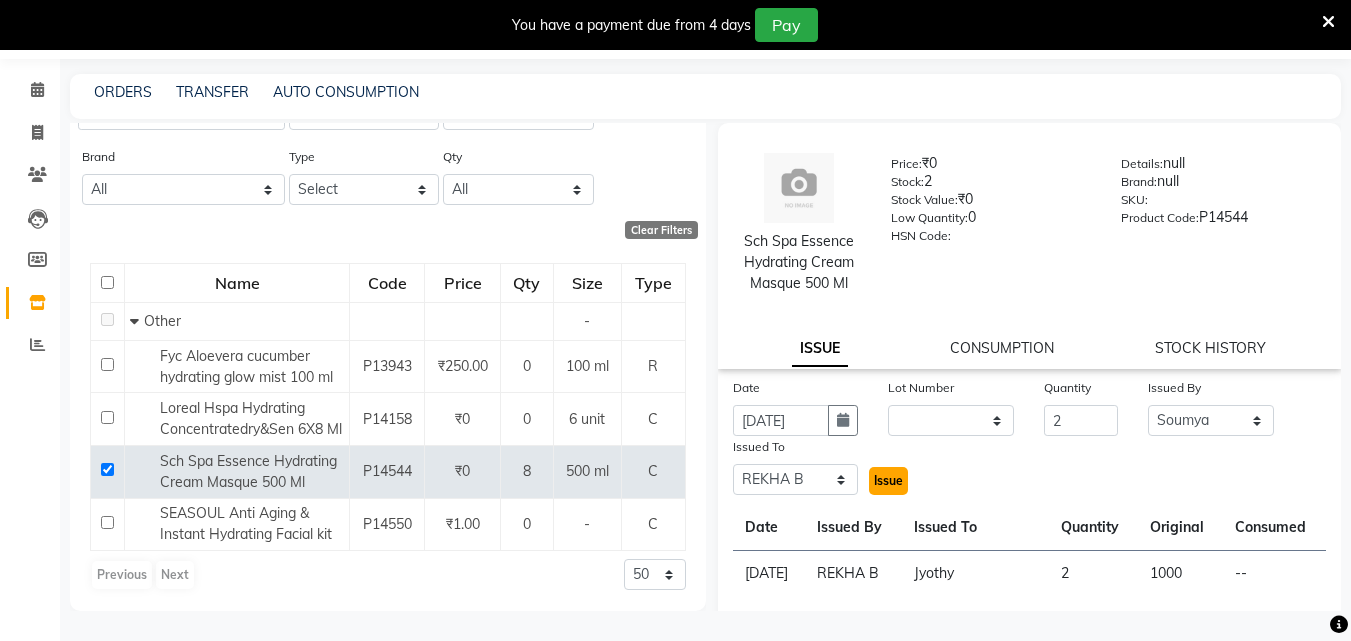 click on "Issue" 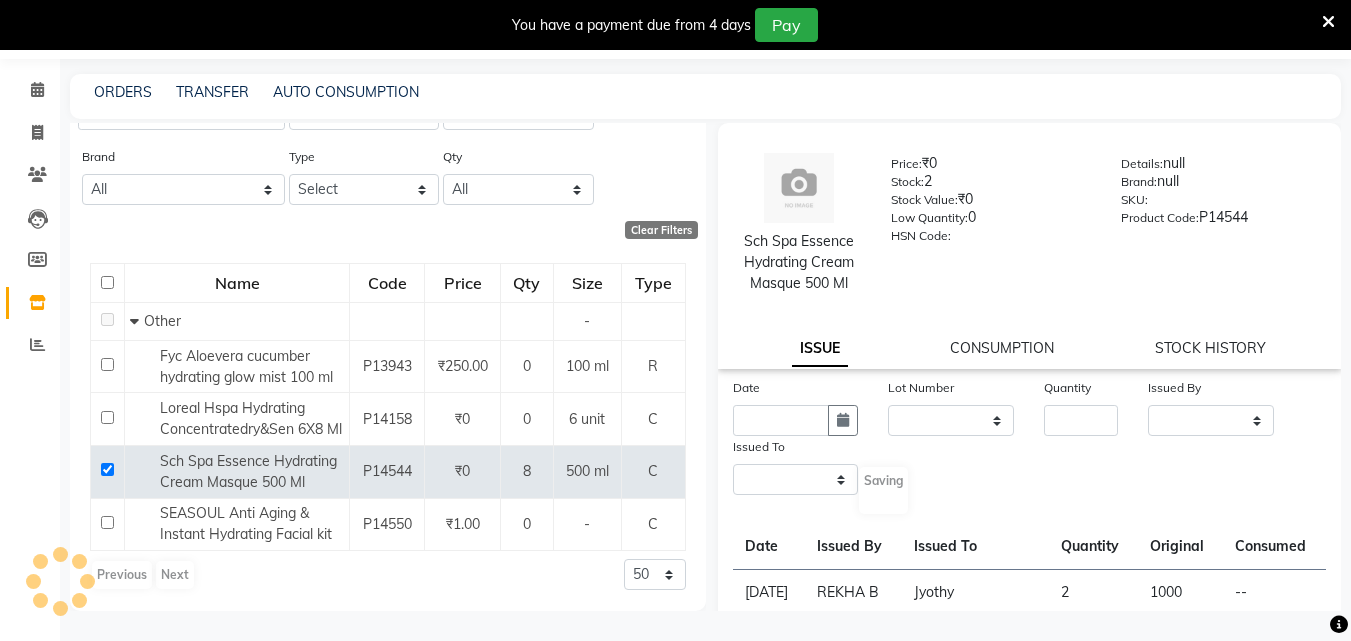 select 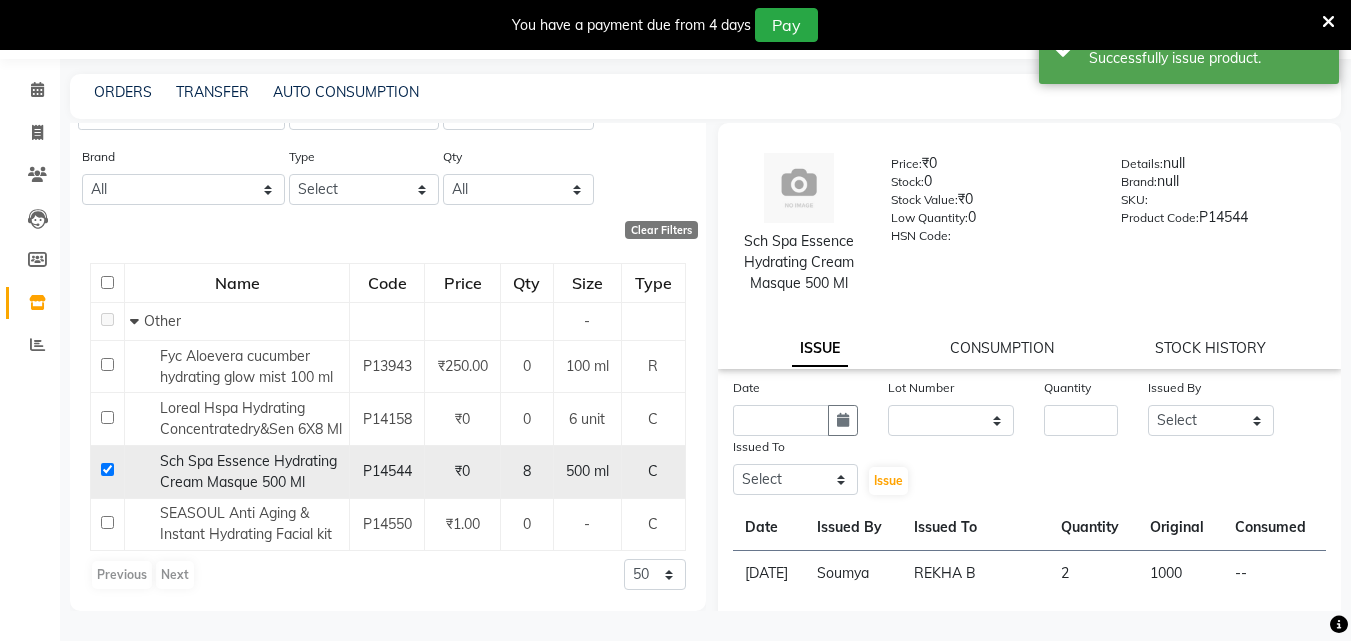 click 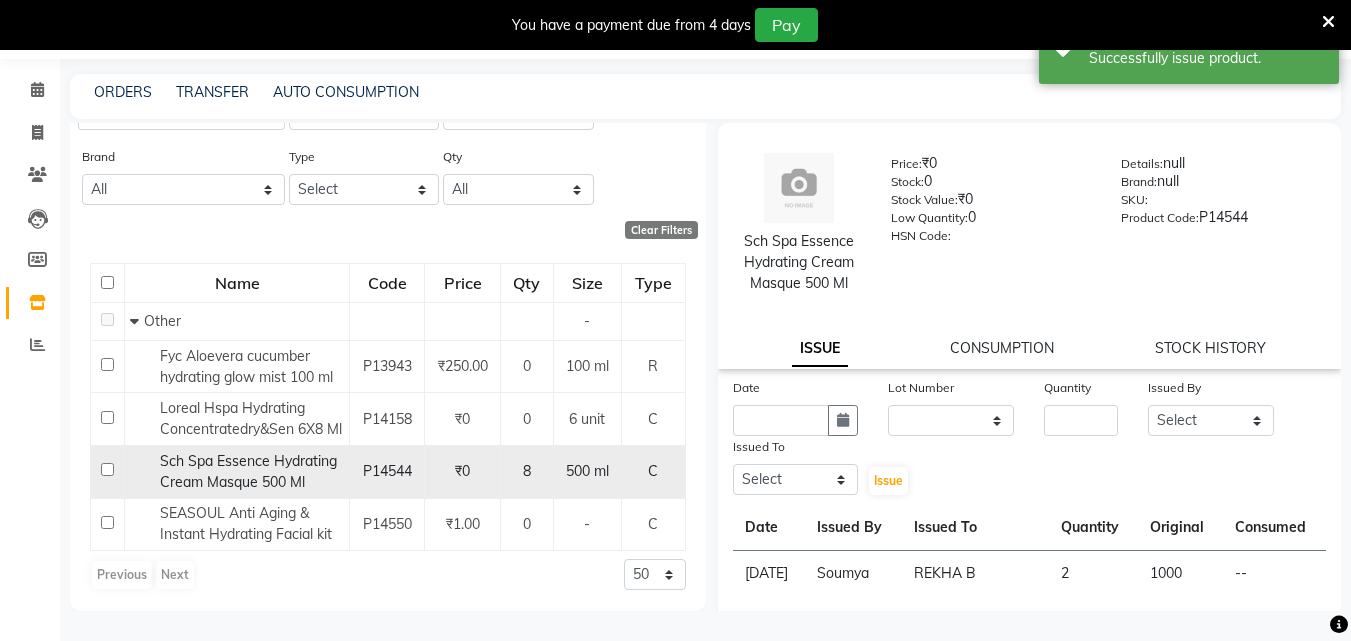checkbox on "false" 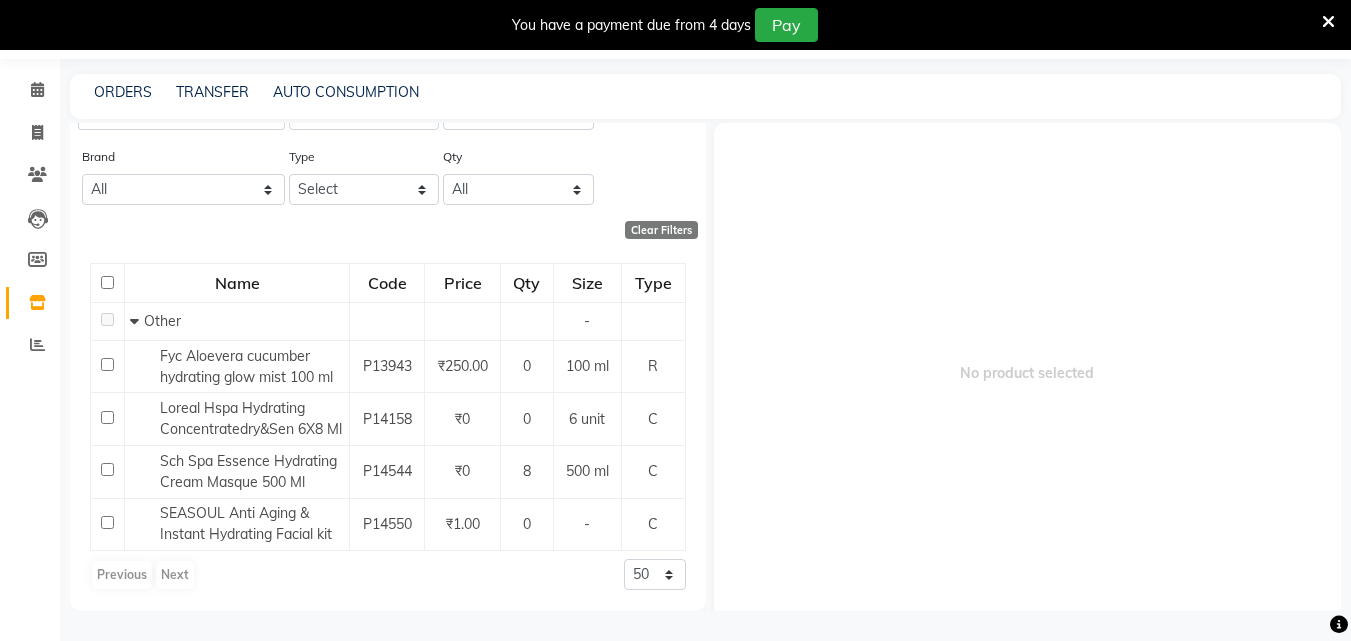 scroll, scrollTop: 0, scrollLeft: 0, axis: both 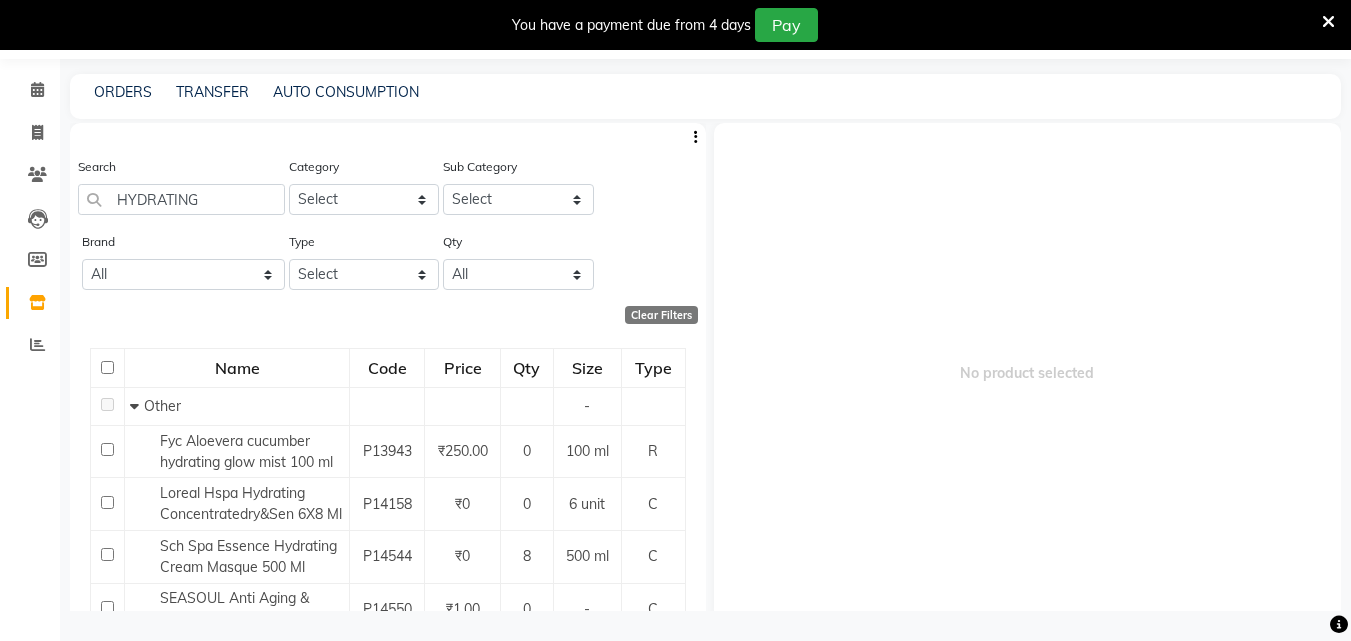 click on "Search HYDRATING" 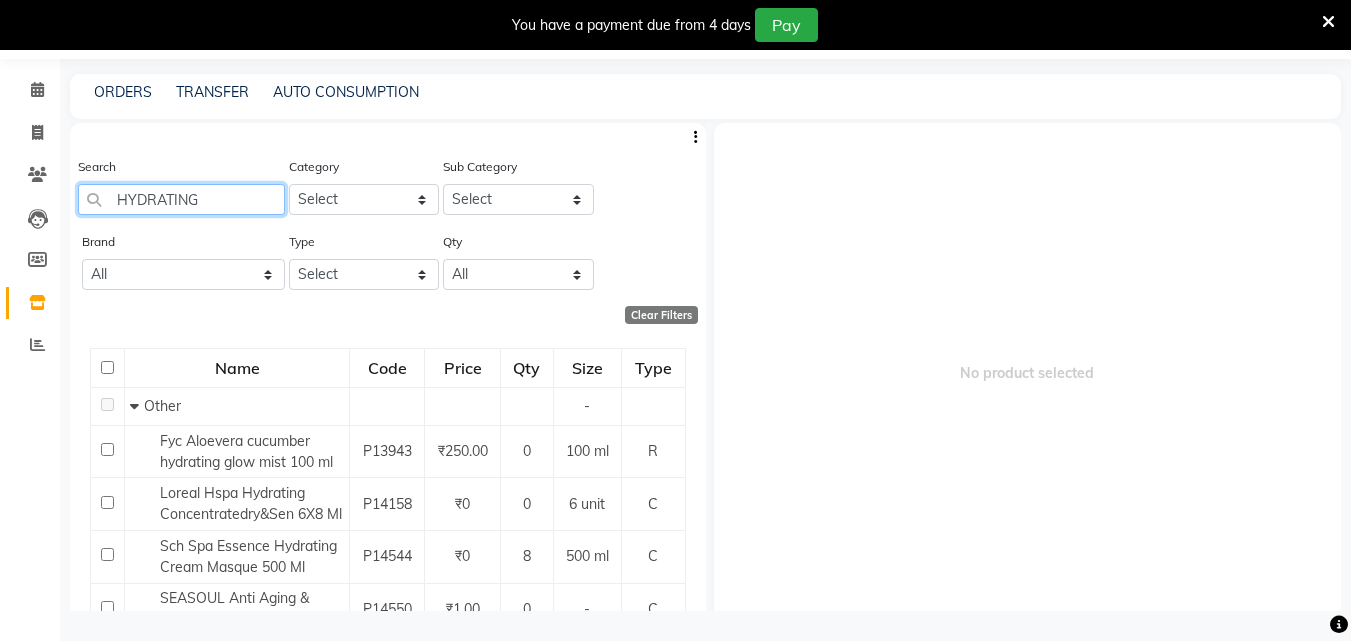 click on "HYDRATING" 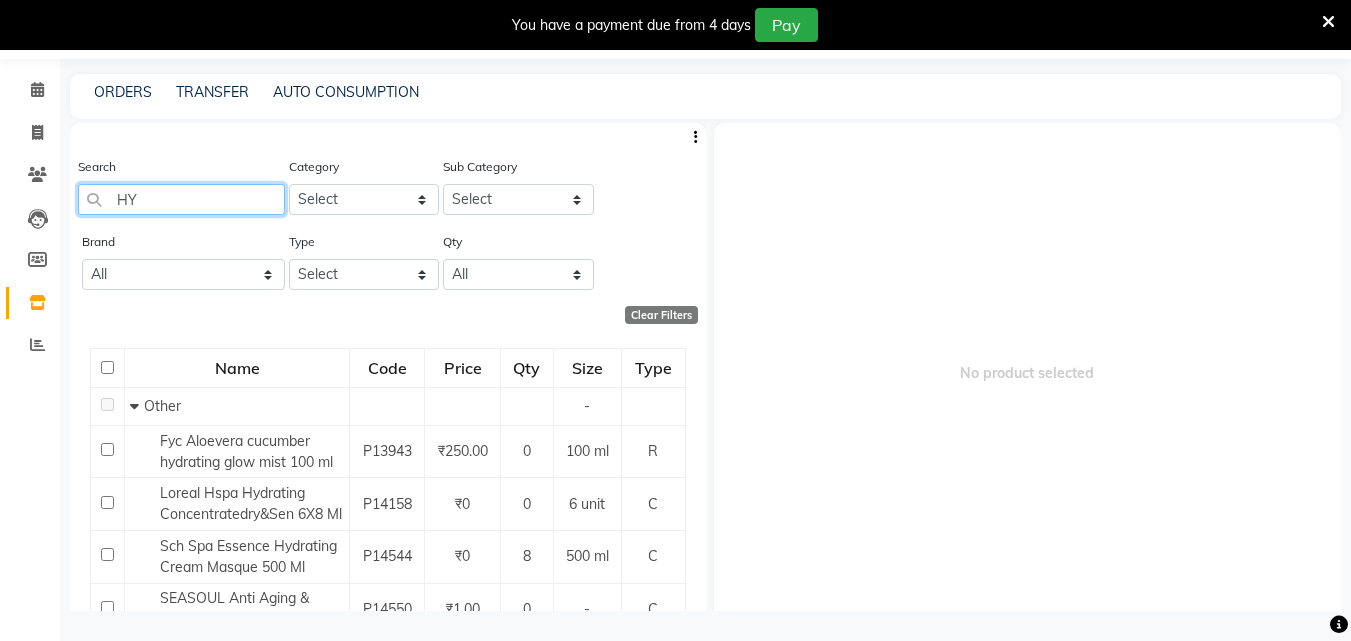 type on "H" 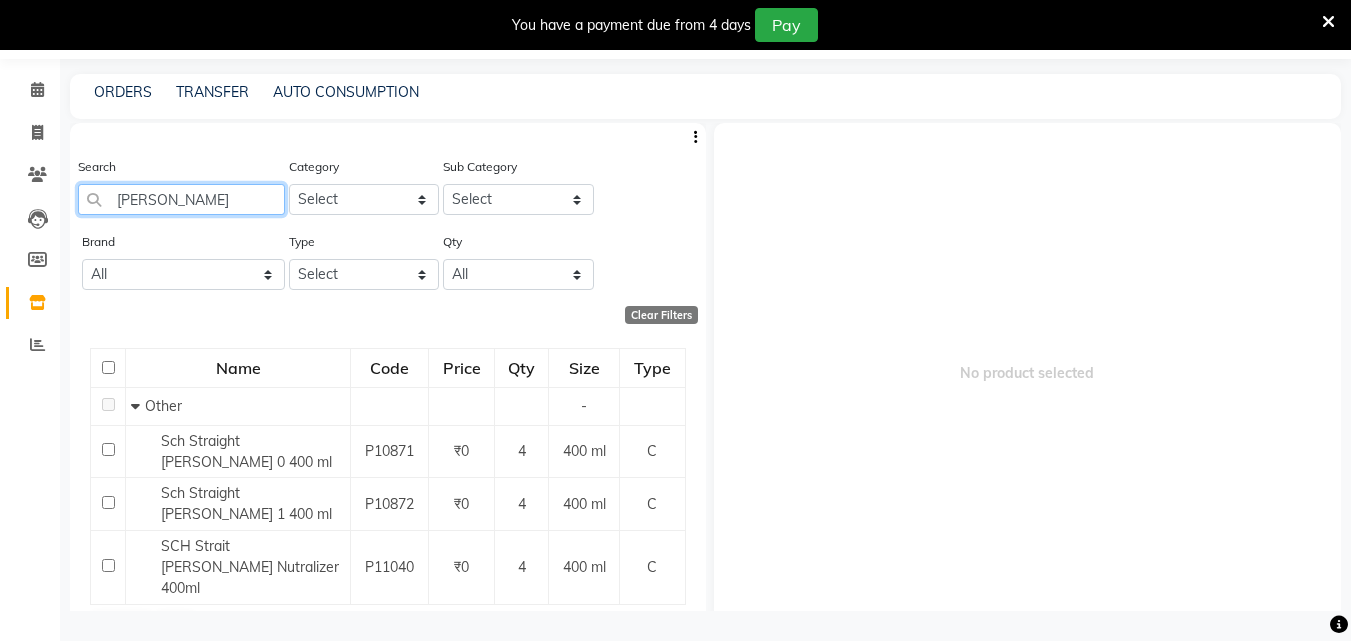 click on "GLATT" 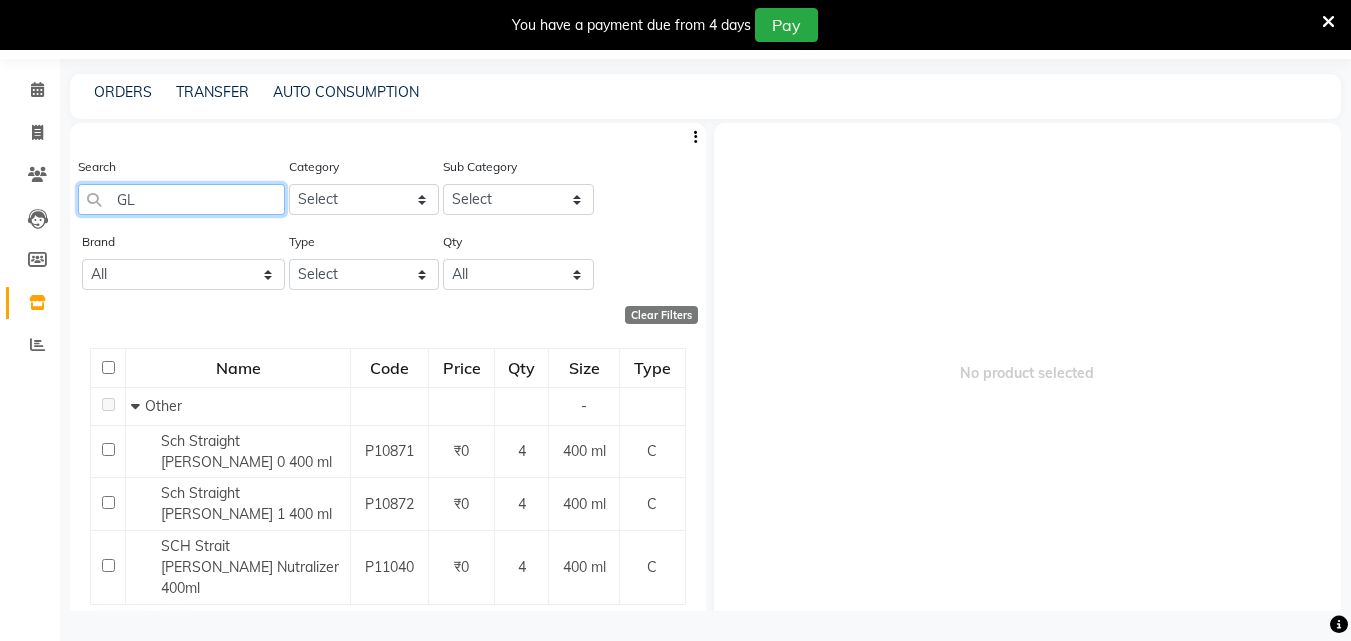type on "G" 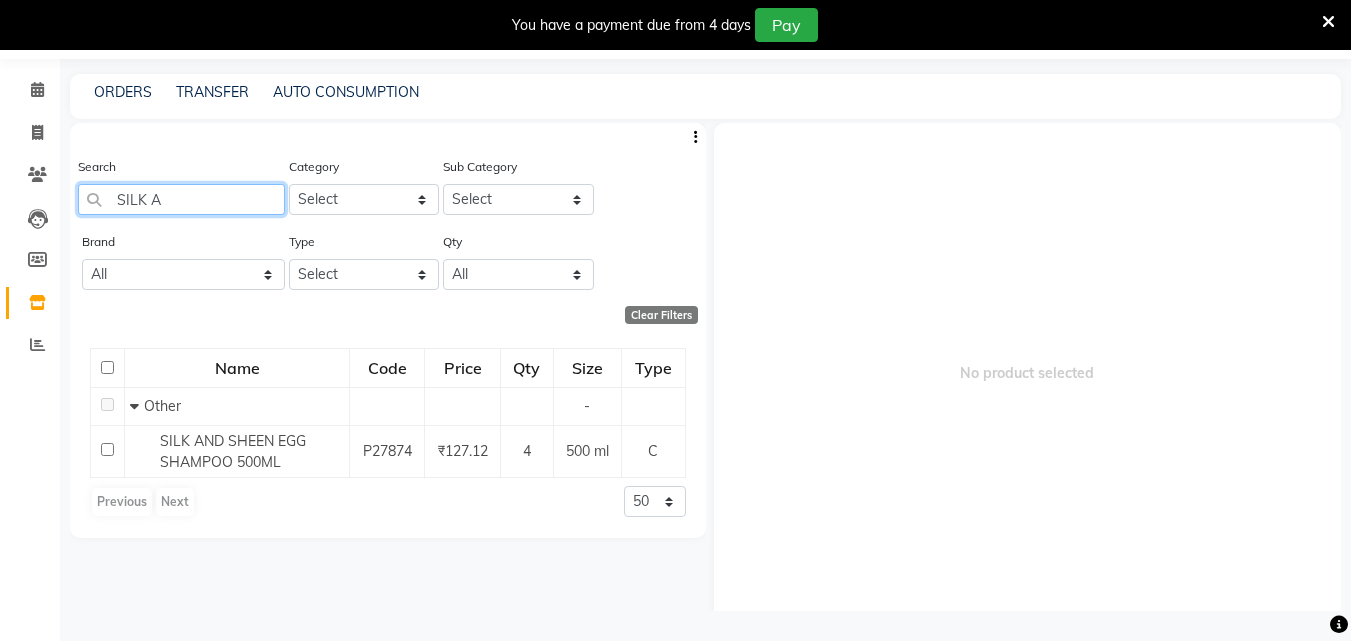 click on "SILK A" 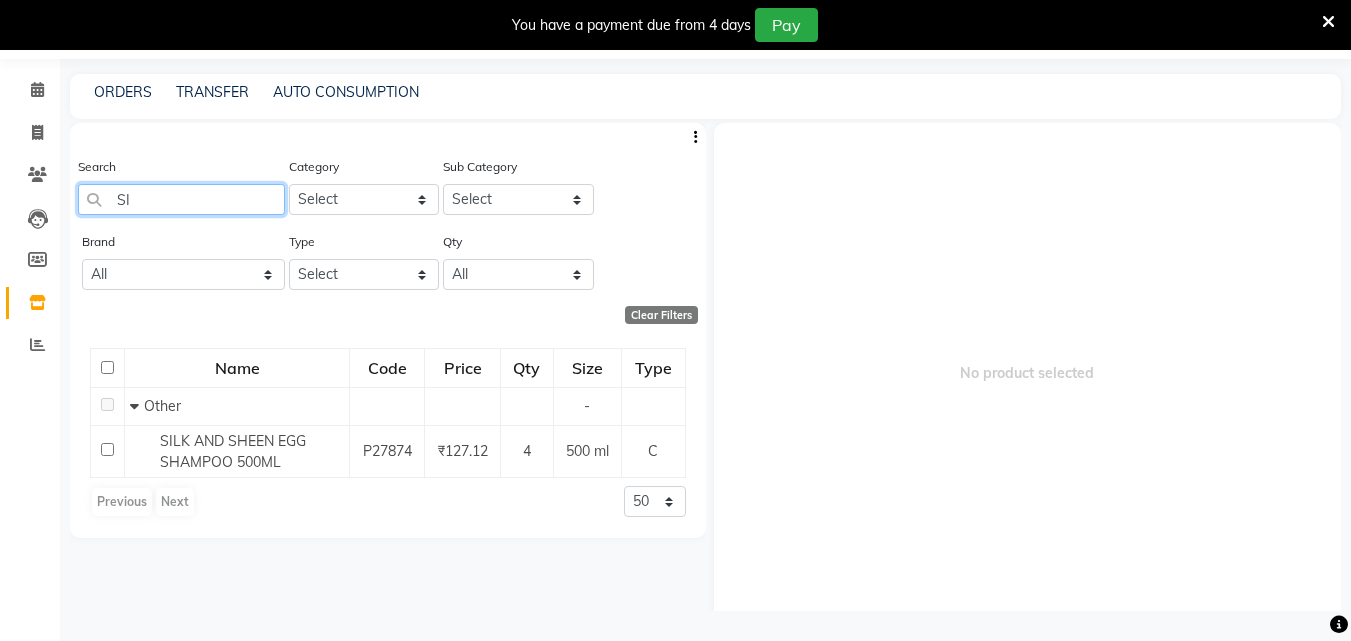 type on "S" 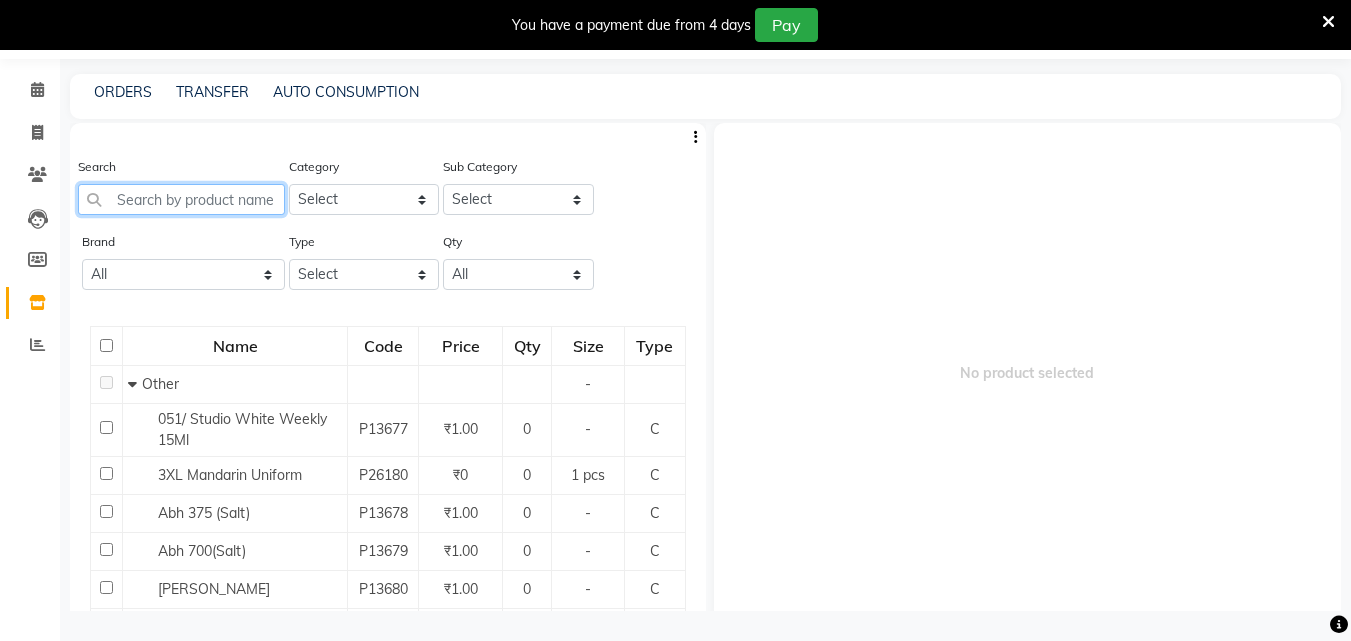 click 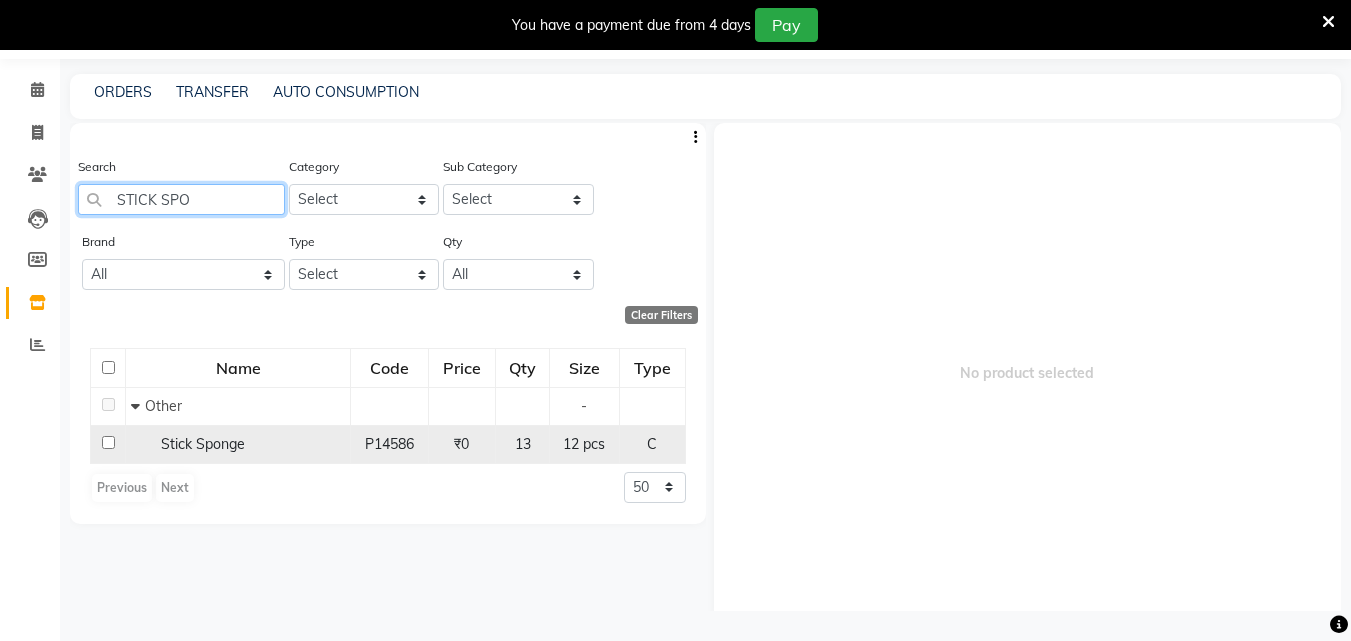 type on "STICK SPO" 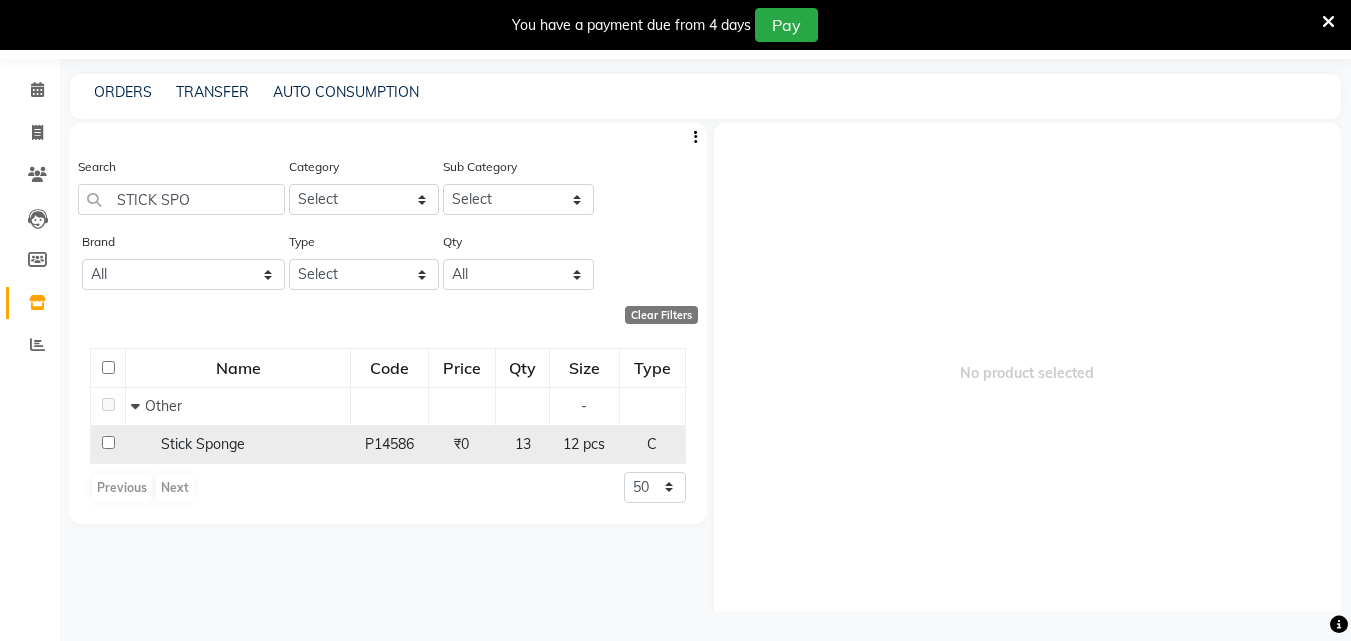 click 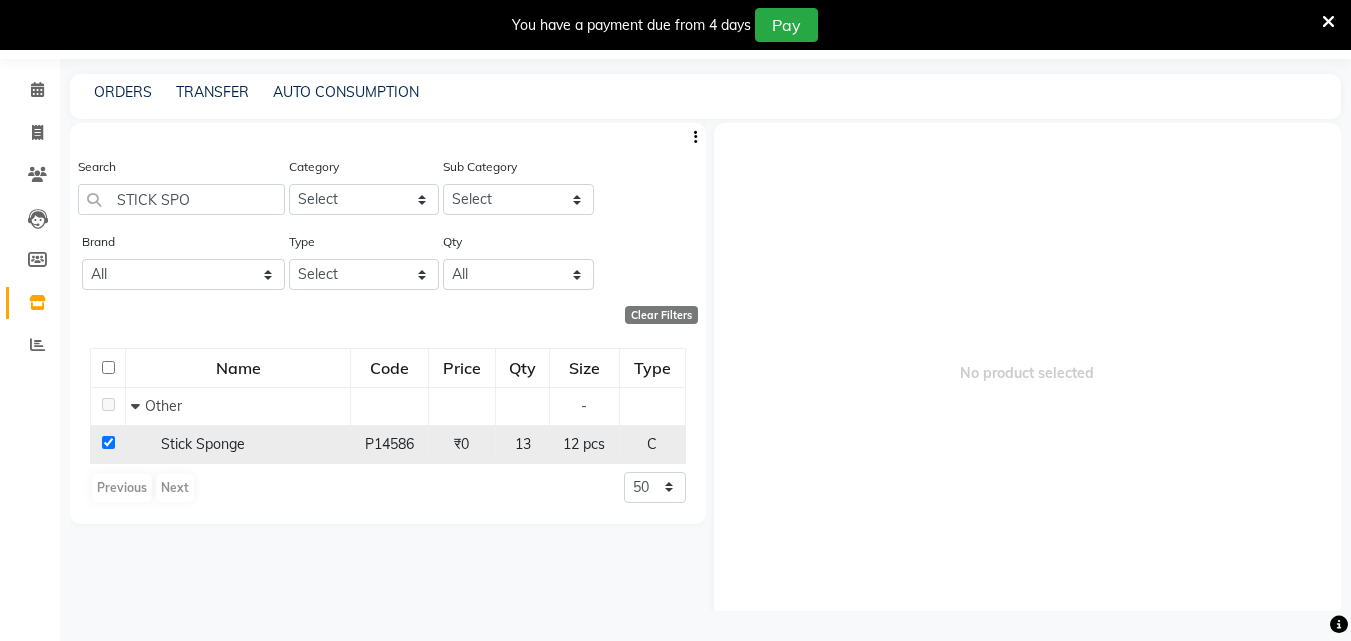 checkbox on "true" 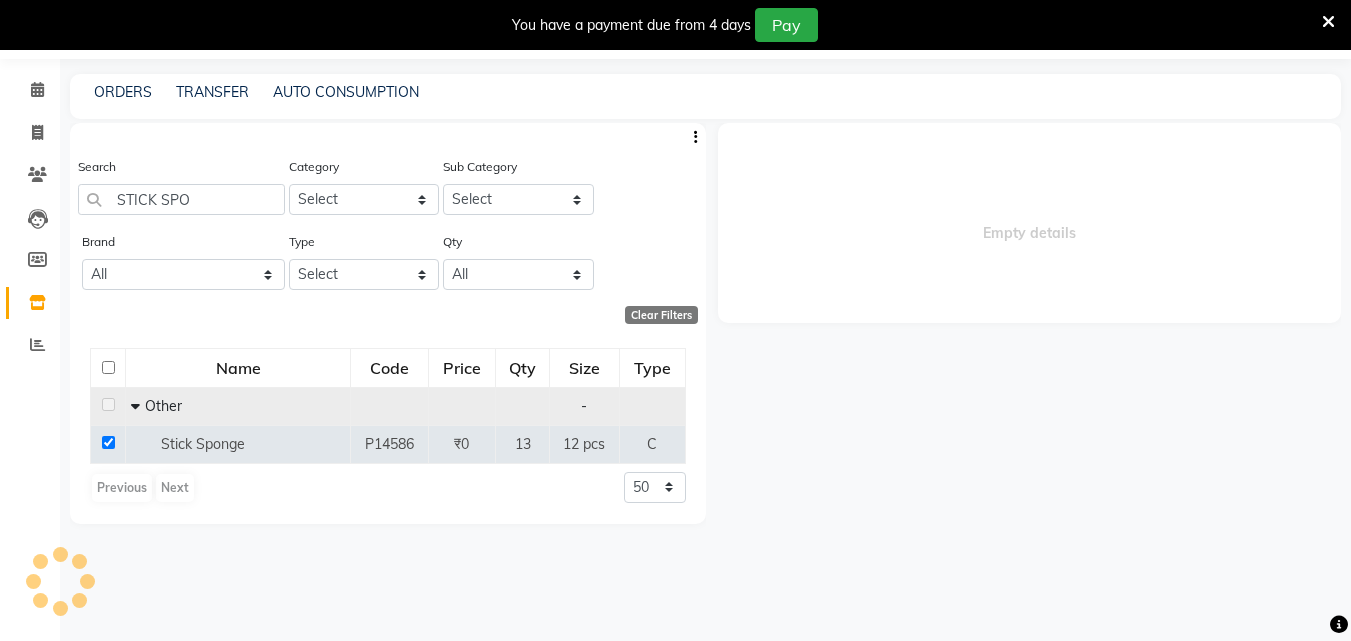 select 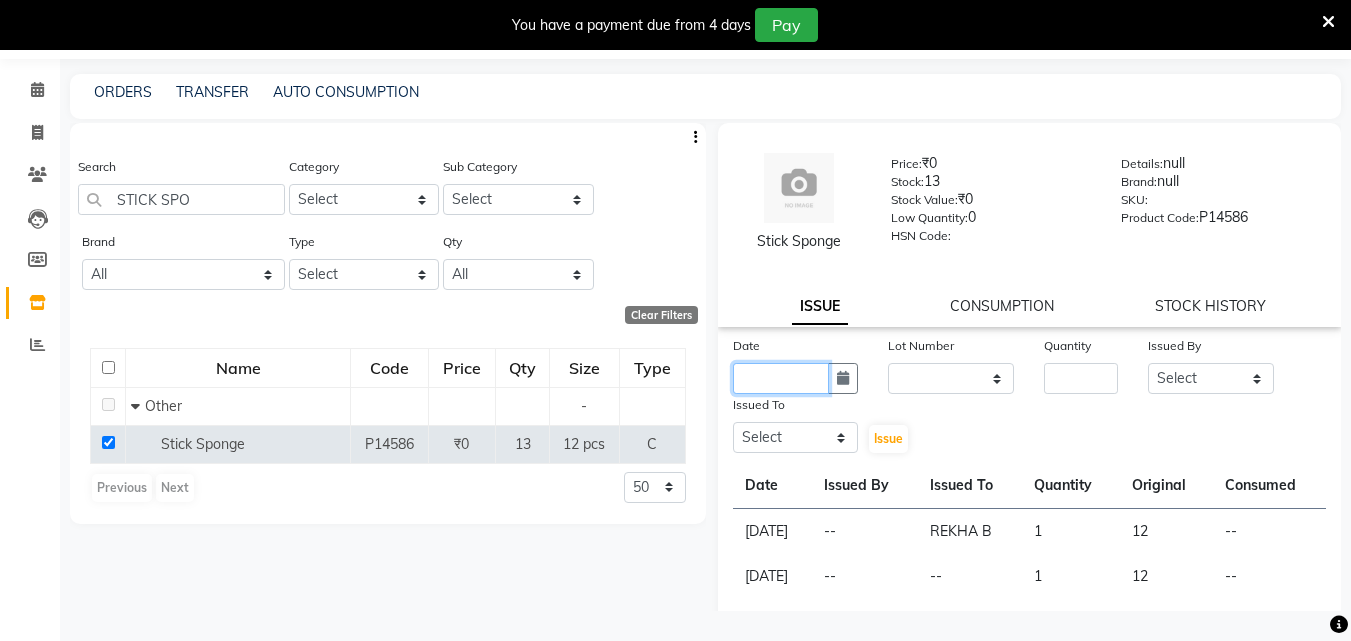 click 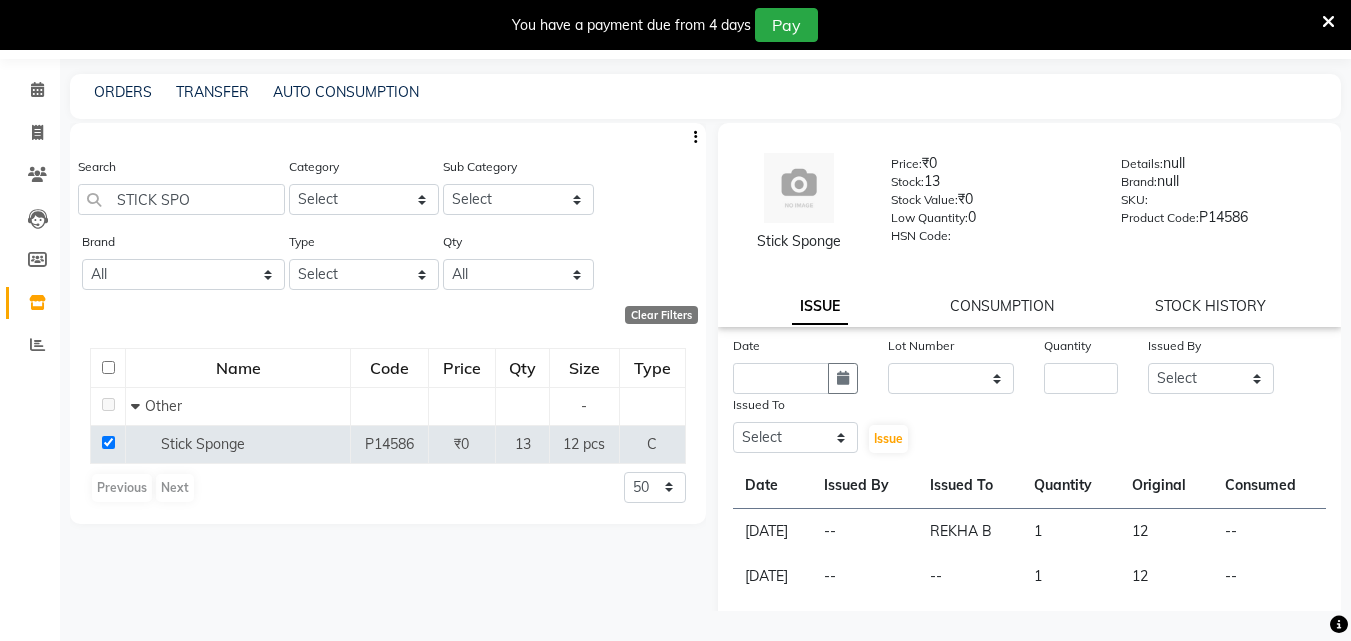 select on "7" 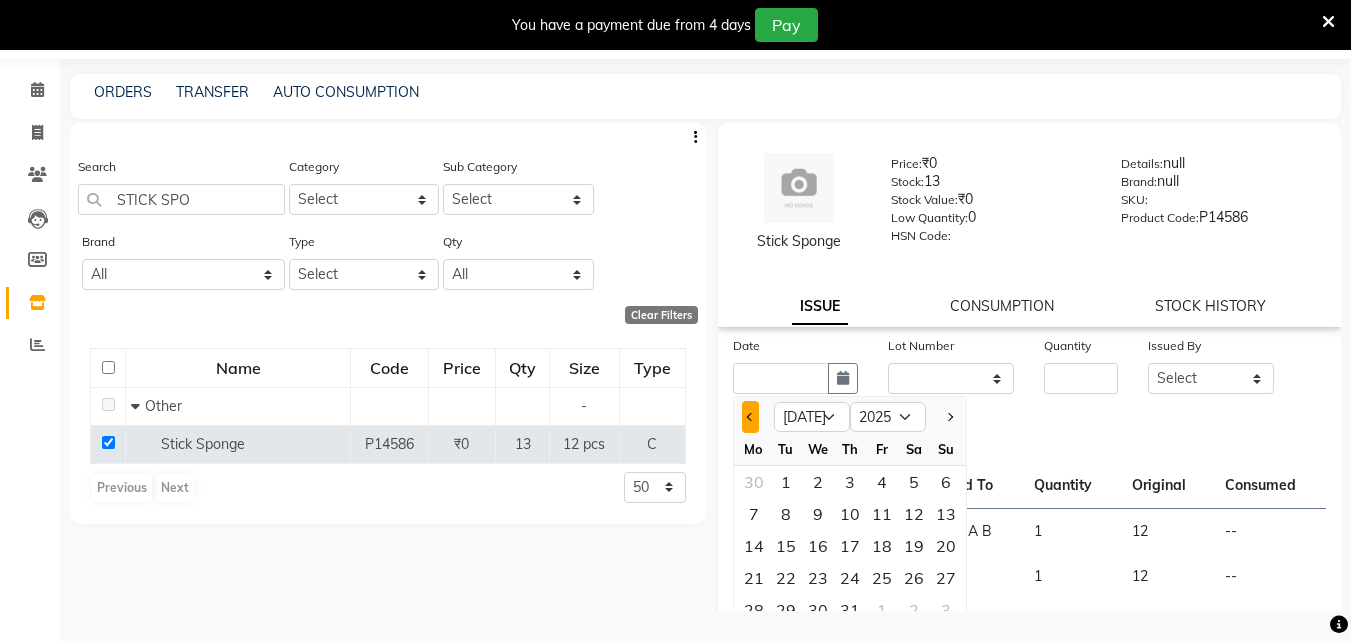 click 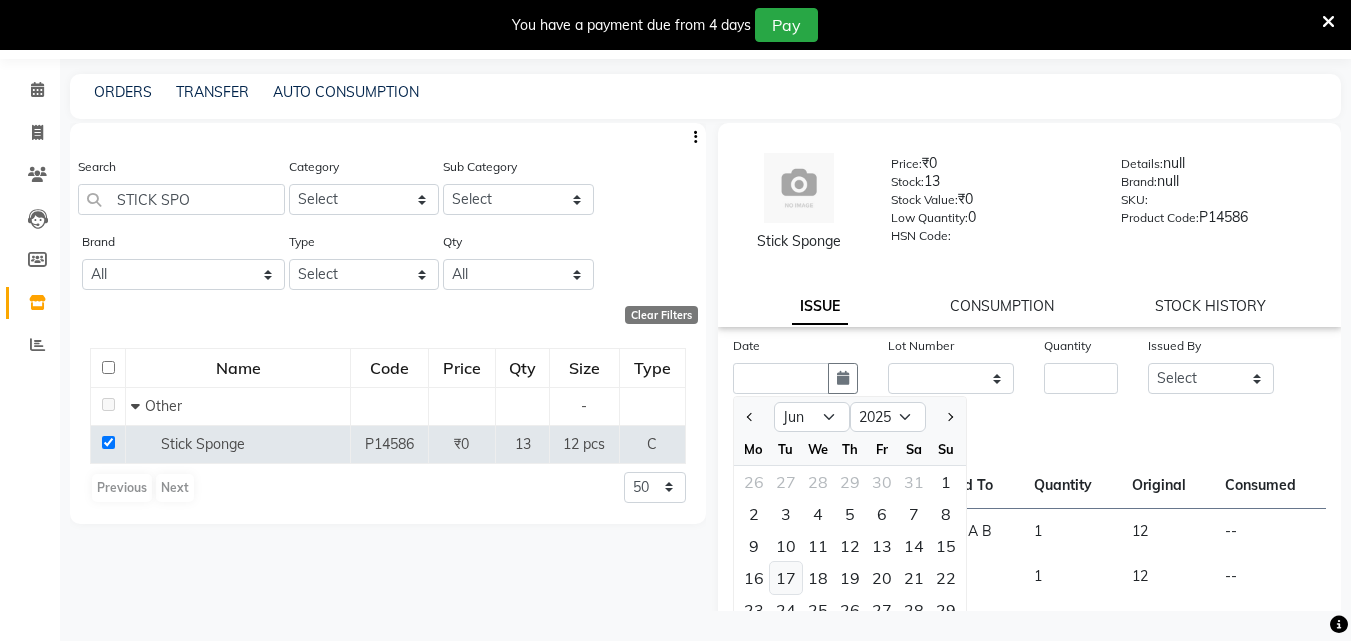 click on "17" 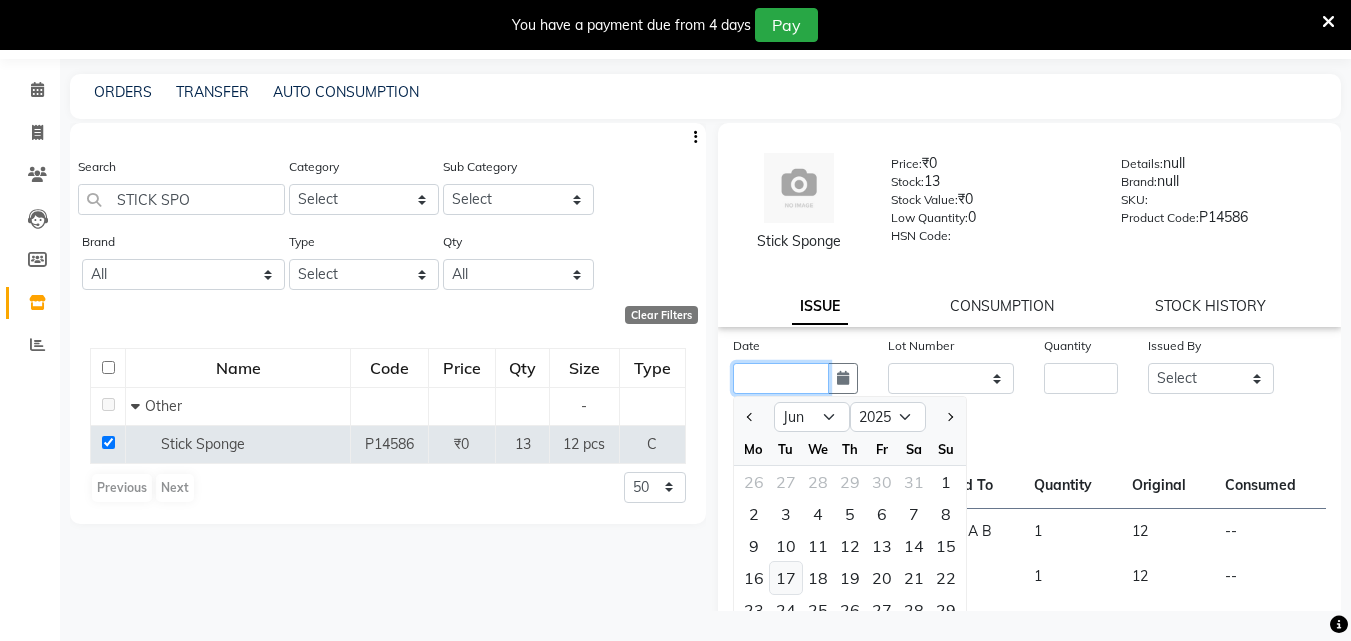type on "17-06-2025" 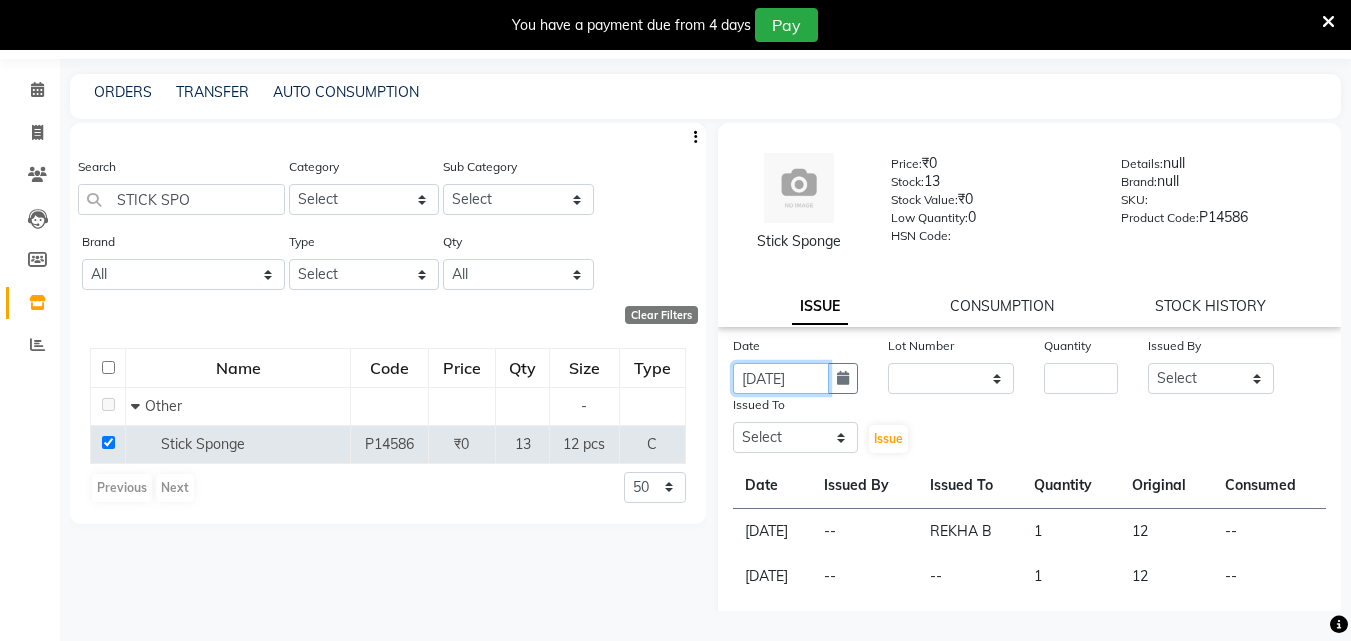 scroll, scrollTop: 0, scrollLeft: 4, axis: horizontal 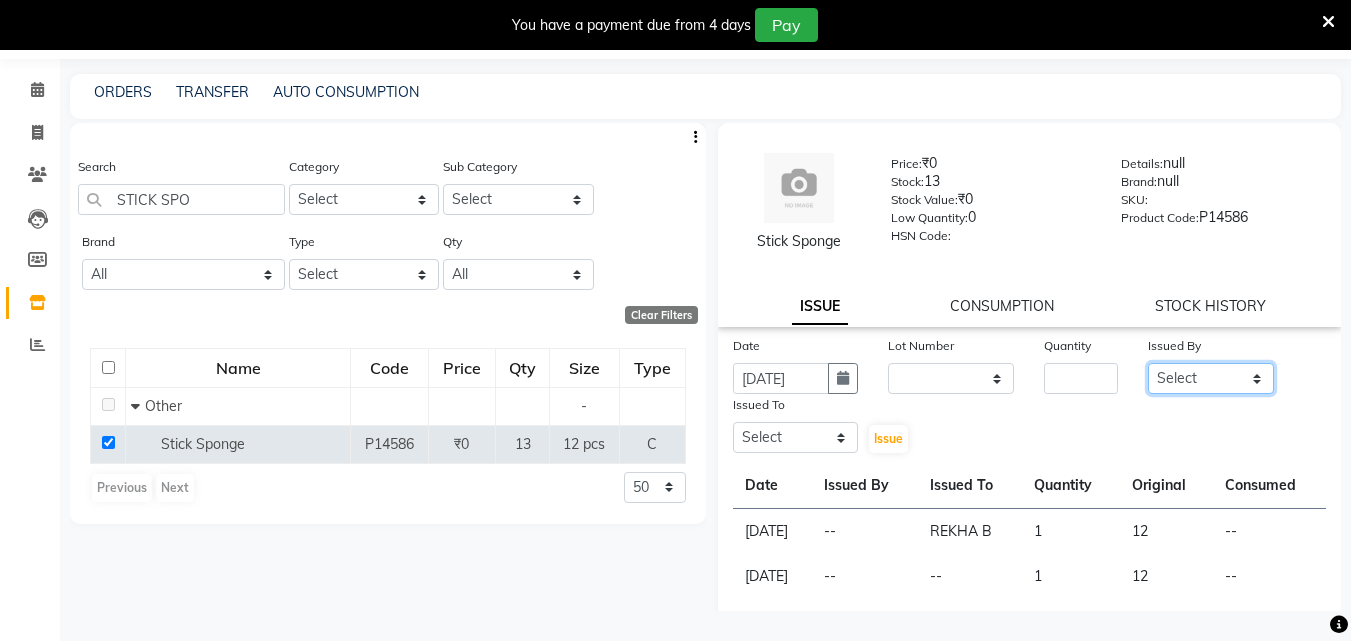 drag, startPoint x: 1176, startPoint y: 379, endPoint x: 1166, endPoint y: 390, distance: 14.866069 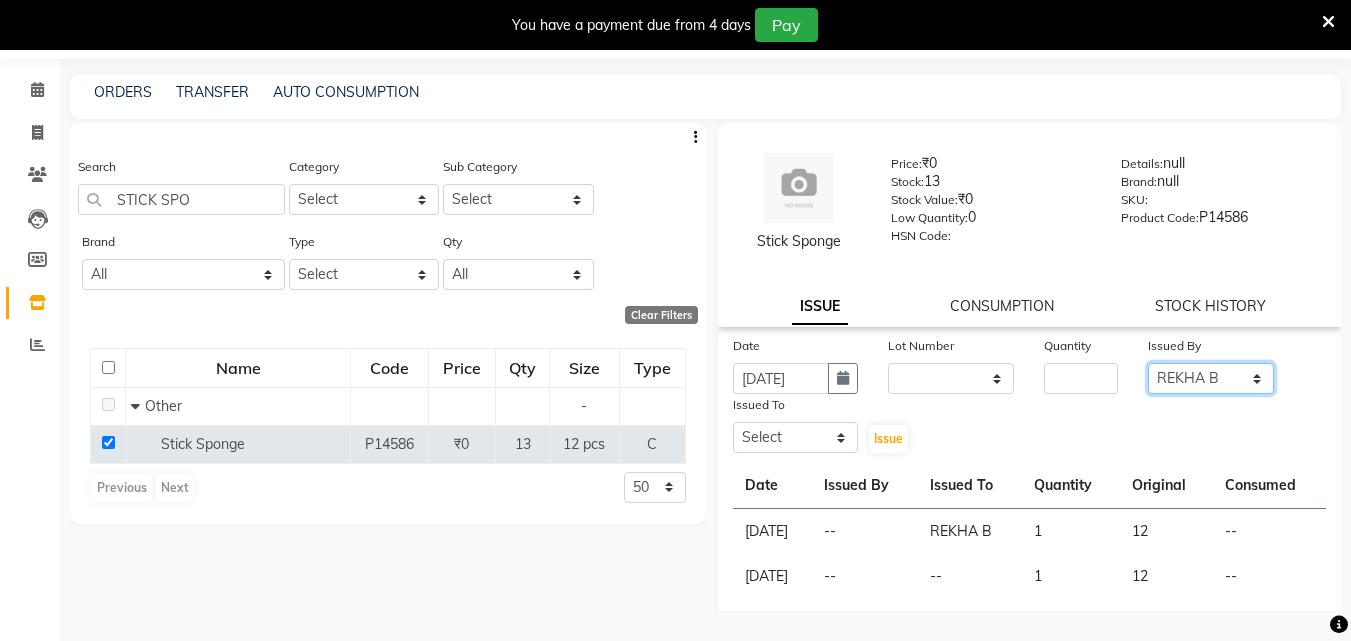 click on "Select ALLEPPEY ASHTAMUDI Jyothy REKHA B ROSELIN Soumya Sreedevi" 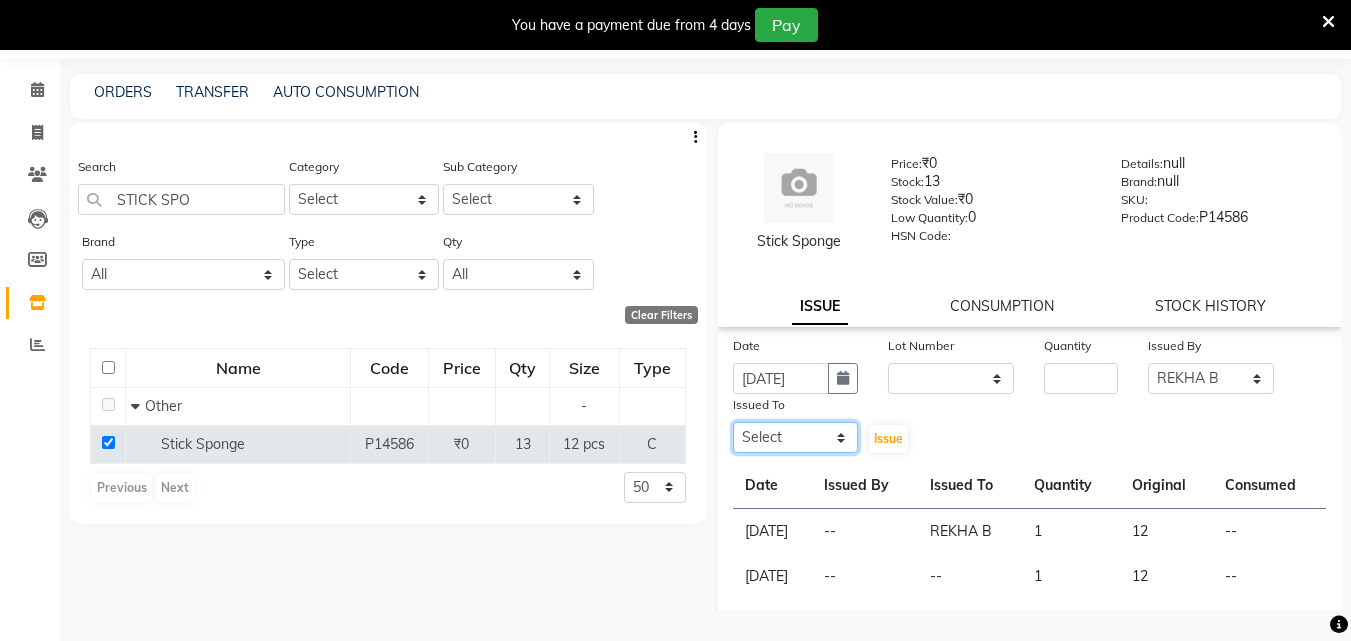 click on "Select ALLEPPEY ASHTAMUDI Jyothy REKHA B ROSELIN Soumya Sreedevi" 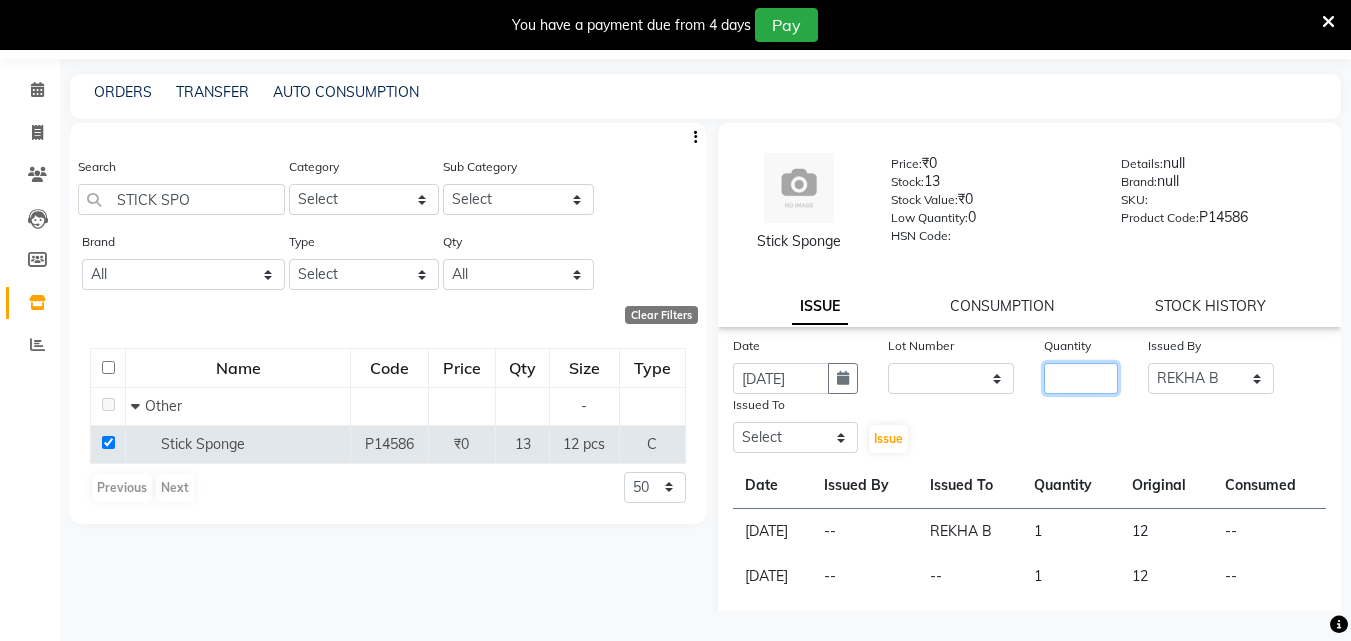 click 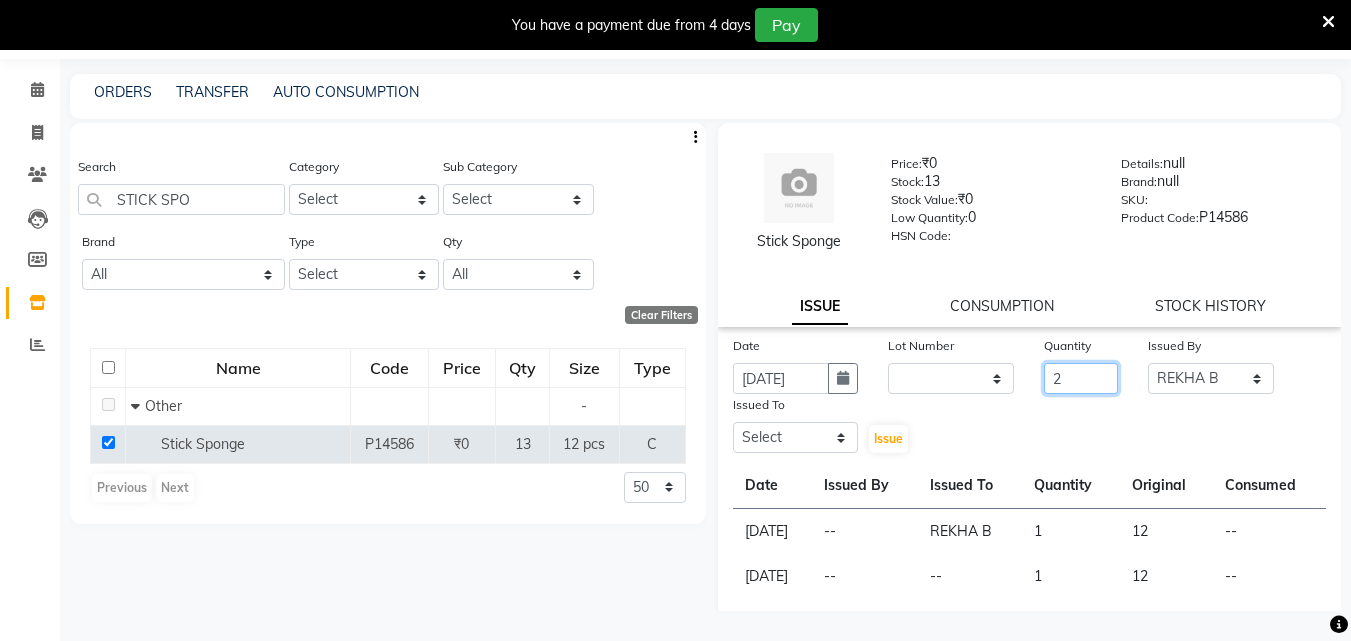 type on "2" 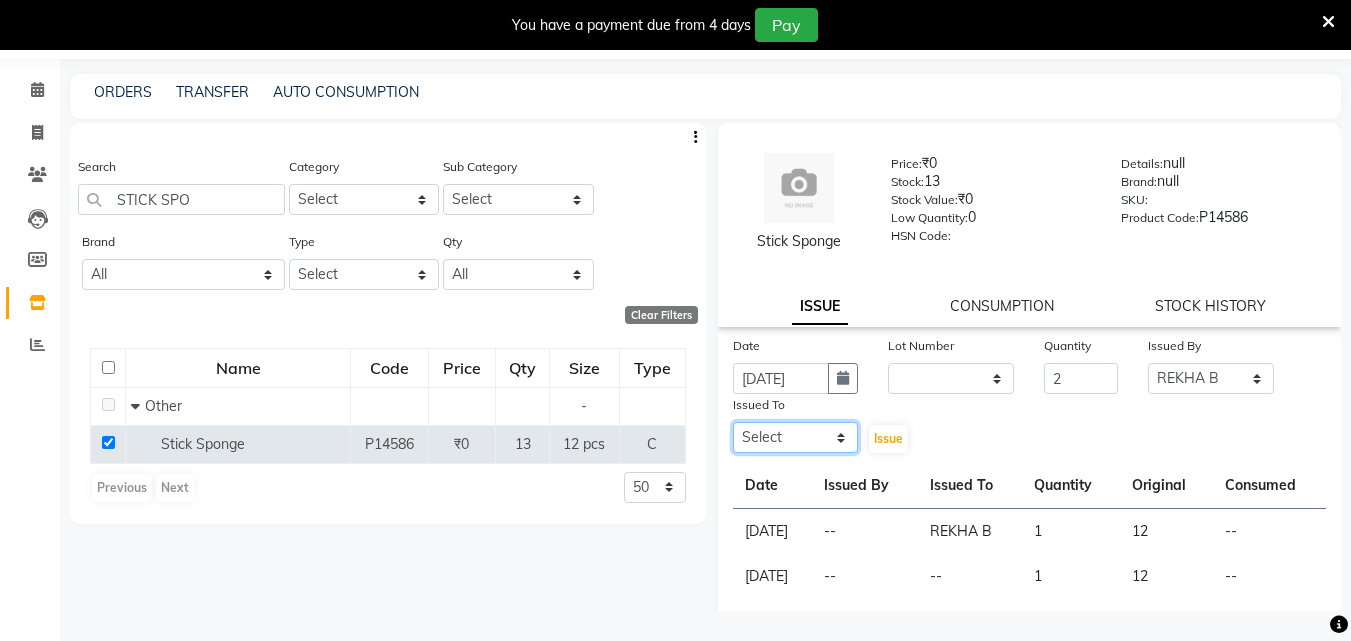 click on "Select ALLEPPEY ASHTAMUDI Jyothy REKHA B ROSELIN Soumya Sreedevi" 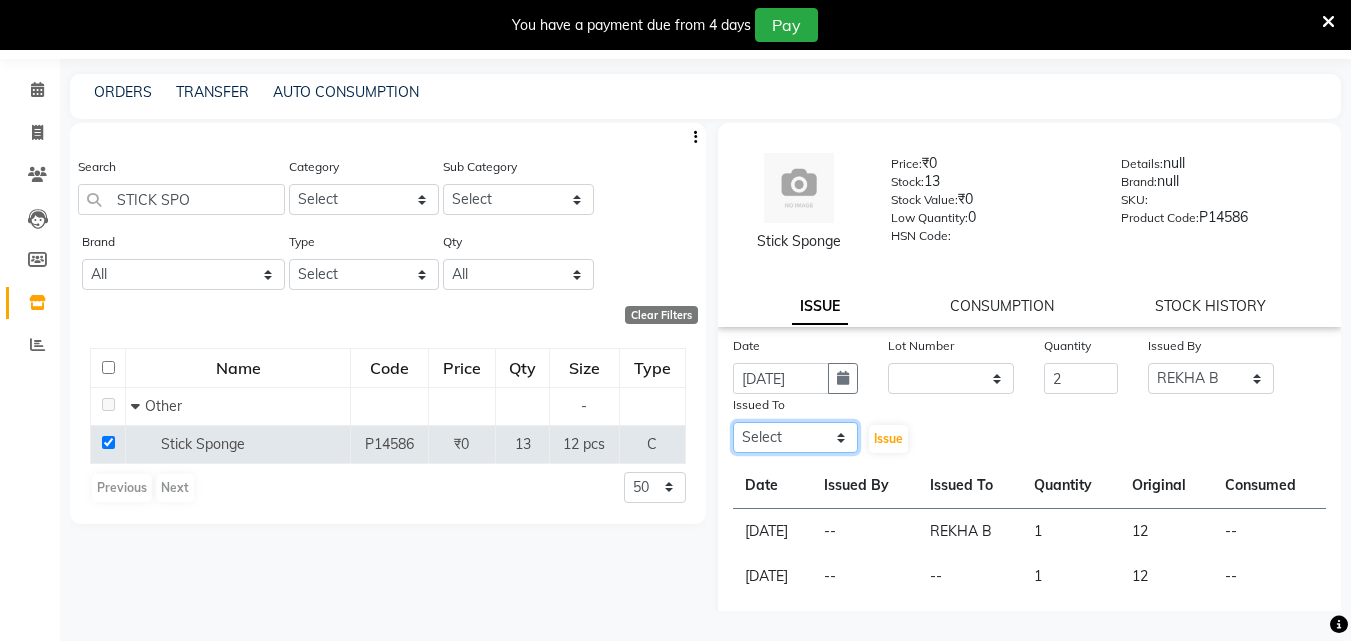 select on "76486" 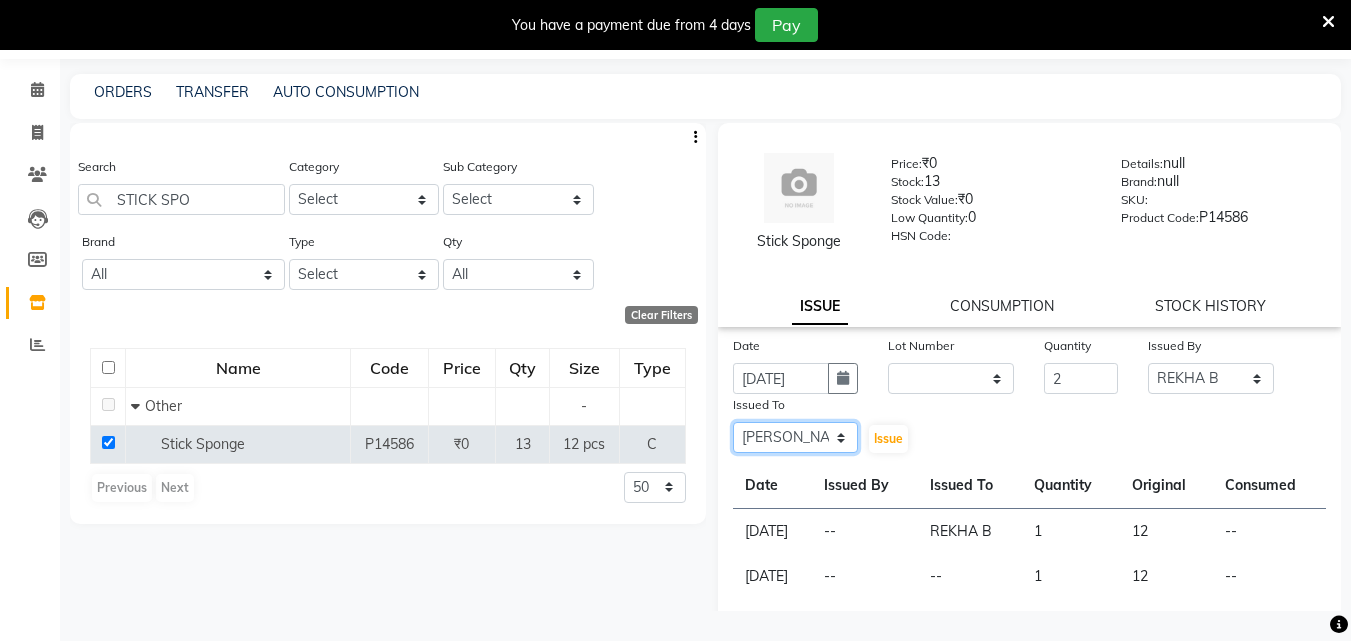 click on "Select ALLEPPEY ASHTAMUDI Jyothy REKHA B ROSELIN Soumya Sreedevi" 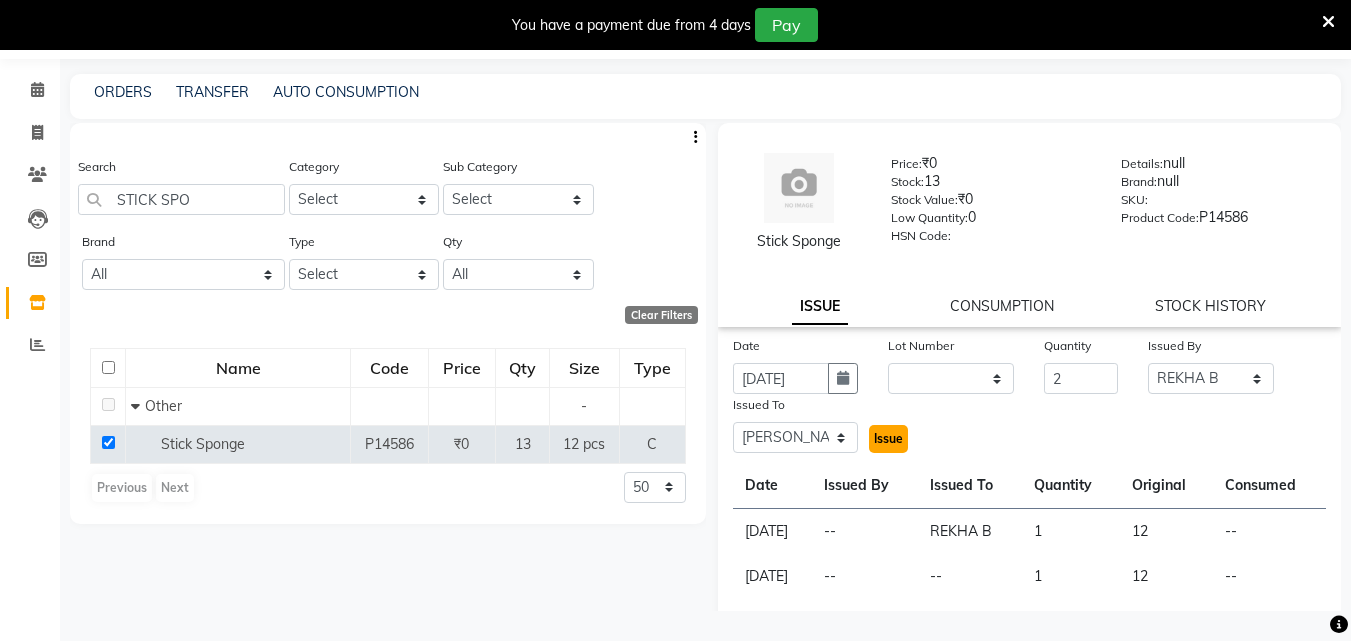 click on "Issue" 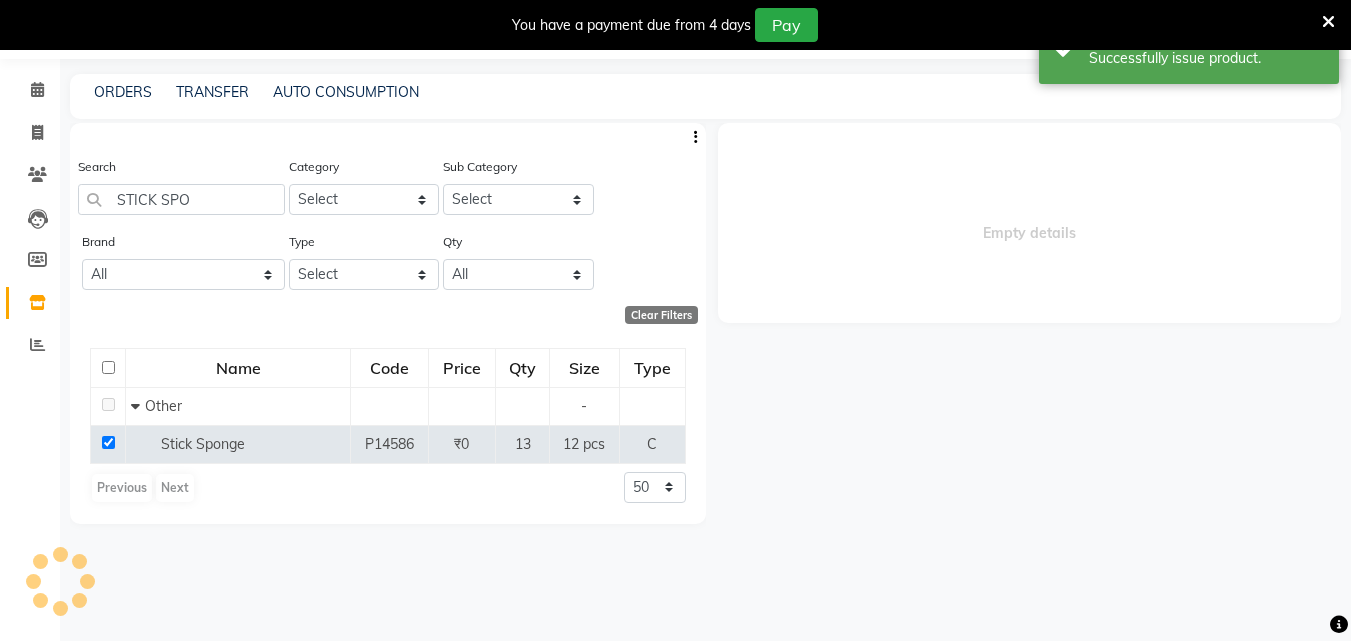 select 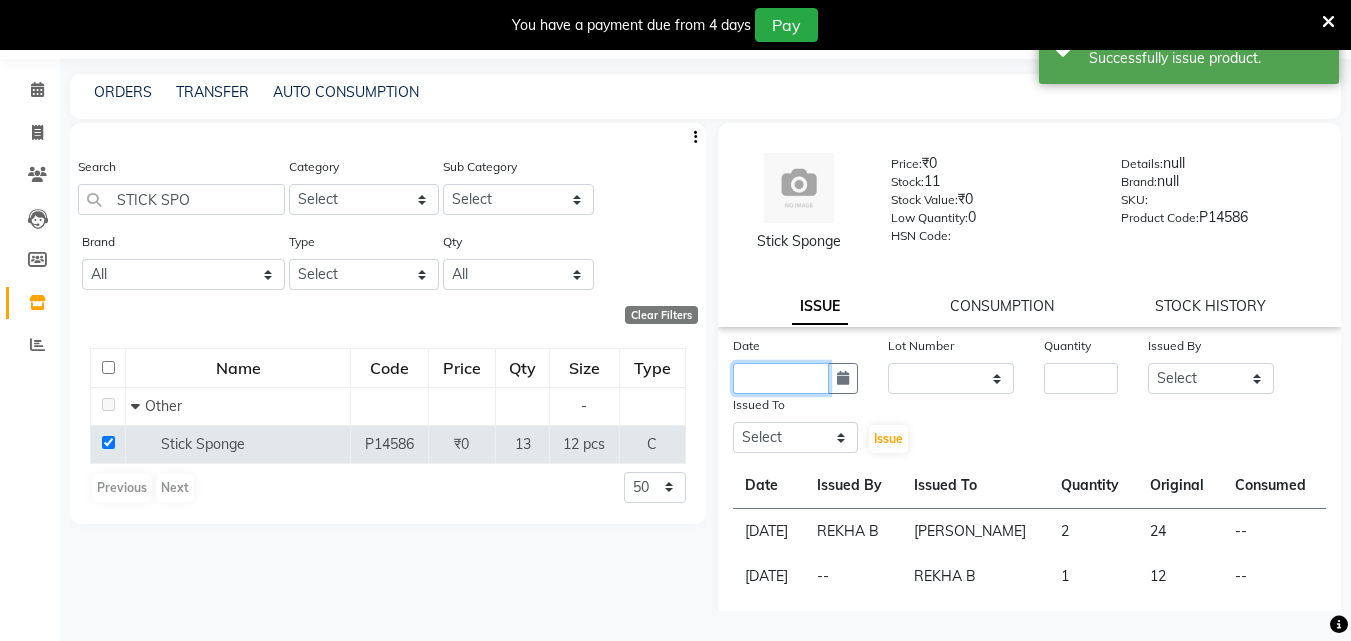 click 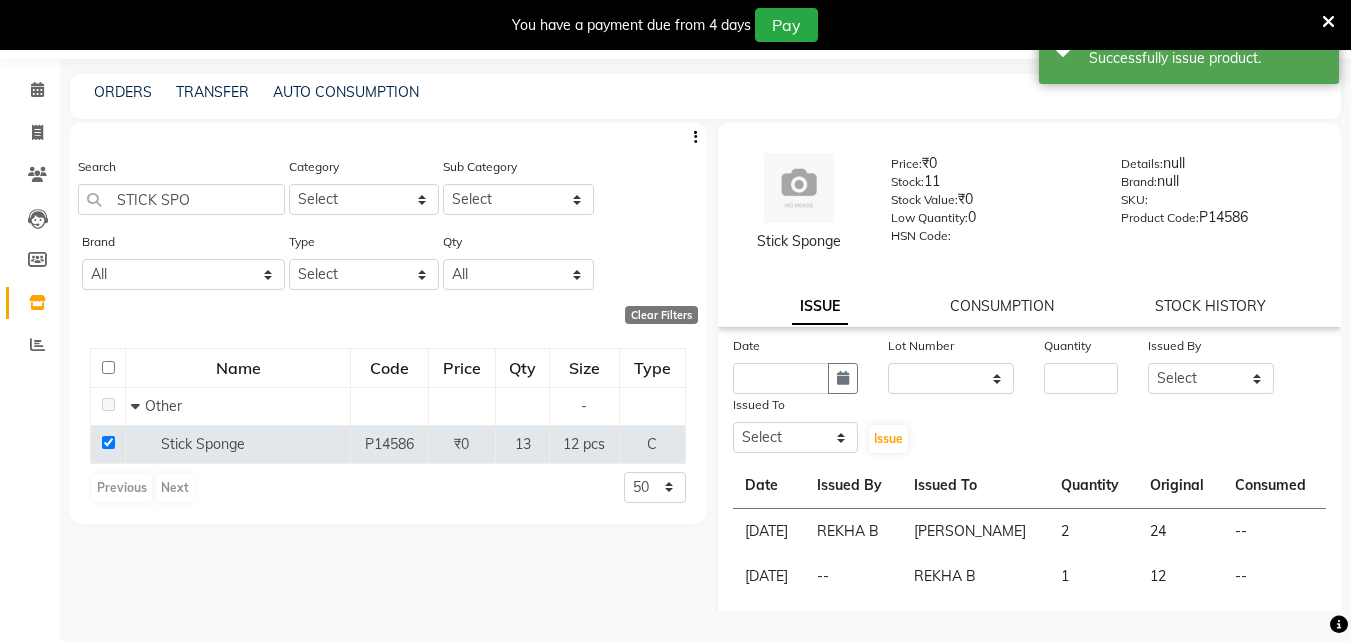 select on "7" 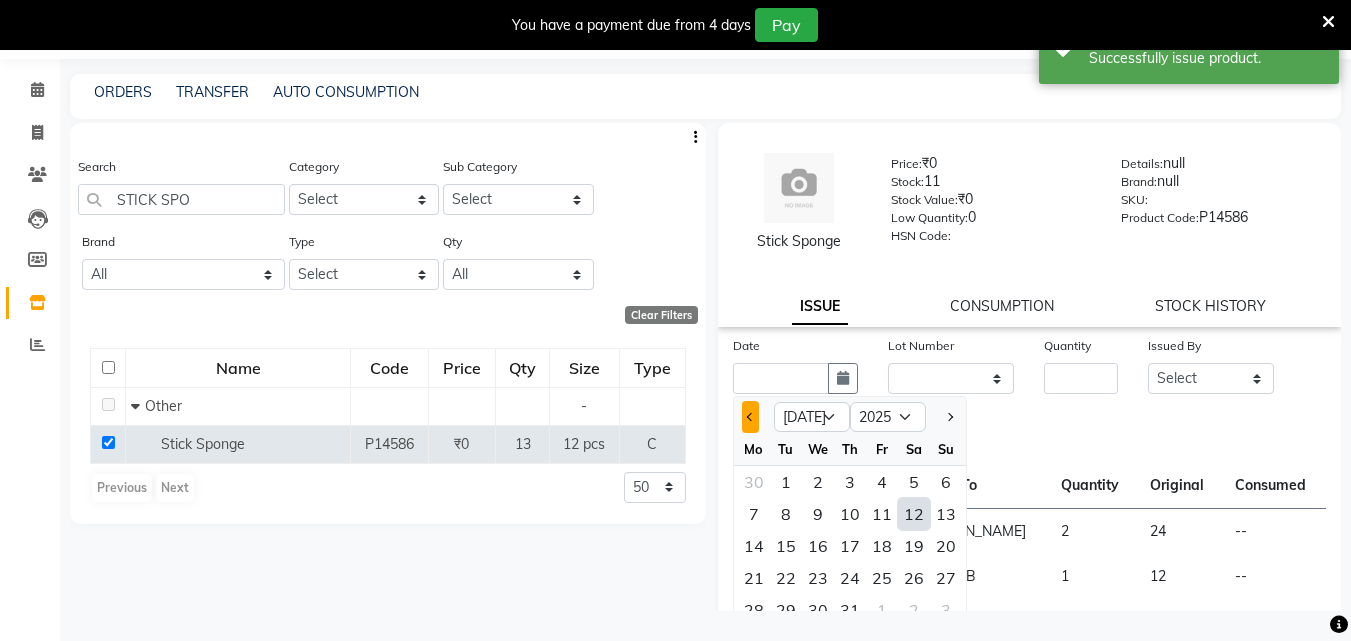 click 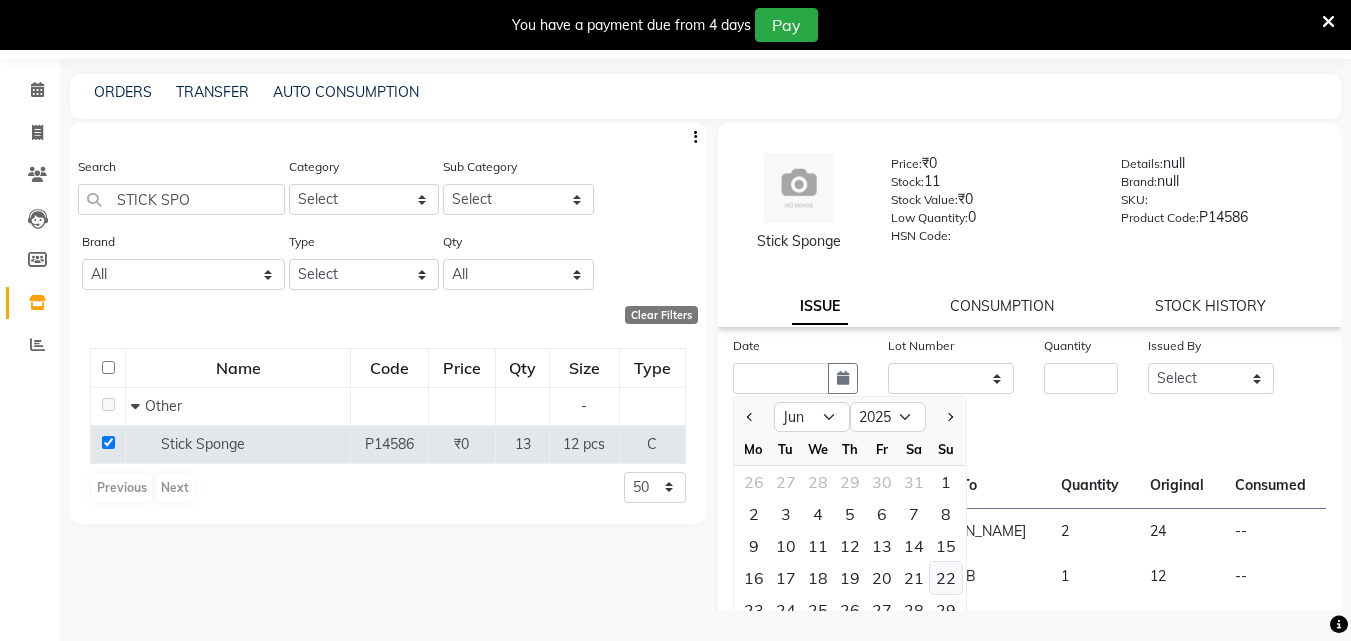 click on "22" 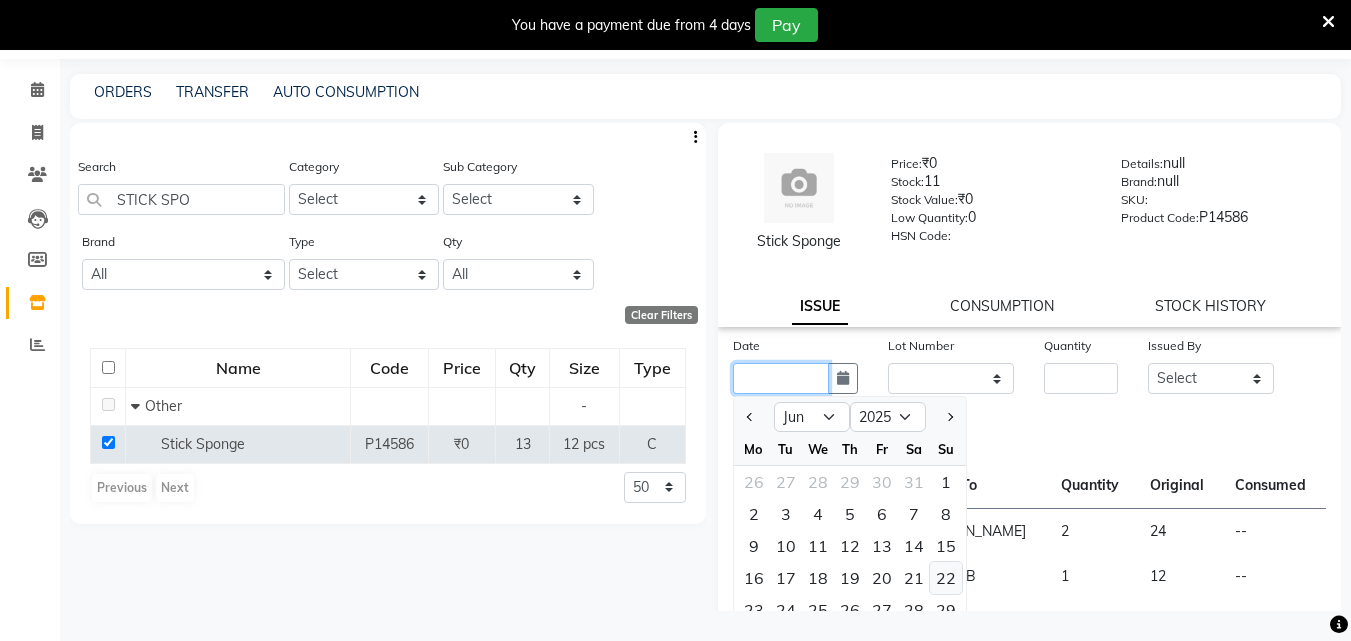 type on "22-06-2025" 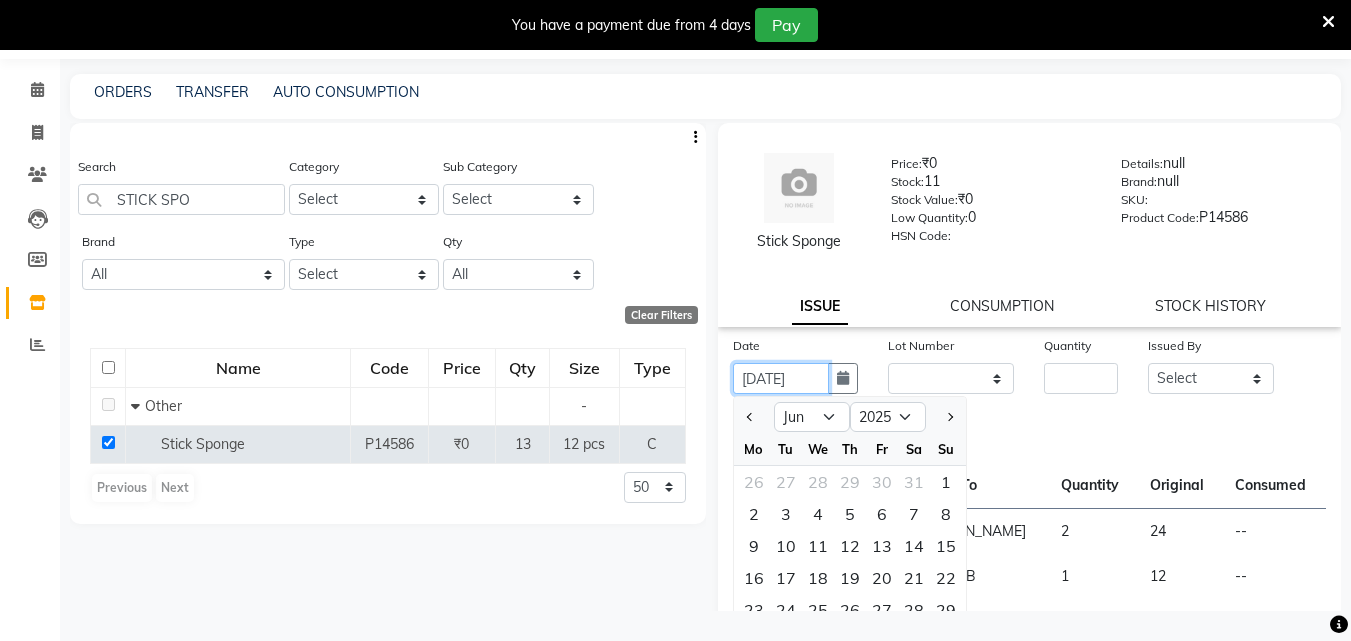 scroll, scrollTop: 0, scrollLeft: 4, axis: horizontal 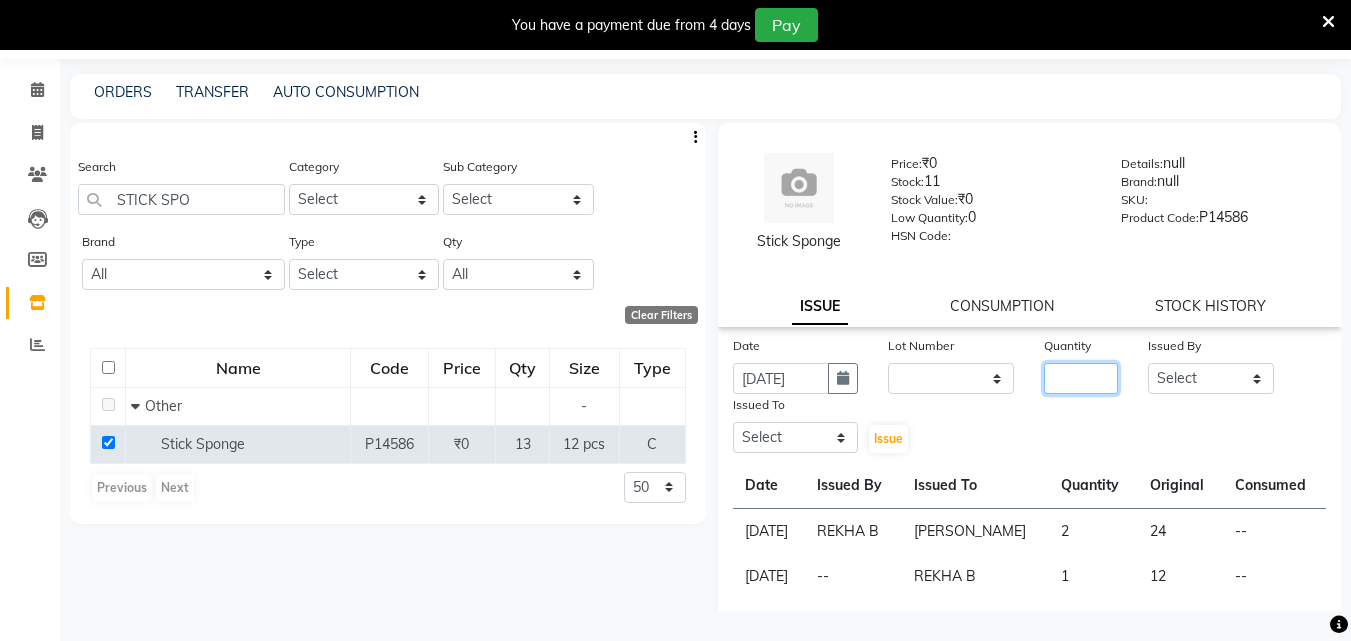 click 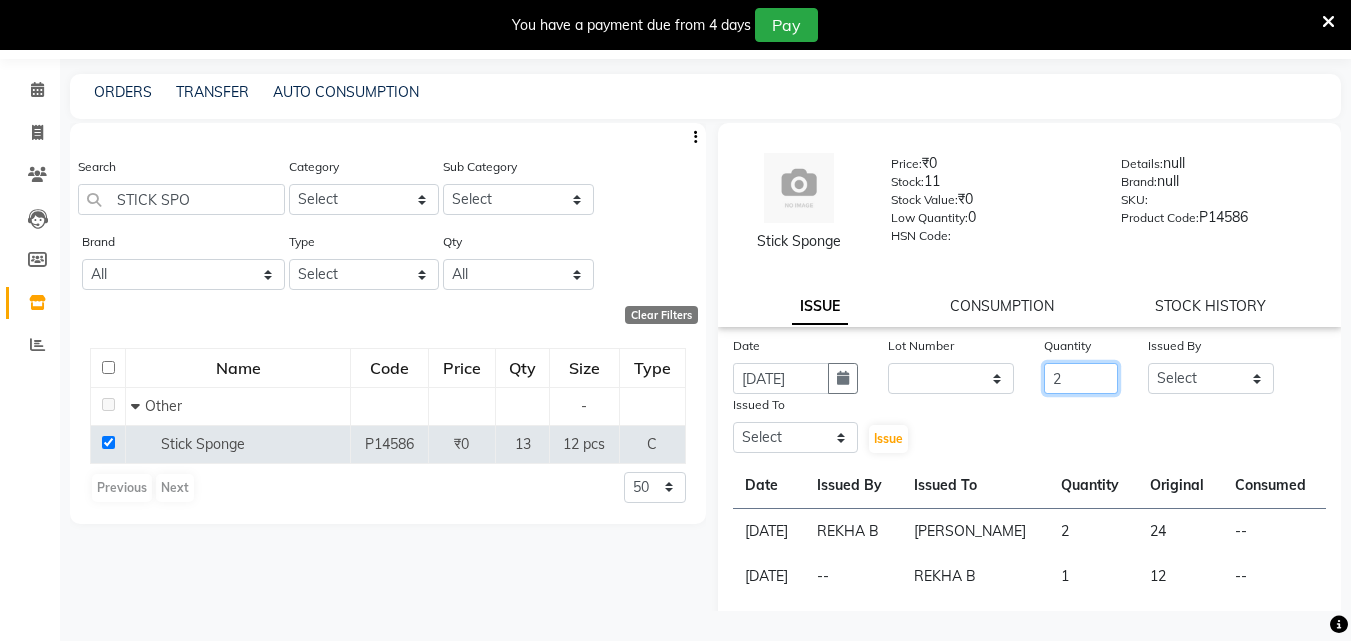 type on "2" 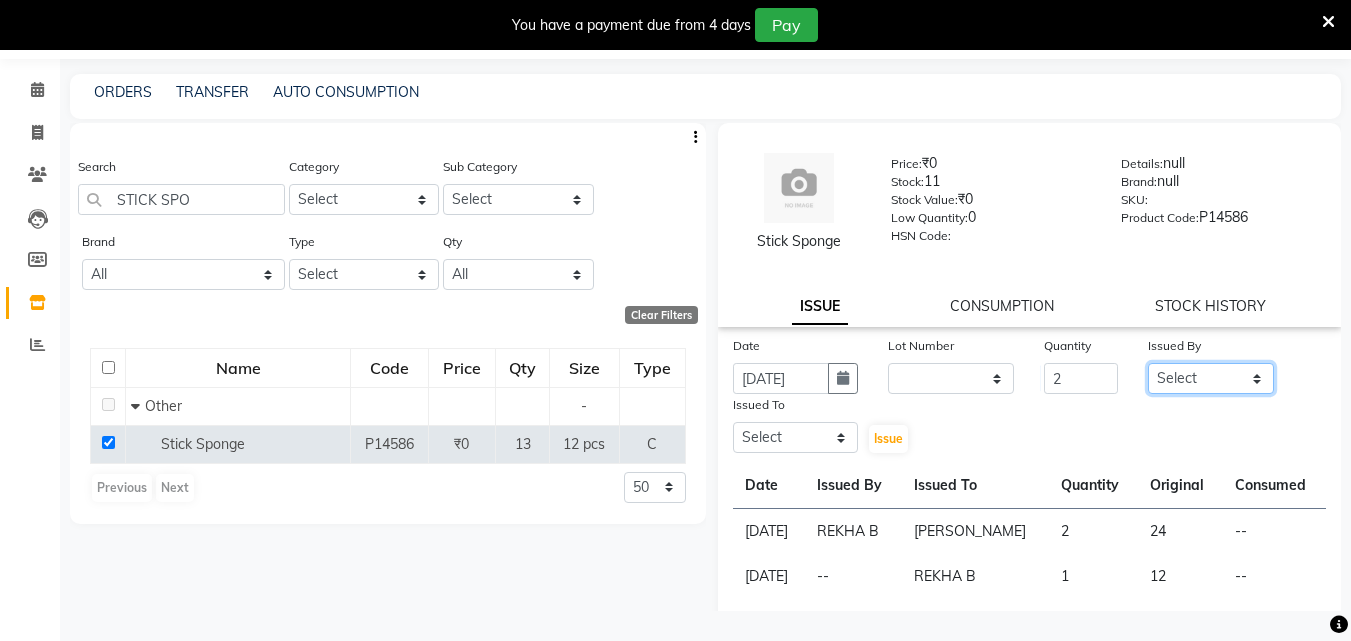 click on "Select ALLEPPEY ASHTAMUDI Jyothy REKHA B ROSELIN Soumya Sreedevi" 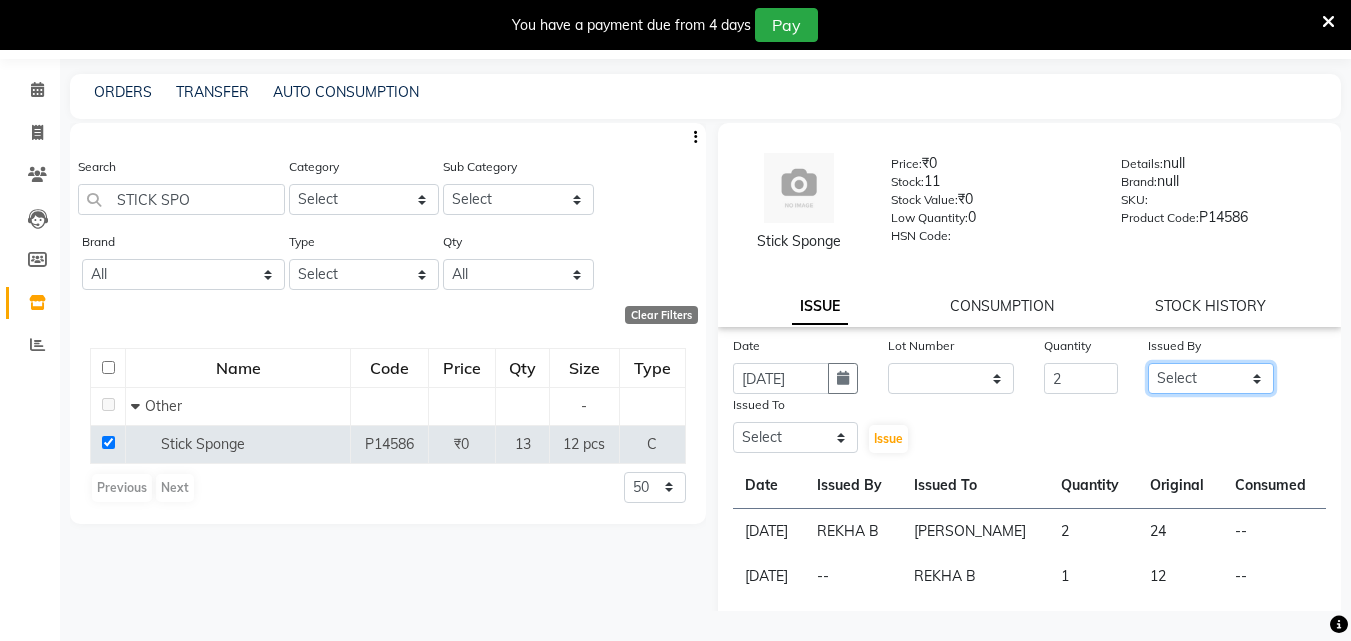 select on "57585" 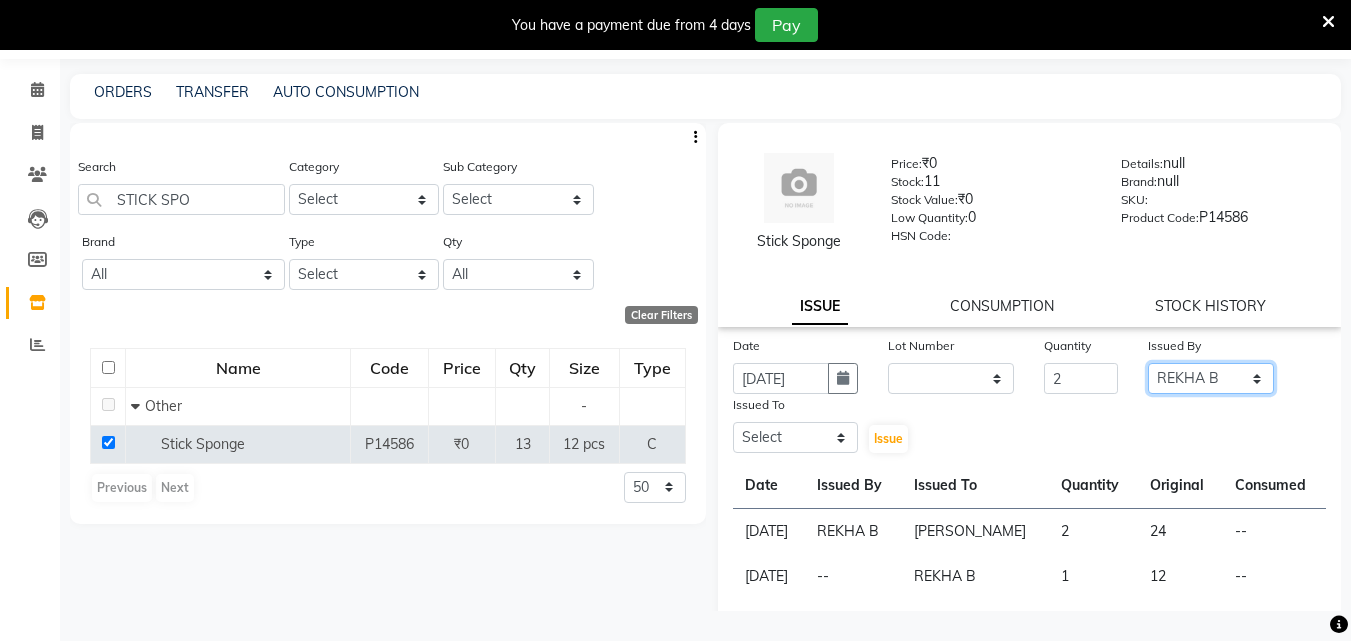 click on "Select ALLEPPEY ASHTAMUDI Jyothy REKHA B ROSELIN Soumya Sreedevi" 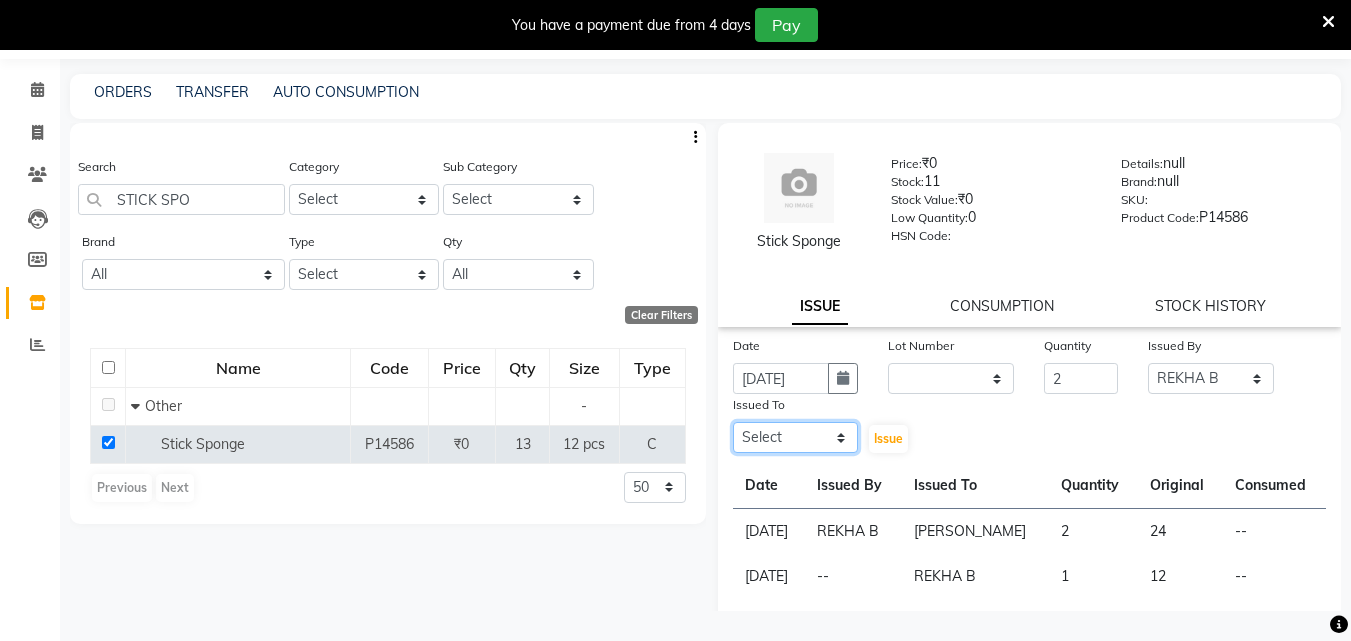 click on "Select ALLEPPEY ASHTAMUDI Jyothy REKHA B ROSELIN Soumya Sreedevi" 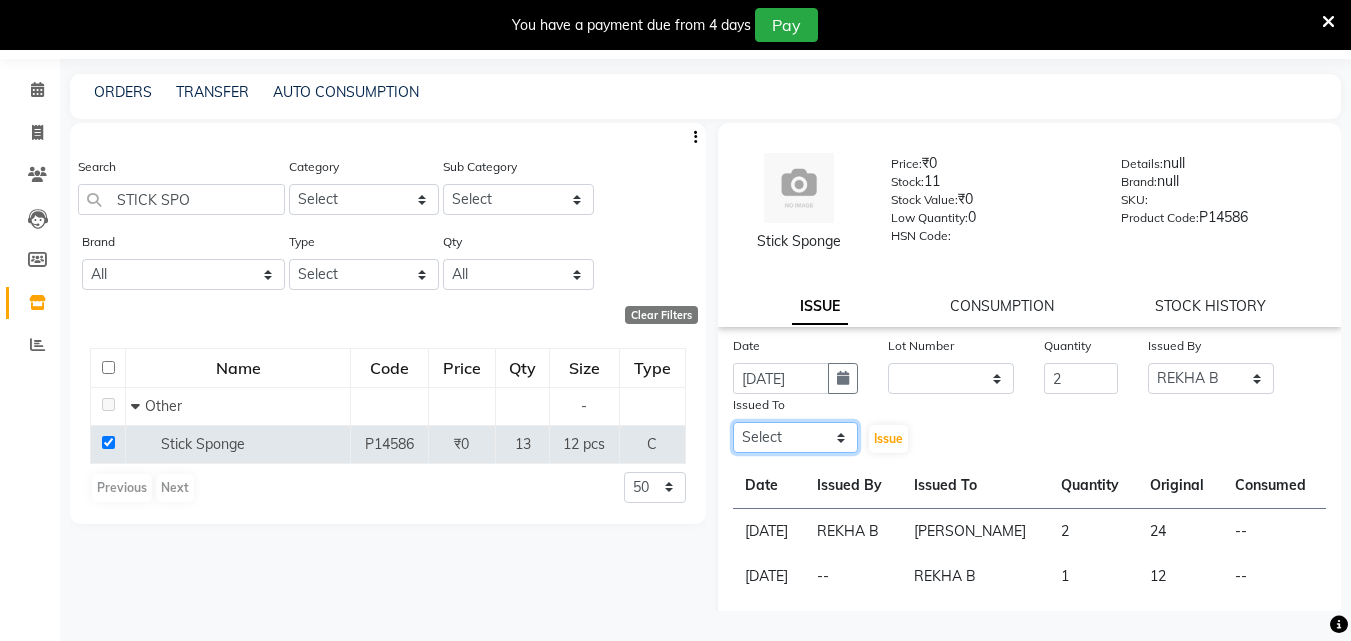 select on "80964" 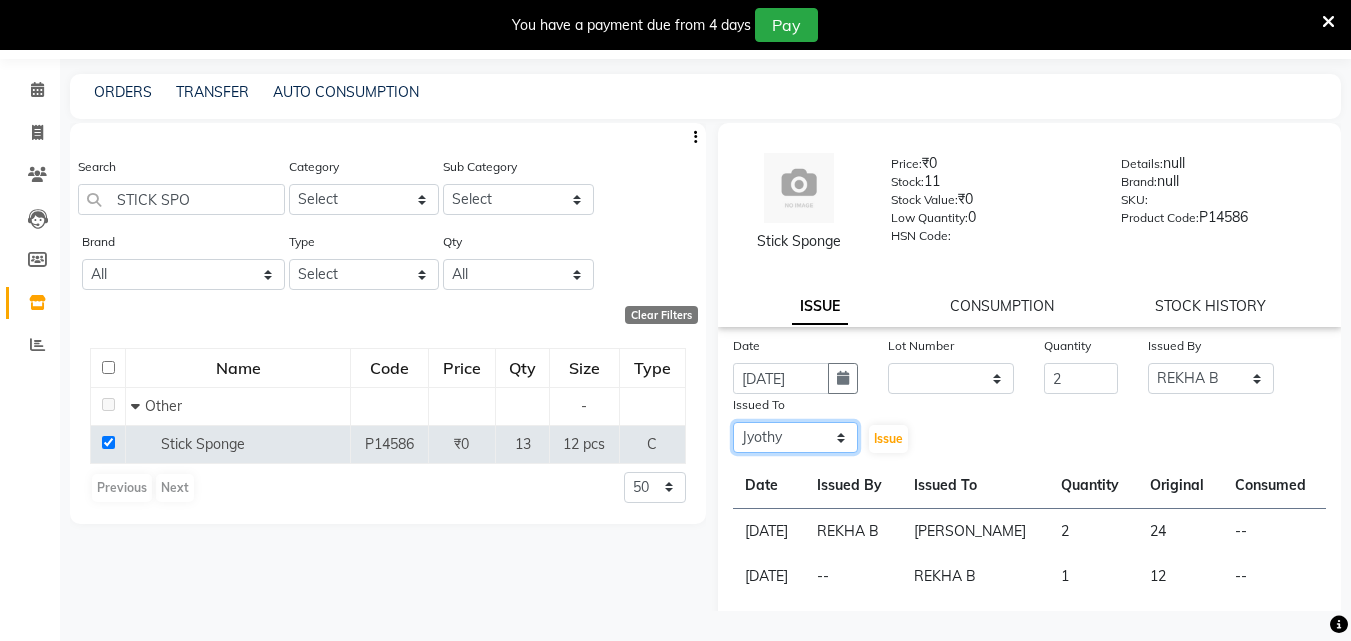 click on "Select ALLEPPEY ASHTAMUDI Jyothy REKHA B ROSELIN Soumya Sreedevi" 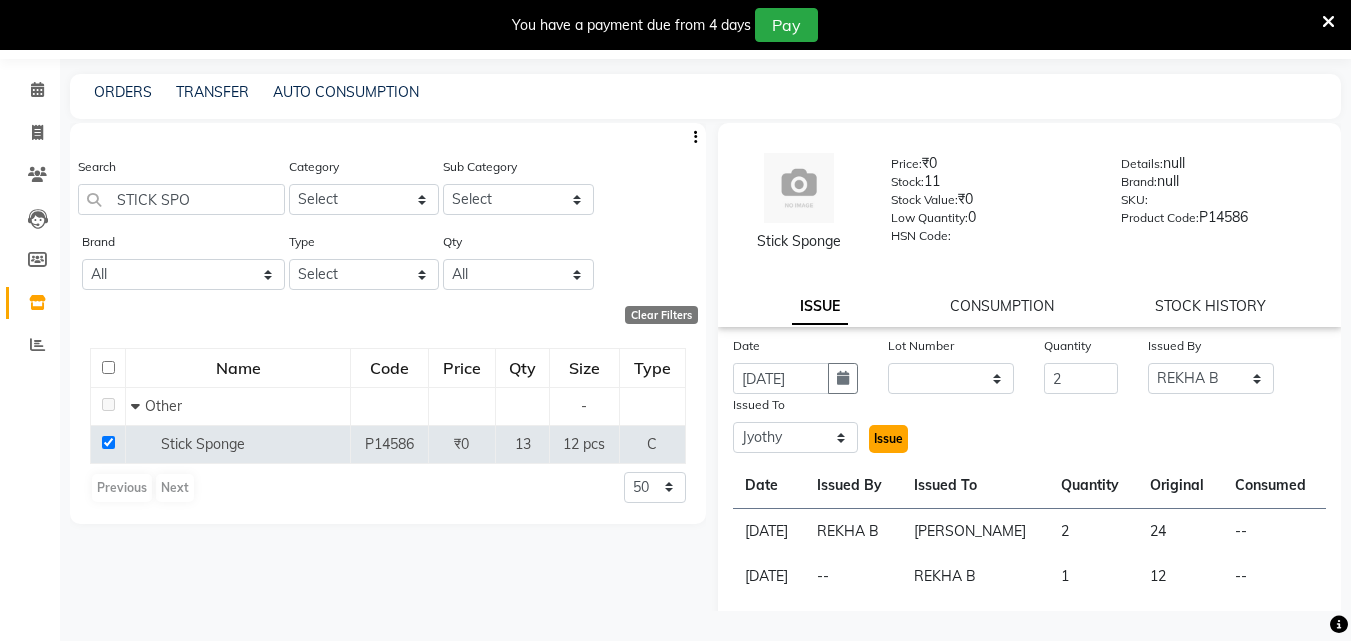click on "Issue" 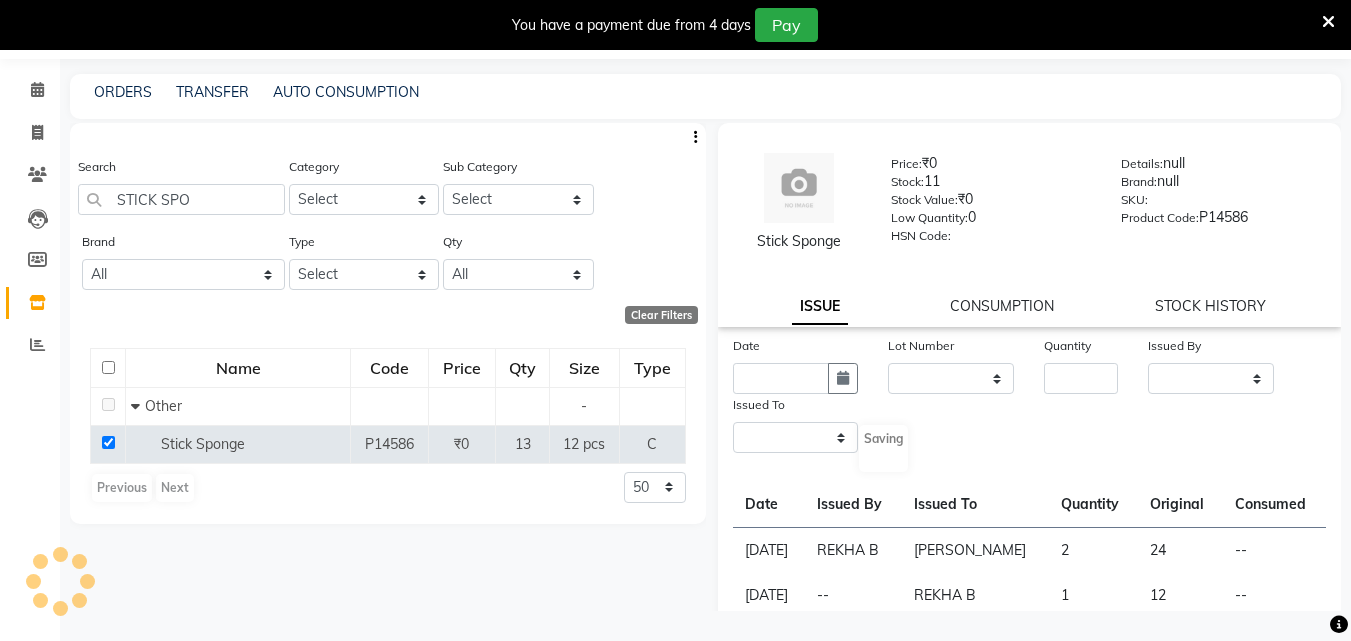 select 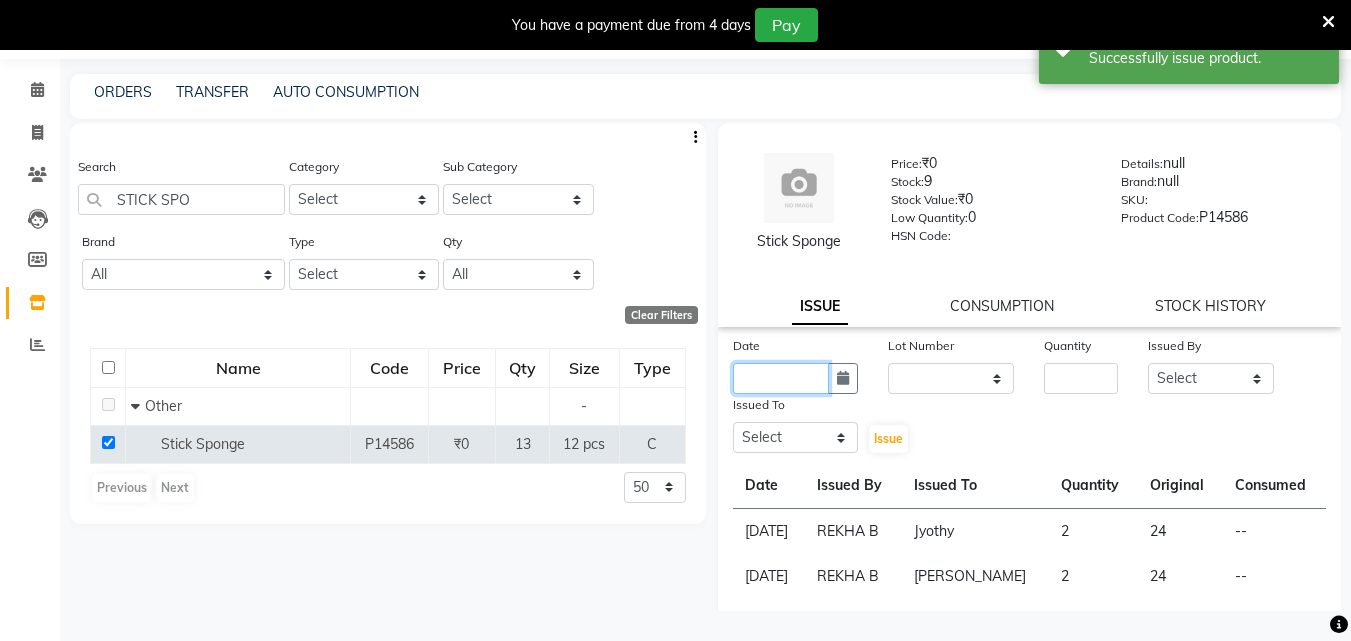 click 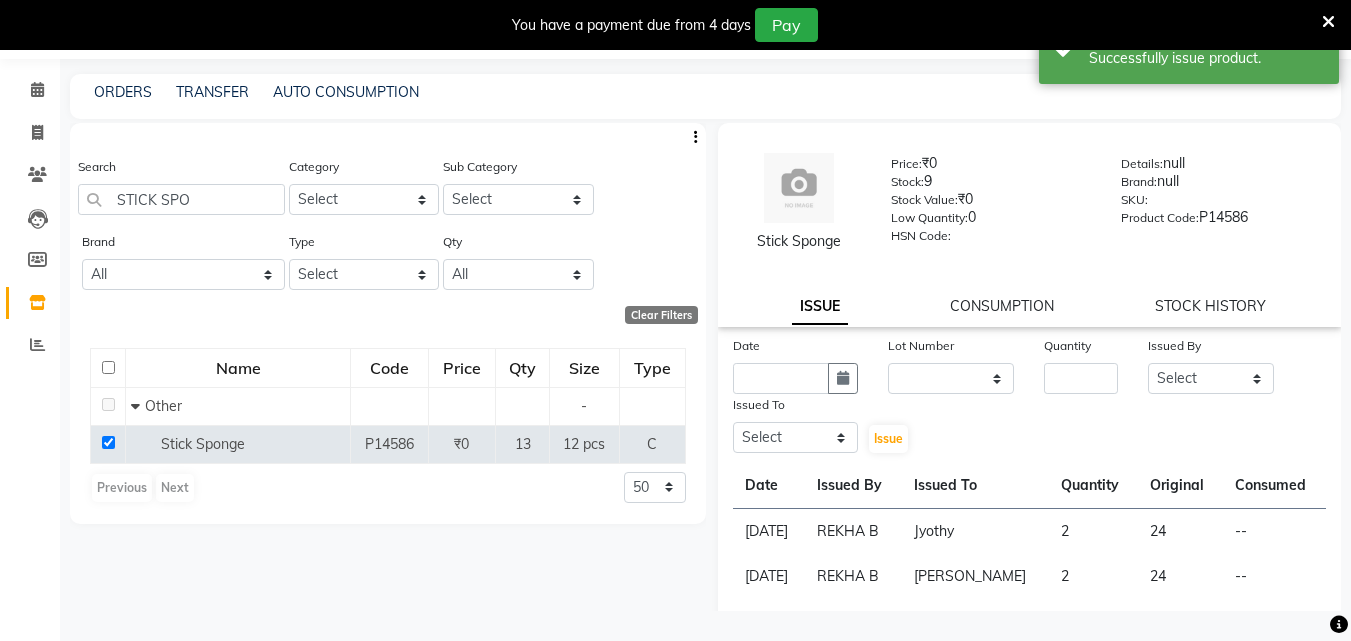 select on "7" 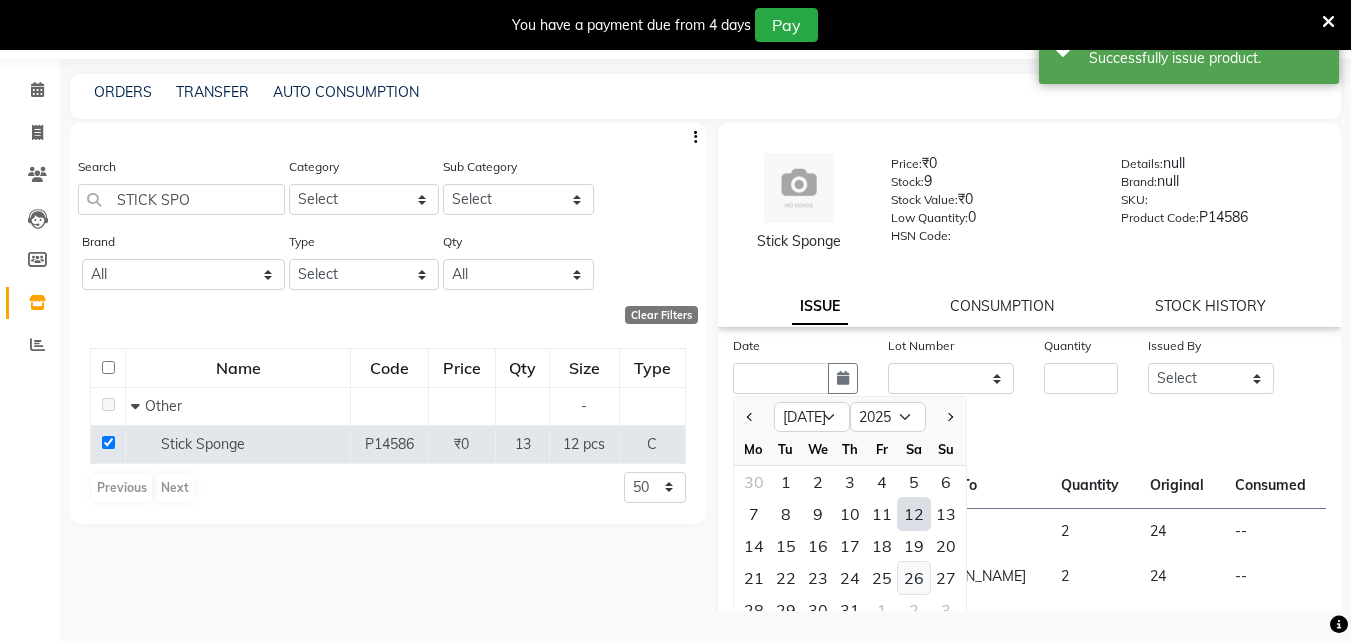 click on "26" 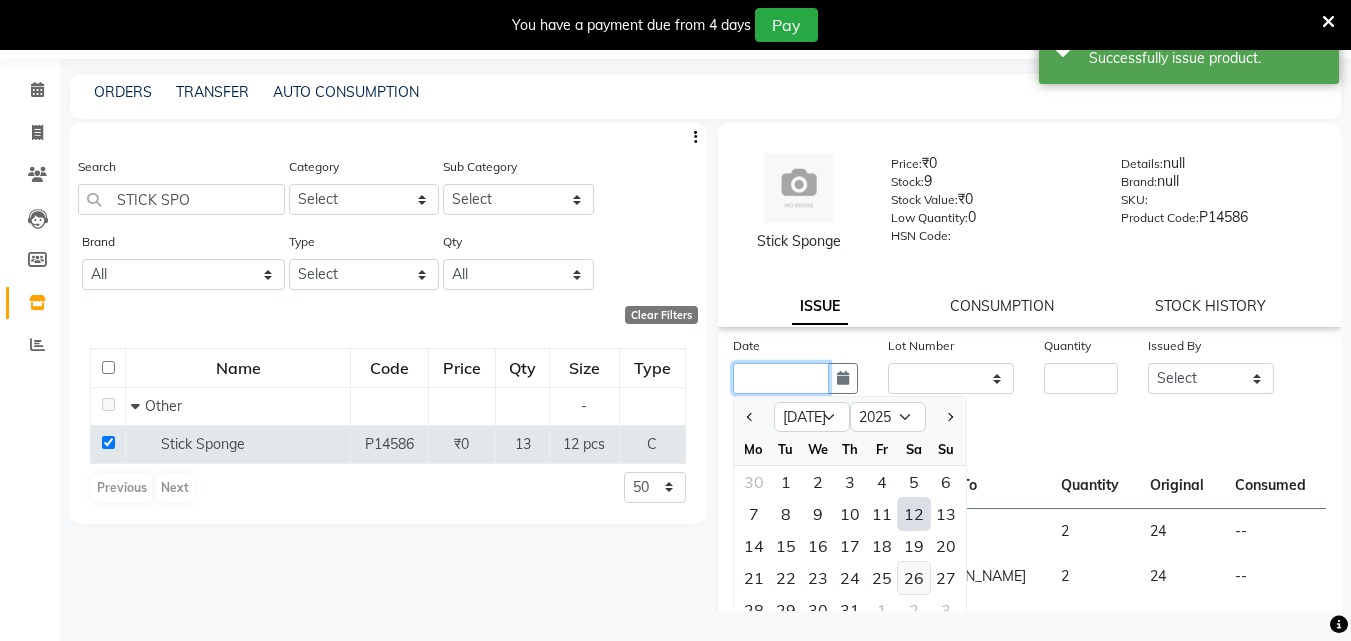 type on "26-07-2025" 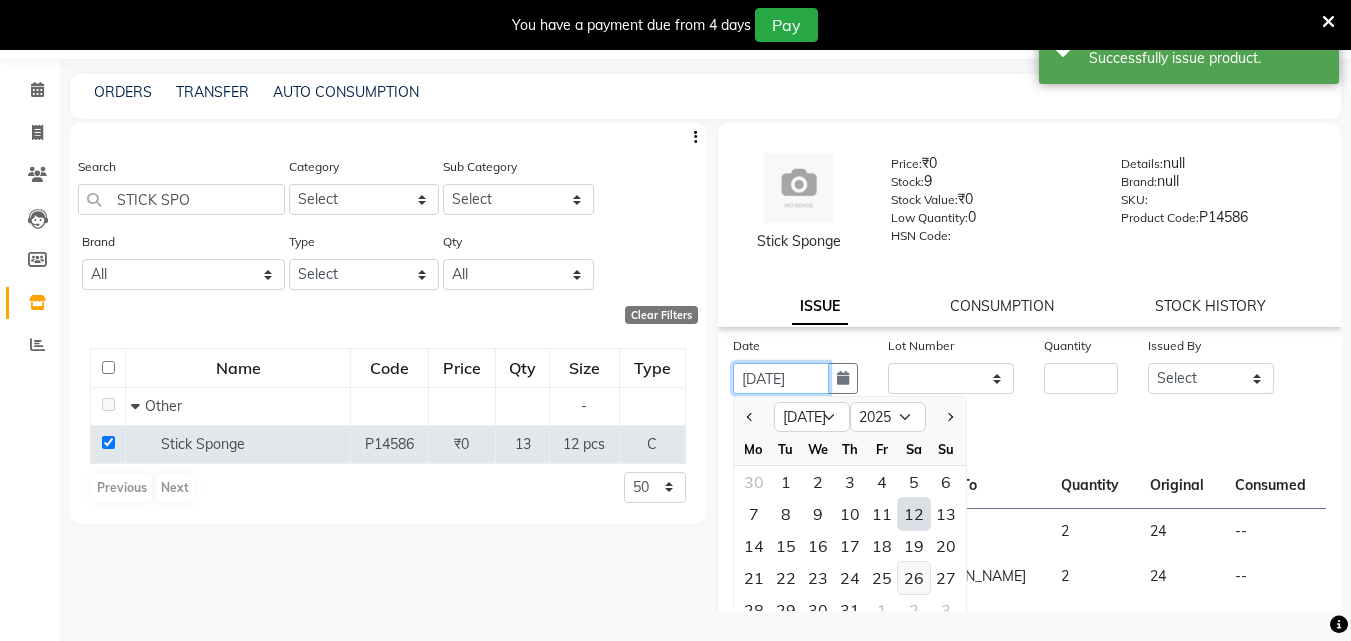 scroll, scrollTop: 0, scrollLeft: 4, axis: horizontal 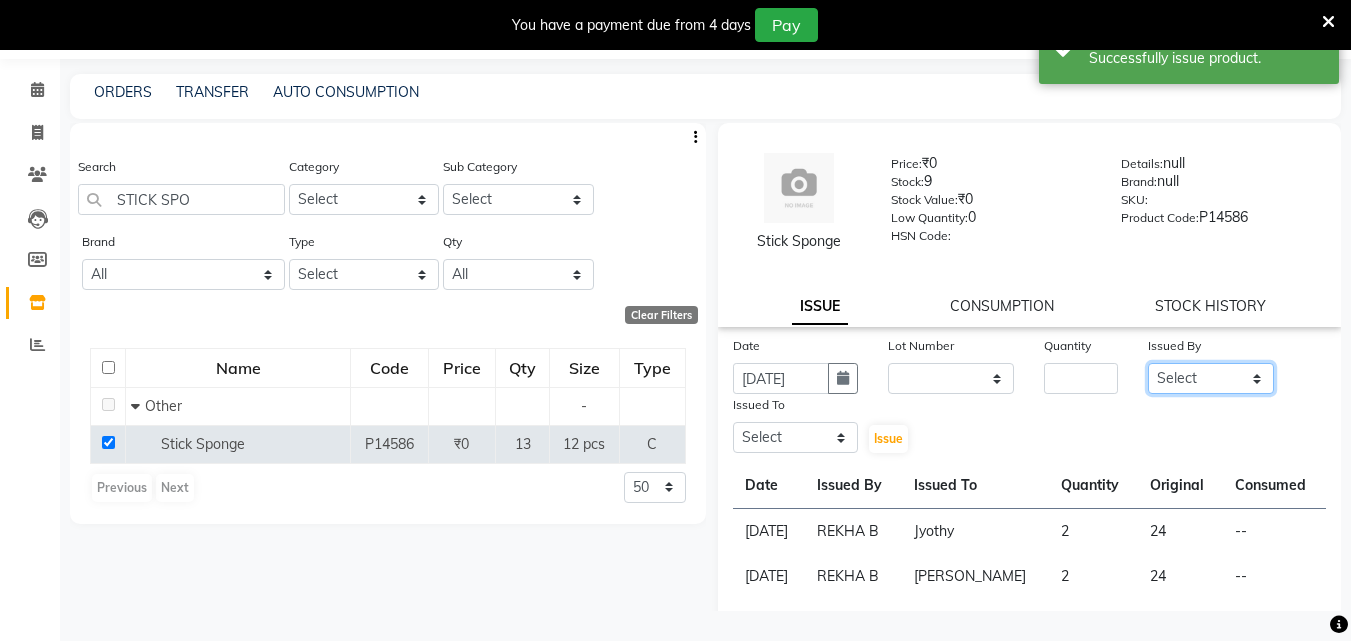 drag, startPoint x: 1163, startPoint y: 380, endPoint x: 1155, endPoint y: 392, distance: 14.422205 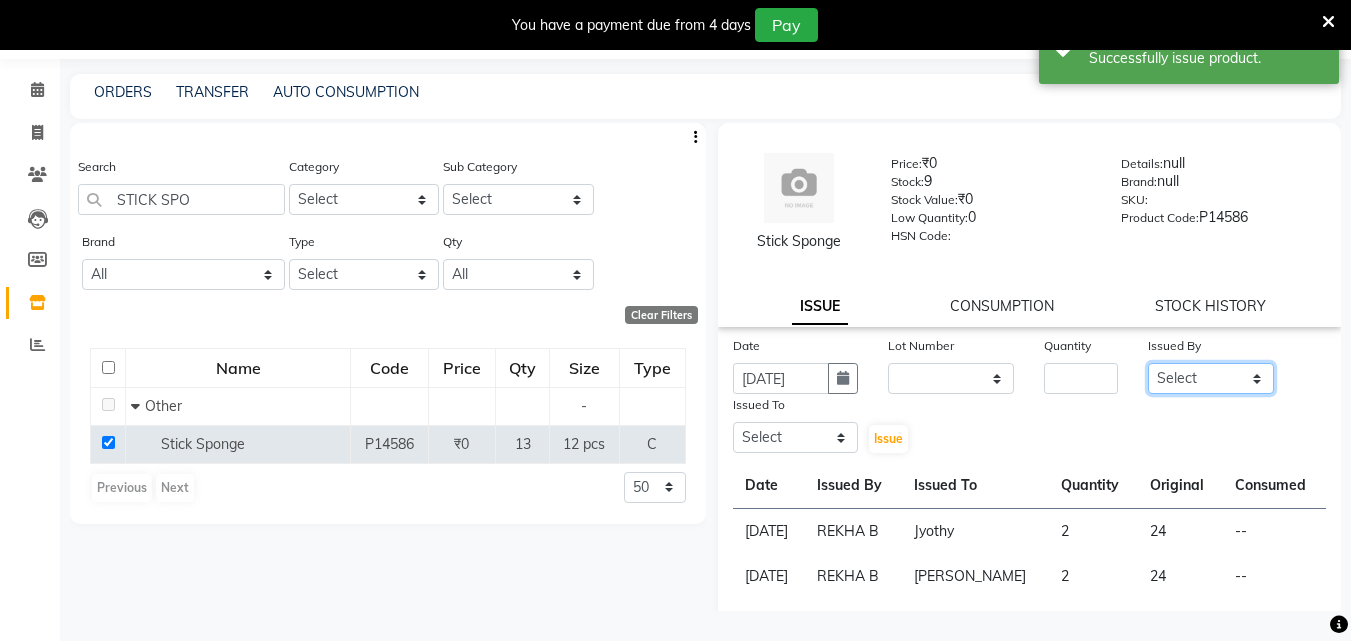 select on "57585" 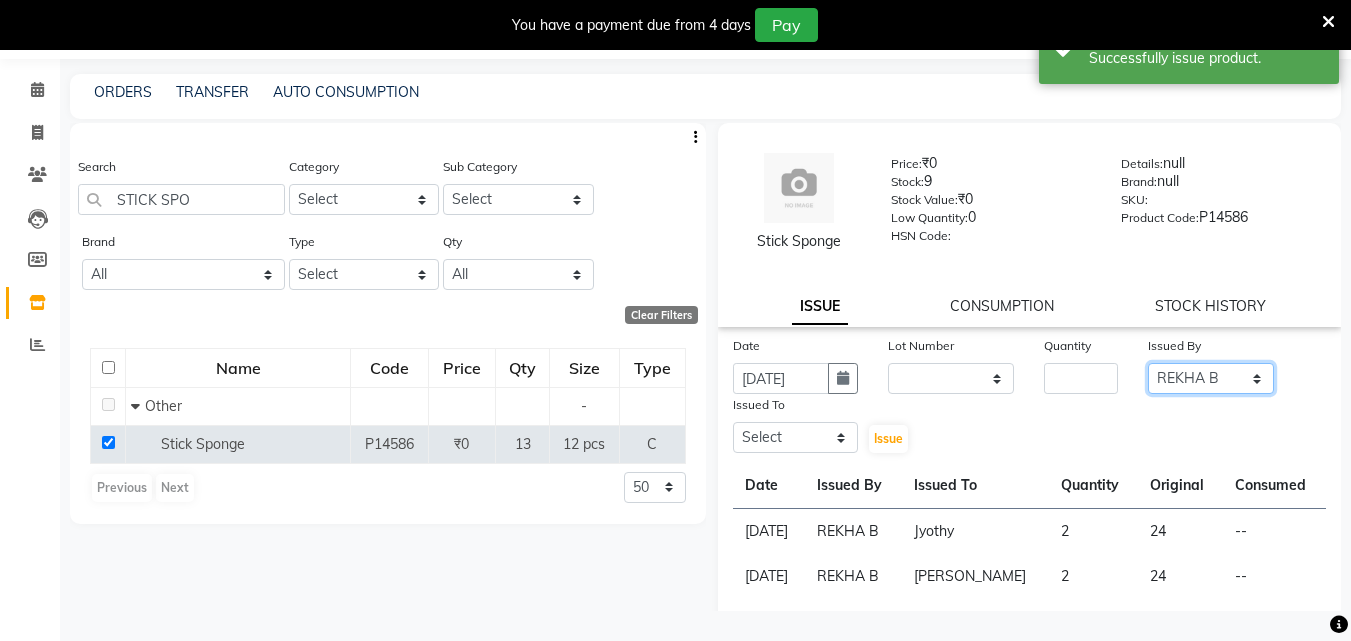 click on "Select ALLEPPEY ASHTAMUDI Jyothy REKHA B ROSELIN Soumya Sreedevi" 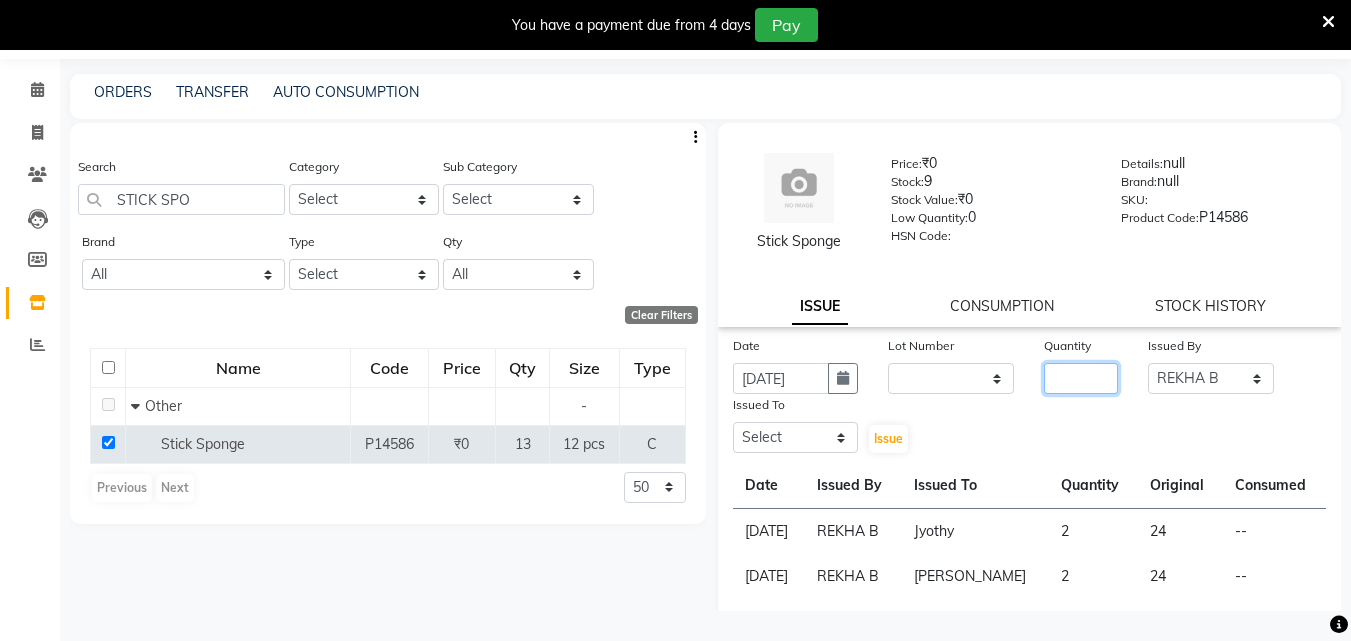 click 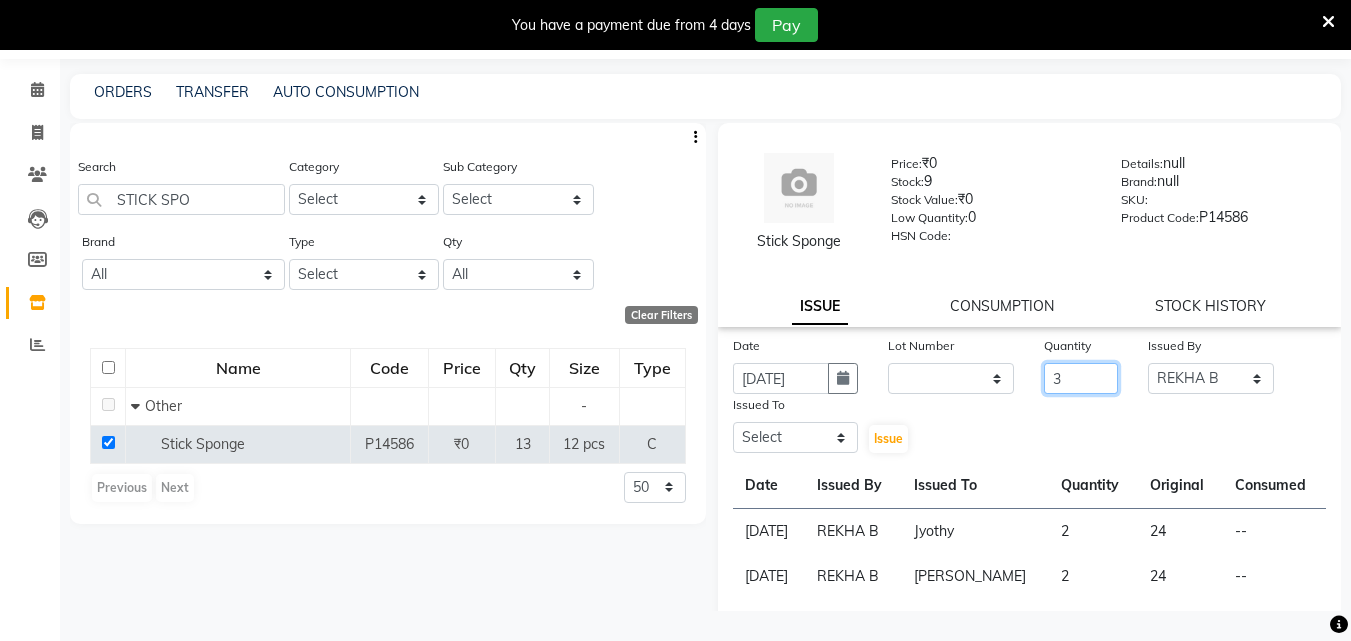 type on "3" 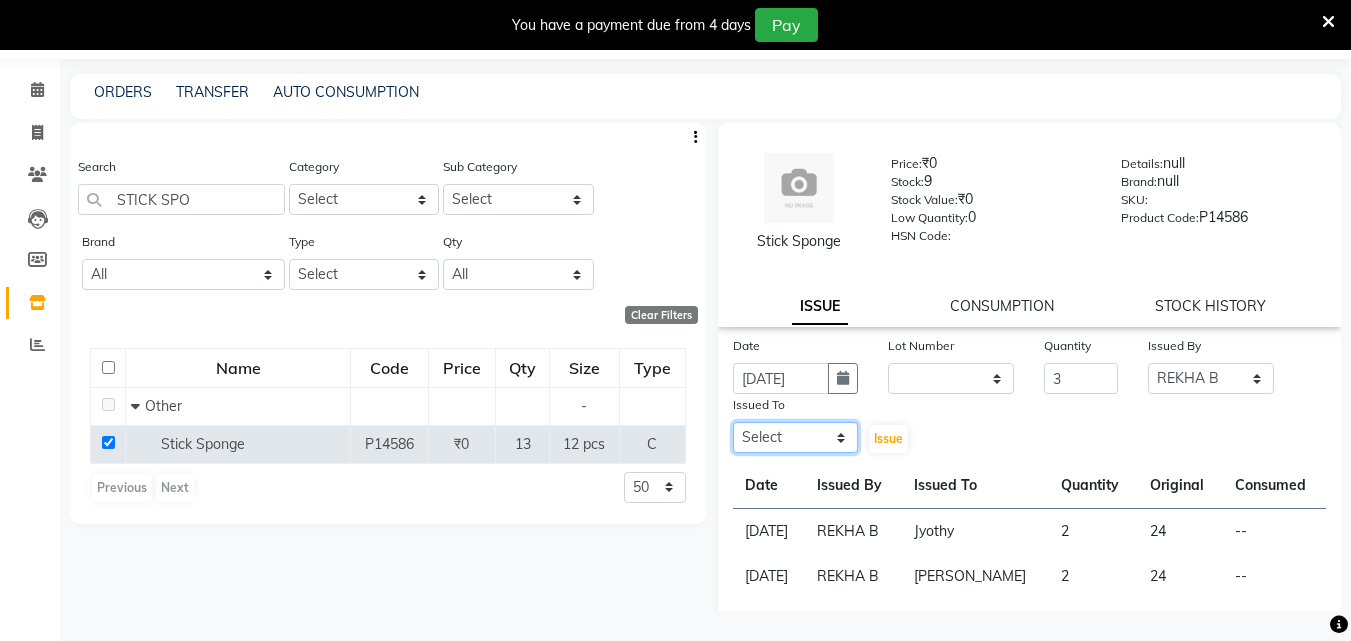 click on "Select ALLEPPEY ASHTAMUDI Jyothy REKHA B ROSELIN Soumya Sreedevi" 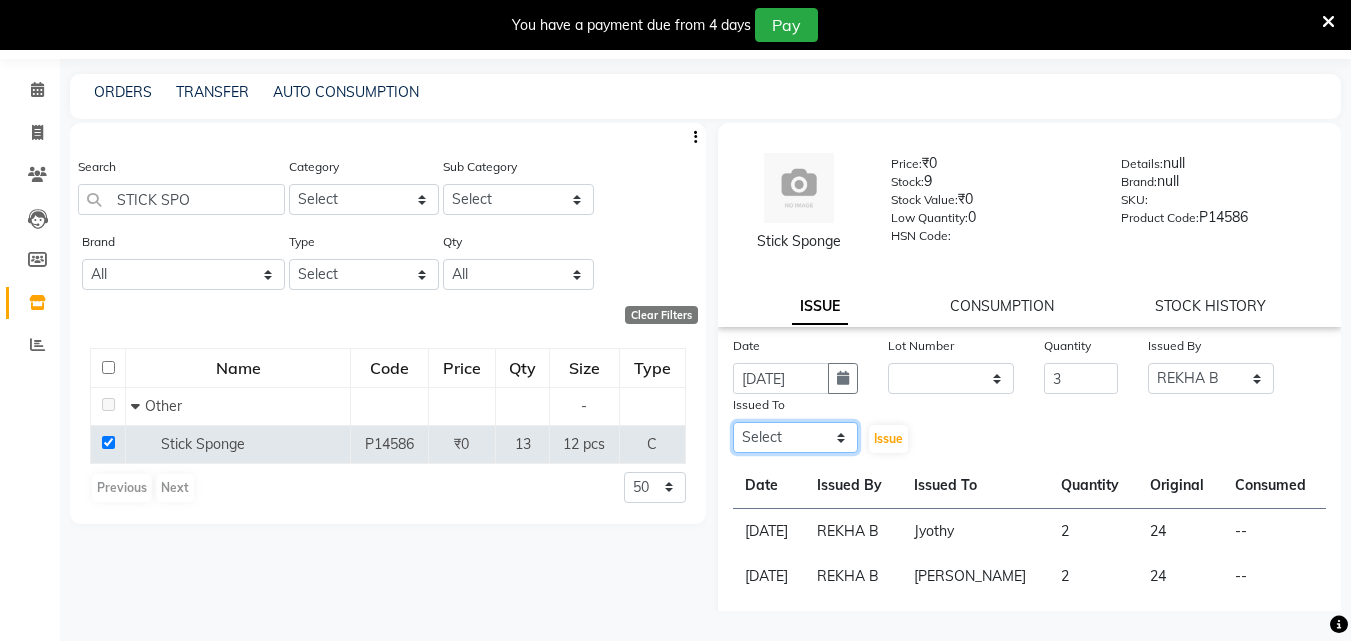select on "80964" 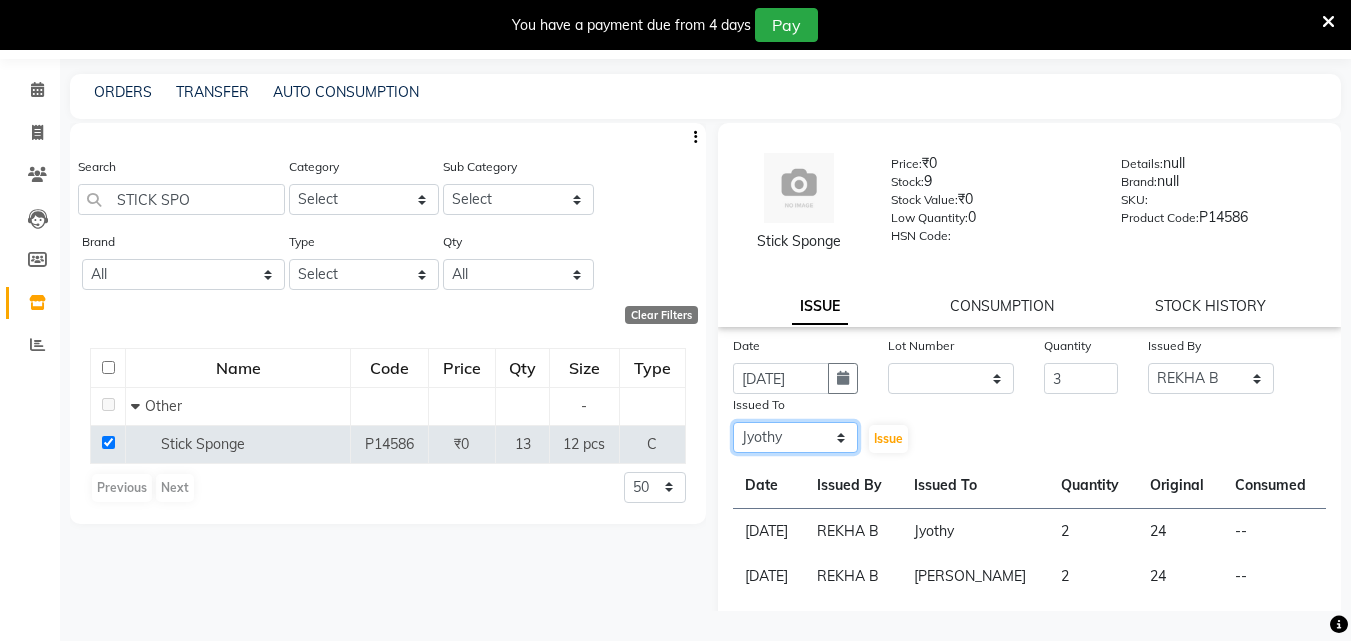 click on "Select ALLEPPEY ASHTAMUDI Jyothy REKHA B ROSELIN Soumya Sreedevi" 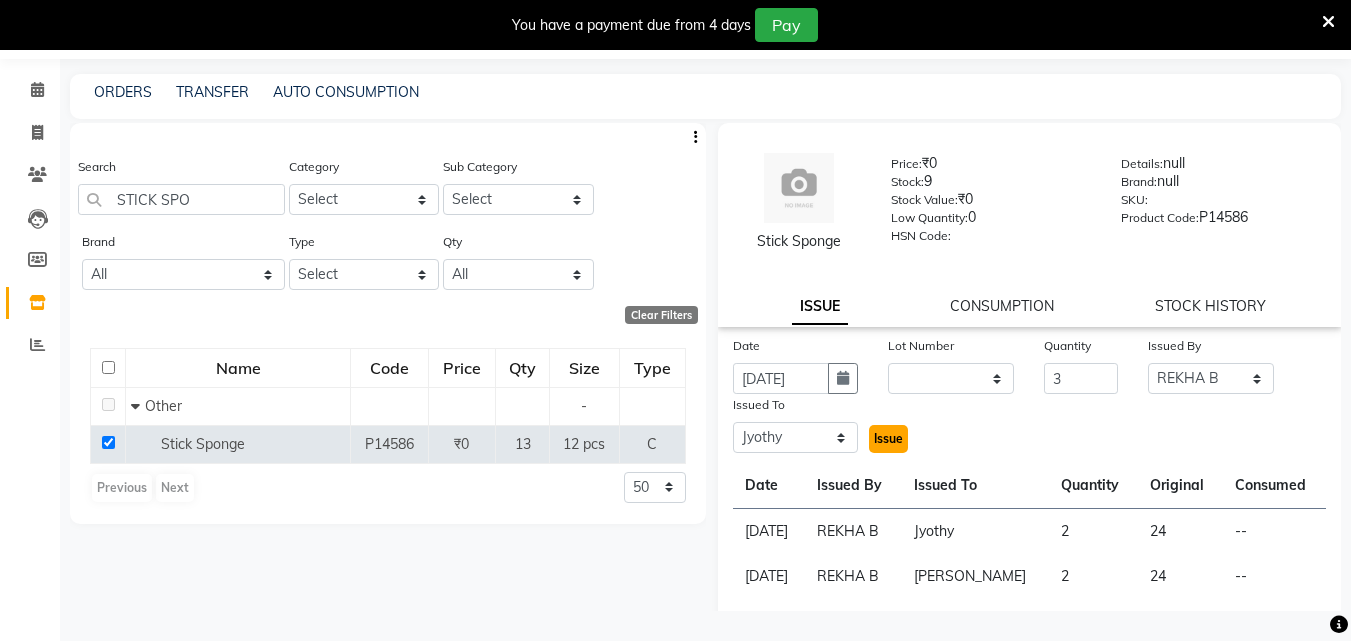click on "Issue" 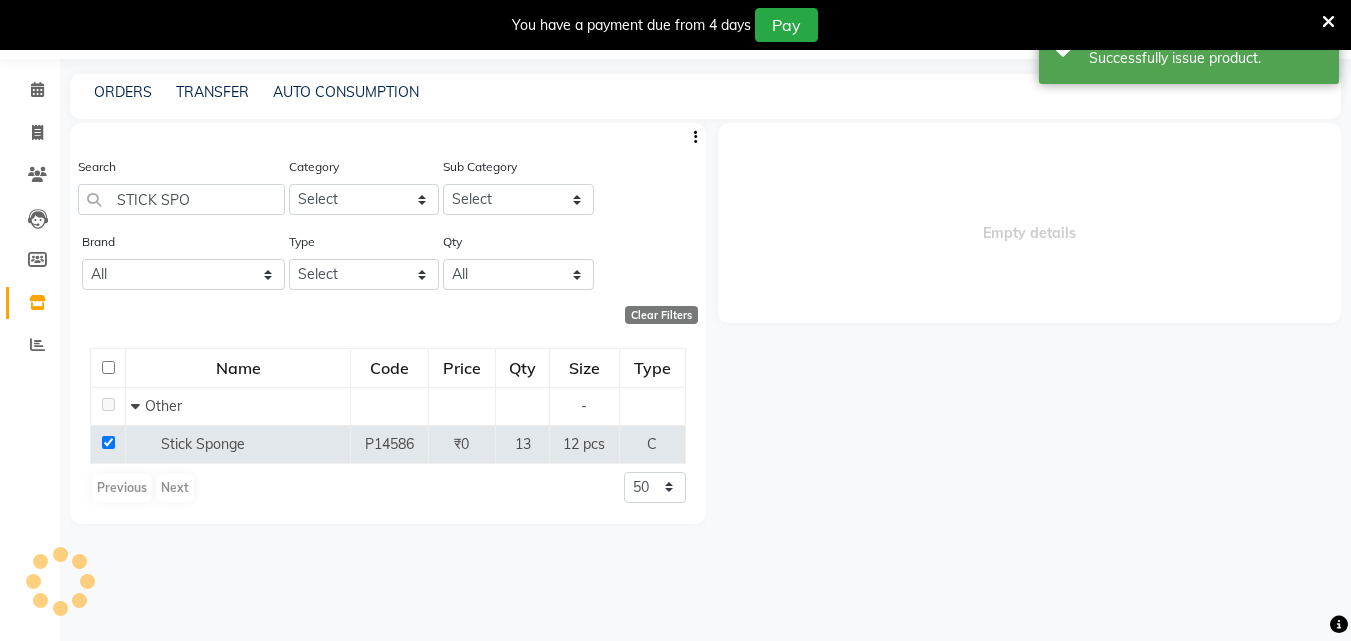 select 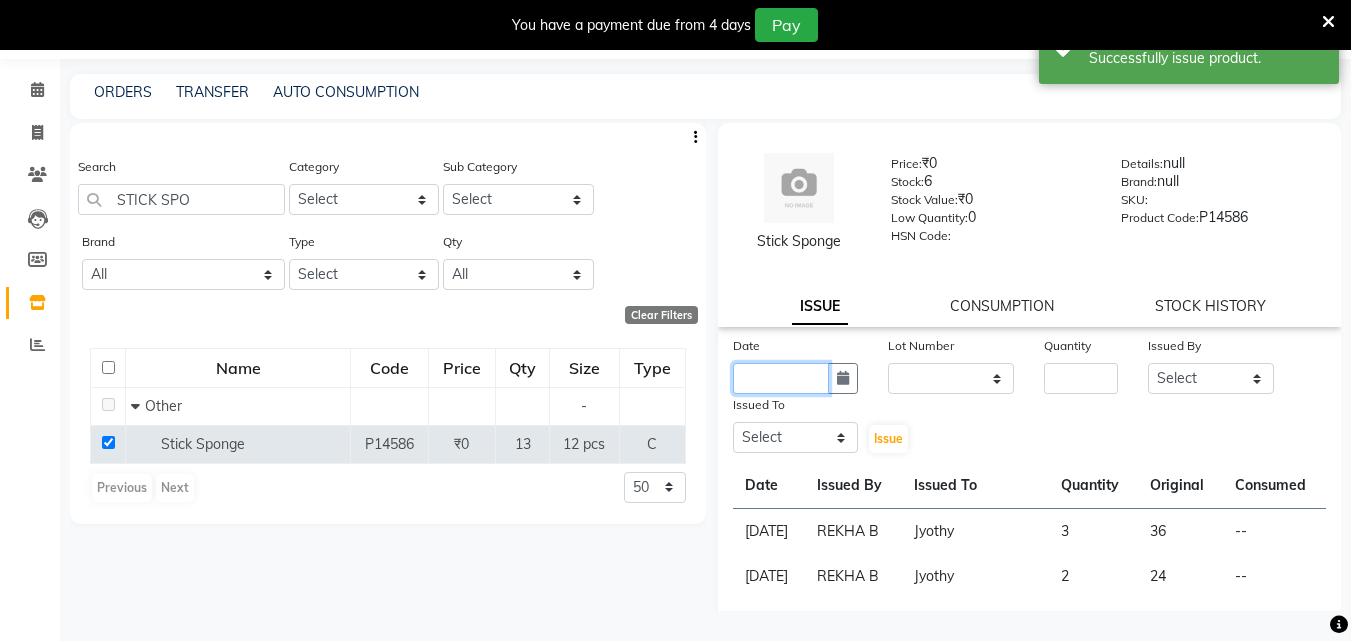 click 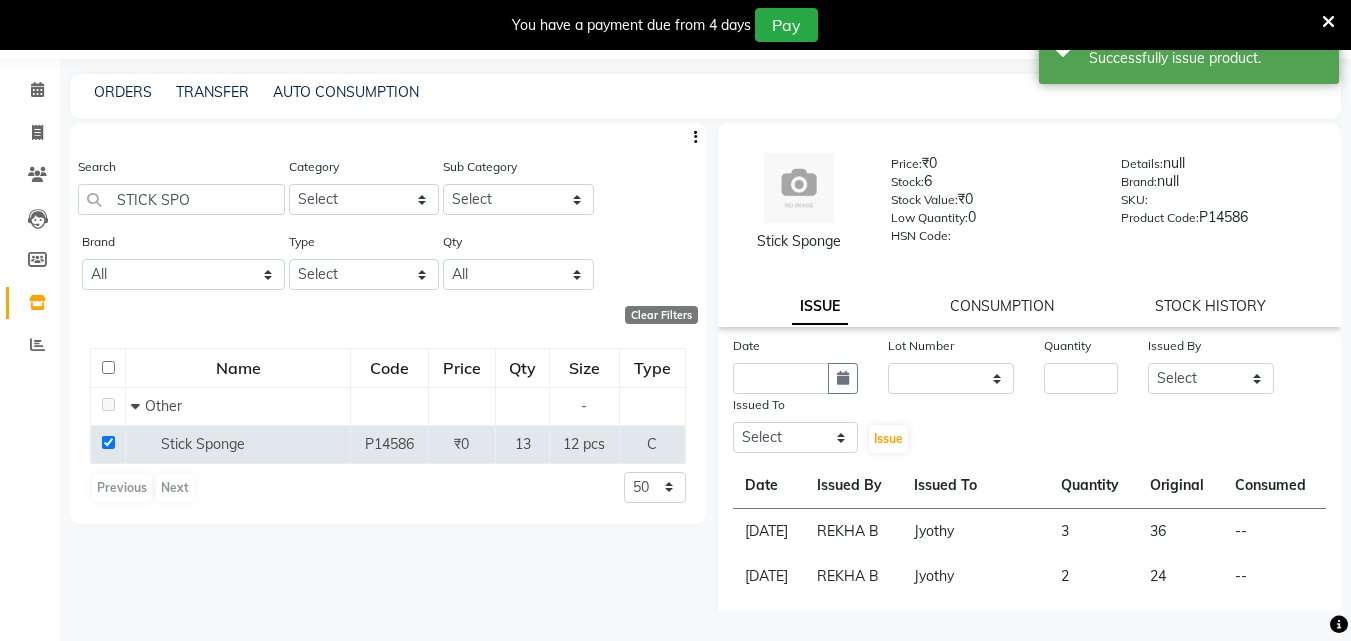 select on "7" 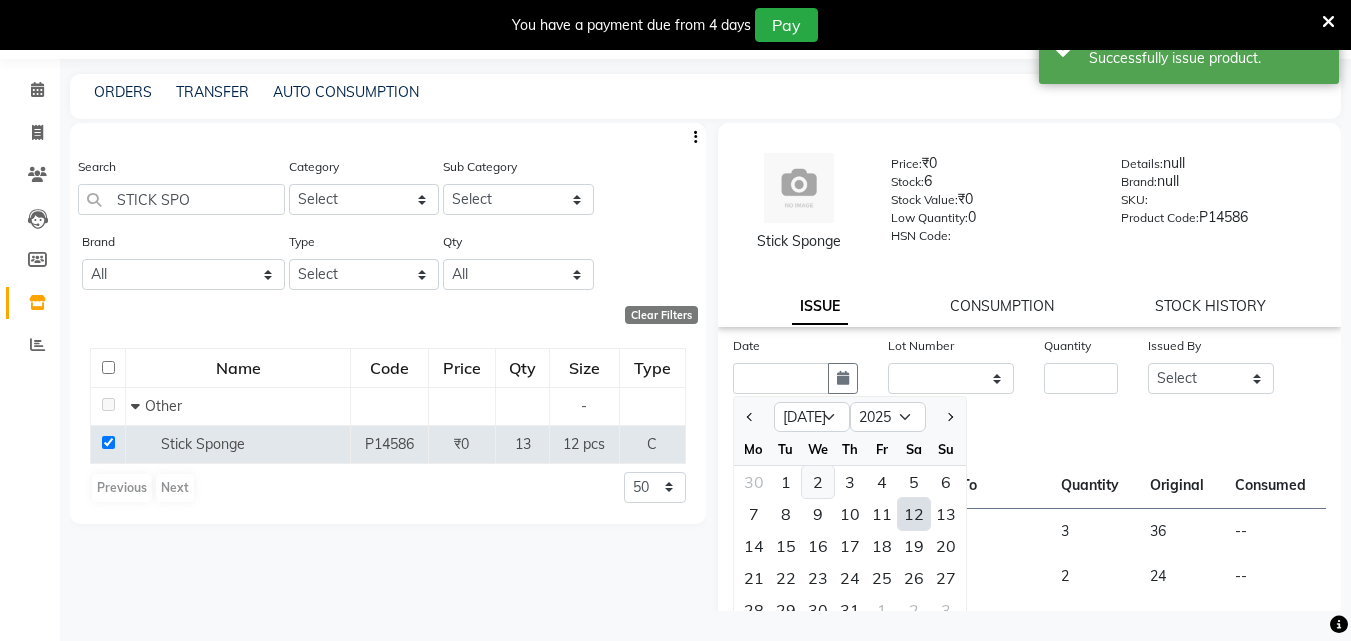 click on "2" 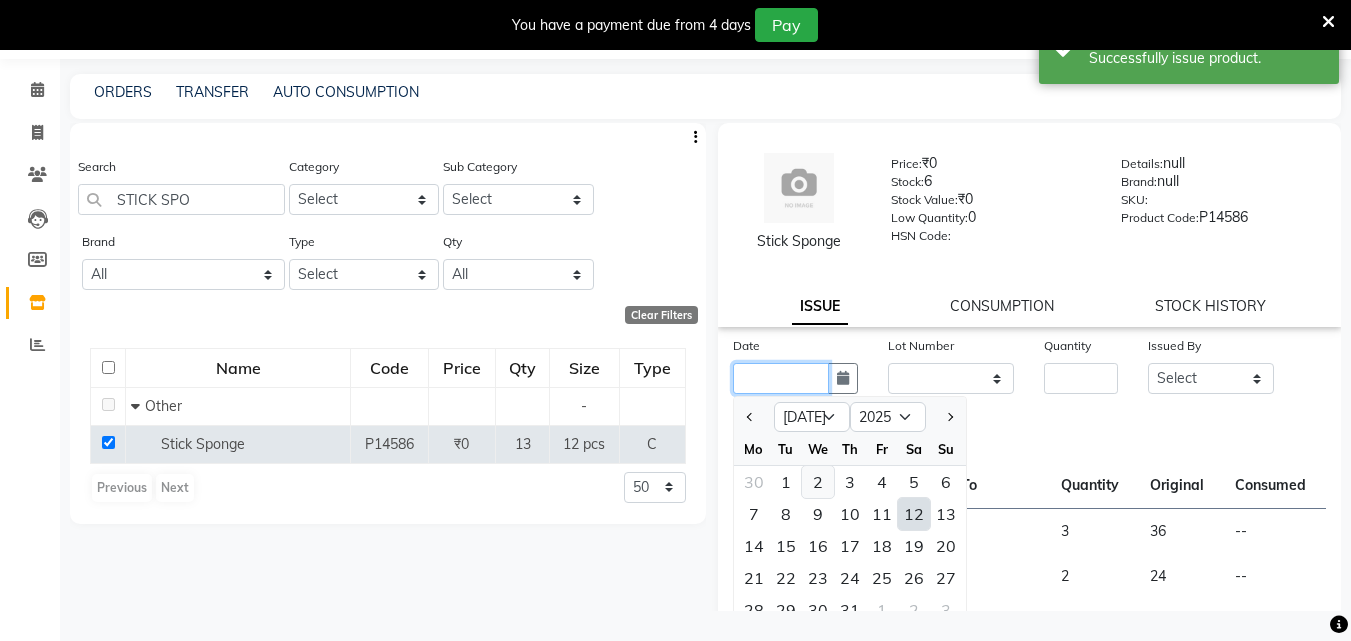 type on "02-07-2025" 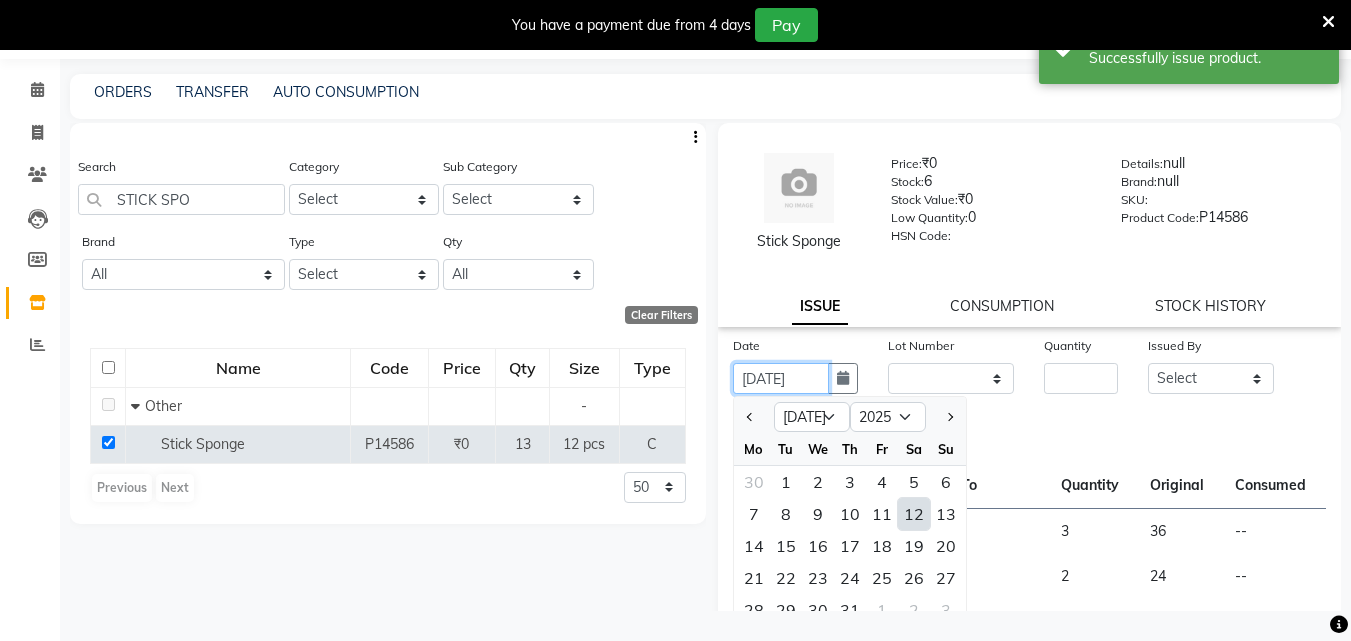 scroll, scrollTop: 0, scrollLeft: 4, axis: horizontal 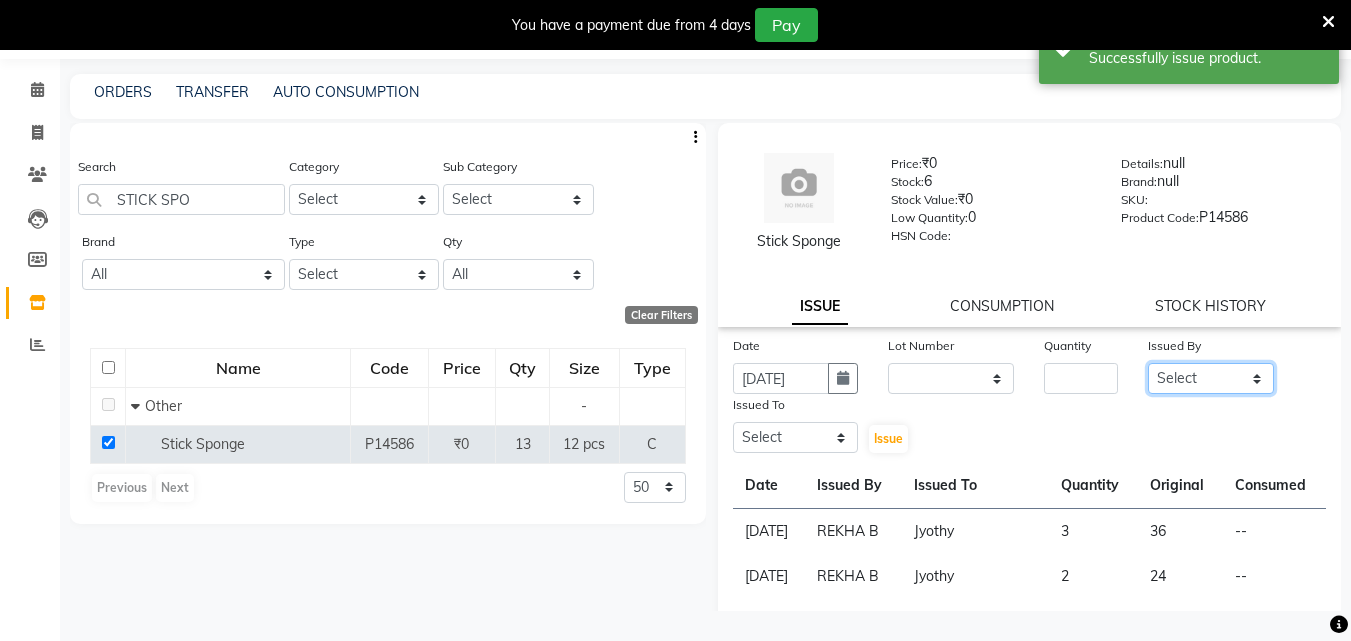 drag, startPoint x: 1173, startPoint y: 380, endPoint x: 1170, endPoint y: 393, distance: 13.341664 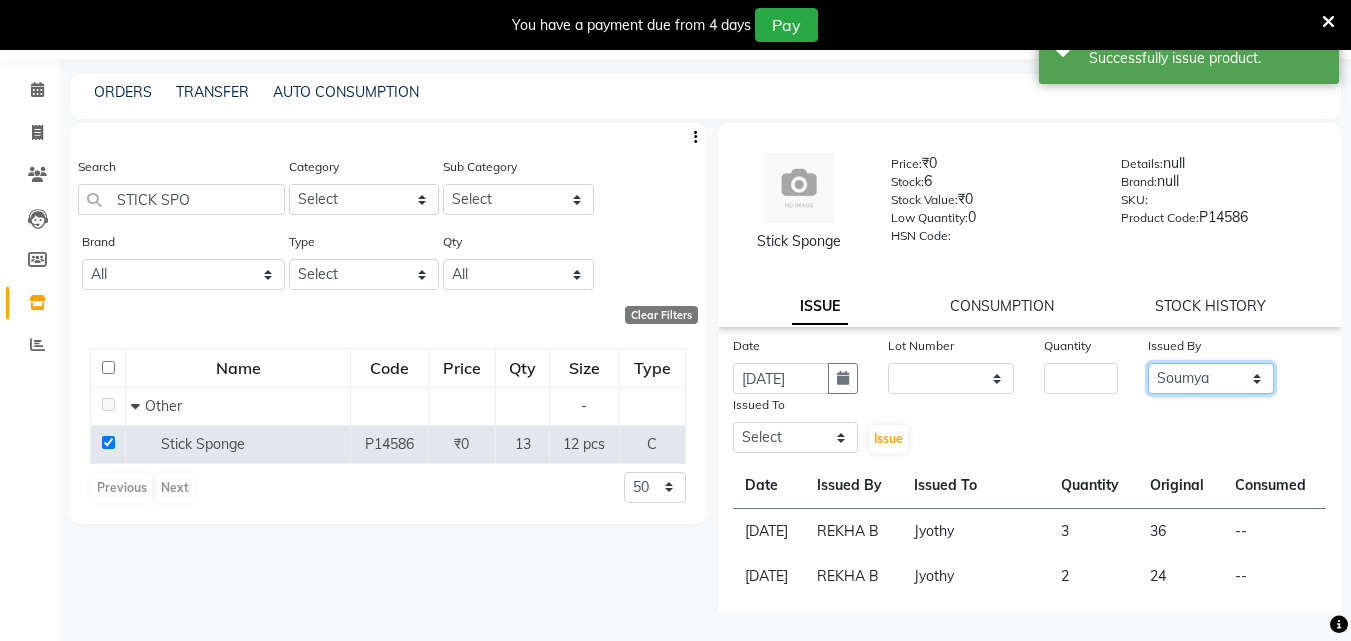 click on "Select ALLEPPEY ASHTAMUDI Jyothy REKHA B ROSELIN Soumya Sreedevi" 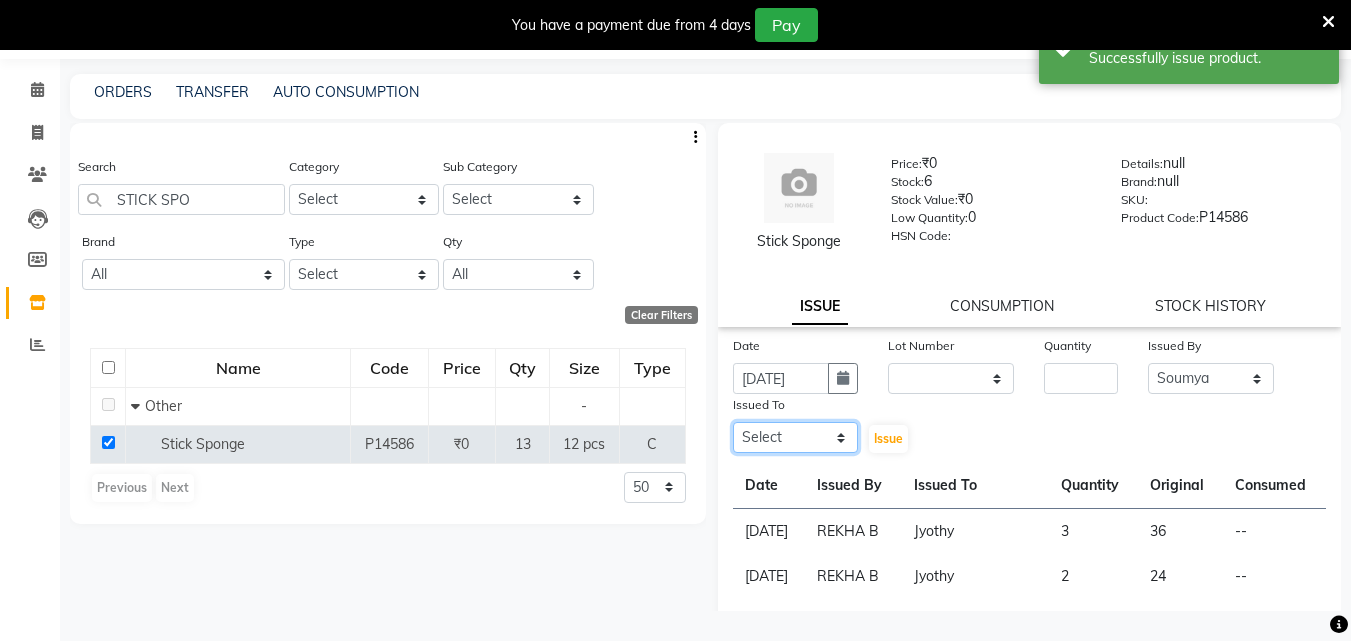 click on "Select ALLEPPEY ASHTAMUDI Jyothy REKHA B ROSELIN Soumya Sreedevi" 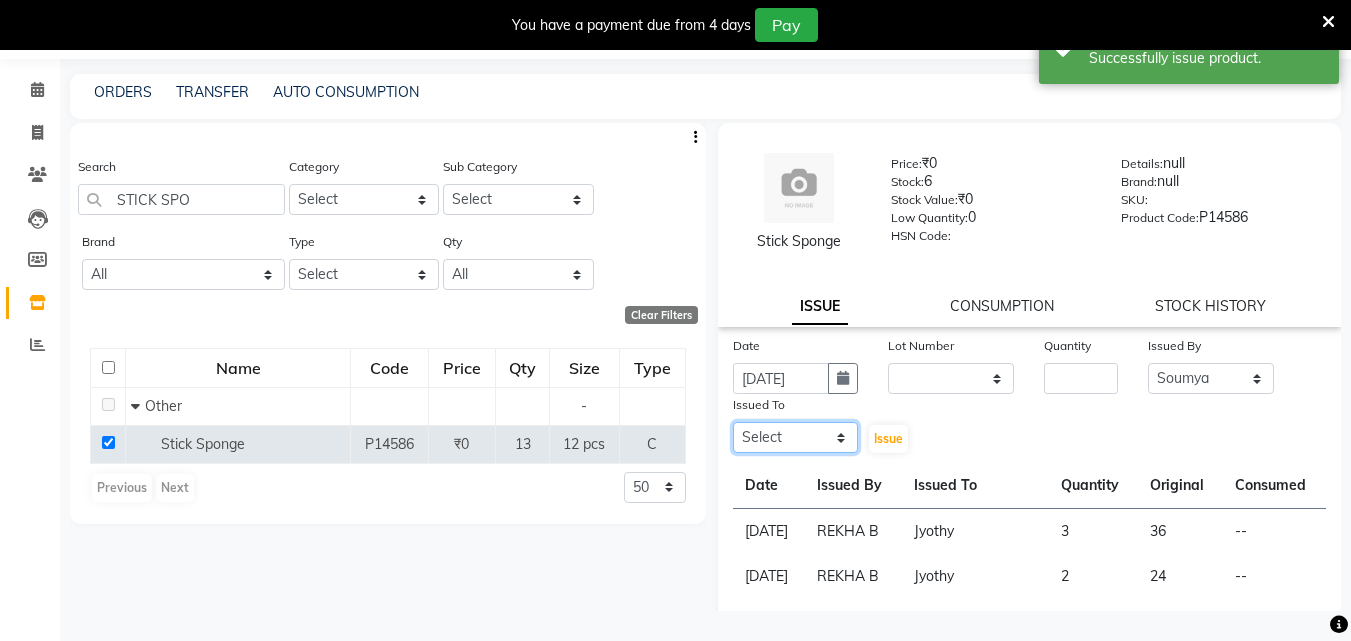select on "57585" 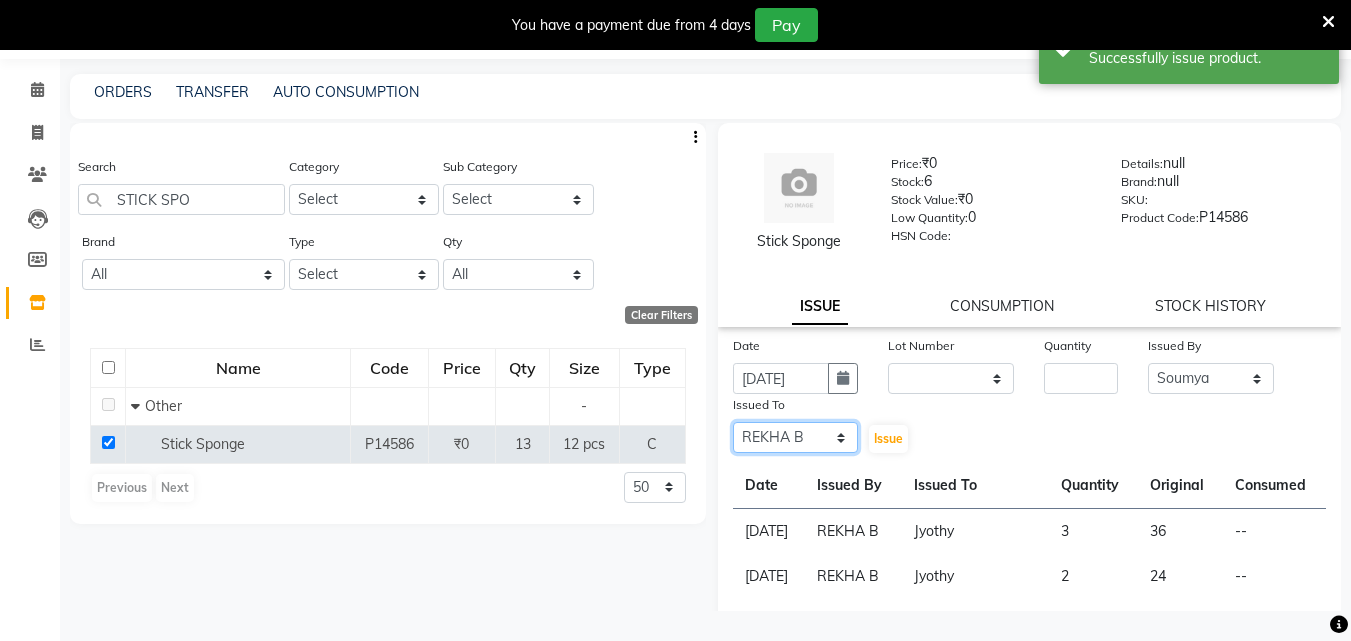 click on "Select ALLEPPEY ASHTAMUDI Jyothy REKHA B ROSELIN Soumya Sreedevi" 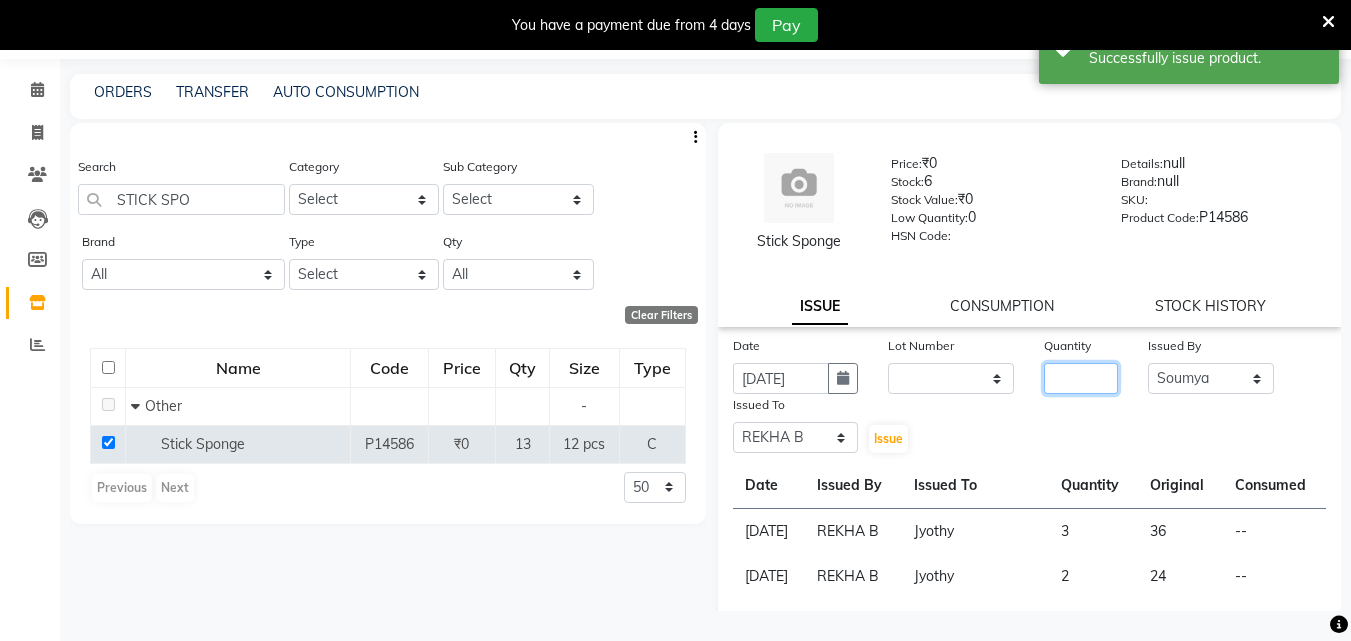 click 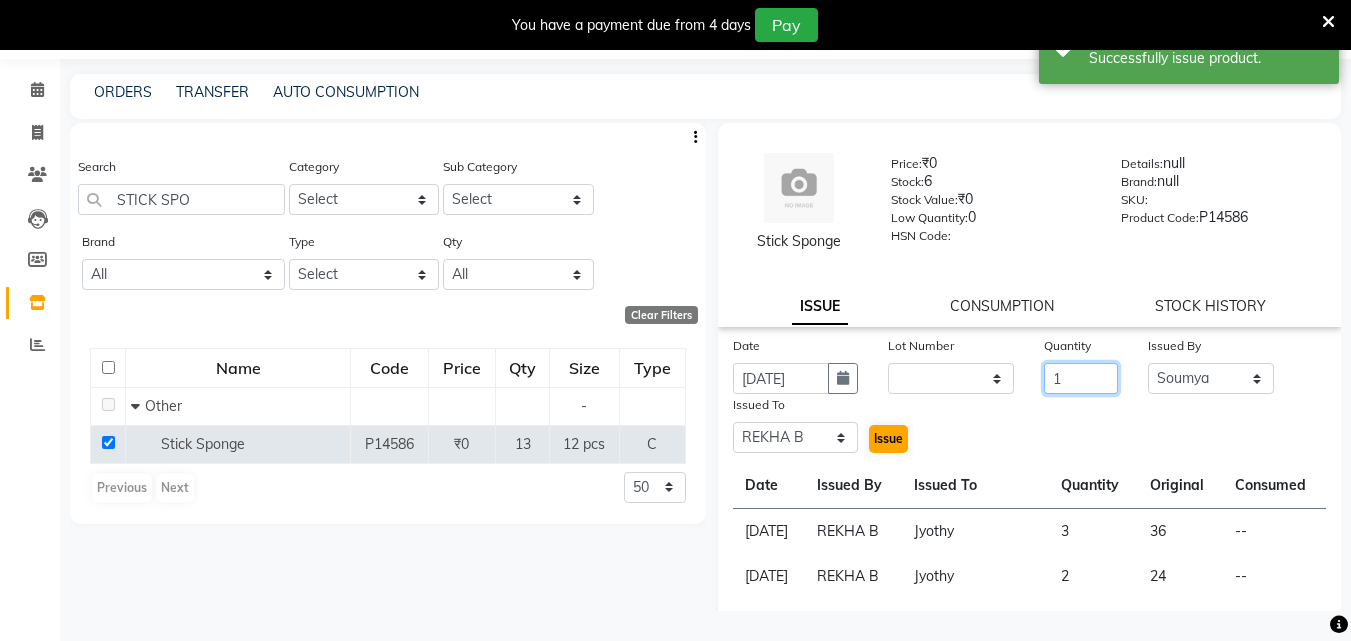 type on "1" 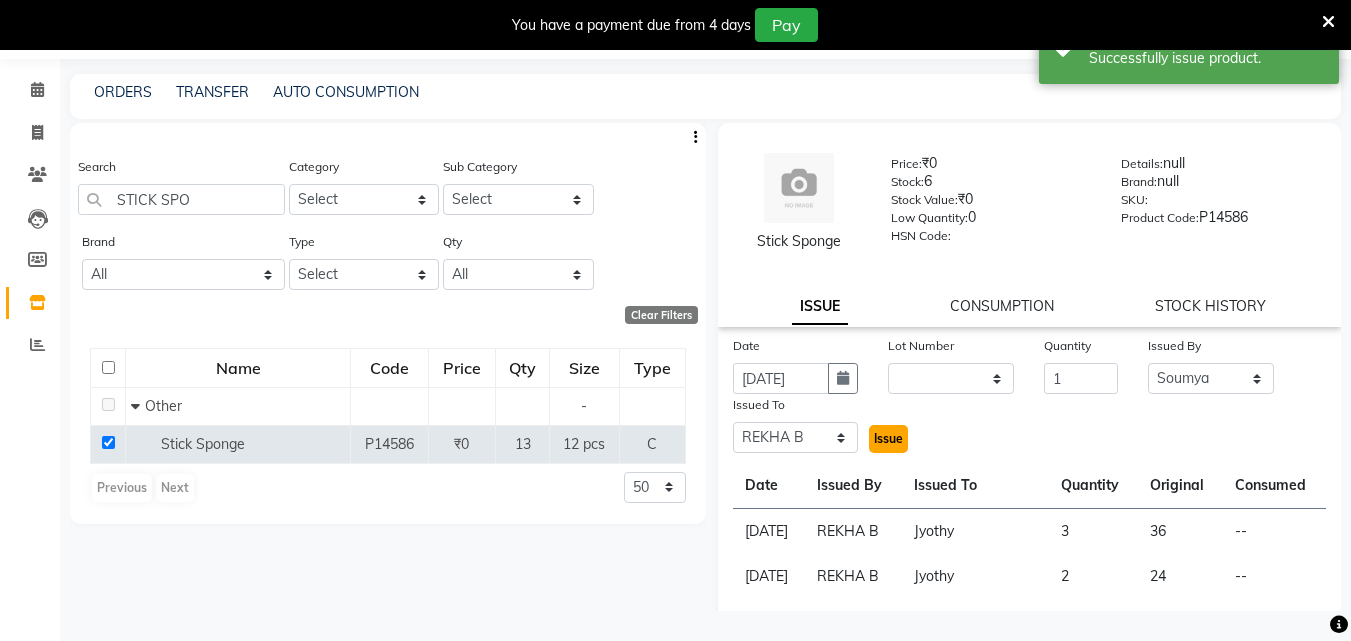 click on "Issue" 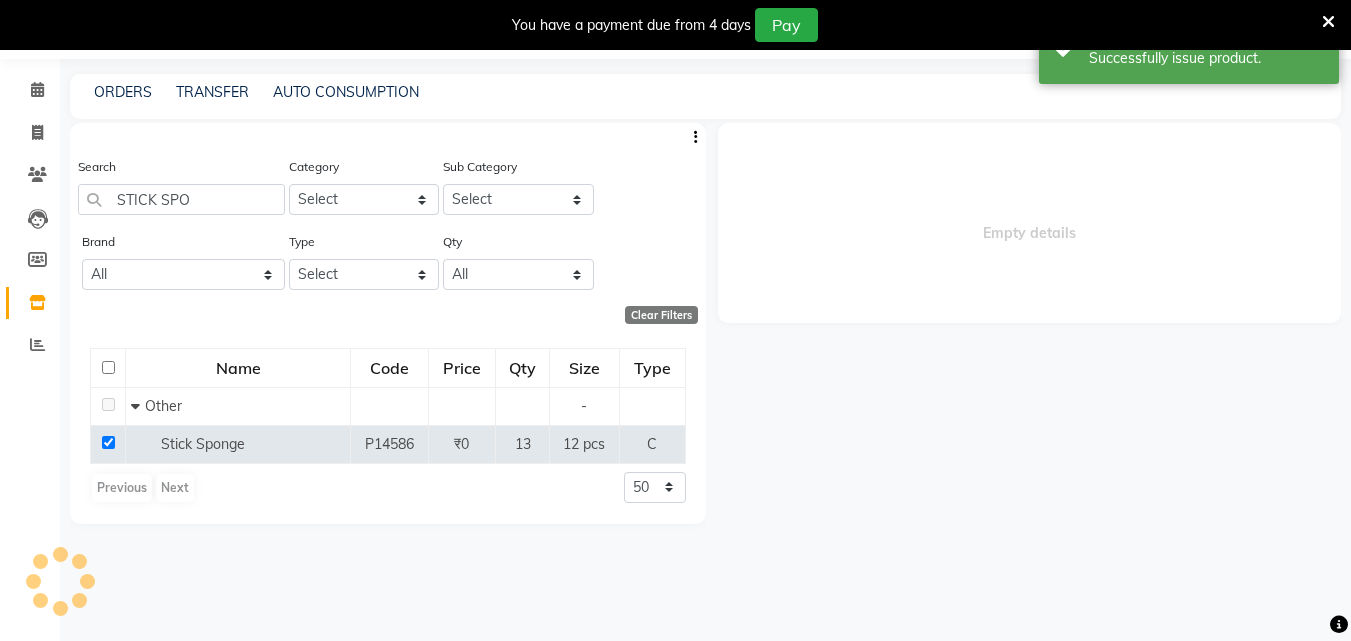 select 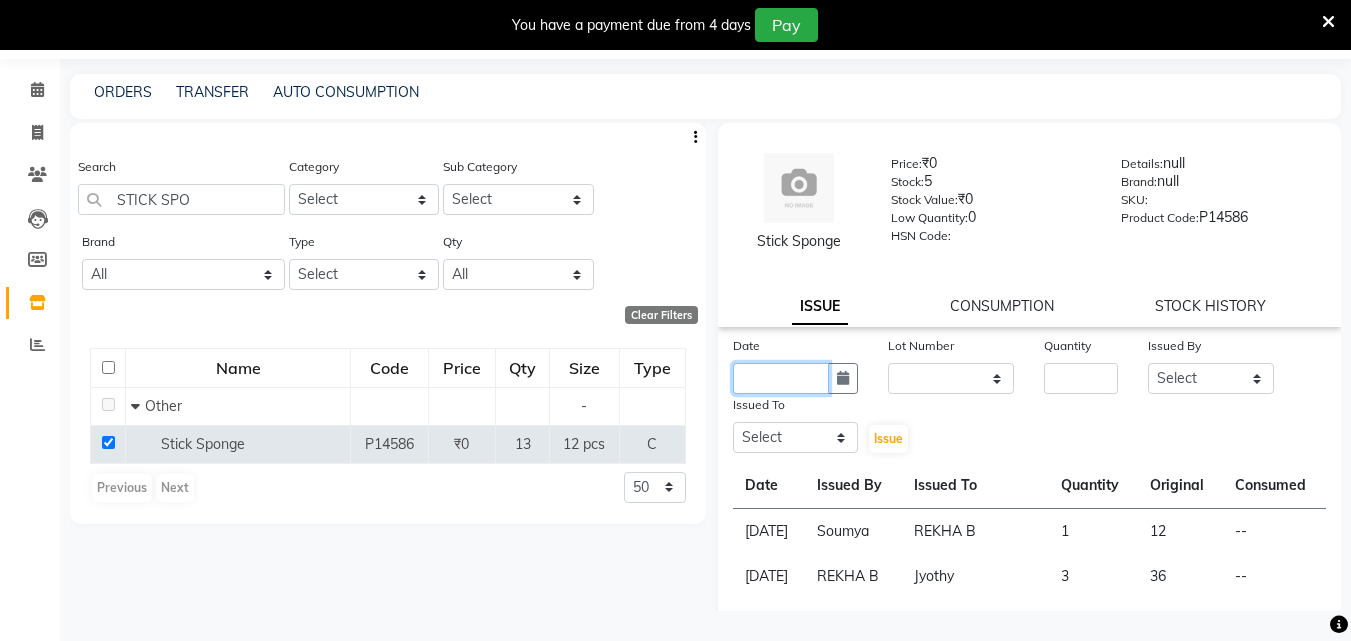 click 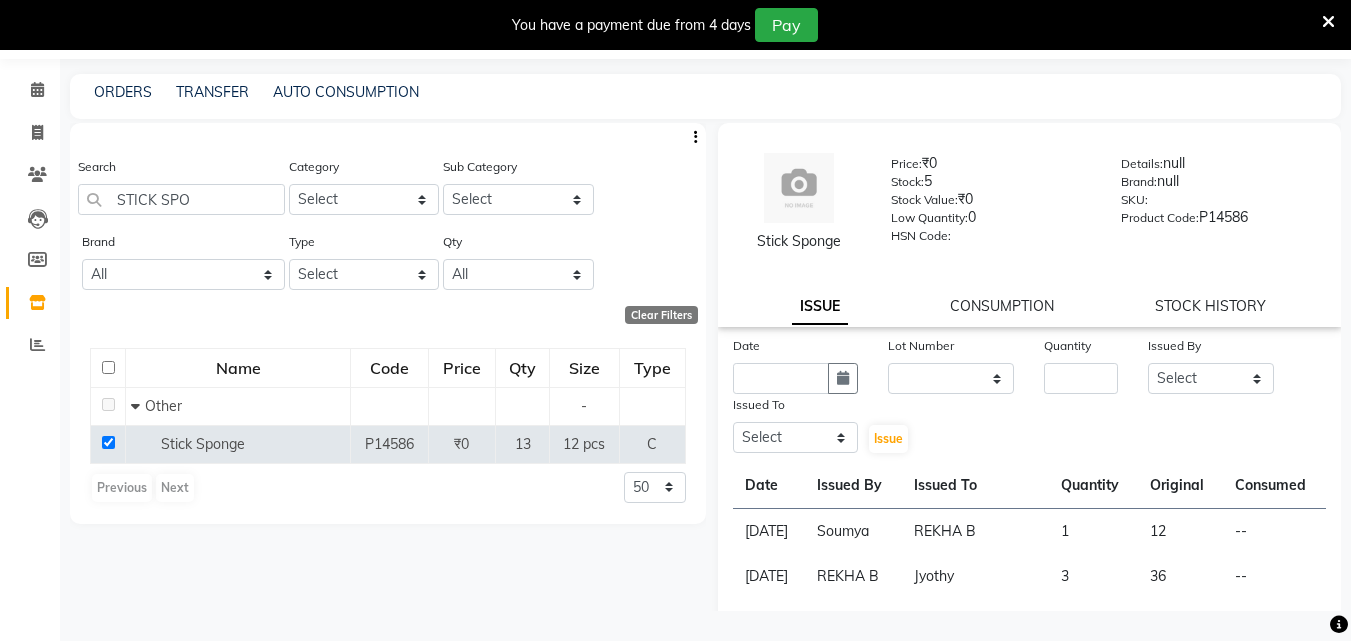 select on "7" 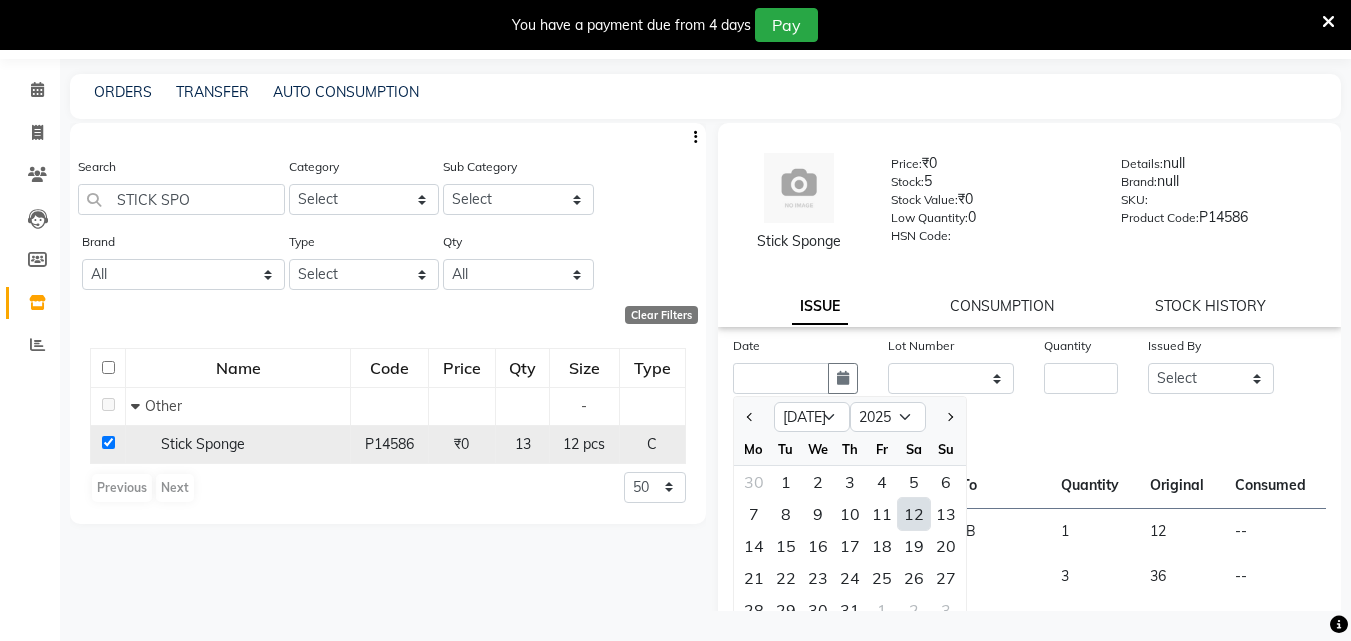 click 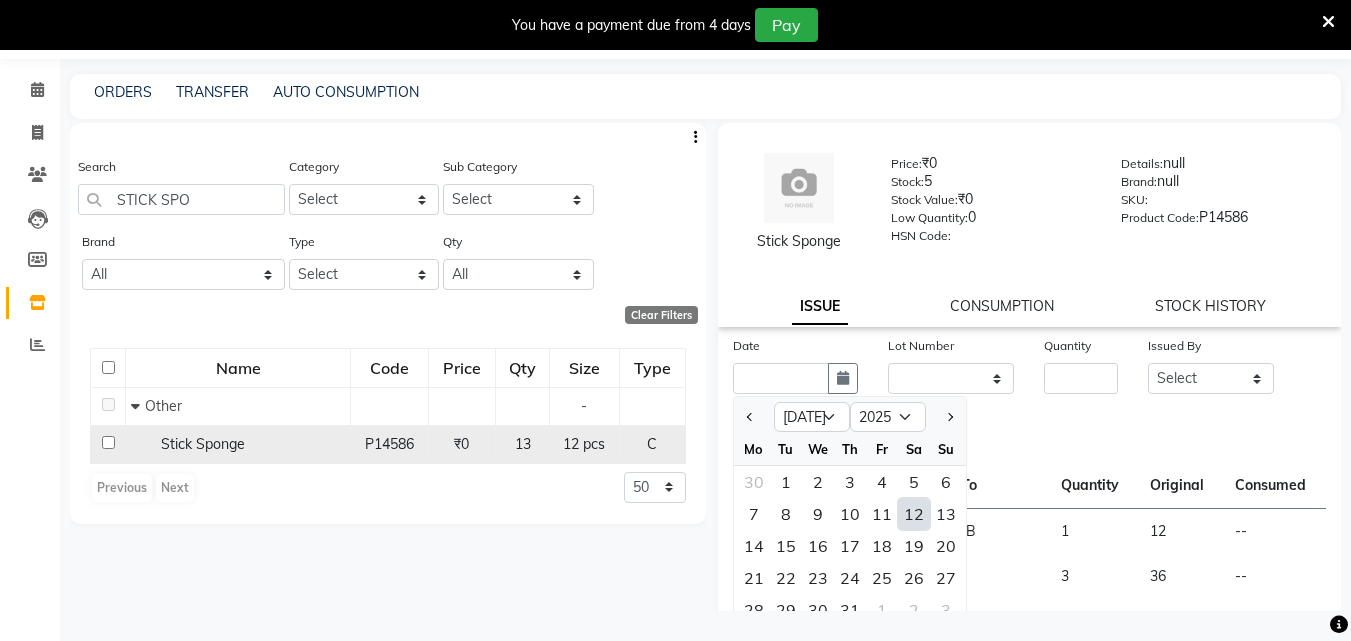 checkbox on "false" 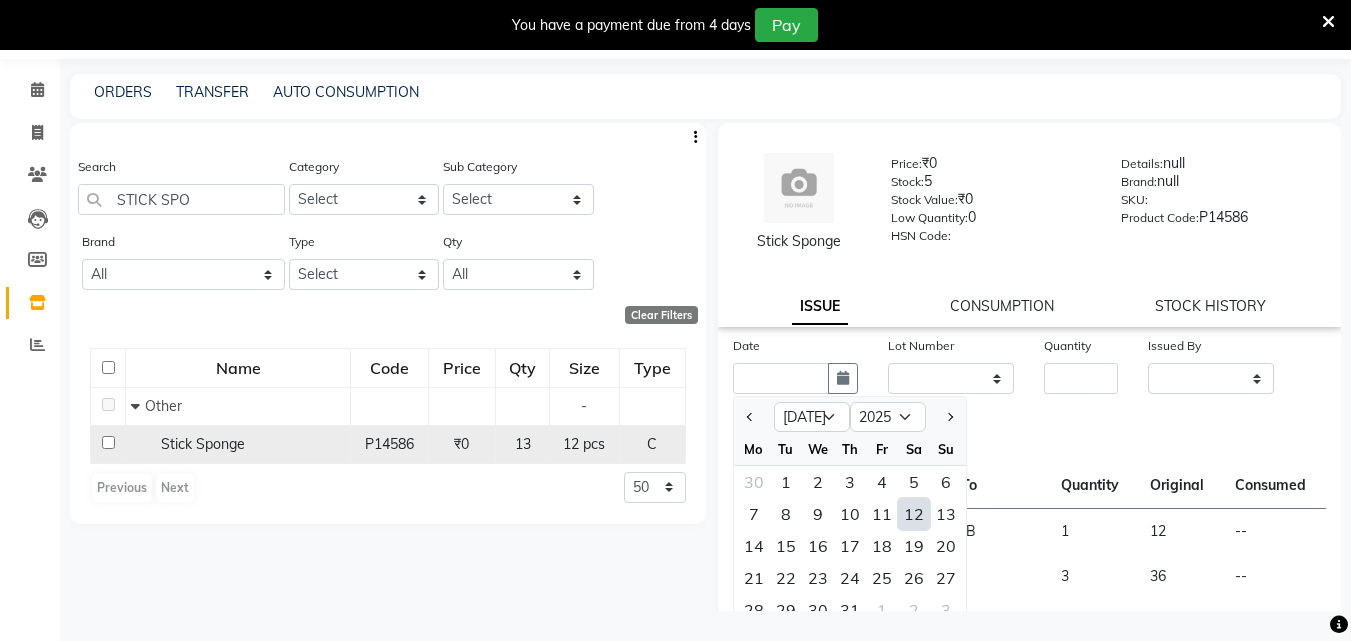 scroll, scrollTop: 12, scrollLeft: 0, axis: vertical 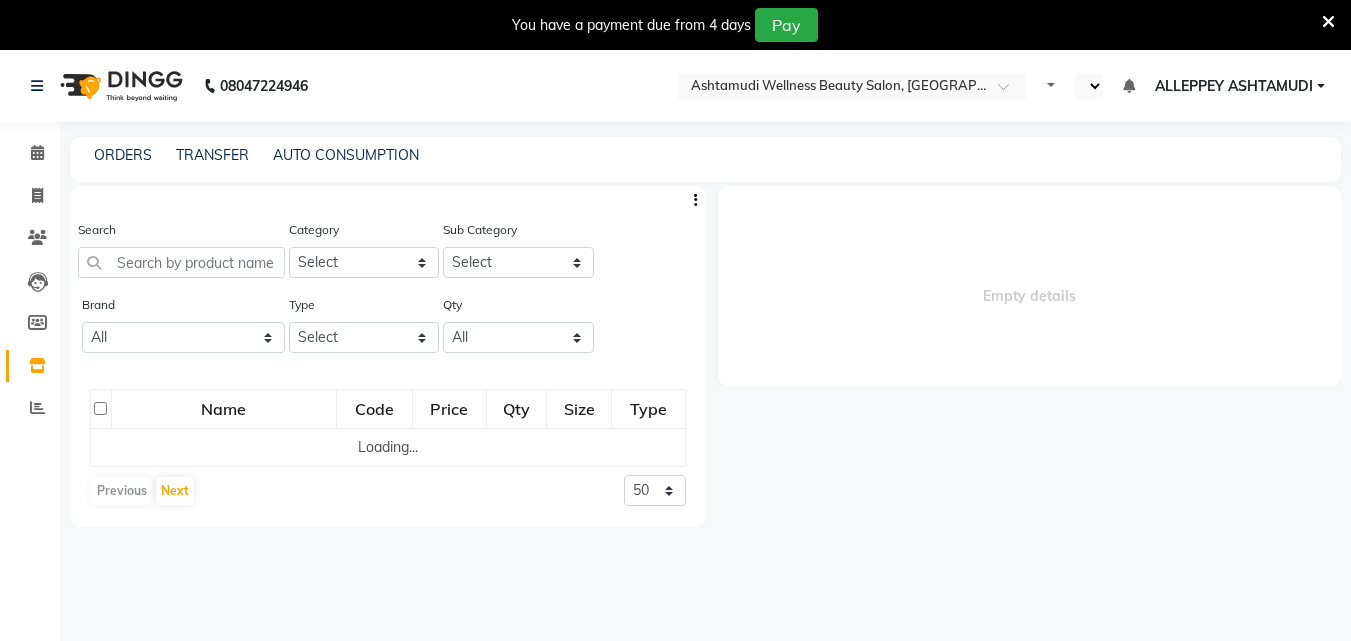 select on "en" 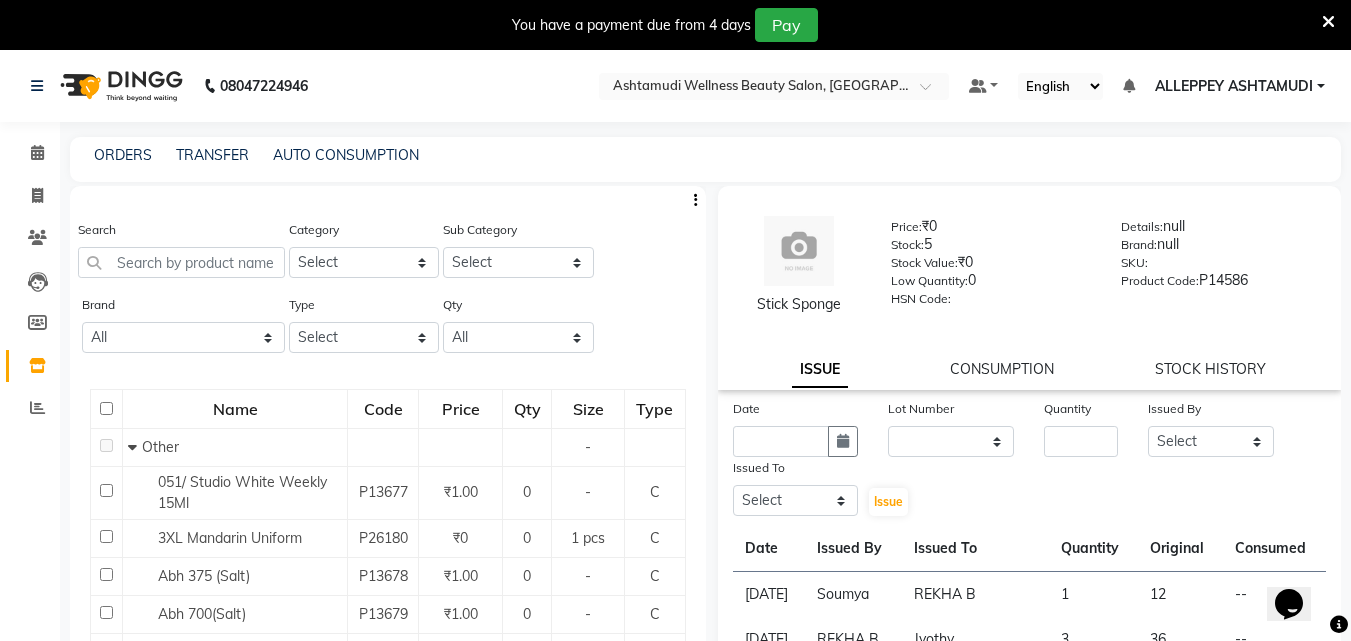 scroll, scrollTop: 0, scrollLeft: 0, axis: both 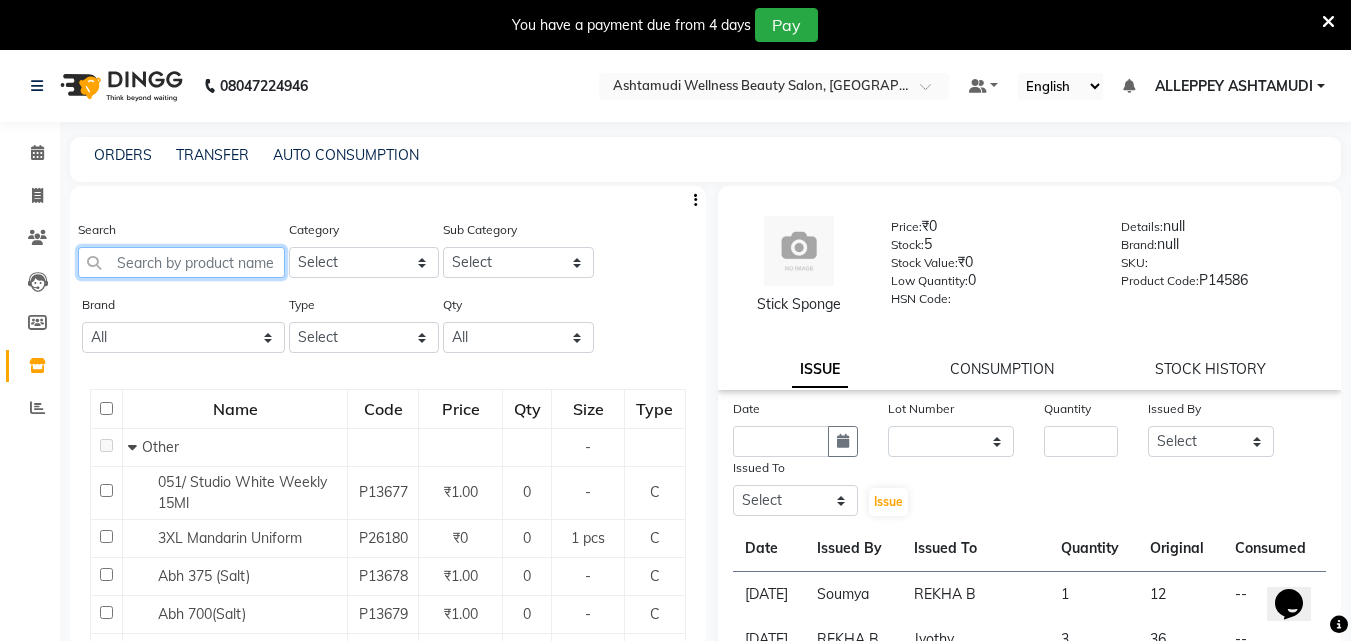click 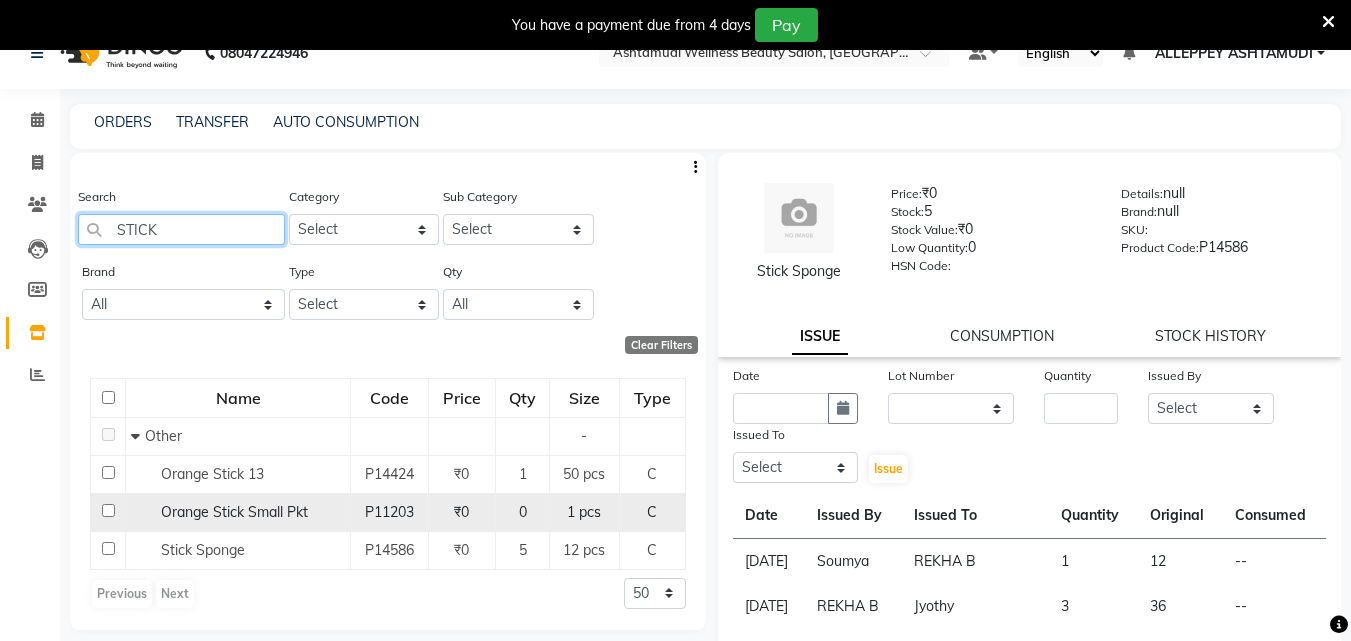 scroll, scrollTop: 63, scrollLeft: 0, axis: vertical 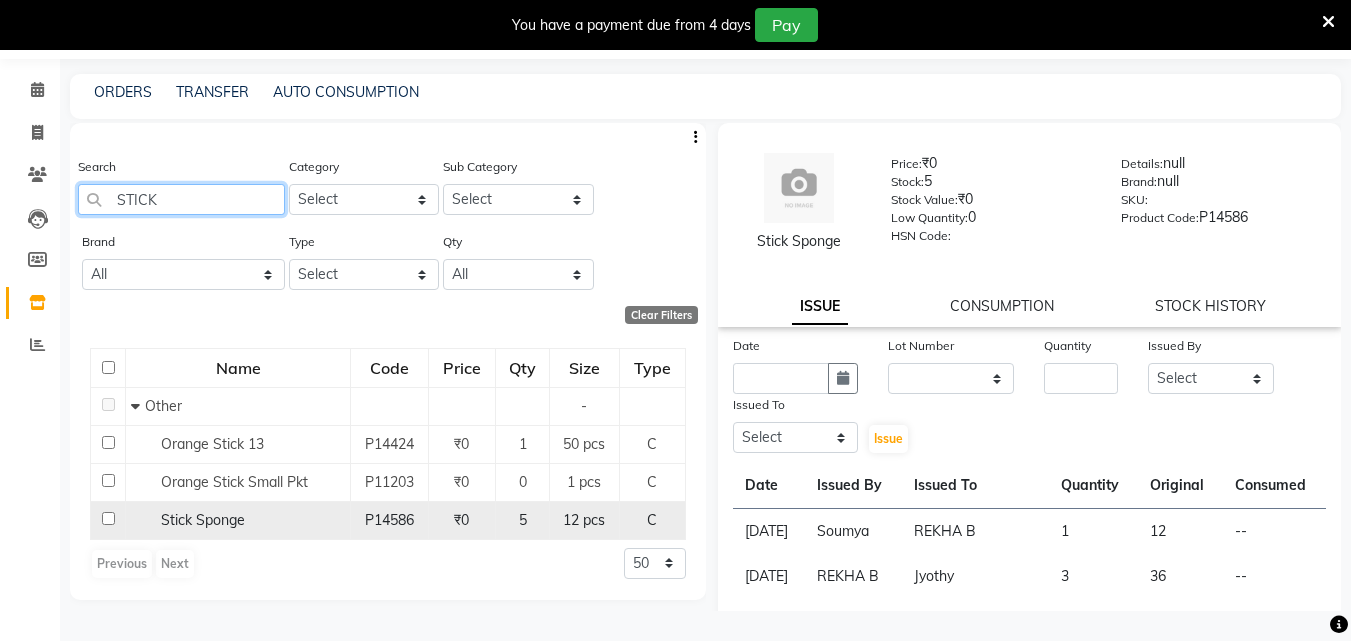 type on "STICK" 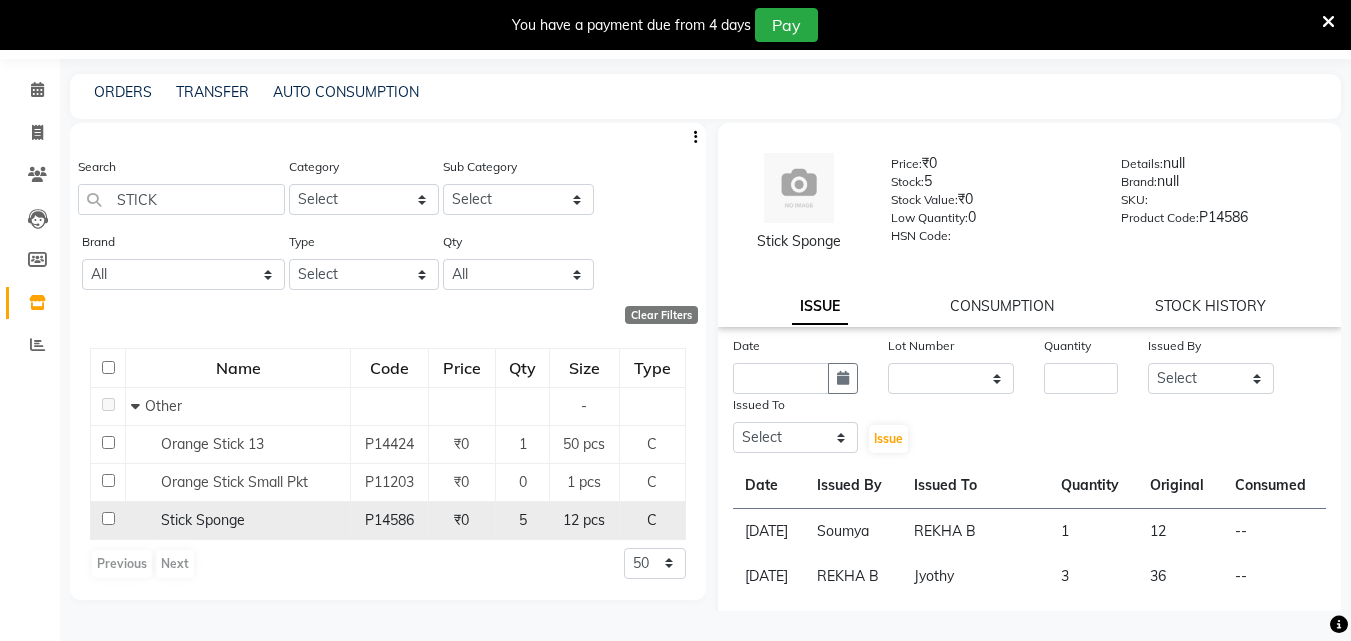 click 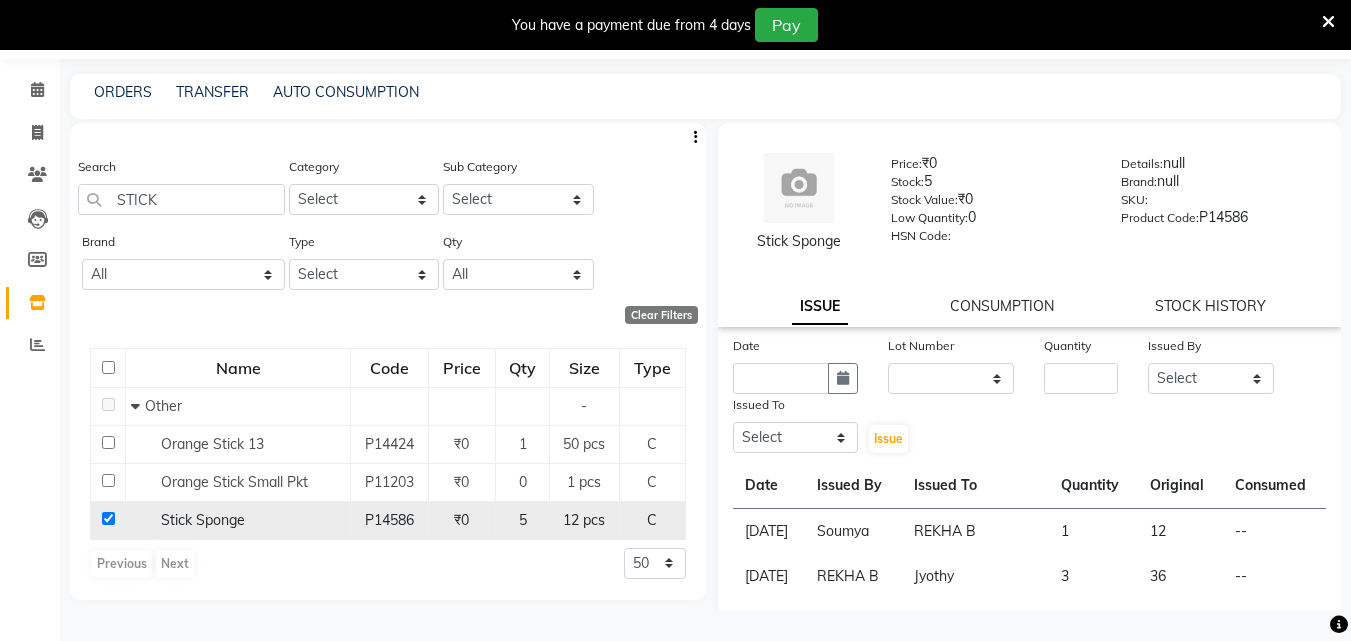 checkbox on "true" 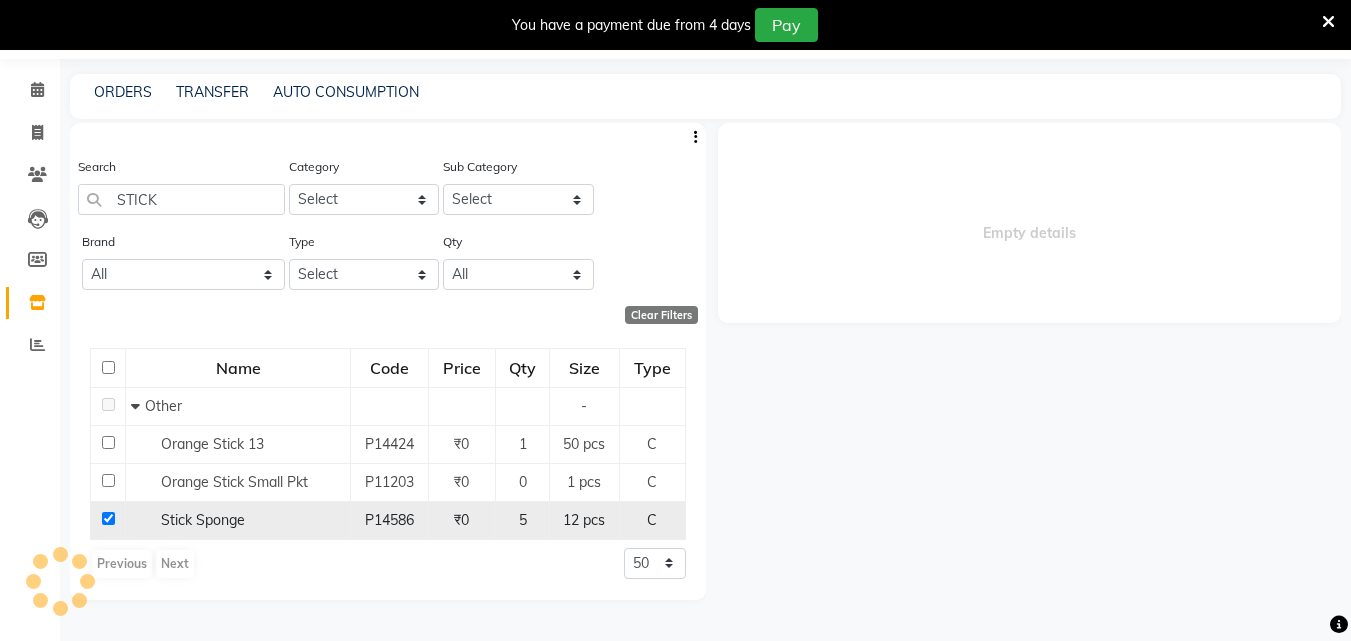 select 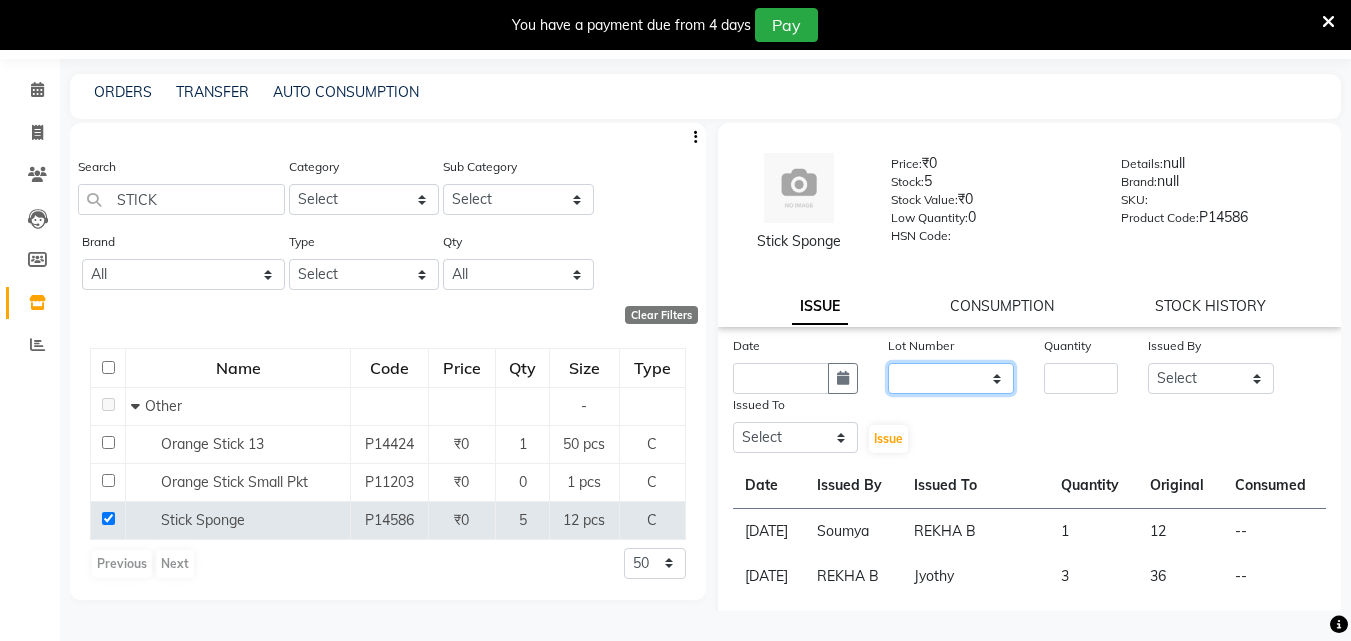 click on "None" 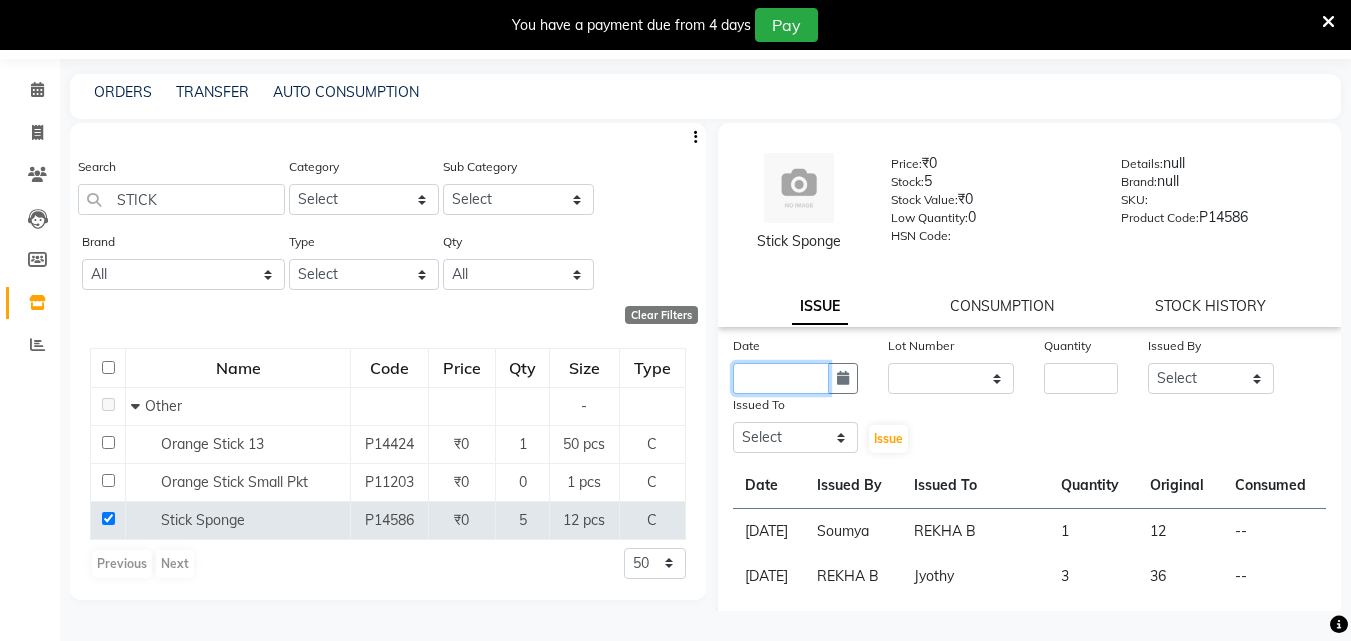 click 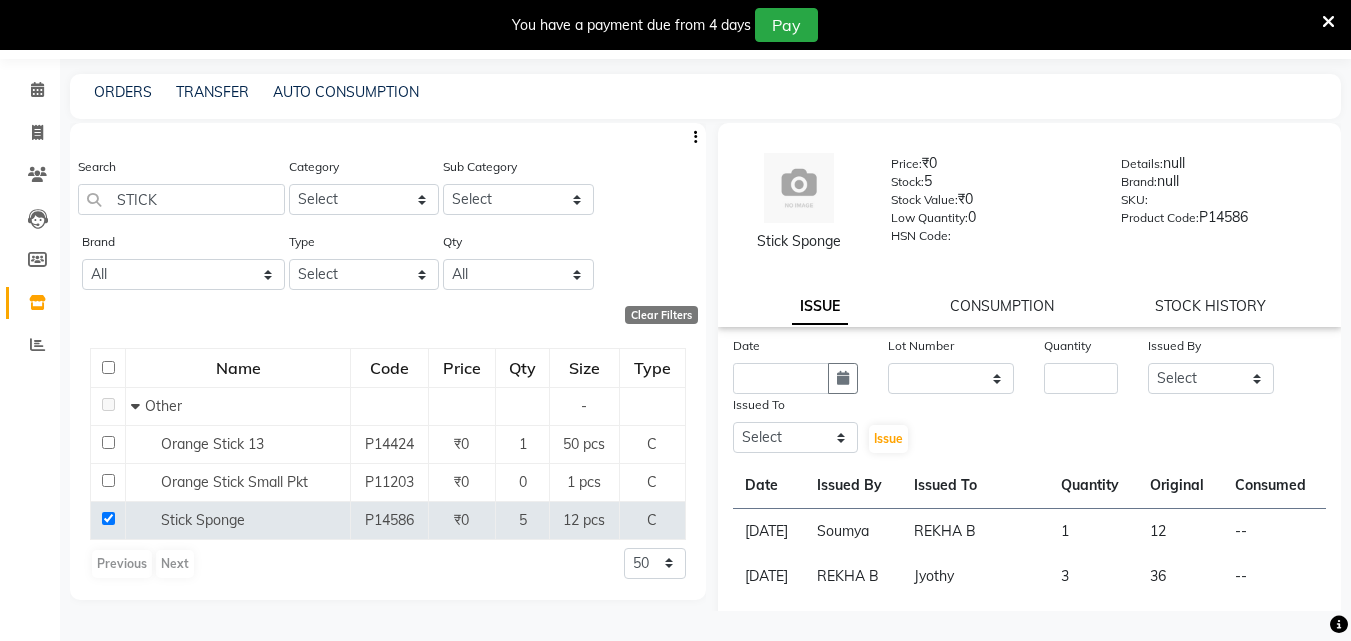 select on "7" 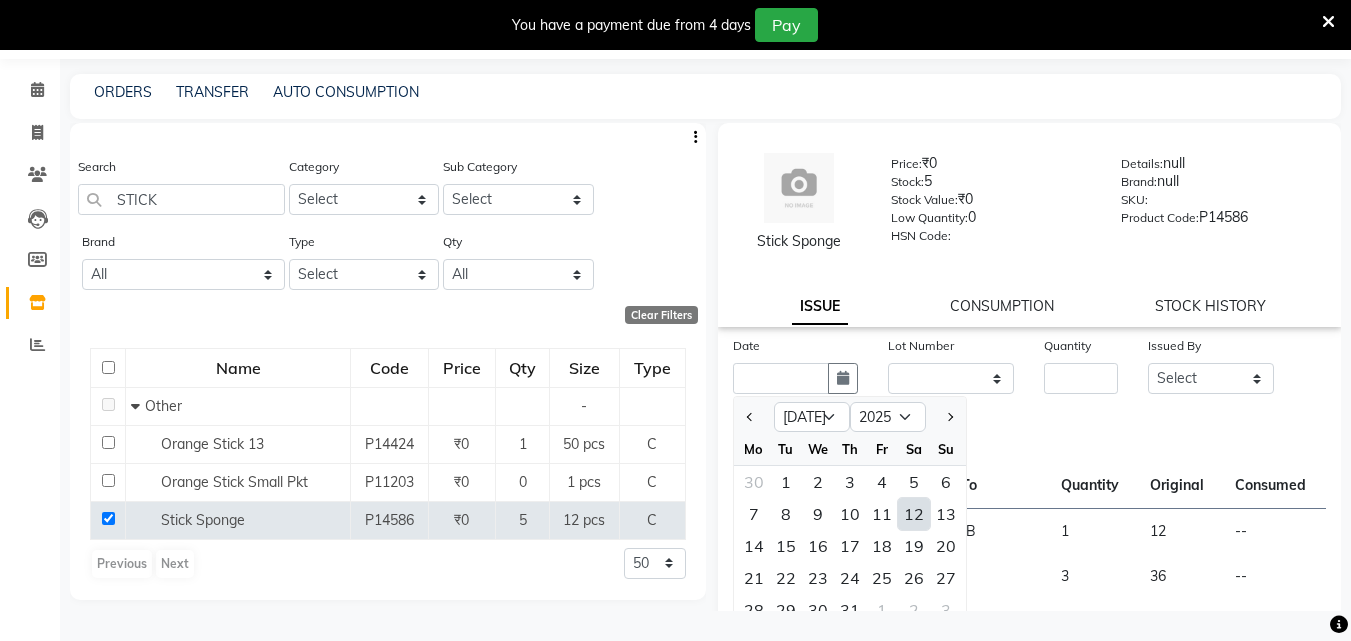 click on "12" 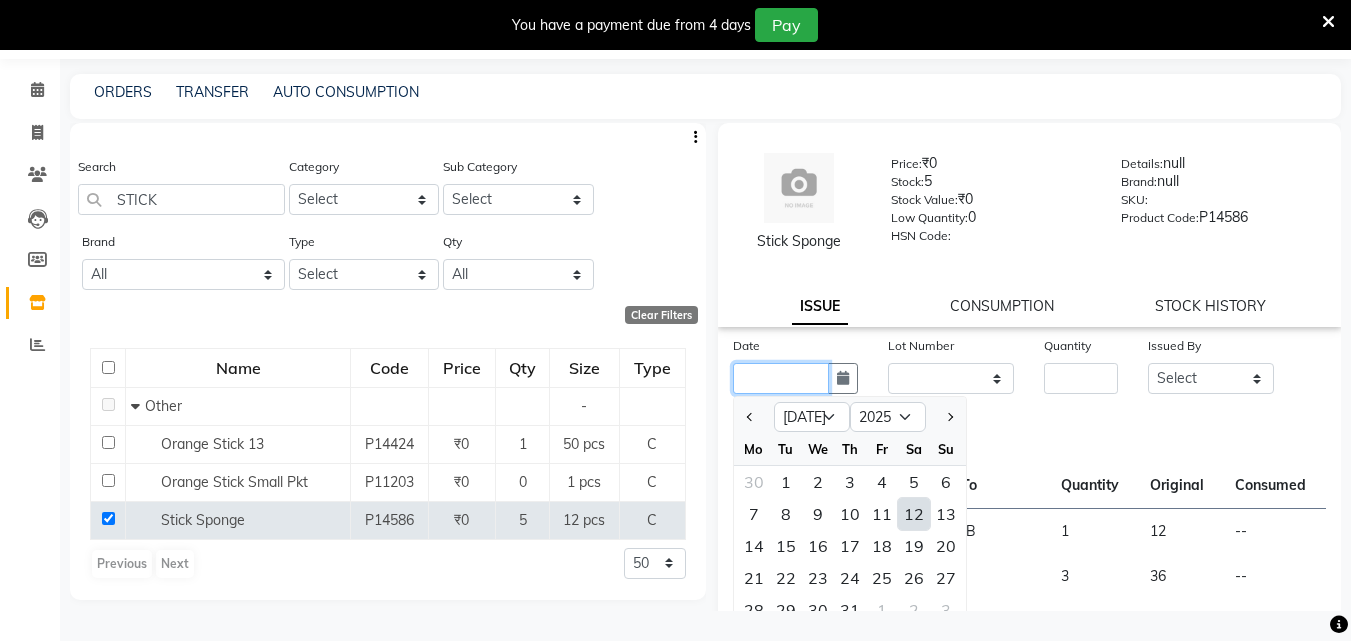 type on "12-07-2025" 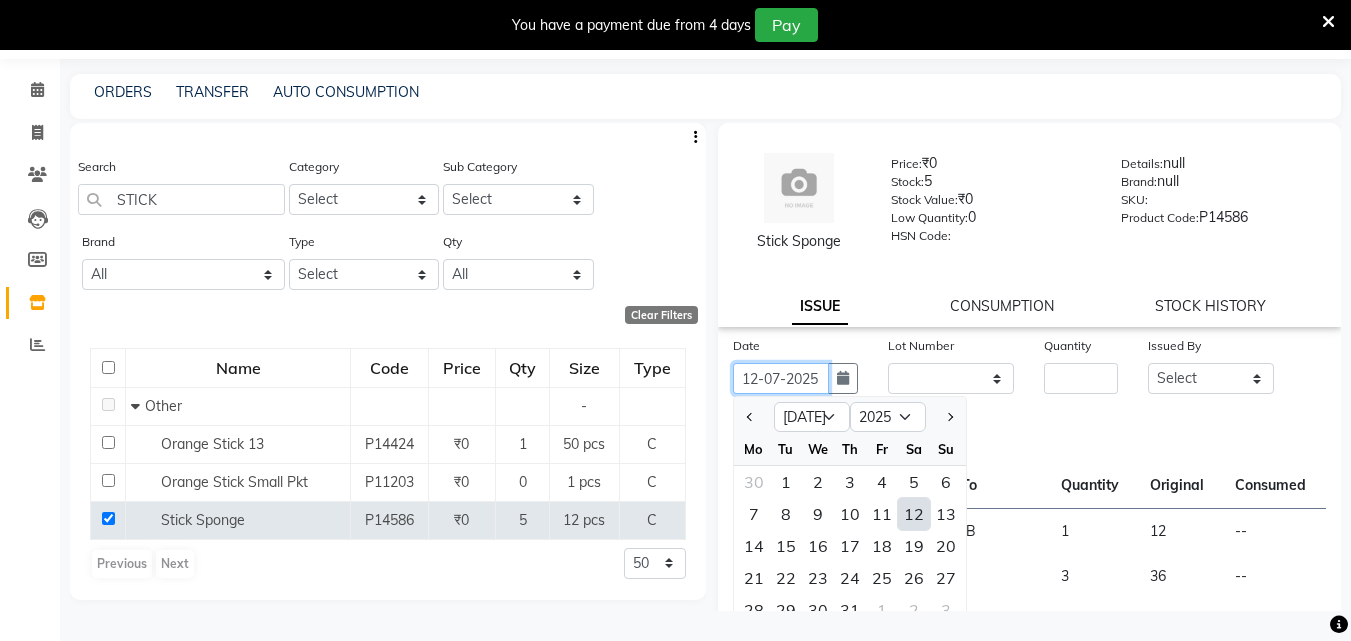 scroll, scrollTop: 0, scrollLeft: 4, axis: horizontal 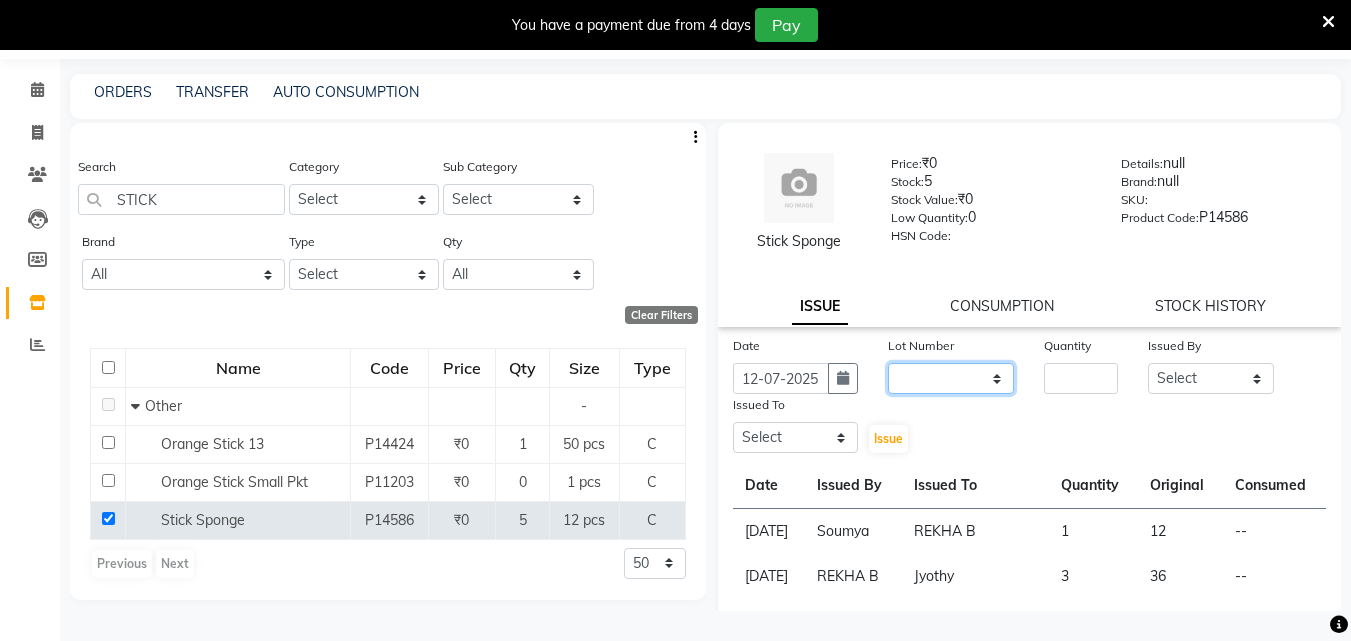 click on "None" 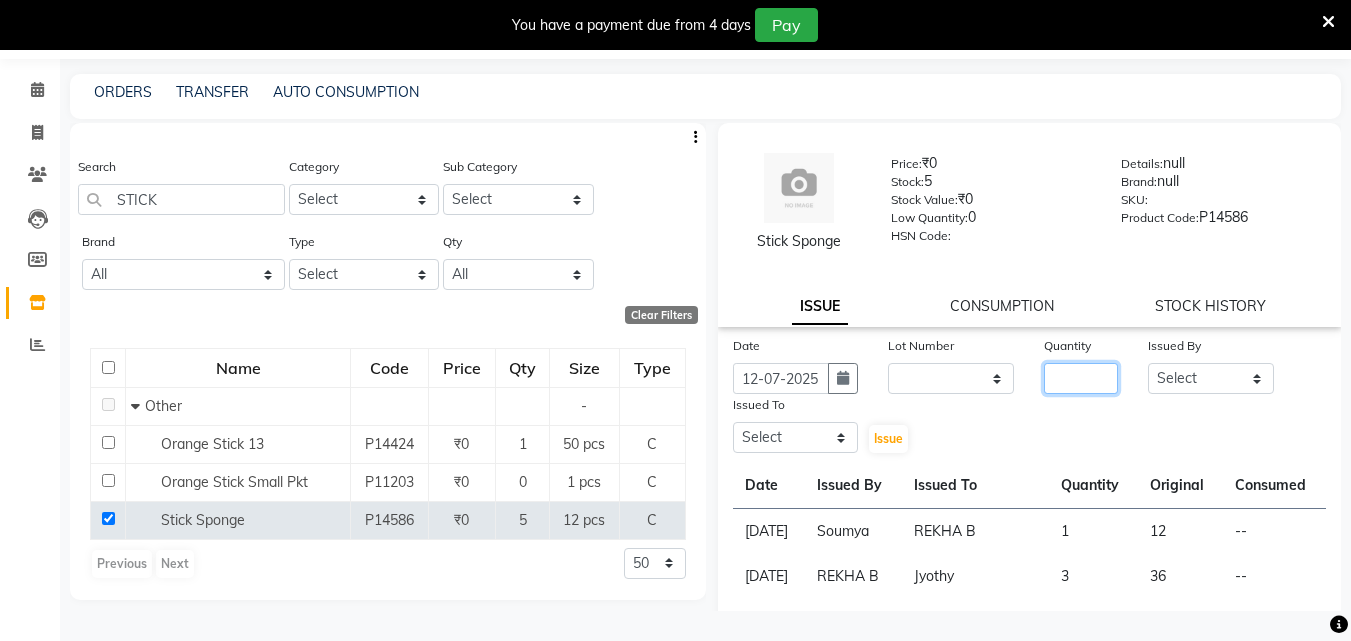 click 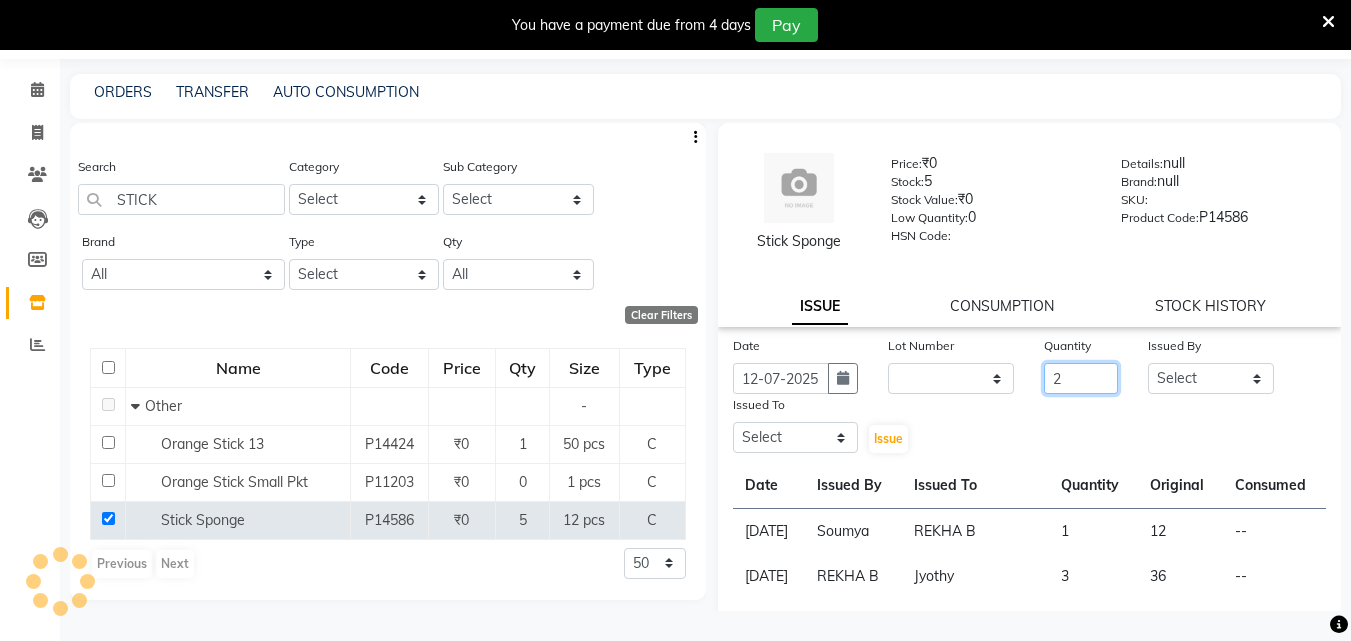 type on "2" 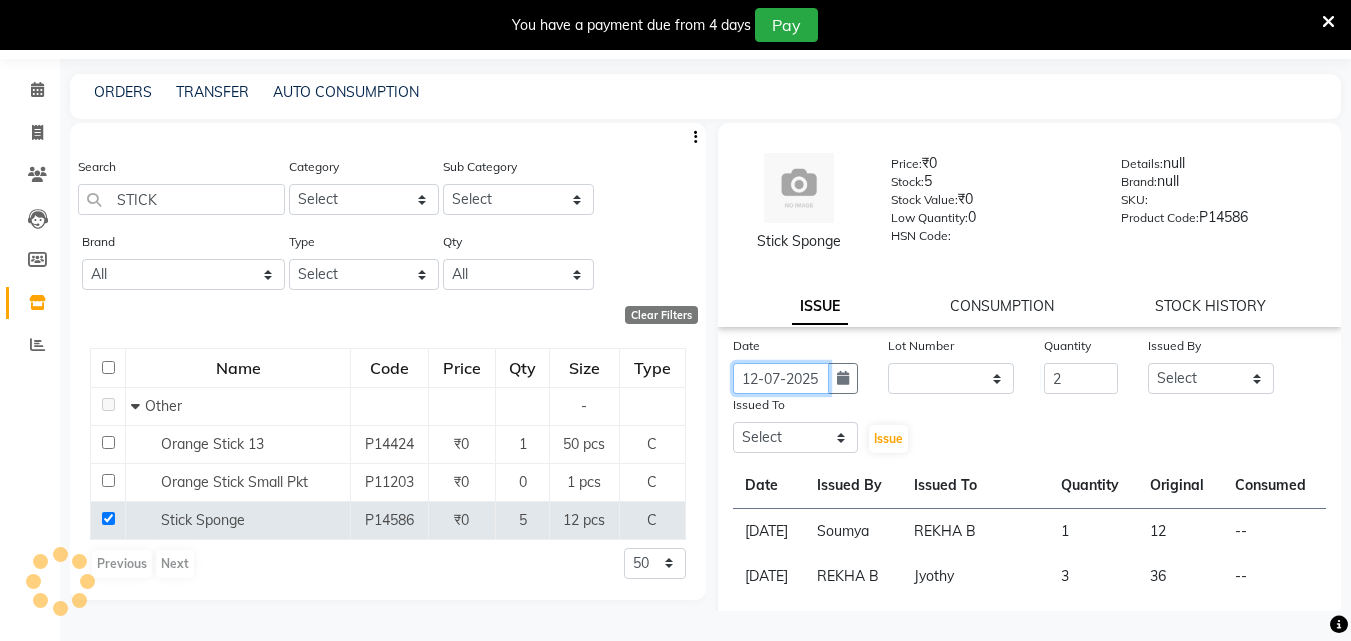 click on "12-07-2025" 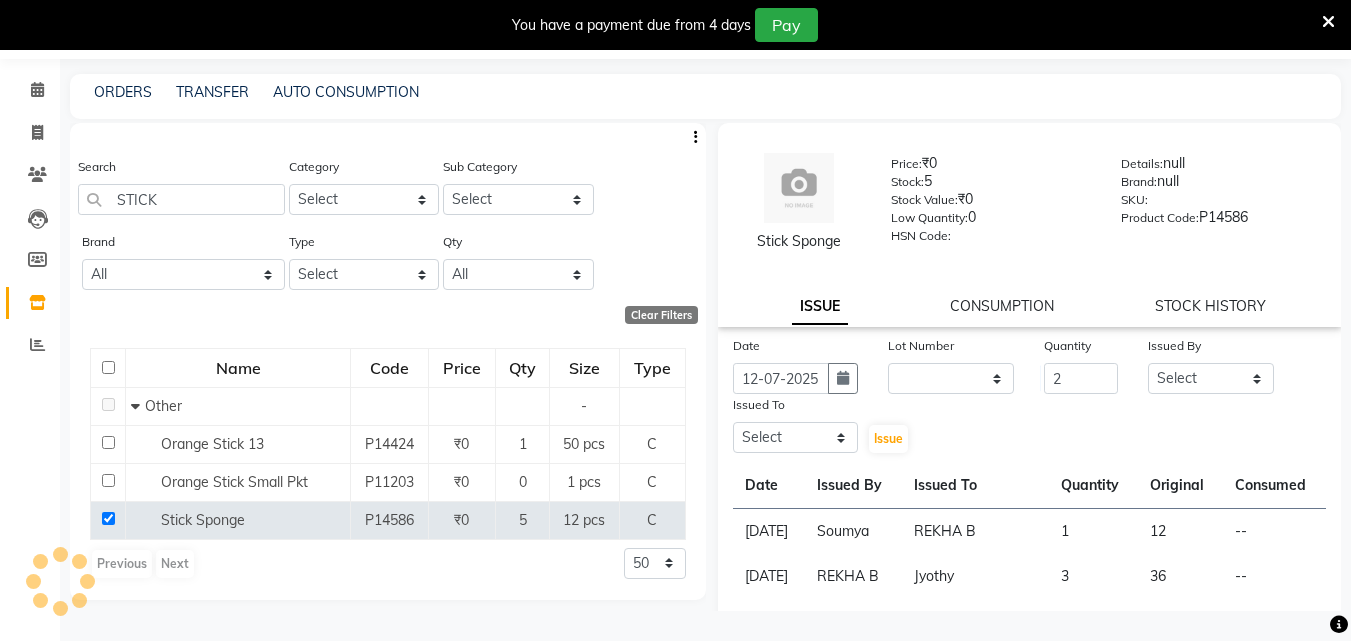 select on "7" 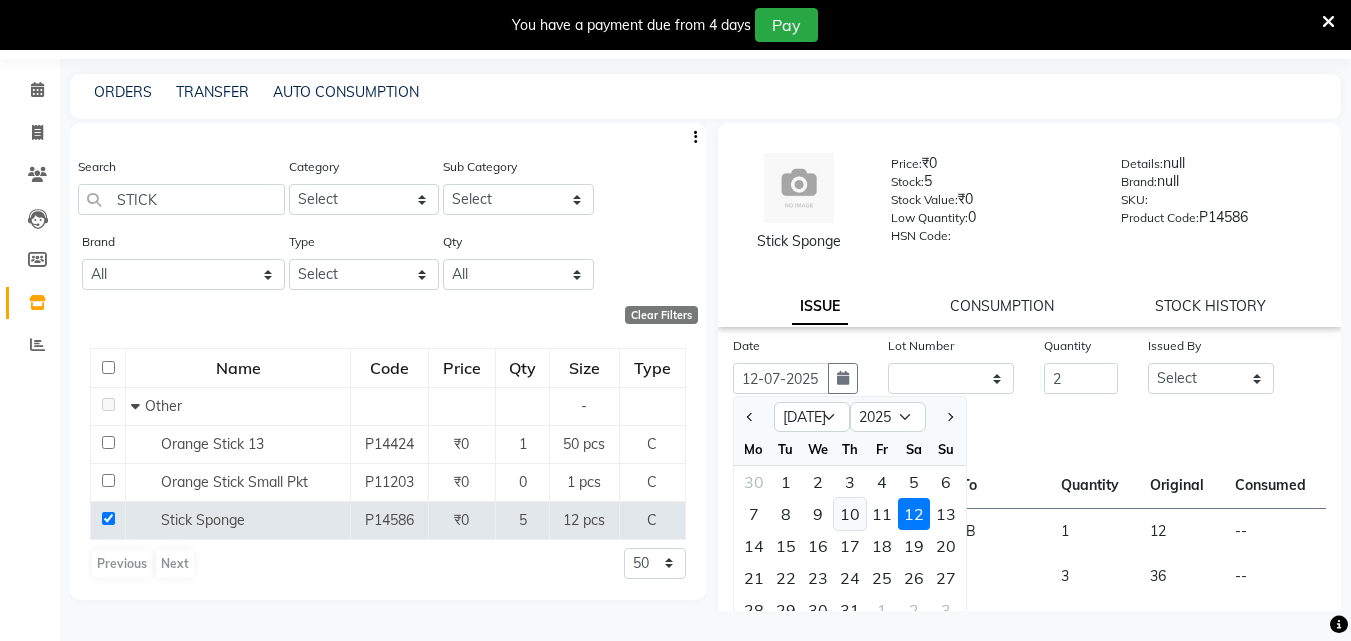 click on "10" 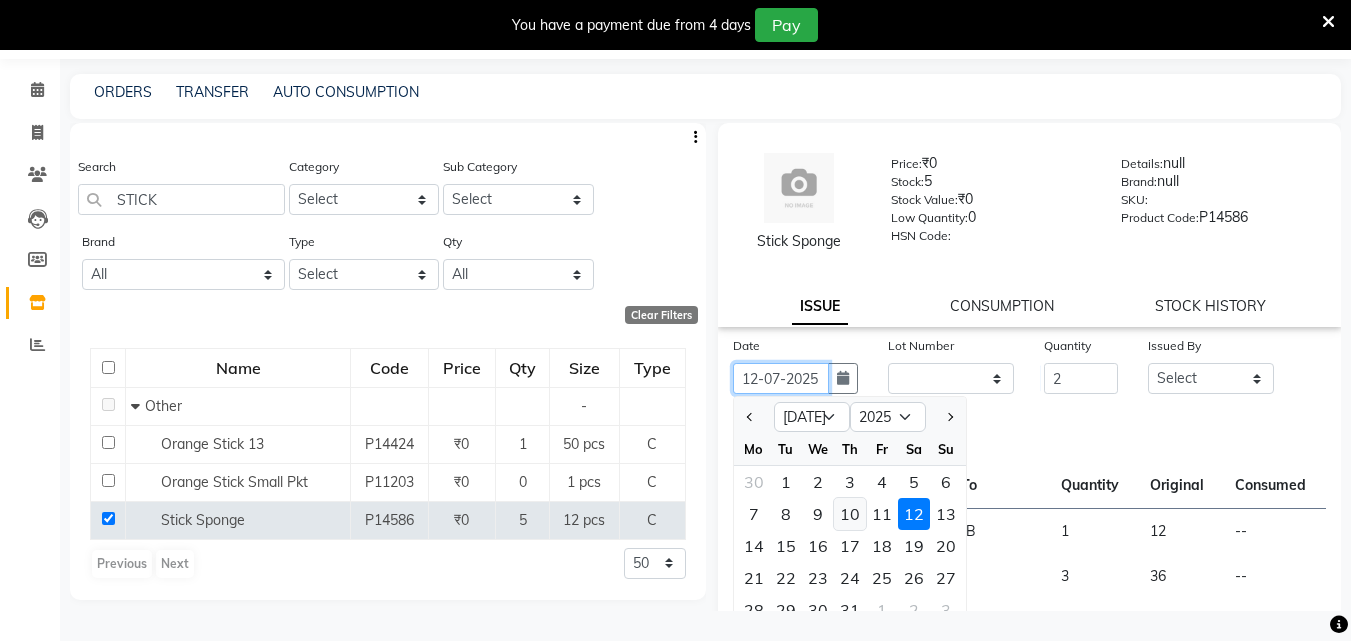 type on "10-07-2025" 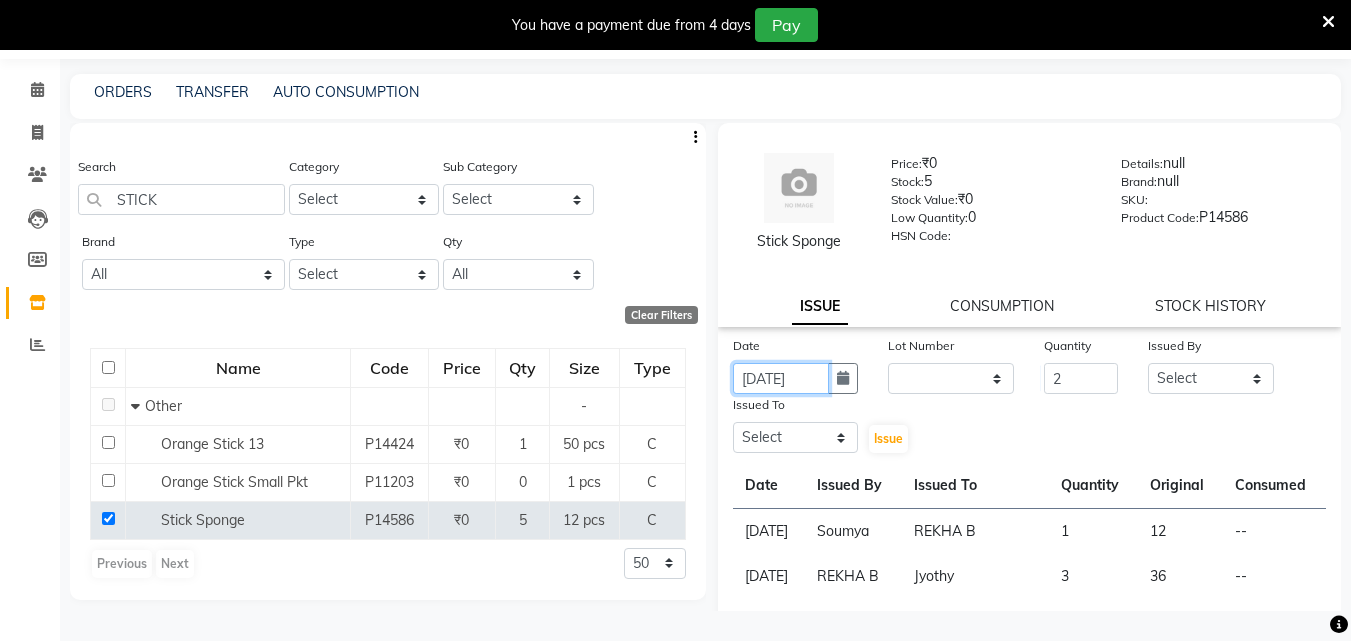 scroll, scrollTop: 0, scrollLeft: 4, axis: horizontal 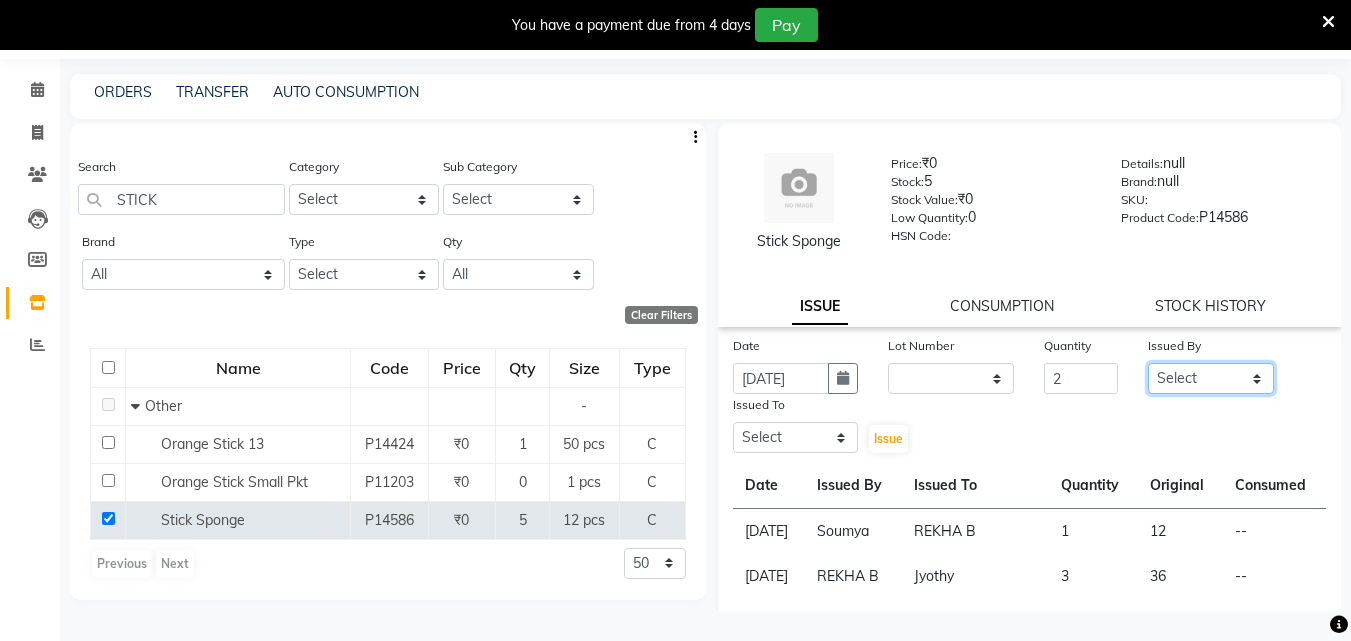 click on "Select ALLEPPEY ASHTAMUDI Jyothy REKHA B ROSELIN Soumya Sreedevi" 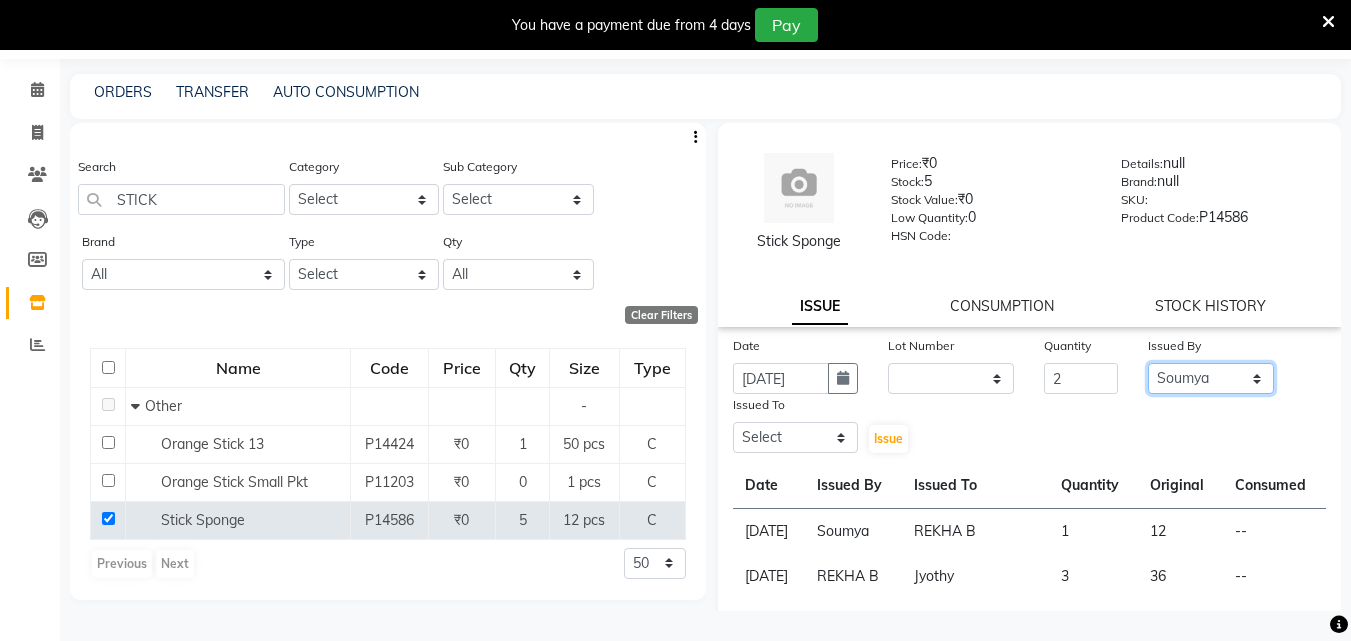 click on "Select ALLEPPEY ASHTAMUDI Jyothy REKHA B ROSELIN Soumya Sreedevi" 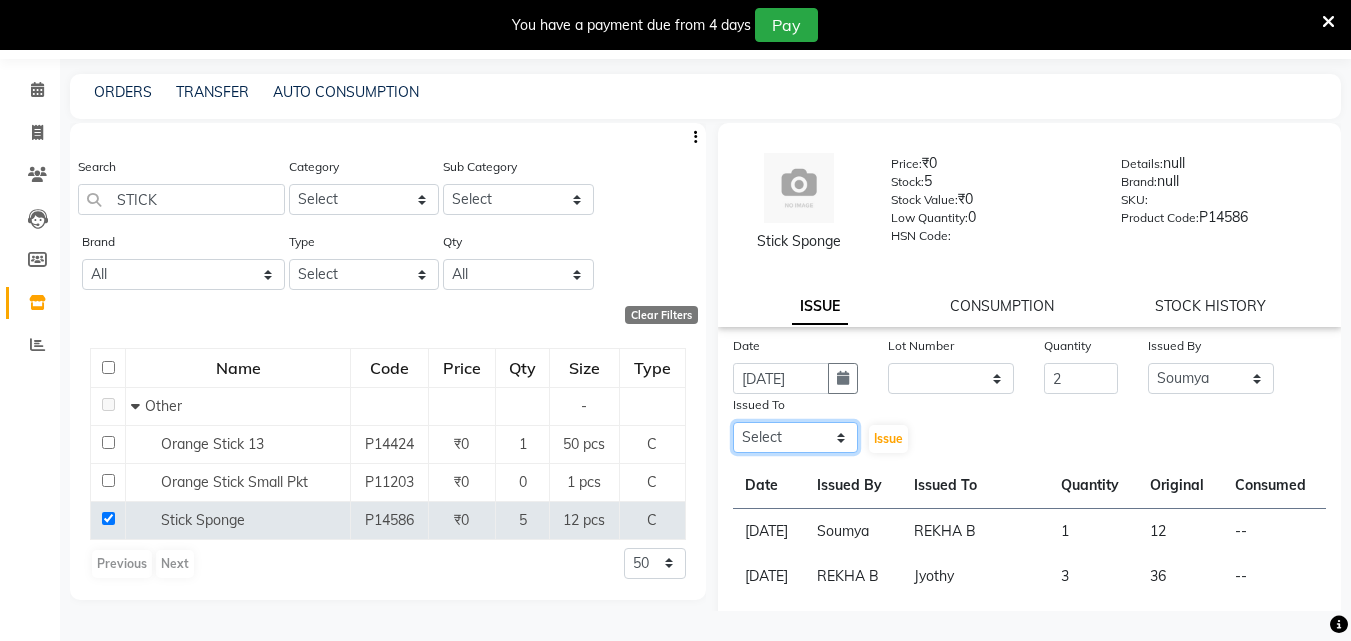 drag, startPoint x: 763, startPoint y: 429, endPoint x: 767, endPoint y: 445, distance: 16.492422 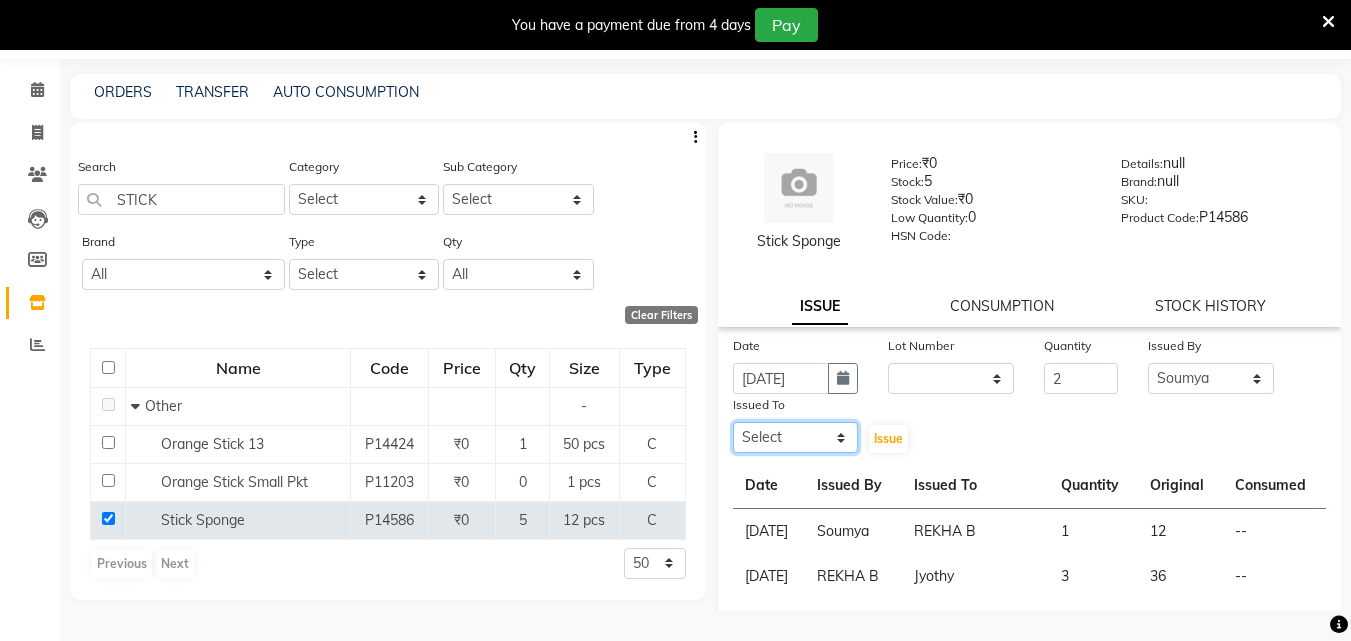 select on "76486" 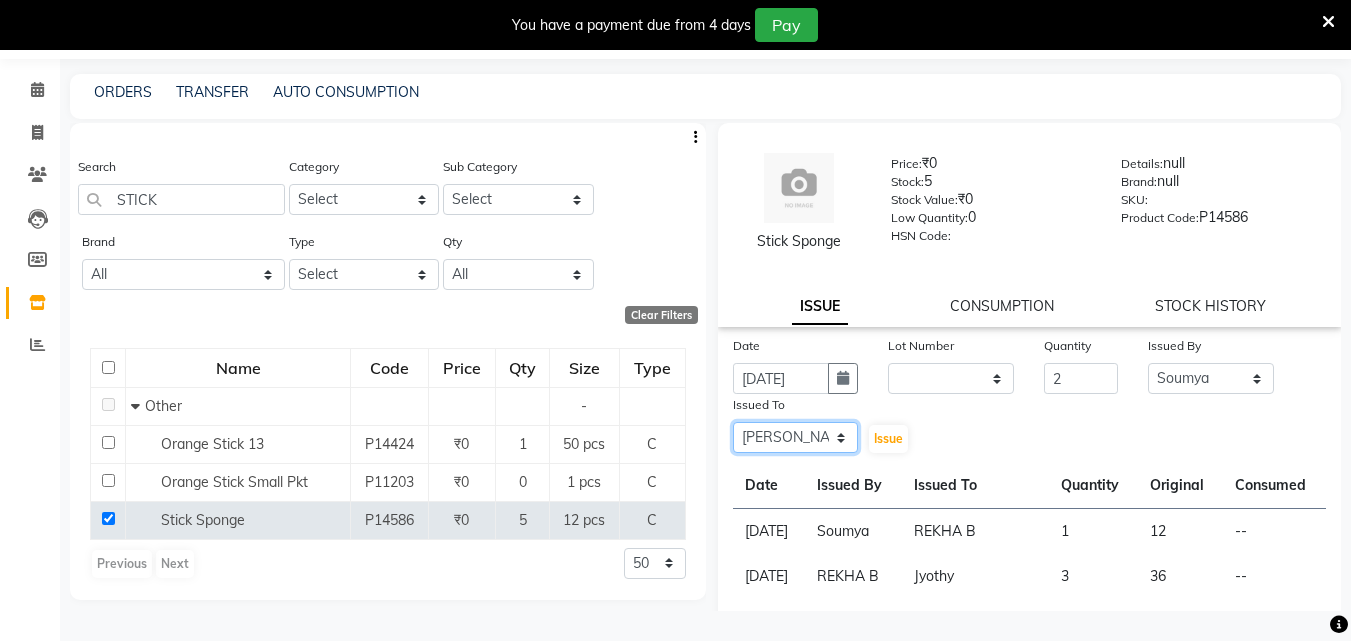 click on "Select ALLEPPEY ASHTAMUDI Jyothy REKHA B ROSELIN Soumya Sreedevi" 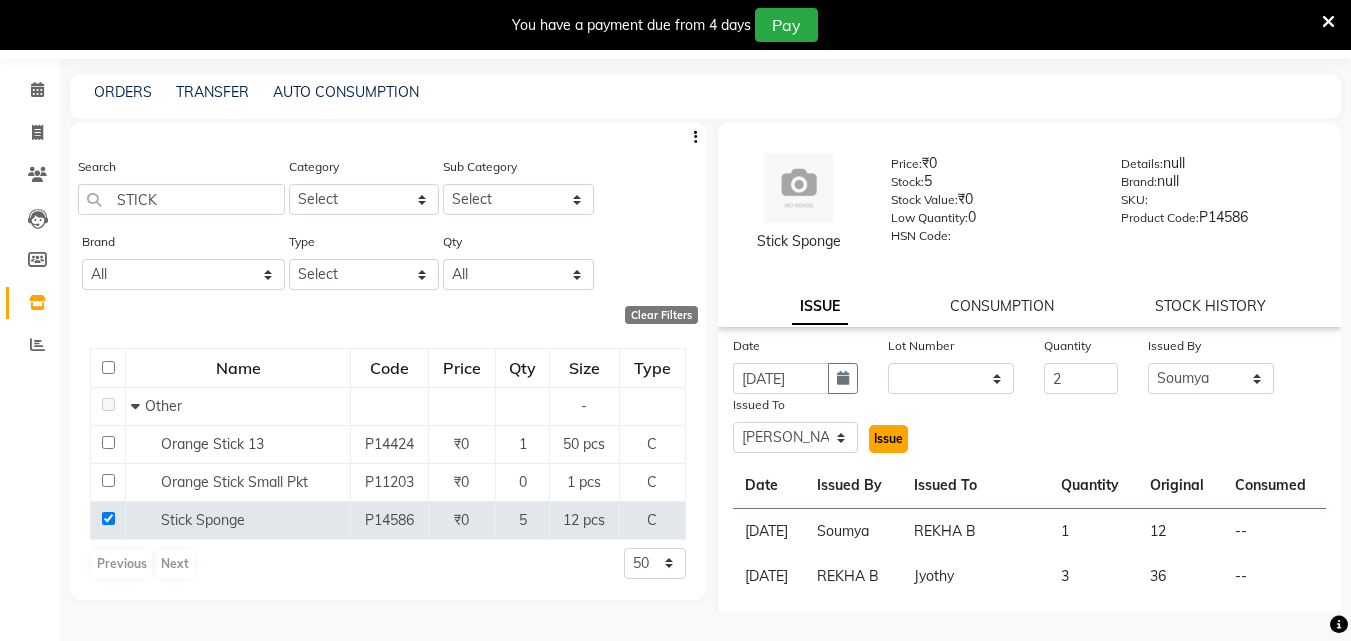 click on "Issue" 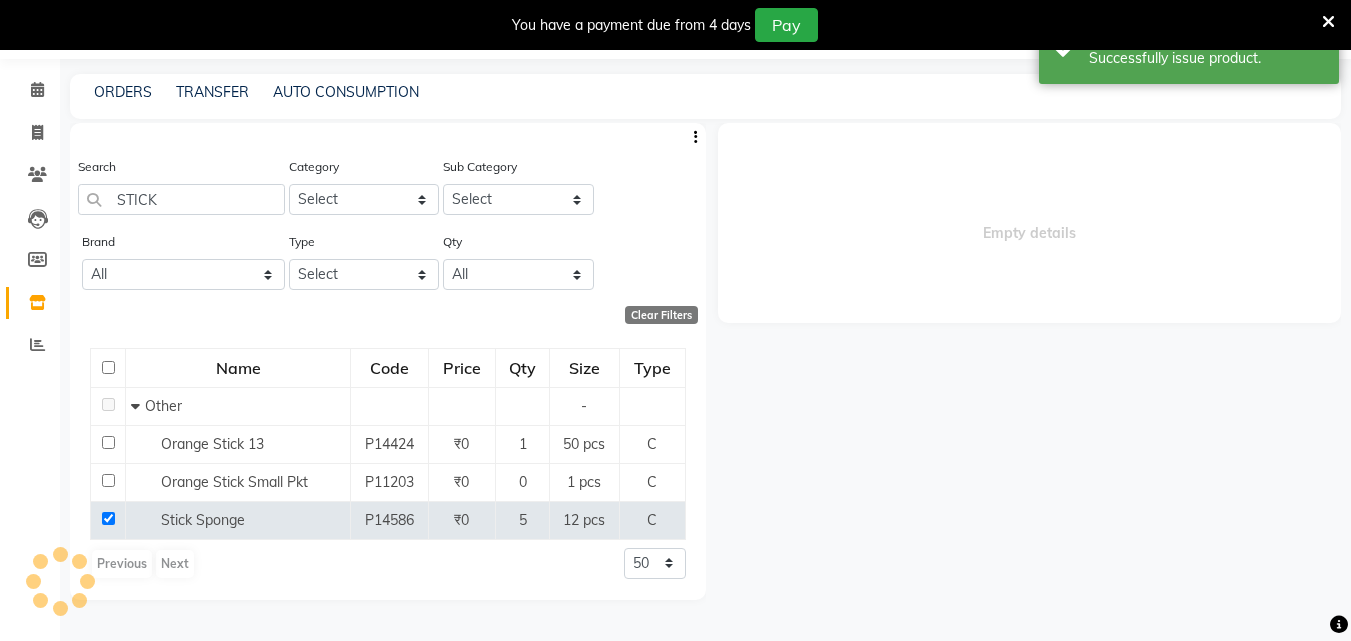 select 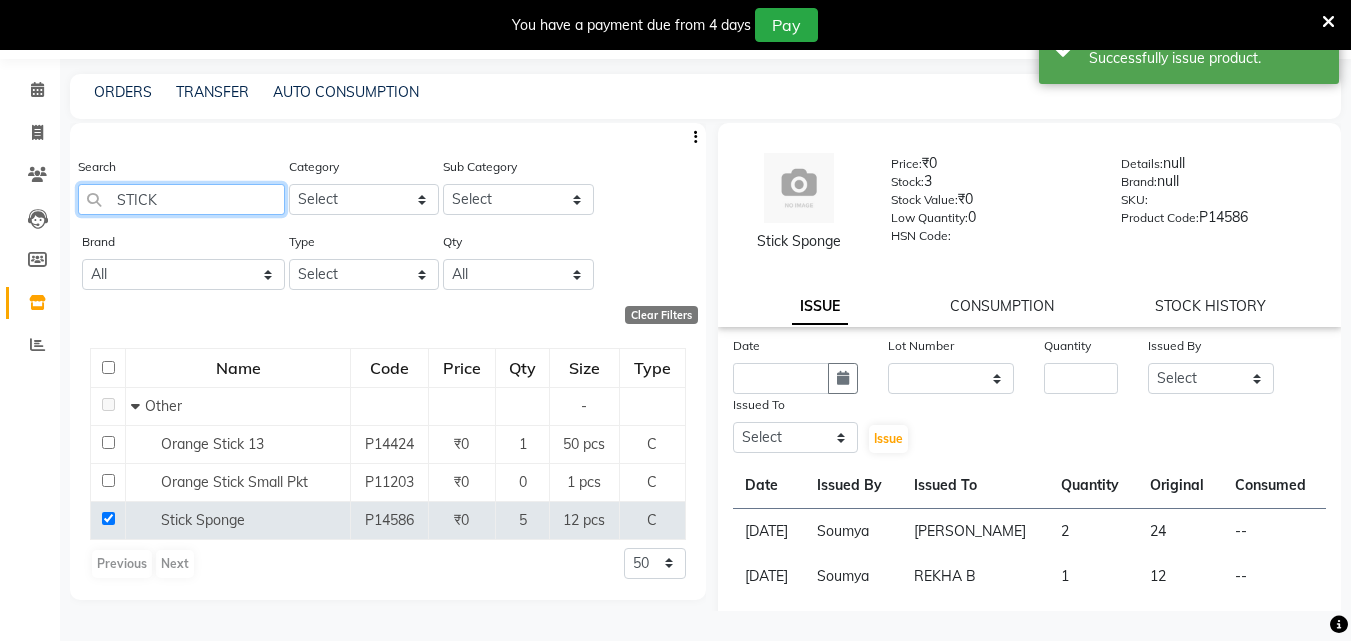 click on "STICK" 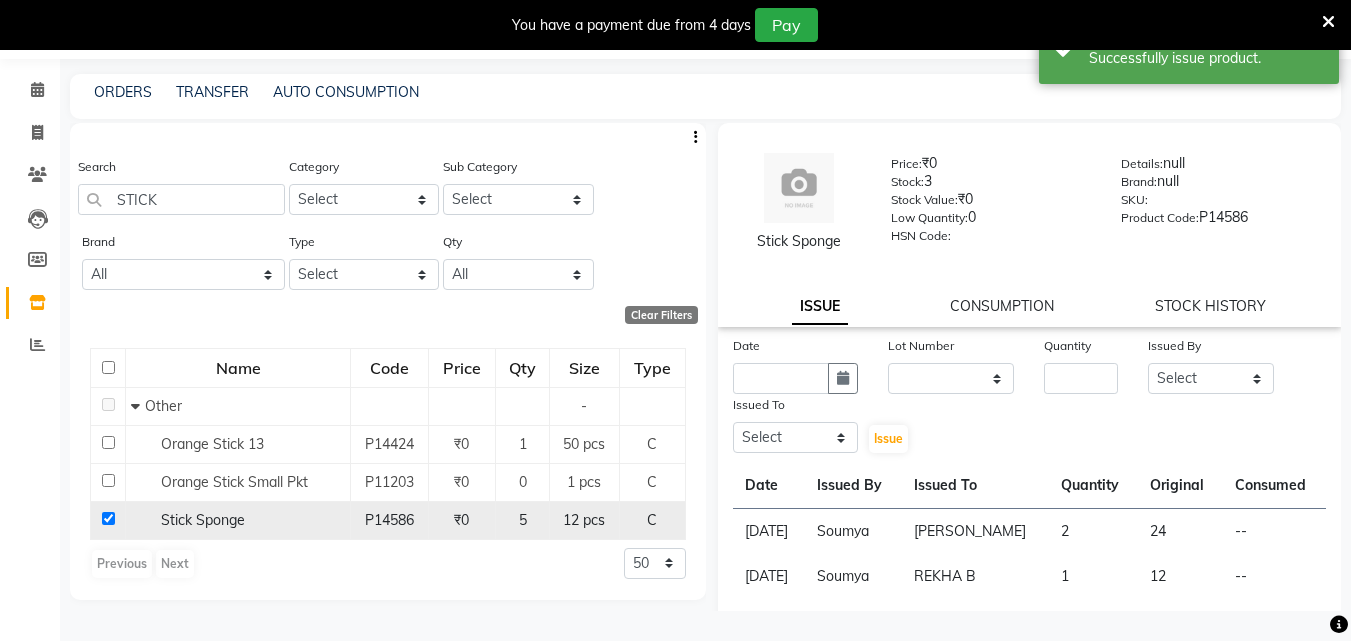 click 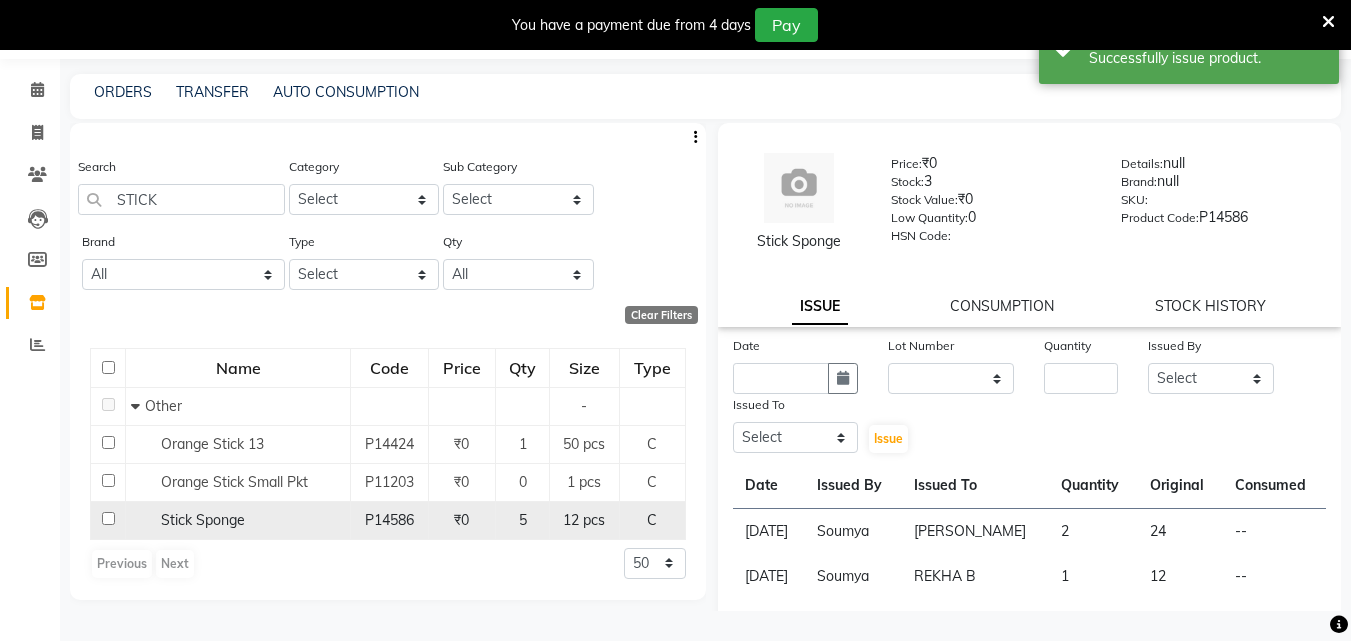 checkbox on "false" 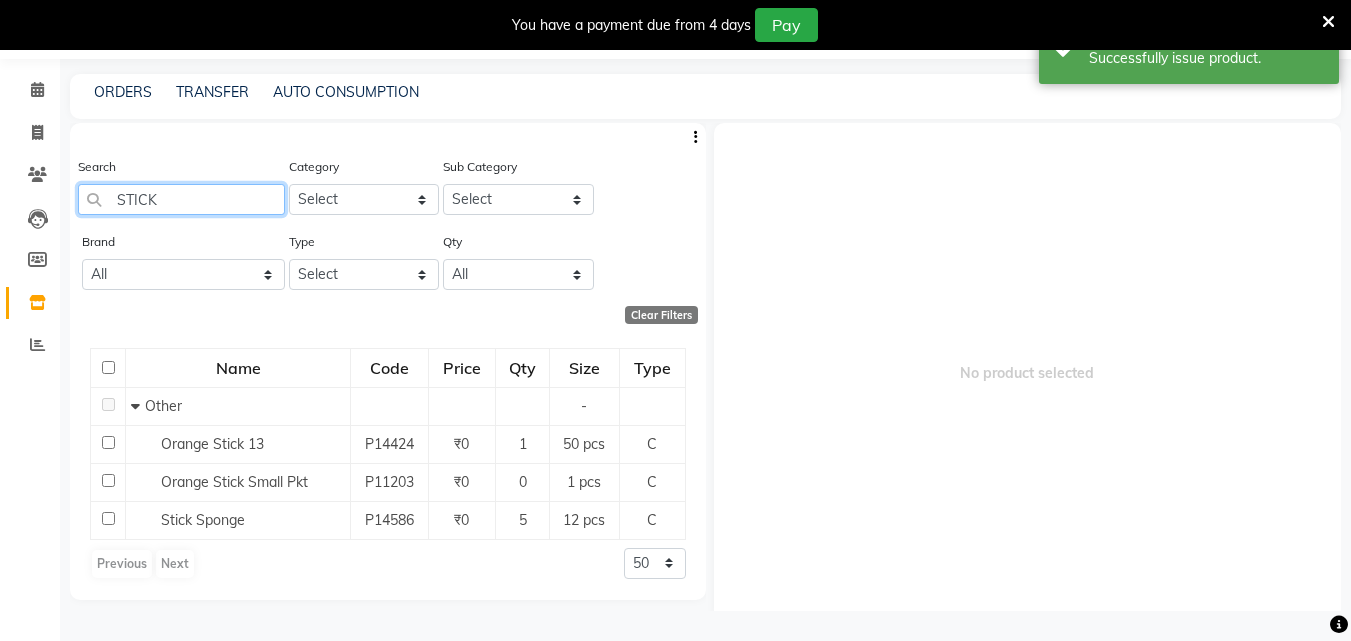 click on "STICK" 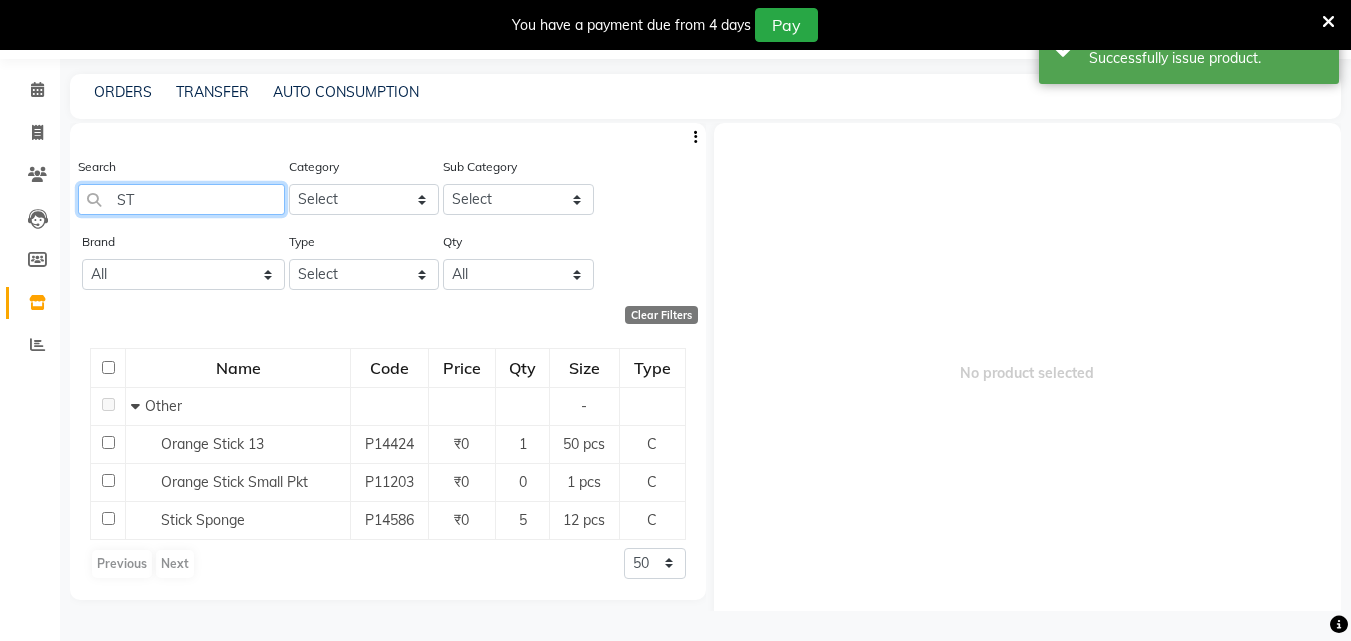 type on "S" 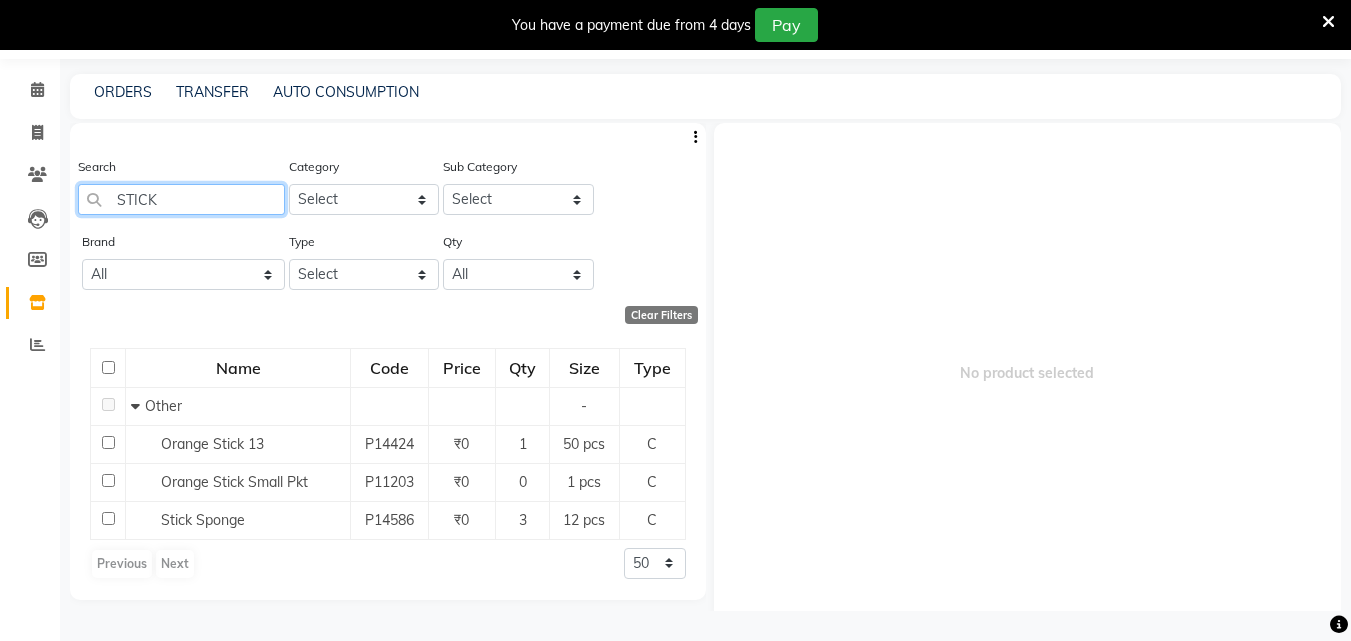 click on "STICK" 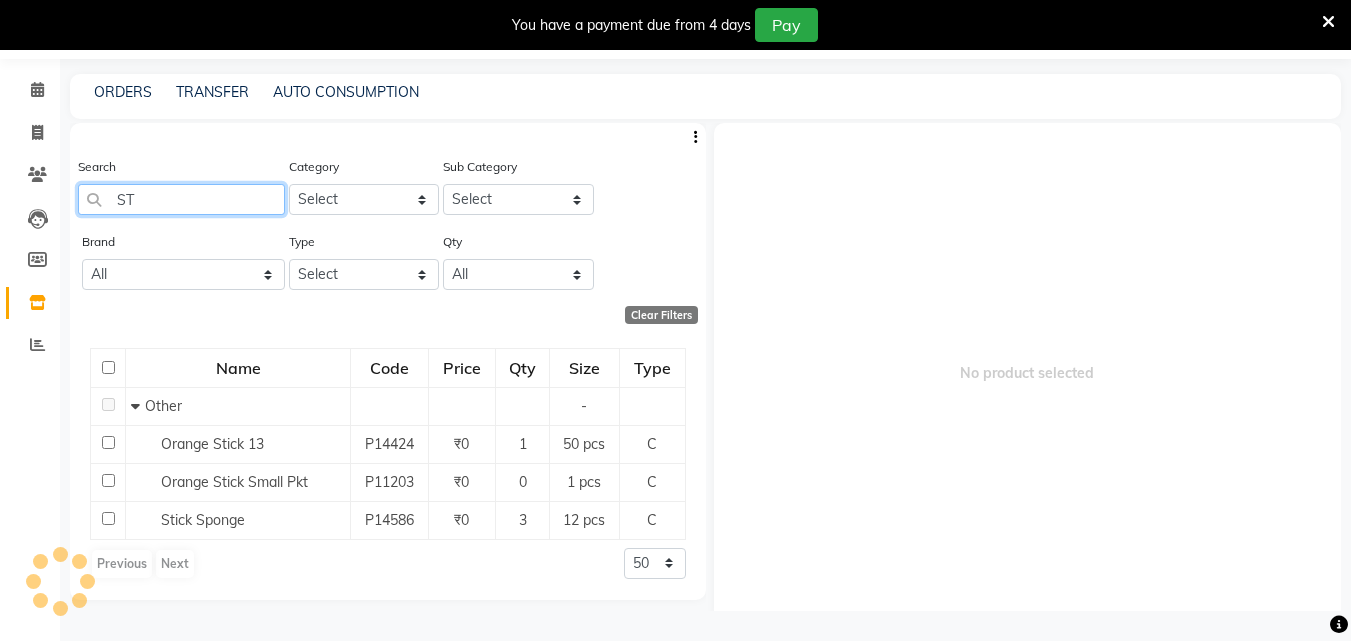 type on "S" 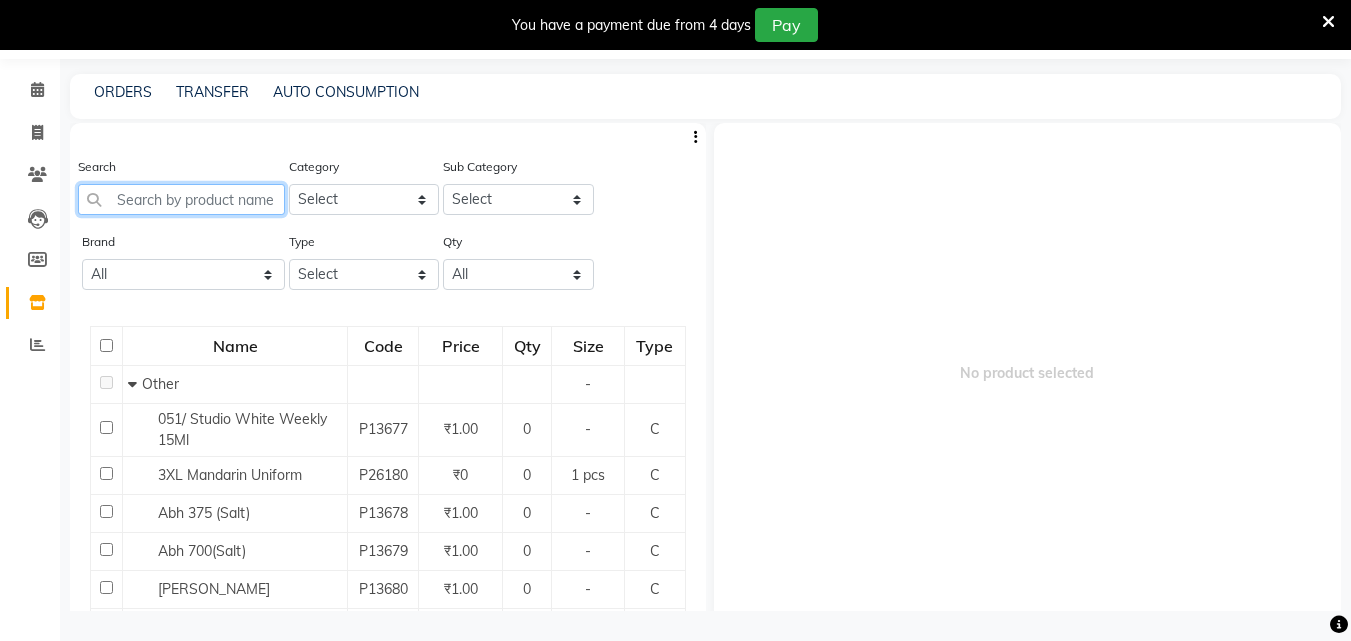 click 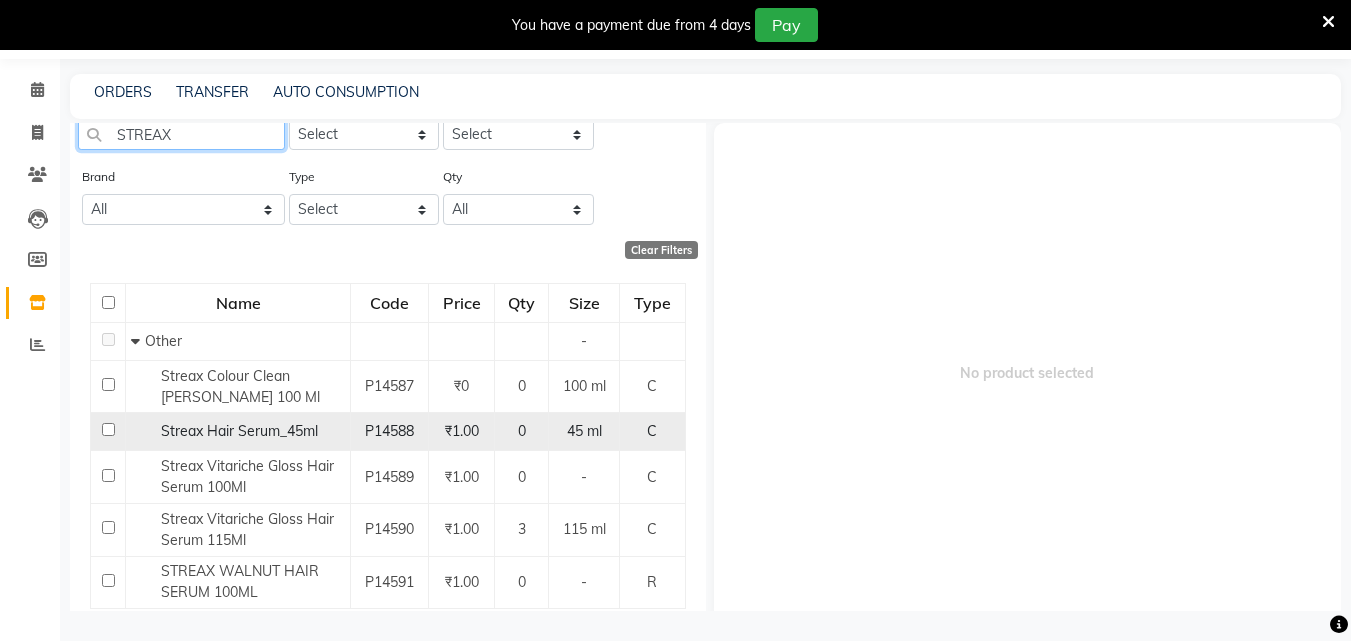scroll, scrollTop: 100, scrollLeft: 0, axis: vertical 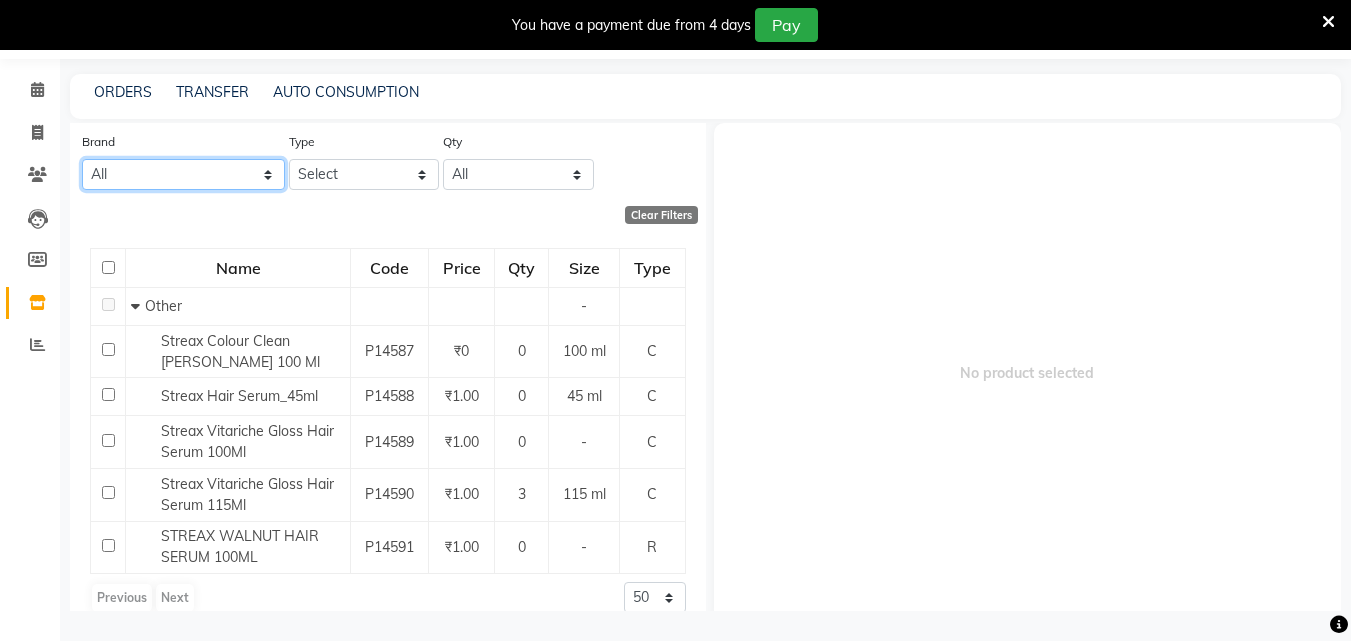 click on "All Null" 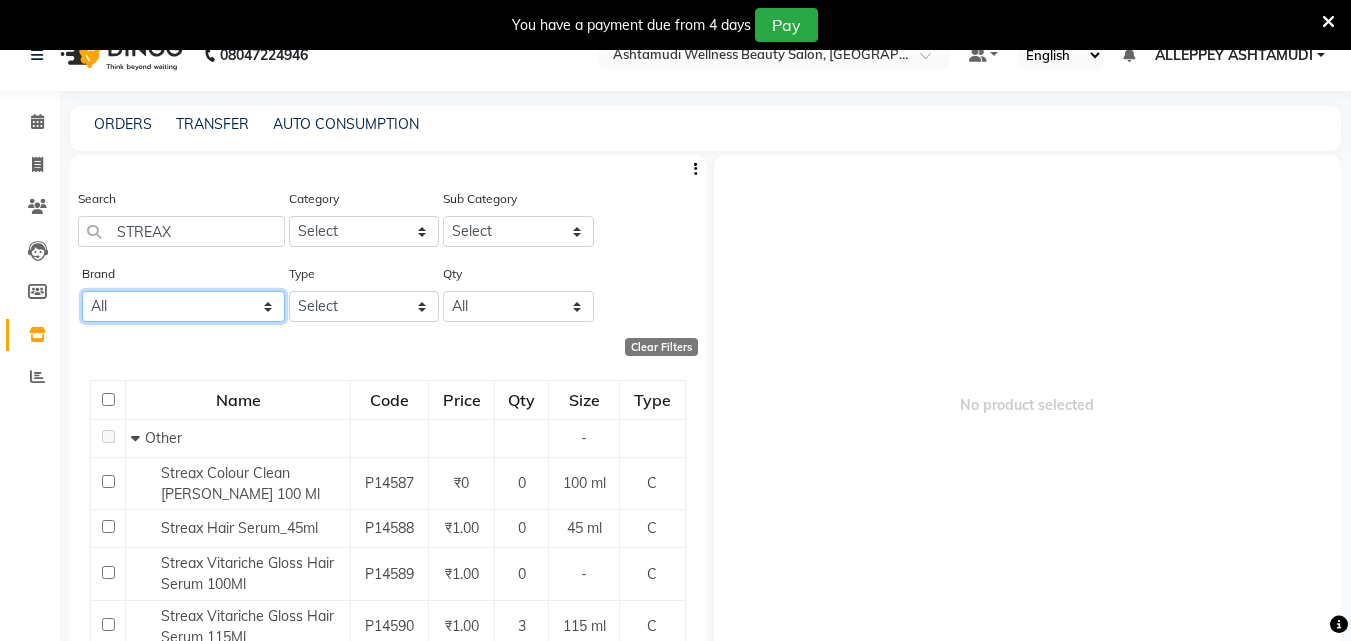 scroll, scrollTop: 0, scrollLeft: 0, axis: both 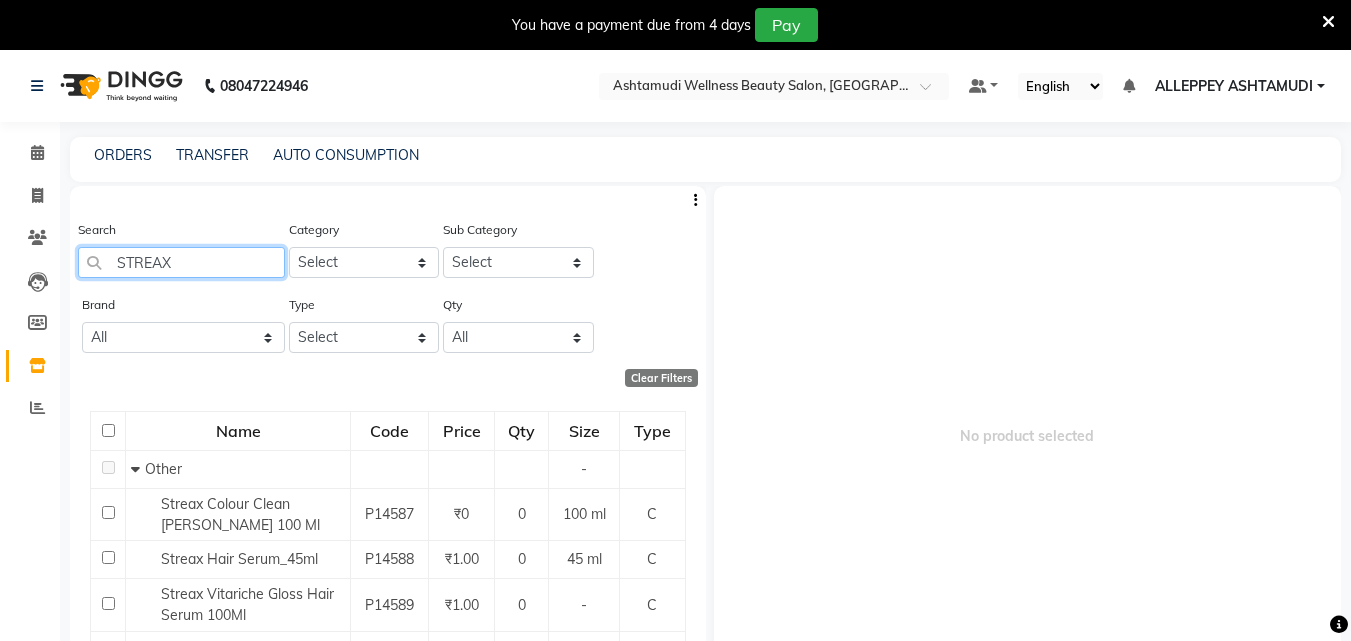 click on "STREAX" 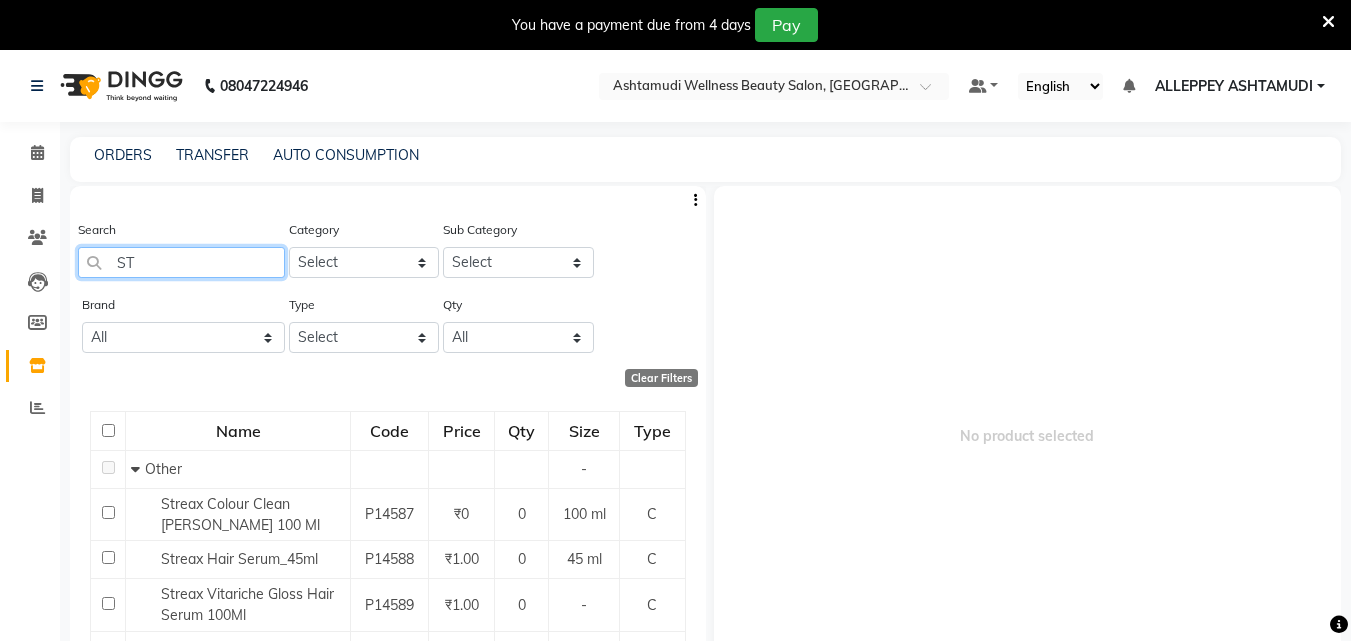 type on "S" 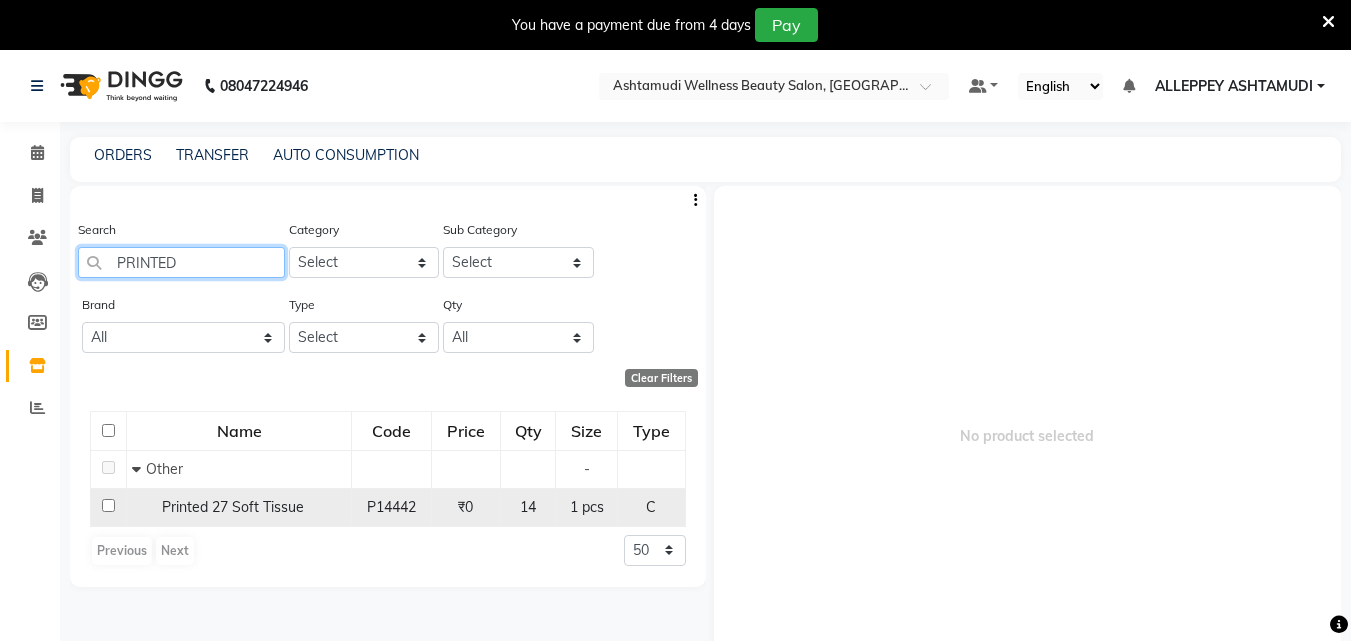 type on "PRINTED" 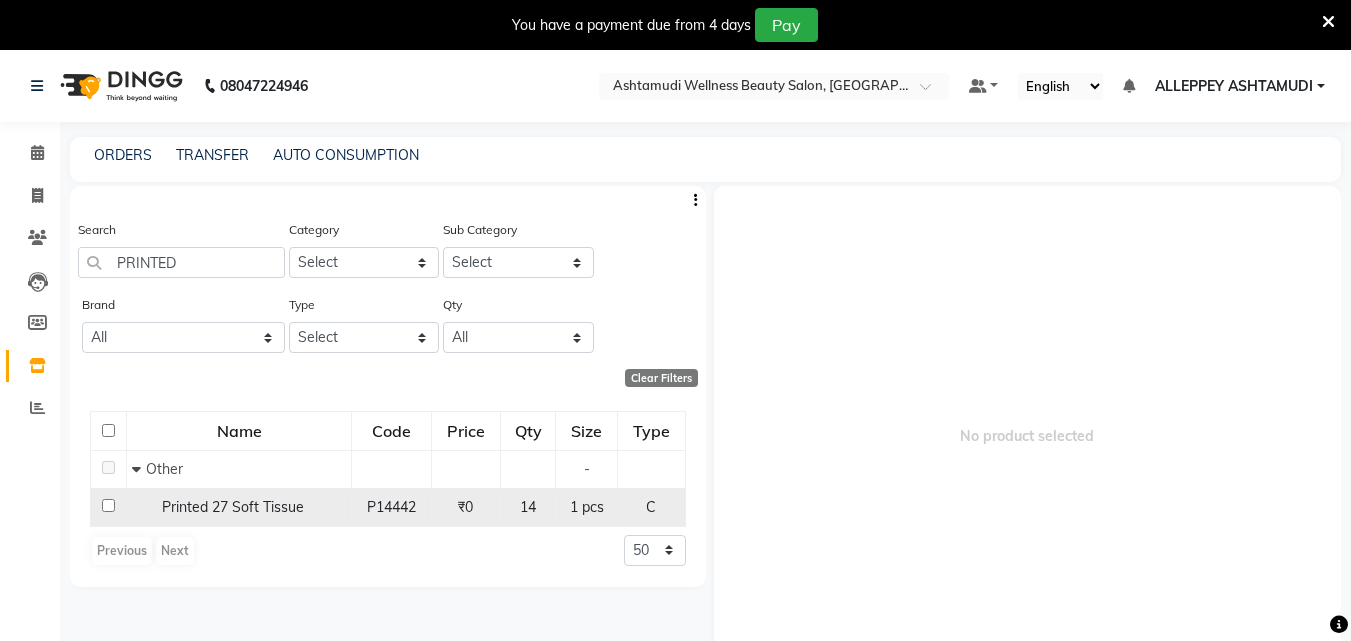 click 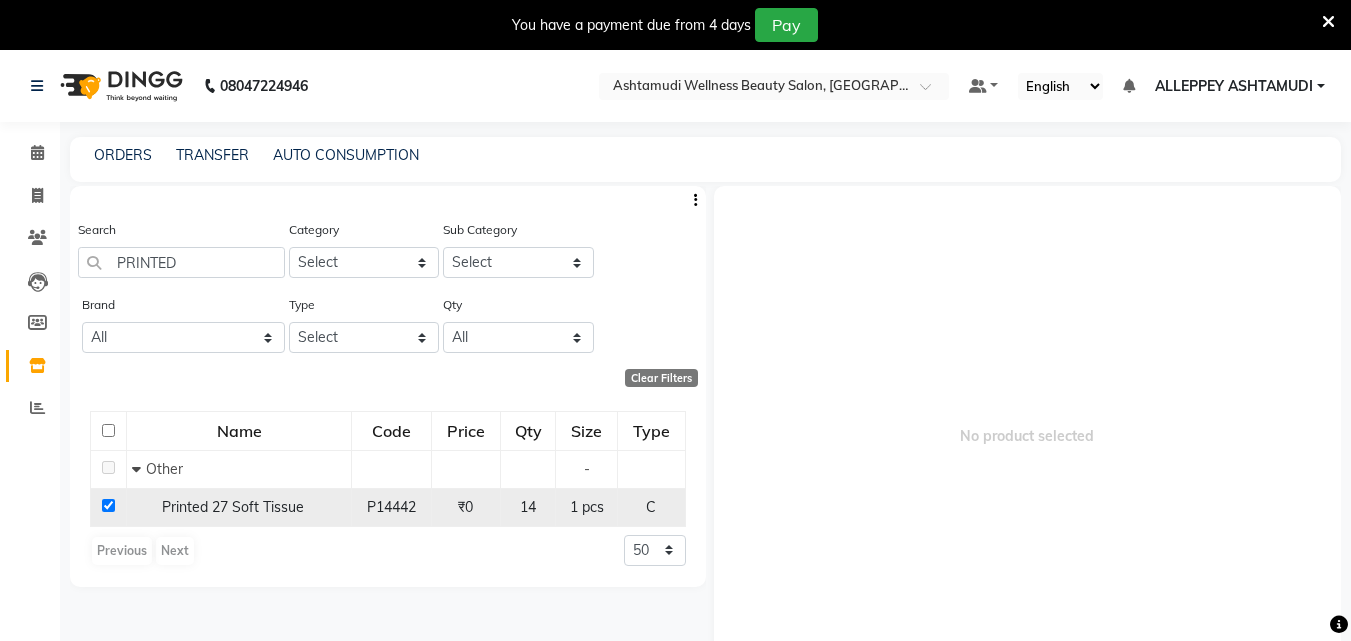 checkbox on "true" 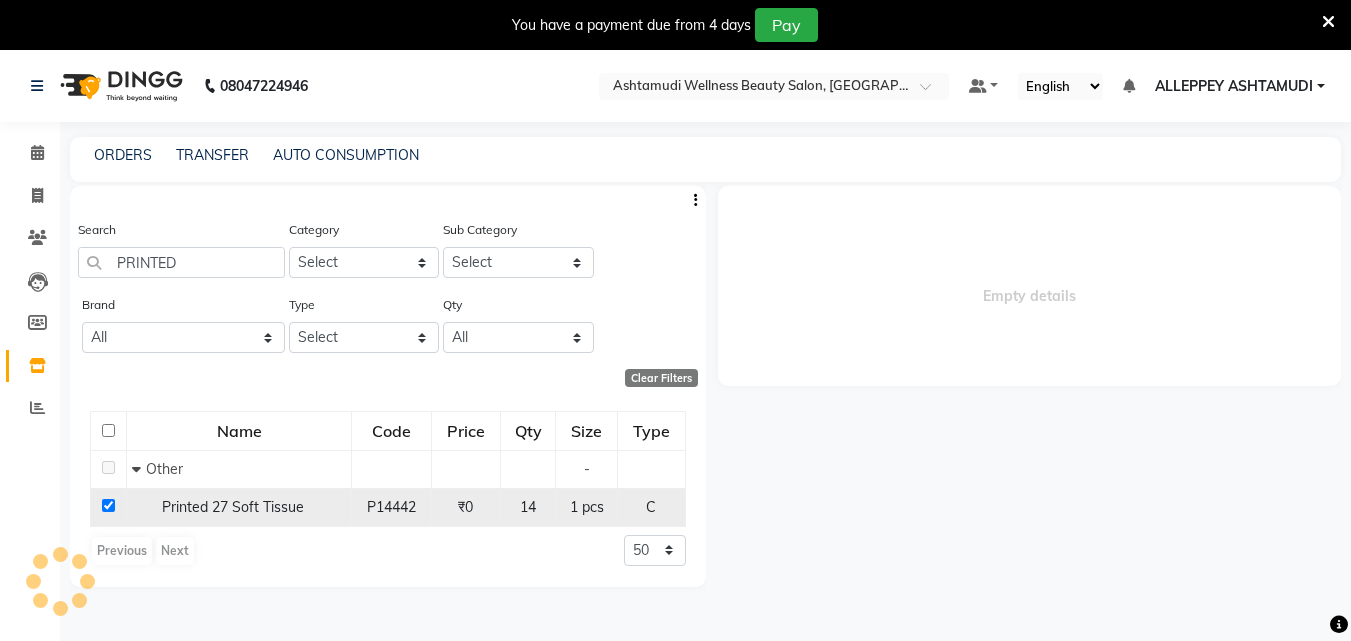 select 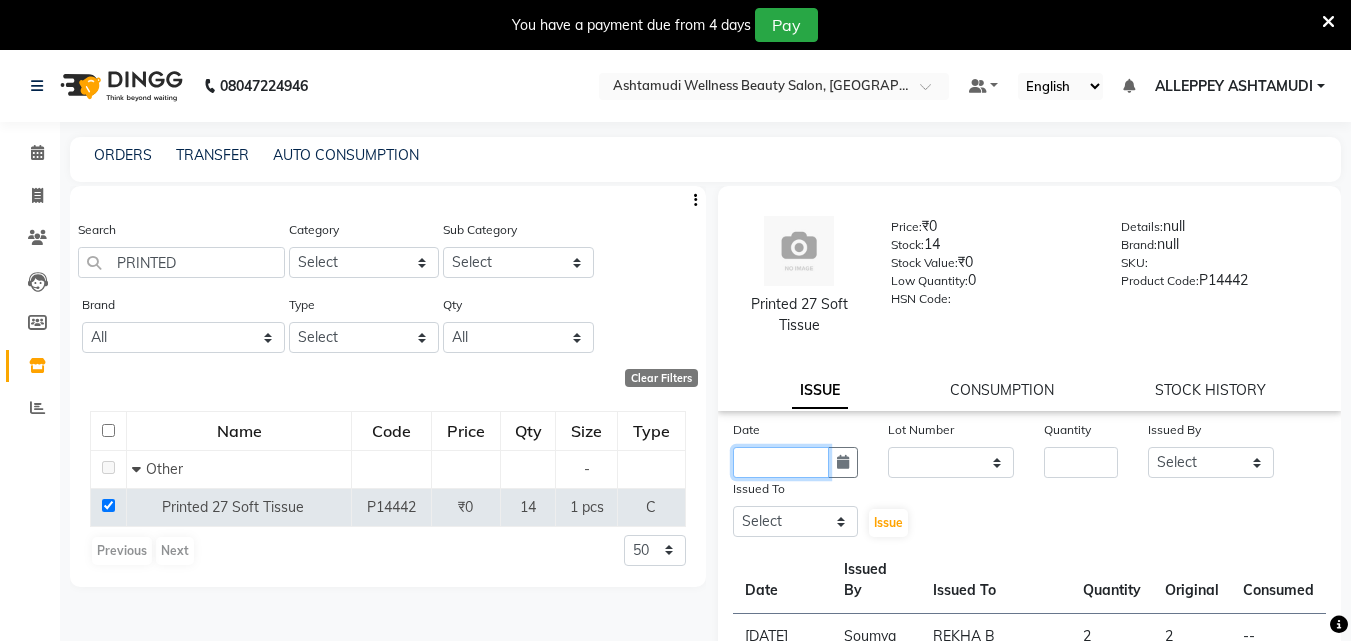 click 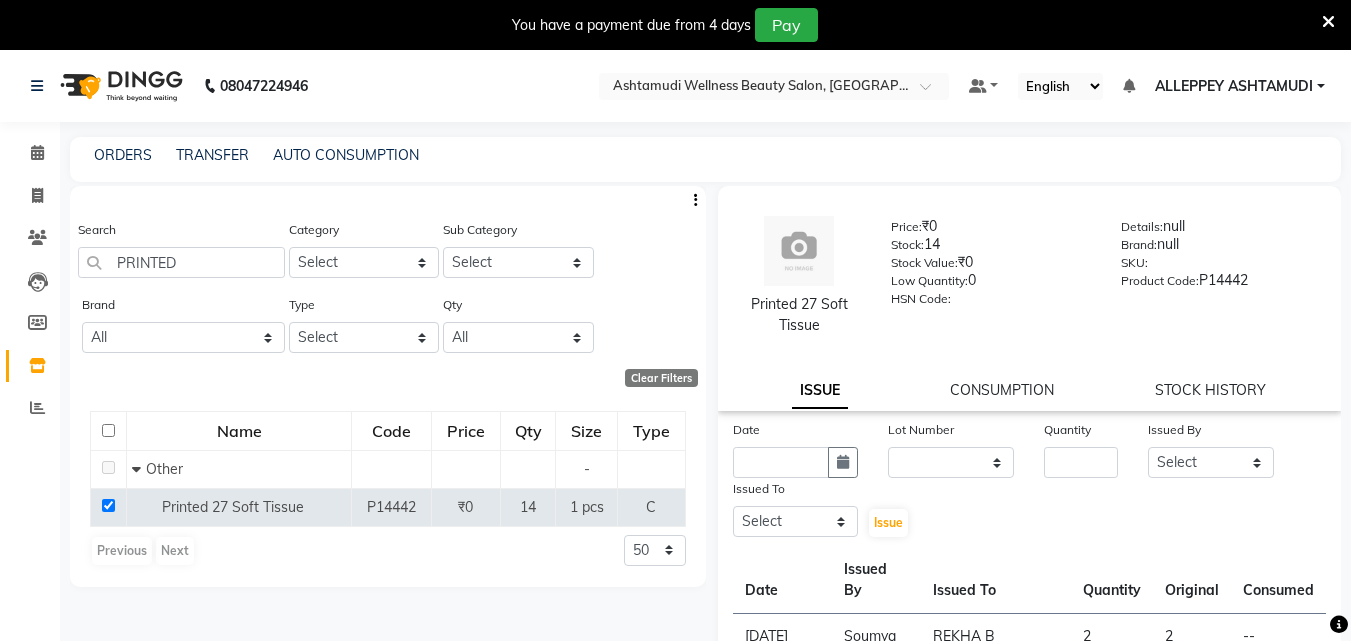select on "7" 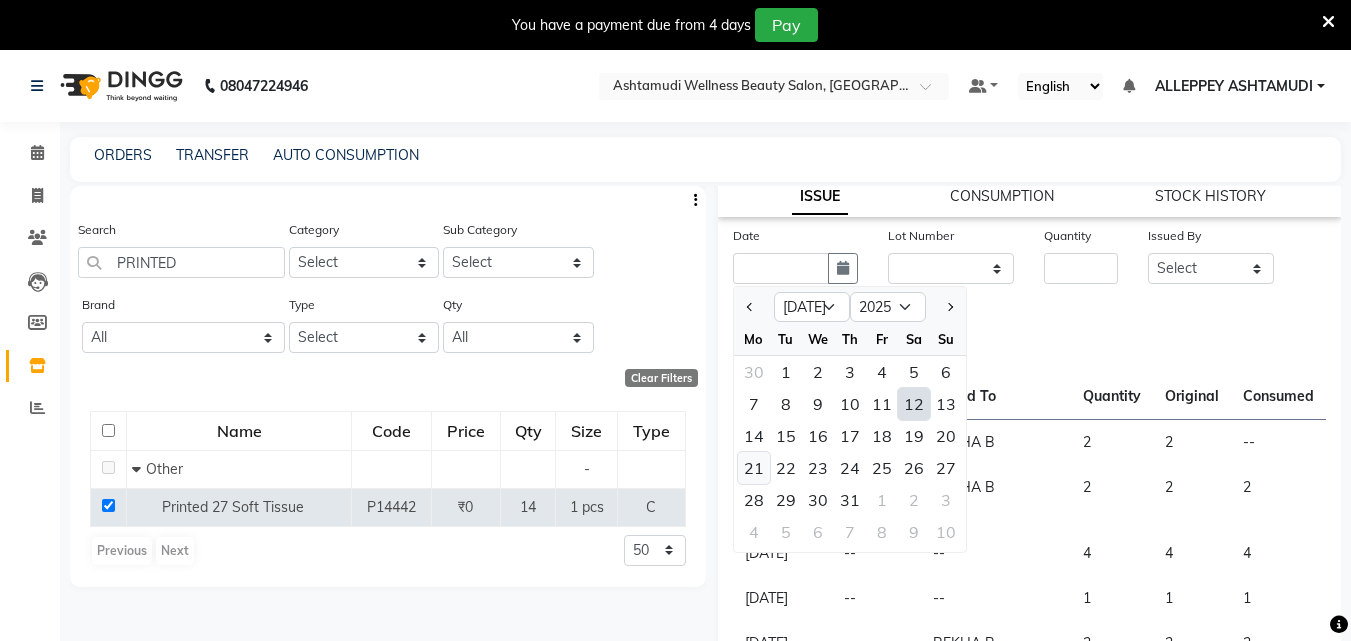 scroll, scrollTop: 200, scrollLeft: 0, axis: vertical 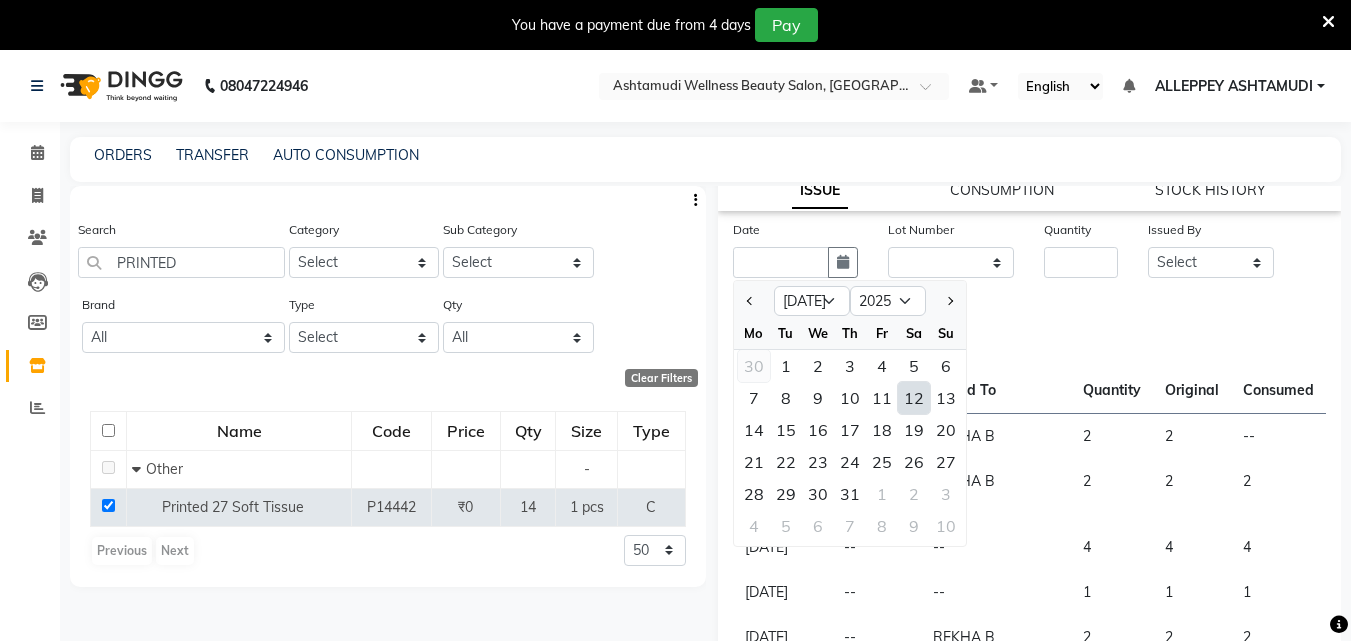 click on "30" 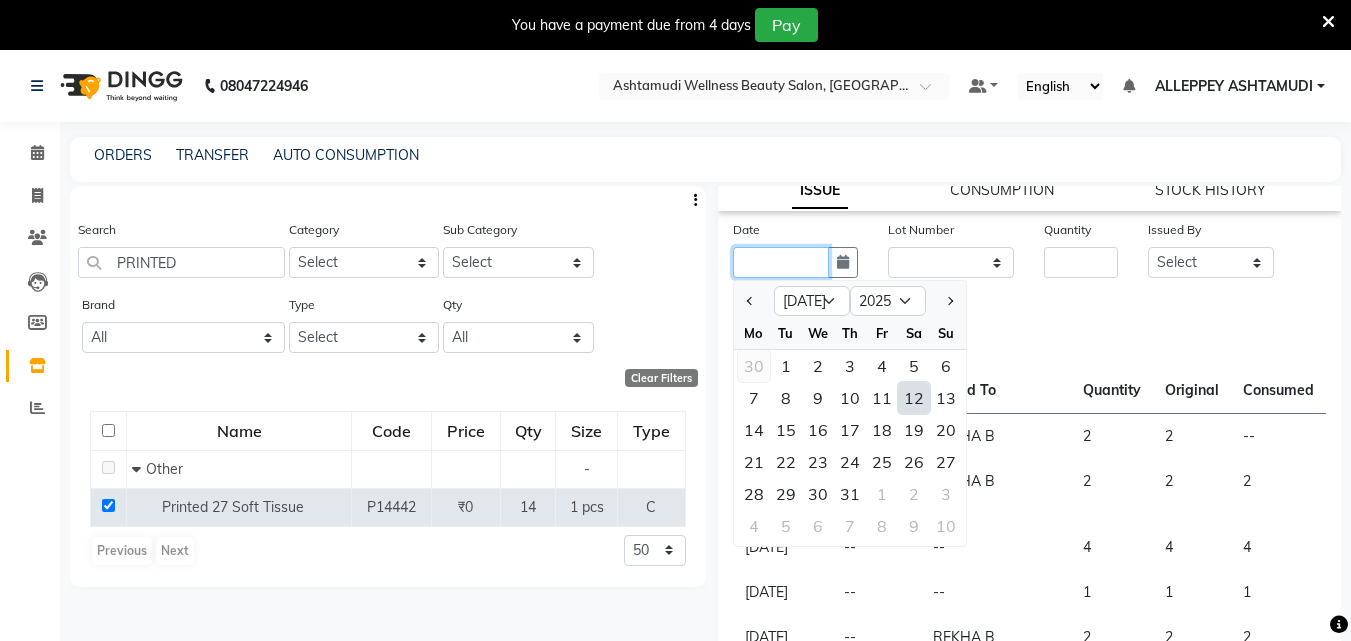 type on "30-06-2025" 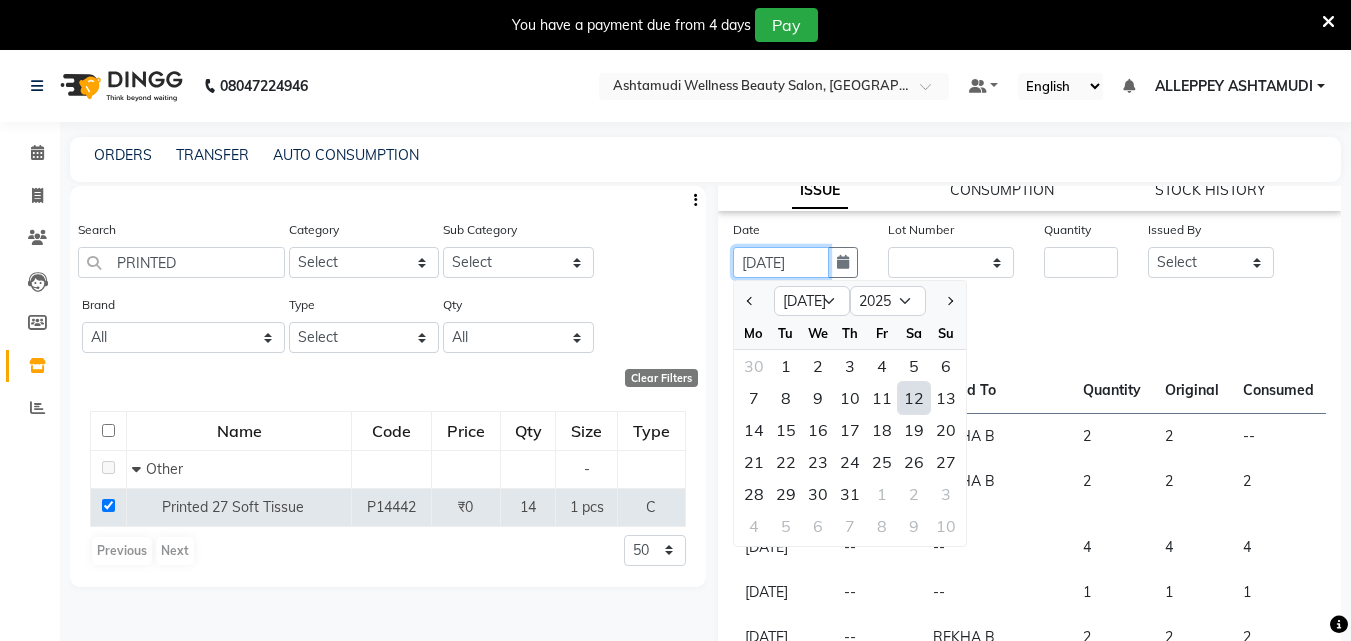 scroll, scrollTop: 0, scrollLeft: 4, axis: horizontal 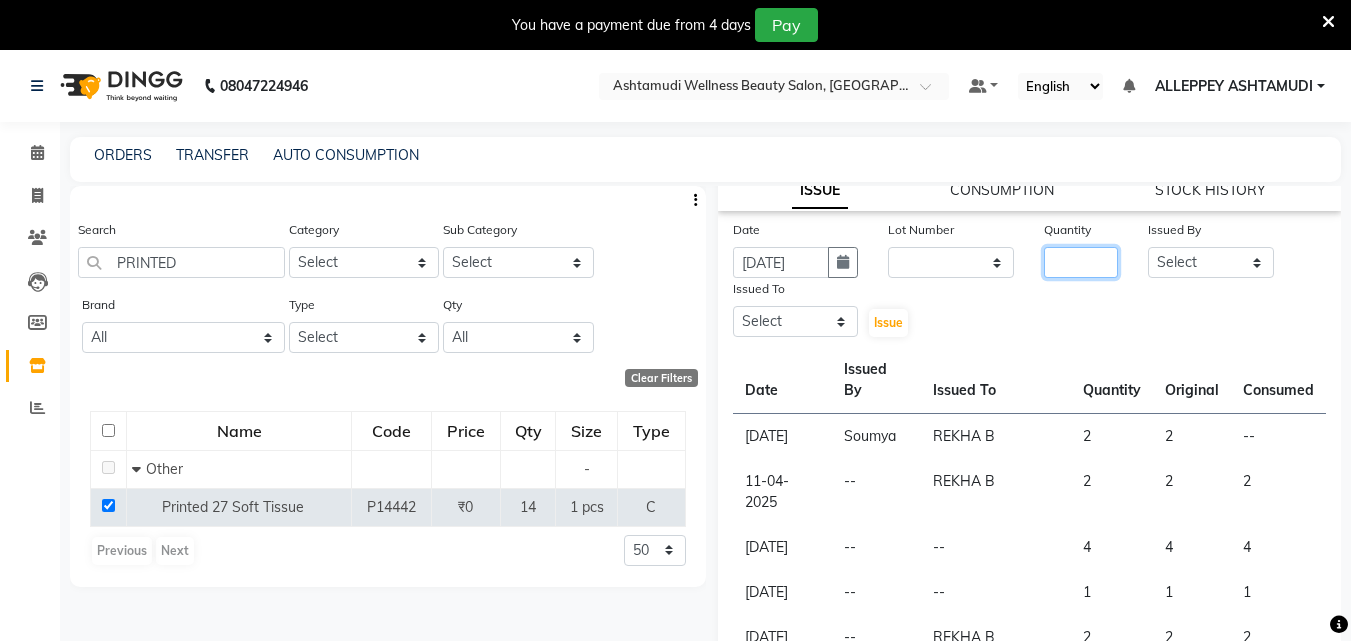 click 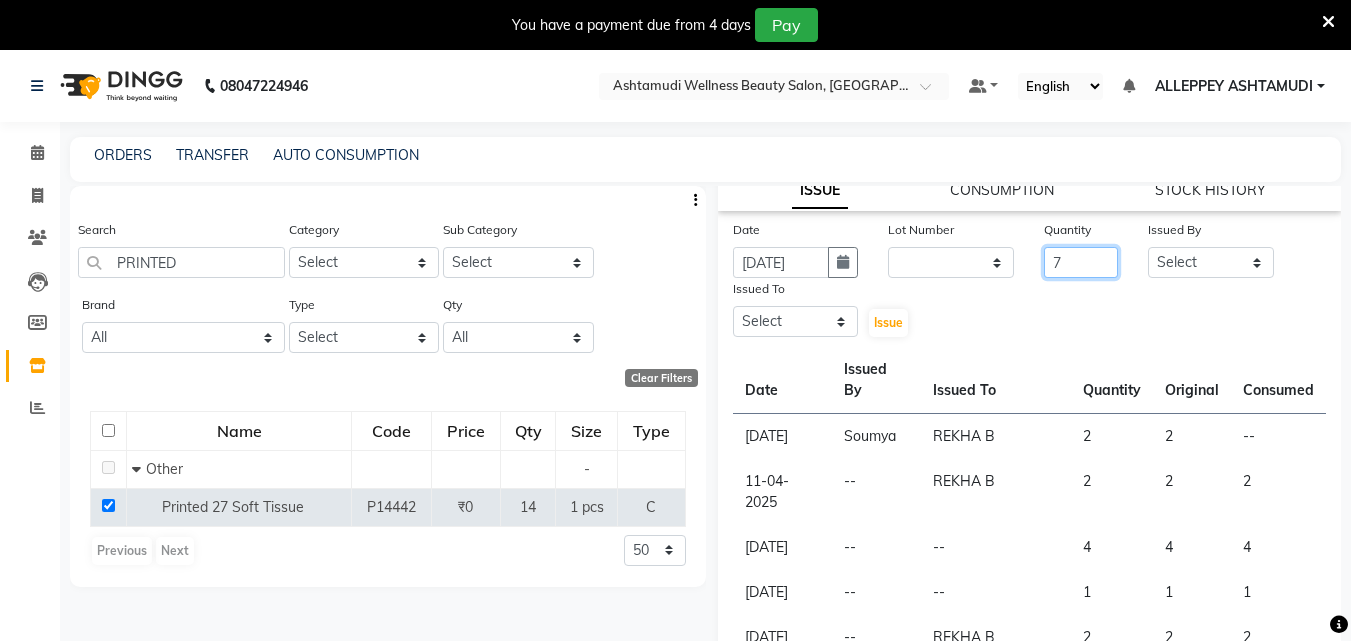 type on "7" 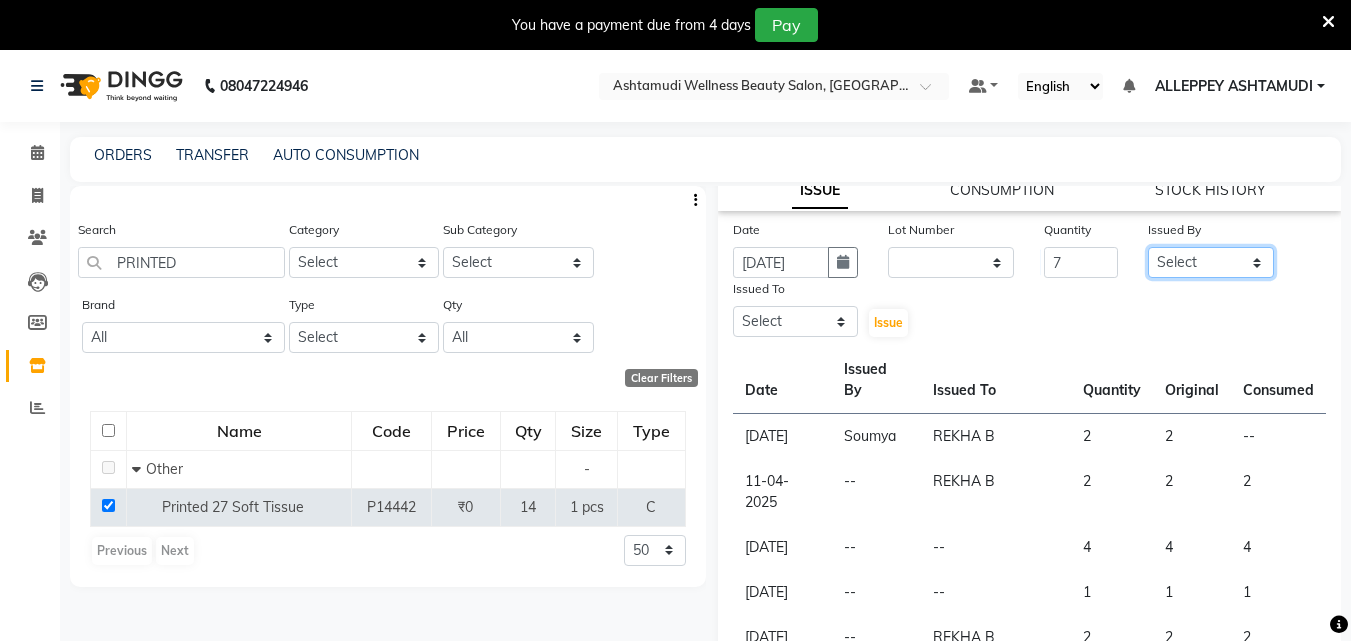 click on "Select ALLEPPEY ASHTAMUDI Jyothy REKHA B ROSELIN Soumya Sreedevi" 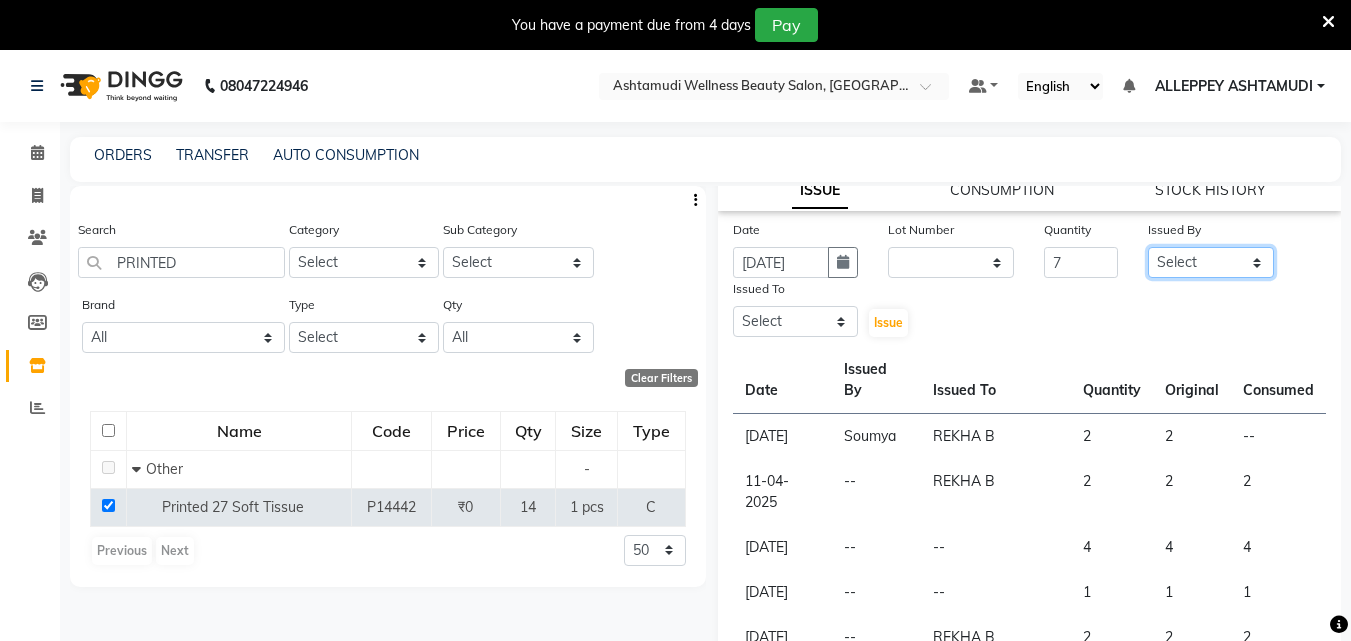 select on "57585" 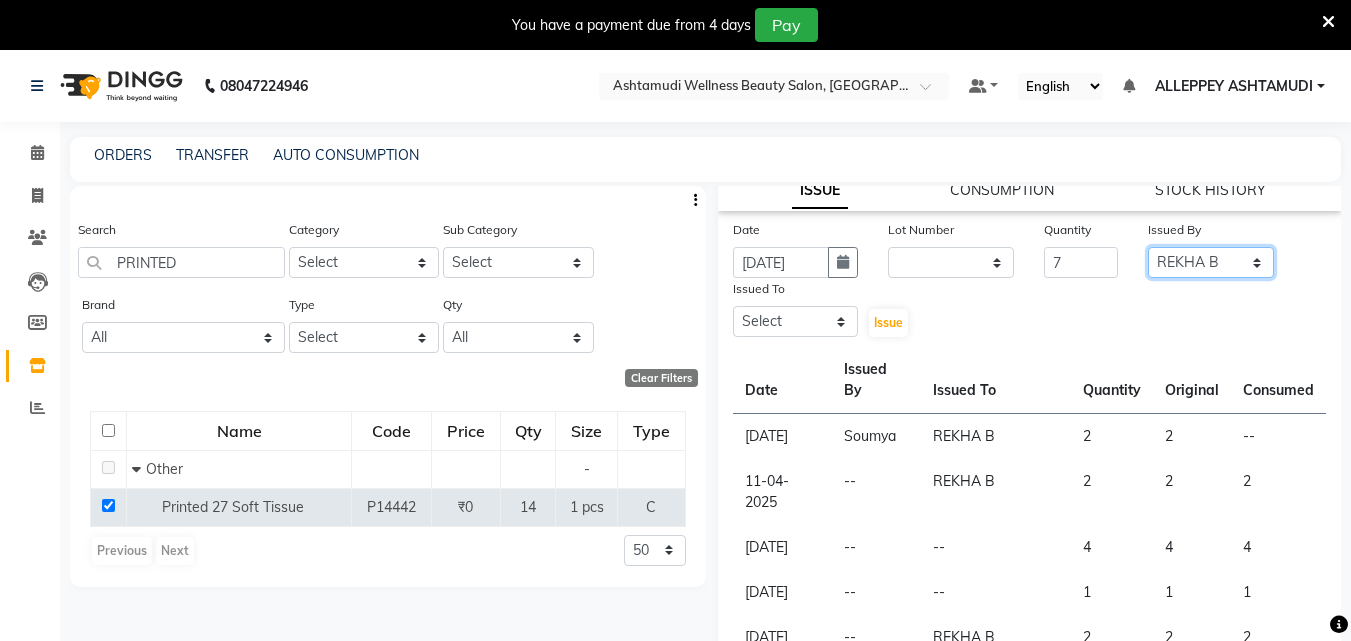 click on "Select ALLEPPEY ASHTAMUDI Jyothy REKHA B ROSELIN Soumya Sreedevi" 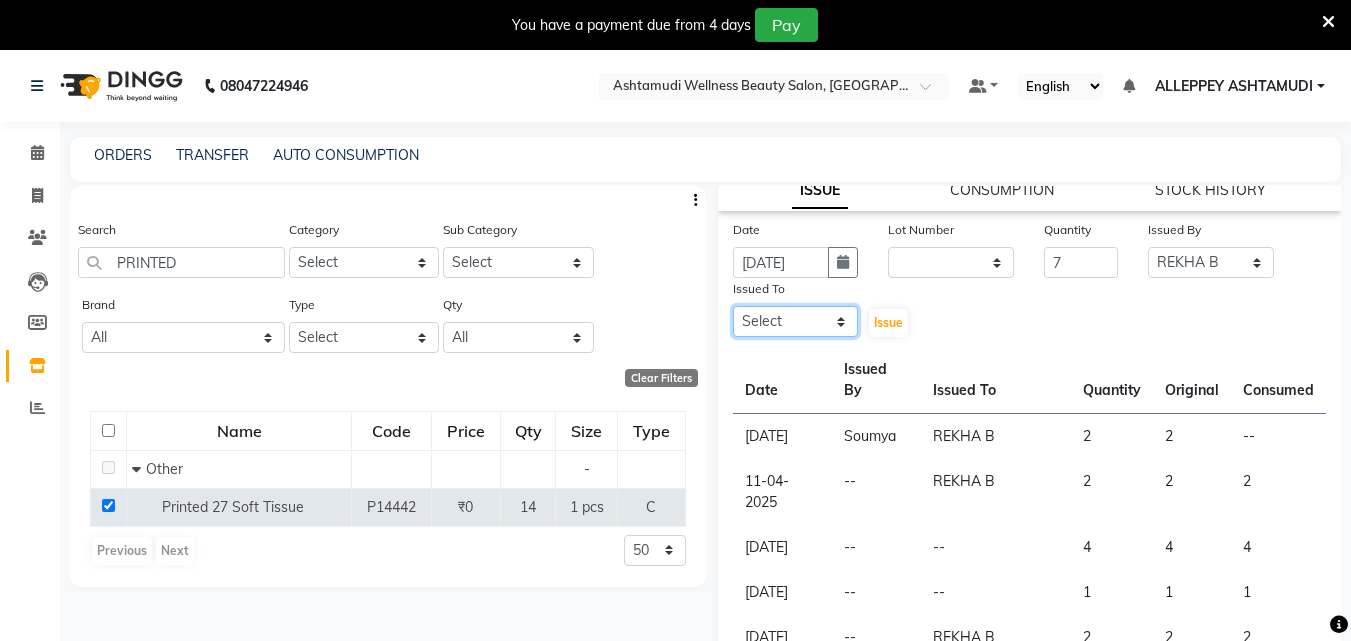 click on "Select ALLEPPEY ASHTAMUDI Jyothy REKHA B ROSELIN Soumya Sreedevi" 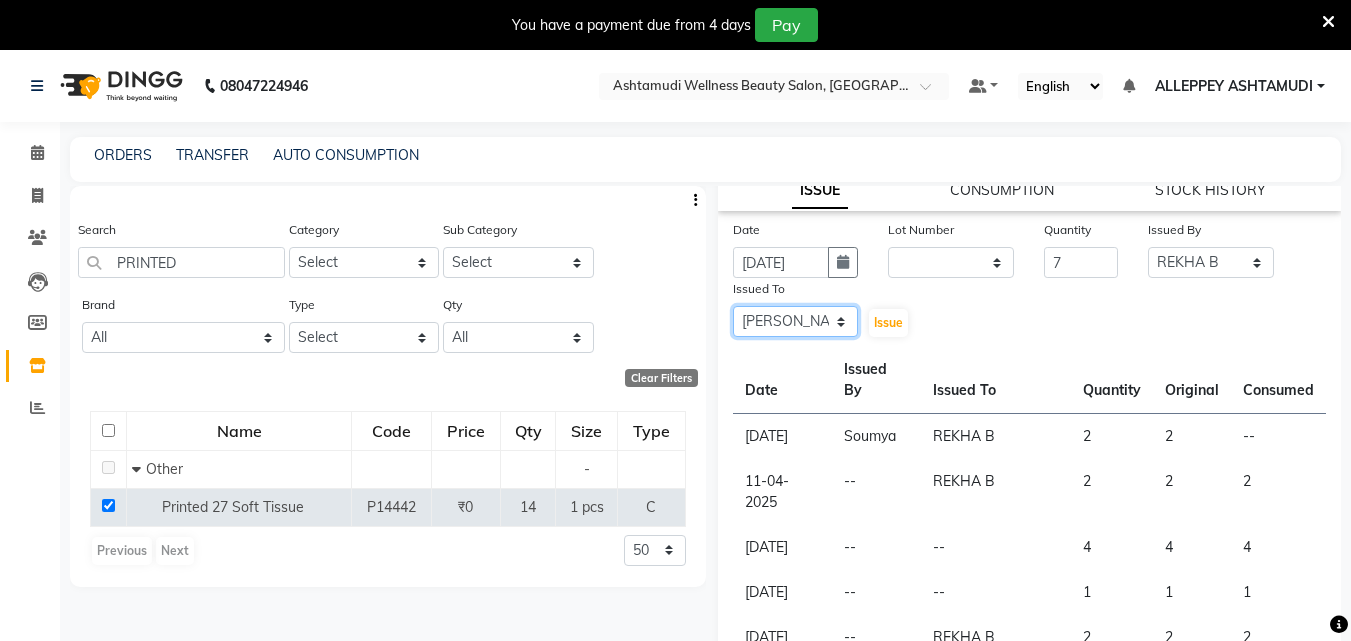click on "Select ALLEPPEY ASHTAMUDI Jyothy REKHA B ROSELIN Soumya Sreedevi" 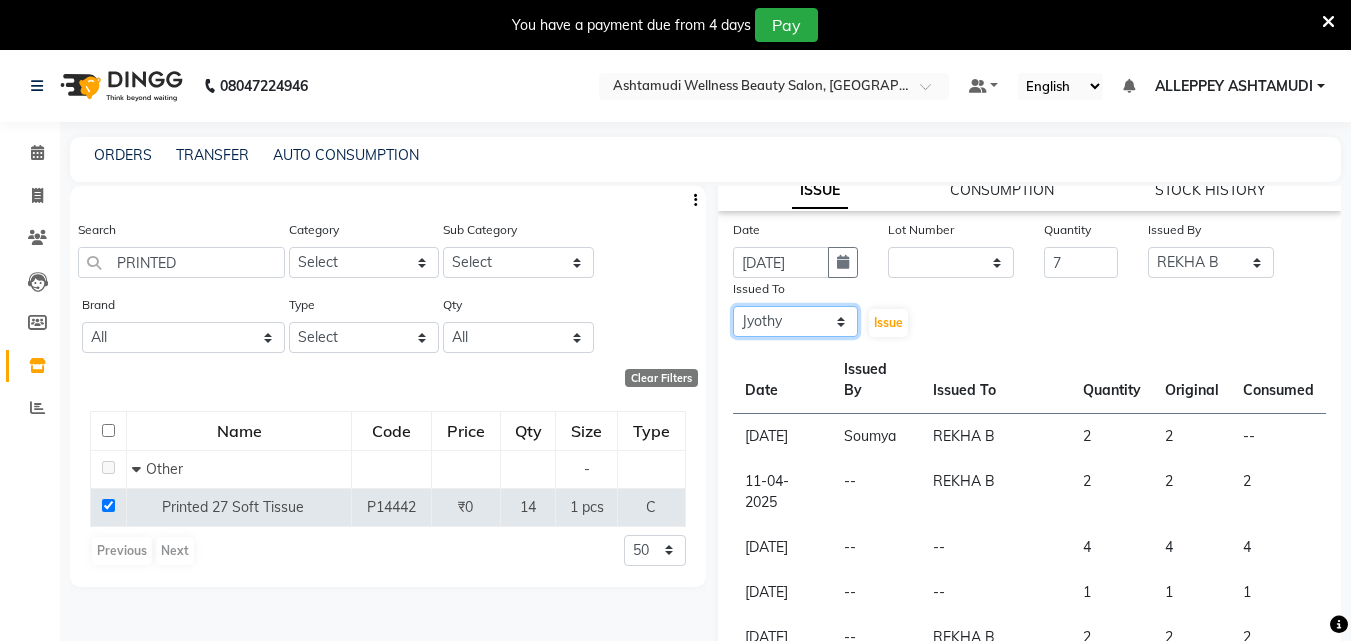 click on "Select ALLEPPEY ASHTAMUDI Jyothy REKHA B ROSELIN Soumya Sreedevi" 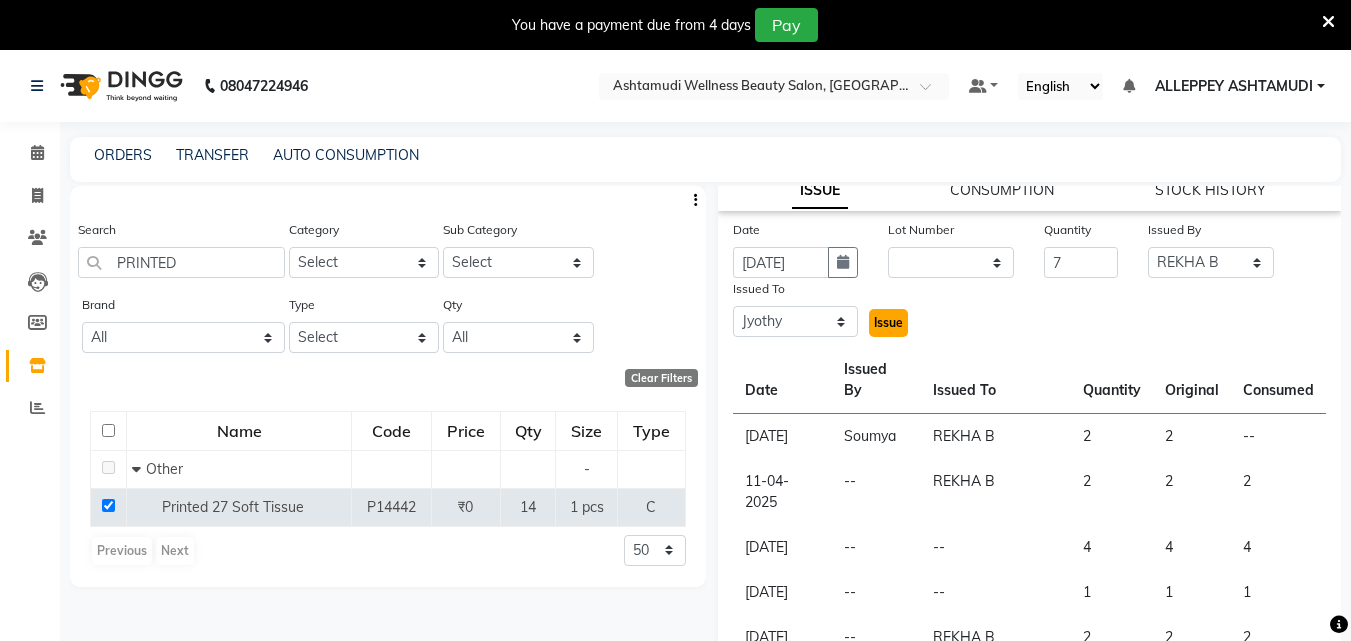 click on "Issue" 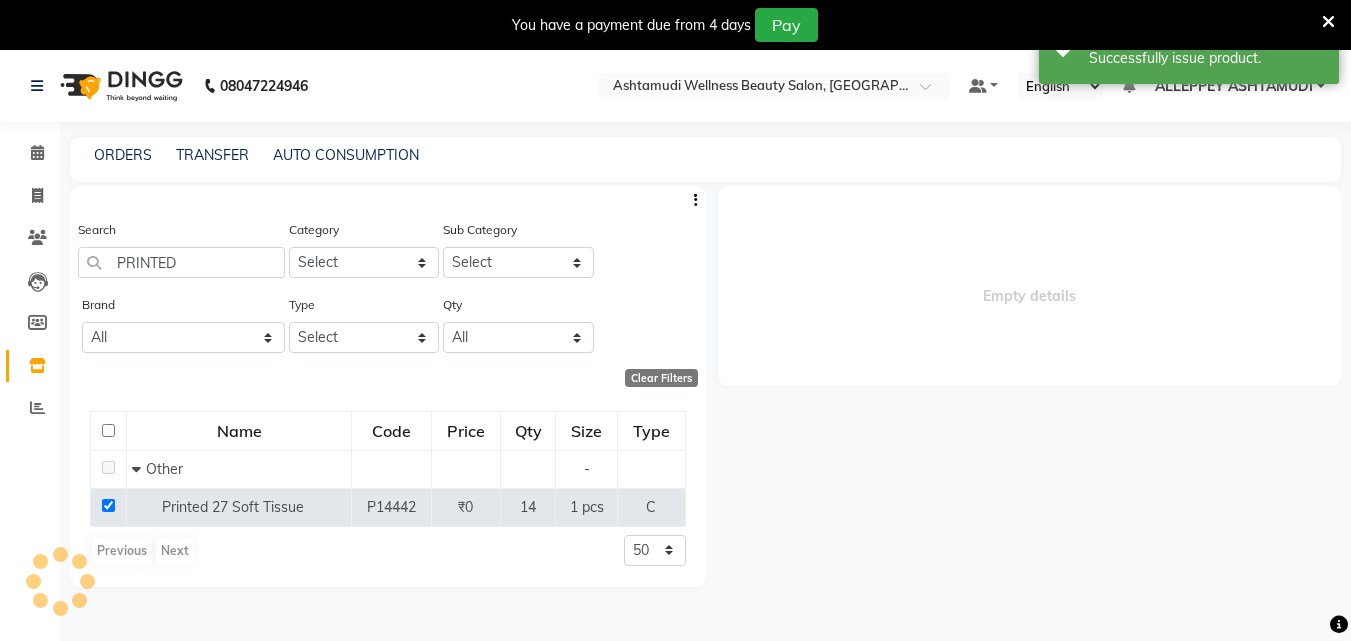scroll, scrollTop: 0, scrollLeft: 0, axis: both 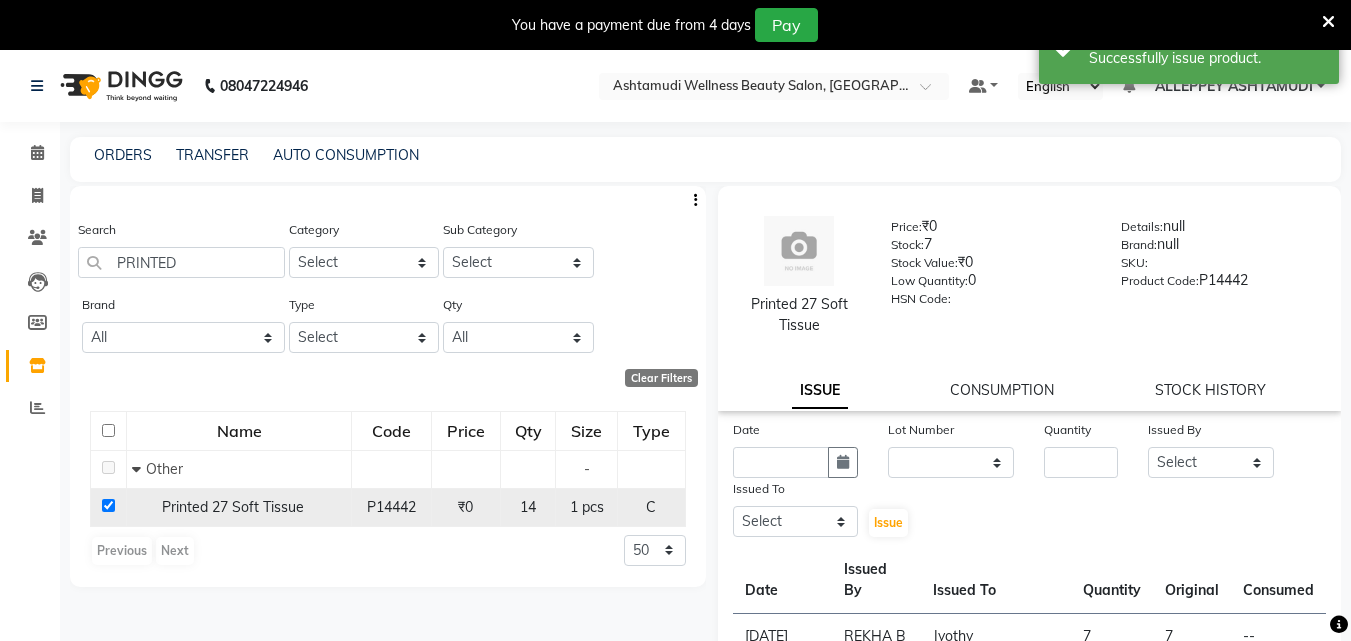 click 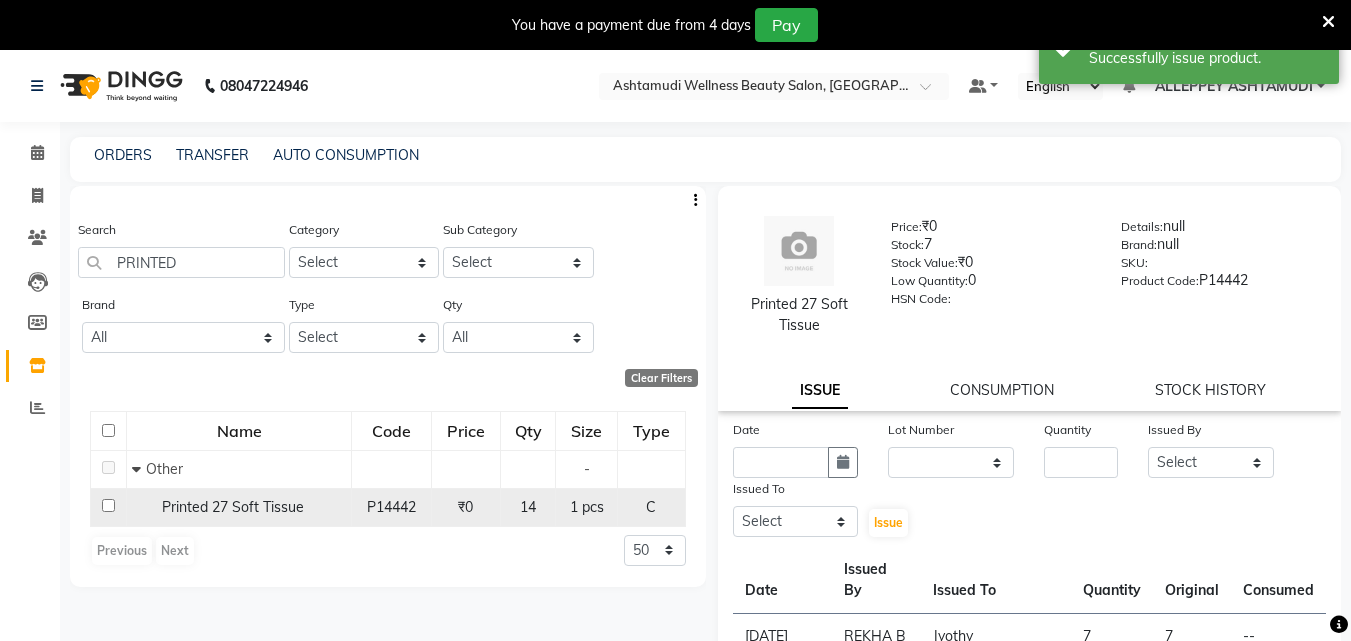 checkbox on "false" 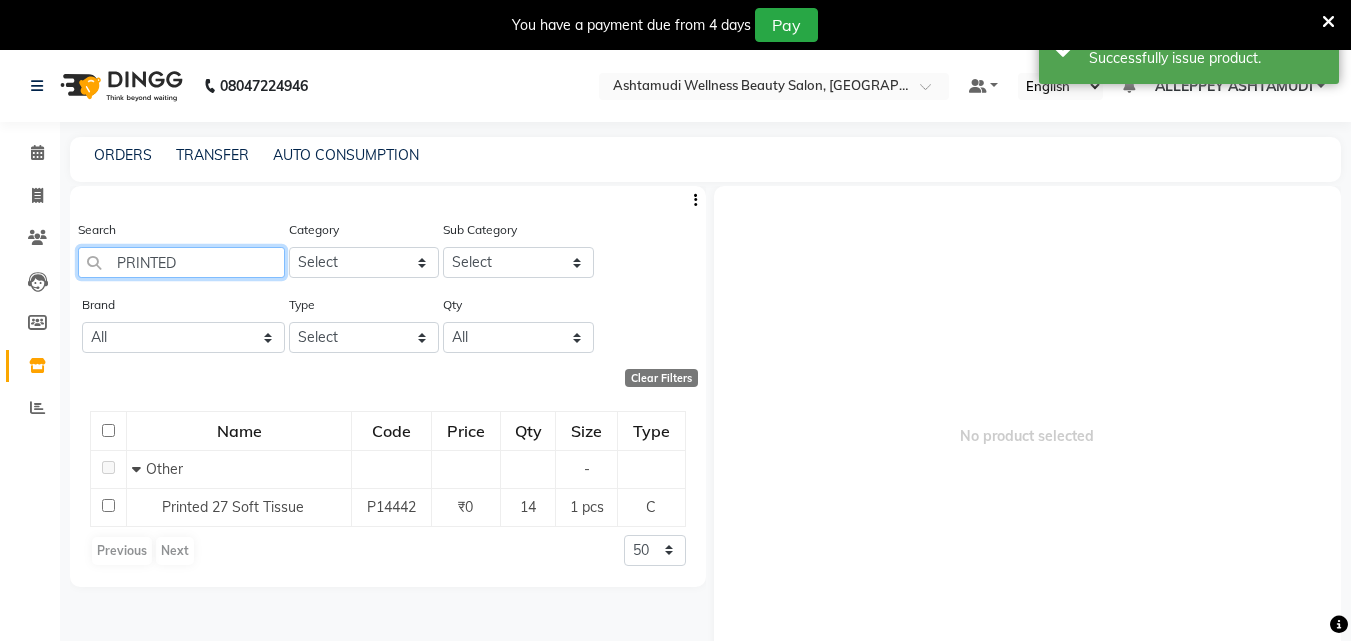 click on "PRINTED" 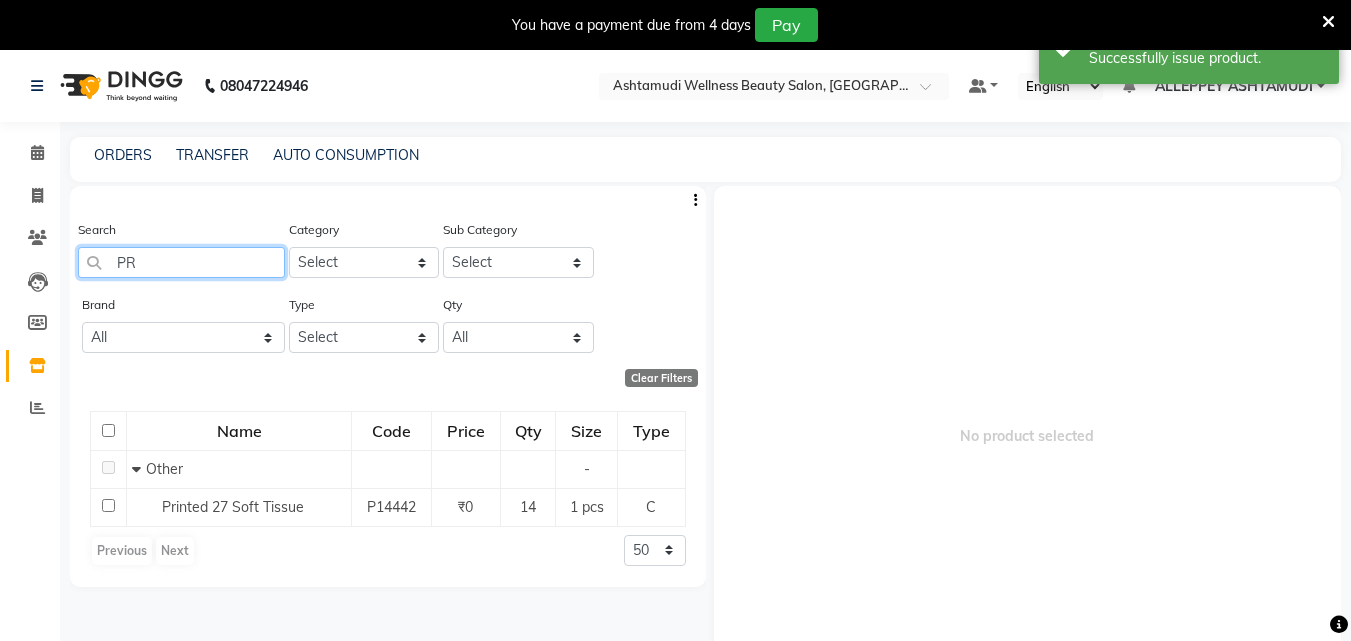 type on "P" 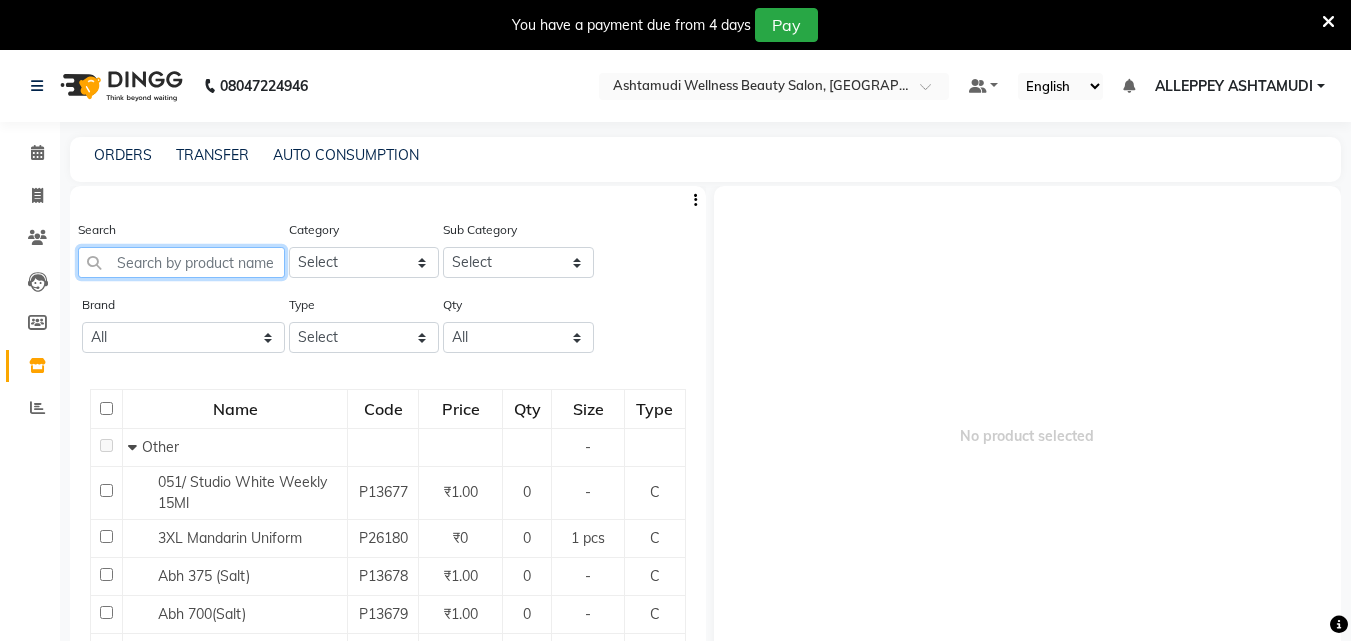 click 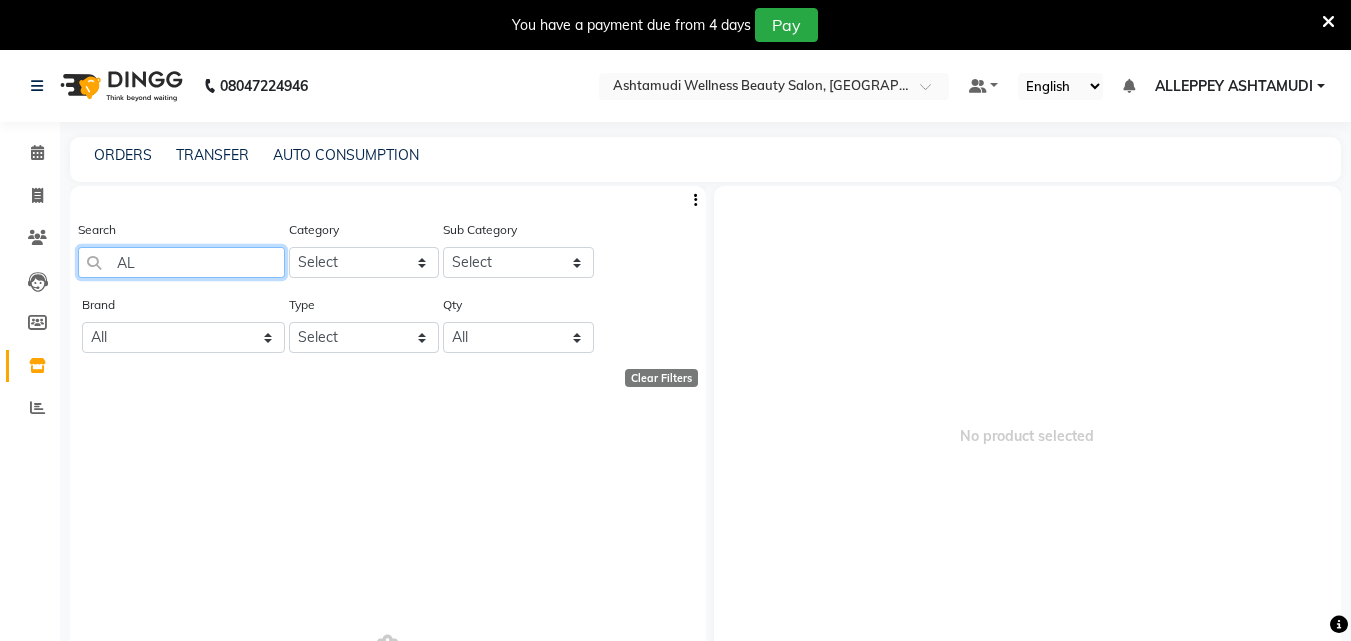 type on "A" 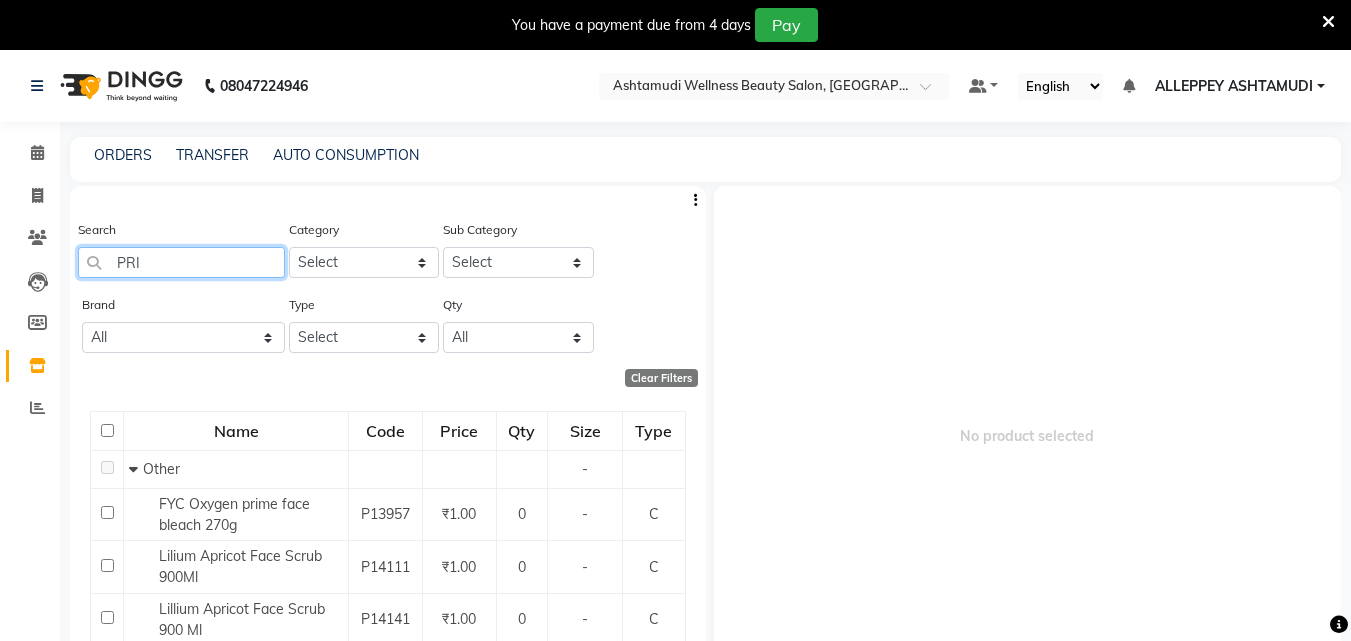 click on "PRI" 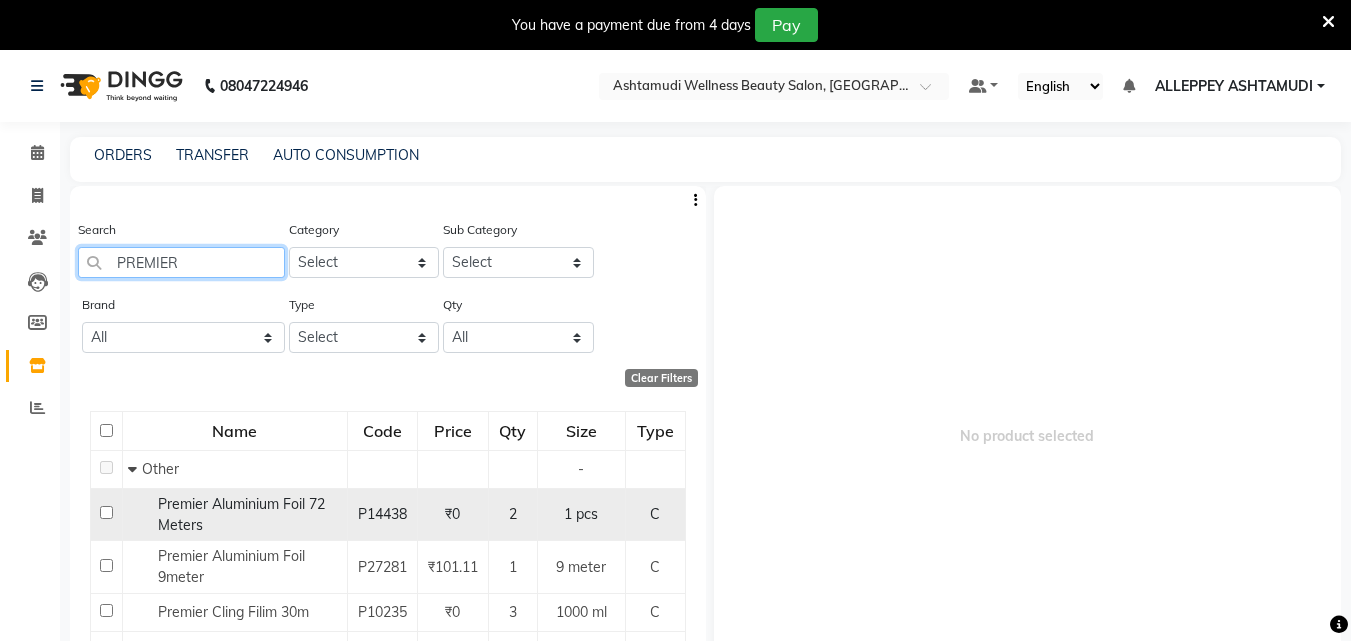 type on "PREMIER" 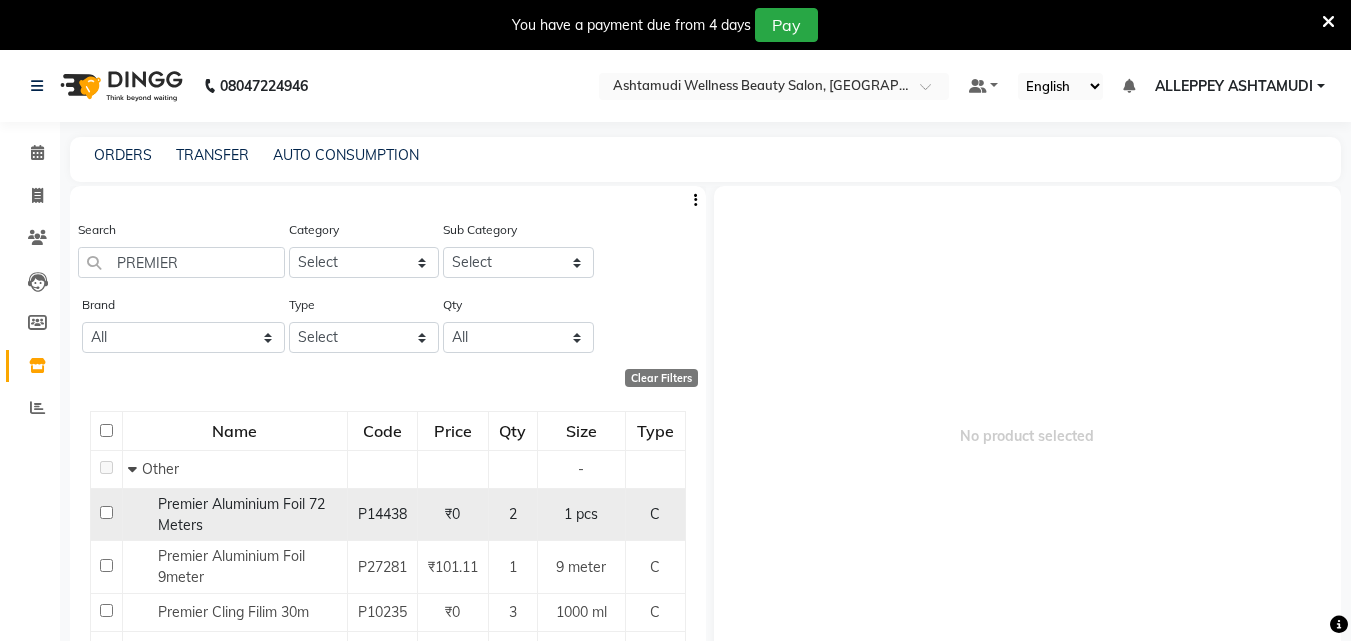 click 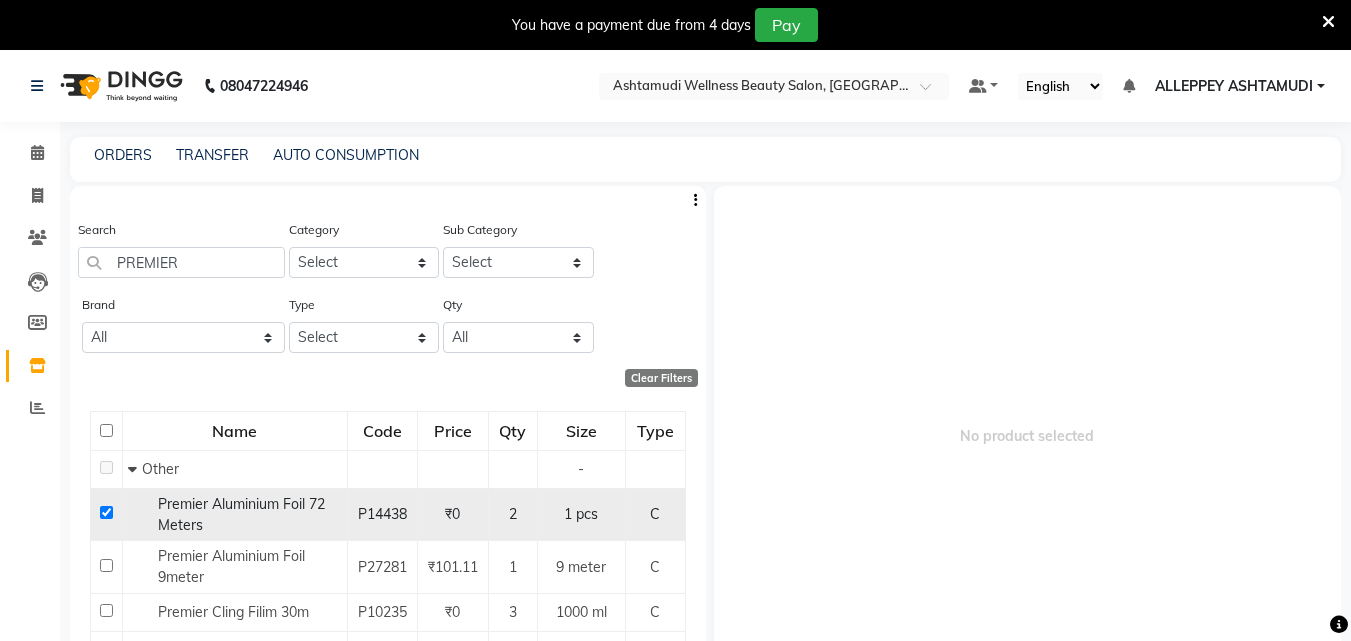checkbox on "true" 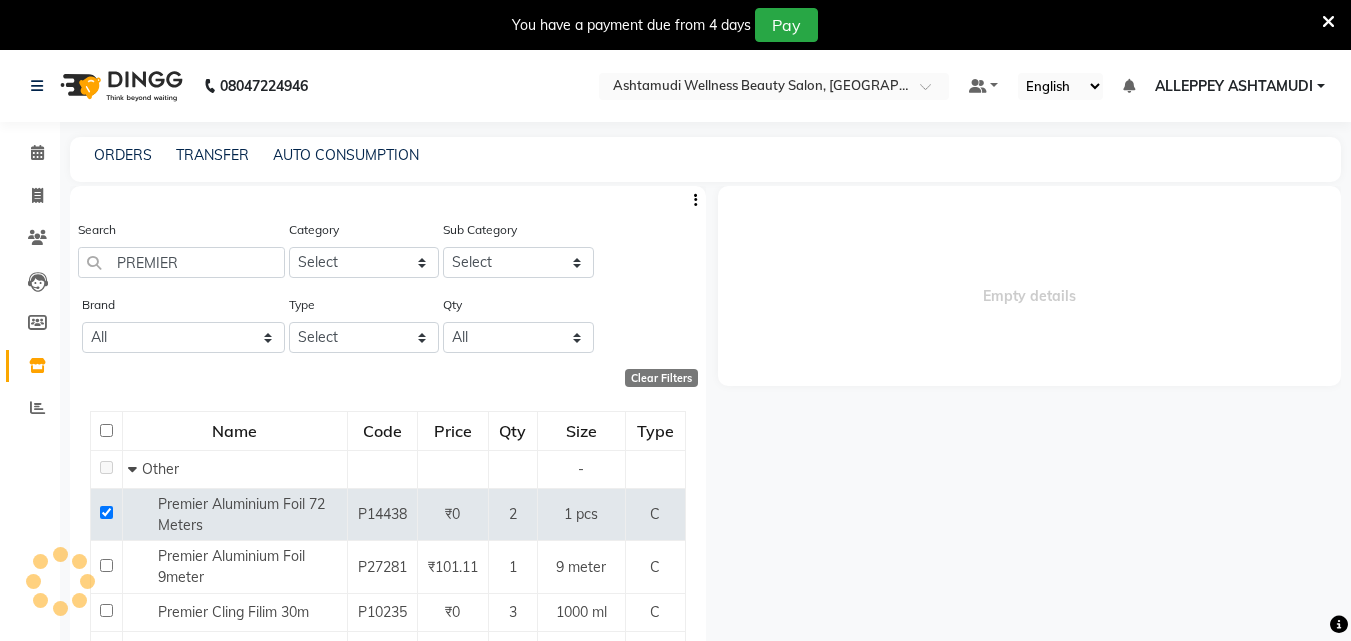 select 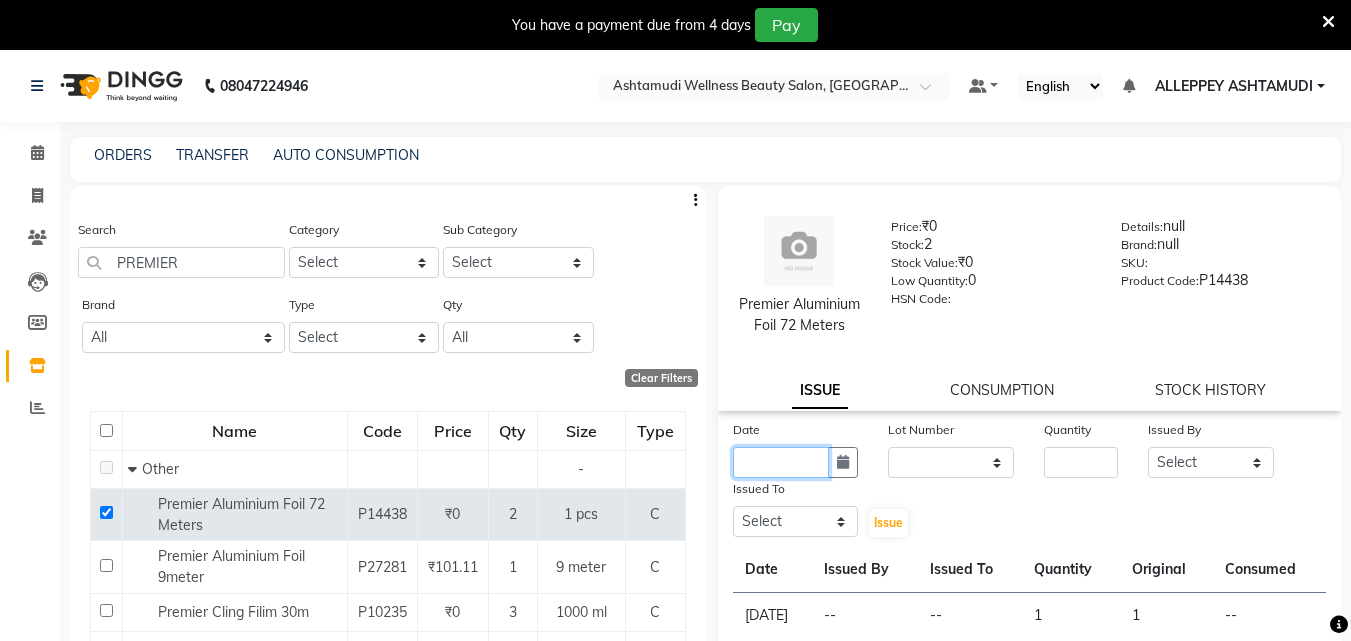 click 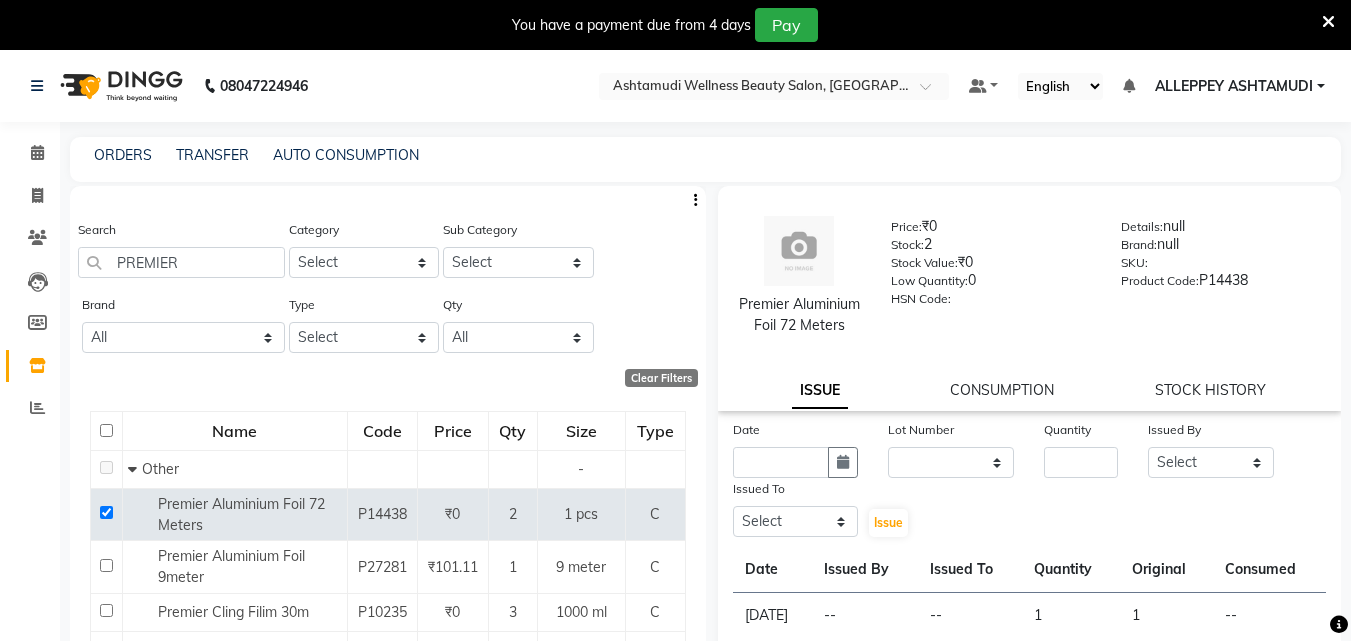 select on "7" 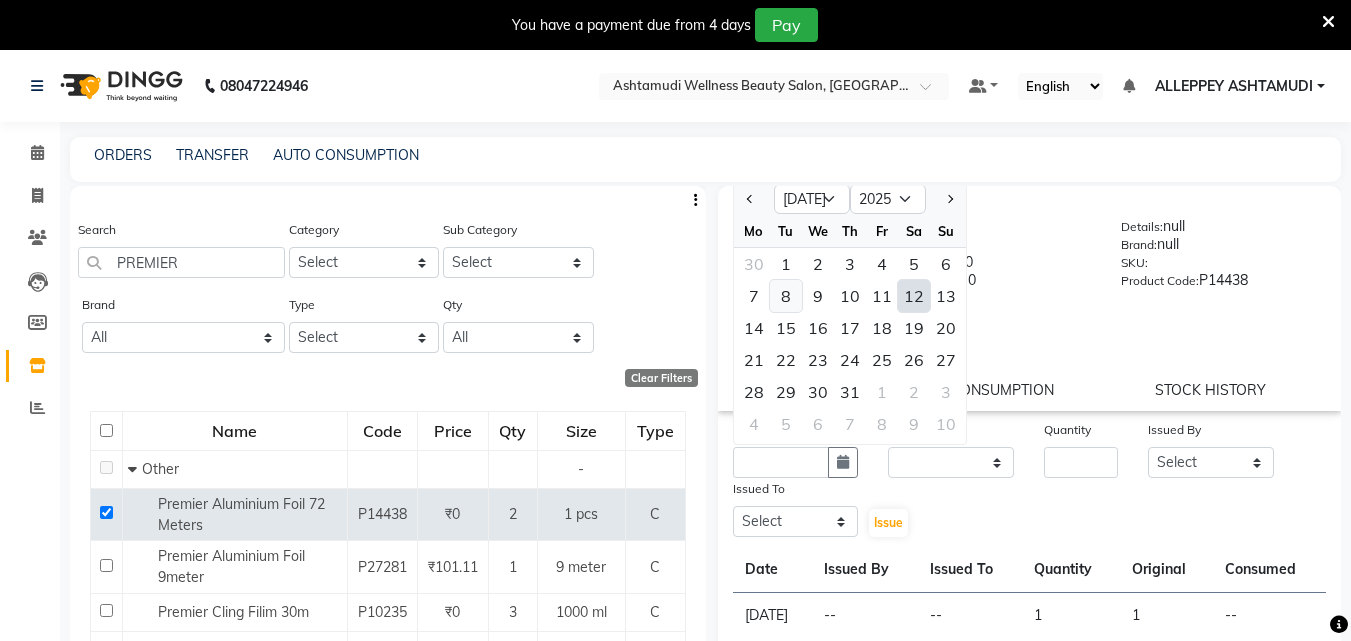 click on "8" 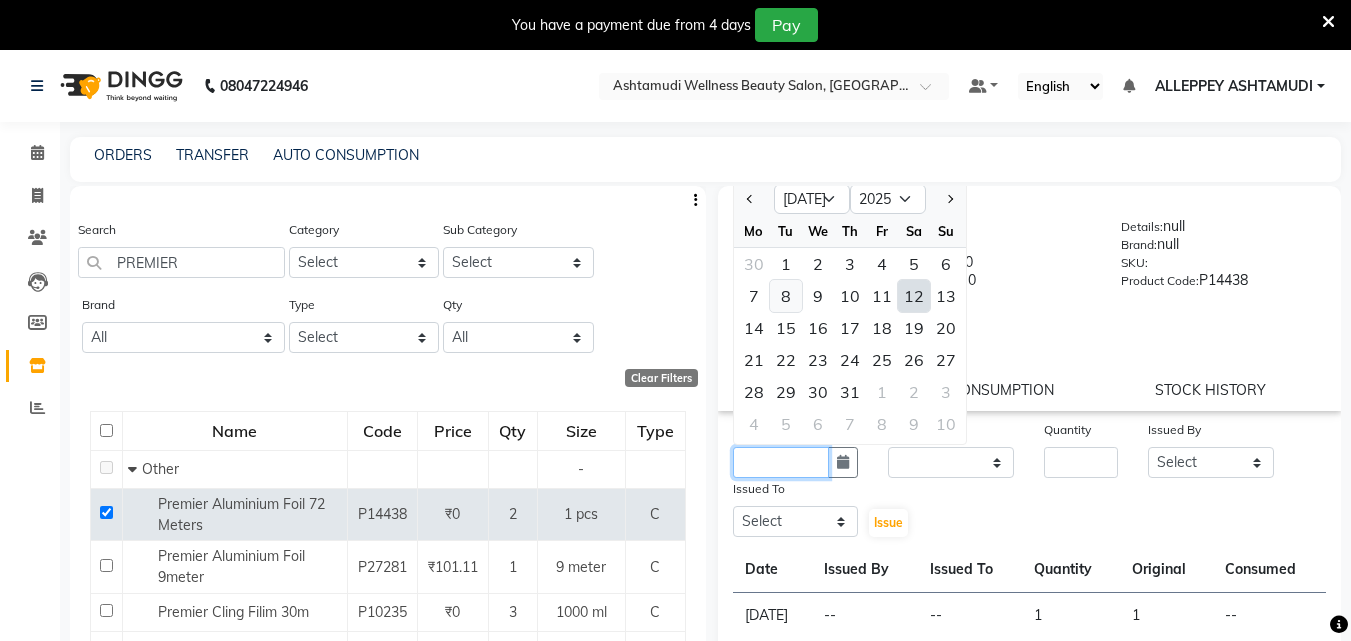 type on "08-07-2025" 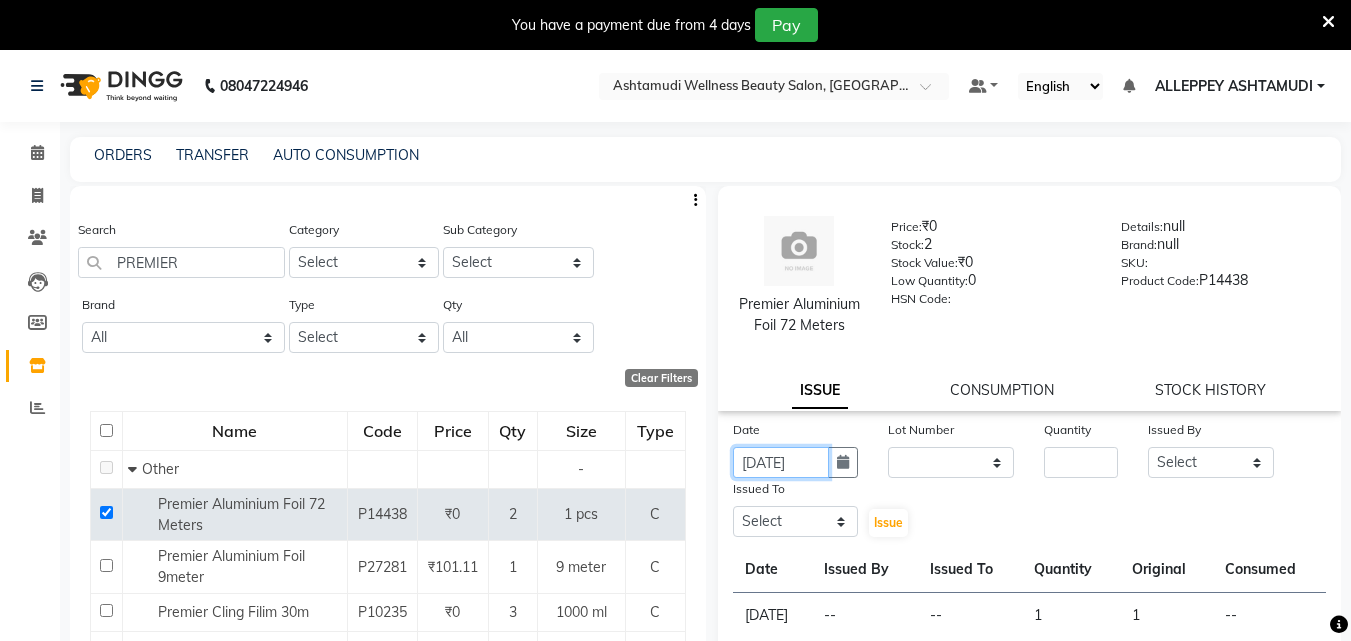 scroll, scrollTop: 0, scrollLeft: 4, axis: horizontal 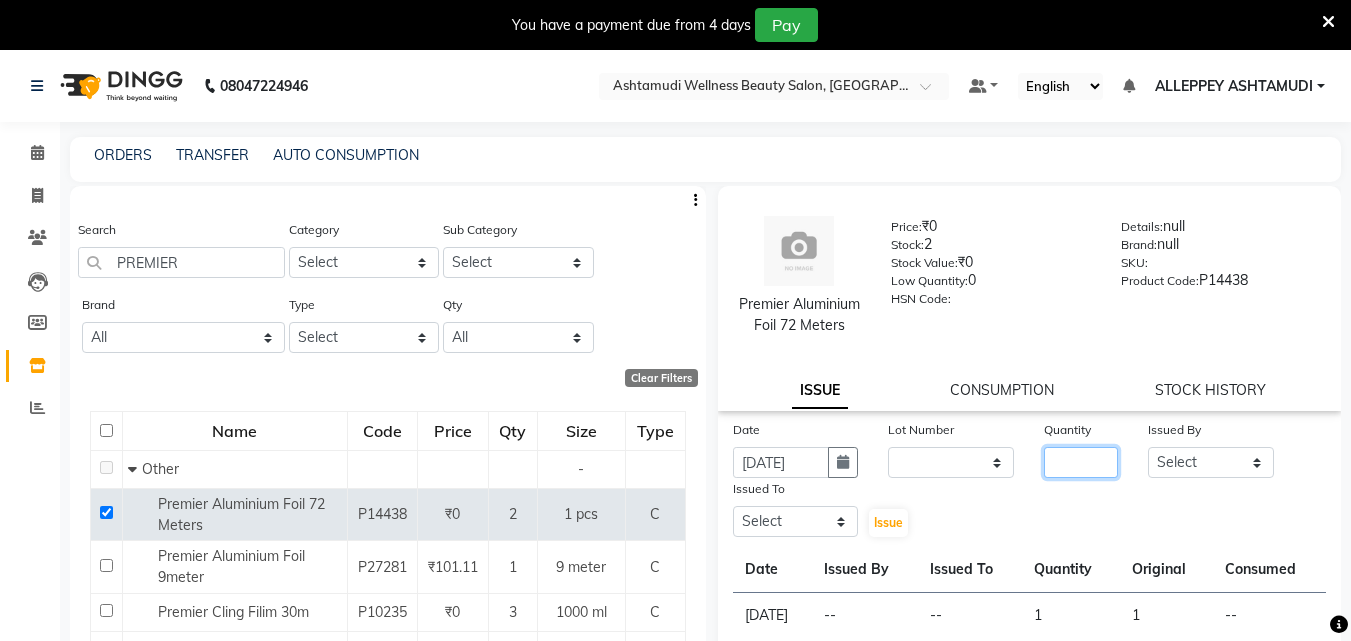 click 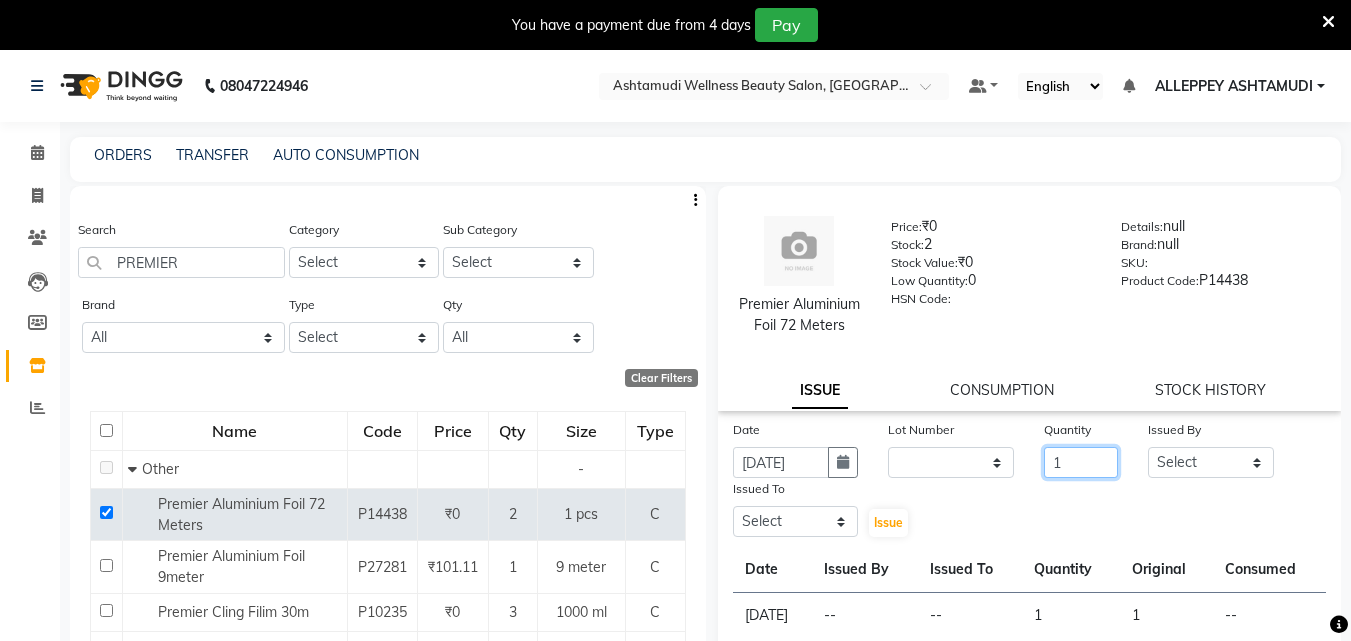 type on "1" 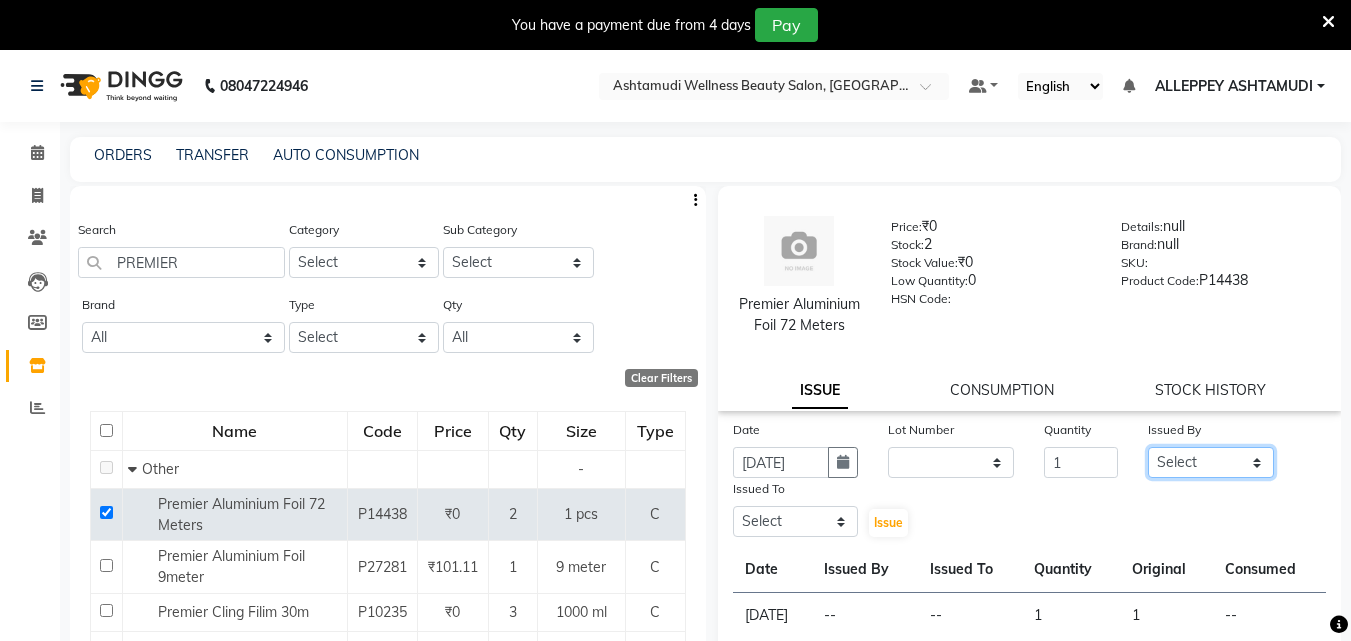 click on "Select ALLEPPEY ASHTAMUDI Jyothy REKHA B ROSELIN Soumya Sreedevi" 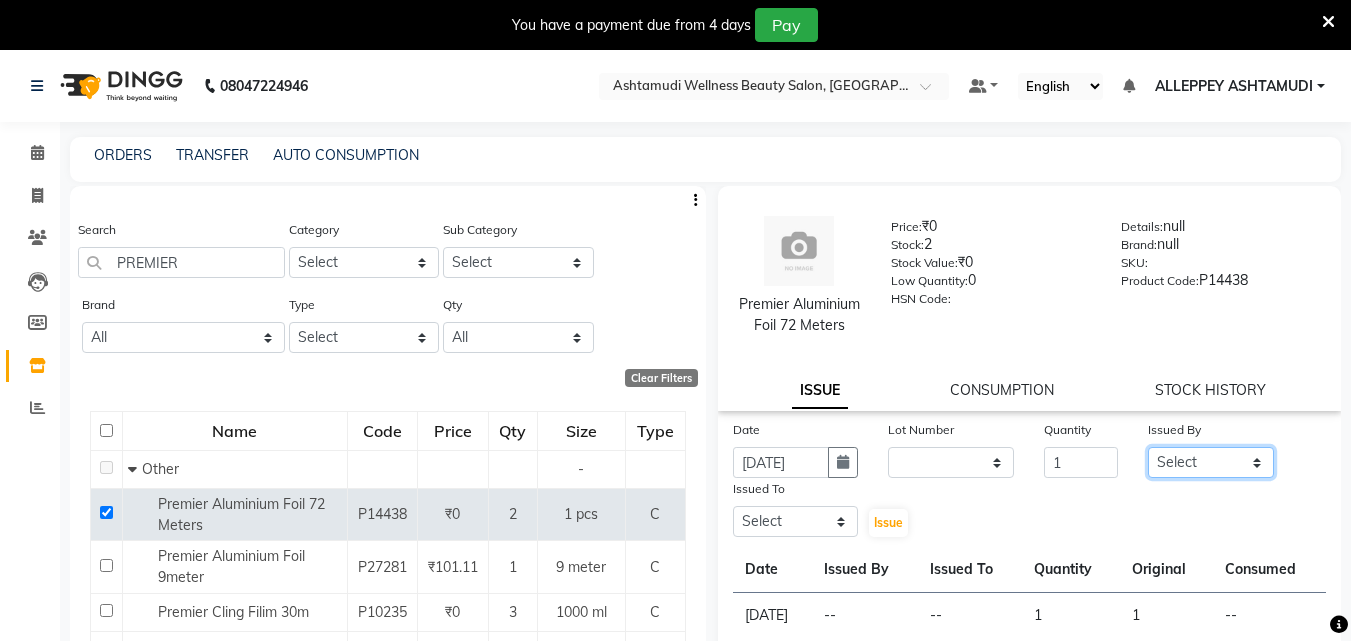 select on "69316" 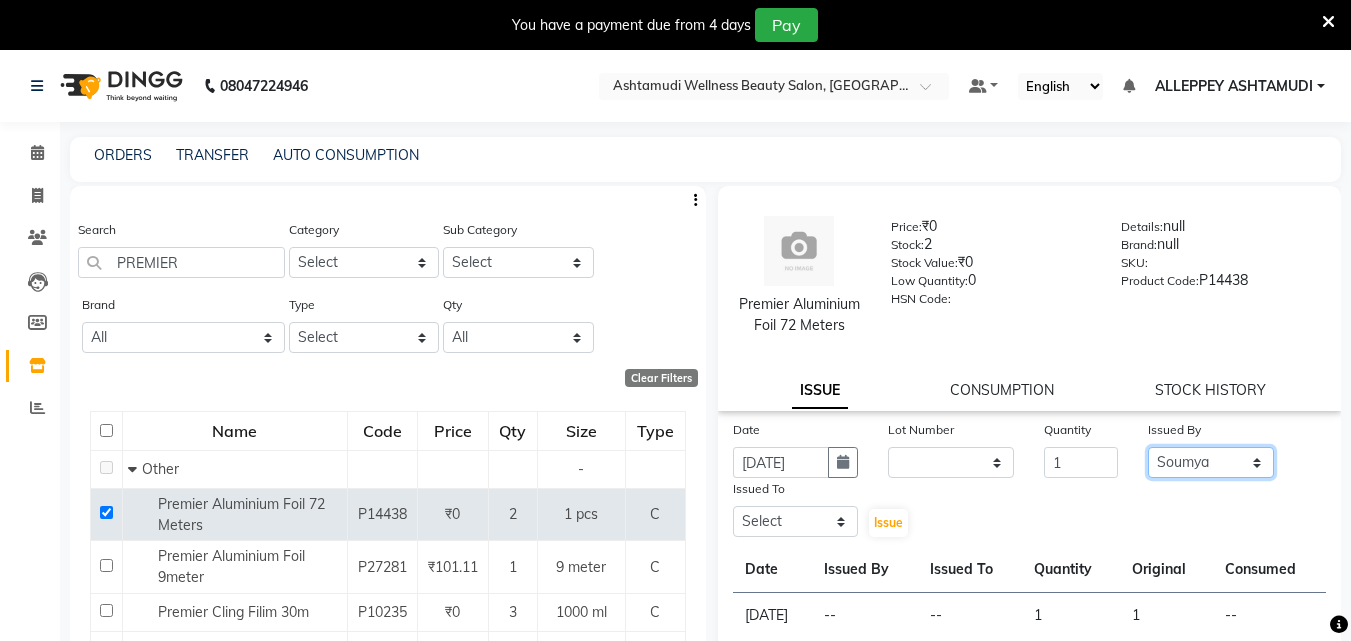 click on "Select ALLEPPEY ASHTAMUDI Jyothy REKHA B ROSELIN Soumya Sreedevi" 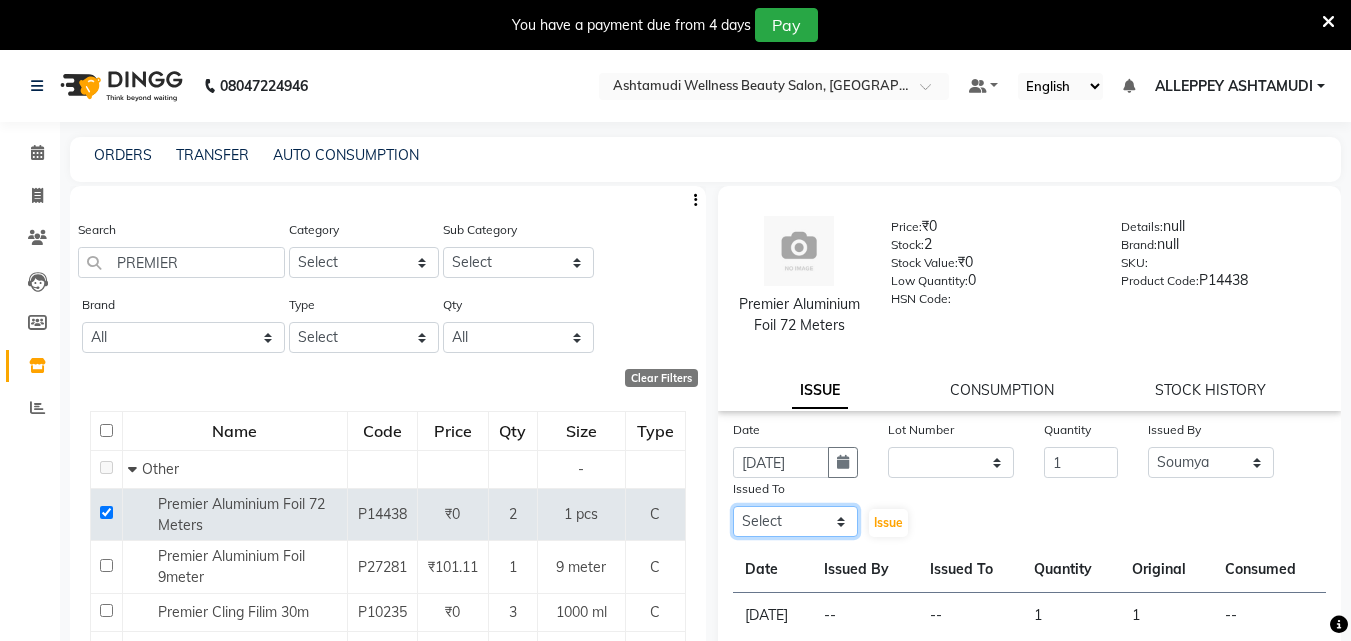 click on "Select ALLEPPEY ASHTAMUDI Jyothy REKHA B ROSELIN Soumya Sreedevi" 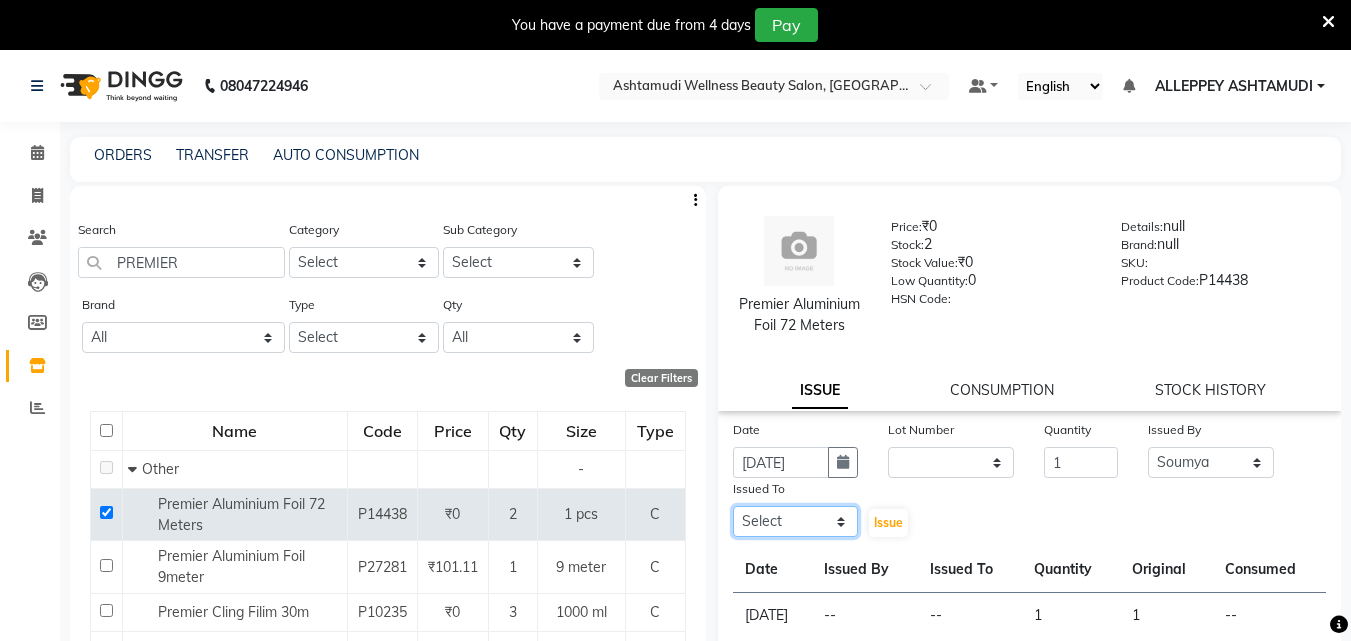 select on "76486" 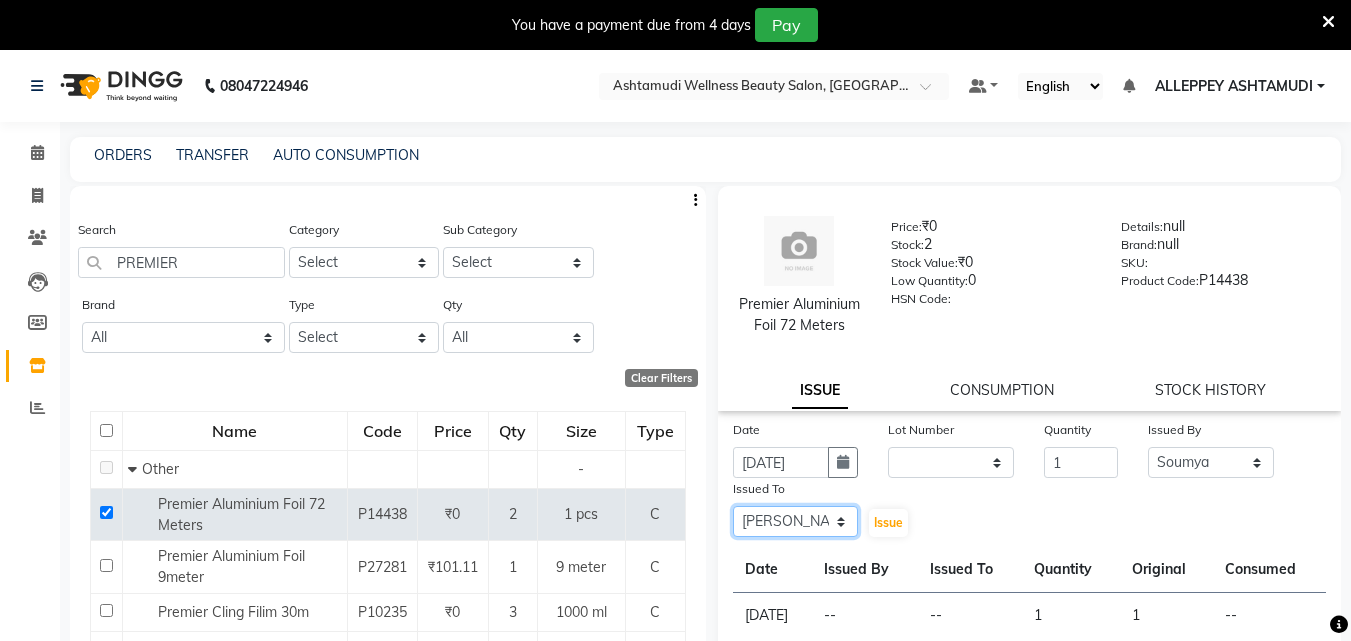 click on "Select ALLEPPEY ASHTAMUDI Jyothy REKHA B ROSELIN Soumya Sreedevi" 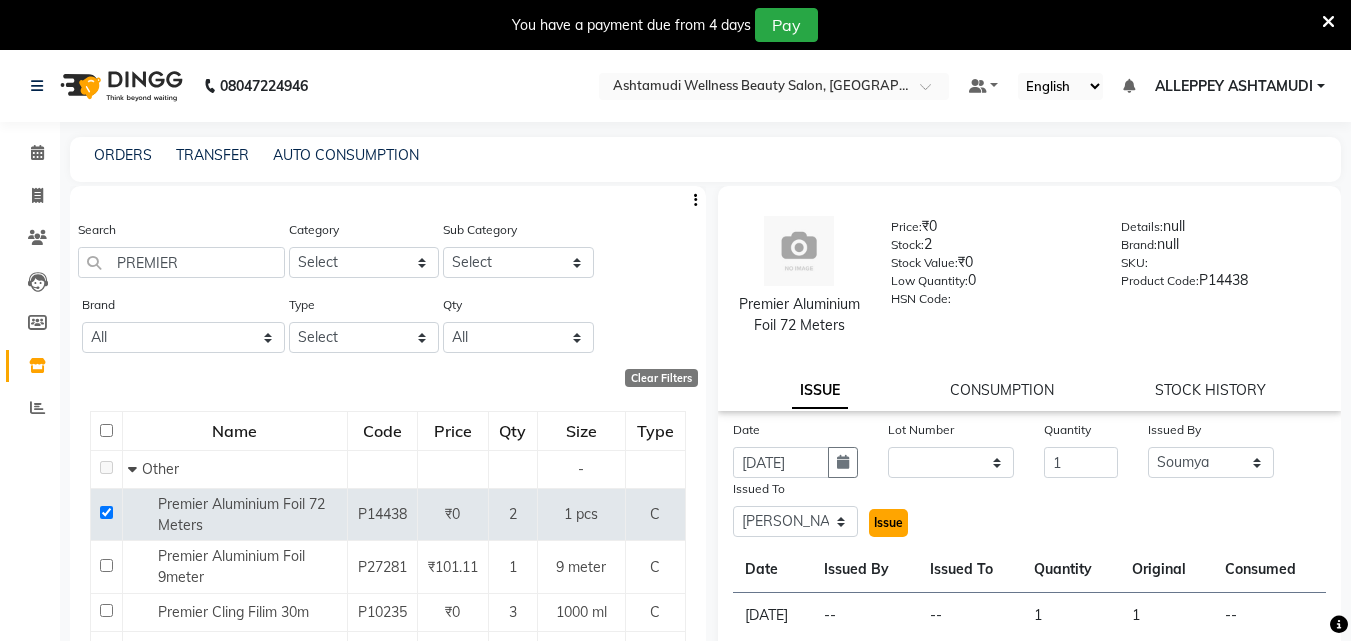 click on "Issue" 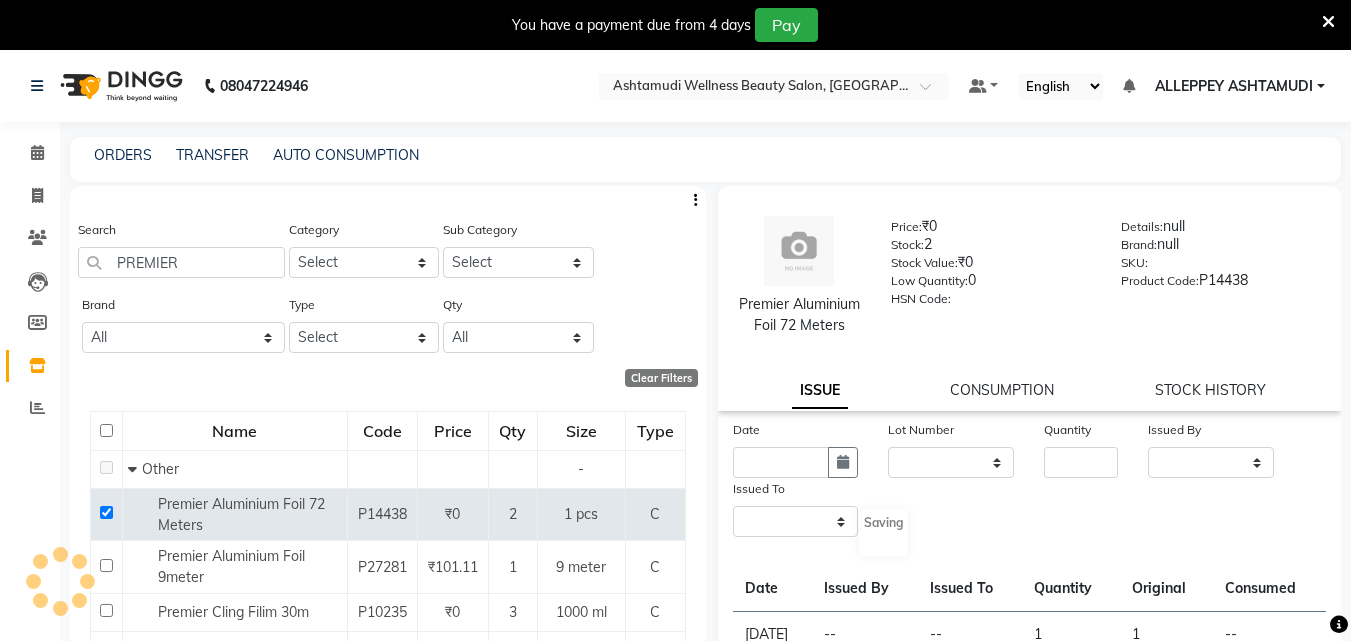 select 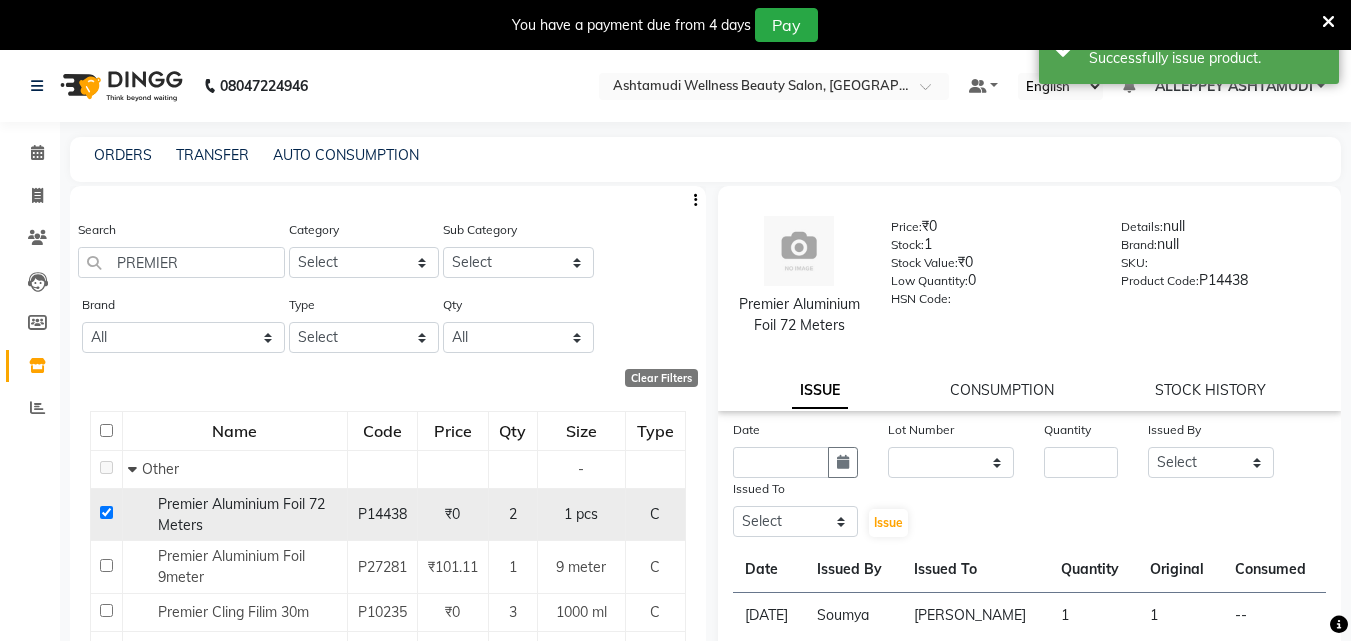 click 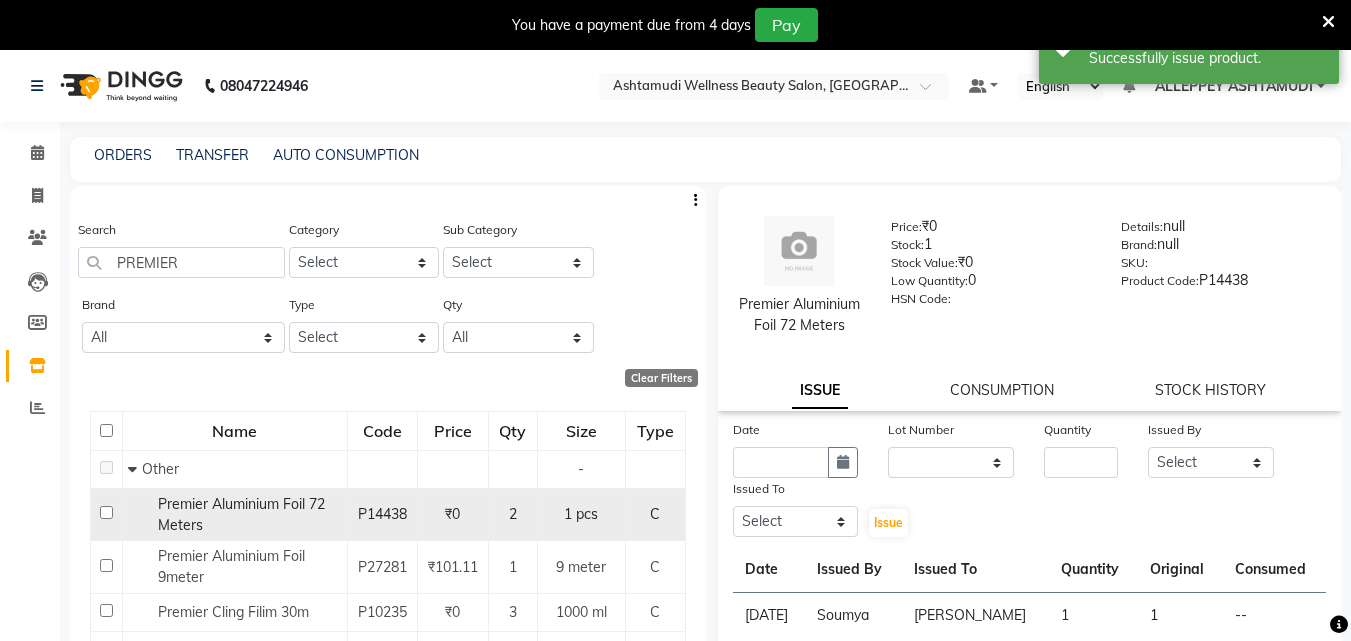 checkbox on "false" 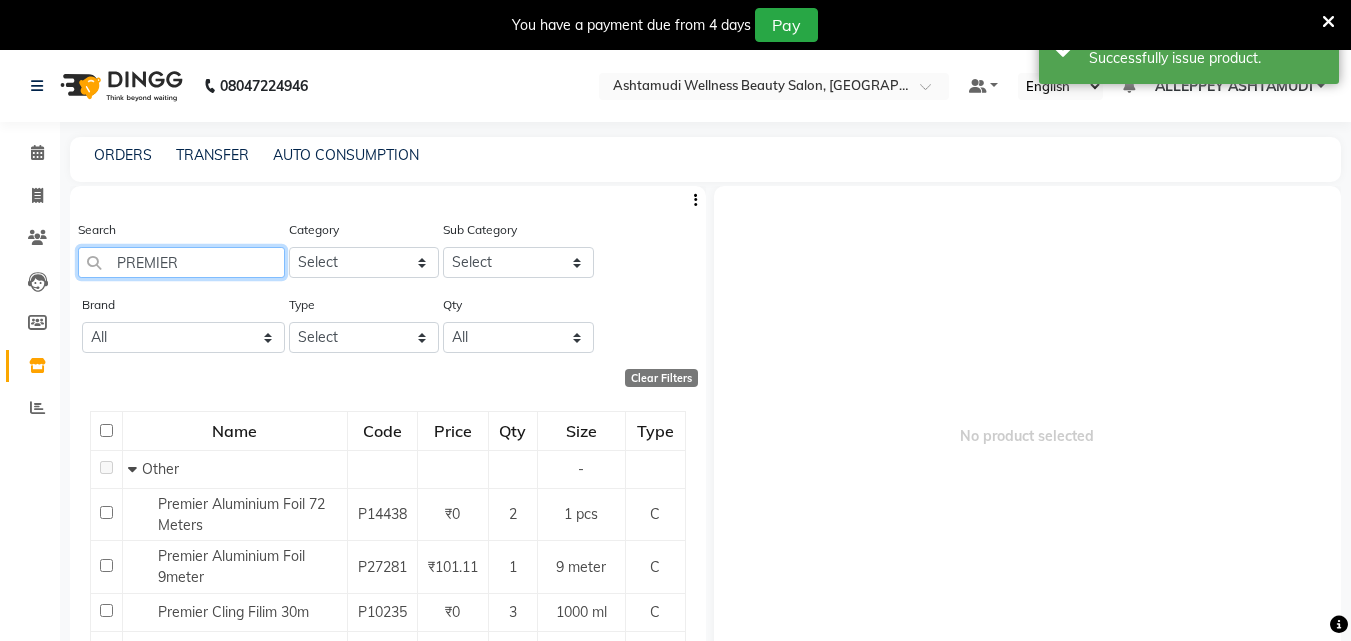 click on "PREMIER" 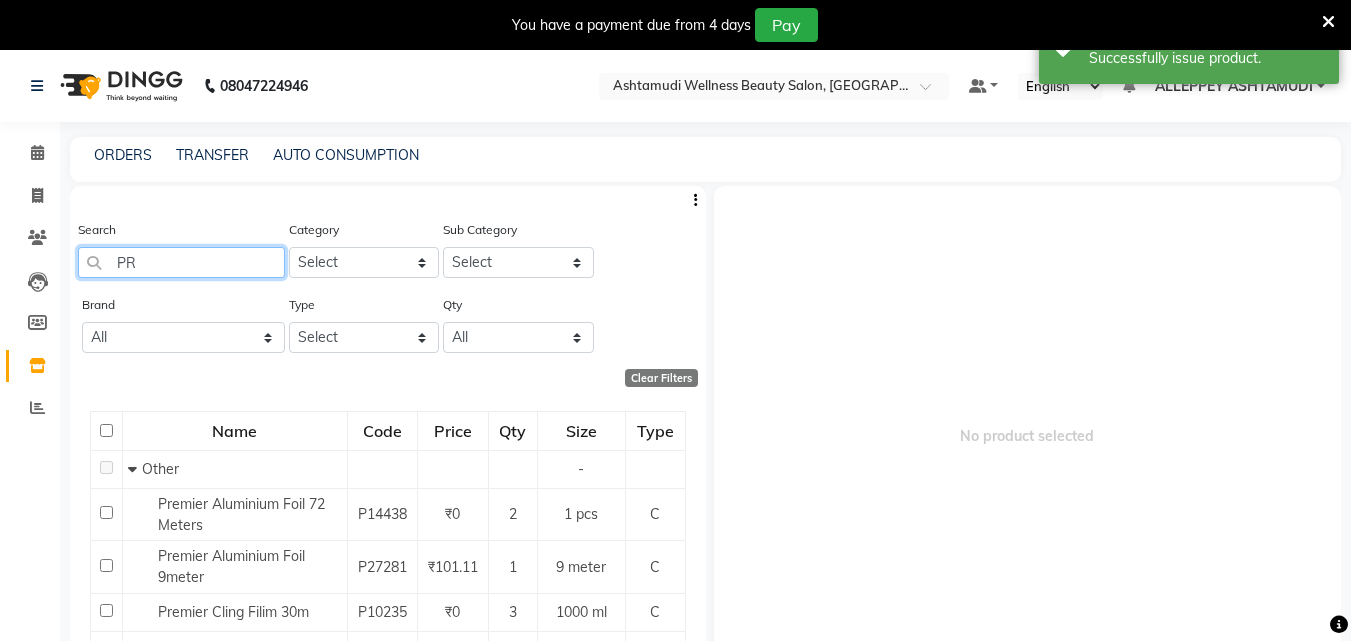 type on "P" 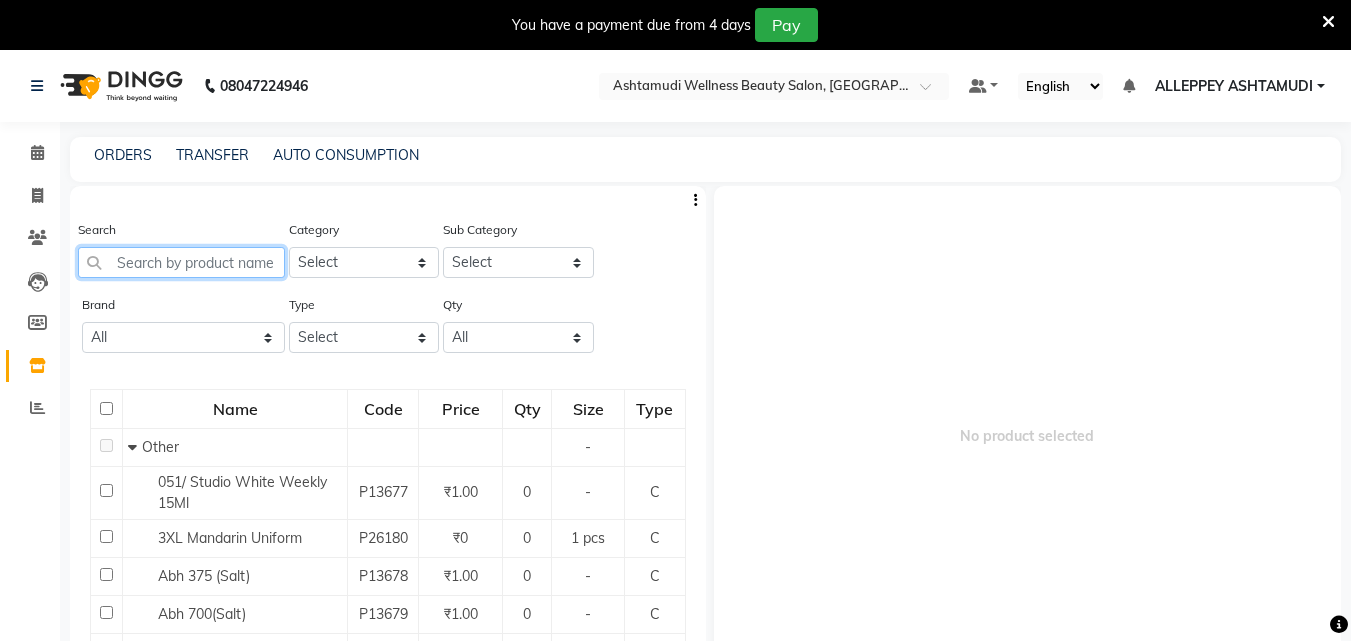 click 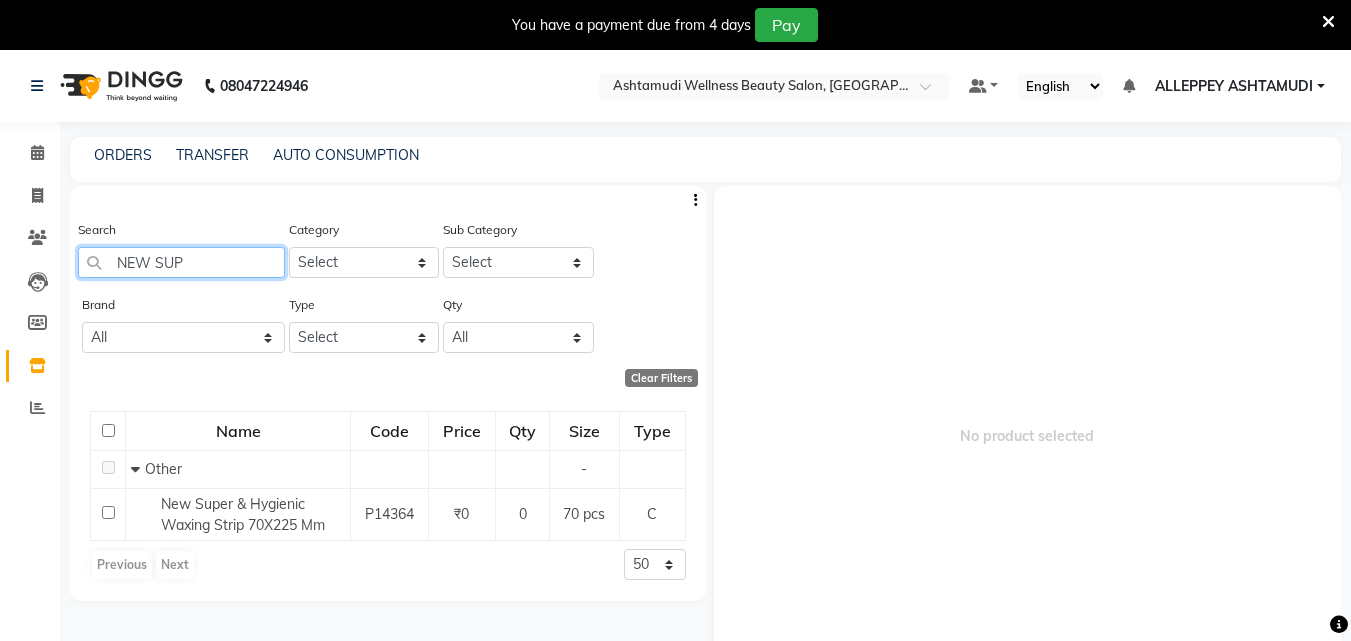 click on "NEW SUP" 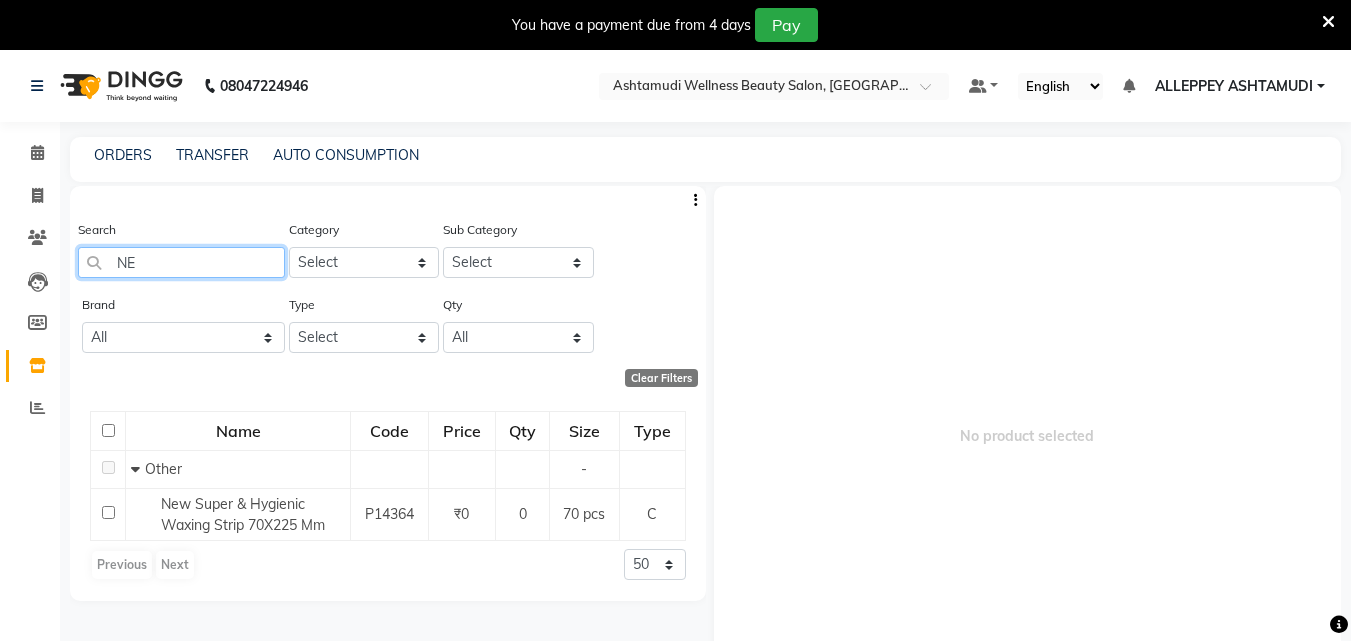 type on "N" 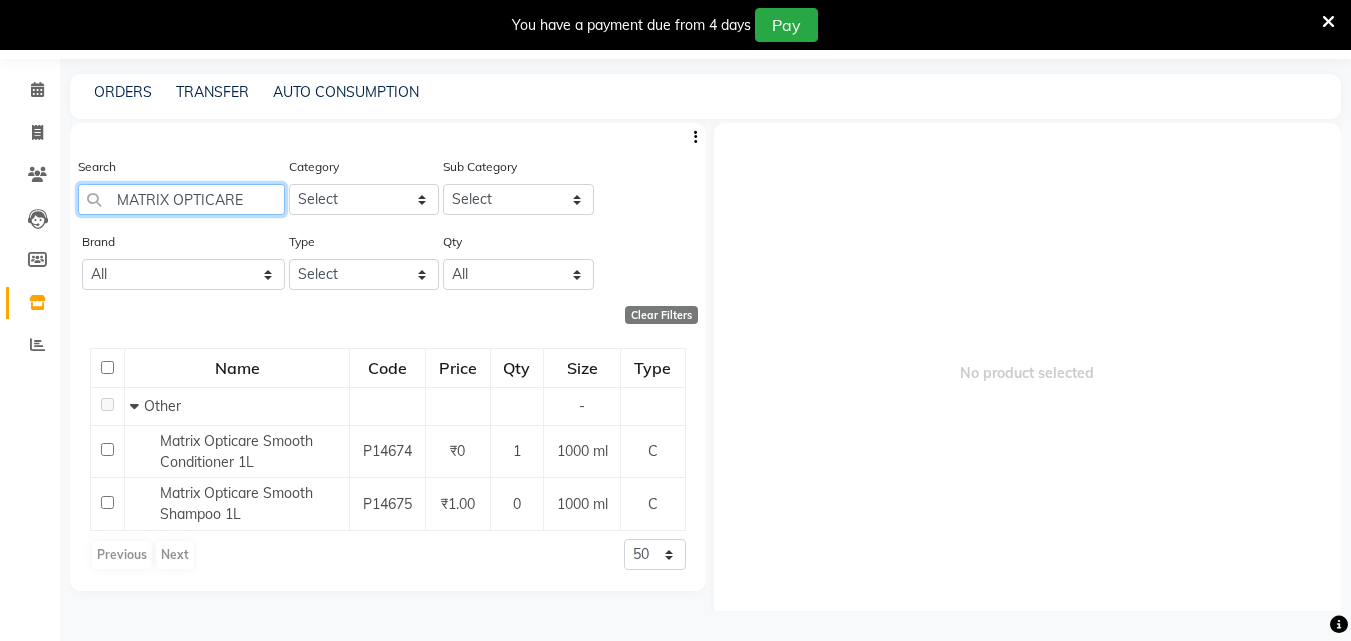 scroll, scrollTop: 0, scrollLeft: 0, axis: both 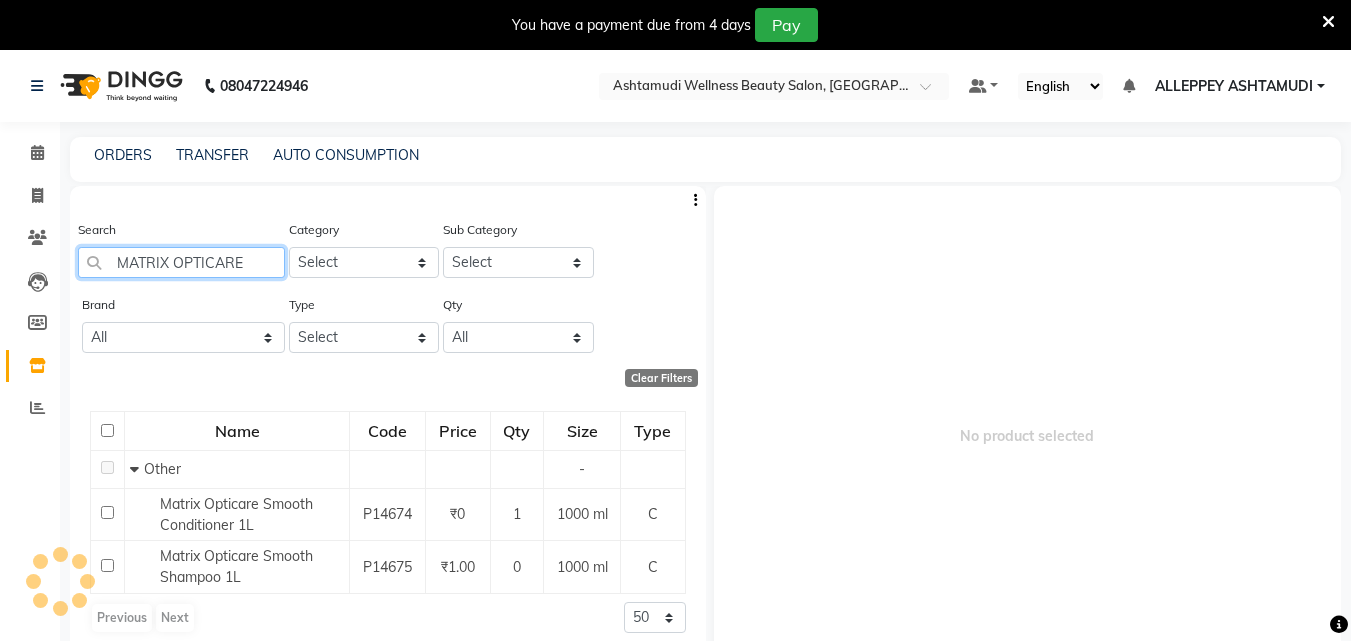 click on "MATRIX OPTICARE" 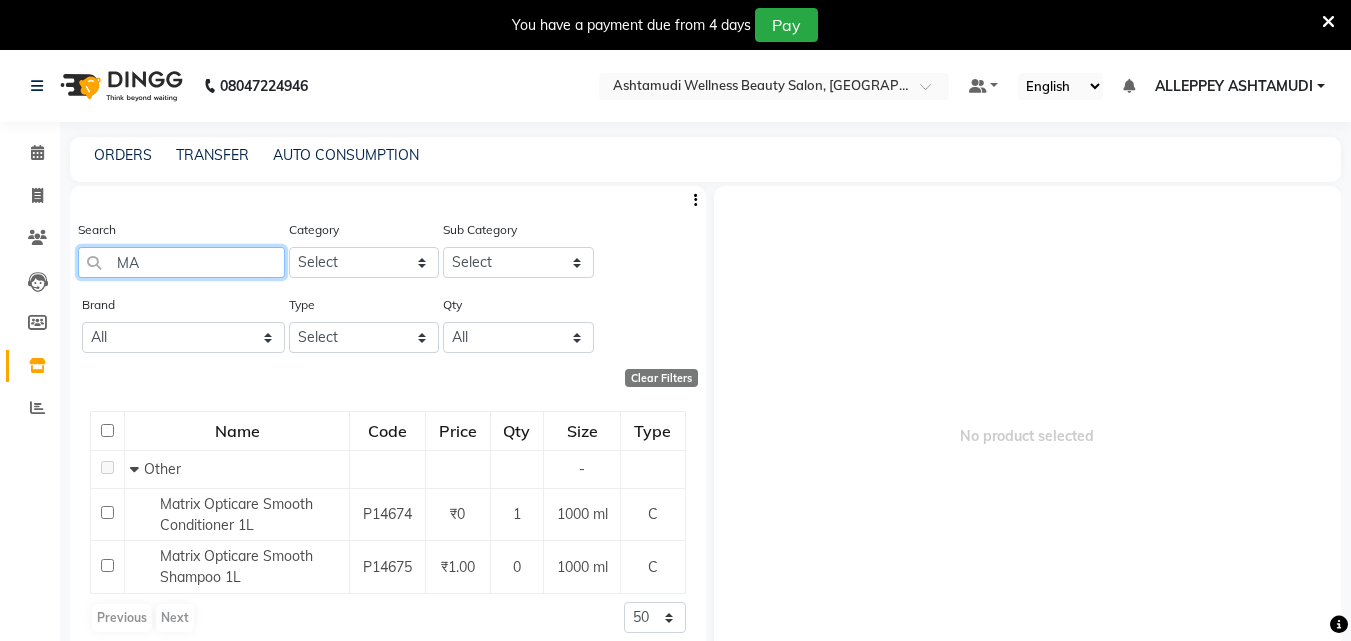 type on "M" 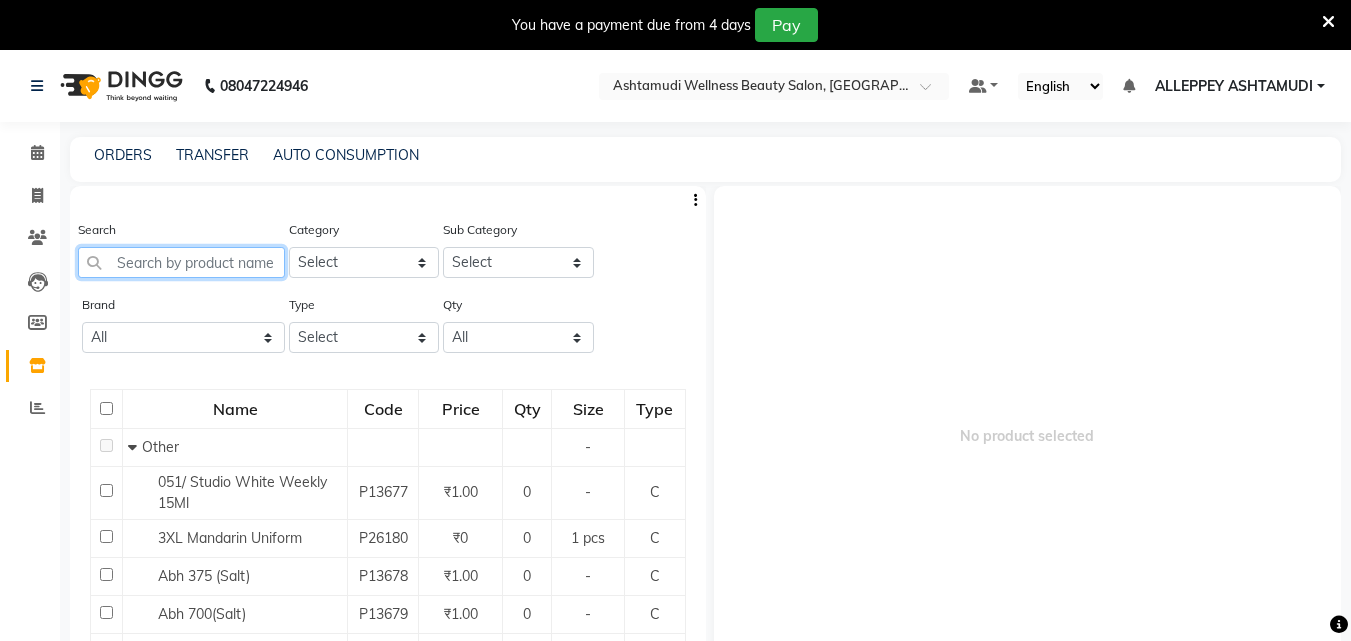 click 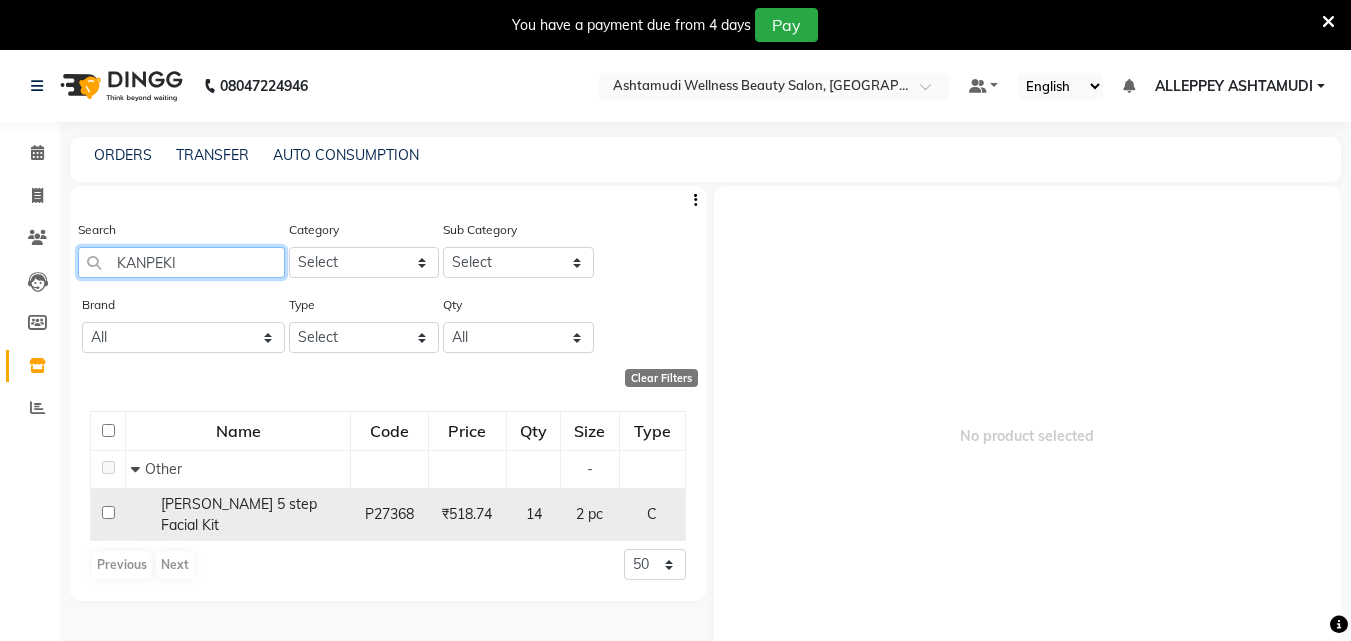 type on "KANPEKI" 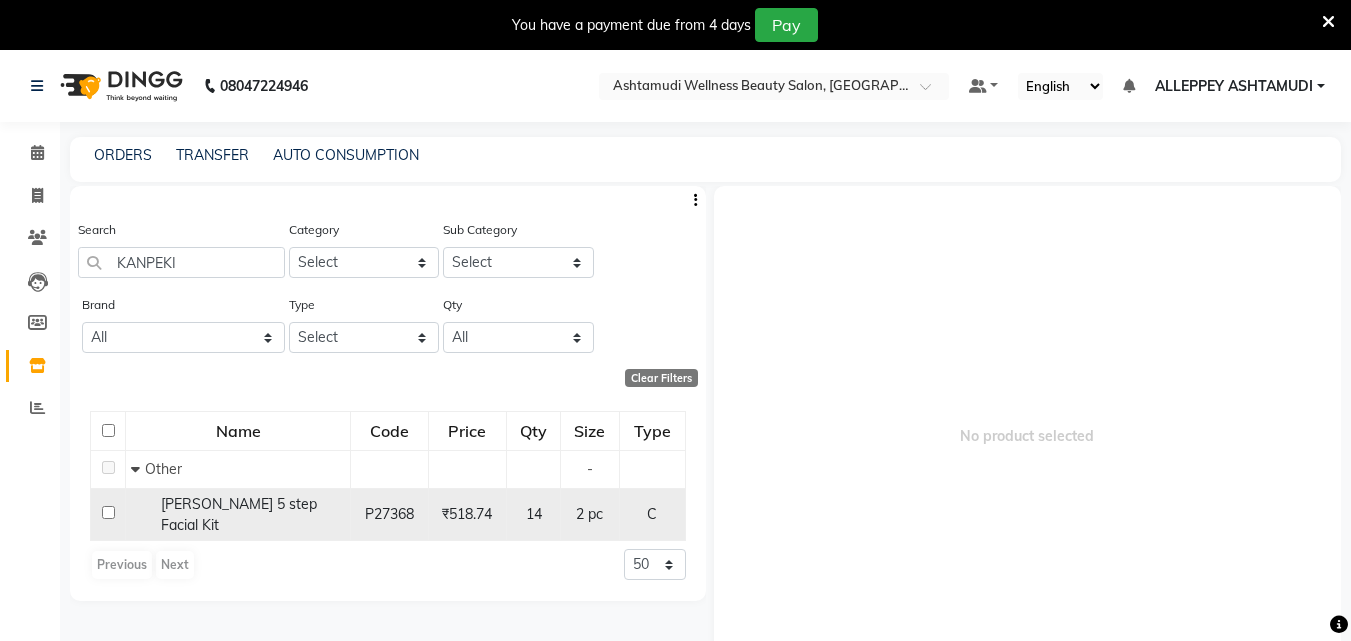click 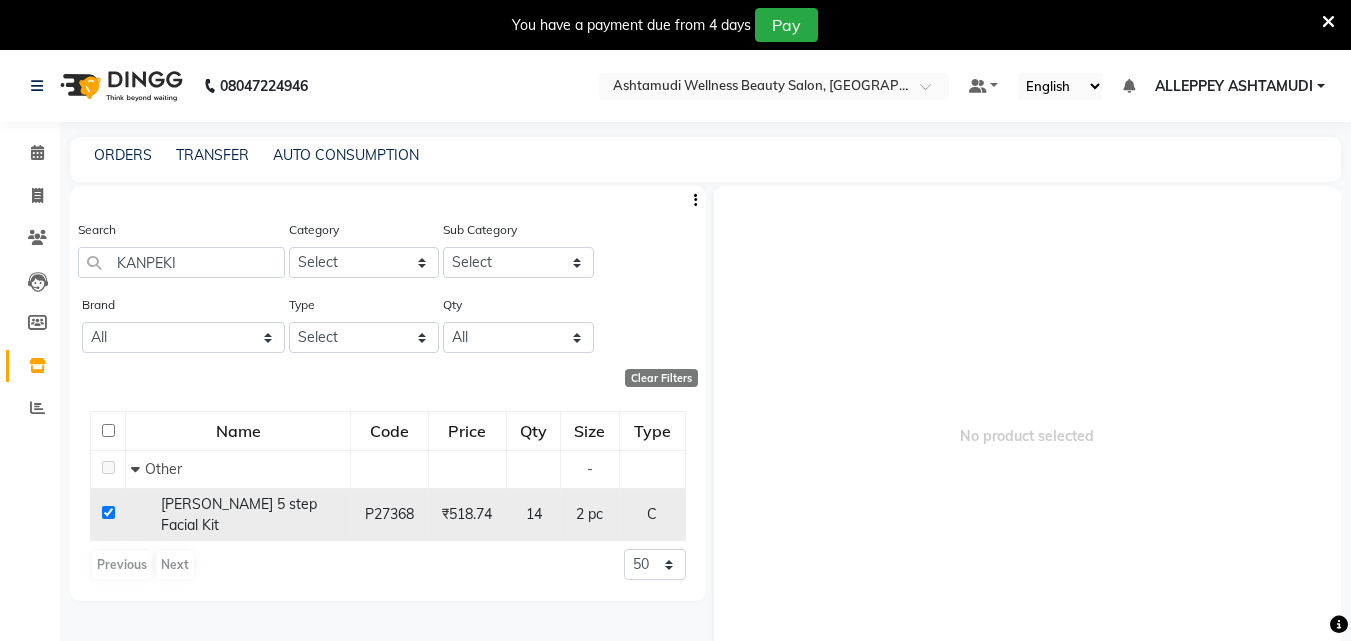 checkbox on "true" 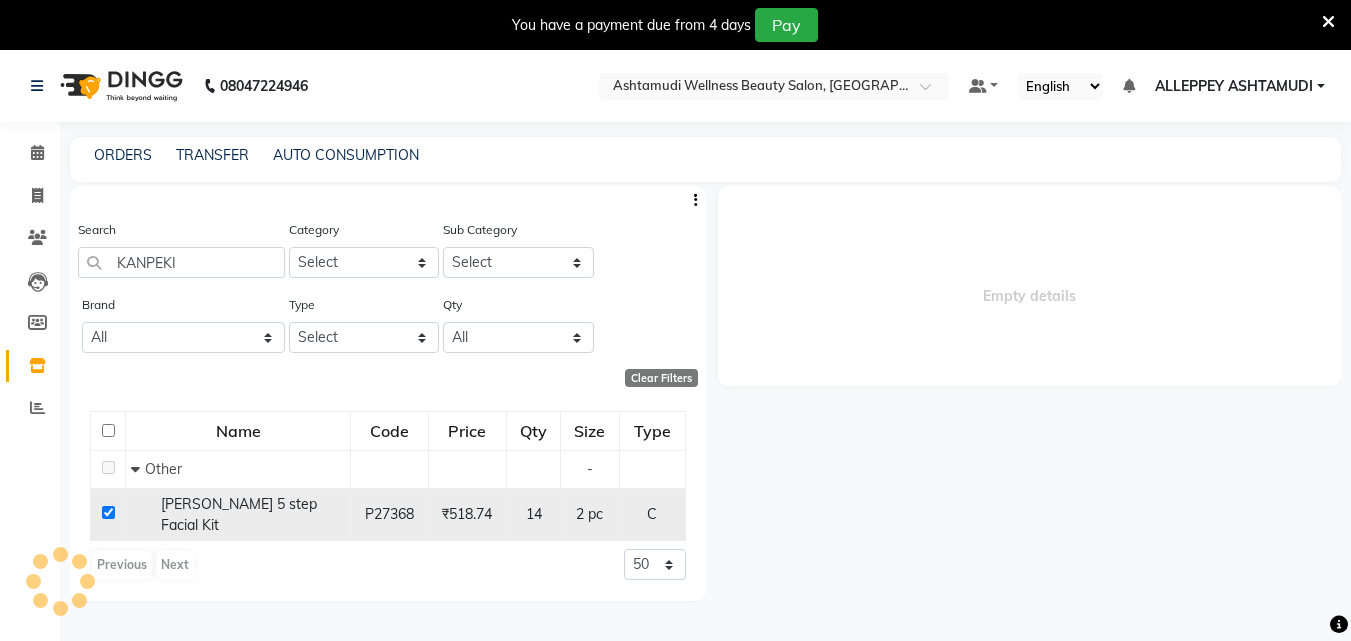 select 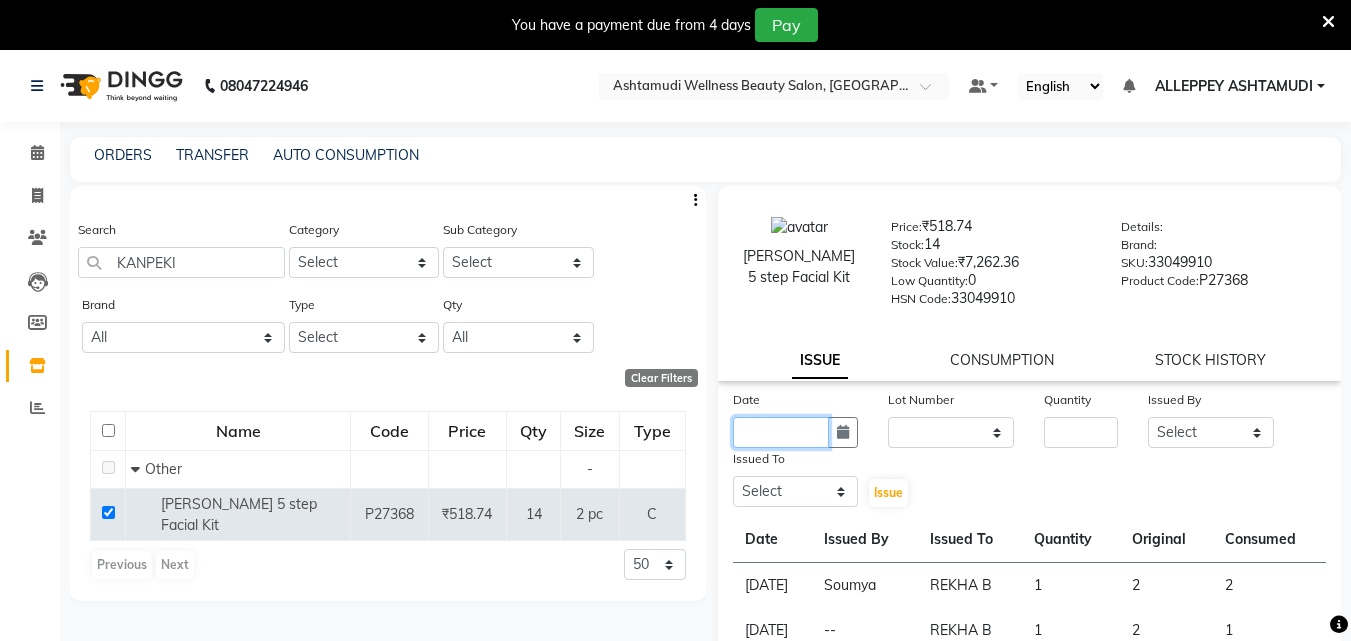 click 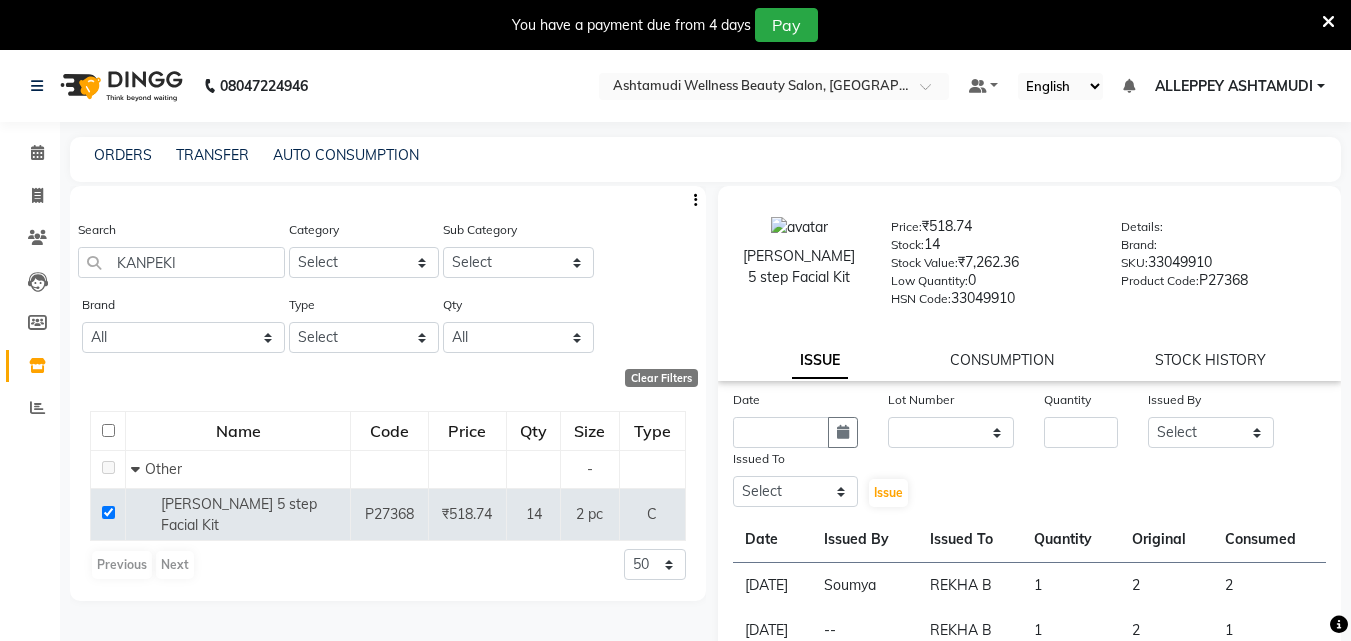 select on "7" 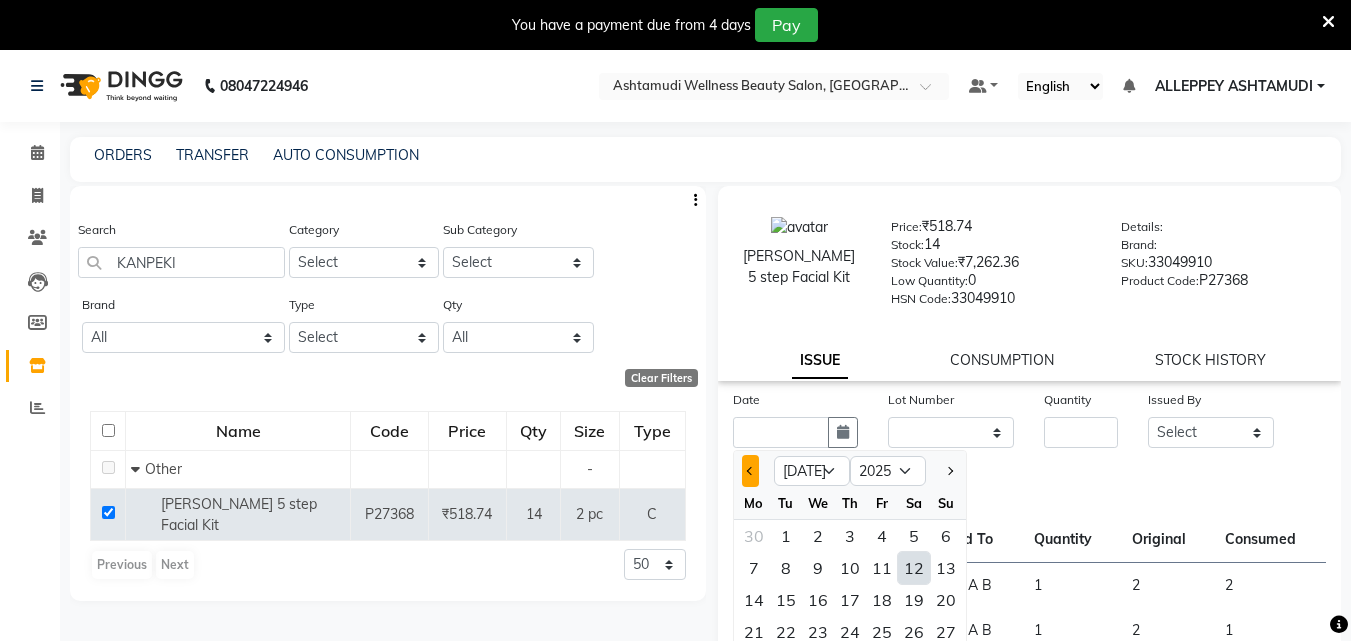 click 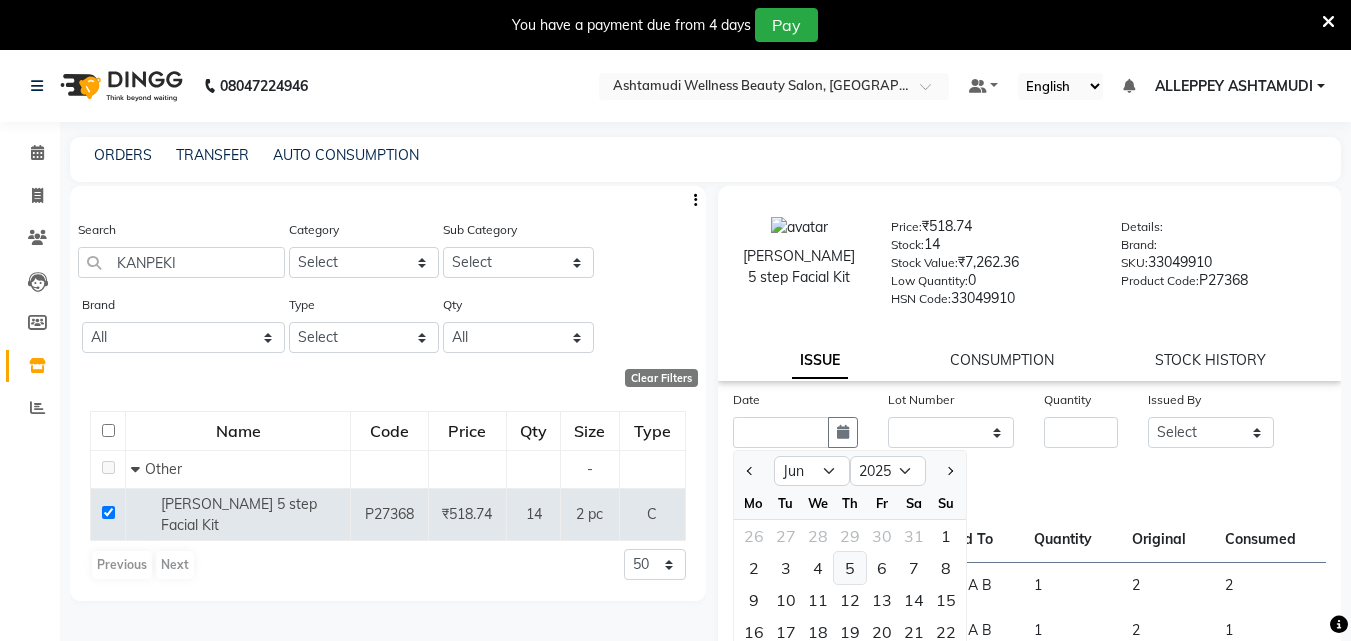 click on "5" 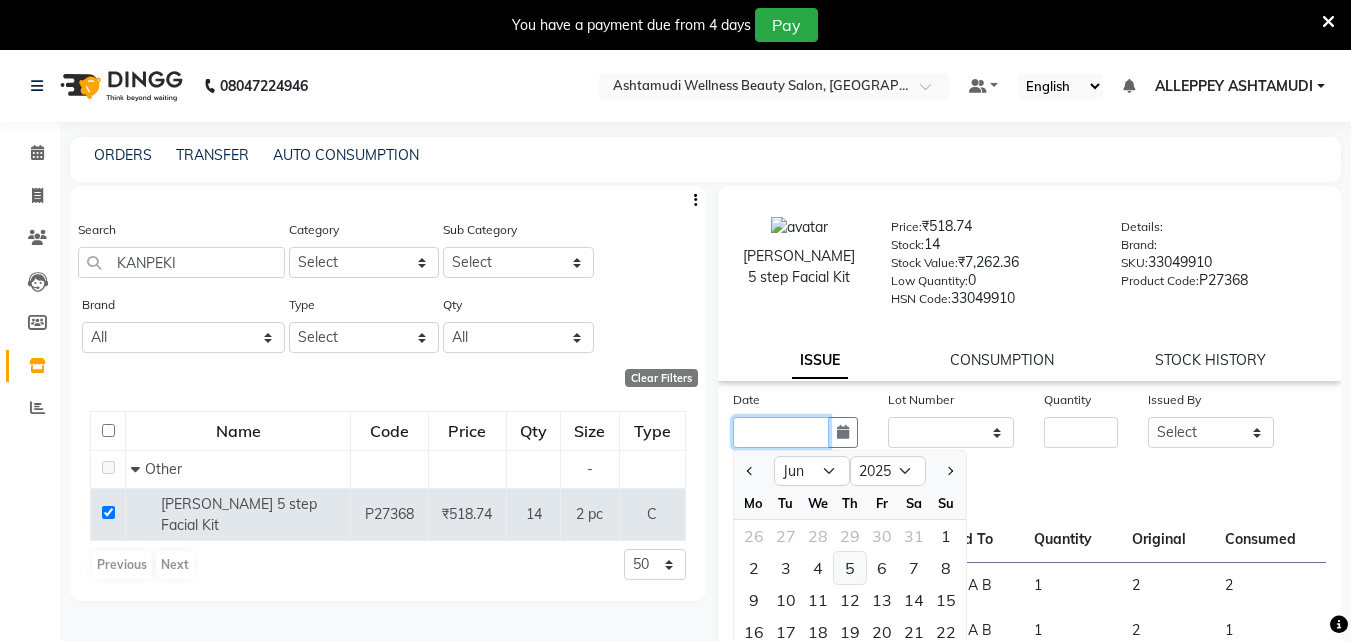 type on "05-06-2025" 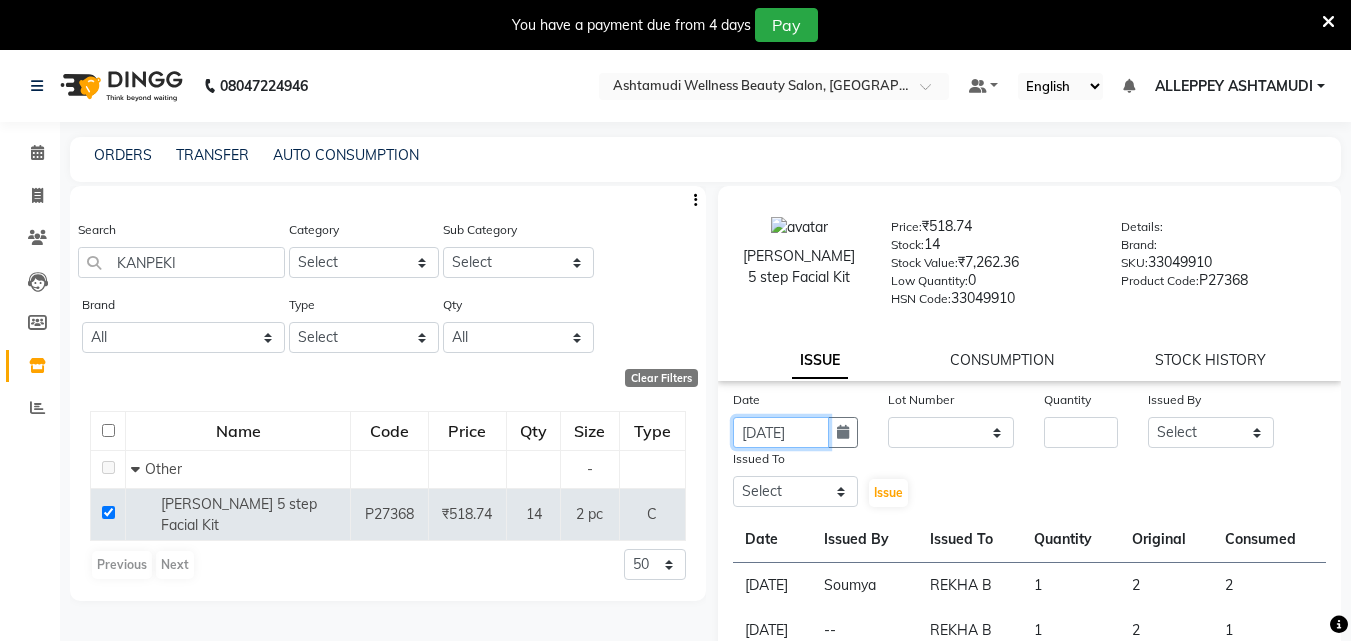 scroll, scrollTop: 0, scrollLeft: 4, axis: horizontal 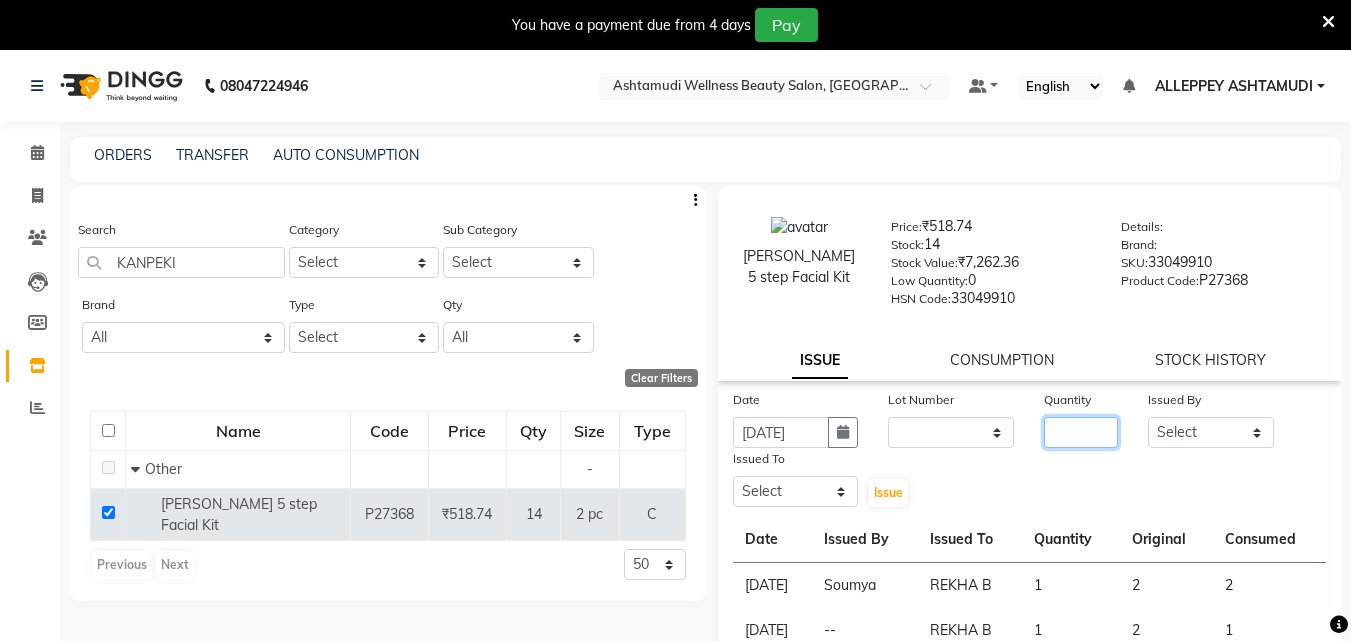 click 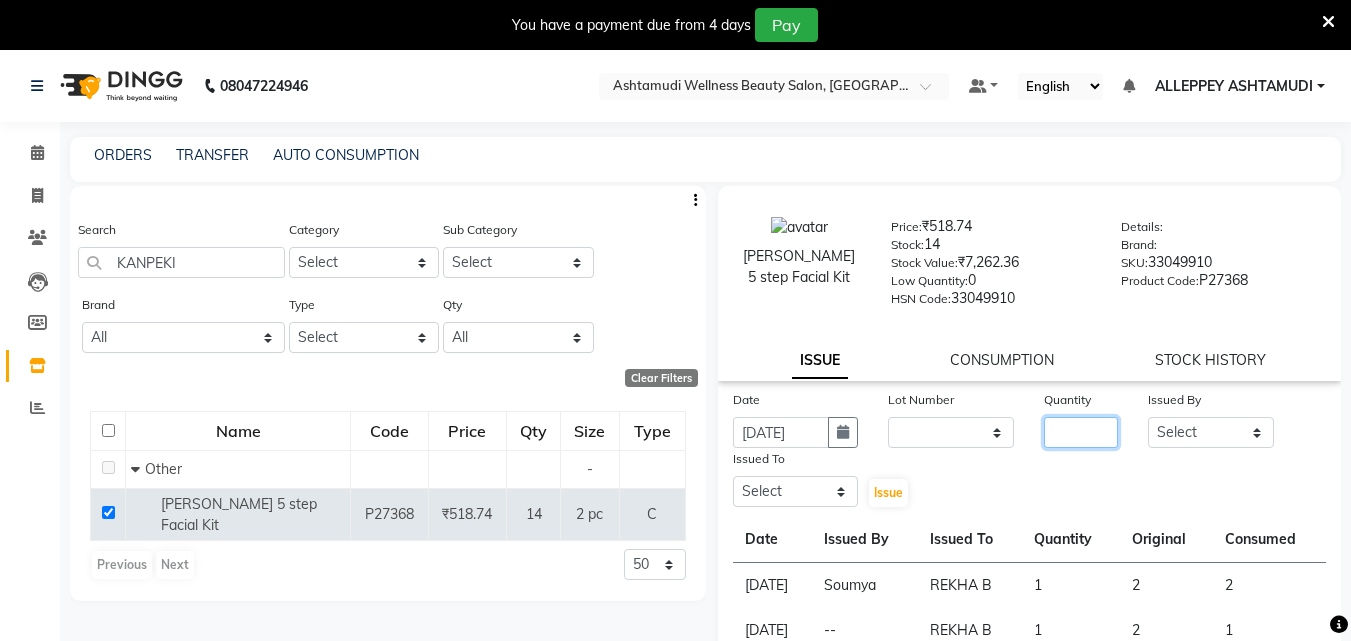 type on "1" 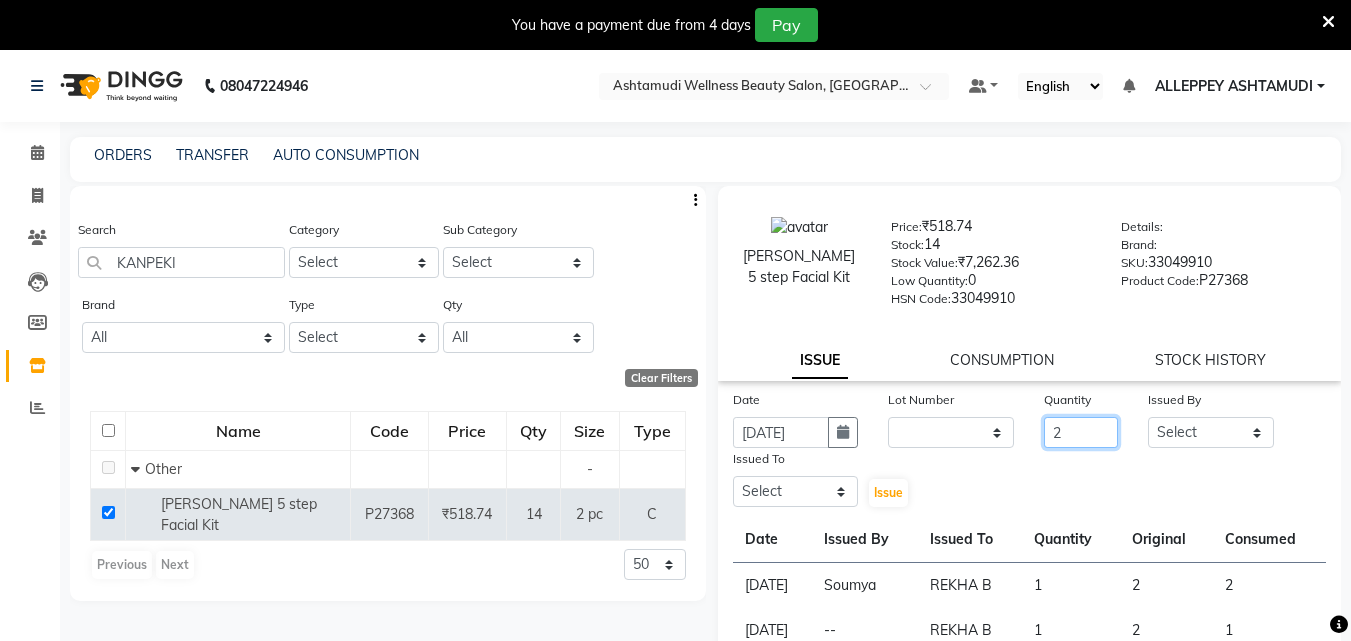type on "2" 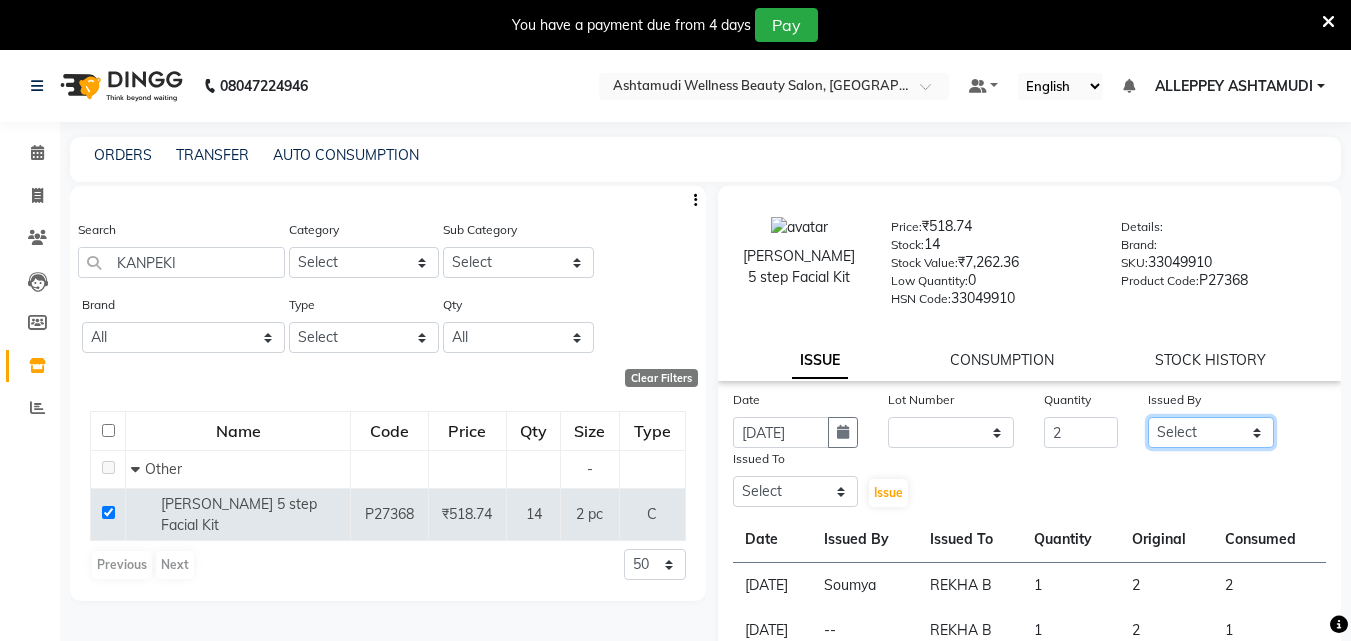 click on "Select ALLEPPEY ASHTAMUDI Jyothy REKHA B ROSELIN Soumya Sreedevi" 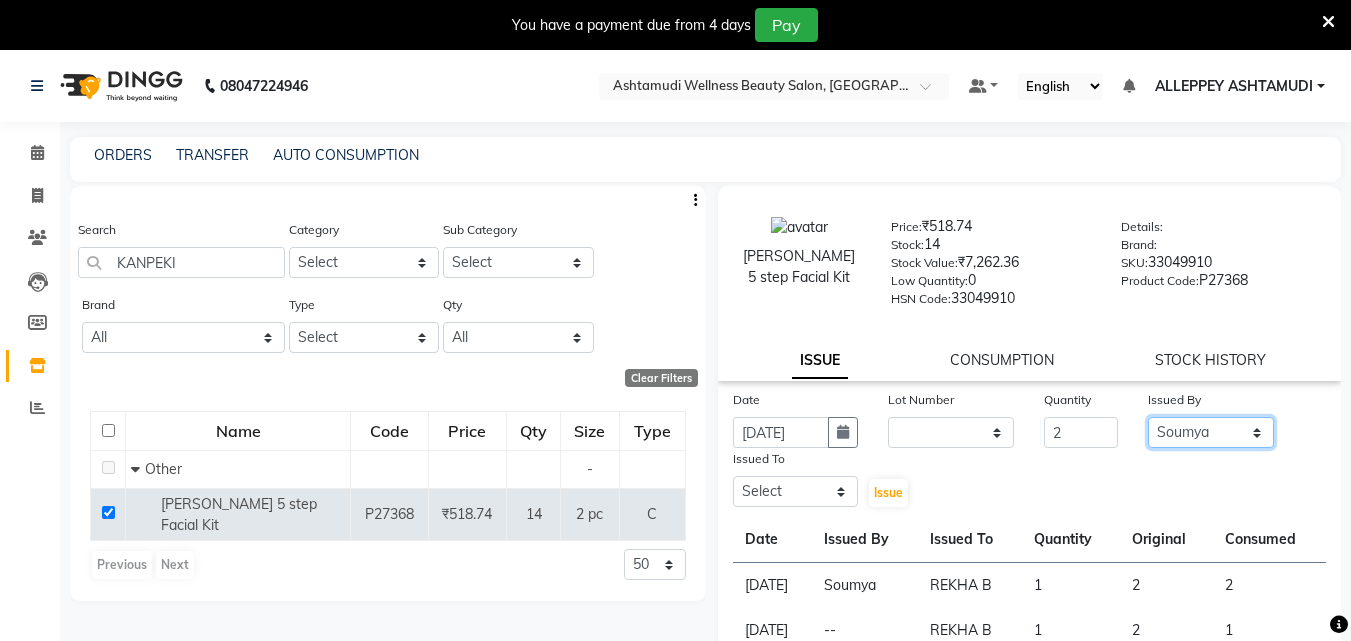 click on "Select ALLEPPEY ASHTAMUDI Jyothy REKHA B ROSELIN Soumya Sreedevi" 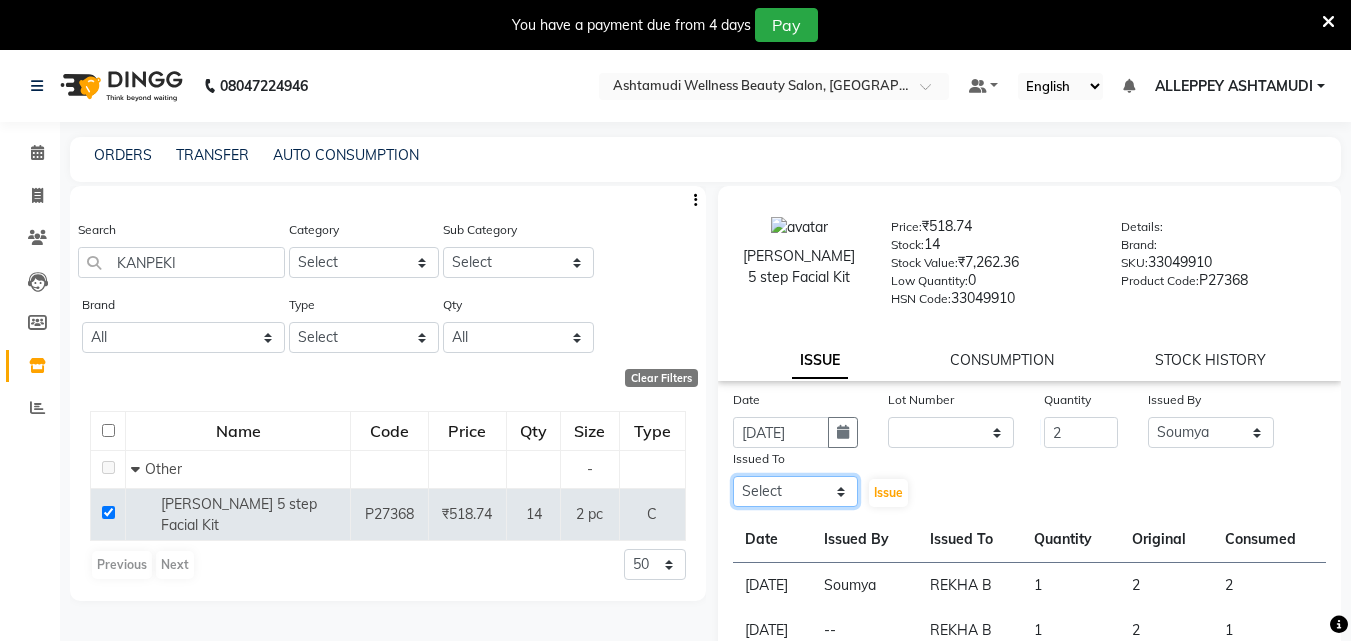 drag, startPoint x: 793, startPoint y: 476, endPoint x: 786, endPoint y: 488, distance: 13.892444 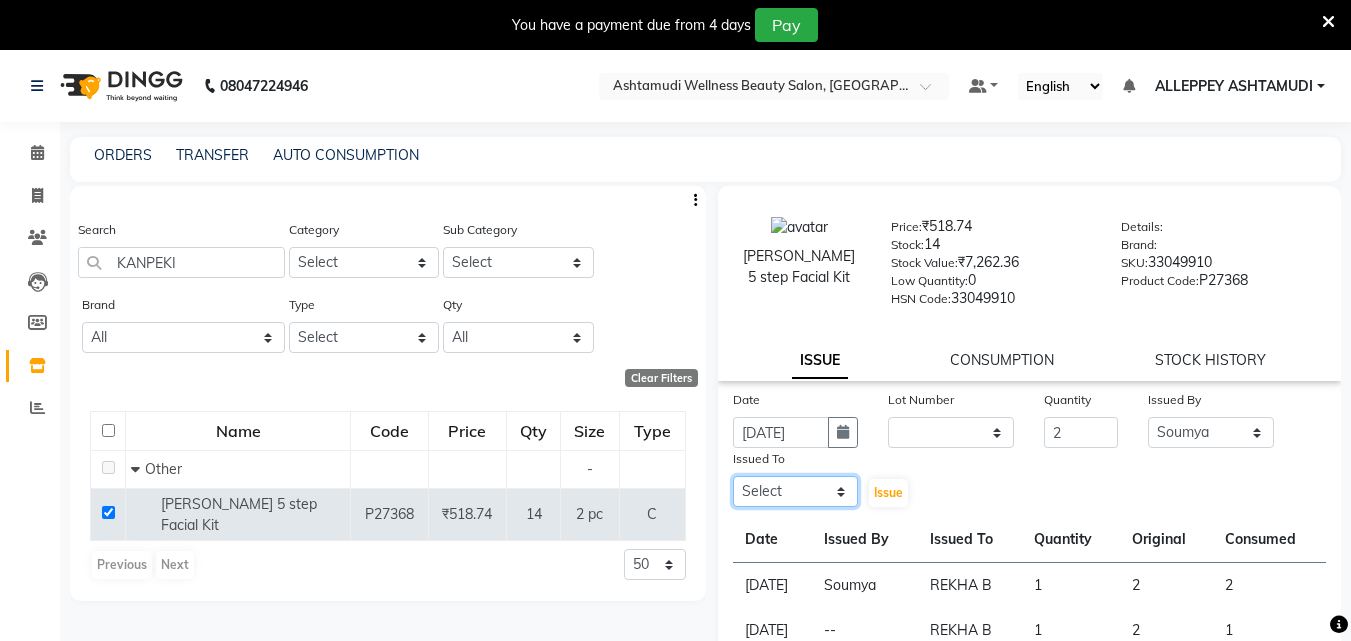 select on "57585" 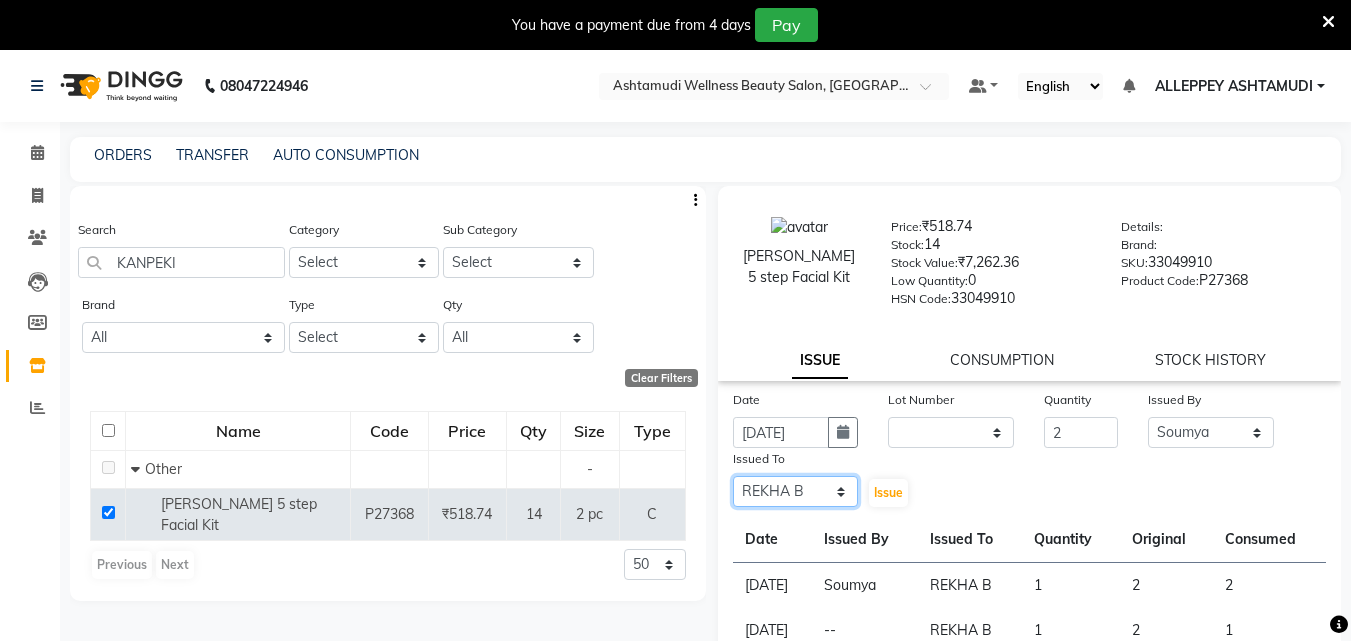 click on "Select ALLEPPEY ASHTAMUDI Jyothy REKHA B ROSELIN Soumya Sreedevi" 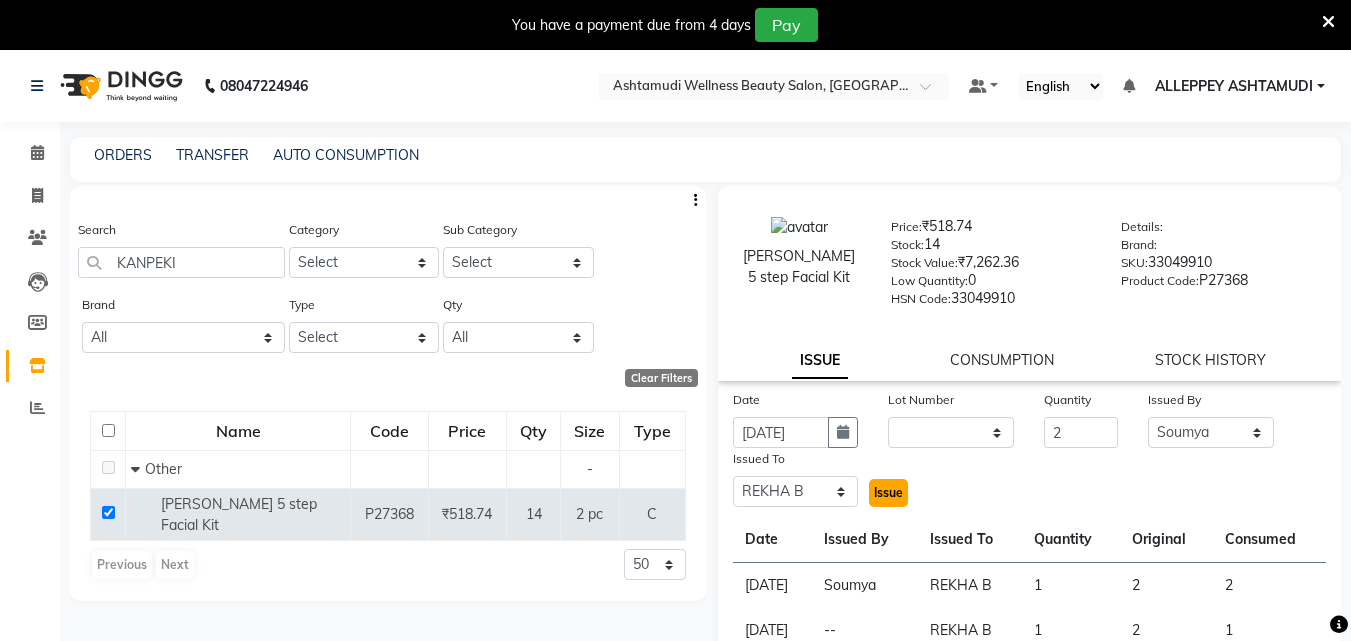 click on "Issue" 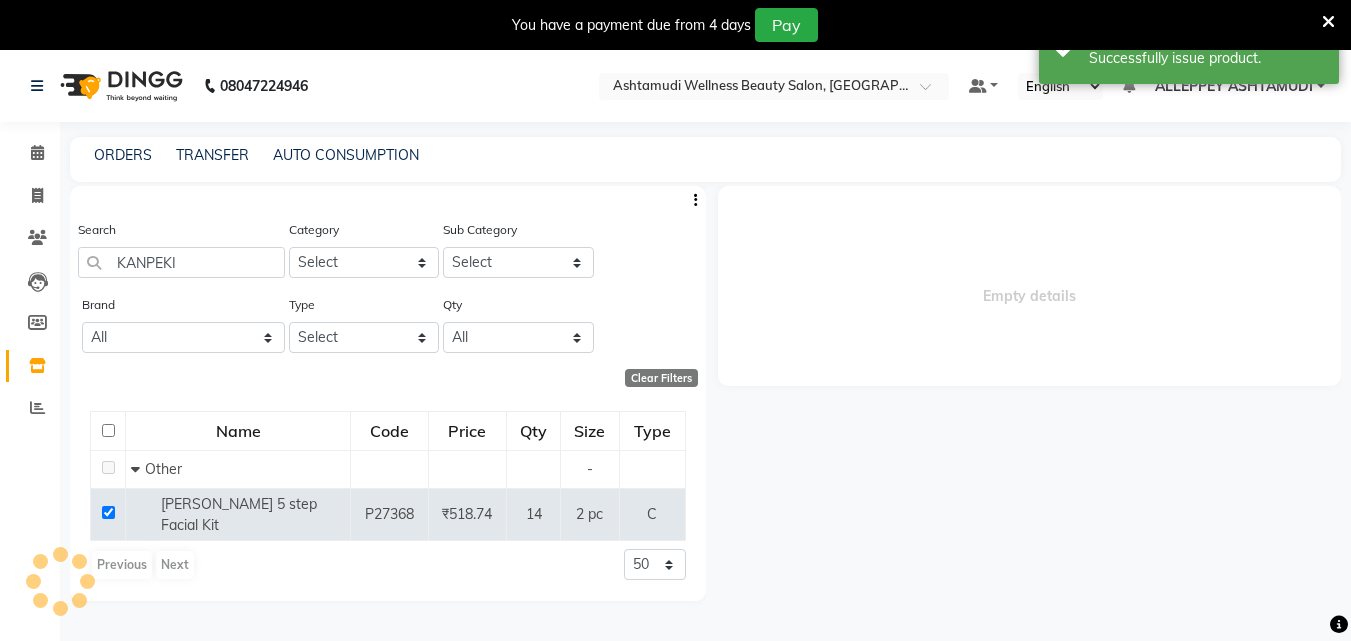 select 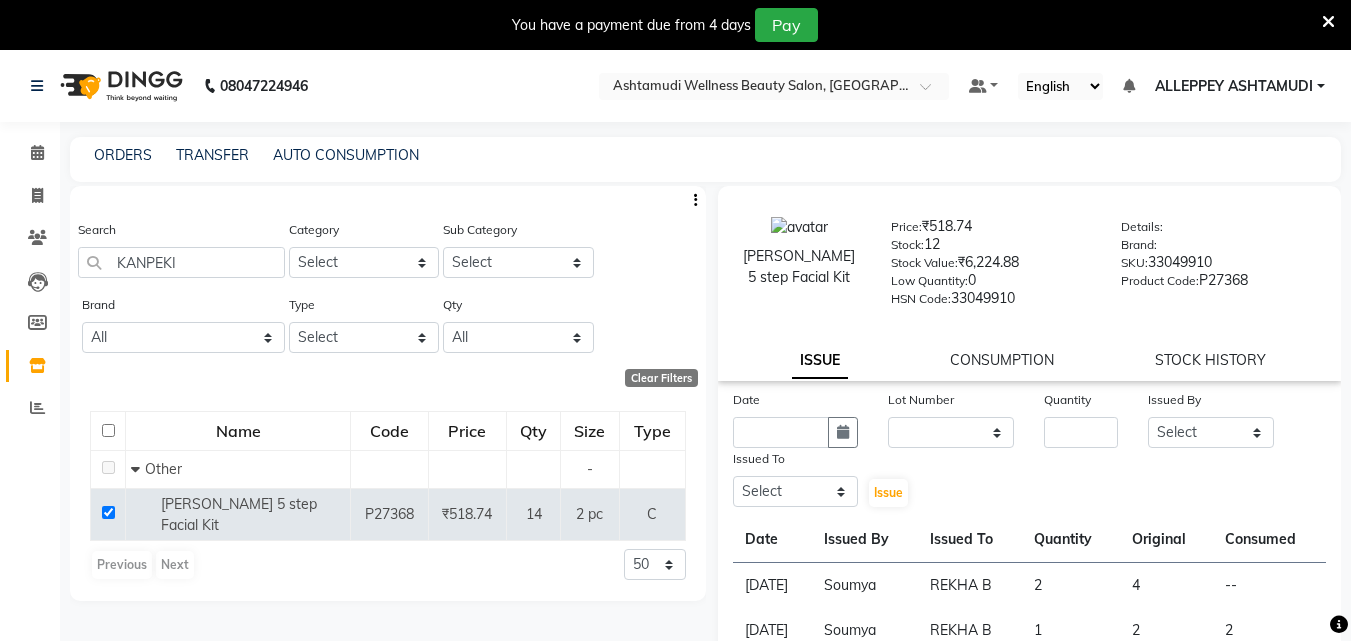 scroll, scrollTop: 100, scrollLeft: 0, axis: vertical 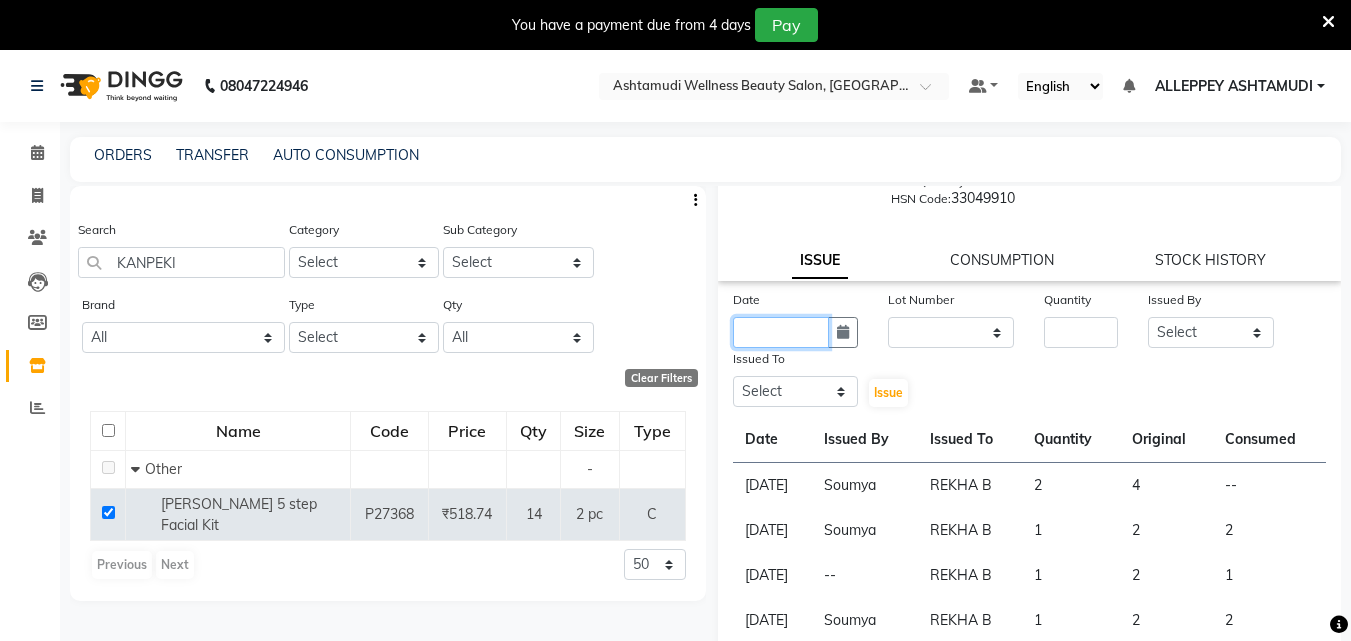 click 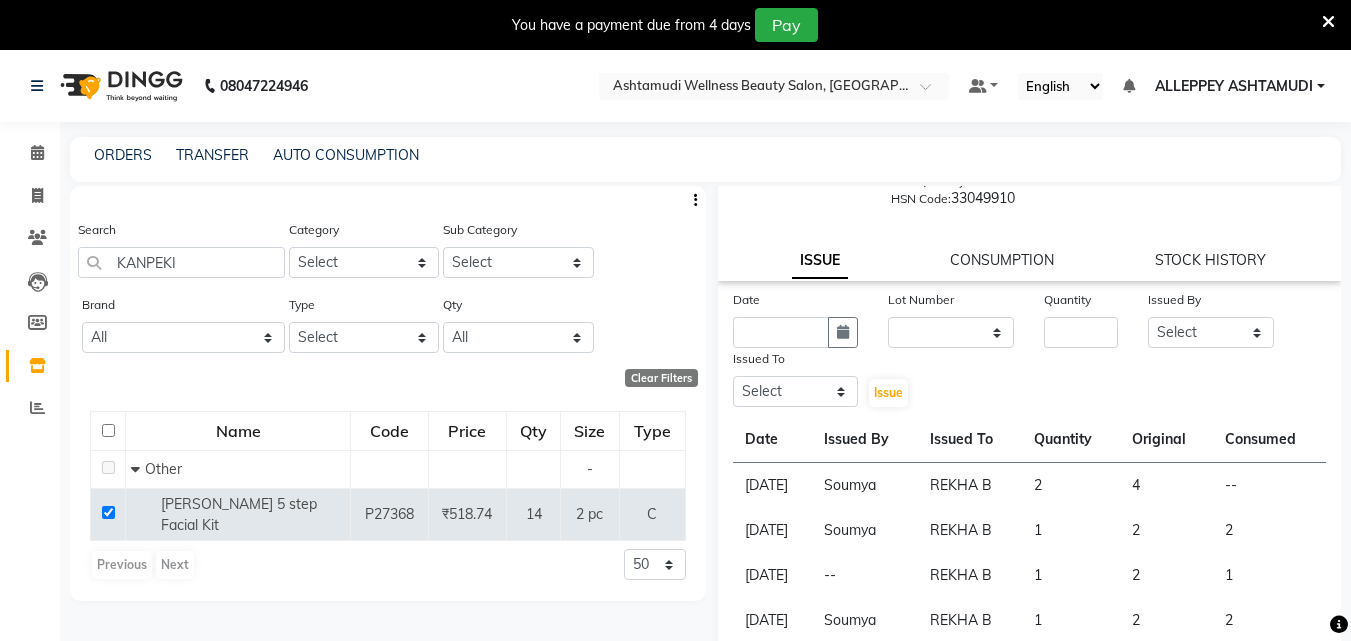 select on "7" 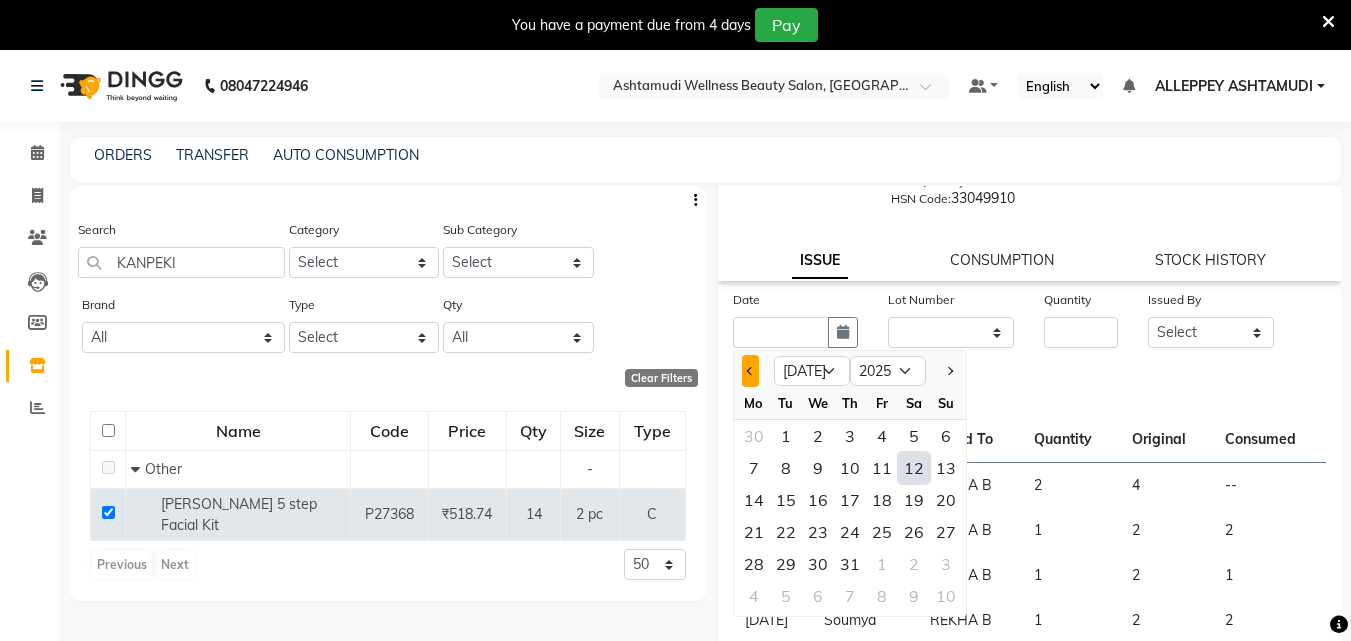 click 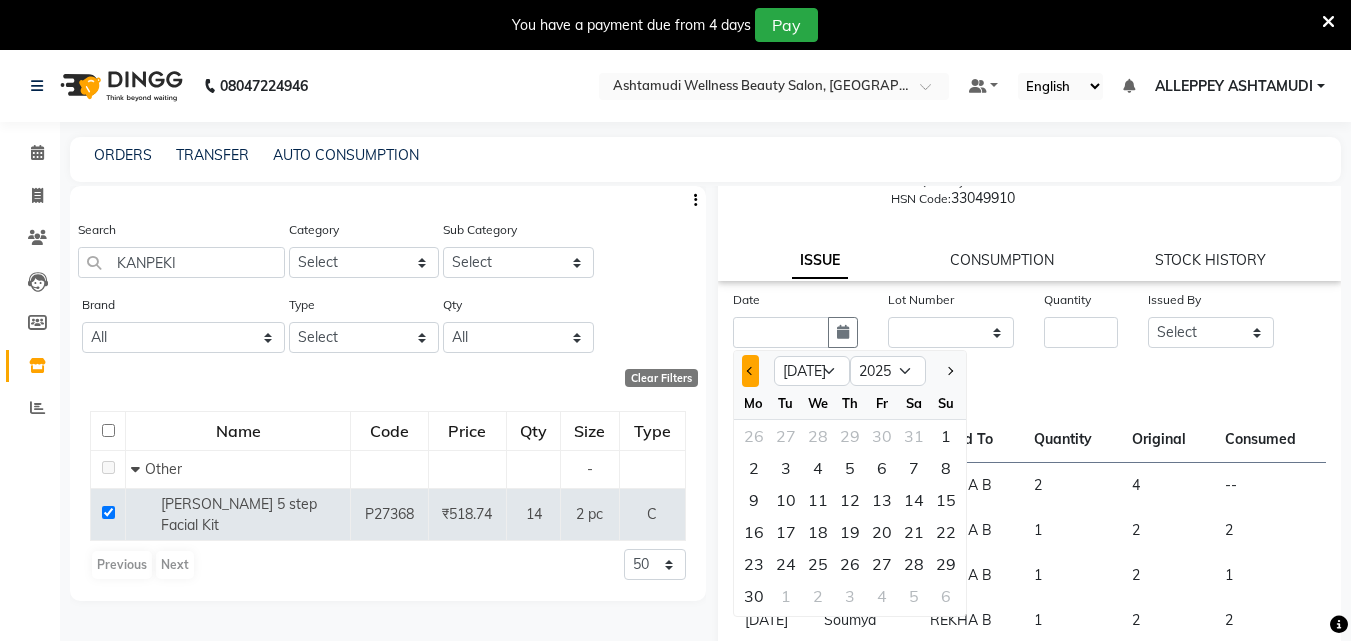 select on "6" 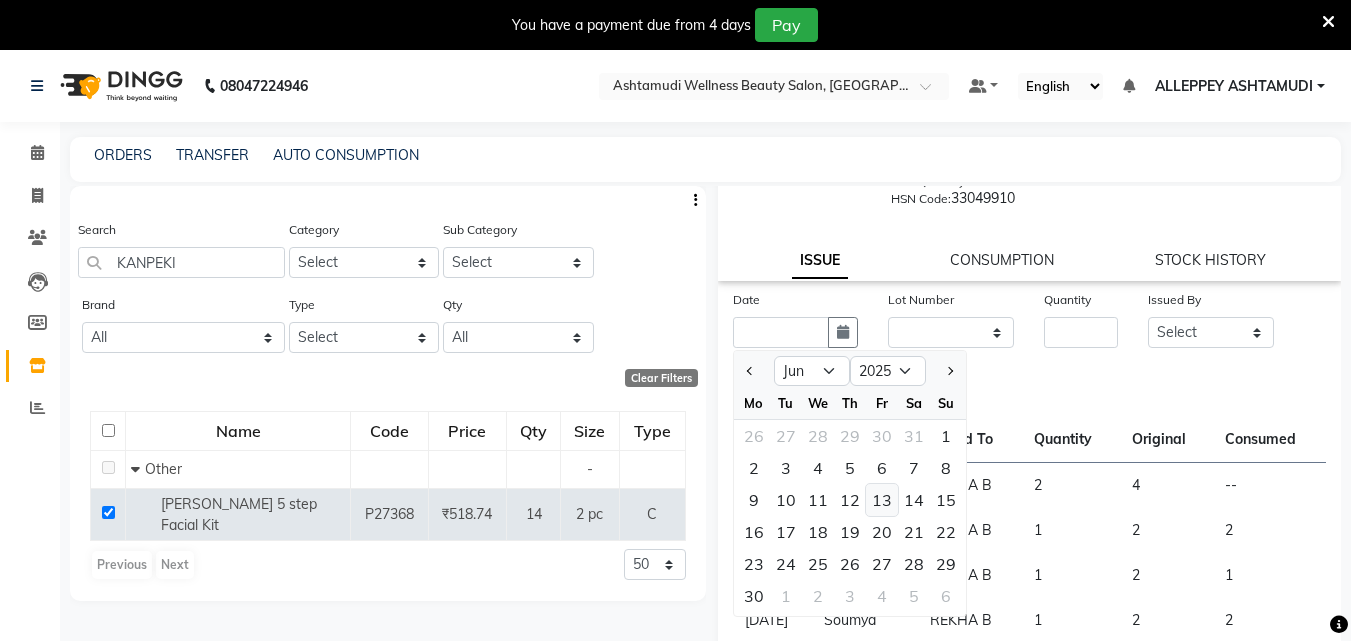 click on "13" 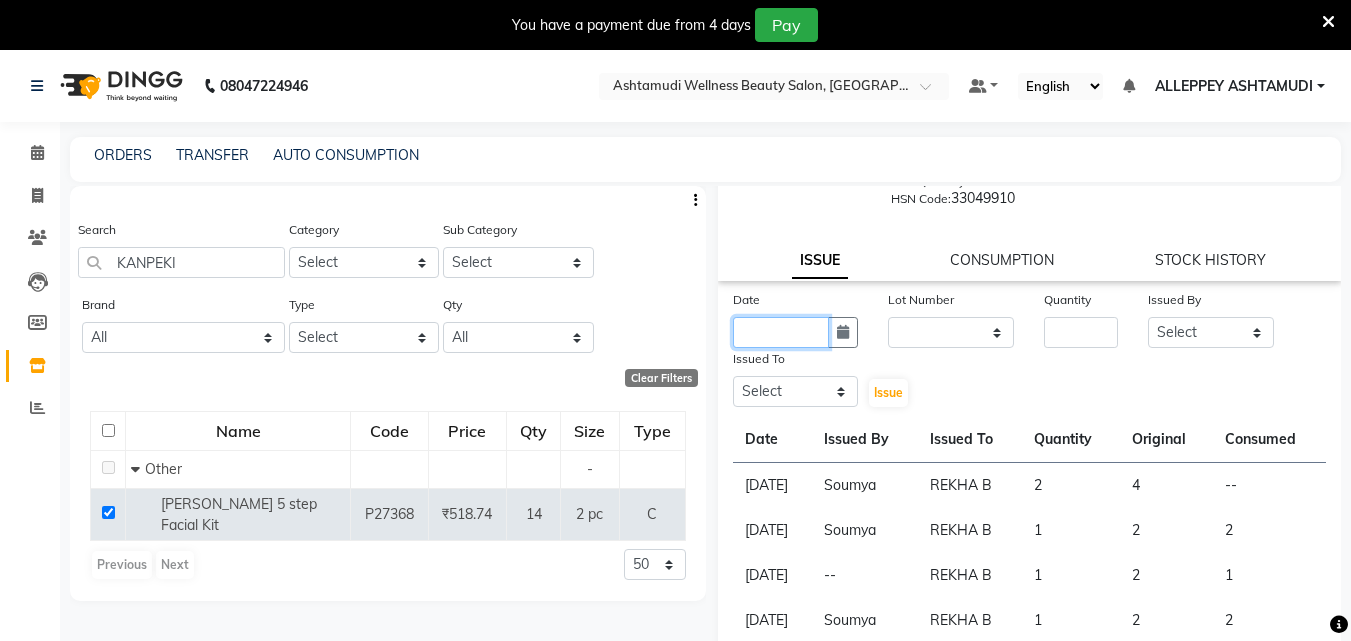 type on "13-06-2025" 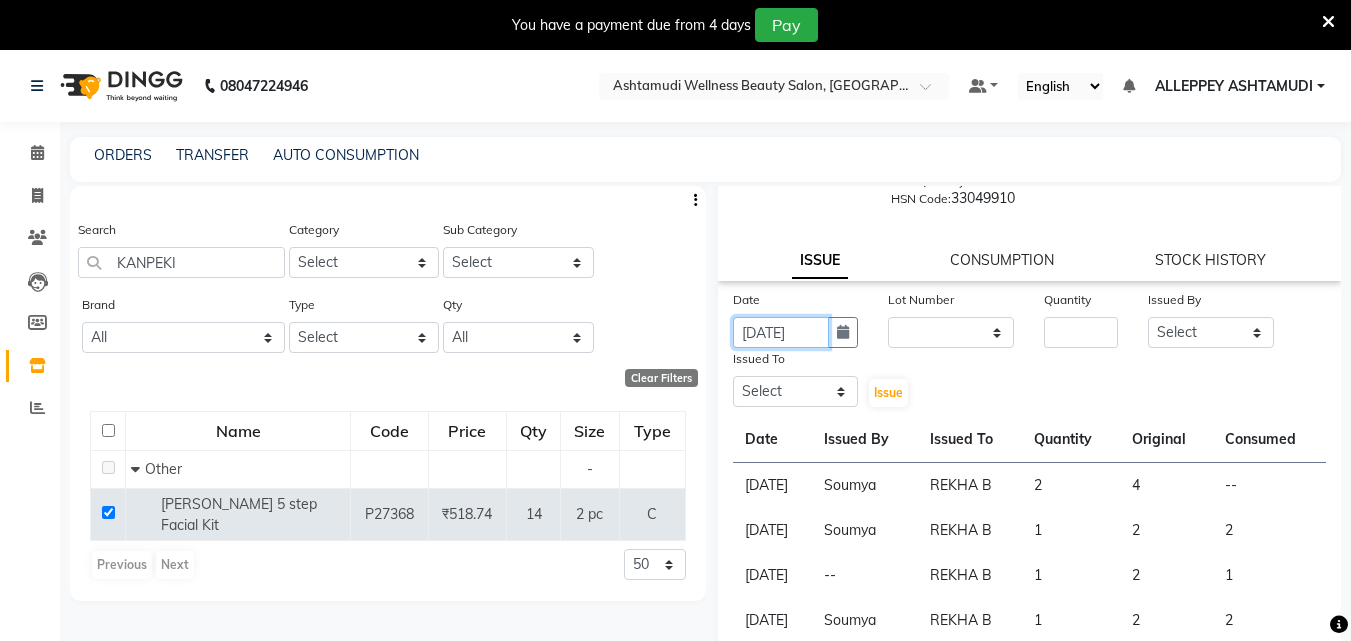 scroll, scrollTop: 0, scrollLeft: 4, axis: horizontal 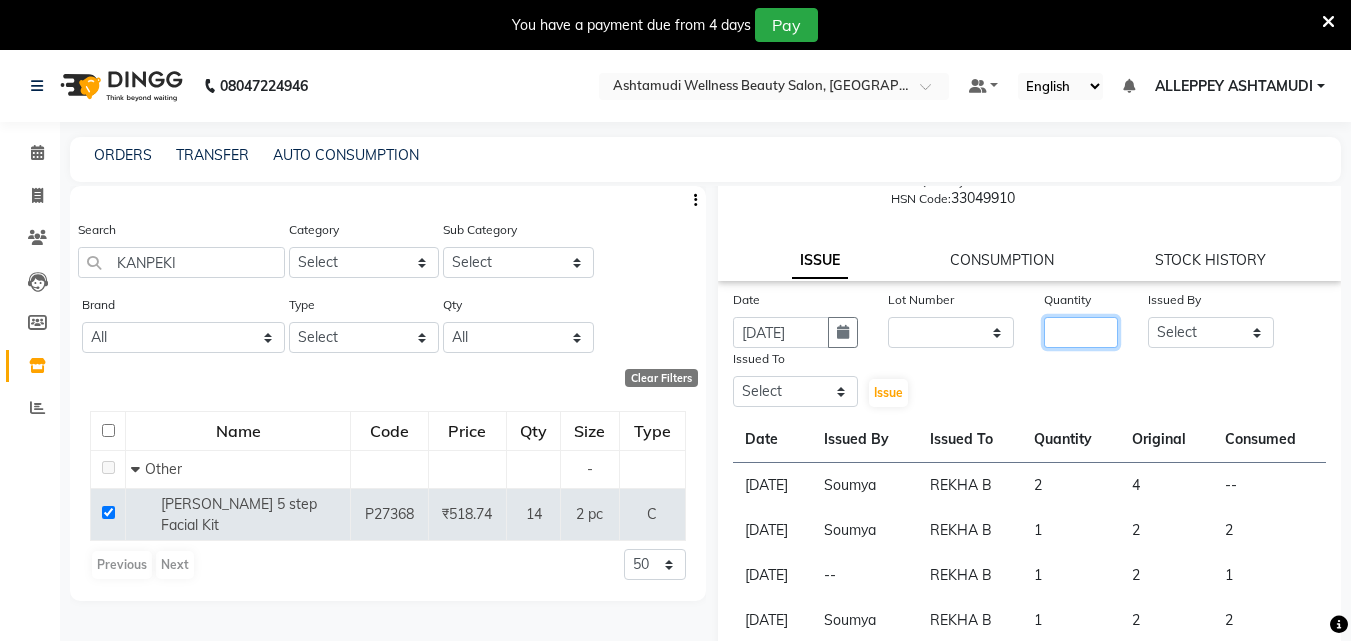 click 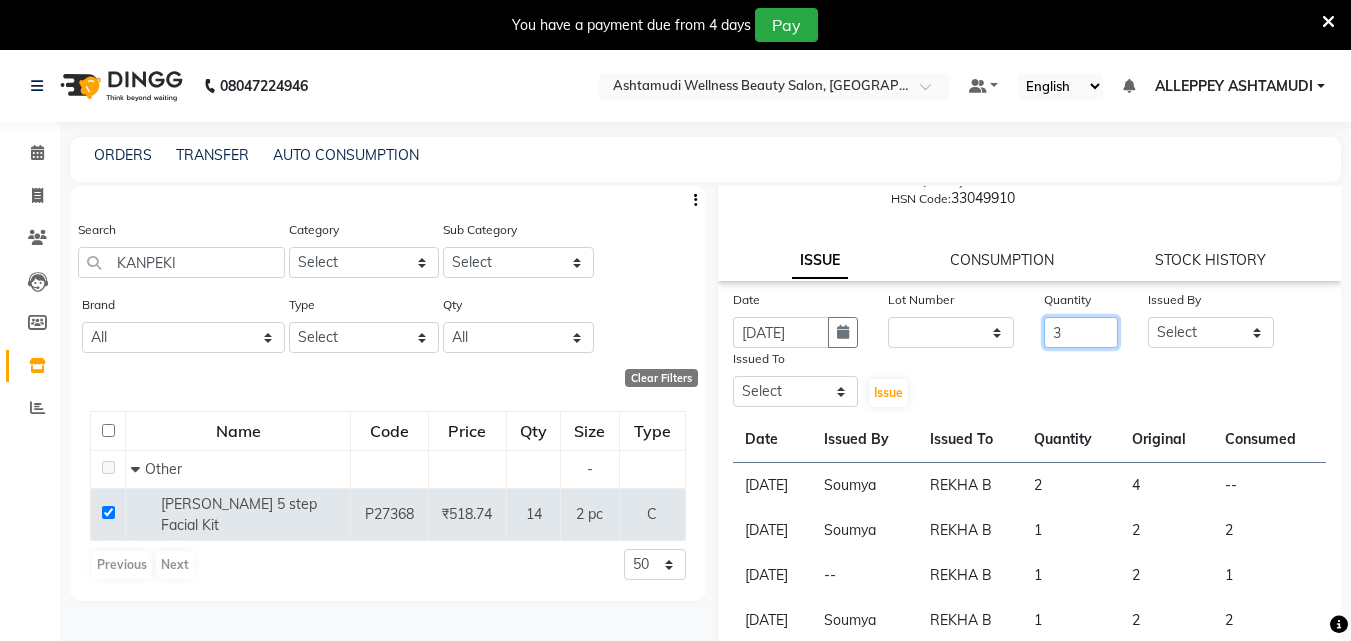 type on "3" 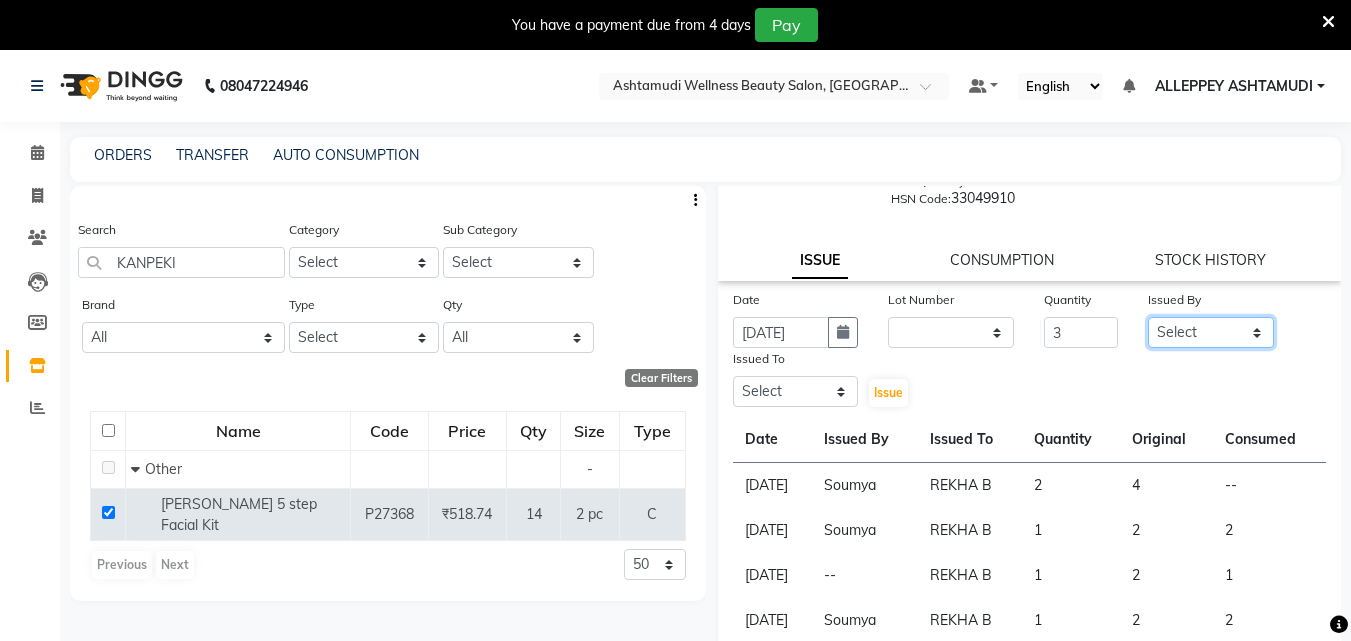 click on "Select ALLEPPEY ASHTAMUDI Jyothy REKHA B ROSELIN Soumya Sreedevi" 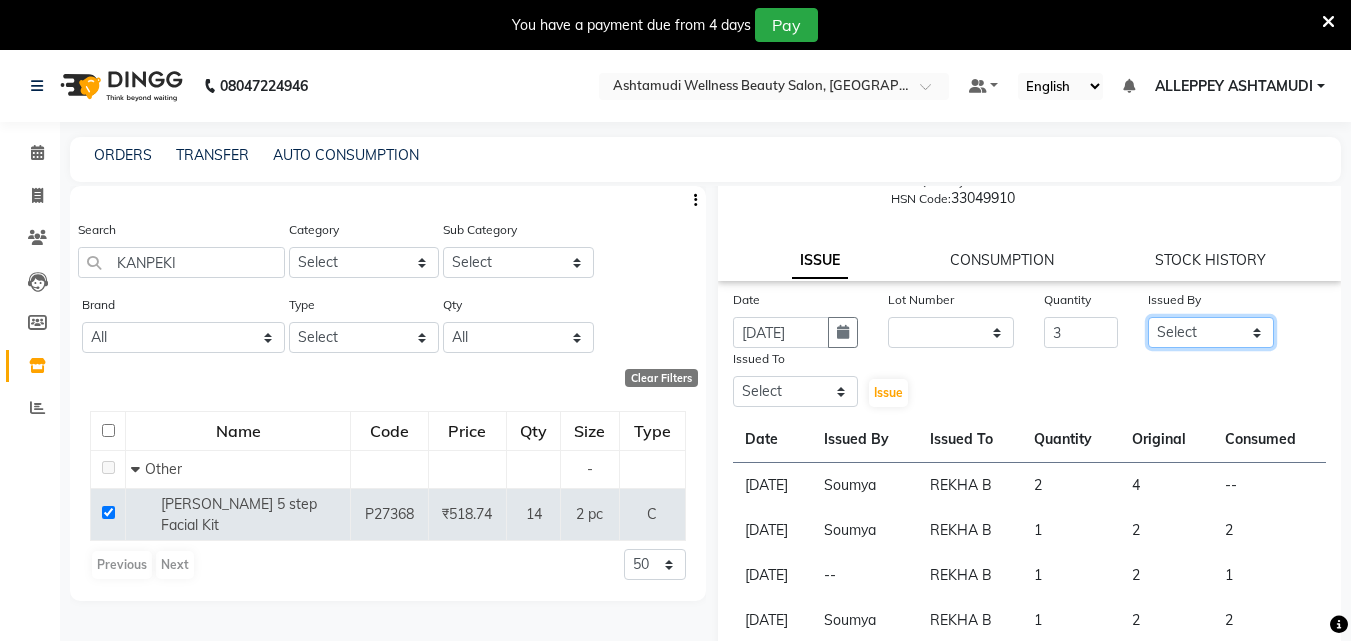 select on "57585" 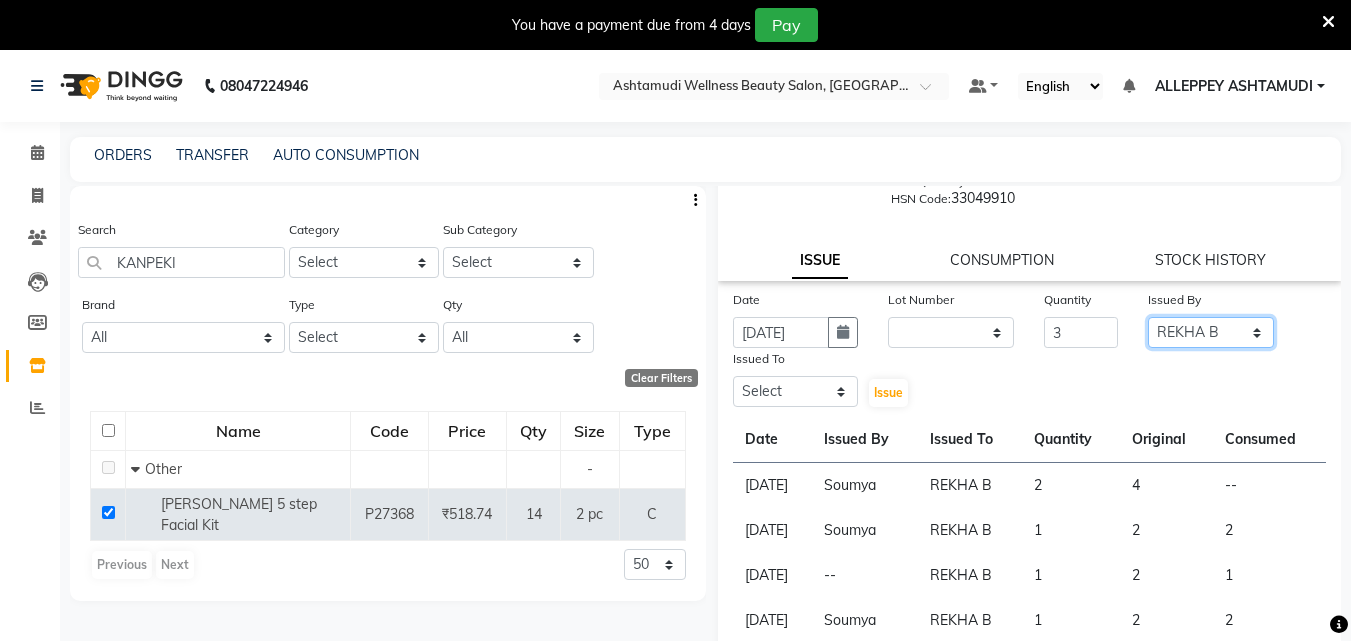 click on "Select ALLEPPEY ASHTAMUDI Jyothy REKHA B ROSELIN Soumya Sreedevi" 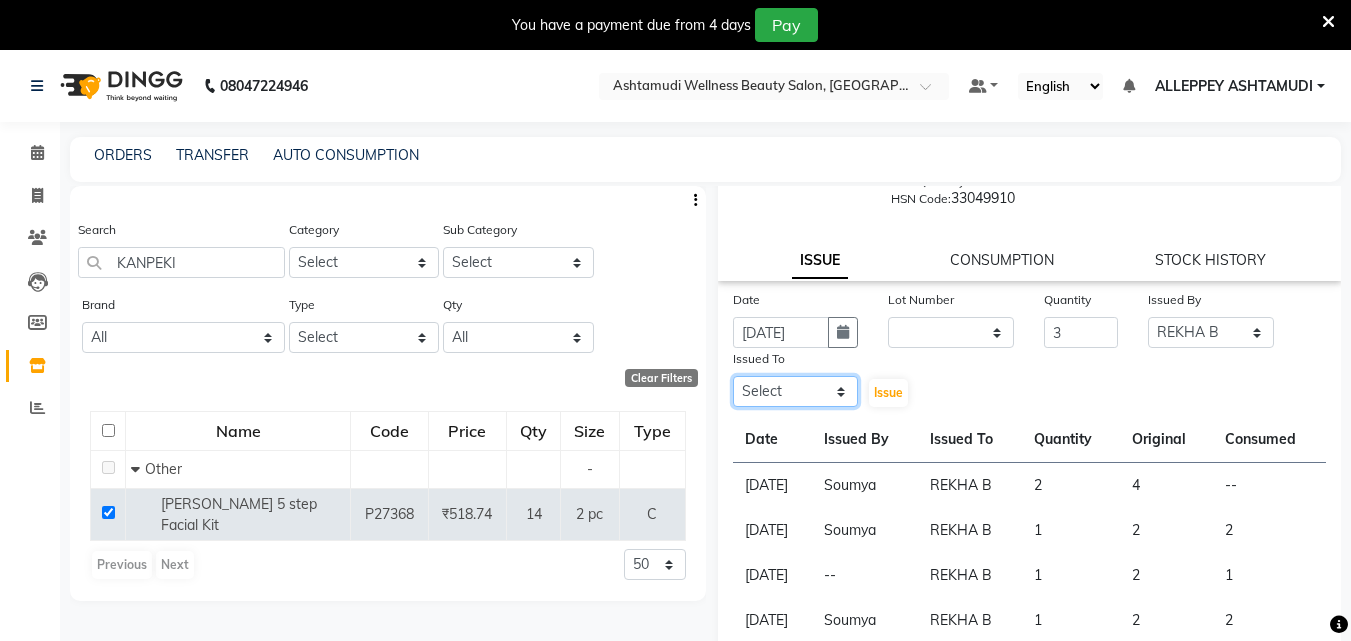 click on "Select ALLEPPEY ASHTAMUDI Jyothy REKHA B ROSELIN Soumya Sreedevi" 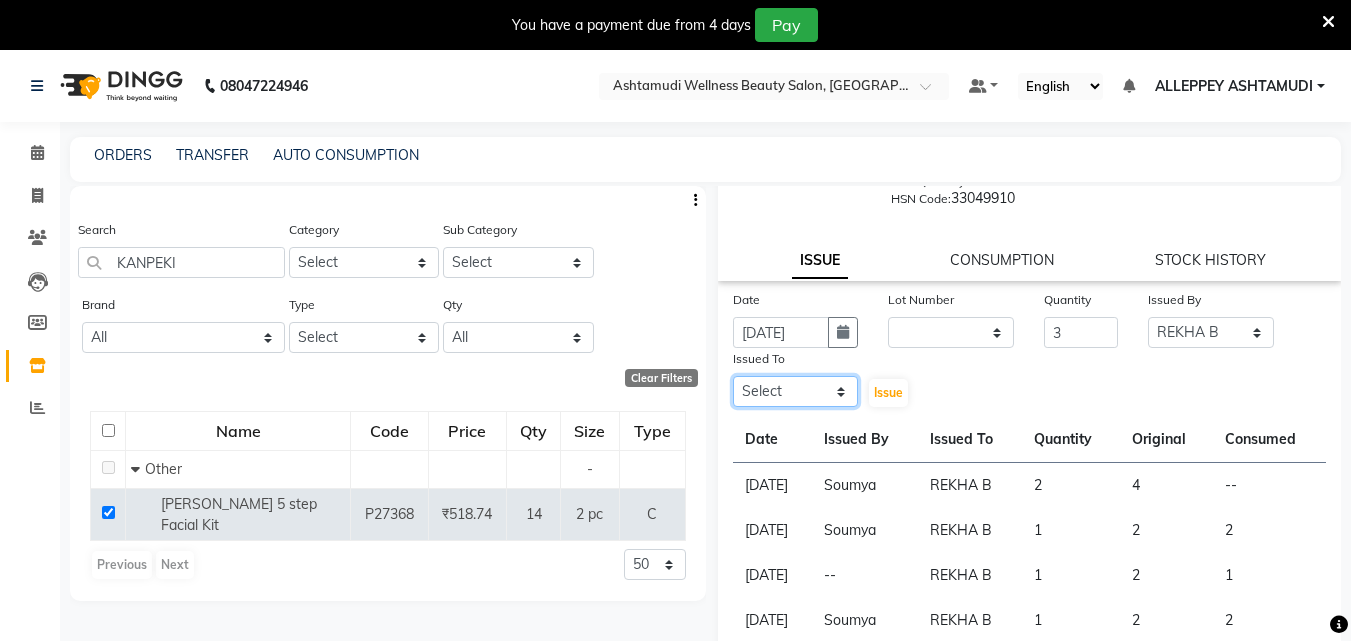 select on "76486" 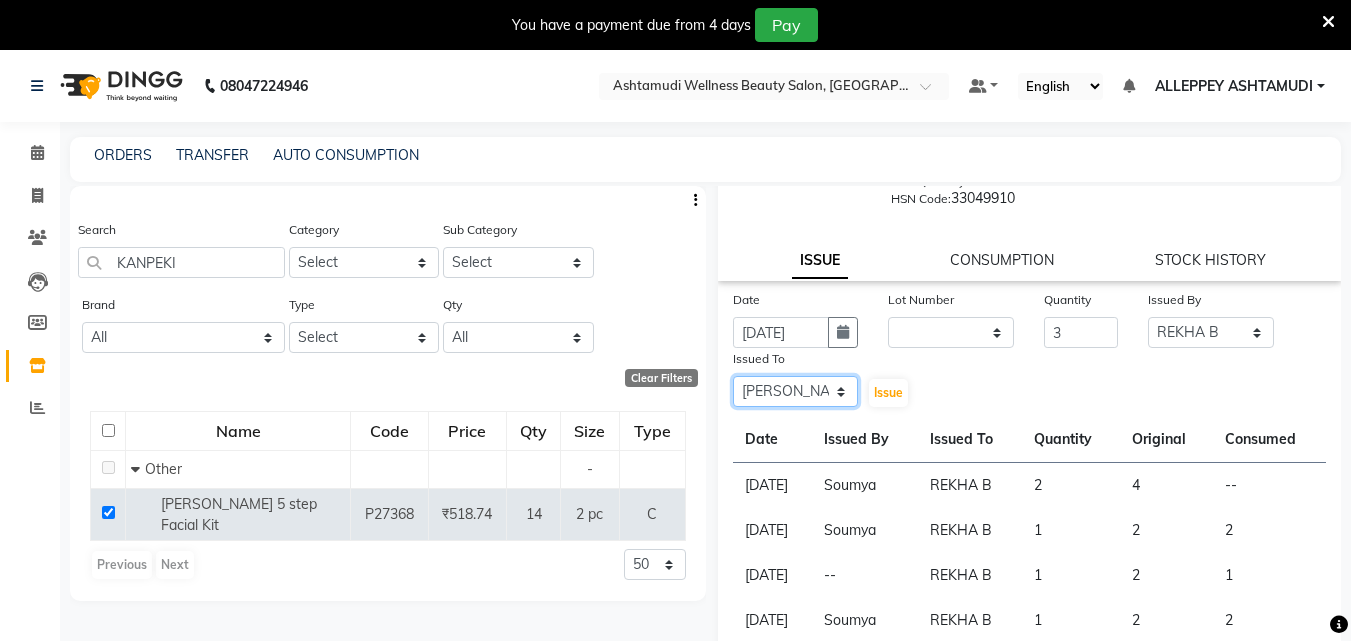 click on "Select ALLEPPEY ASHTAMUDI Jyothy REKHA B ROSELIN Soumya Sreedevi" 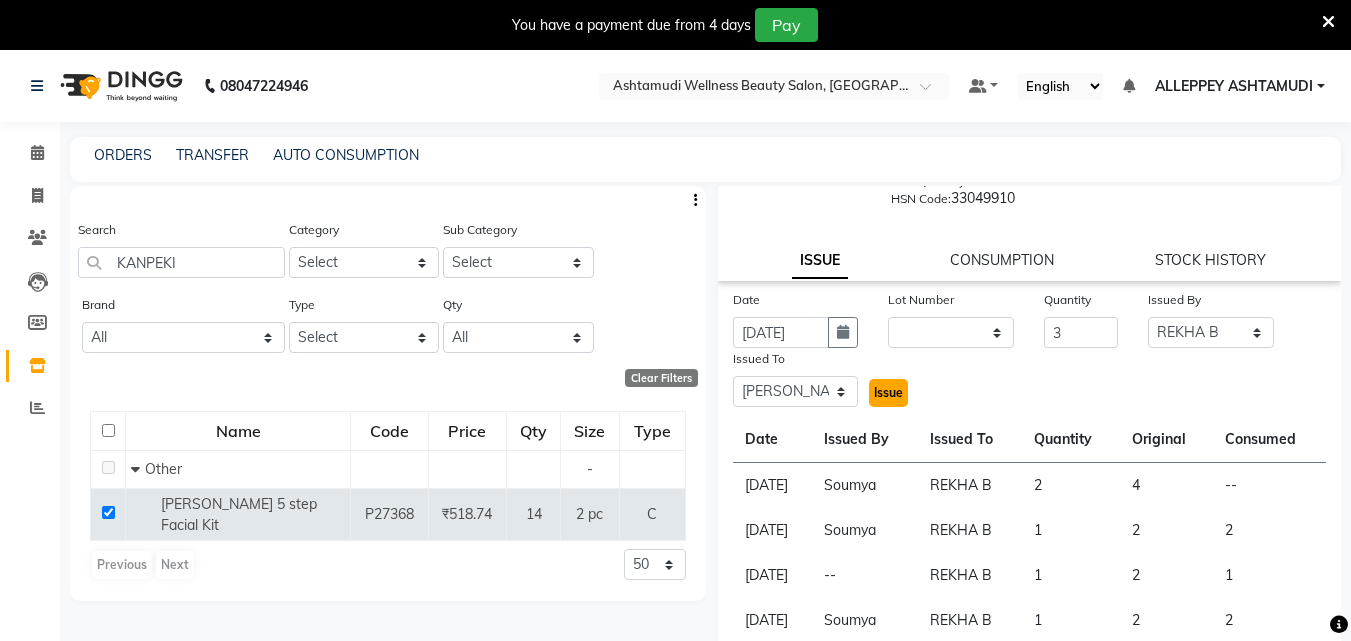 click on "Issue" 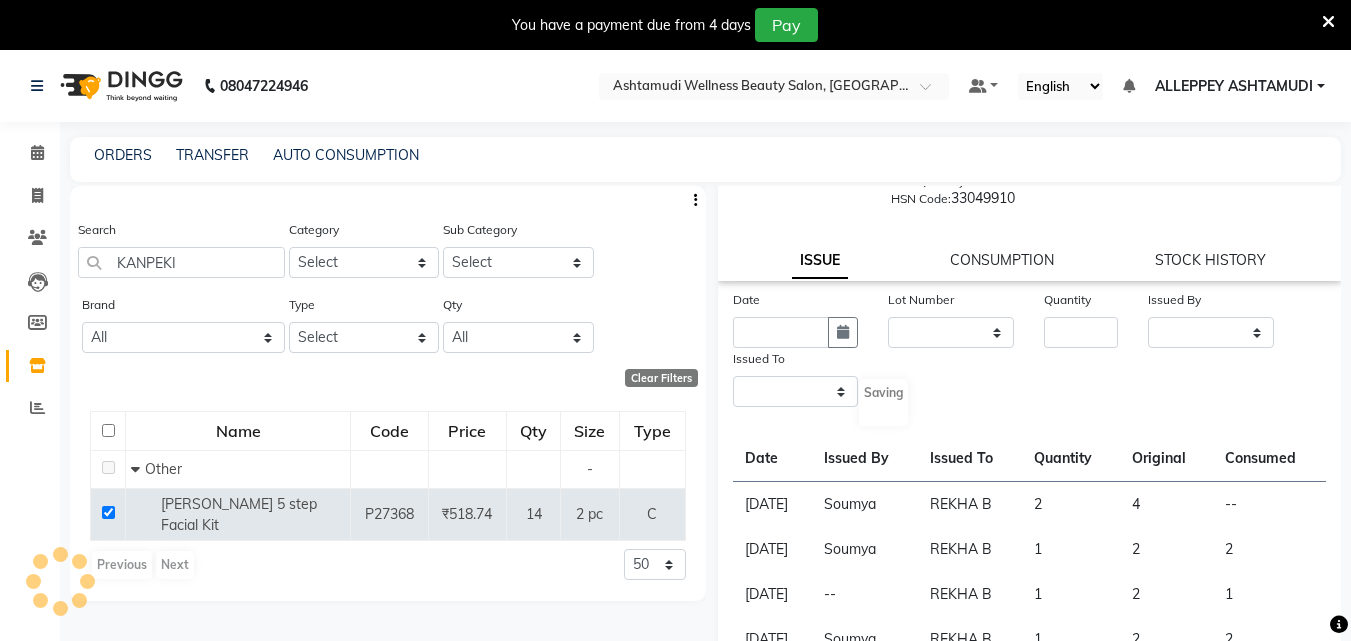 scroll, scrollTop: 0, scrollLeft: 0, axis: both 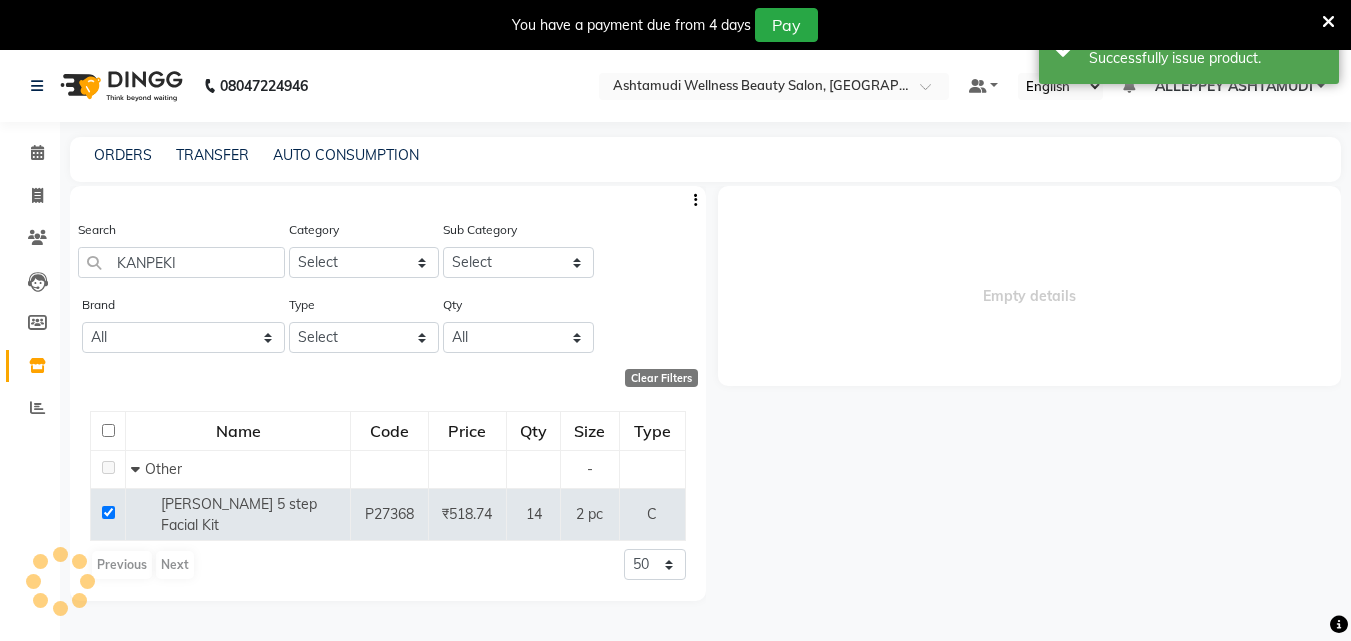 select 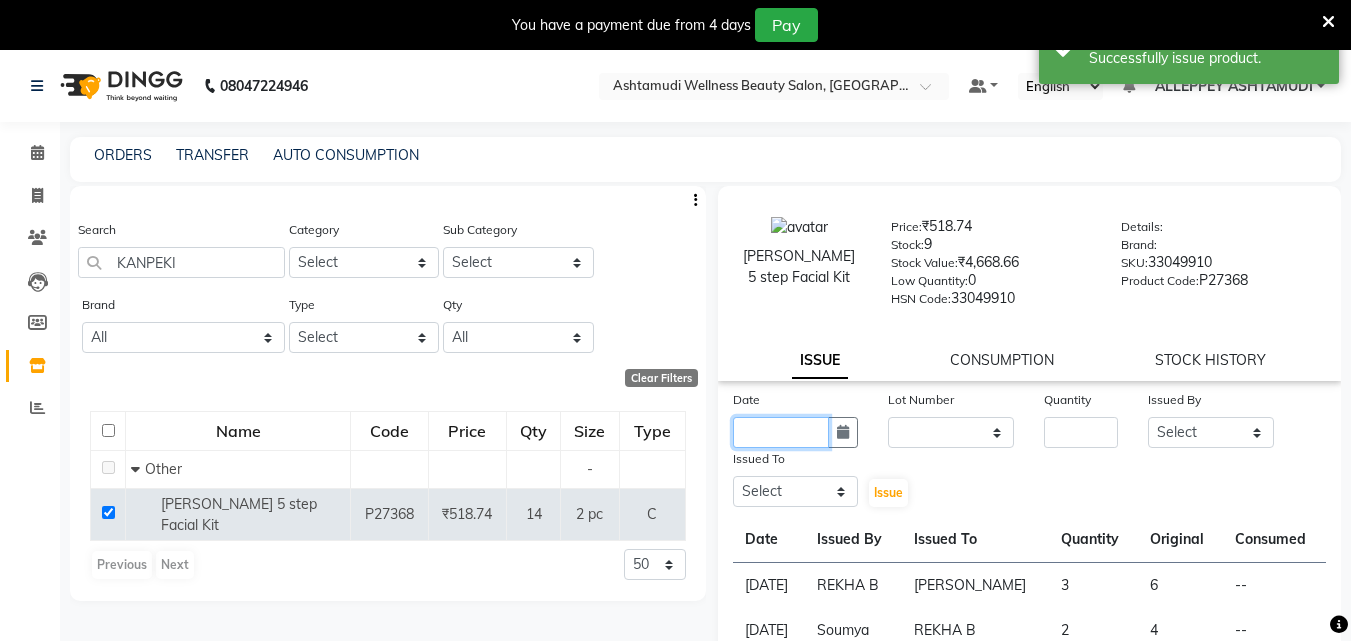 click 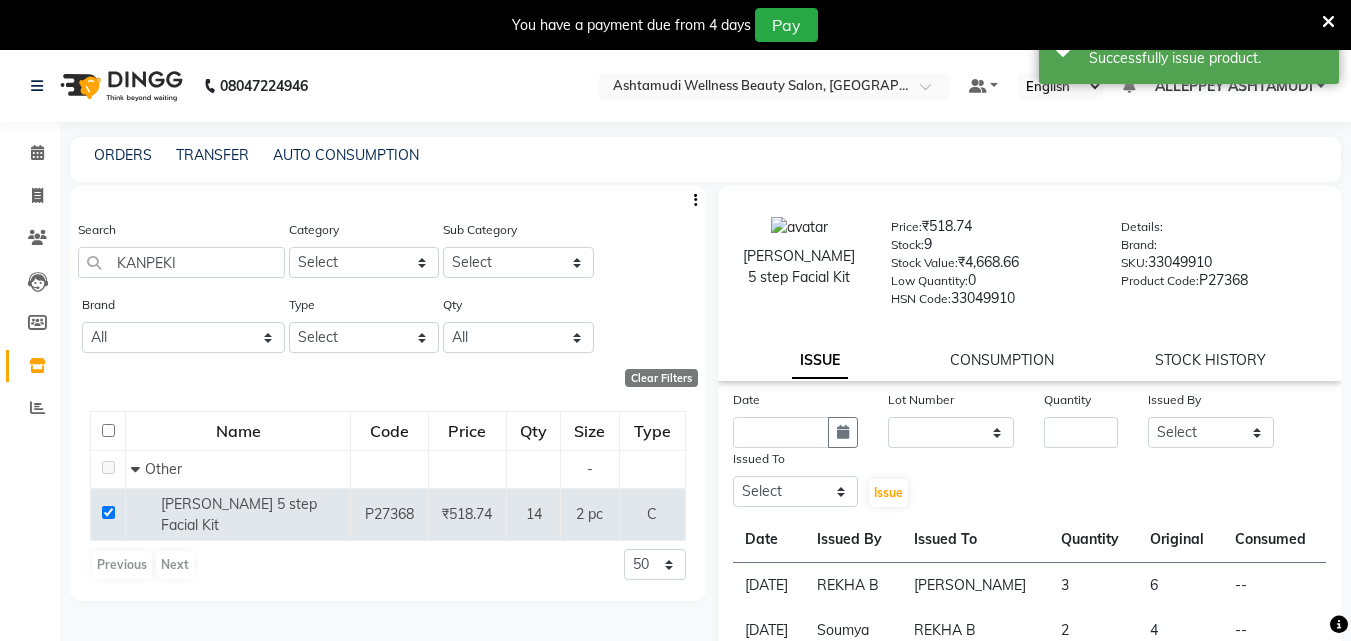 select on "7" 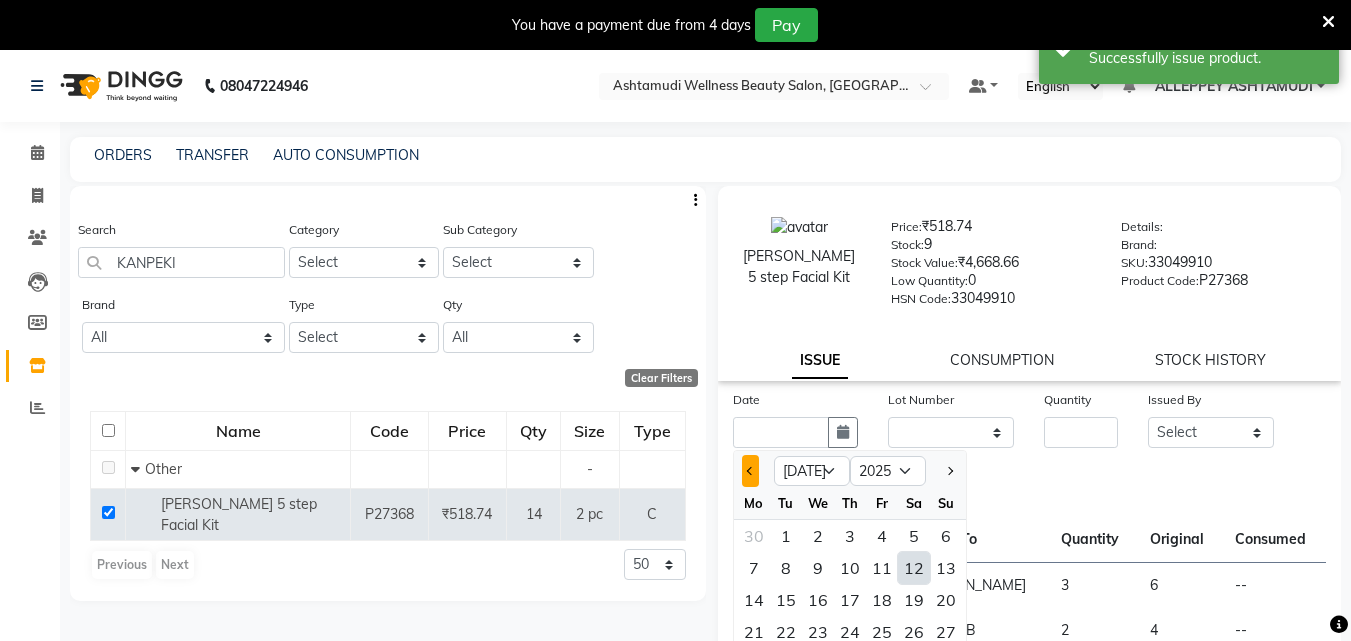 click 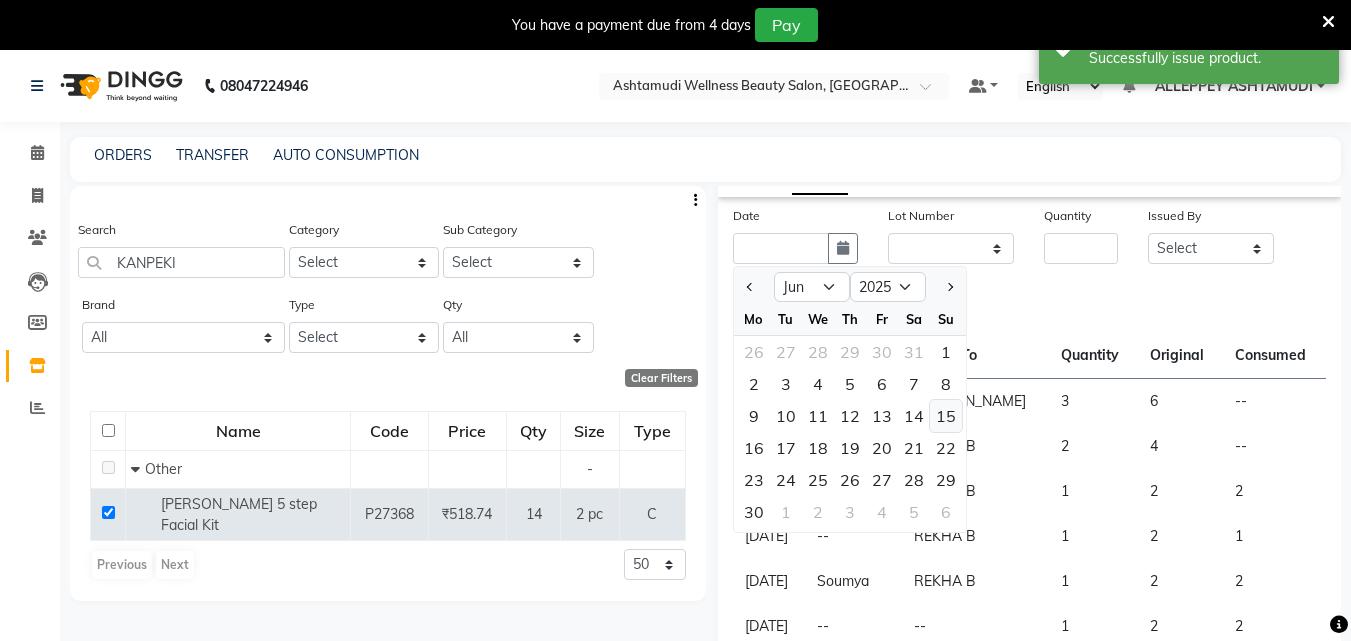 scroll, scrollTop: 200, scrollLeft: 0, axis: vertical 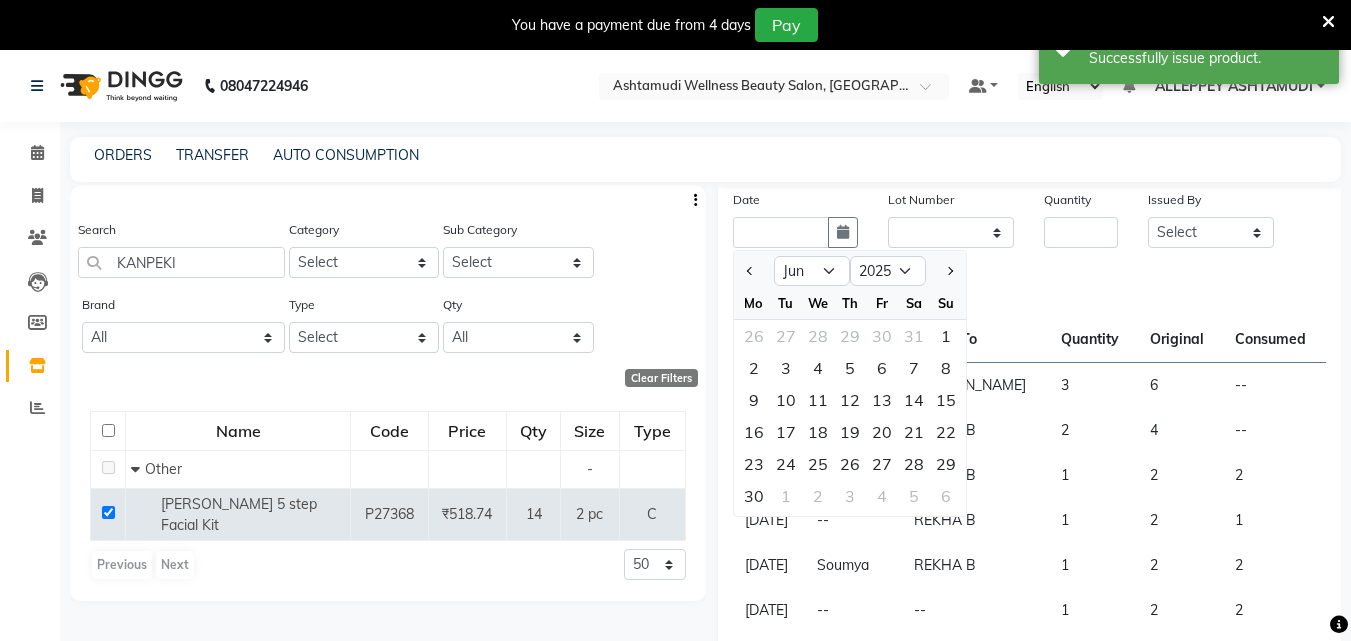 click on "20" 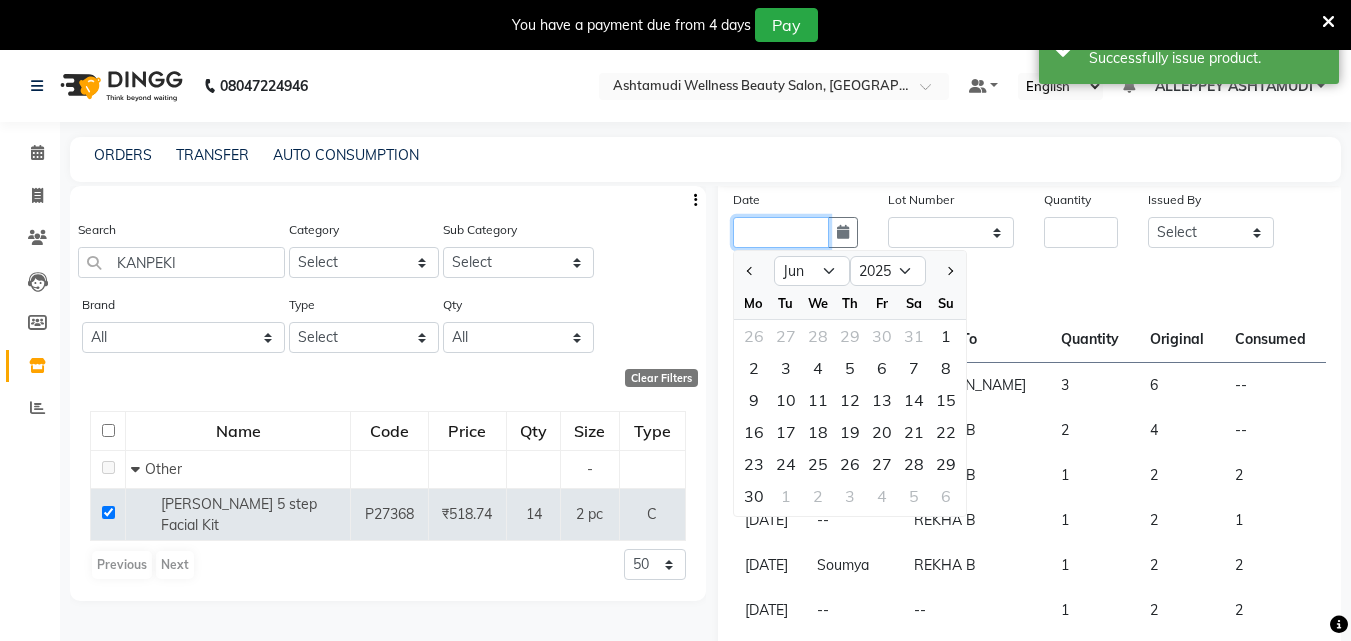 type on "20-06-2025" 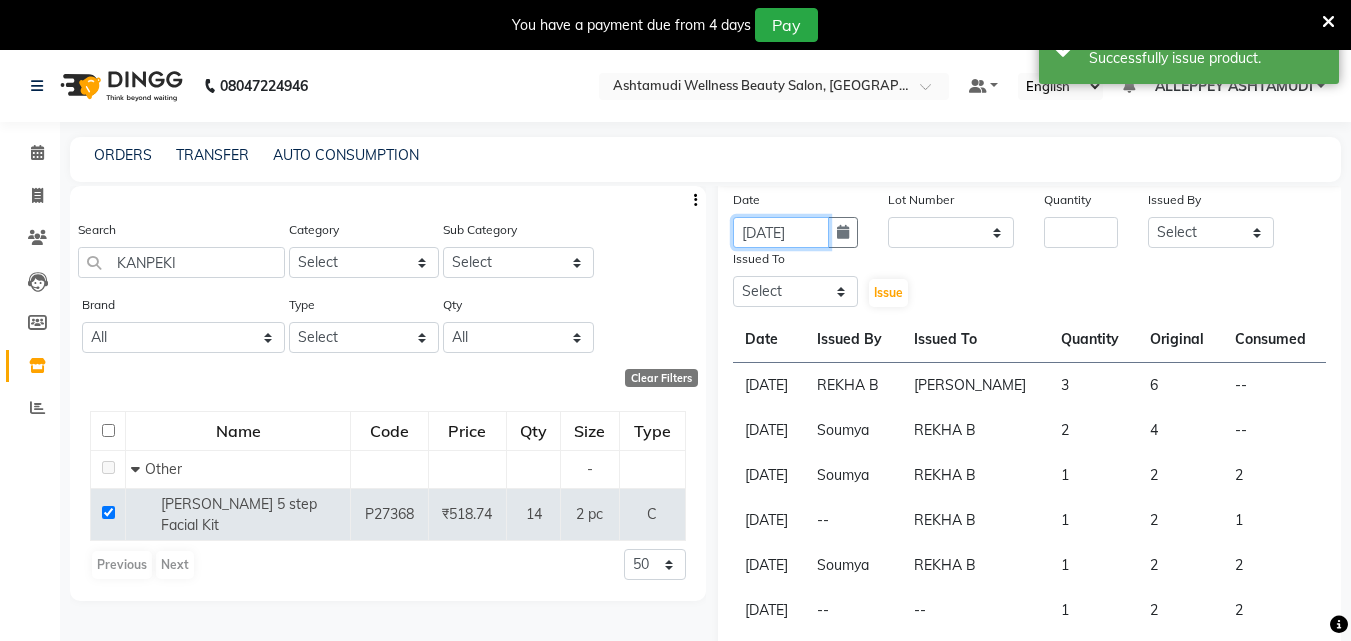 scroll, scrollTop: 0, scrollLeft: 4, axis: horizontal 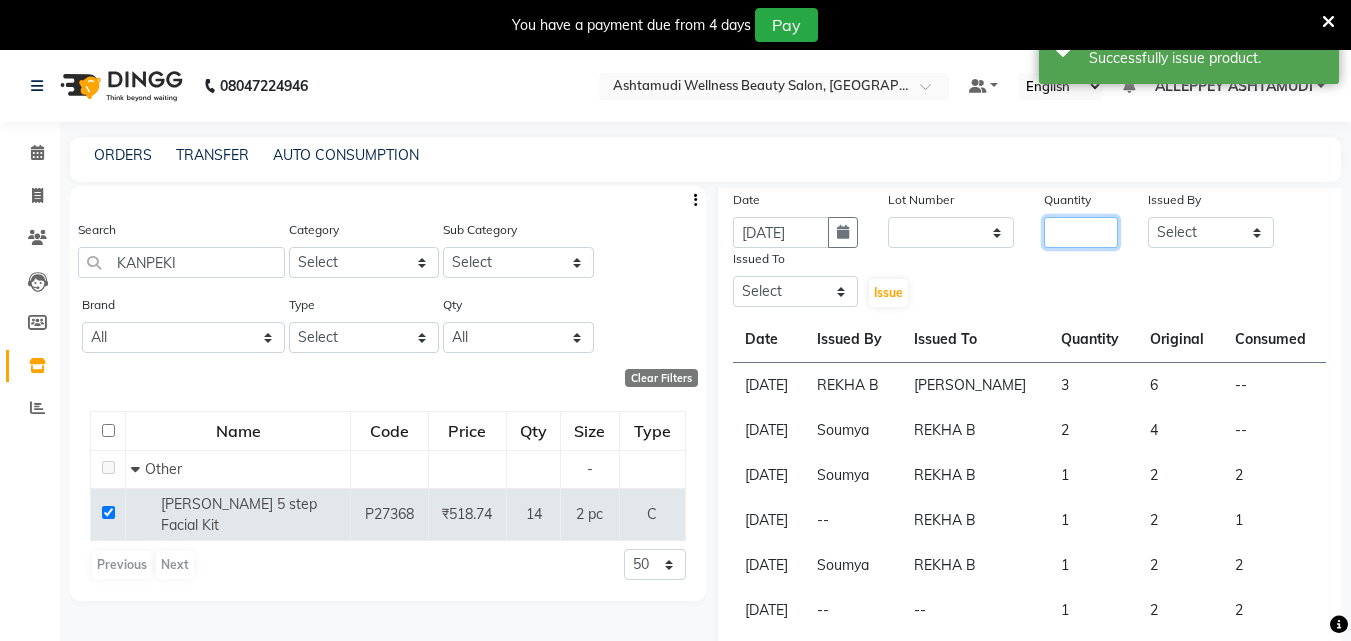 click 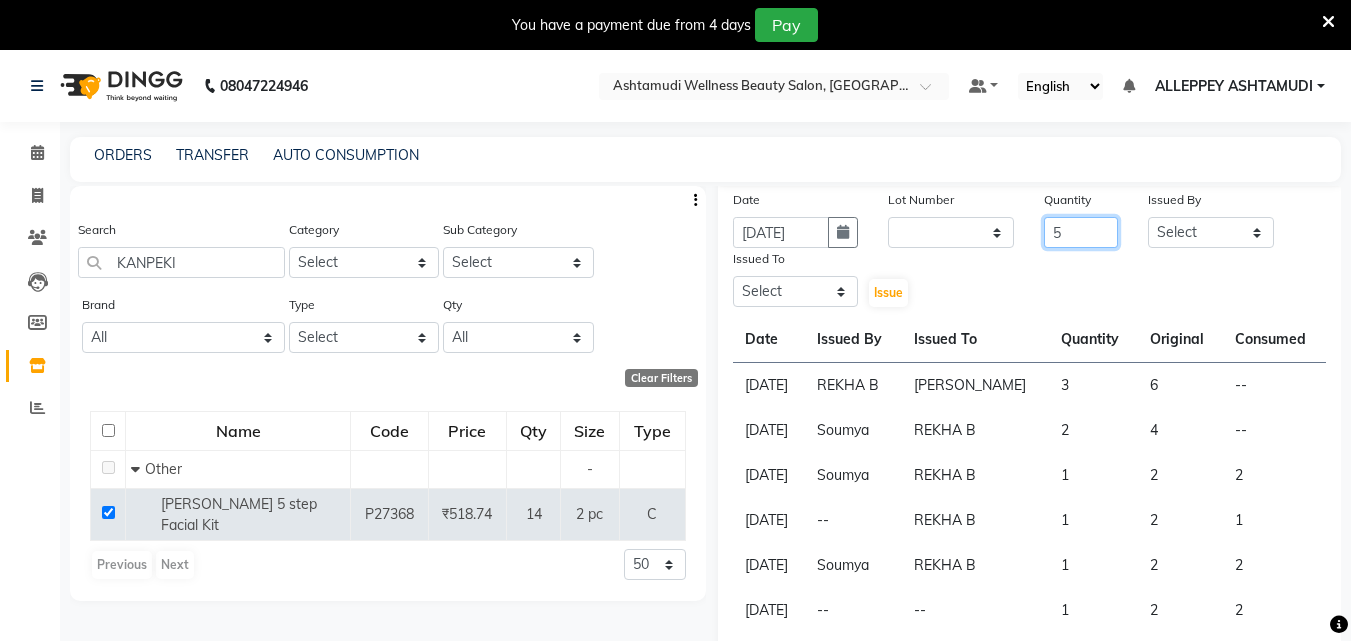 type on "5" 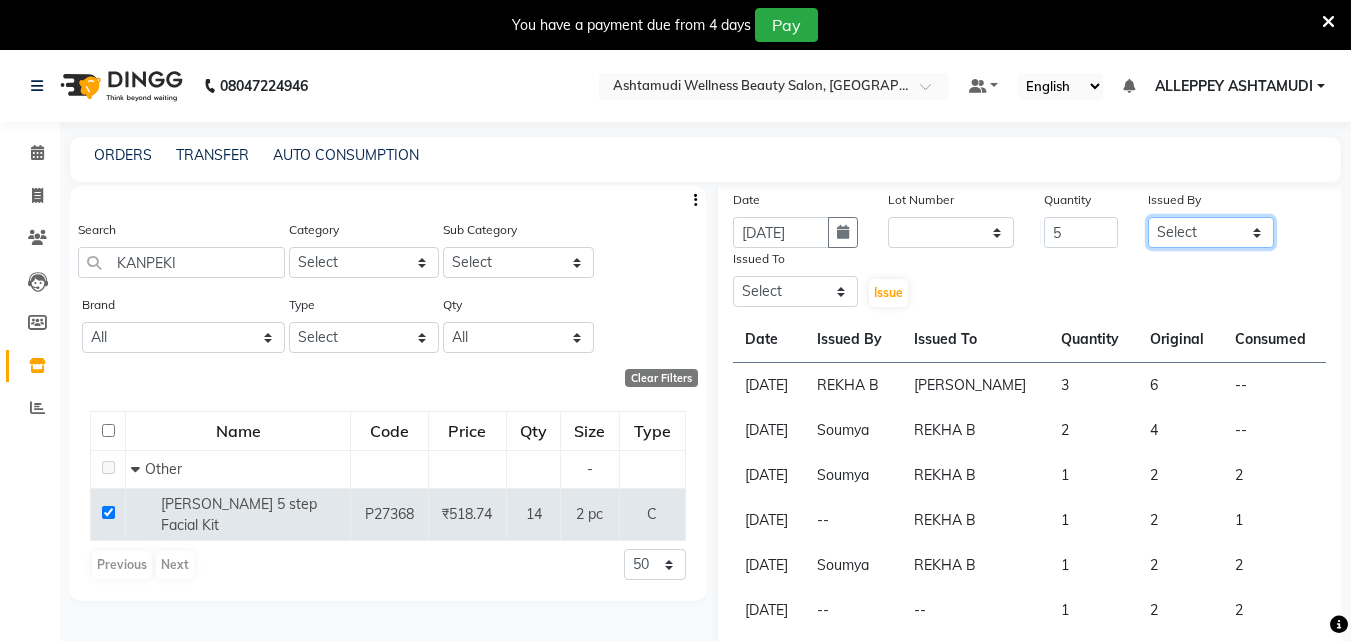 click on "Select ALLEPPEY ASHTAMUDI Jyothy REKHA B ROSELIN Soumya Sreedevi" 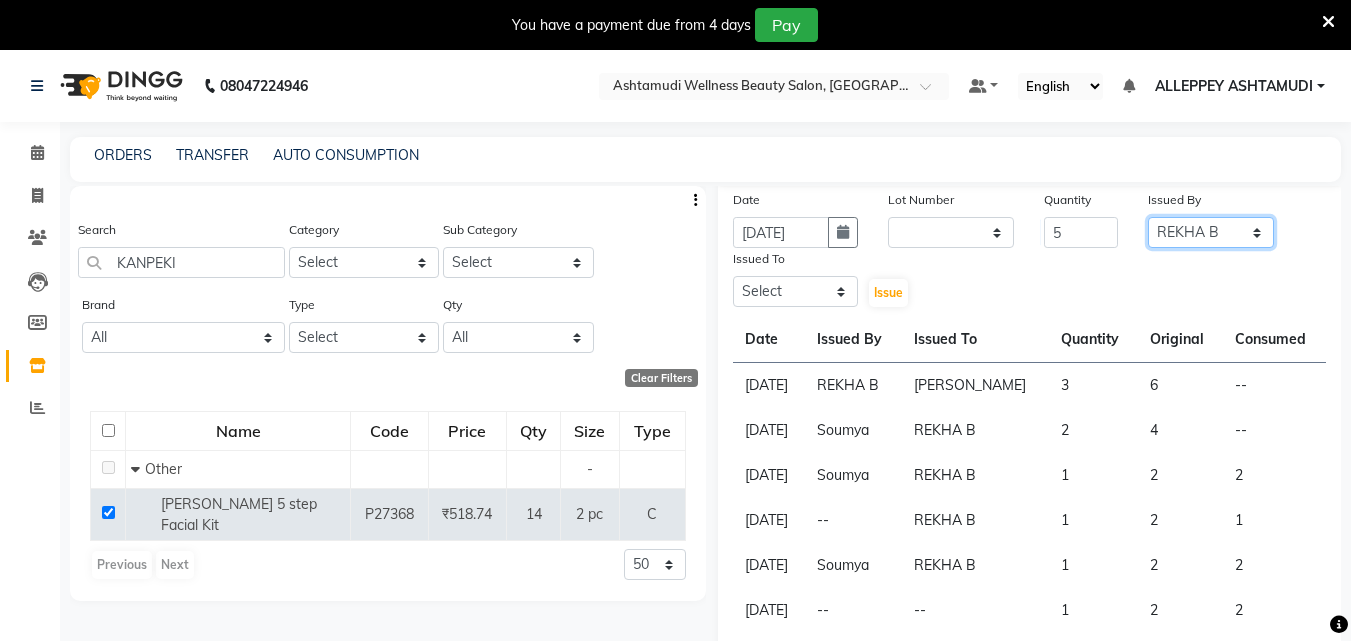 click on "Select ALLEPPEY ASHTAMUDI Jyothy REKHA B ROSELIN Soumya Sreedevi" 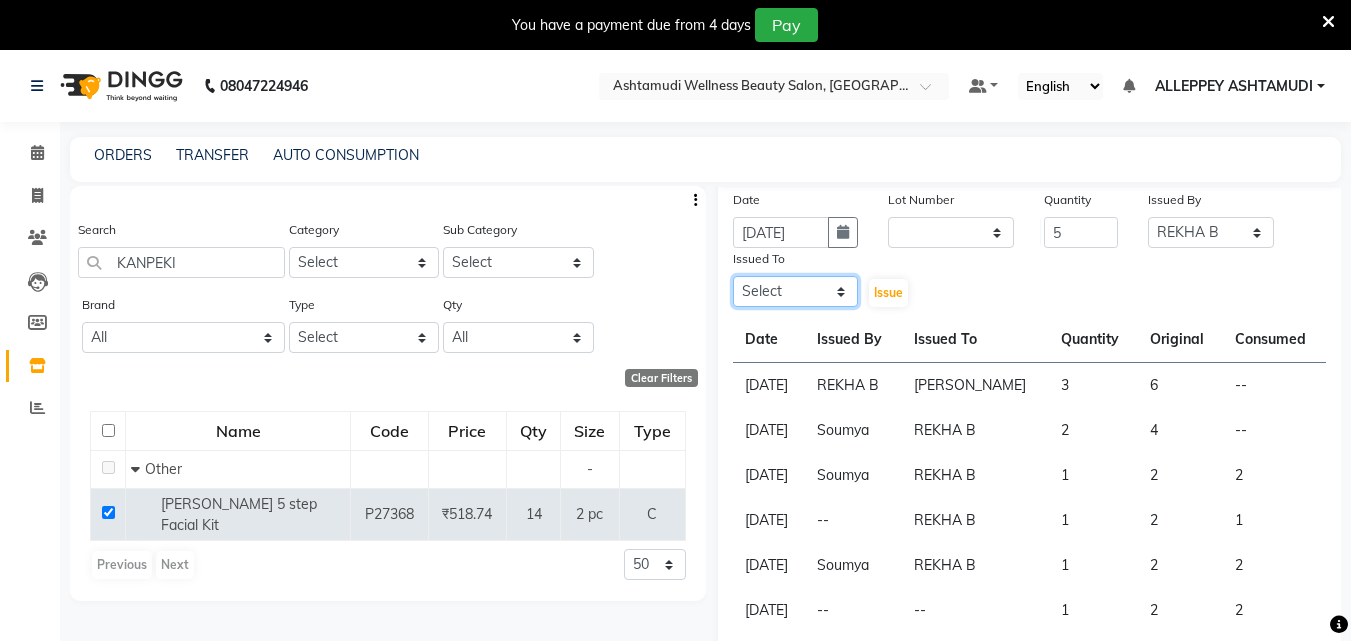click on "Select ALLEPPEY ASHTAMUDI Jyothy REKHA B ROSELIN Soumya Sreedevi" 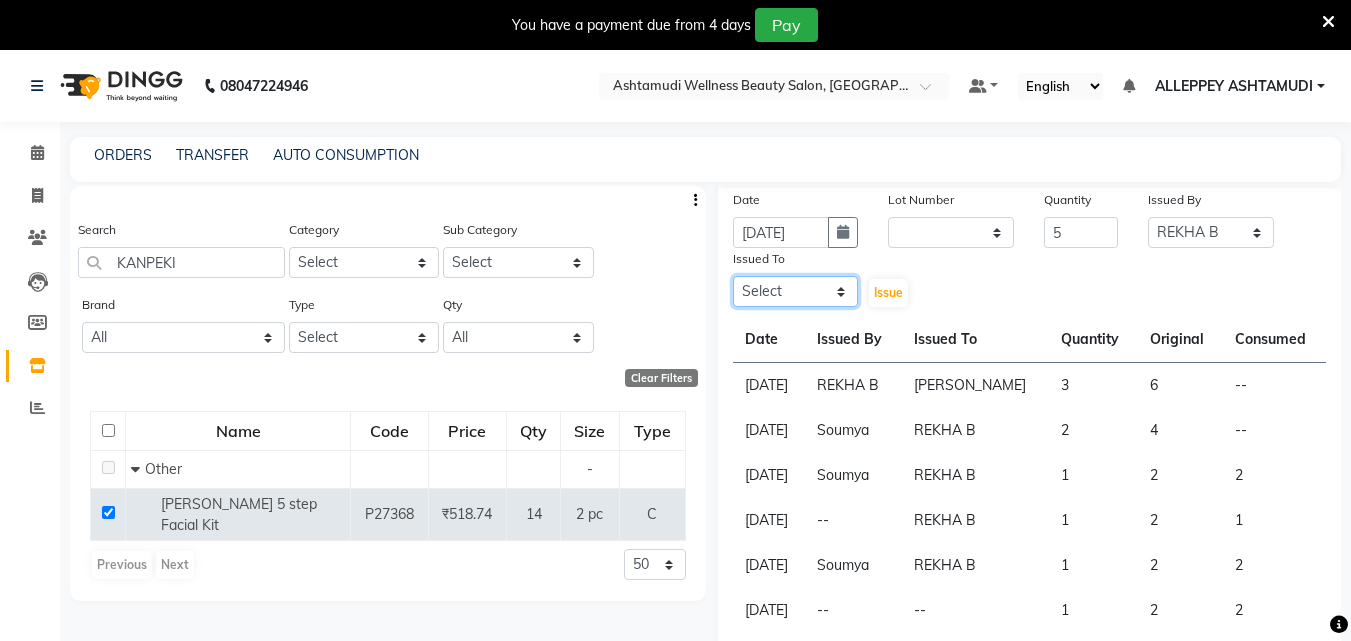 select on "57585" 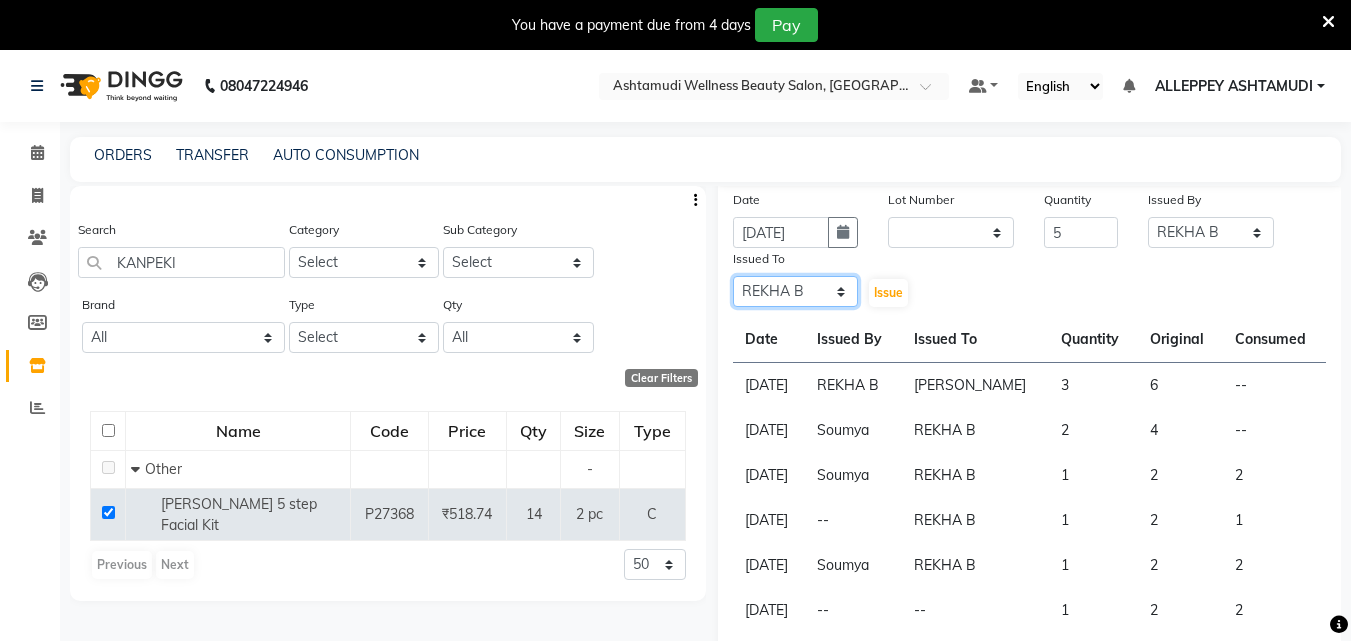 click on "Select ALLEPPEY ASHTAMUDI Jyothy REKHA B ROSELIN Soumya Sreedevi" 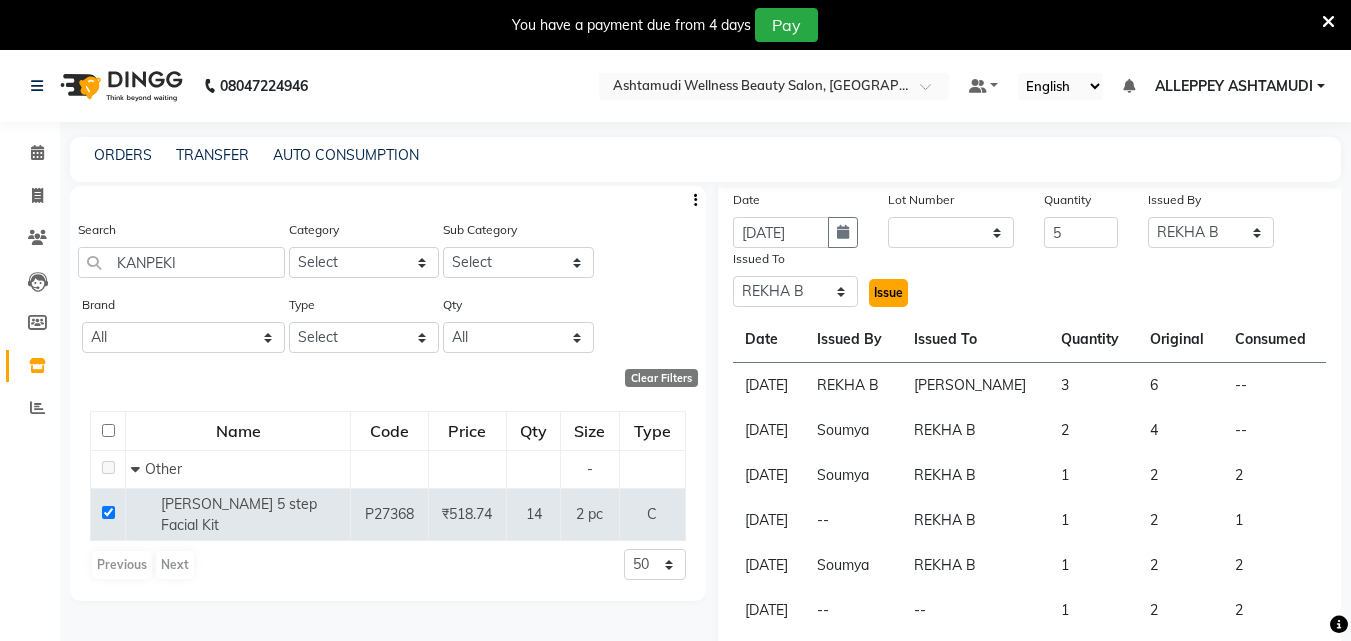 click on "Issue" 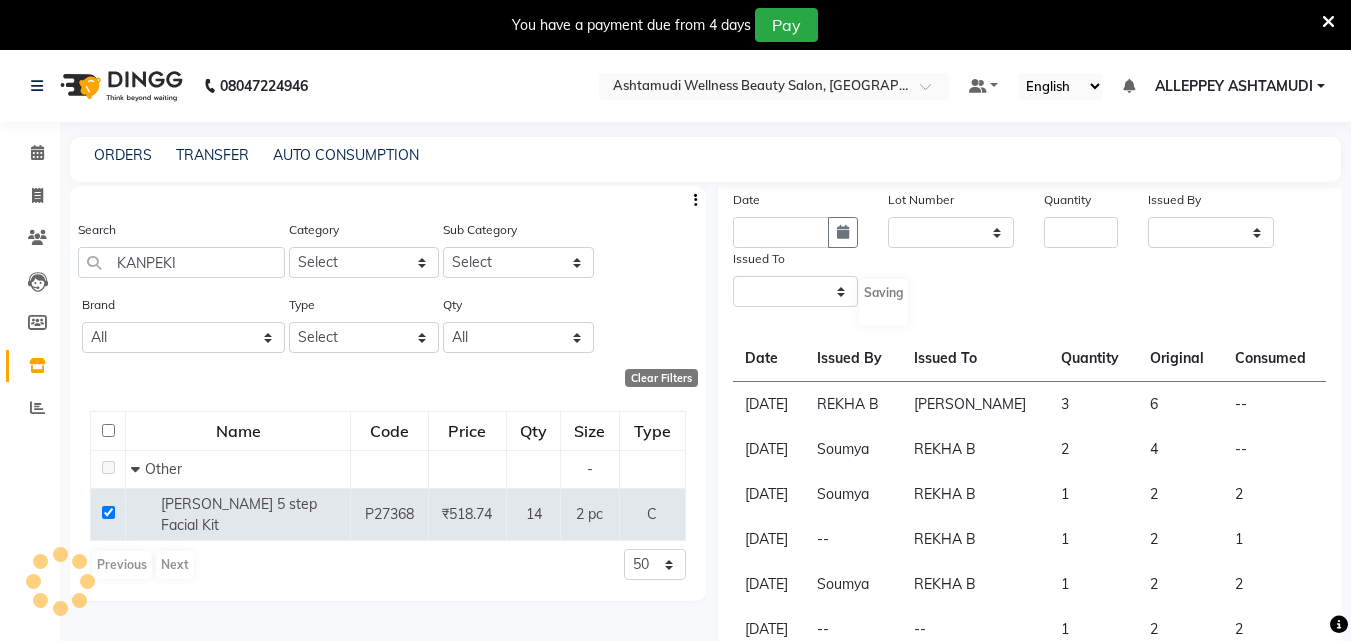 scroll, scrollTop: 0, scrollLeft: 0, axis: both 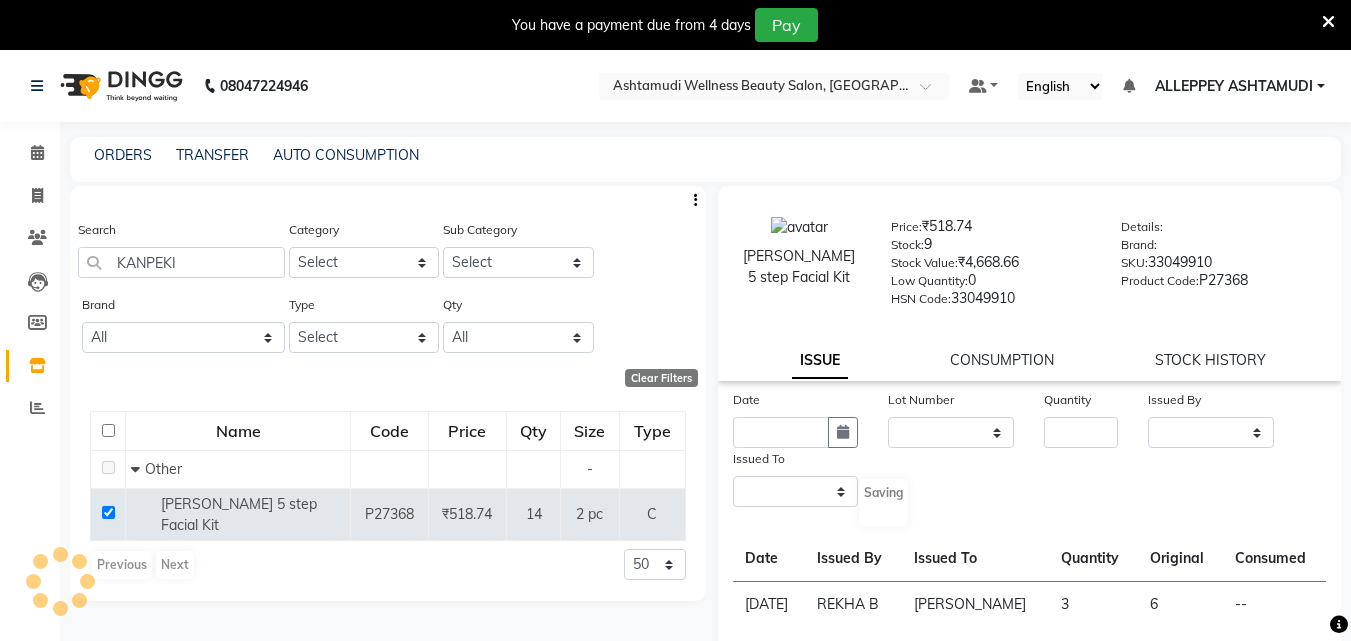 select 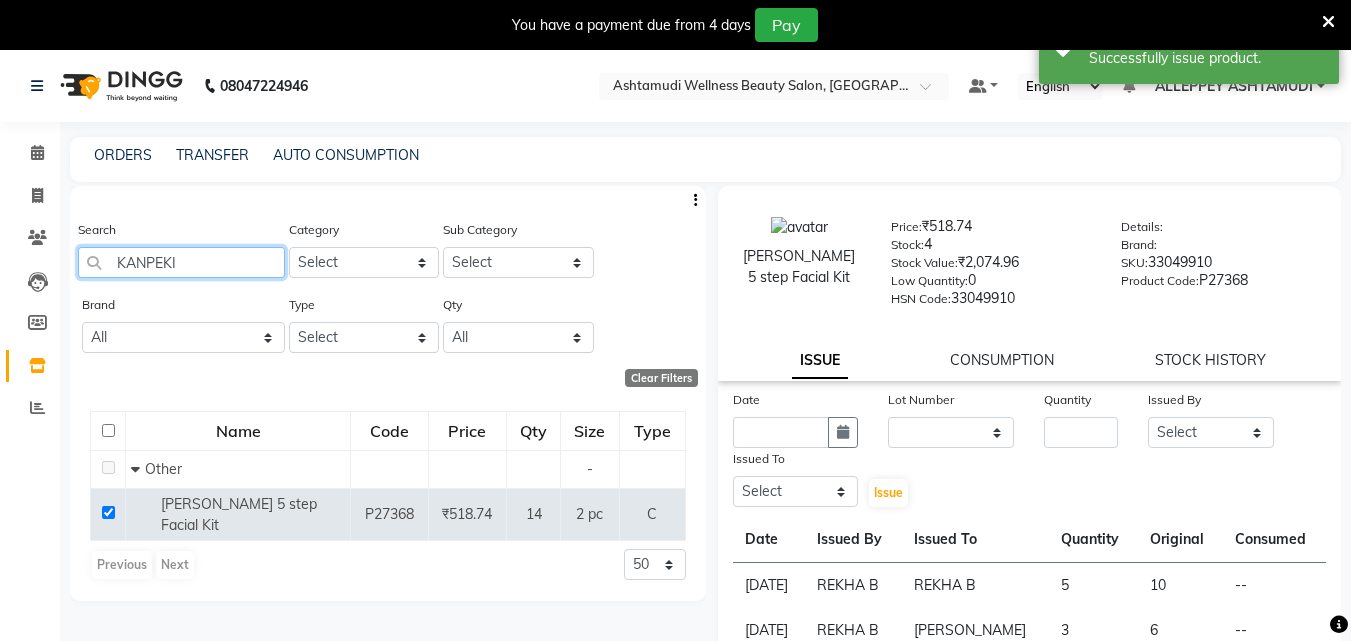 click on "KANPEKI" 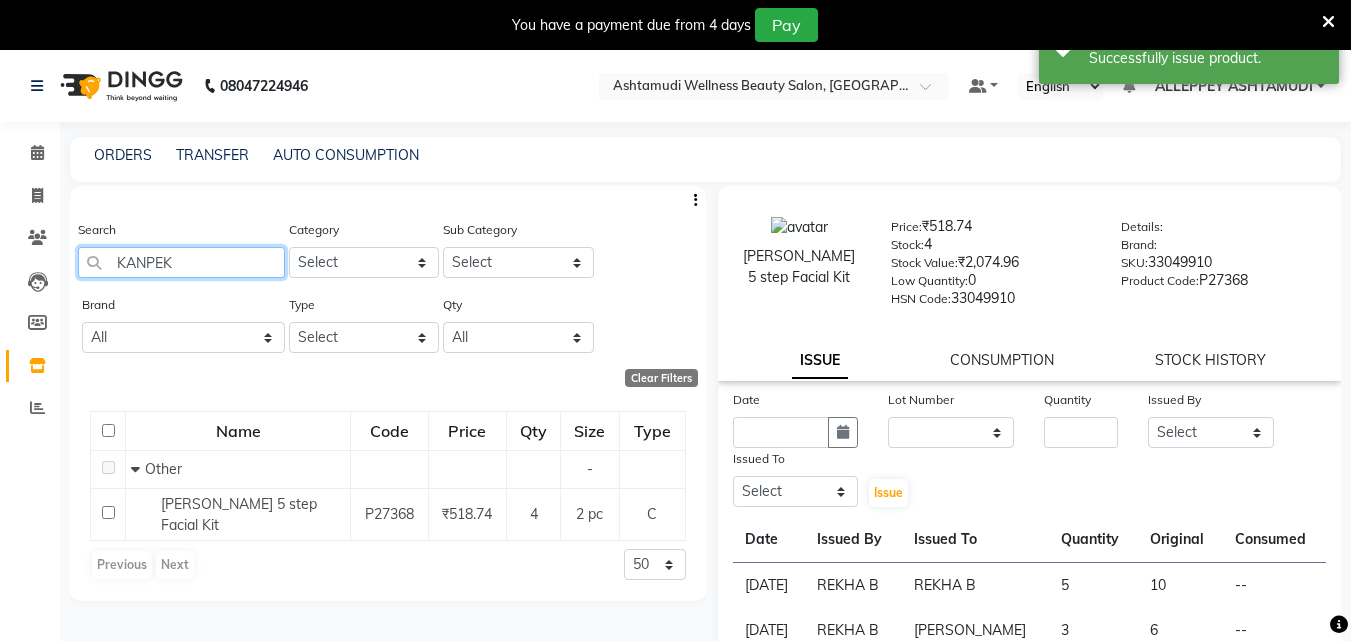 type on "KANPEKI" 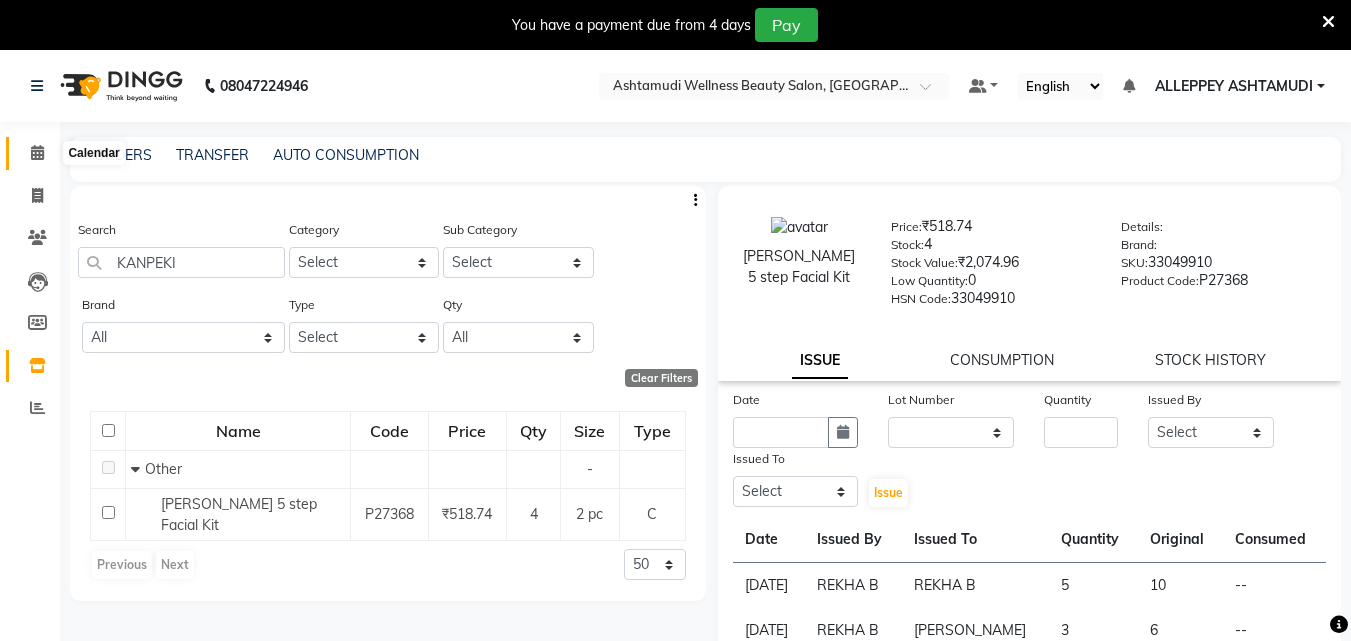 click 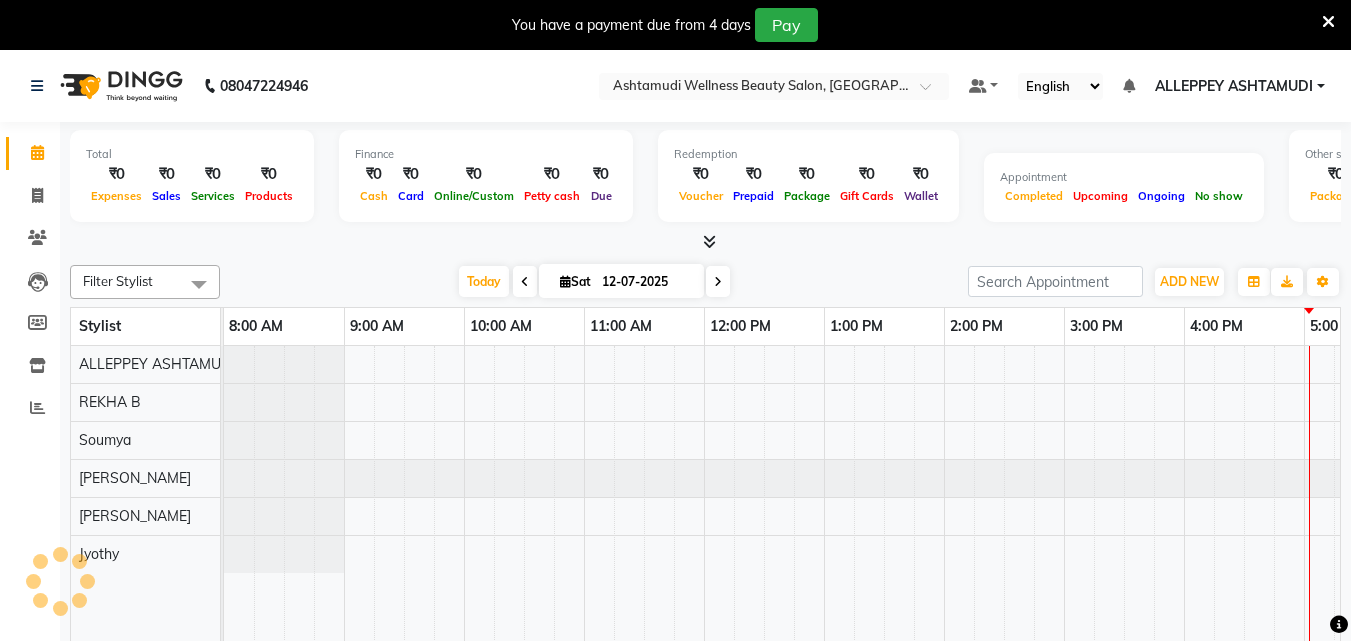 scroll, scrollTop: 0, scrollLeft: 0, axis: both 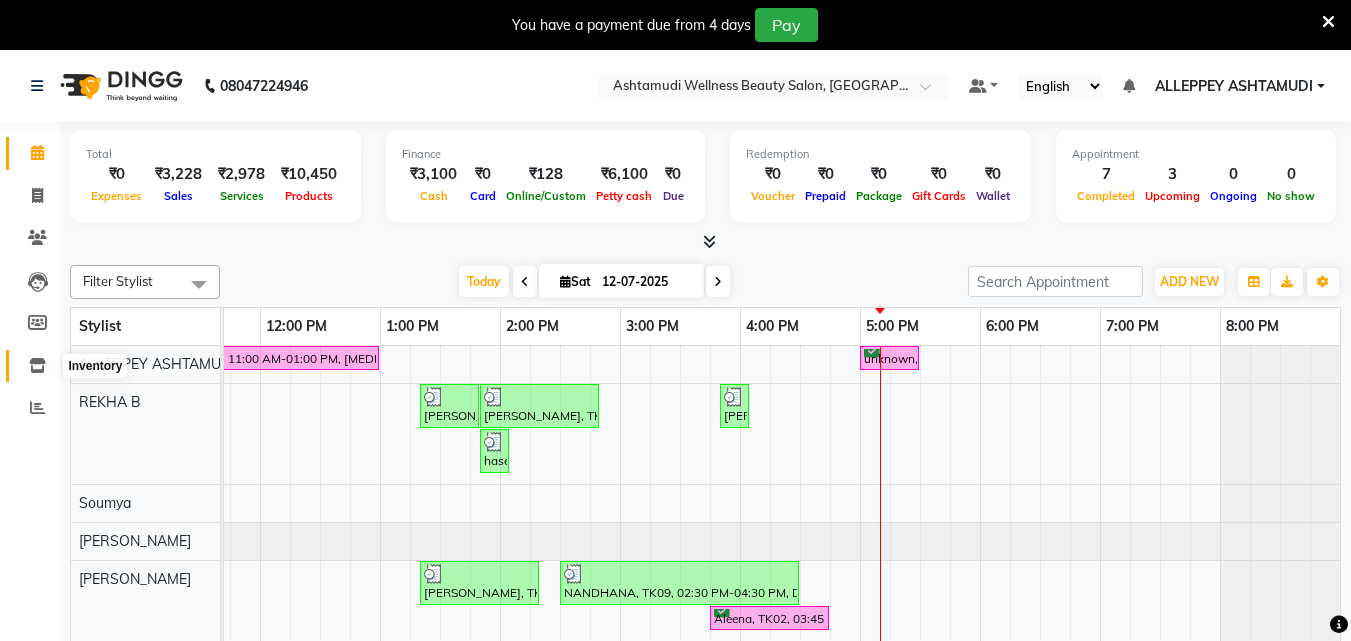 click 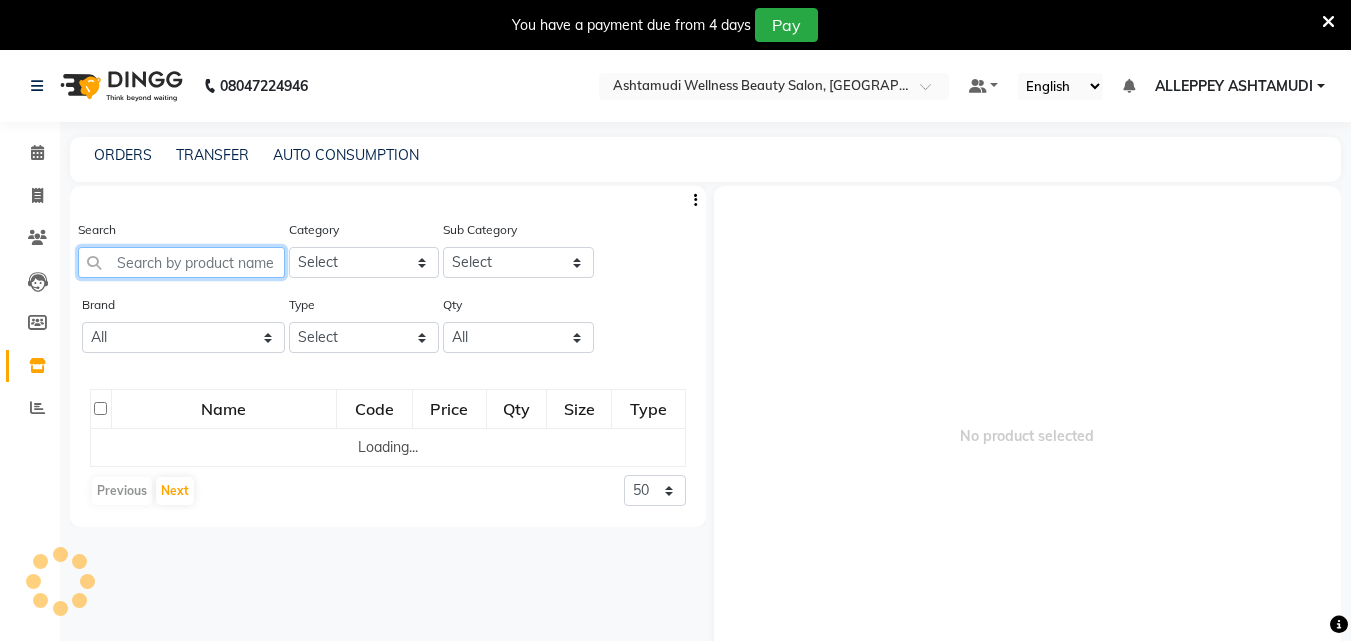 click 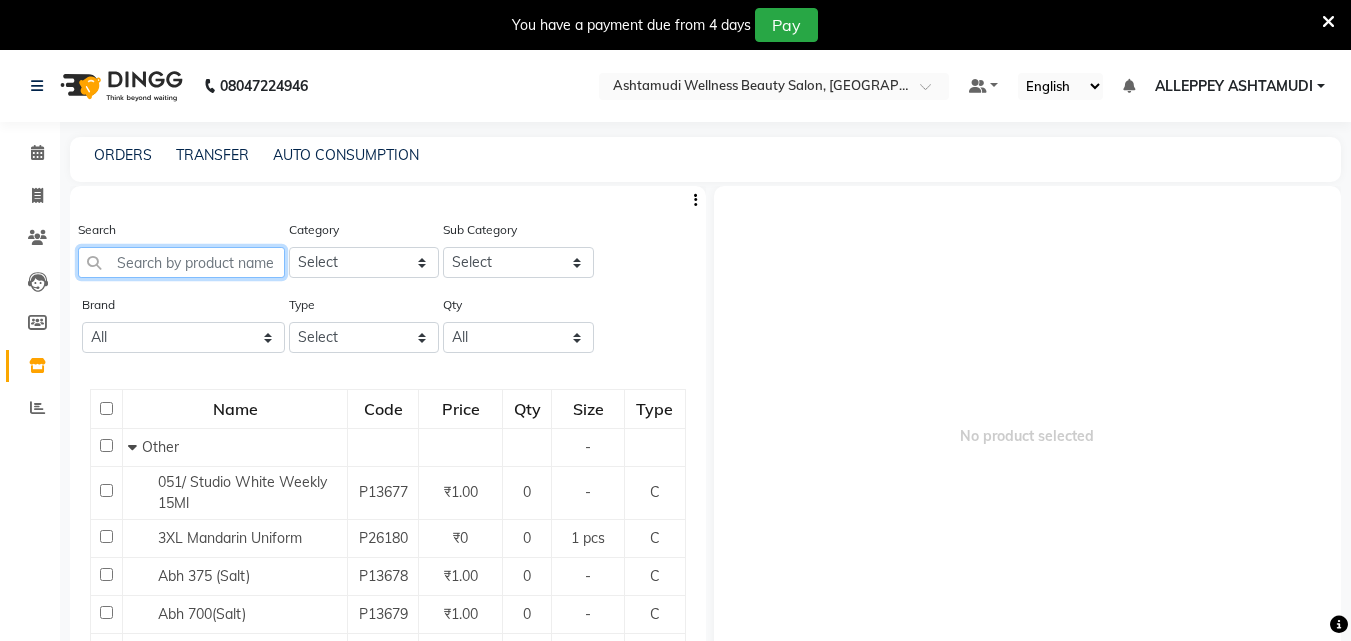 click 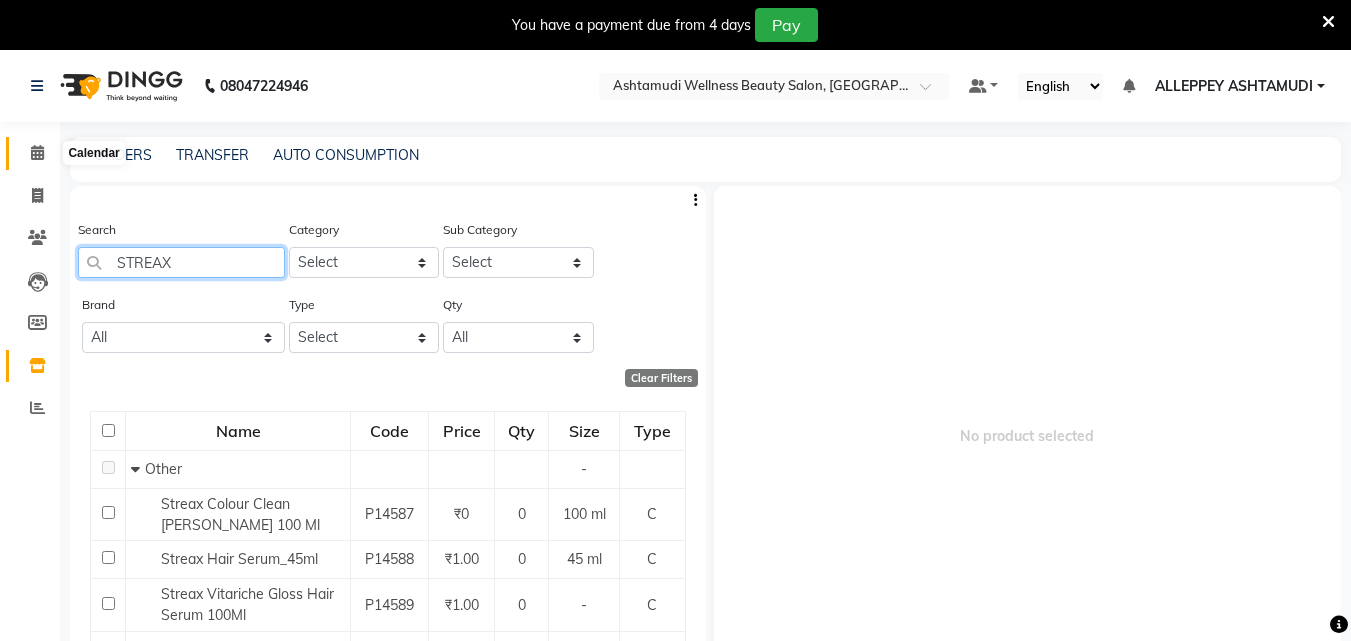 type on "STREAX" 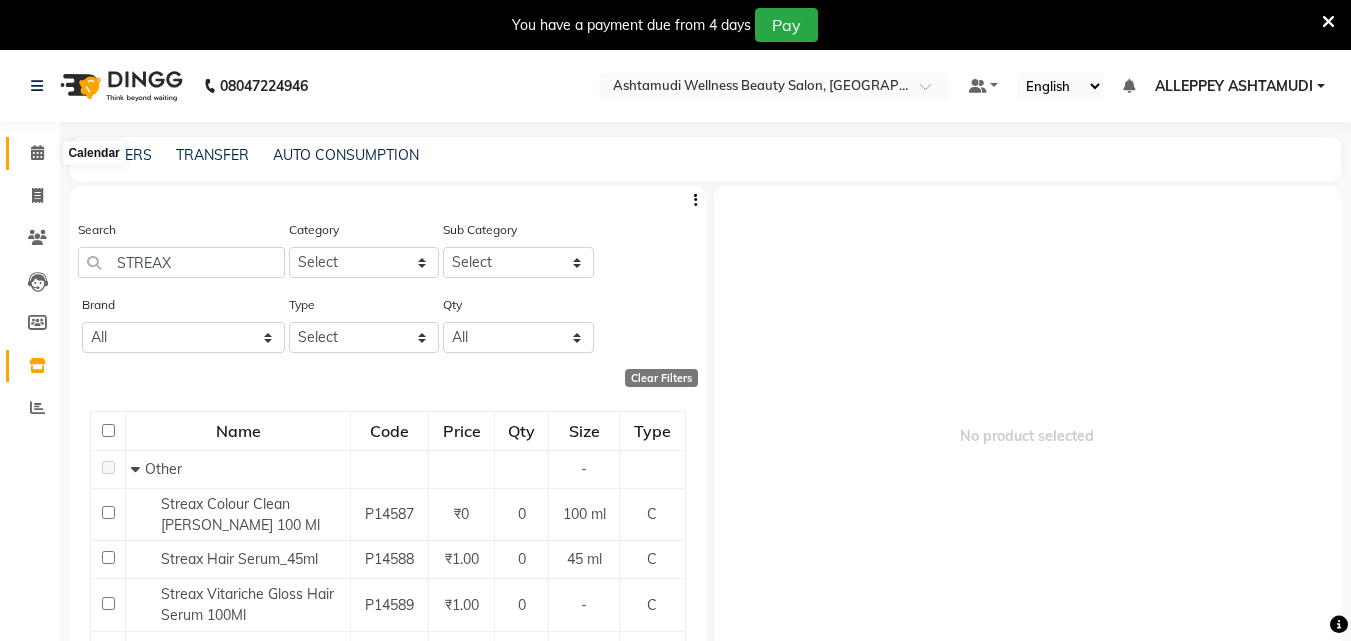 click 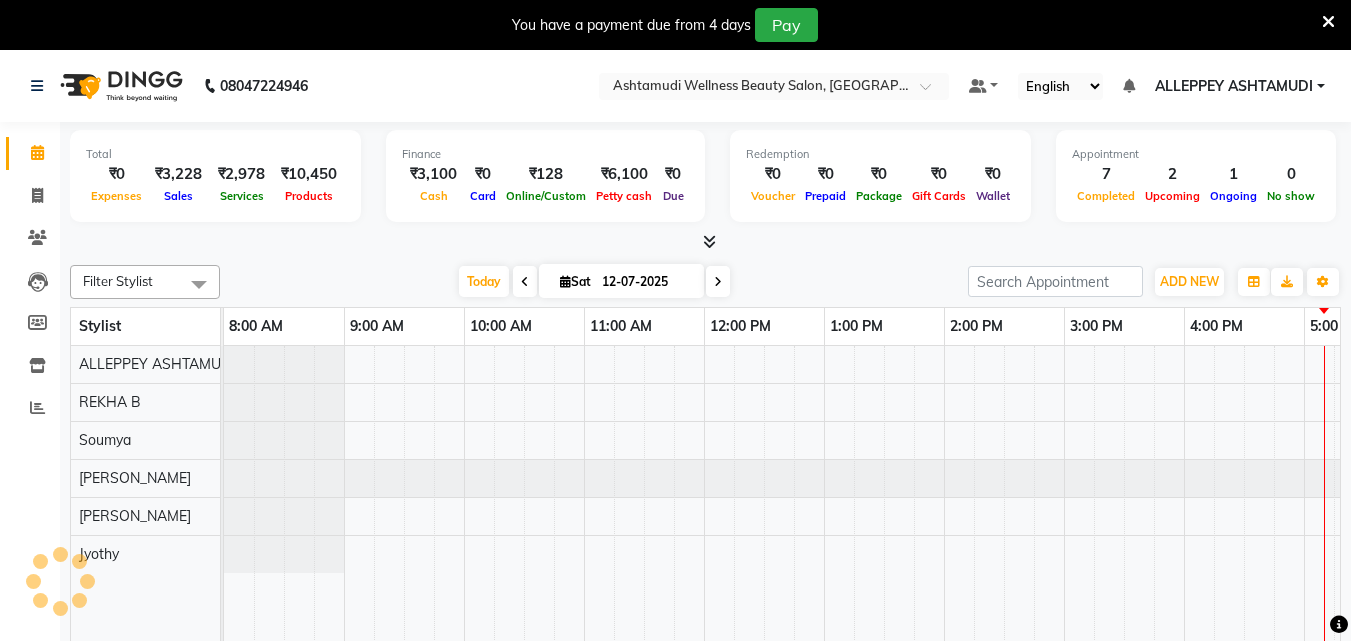 scroll, scrollTop: 0, scrollLeft: 444, axis: horizontal 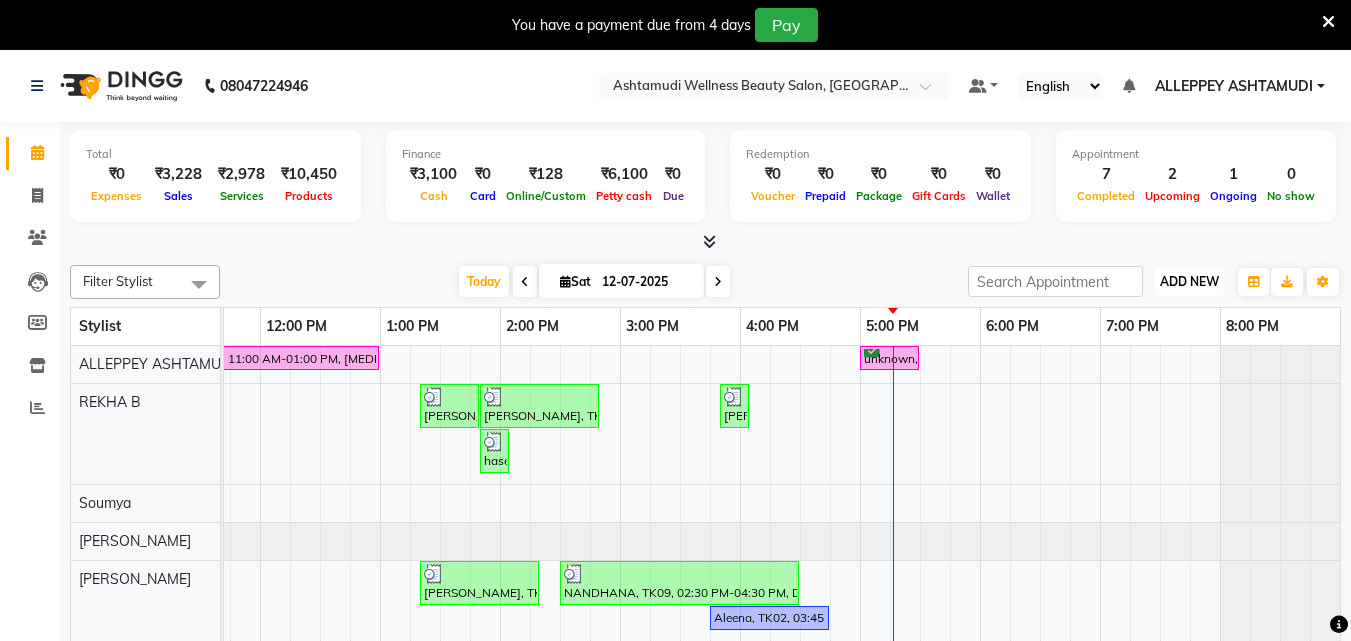 click on "ADD NEW Toggle Dropdown" at bounding box center [1189, 282] 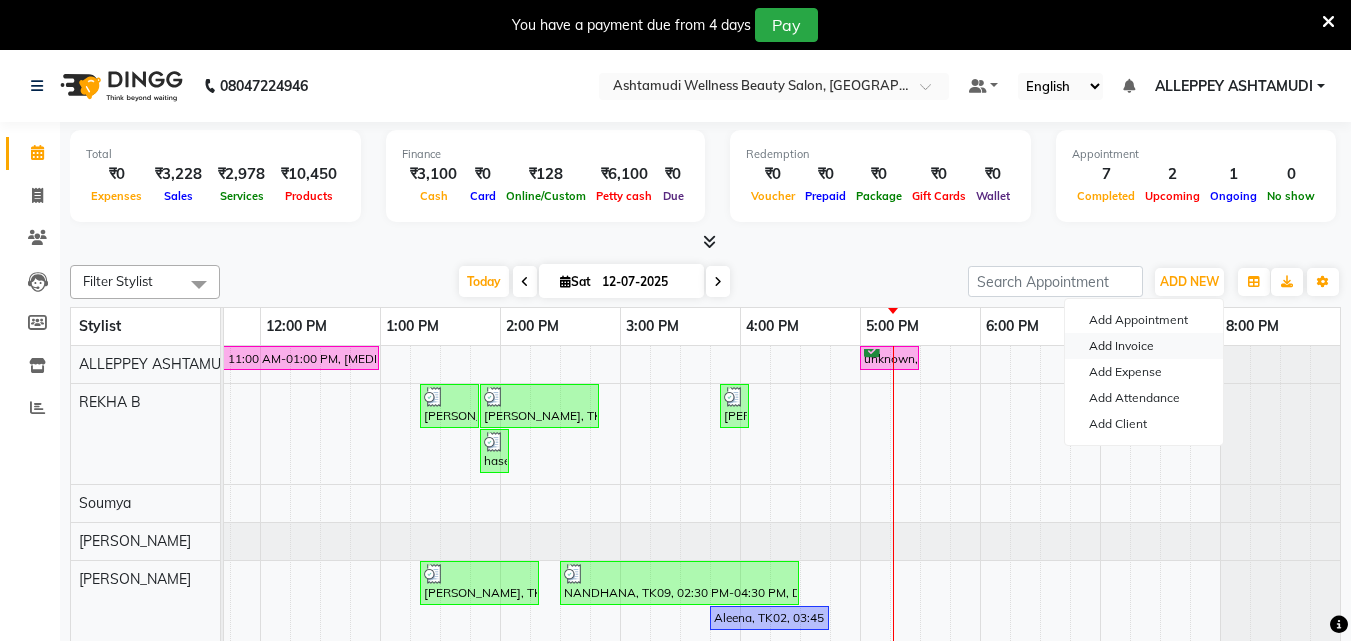 click on "Add Invoice" at bounding box center (1144, 346) 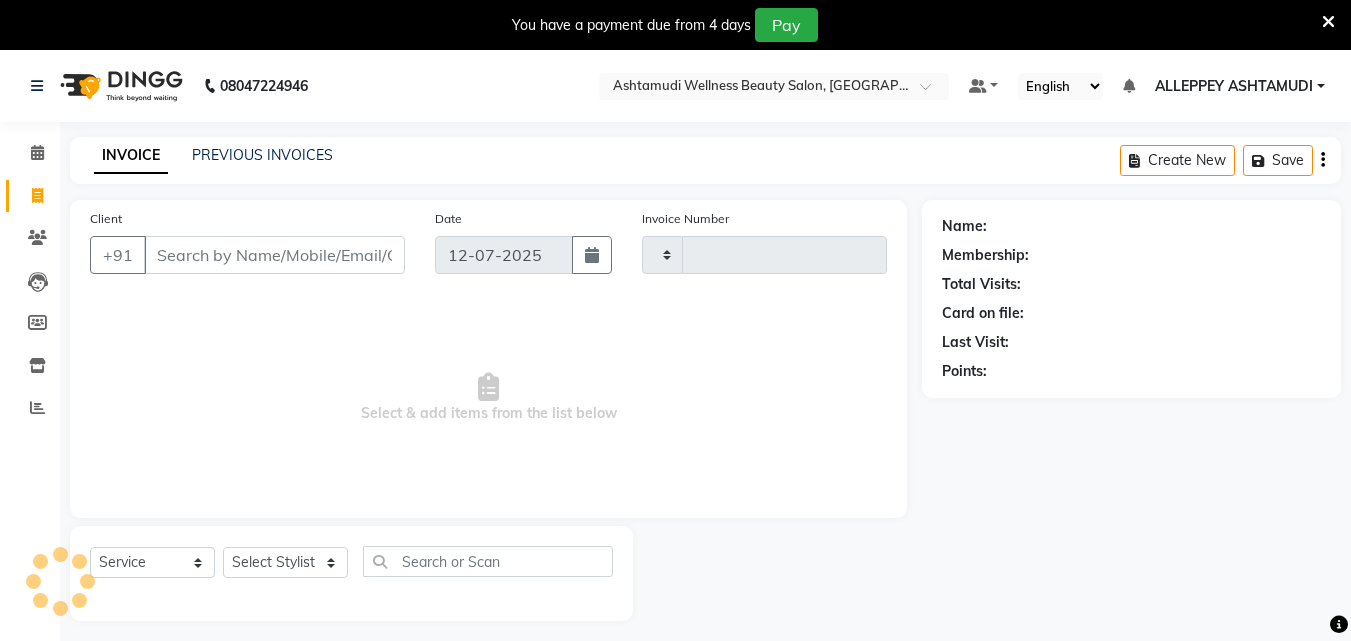 type on "0898" 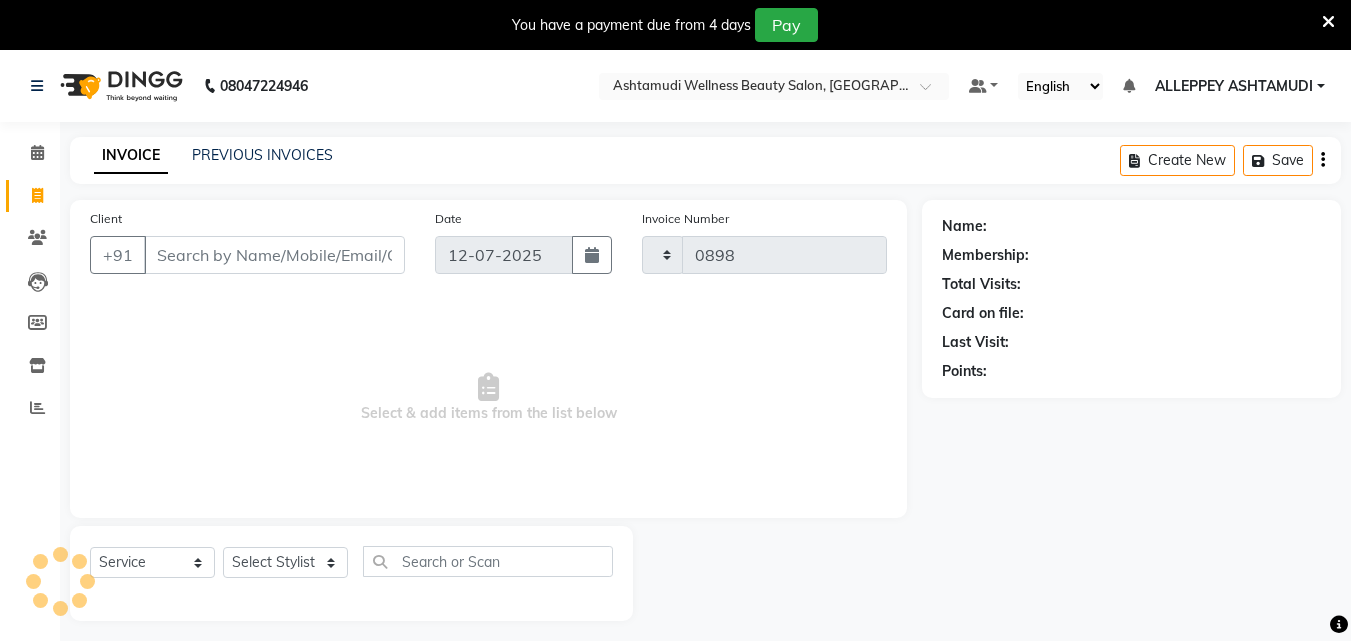 select on "4626" 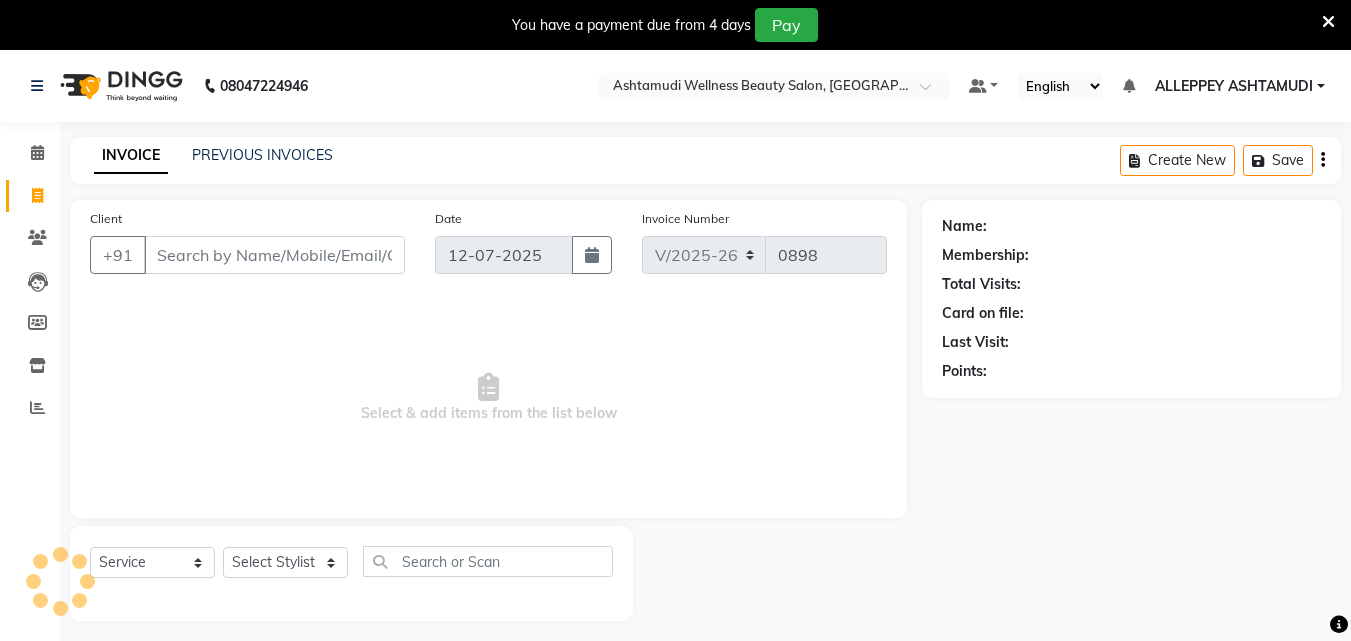 click on "Client +91" 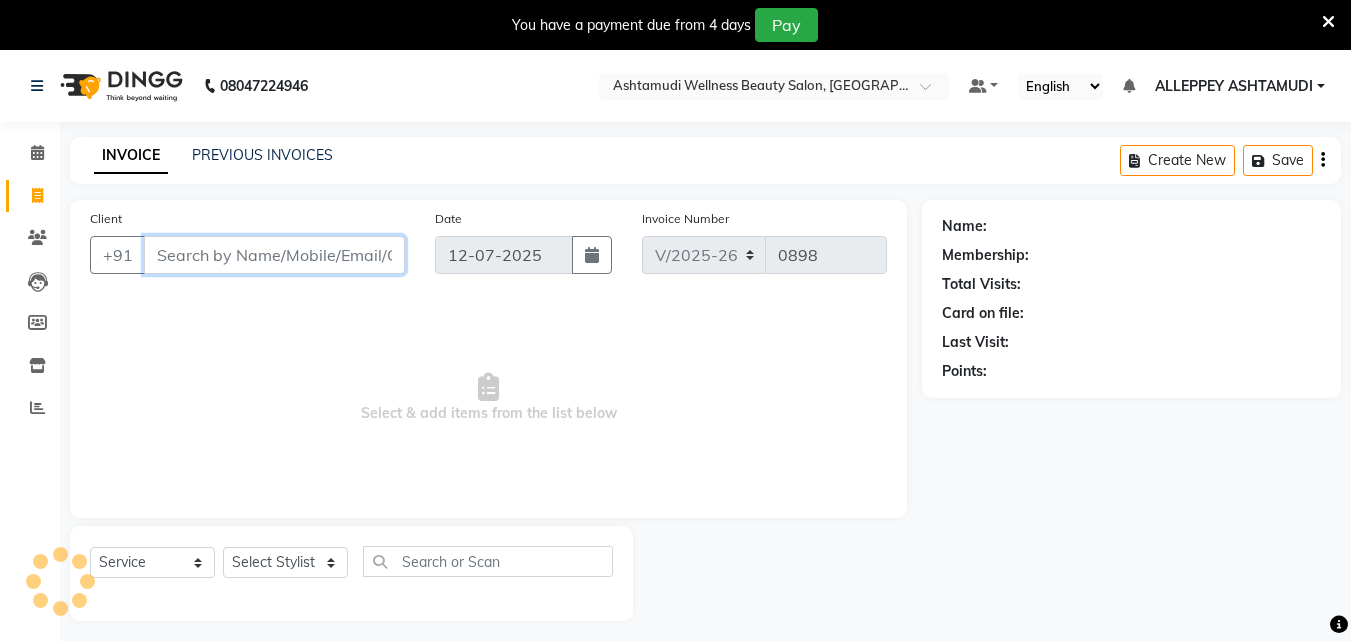 click on "Client" at bounding box center (274, 255) 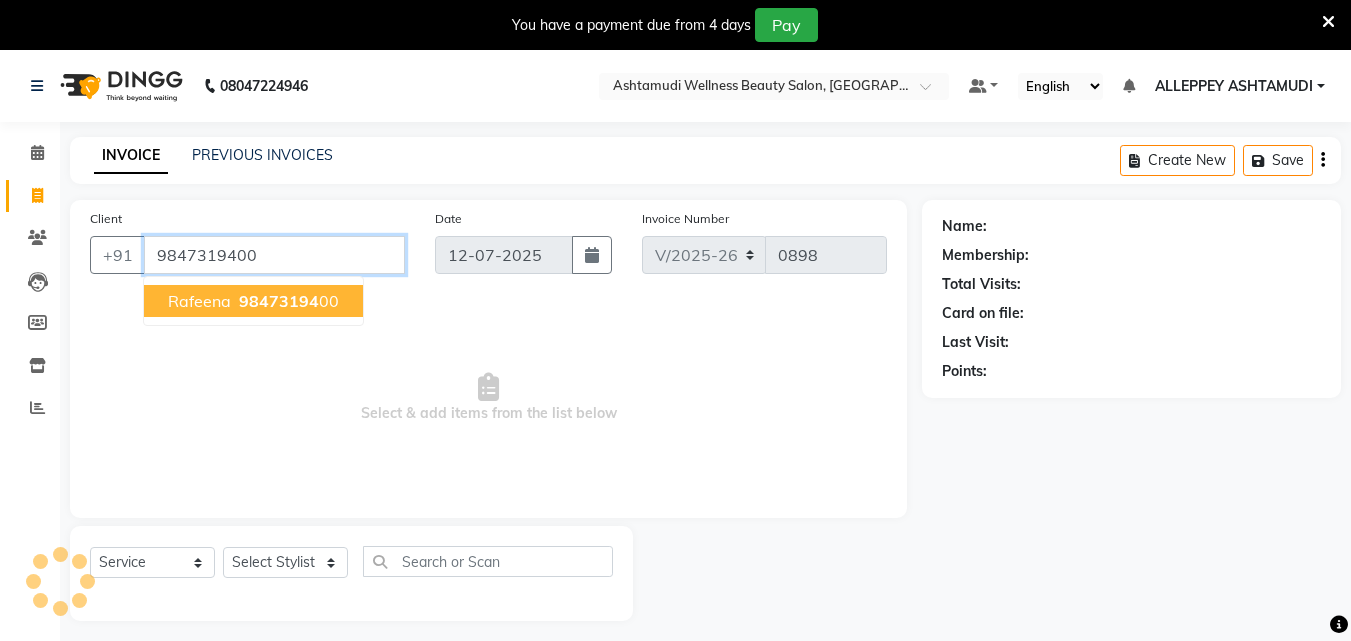 type on "9847319400" 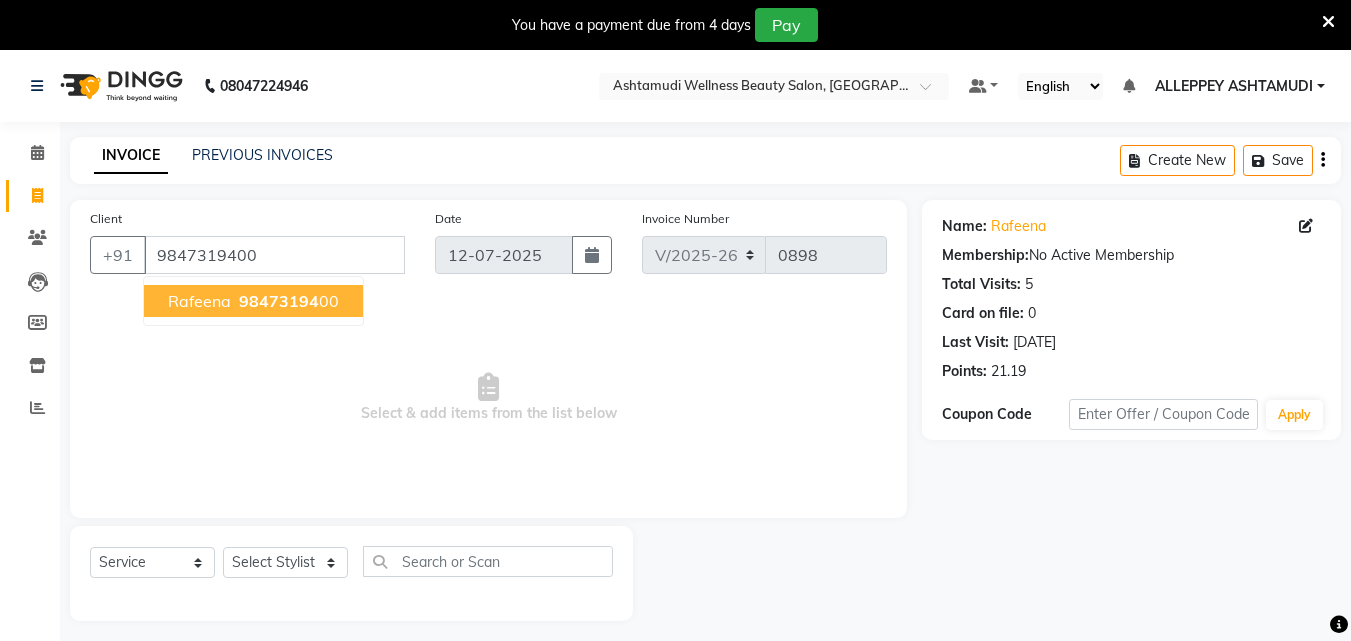 drag, startPoint x: 268, startPoint y: 323, endPoint x: 249, endPoint y: 308, distance: 24.207438 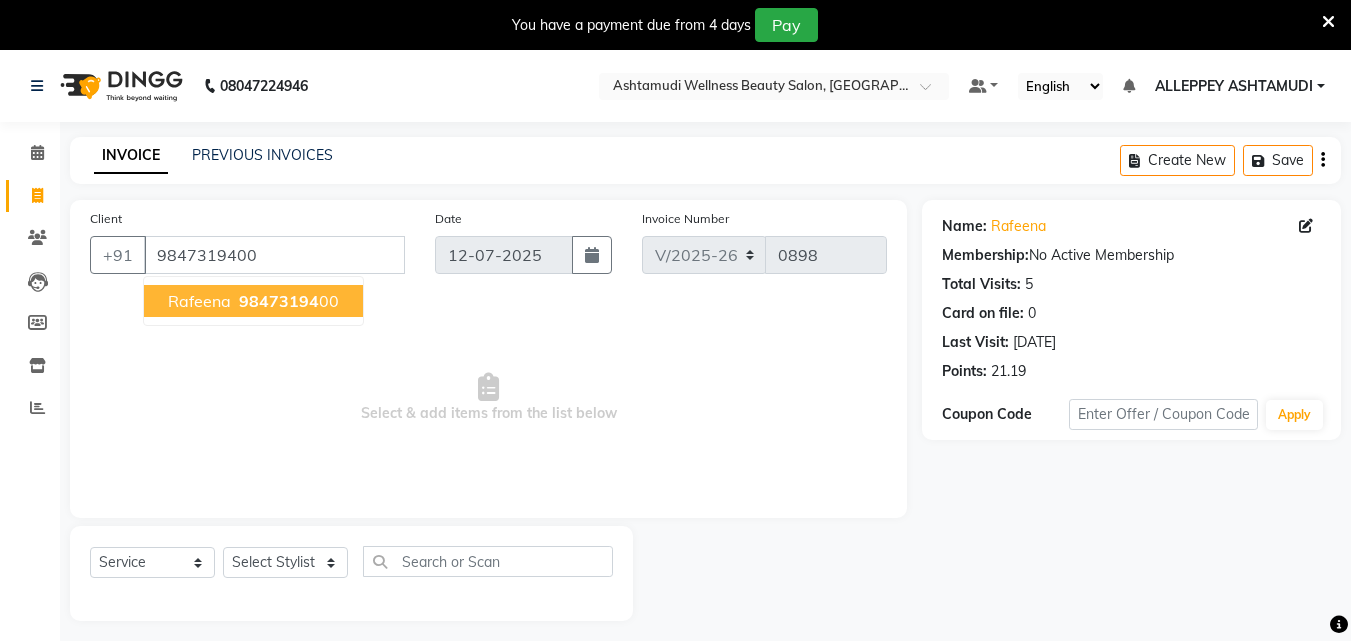 drag, startPoint x: 261, startPoint y: 294, endPoint x: 160, endPoint y: 540, distance: 265.9267 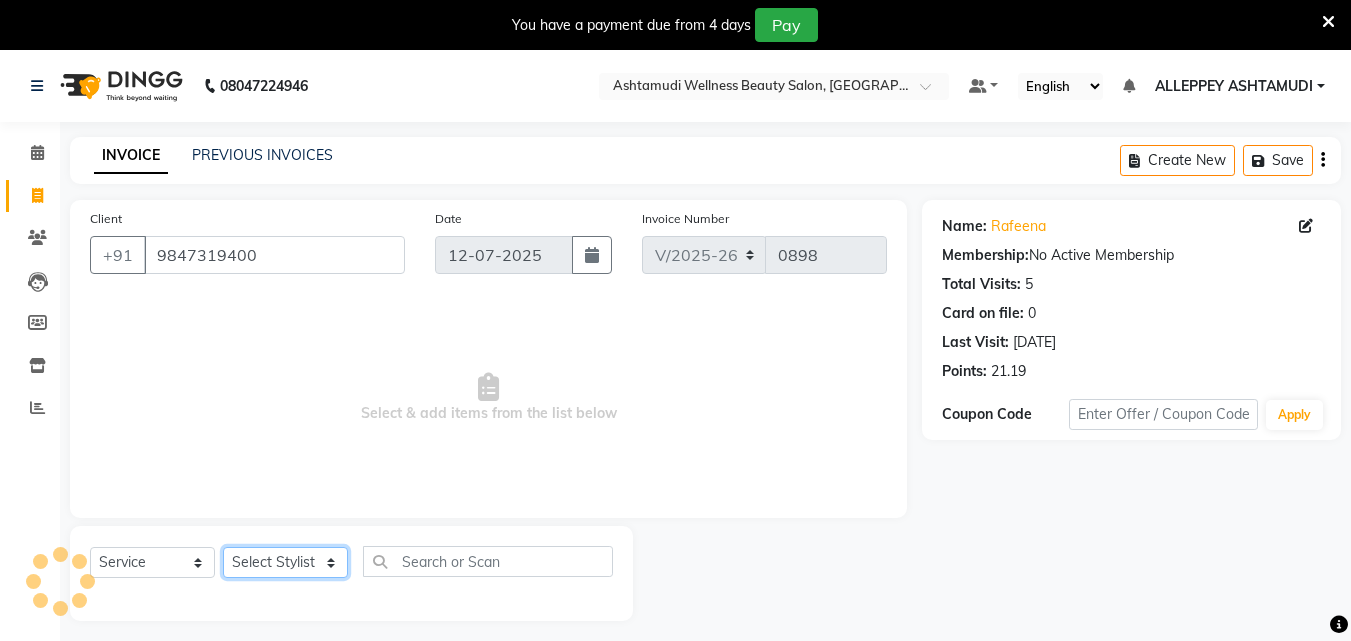 drag, startPoint x: 287, startPoint y: 556, endPoint x: 252, endPoint y: 569, distance: 37.336308 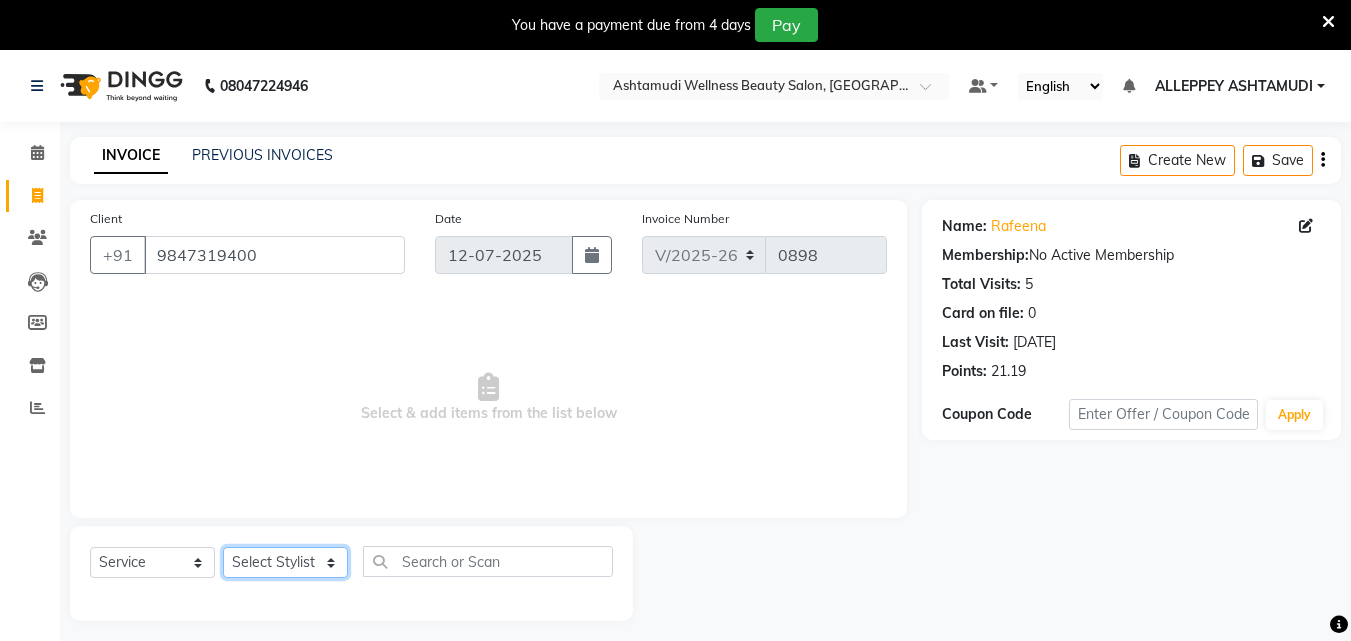 select on "76486" 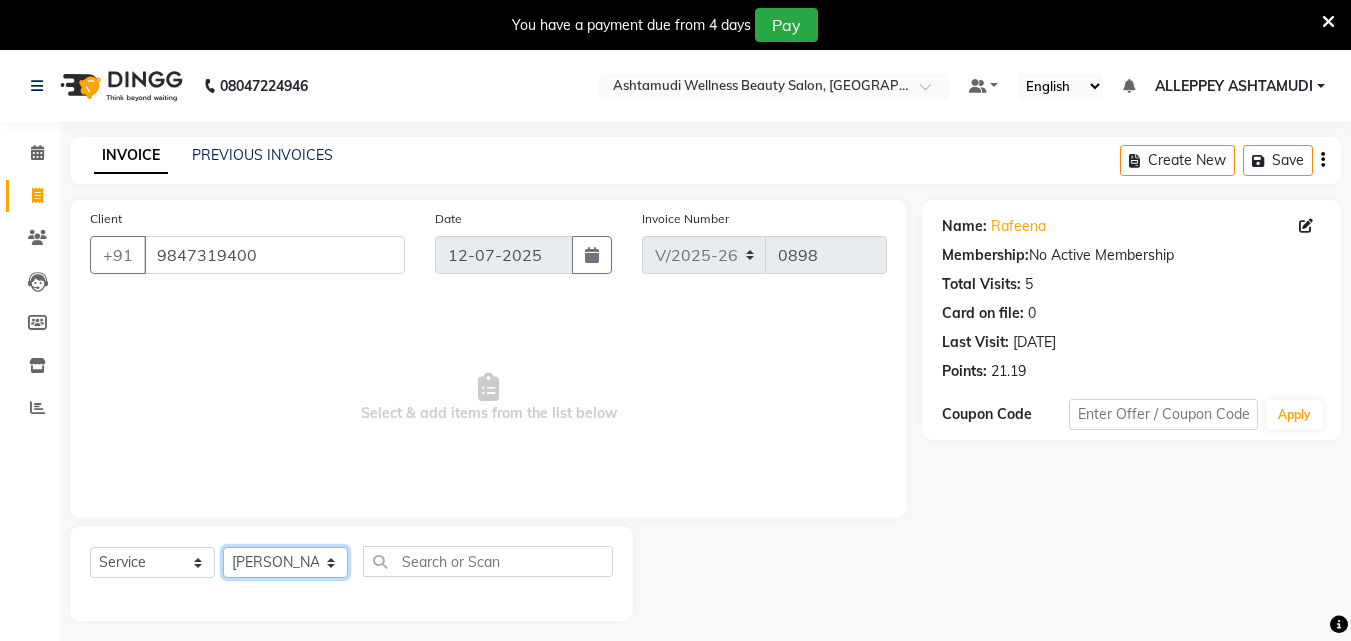 click on "Select Stylist ALLEPPEY ASHTAMUDI Jyothy [PERSON_NAME] [PERSON_NAME]" 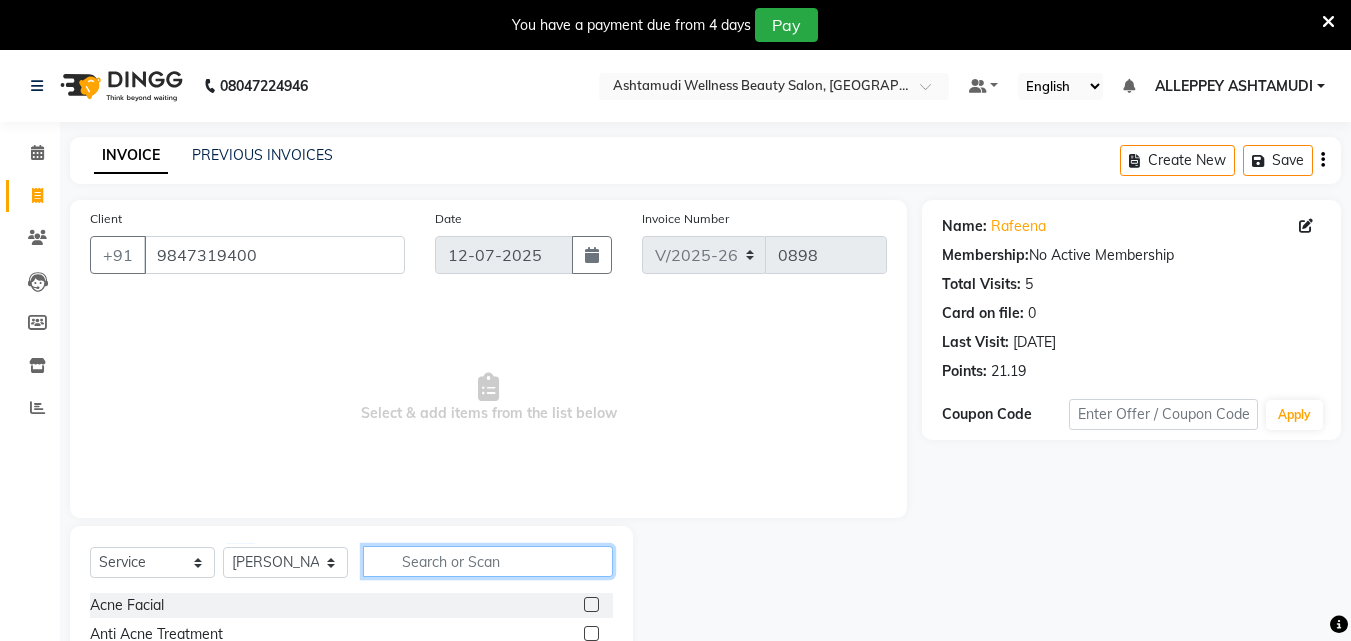 click 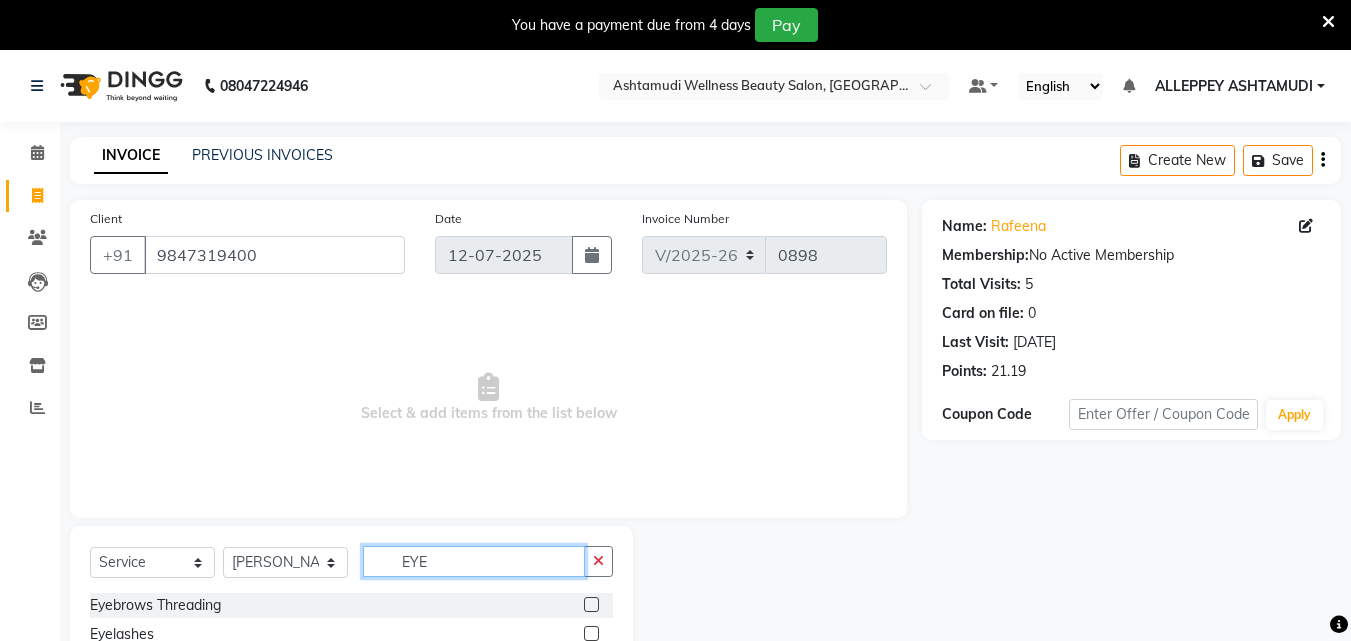 type on "EYE" 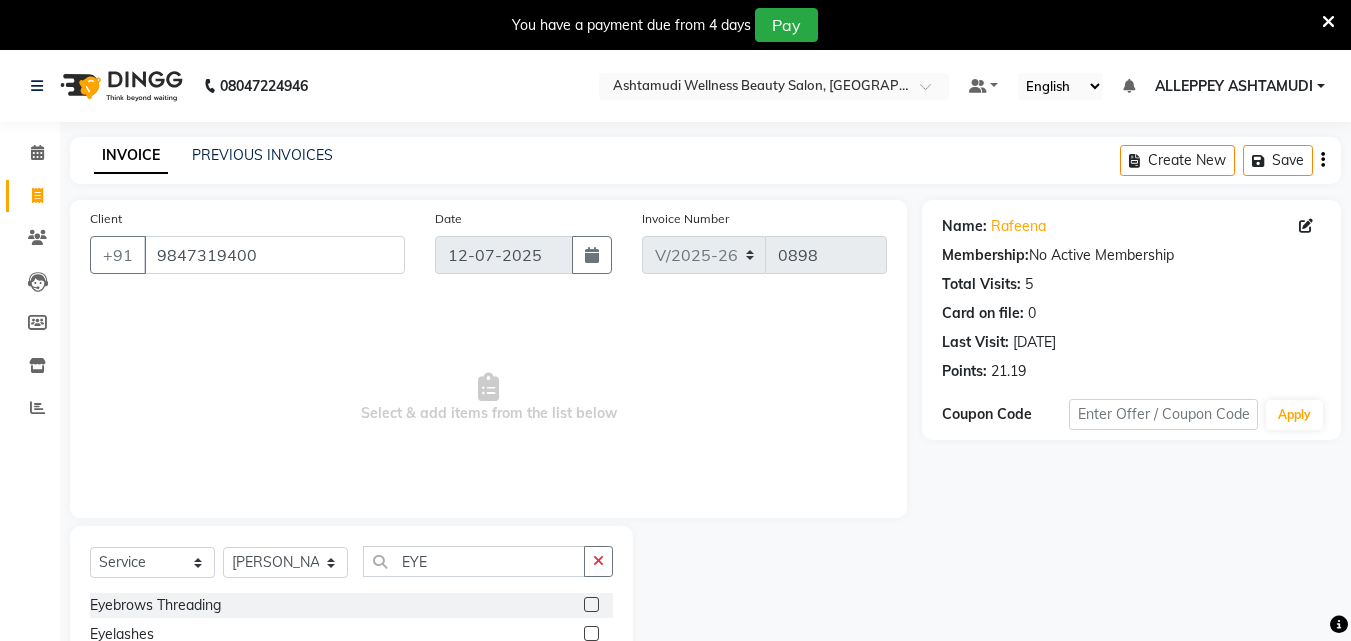 click 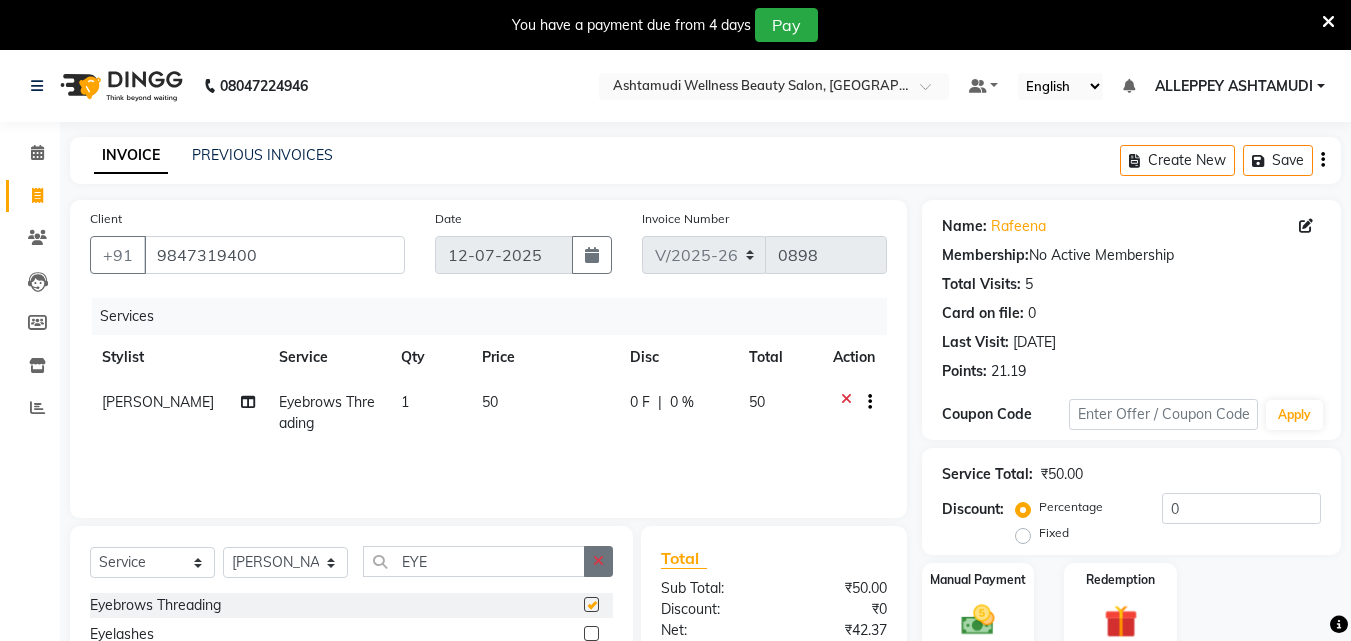 checkbox on "false" 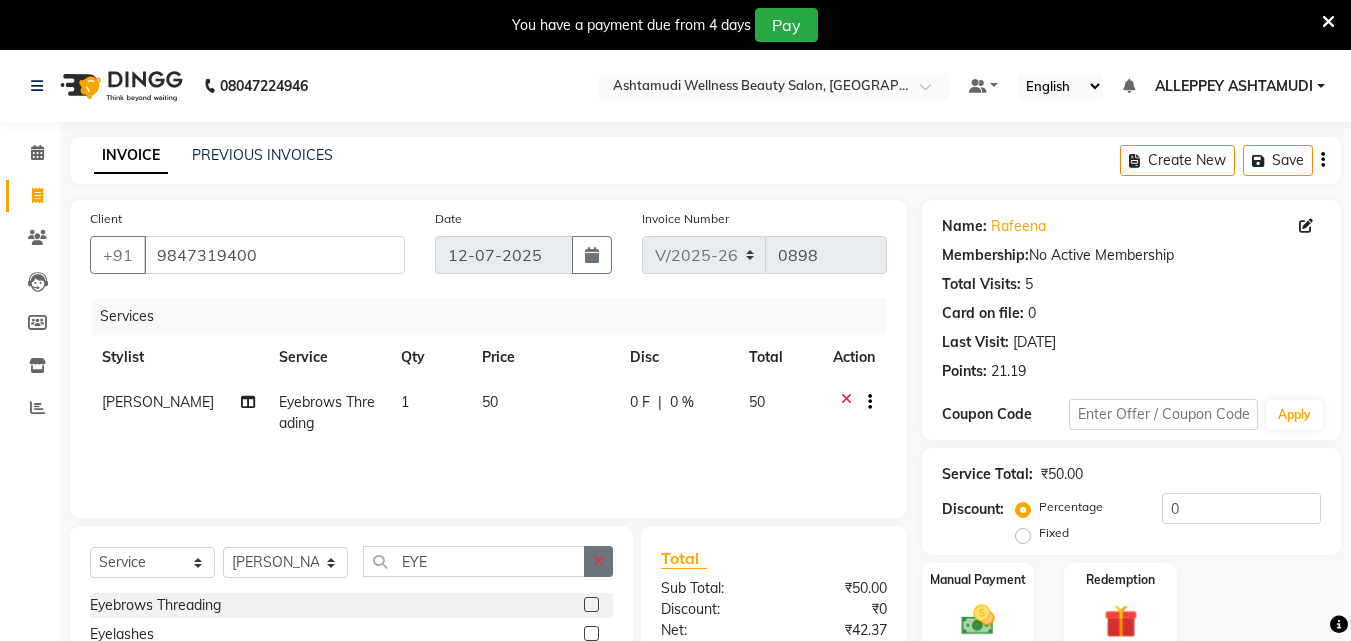 click 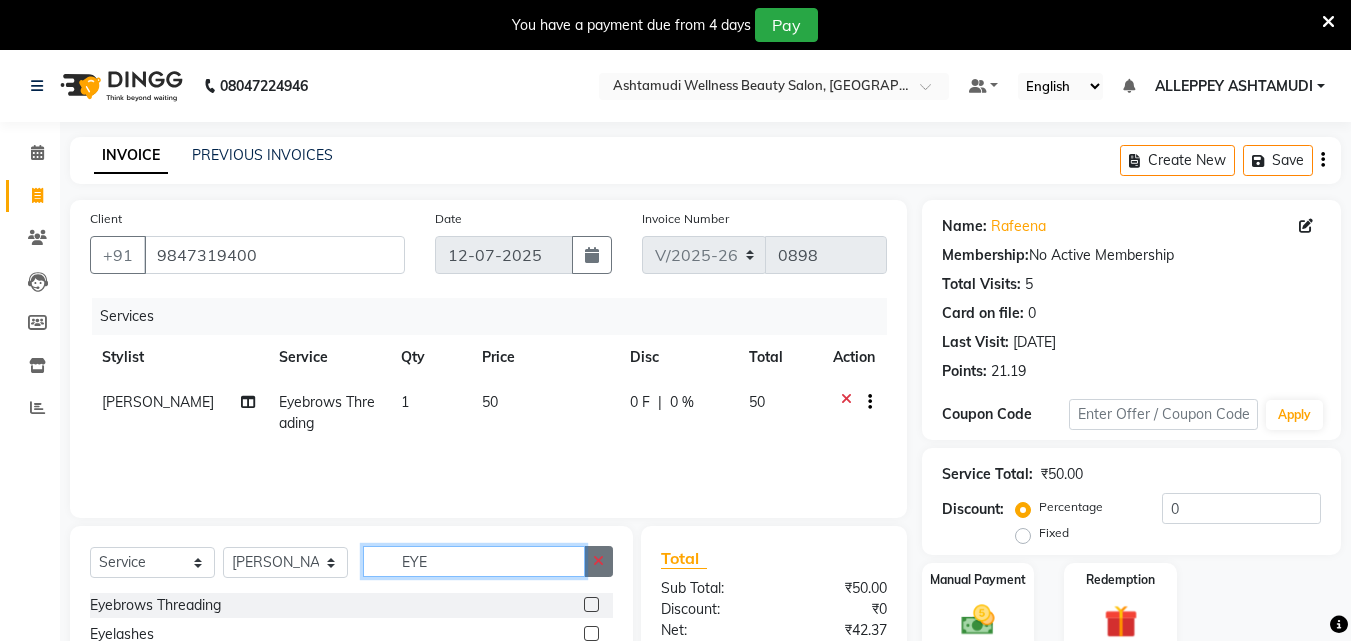 type 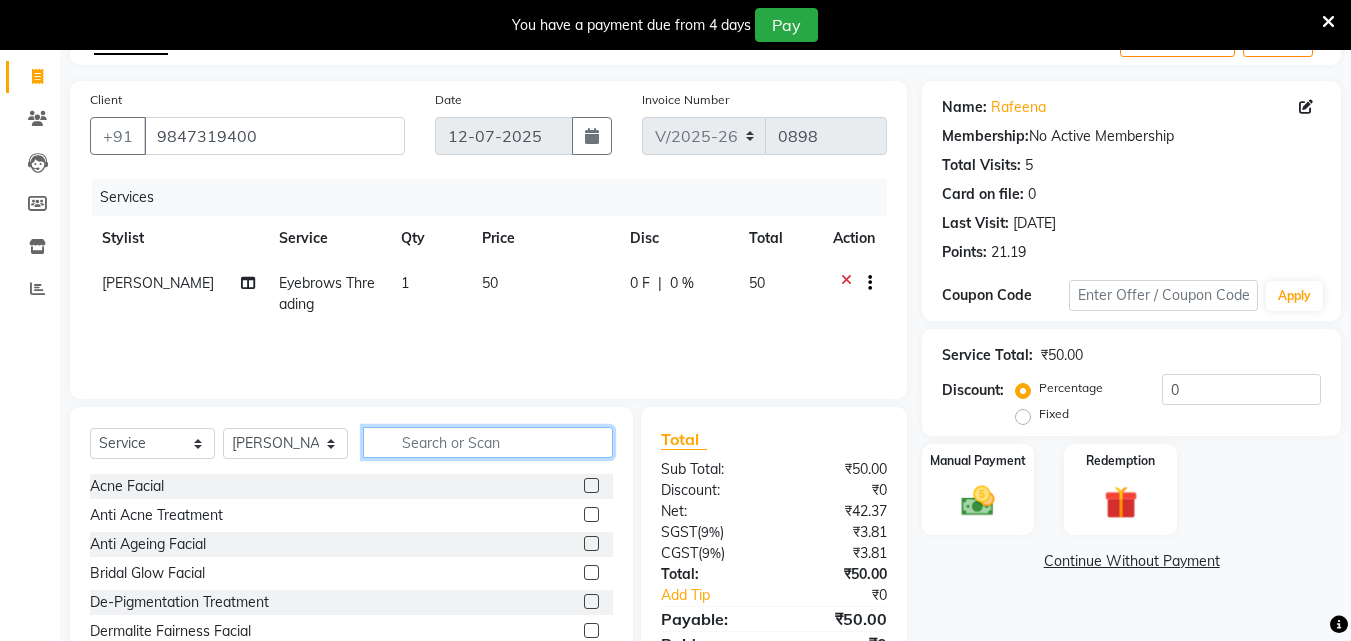 scroll, scrollTop: 210, scrollLeft: 0, axis: vertical 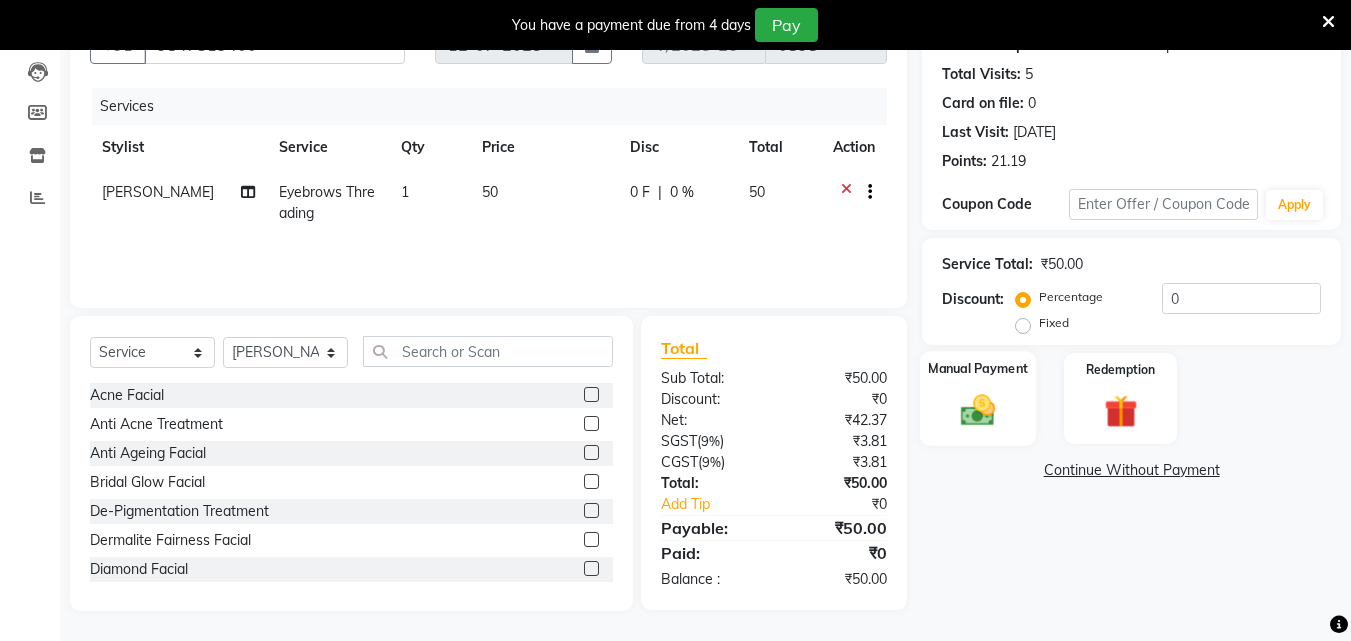 click 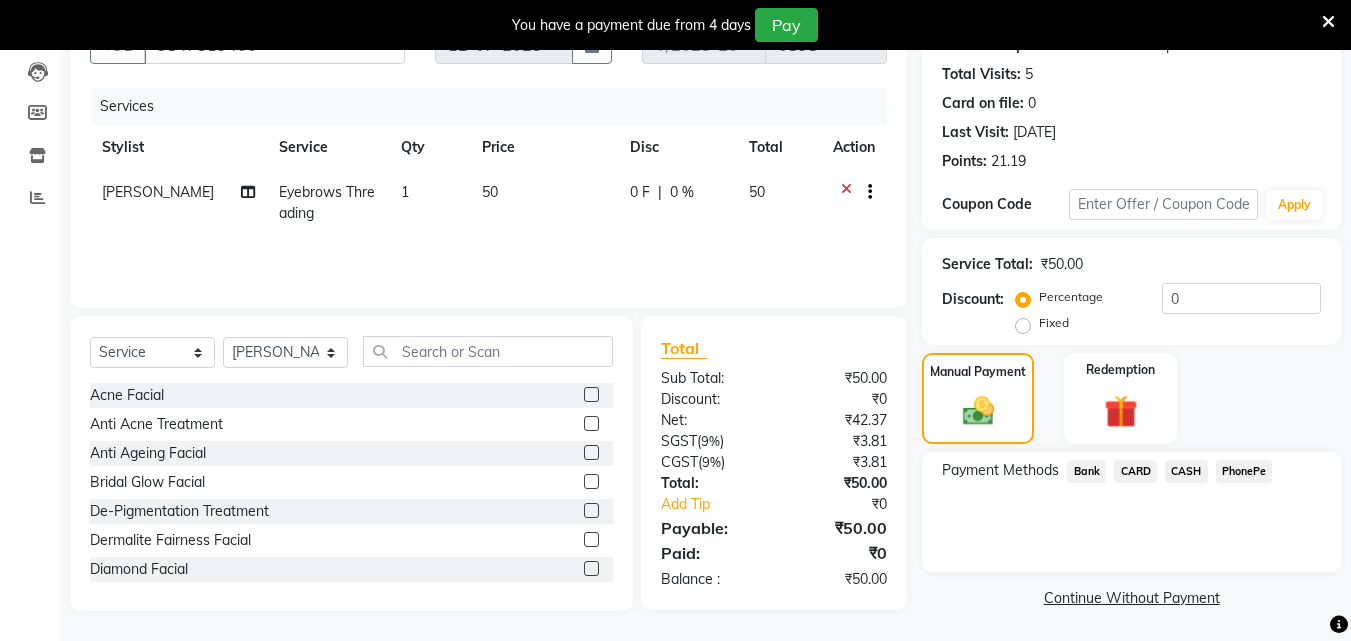 click on "CASH" 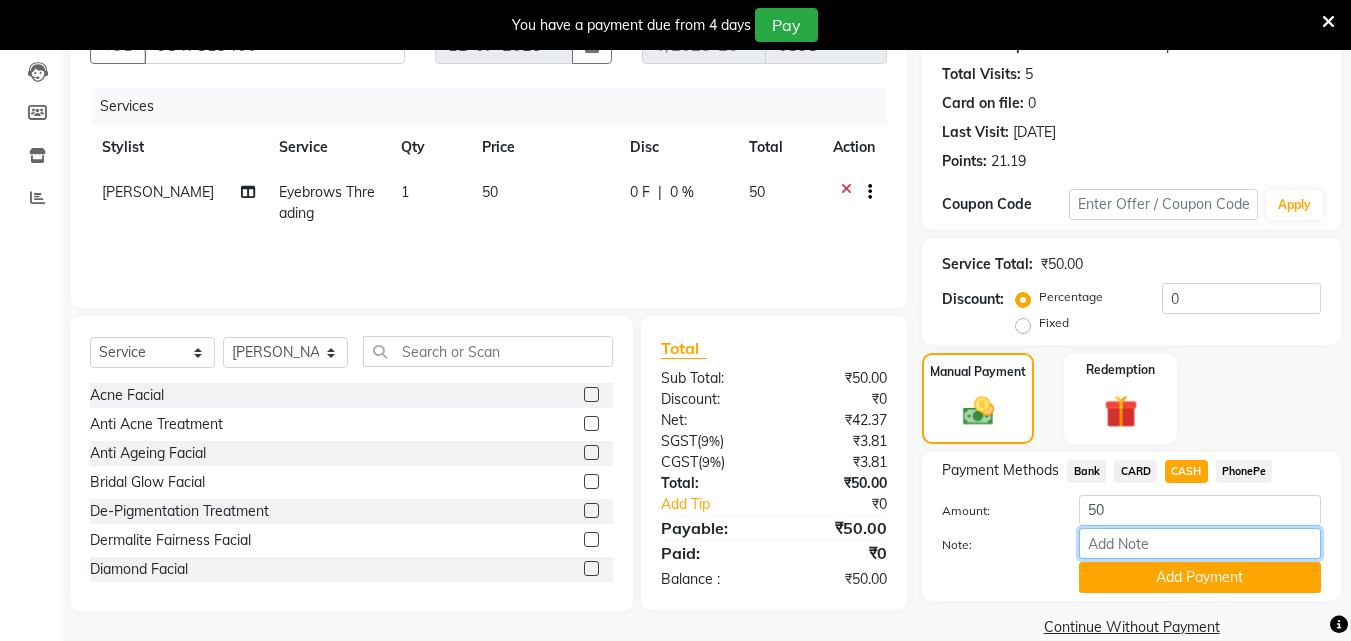 click on "Note:" at bounding box center [1200, 543] 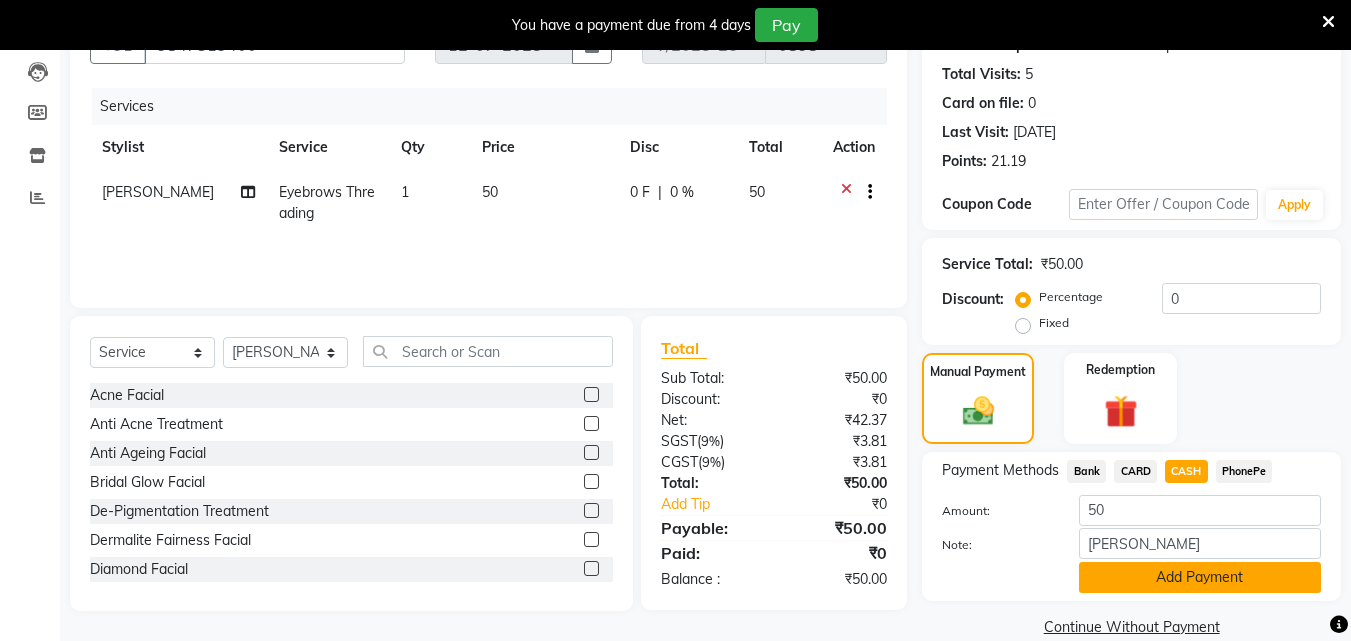 click on "Add Payment" 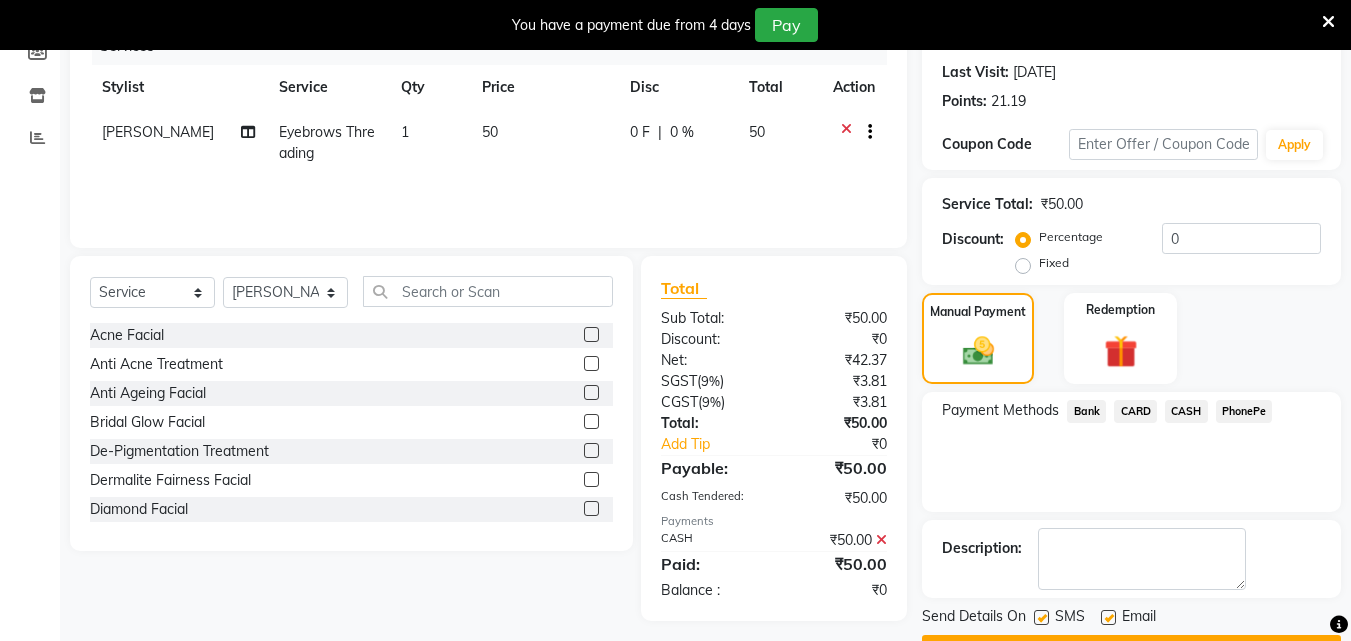 scroll, scrollTop: 325, scrollLeft: 0, axis: vertical 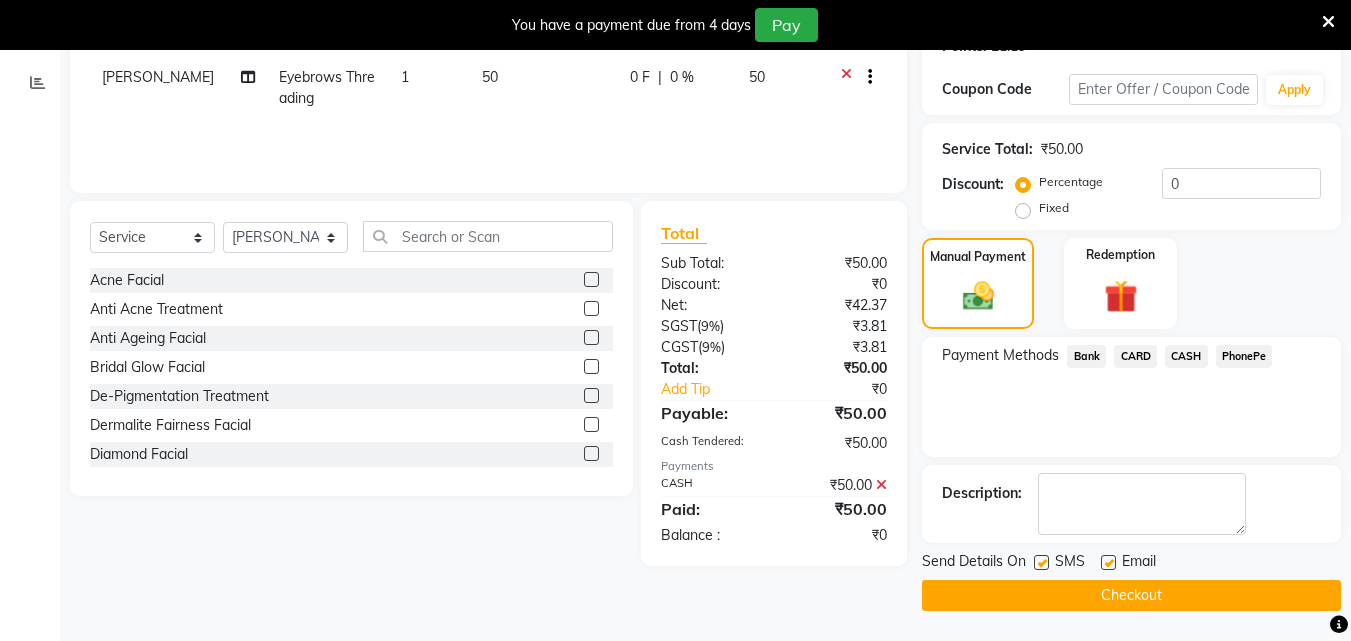 click on "Checkout" 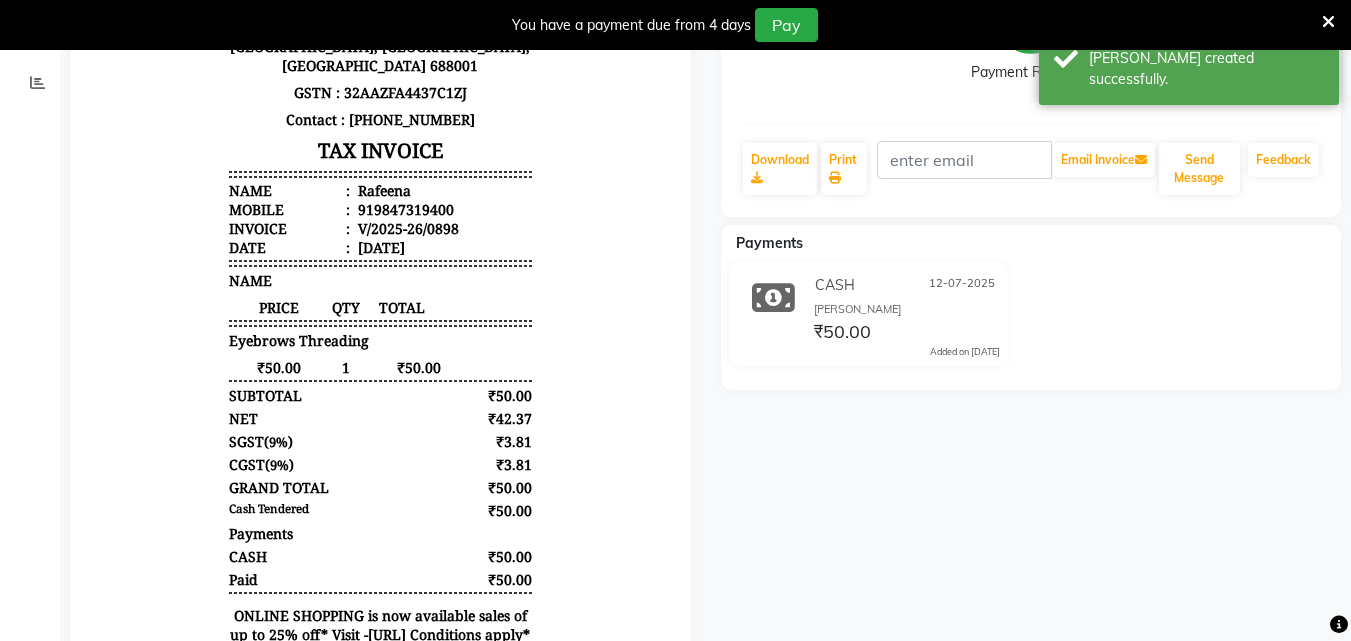 scroll, scrollTop: 0, scrollLeft: 0, axis: both 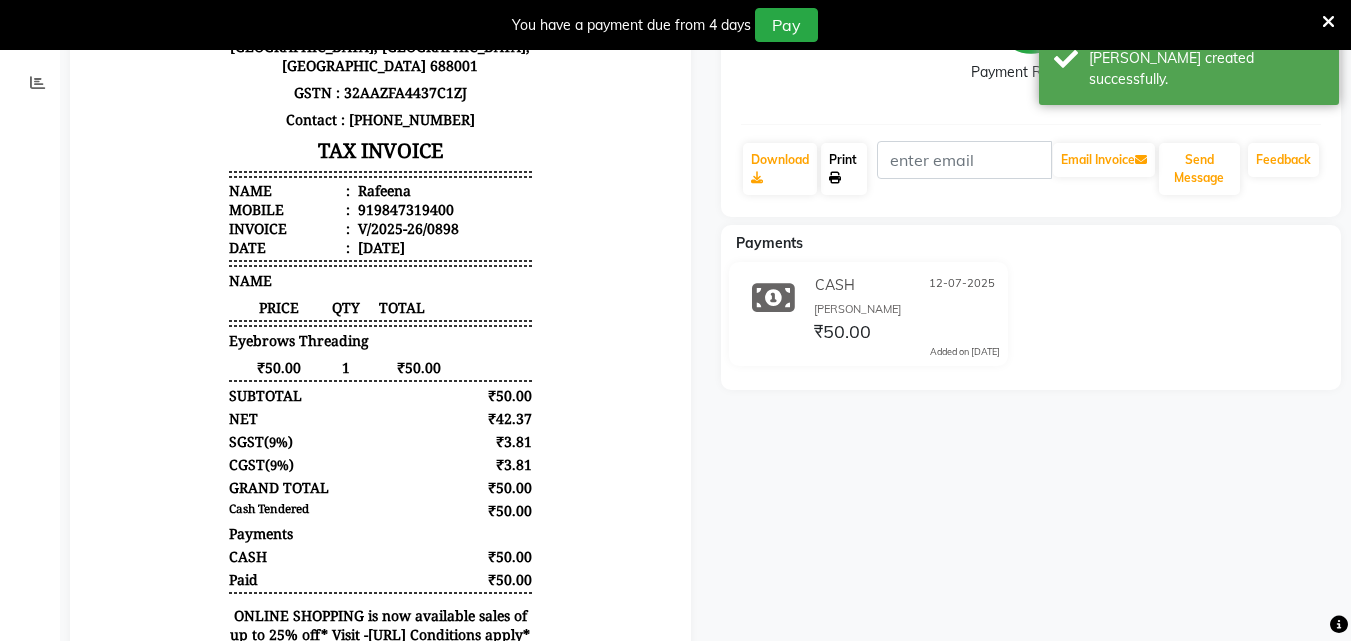 click on "Print" 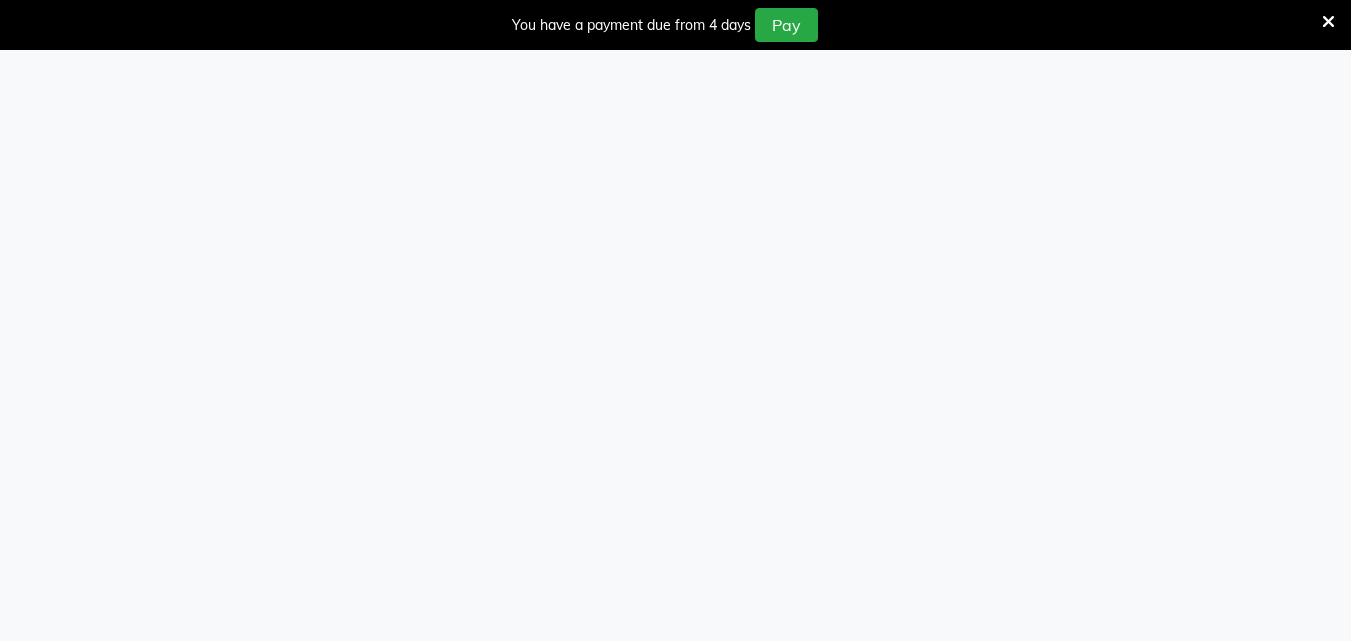 scroll, scrollTop: 0, scrollLeft: 0, axis: both 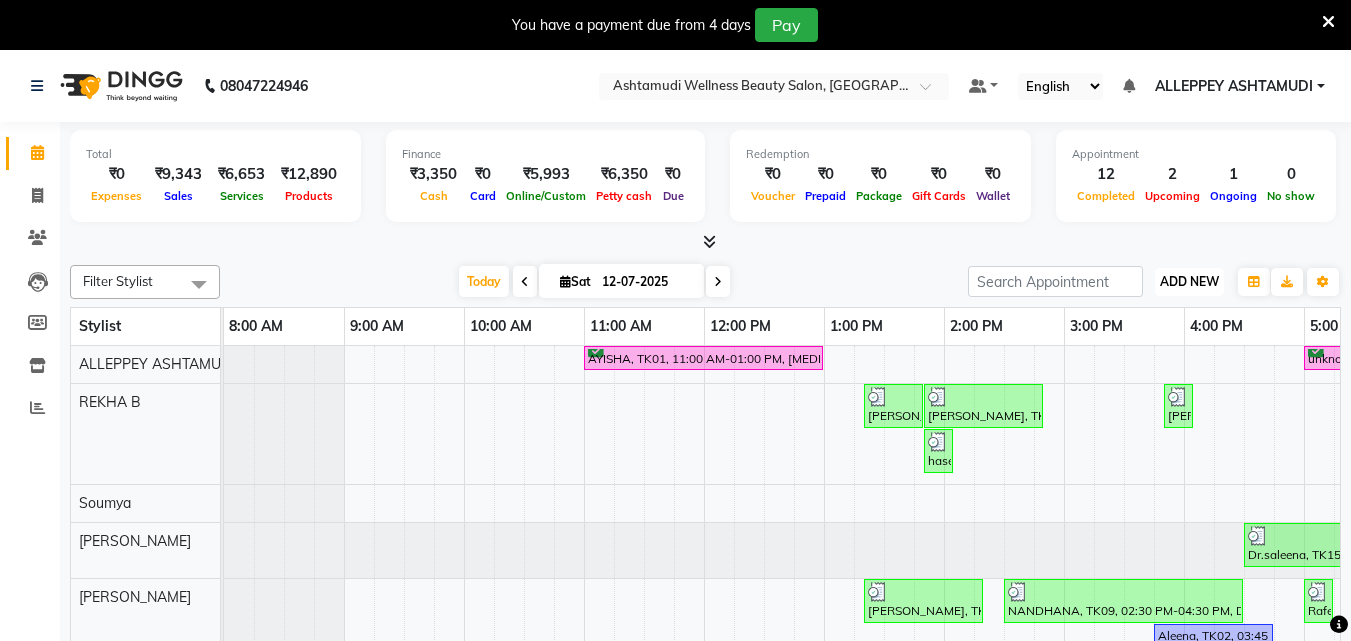 click on "ADD NEW" at bounding box center [1189, 281] 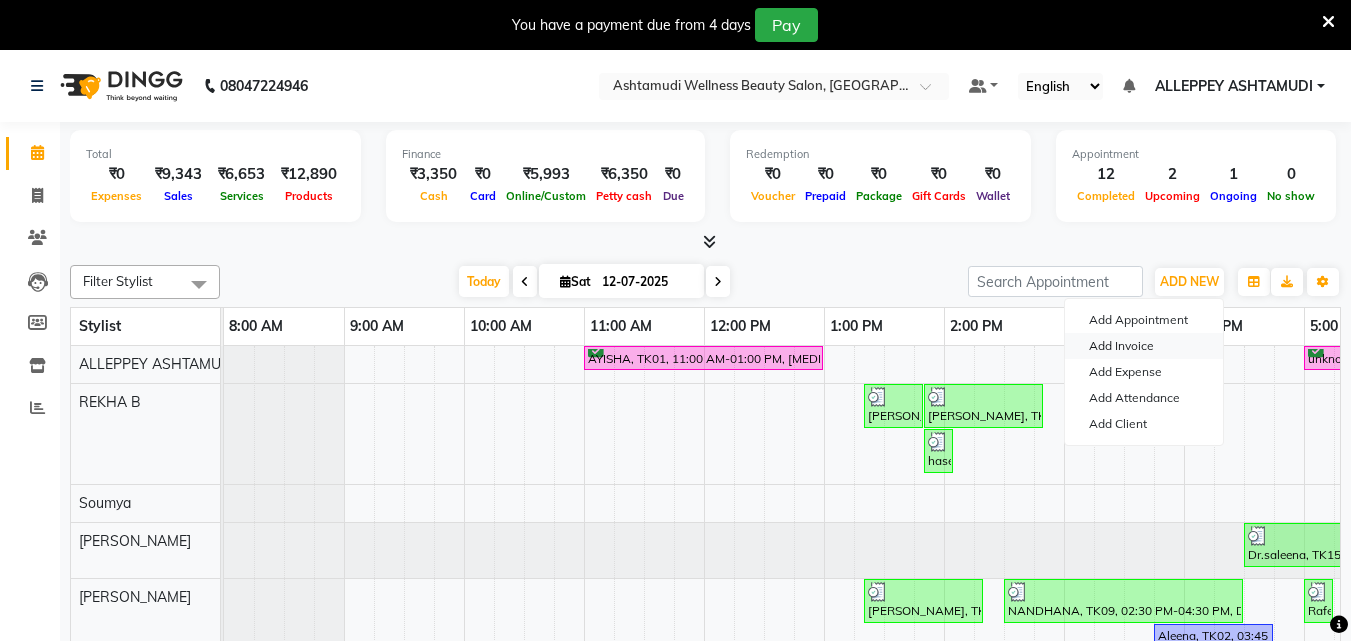 click on "Add Invoice" at bounding box center [1144, 346] 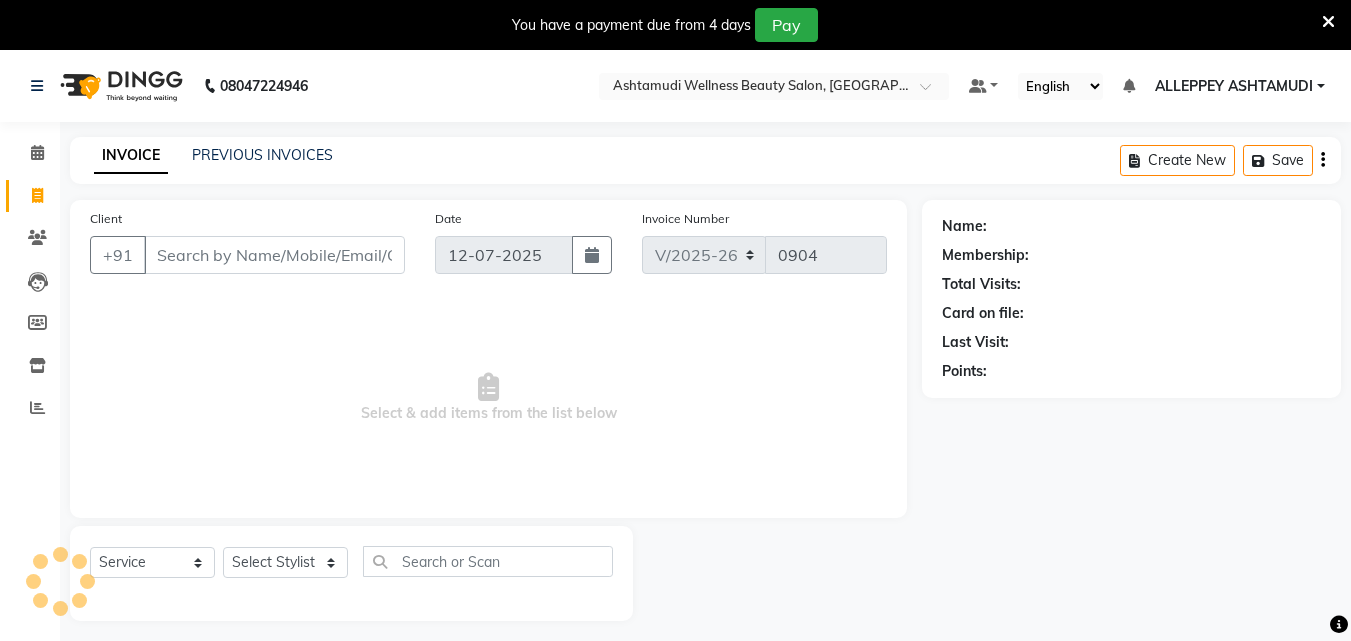 click on "Client" at bounding box center (274, 255) 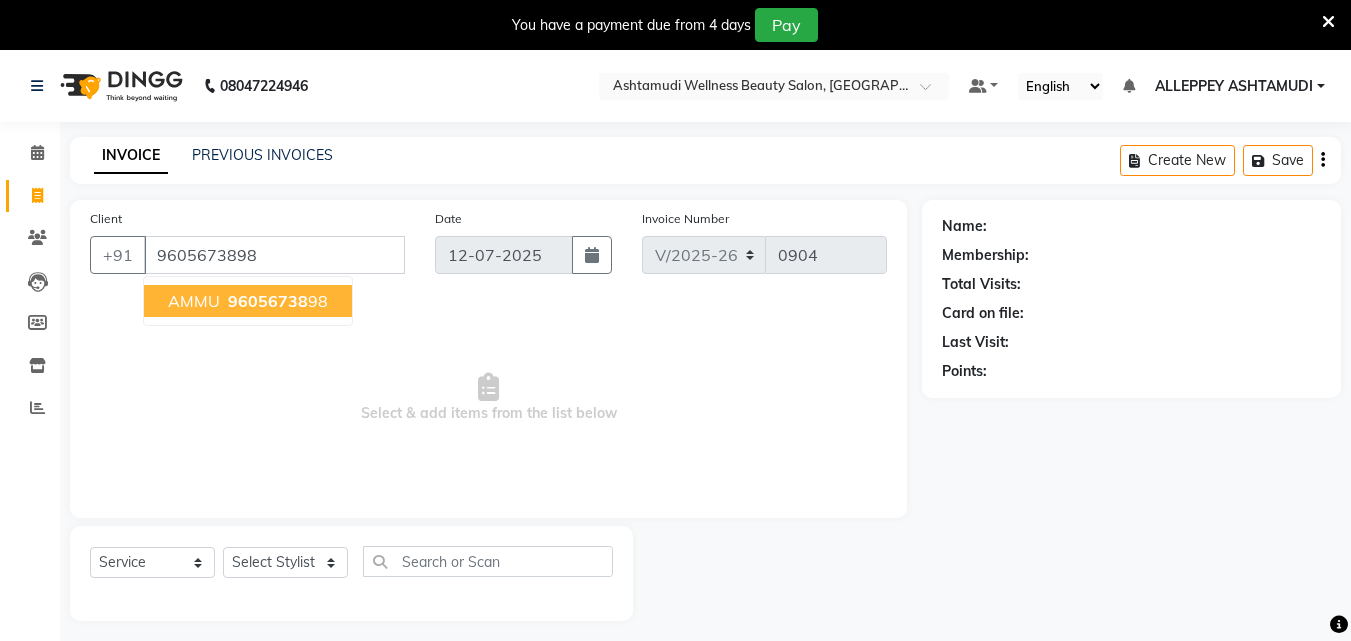 type on "9605673898" 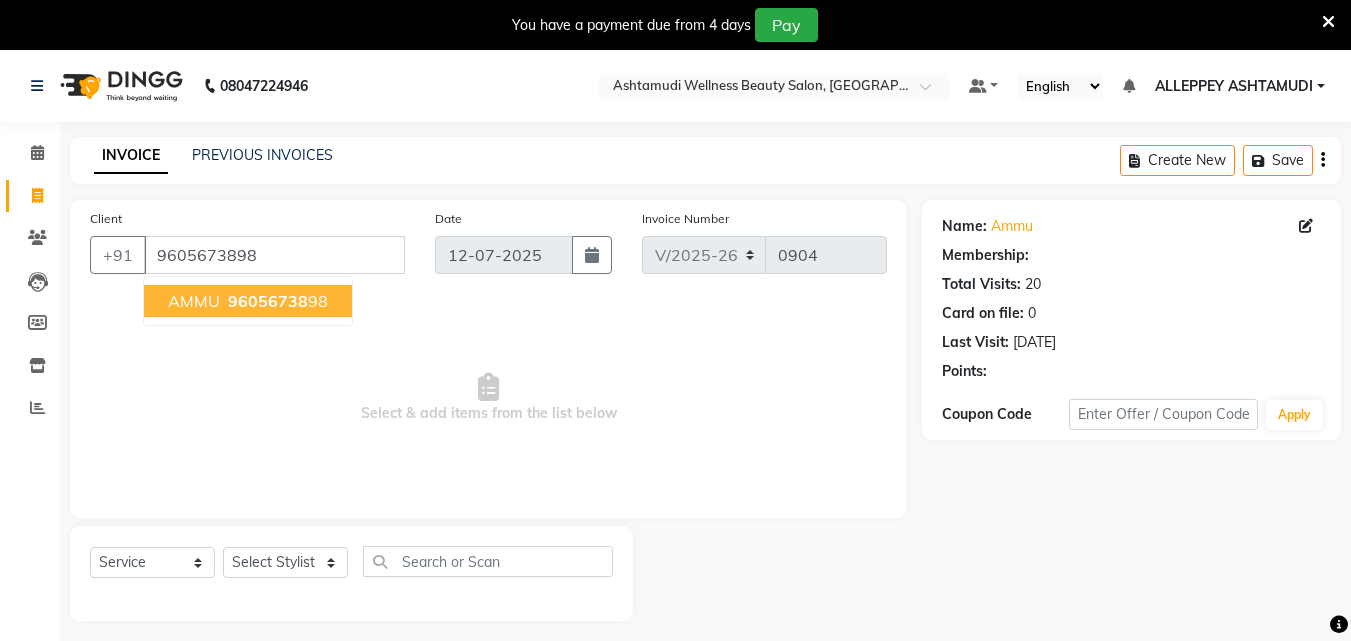 select on "2: Object" 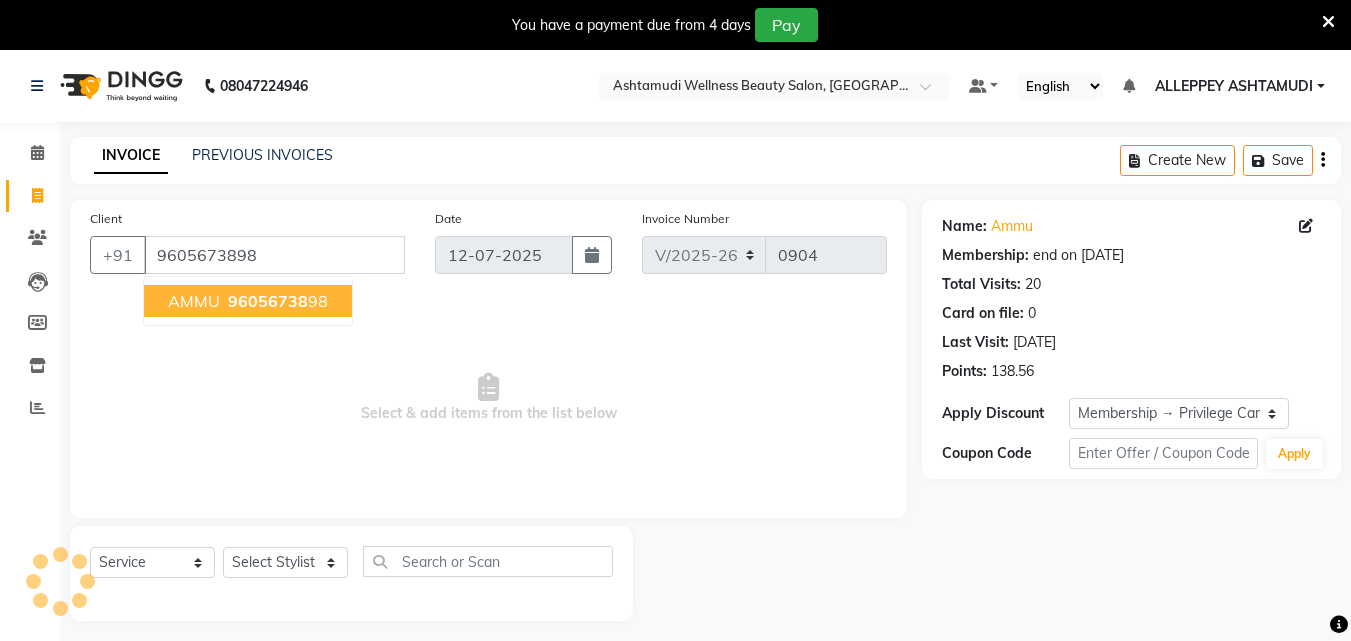 click on "96056738" at bounding box center [268, 301] 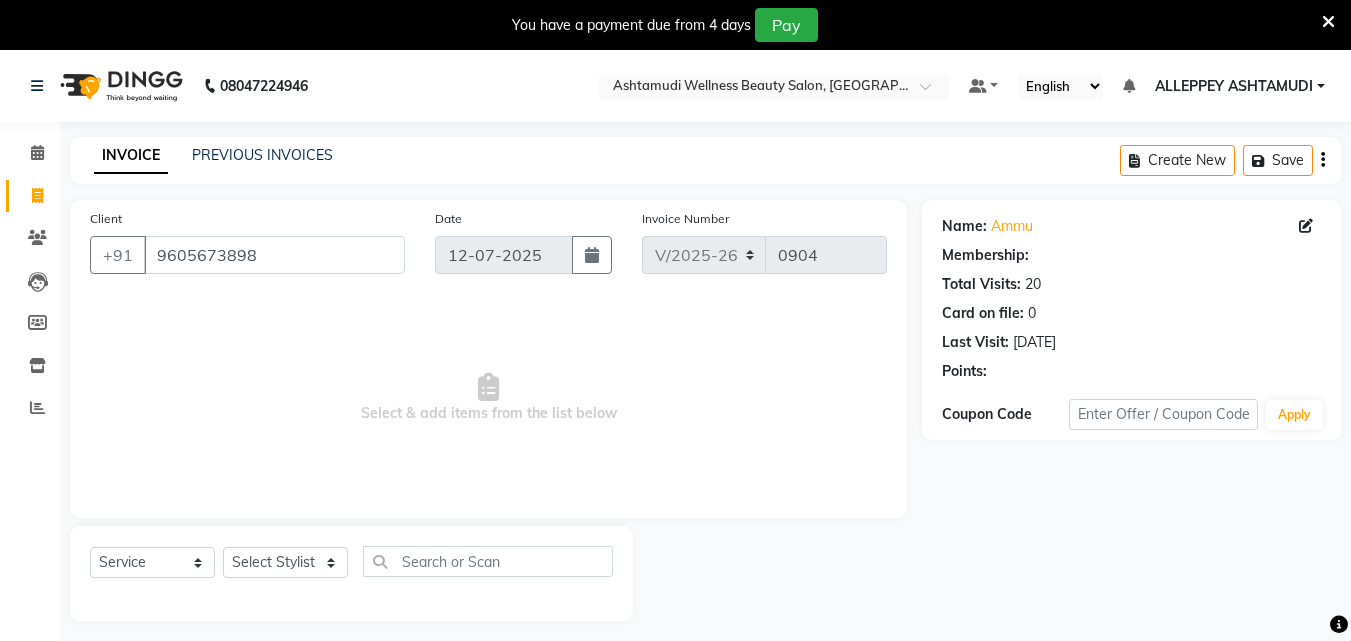 select on "2: Object" 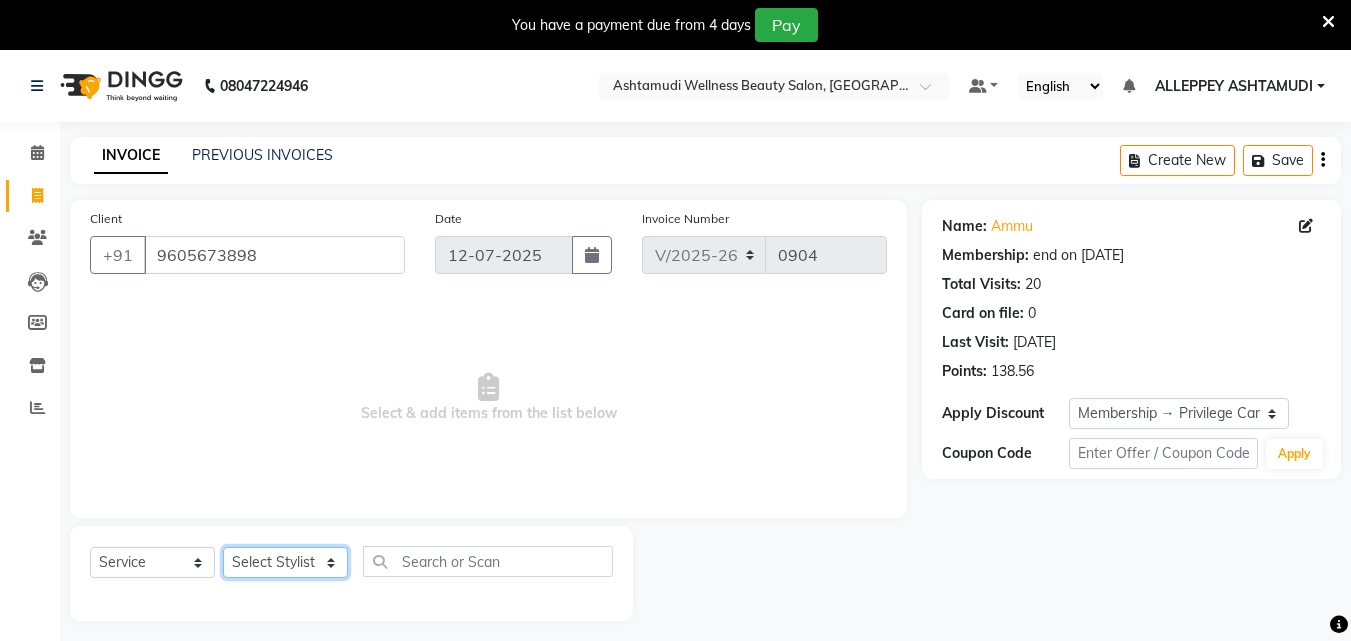 click on "Select Stylist ALLEPPEY ASHTAMUDI Jyothy [PERSON_NAME] [PERSON_NAME]" 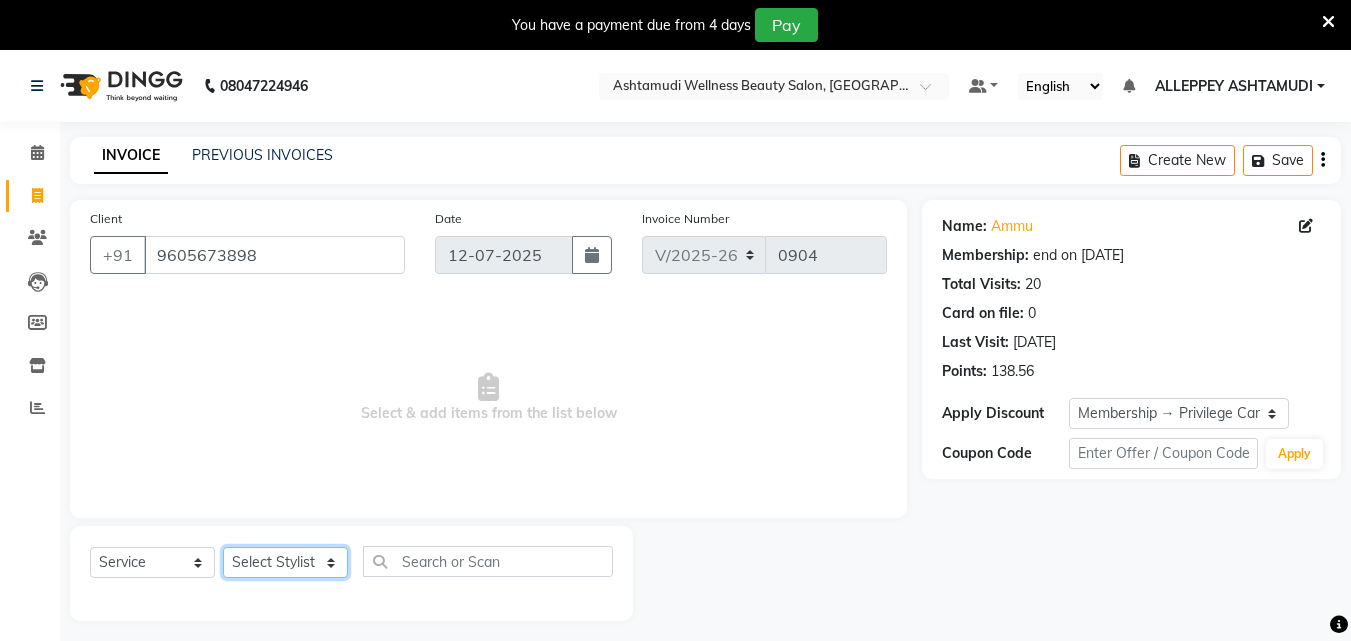 select on "57585" 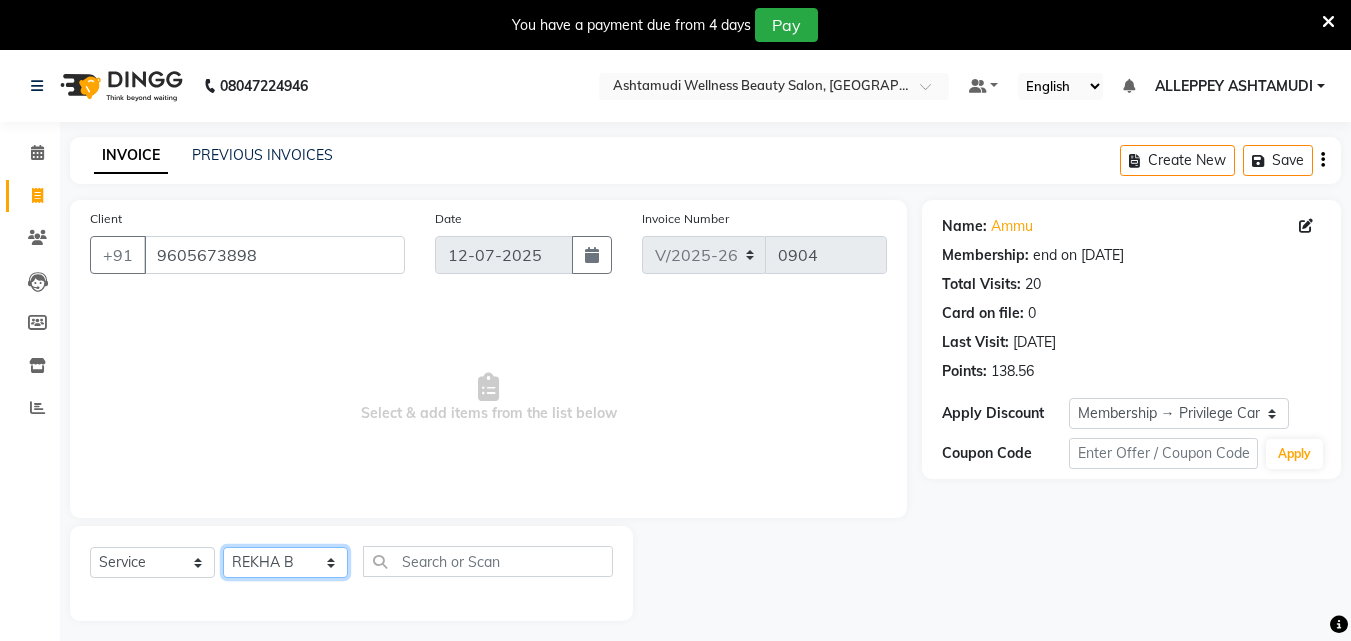 click on "Select Stylist ALLEPPEY ASHTAMUDI Jyothy [PERSON_NAME] [PERSON_NAME]" 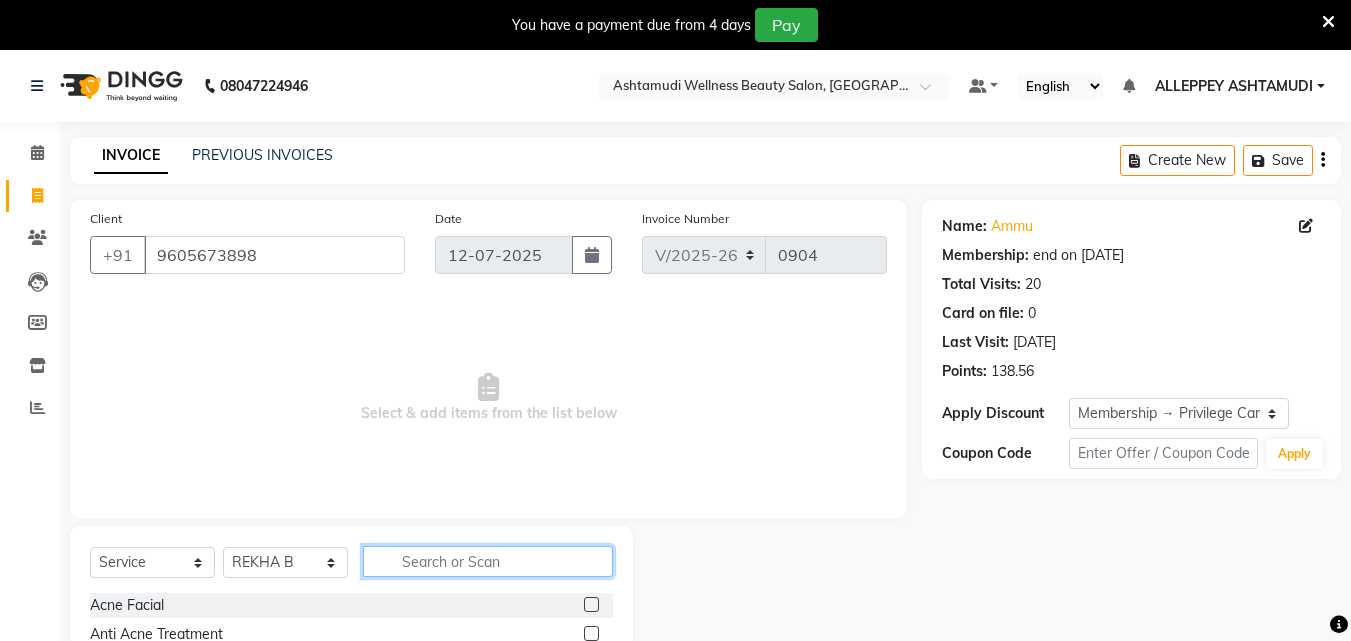 click 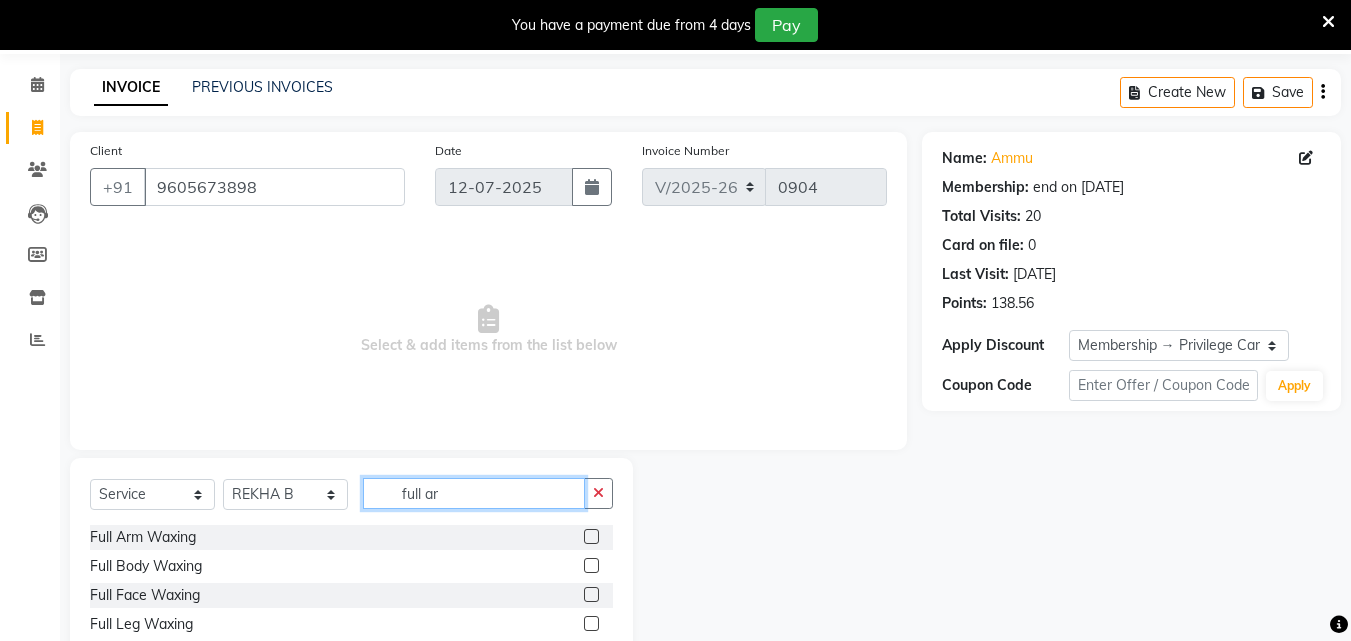scroll, scrollTop: 50, scrollLeft: 0, axis: vertical 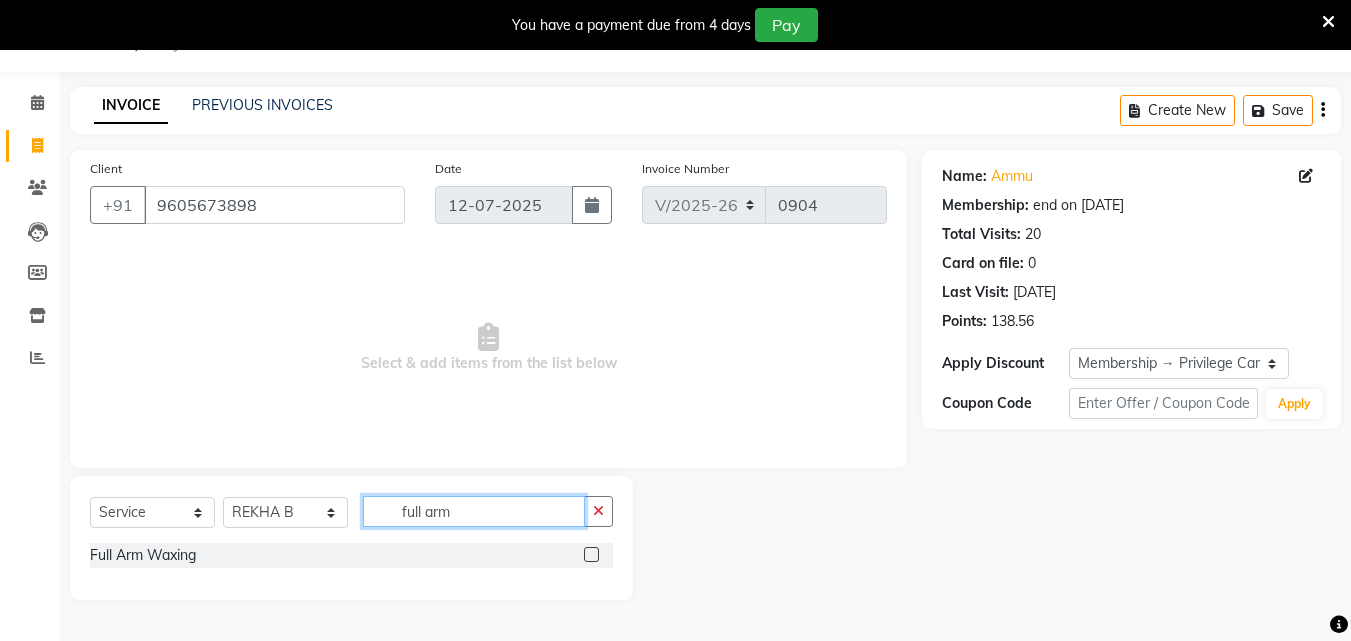 type on "full arm" 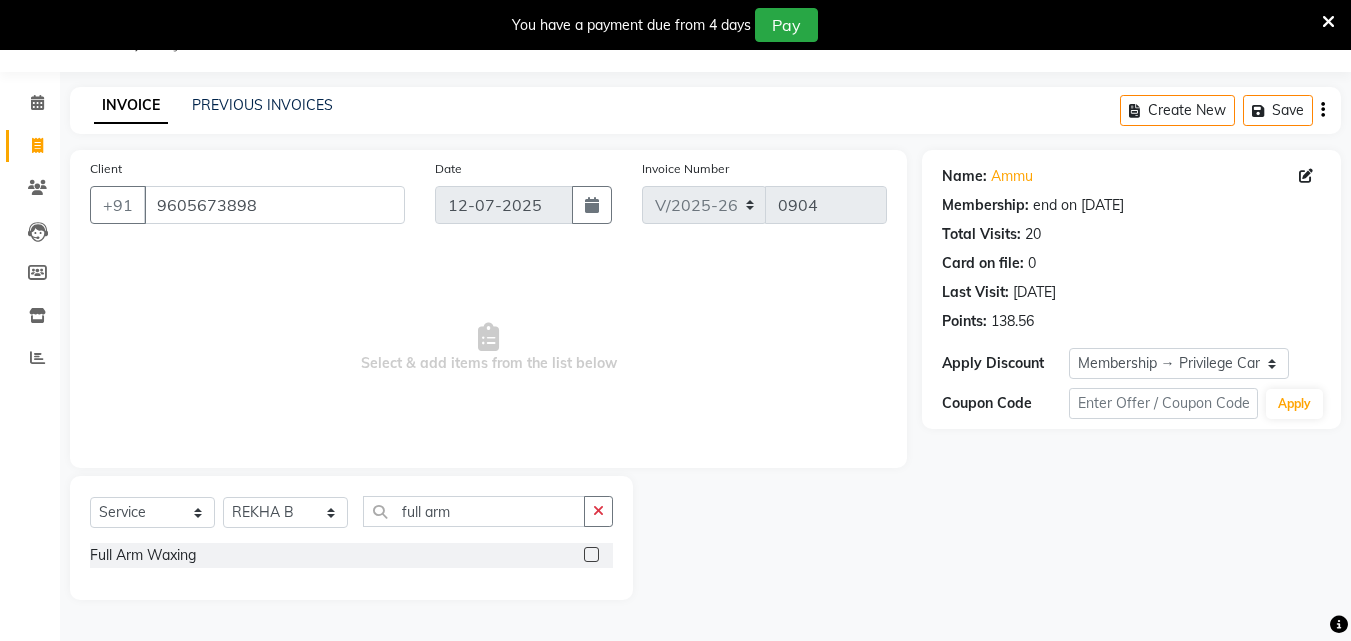 click 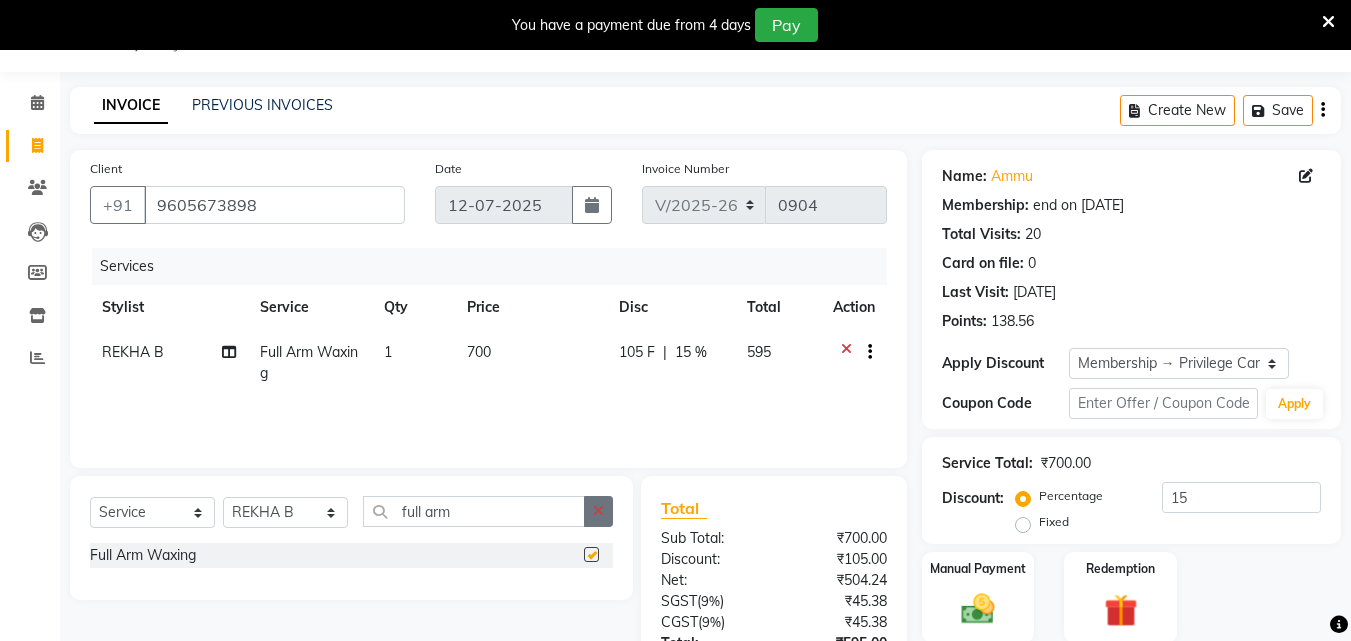 click 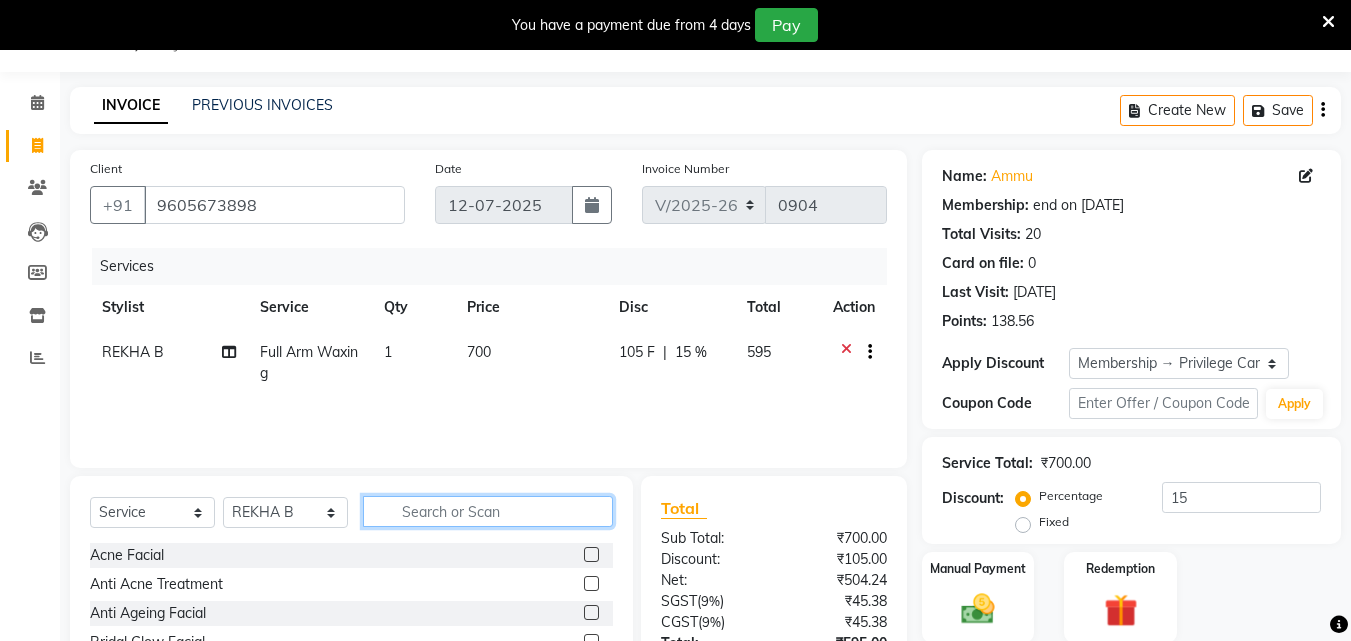 click 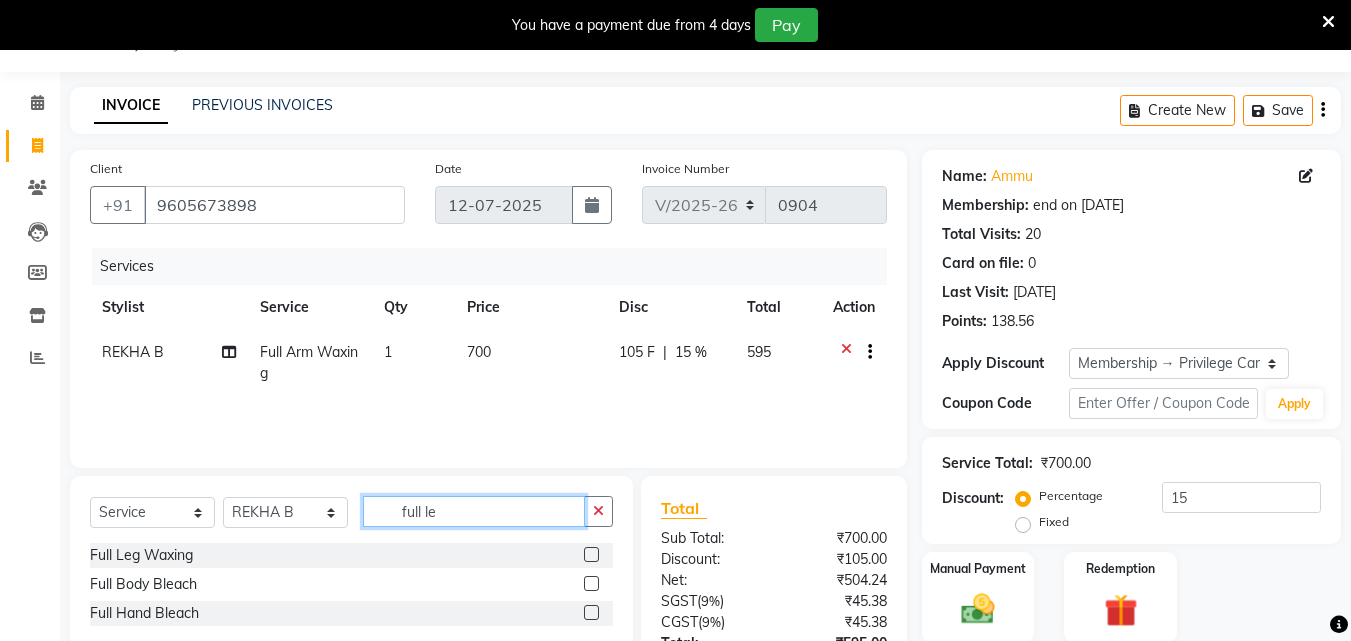 type on "full le" 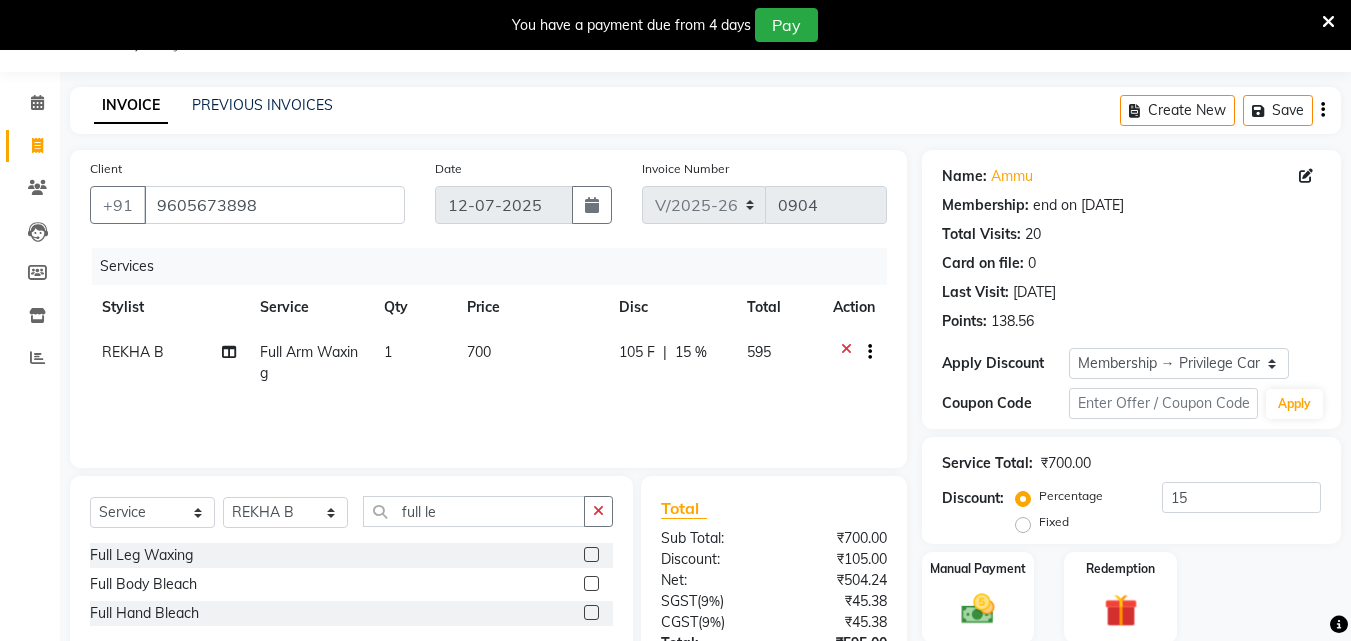click 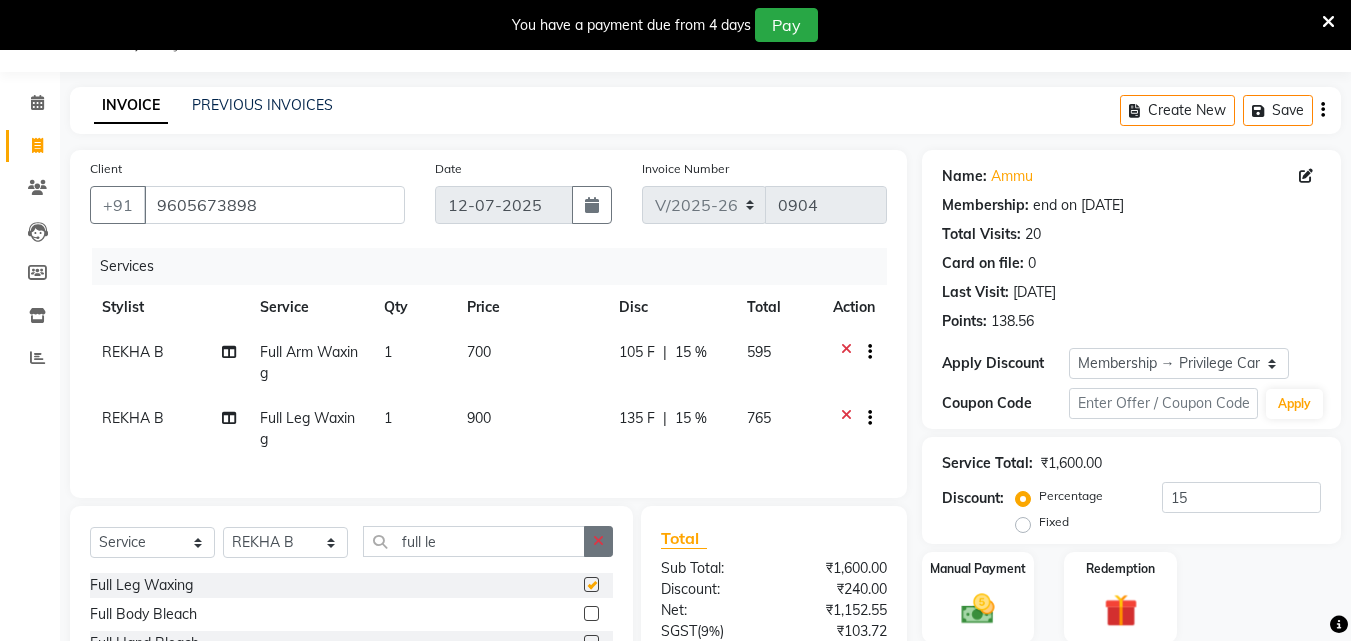 checkbox on "false" 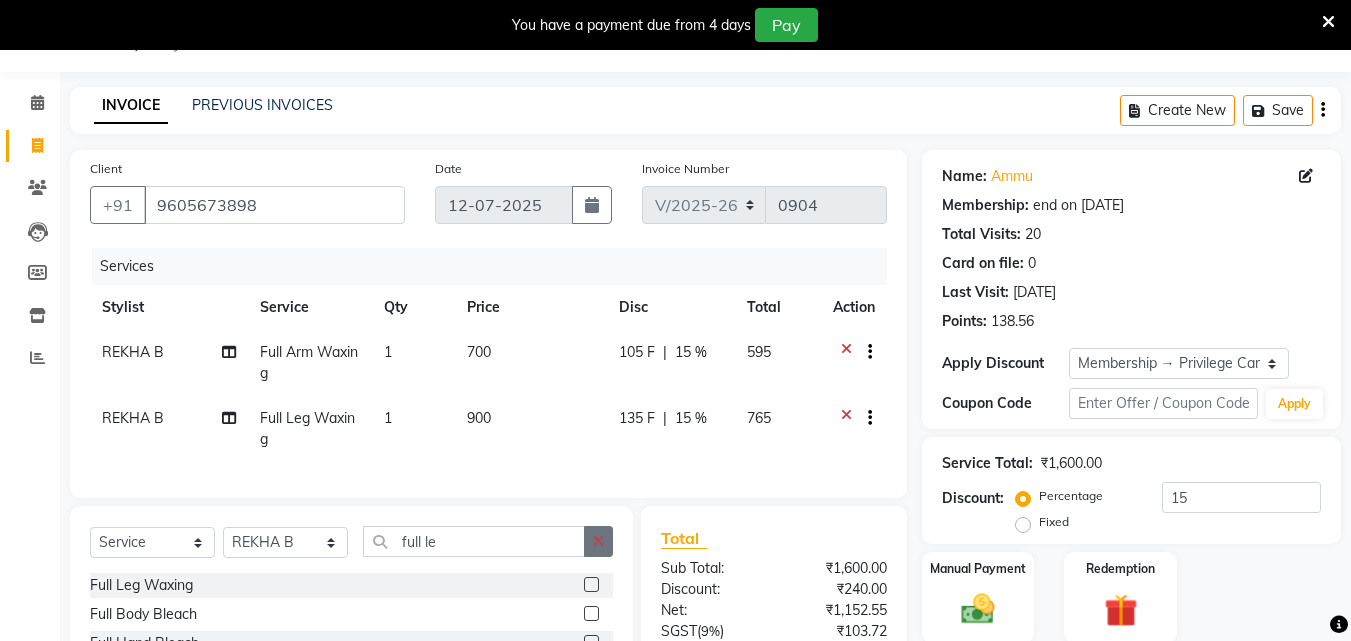 click 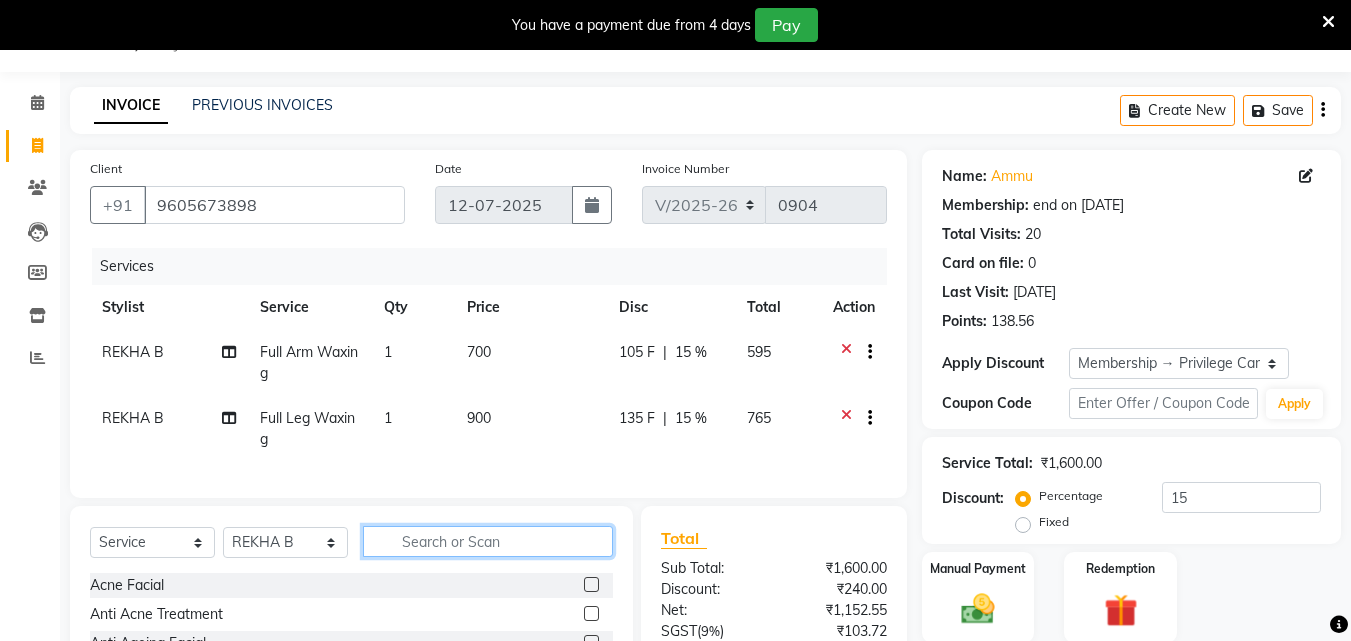 click 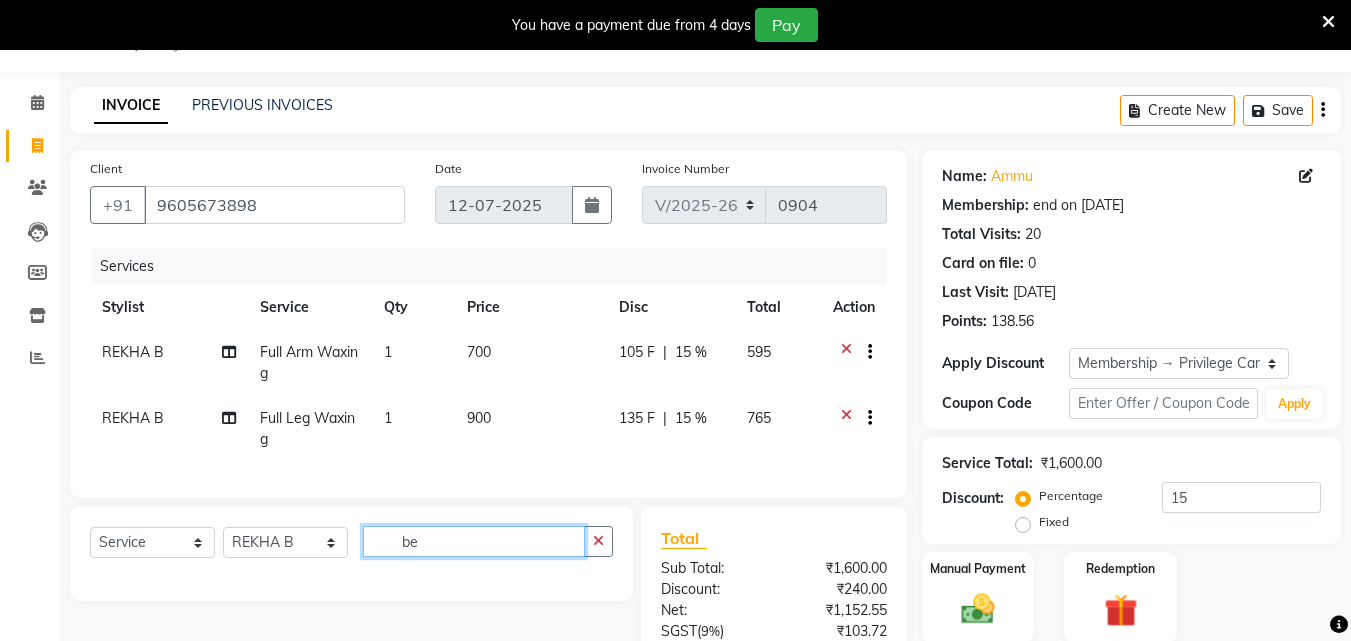 type on "b" 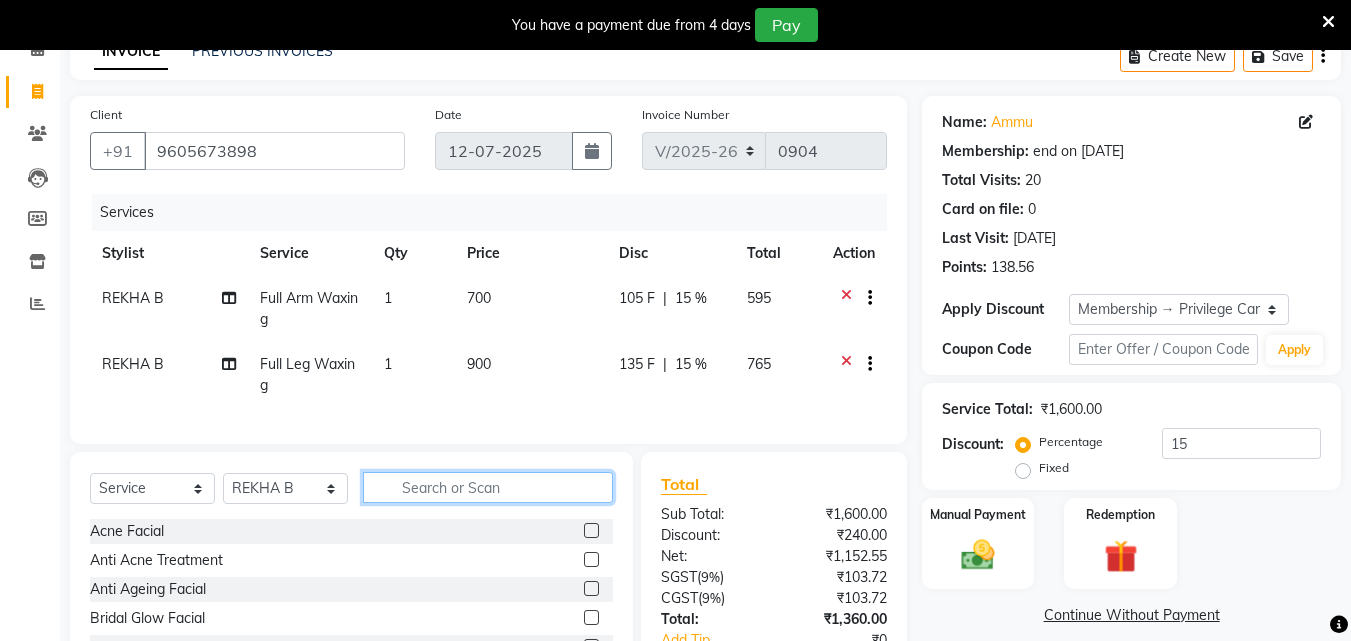 scroll, scrollTop: 150, scrollLeft: 0, axis: vertical 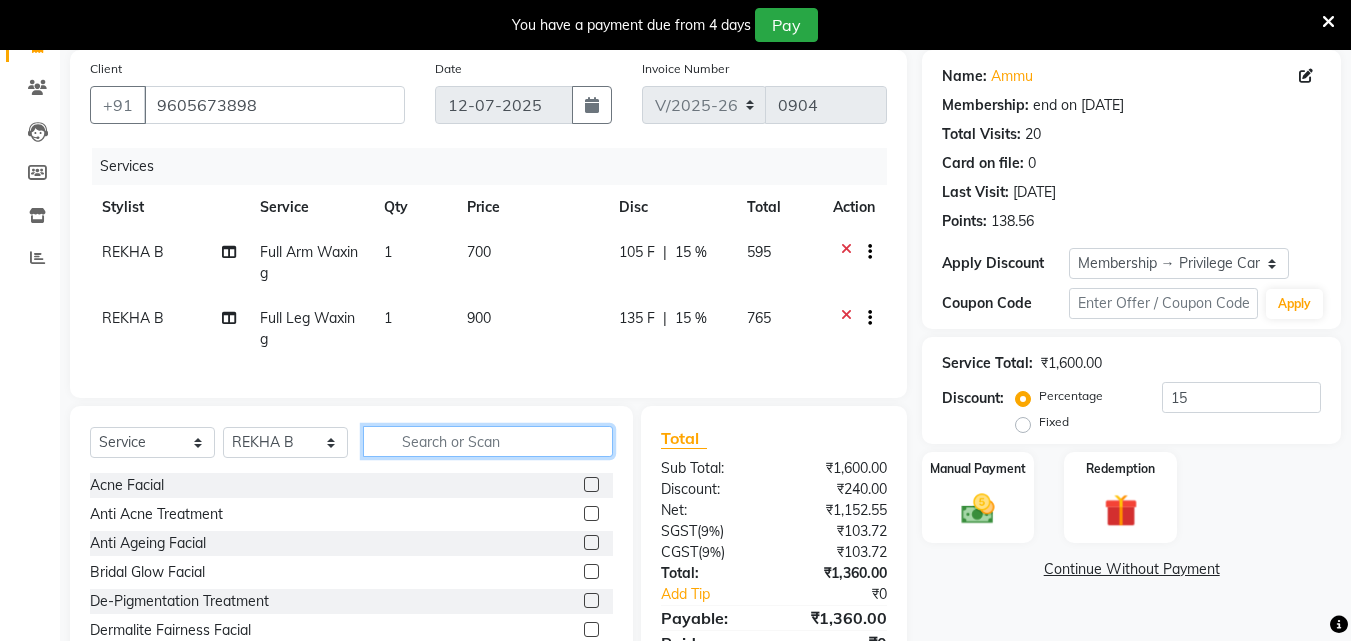 click 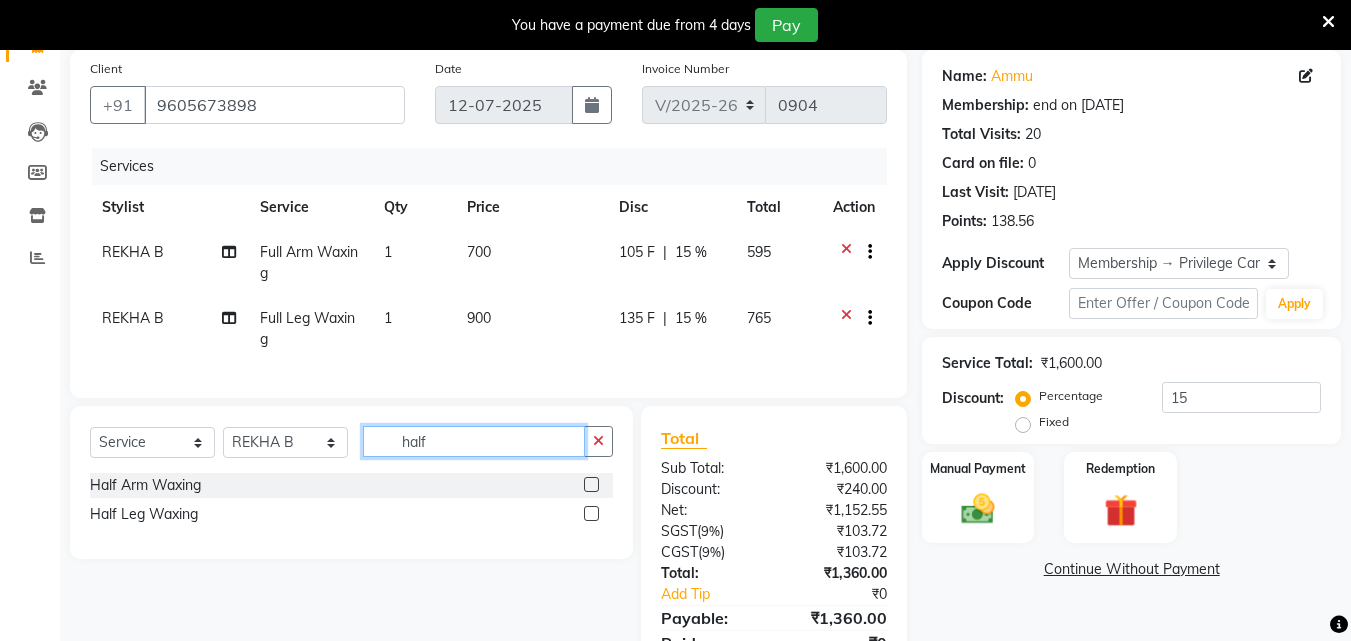 type on "half" 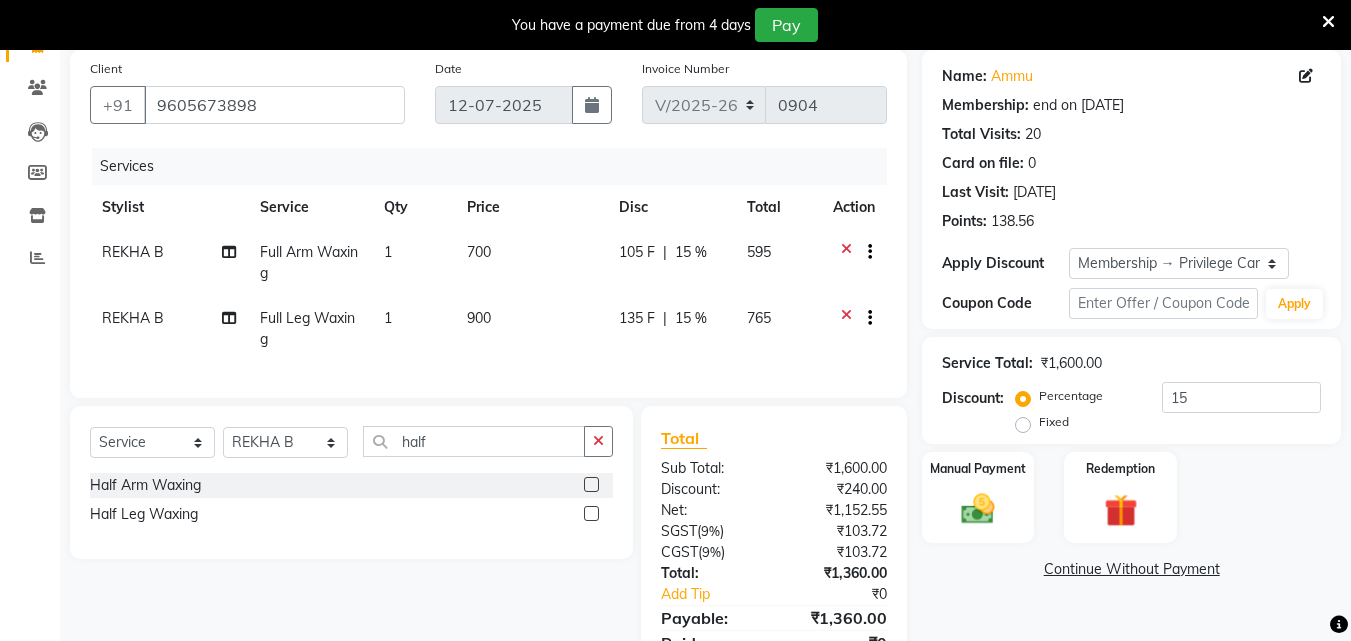 click 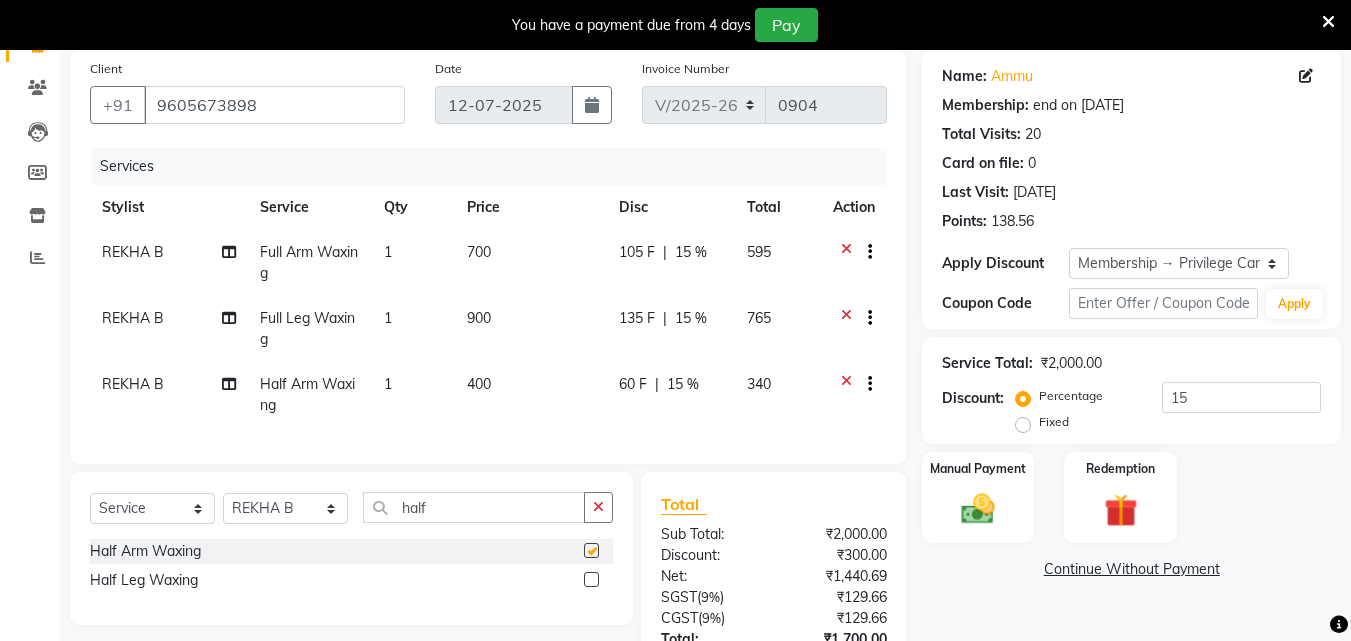 checkbox on "false" 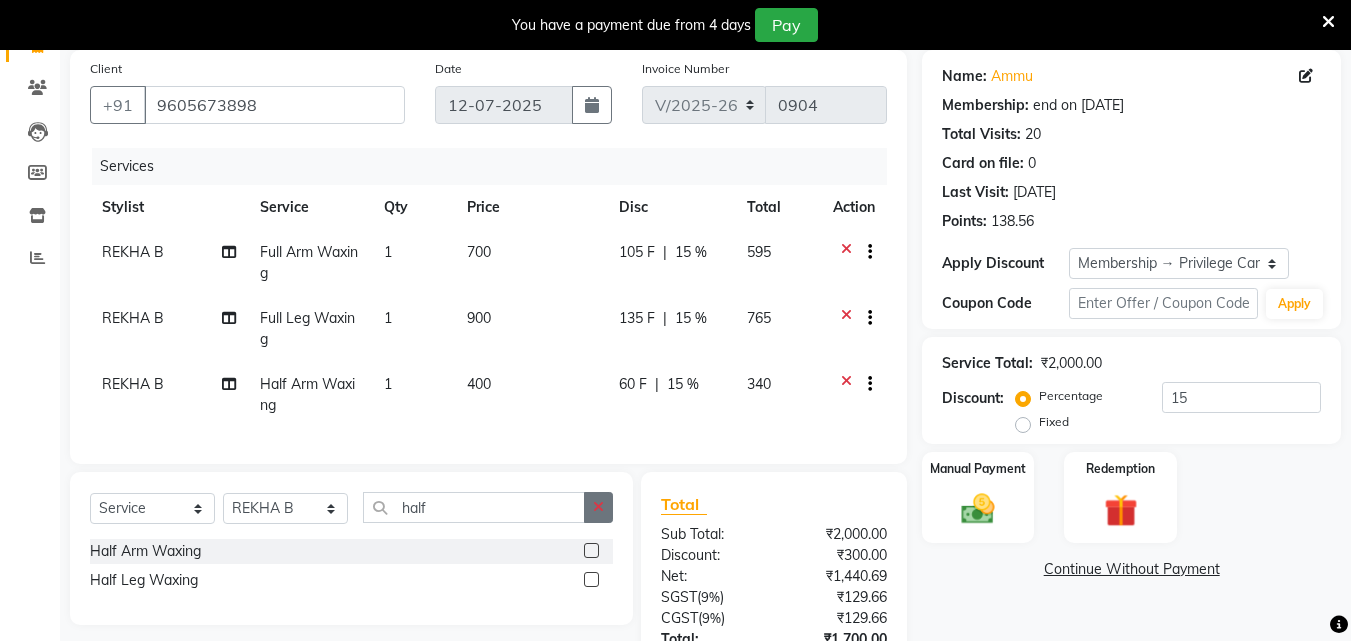 click 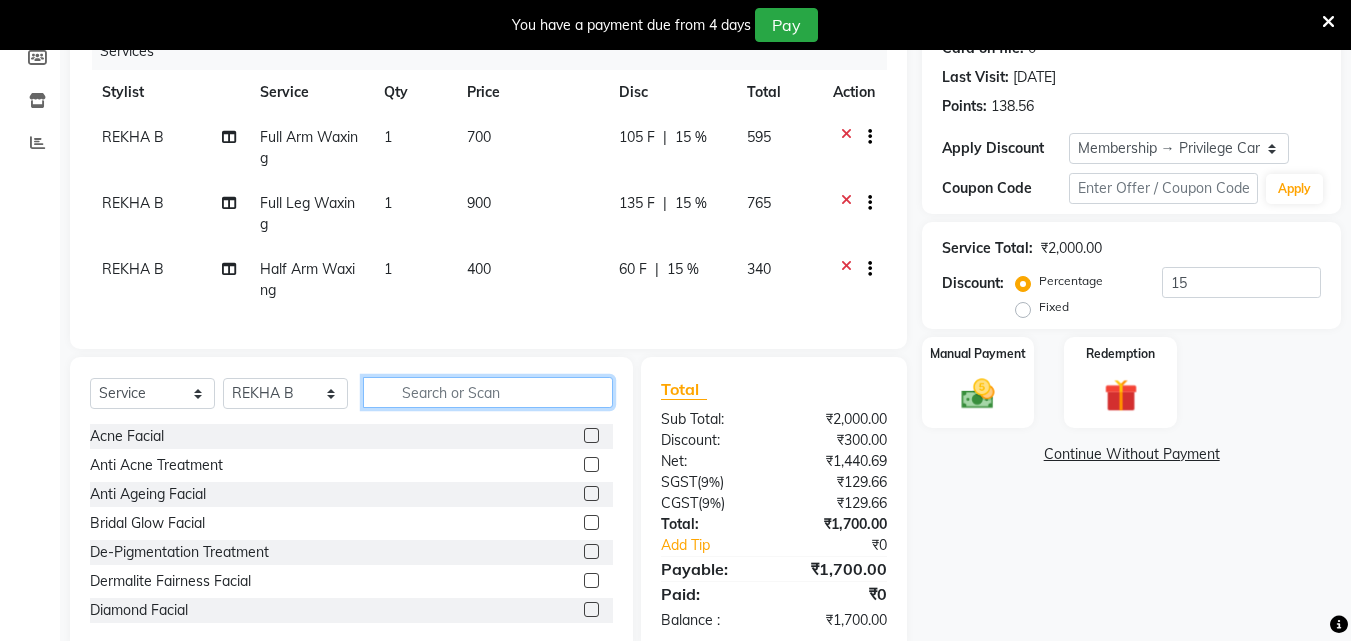scroll, scrollTop: 321, scrollLeft: 0, axis: vertical 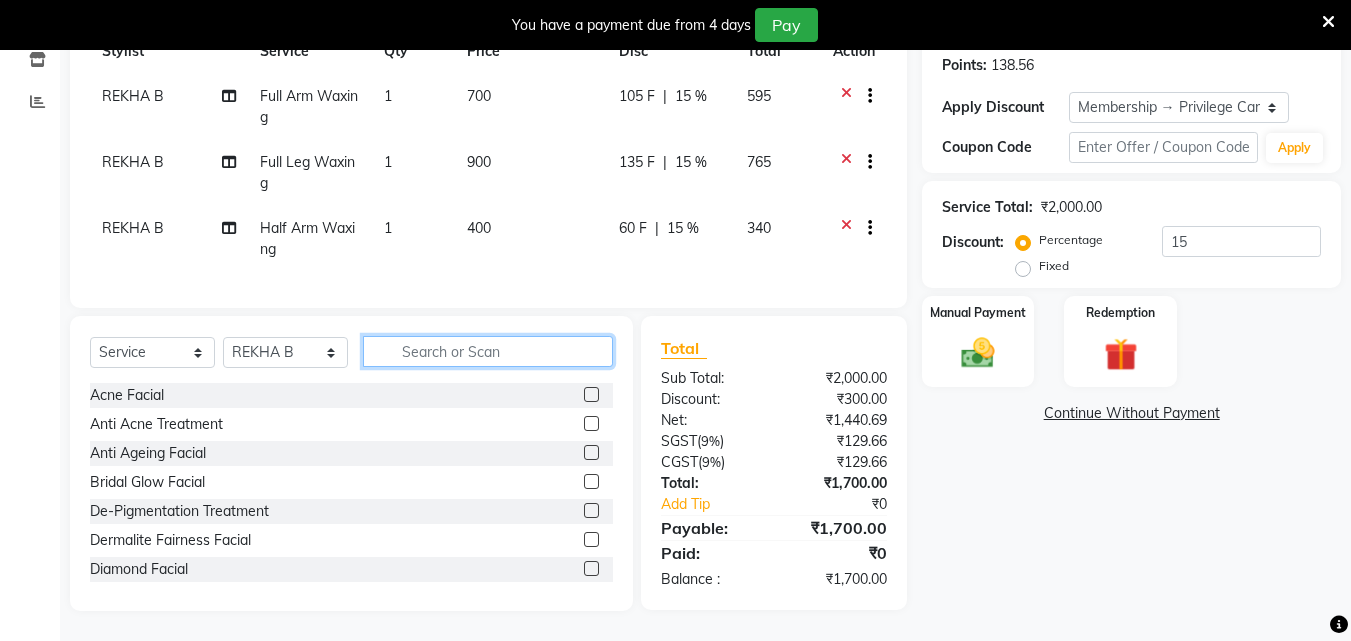 click 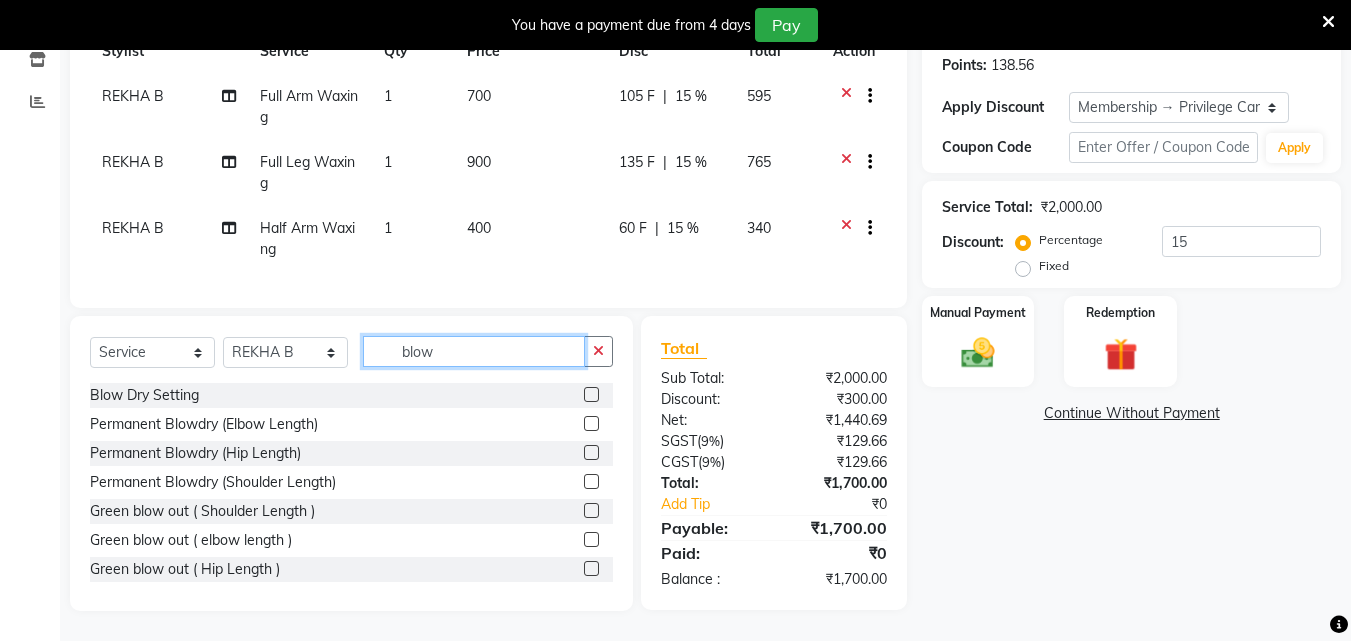 type on "blow" 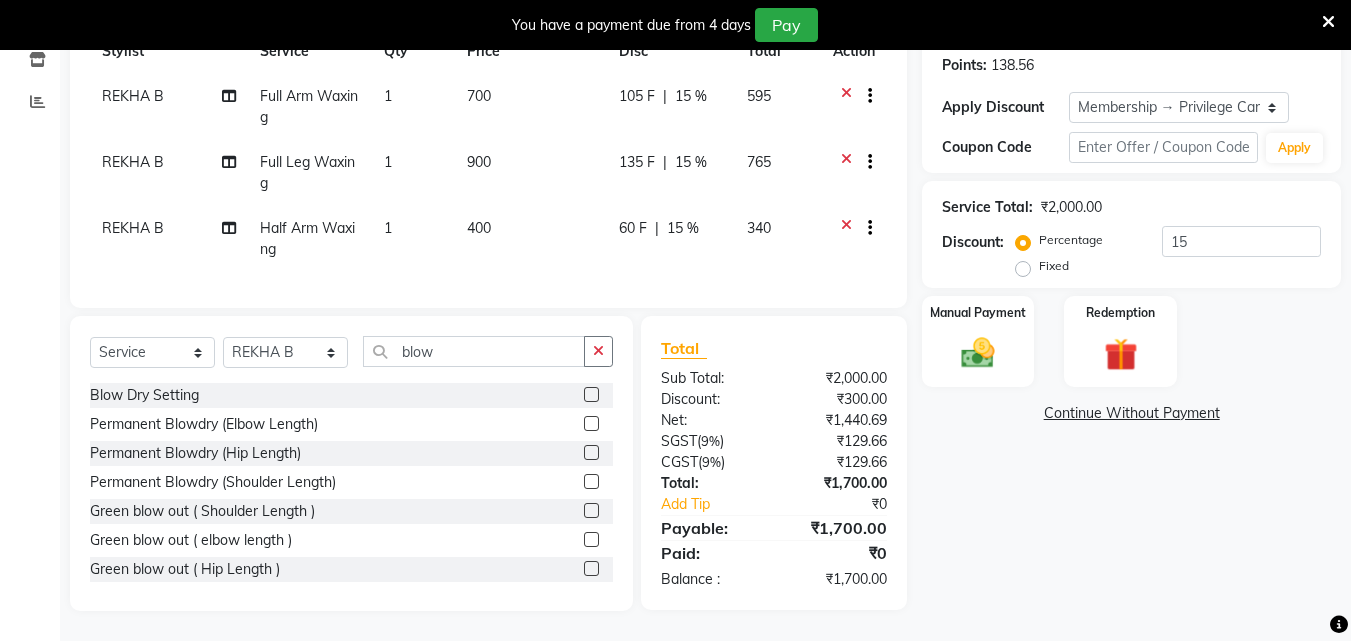 click 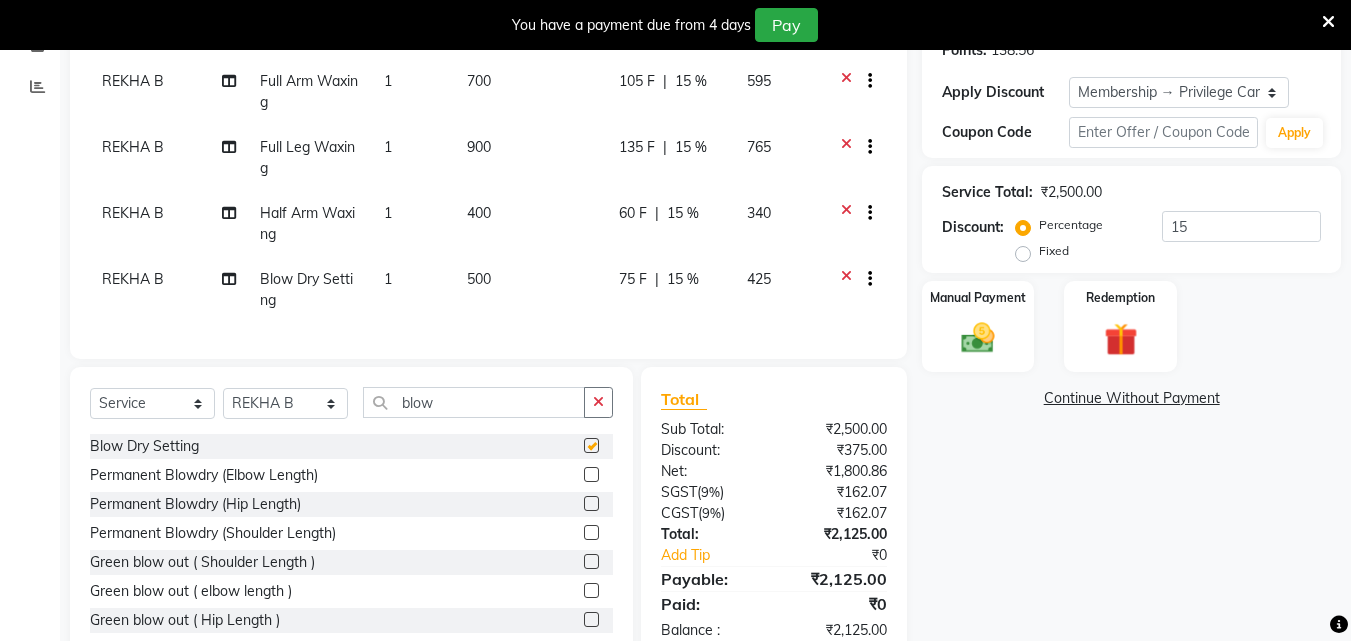 checkbox on "false" 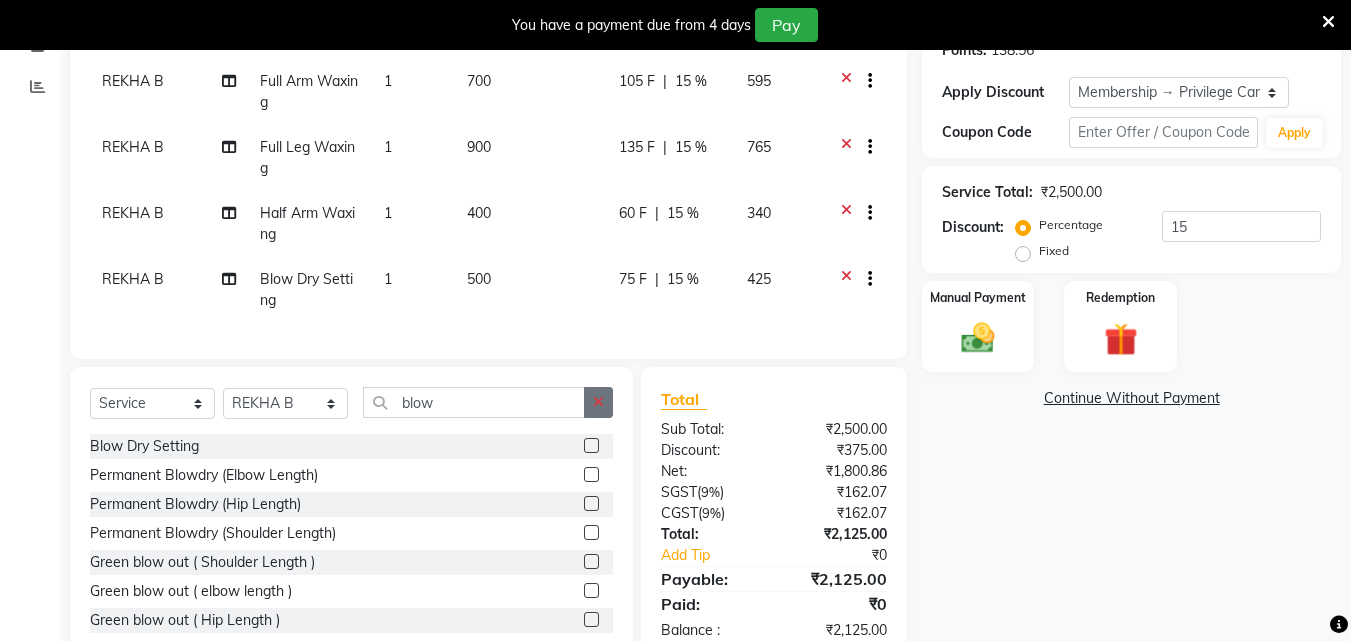 click 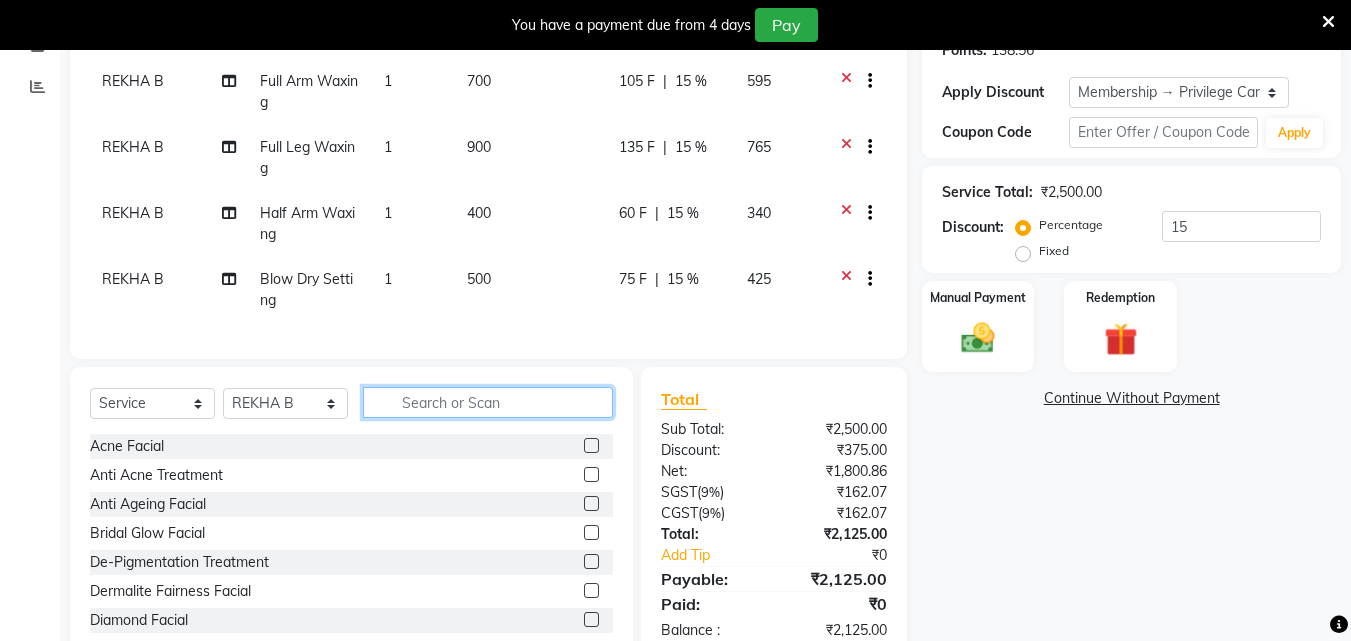 click 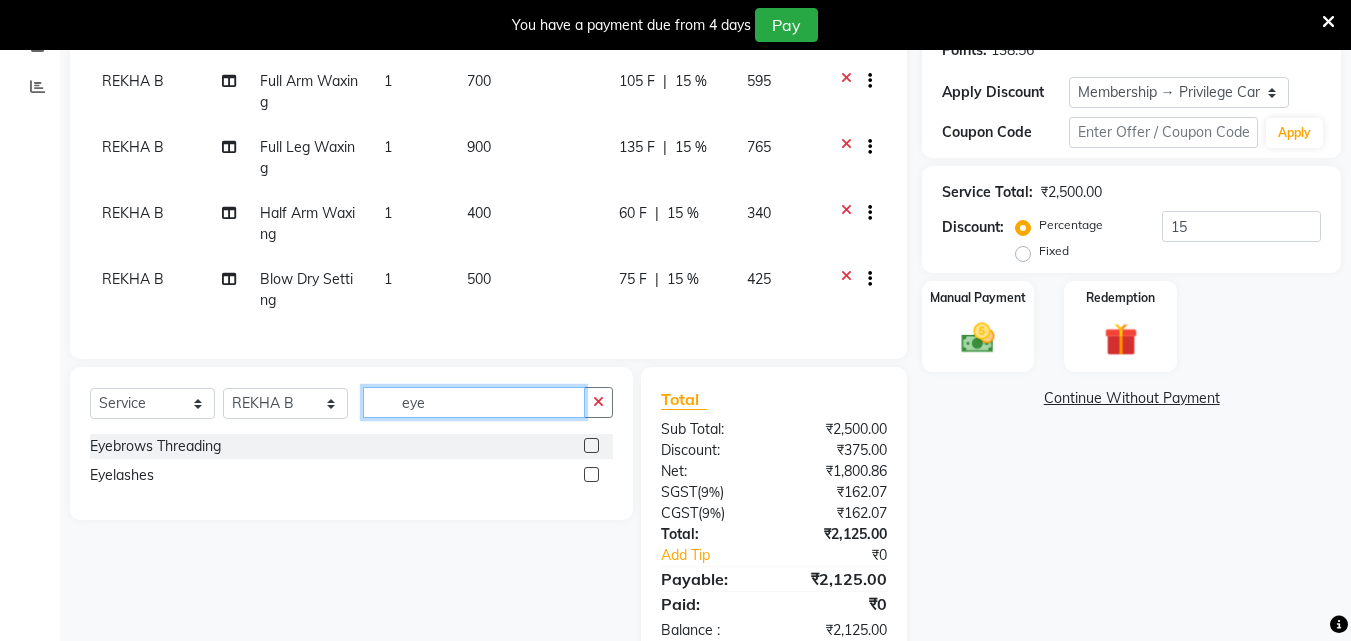 type on "eye" 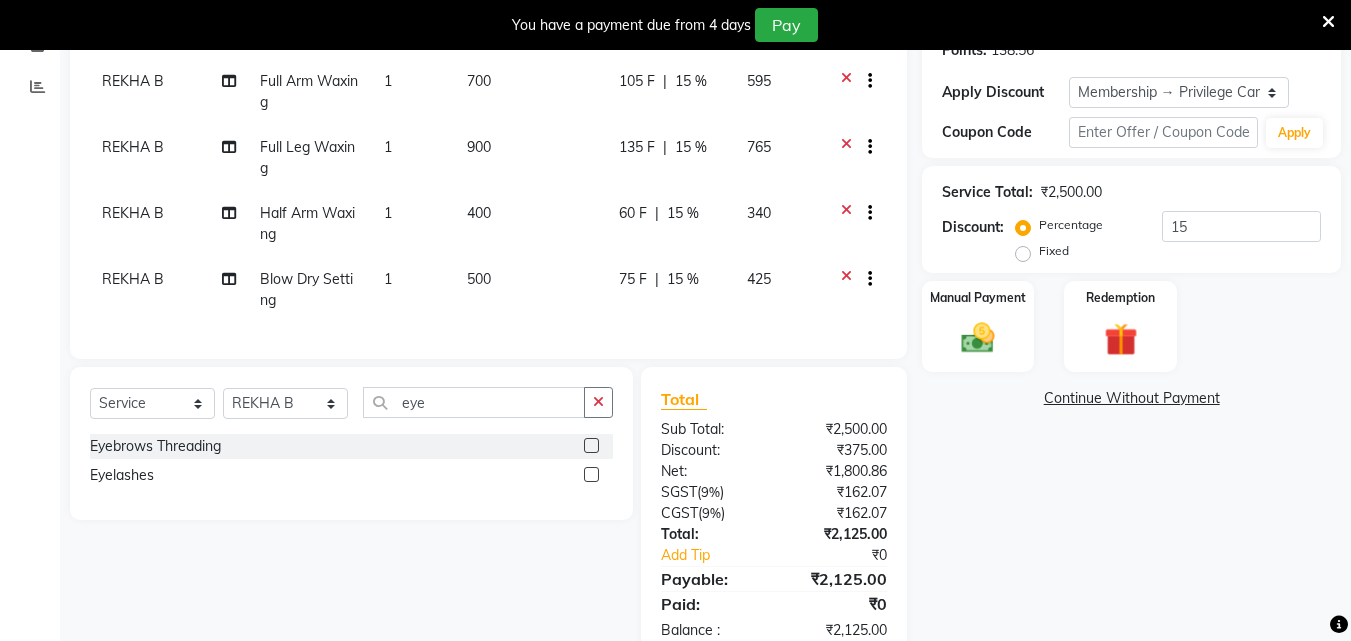 click 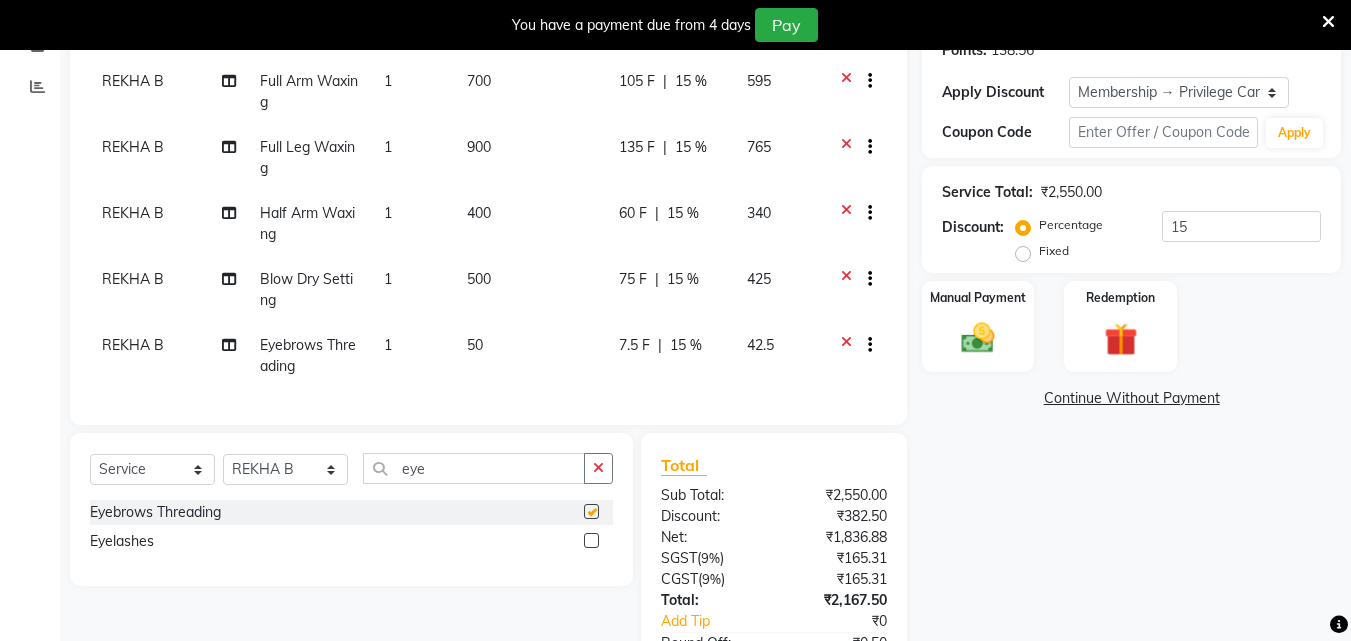 checkbox on "false" 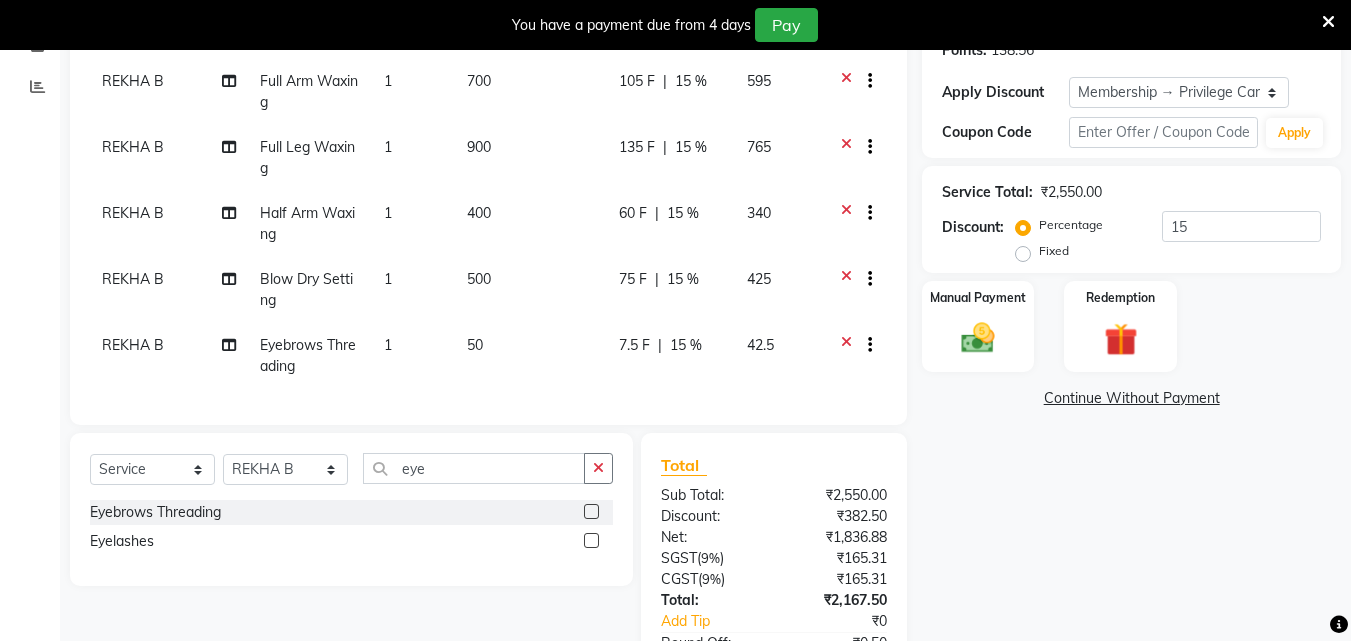 click 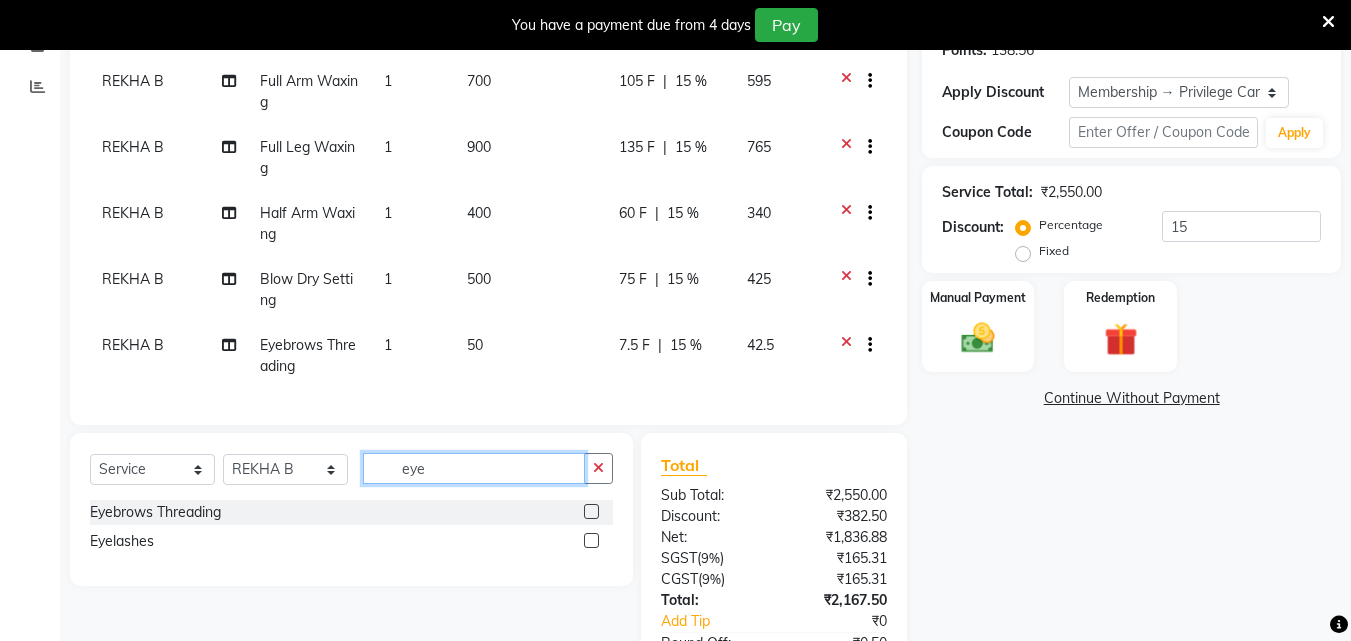 type 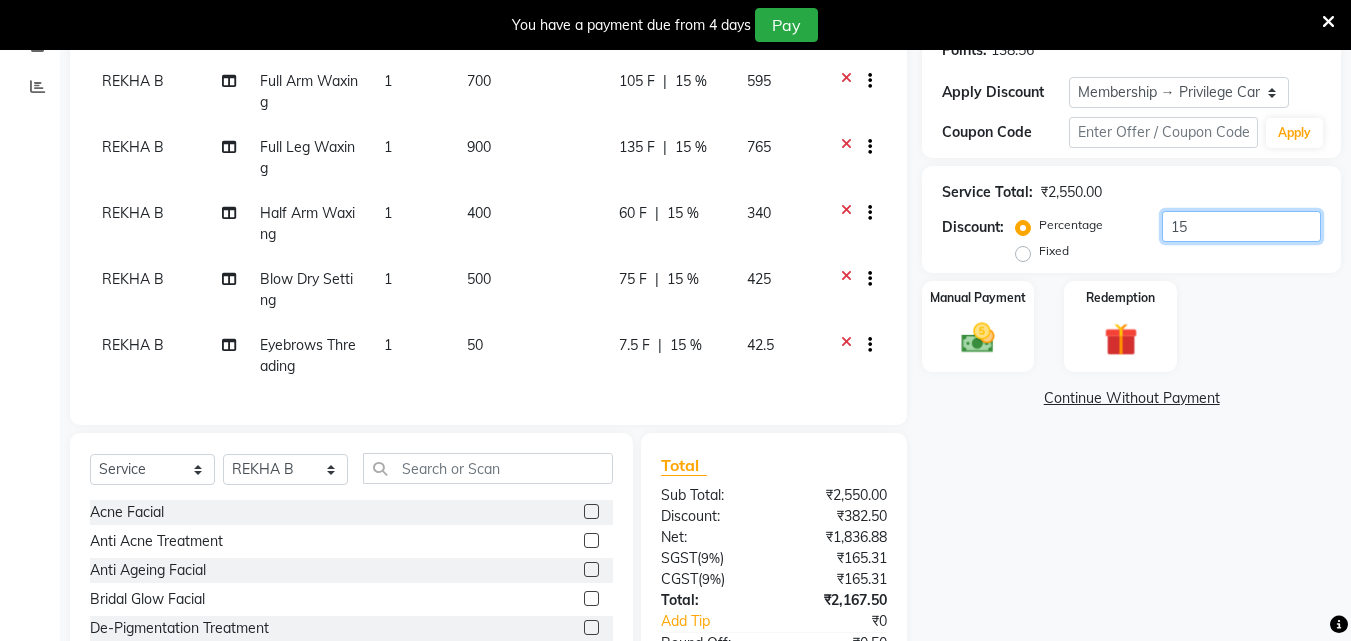 click on "15" 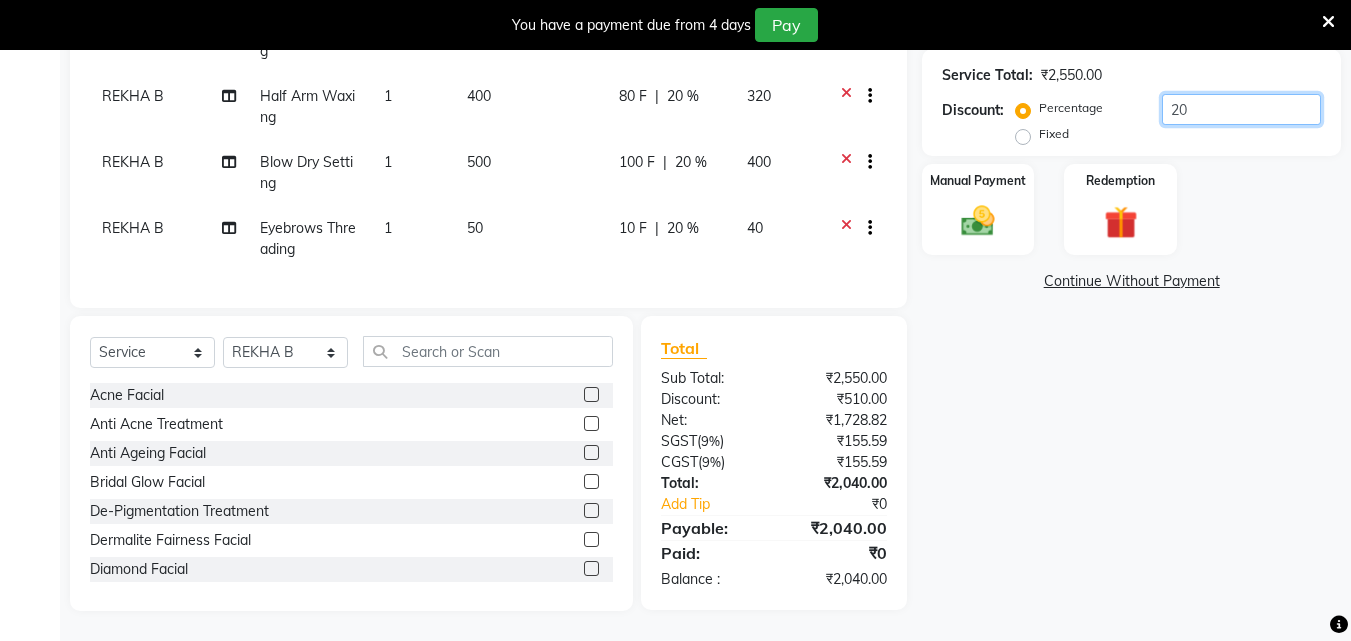 scroll, scrollTop: 453, scrollLeft: 0, axis: vertical 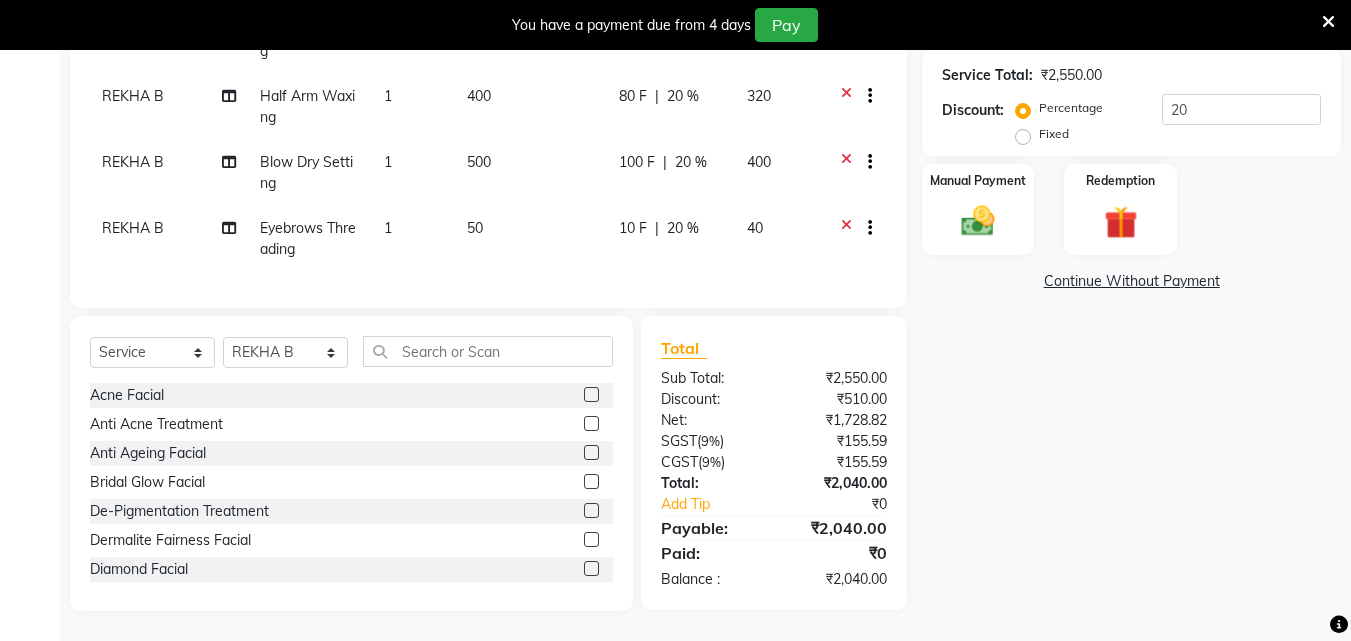 click on "40" 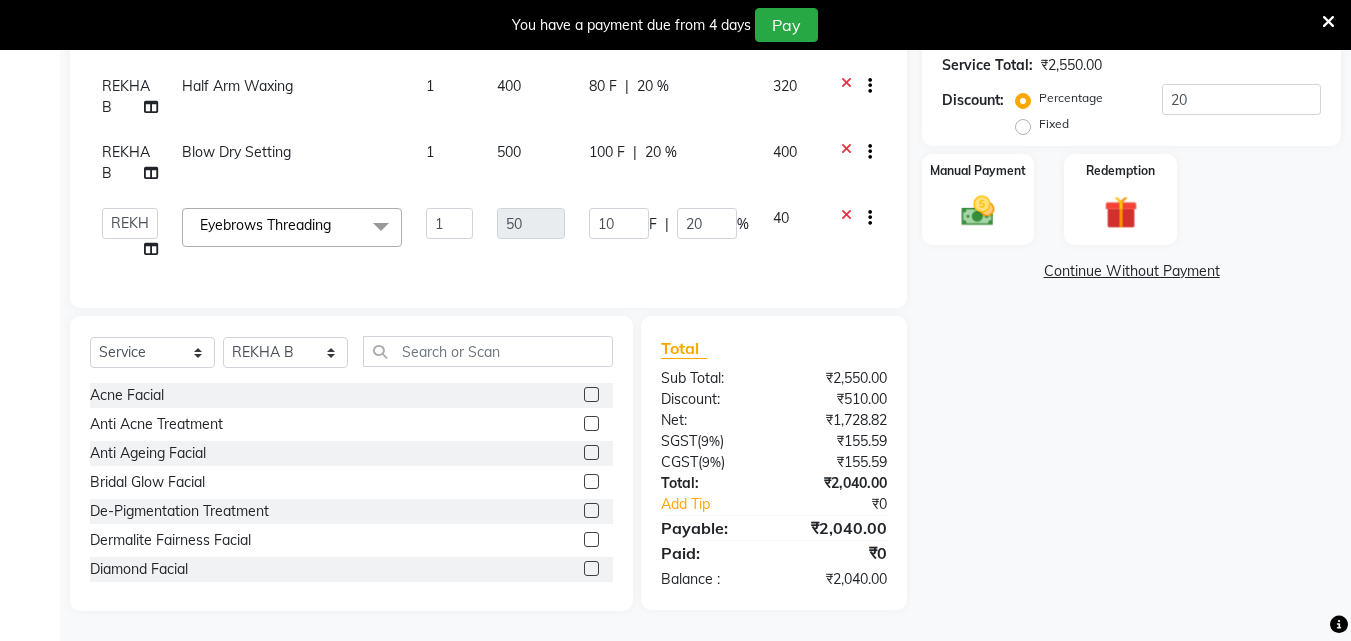 scroll, scrollTop: 463, scrollLeft: 0, axis: vertical 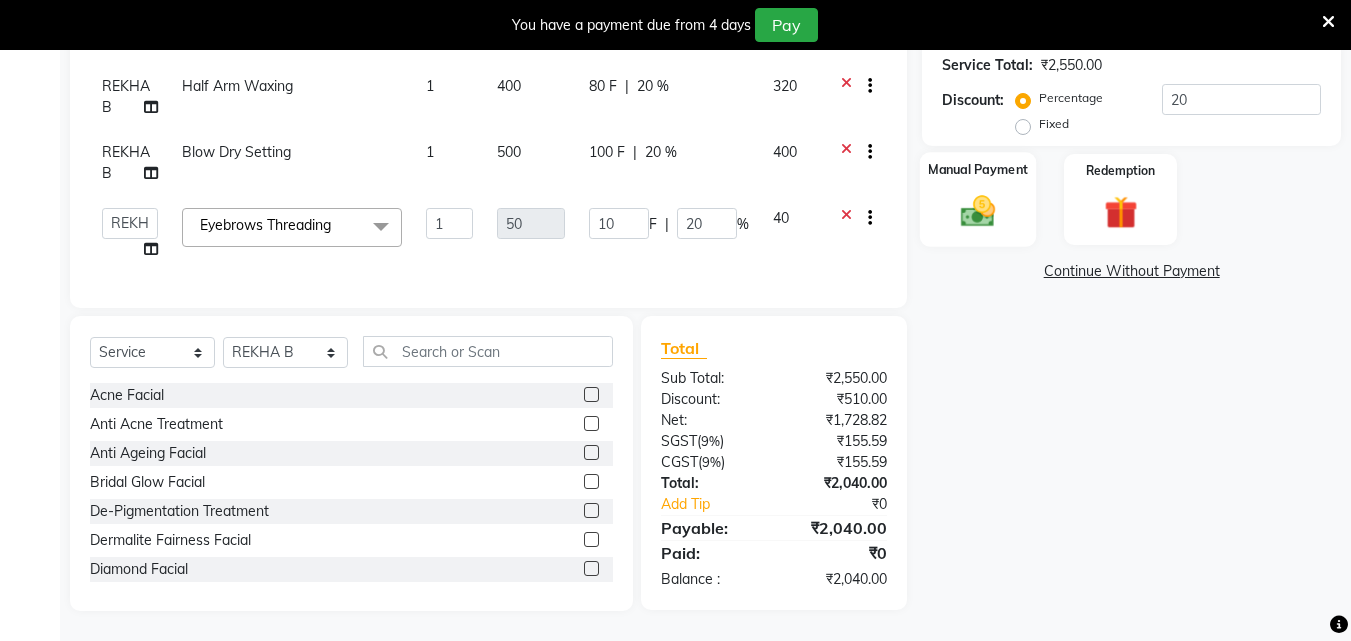 click 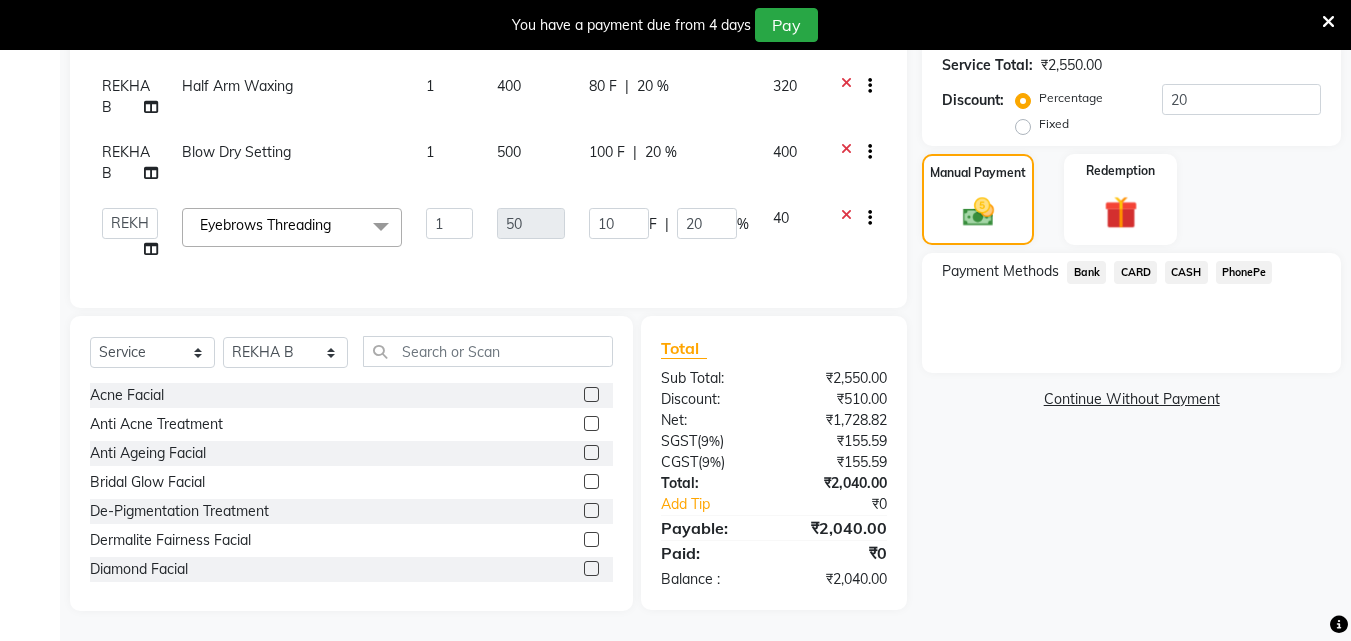 click on "PhonePe" 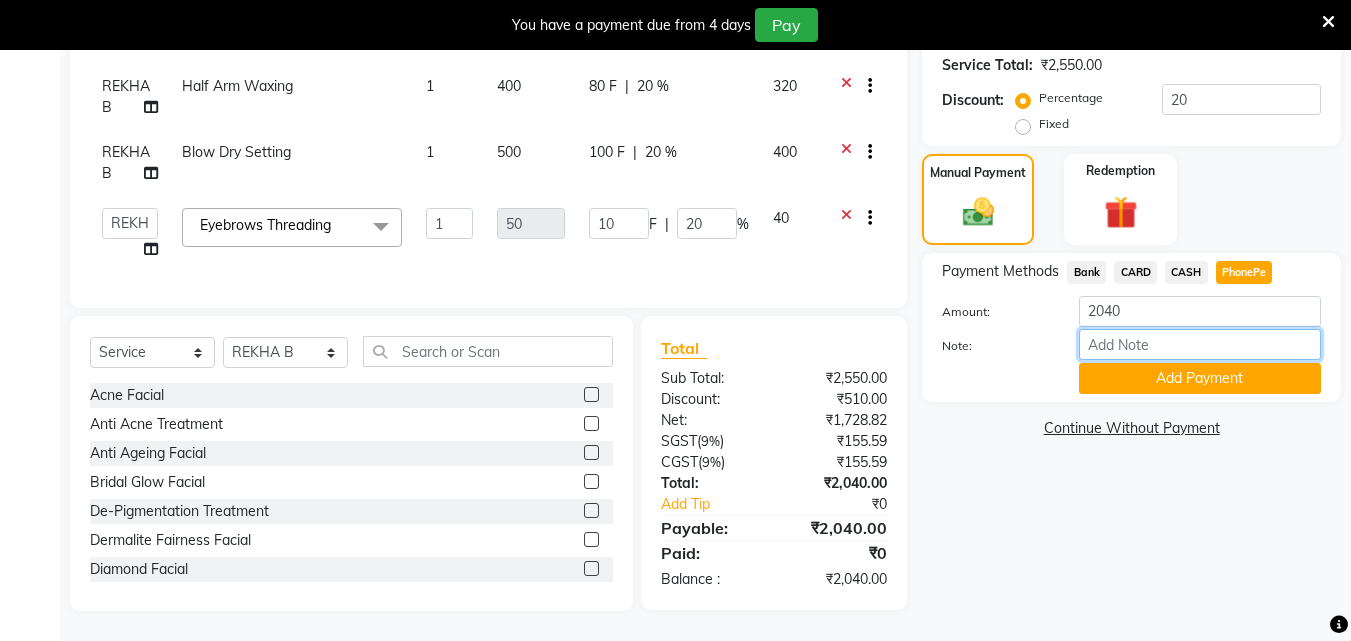 drag, startPoint x: 1139, startPoint y: 332, endPoint x: 1163, endPoint y: 323, distance: 25.632011 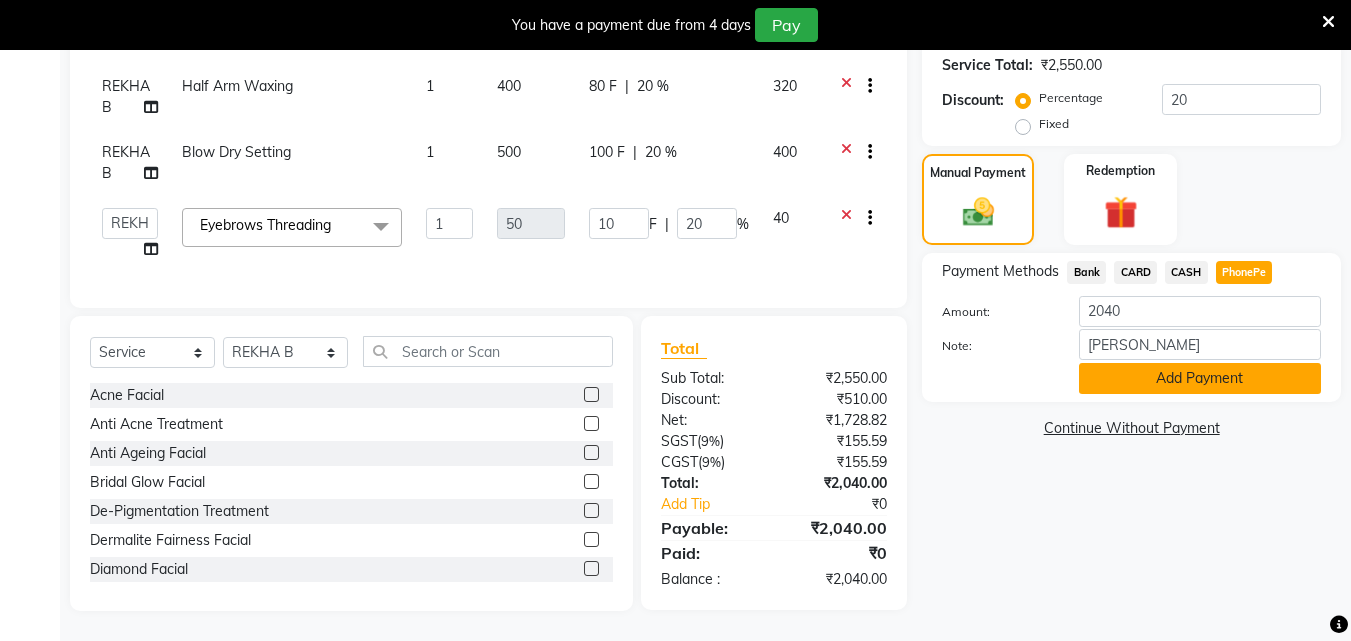 click on "Add Payment" 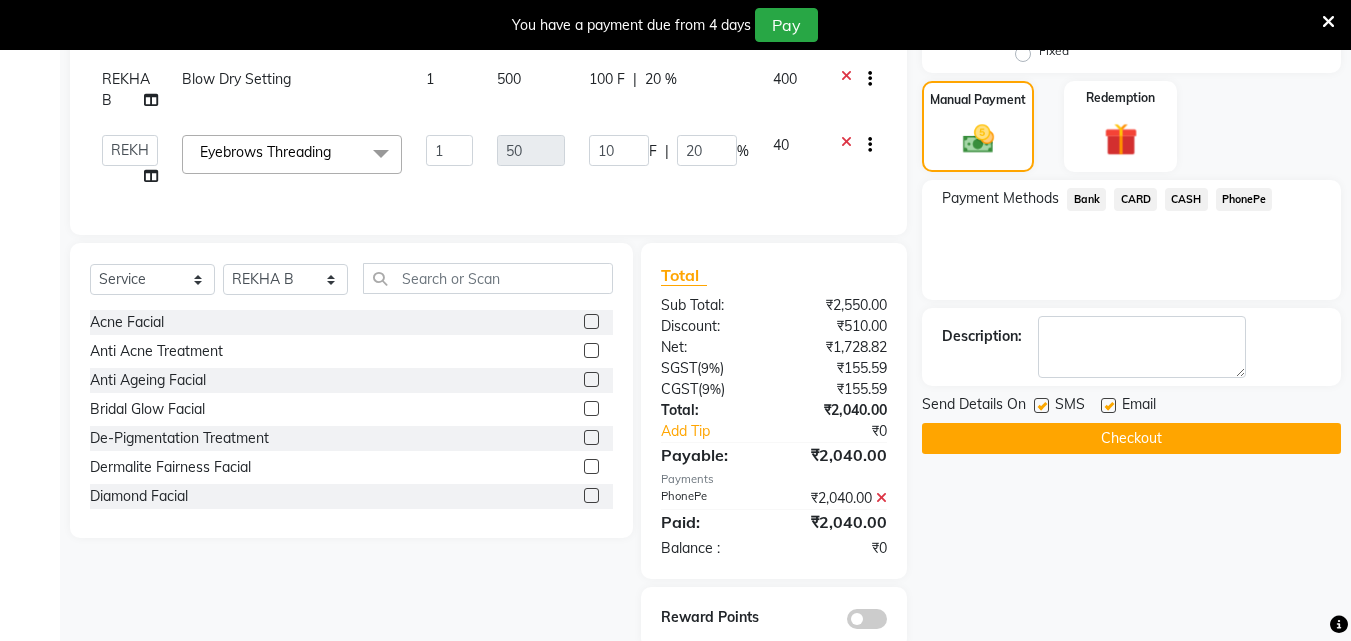 scroll, scrollTop: 574, scrollLeft: 0, axis: vertical 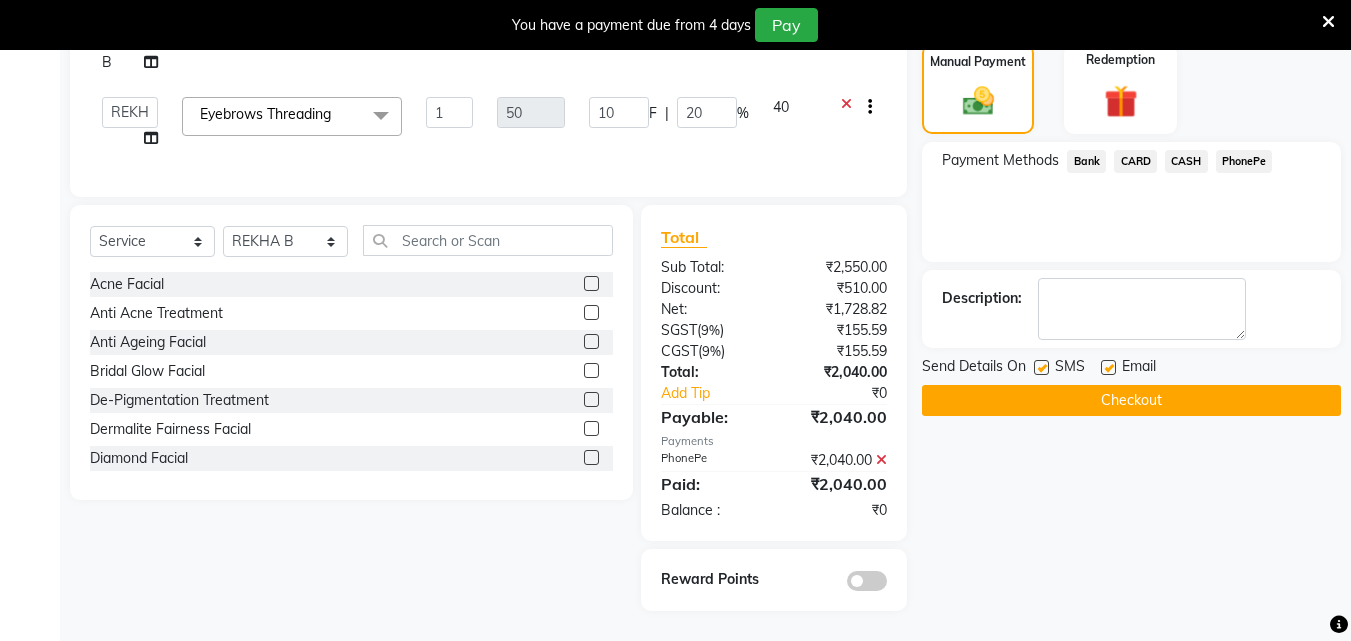 click on "Checkout" 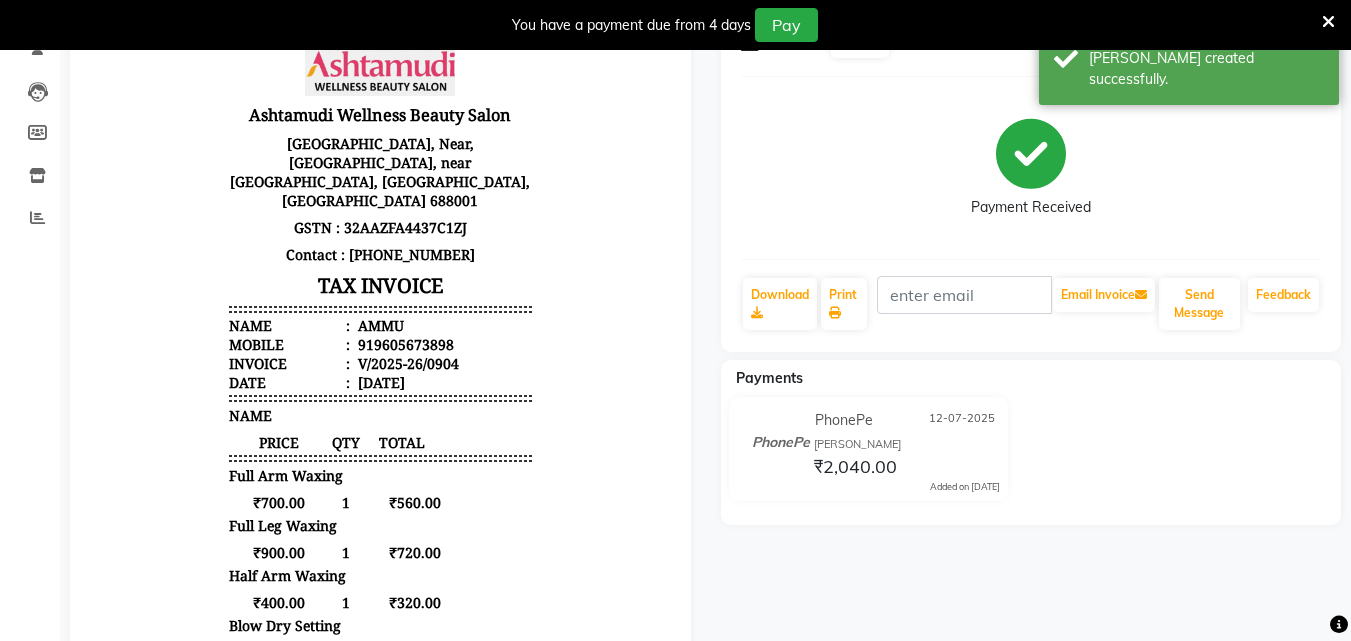 scroll, scrollTop: 174, scrollLeft: 0, axis: vertical 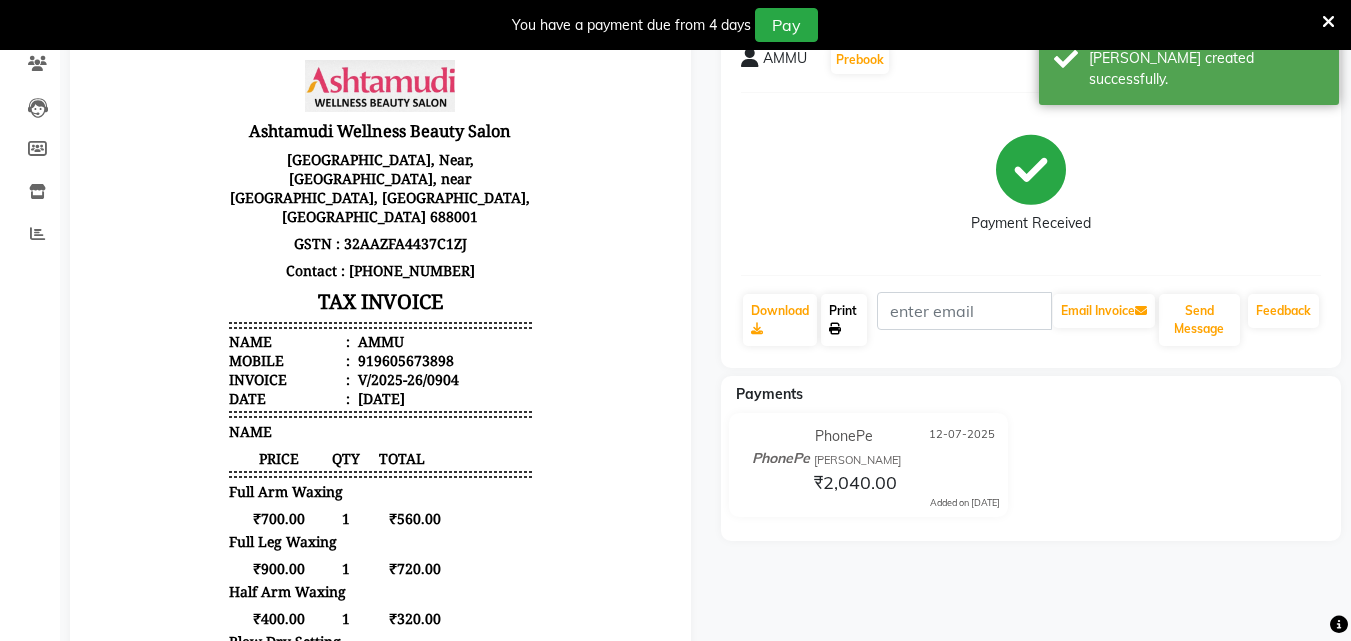 click on "Print" 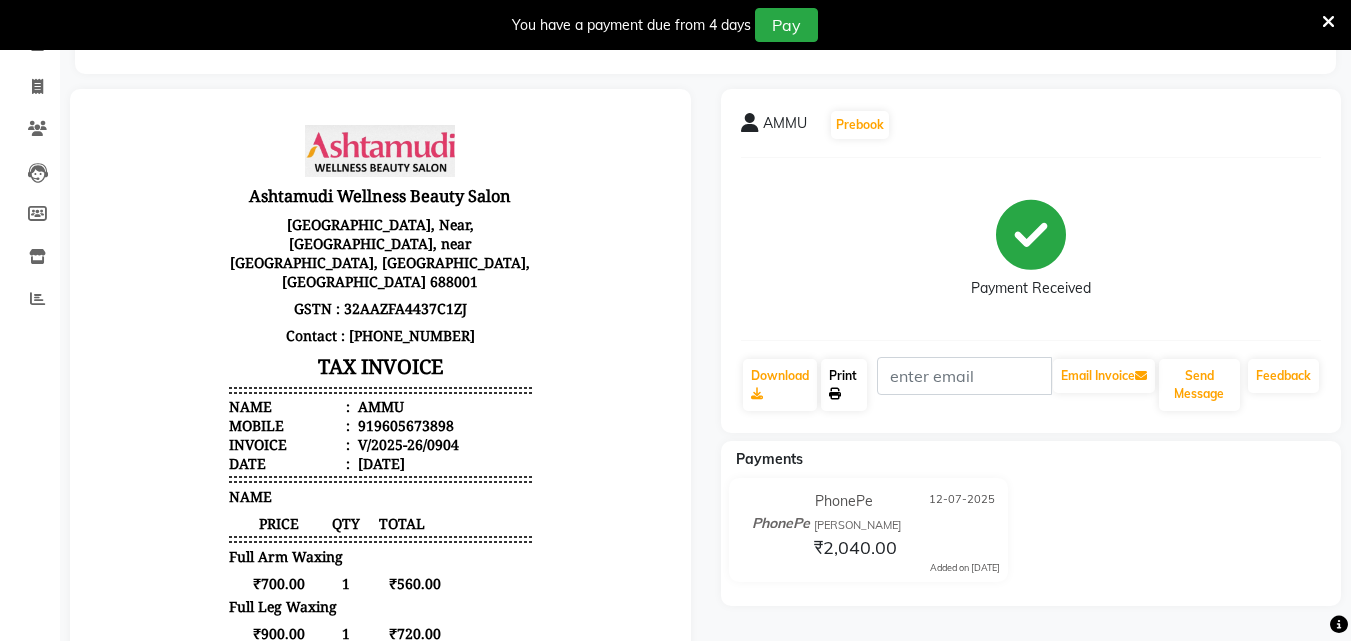 scroll, scrollTop: 0, scrollLeft: 0, axis: both 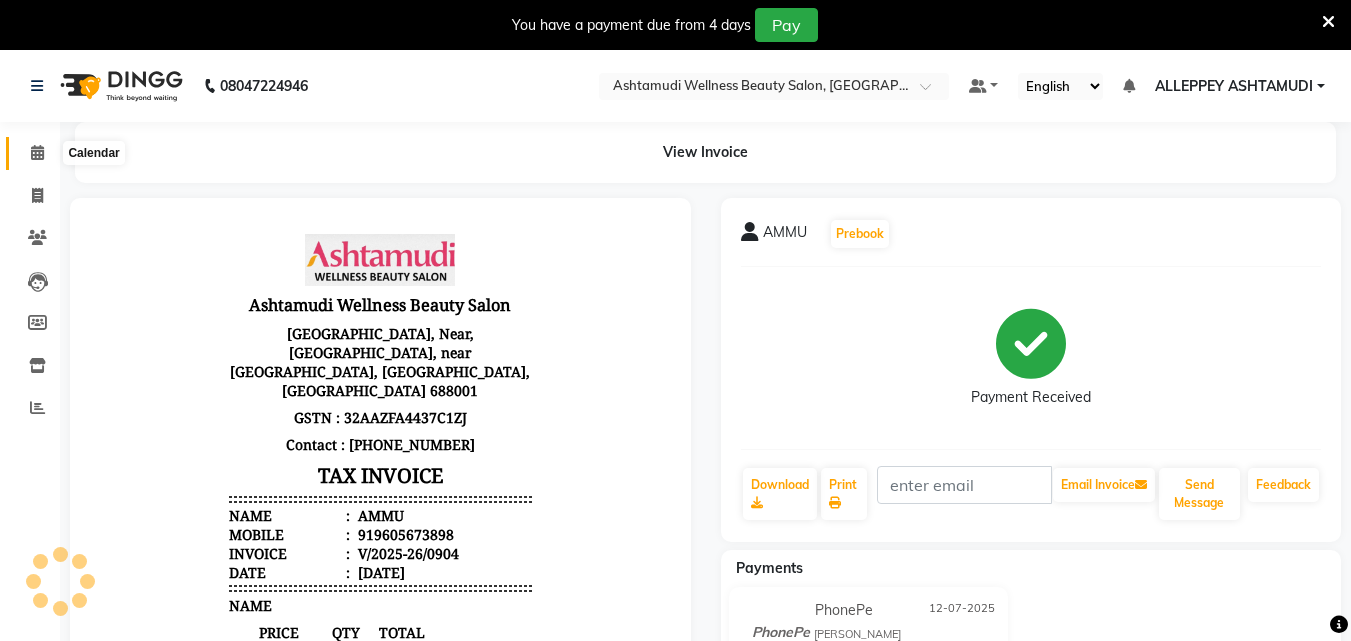 click 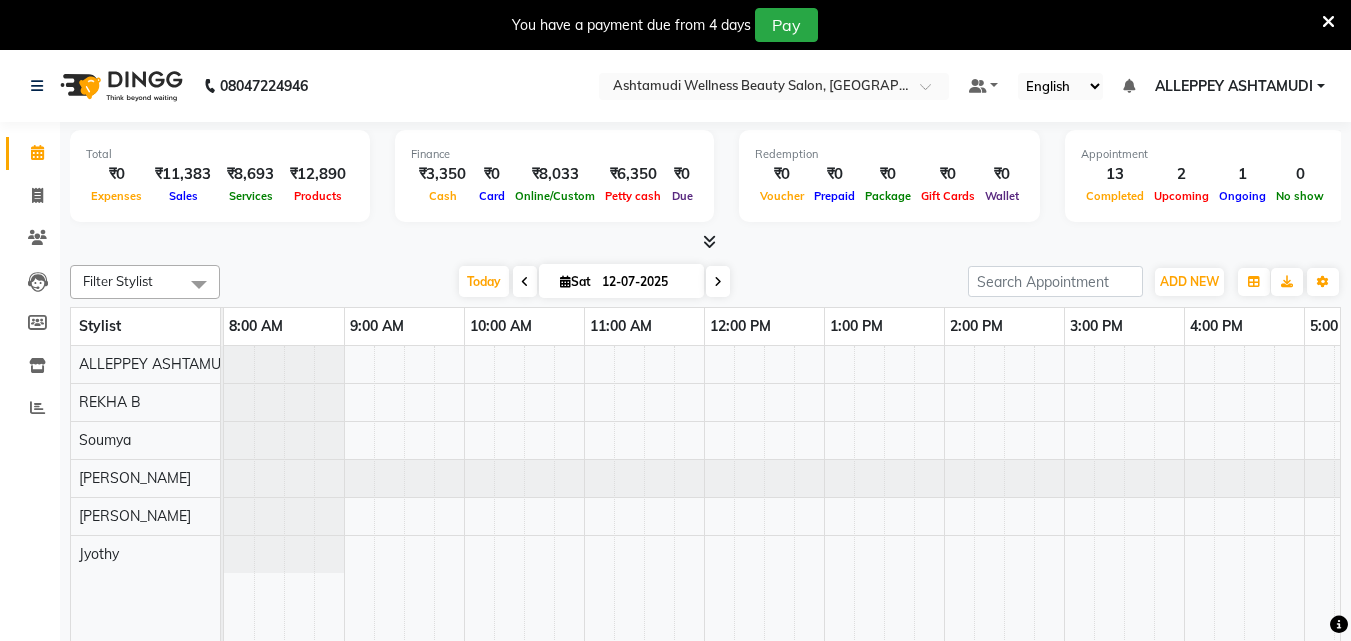scroll, scrollTop: 0, scrollLeft: 444, axis: horizontal 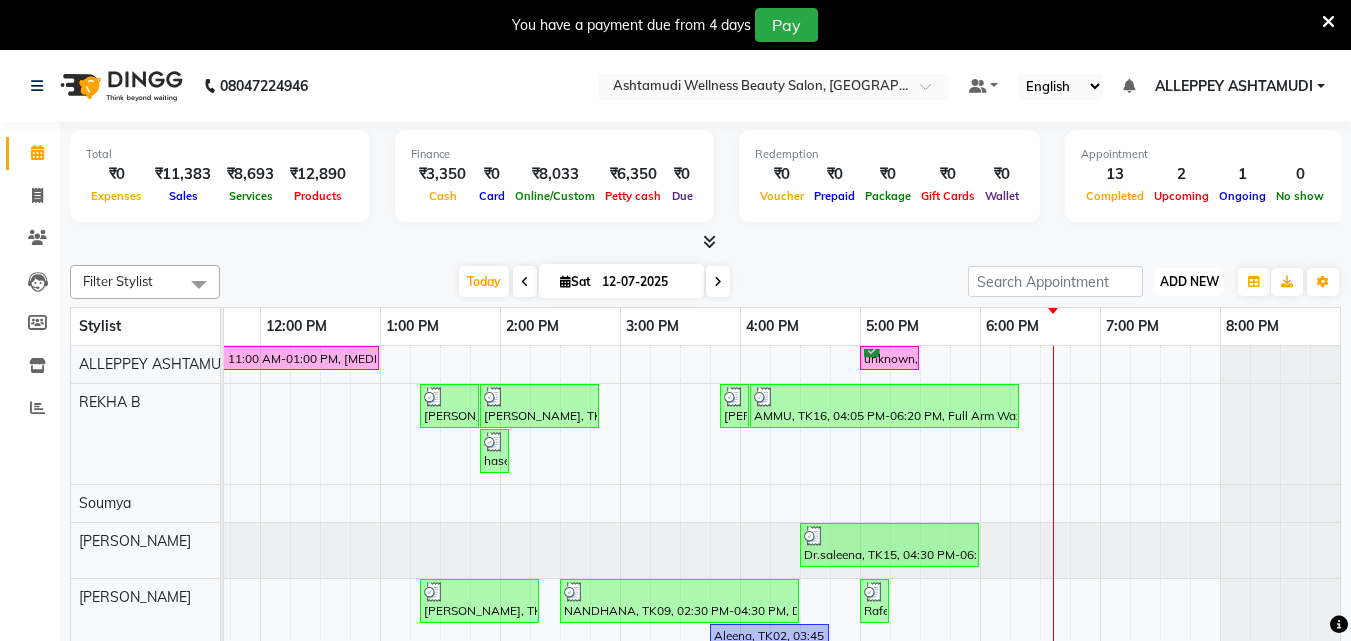 click on "ADD NEW" at bounding box center [1189, 281] 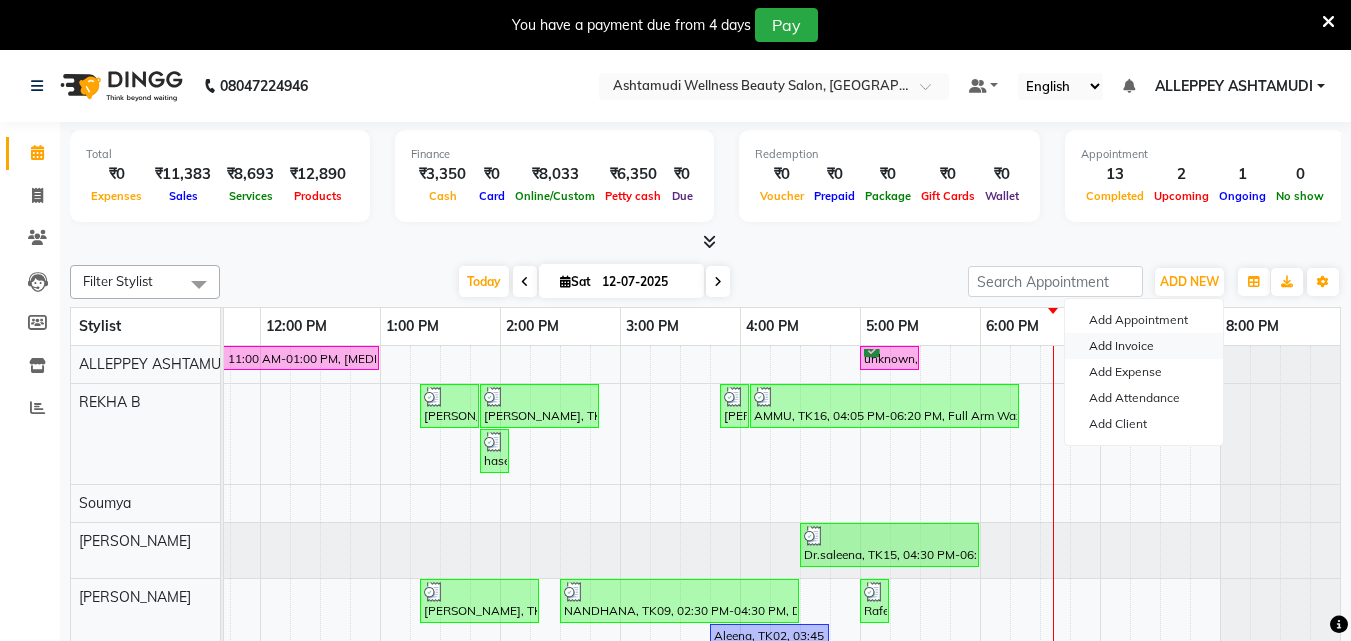 click on "Add Invoice" at bounding box center (1144, 346) 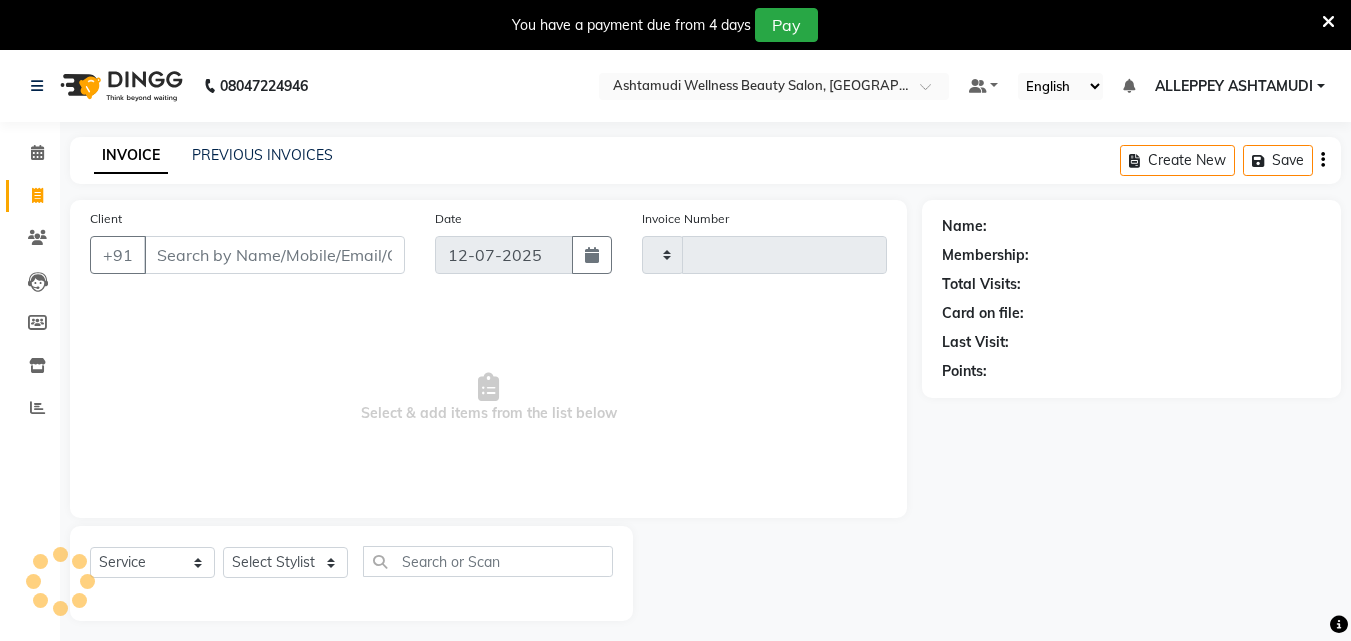 type on "0905" 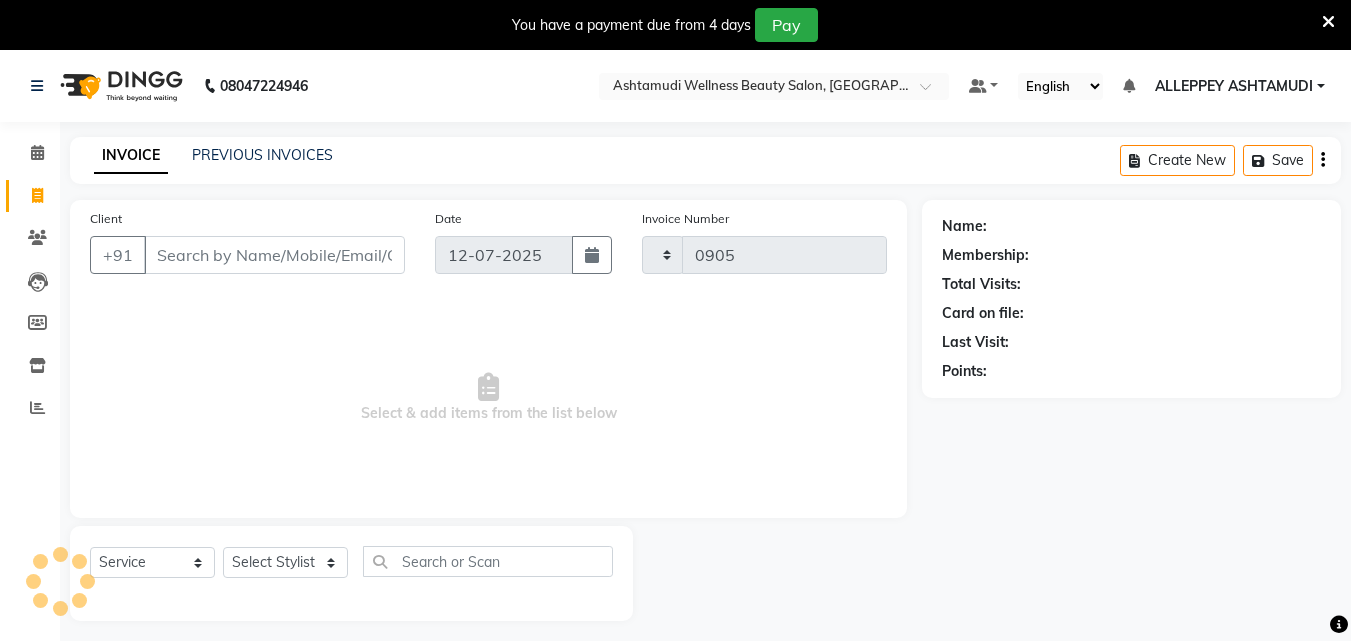 select on "4626" 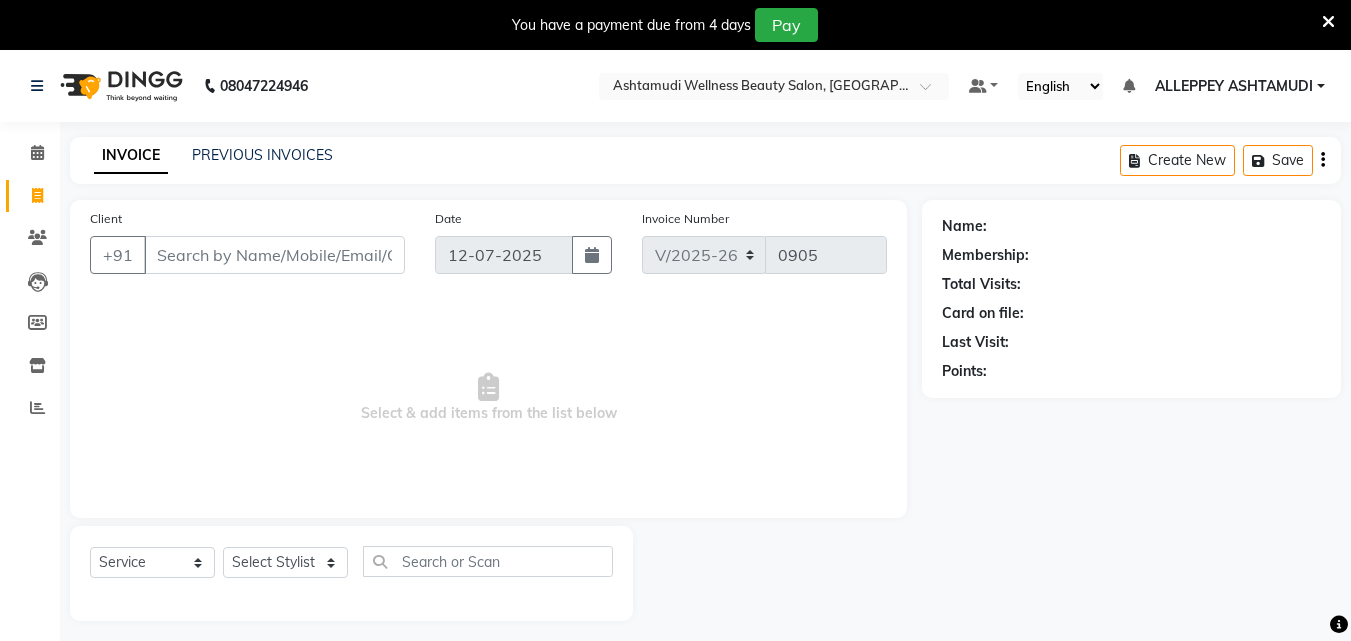 click on "Client" at bounding box center (274, 255) 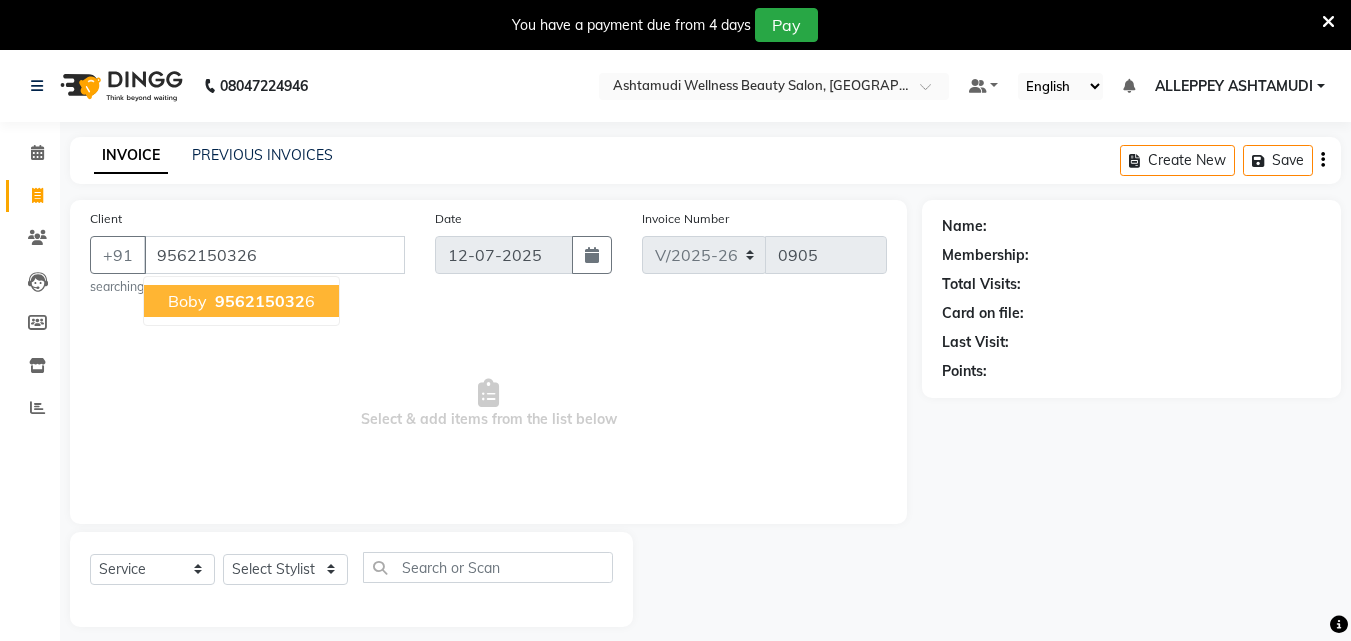 type on "9562150326" 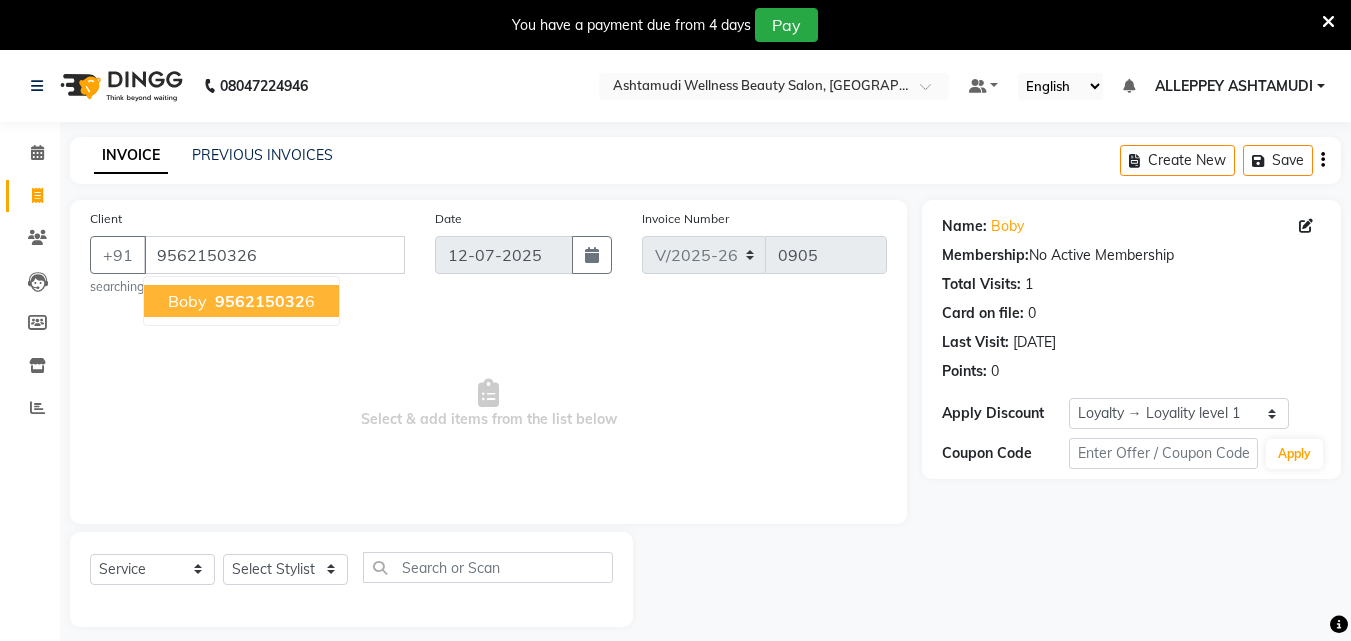 click on "boby   956215032 6" at bounding box center [241, 301] 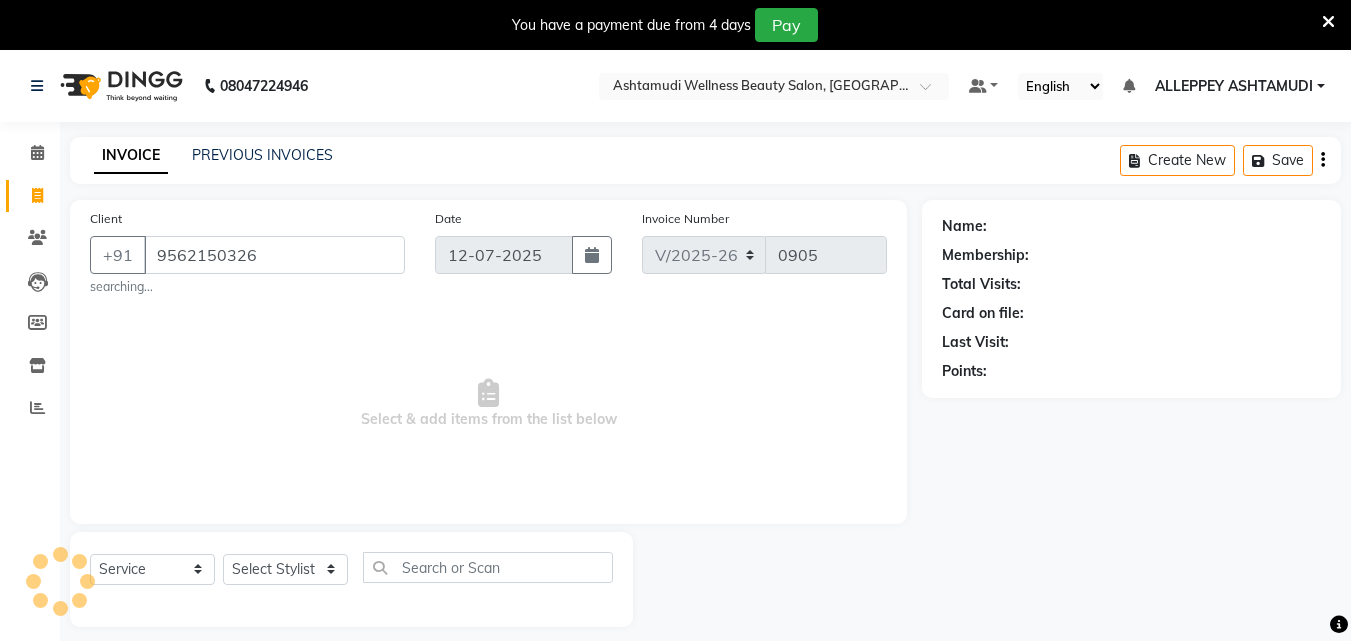 select on "1: Object" 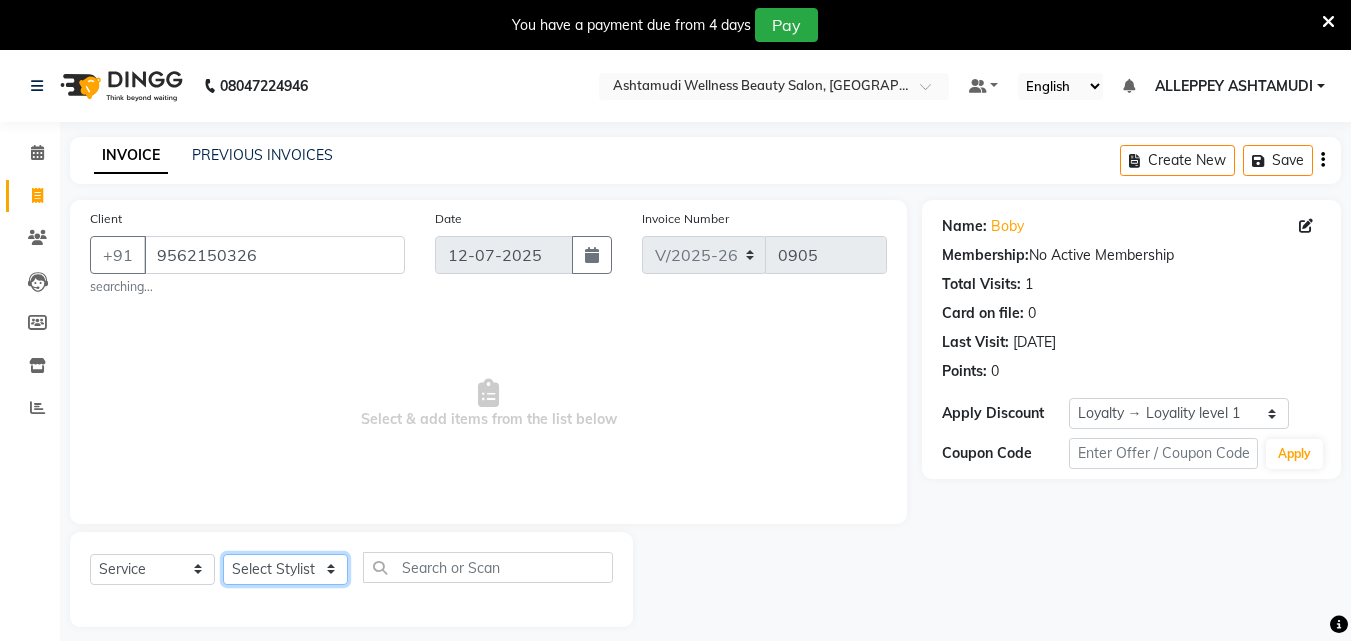 click on "Select Stylist ALLEPPEY ASHTAMUDI Jyothy REKHA B ROSELIN Soumya Sreedevi" 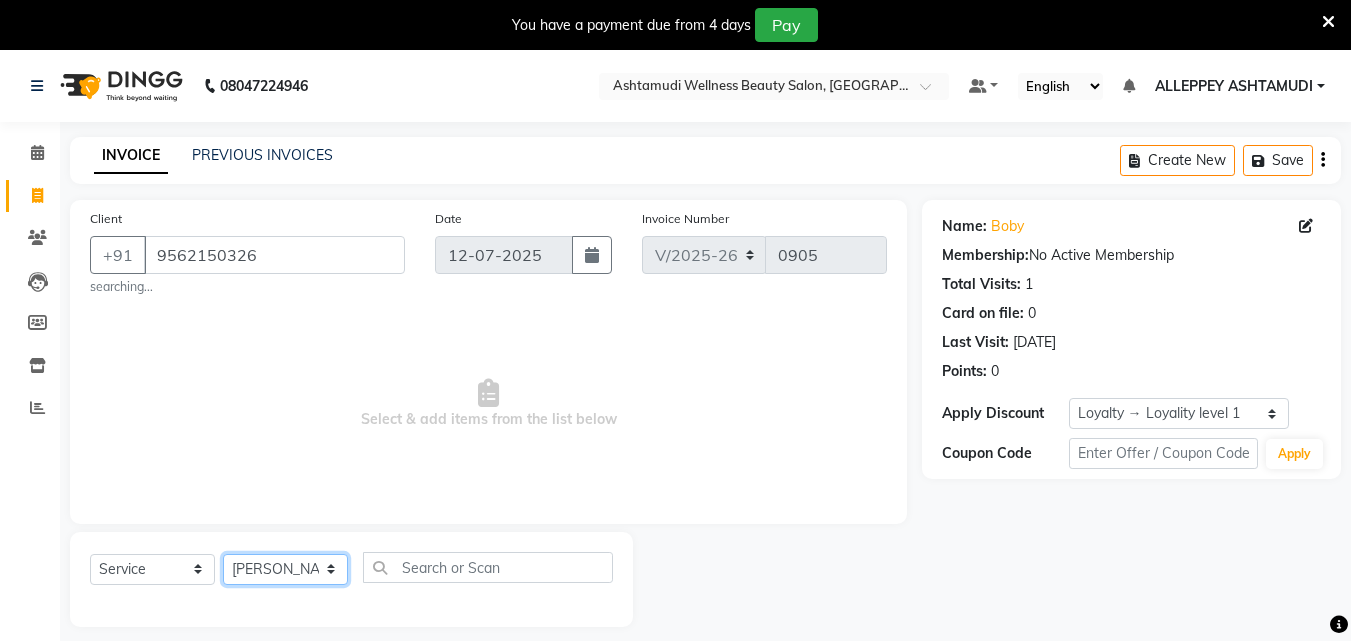 click on "Select Stylist ALLEPPEY ASHTAMUDI Jyothy REKHA B ROSELIN Soumya Sreedevi" 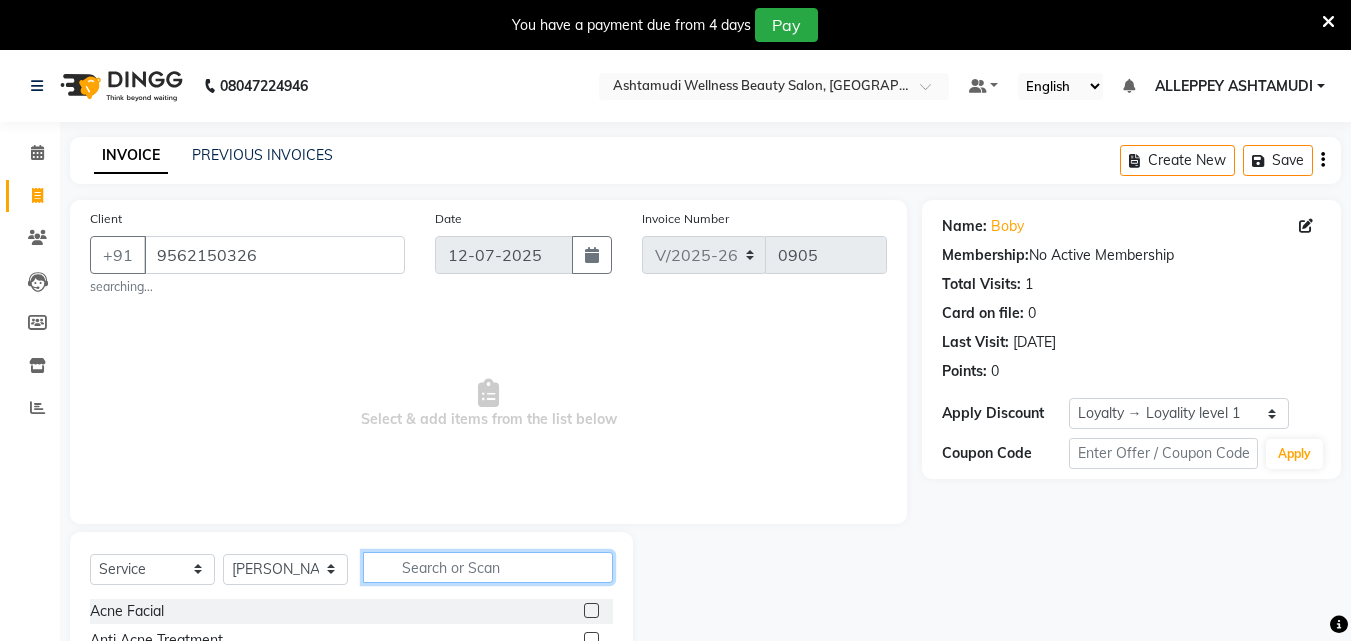 click 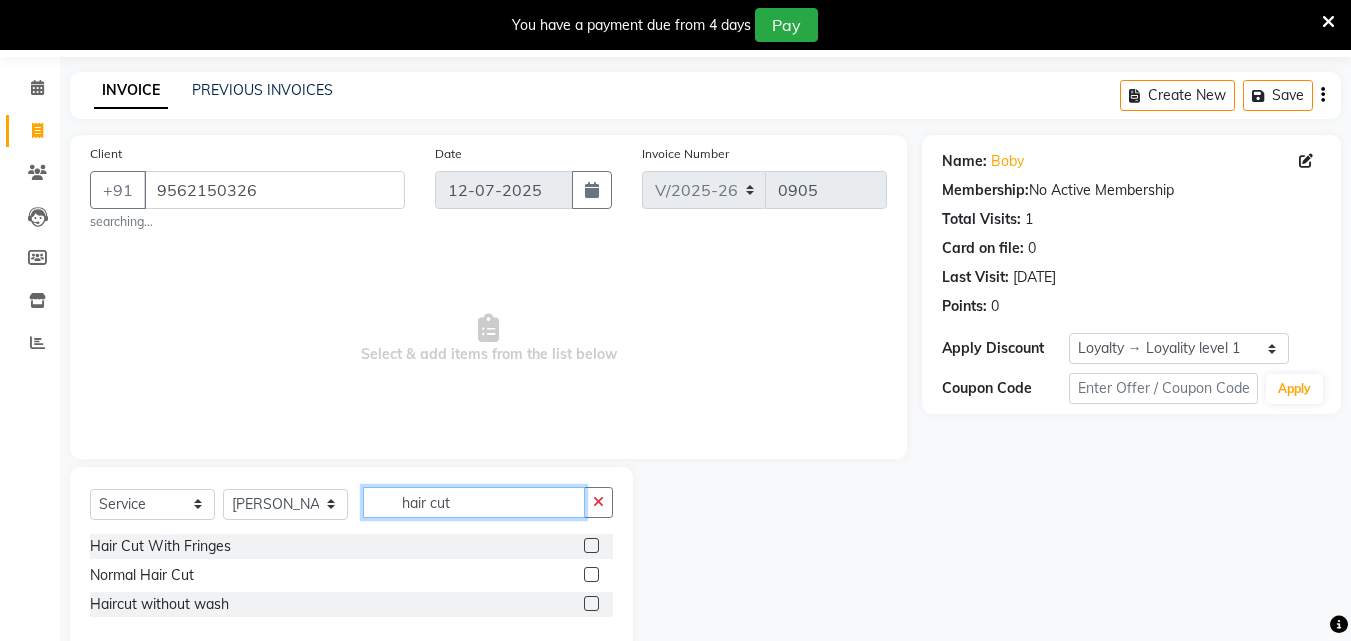 scroll, scrollTop: 100, scrollLeft: 0, axis: vertical 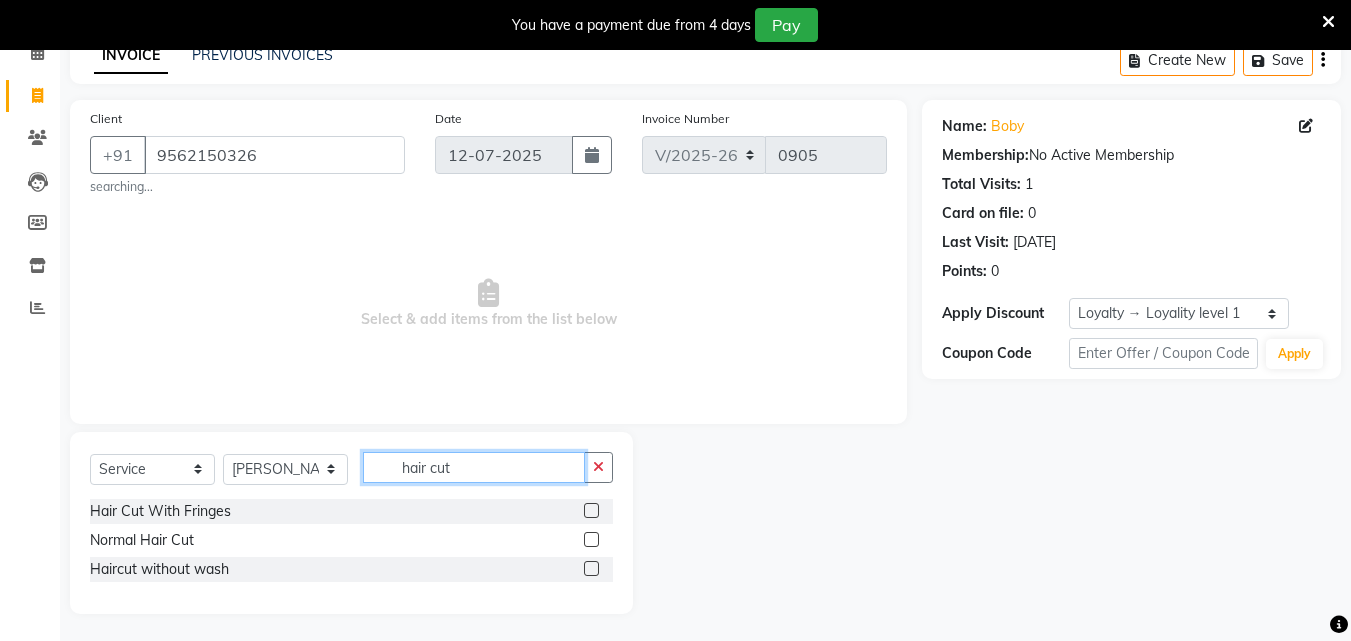 type on "hair cut" 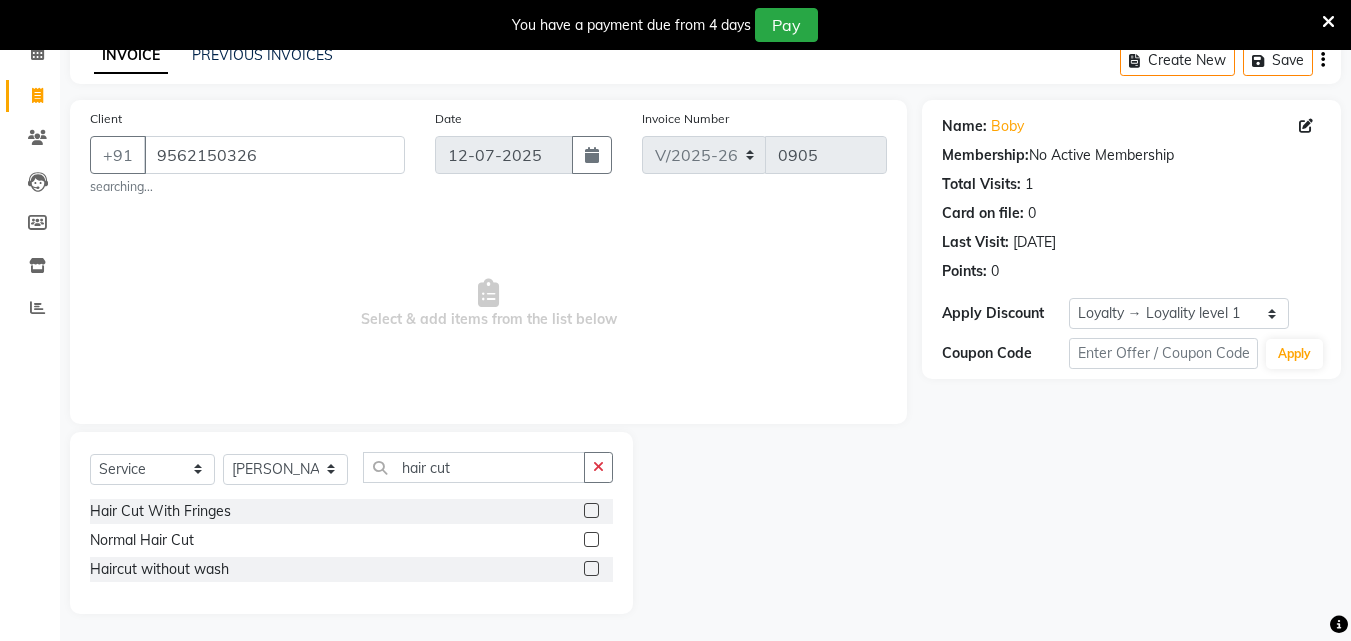 drag, startPoint x: 593, startPoint y: 568, endPoint x: 589, endPoint y: 536, distance: 32.24903 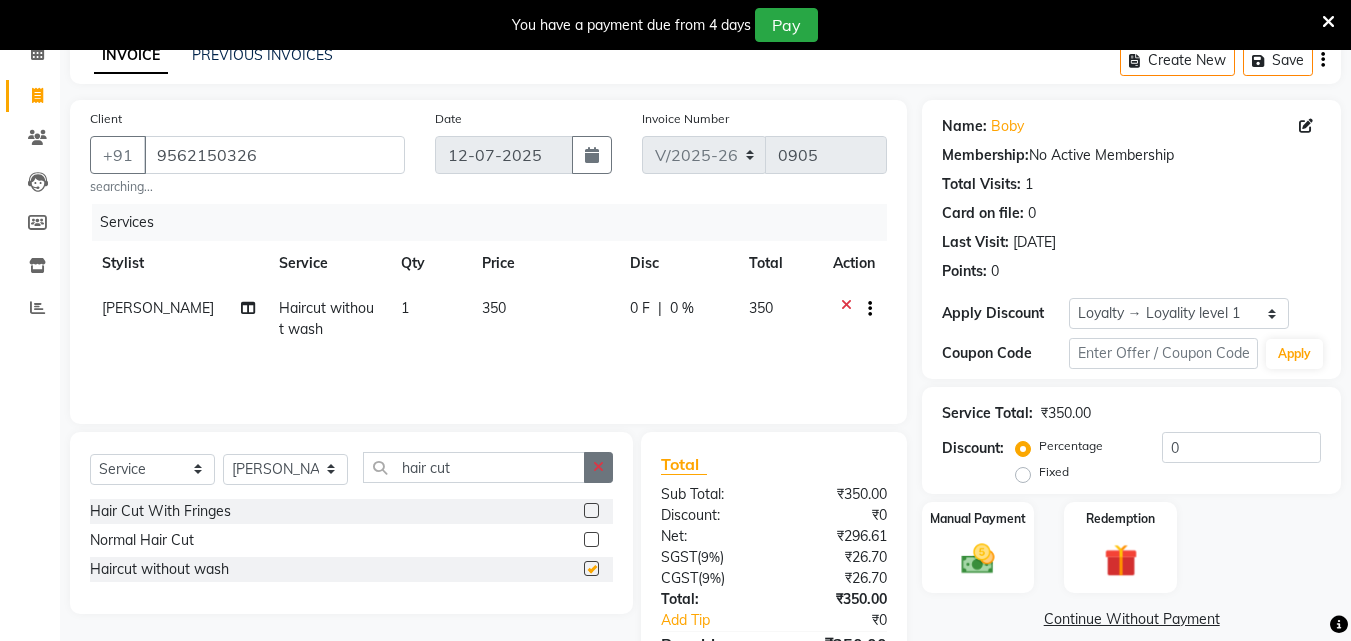 checkbox on "false" 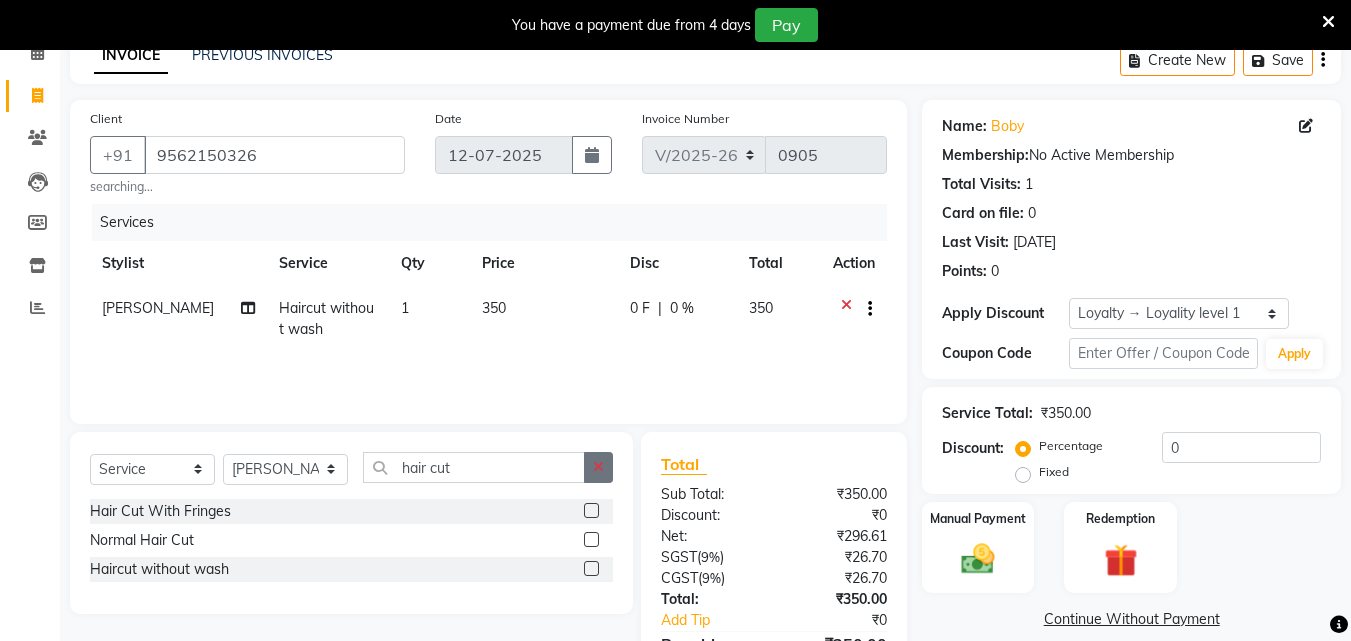 click 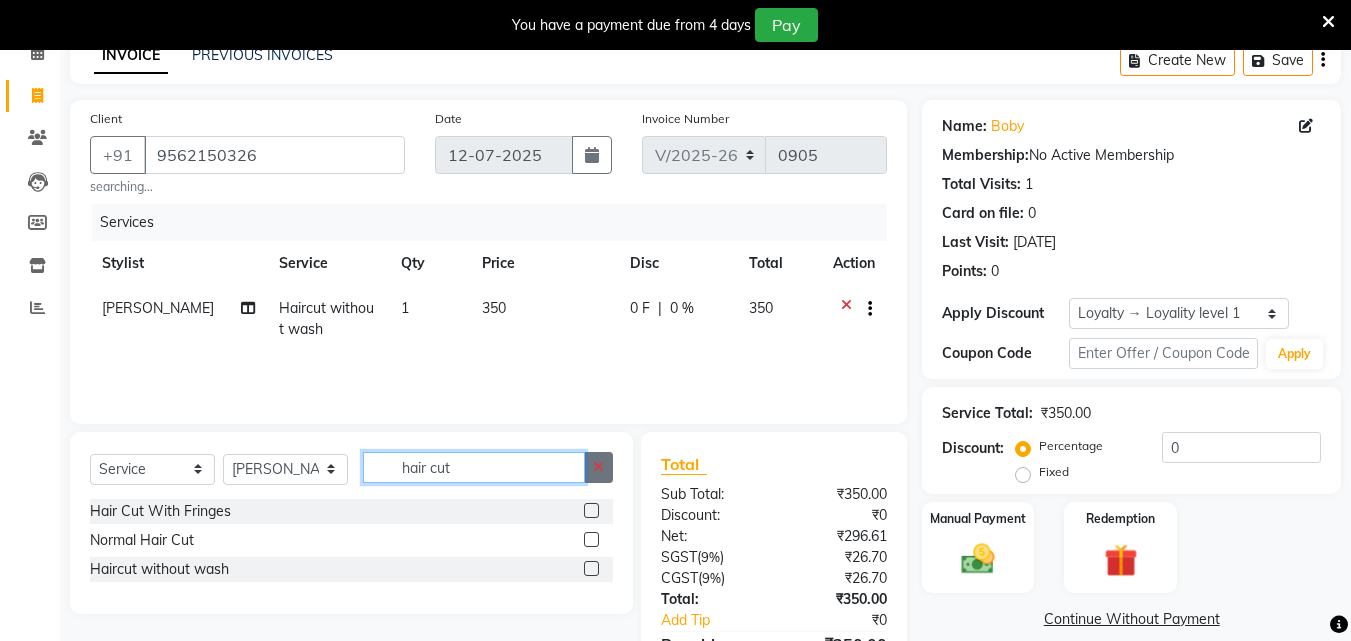 type 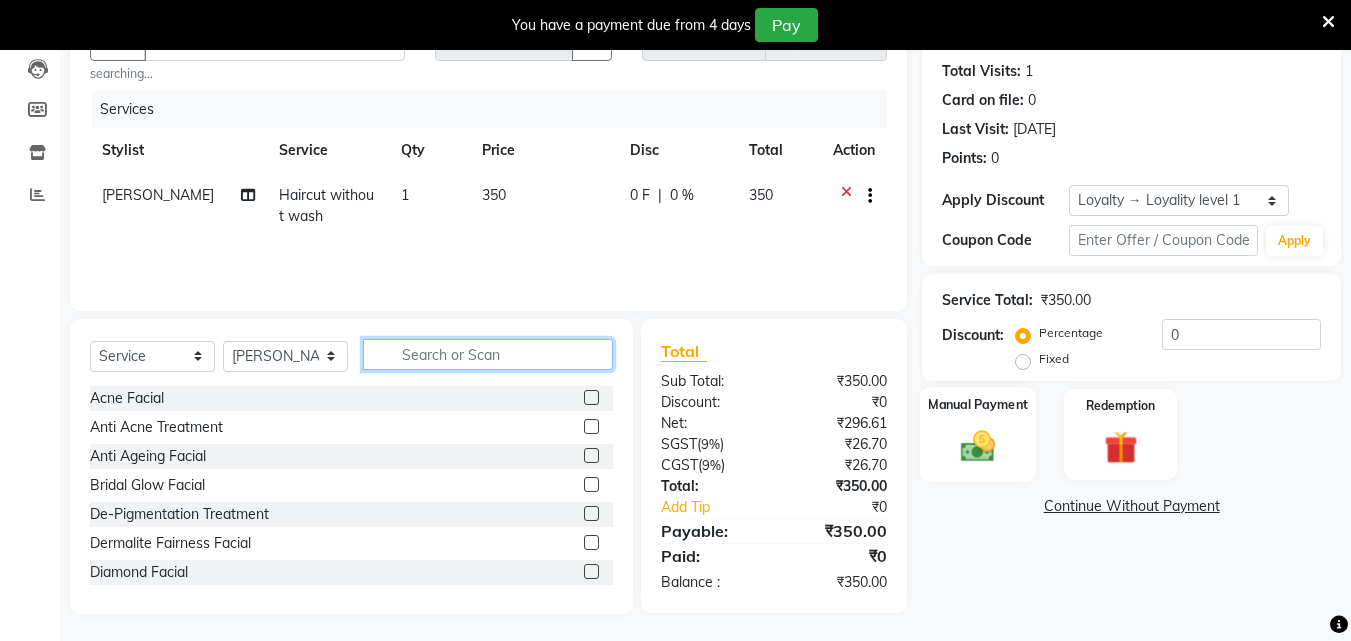 scroll, scrollTop: 216, scrollLeft: 0, axis: vertical 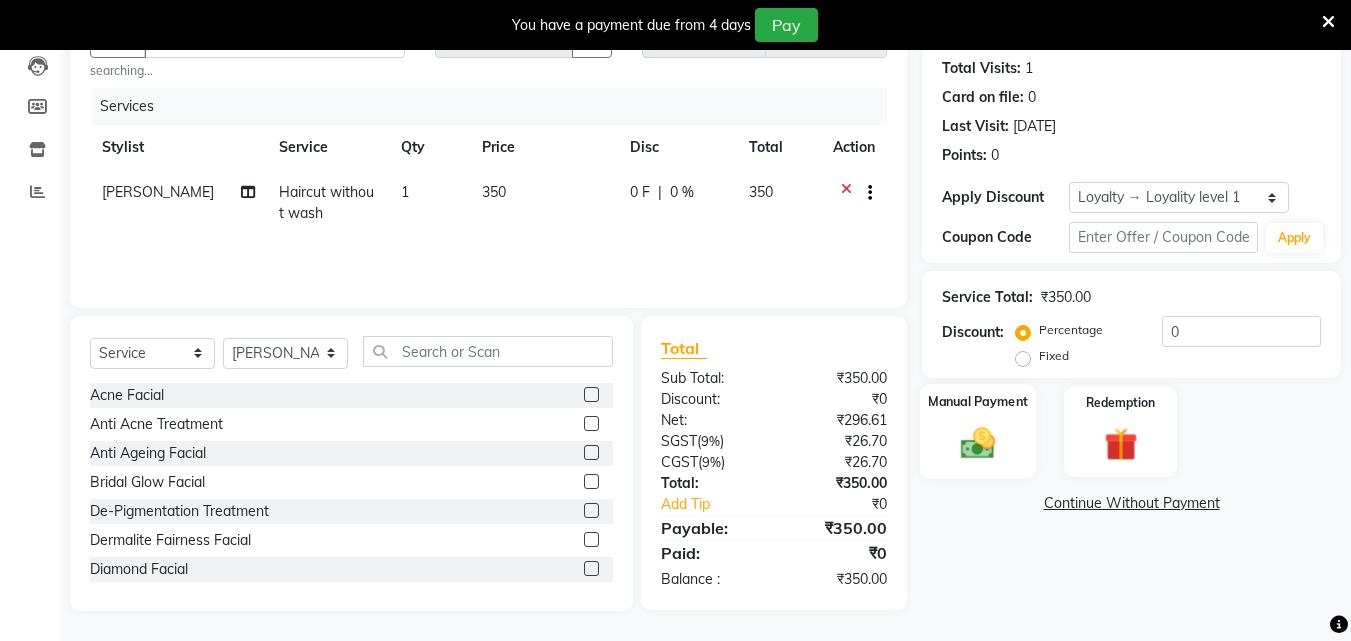 click 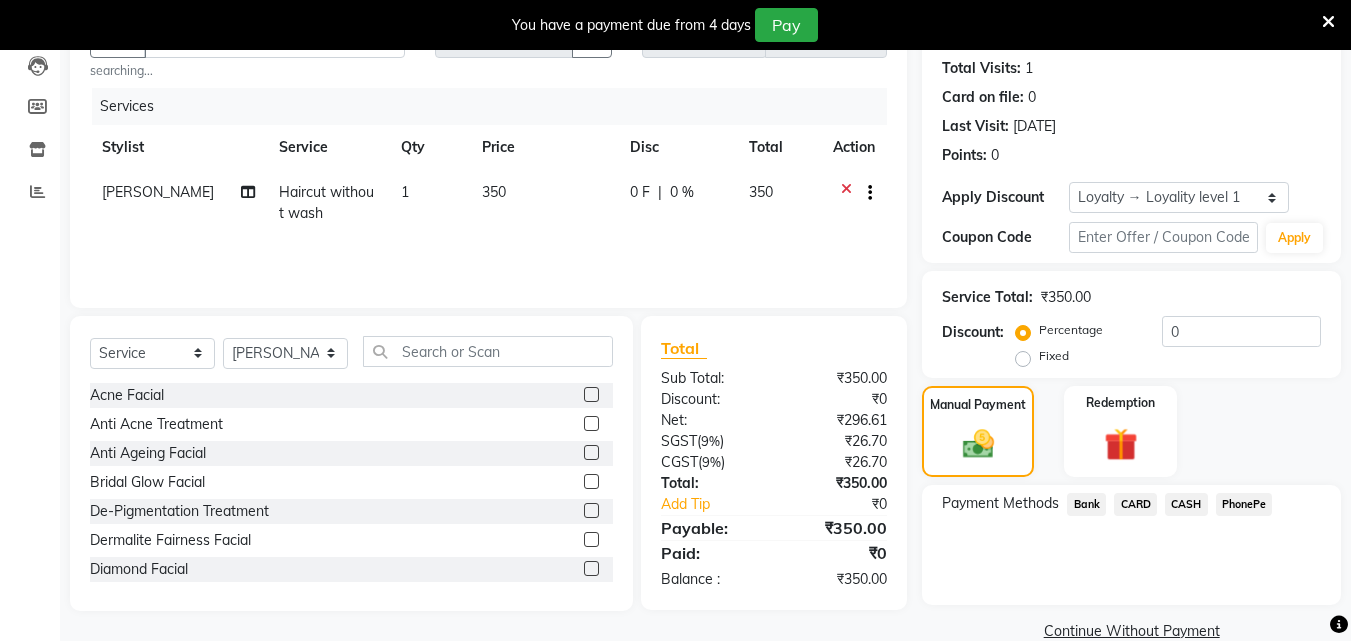 click on "PhonePe" 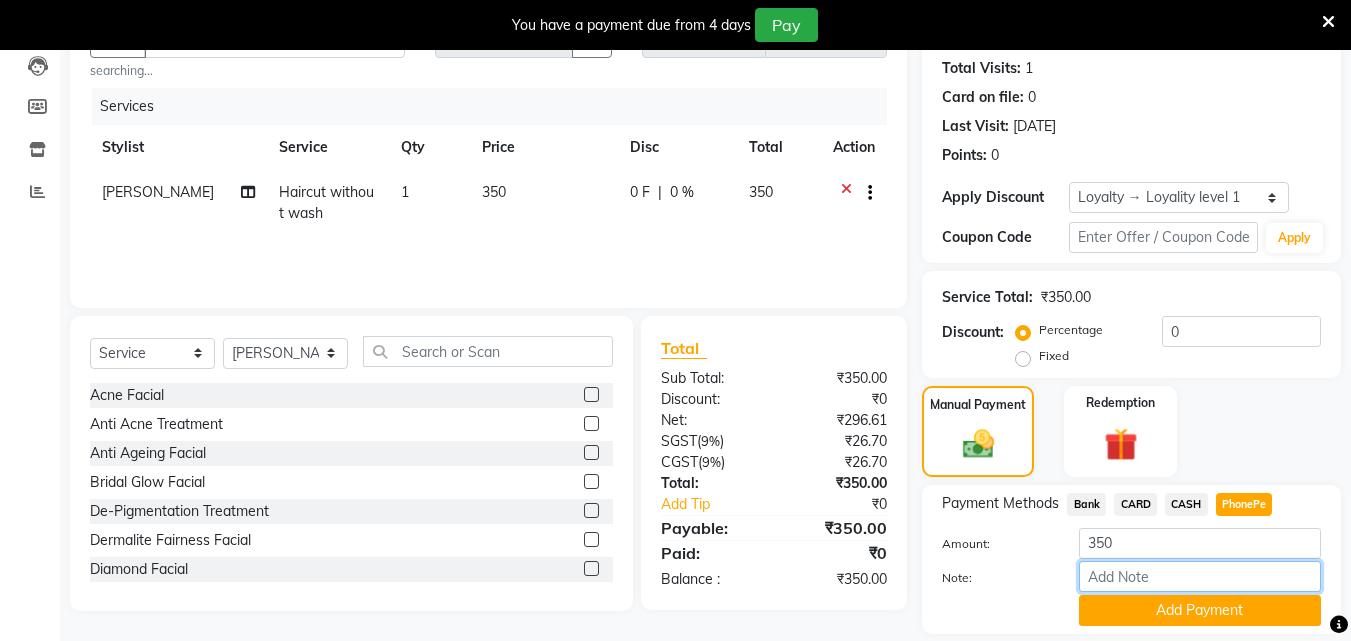 drag, startPoint x: 1143, startPoint y: 580, endPoint x: 1153, endPoint y: 568, distance: 15.6205 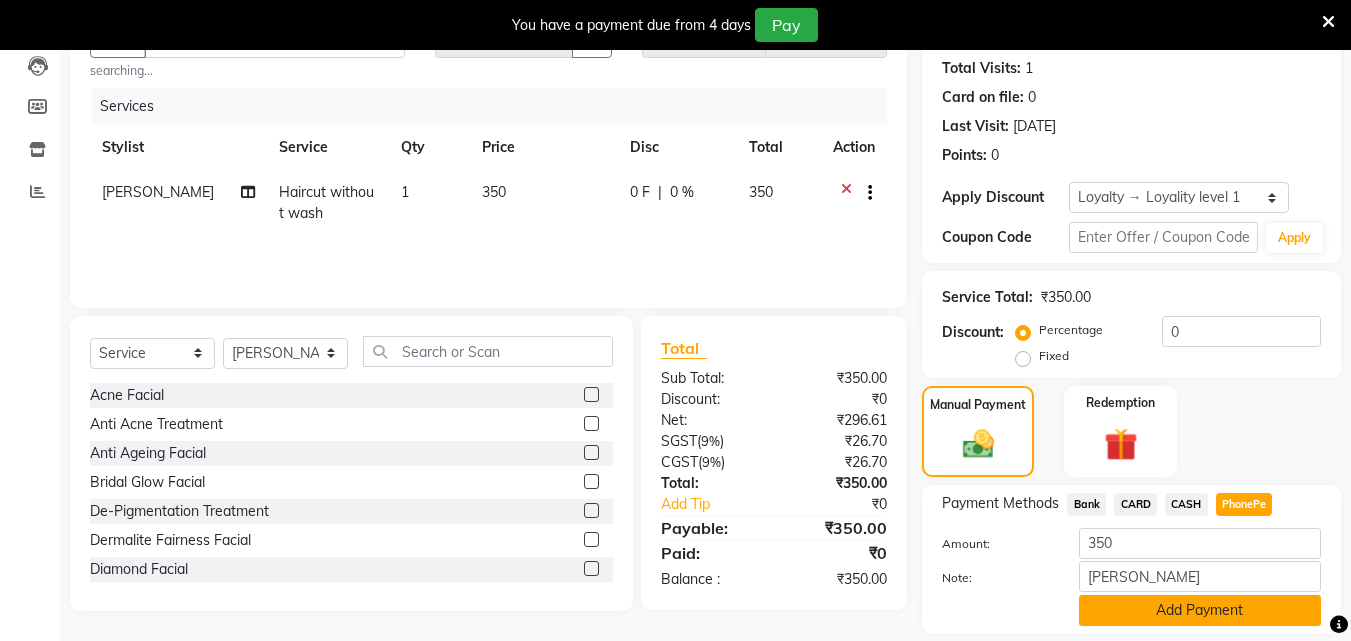 click on "Add Payment" 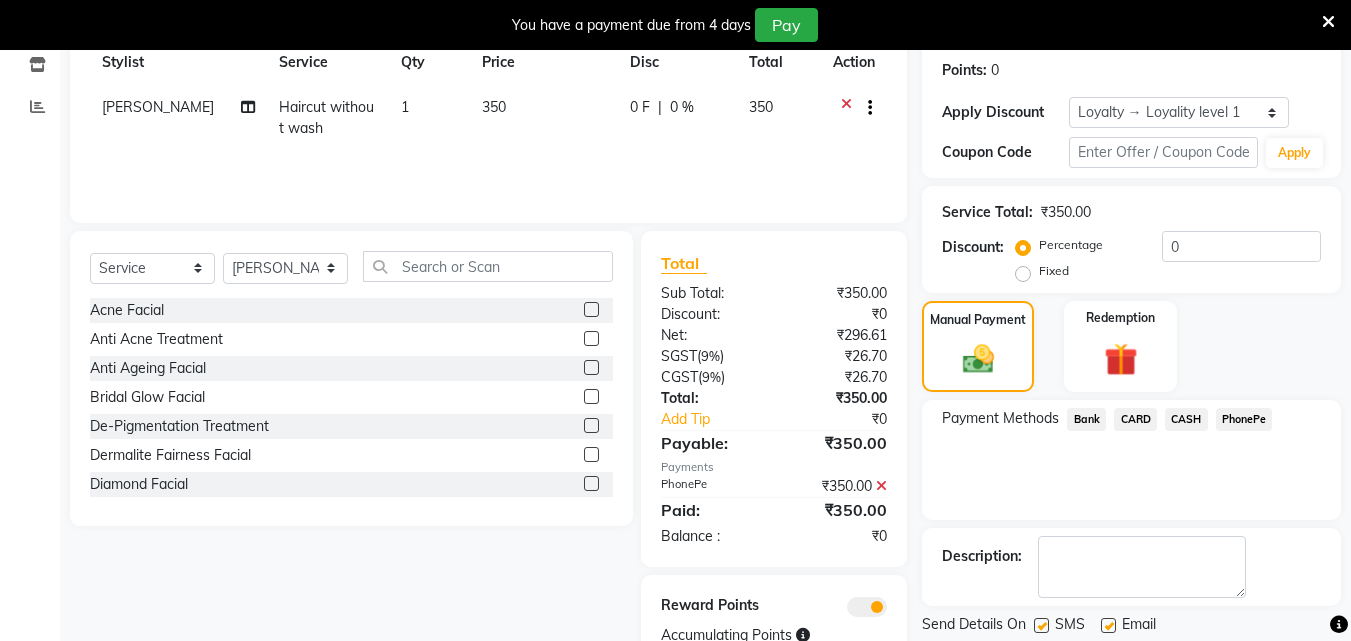 scroll, scrollTop: 377, scrollLeft: 0, axis: vertical 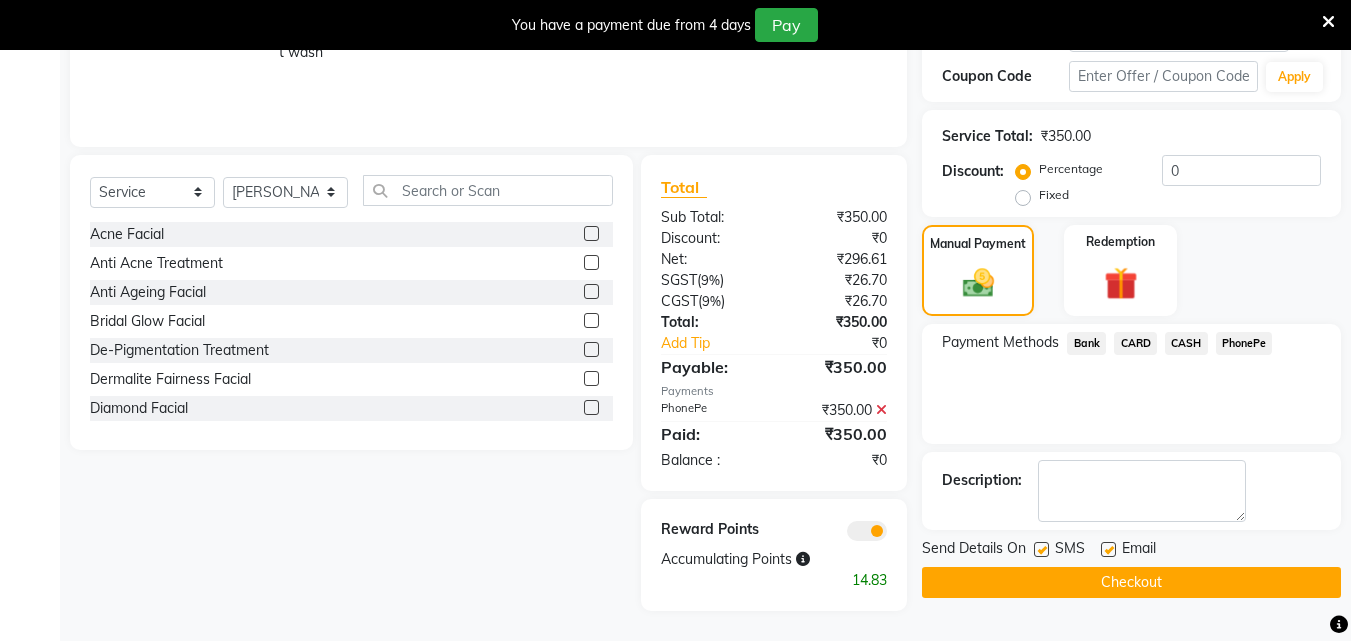 click on "Checkout" 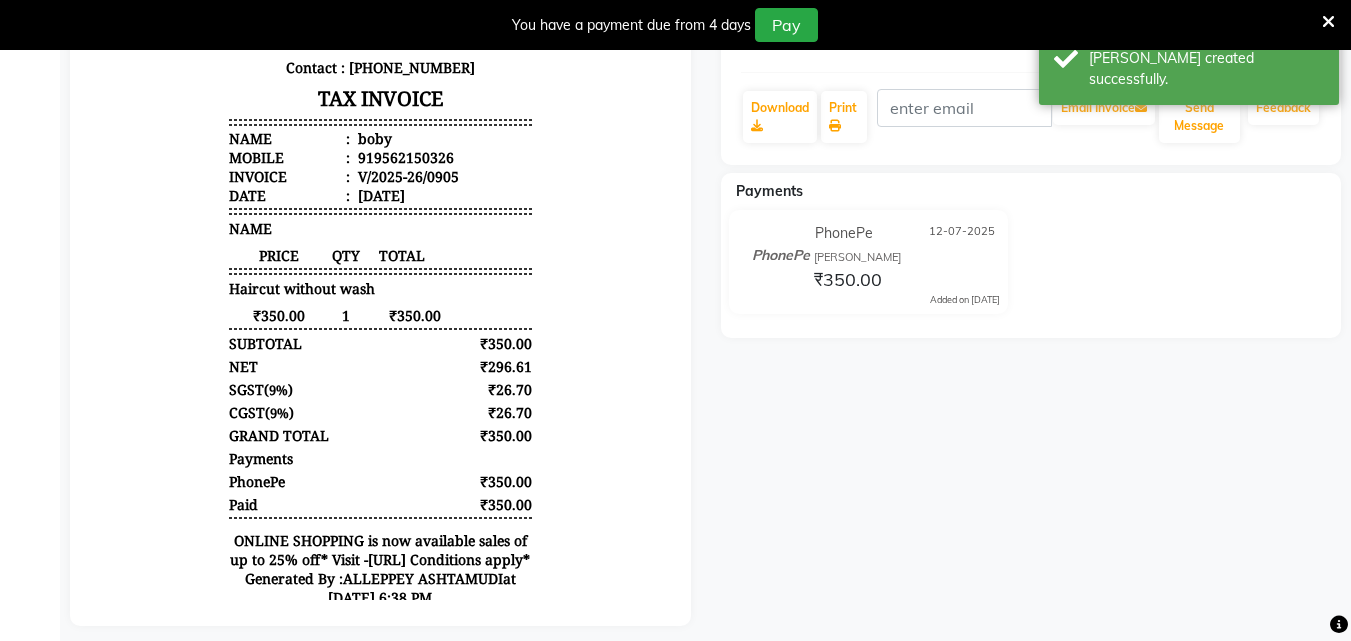 scroll, scrollTop: 0, scrollLeft: 0, axis: both 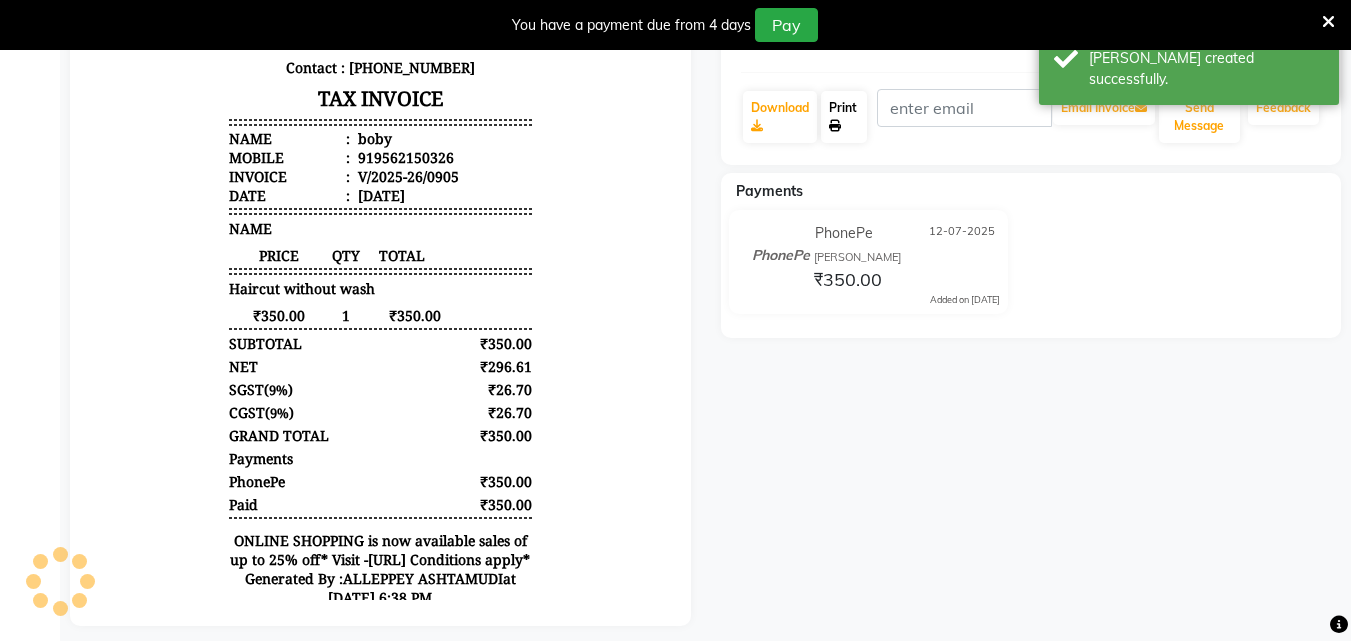 click on "Print" 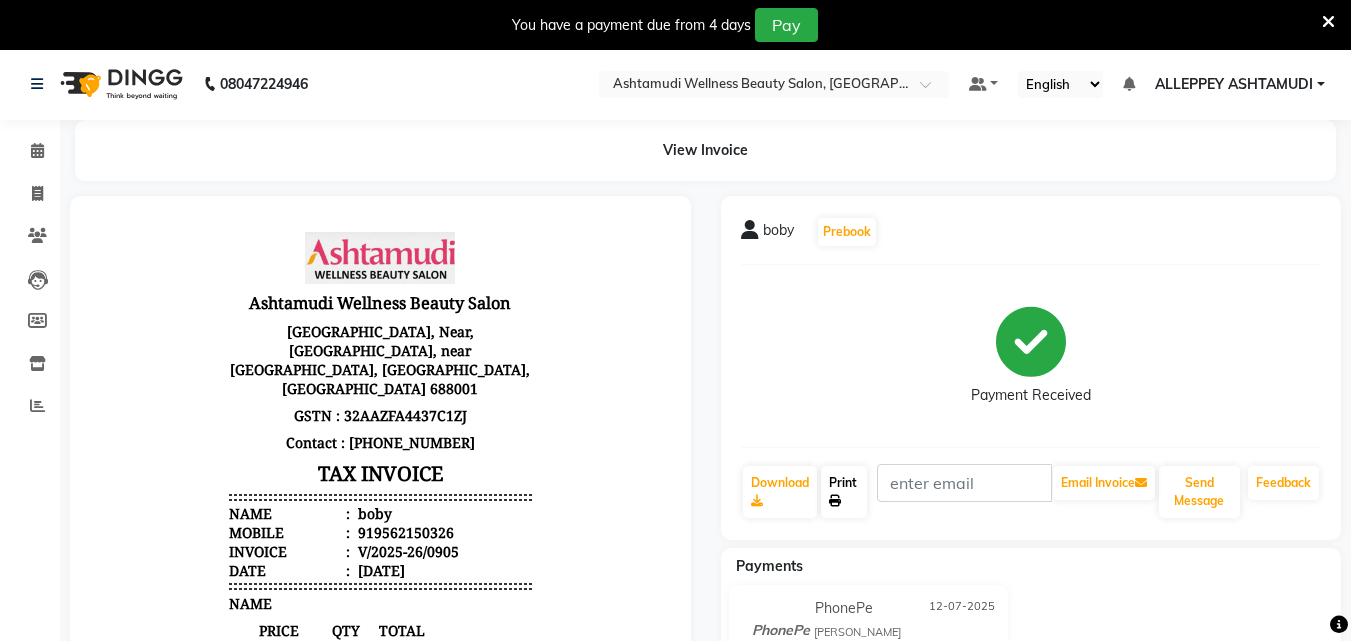 scroll, scrollTop: 0, scrollLeft: 0, axis: both 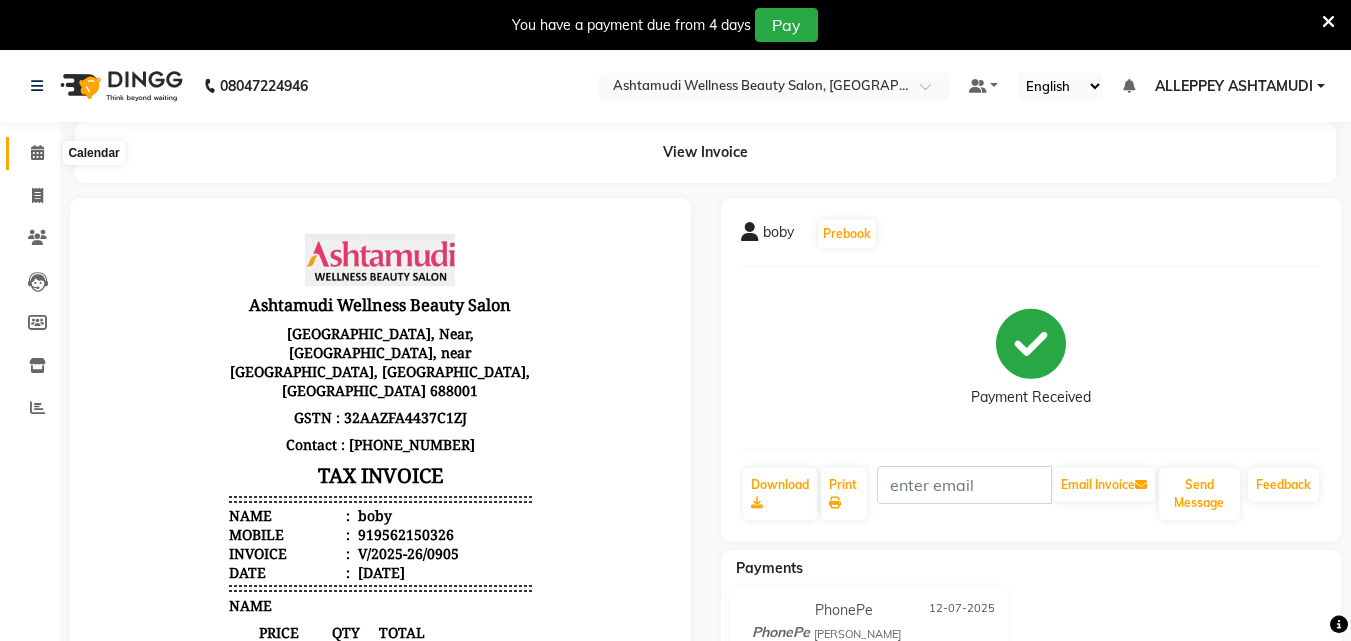 click 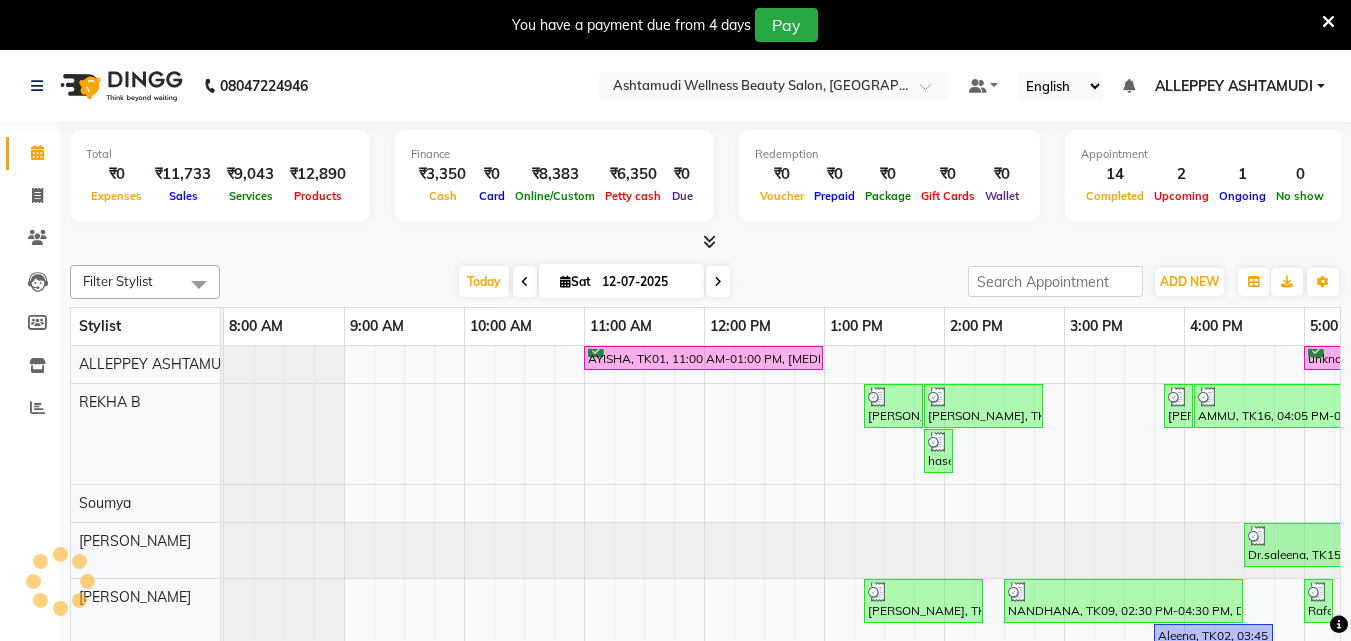 scroll, scrollTop: 0, scrollLeft: 0, axis: both 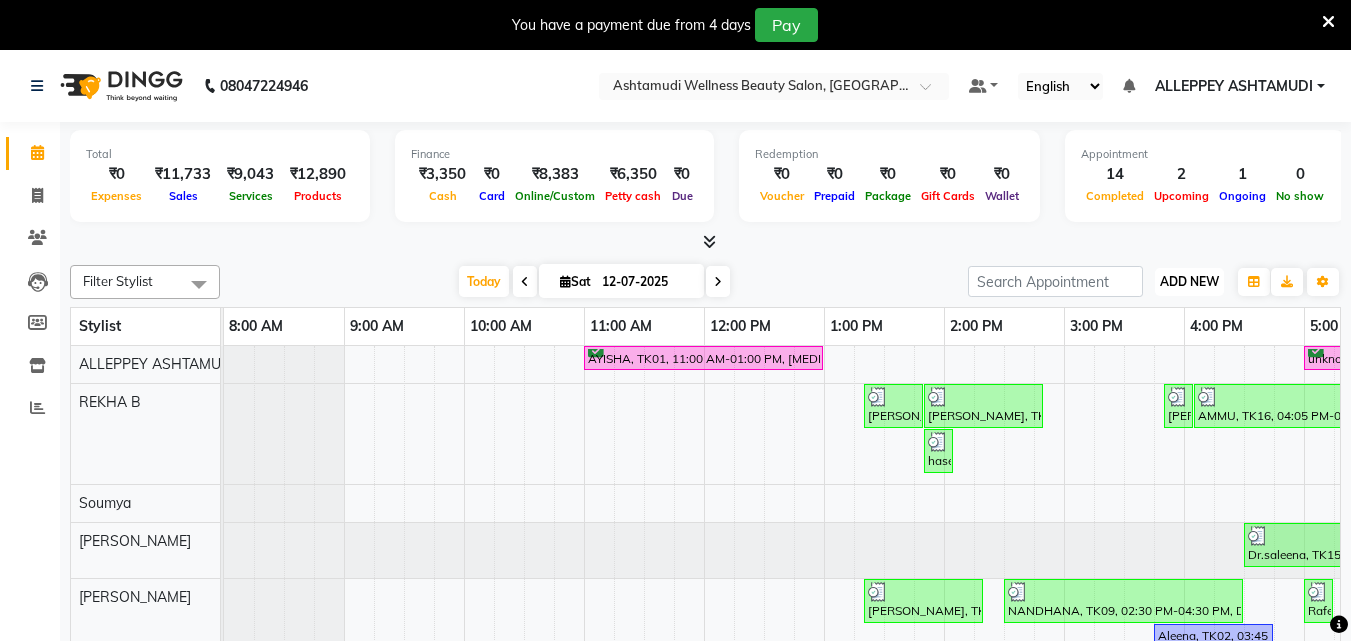 click on "ADD NEW Toggle Dropdown" at bounding box center (1189, 282) 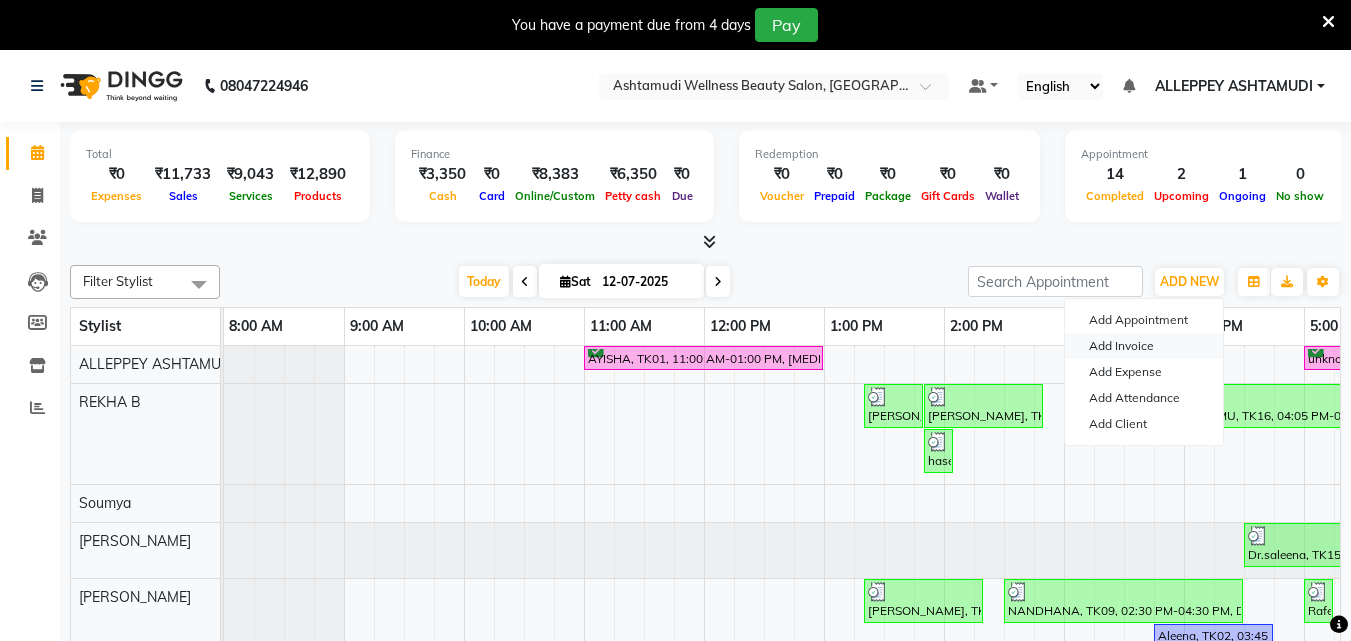 click on "Add Invoice" at bounding box center (1144, 346) 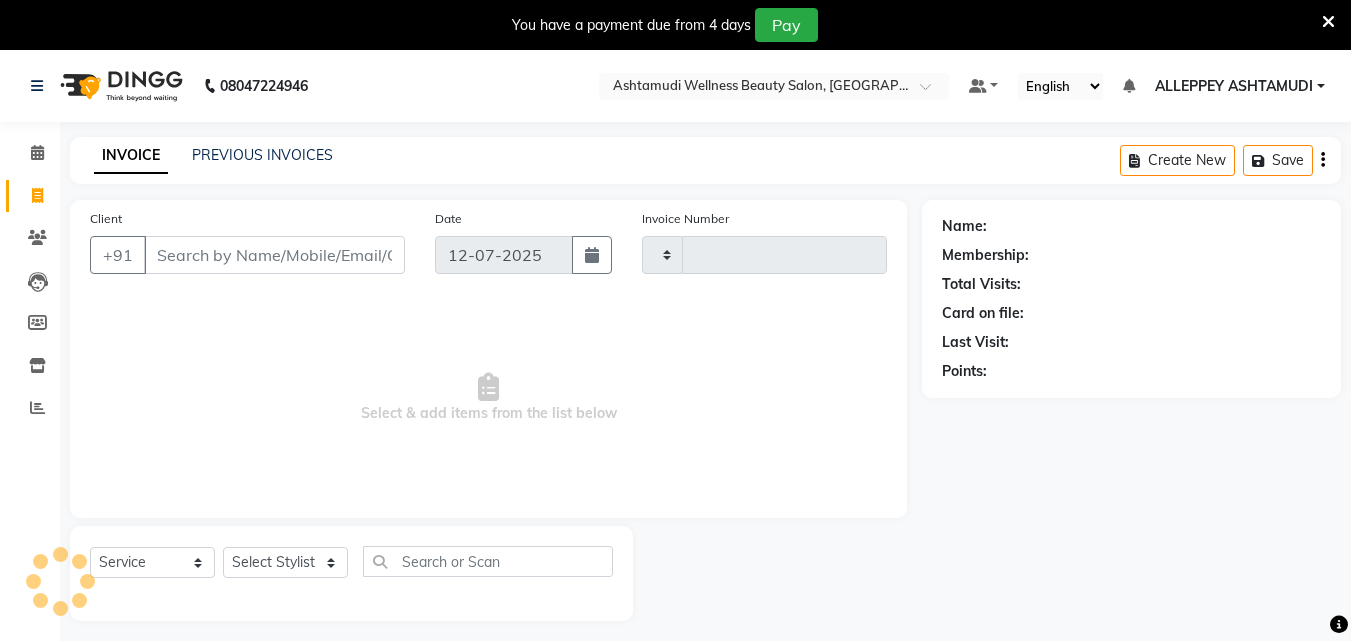 click on "Client" at bounding box center (274, 255) 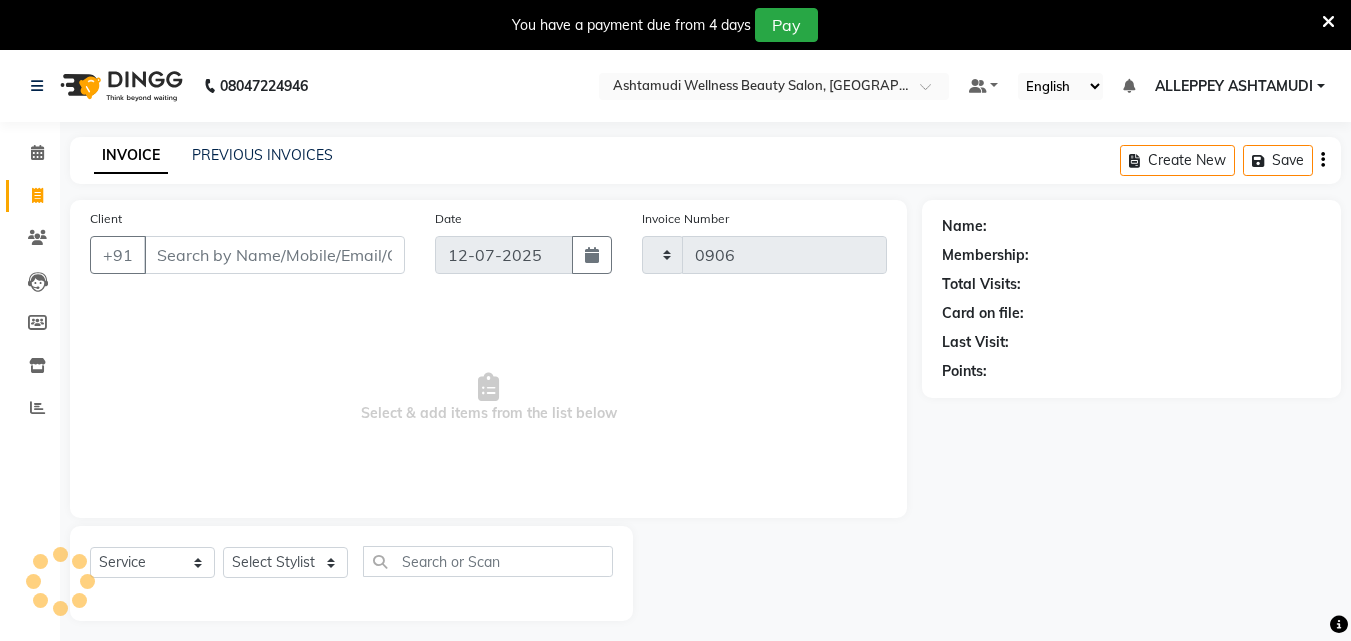 select on "4626" 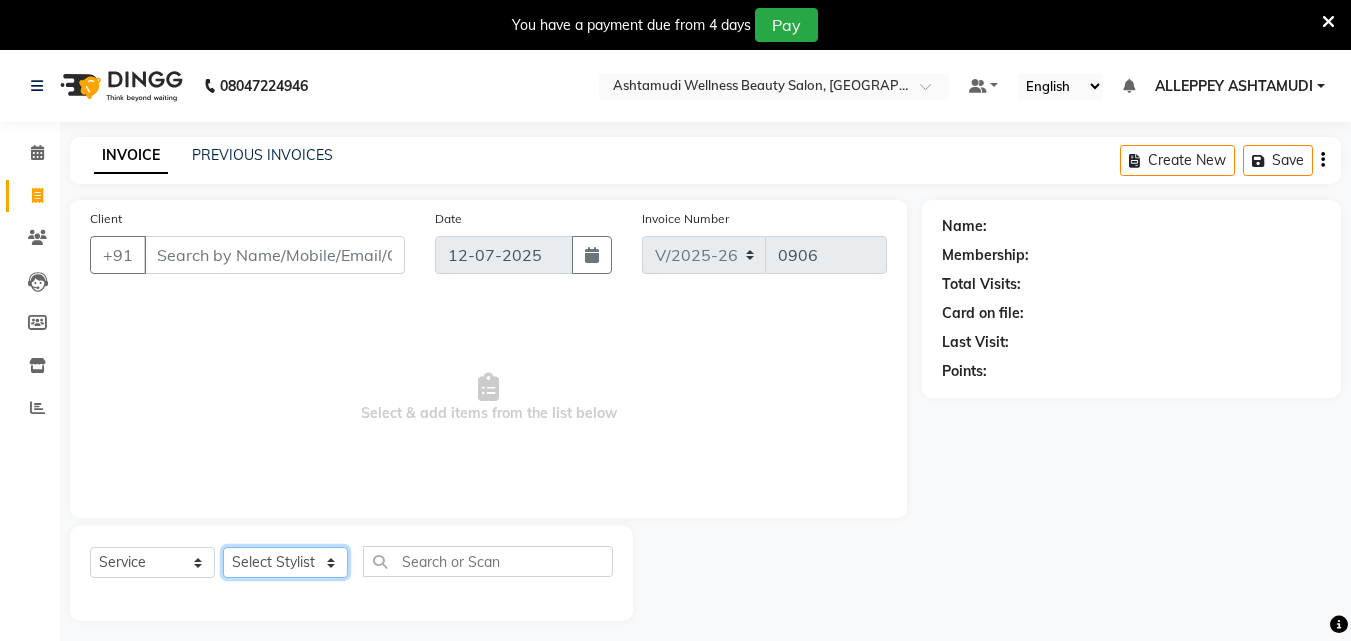 click on "Select Stylist ALLEPPEY ASHTAMUDI Jyothy REKHA B ROSELIN Soumya Sreedevi" 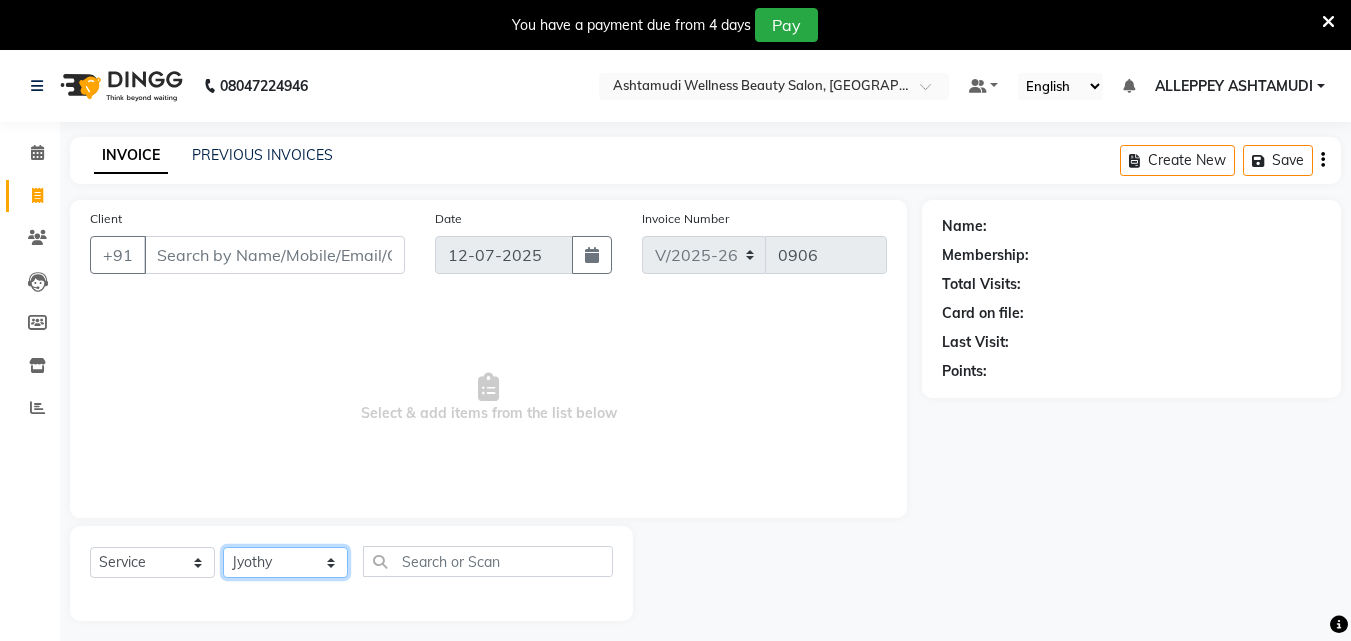 click on "Select Stylist ALLEPPEY ASHTAMUDI Jyothy REKHA B ROSELIN Soumya Sreedevi" 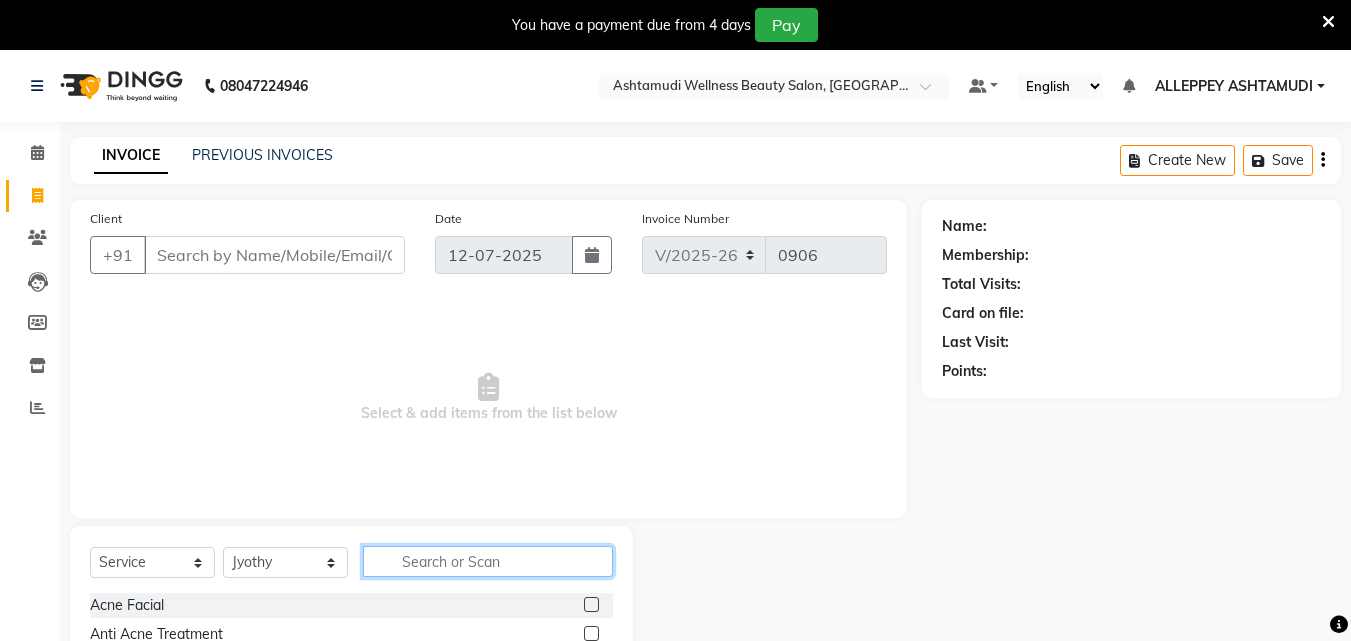 click 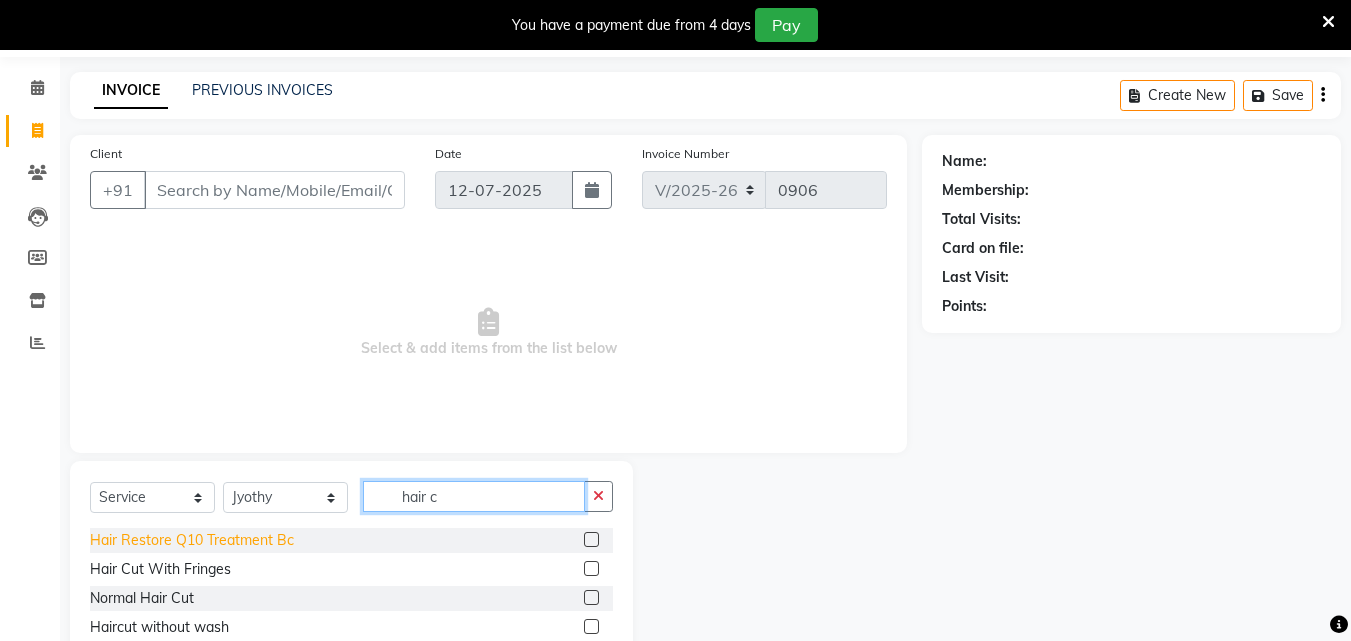 scroll, scrollTop: 100, scrollLeft: 0, axis: vertical 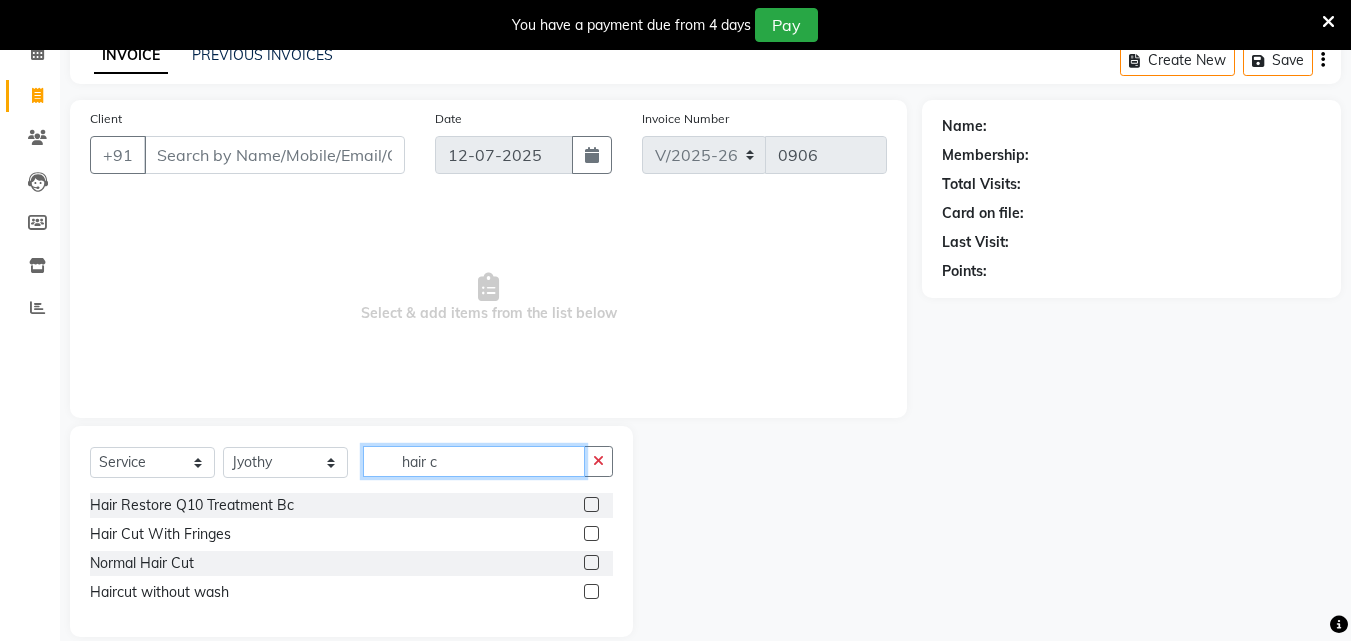 type on "hair c" 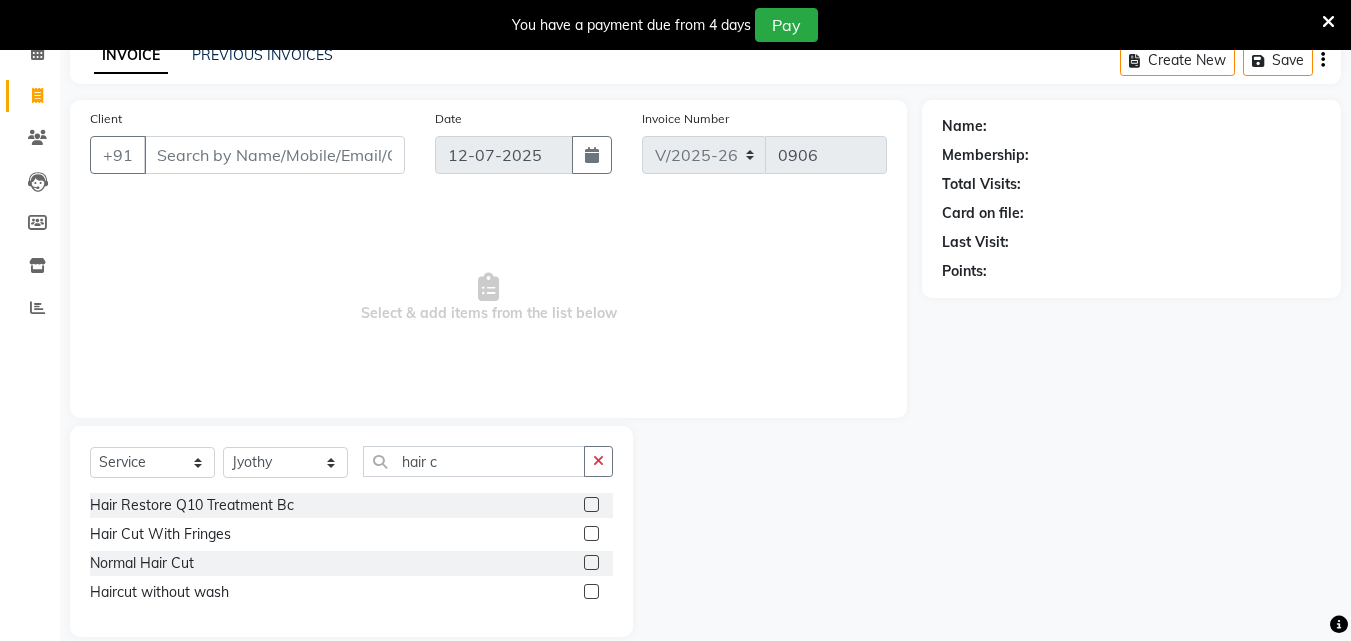 click 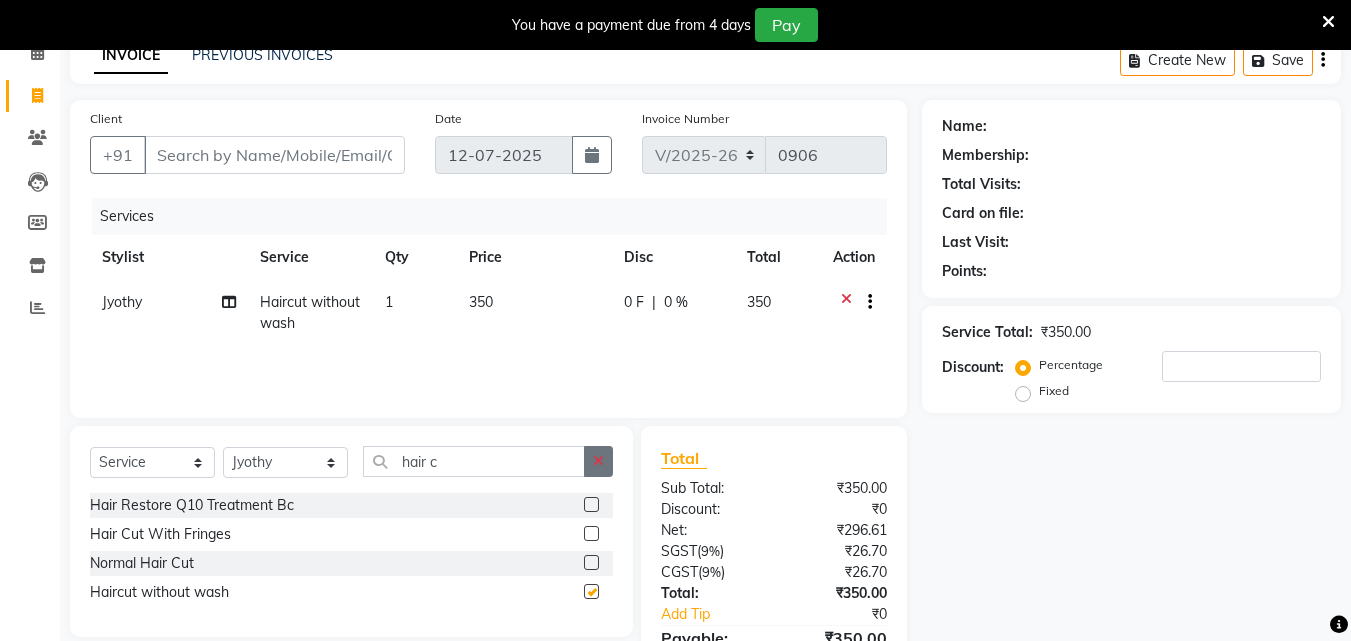 checkbox on "false" 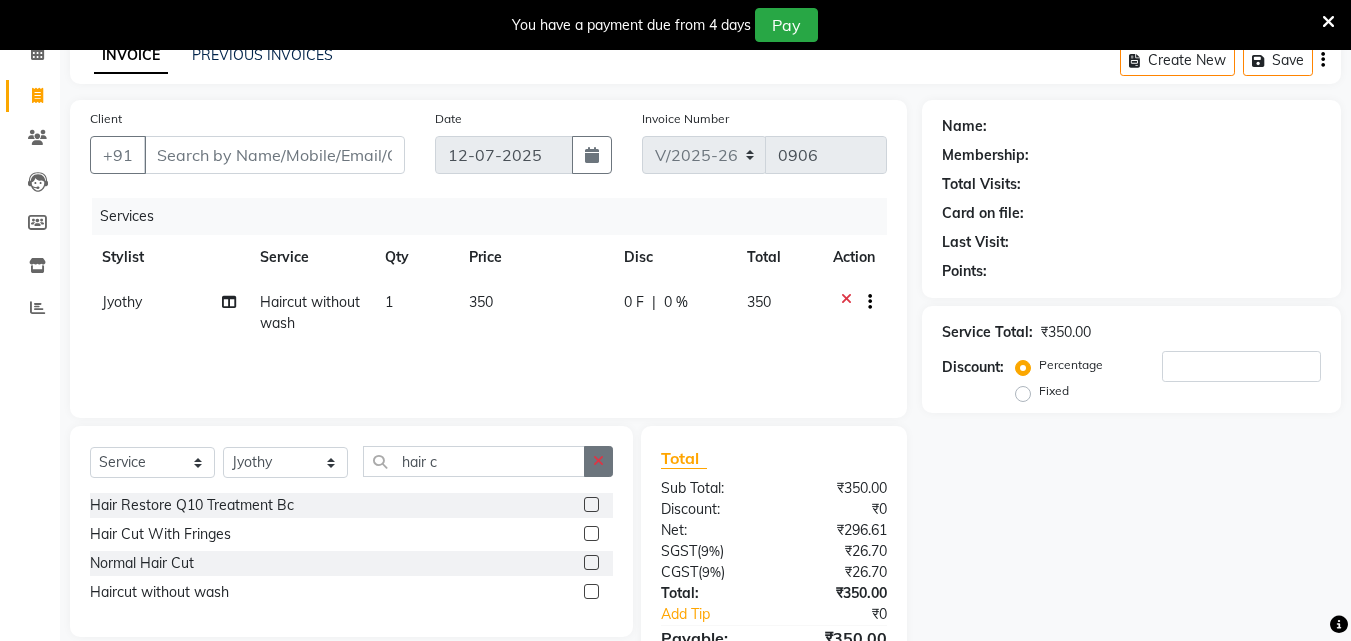 click 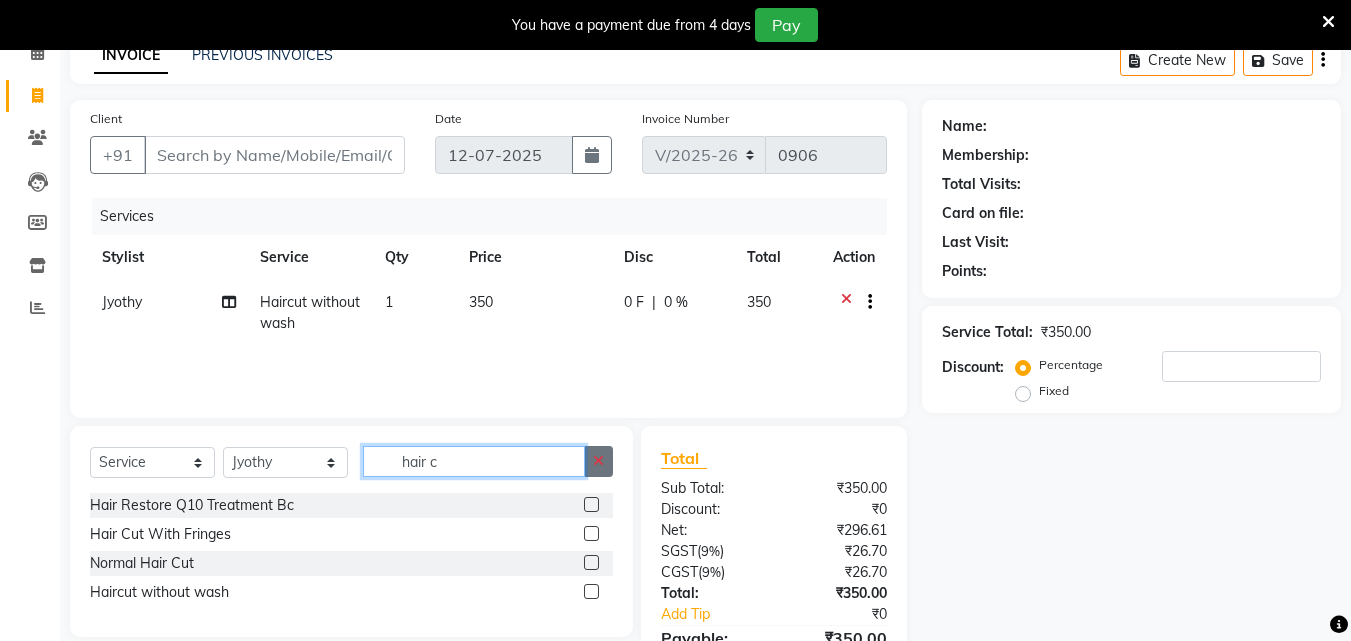 type 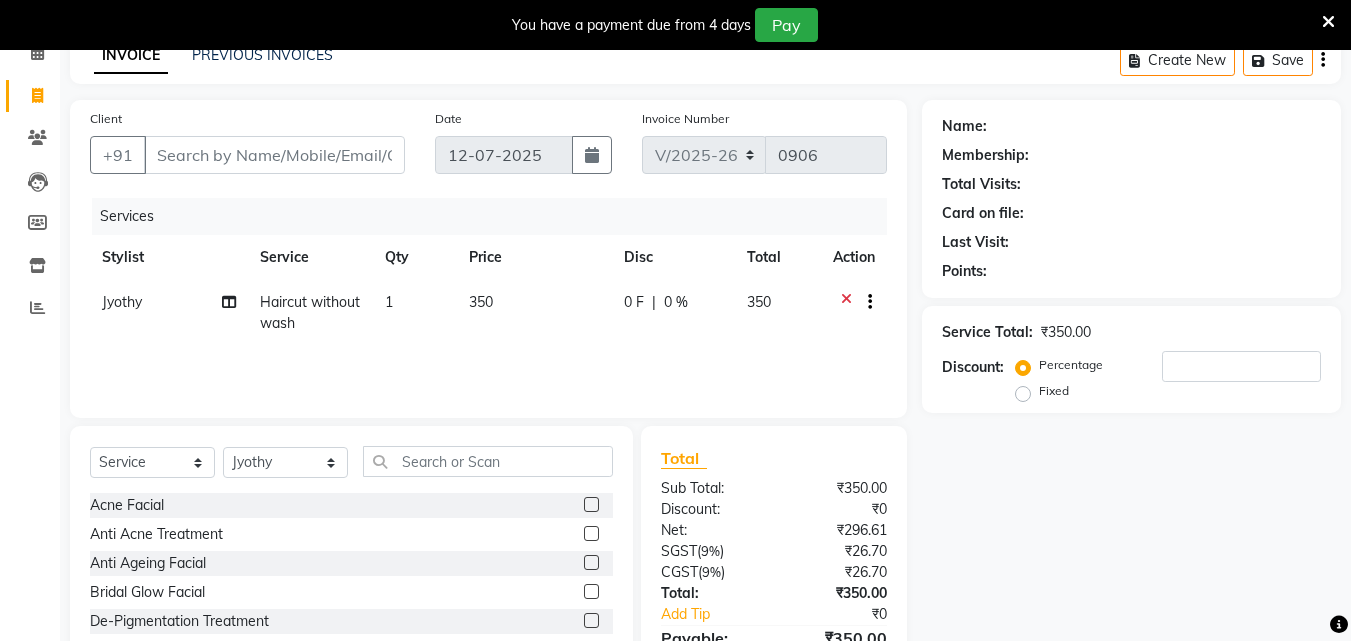 click on "0 F | 0 %" 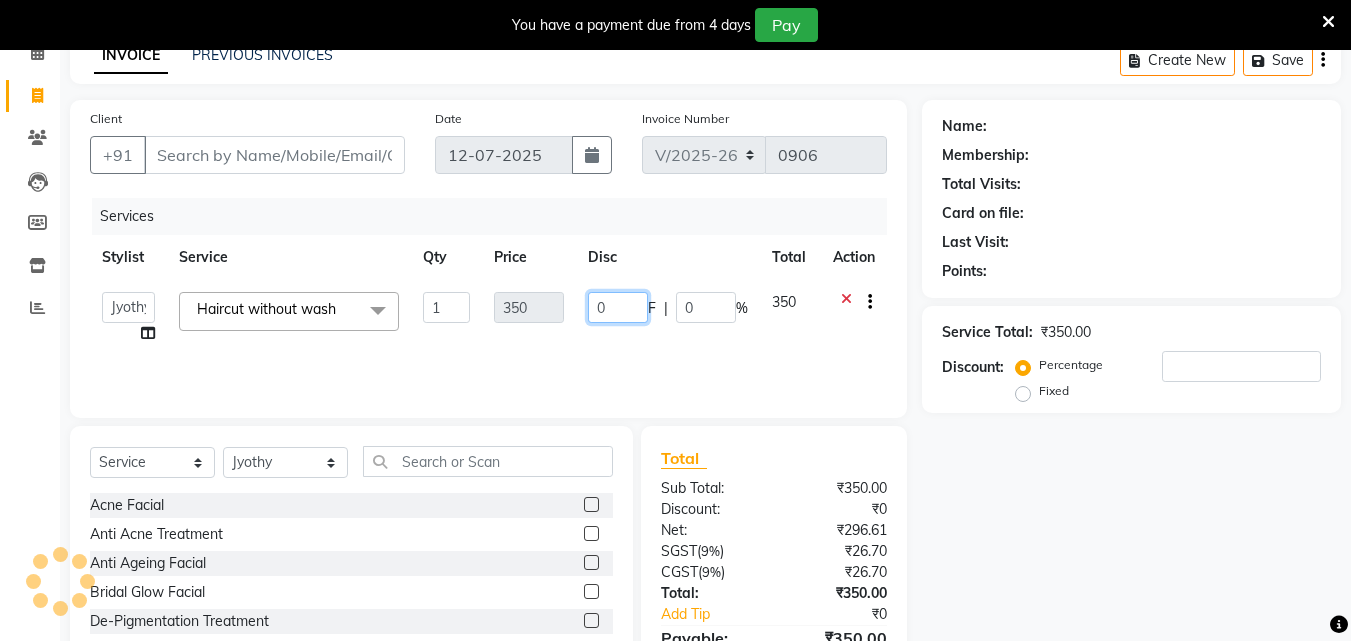 click on "0" 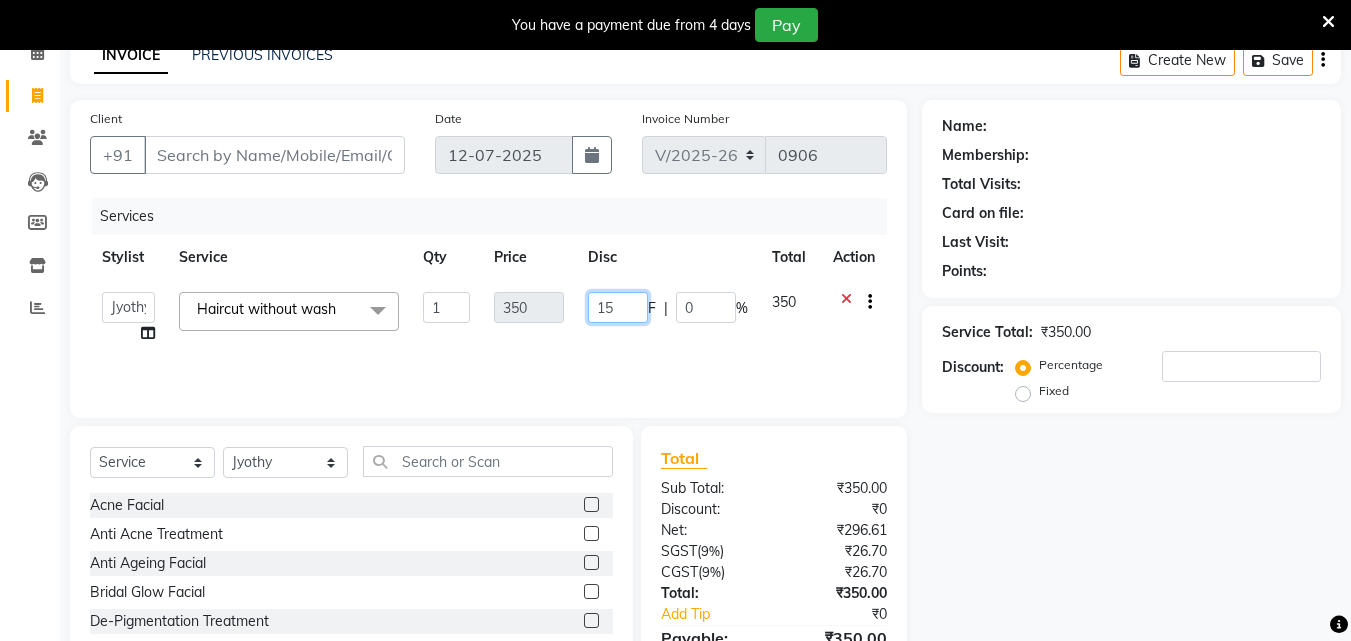 type on "150" 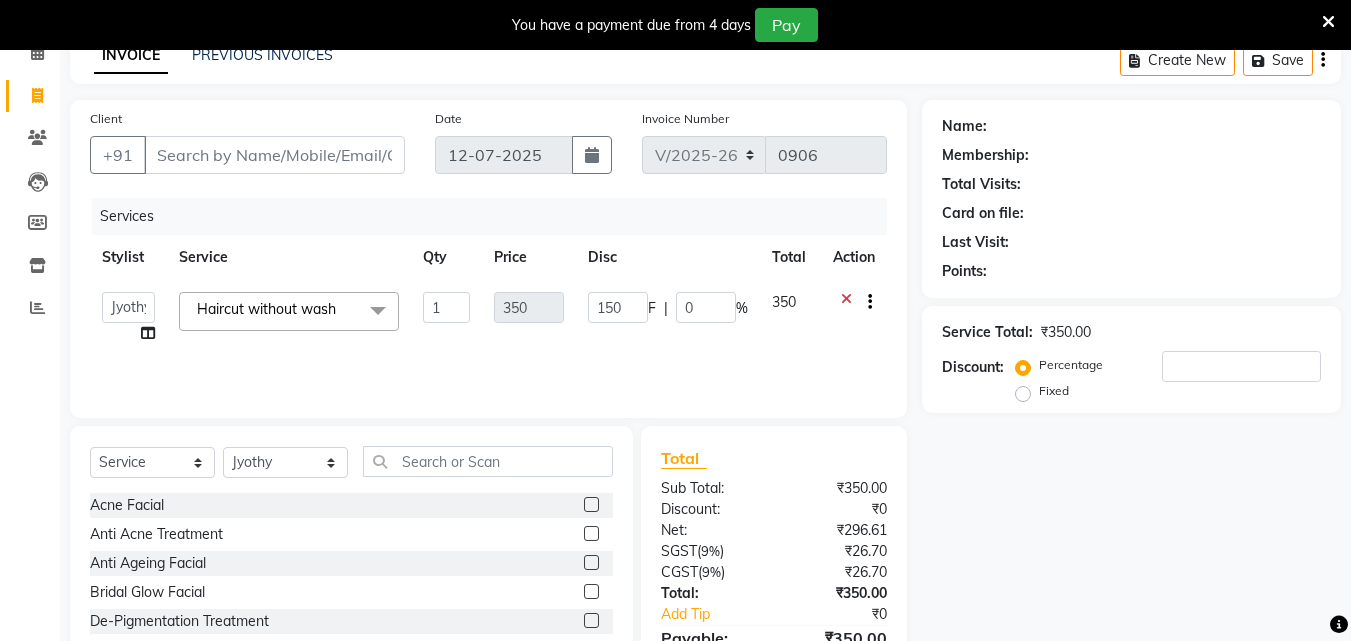 click on "Services Stylist Service Qty Price Disc Total Action  ALLEPPEY ASHTAMUDI   Jyothy   REKHA B   ROSELIN   Soumya   Sreedevi  Haircut without wash   x Acne Facial Anti Acne Treatment Anti Ageing Facial Bridal Glow Facial De-Pigmentation Treatment Dermalite Fairness Facial Diamond Facial D-Tan Cleanup D-Tan Facial D-Tan Pack Fruit Facial Fyc Bamboo Charcoal Facial Fyc Bio Marine Facial Fyc Fruit Fusion Facial Fyc Luster Gold Facial Fyc Pure Vit-C Facial Fyc Red Wine Facial Glovite Facial Gold Moroccan Vit C facial Dry Skin Gold Moroccan Vit C facial Oily Skin Golden Facial Hydra Brightening Facial Hydra Facial Hydramoist Facial Microdermabrasion Treatment Normal Cleanup O2C2 Facial Oxy Blast Facial Oxy Bleach Pearl Facial Protein Bleach Red Carpet DNA facial Sensi Glow Facial Skin Glow Facial Skin Lightening Facial Skin Whitening Facial Stemcell  Facial Veg Peel Facial Un-Tan Facial  Korean Glass Skin Facial Anti-Dandruff Treatment Hair Spa Hot Oil Massage Keratin Spa Protien Spa Cream Oil Massage  Heel Peel 1 F" 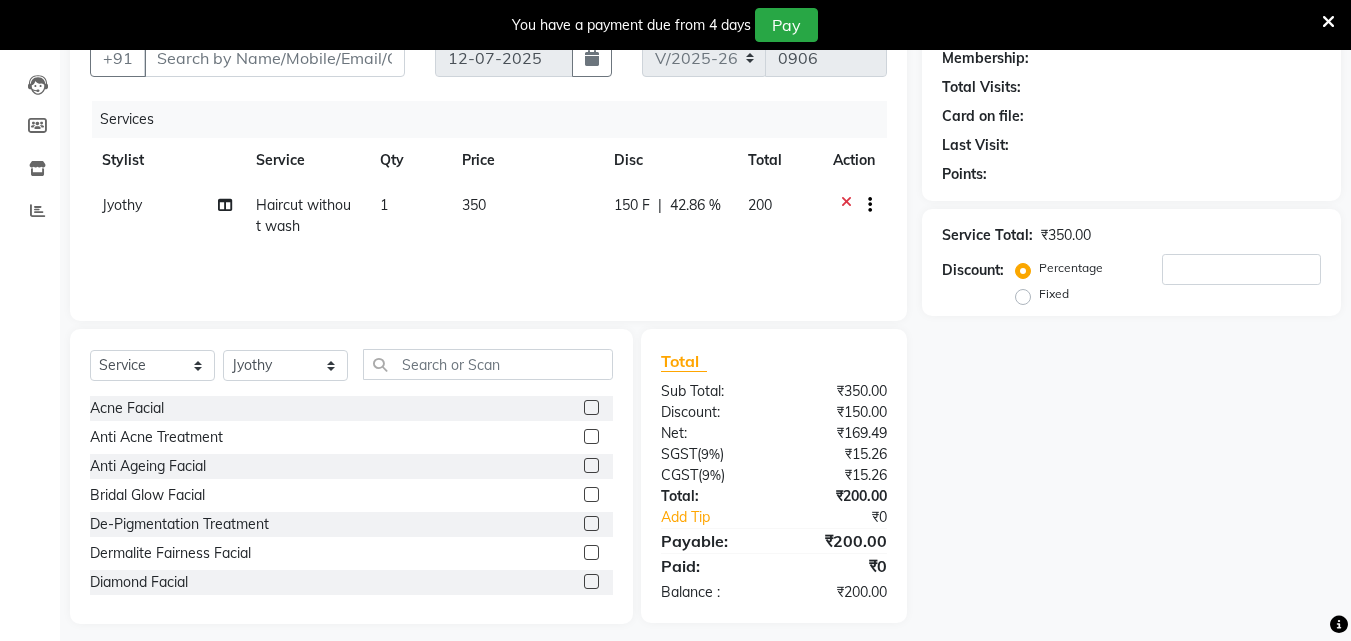scroll, scrollTop: 200, scrollLeft: 0, axis: vertical 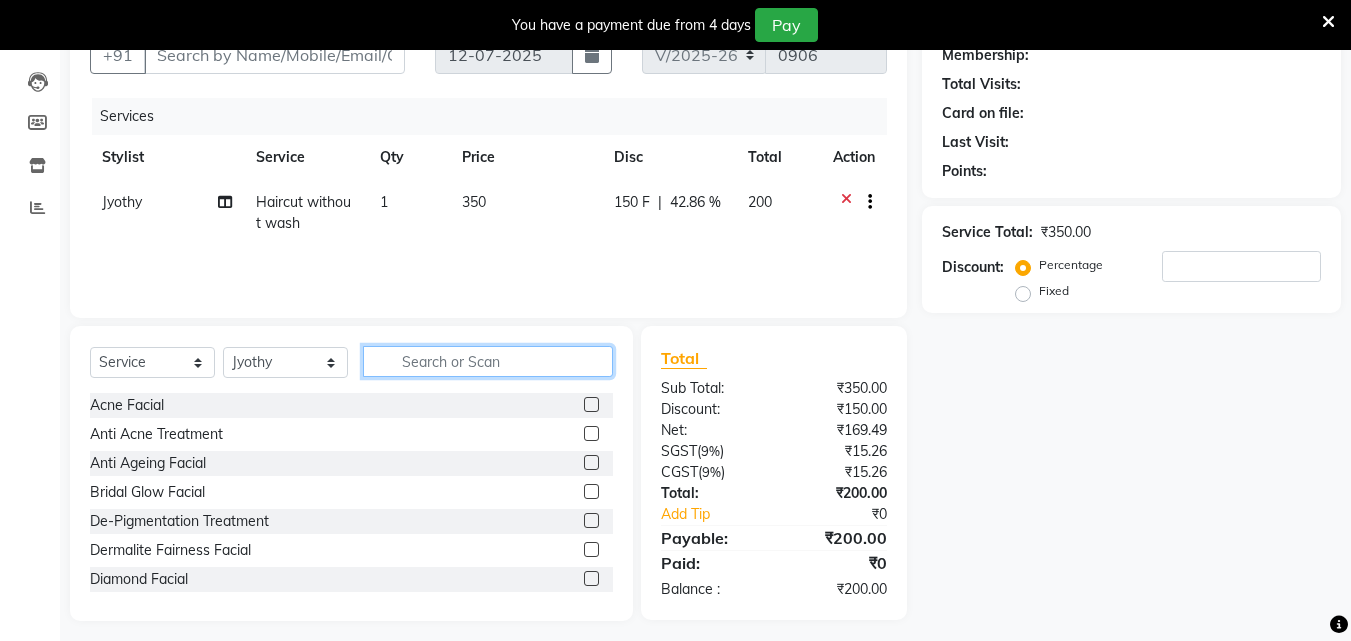 click 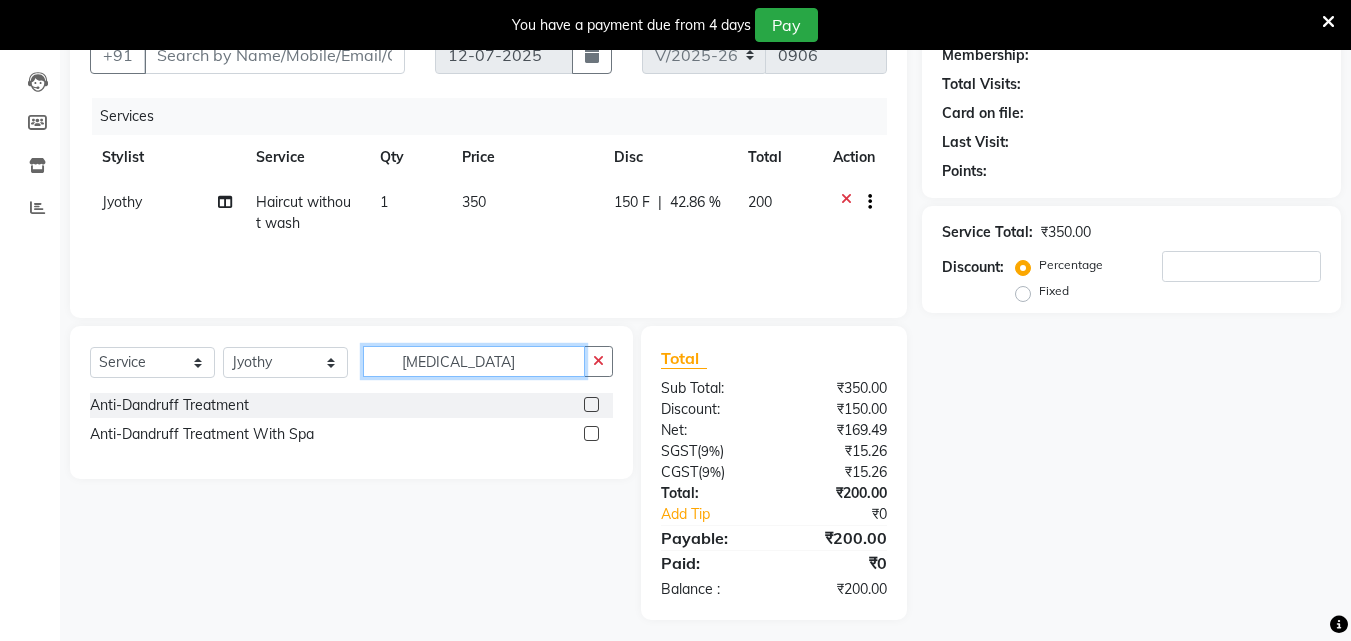 type on "dandruff" 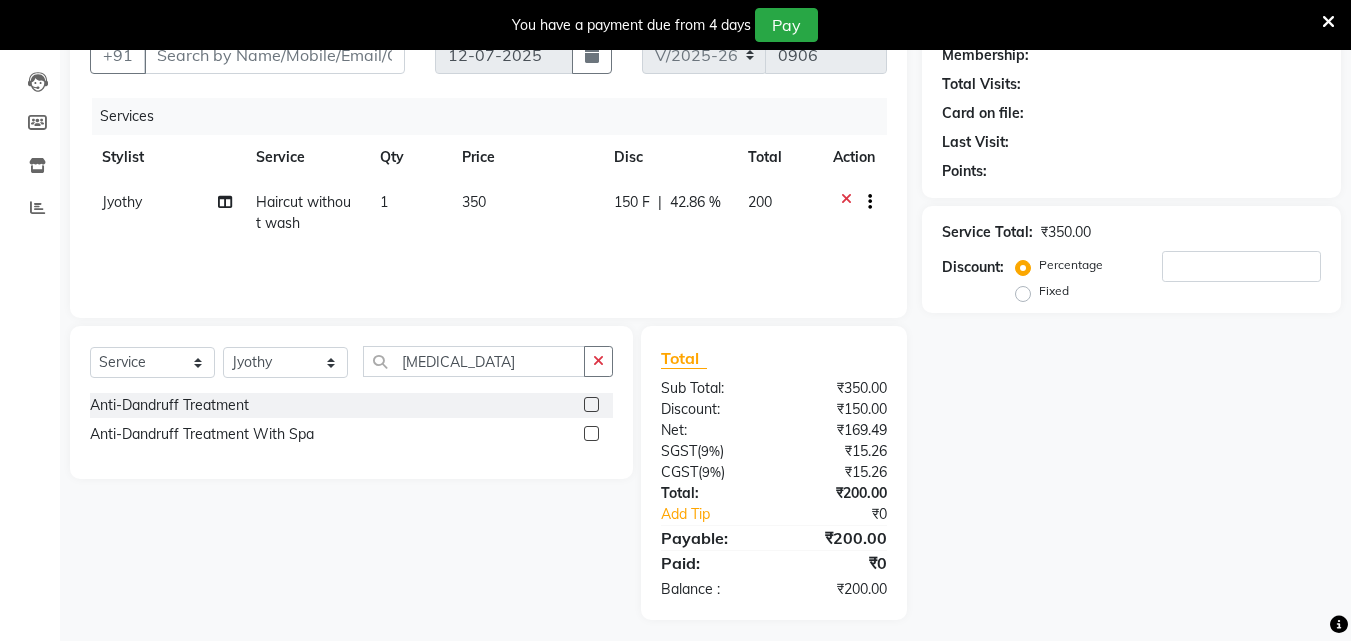 click 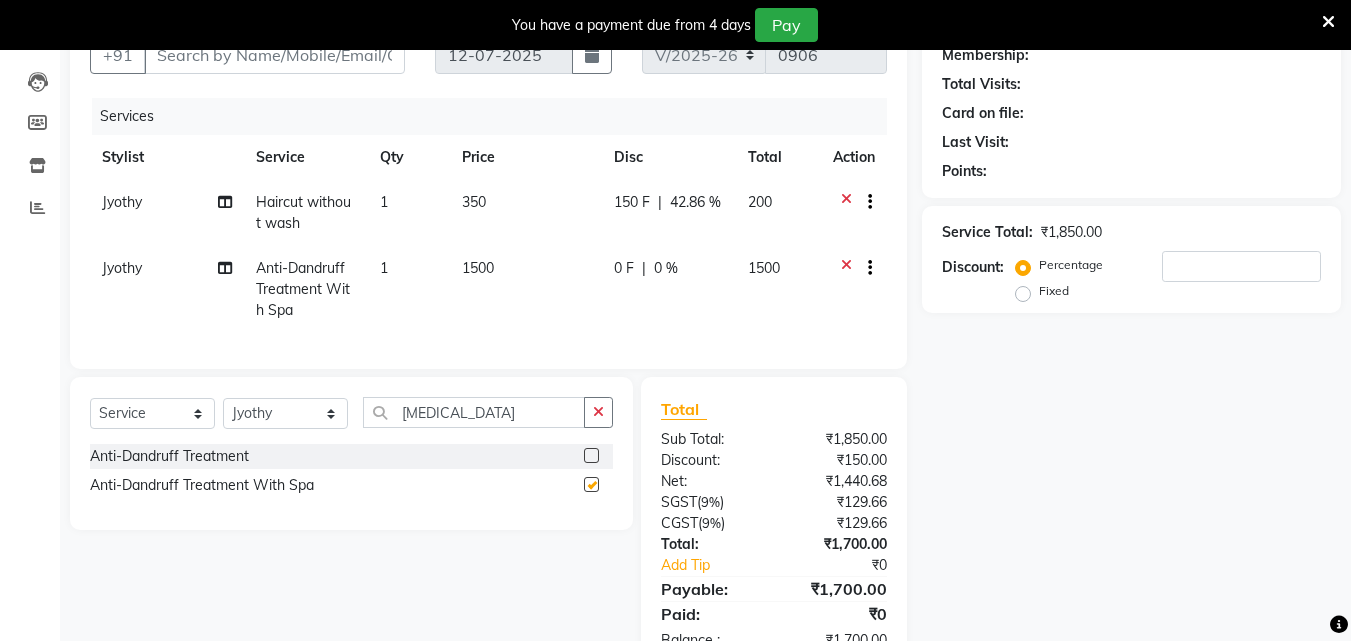 checkbox on "false" 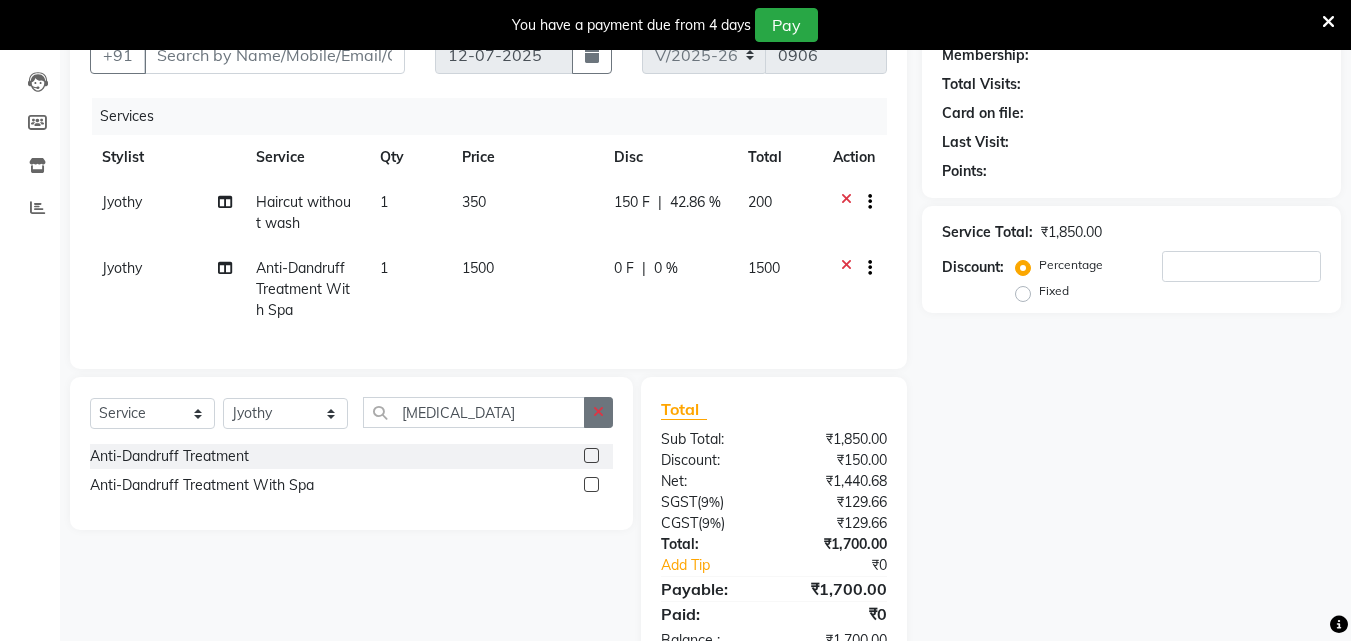 click 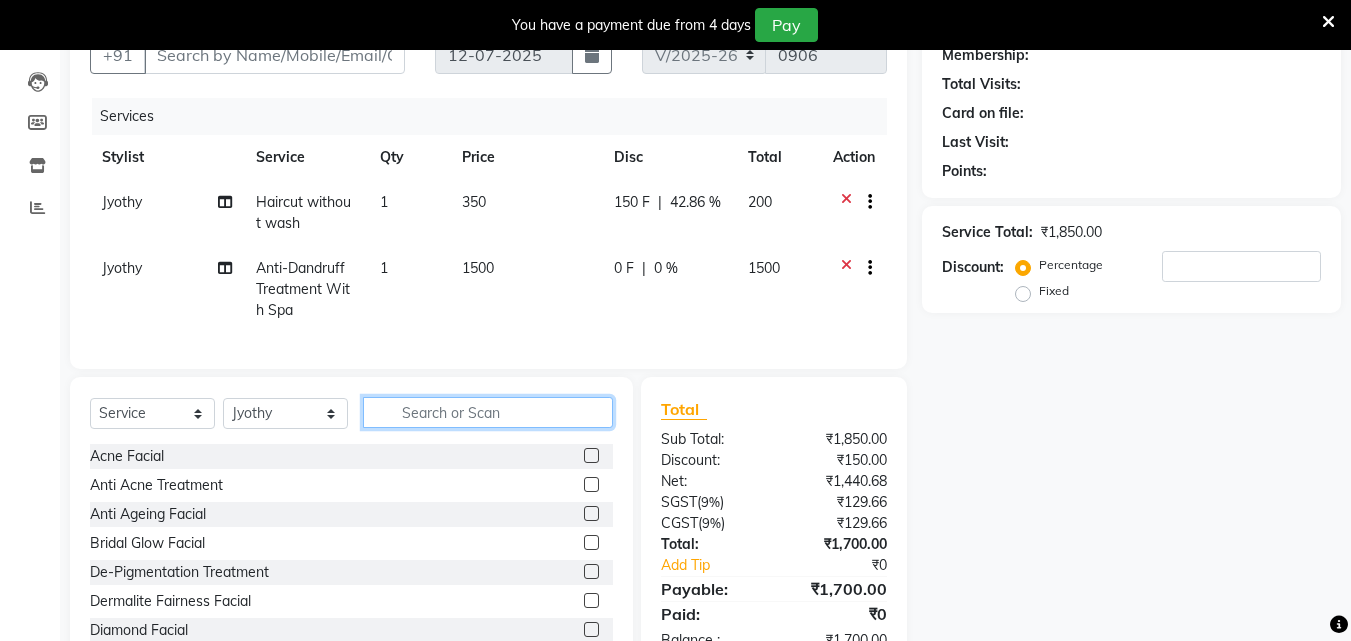 click 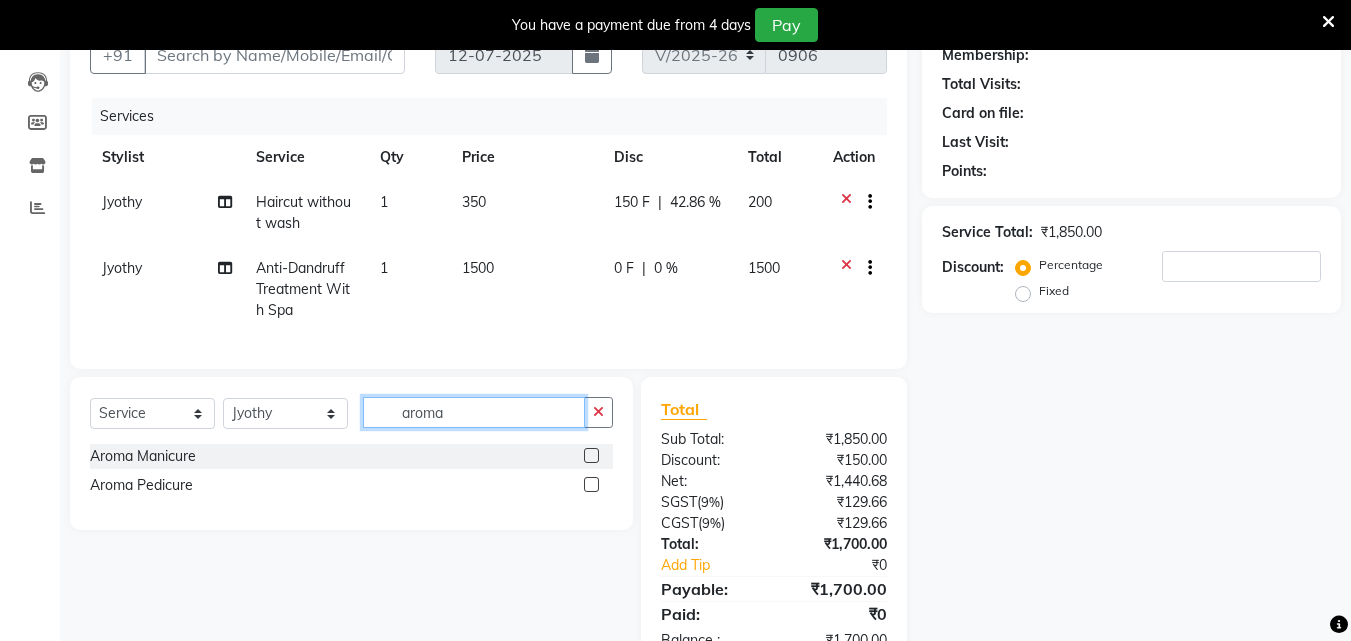 type on "aroma" 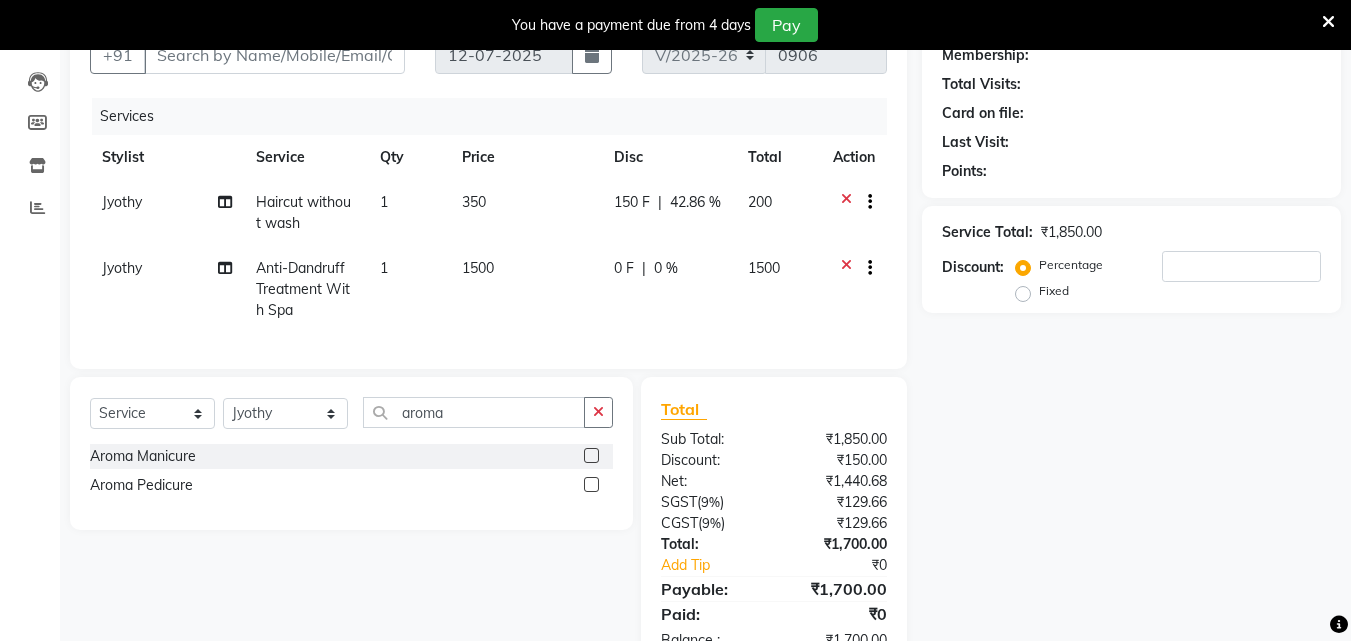 click 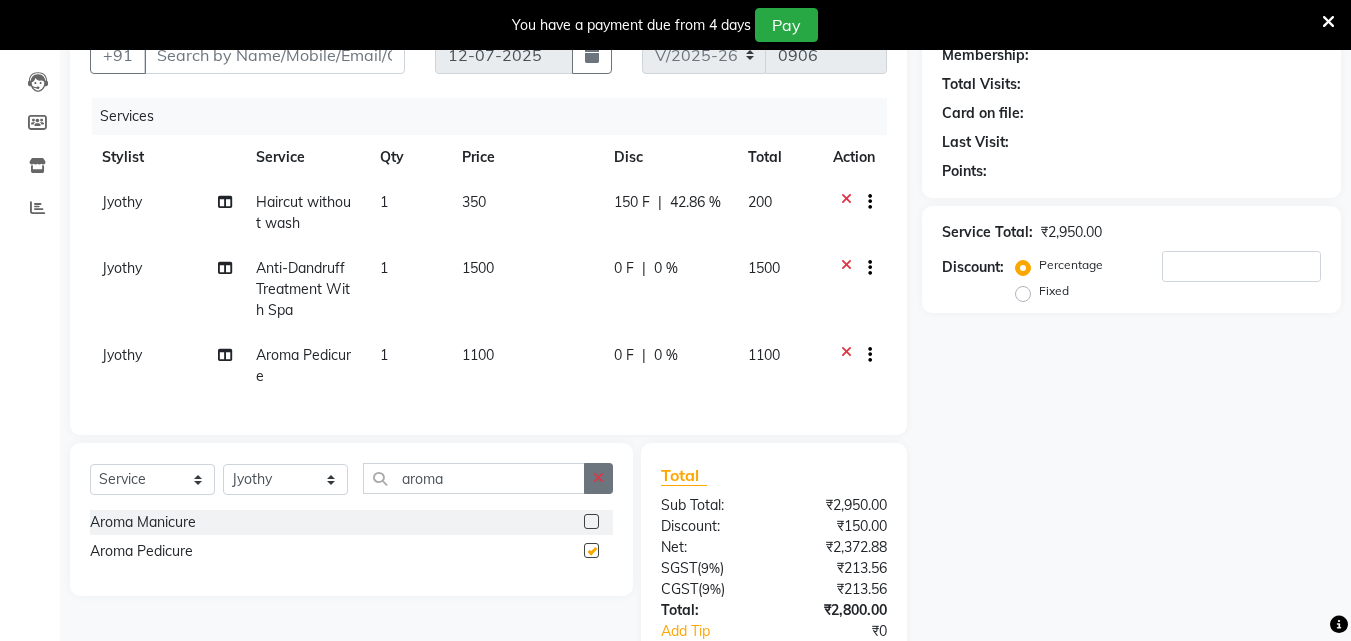 checkbox on "false" 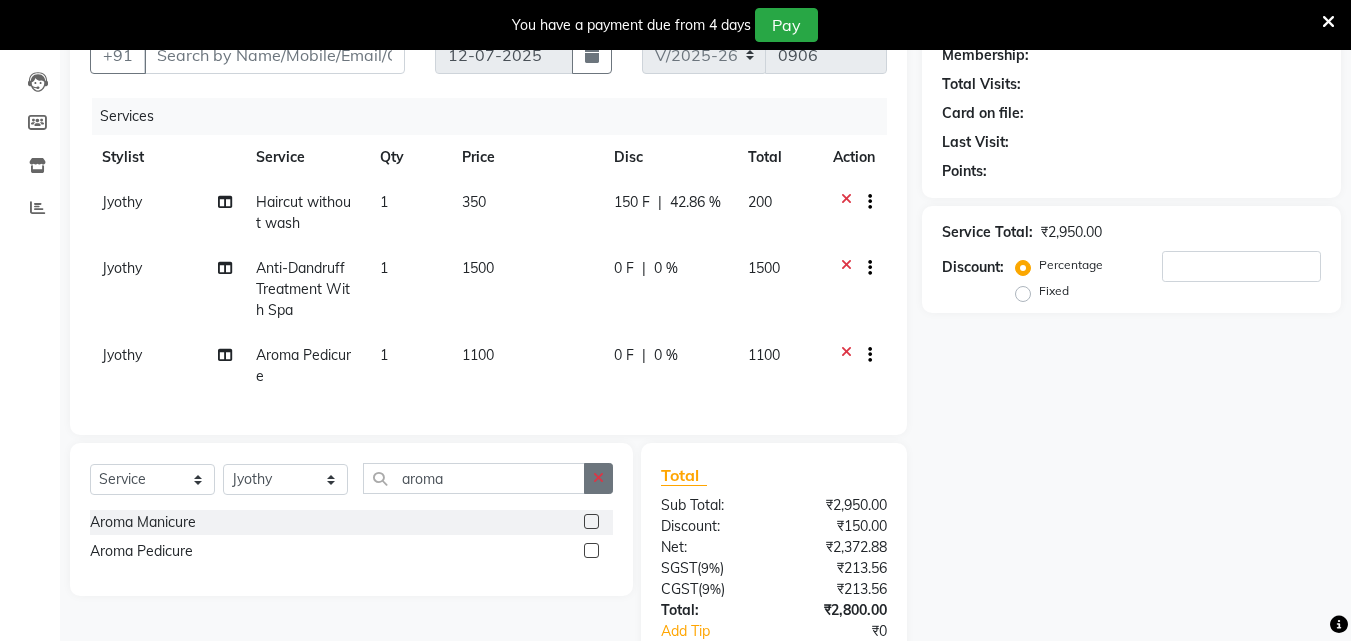 click 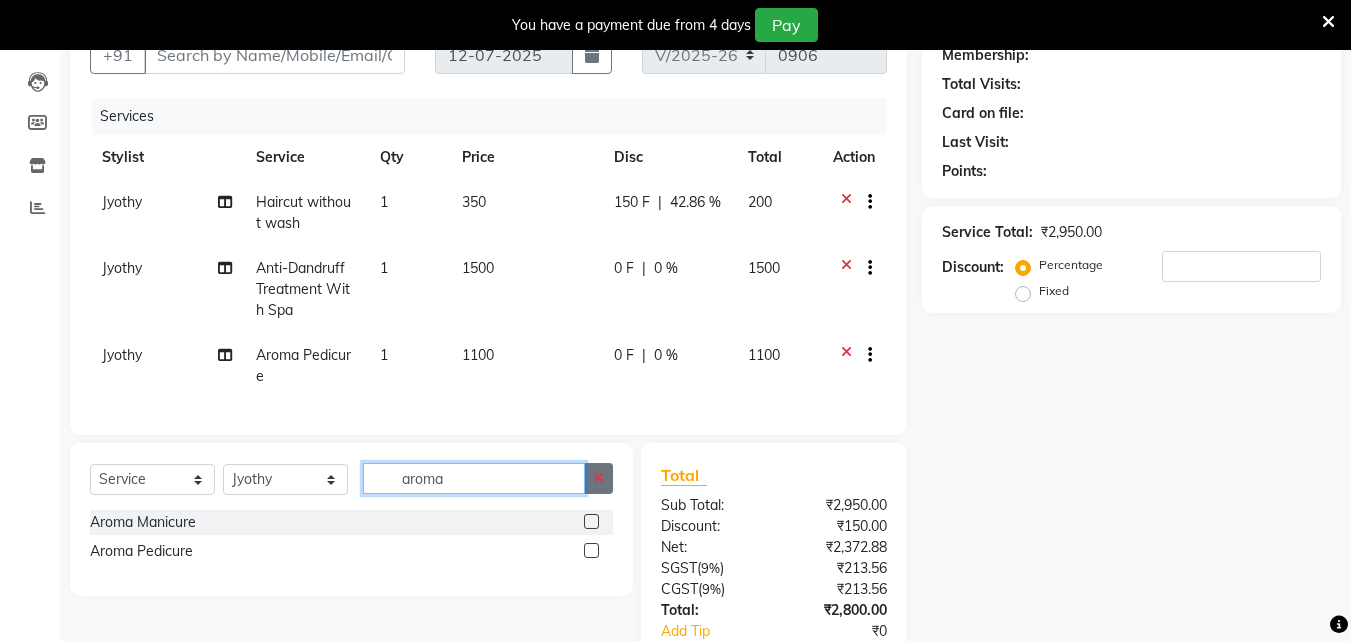 type 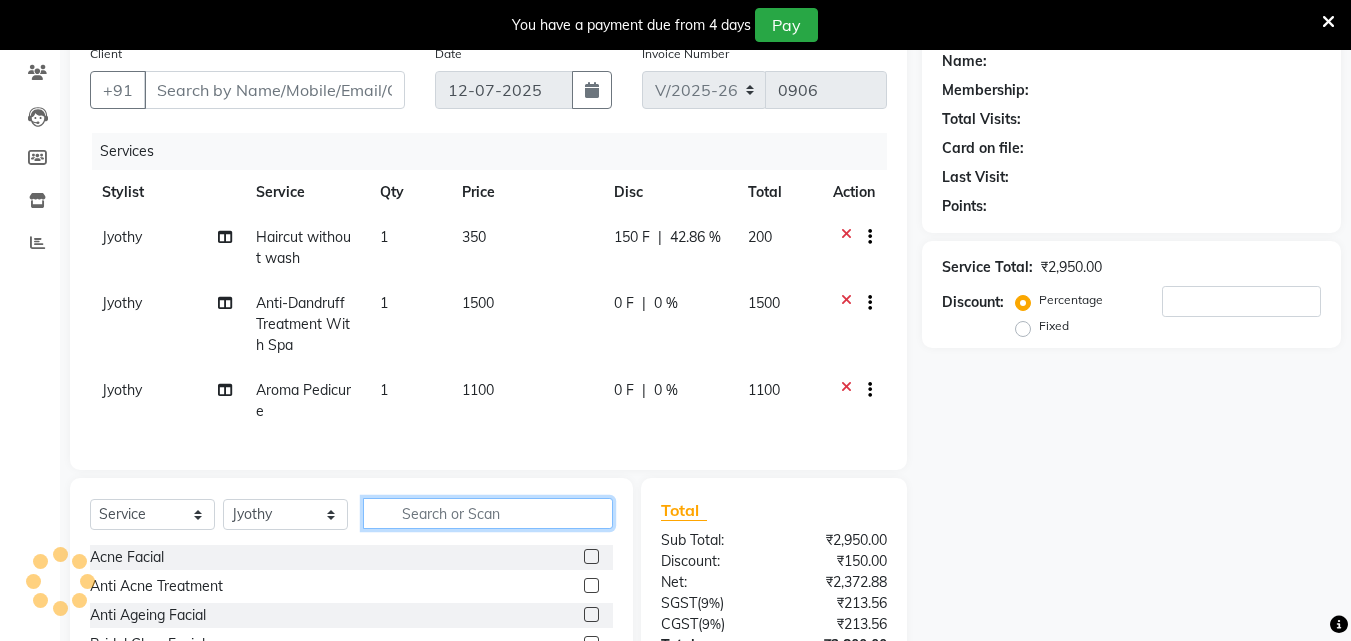 scroll, scrollTop: 0, scrollLeft: 0, axis: both 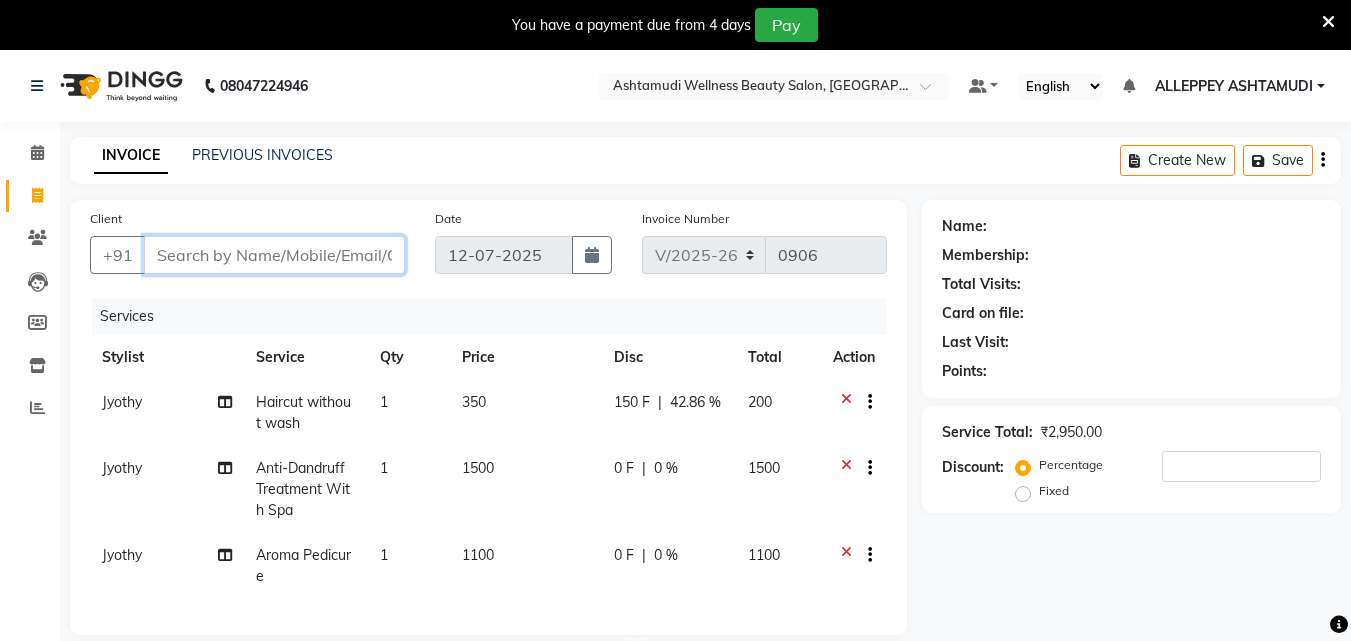 click on "Client" at bounding box center [274, 255] 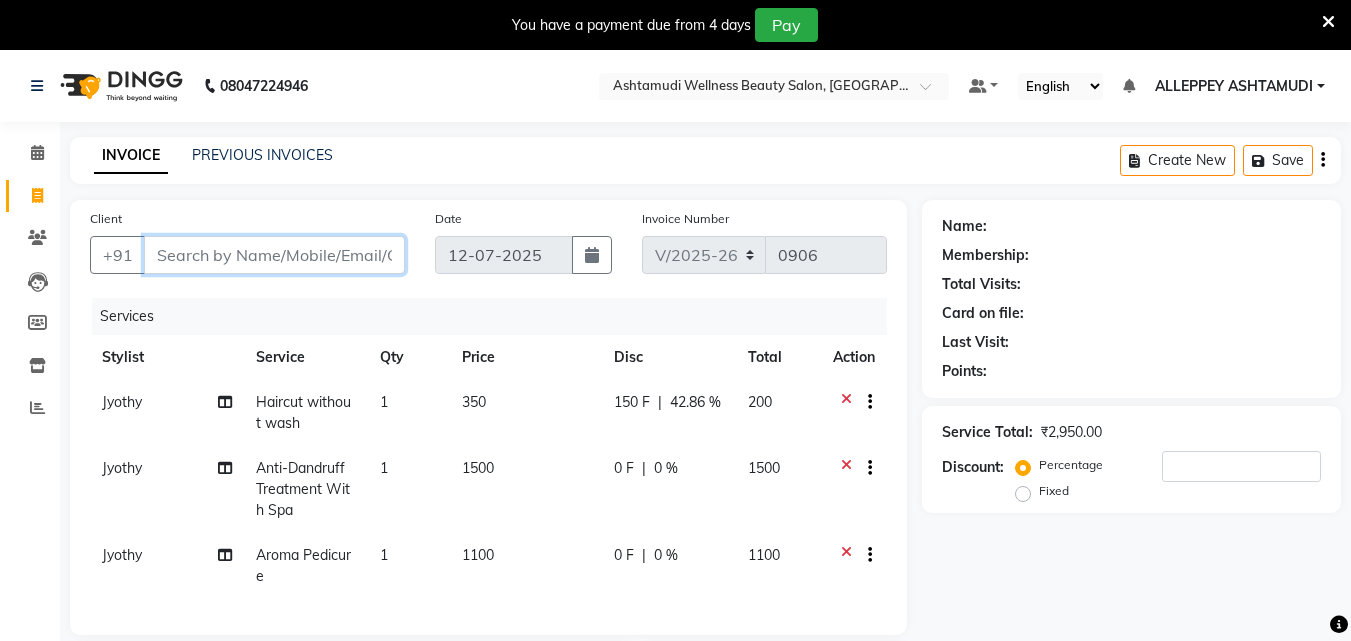 type on "7" 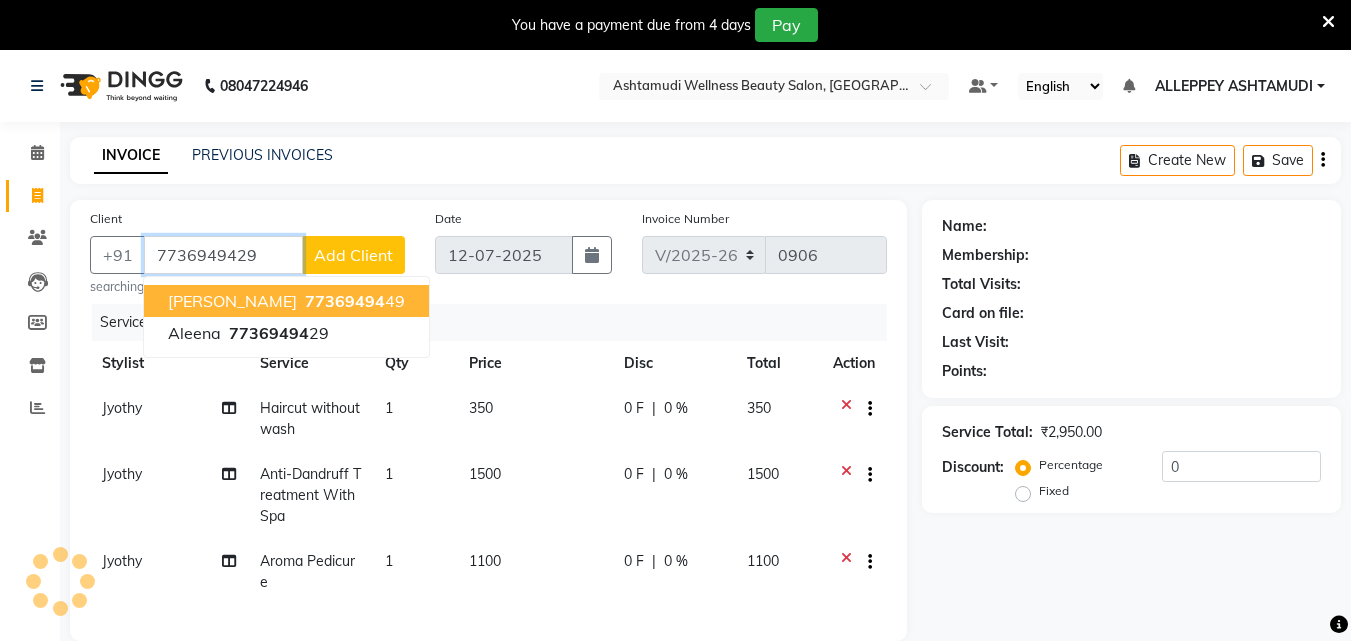 type on "7736949429" 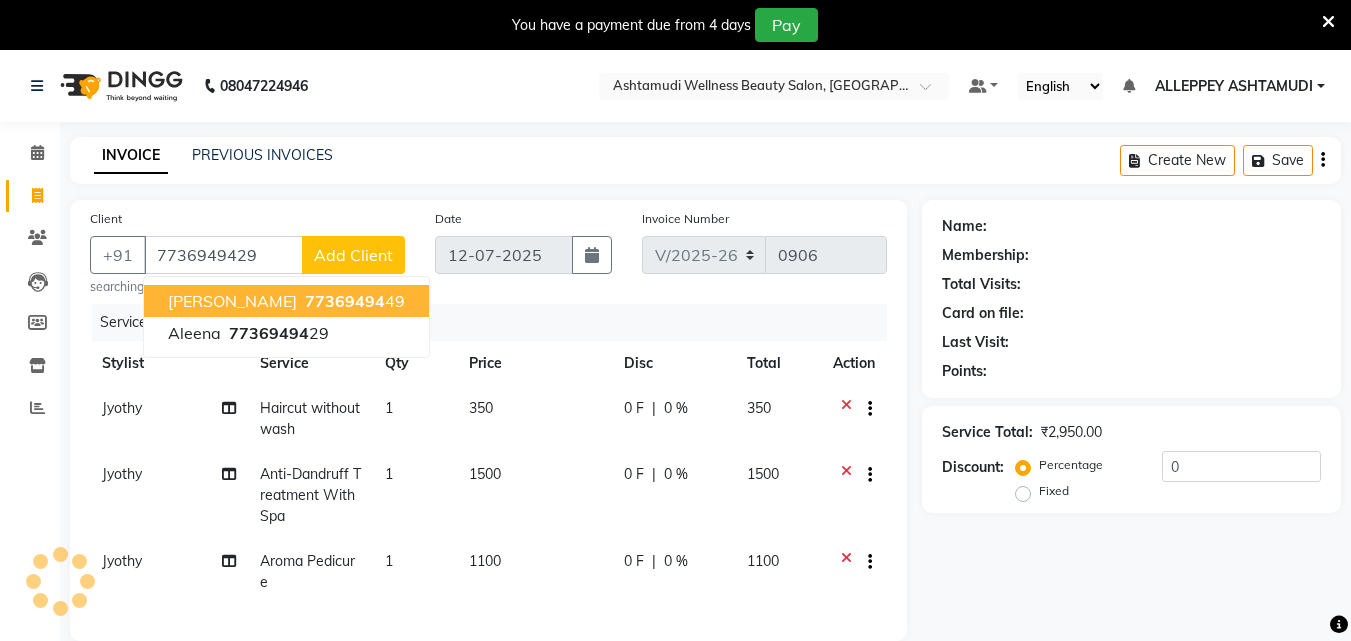 select on "1: Object" 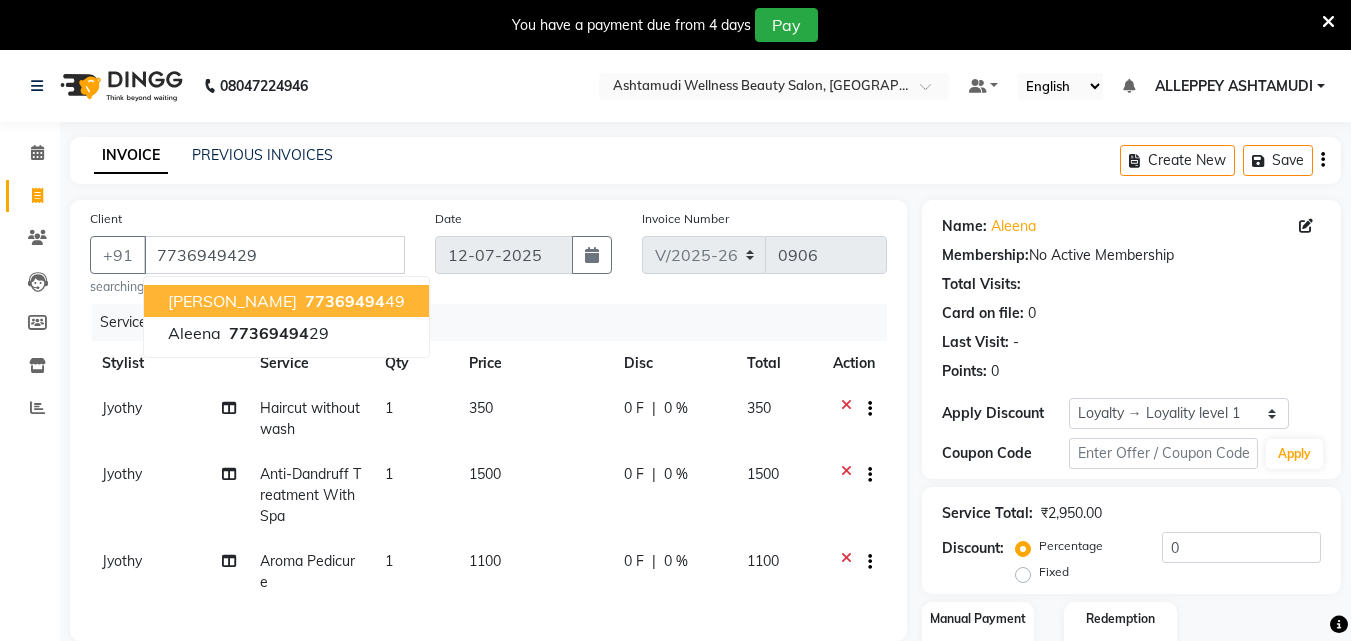 click on "INVOICE PREVIOUS INVOICES Create New   Save  Client +91 7736949429 Ravi Kumar   77369494 49 Aleena   77369494 29 searching... Date 12-07-2025 Invoice Number V/2025 V/2025-26 0906 Services Stylist Service Qty Price Disc Total Action Jyothy Haircut without wash  1 350 0 F | 0 % 350 Jyothy Anti-Dandruff Treatment With Spa 1 1500 0 F | 0 % 1500 Jyothy Aroma Pedicure 1 1100 0 F | 0 % 1100 Select  Service  Product  Membership  Package Voucher Prepaid Gift Card  Select Stylist ALLEPPEY ASHTAMUDI Jyothy REKHA B ROSELIN Soumya Sreedevi Acne Facial  Anti Acne Treatment  Anti Ageing Facial  Bridal Glow Facial  De-Pigmentation Treatment  Dermalite Fairness Facial  Diamond Facial  D-Tan Cleanup  D-Tan Facial  D-Tan Pack  Fruit Facial  Fyc Bamboo Charcoal Facial  Fyc Bio Marine Facial  Fyc Fruit Fusion Facial  Fyc Luster Gold Facial  Fyc Pure Vit-C Facial  Fyc Red Wine Facial  Glovite Facial  Gold Moroccan Vit C facial Dry Skin  Gold Moroccan Vit C facial Oily Skin  Golden Facial  Hydra Brightening Facial  Hydra Facial   (" 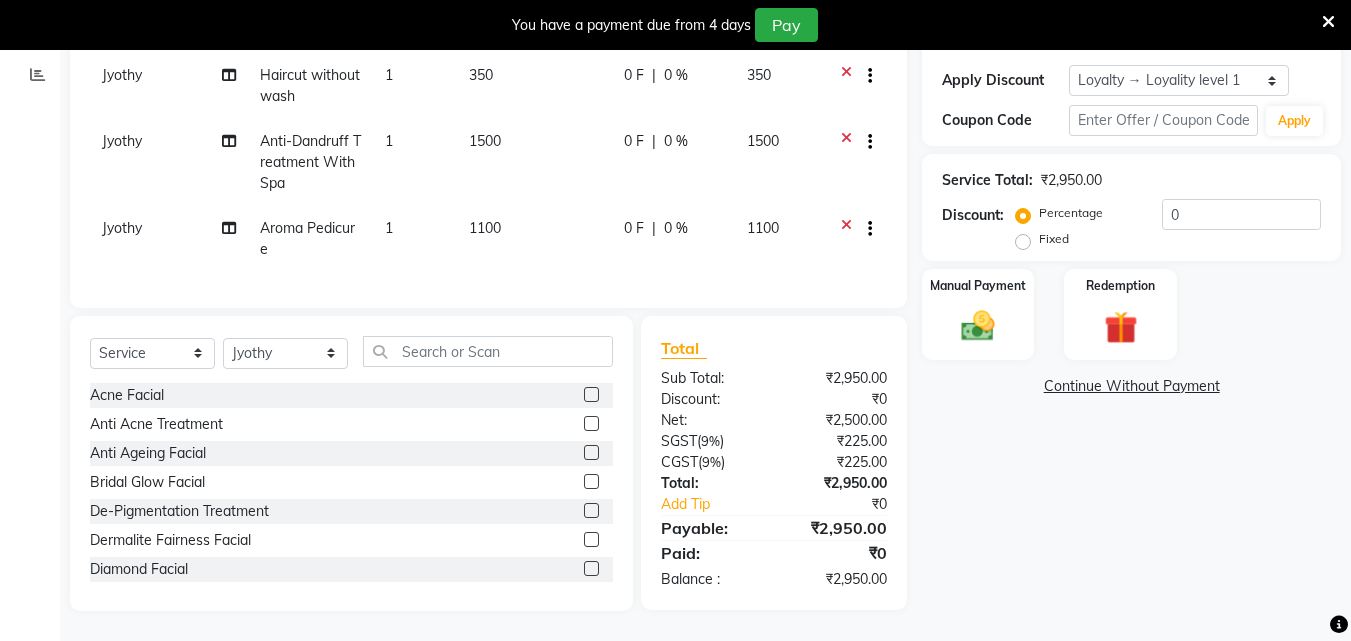 scroll, scrollTop: 348, scrollLeft: 0, axis: vertical 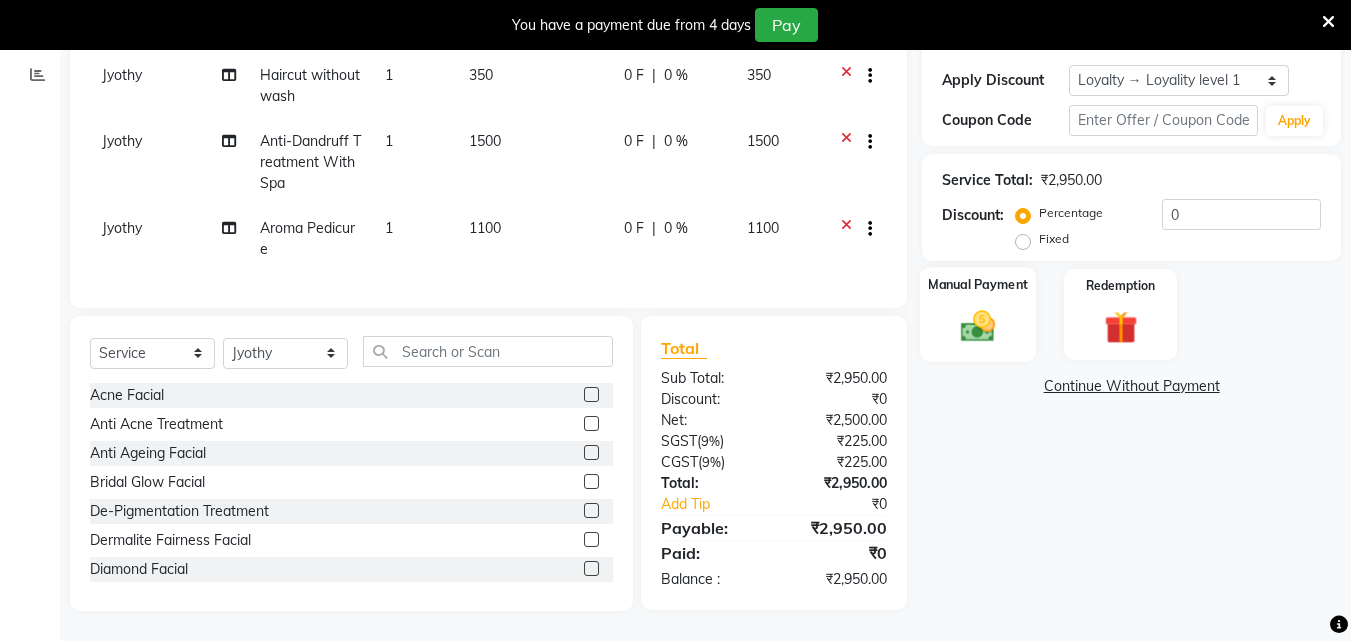 click 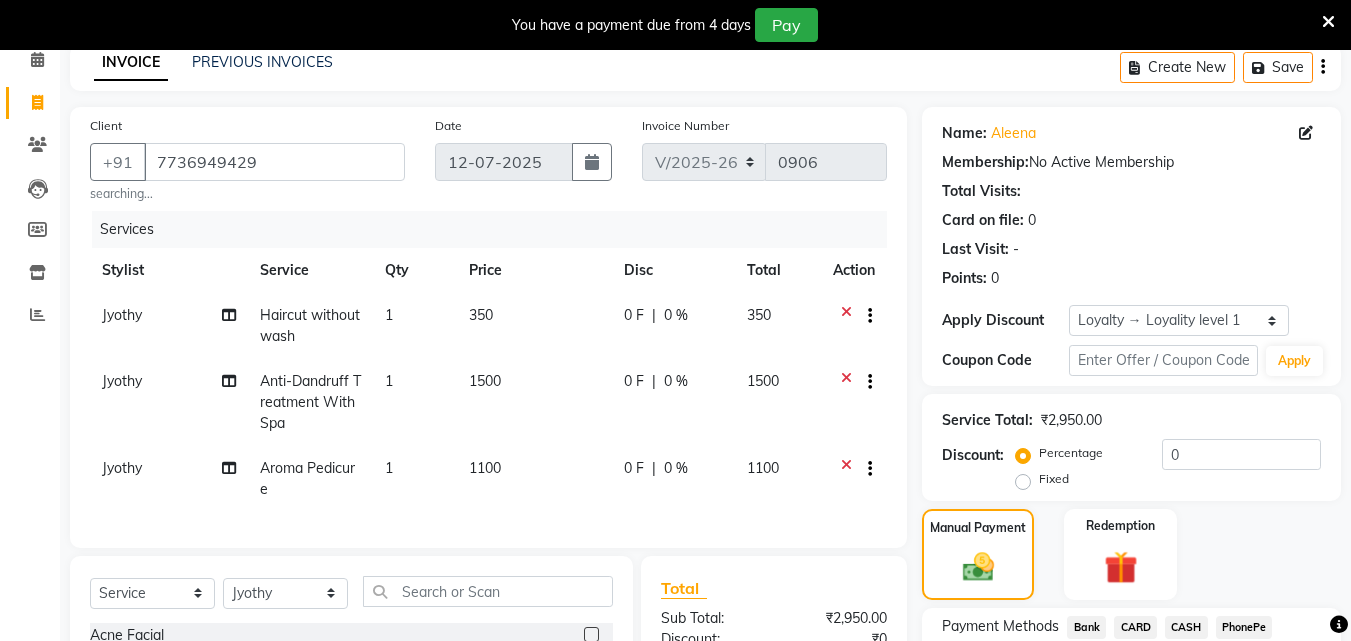 scroll, scrollTop: 48, scrollLeft: 0, axis: vertical 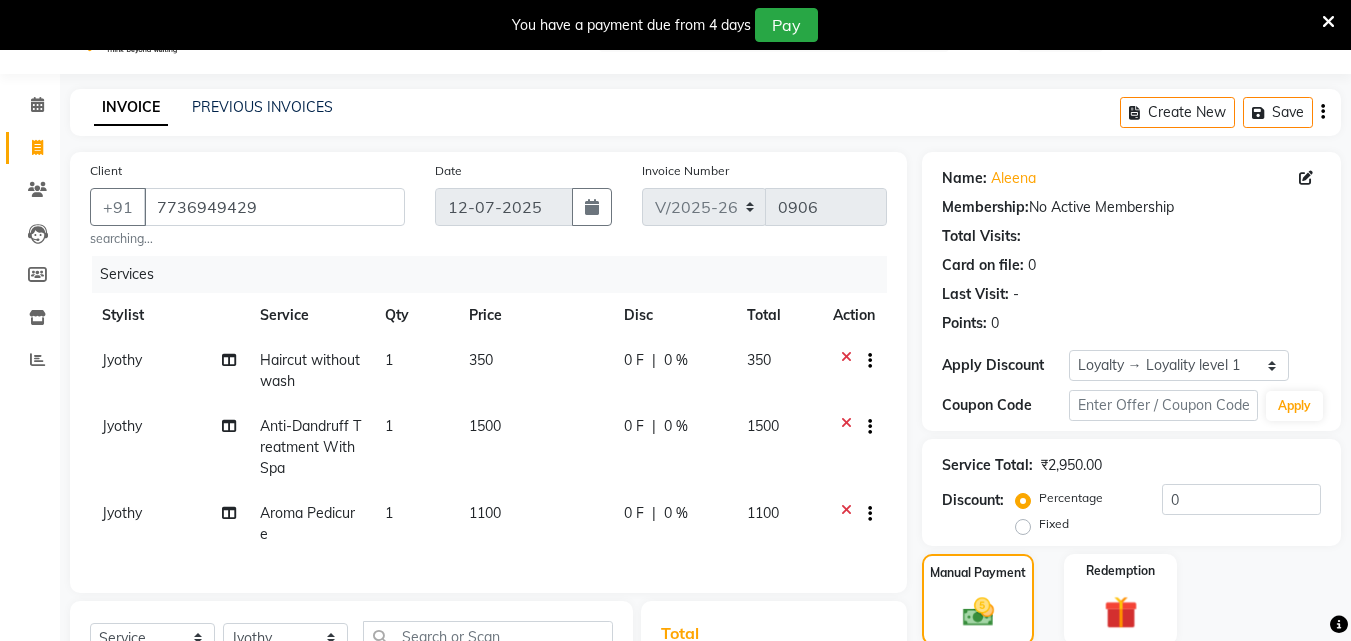 click on "0 %" 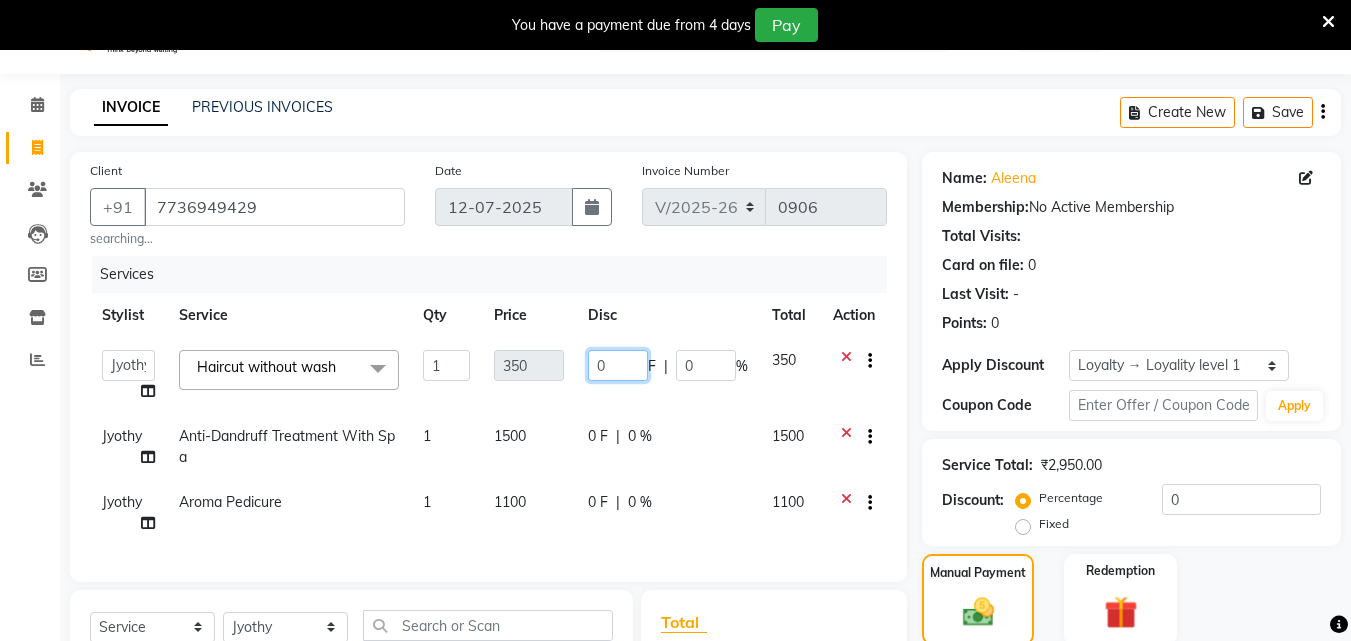 click on "0" 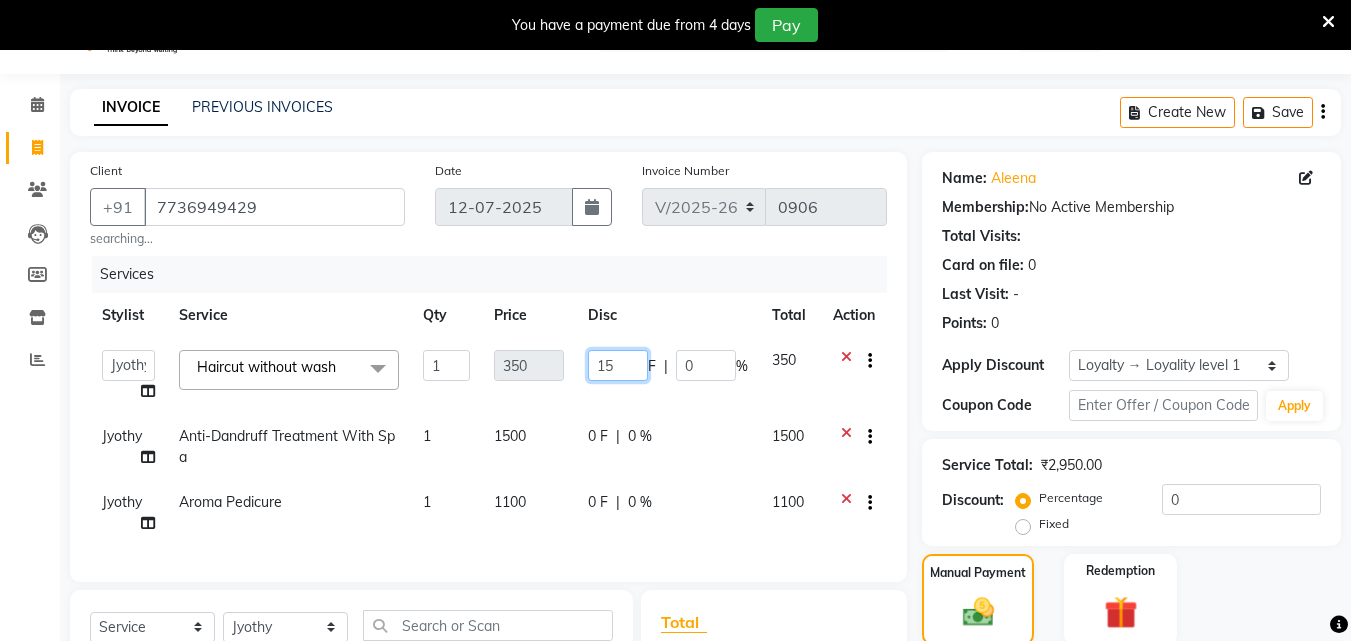 type on "150" 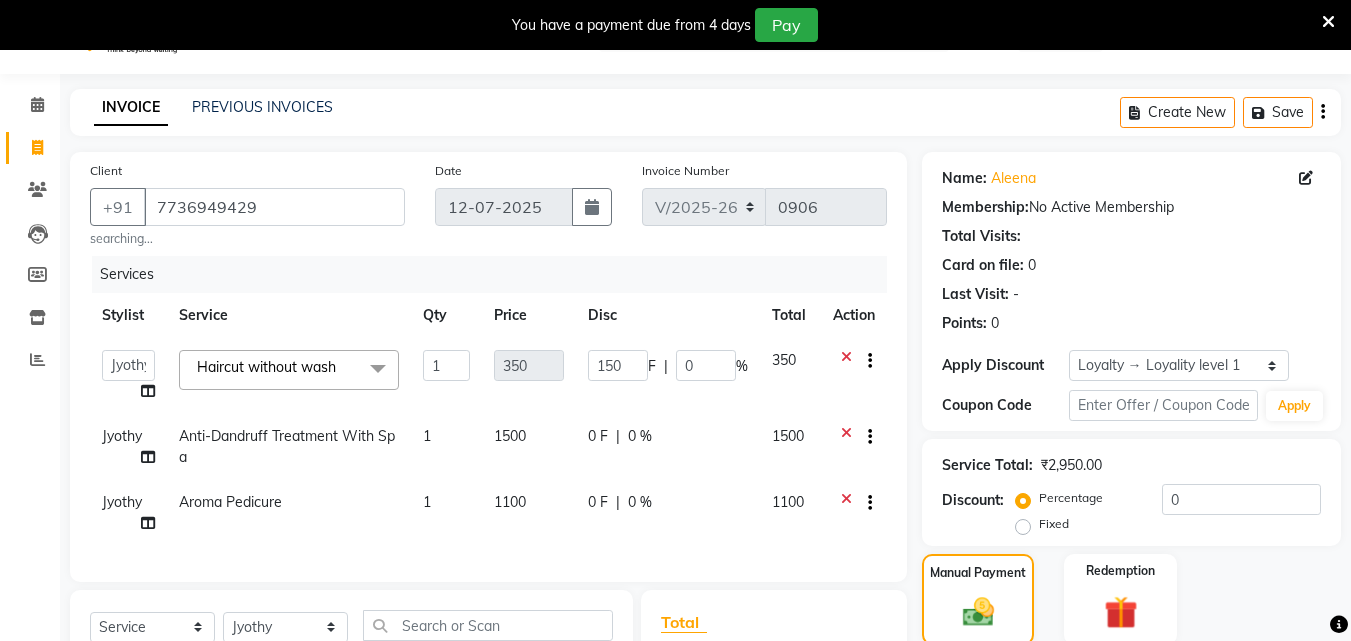 click on "Disc" 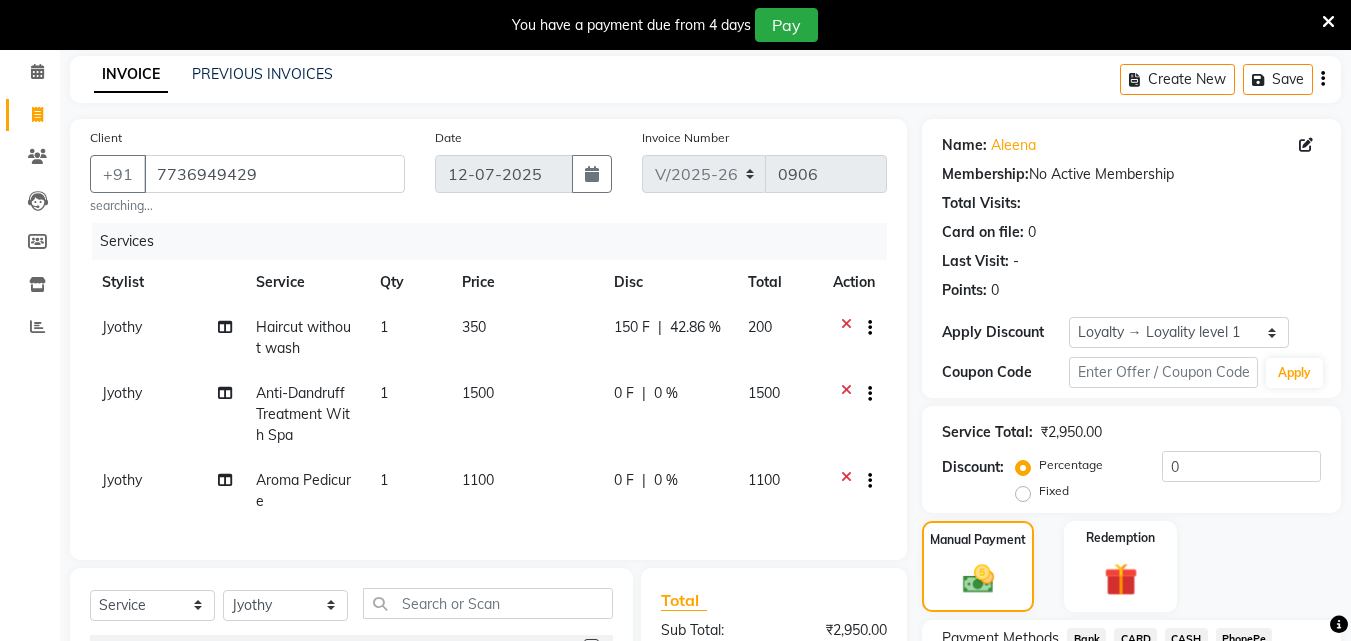 scroll, scrollTop: 348, scrollLeft: 0, axis: vertical 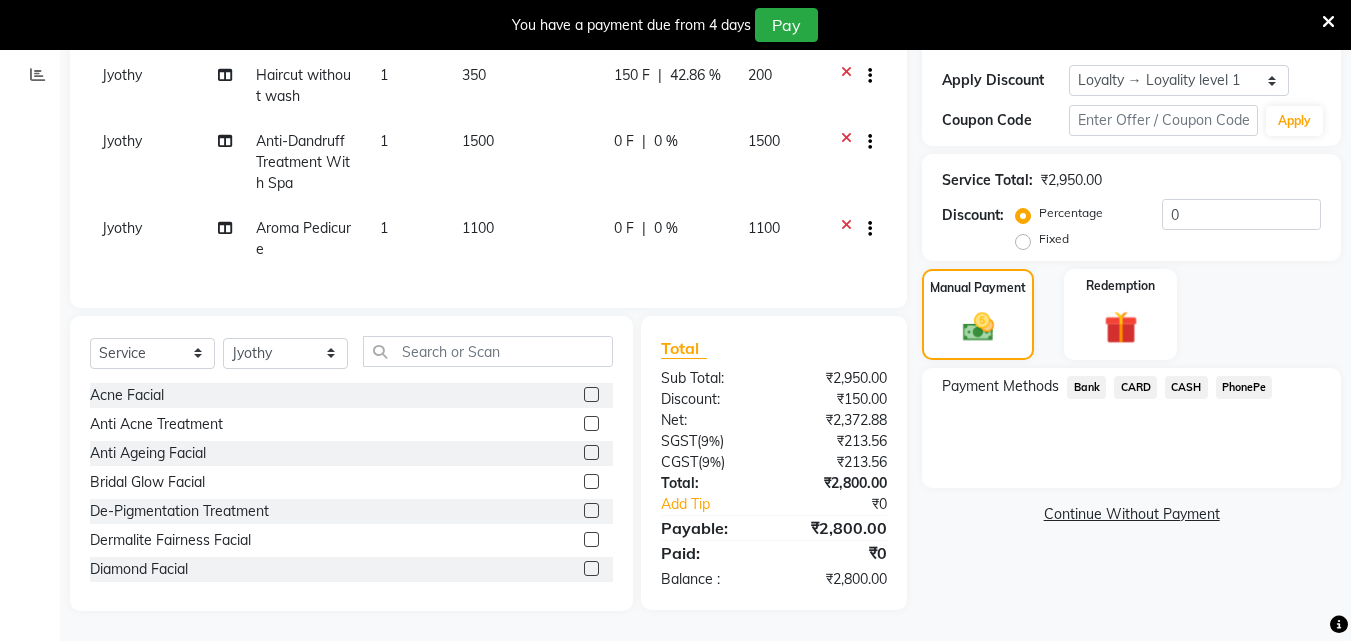 click on "PhonePe" 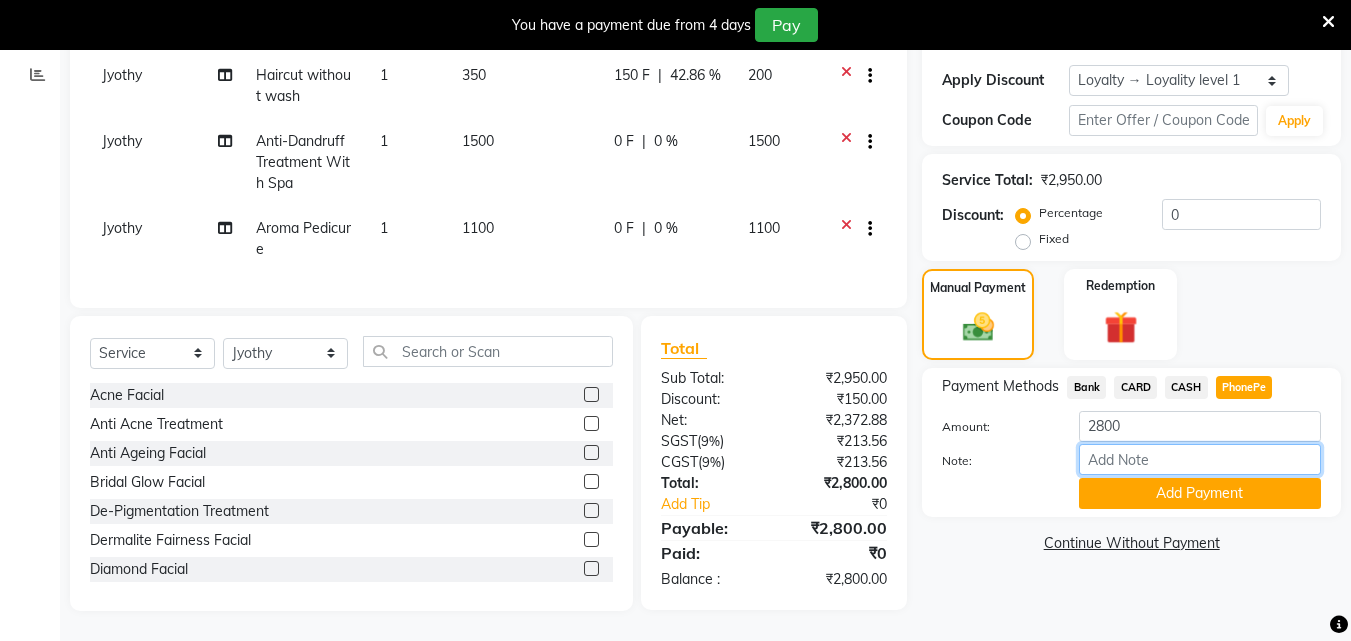 click on "Note:" at bounding box center [1200, 459] 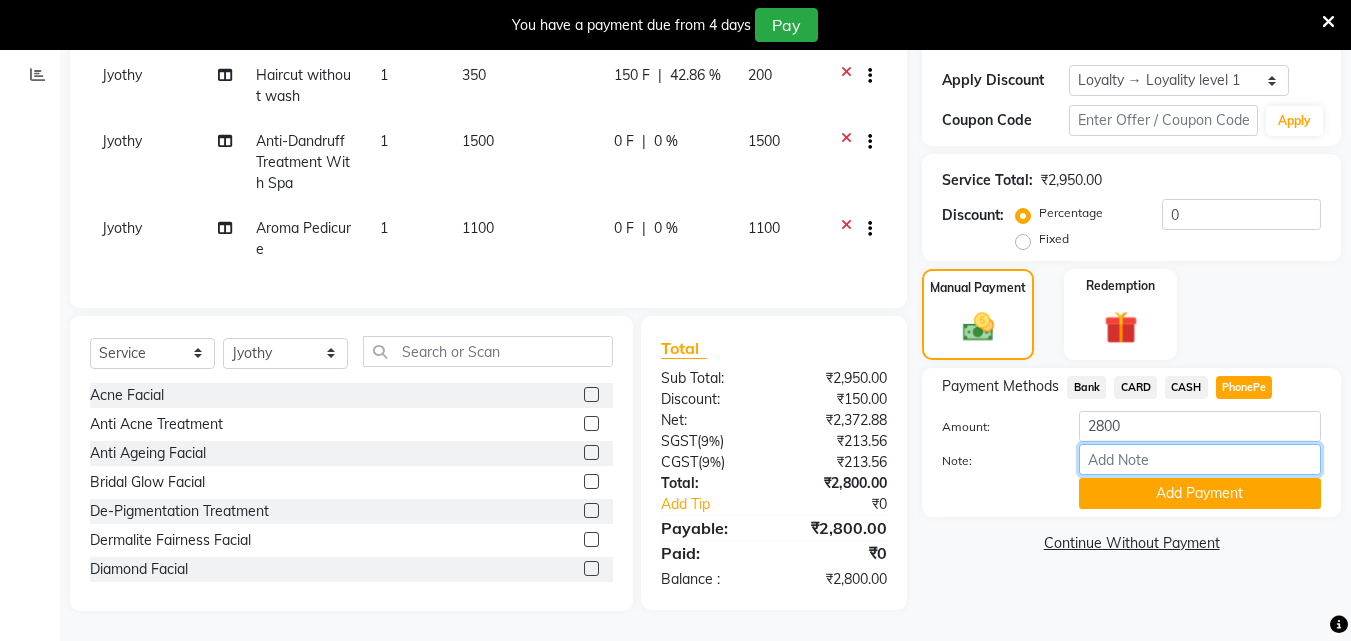type on "soumya" 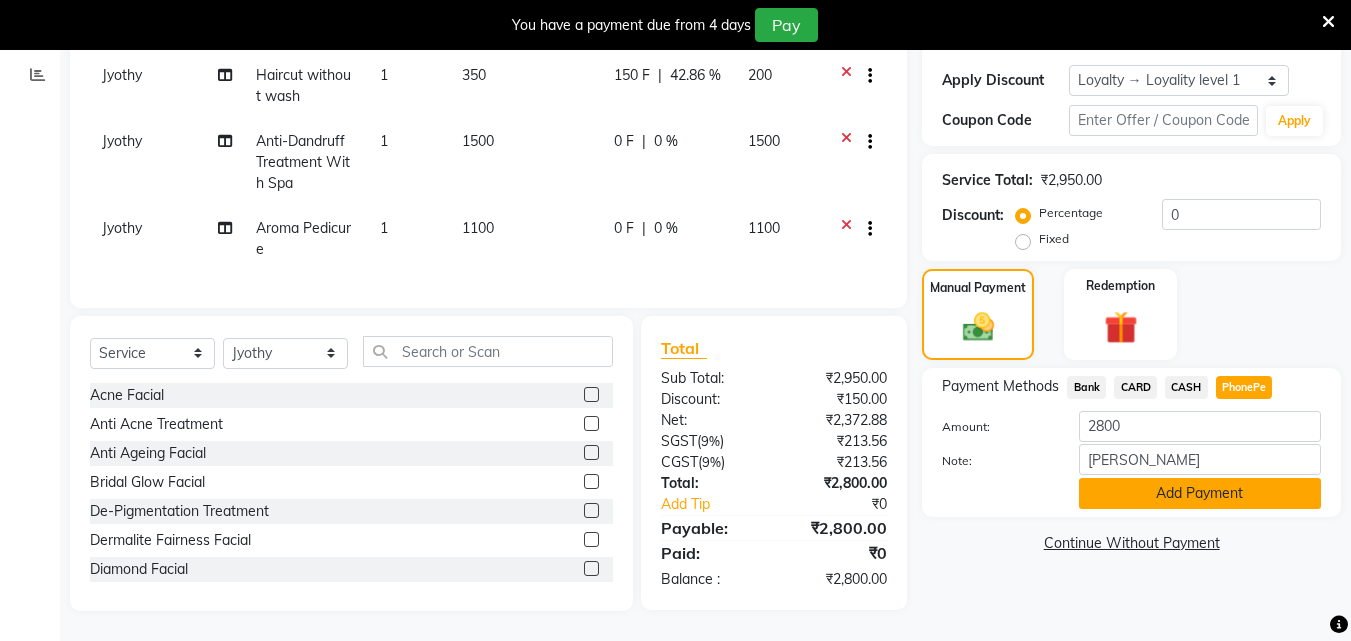 click on "Add Payment" 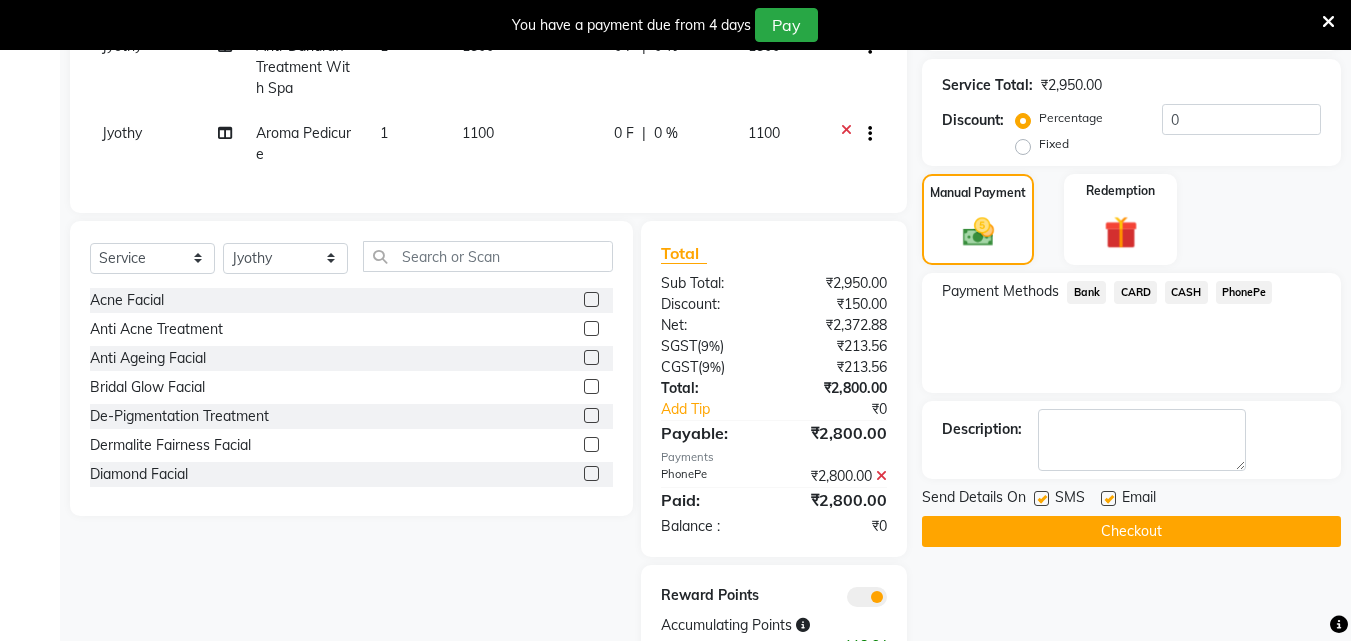 scroll, scrollTop: 509, scrollLeft: 0, axis: vertical 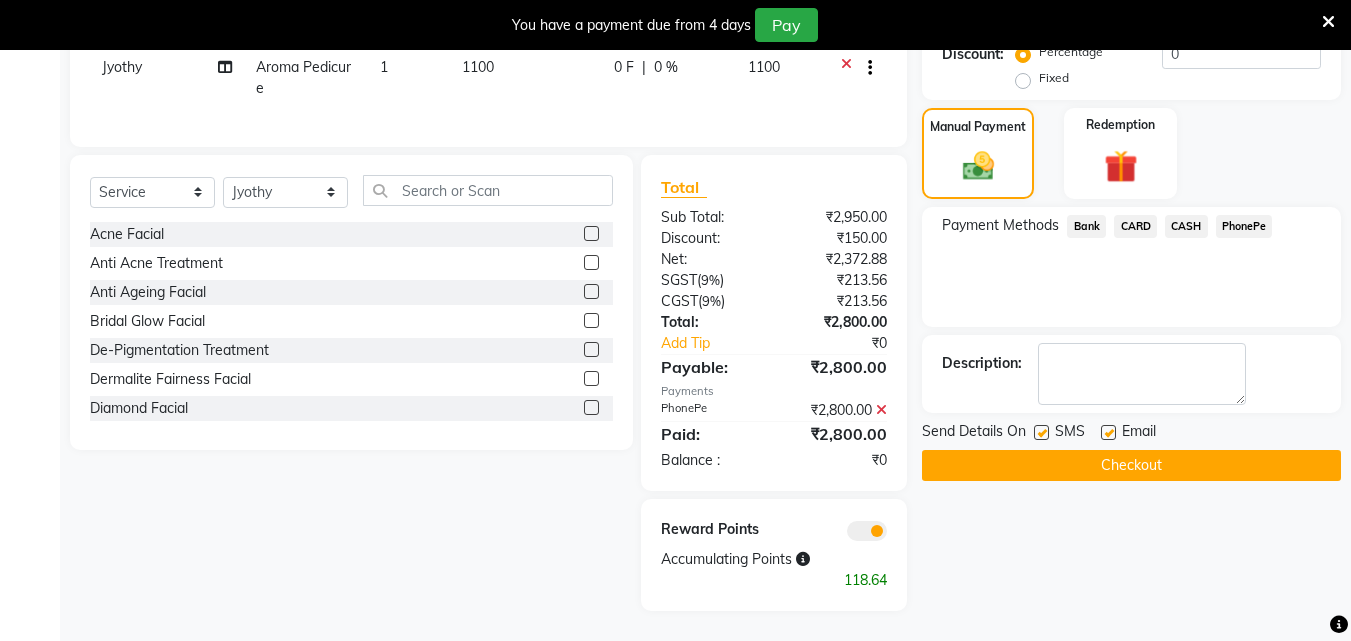 click on "Checkout" 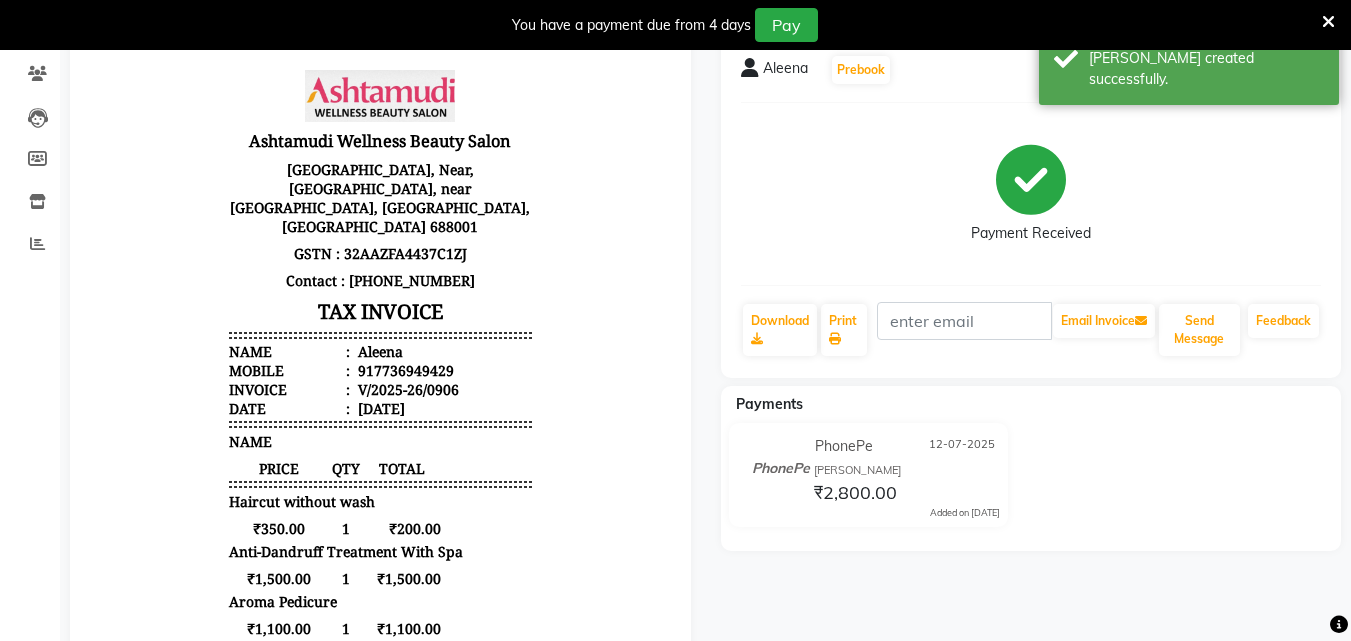 scroll, scrollTop: 109, scrollLeft: 0, axis: vertical 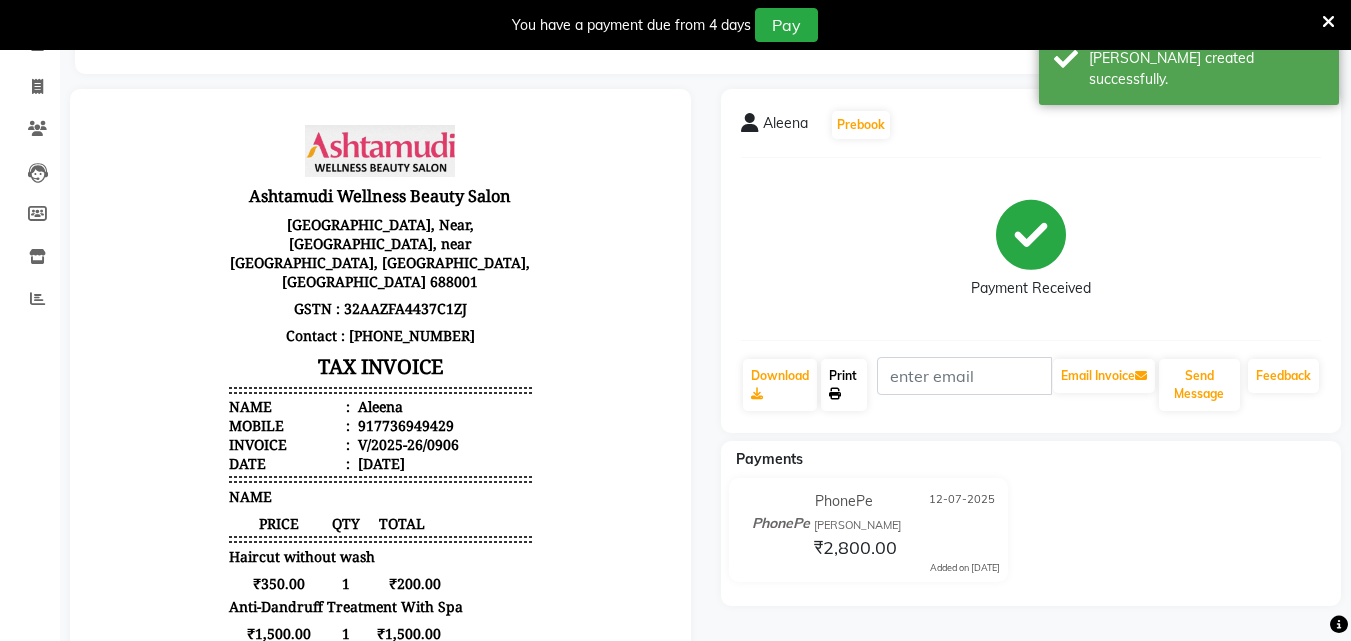 click on "Print" 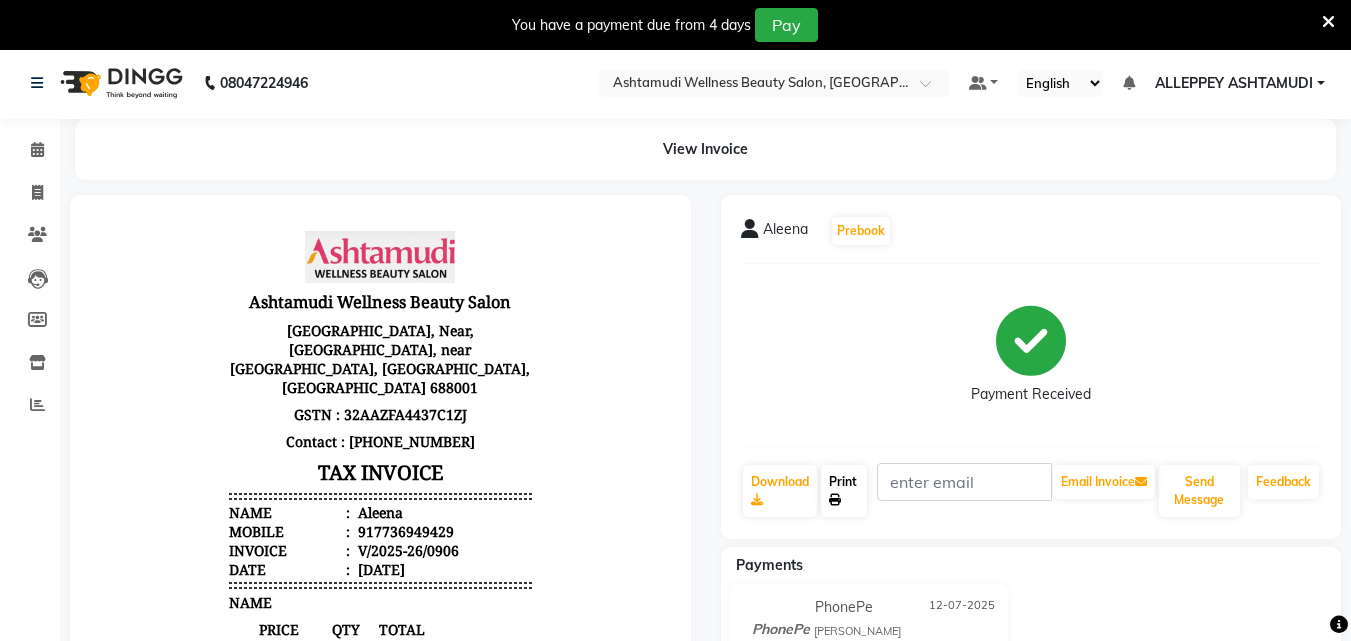 scroll, scrollTop: 0, scrollLeft: 0, axis: both 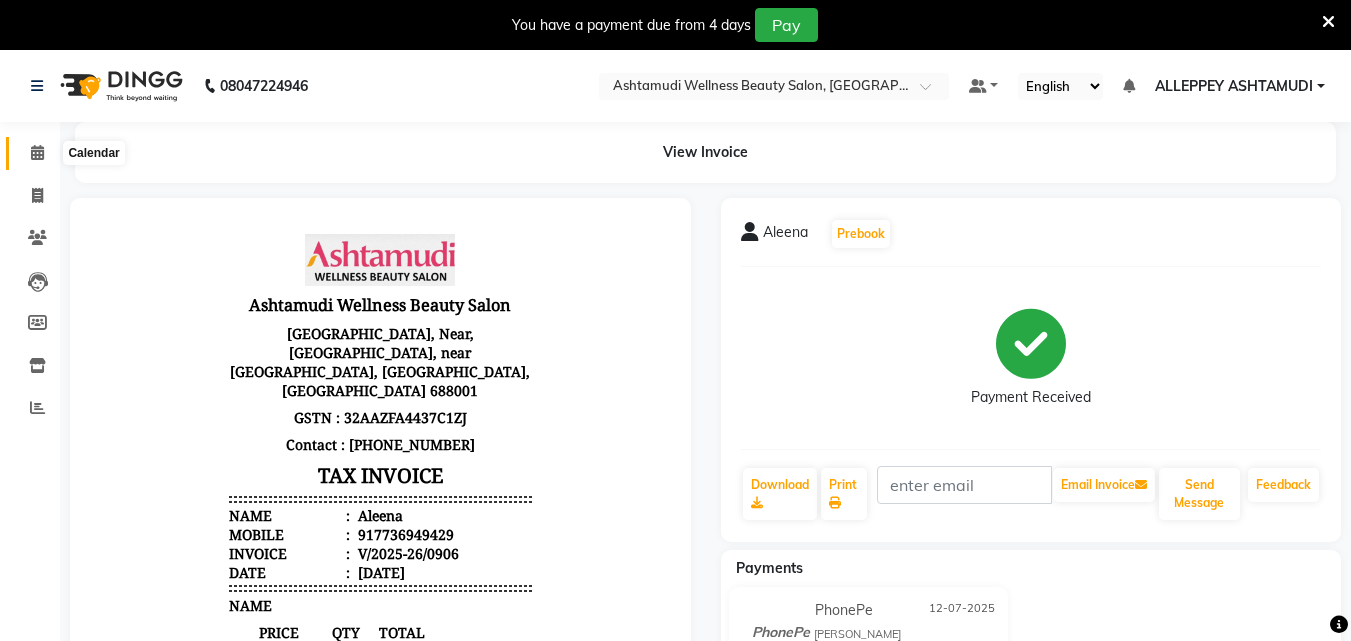click 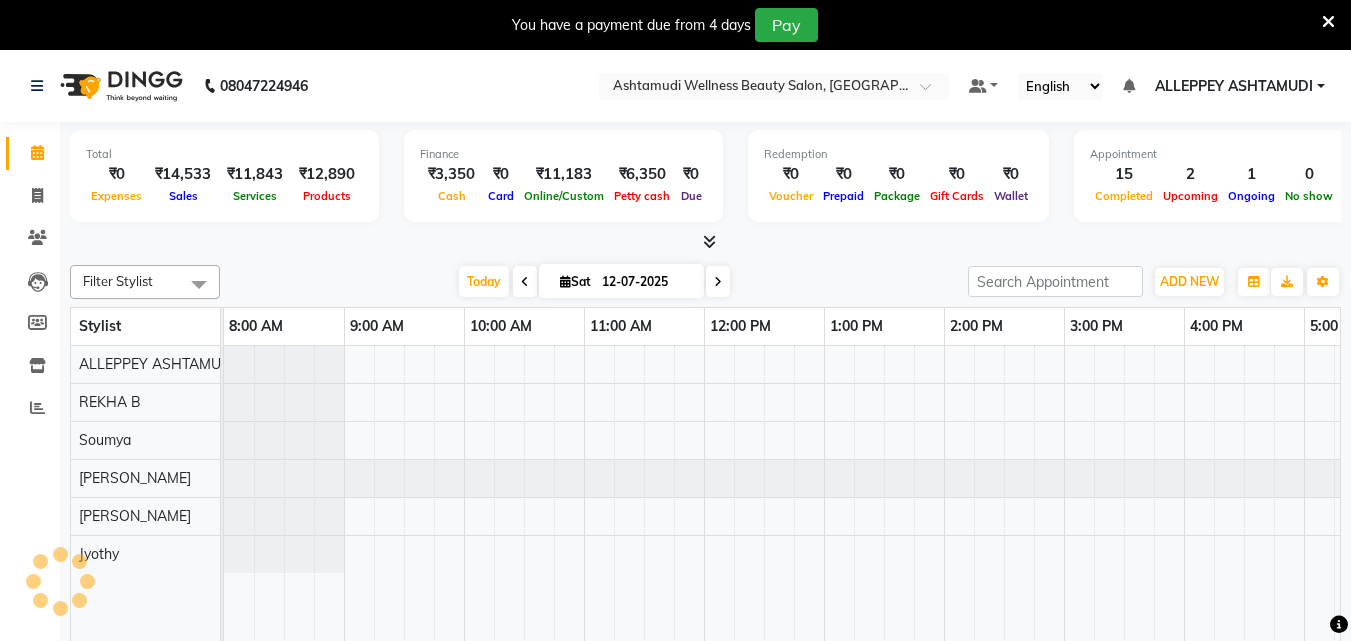 scroll, scrollTop: 0, scrollLeft: 0, axis: both 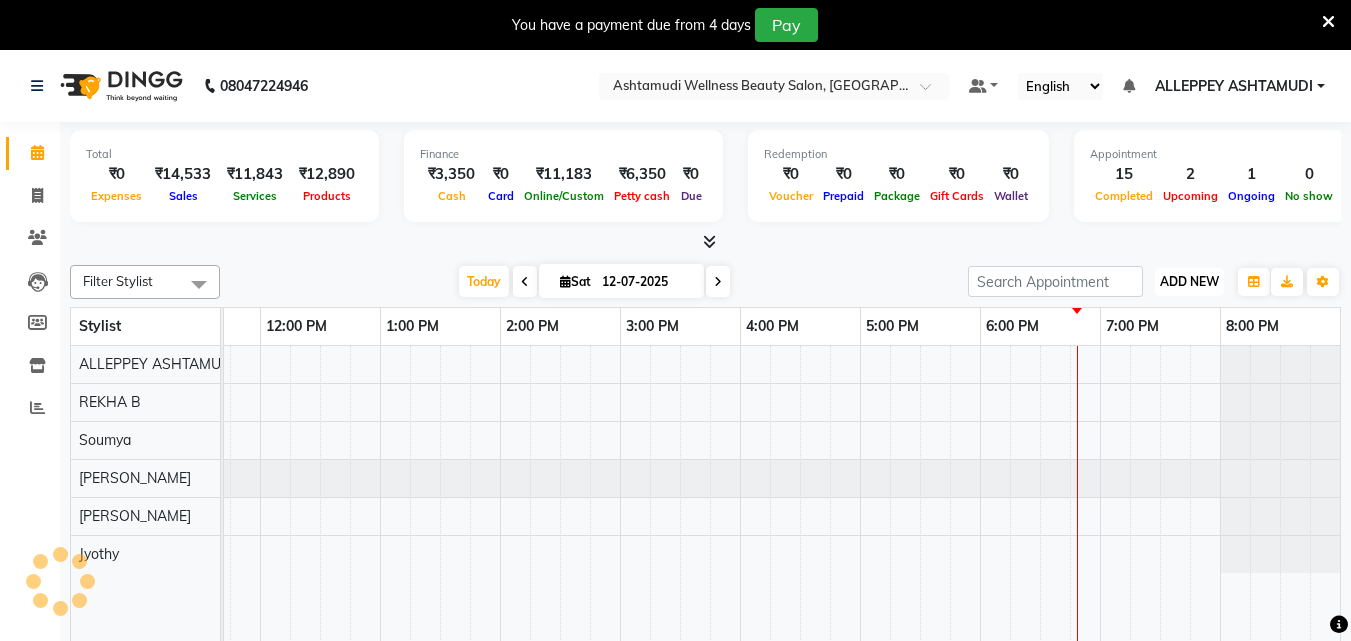 click on "ADD NEW" at bounding box center (1189, 281) 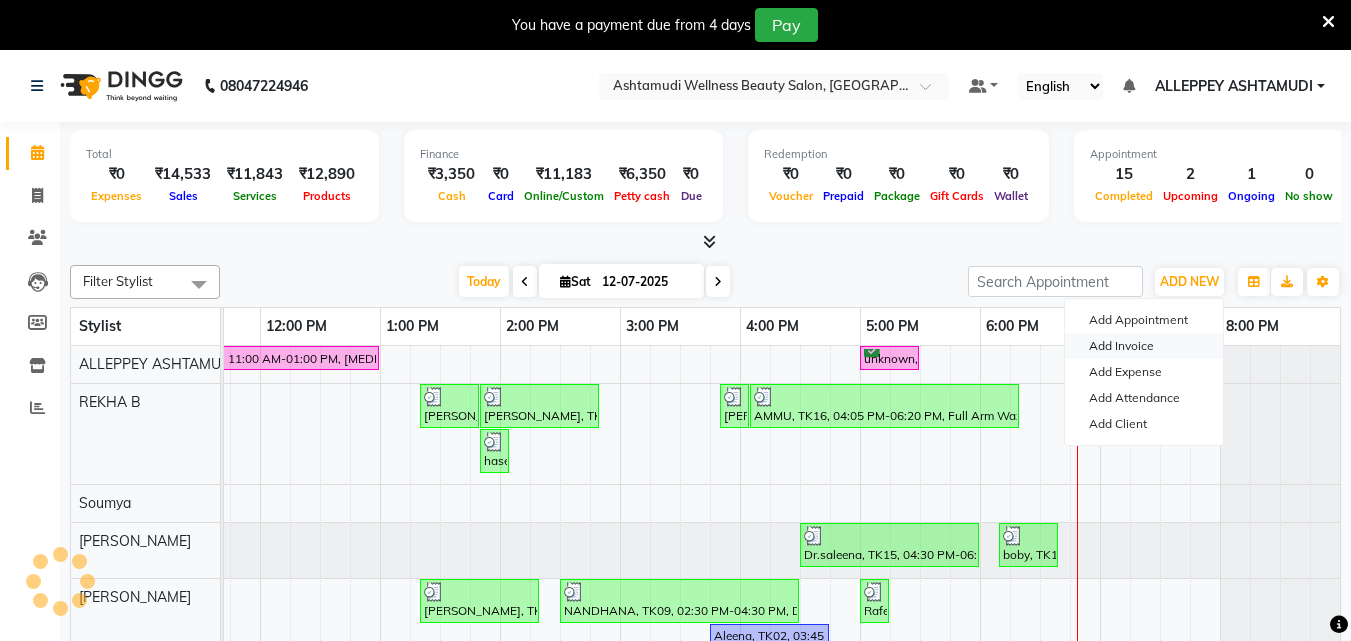 click on "Add Invoice" at bounding box center [1144, 346] 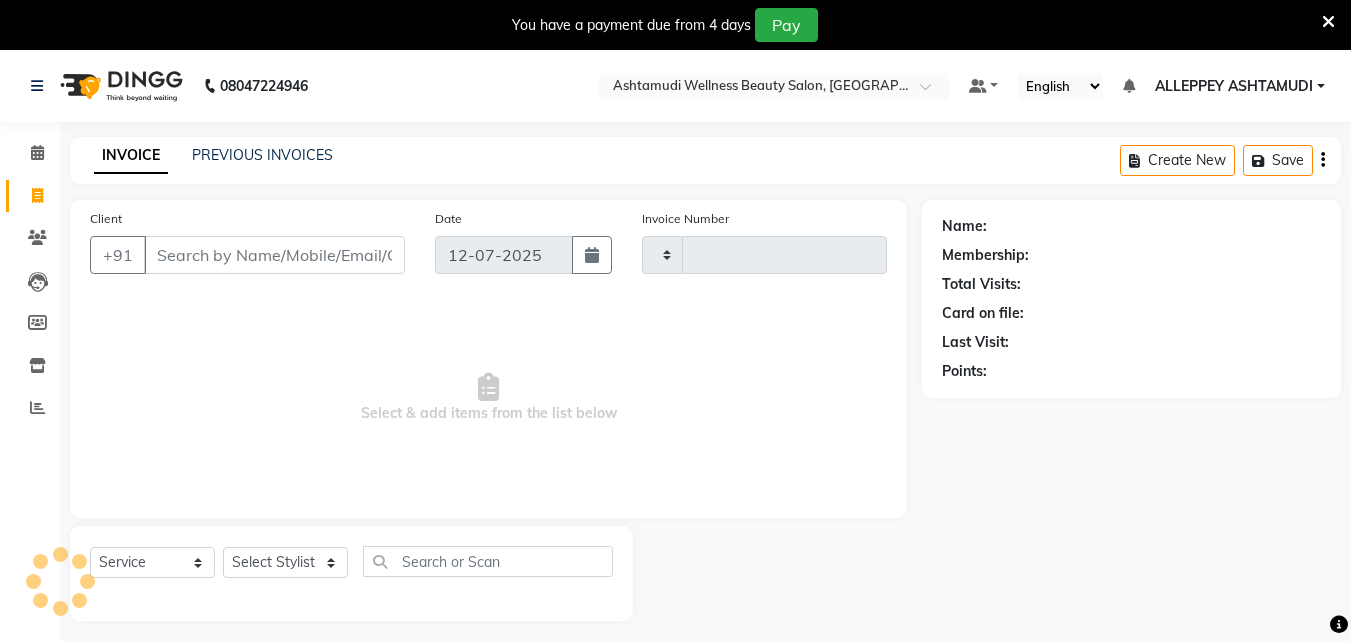type on "0907" 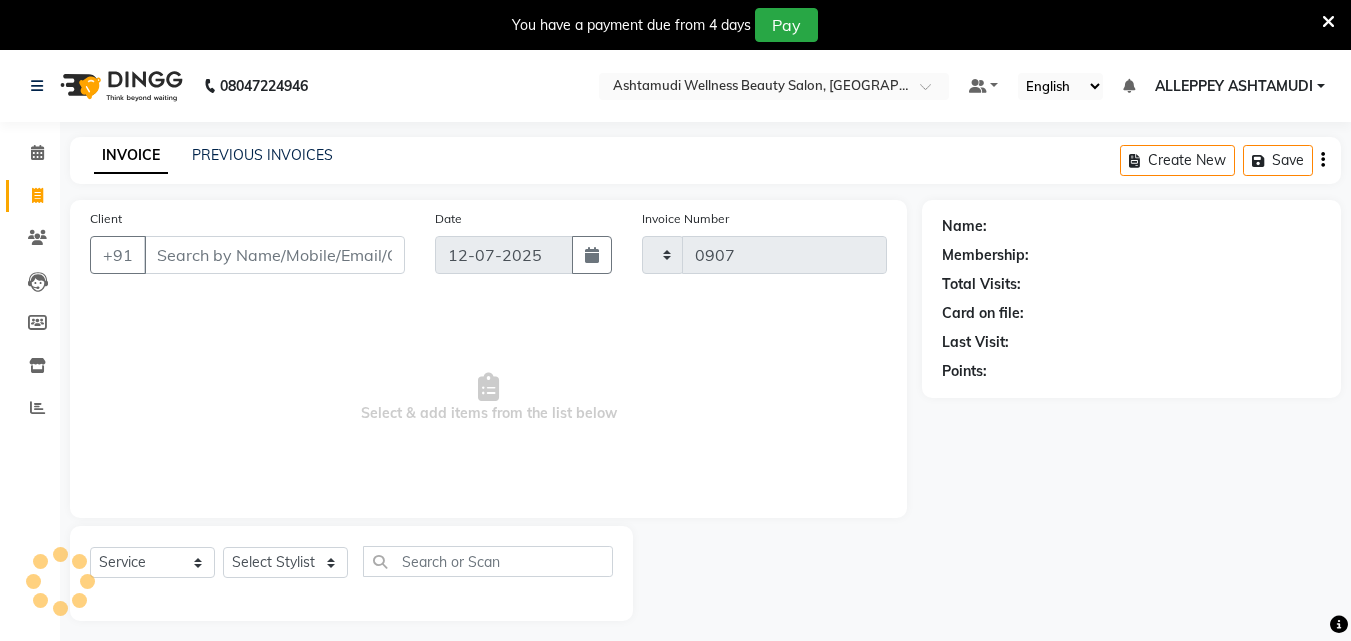 select on "4626" 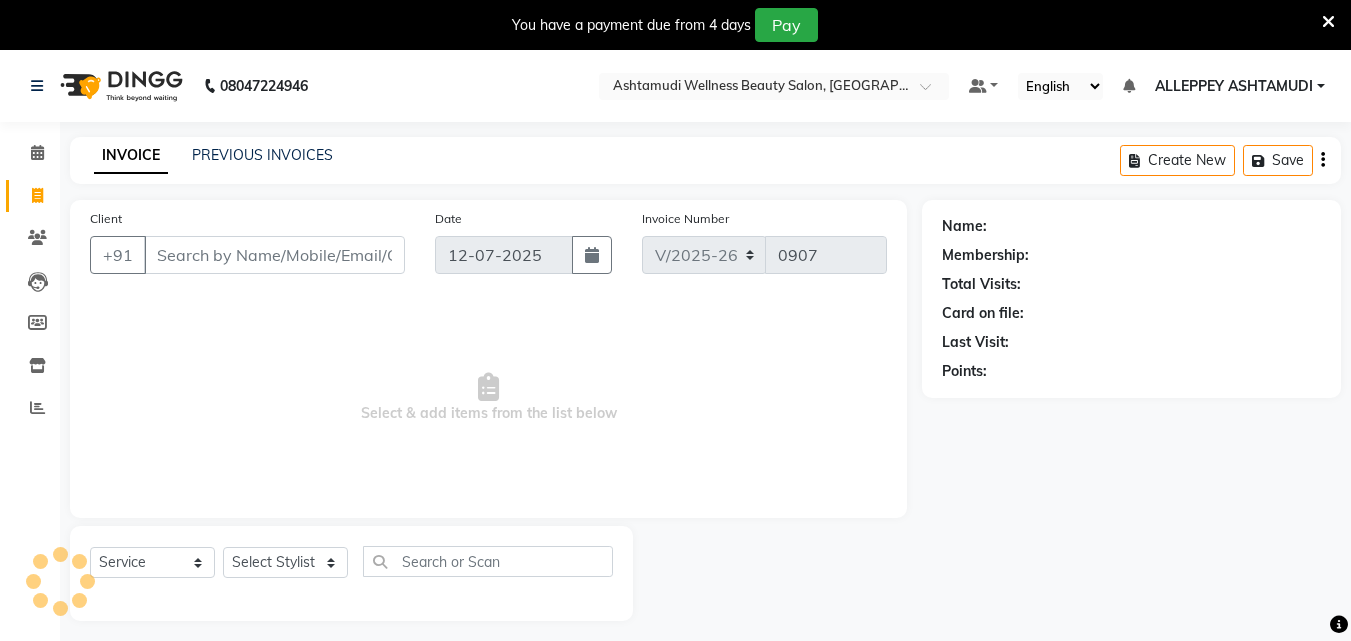 click on "Client" at bounding box center (274, 255) 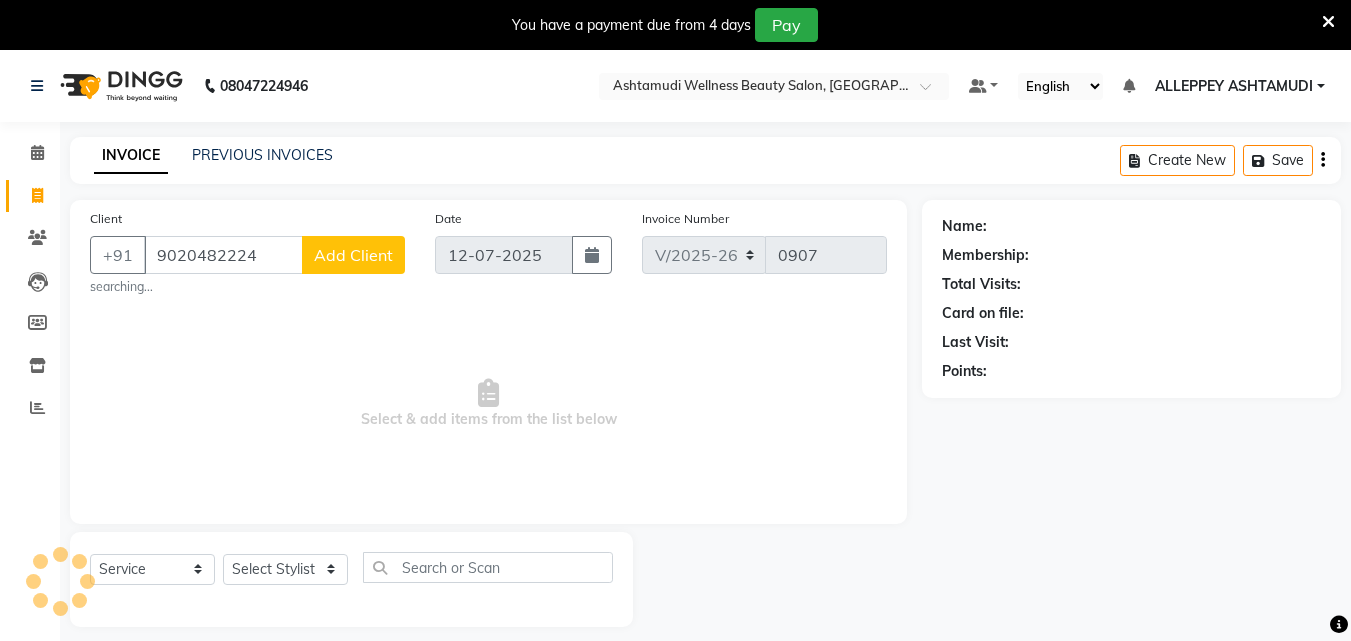 type on "9020482224" 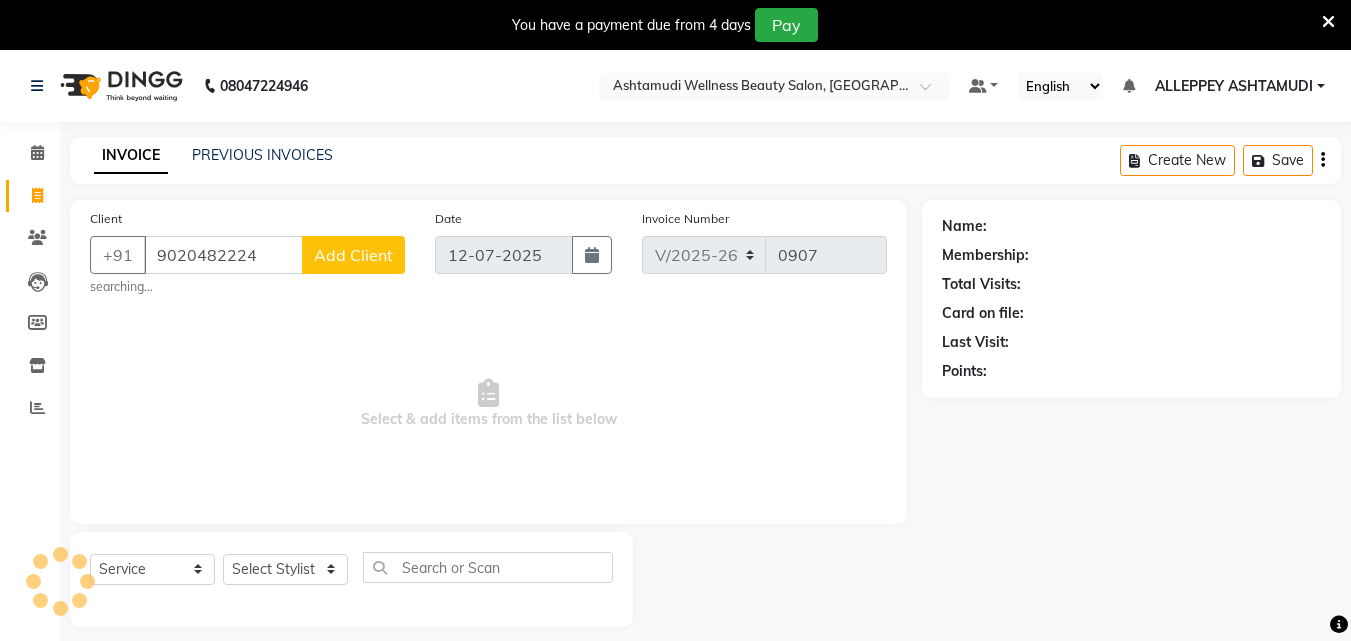 click on "Add Client" 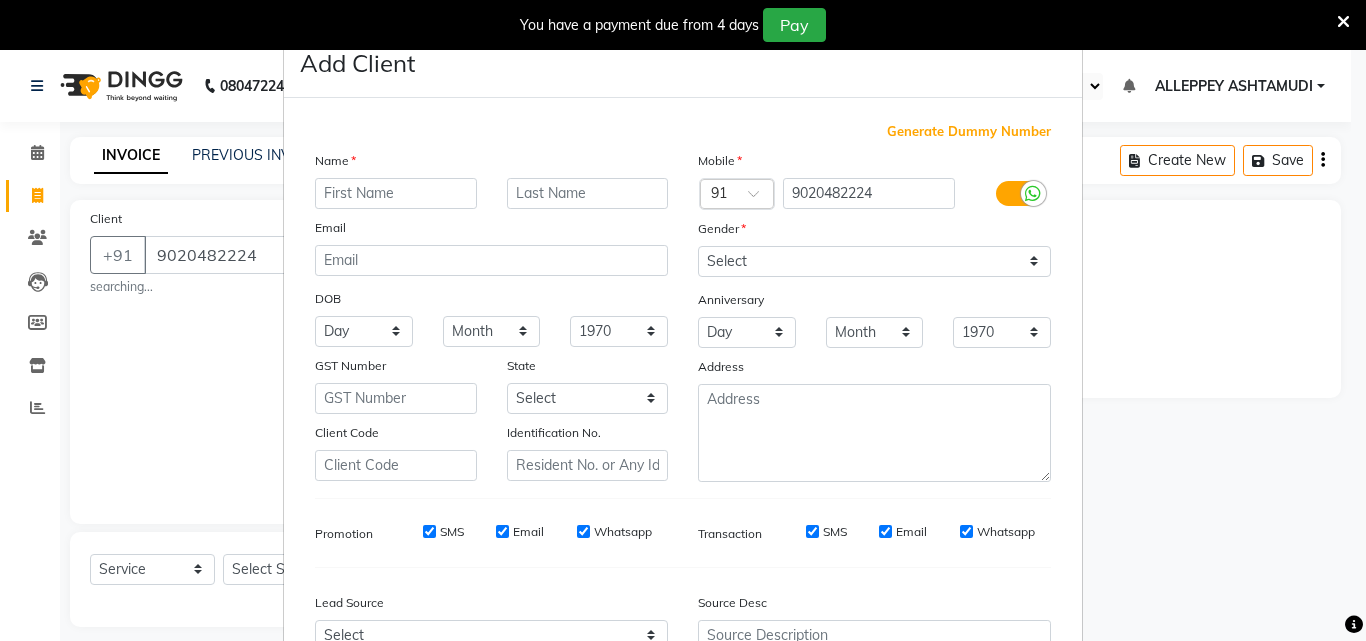 click at bounding box center (396, 193) 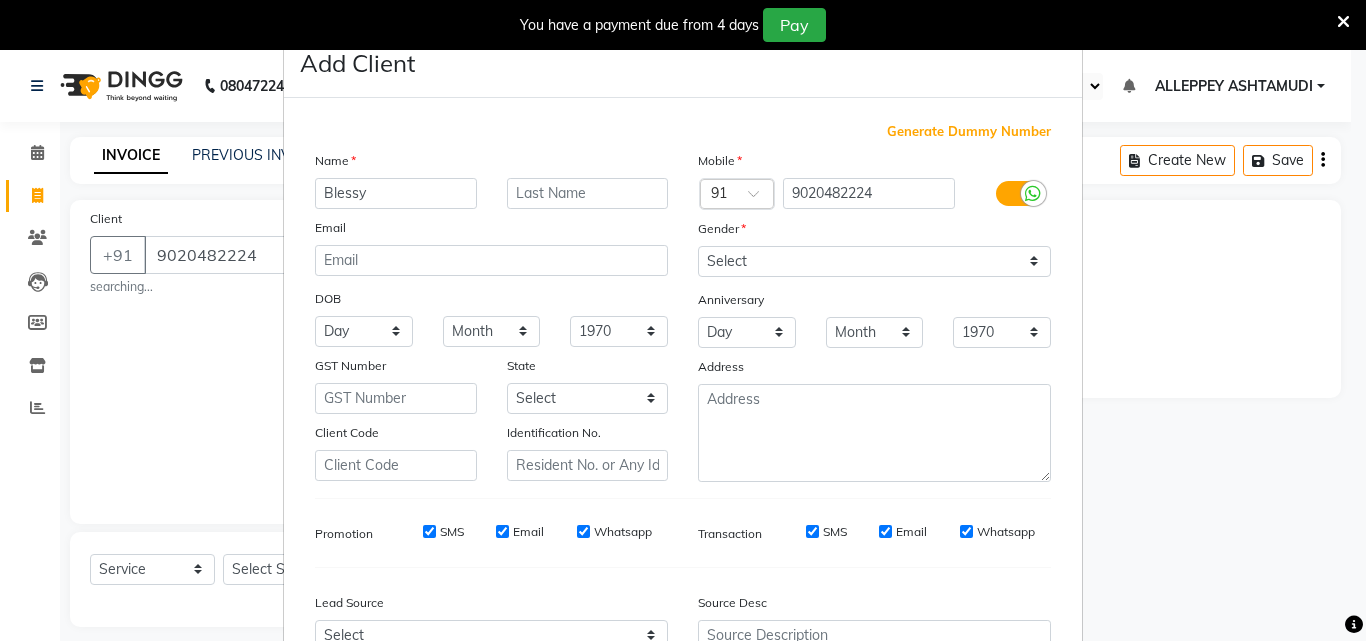 type on "Blessy" 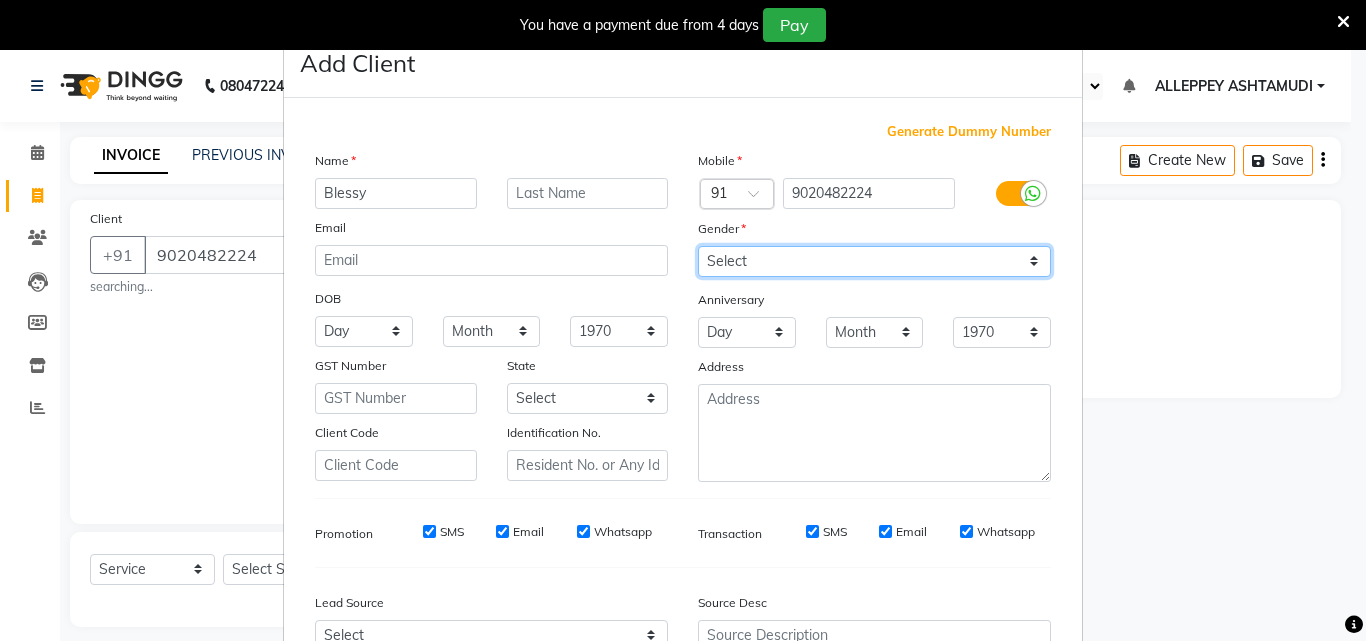 click on "Select Male Female Other Prefer Not To Say" at bounding box center [874, 261] 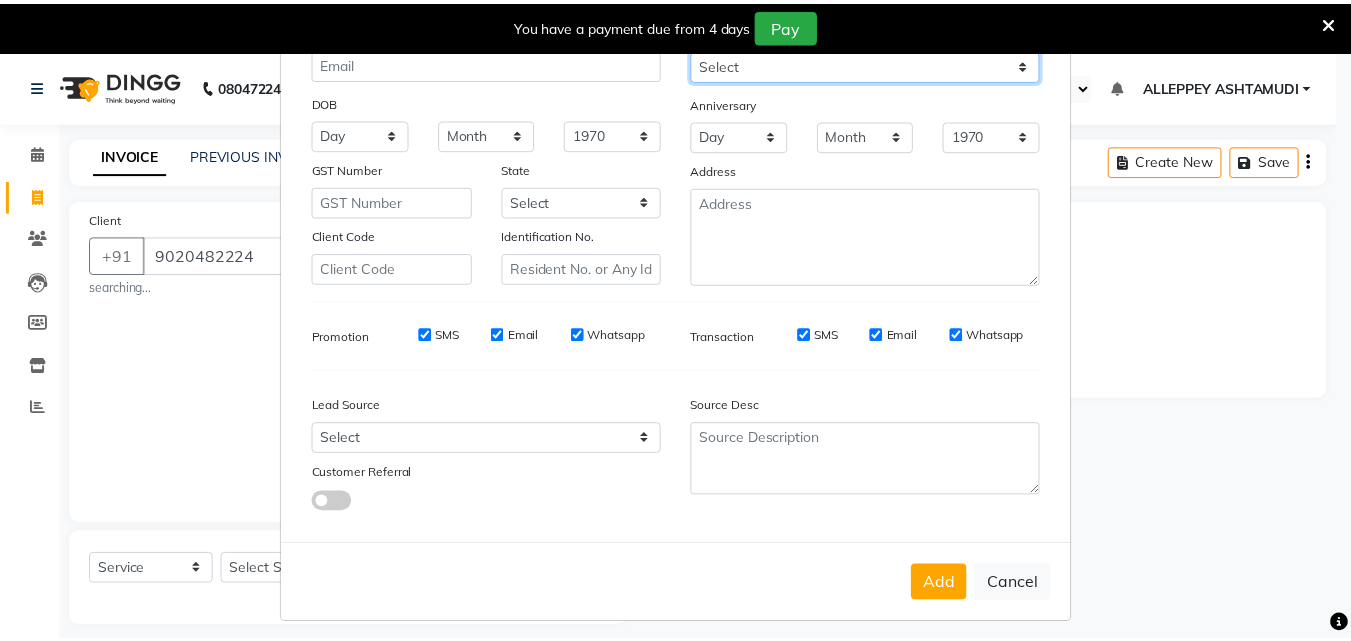scroll, scrollTop: 208, scrollLeft: 0, axis: vertical 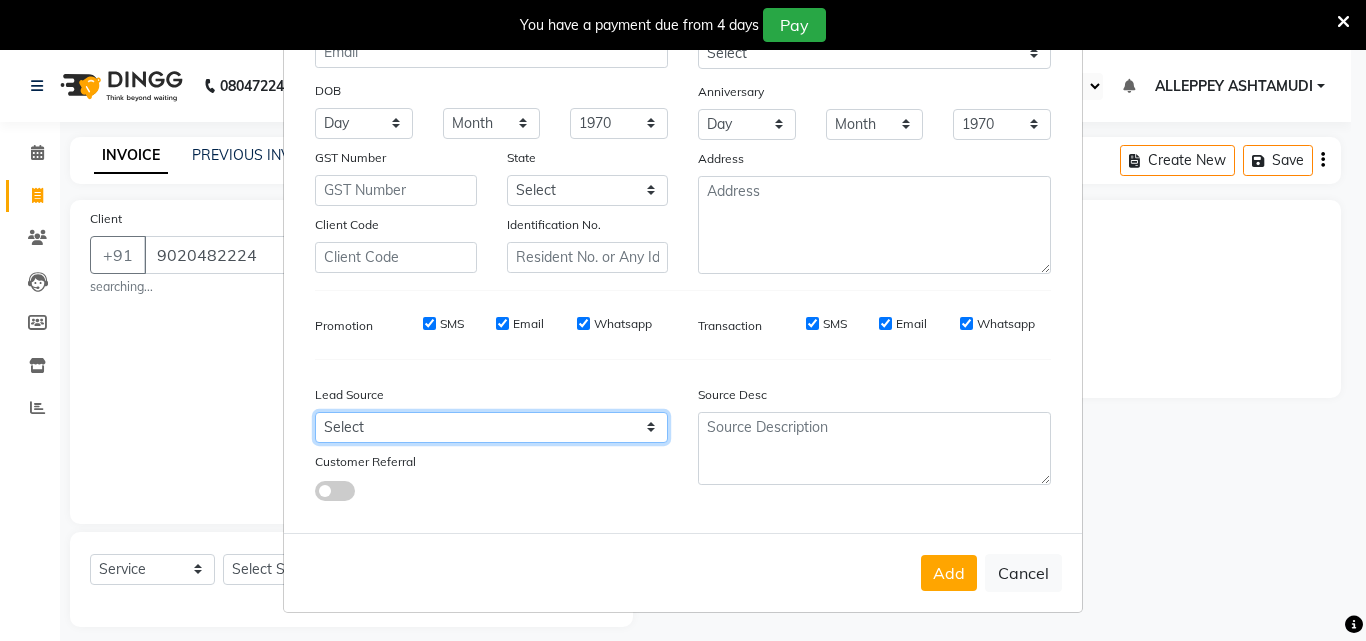 drag, startPoint x: 346, startPoint y: 432, endPoint x: 353, endPoint y: 414, distance: 19.313208 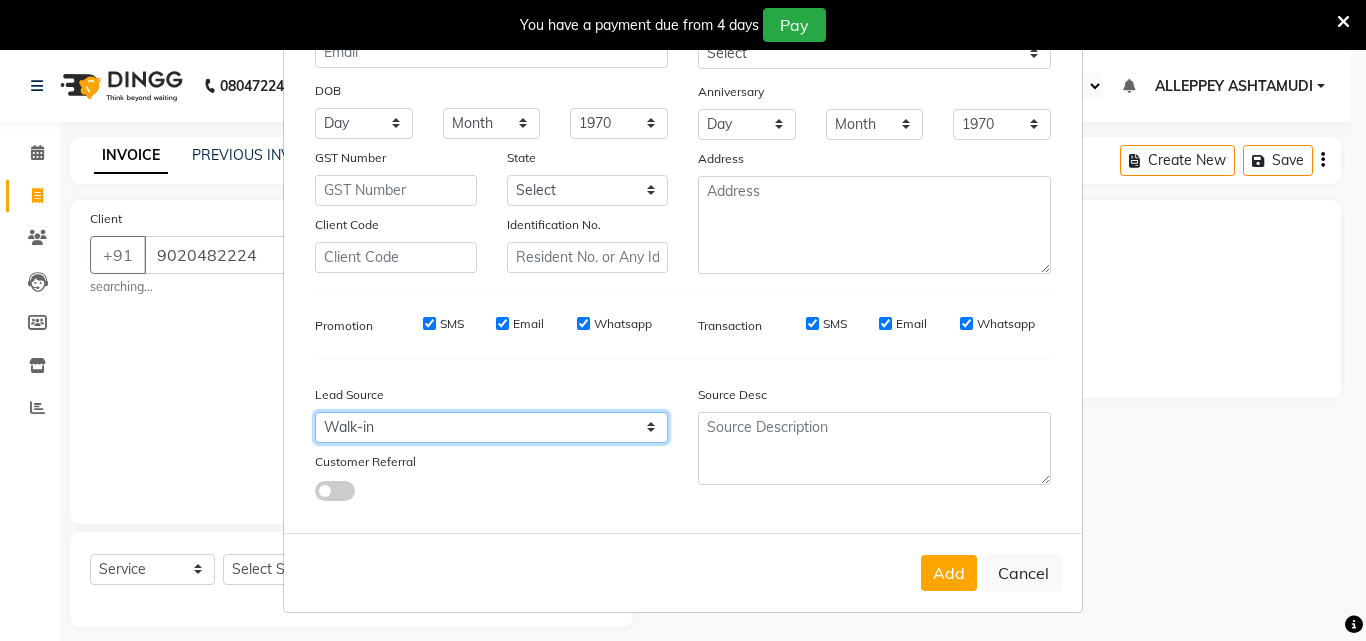 click on "Select Walk-in Referral Internet Friend Word of Mouth Advertisement Facebook JustDial Google Other Instagram  YouTube  WhatsApp" at bounding box center (491, 427) 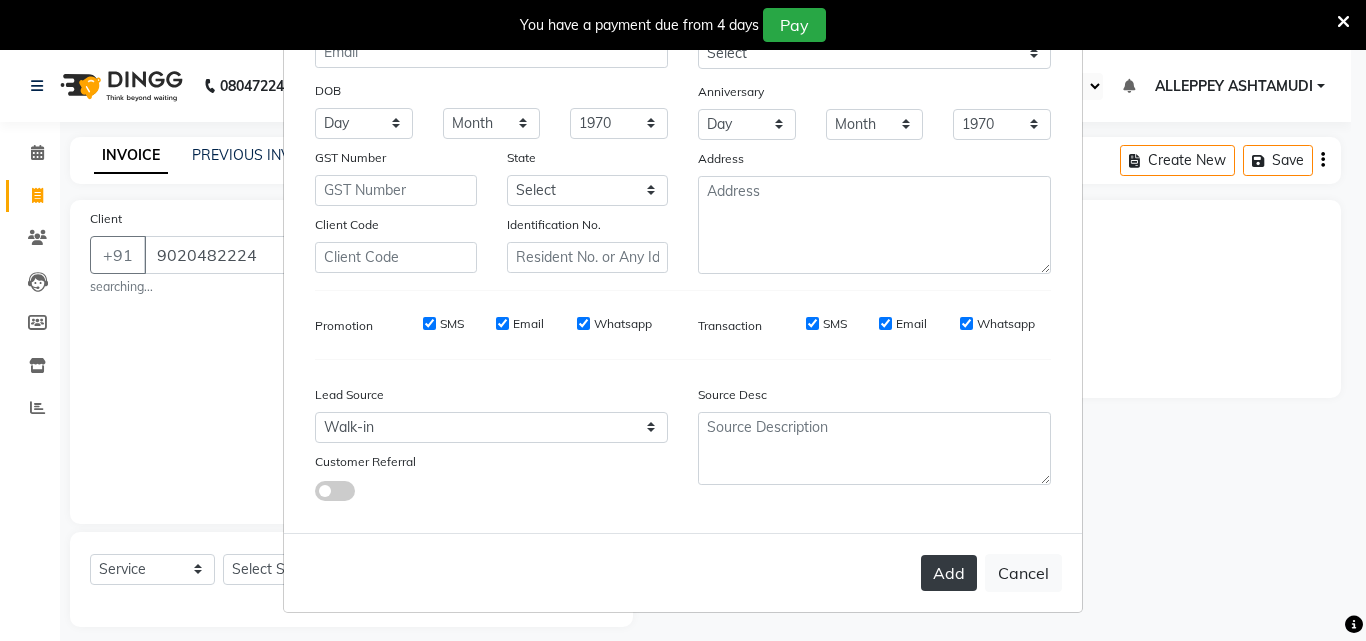 click on "Add" at bounding box center [949, 573] 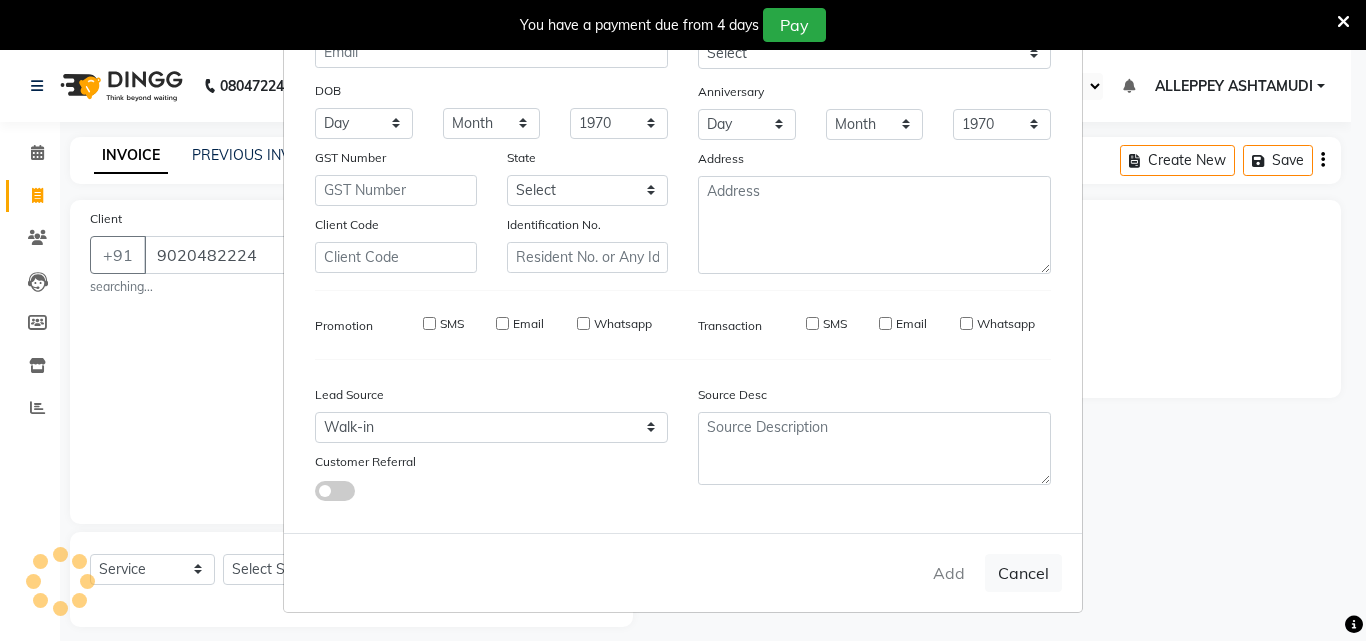 type 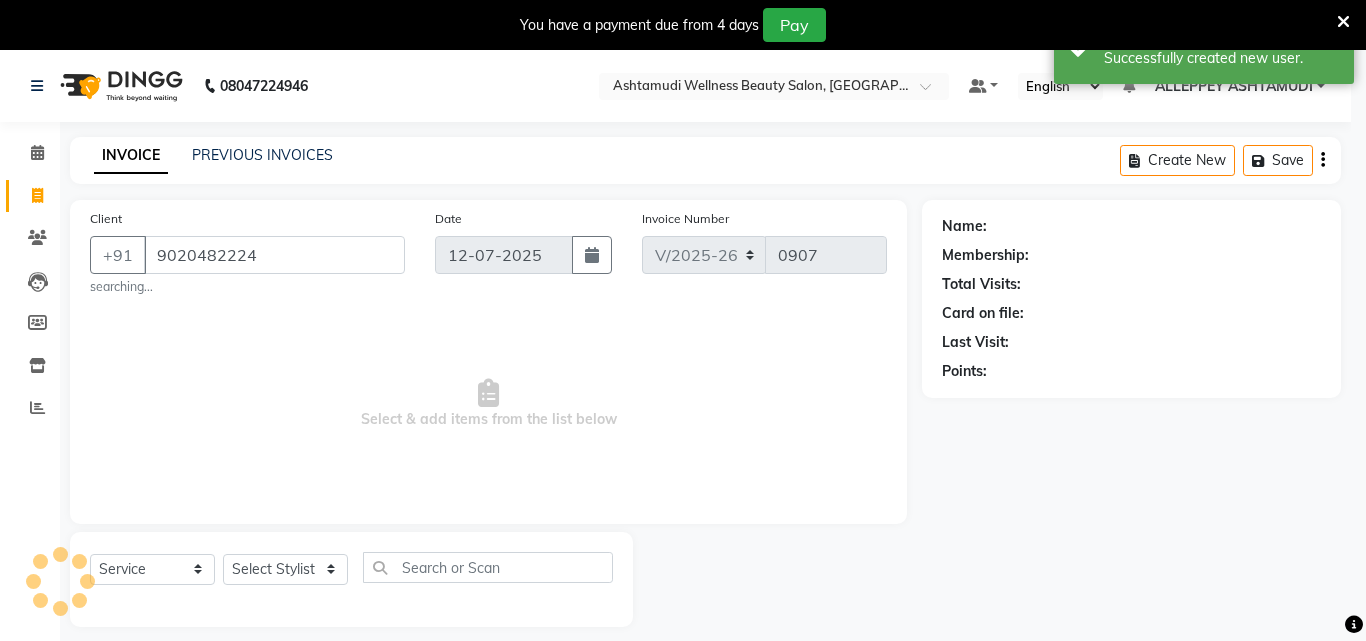 select on "1: Object" 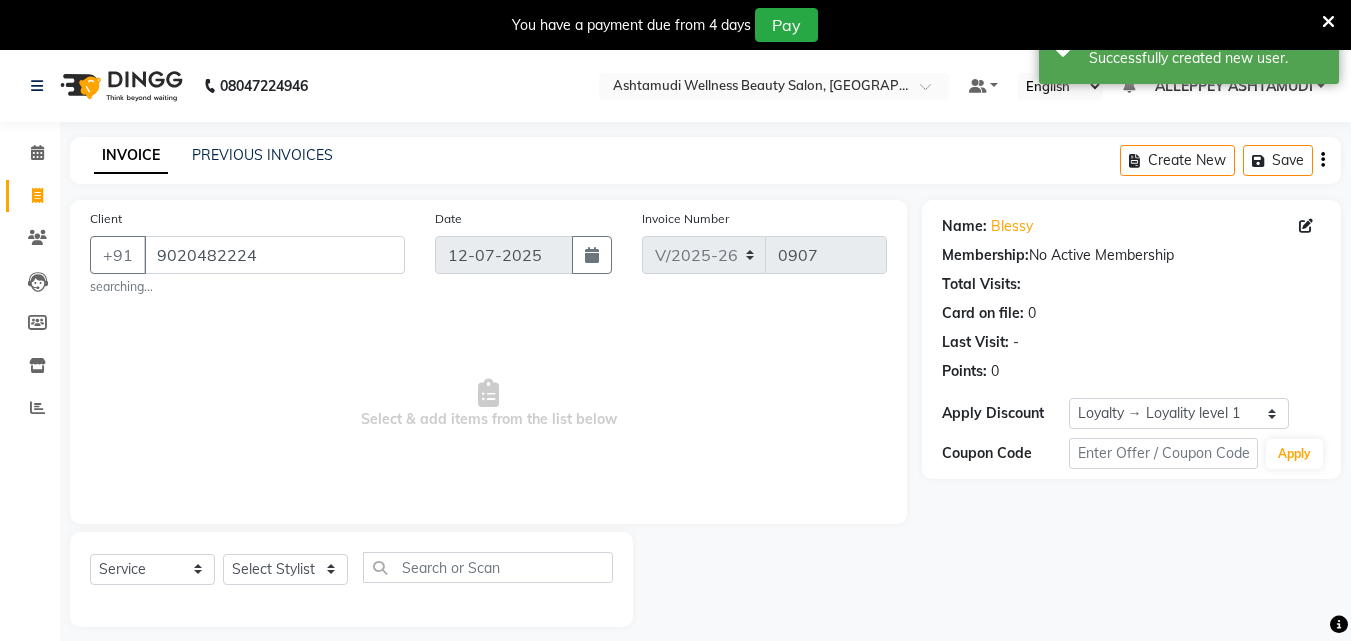 scroll, scrollTop: 50, scrollLeft: 0, axis: vertical 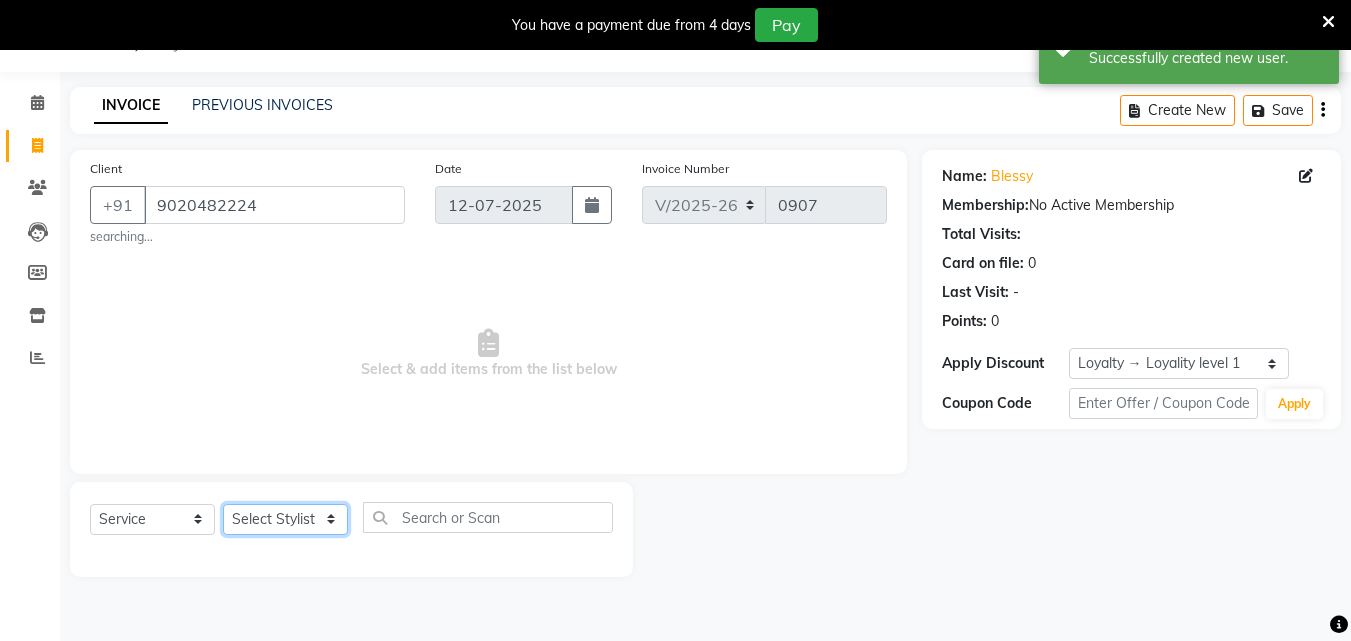 click on "Select Stylist ALLEPPEY ASHTAMUDI Jyothy REKHA B ROSELIN Soumya Sreedevi" 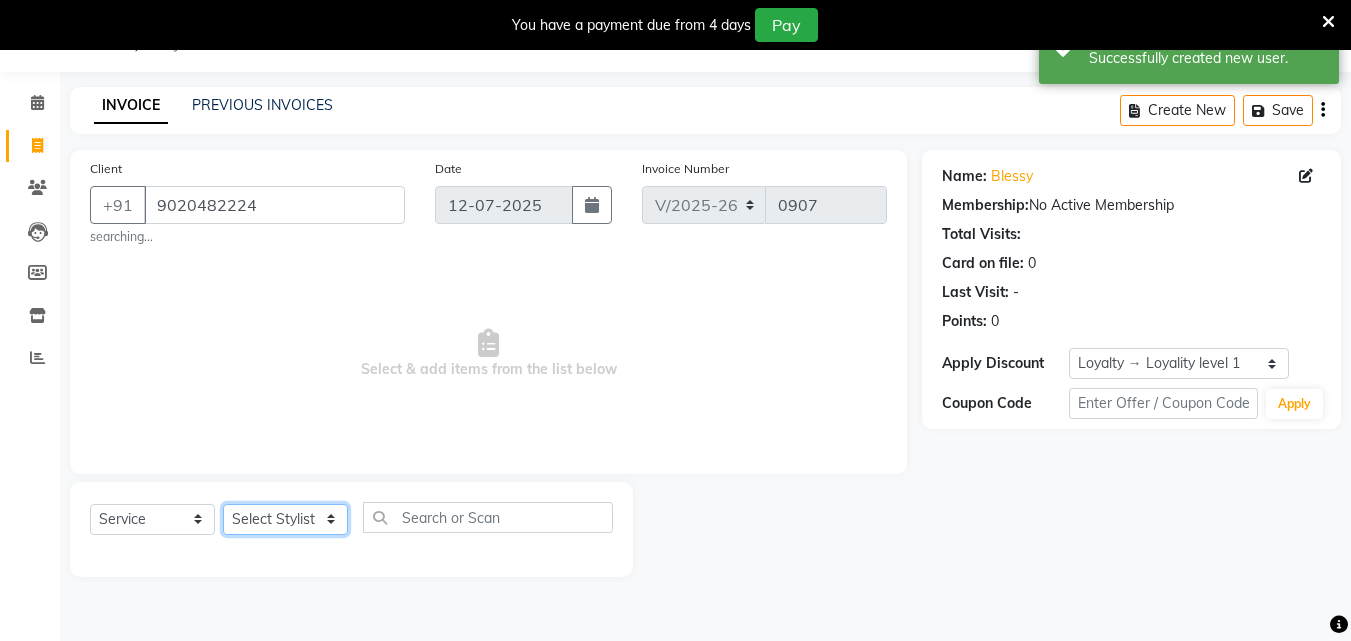 select on "76486" 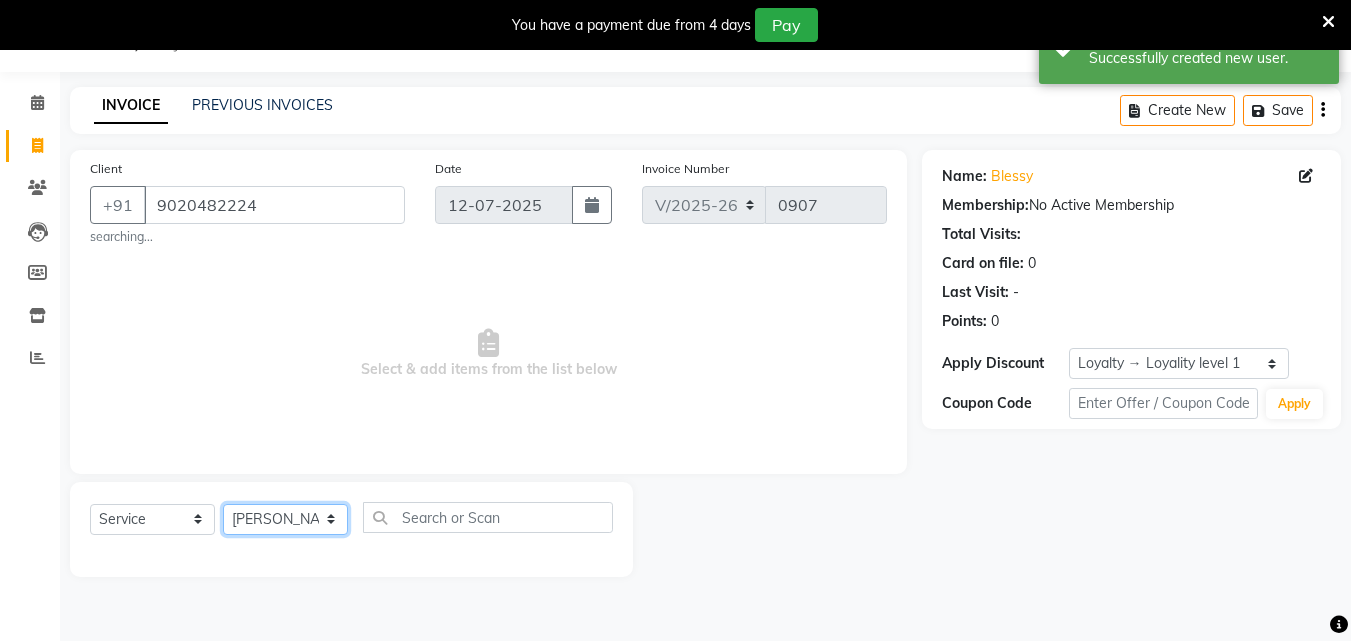 click on "Select Stylist ALLEPPEY ASHTAMUDI Jyothy REKHA B ROSELIN Soumya Sreedevi" 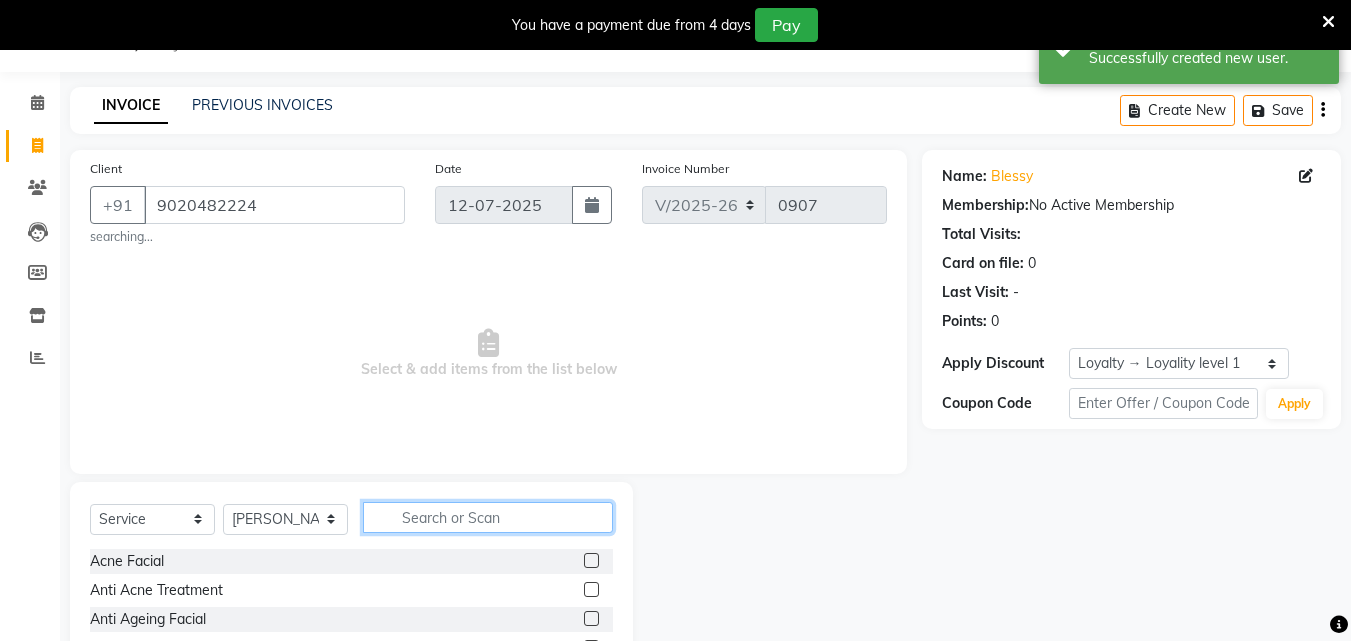 click 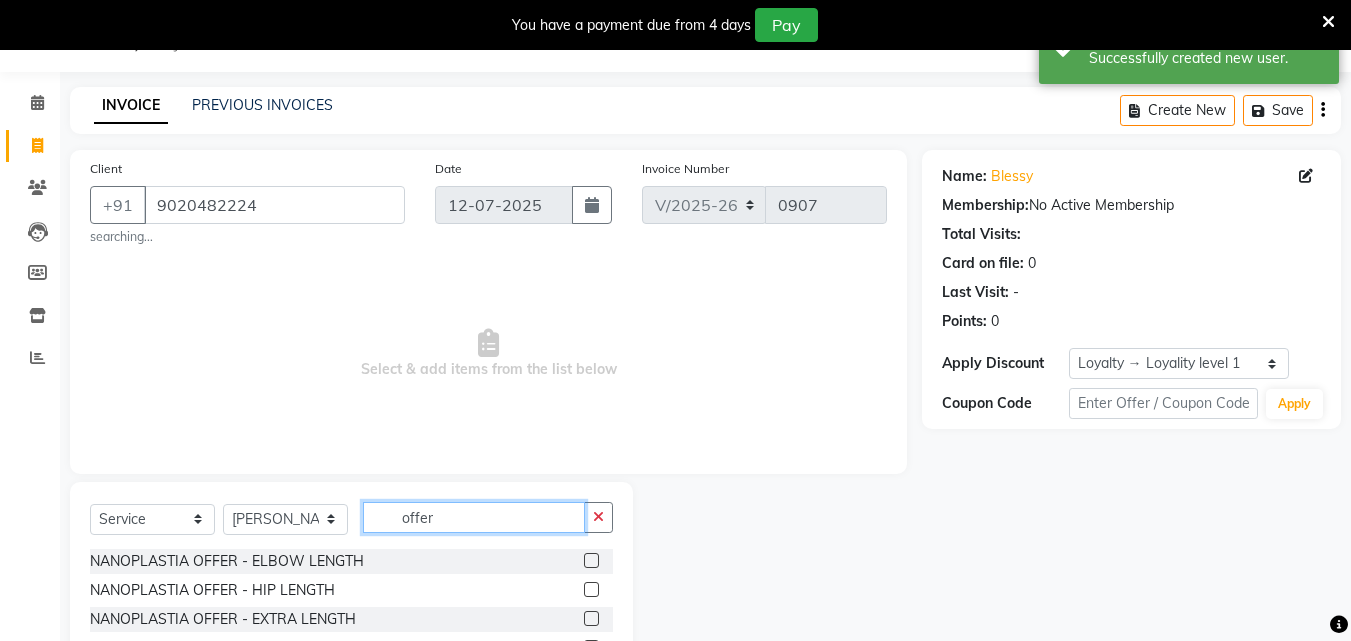 scroll, scrollTop: 61, scrollLeft: 0, axis: vertical 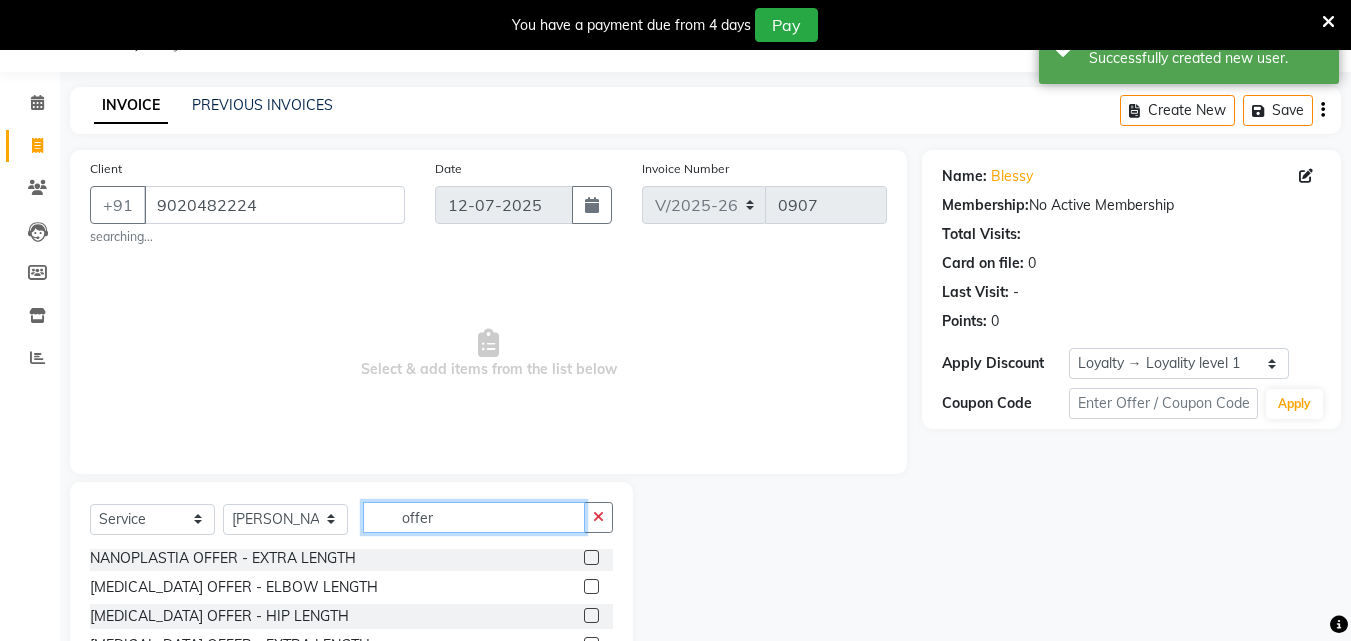 type on "offer" 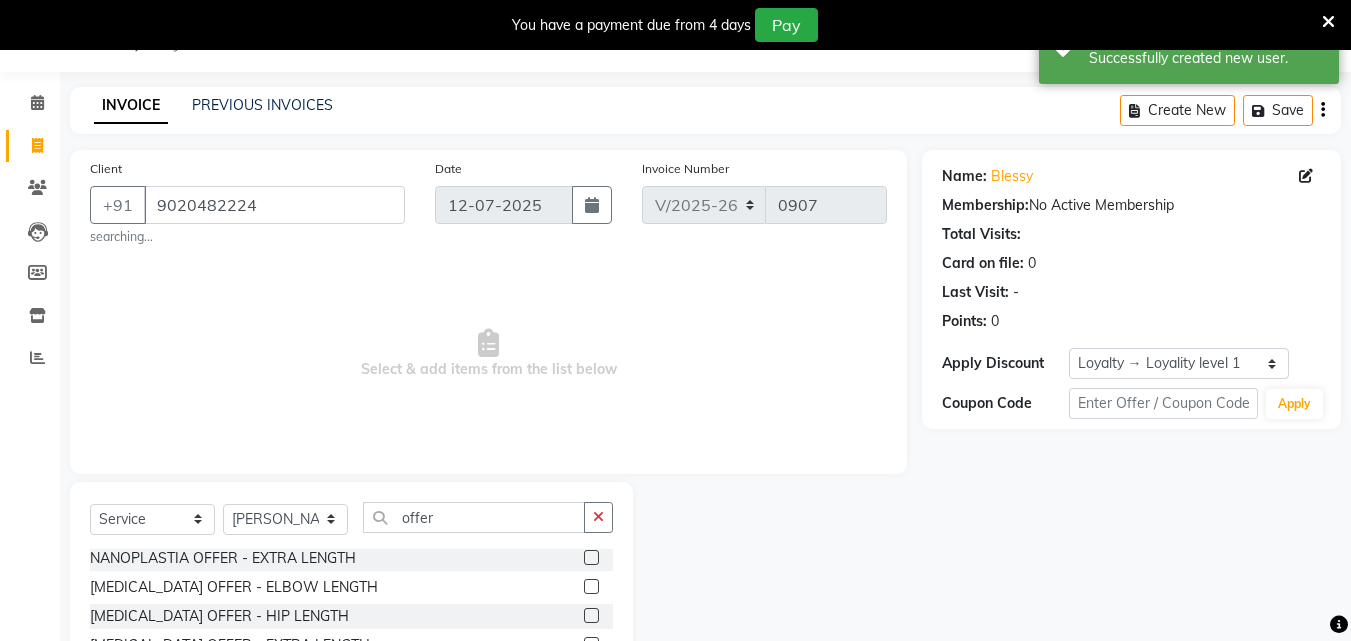 click 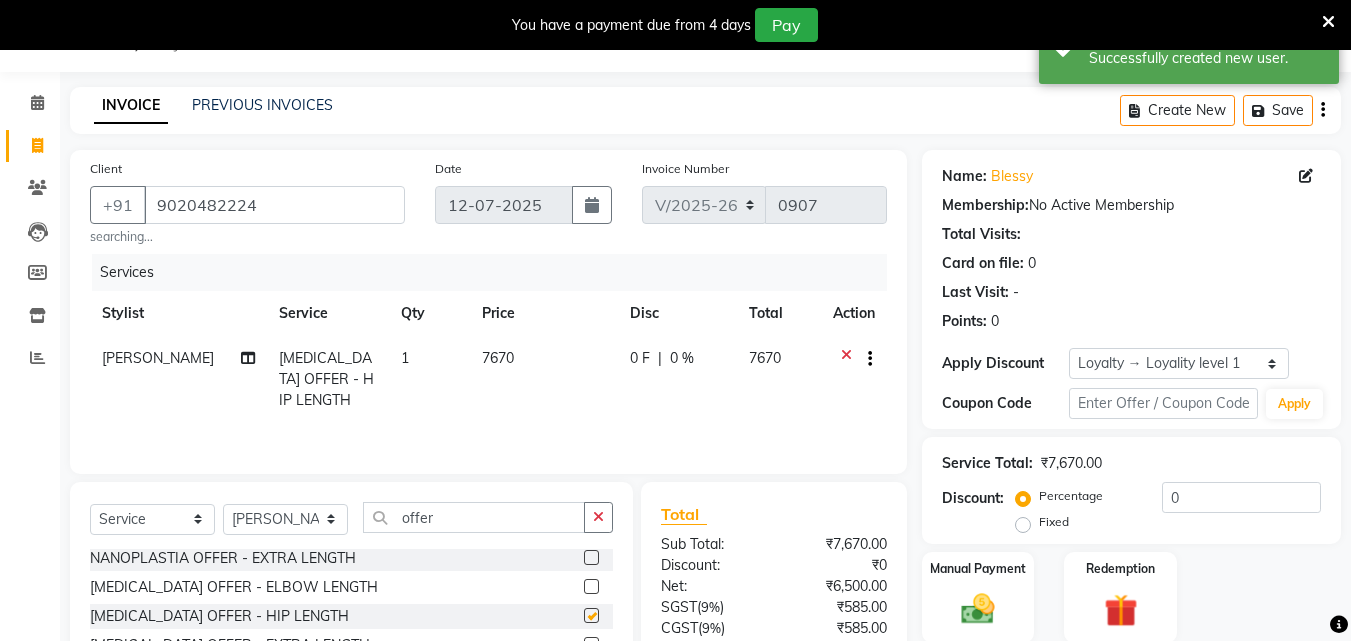 checkbox on "false" 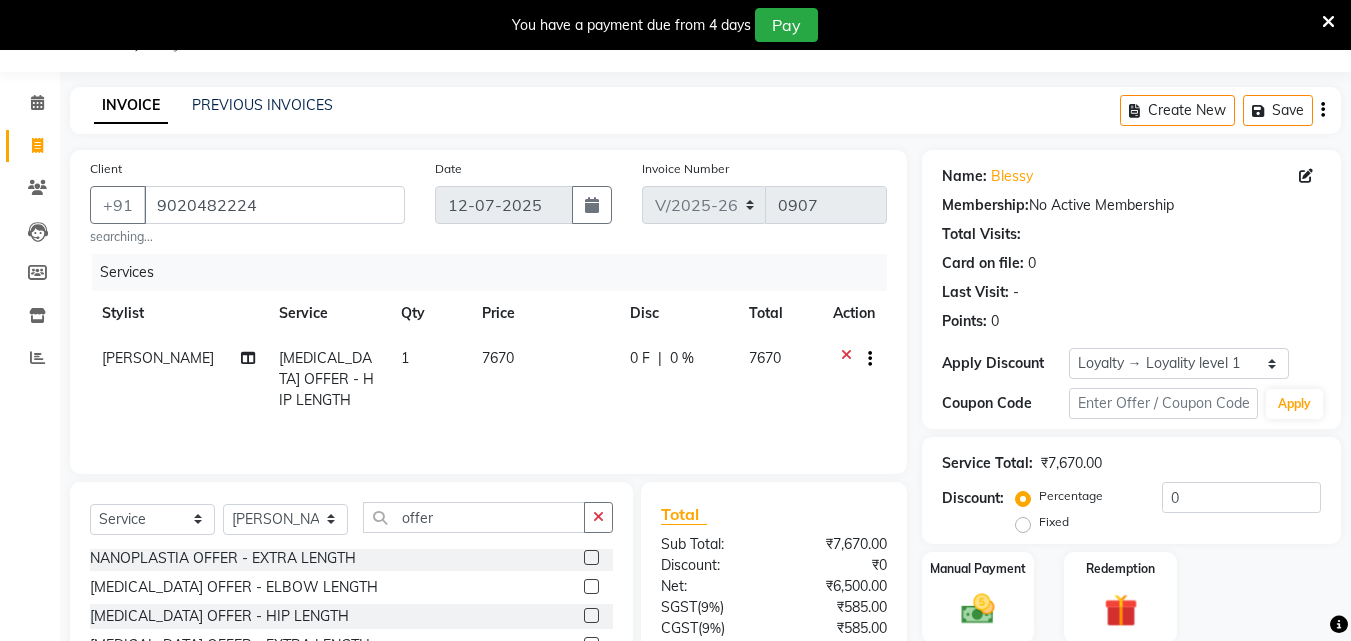 click 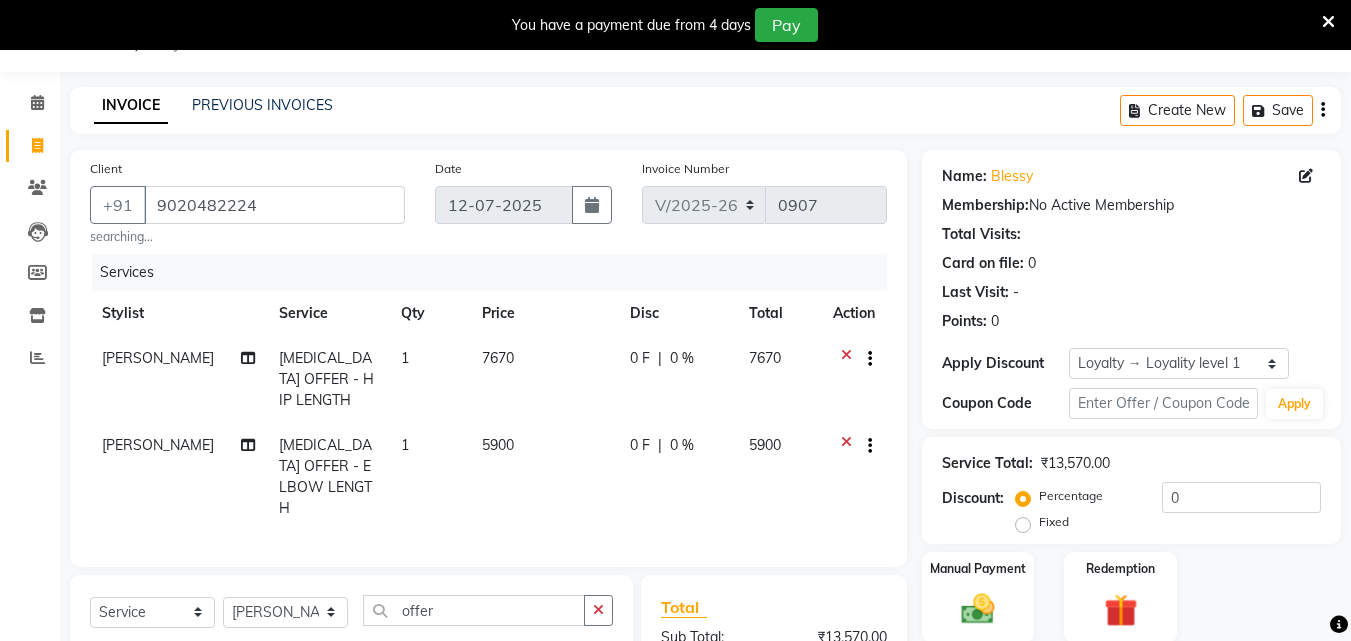 checkbox on "false" 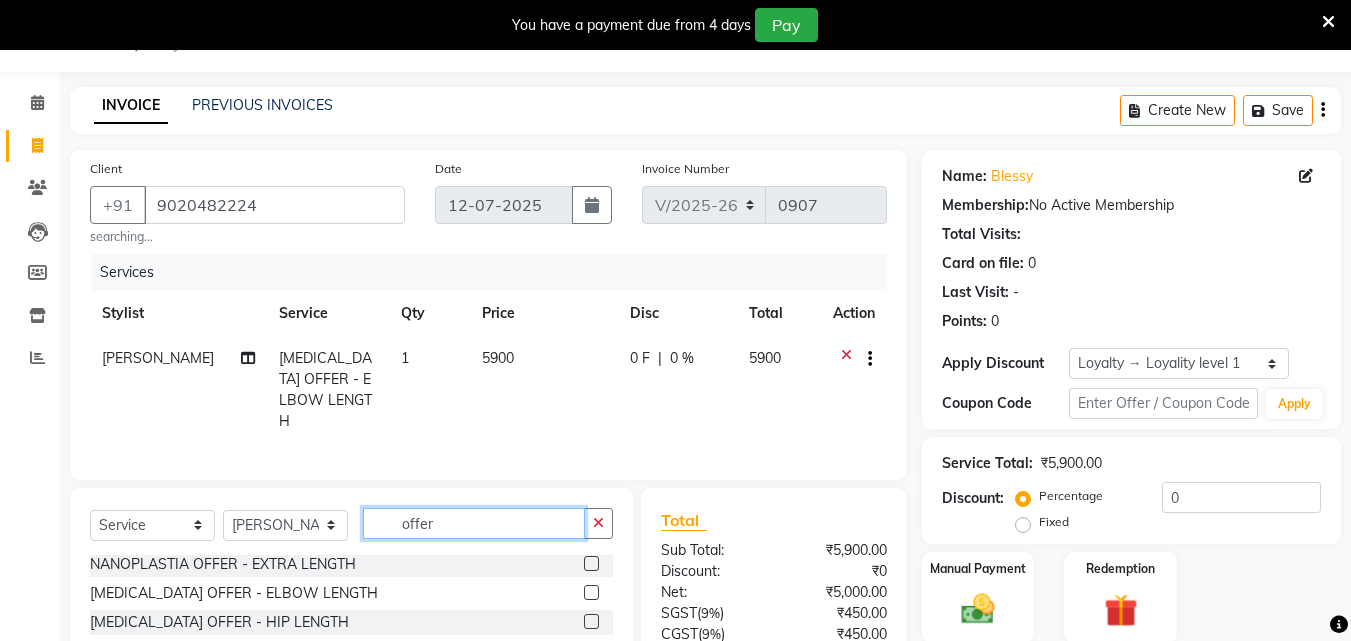 click on "offer" 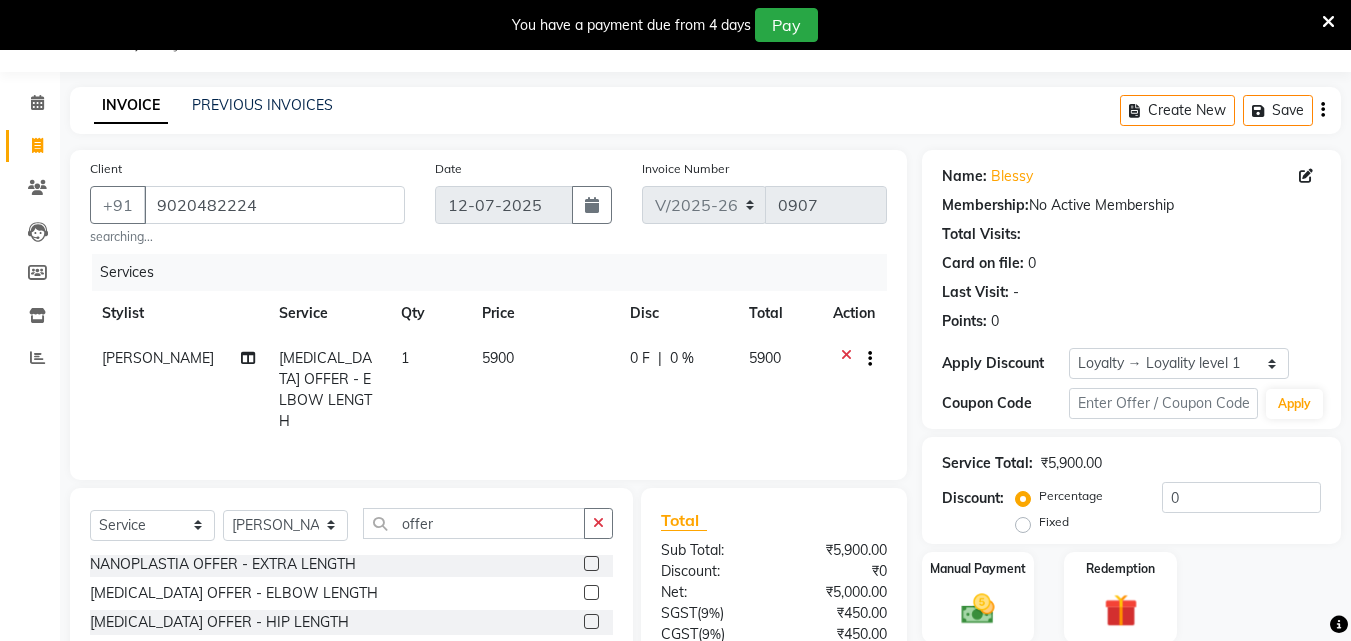 drag, startPoint x: 596, startPoint y: 520, endPoint x: 543, endPoint y: 528, distance: 53.600372 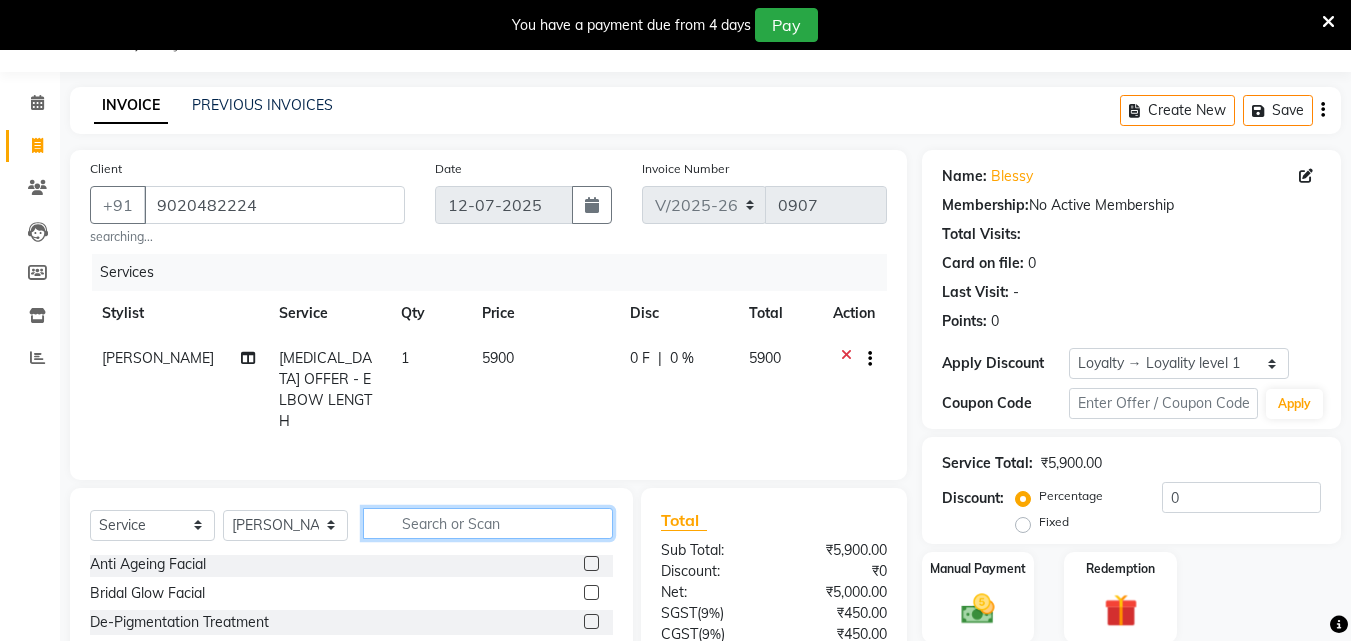 click 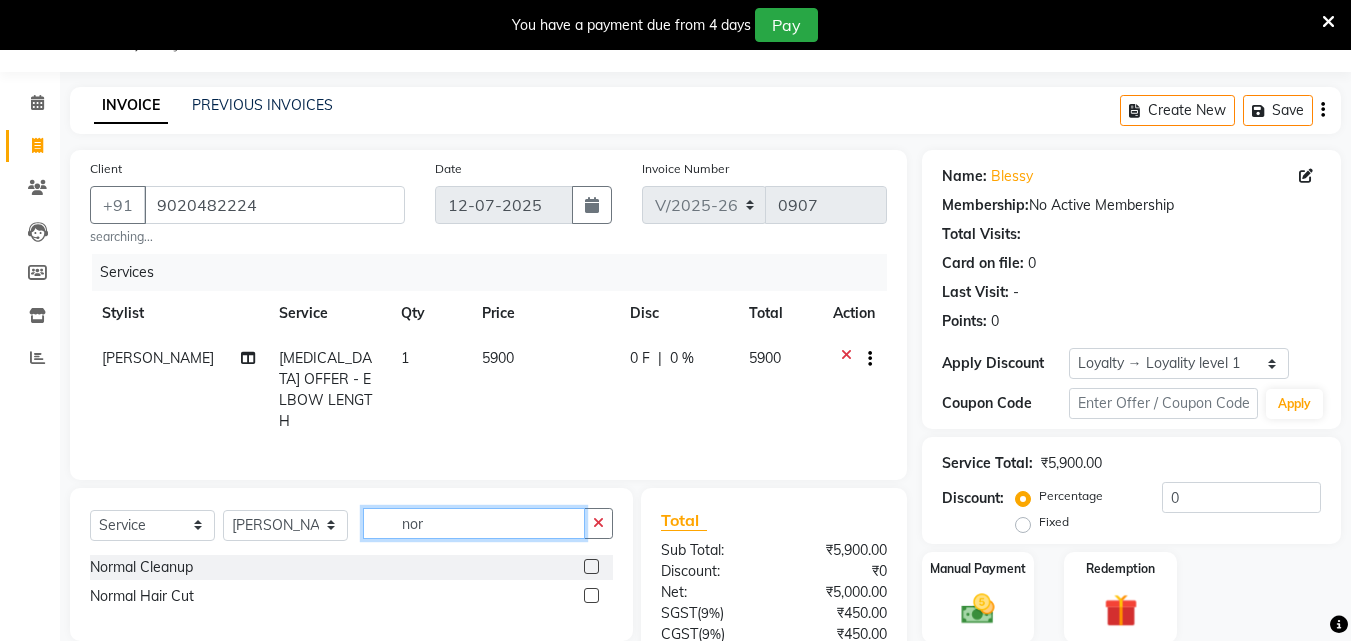 scroll, scrollTop: 0, scrollLeft: 0, axis: both 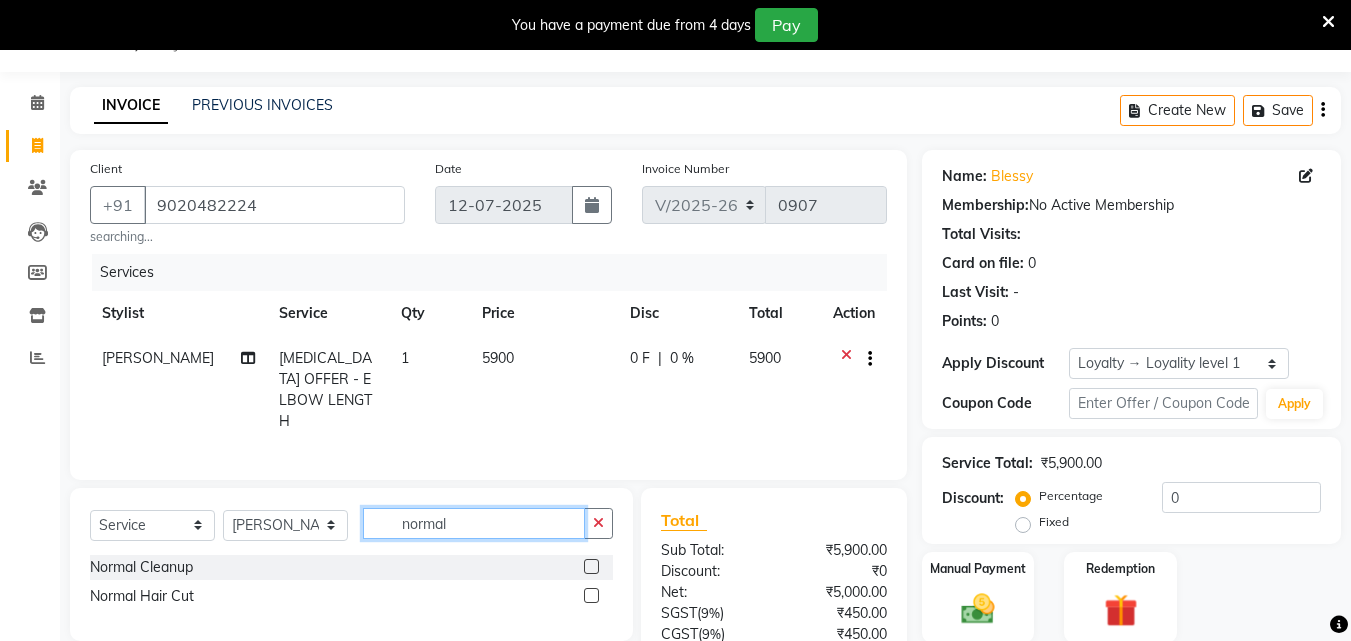 type on "normal" 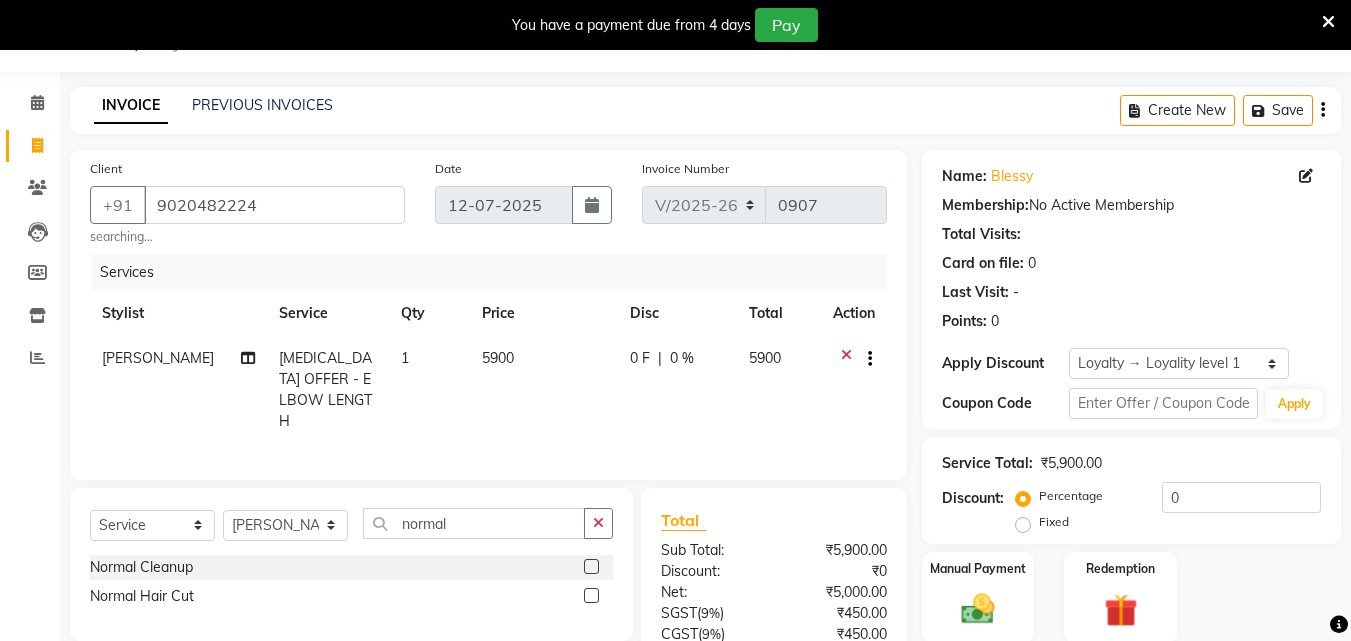 click 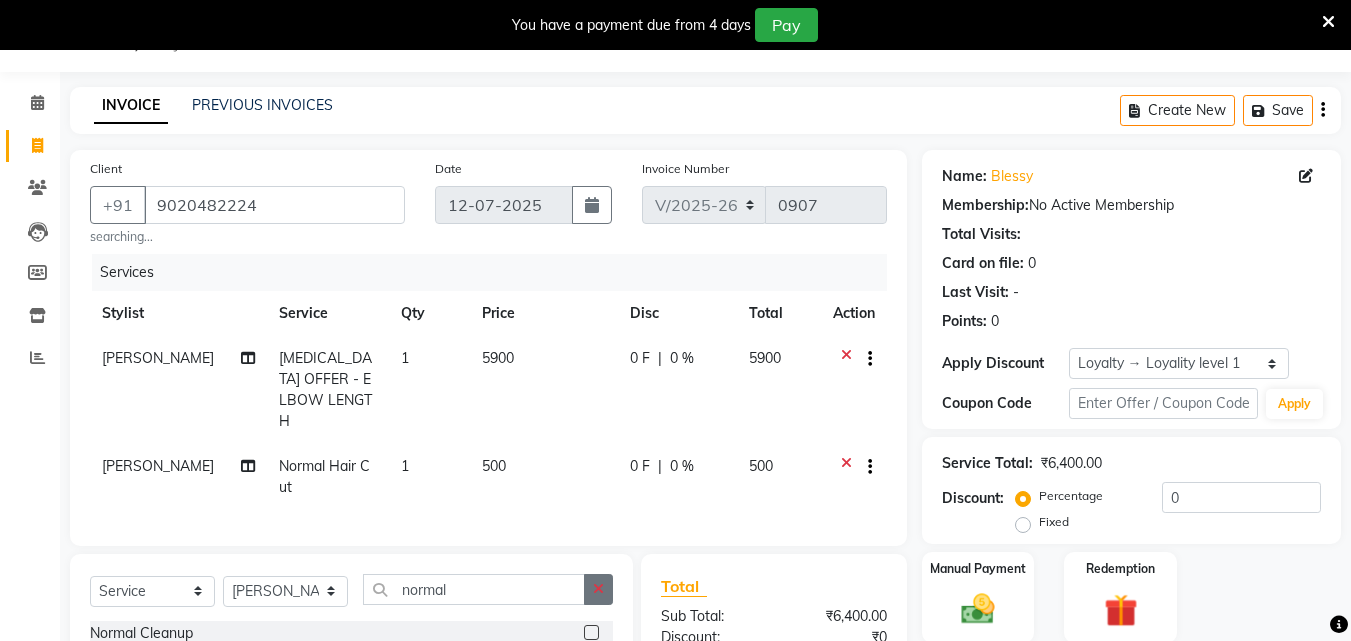 checkbox on "false" 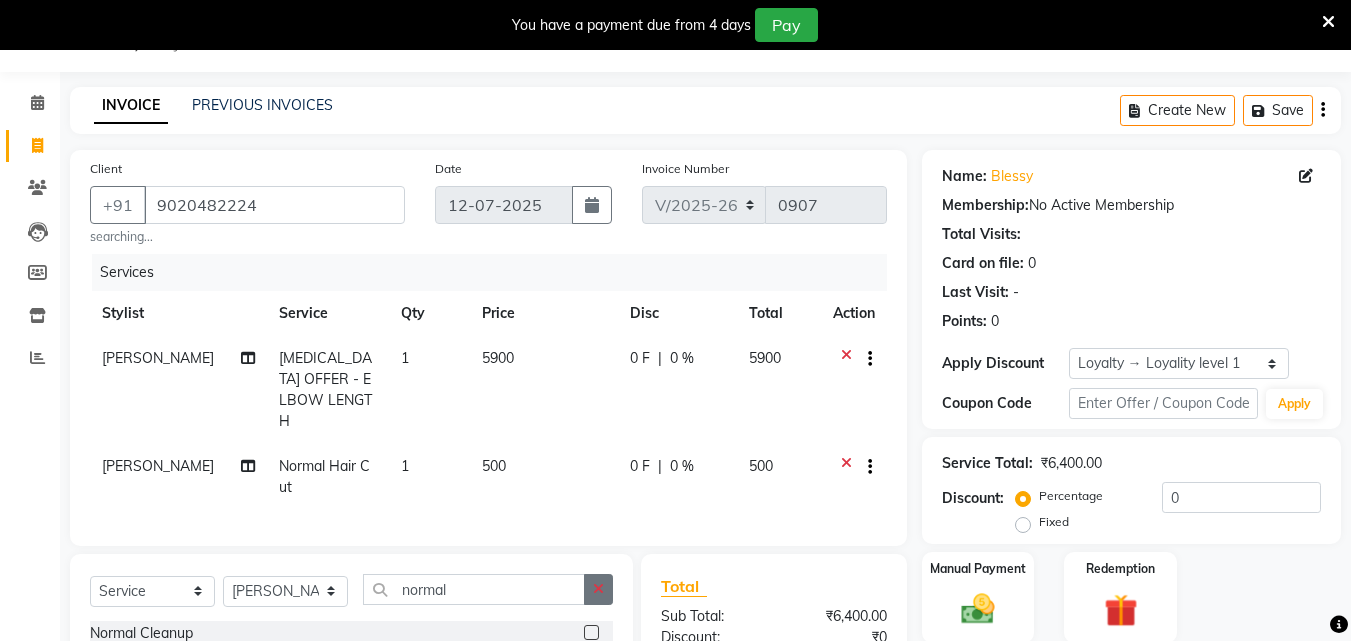 click 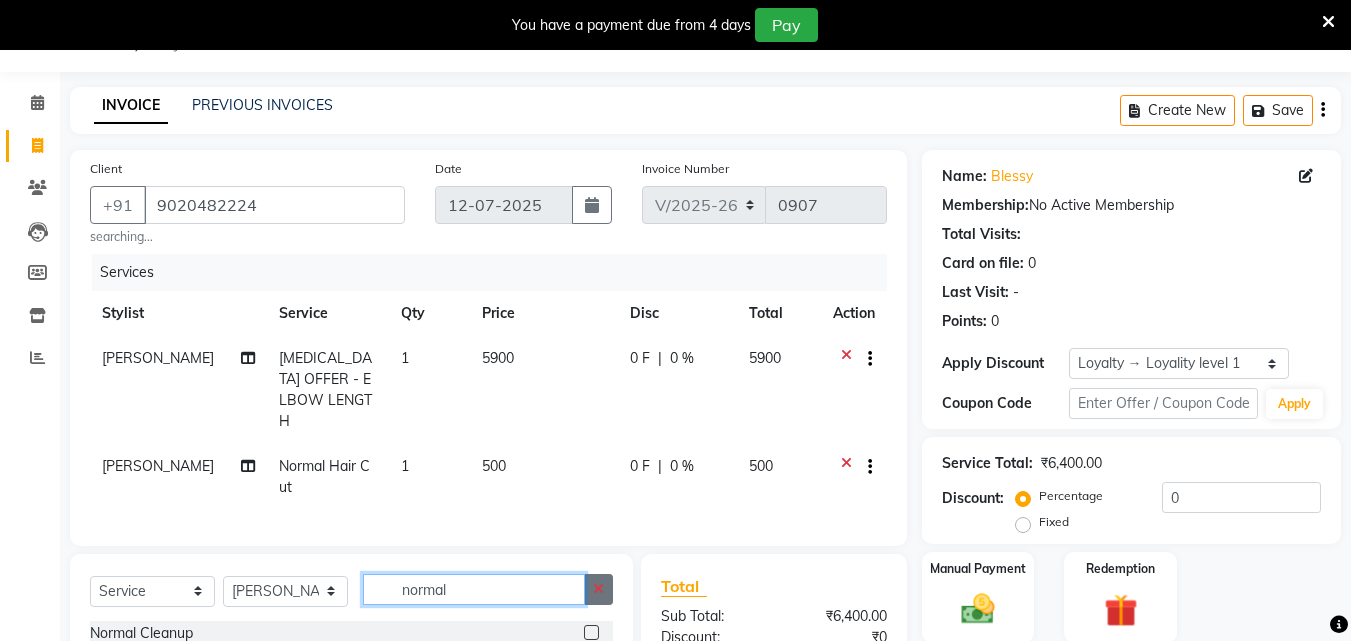 type 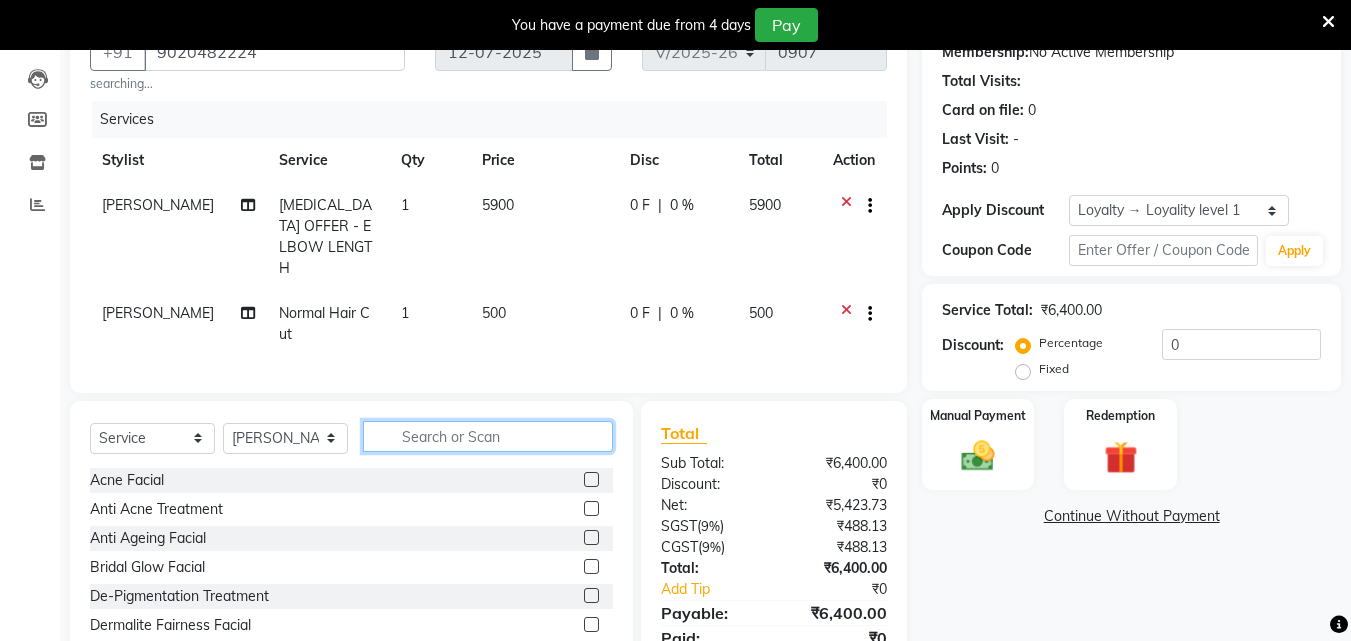 scroll, scrollTop: 282, scrollLeft: 0, axis: vertical 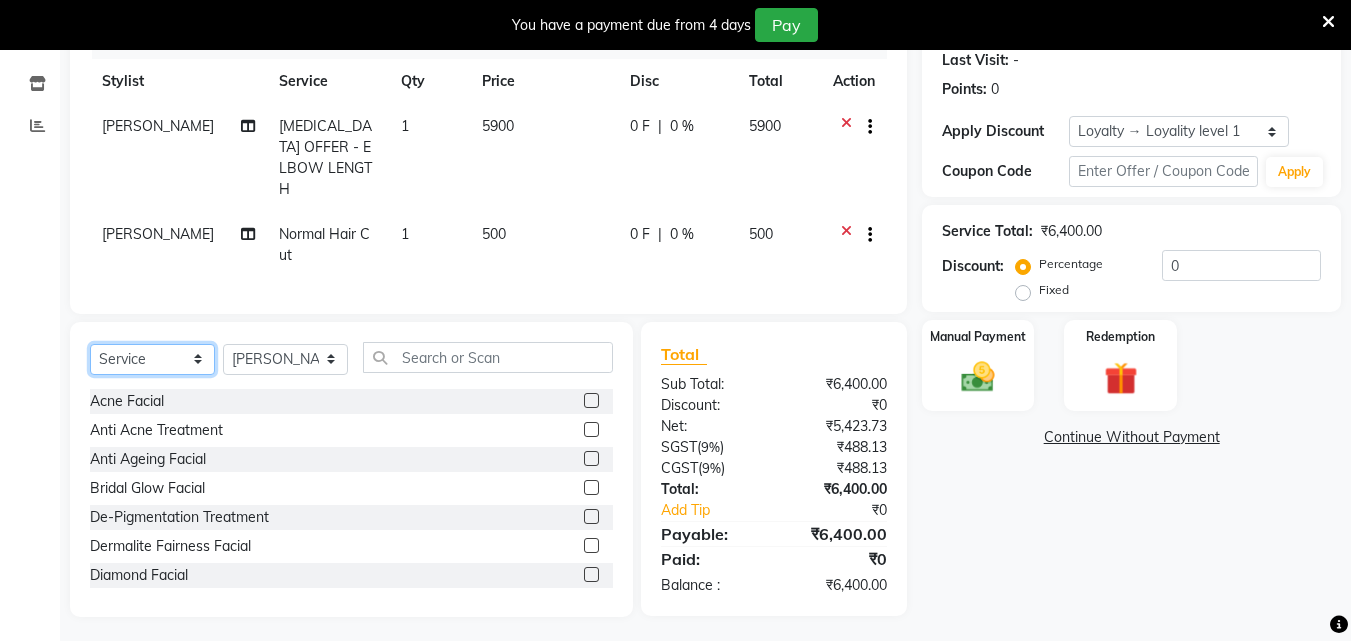 click on "Select  Service  Product  Membership  Package Voucher Prepaid Gift Card" 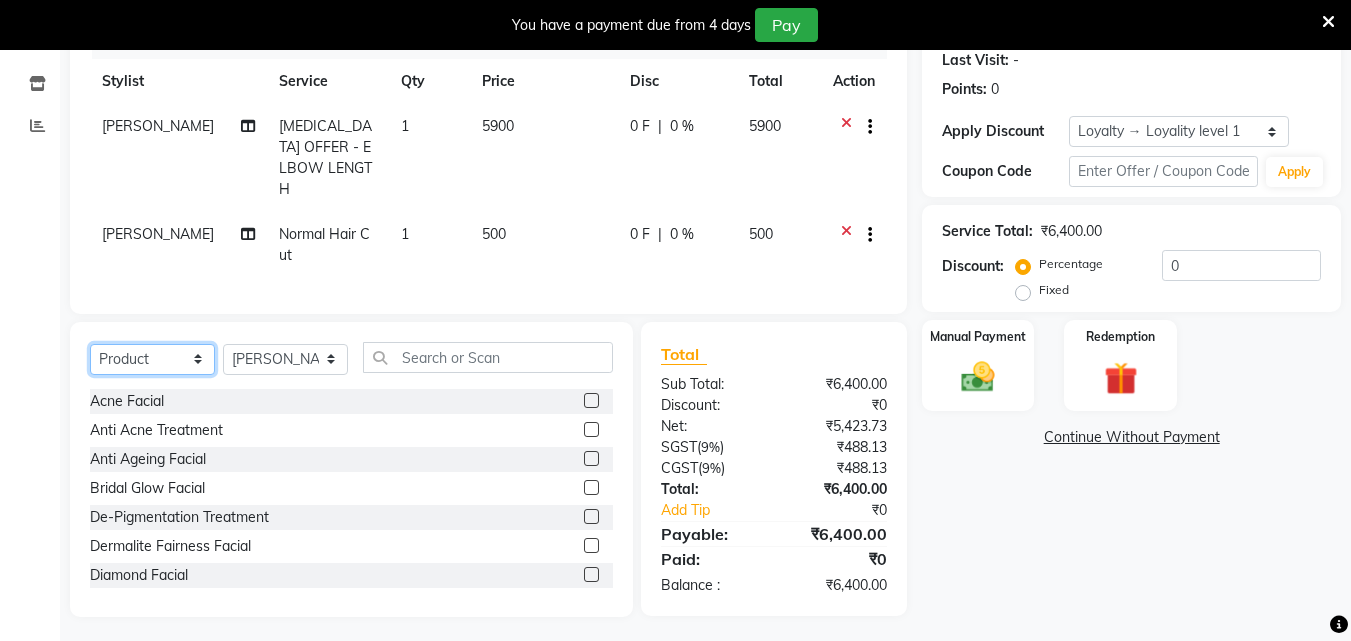 click on "Select  Service  Product  Membership  Package Voucher Prepaid Gift Card" 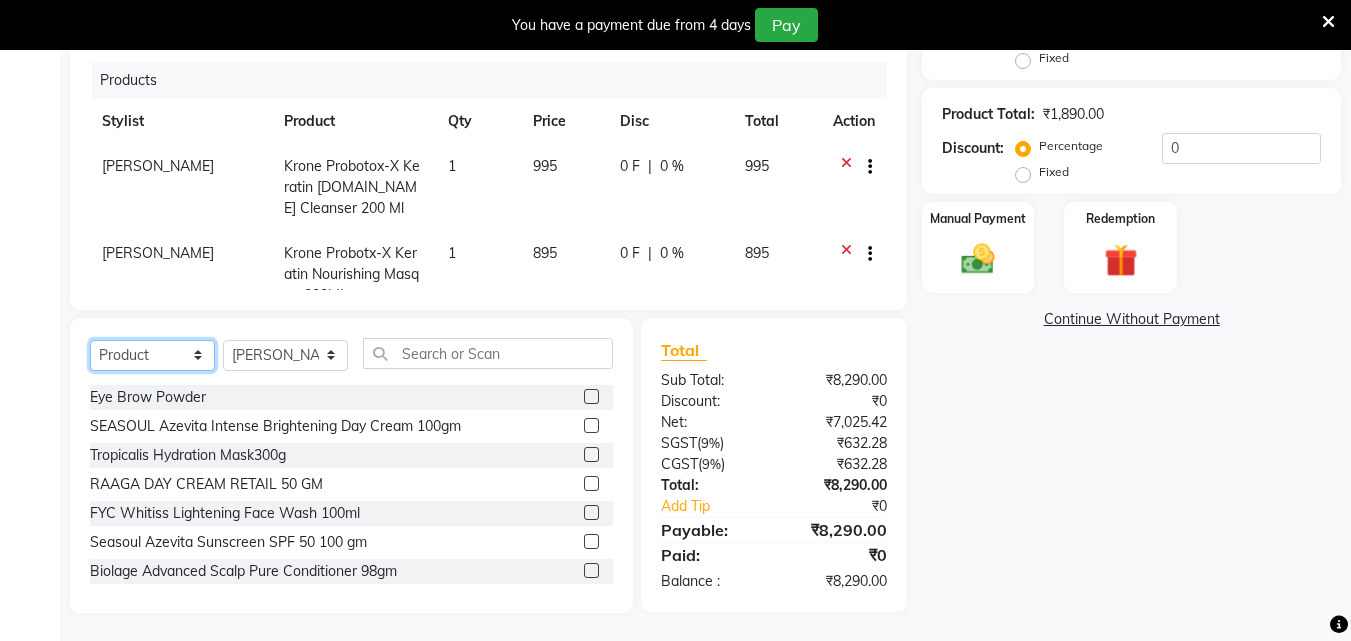 scroll, scrollTop: 516, scrollLeft: 0, axis: vertical 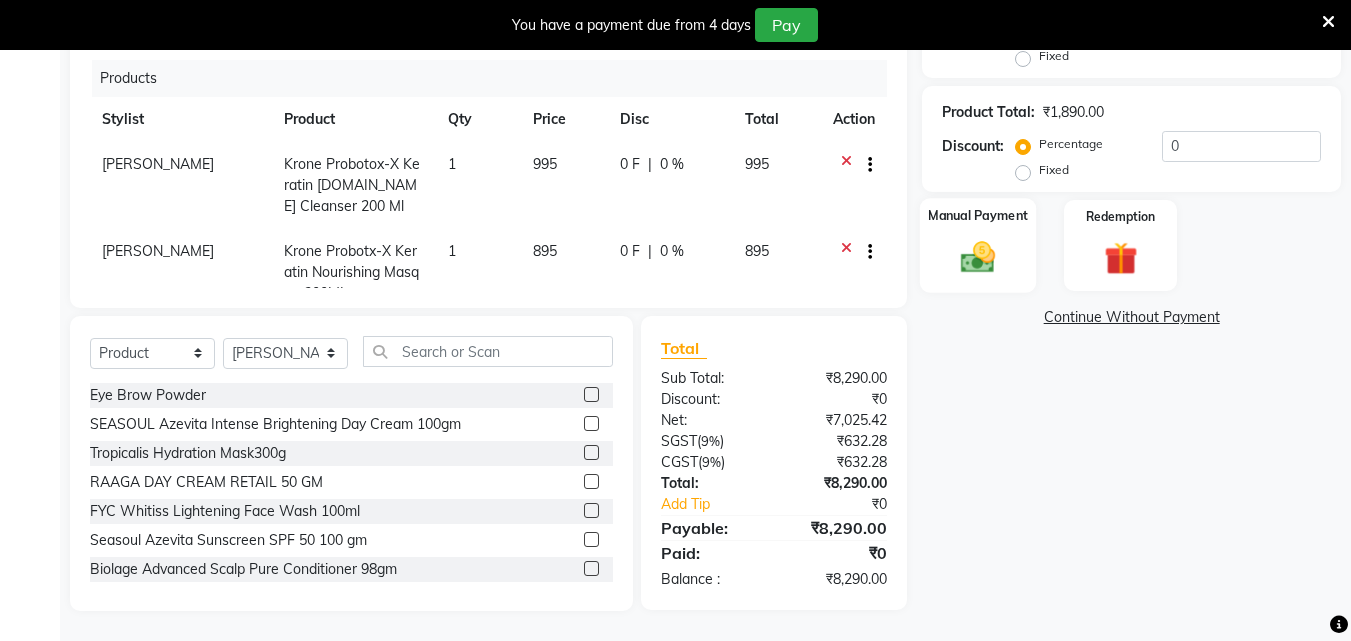 click 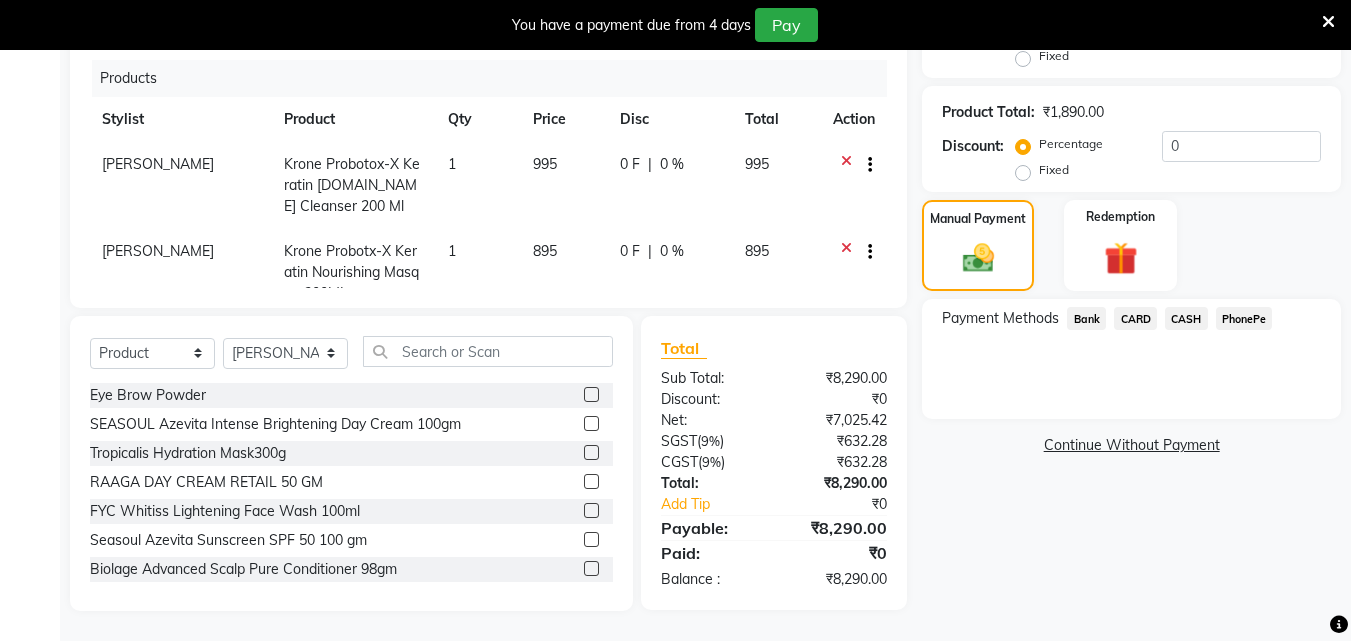 click on "PhonePe" 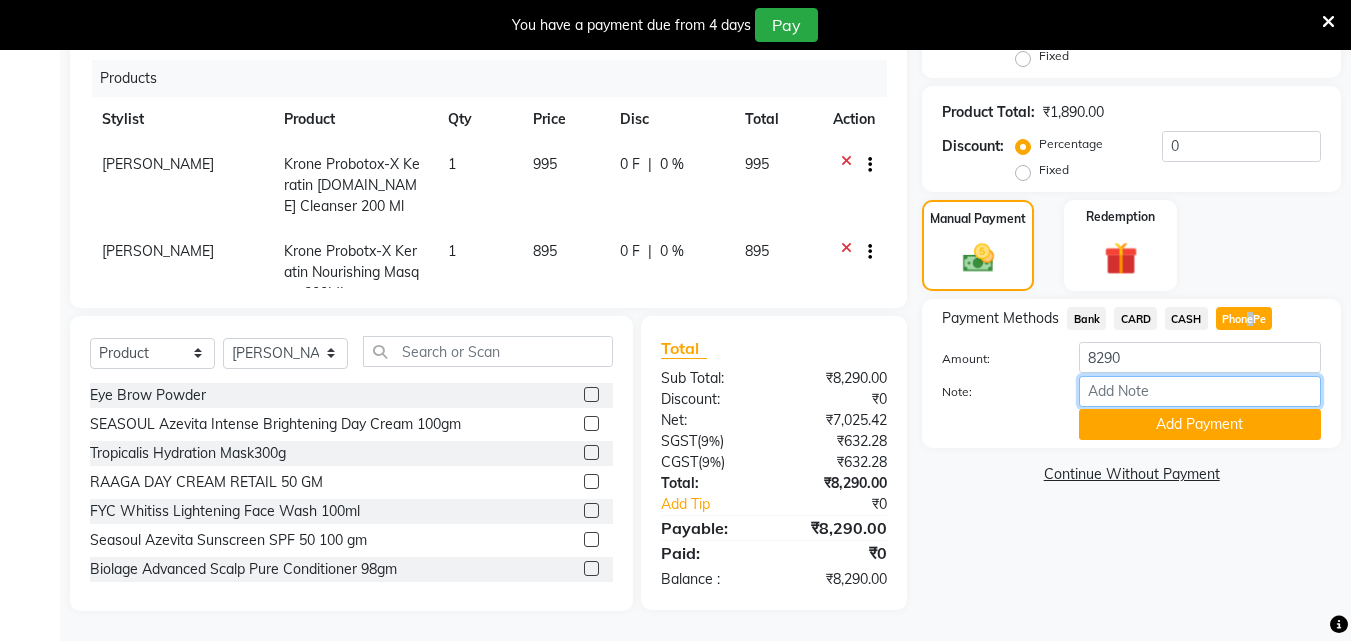 click on "Note:" at bounding box center [1200, 391] 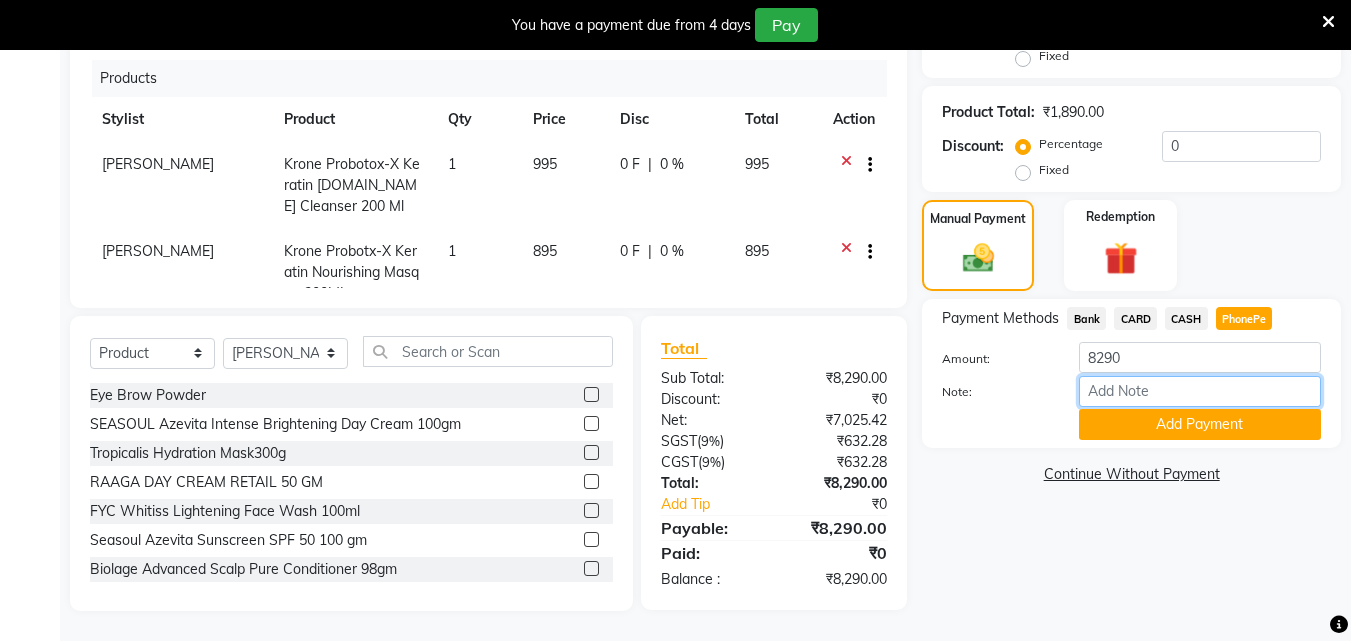 type on "soumya" 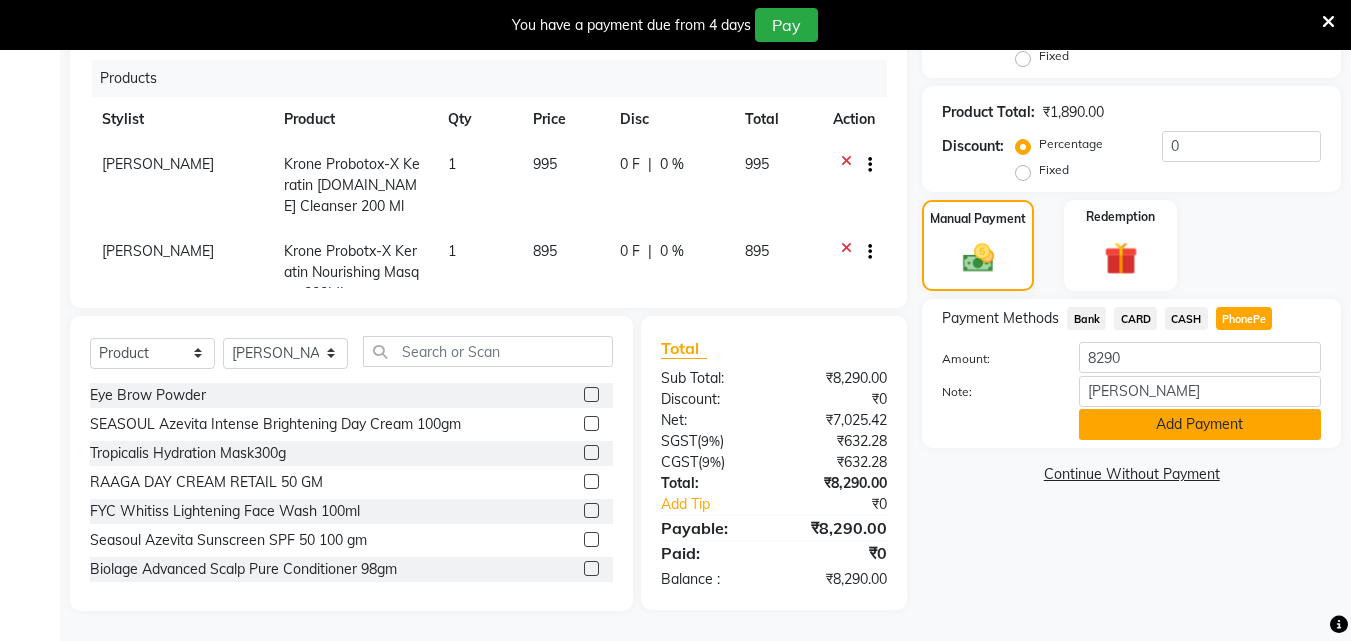click on "Add Payment" 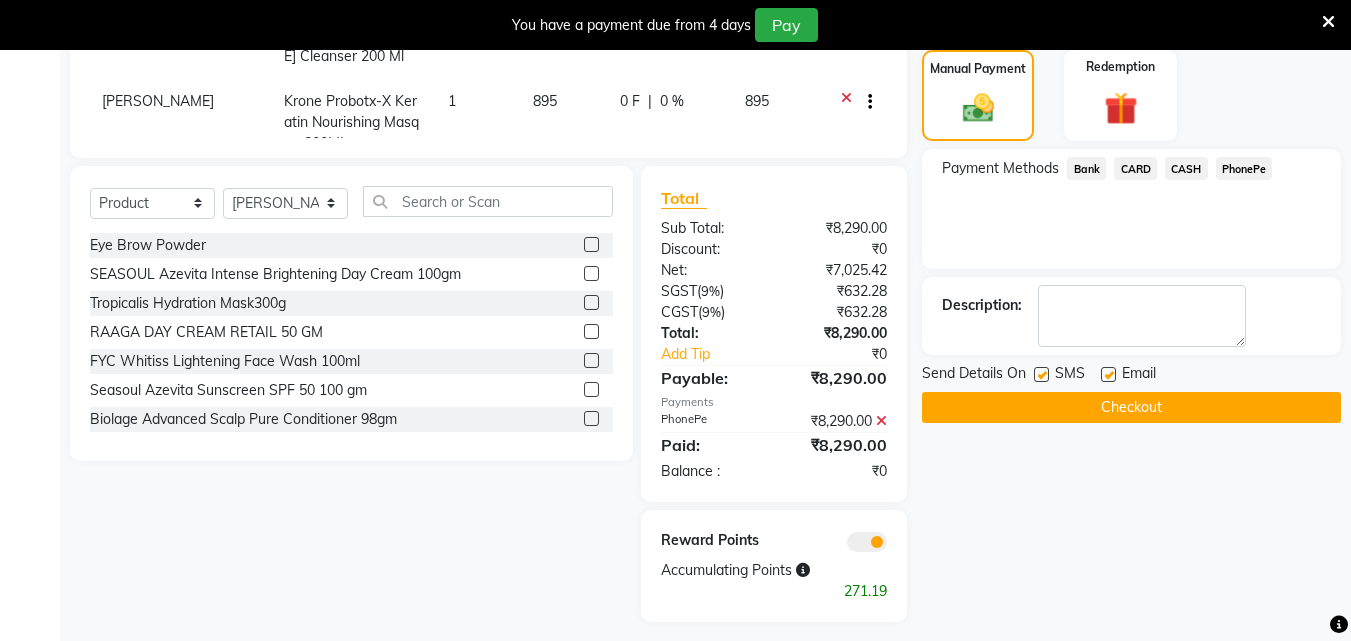 scroll, scrollTop: 677, scrollLeft: 0, axis: vertical 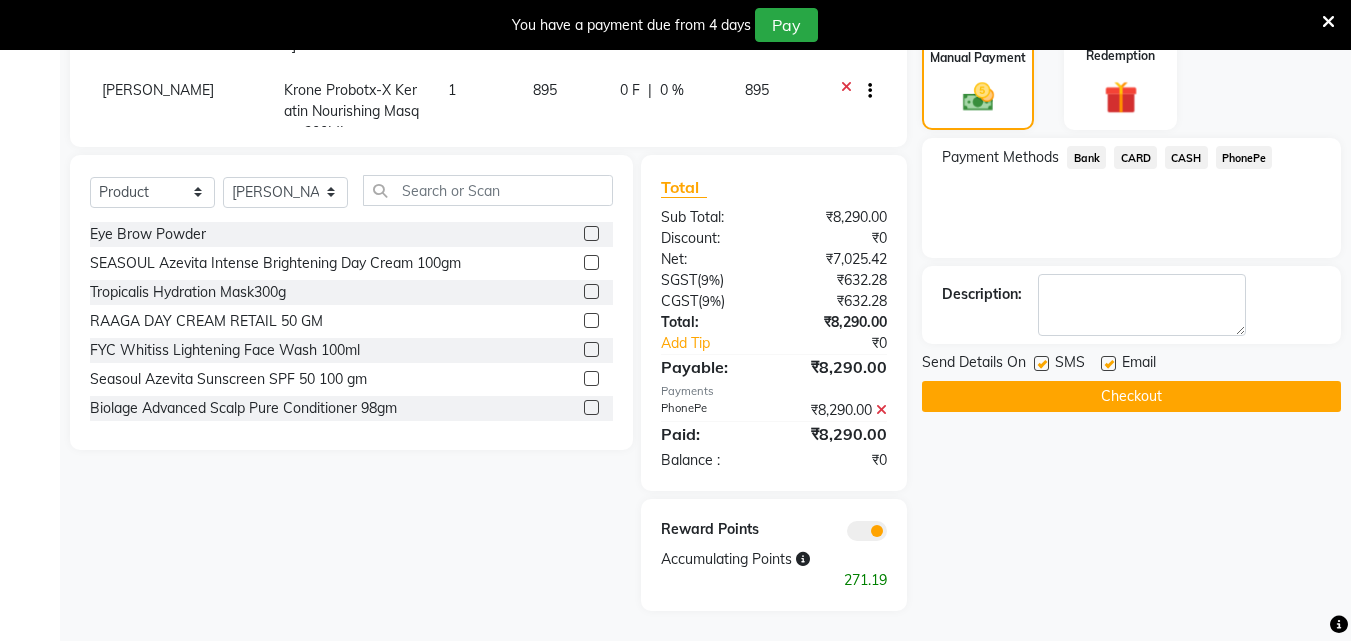 click on "Checkout" 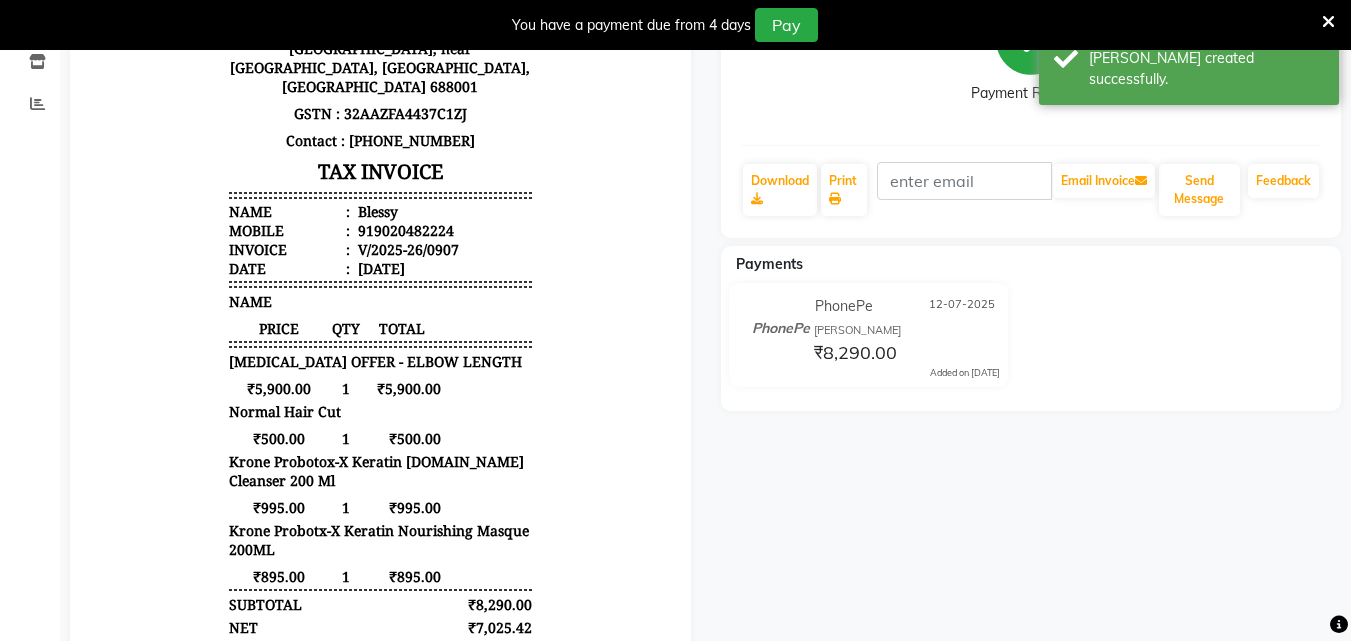 scroll, scrollTop: 295, scrollLeft: 0, axis: vertical 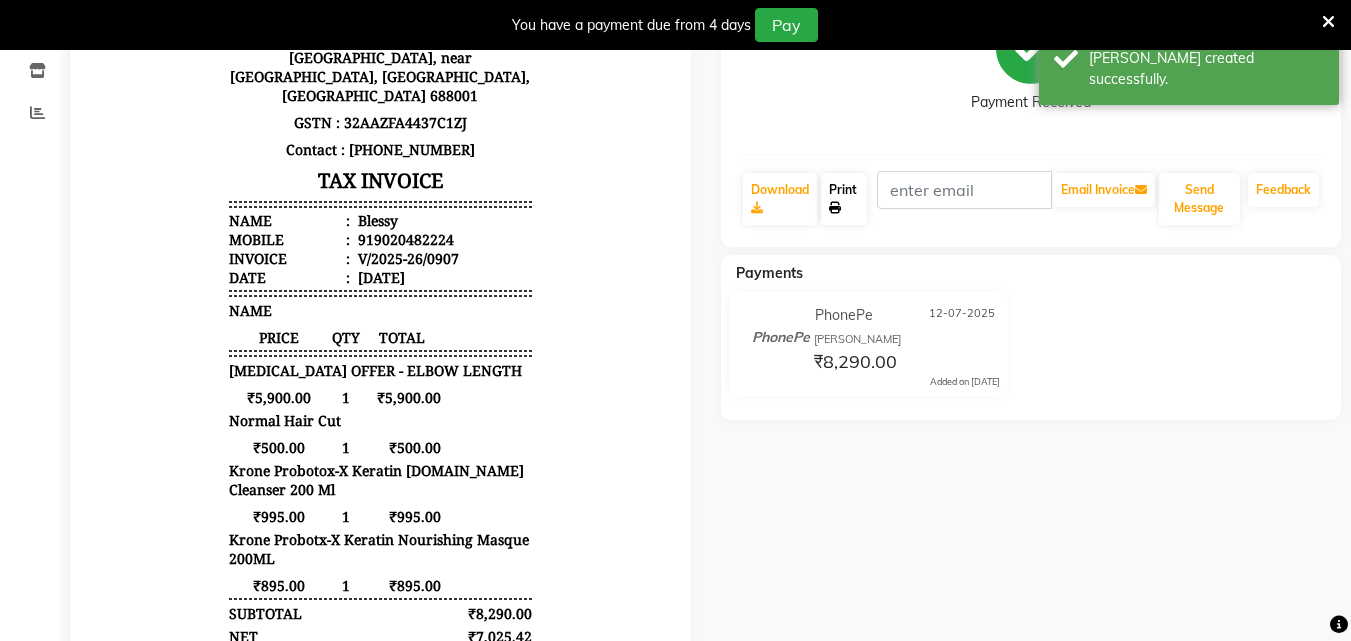click on "Print" 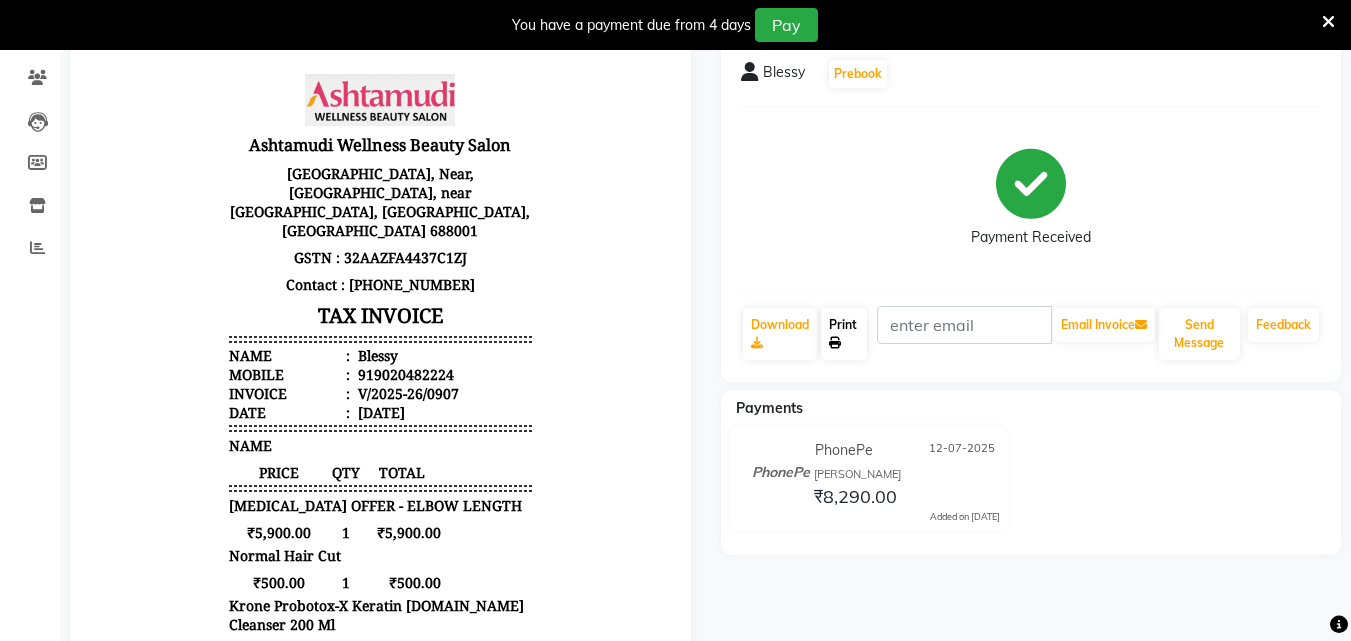 scroll, scrollTop: 0, scrollLeft: 0, axis: both 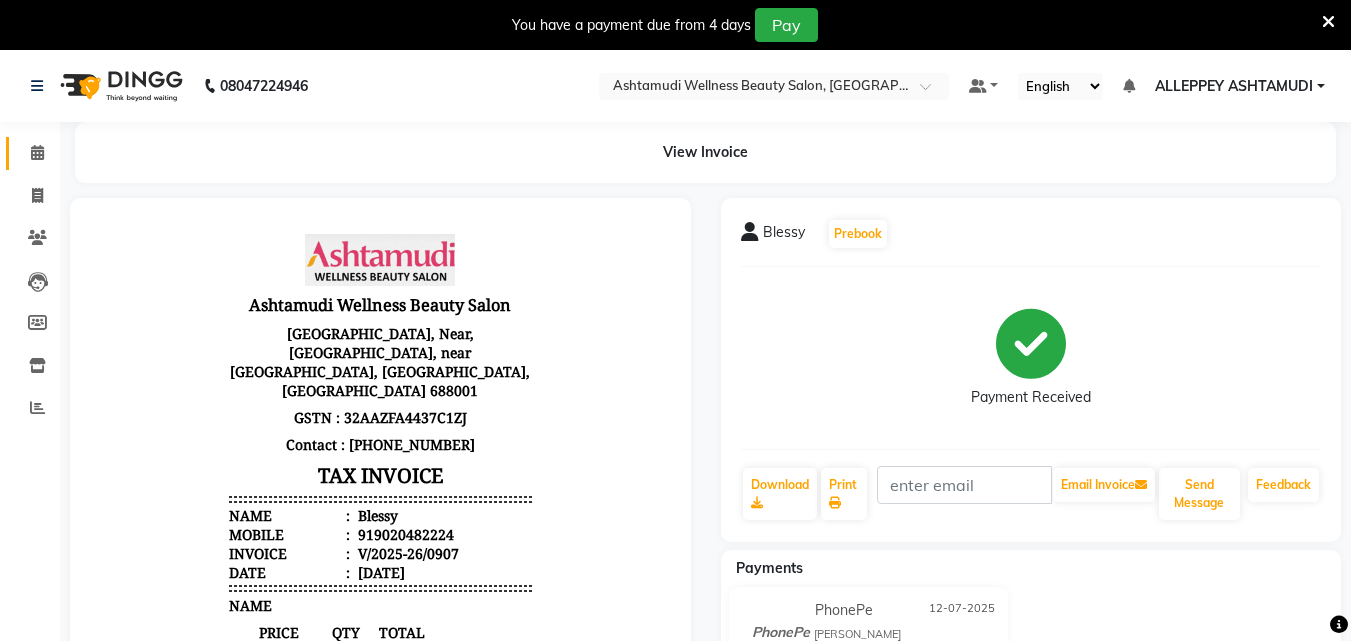 click 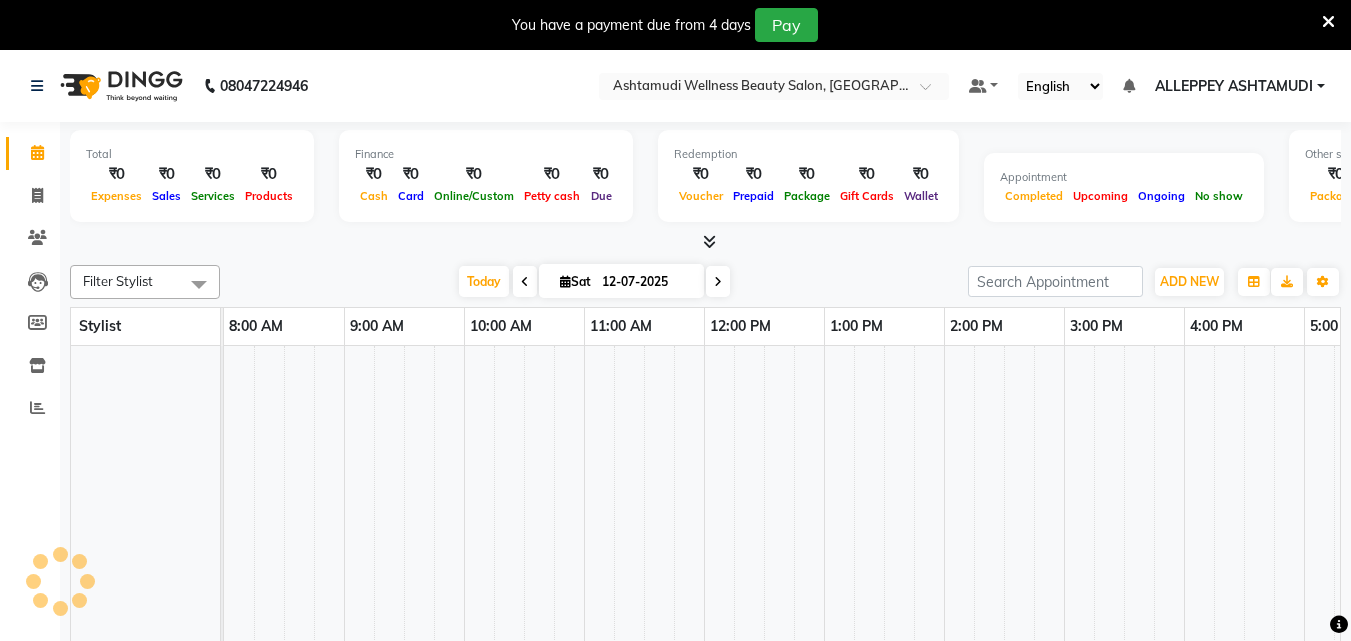 scroll, scrollTop: 0, scrollLeft: 0, axis: both 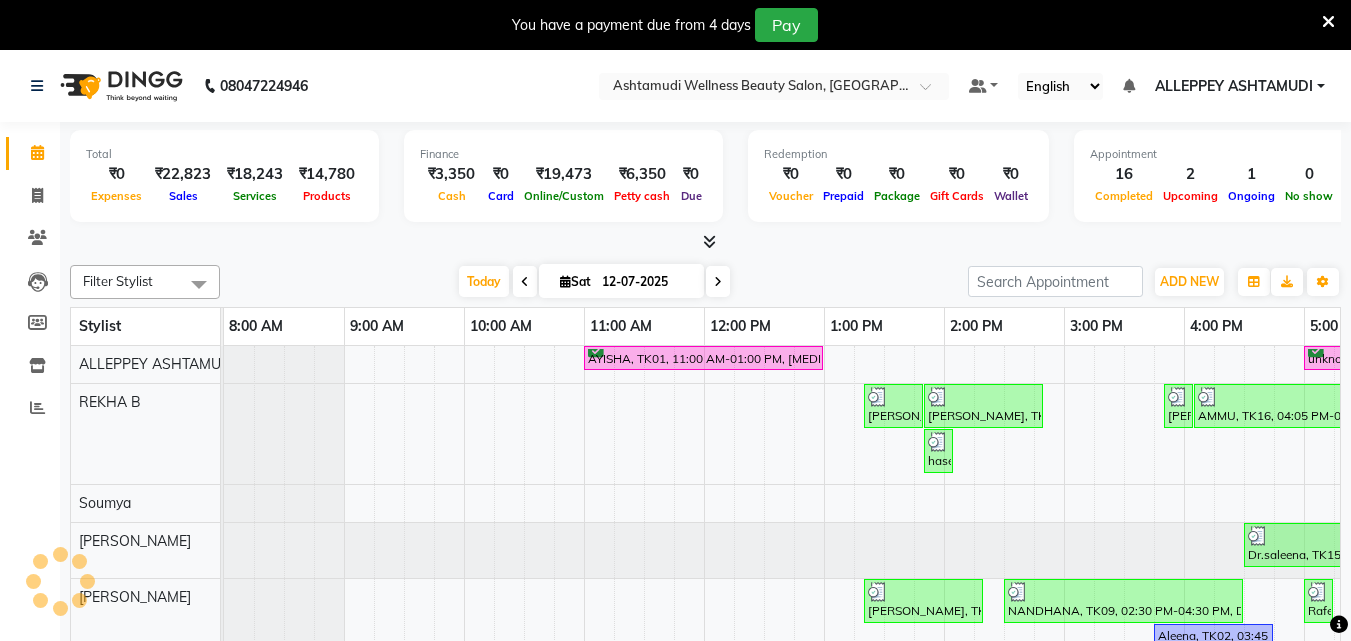 click 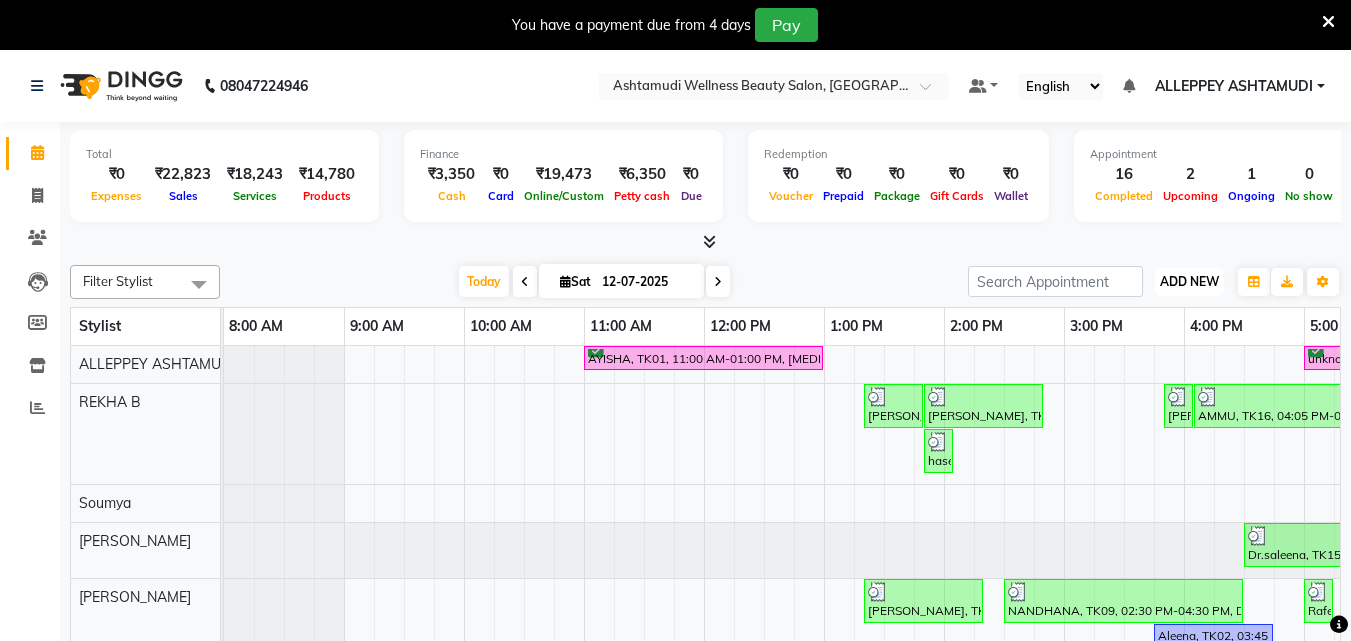 click on "ADD NEW" at bounding box center [1189, 281] 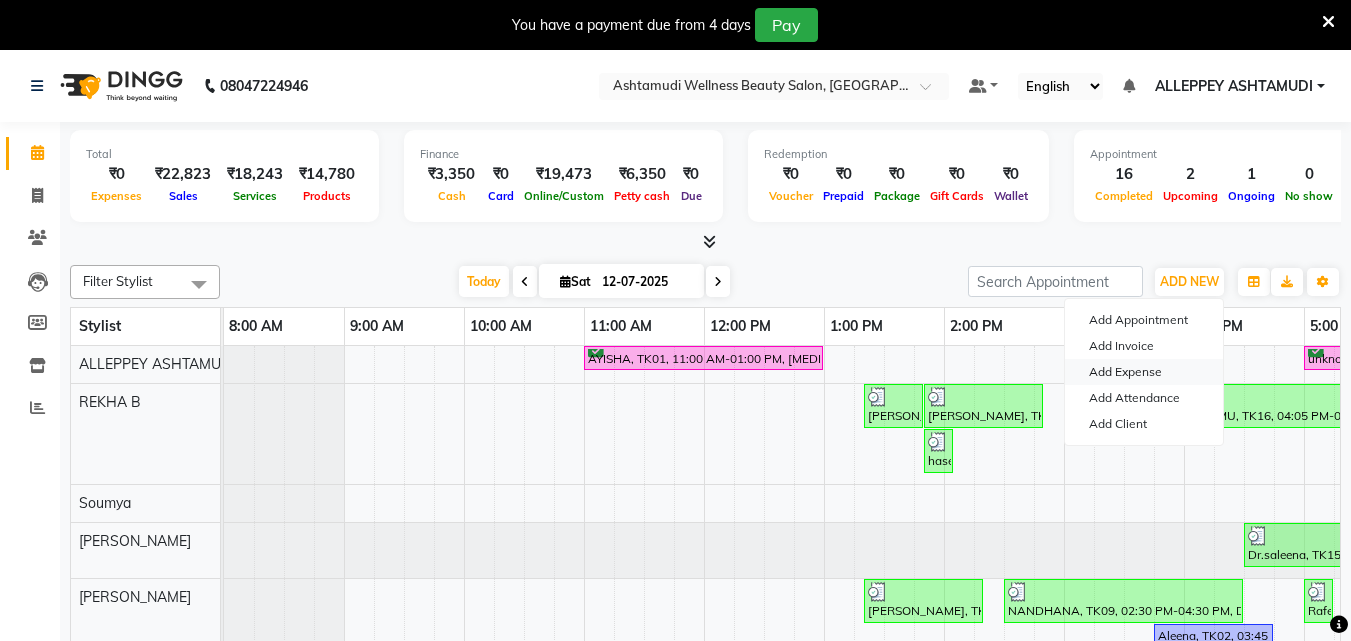 click on "Add Expense" at bounding box center [1144, 372] 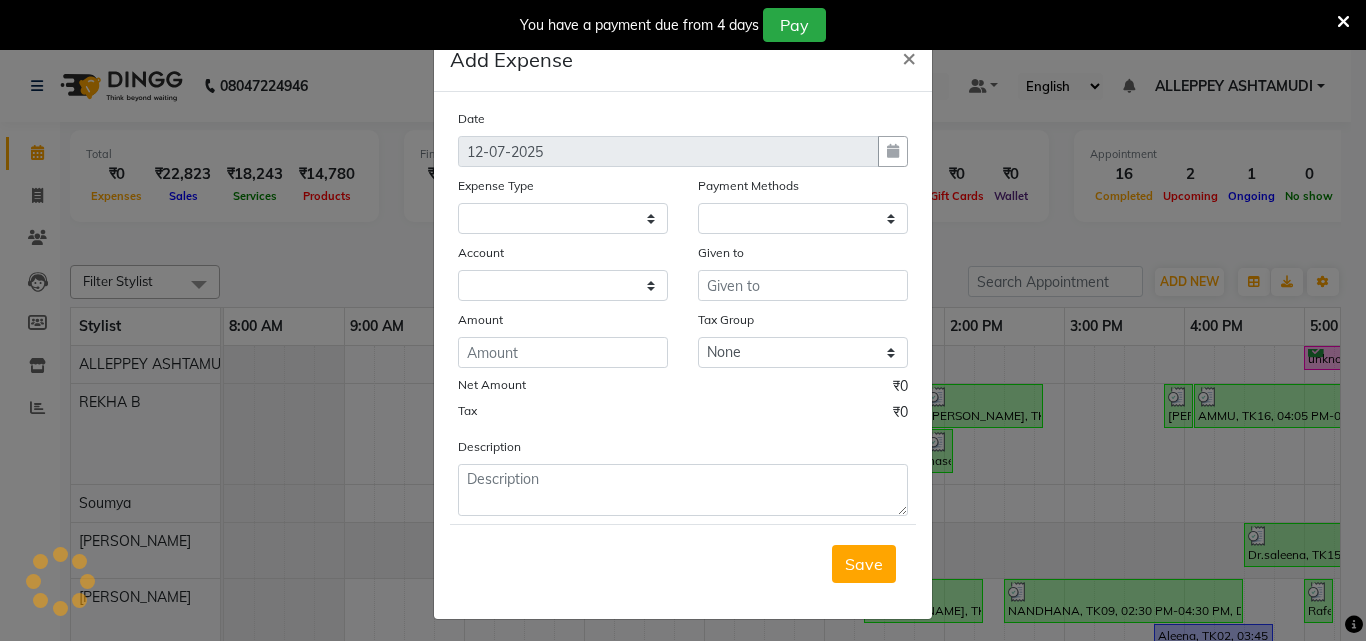 select 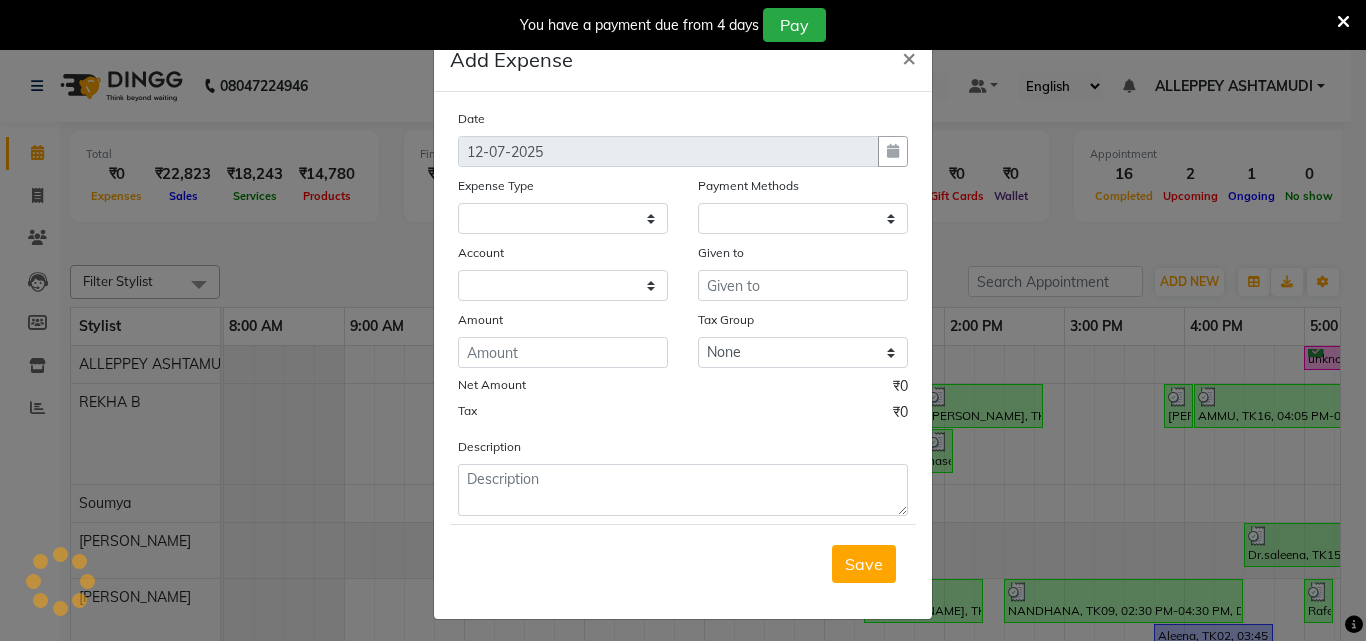 select on "1" 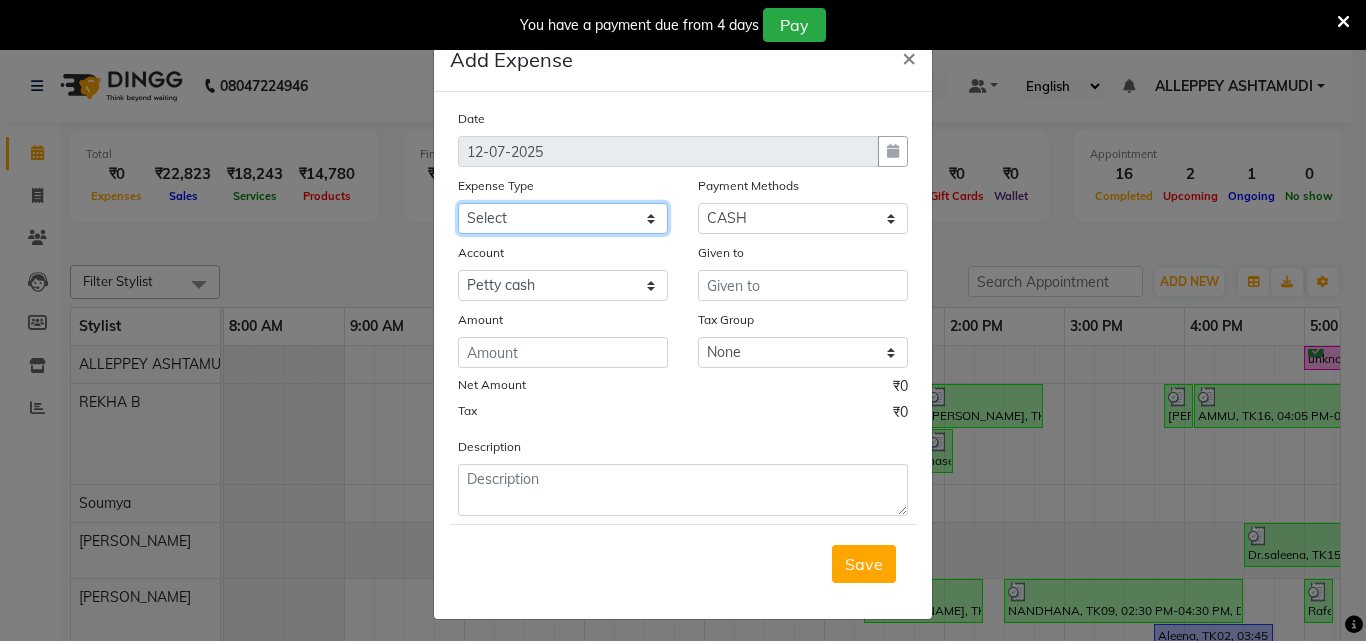 click on "Select ACCOMODATION EXPENSES ADVERTISEMENT SALES PROMOTIONAL EXPENSES Bonus BRIDAL ACCESSORIES REFUND BRIDAL COMMISSION BRIDAL FOOD BRIDAL INCENTIVES BRIDAL ORNAMENTS REFUND BRIDAL TA CASH DEPOSIT RAK BANK COMPUTER ACCESSORIES MOBILE PHONE Donation and Charity Expenses ELECTRICITY CHARGES ELECTRONICS FITTINGS Event Expense FISH FOOD EXPENSES FOOD REFRESHMENT FOR CLIENTS FOOD REFRESHMENT FOR STAFFS Freight And Forwarding Charges FUEL FOR GENERATOR FURNITURE AND EQUIPMENTS Gifts for Clients GIFTS FOR STAFFS GOKULAM CHITS HOSTEL RENT LAUNDRY EXPENSES LICENSE OTHER FEES LOADING UNLOADING CHARGES Medical Expenses MEHNDI PAYMENTS MISCELLANEOUS EXPENSES NEWSPAPER PERIODICALS Ornaments Maintenance Expense OVERTIME ALLOWANCES Payment For Pest Control Perfomance based incentives POSTAGE COURIER CHARGES Printing PRINTING STATIONERY EXPENSES PROFESSIONAL TAX REPAIRS MAINTENANCE ROUND OFF Salary SALARY ADVANCE Sales Incentives Membership Card SALES INCENTIVES PRODUCT SALES INCENTIVES SERVICES SALON ESSENTIALS SALON RENT" 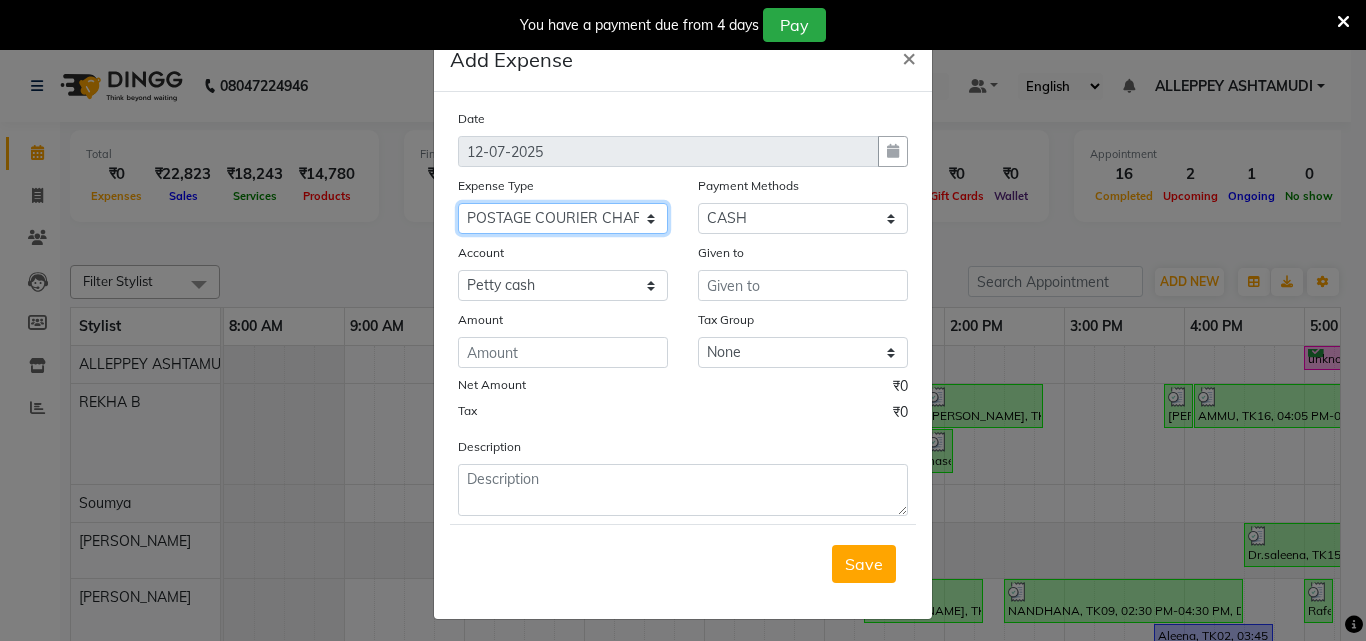click on "Select ACCOMODATION EXPENSES ADVERTISEMENT SALES PROMOTIONAL EXPENSES Bonus BRIDAL ACCESSORIES REFUND BRIDAL COMMISSION BRIDAL FOOD BRIDAL INCENTIVES BRIDAL ORNAMENTS REFUND BRIDAL TA CASH DEPOSIT RAK BANK COMPUTER ACCESSORIES MOBILE PHONE Donation and Charity Expenses ELECTRICITY CHARGES ELECTRONICS FITTINGS Event Expense FISH FOOD EXPENSES FOOD REFRESHMENT FOR CLIENTS FOOD REFRESHMENT FOR STAFFS Freight And Forwarding Charges FUEL FOR GENERATOR FURNITURE AND EQUIPMENTS Gifts for Clients GIFTS FOR STAFFS GOKULAM CHITS HOSTEL RENT LAUNDRY EXPENSES LICENSE OTHER FEES LOADING UNLOADING CHARGES Medical Expenses MEHNDI PAYMENTS MISCELLANEOUS EXPENSES NEWSPAPER PERIODICALS Ornaments Maintenance Expense OVERTIME ALLOWANCES Payment For Pest Control Perfomance based incentives POSTAGE COURIER CHARGES Printing PRINTING STATIONERY EXPENSES PROFESSIONAL TAX REPAIRS MAINTENANCE ROUND OFF Salary SALARY ADVANCE Sales Incentives Membership Card SALES INCENTIVES PRODUCT SALES INCENTIVES SERVICES SALON ESSENTIALS SALON RENT" 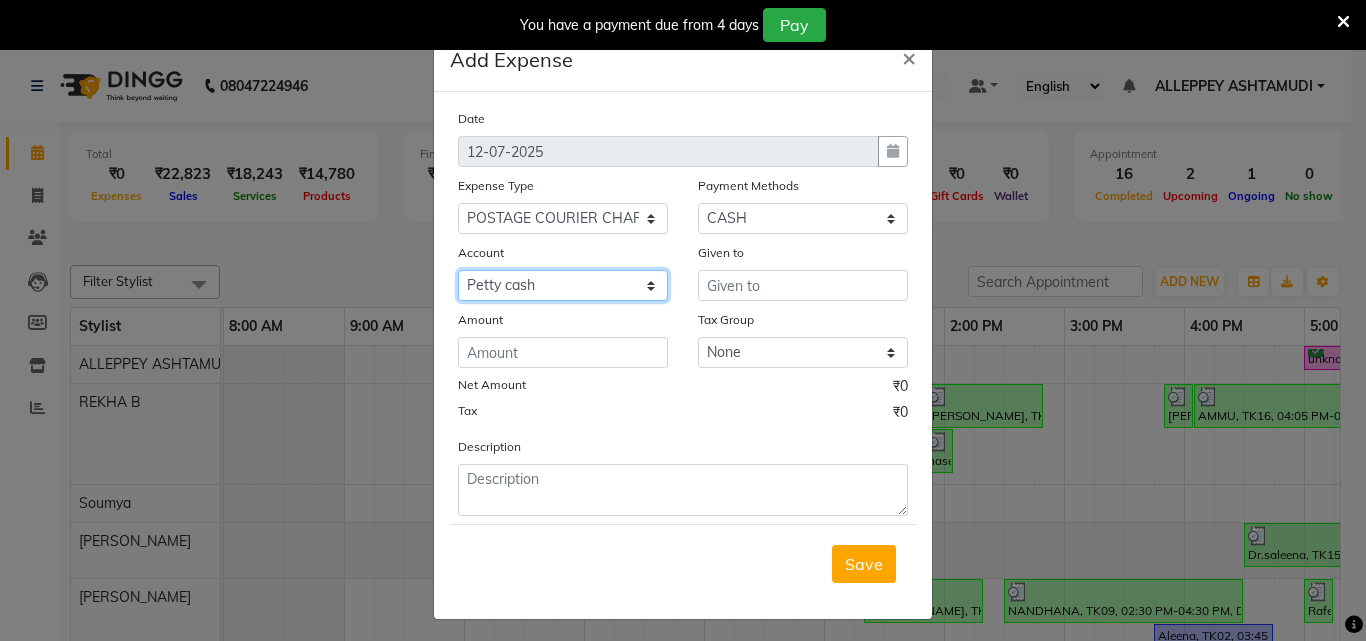 click on "Select Petty cash Default account" 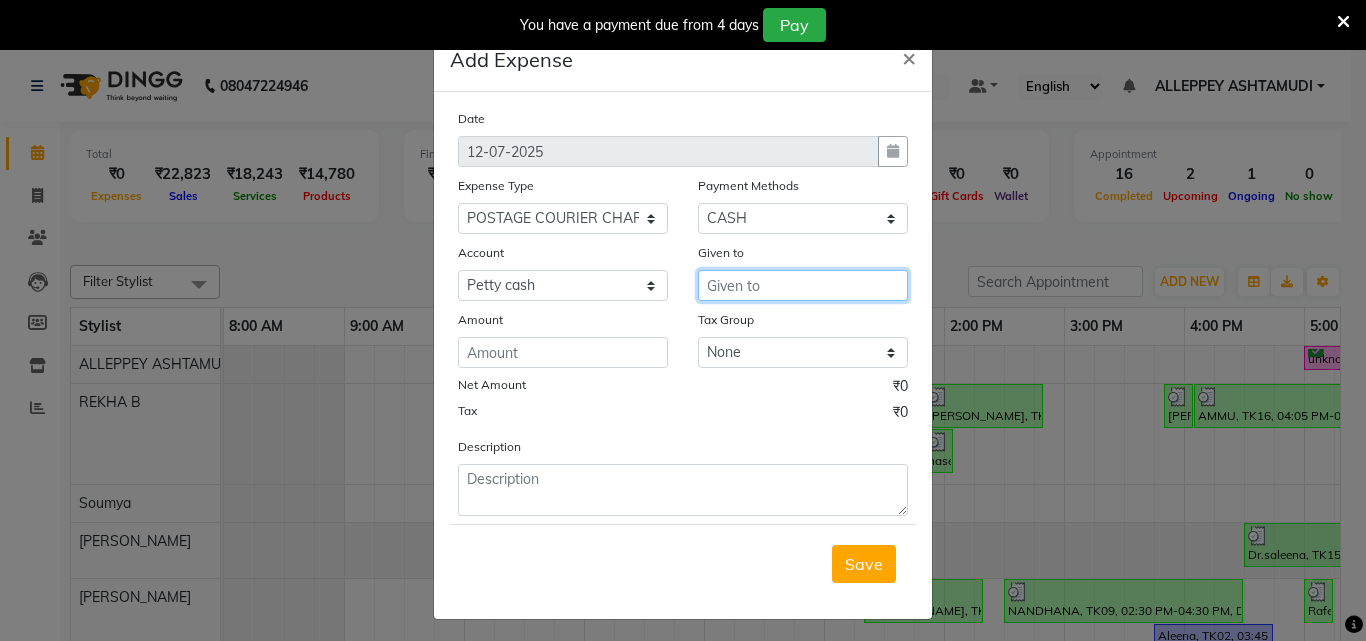 click at bounding box center (803, 285) 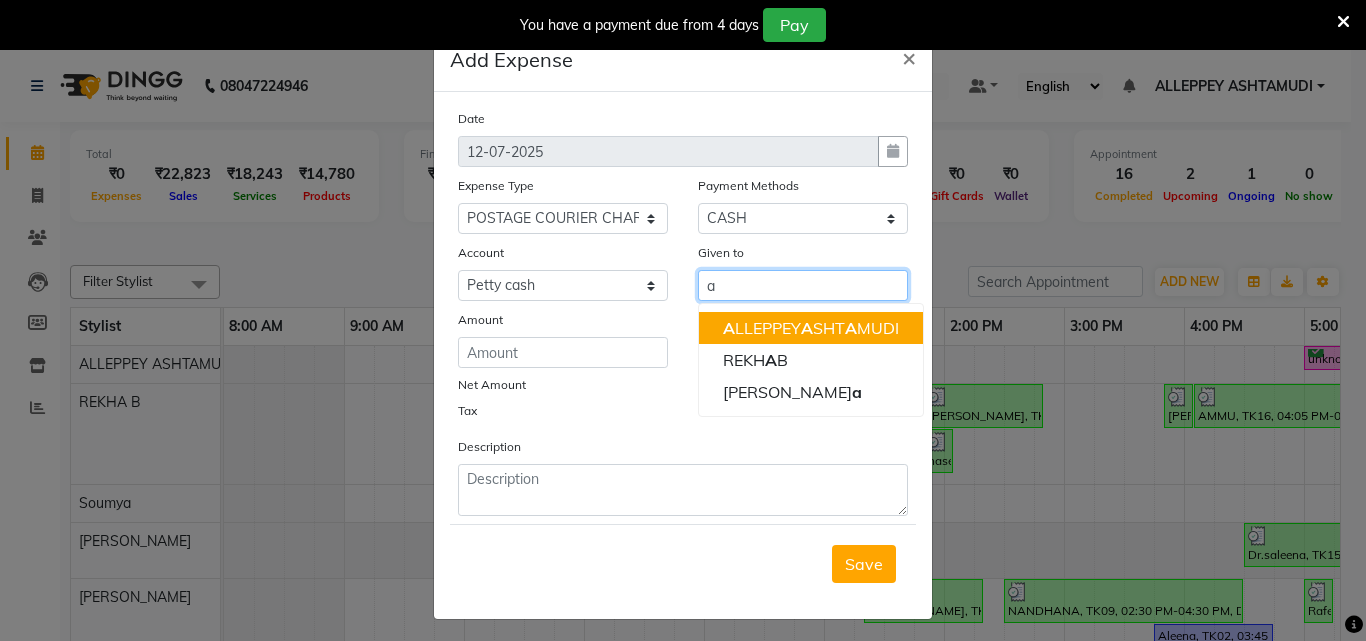 drag, startPoint x: 735, startPoint y: 325, endPoint x: 747, endPoint y: 360, distance: 37 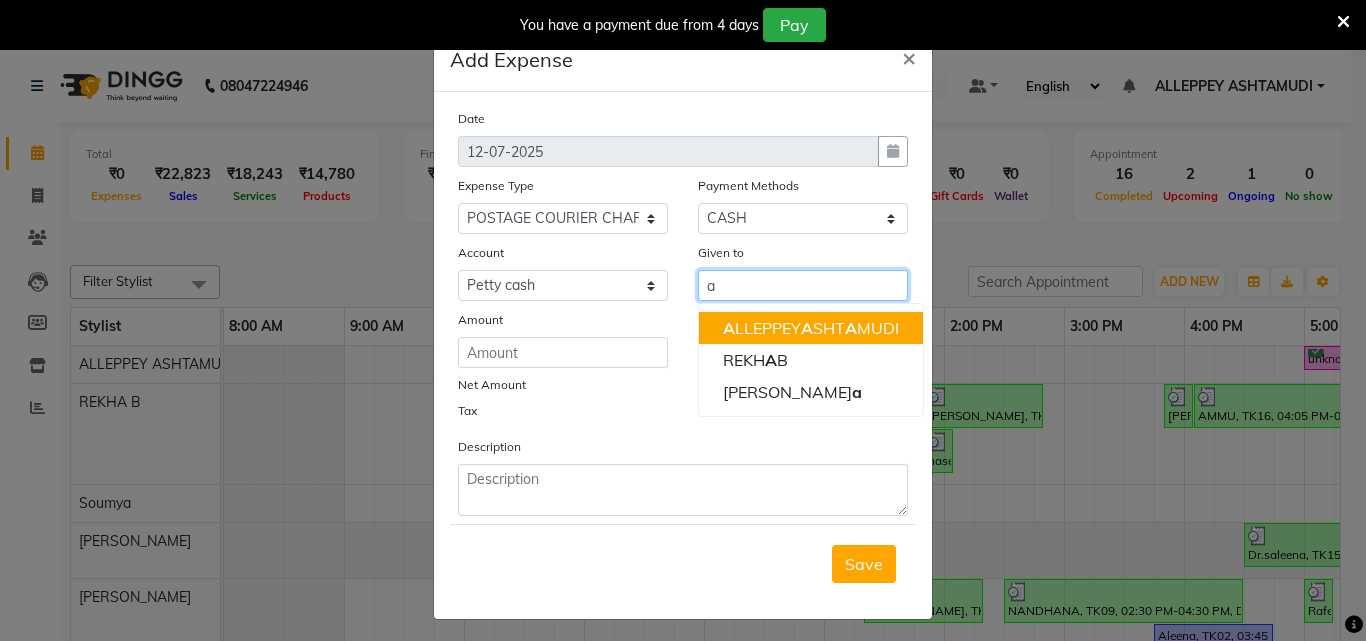 click on "A LLEPPEY  A SHT A MUDI" at bounding box center [811, 328] 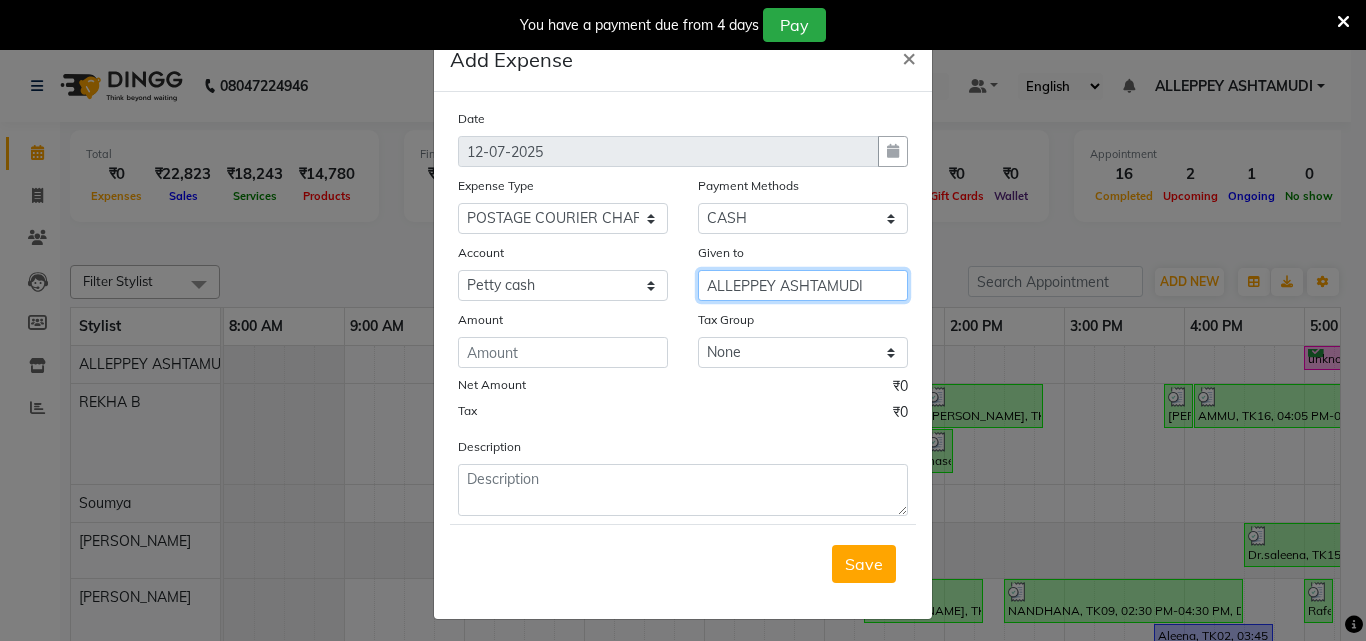type on "ALLEPPEY ASHTAMUDI" 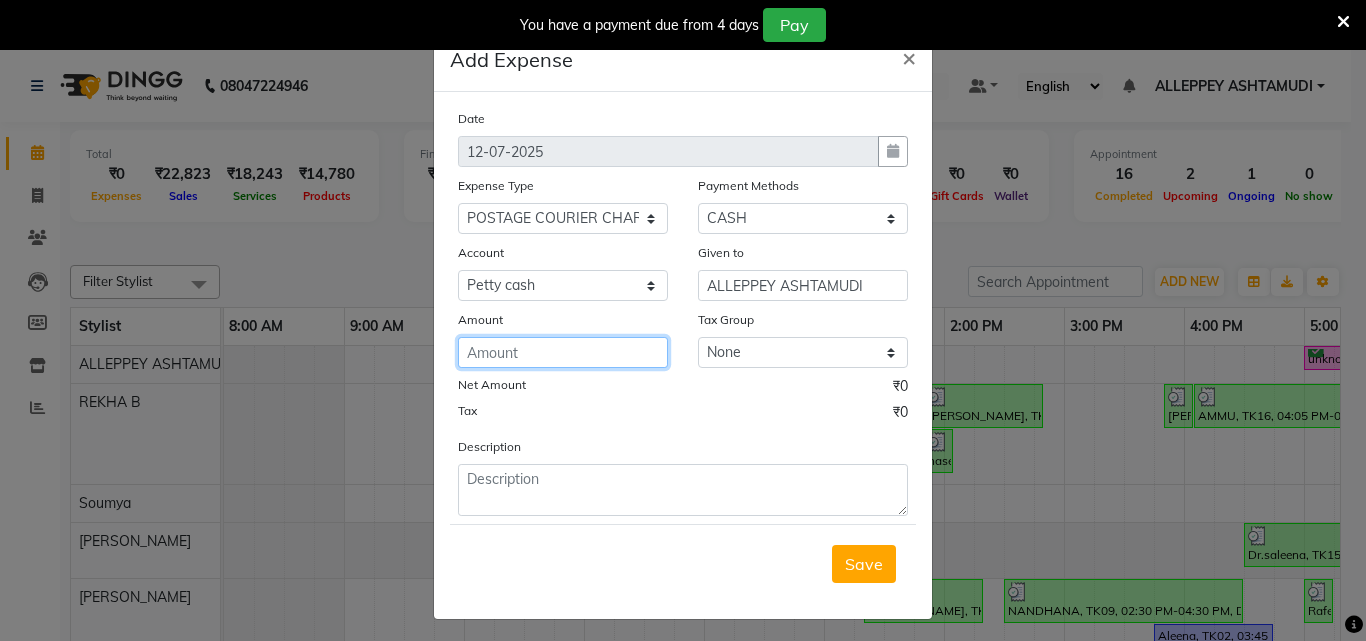 click 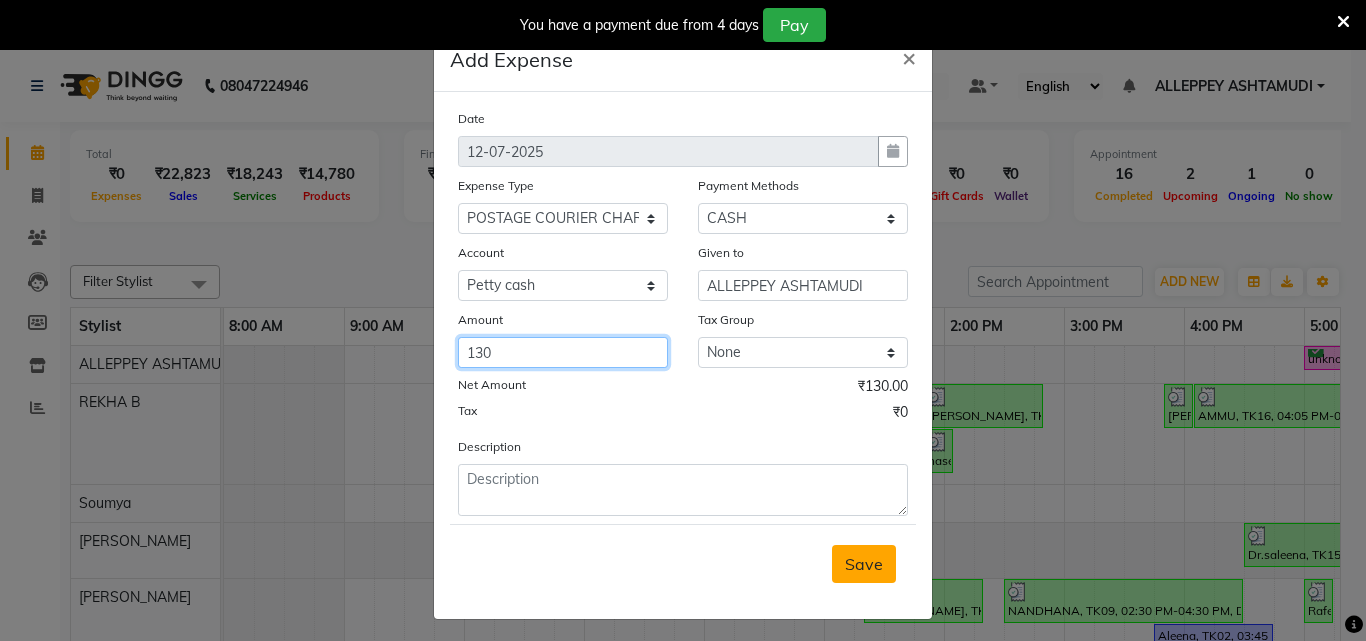 type on "130" 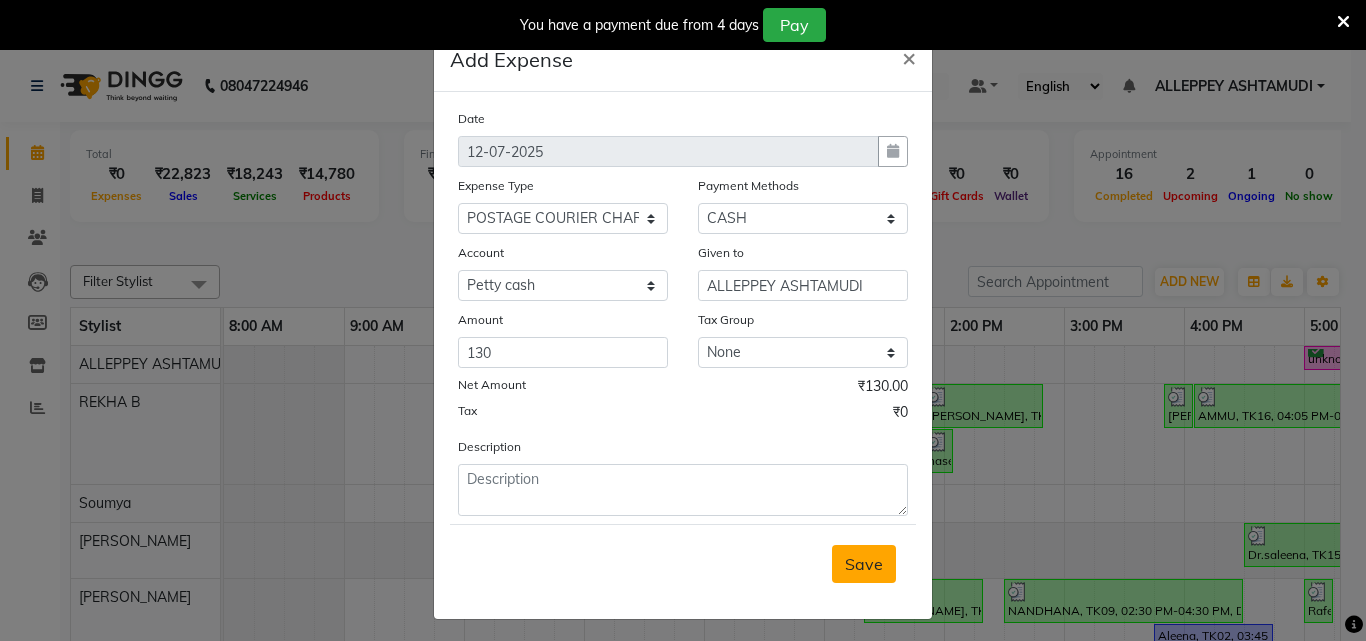 click on "Save" at bounding box center [864, 564] 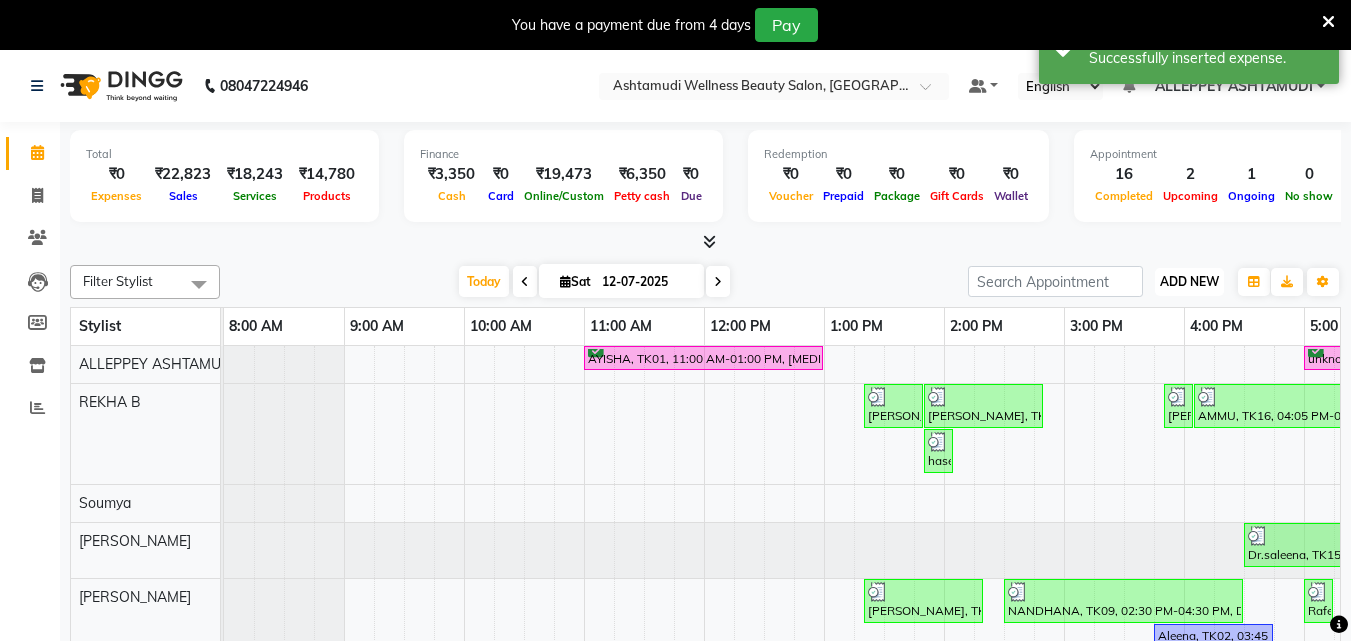 click on "ADD NEW" at bounding box center [1189, 281] 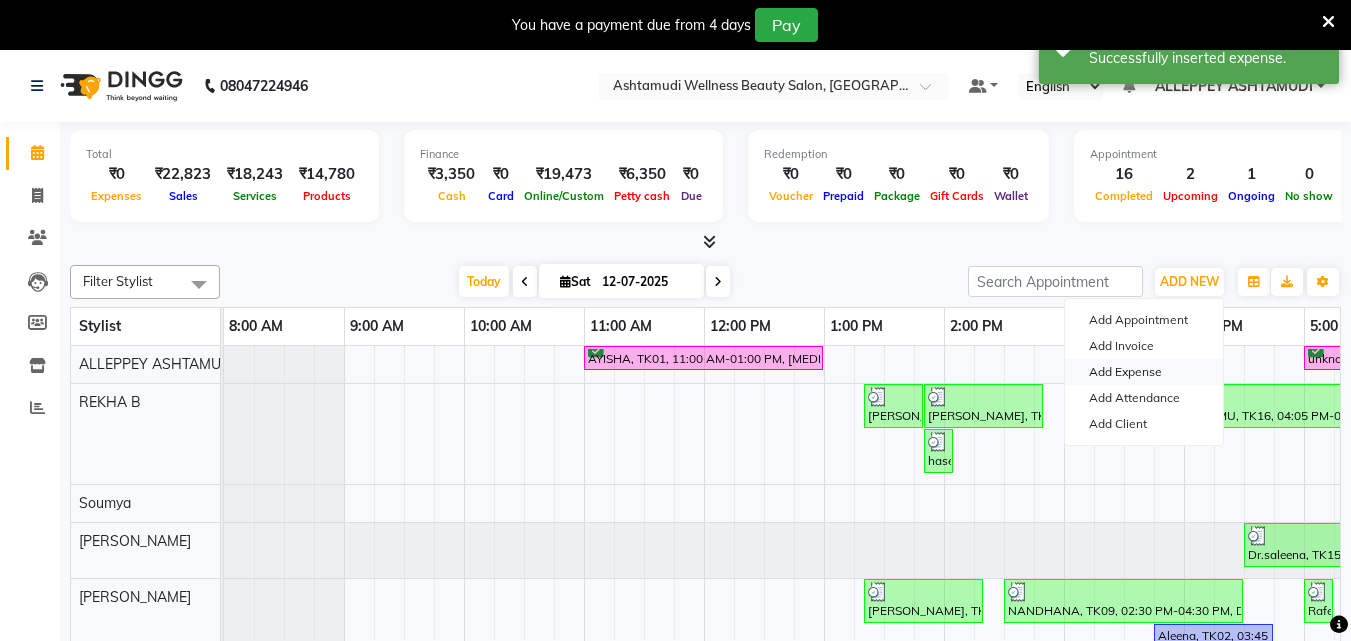 click on "Add Expense" at bounding box center (1144, 372) 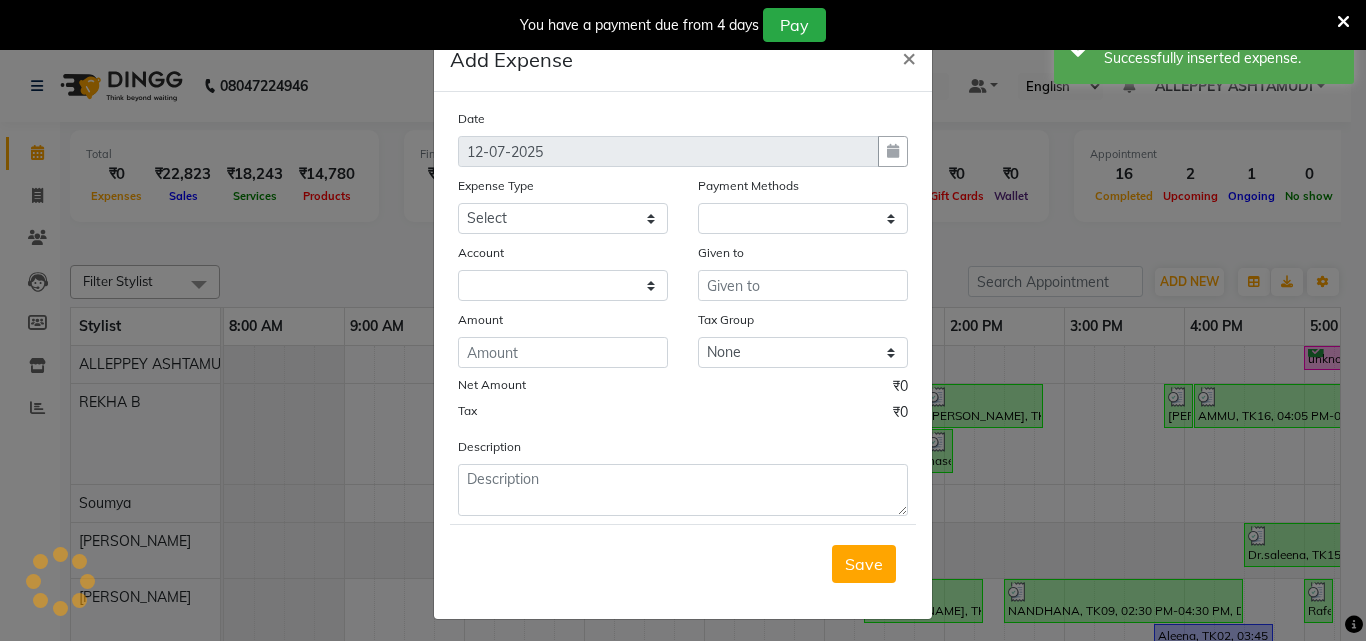 select on "1" 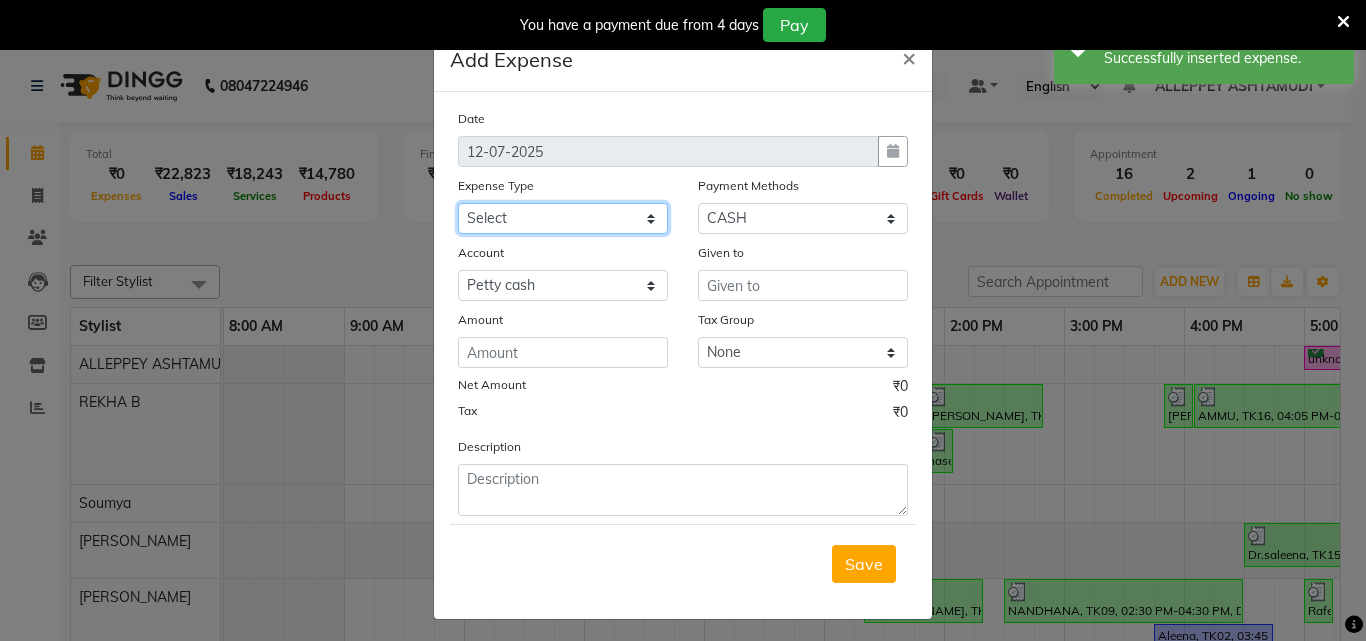 click on "Select ACCOMODATION EXPENSES ADVERTISEMENT SALES PROMOTIONAL EXPENSES Bonus BRIDAL ACCESSORIES REFUND BRIDAL COMMISSION BRIDAL FOOD BRIDAL INCENTIVES BRIDAL ORNAMENTS REFUND BRIDAL TA CASH DEPOSIT RAK BANK COMPUTER ACCESSORIES MOBILE PHONE Donation and Charity Expenses ELECTRICITY CHARGES ELECTRONICS FITTINGS Event Expense FISH FOOD EXPENSES FOOD REFRESHMENT FOR CLIENTS FOOD REFRESHMENT FOR STAFFS Freight And Forwarding Charges FUEL FOR GENERATOR FURNITURE AND EQUIPMENTS Gifts for Clients GIFTS FOR STAFFS GOKULAM CHITS HOSTEL RENT LAUNDRY EXPENSES LICENSE OTHER FEES LOADING UNLOADING CHARGES Medical Expenses MEHNDI PAYMENTS MISCELLANEOUS EXPENSES NEWSPAPER PERIODICALS Ornaments Maintenance Expense OVERTIME ALLOWANCES Payment For Pest Control Perfomance based incentives POSTAGE COURIER CHARGES Printing PRINTING STATIONERY EXPENSES PROFESSIONAL TAX REPAIRS MAINTENANCE ROUND OFF Salary SALARY ADVANCE Sales Incentives Membership Card SALES INCENTIVES PRODUCT SALES INCENTIVES SERVICES SALON ESSENTIALS SALON RENT" 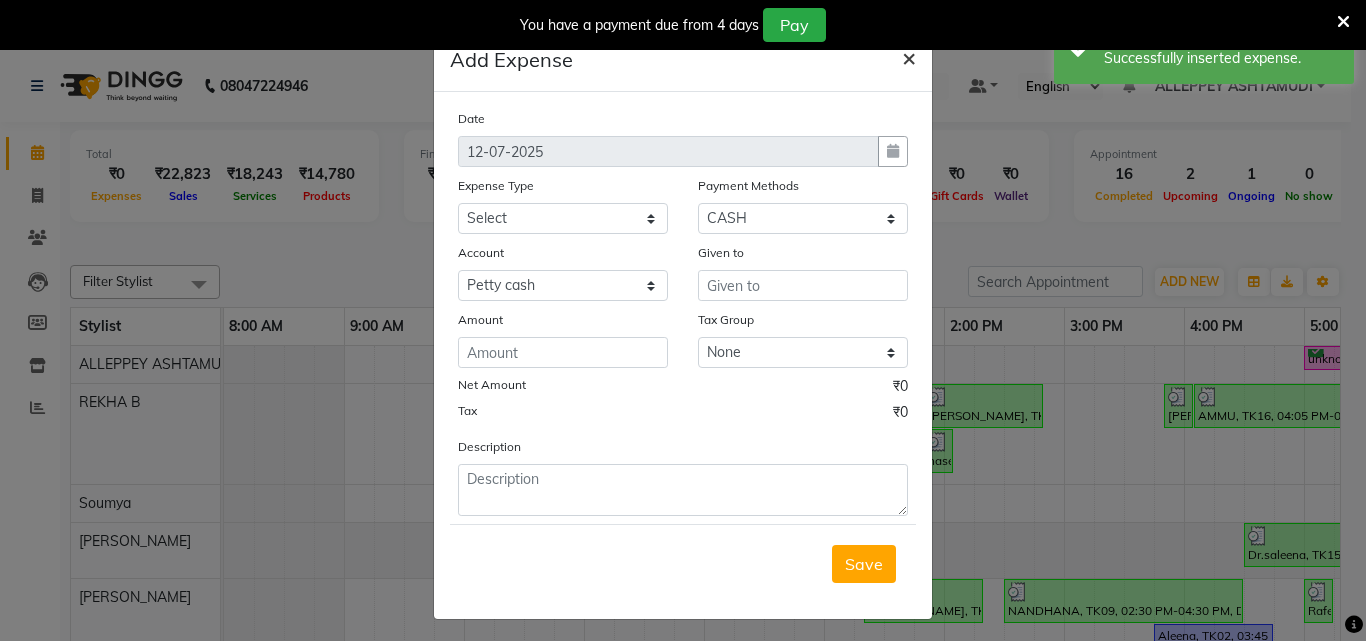 click on "×" 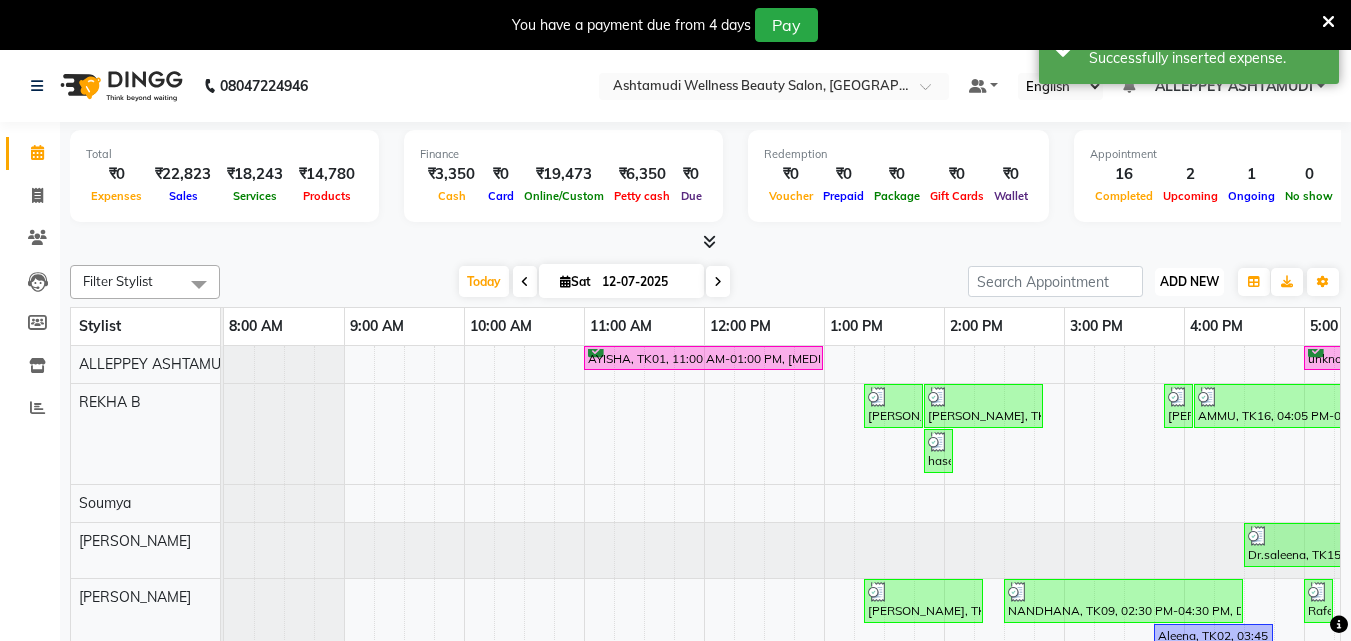 click on "ADD NEW" at bounding box center [1189, 281] 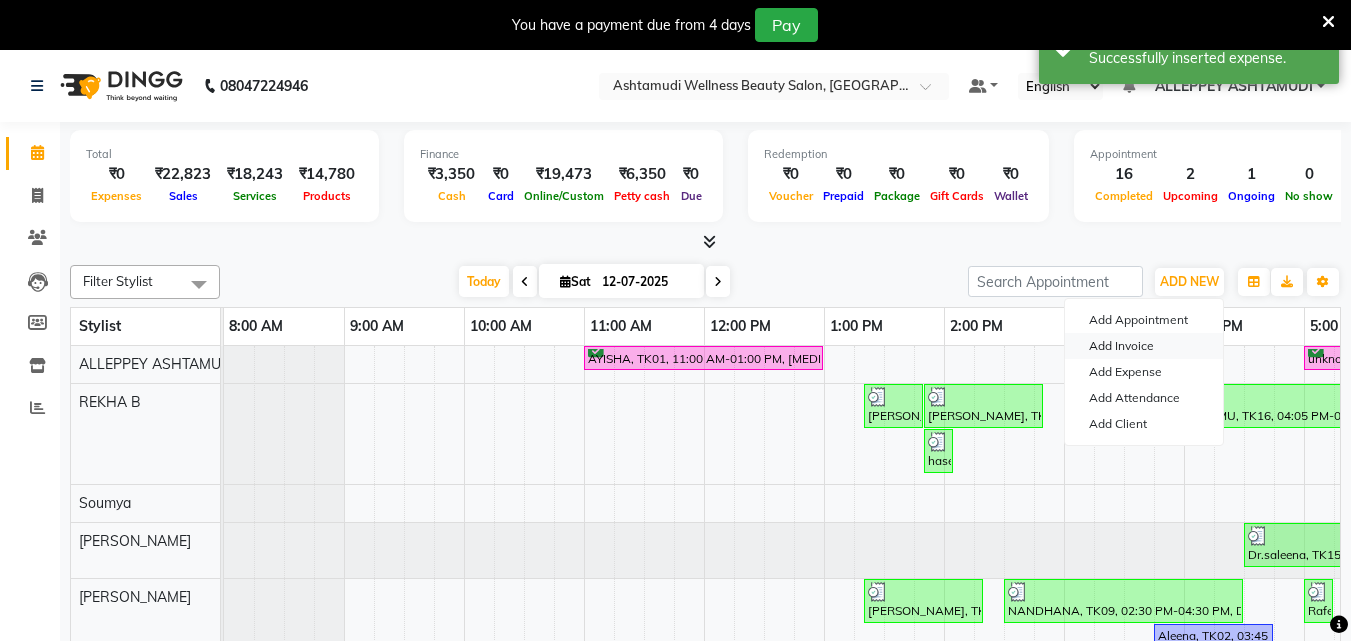 click on "Add Invoice" at bounding box center [1144, 346] 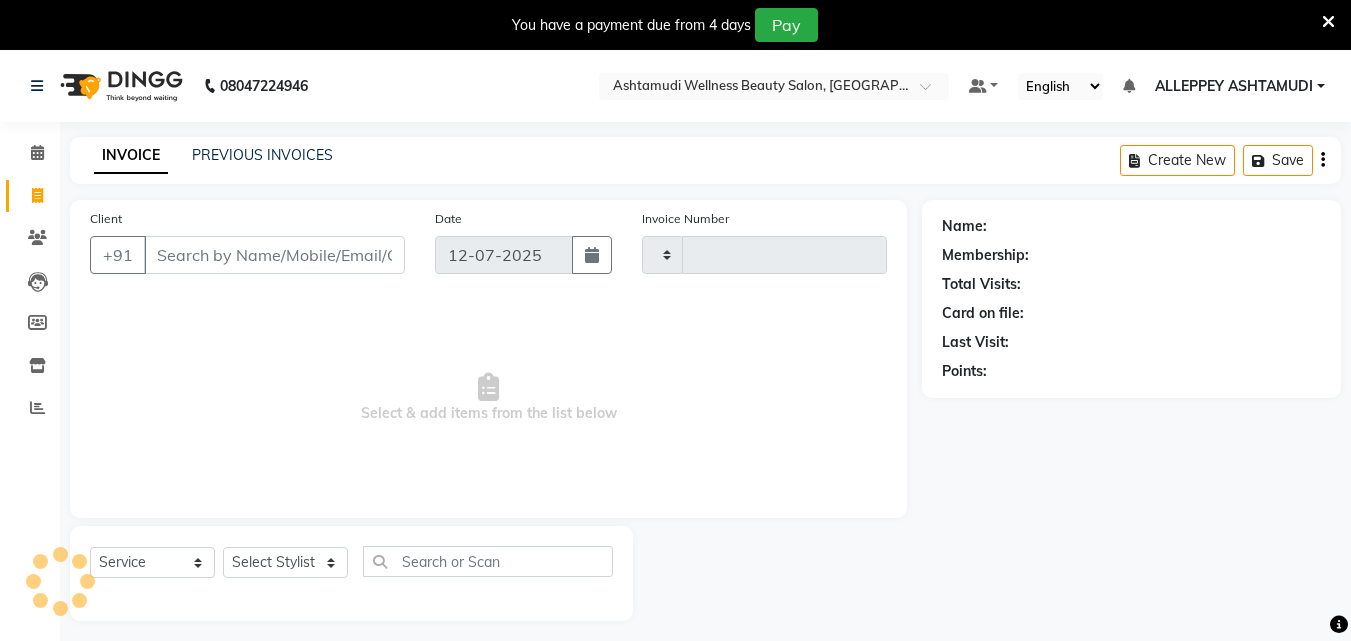 type on "0908" 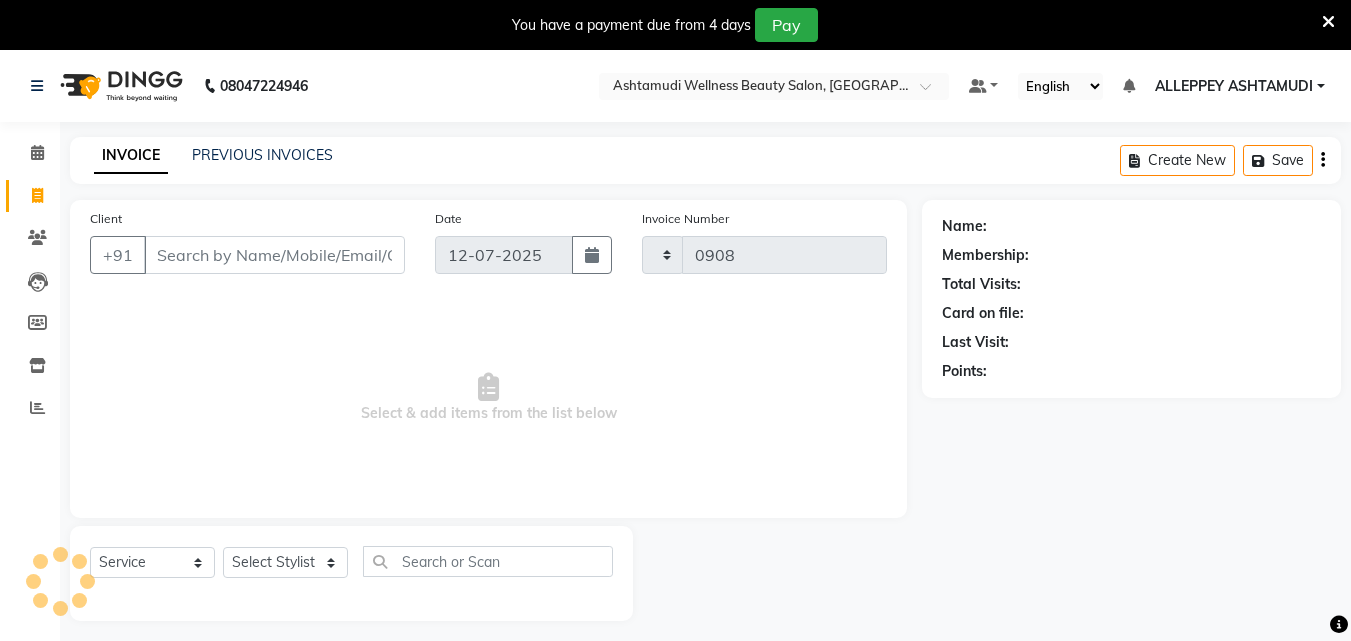 select on "4626" 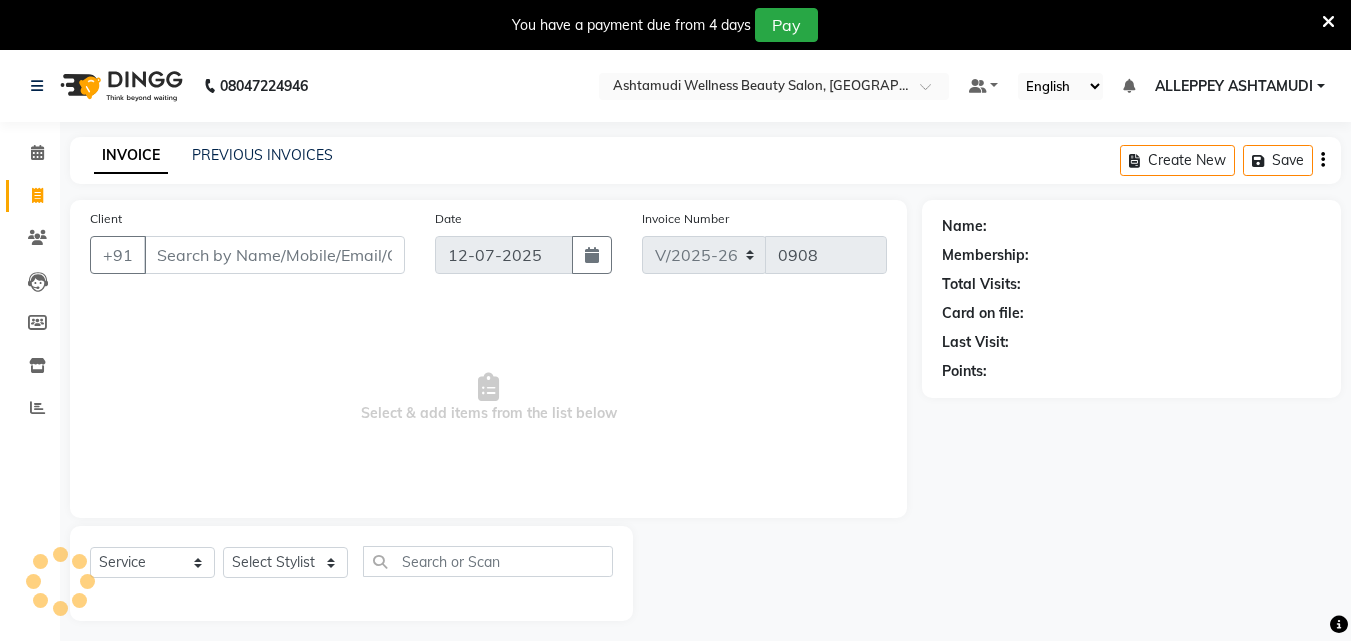 click on "Client" at bounding box center [274, 255] 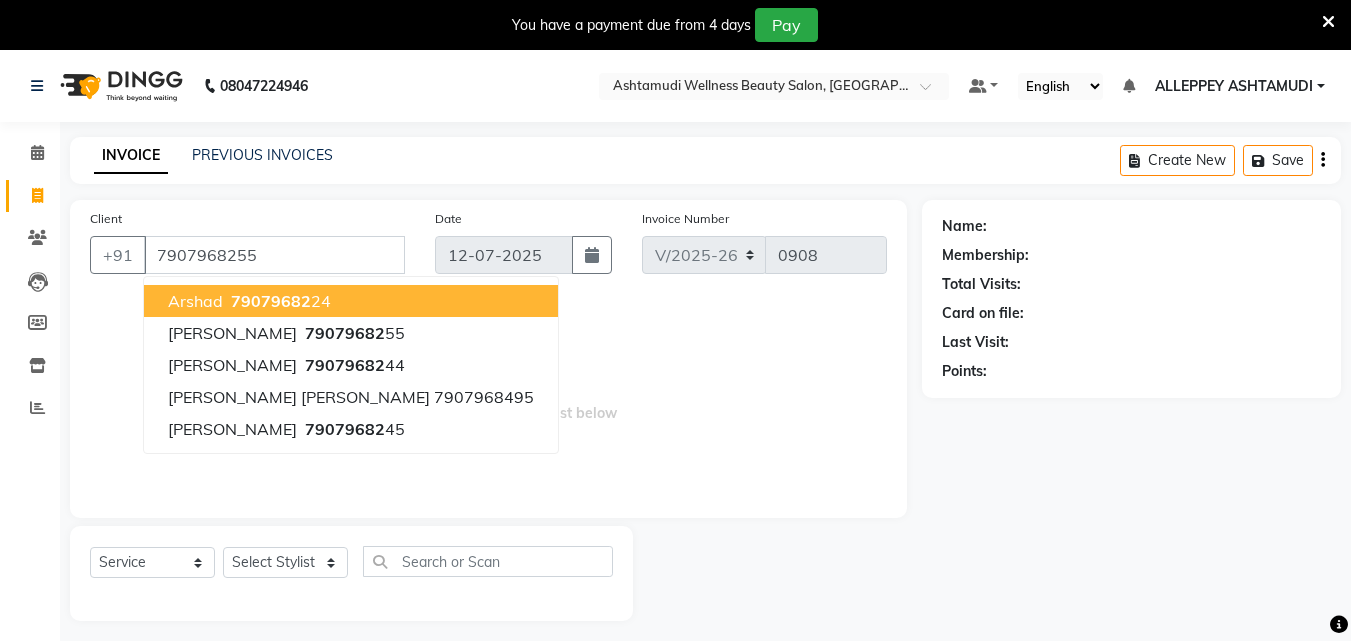type on "7907968255" 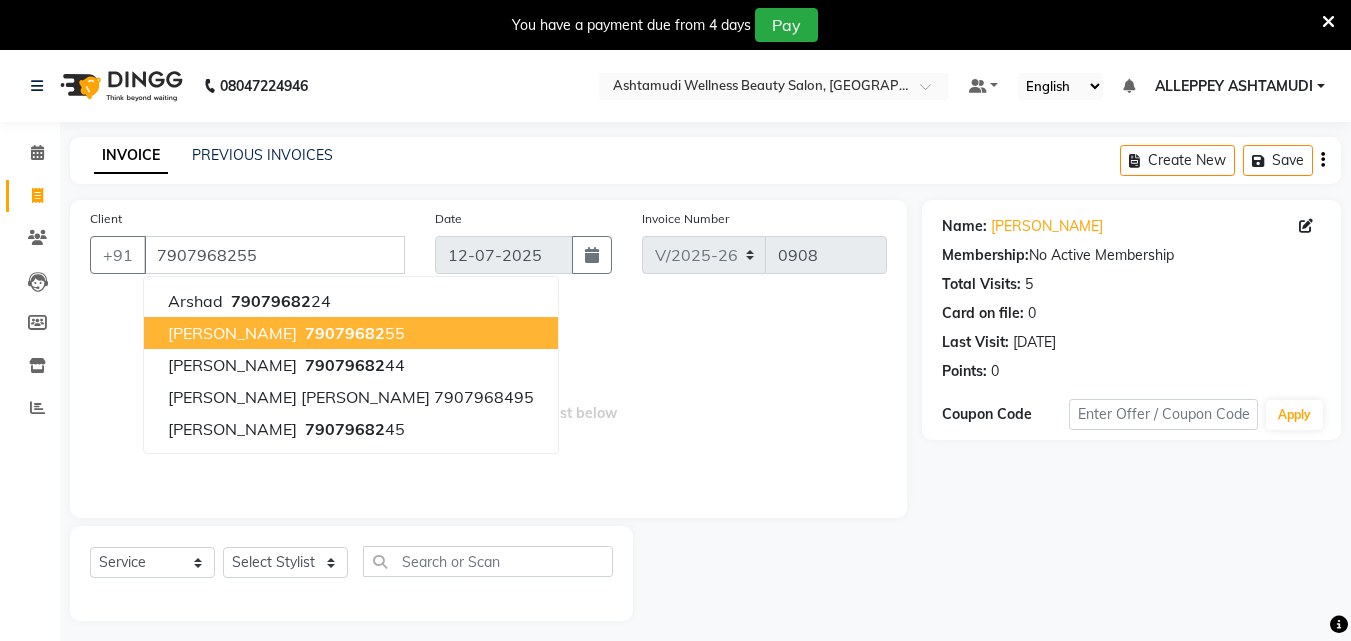 click on "Select & add items from the list below" at bounding box center (488, 398) 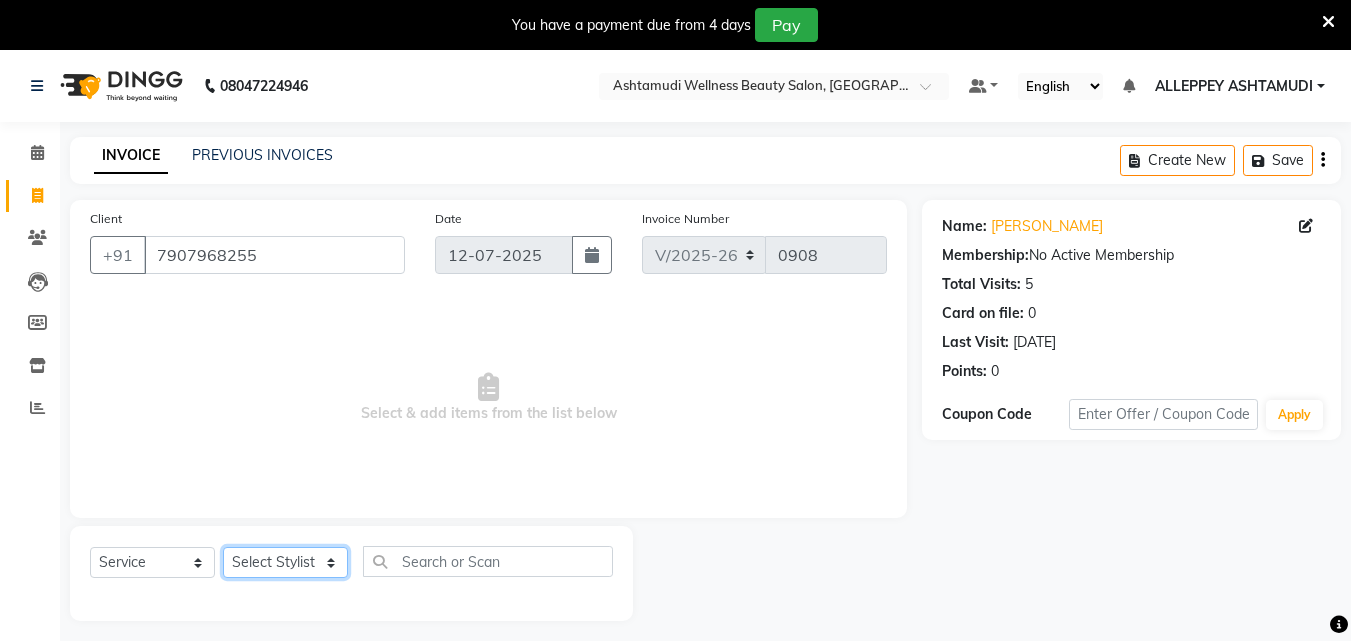 click on "Select Stylist ALLEPPEY ASHTAMUDI Jyothy REKHA B ROSELIN Soumya Sreedevi" 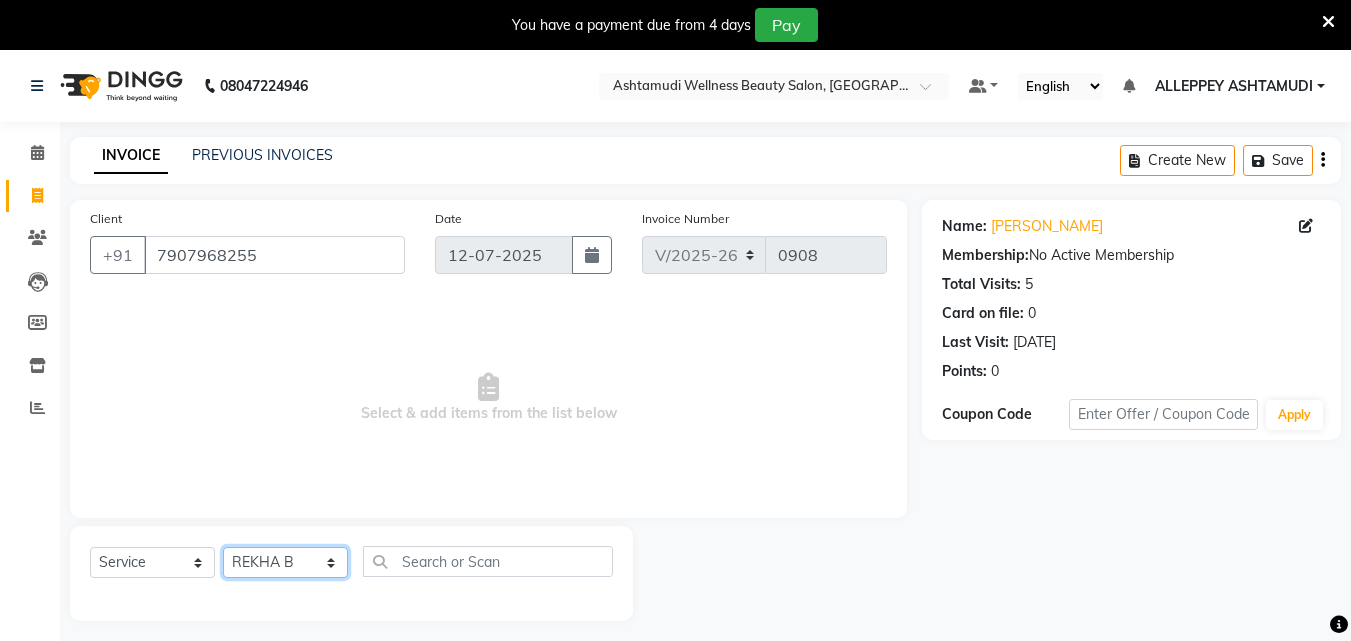 click on "Select Stylist ALLEPPEY ASHTAMUDI Jyothy REKHA B ROSELIN Soumya Sreedevi" 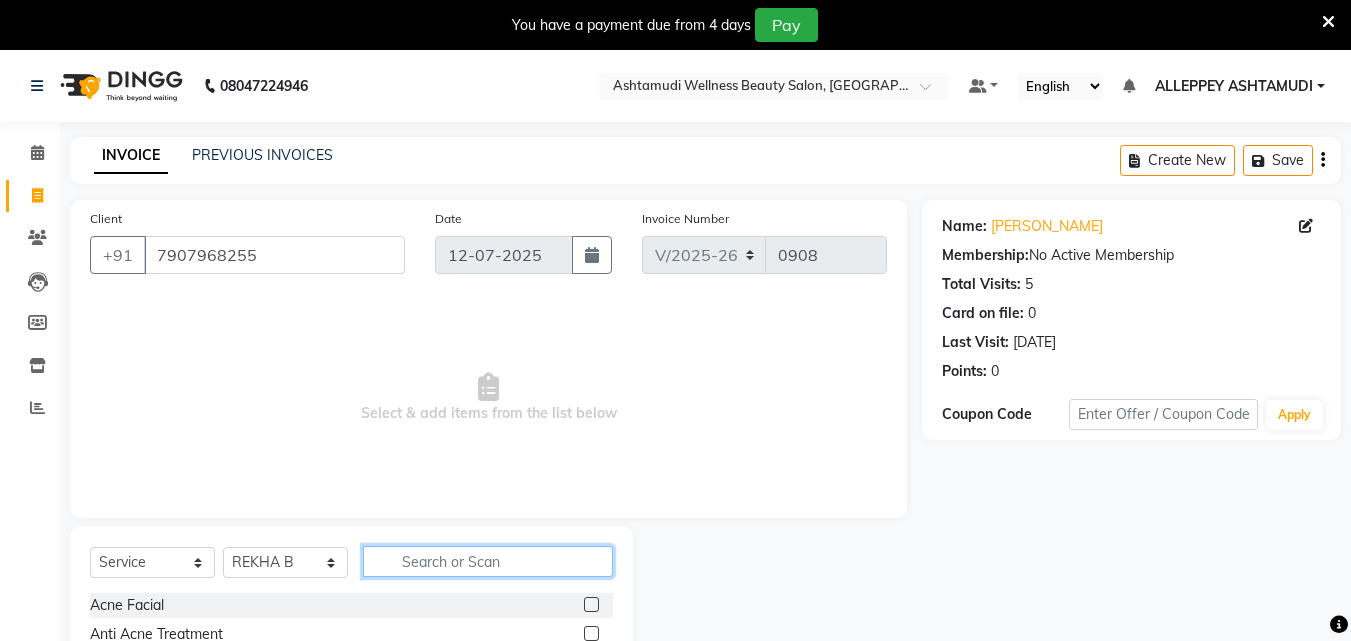 drag, startPoint x: 395, startPoint y: 552, endPoint x: 384, endPoint y: 541, distance: 15.556349 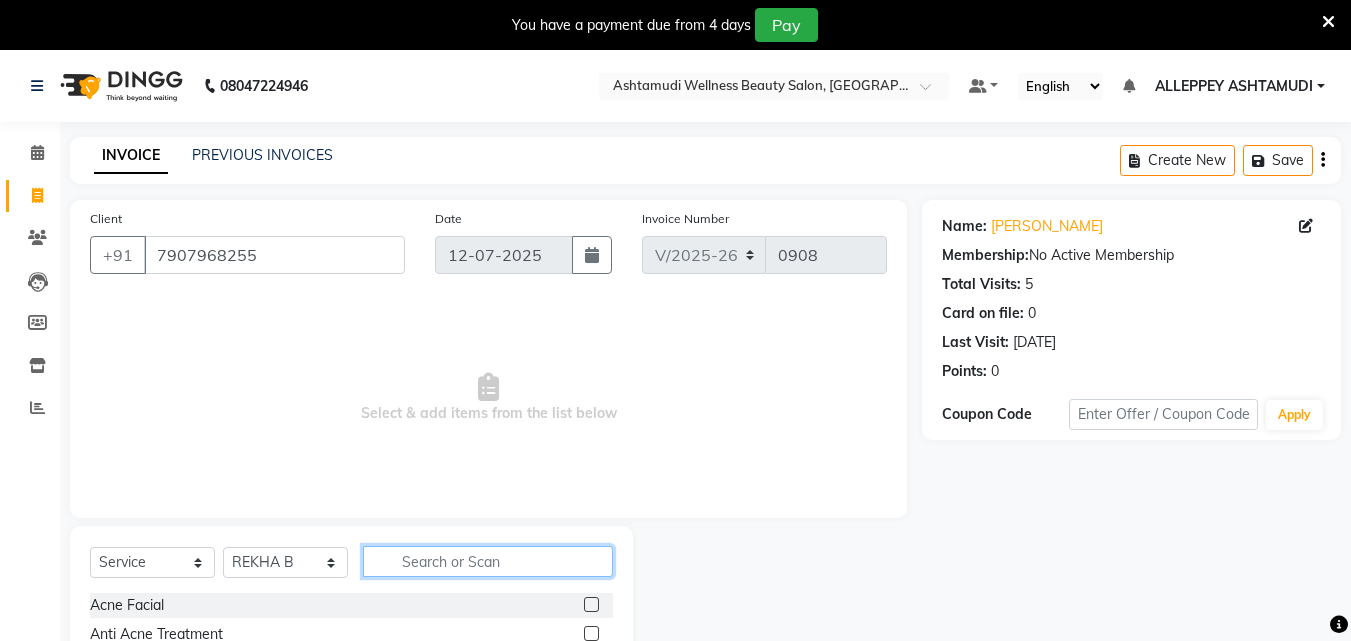 click 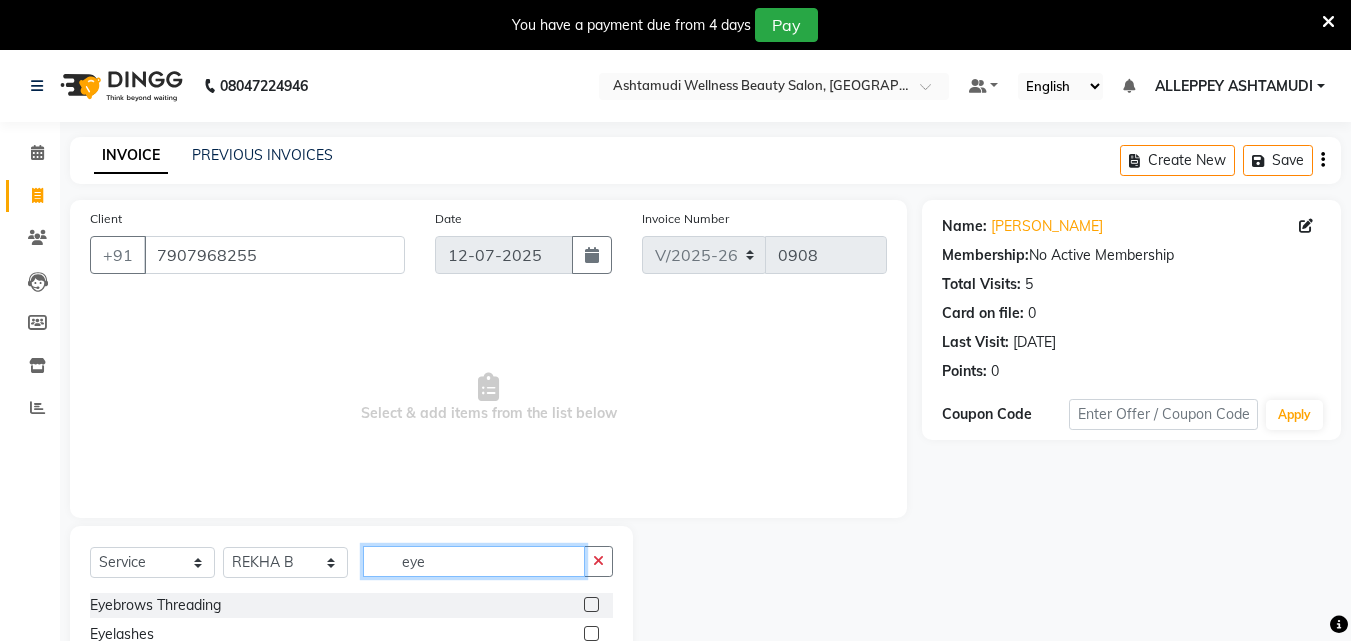 type on "eye" 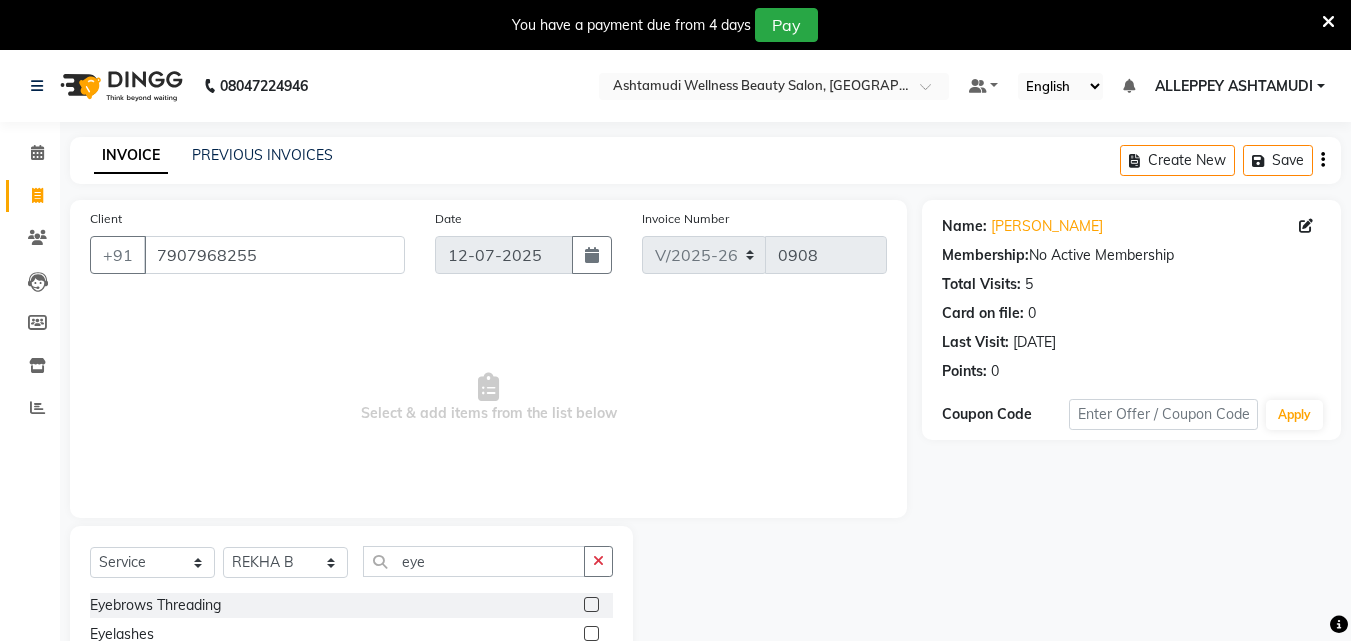 click 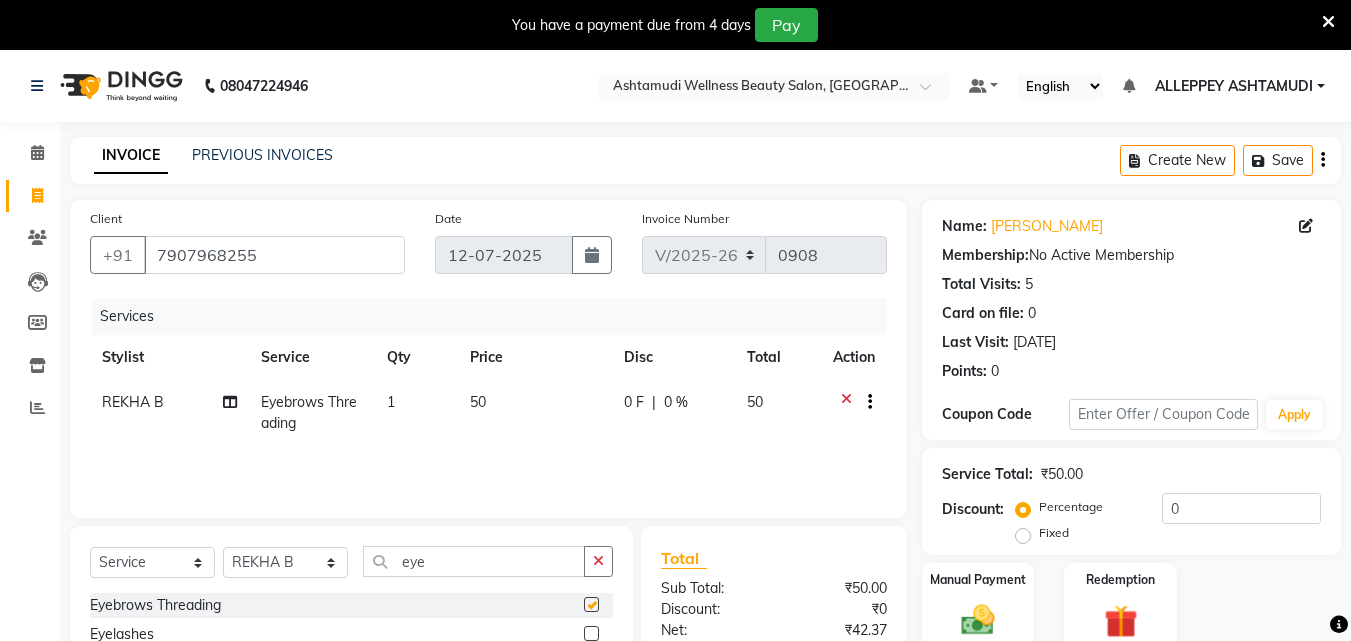 click 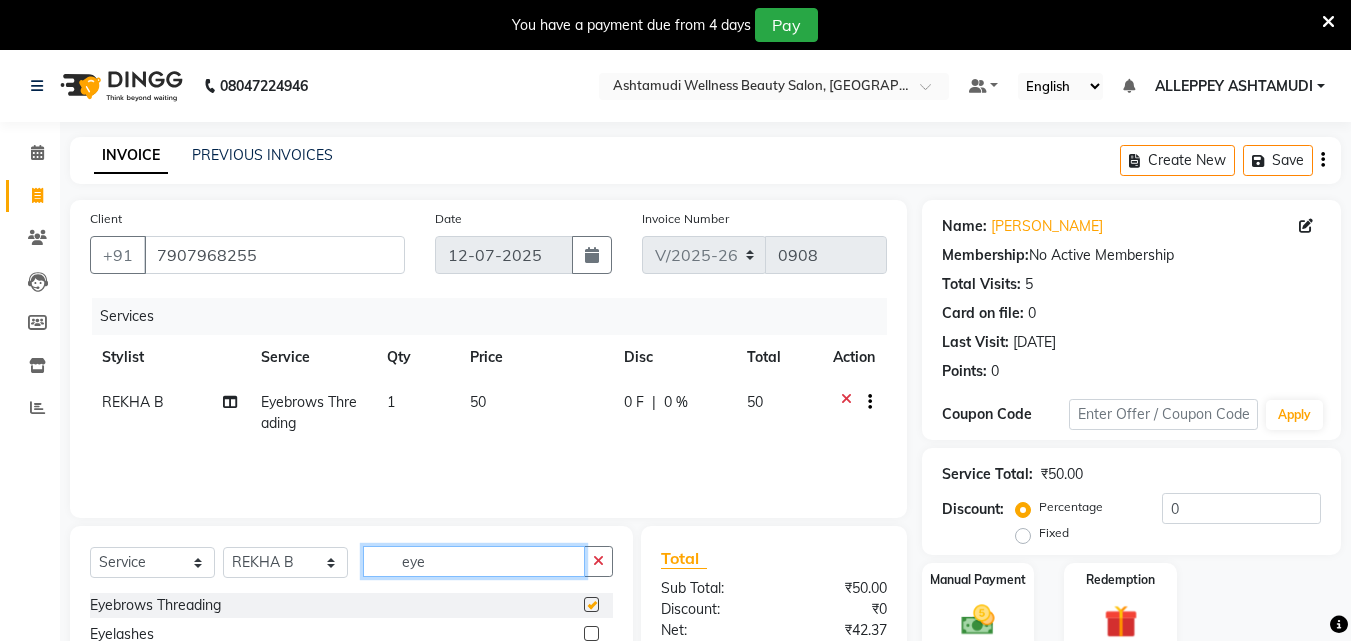 type 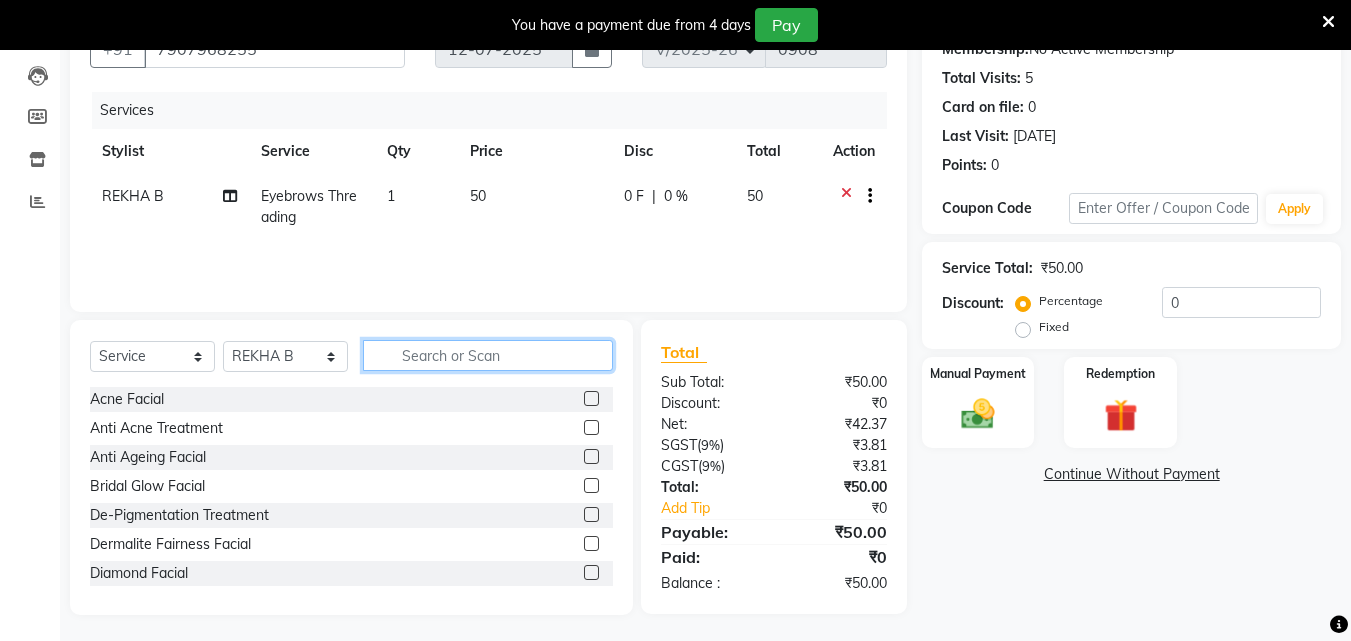 scroll, scrollTop: 210, scrollLeft: 0, axis: vertical 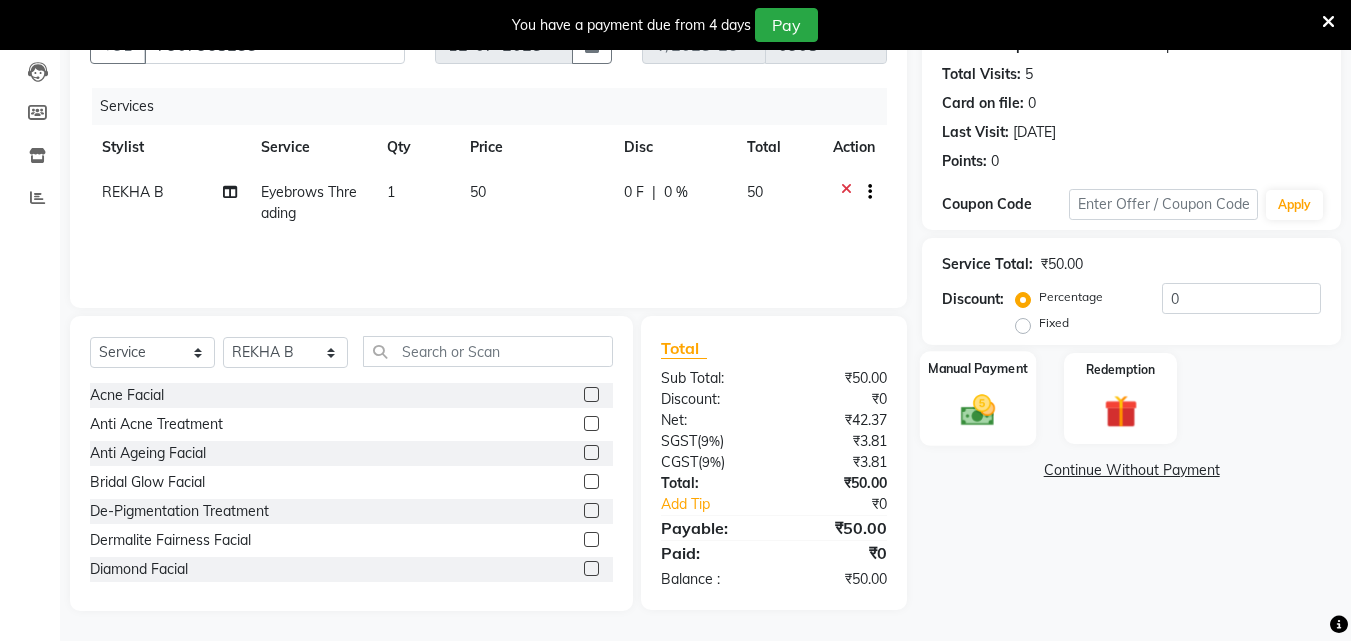 click 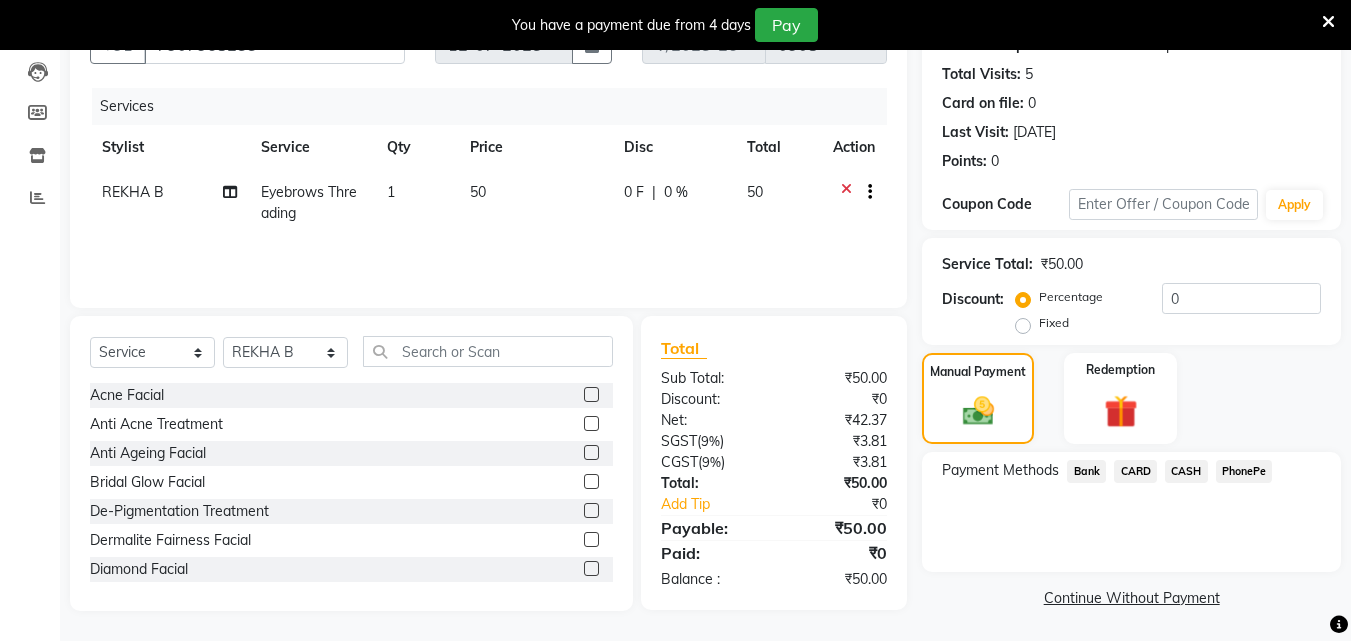 click on "CASH" 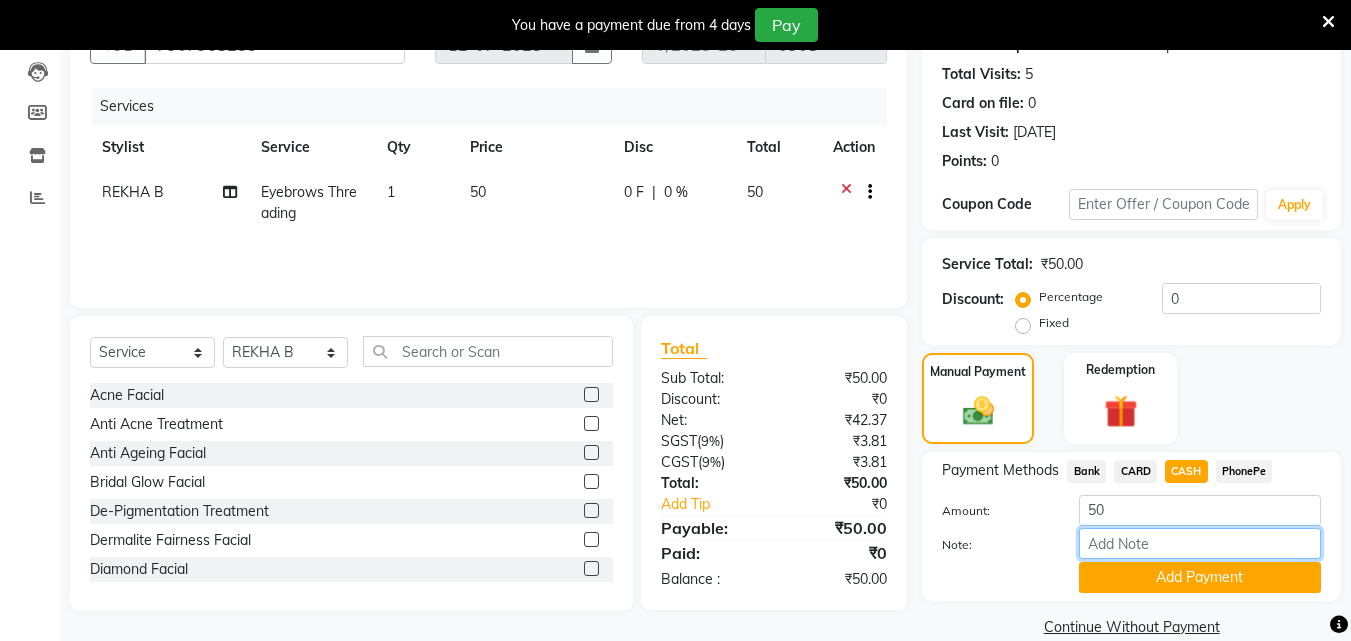 click on "Note:" at bounding box center (1200, 543) 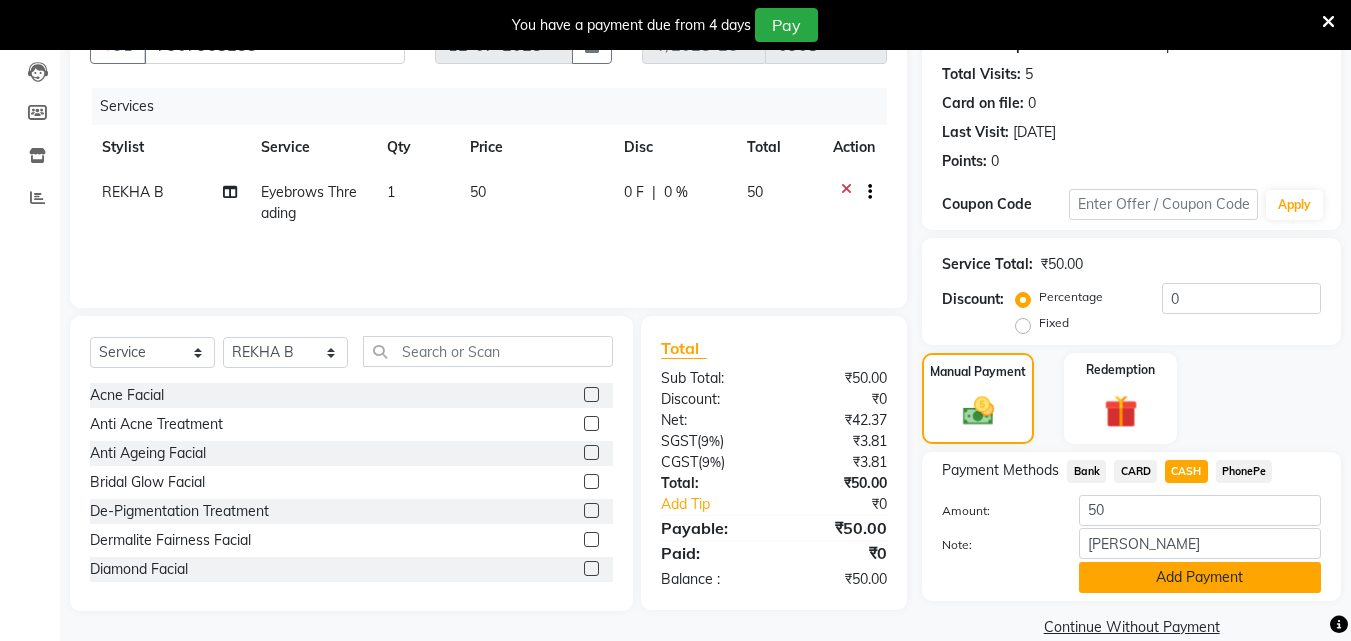 click on "Add Payment" 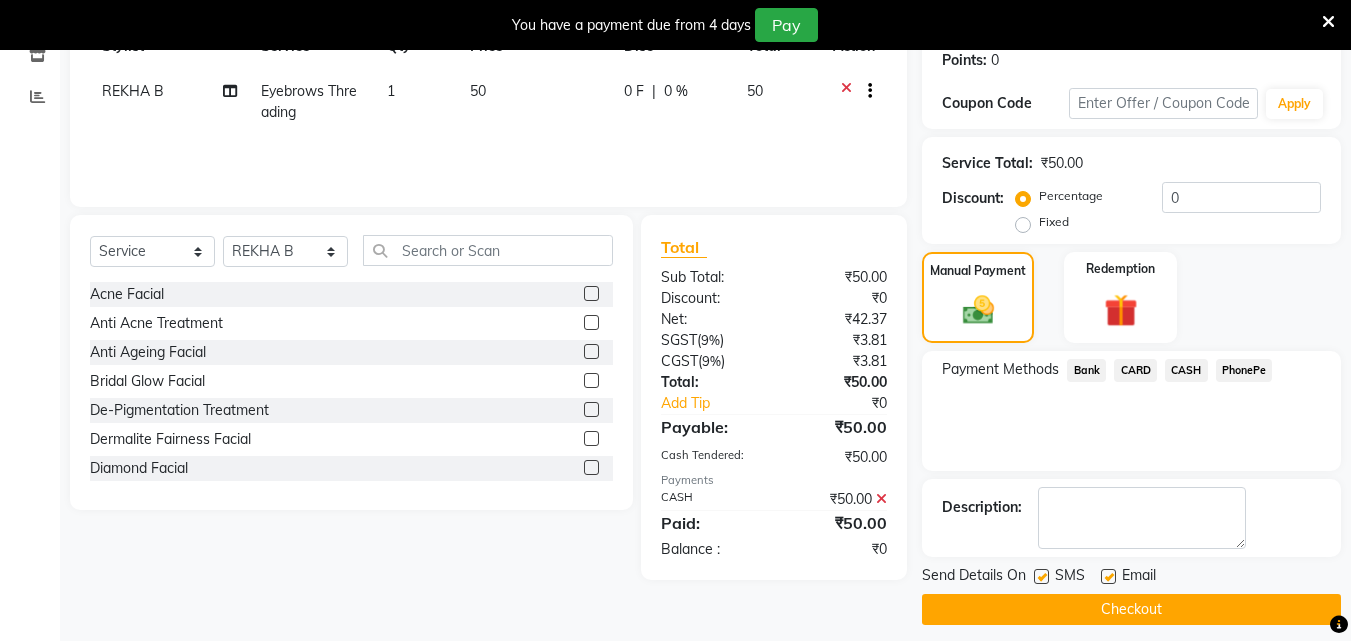 scroll, scrollTop: 325, scrollLeft: 0, axis: vertical 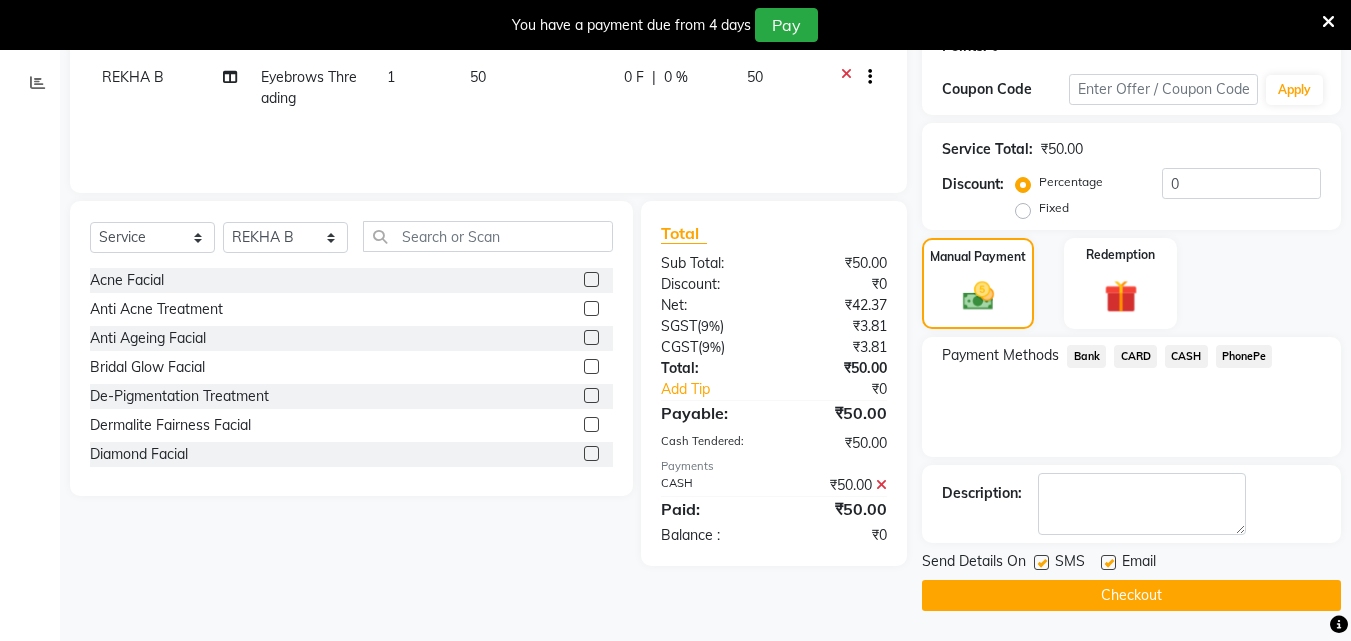 click on "Checkout" 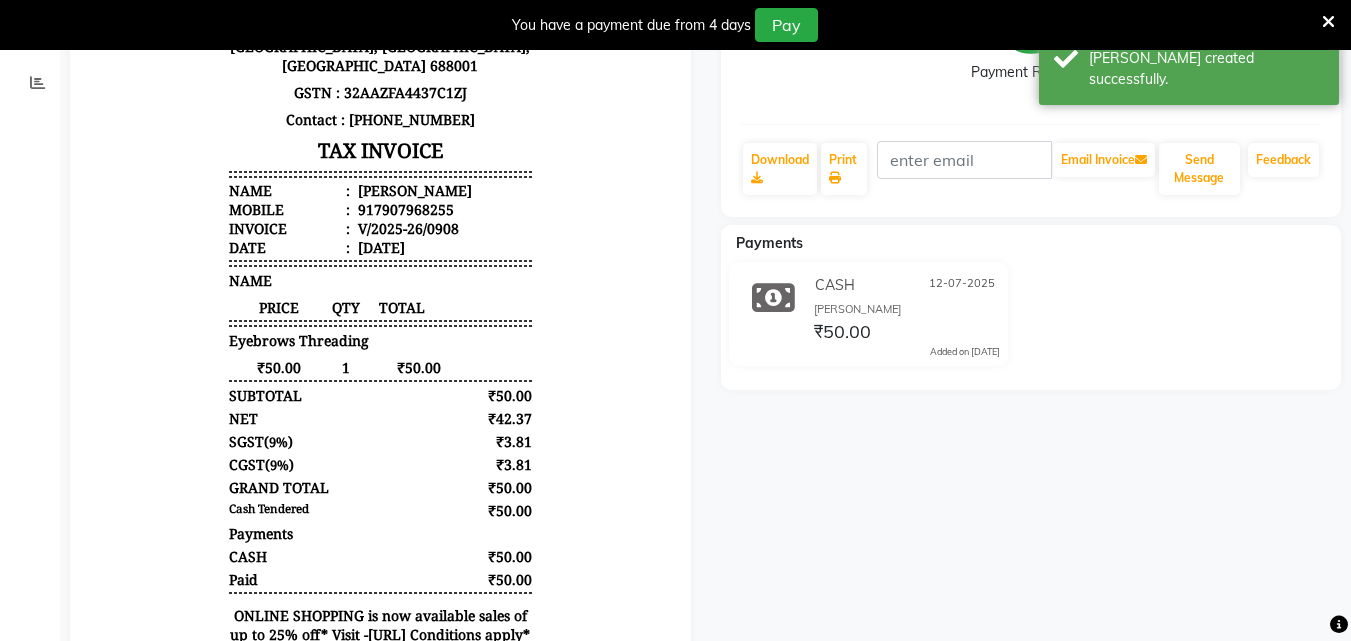 scroll, scrollTop: 0, scrollLeft: 0, axis: both 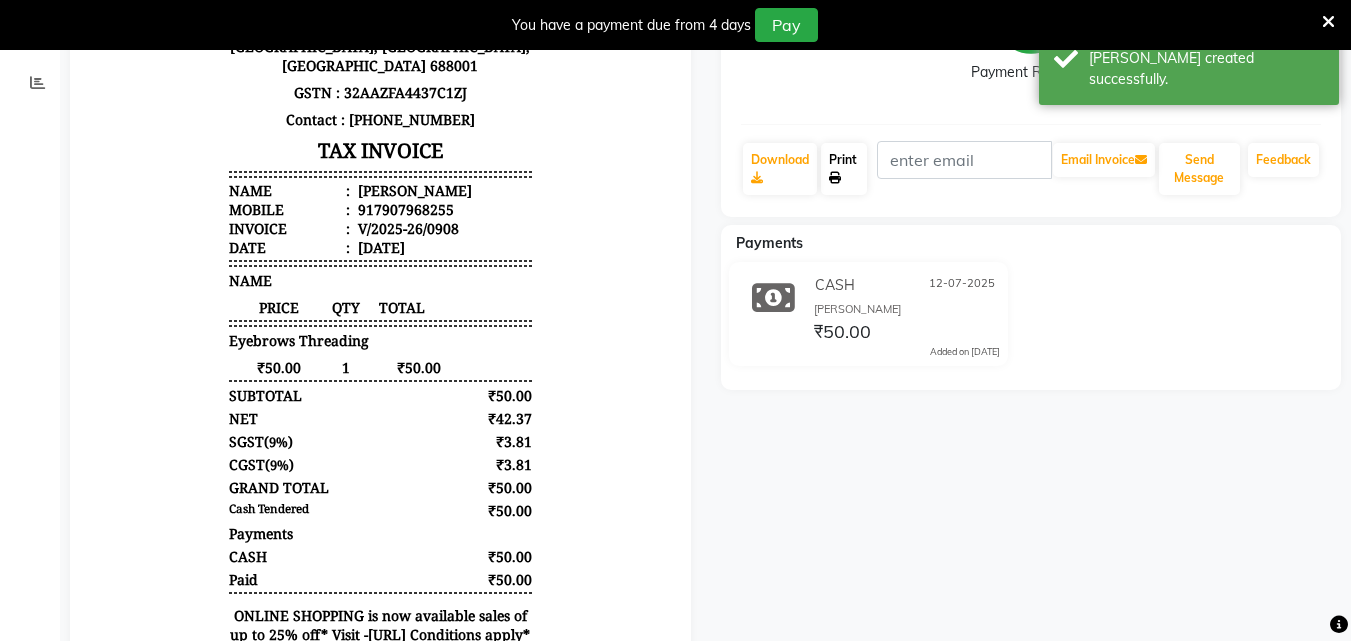 click on "Print" 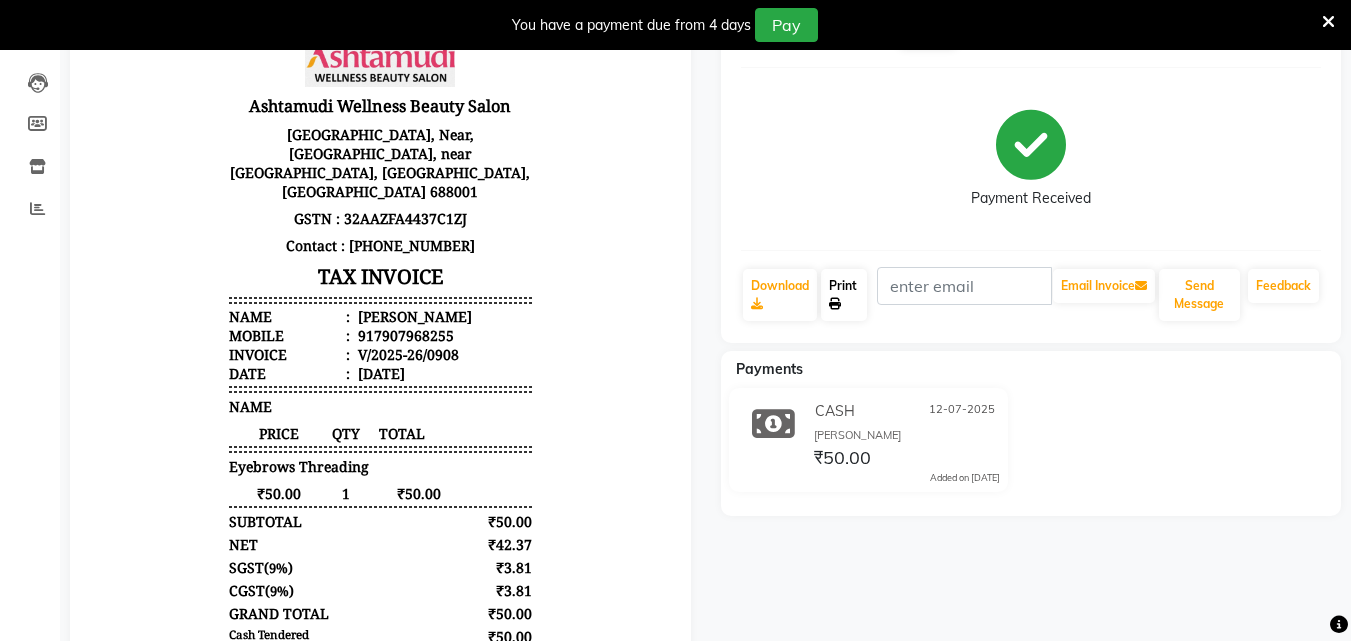 scroll, scrollTop: 0, scrollLeft: 0, axis: both 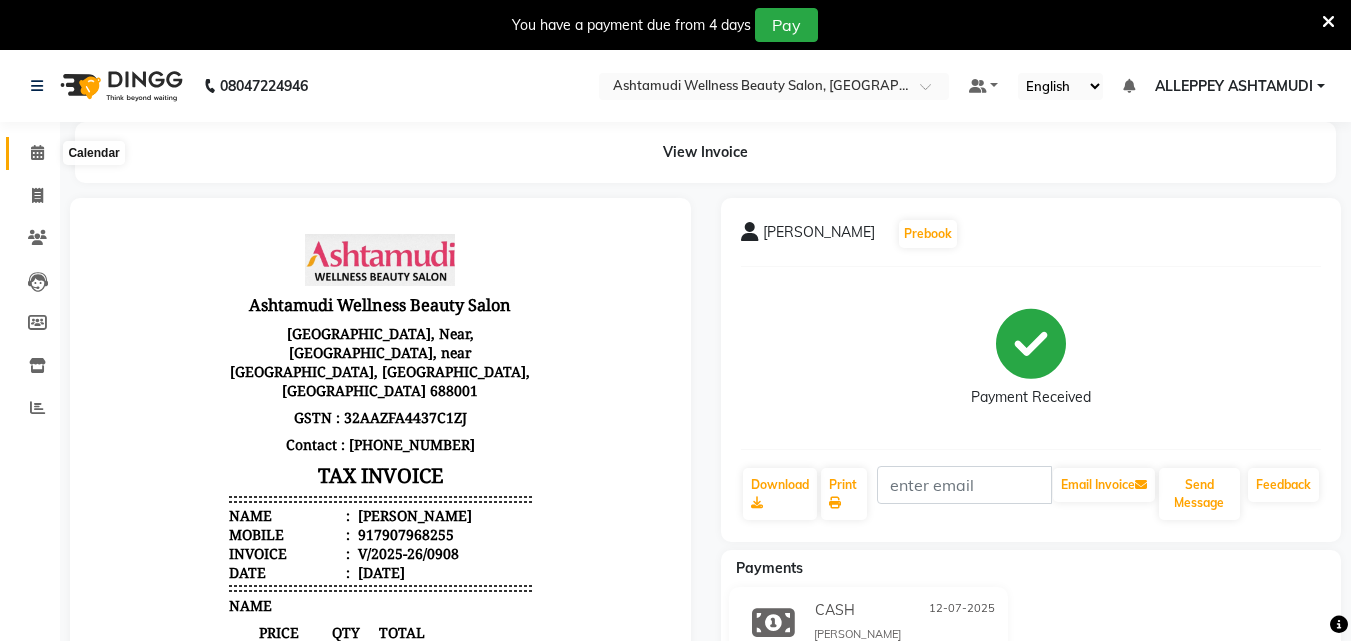 click 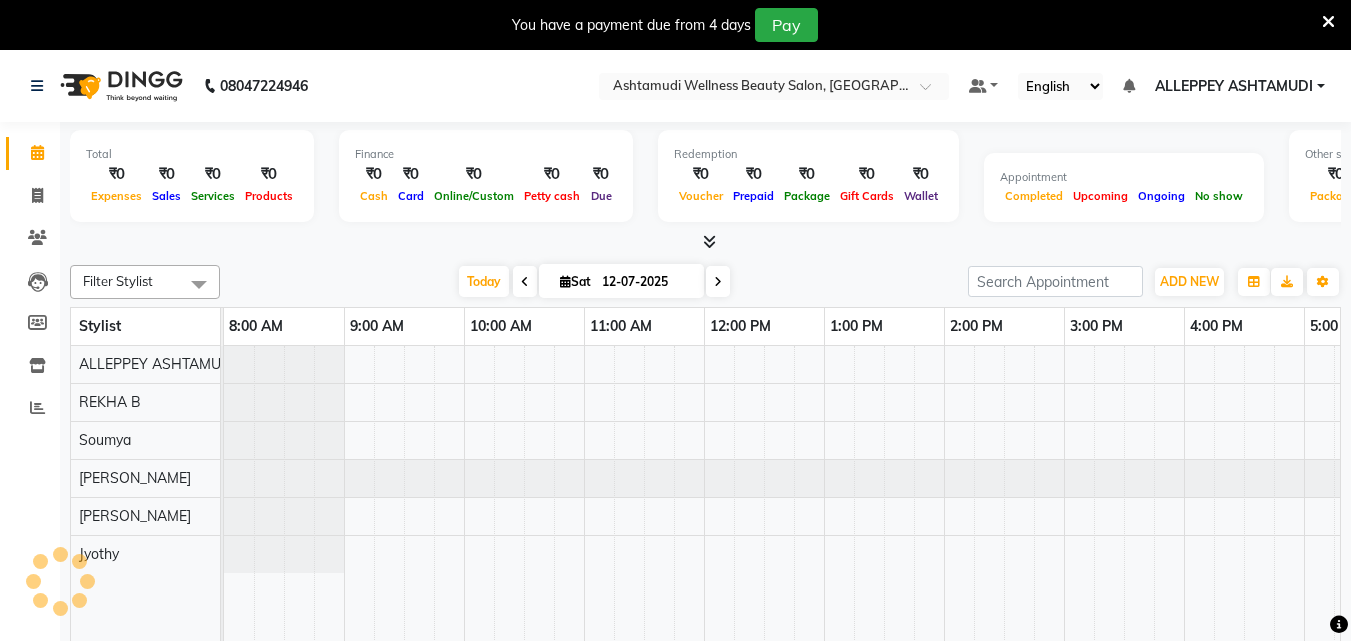 scroll, scrollTop: 0, scrollLeft: 324, axis: horizontal 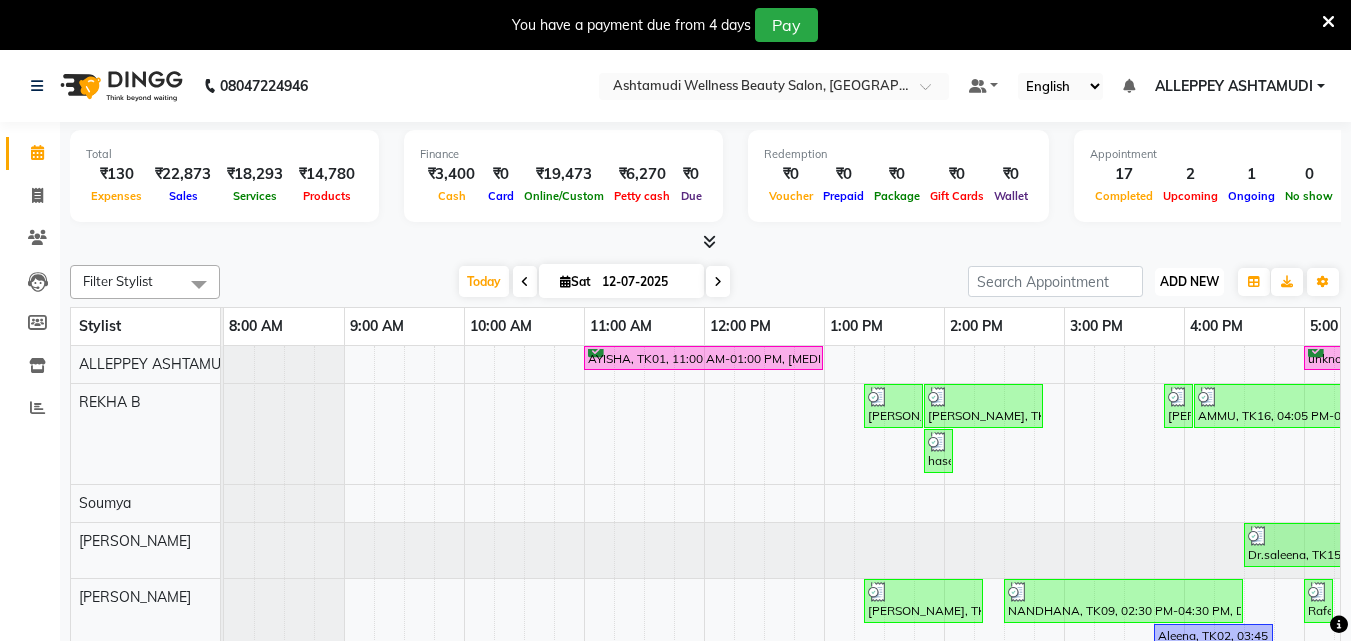 click on "ADD NEW" at bounding box center (1189, 281) 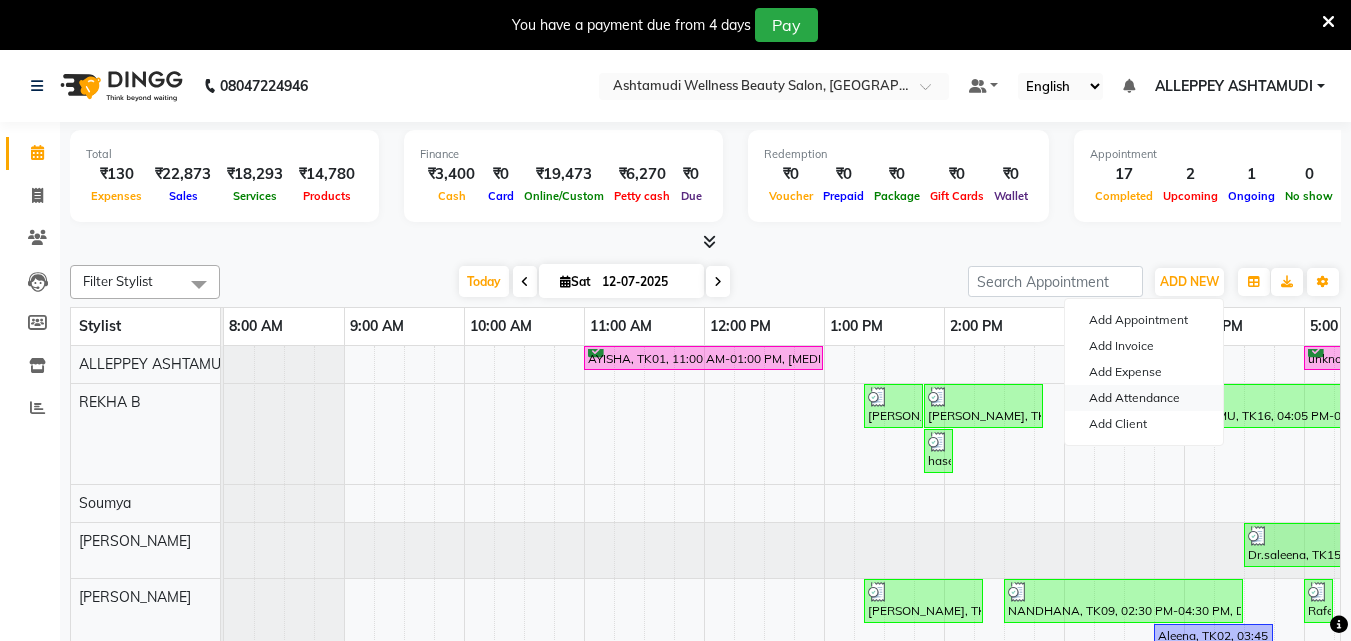 click on "Add Attendance" at bounding box center (1144, 398) 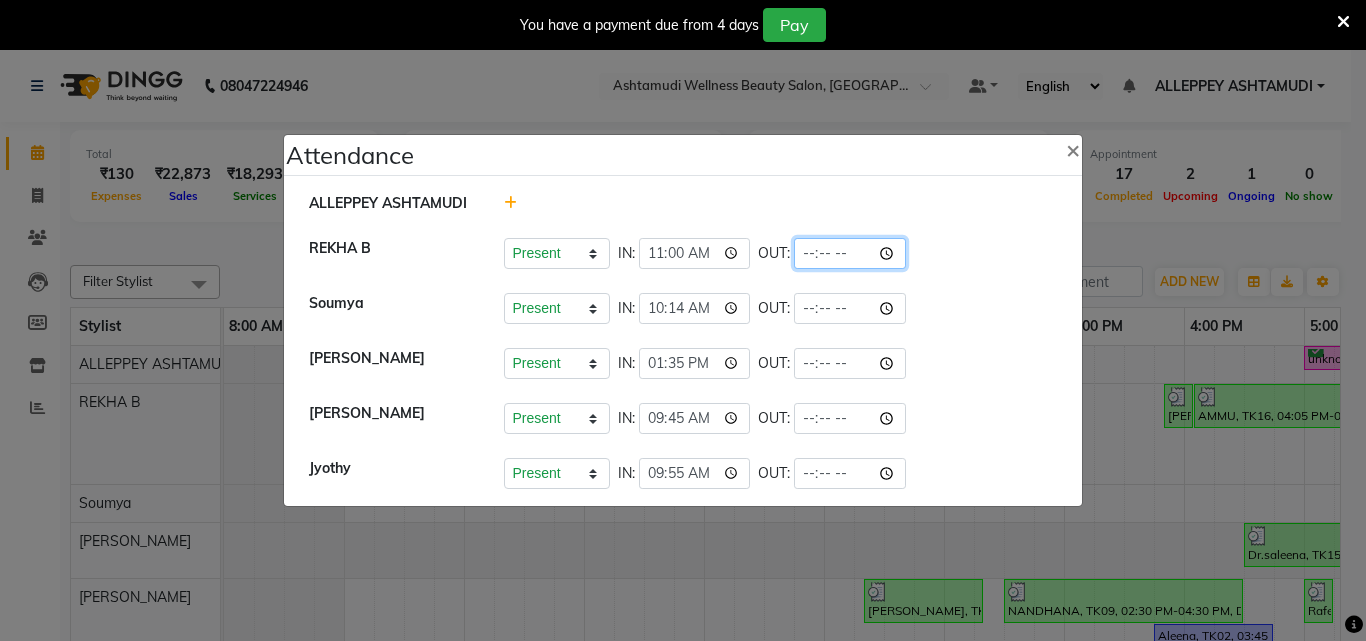 click 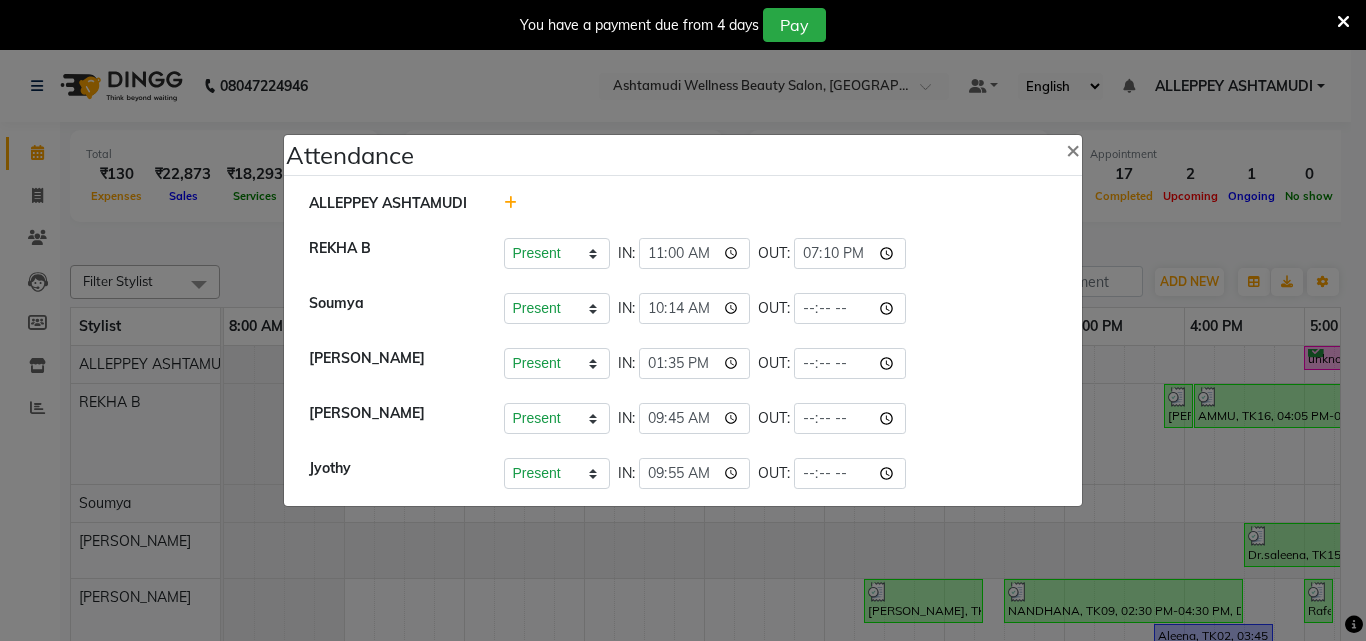 type on "19:10" 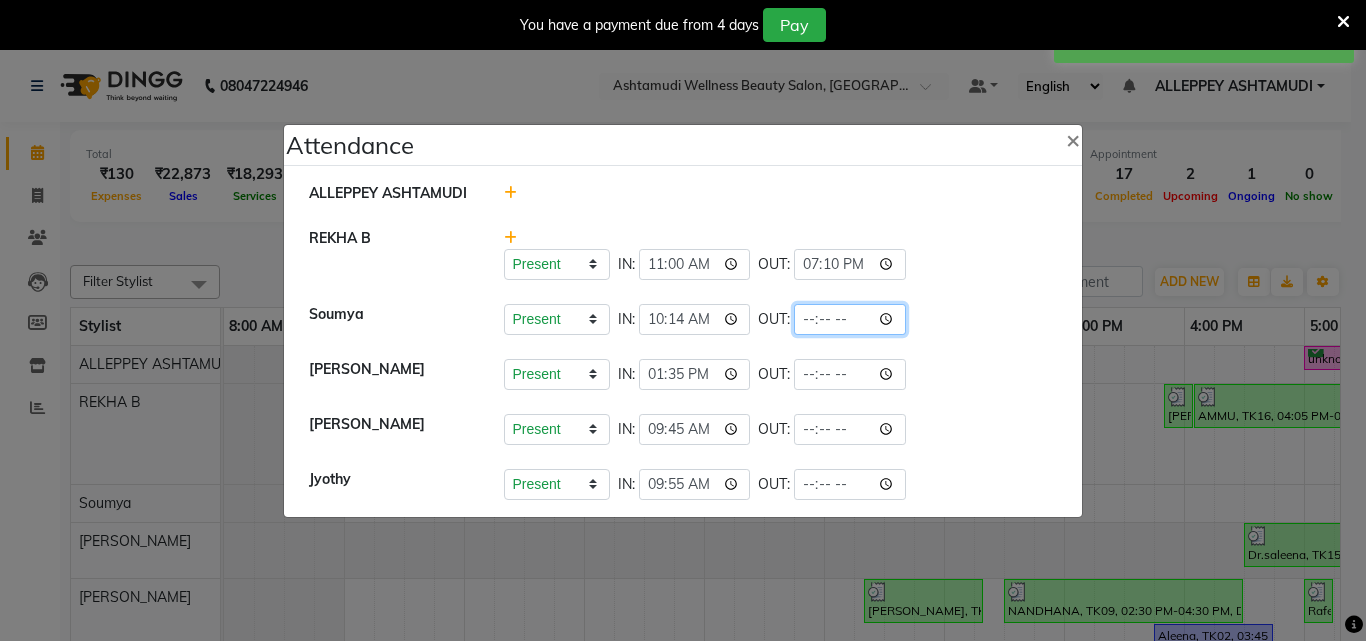 click 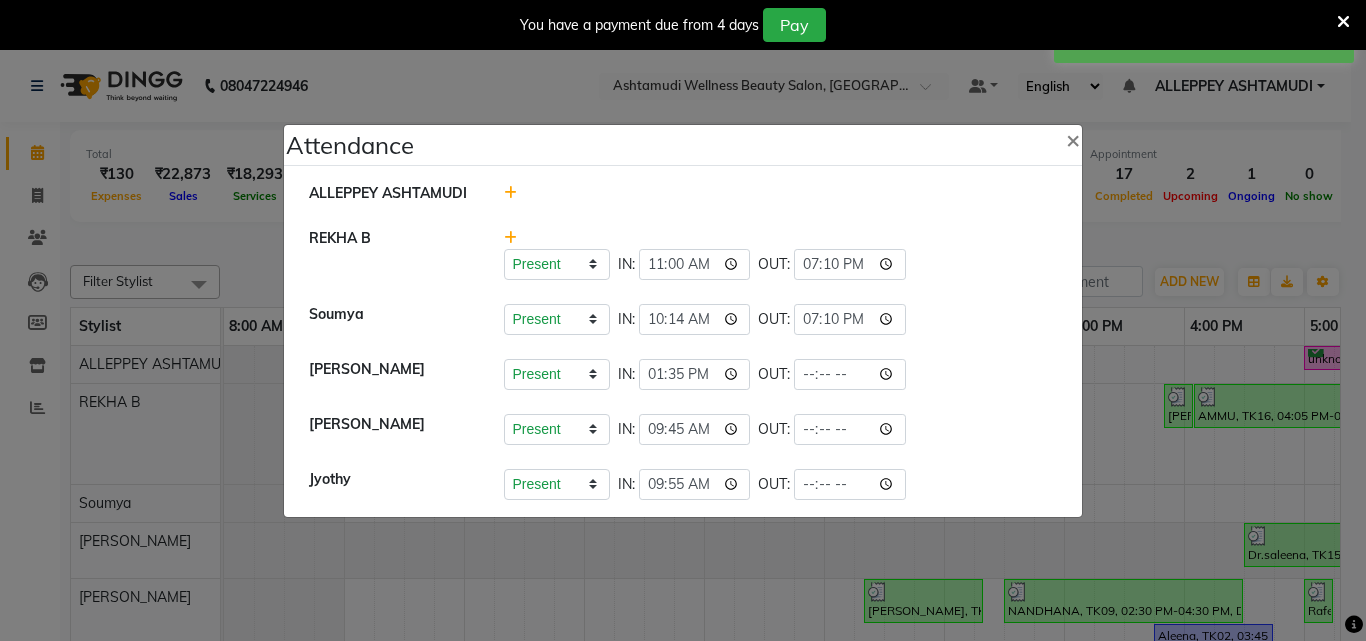 type on "19:10" 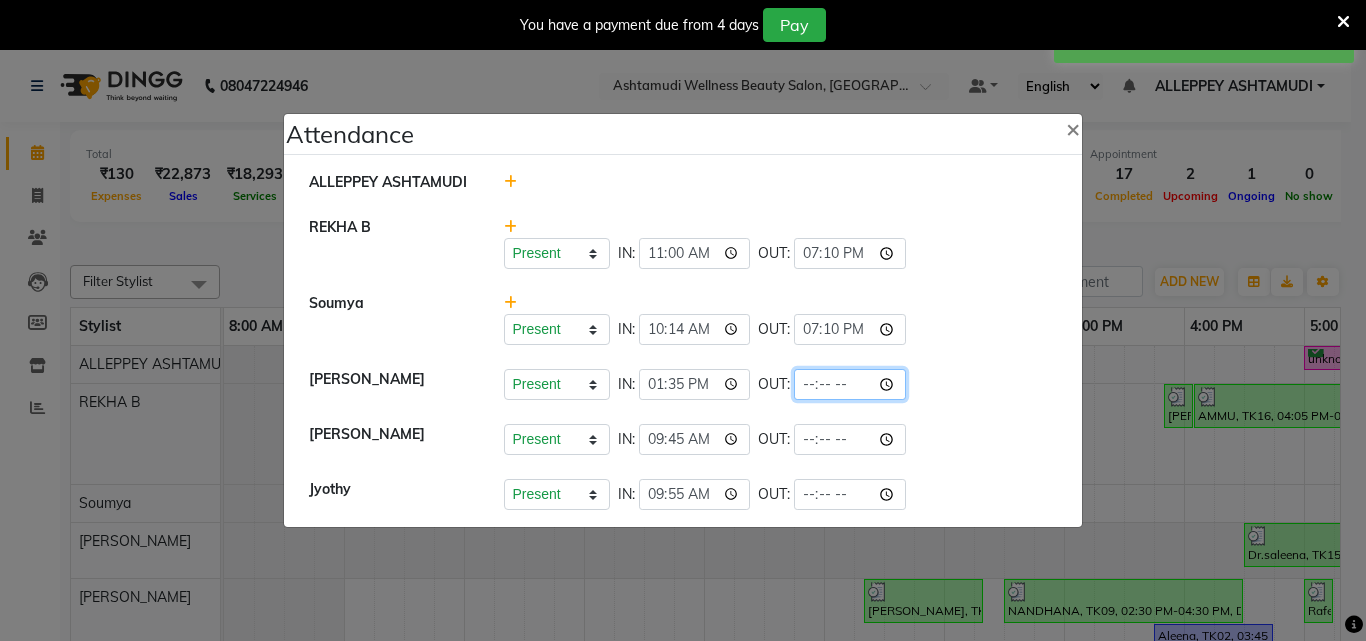 click 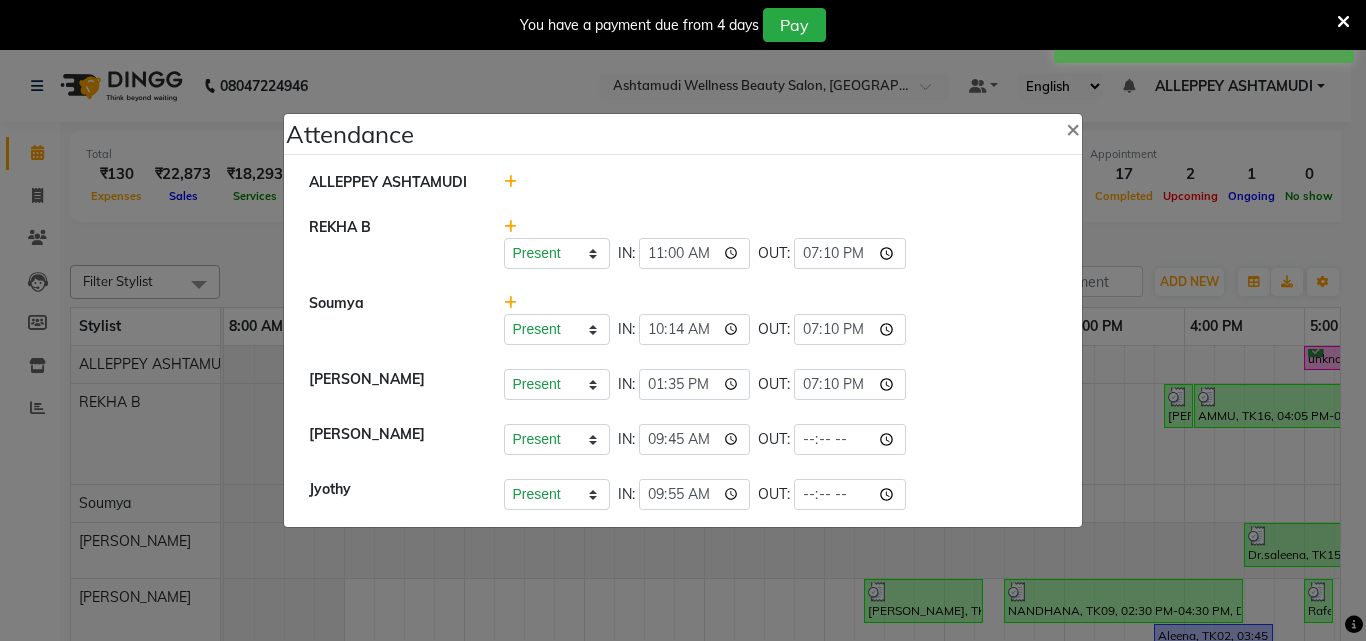 type on "19:10" 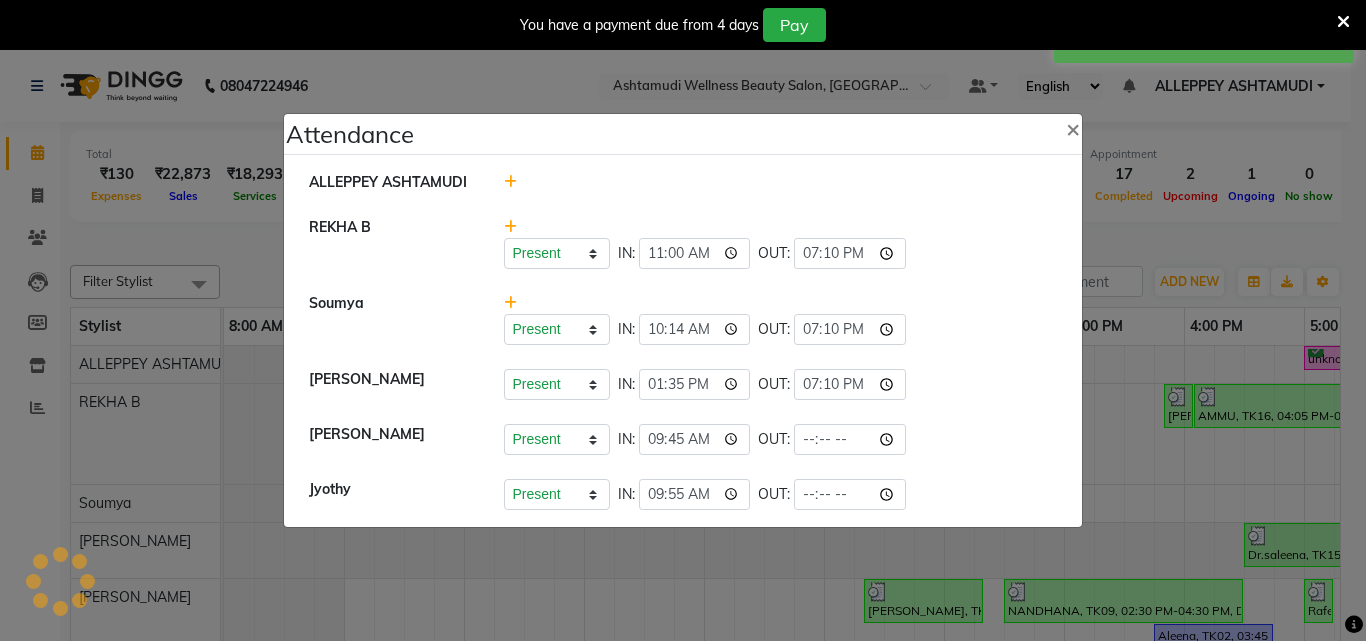 click on "Present   Absent   Late   Half Day   Weekly Off  IN:  11:00 OUT:  19:10" 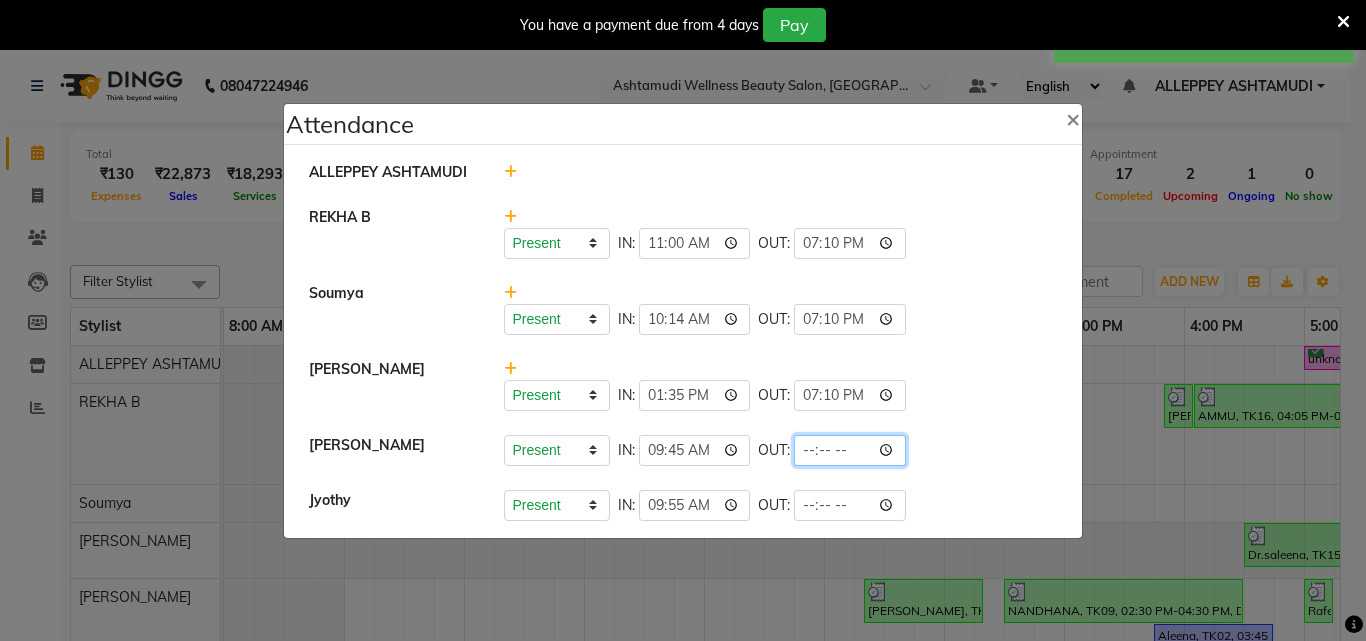click 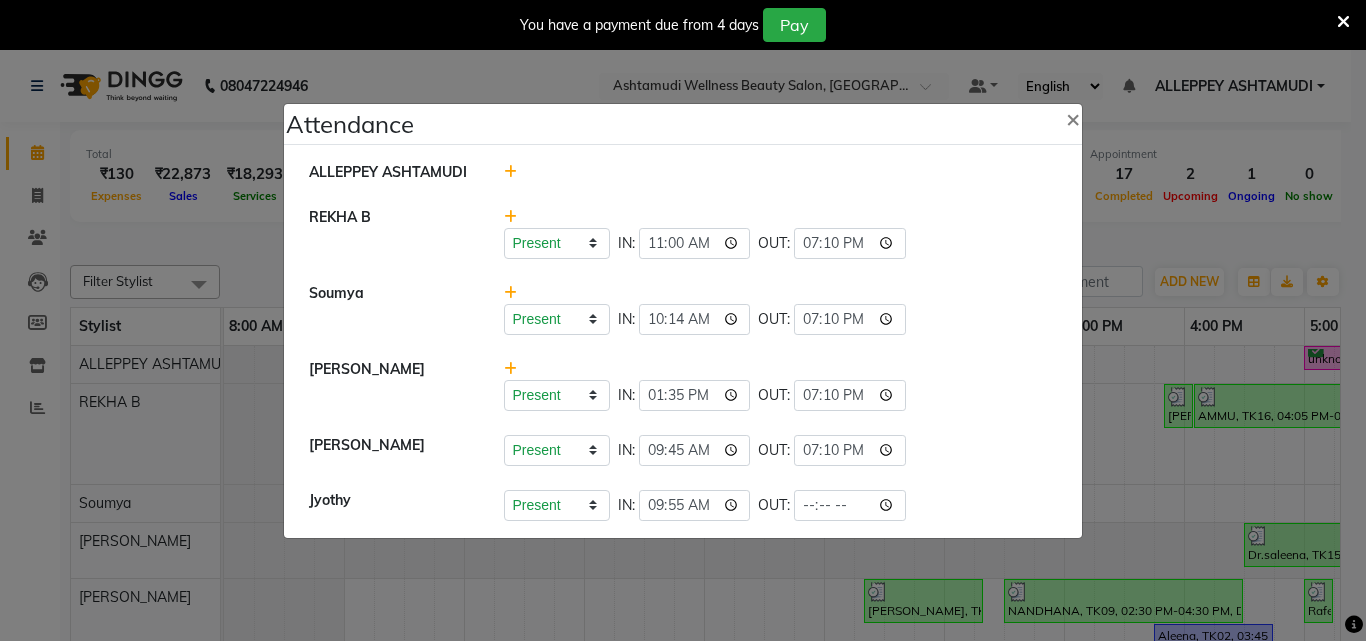 type on "19:10" 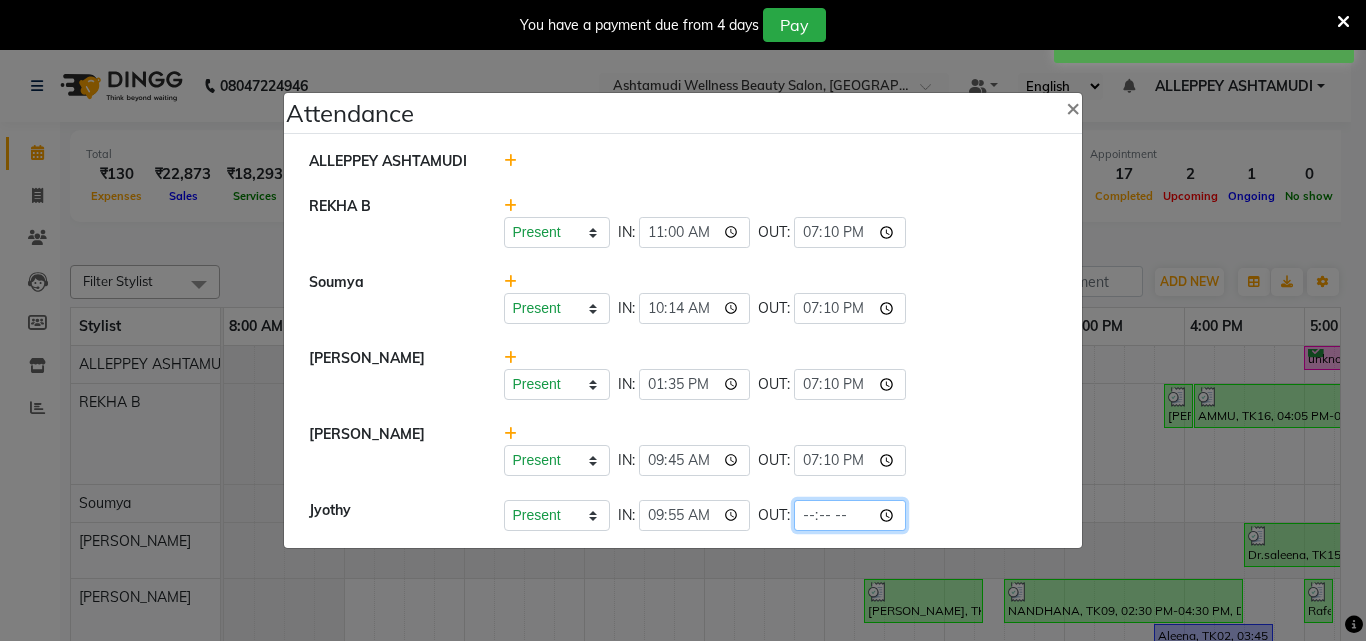 click 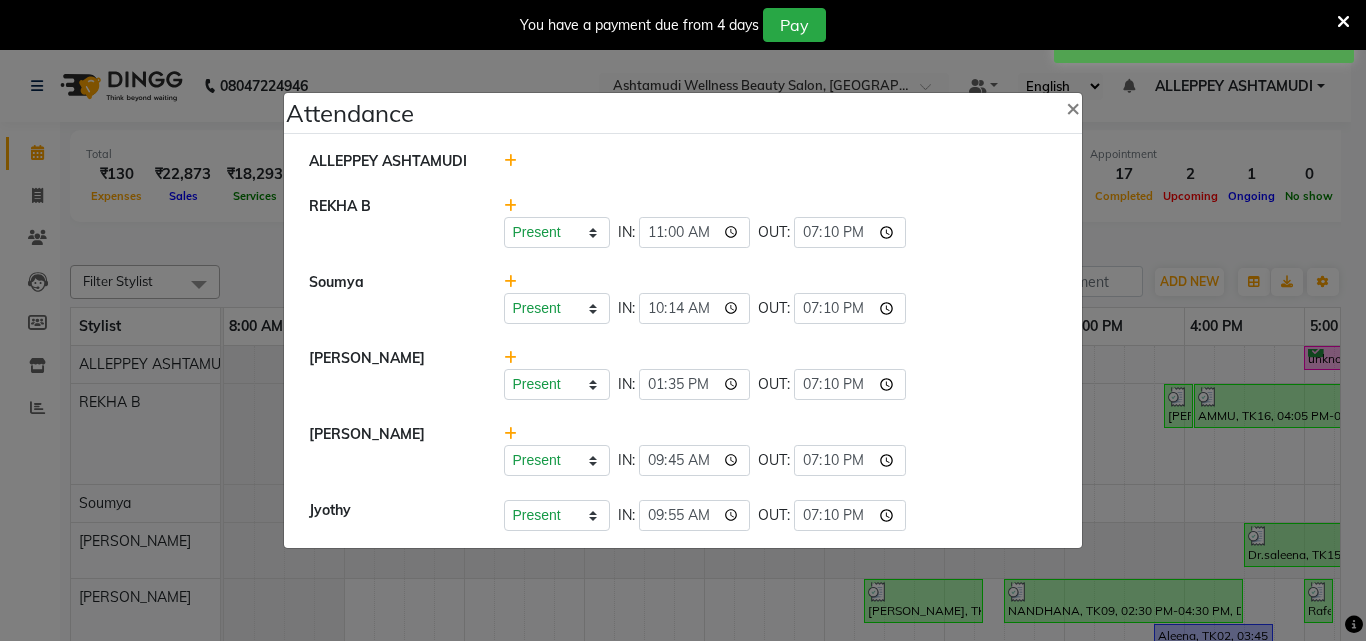 type on "19:10" 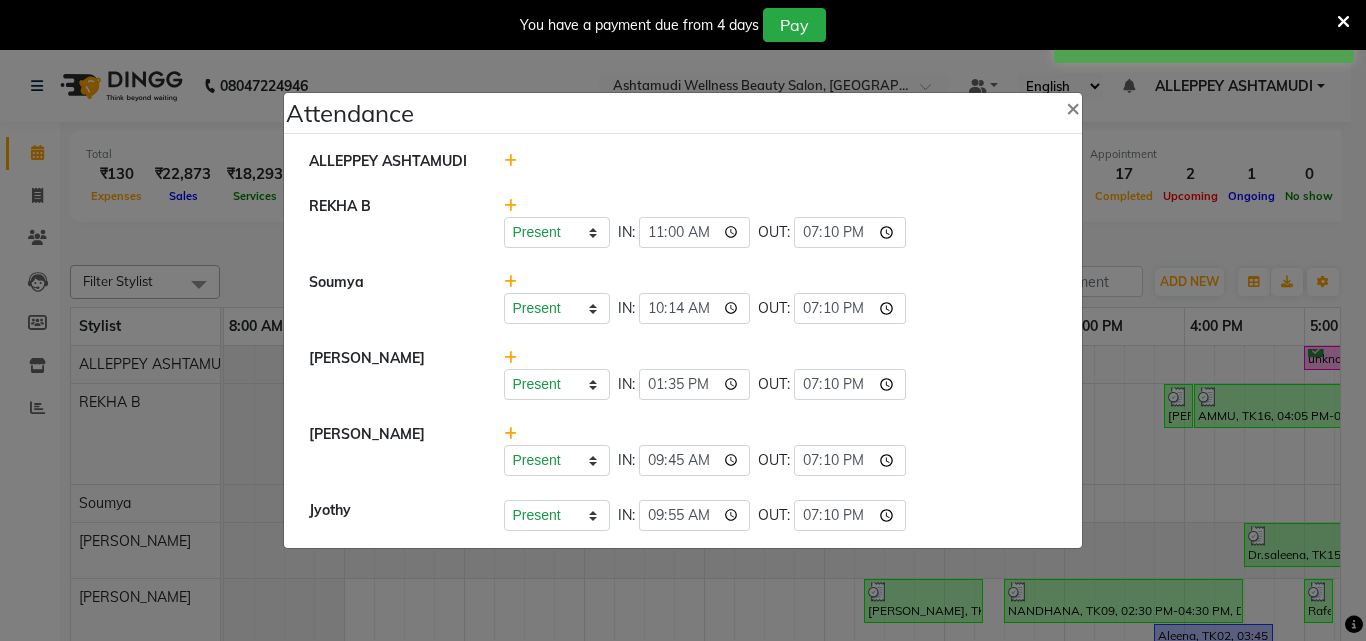 drag, startPoint x: 970, startPoint y: 206, endPoint x: 1019, endPoint y: 181, distance: 55.00909 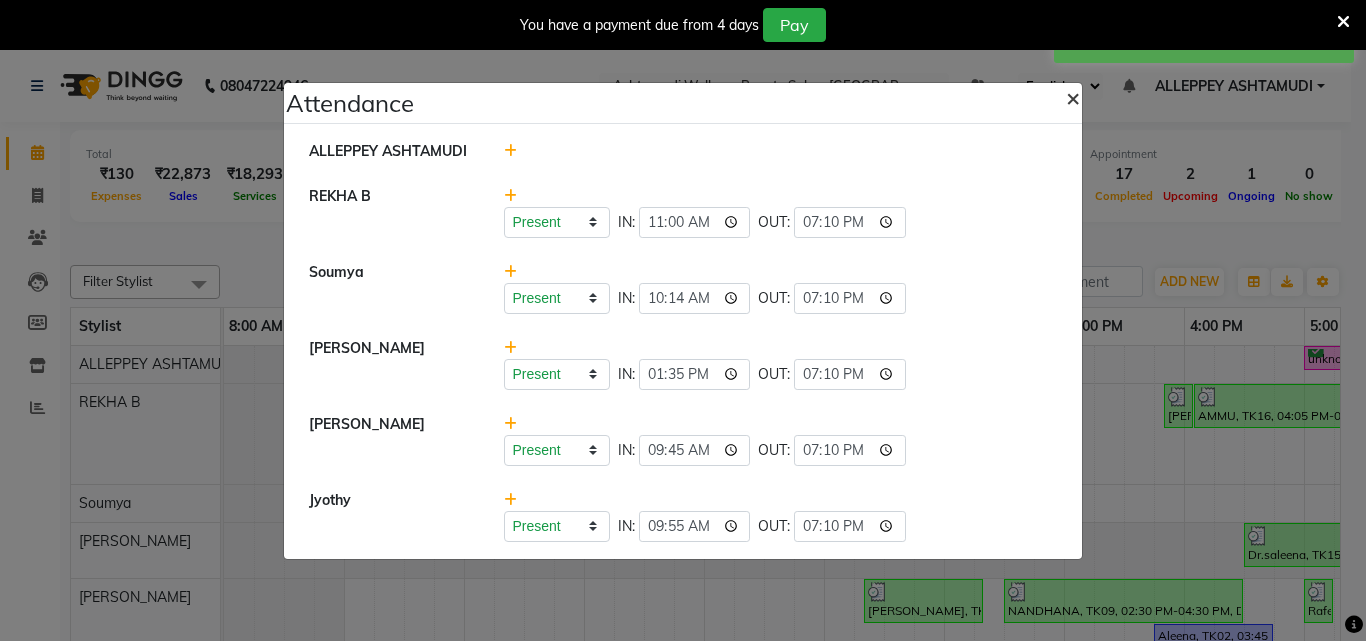 click on "×" 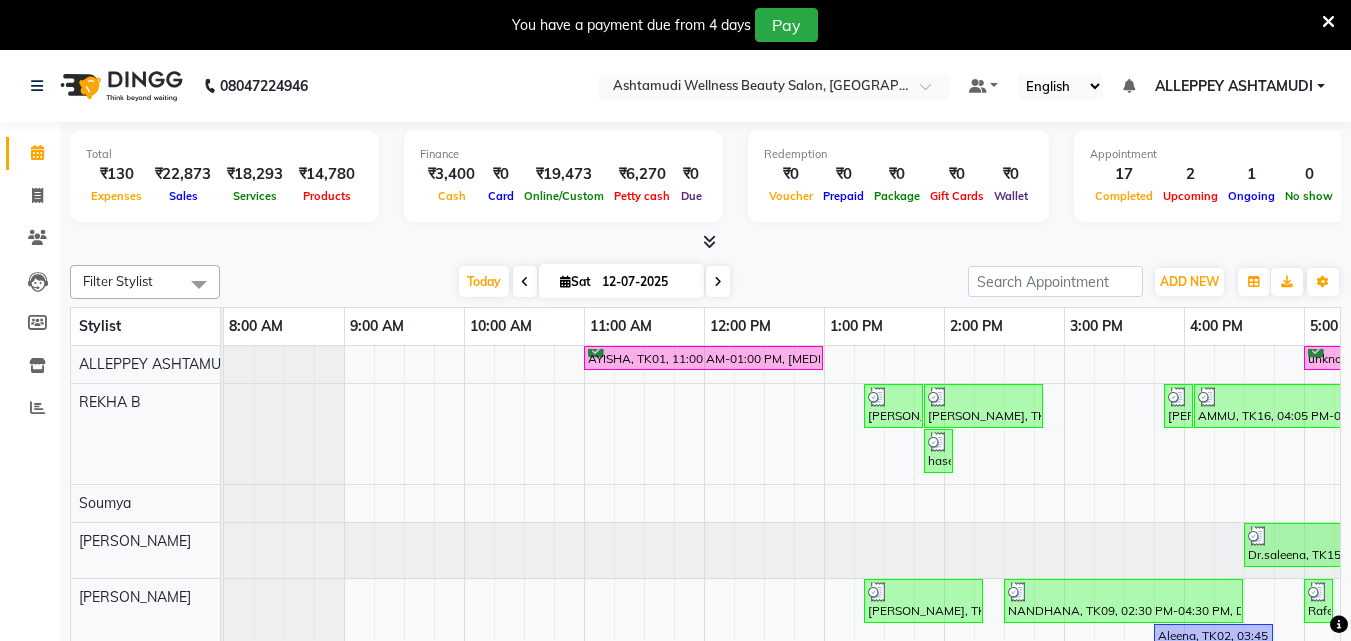click at bounding box center (709, 241) 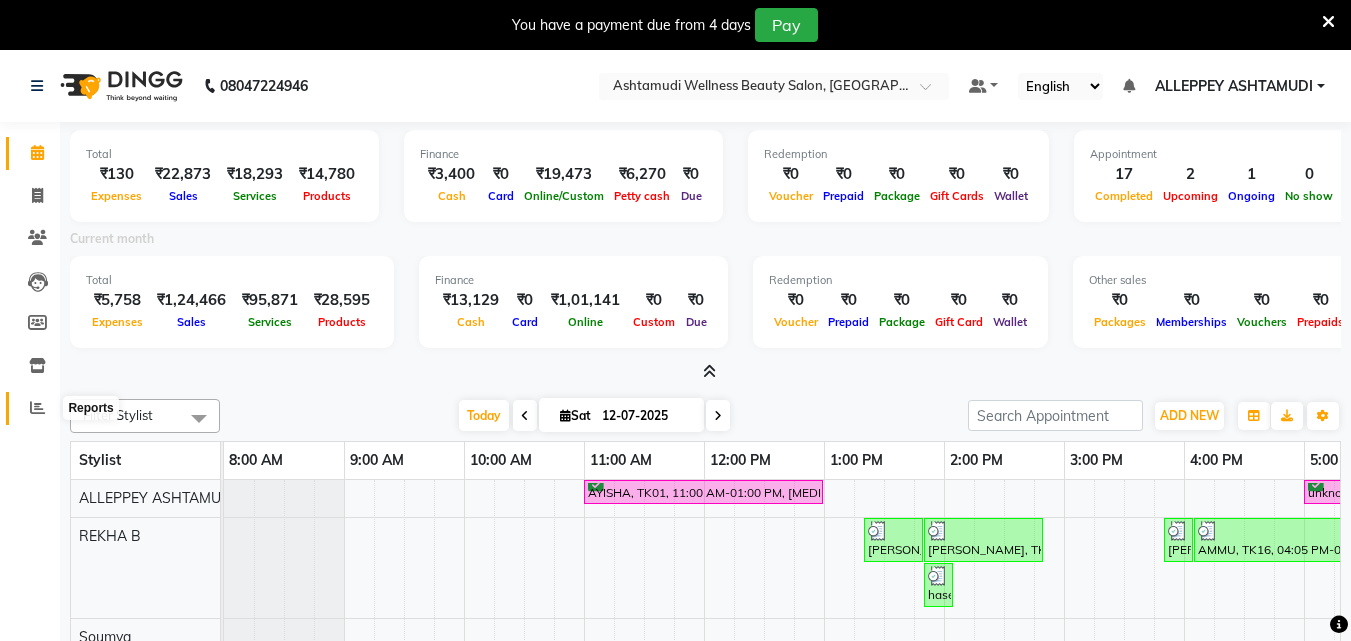 click 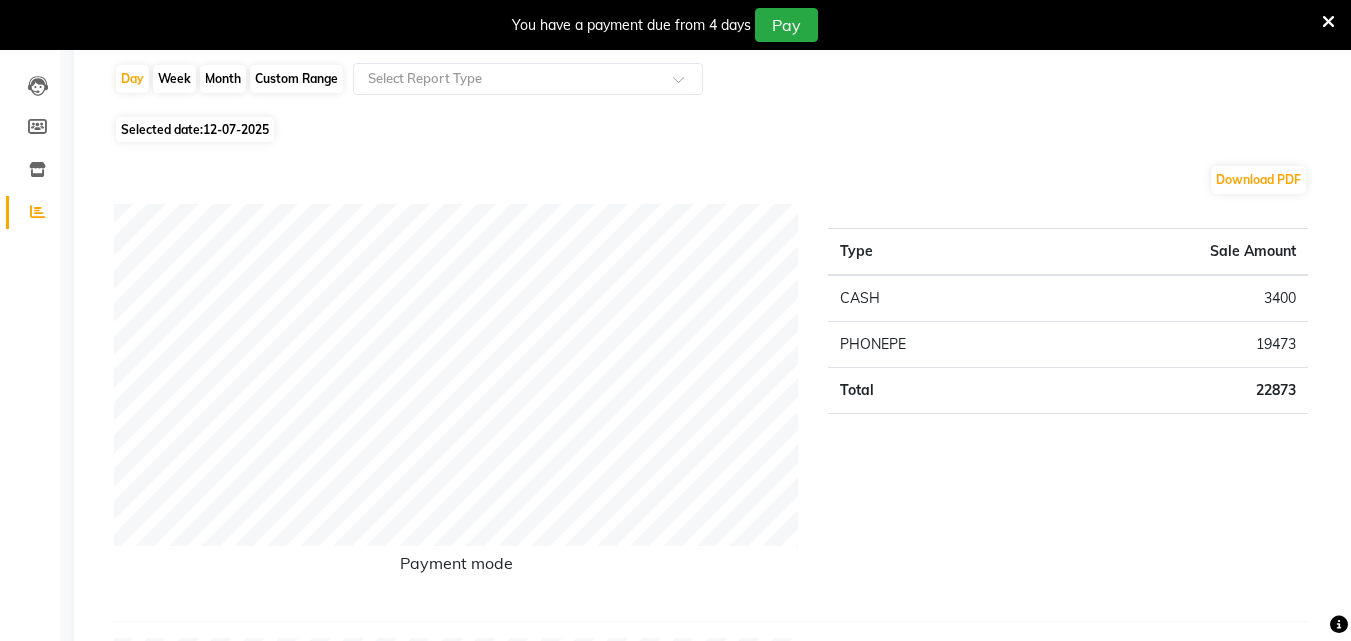 scroll, scrollTop: 0, scrollLeft: 0, axis: both 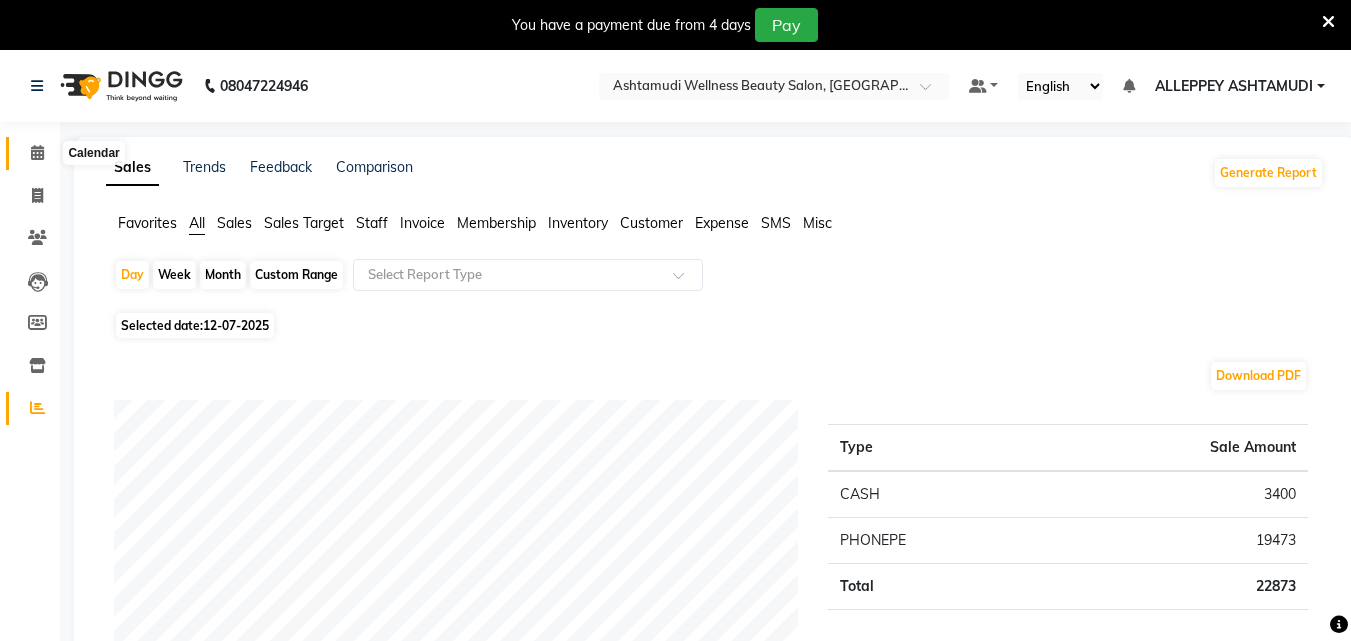 click 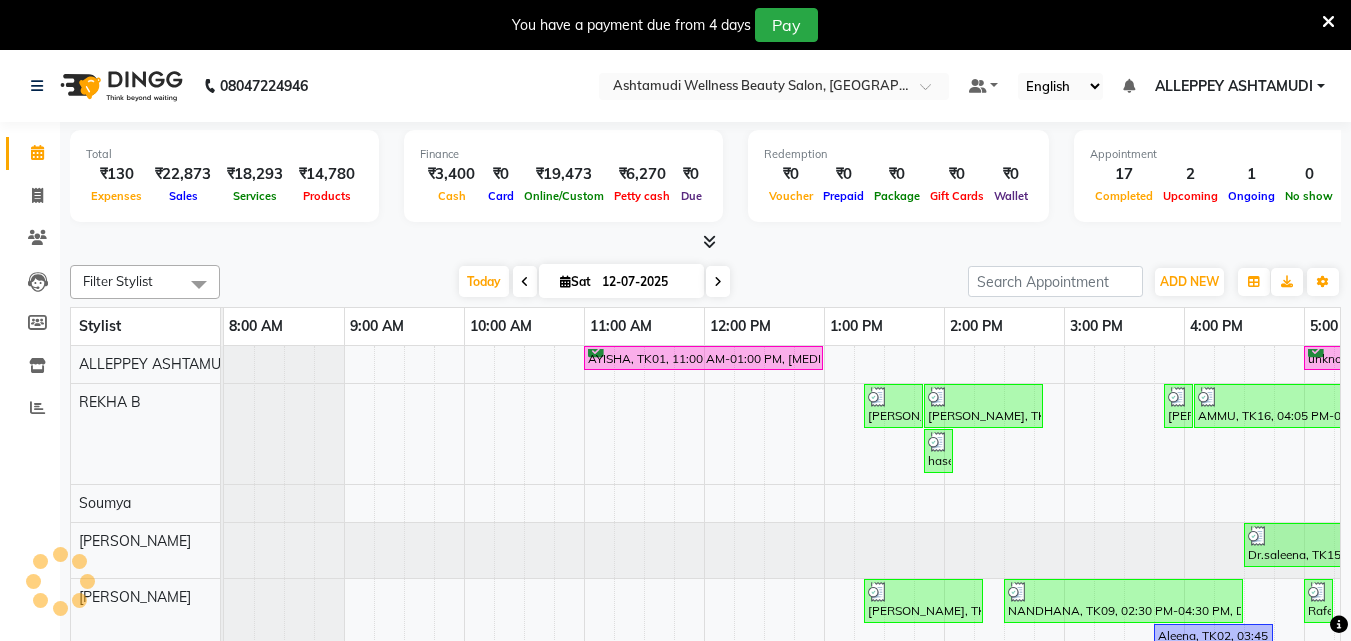 scroll, scrollTop: 0, scrollLeft: 444, axis: horizontal 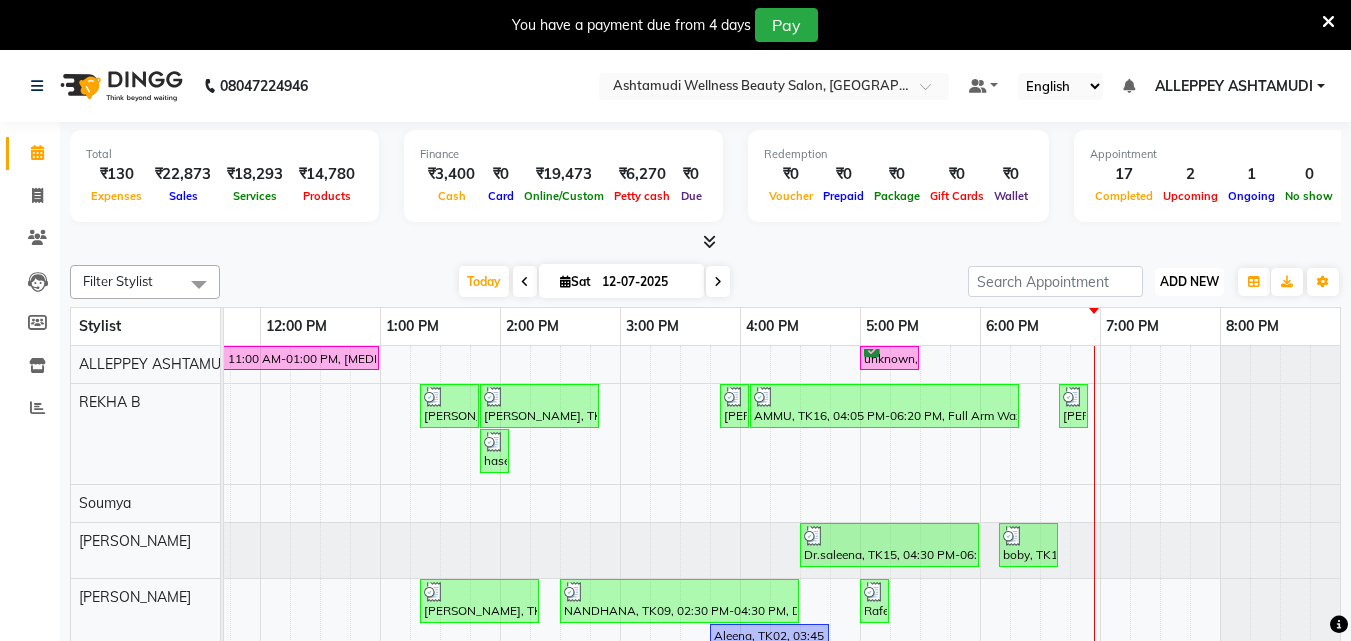 click on "ADD NEW" at bounding box center [1189, 281] 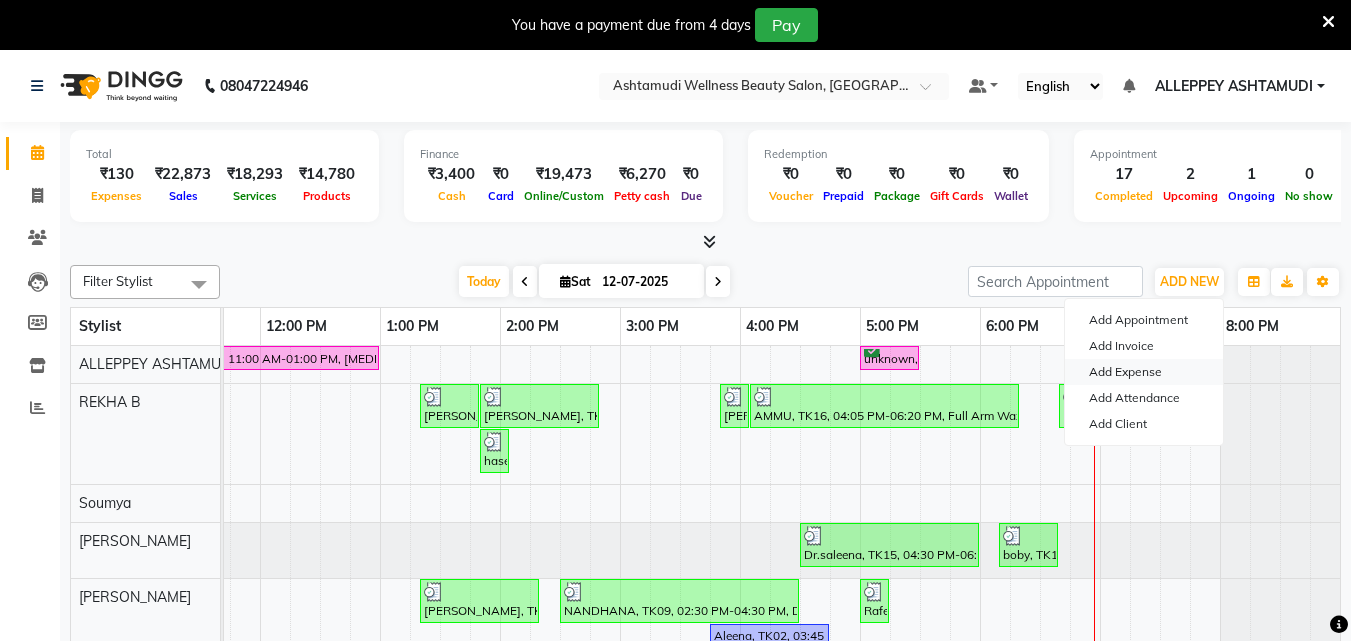 click on "Add Expense" at bounding box center [1144, 372] 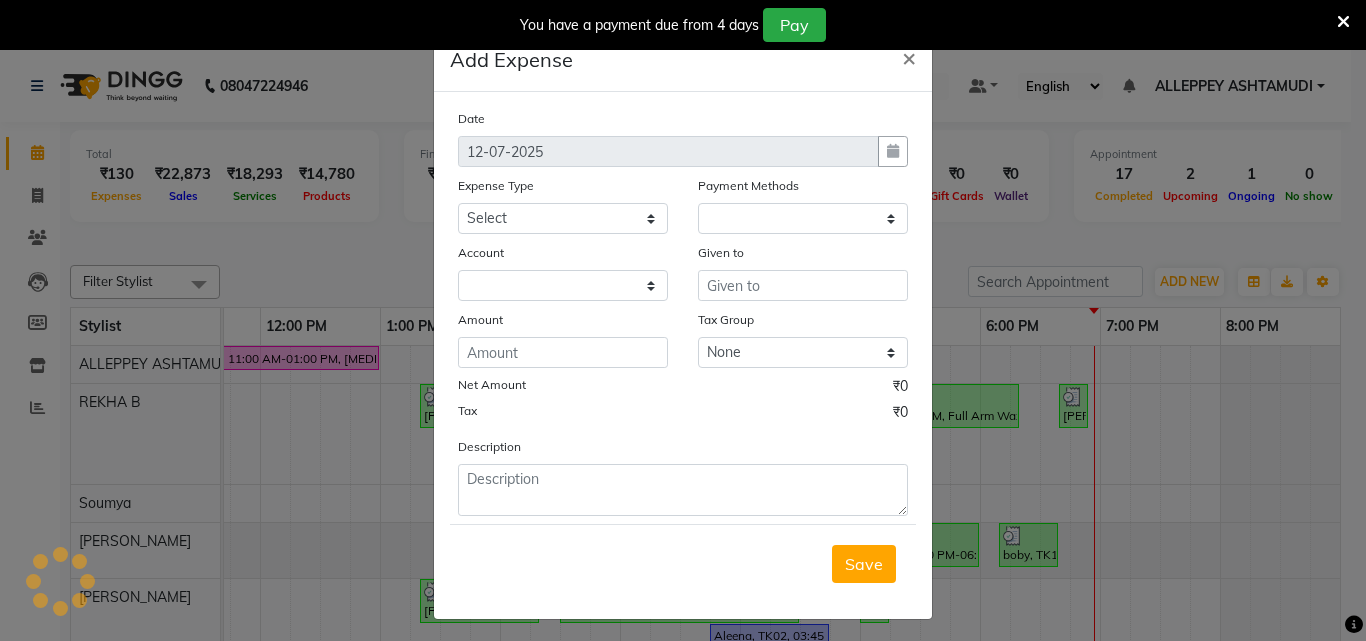 select on "1" 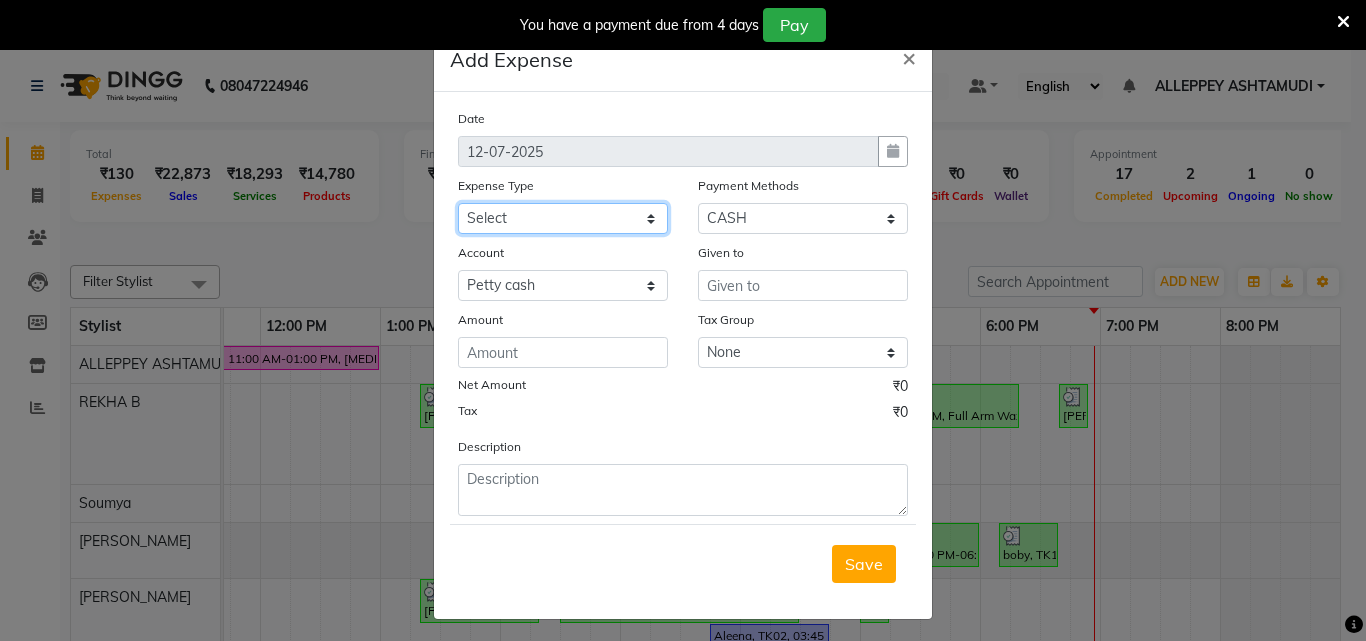 click on "Select ACCOMODATION EXPENSES ADVERTISEMENT SALES PROMOTIONAL EXPENSES Bonus BRIDAL ACCESSORIES REFUND BRIDAL COMMISSION BRIDAL FOOD BRIDAL INCENTIVES BRIDAL ORNAMENTS REFUND BRIDAL TA CASH DEPOSIT RAK BANK COMPUTER ACCESSORIES MOBILE PHONE Donation and Charity Expenses ELECTRICITY CHARGES ELECTRONICS FITTINGS Event Expense FISH FOOD EXPENSES FOOD REFRESHMENT FOR CLIENTS FOOD REFRESHMENT FOR STAFFS Freight And Forwarding Charges FUEL FOR GENERATOR FURNITURE AND EQUIPMENTS Gifts for Clients GIFTS FOR STAFFS GOKULAM CHITS HOSTEL RENT LAUNDRY EXPENSES LICENSE OTHER FEES LOADING UNLOADING CHARGES Medical Expenses MEHNDI PAYMENTS MISCELLANEOUS EXPENSES NEWSPAPER PERIODICALS Ornaments Maintenance Expense OVERTIME ALLOWANCES Payment For Pest Control Perfomance based incentives POSTAGE COURIER CHARGES Printing PRINTING STATIONERY EXPENSES PROFESSIONAL TAX REPAIRS MAINTENANCE ROUND OFF Salary SALARY ADVANCE Sales Incentives Membership Card SALES INCENTIVES PRODUCT SALES INCENTIVES SERVICES SALON ESSENTIALS SALON RENT" 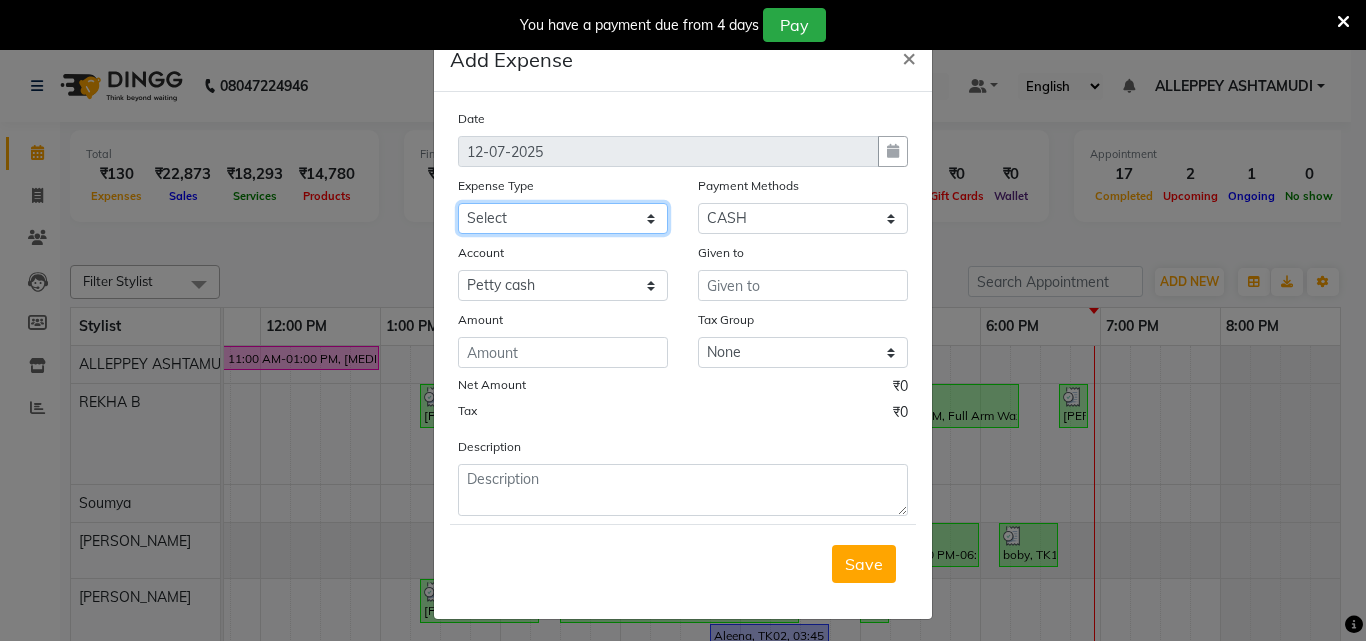 select on "6187" 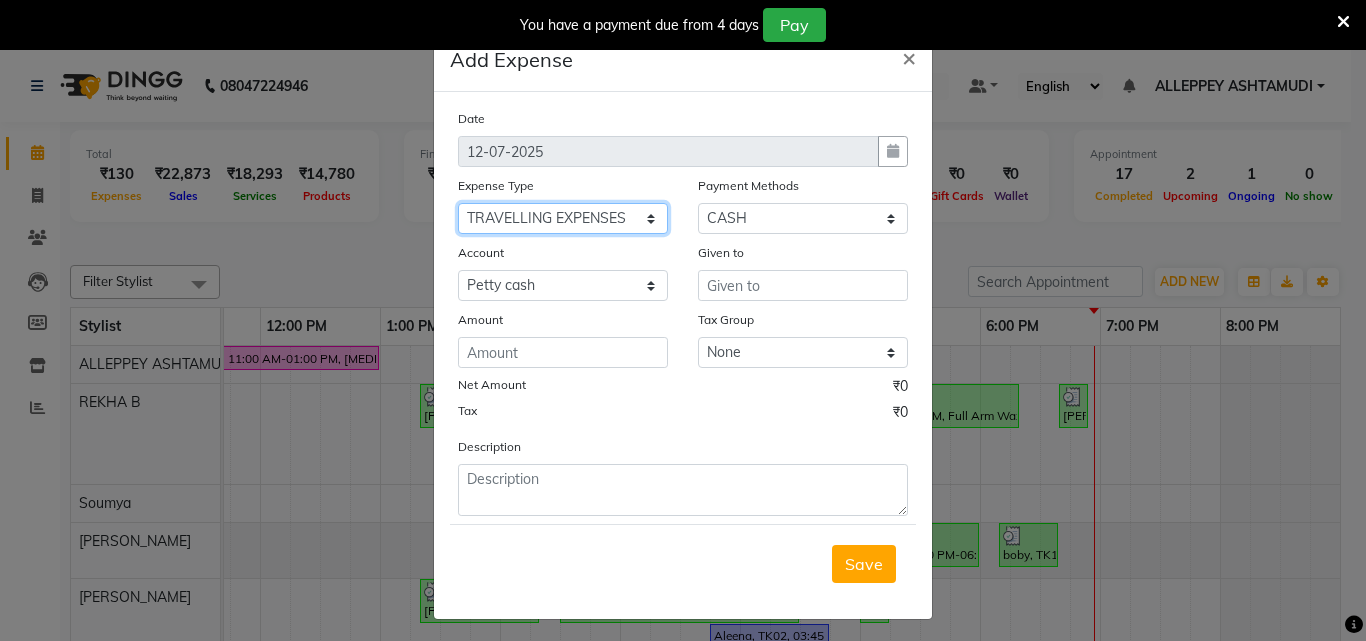 click on "Select ACCOMODATION EXPENSES ADVERTISEMENT SALES PROMOTIONAL EXPENSES Bonus BRIDAL ACCESSORIES REFUND BRIDAL COMMISSION BRIDAL FOOD BRIDAL INCENTIVES BRIDAL ORNAMENTS REFUND BRIDAL TA CASH DEPOSIT RAK BANK COMPUTER ACCESSORIES MOBILE PHONE Donation and Charity Expenses ELECTRICITY CHARGES ELECTRONICS FITTINGS Event Expense FISH FOOD EXPENSES FOOD REFRESHMENT FOR CLIENTS FOOD REFRESHMENT FOR STAFFS Freight And Forwarding Charges FUEL FOR GENERATOR FURNITURE AND EQUIPMENTS Gifts for Clients GIFTS FOR STAFFS GOKULAM CHITS HOSTEL RENT LAUNDRY EXPENSES LICENSE OTHER FEES LOADING UNLOADING CHARGES Medical Expenses MEHNDI PAYMENTS MISCELLANEOUS EXPENSES NEWSPAPER PERIODICALS Ornaments Maintenance Expense OVERTIME ALLOWANCES Payment For Pest Control Perfomance based incentives POSTAGE COURIER CHARGES Printing PRINTING STATIONERY EXPENSES PROFESSIONAL TAX REPAIRS MAINTENANCE ROUND OFF Salary SALARY ADVANCE Sales Incentives Membership Card SALES INCENTIVES PRODUCT SALES INCENTIVES SERVICES SALON ESSENTIALS SALON RENT" 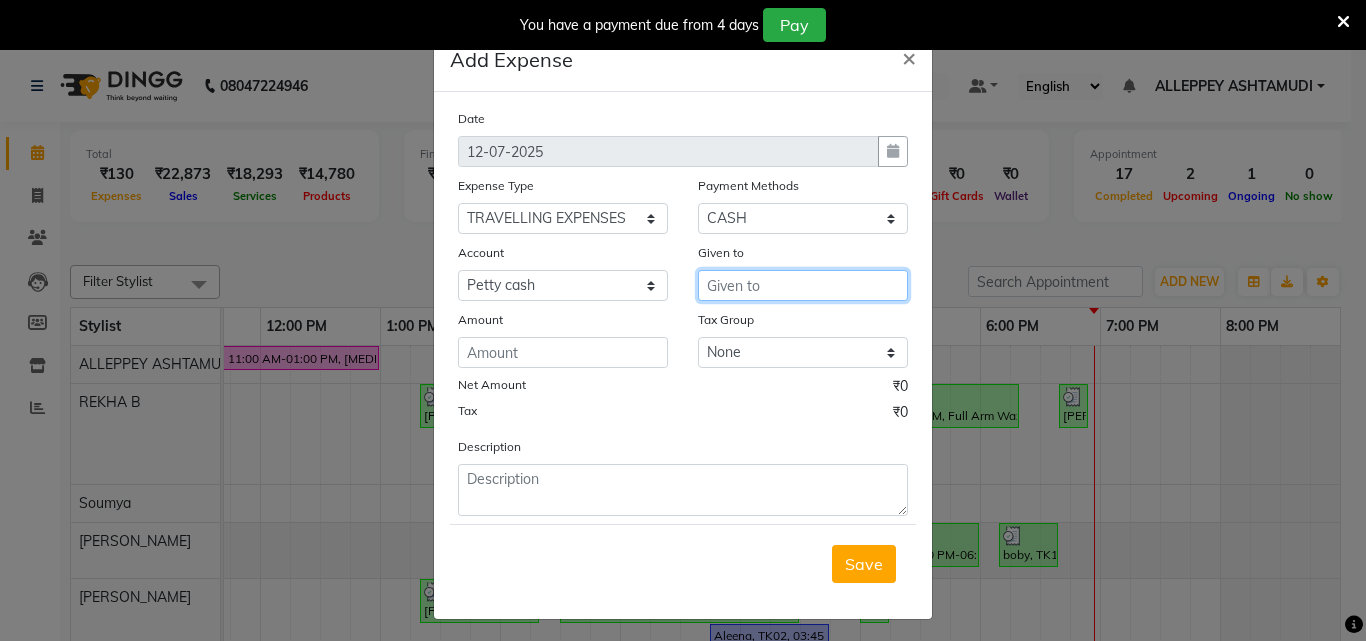 click at bounding box center [803, 285] 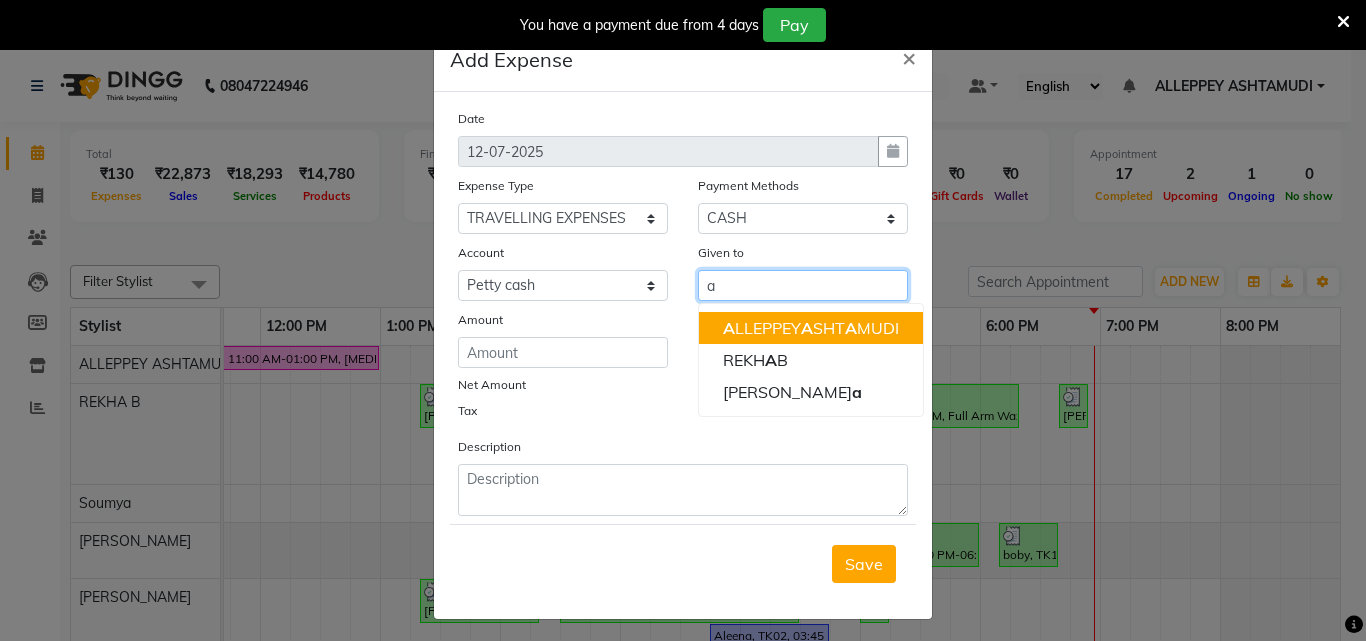 click on "A LLEPPEY  A SHT A MUDI" at bounding box center [811, 328] 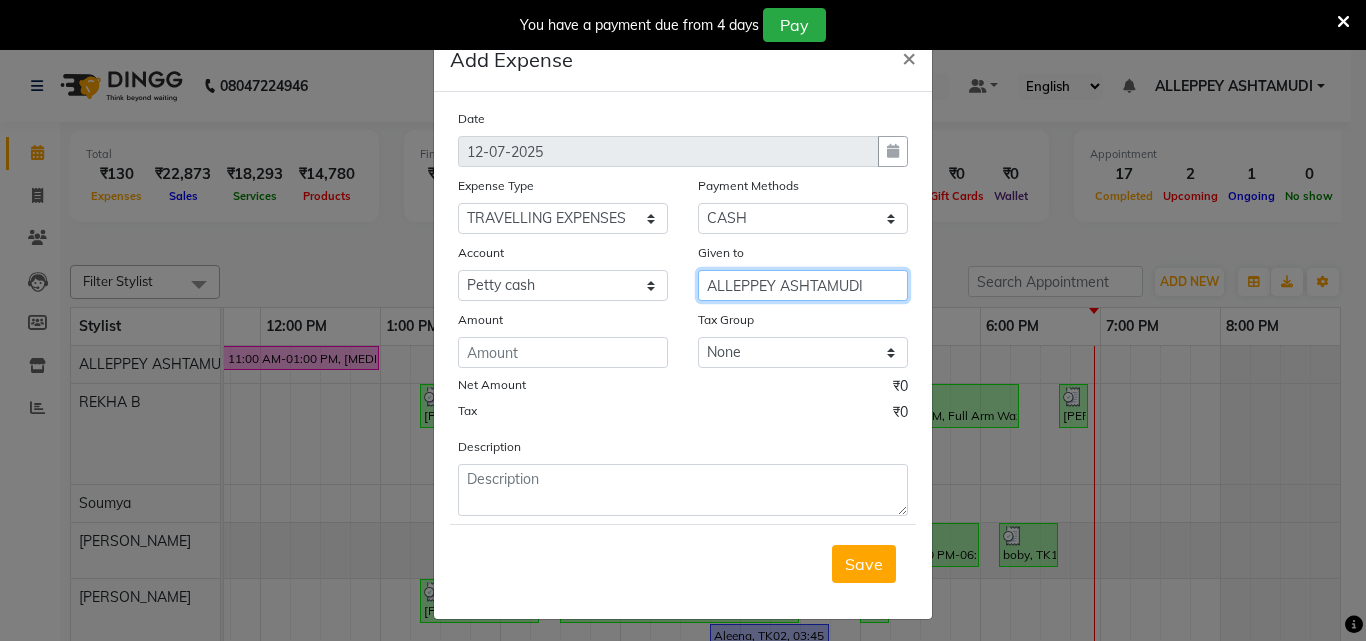 type on "ALLEPPEY ASHTAMUDI" 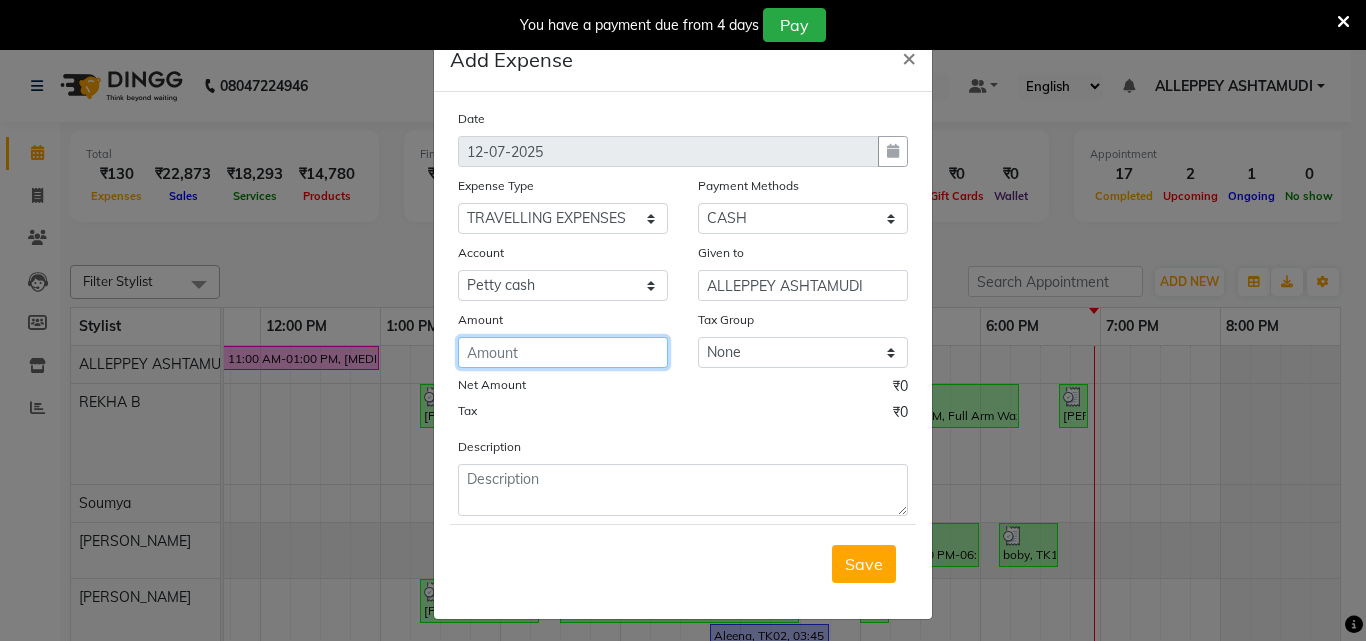 click 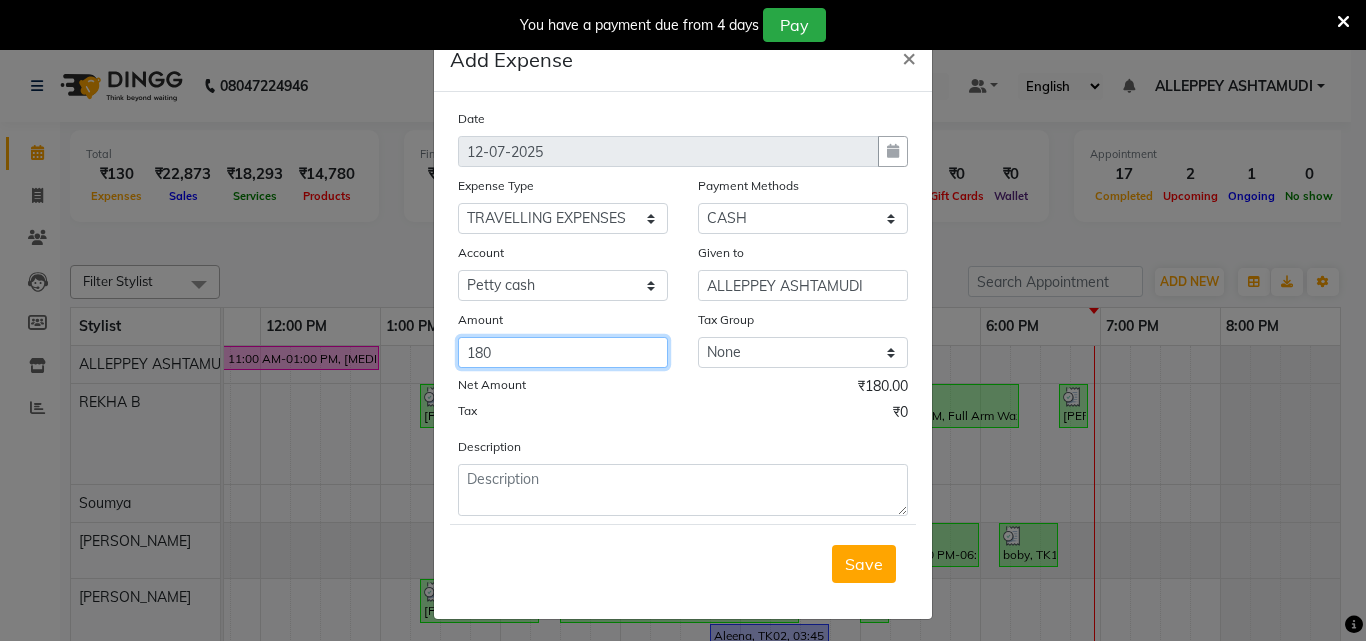 type on "180" 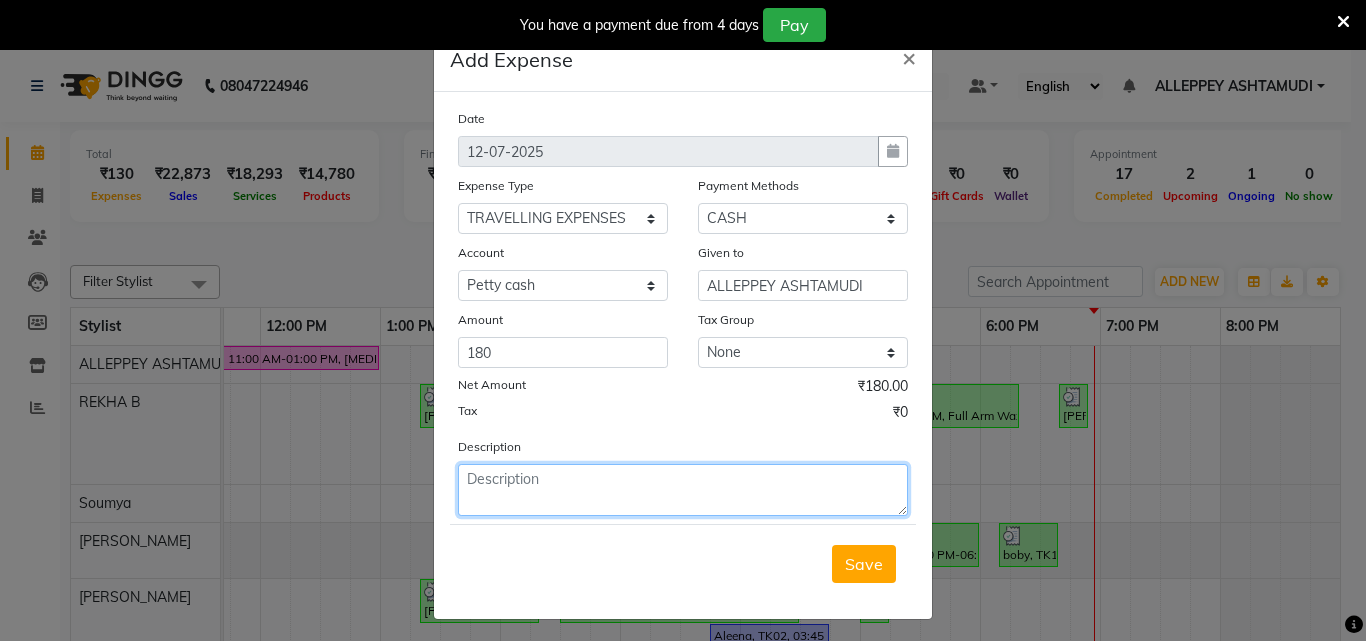 click 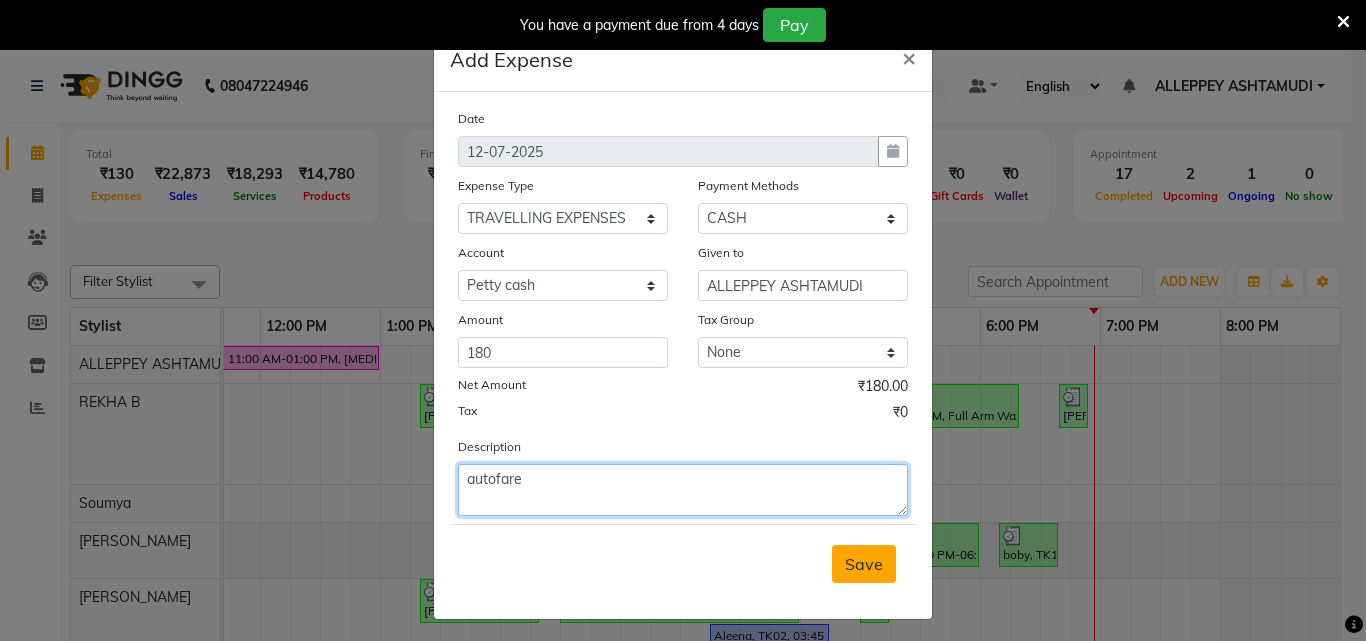 type on "autofare" 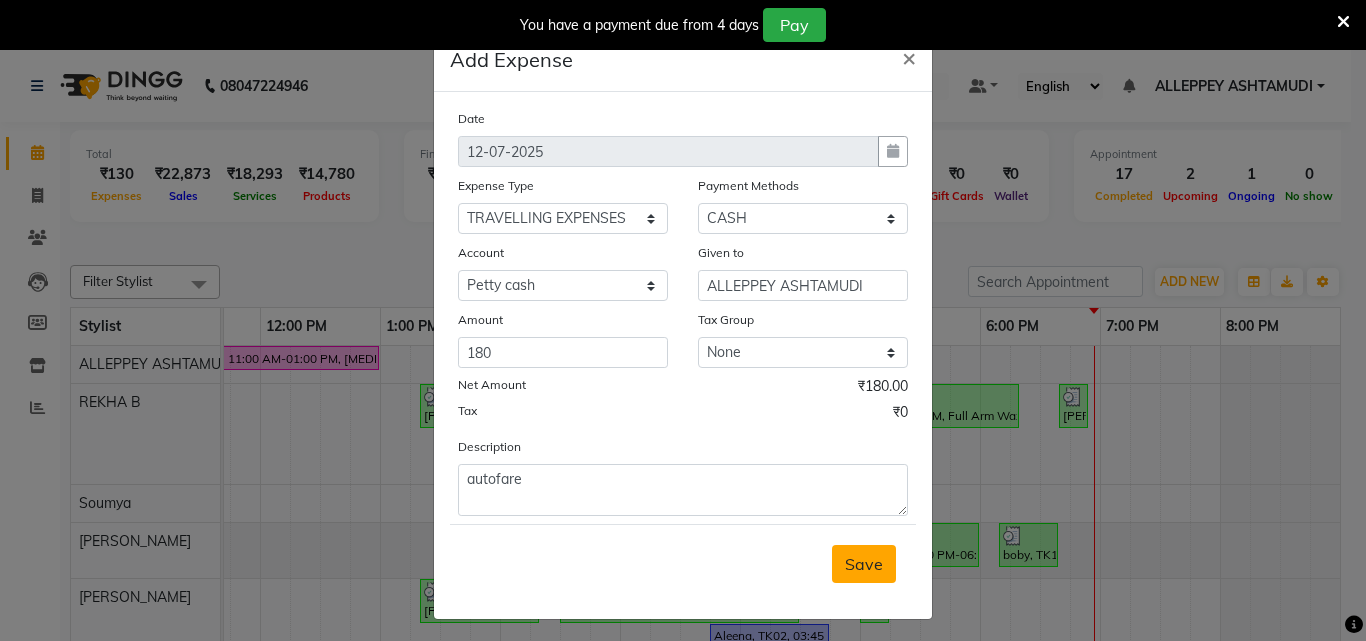 click on "Save" at bounding box center [864, 564] 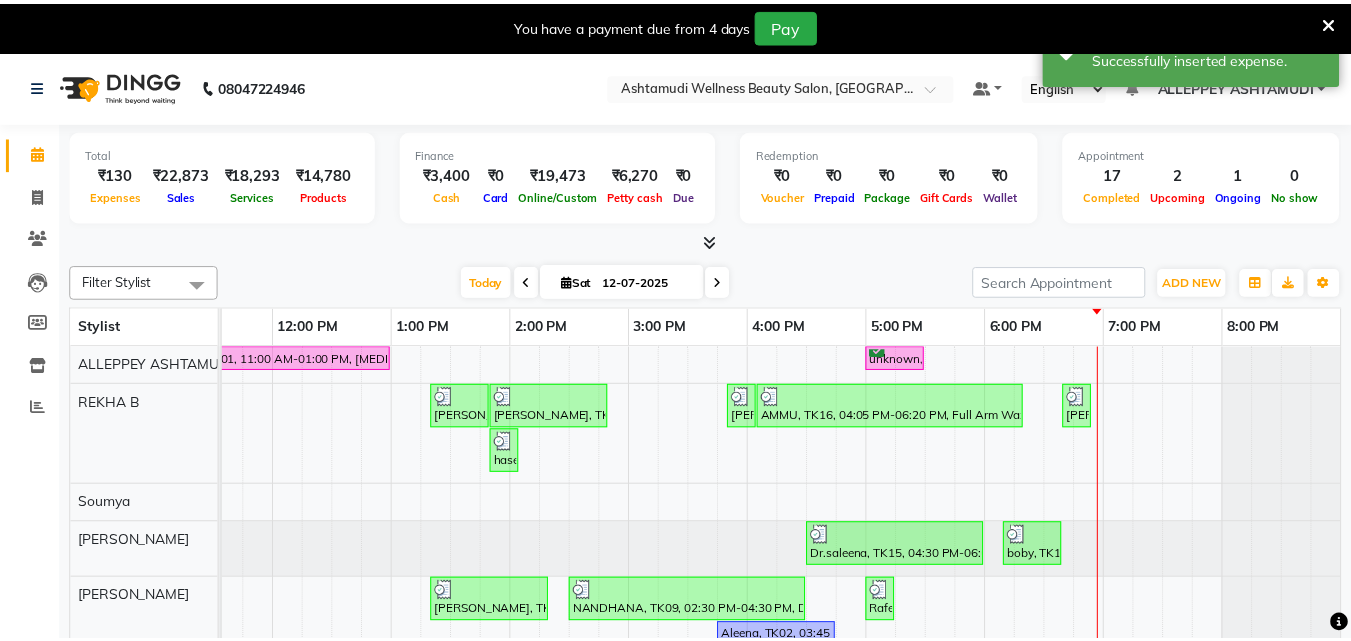 scroll, scrollTop: 0, scrollLeft: 429, axis: horizontal 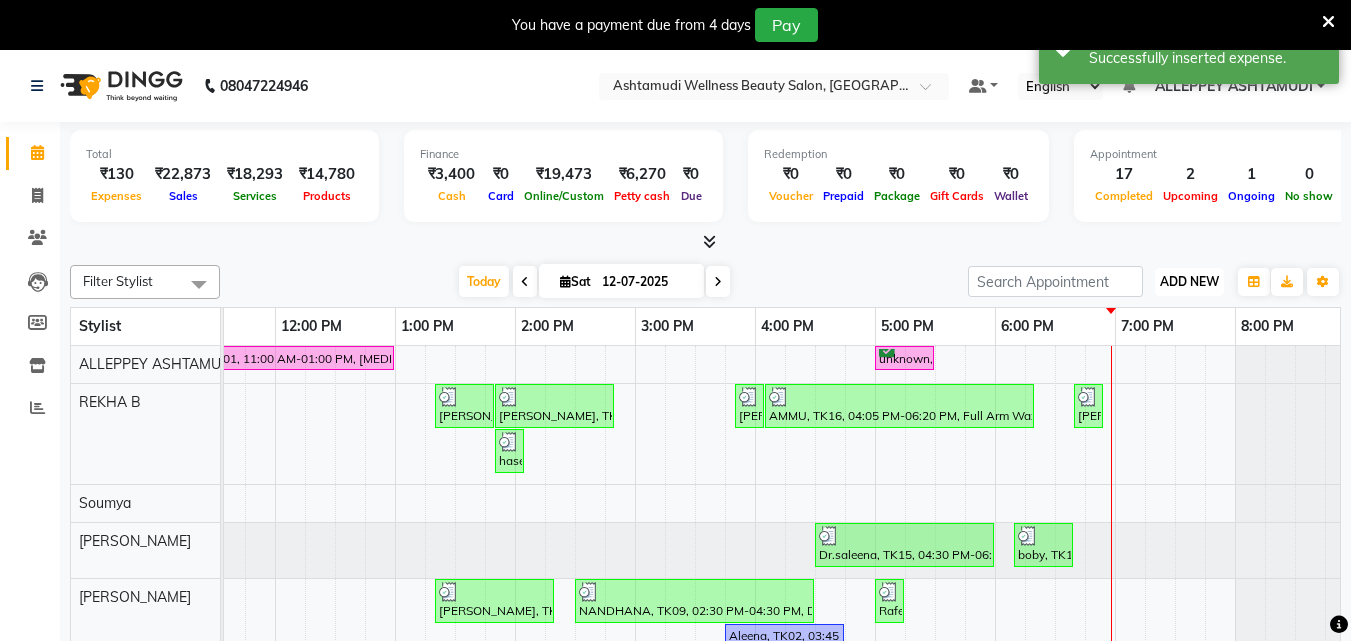 click on "ADD NEW Toggle Dropdown" at bounding box center [1189, 282] 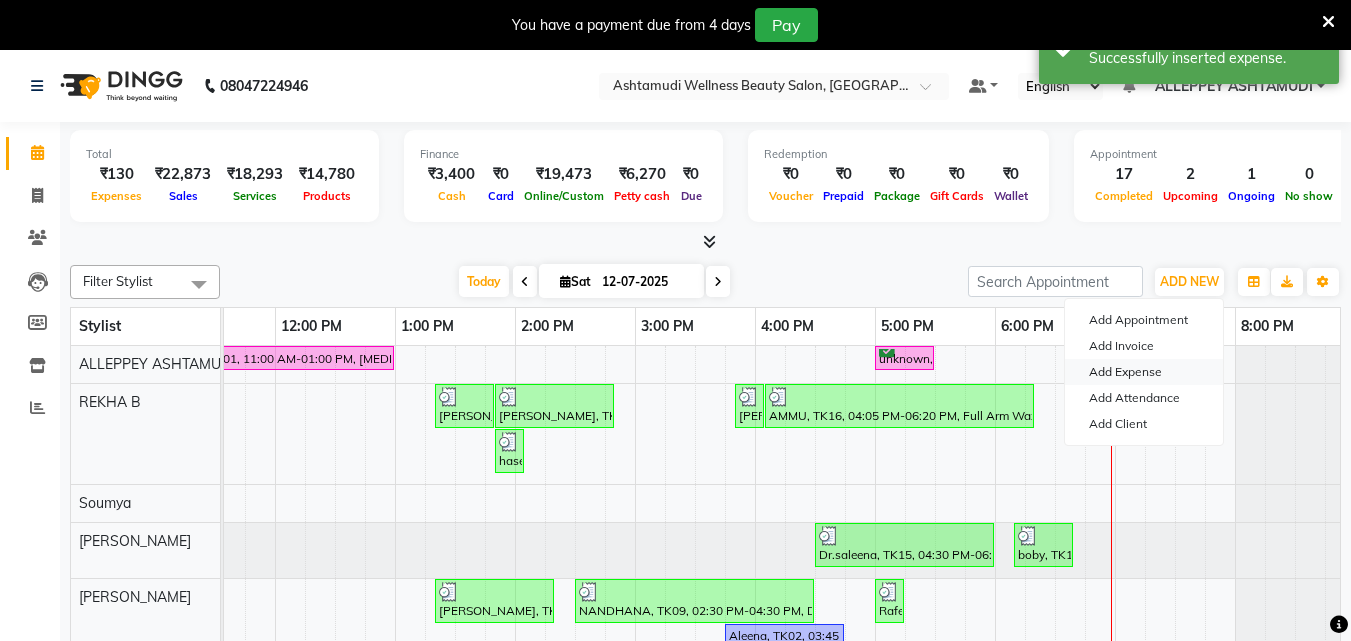 click on "Add Expense" at bounding box center (1144, 372) 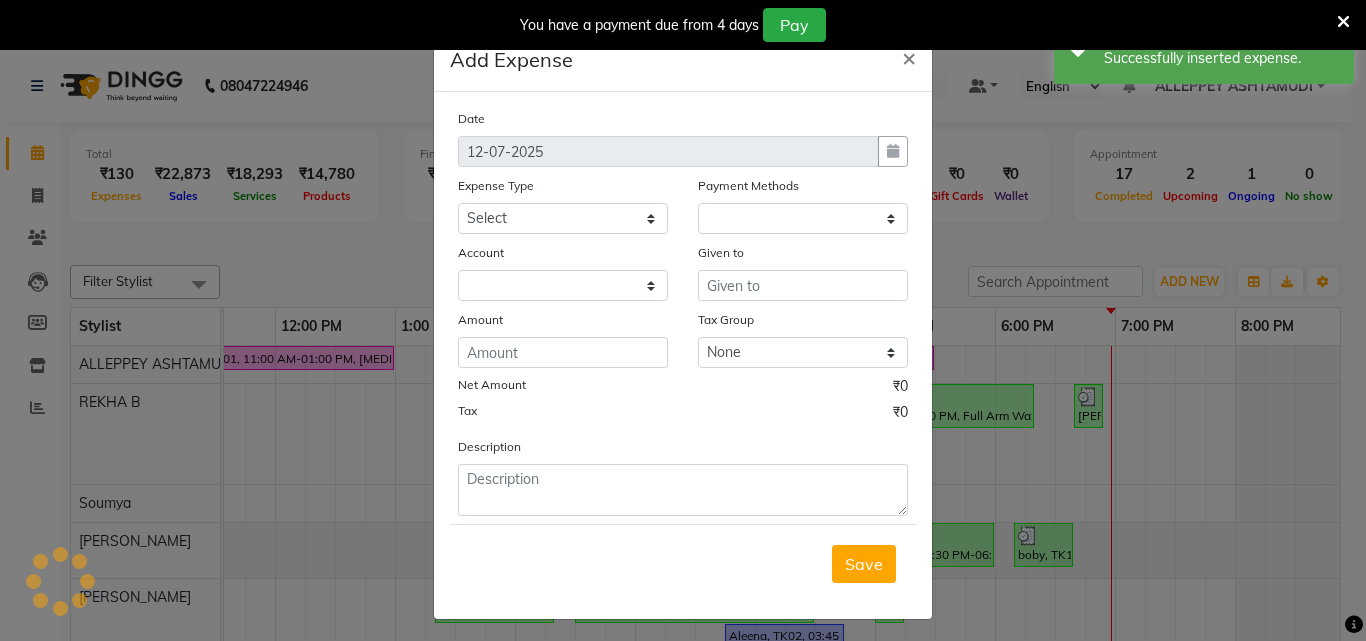 select on "1" 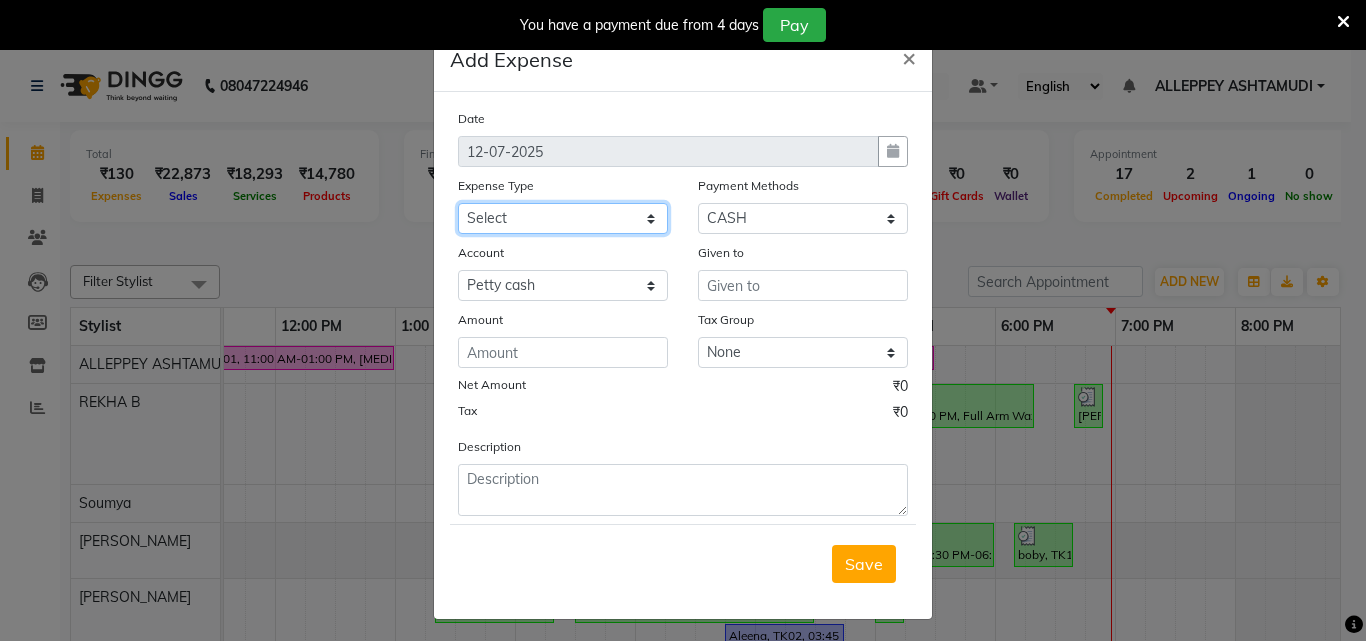 click on "Select ACCOMODATION EXPENSES ADVERTISEMENT SALES PROMOTIONAL EXPENSES Bonus BRIDAL ACCESSORIES REFUND BRIDAL COMMISSION BRIDAL FOOD BRIDAL INCENTIVES BRIDAL ORNAMENTS REFUND BRIDAL TA CASH DEPOSIT RAK BANK COMPUTER ACCESSORIES MOBILE PHONE Donation and Charity Expenses ELECTRICITY CHARGES ELECTRONICS FITTINGS Event Expense FISH FOOD EXPENSES FOOD REFRESHMENT FOR CLIENTS FOOD REFRESHMENT FOR STAFFS Freight And Forwarding Charges FUEL FOR GENERATOR FURNITURE AND EQUIPMENTS Gifts for Clients GIFTS FOR STAFFS GOKULAM CHITS HOSTEL RENT LAUNDRY EXPENSES LICENSE OTHER FEES LOADING UNLOADING CHARGES Medical Expenses MEHNDI PAYMENTS MISCELLANEOUS EXPENSES NEWSPAPER PERIODICALS Ornaments Maintenance Expense OVERTIME ALLOWANCES Payment For Pest Control Perfomance based incentives POSTAGE COURIER CHARGES Printing PRINTING STATIONERY EXPENSES PROFESSIONAL TAX REPAIRS MAINTENANCE ROUND OFF Salary SALARY ADVANCE Sales Incentives Membership Card SALES INCENTIVES PRODUCT SALES INCENTIVES SERVICES SALON ESSENTIALS SALON RENT" 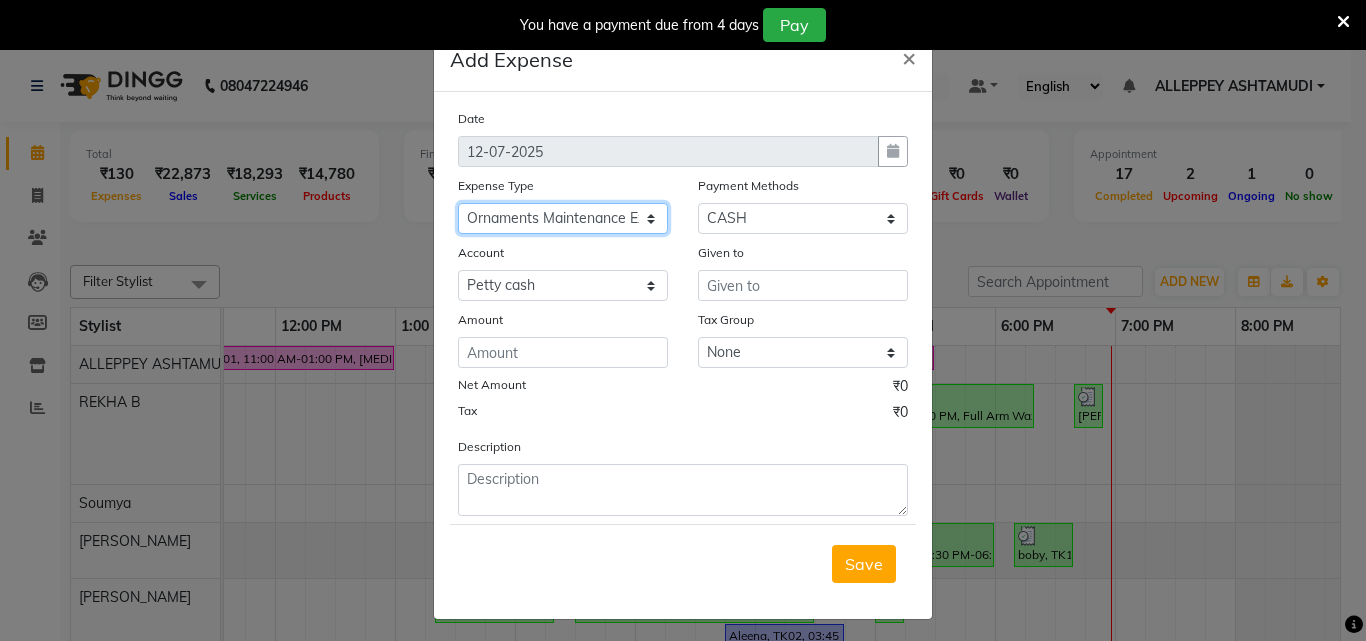 click on "Select ACCOMODATION EXPENSES ADVERTISEMENT SALES PROMOTIONAL EXPENSES Bonus BRIDAL ACCESSORIES REFUND BRIDAL COMMISSION BRIDAL FOOD BRIDAL INCENTIVES BRIDAL ORNAMENTS REFUND BRIDAL TA CASH DEPOSIT RAK BANK COMPUTER ACCESSORIES MOBILE PHONE Donation and Charity Expenses ELECTRICITY CHARGES ELECTRONICS FITTINGS Event Expense FISH FOOD EXPENSES FOOD REFRESHMENT FOR CLIENTS FOOD REFRESHMENT FOR STAFFS Freight And Forwarding Charges FUEL FOR GENERATOR FURNITURE AND EQUIPMENTS Gifts for Clients GIFTS FOR STAFFS GOKULAM CHITS HOSTEL RENT LAUNDRY EXPENSES LICENSE OTHER FEES LOADING UNLOADING CHARGES Medical Expenses MEHNDI PAYMENTS MISCELLANEOUS EXPENSES NEWSPAPER PERIODICALS Ornaments Maintenance Expense OVERTIME ALLOWANCES Payment For Pest Control Perfomance based incentives POSTAGE COURIER CHARGES Printing PRINTING STATIONERY EXPENSES PROFESSIONAL TAX REPAIRS MAINTENANCE ROUND OFF Salary SALARY ADVANCE Sales Incentives Membership Card SALES INCENTIVES PRODUCT SALES INCENTIVES SERVICES SALON ESSENTIALS SALON RENT" 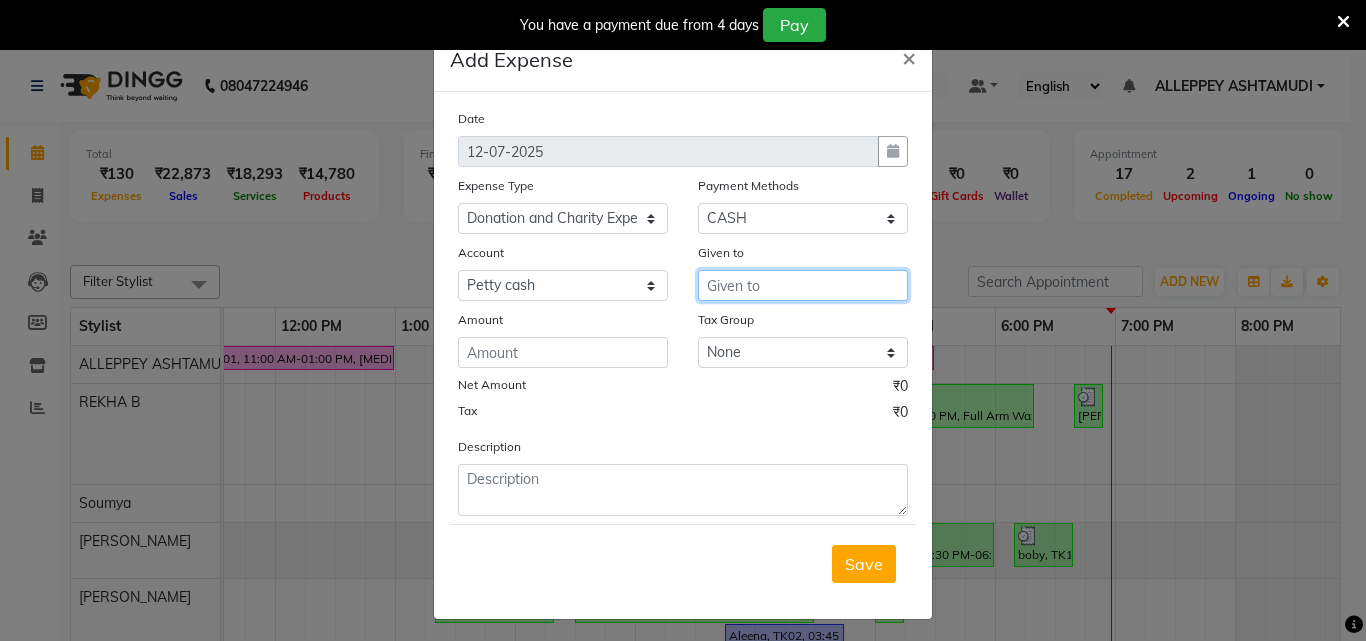 click at bounding box center (803, 285) 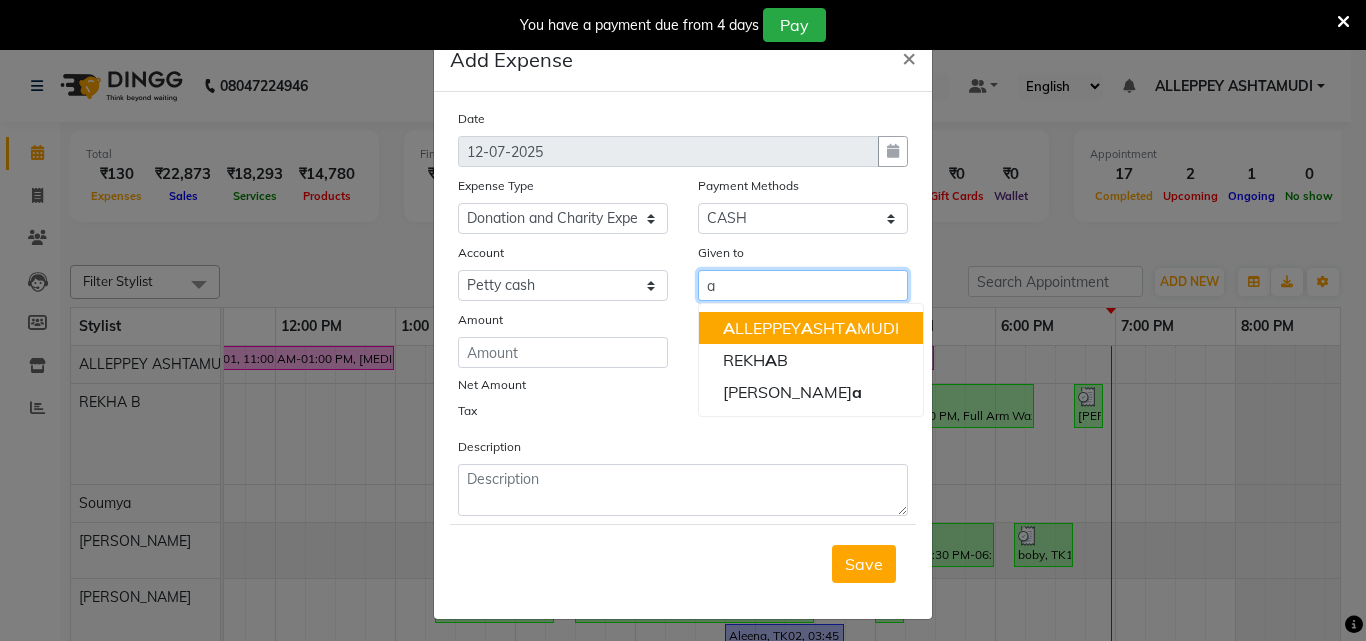 click on "A LLEPPEY  A SHT A MUDI" at bounding box center (811, 328) 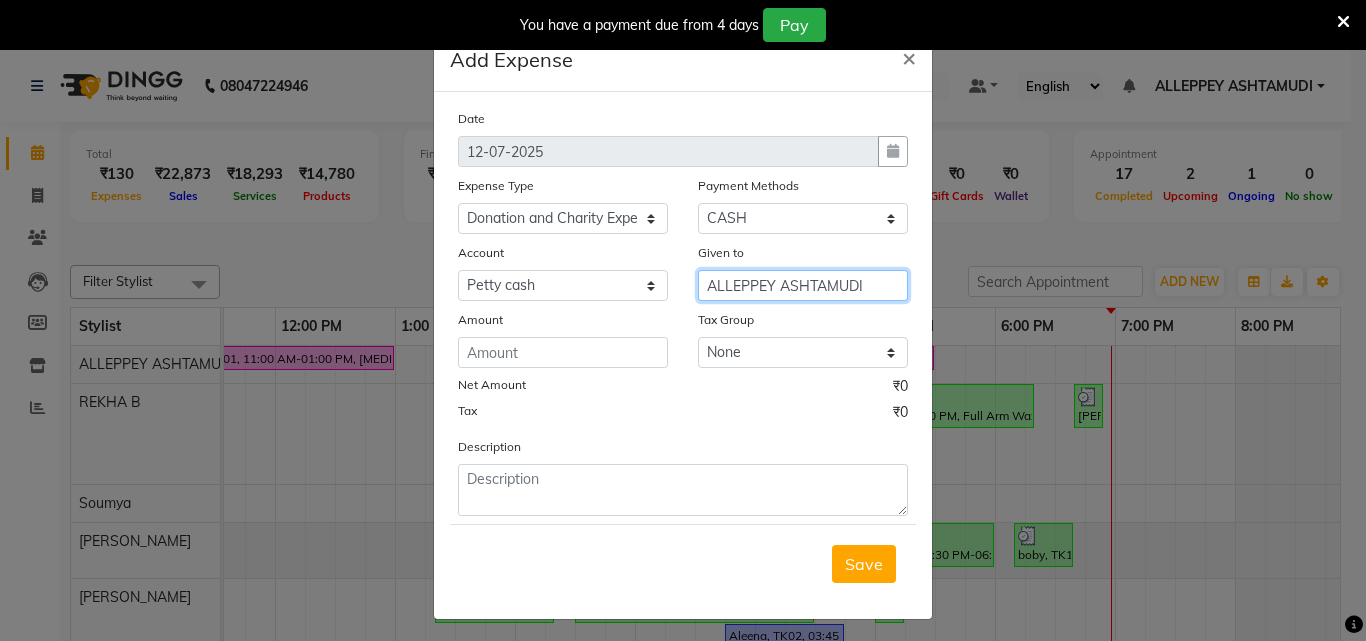 type on "ALLEPPEY ASHTAMUDI" 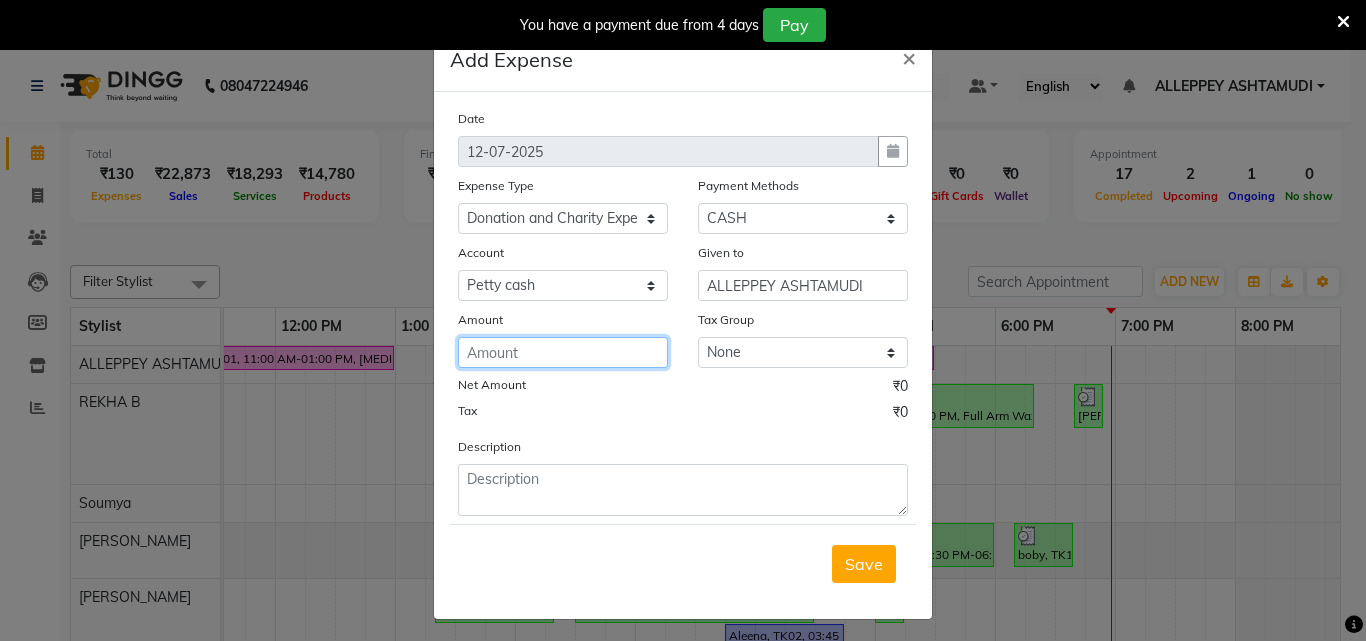 click 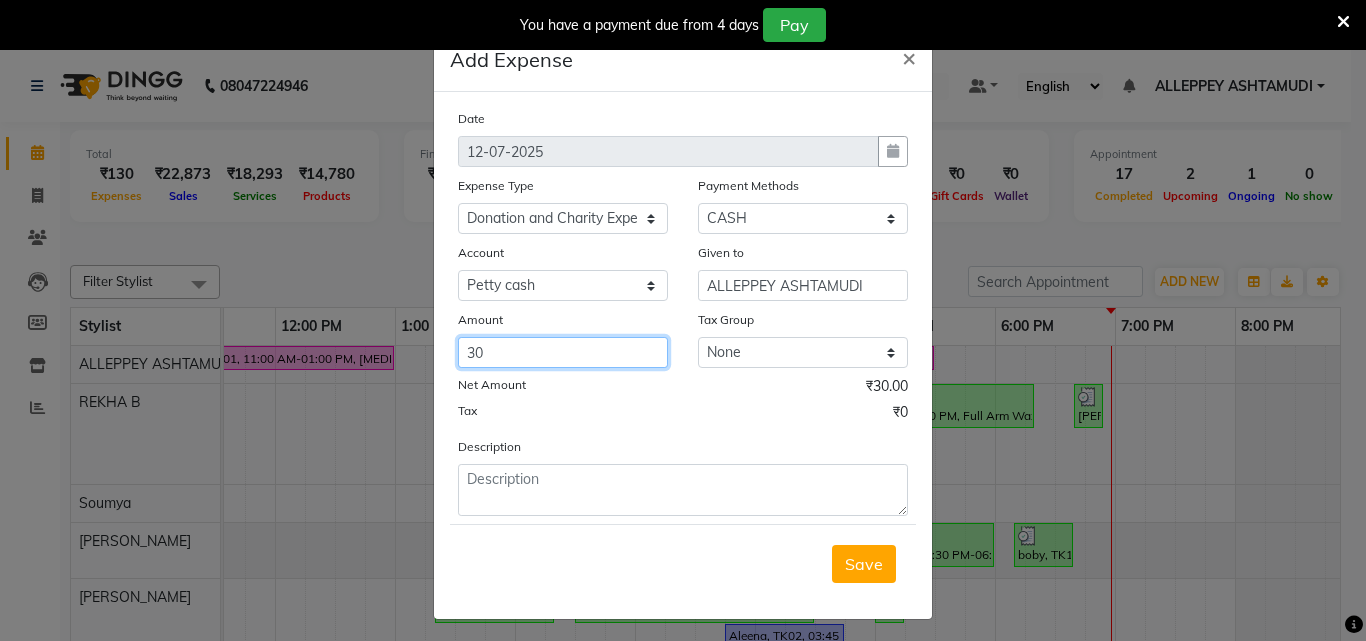 type on "30" 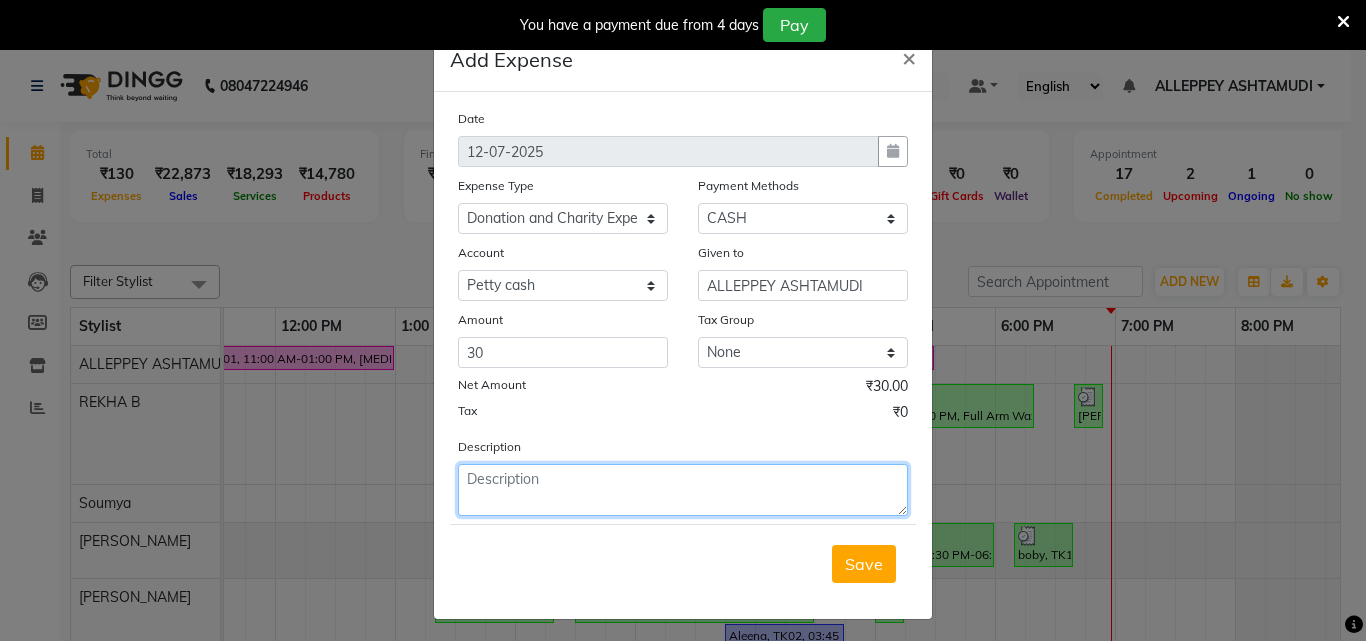 click 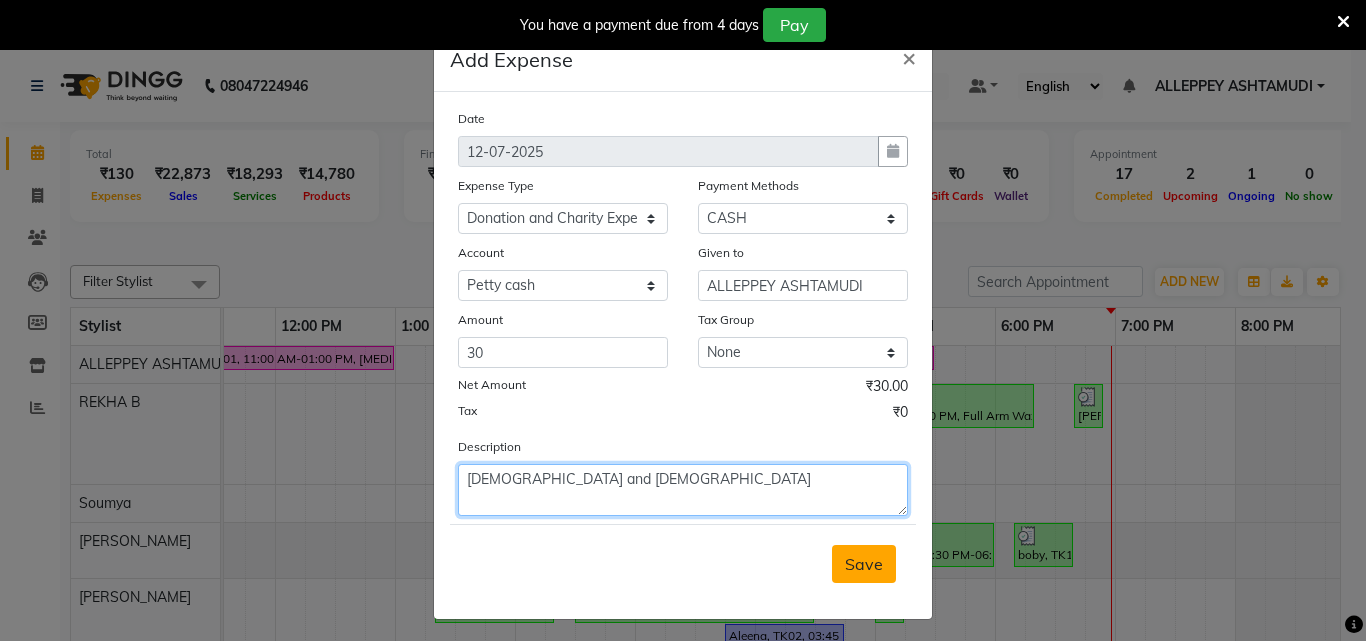 type on "temple and mosque" 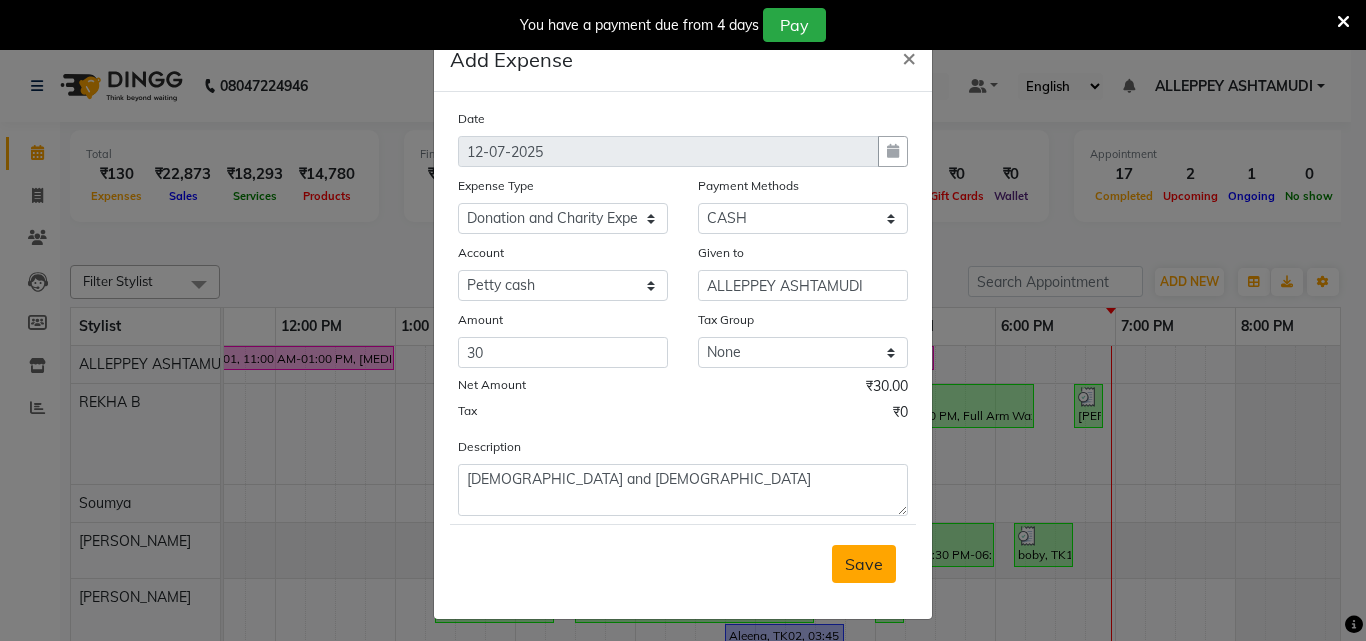 click on "Save" at bounding box center [864, 564] 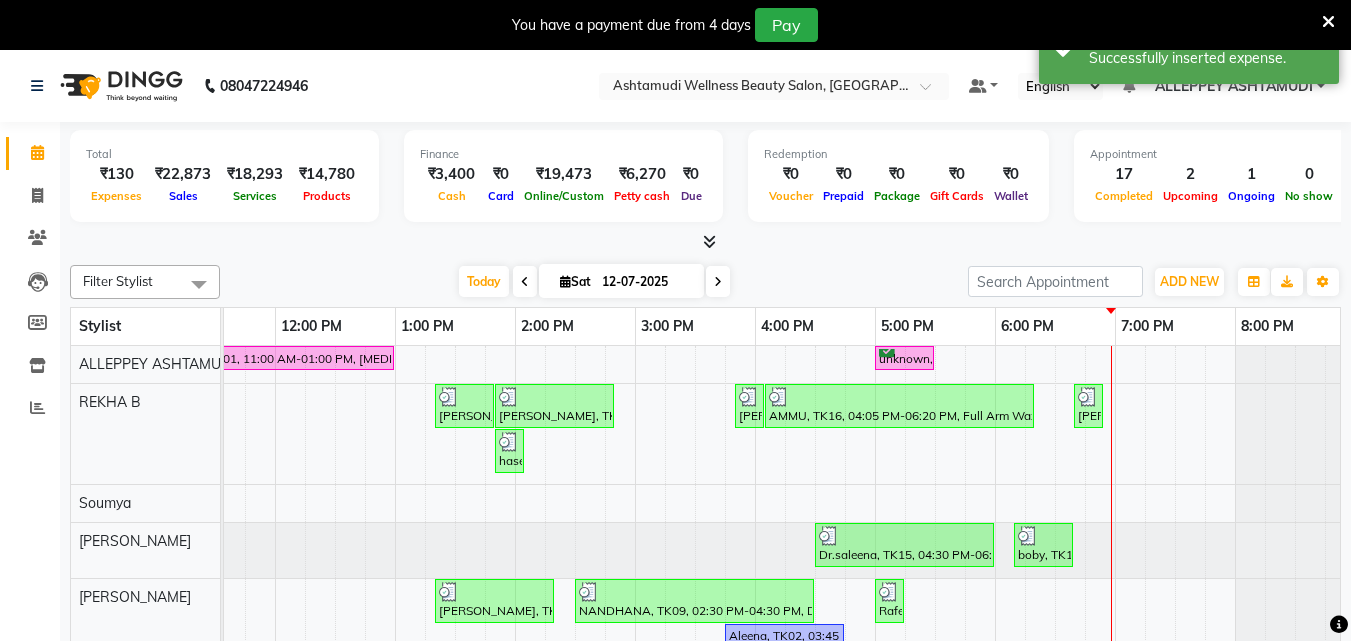 click on "ADD NEW Toggle Dropdown Add Appointment Add Invoice Add Expense Add Attendance Add Client" at bounding box center (1189, 282) 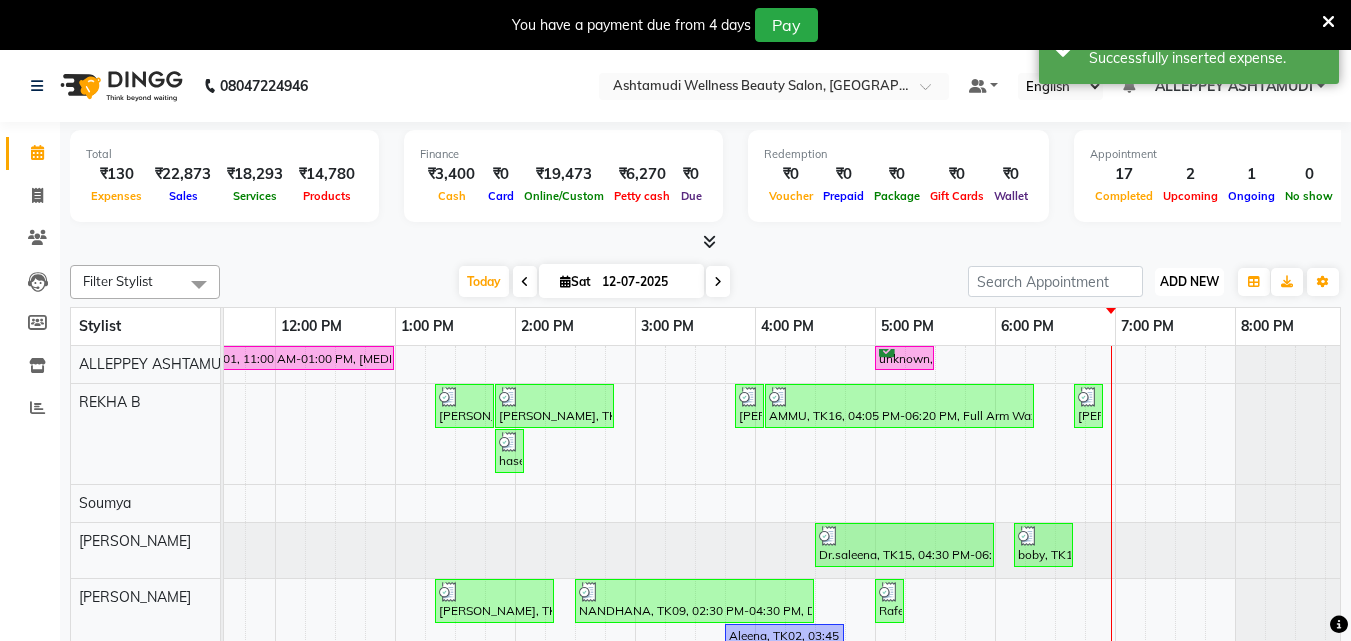click on "ADD NEW" at bounding box center (1189, 281) 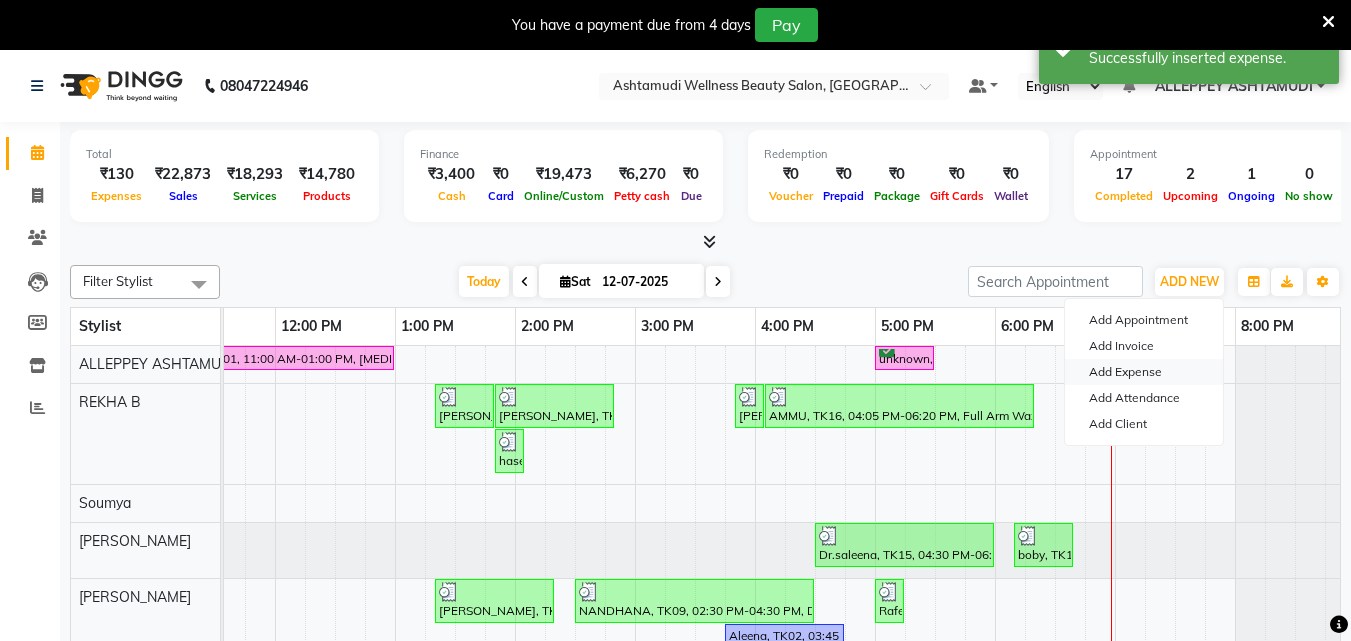 click on "Add Expense" at bounding box center [1144, 372] 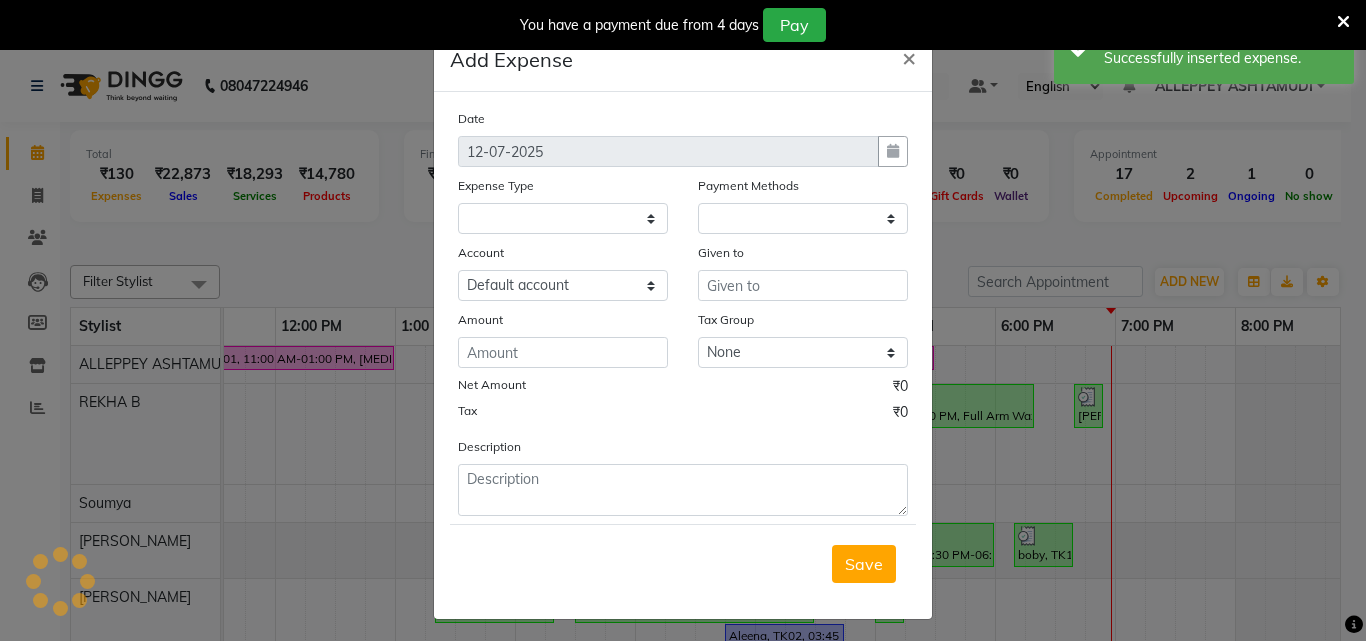 select on "1" 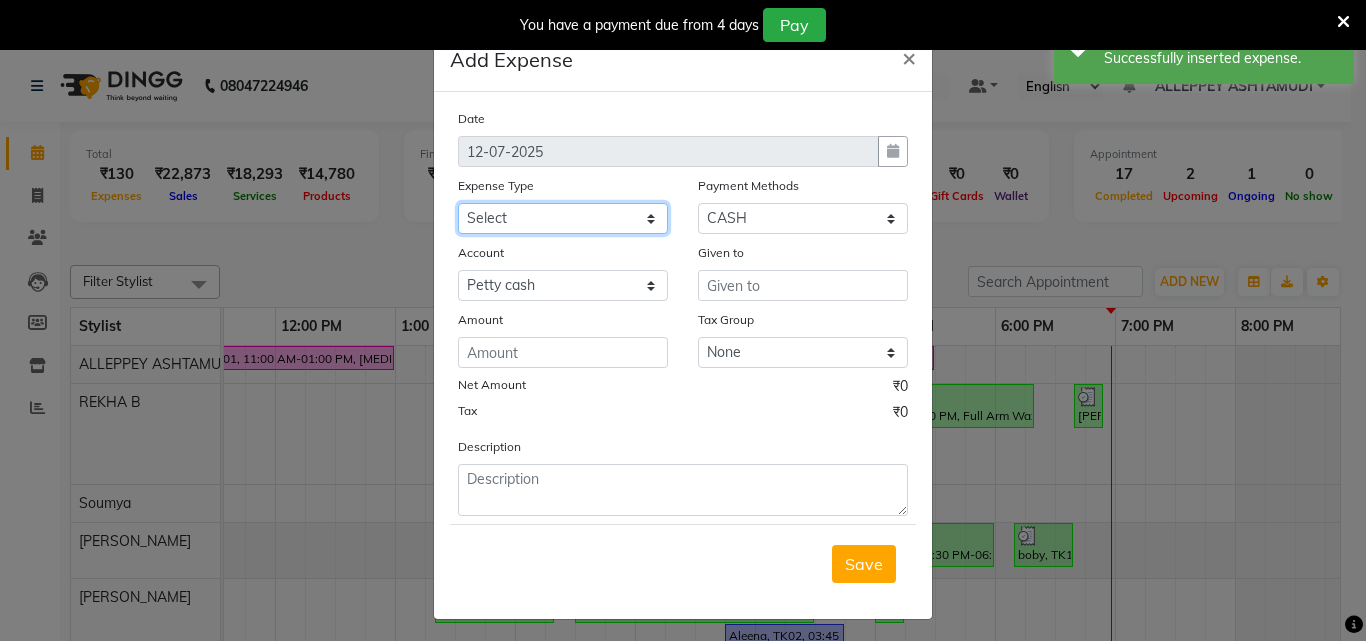 drag, startPoint x: 518, startPoint y: 223, endPoint x: 507, endPoint y: 233, distance: 14.866069 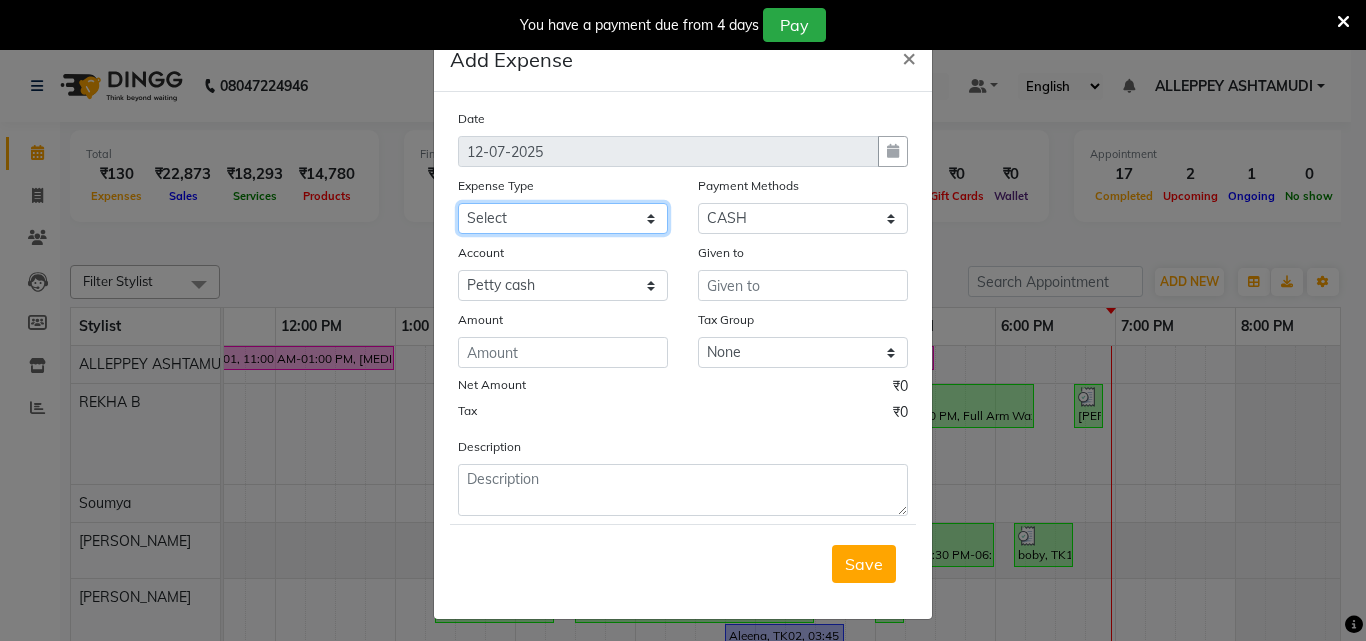 select on "6225" 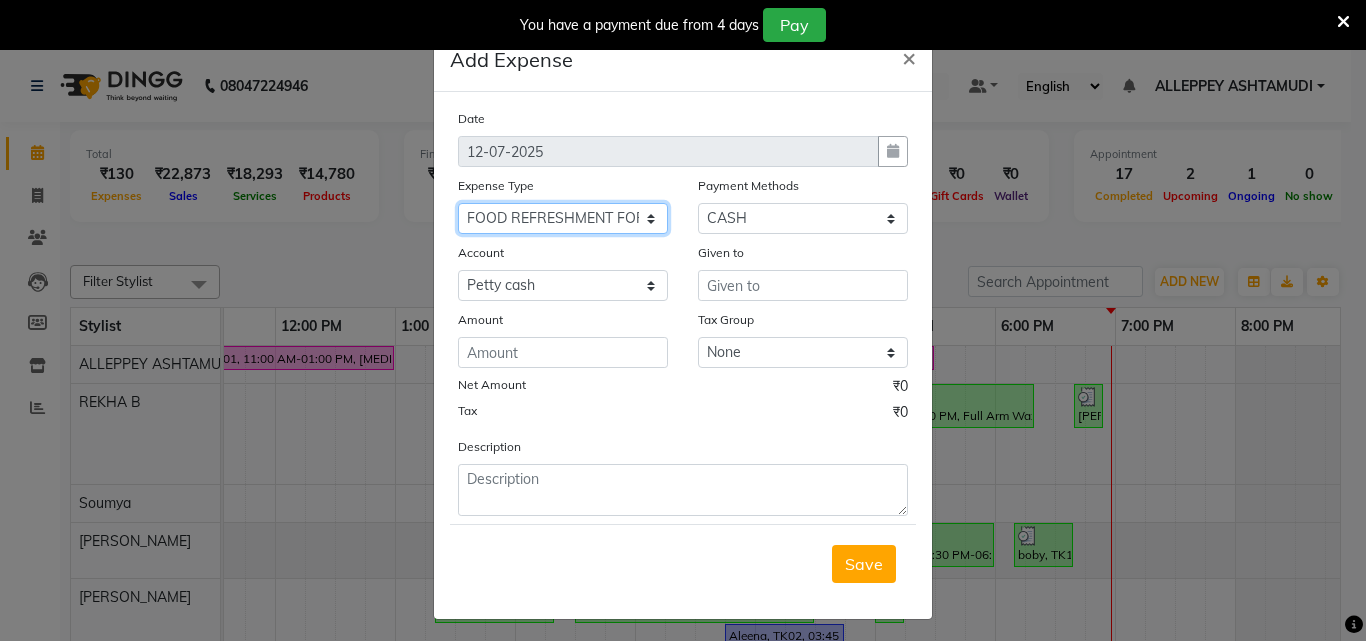 click on "Select ACCOMODATION EXPENSES ADVERTISEMENT SALES PROMOTIONAL EXPENSES Bonus BRIDAL ACCESSORIES REFUND BRIDAL COMMISSION BRIDAL FOOD BRIDAL INCENTIVES BRIDAL ORNAMENTS REFUND BRIDAL TA CASH DEPOSIT RAK BANK COMPUTER ACCESSORIES MOBILE PHONE Donation and Charity Expenses ELECTRICITY CHARGES ELECTRONICS FITTINGS Event Expense FISH FOOD EXPENSES FOOD REFRESHMENT FOR CLIENTS FOOD REFRESHMENT FOR STAFFS Freight And Forwarding Charges FUEL FOR GENERATOR FURNITURE AND EQUIPMENTS Gifts for Clients GIFTS FOR STAFFS GOKULAM CHITS HOSTEL RENT LAUNDRY EXPENSES LICENSE OTHER FEES LOADING UNLOADING CHARGES Medical Expenses MEHNDI PAYMENTS MISCELLANEOUS EXPENSES NEWSPAPER PERIODICALS Ornaments Maintenance Expense OVERTIME ALLOWANCES Payment For Pest Control Perfomance based incentives POSTAGE COURIER CHARGES Printing PRINTING STATIONERY EXPENSES PROFESSIONAL TAX REPAIRS MAINTENANCE ROUND OFF Salary SALARY ADVANCE Sales Incentives Membership Card SALES INCENTIVES PRODUCT SALES INCENTIVES SERVICES SALON ESSENTIALS SALON RENT" 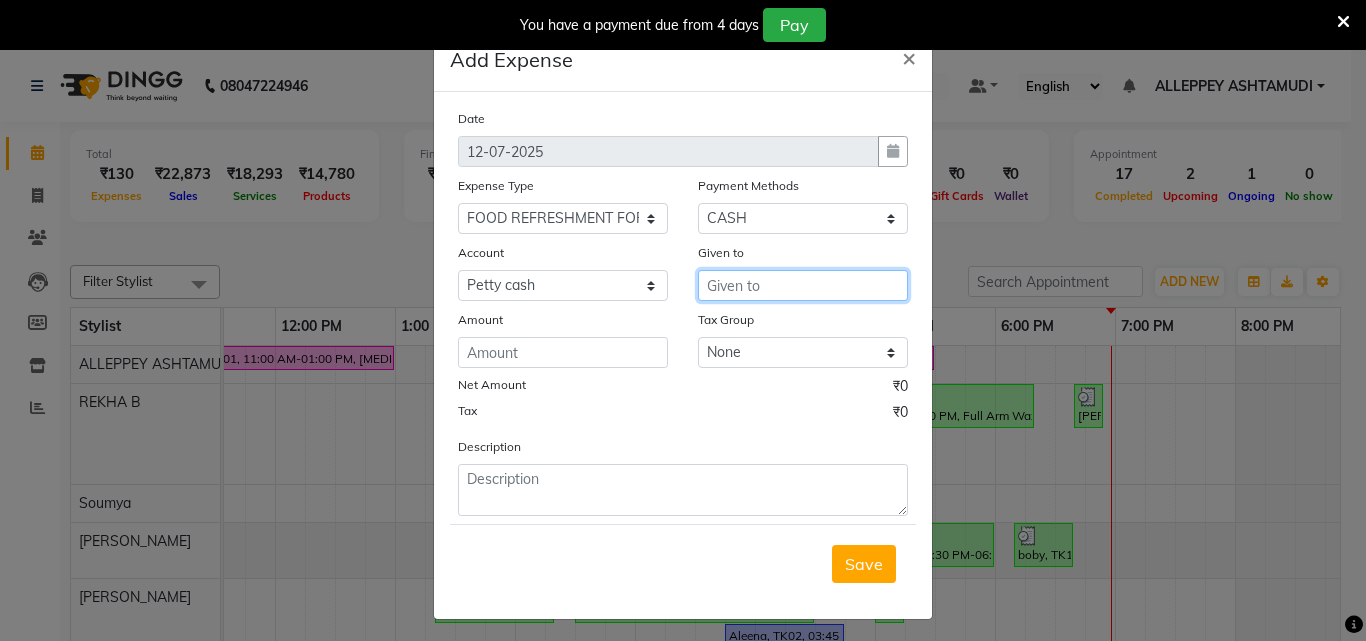 click at bounding box center (803, 285) 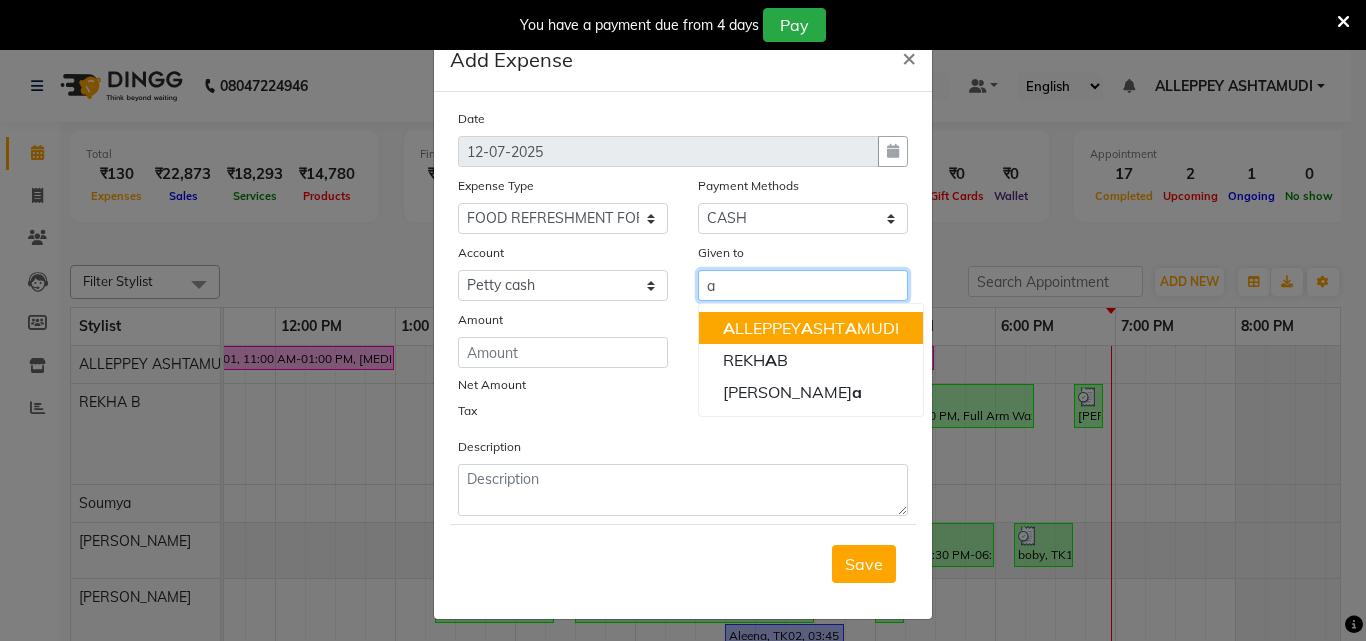 click on "A LLEPPEY  A SHT A MUDI" at bounding box center [811, 328] 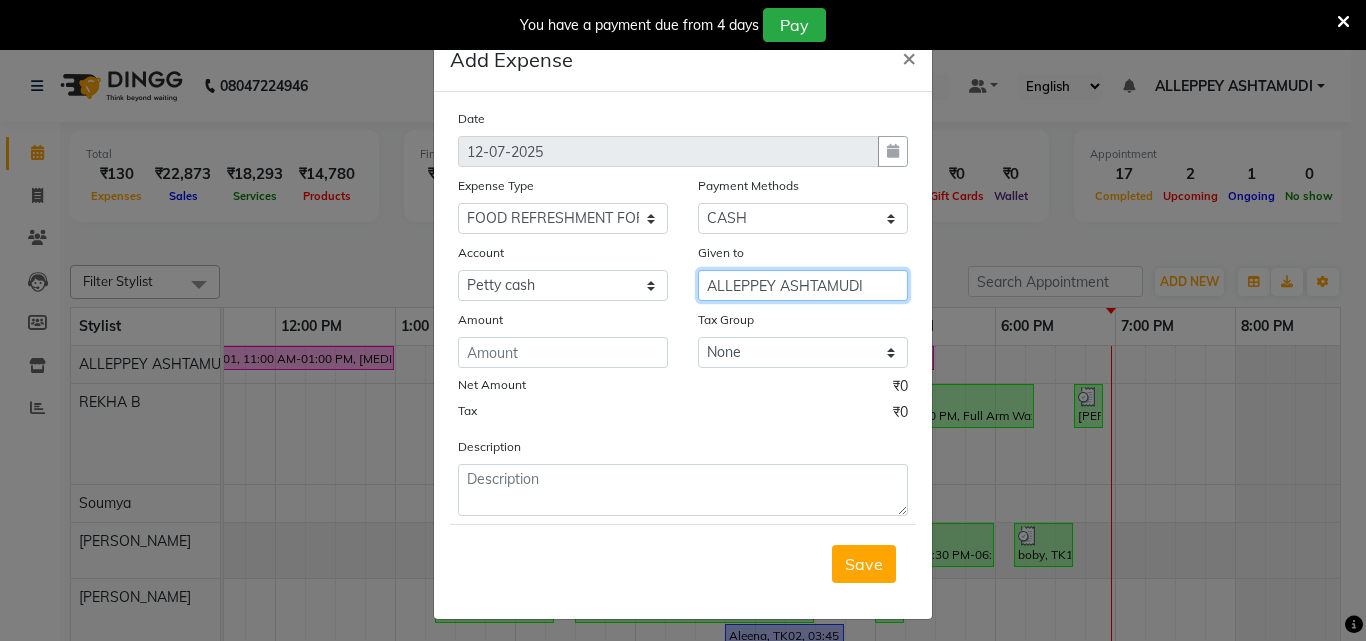 type on "ALLEPPEY ASHTAMUDI" 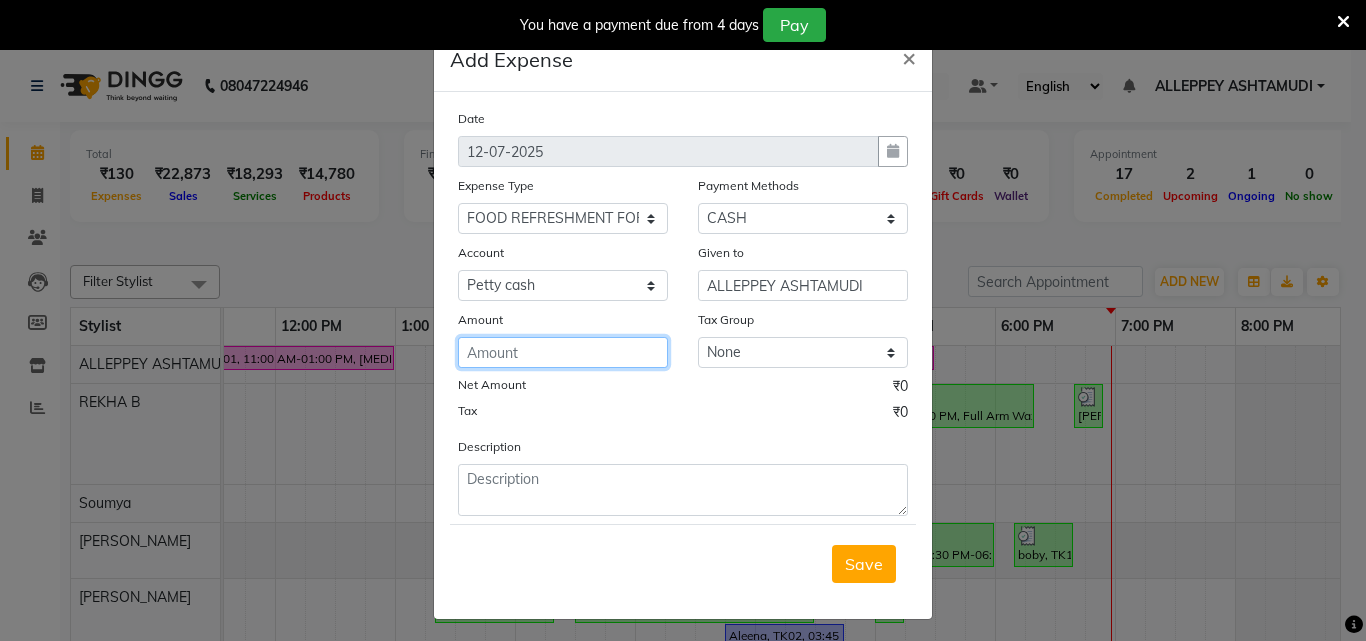 click 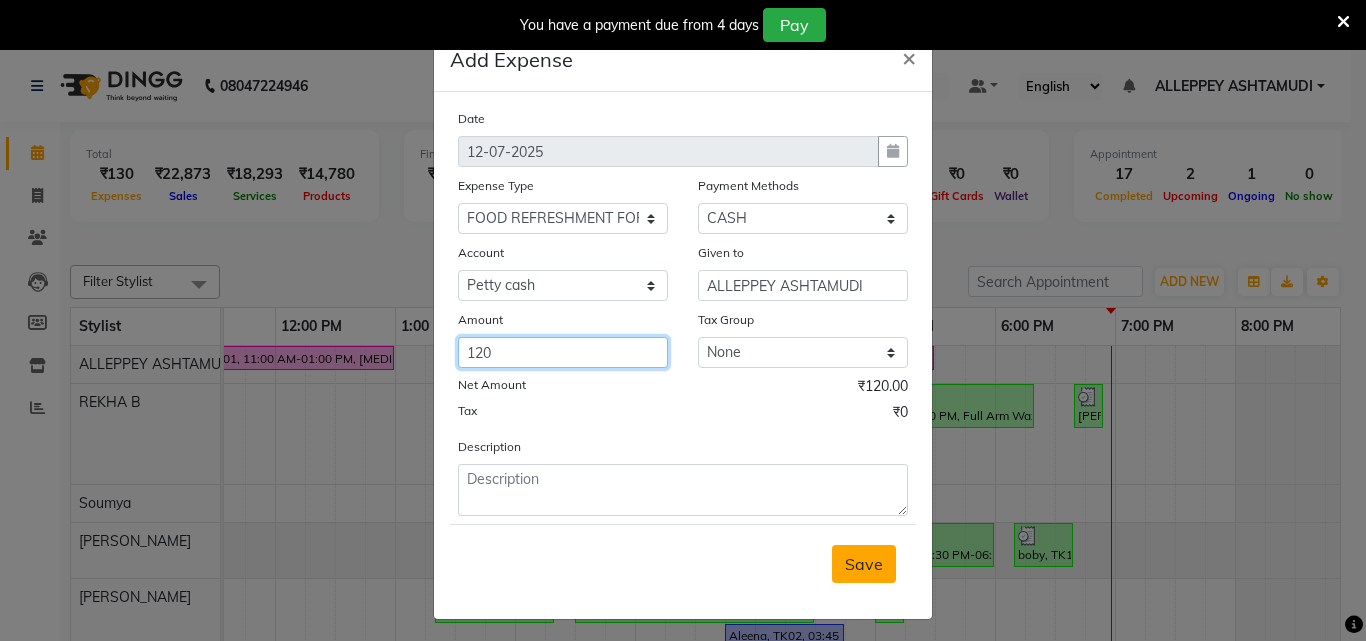 type on "120" 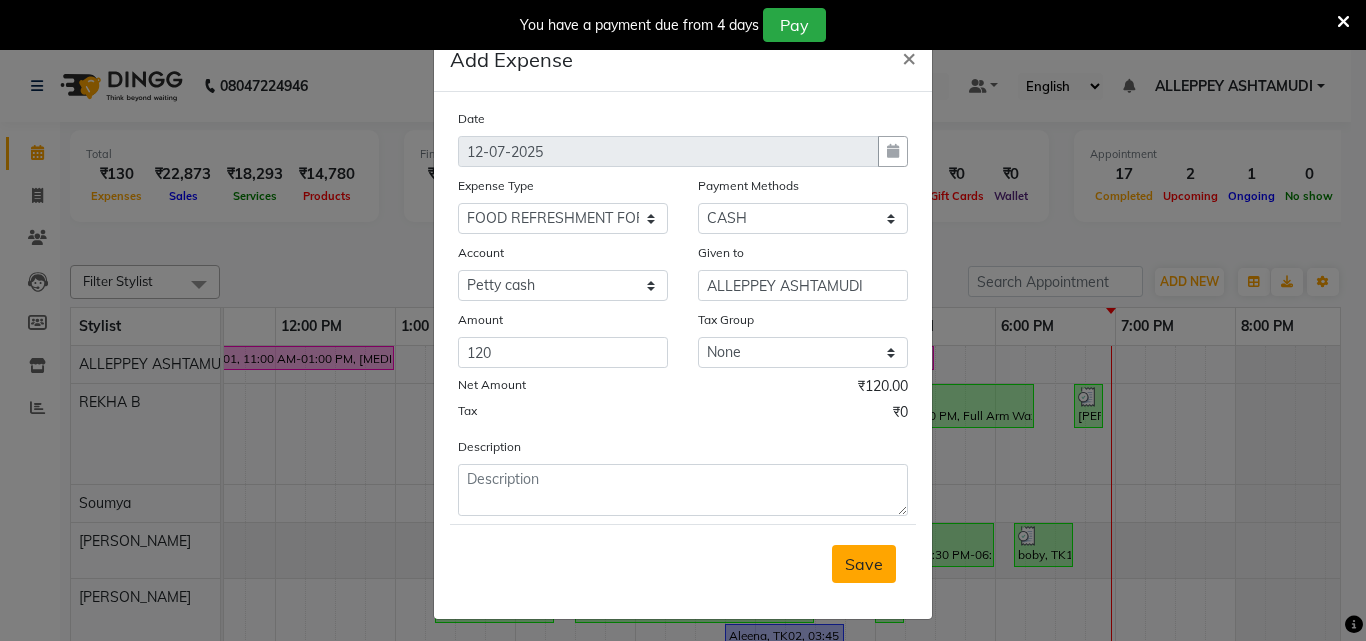 click on "Save" at bounding box center [864, 564] 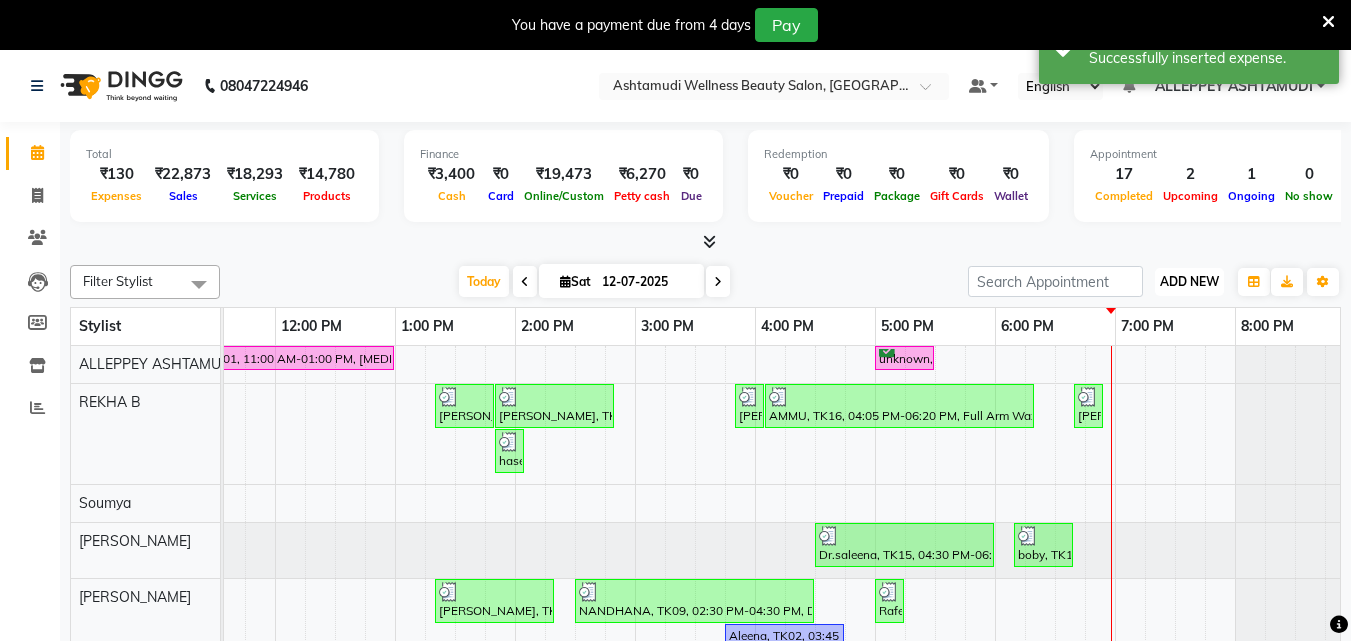 click on "ADD NEW" at bounding box center [1189, 281] 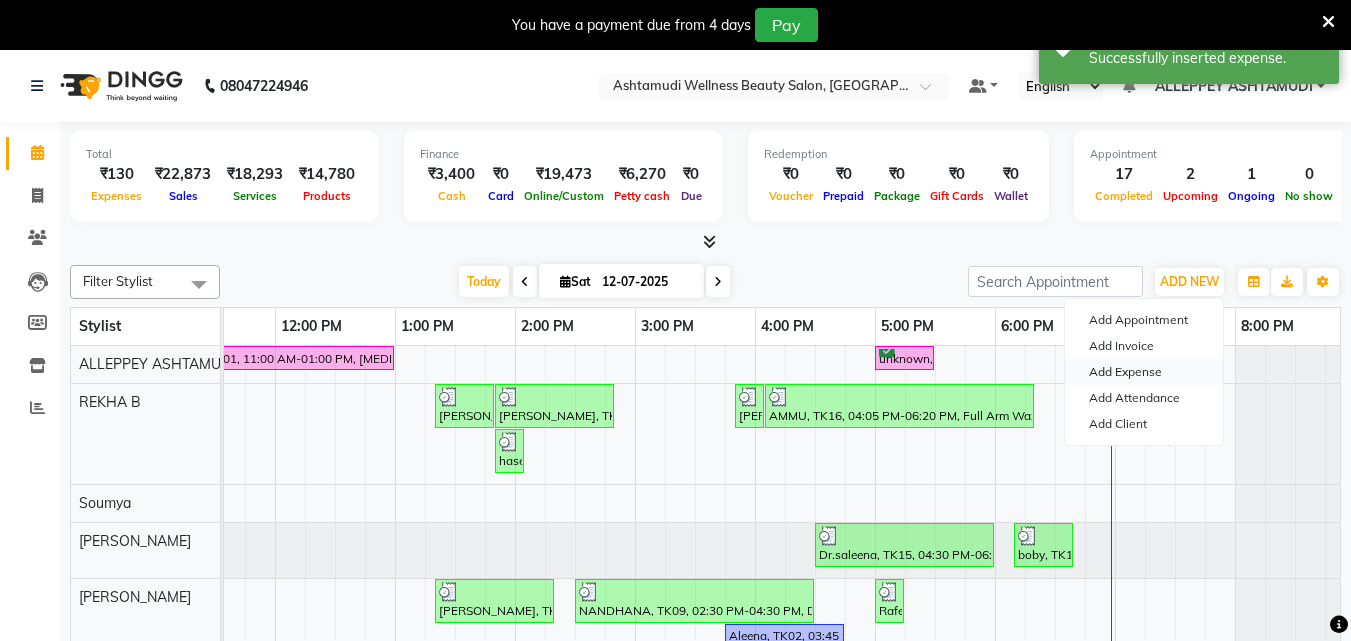 click on "Add Expense" at bounding box center [1144, 372] 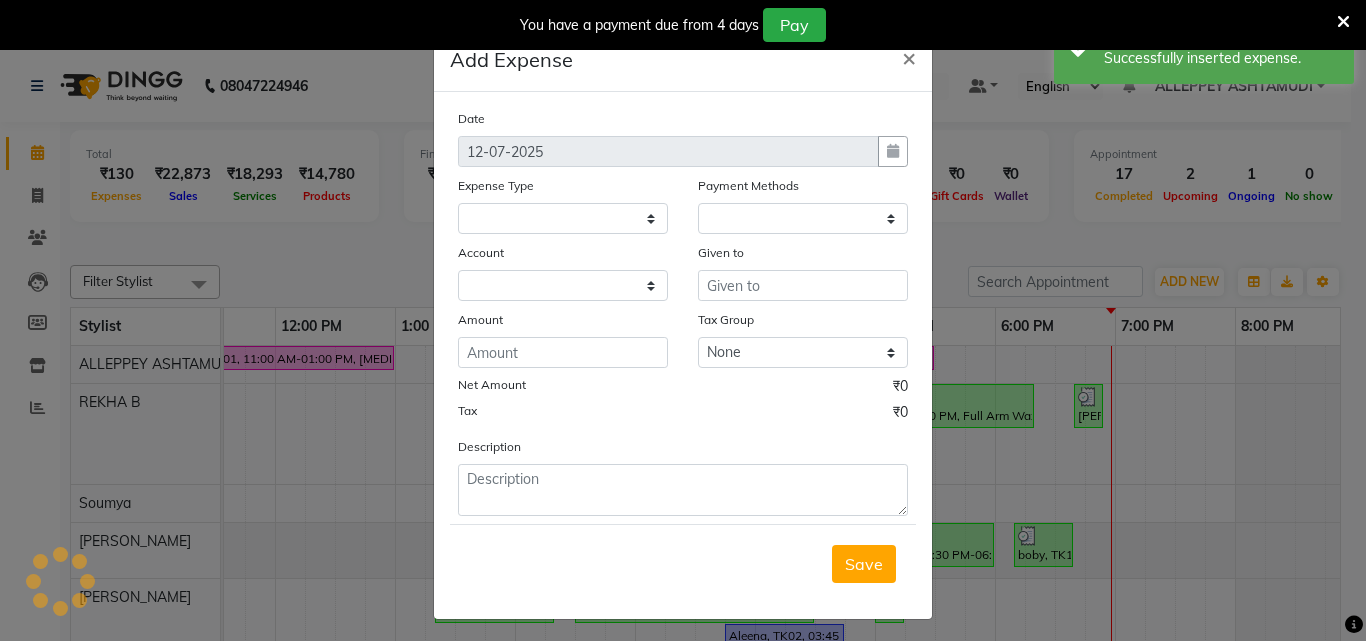 select 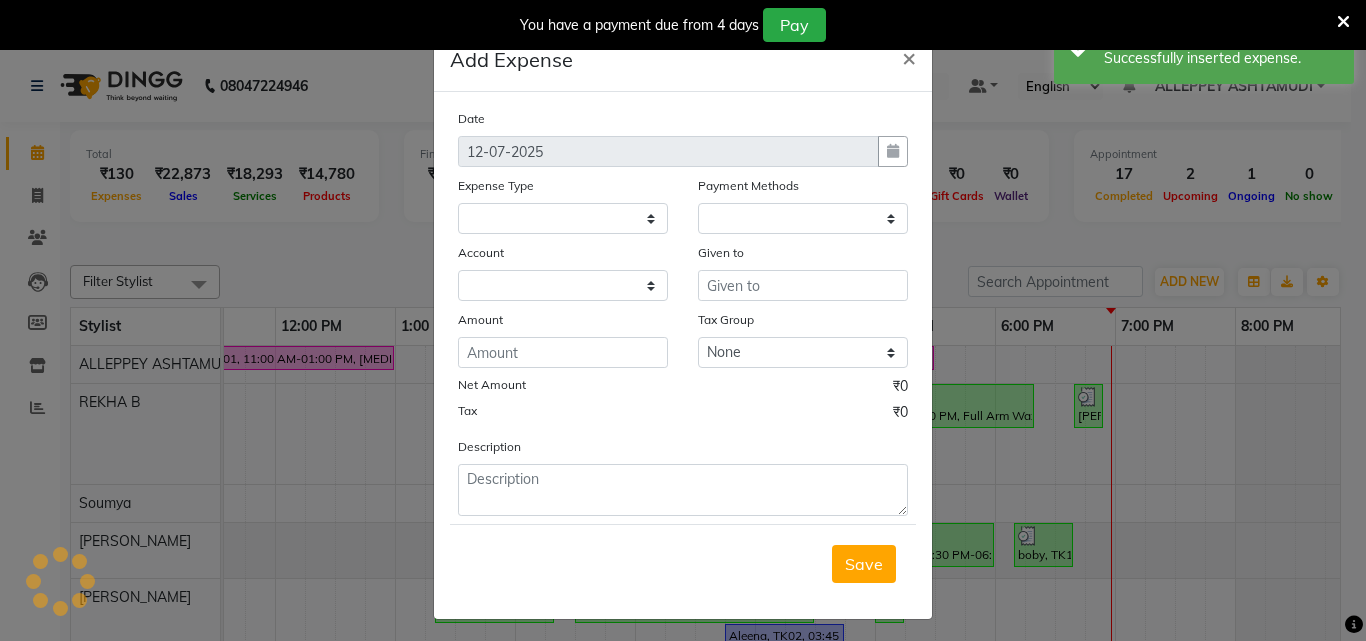select on "1" 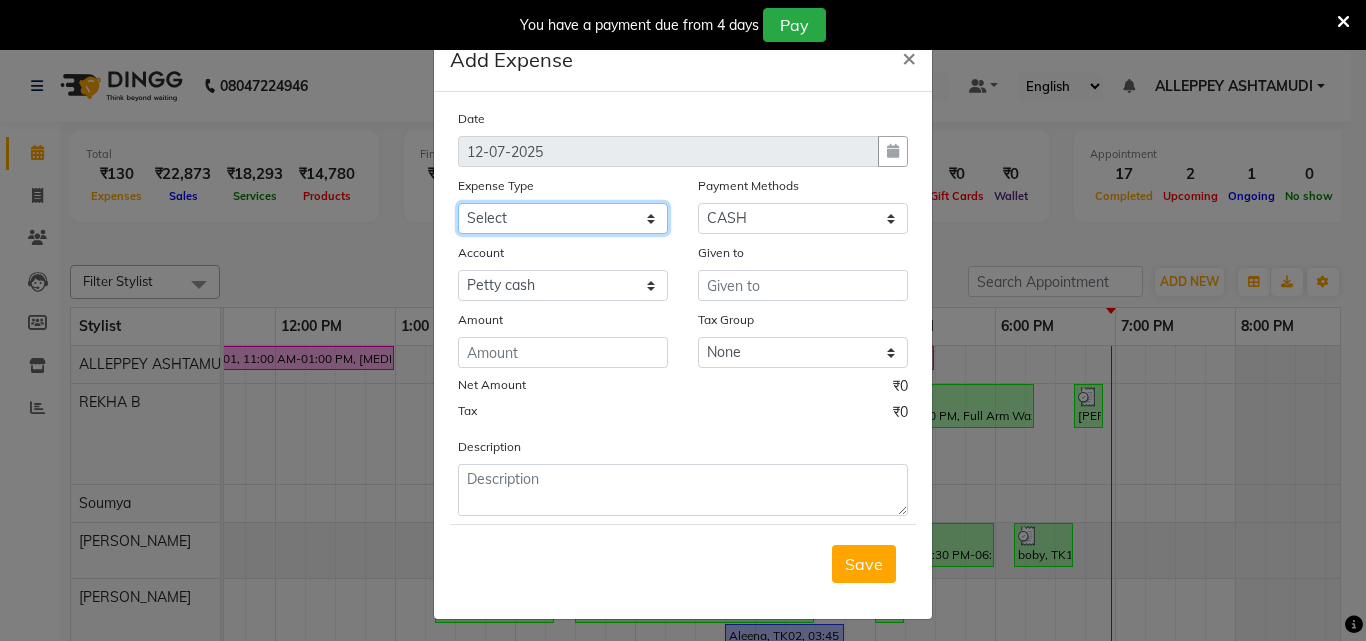 click on "Select ACCOMODATION EXPENSES ADVERTISEMENT SALES PROMOTIONAL EXPENSES Bonus BRIDAL ACCESSORIES REFUND BRIDAL COMMISSION BRIDAL FOOD BRIDAL INCENTIVES BRIDAL ORNAMENTS REFUND BRIDAL TA CASH DEPOSIT RAK BANK COMPUTER ACCESSORIES MOBILE PHONE Donation and Charity Expenses ELECTRICITY CHARGES ELECTRONICS FITTINGS Event Expense FISH FOOD EXPENSES FOOD REFRESHMENT FOR CLIENTS FOOD REFRESHMENT FOR STAFFS Freight And Forwarding Charges FUEL FOR GENERATOR FURNITURE AND EQUIPMENTS Gifts for Clients GIFTS FOR STAFFS GOKULAM CHITS HOSTEL RENT LAUNDRY EXPENSES LICENSE OTHER FEES LOADING UNLOADING CHARGES Medical Expenses MEHNDI PAYMENTS MISCELLANEOUS EXPENSES NEWSPAPER PERIODICALS Ornaments Maintenance Expense OVERTIME ALLOWANCES Payment For Pest Control Perfomance based incentives POSTAGE COURIER CHARGES Printing PRINTING STATIONERY EXPENSES PROFESSIONAL TAX REPAIRS MAINTENANCE ROUND OFF Salary SALARY ADVANCE Sales Incentives Membership Card SALES INCENTIVES PRODUCT SALES INCENTIVES SERVICES SALON ESSENTIALS SALON RENT" 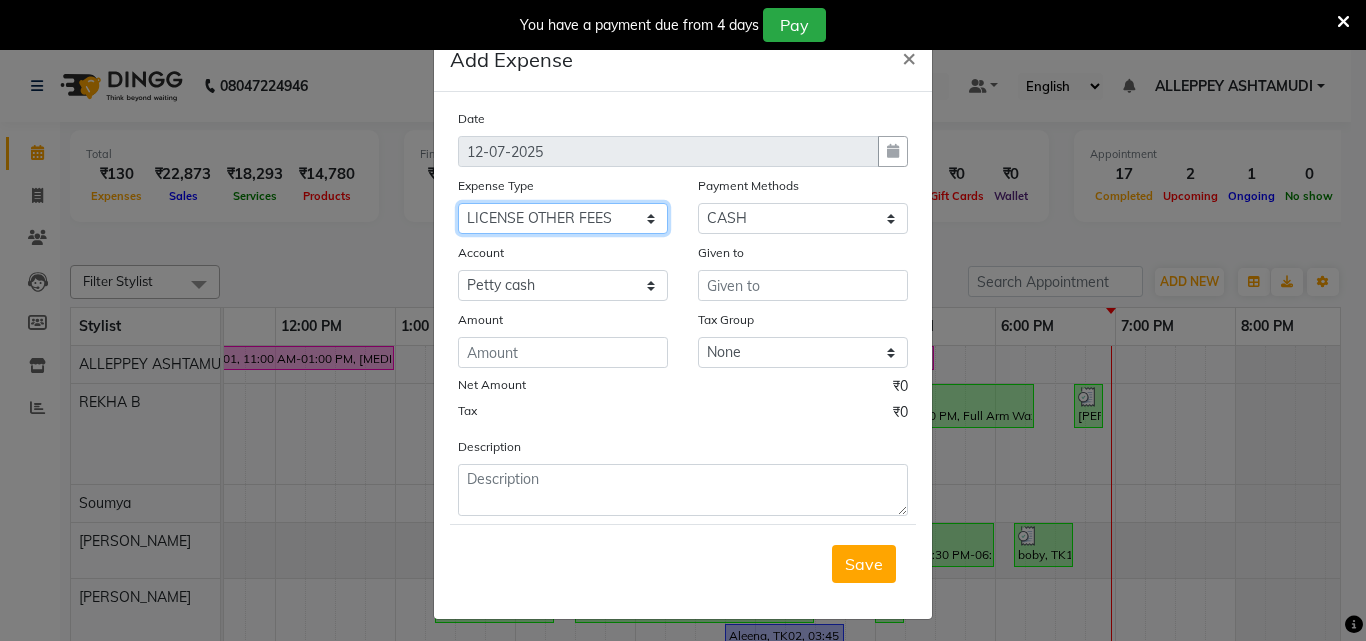click on "Select ACCOMODATION EXPENSES ADVERTISEMENT SALES PROMOTIONAL EXPENSES Bonus BRIDAL ACCESSORIES REFUND BRIDAL COMMISSION BRIDAL FOOD BRIDAL INCENTIVES BRIDAL ORNAMENTS REFUND BRIDAL TA CASH DEPOSIT RAK BANK COMPUTER ACCESSORIES MOBILE PHONE Donation and Charity Expenses ELECTRICITY CHARGES ELECTRONICS FITTINGS Event Expense FISH FOOD EXPENSES FOOD REFRESHMENT FOR CLIENTS FOOD REFRESHMENT FOR STAFFS Freight And Forwarding Charges FUEL FOR GENERATOR FURNITURE AND EQUIPMENTS Gifts for Clients GIFTS FOR STAFFS GOKULAM CHITS HOSTEL RENT LAUNDRY EXPENSES LICENSE OTHER FEES LOADING UNLOADING CHARGES Medical Expenses MEHNDI PAYMENTS MISCELLANEOUS EXPENSES NEWSPAPER PERIODICALS Ornaments Maintenance Expense OVERTIME ALLOWANCES Payment For Pest Control Perfomance based incentives POSTAGE COURIER CHARGES Printing PRINTING STATIONERY EXPENSES PROFESSIONAL TAX REPAIRS MAINTENANCE ROUND OFF Salary SALARY ADVANCE Sales Incentives Membership Card SALES INCENTIVES PRODUCT SALES INCENTIVES SERVICES SALON ESSENTIALS SALON RENT" 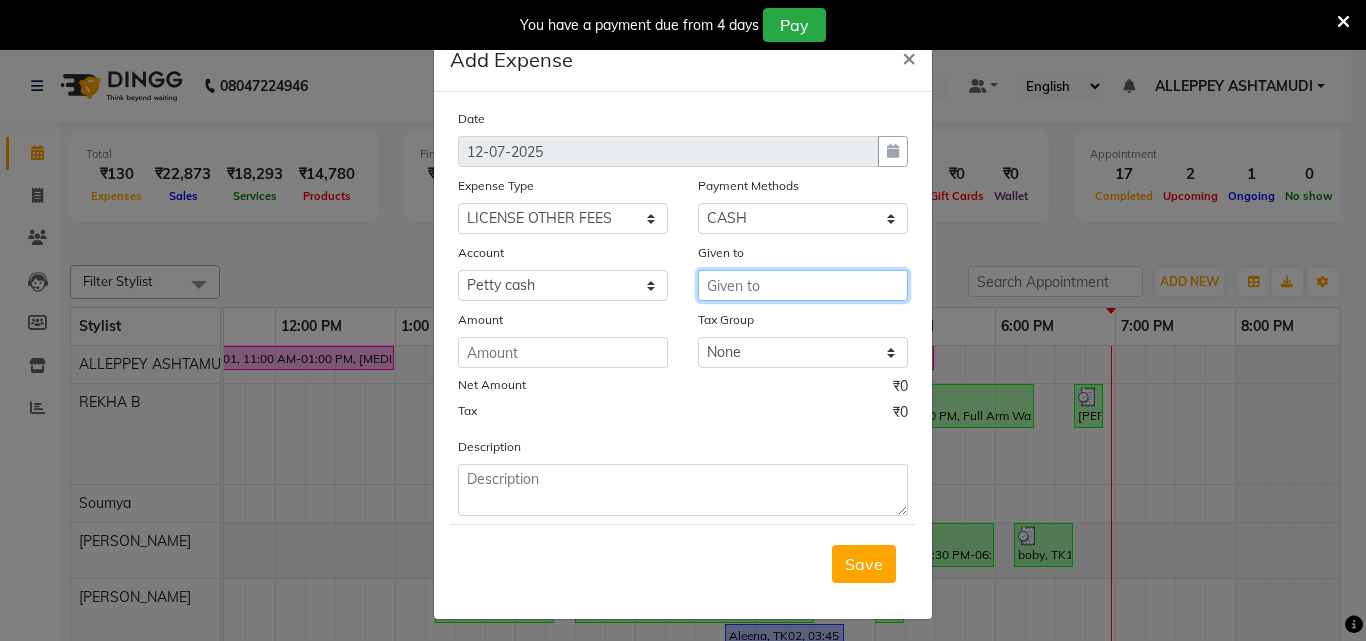 click at bounding box center [803, 285] 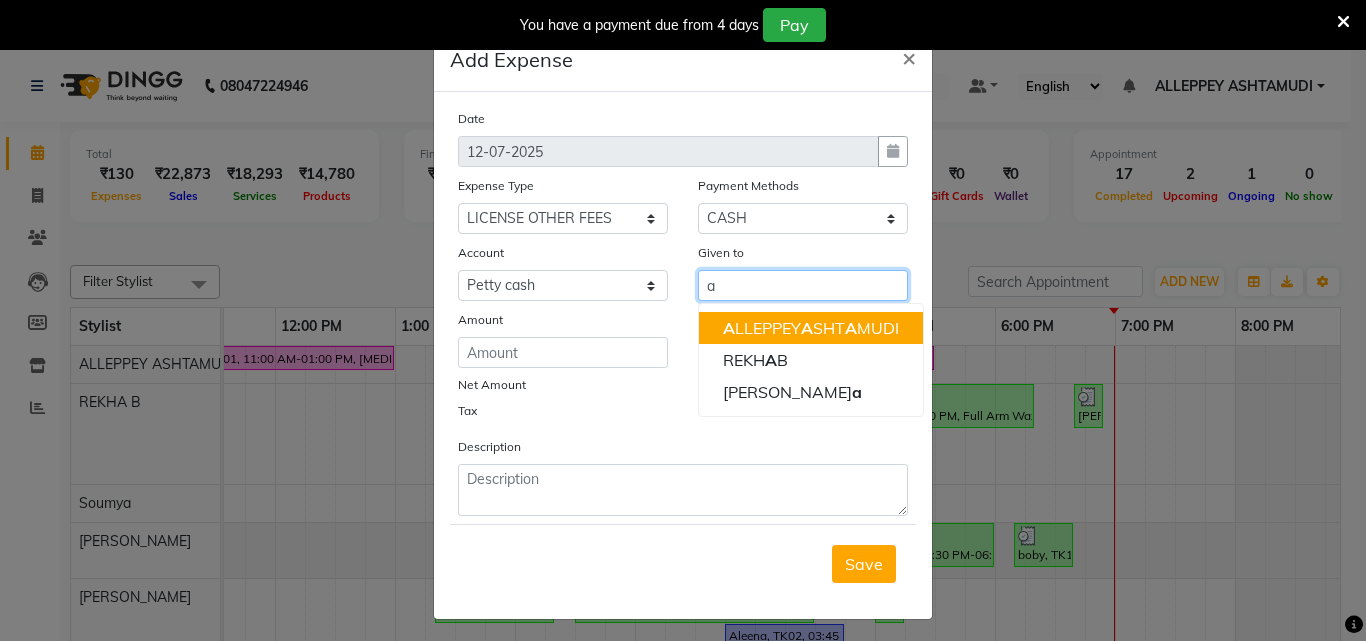 click on "A LLEPPEY  A SHT A MUDI" at bounding box center [811, 328] 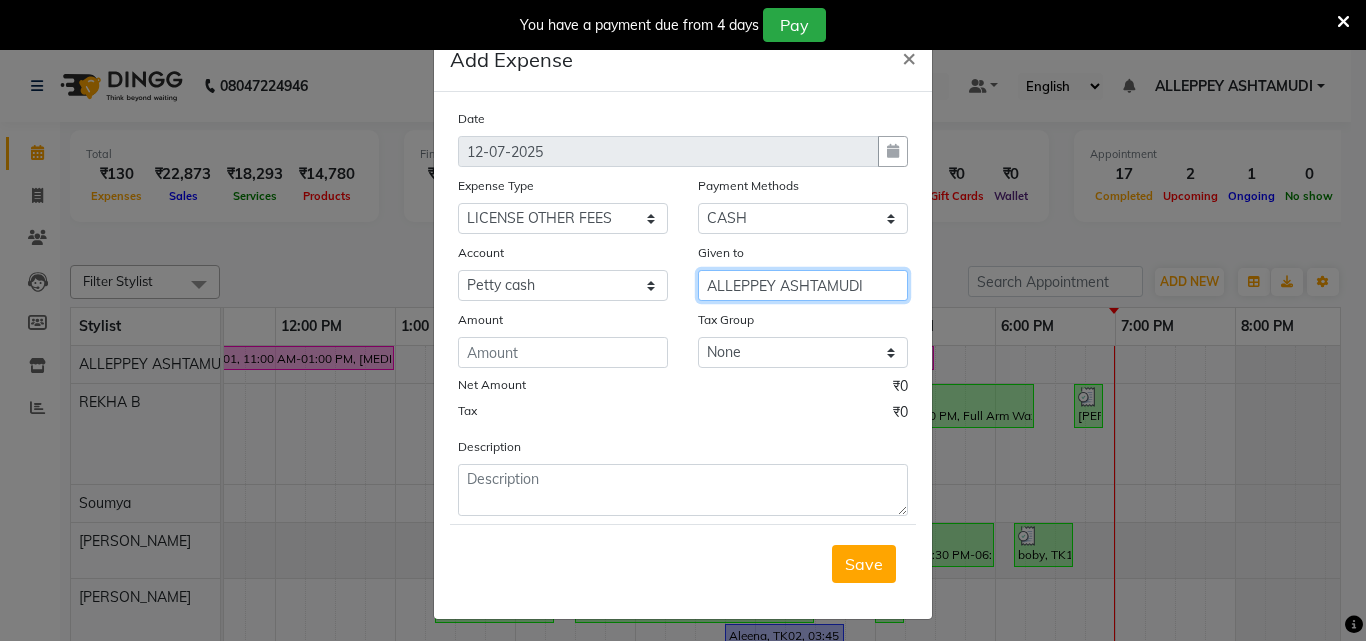 type on "ALLEPPEY ASHTAMUDI" 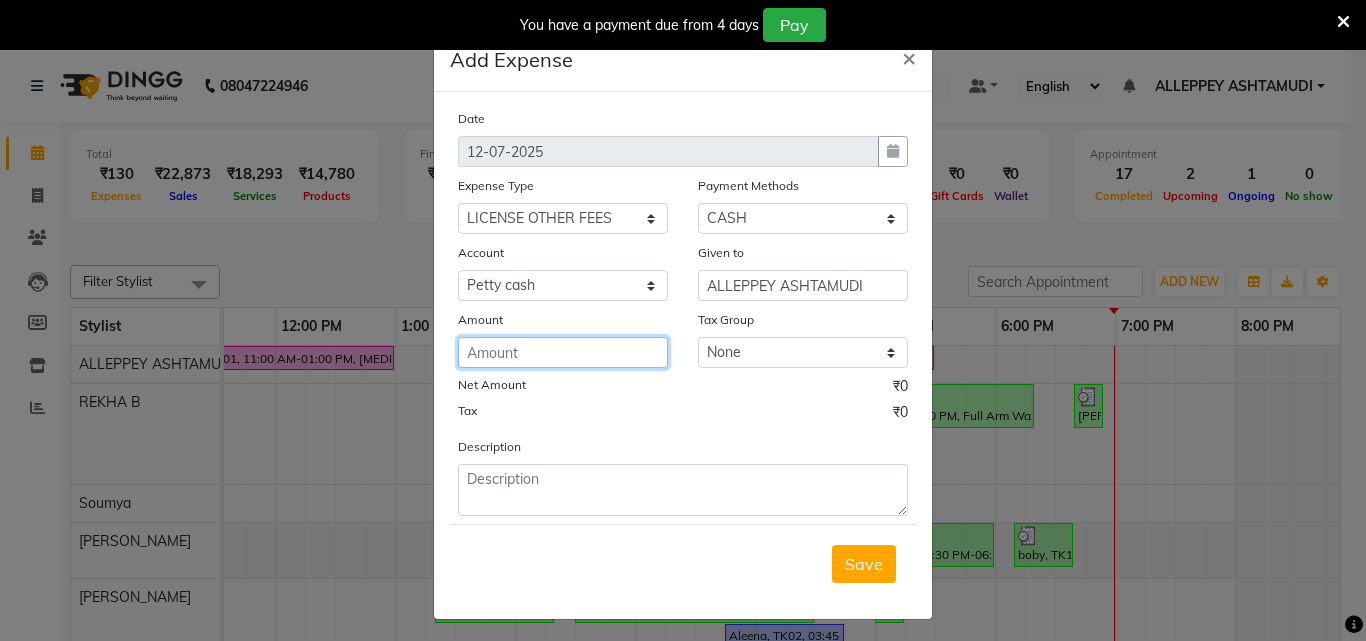 click 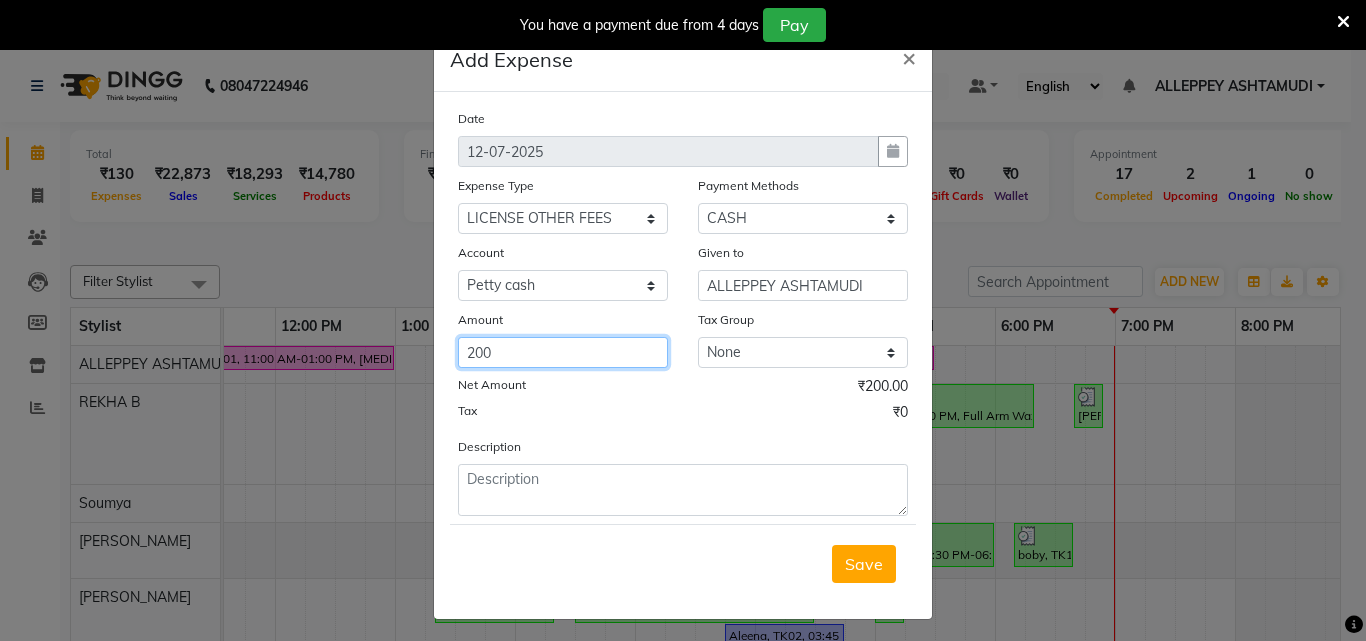 type on "200" 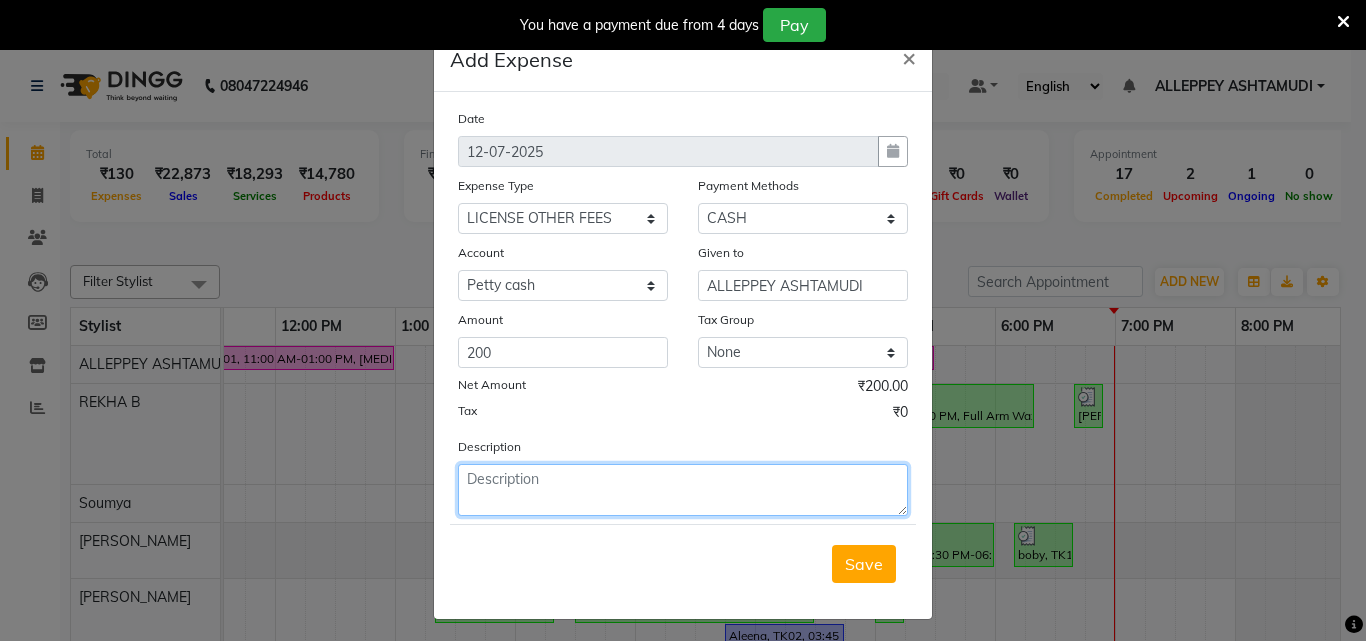 click 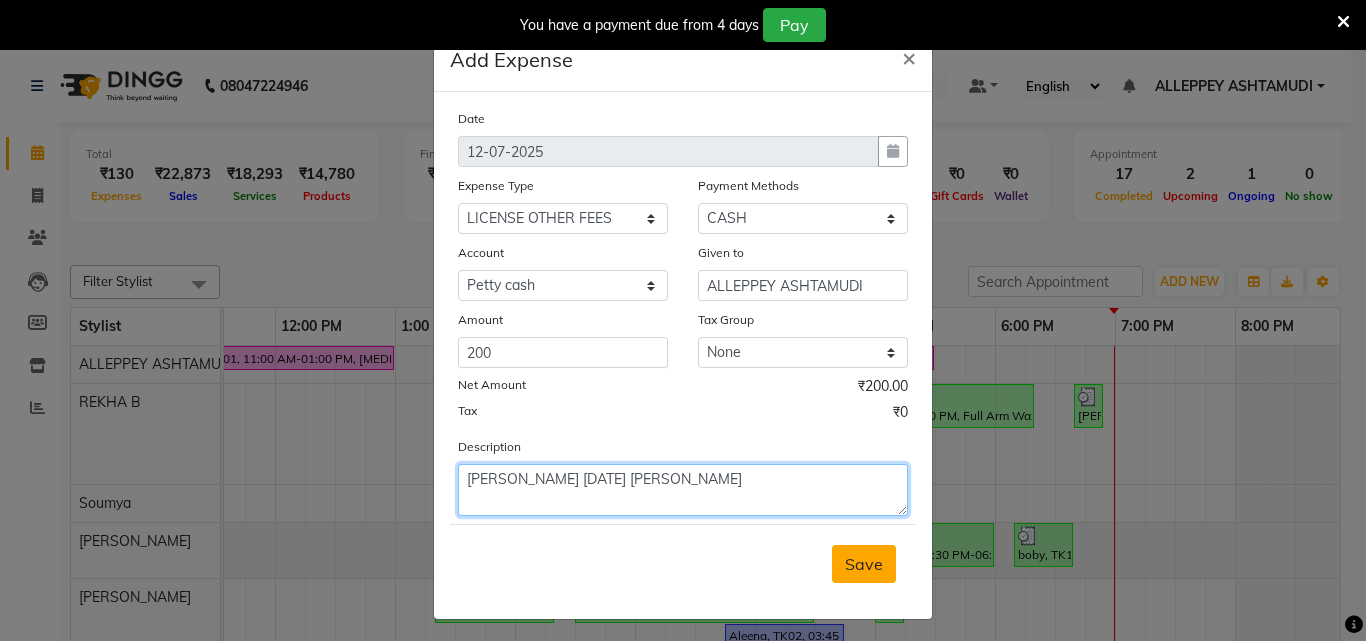 type on "Haritha karma sena" 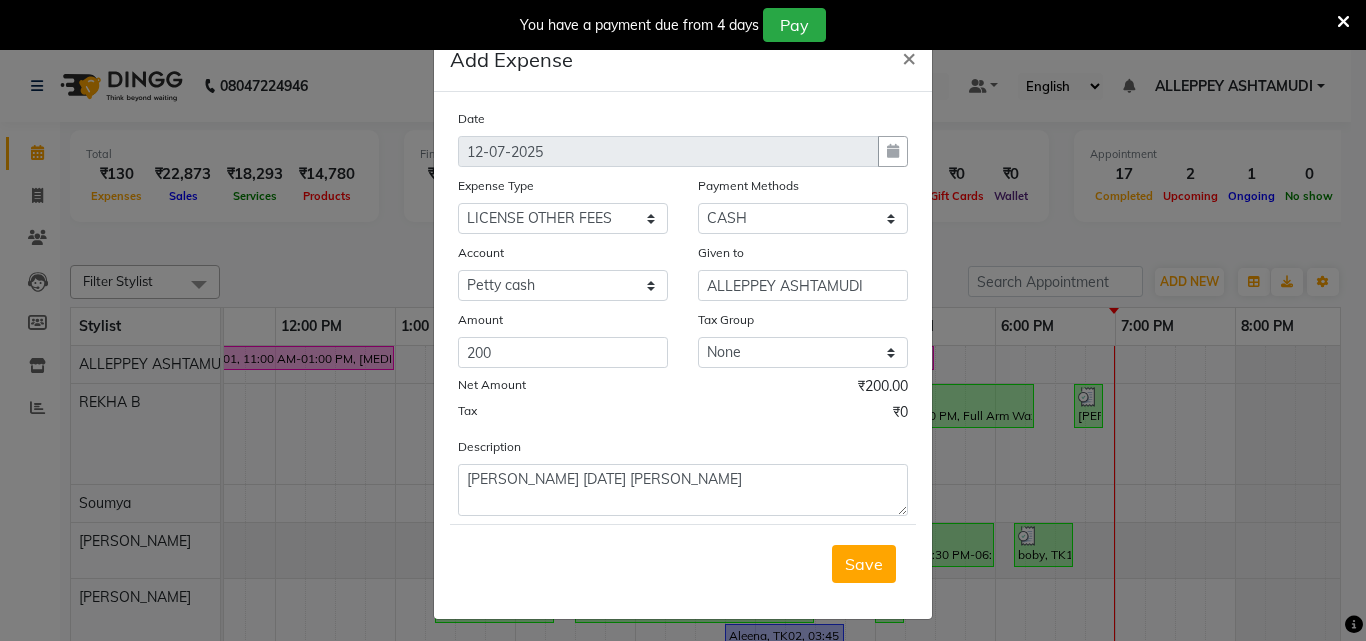 click on "Save" at bounding box center [864, 564] 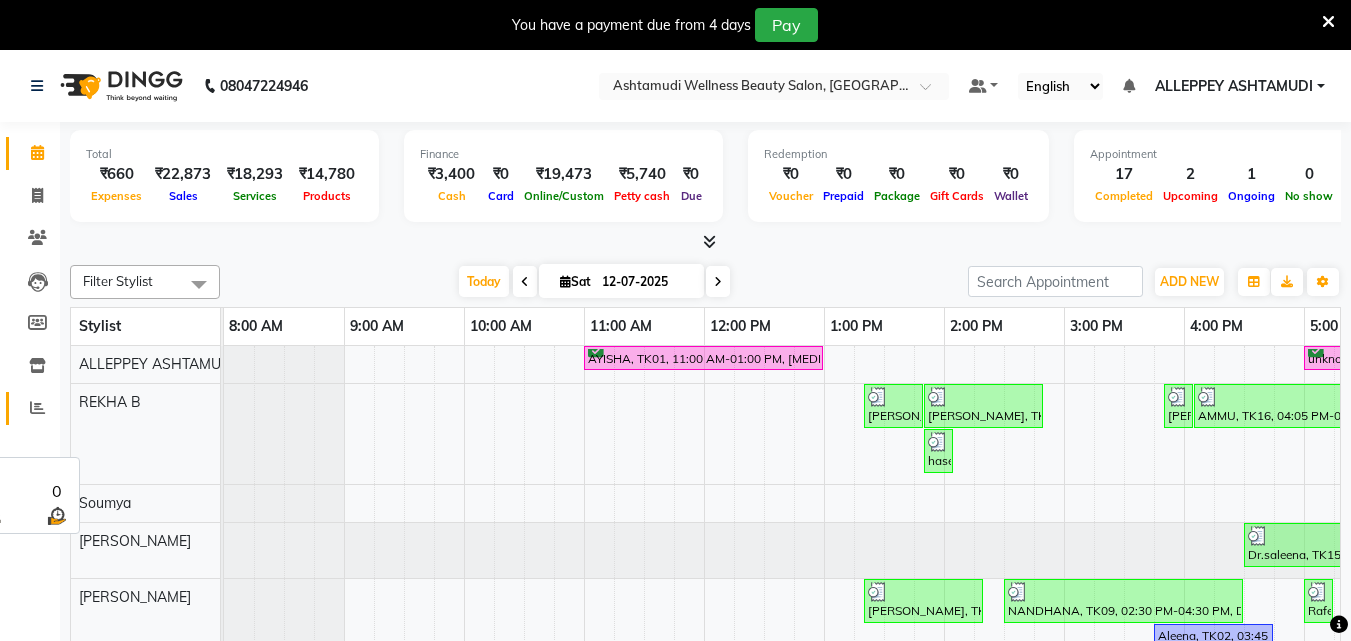 scroll, scrollTop: 0, scrollLeft: 0, axis: both 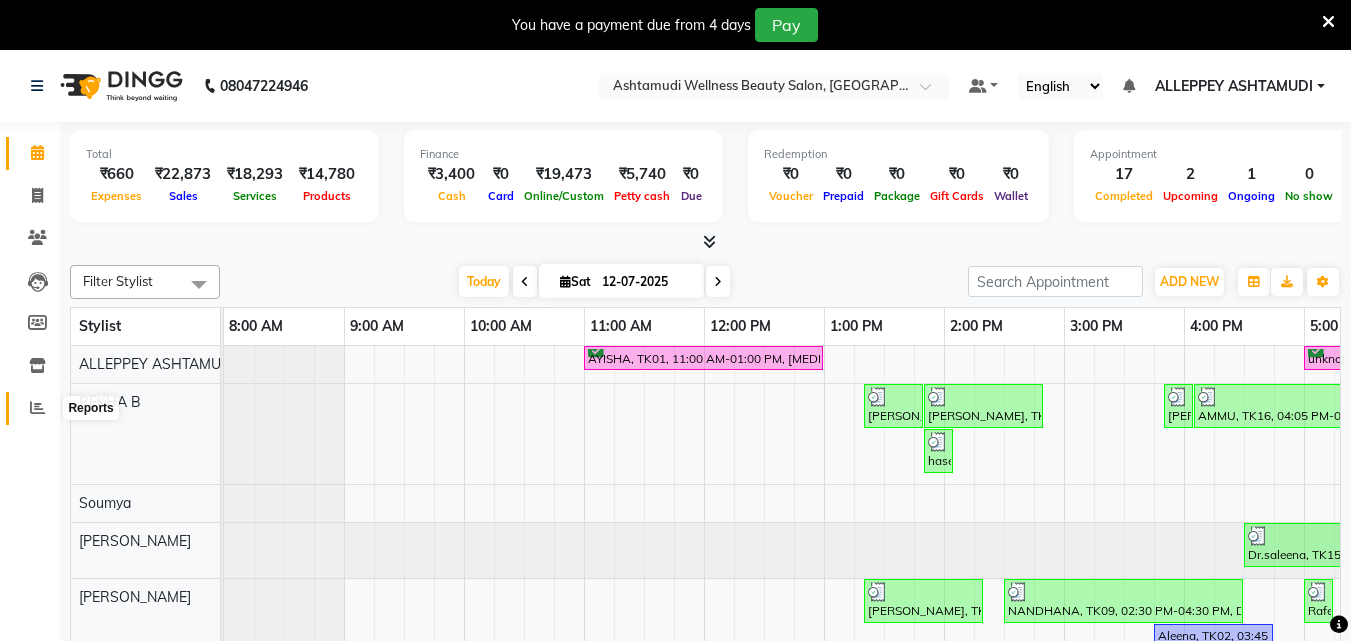 click 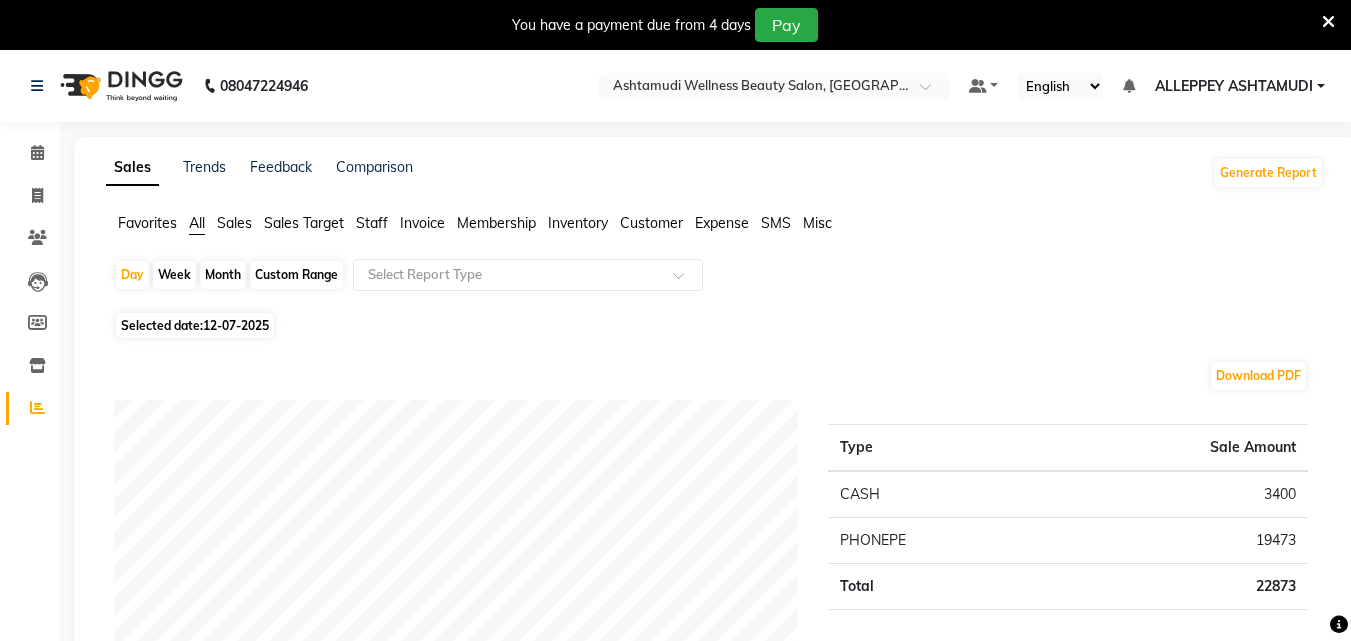 click on "Invoice" 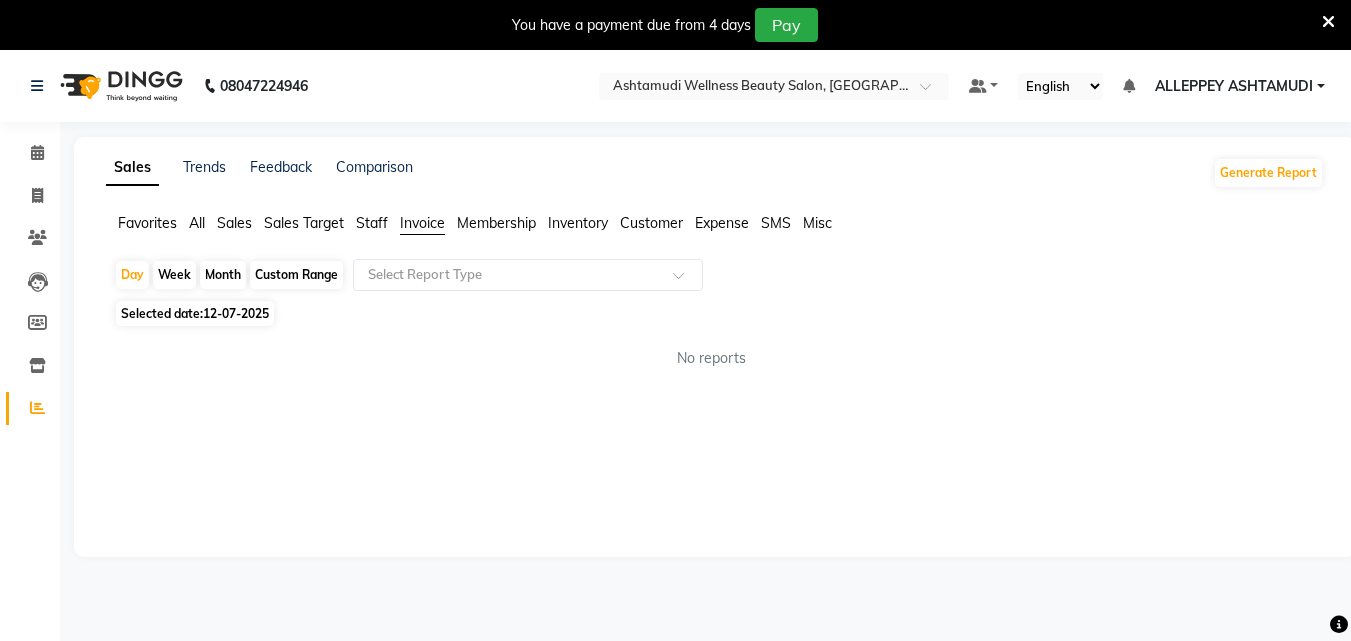 click on "Inventory" 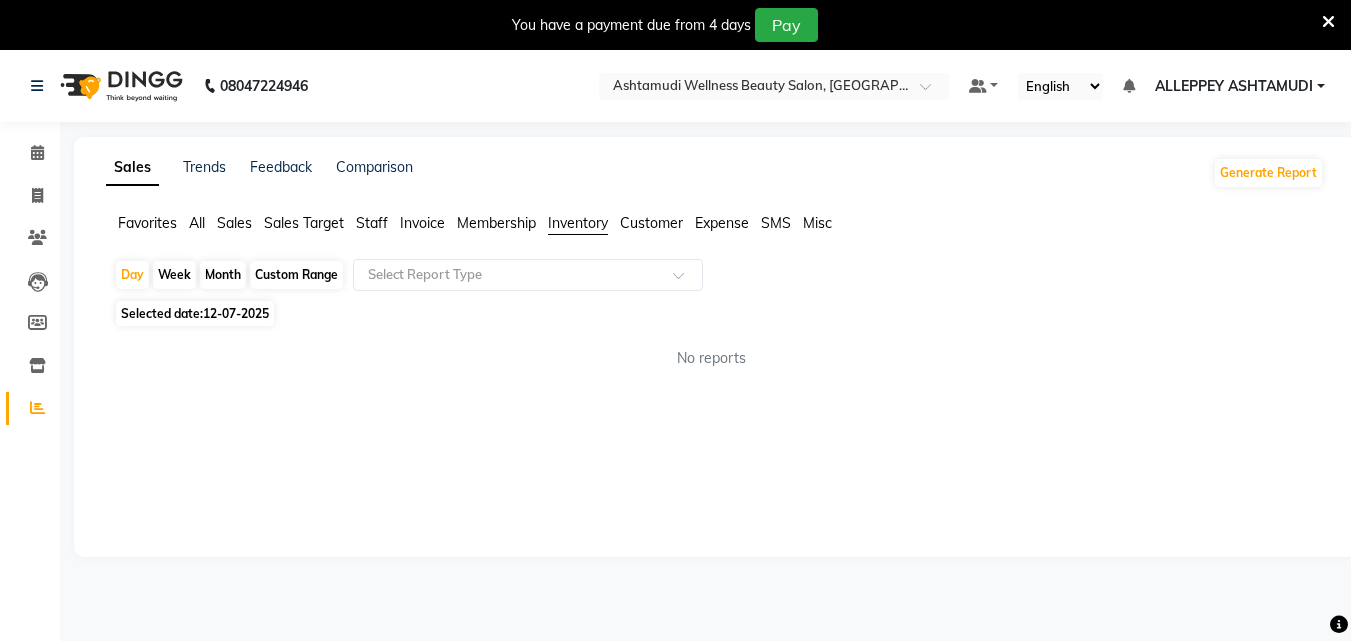 click on "Customer" 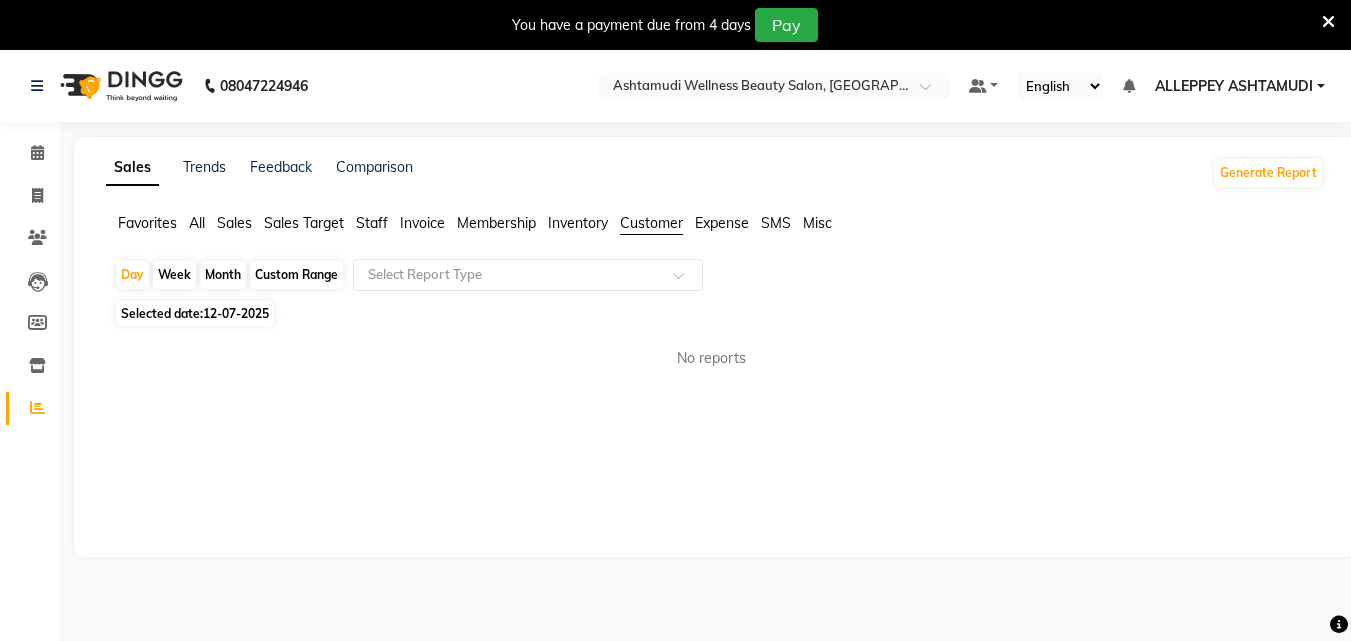 click on "Day   Week   Month   Custom Range  Select Report Type" 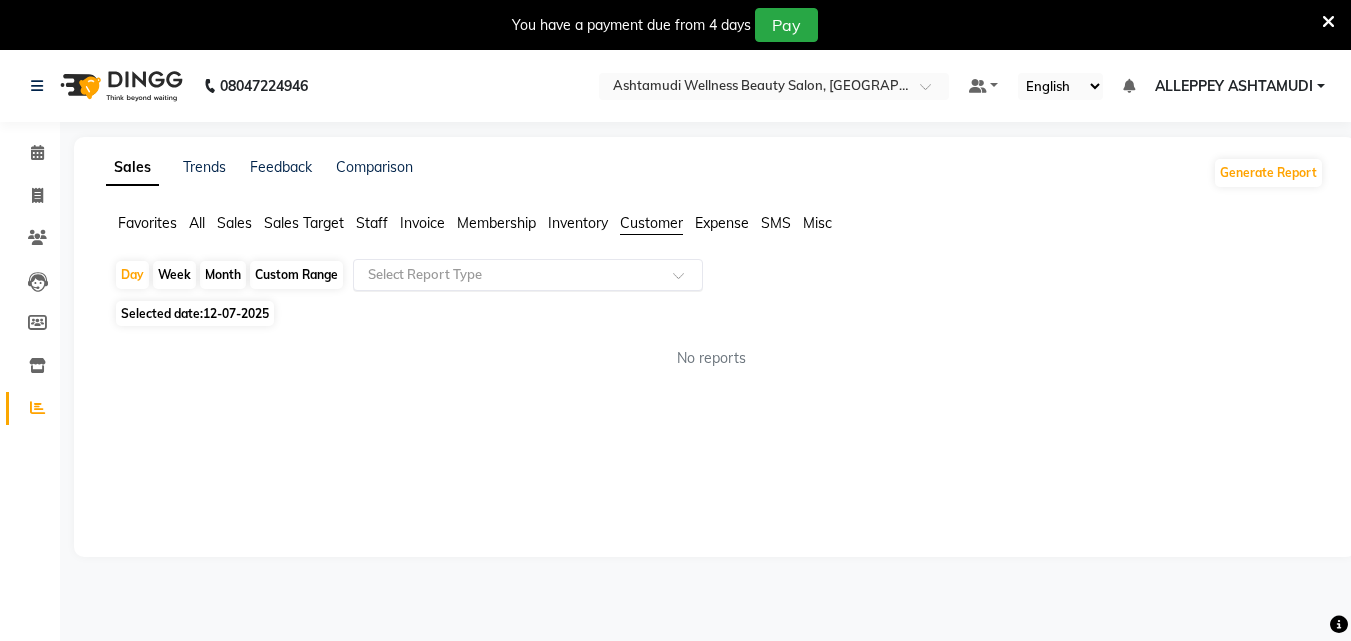 click 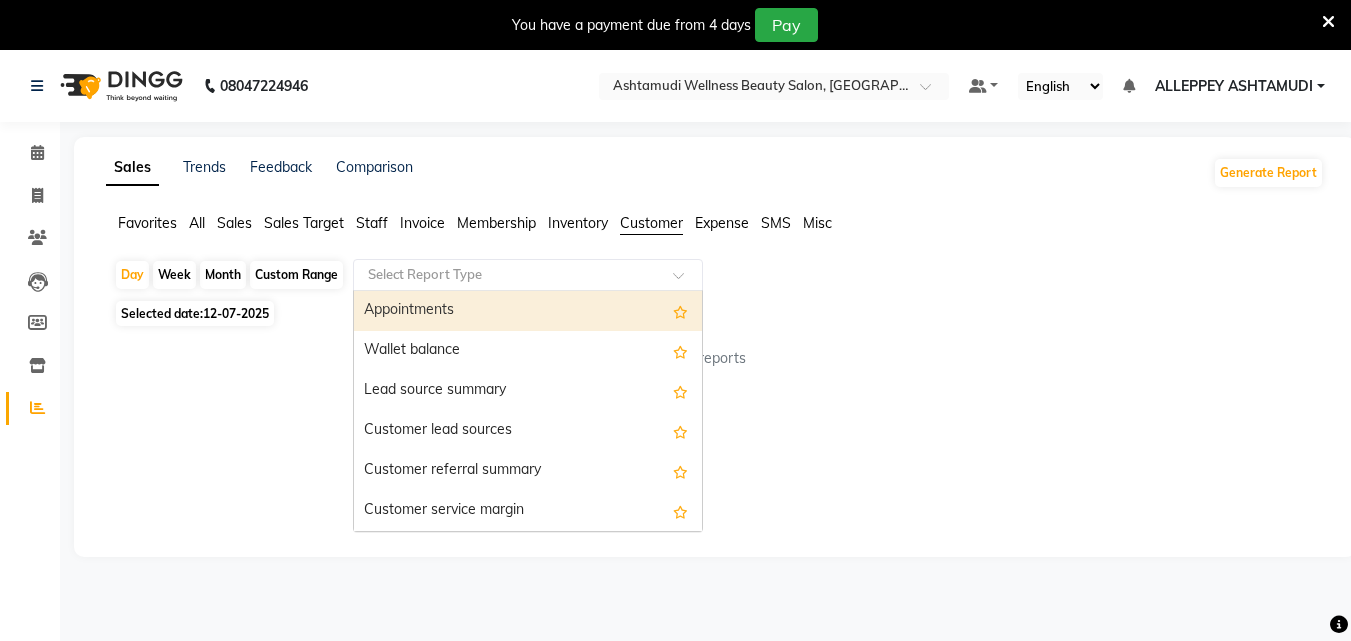 click on "Appointments" at bounding box center [528, 311] 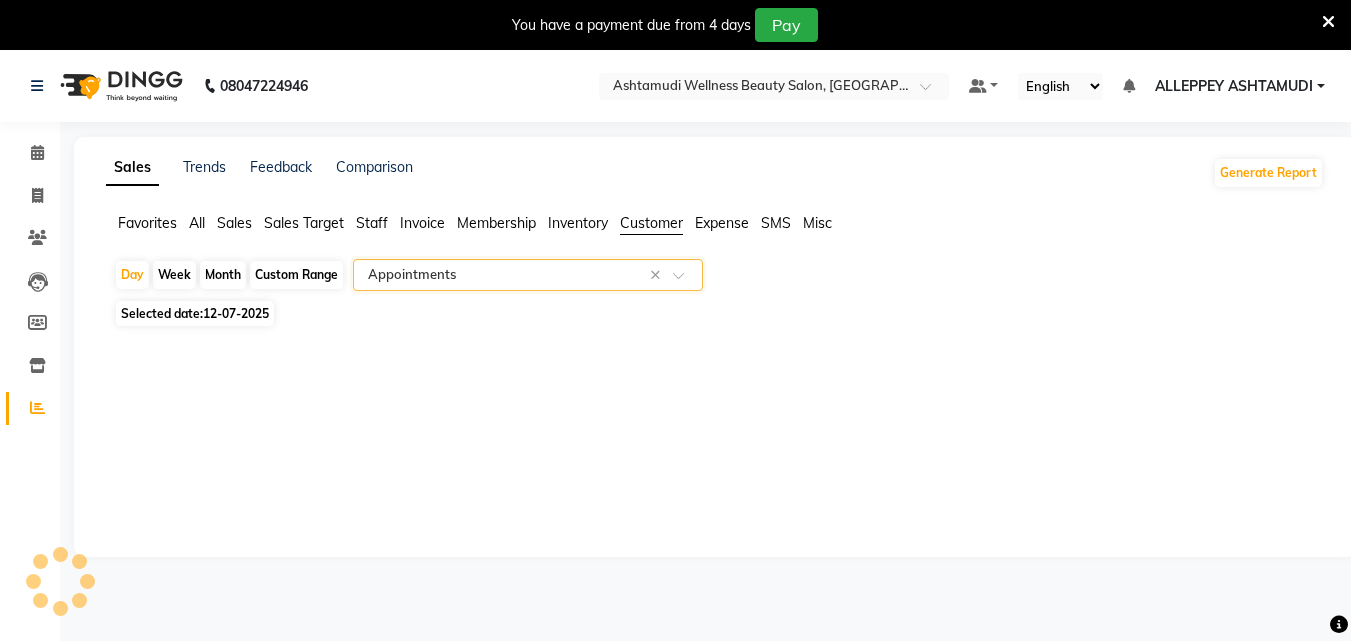 select on "full_report" 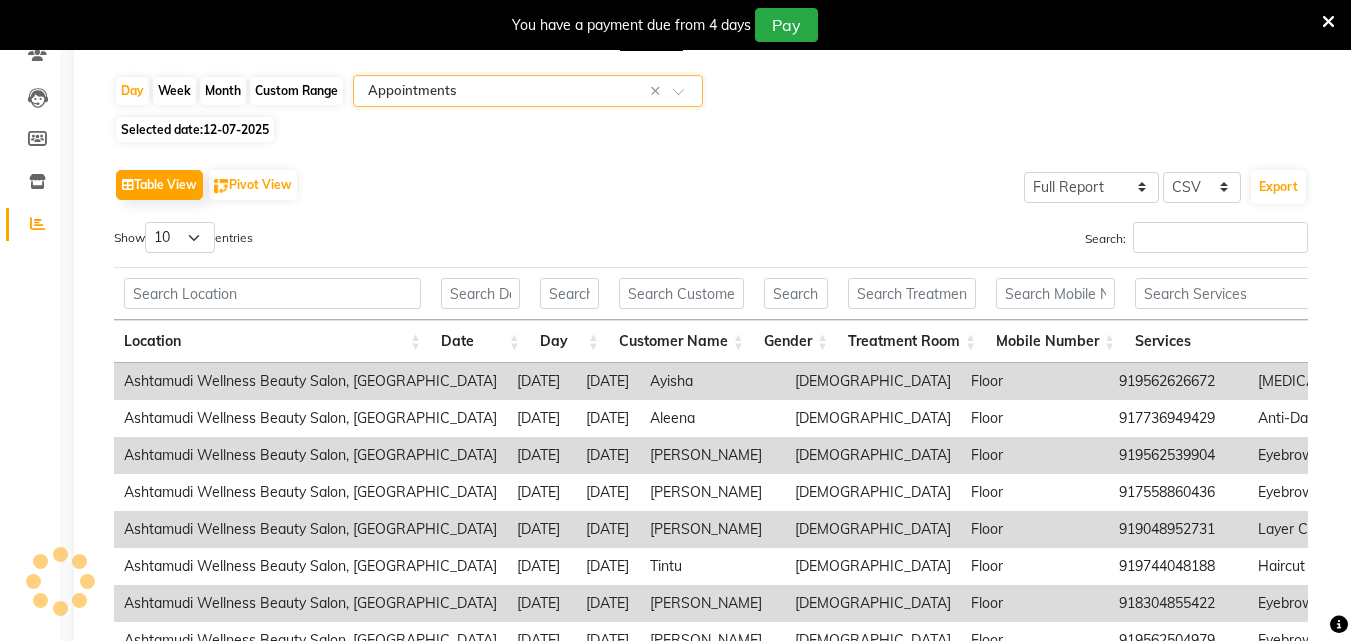 scroll, scrollTop: 0, scrollLeft: 0, axis: both 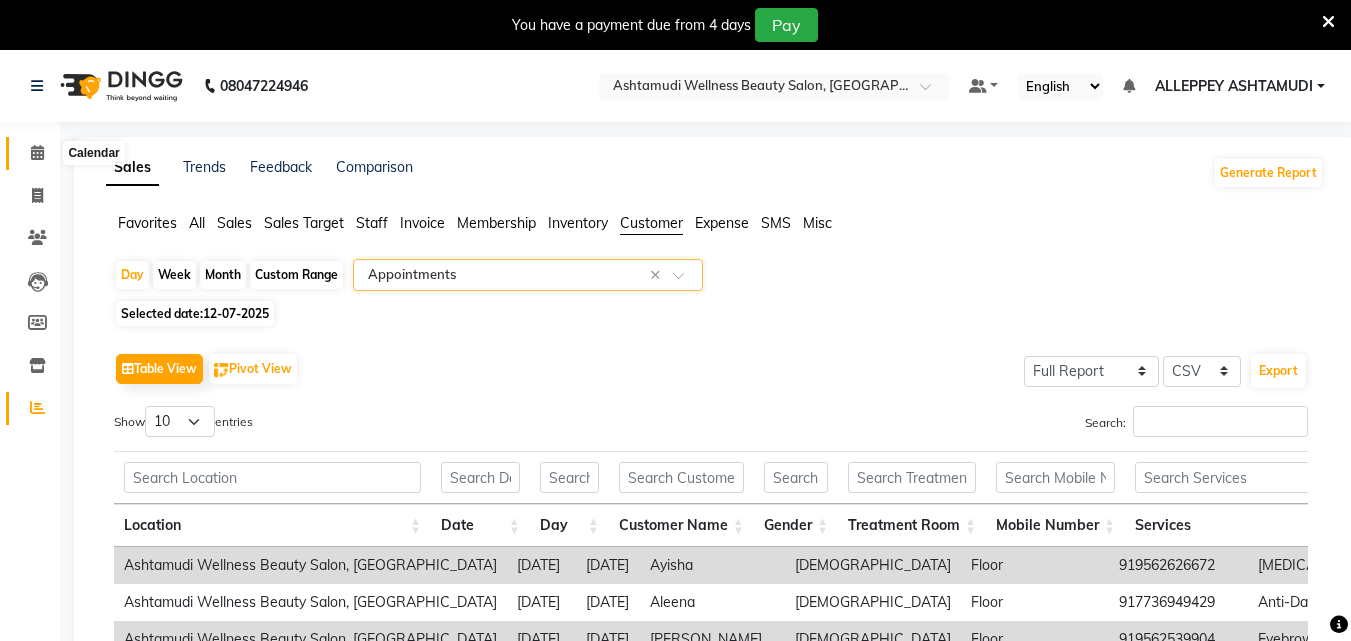 click 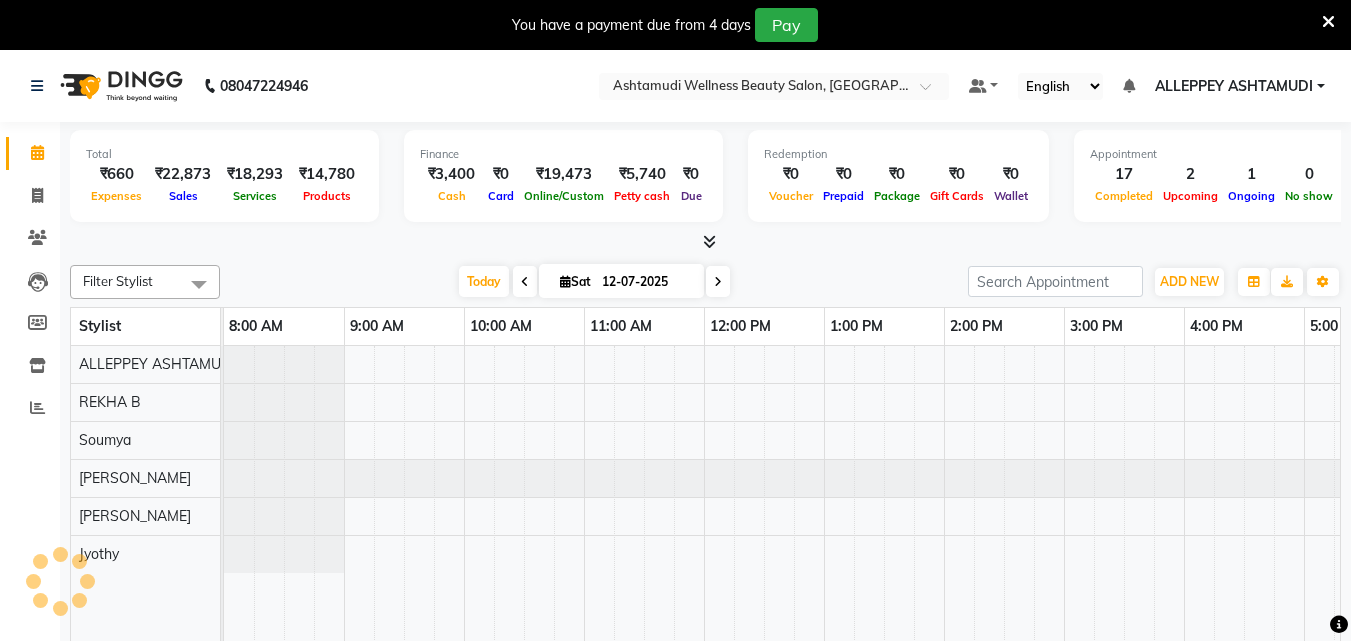 scroll, scrollTop: 0, scrollLeft: 0, axis: both 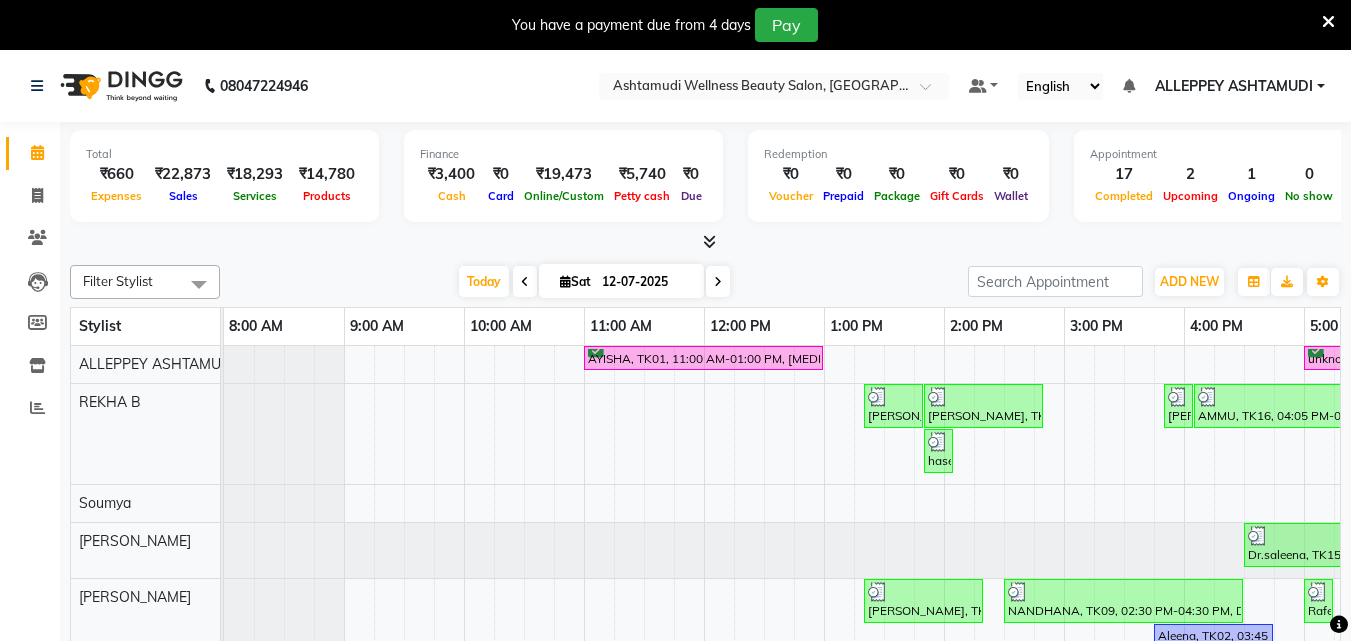 click at bounding box center [709, 241] 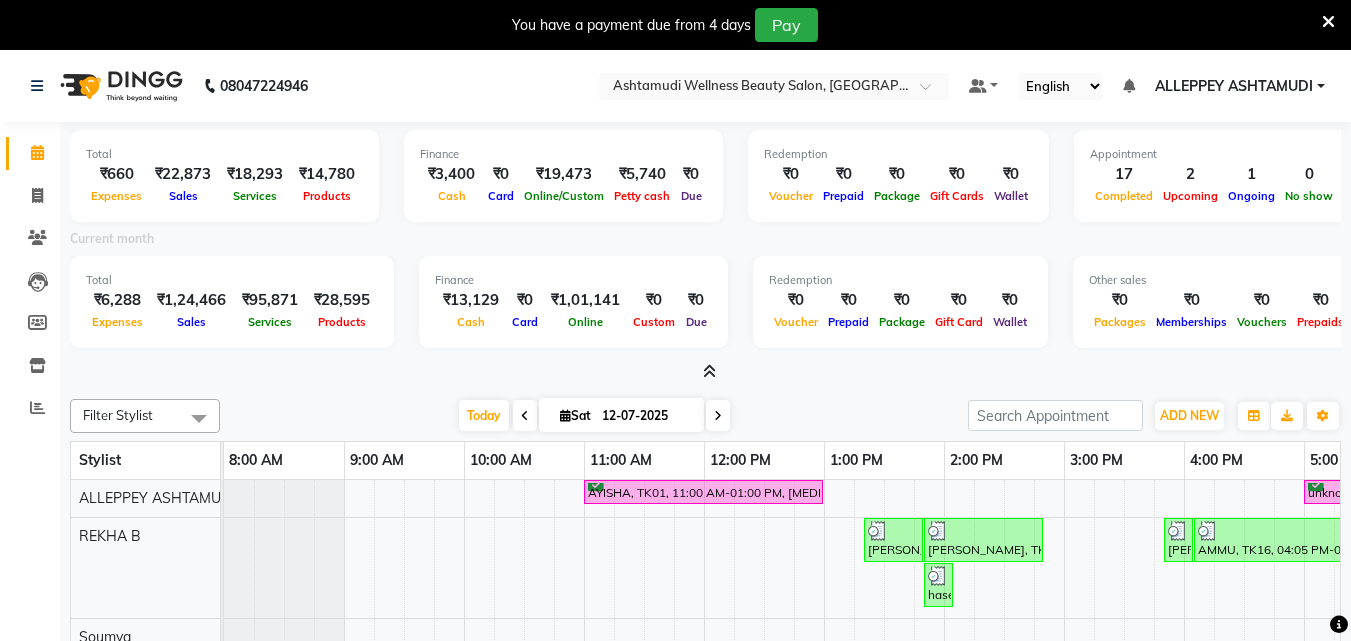 click at bounding box center [709, 371] 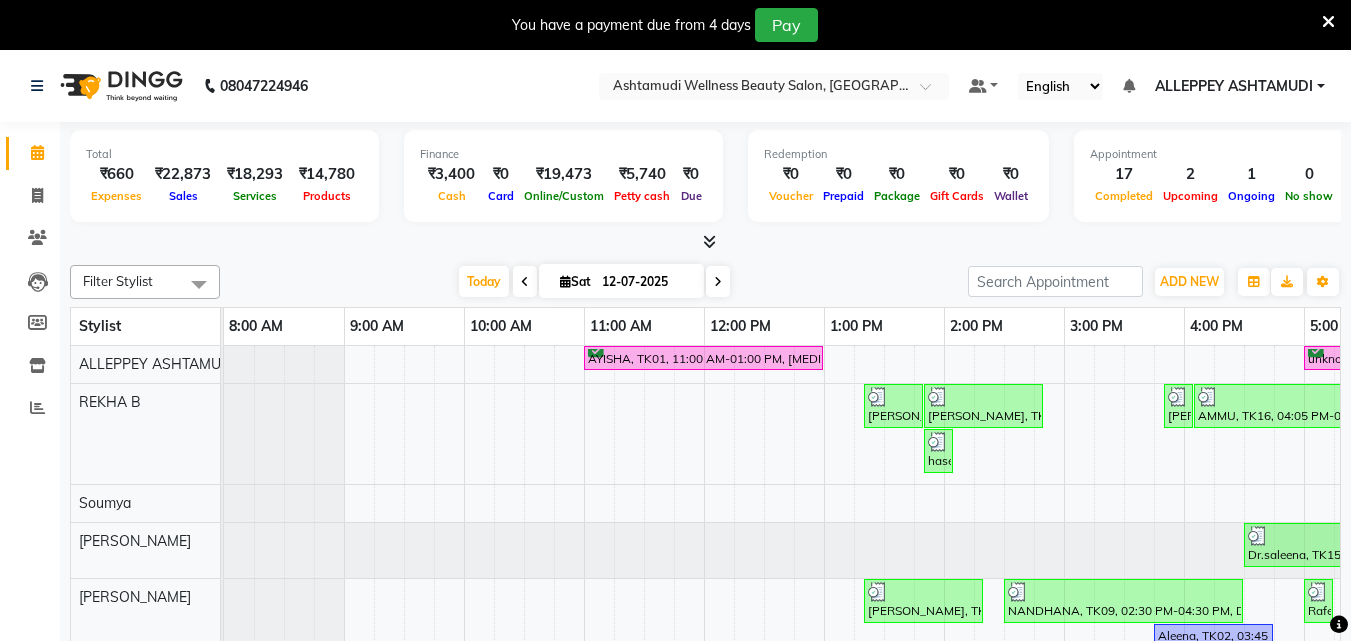 click at bounding box center [709, 241] 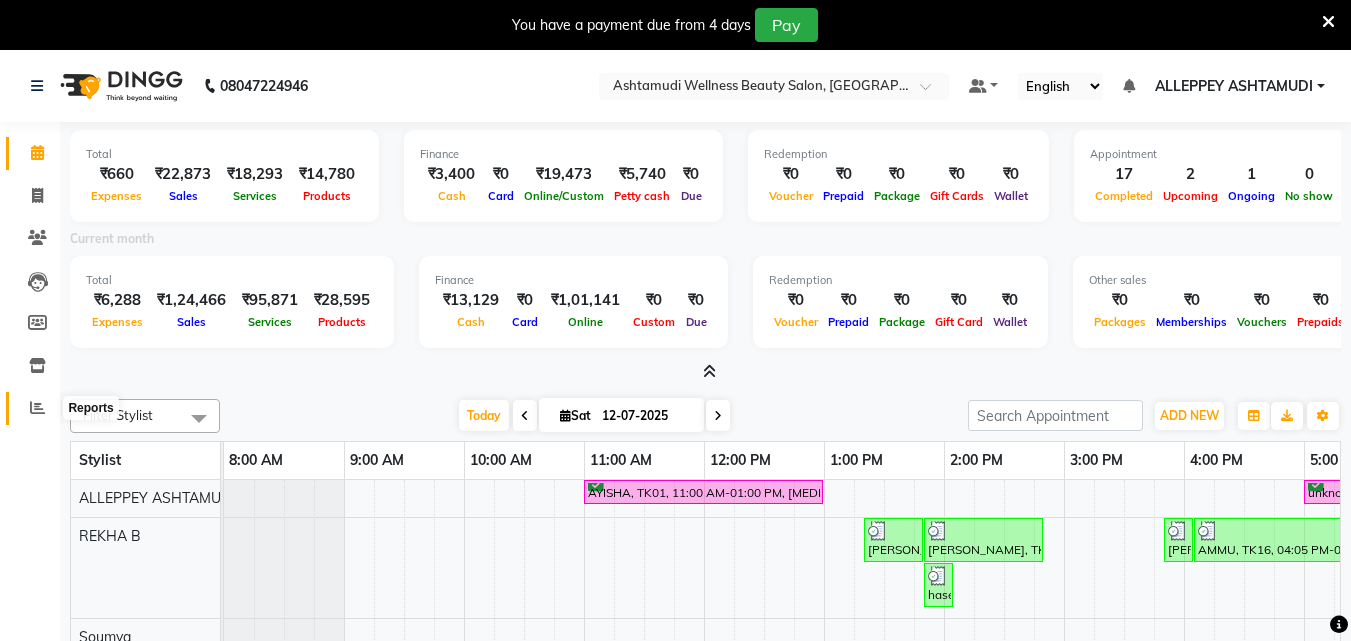 click 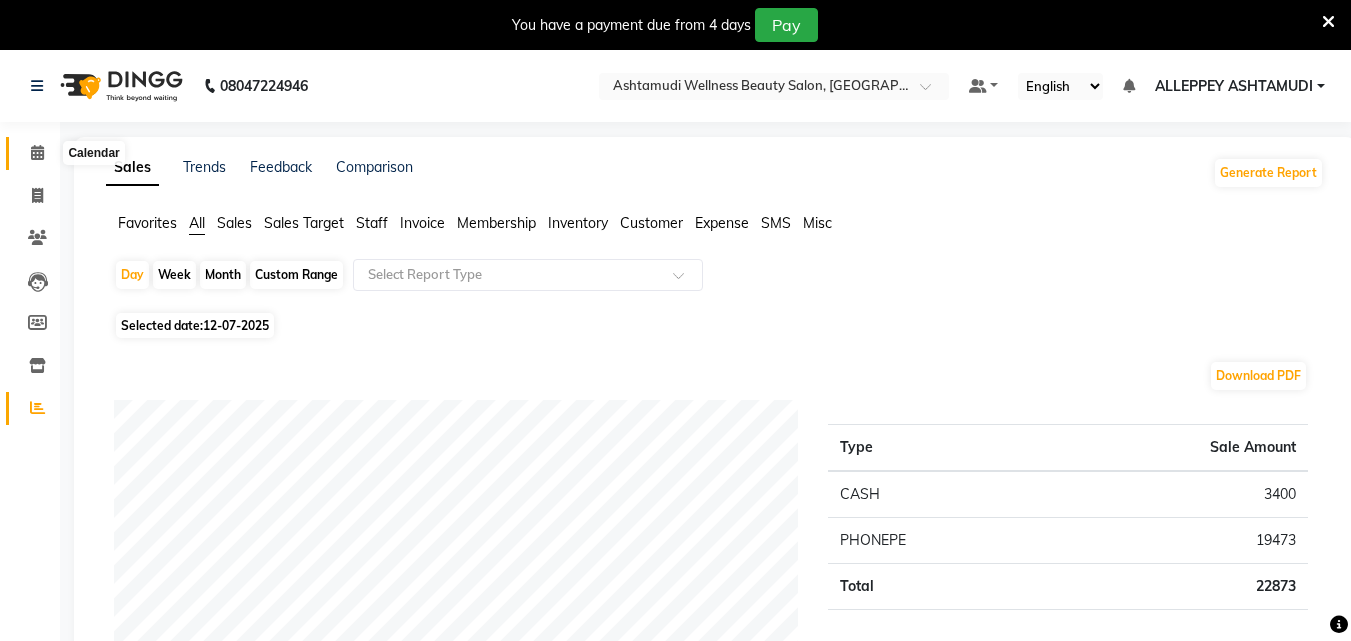 click 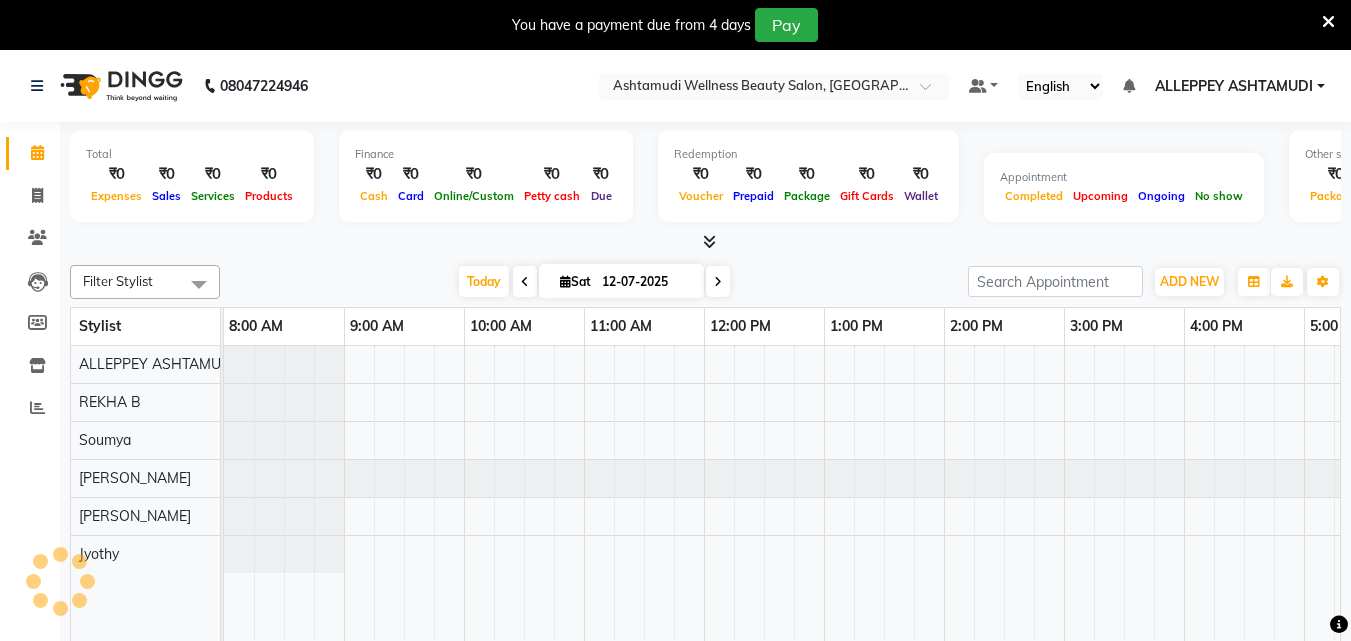 scroll, scrollTop: 0, scrollLeft: 0, axis: both 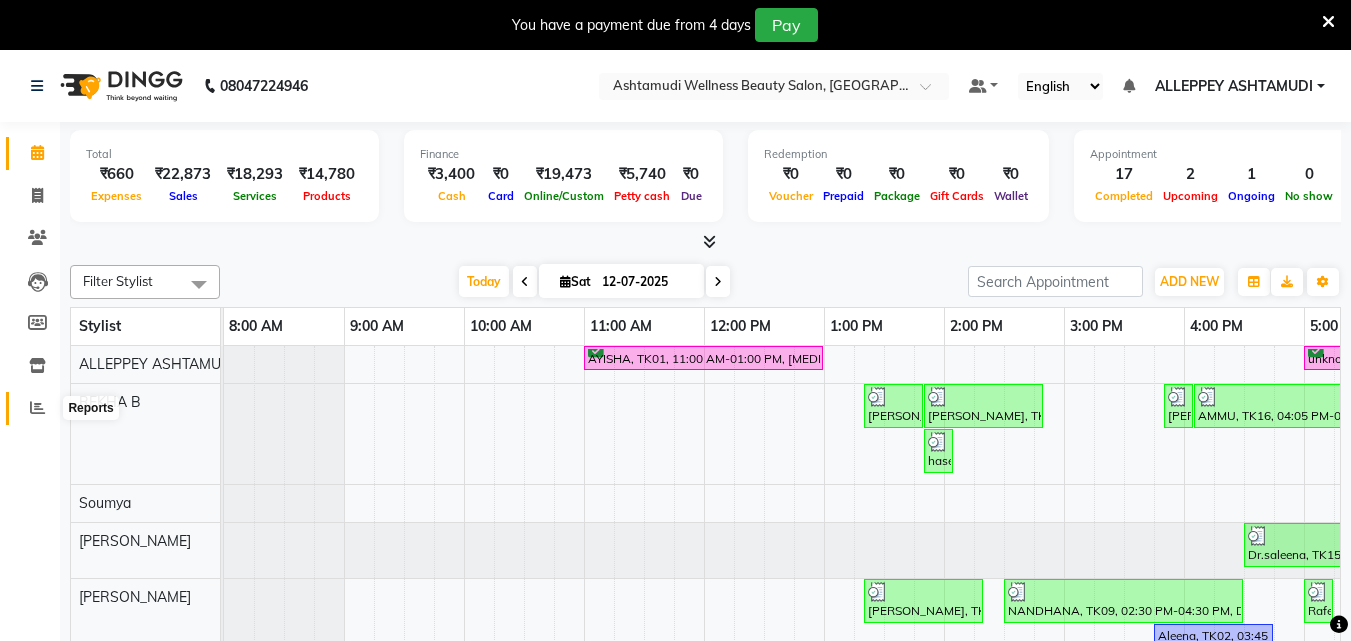 click 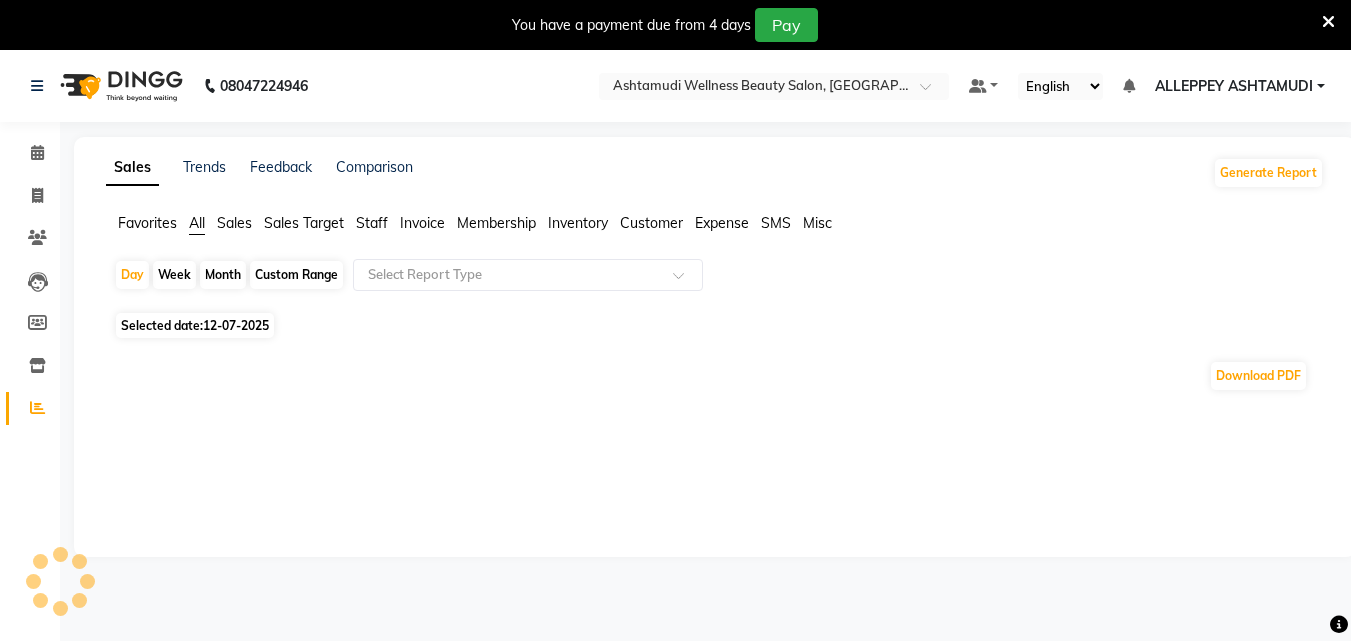 click on "Customer" 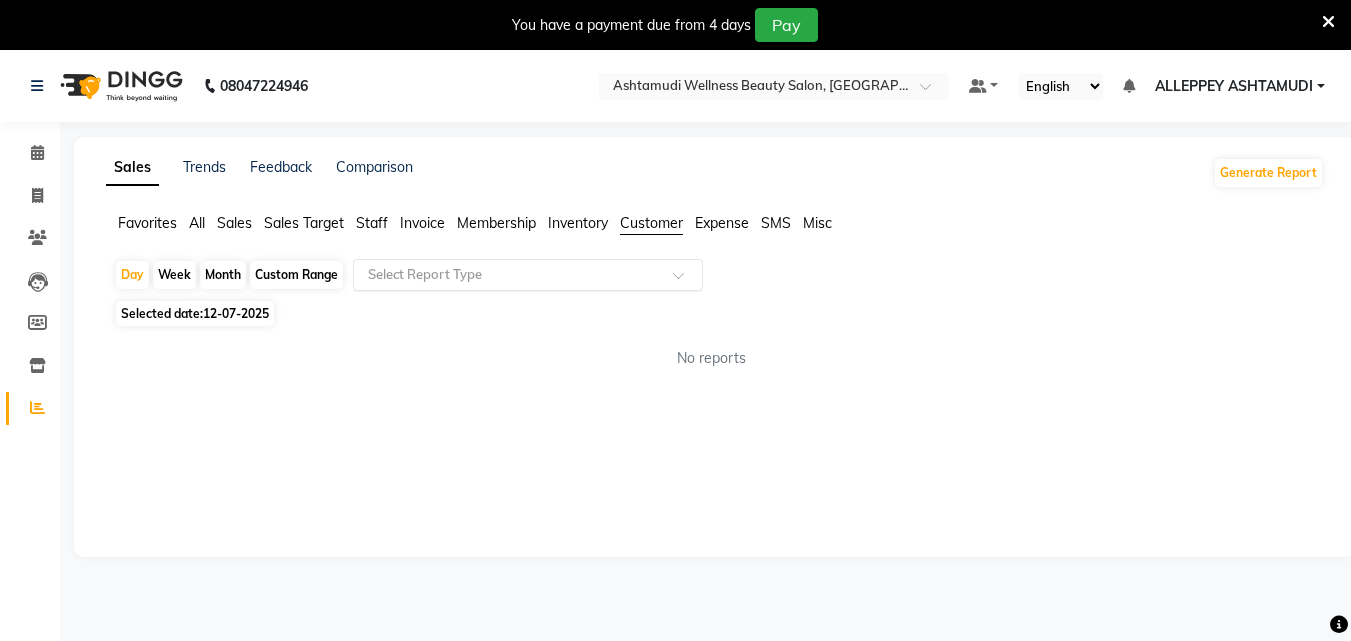 click on "Select Report Type" 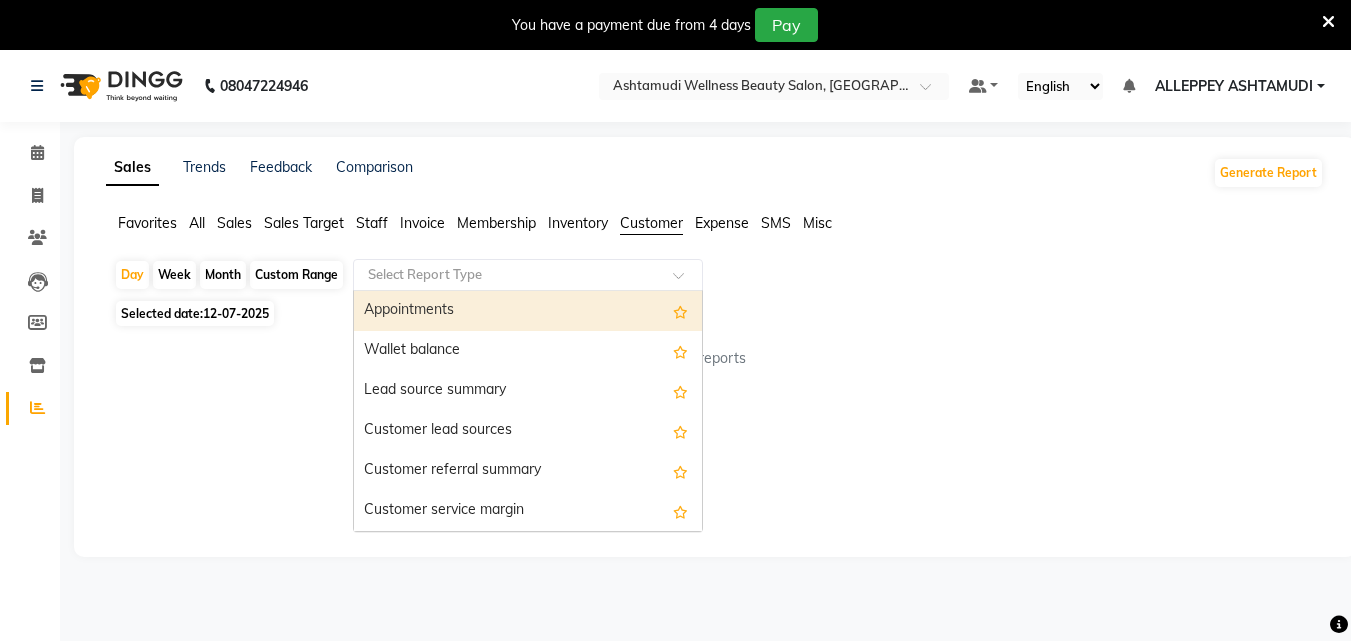 click on "Appointments" at bounding box center [528, 311] 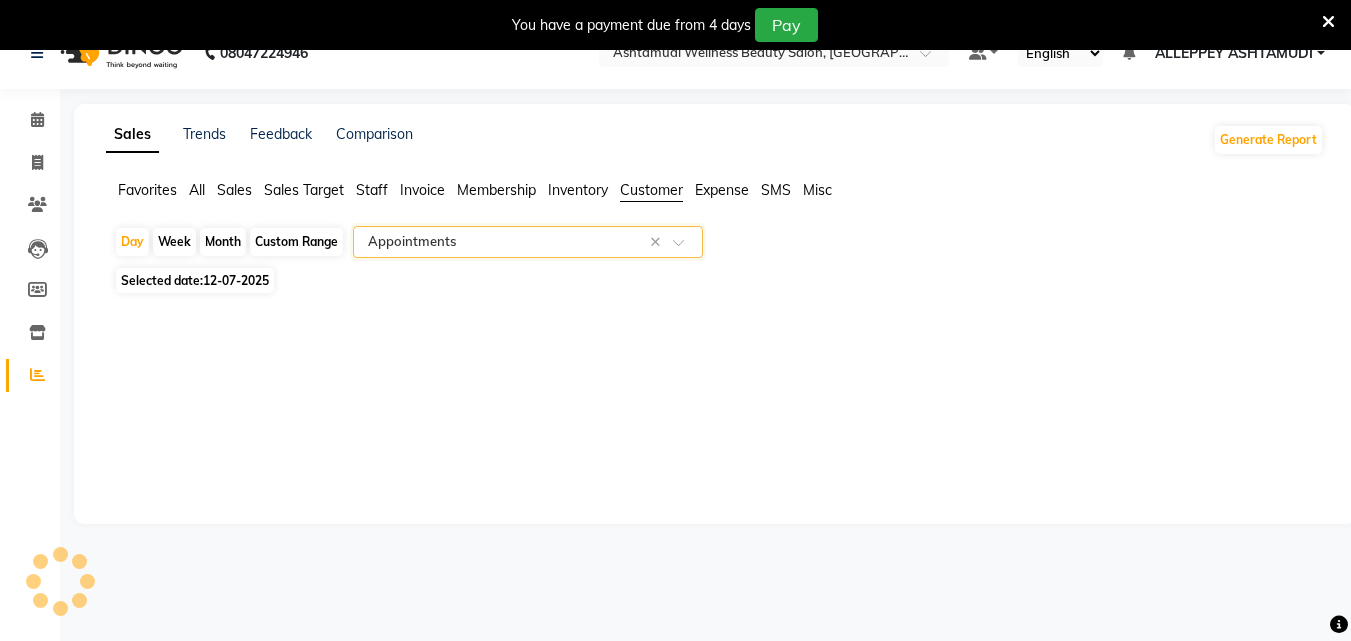 select on "full_report" 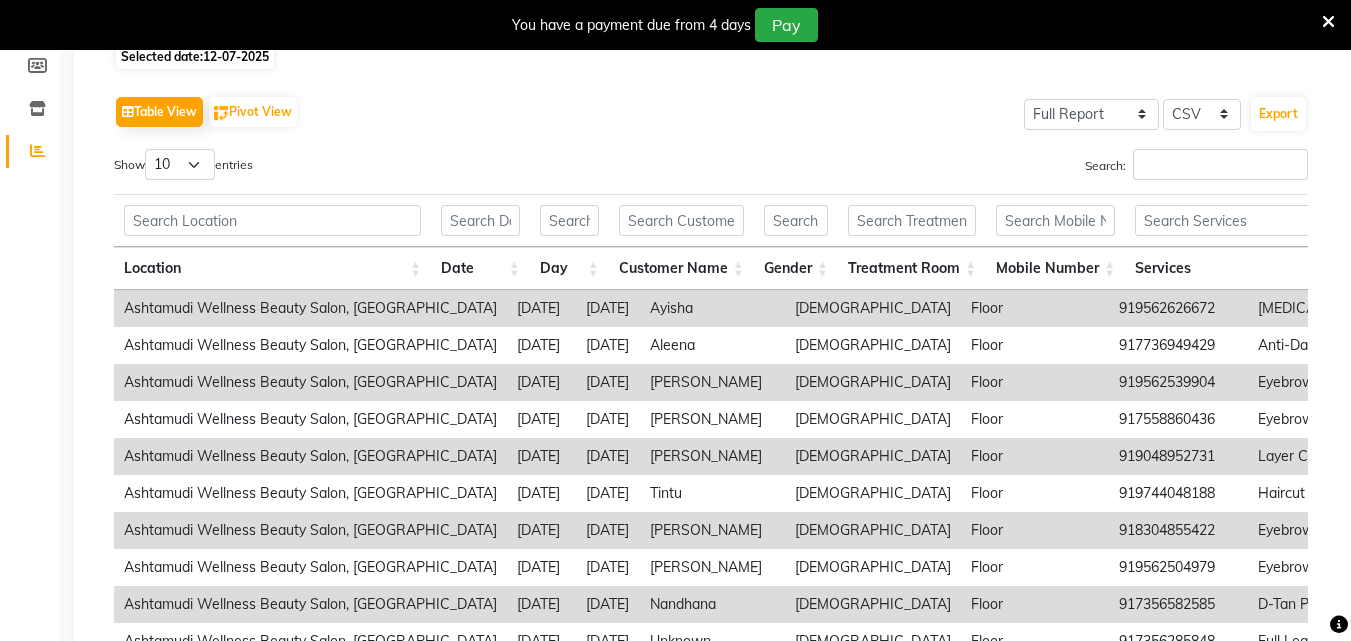 scroll, scrollTop: 0, scrollLeft: 0, axis: both 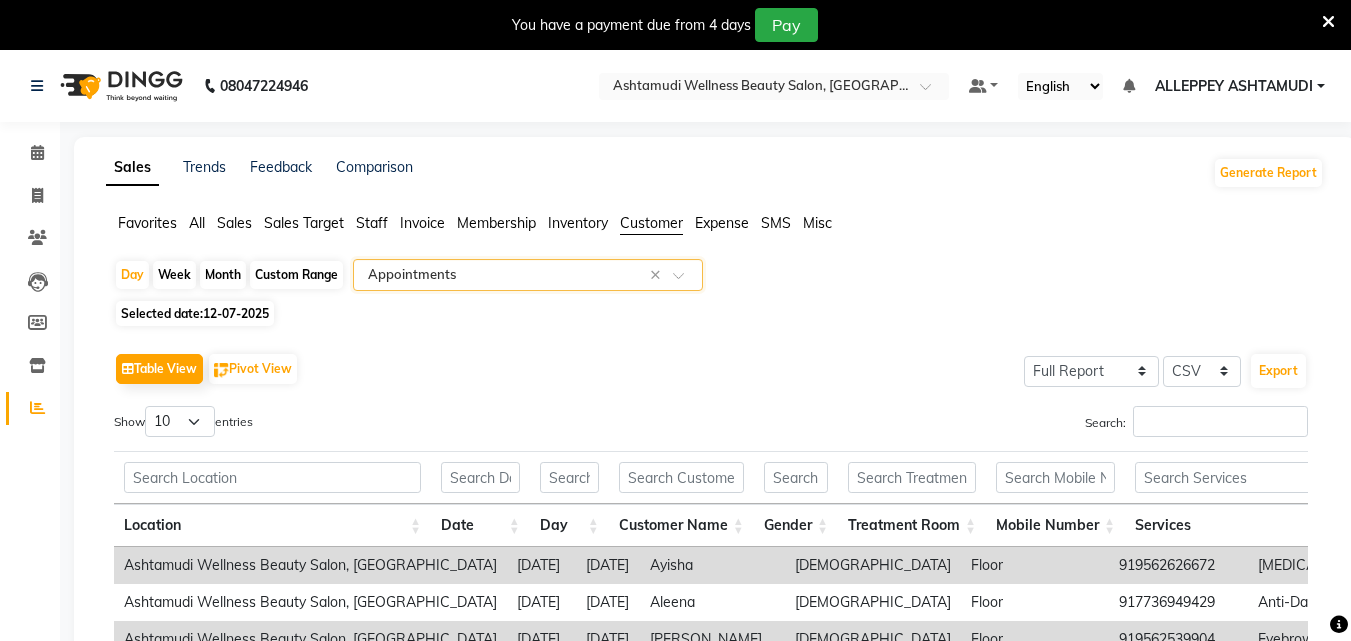 click on "Select Report Type × Appointments ×" 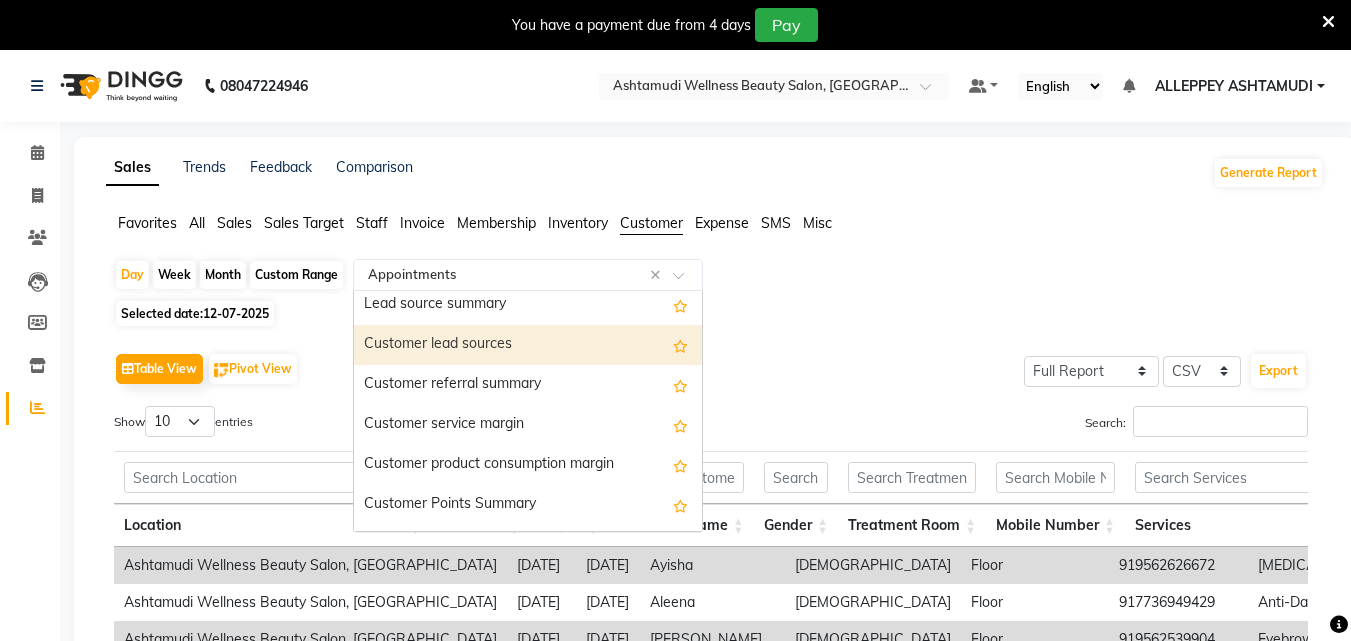 scroll, scrollTop: 160, scrollLeft: 0, axis: vertical 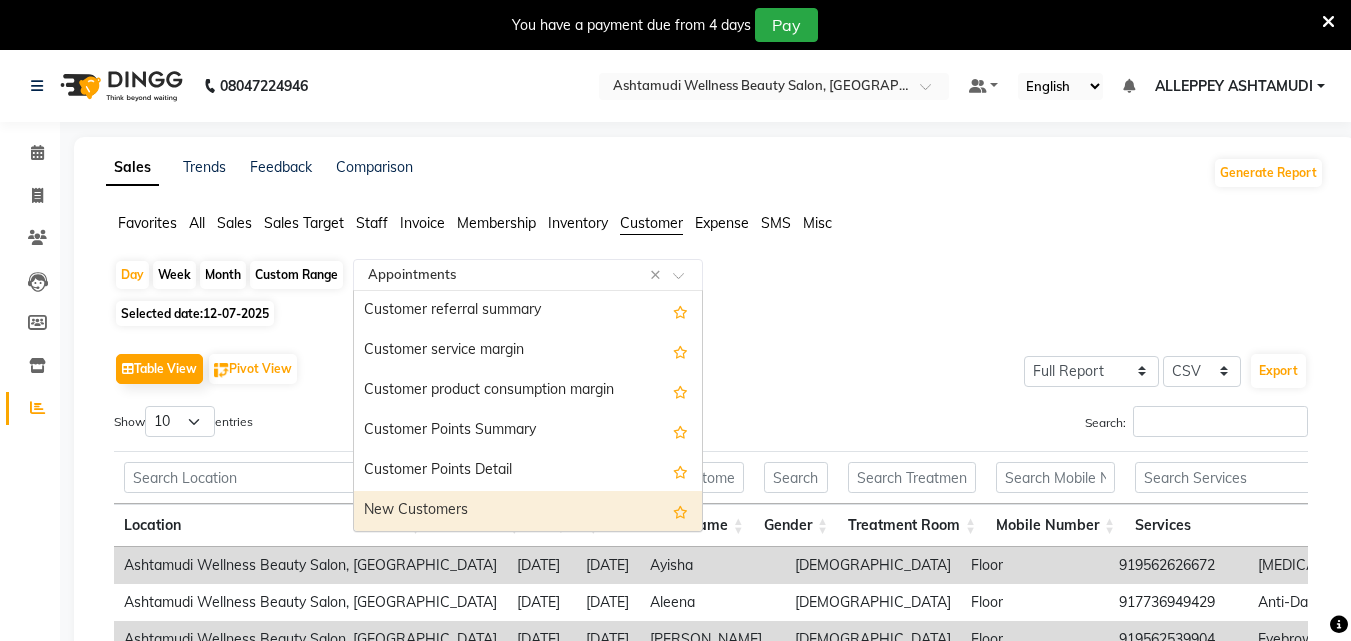 click on "New Customers" at bounding box center [528, 511] 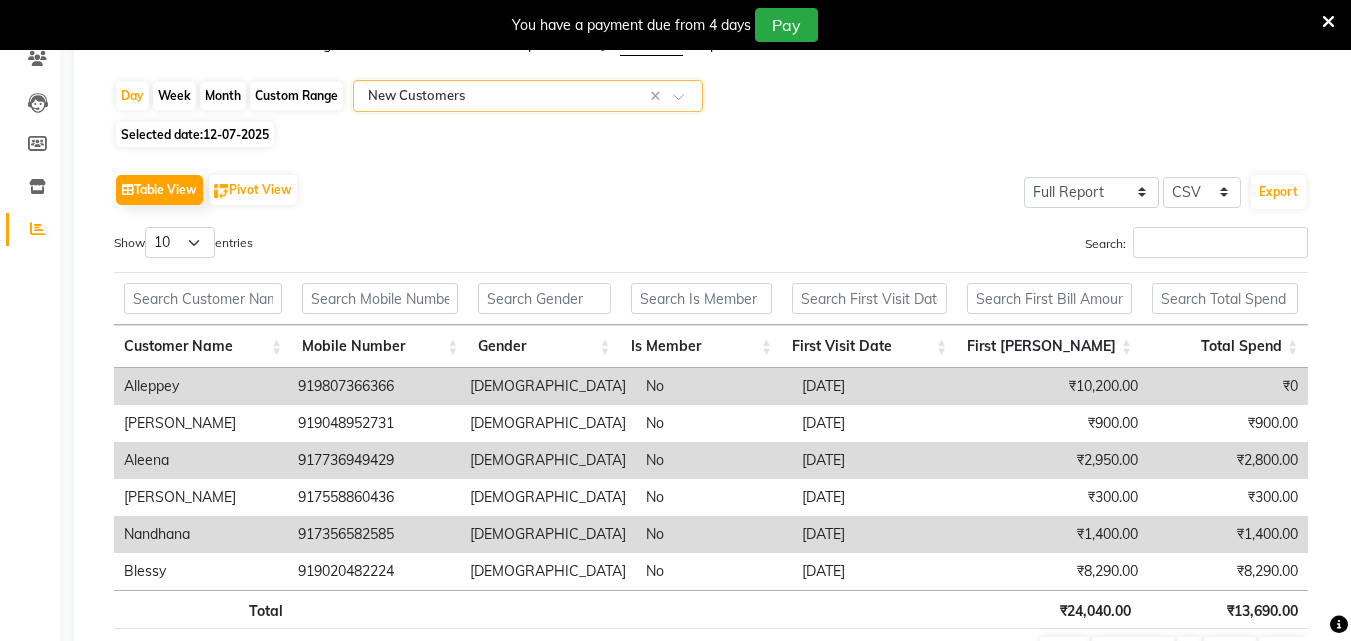 scroll, scrollTop: 0, scrollLeft: 0, axis: both 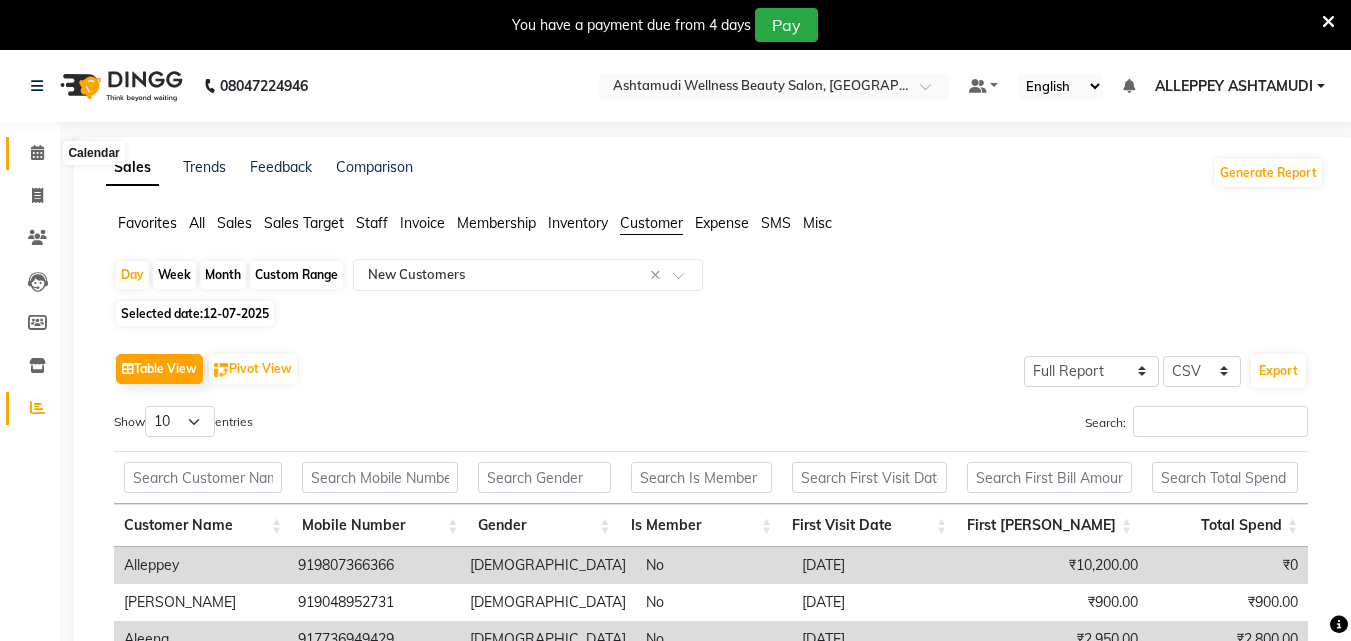 click 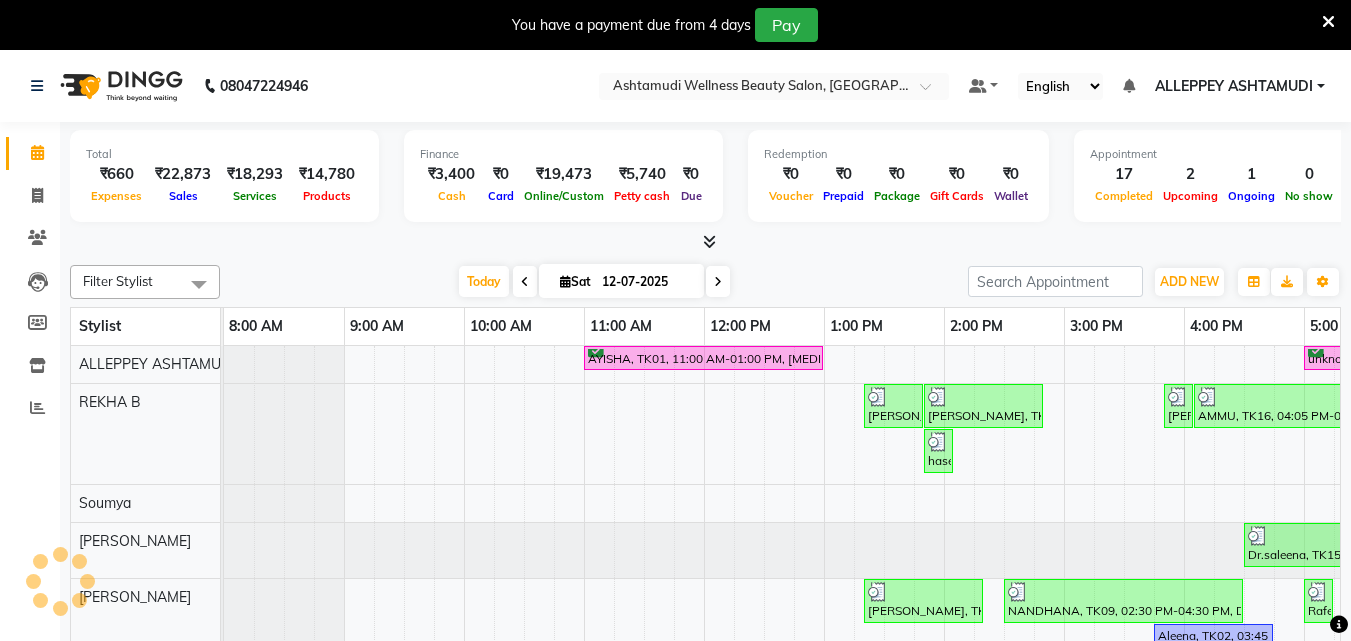 scroll, scrollTop: 0, scrollLeft: 0, axis: both 